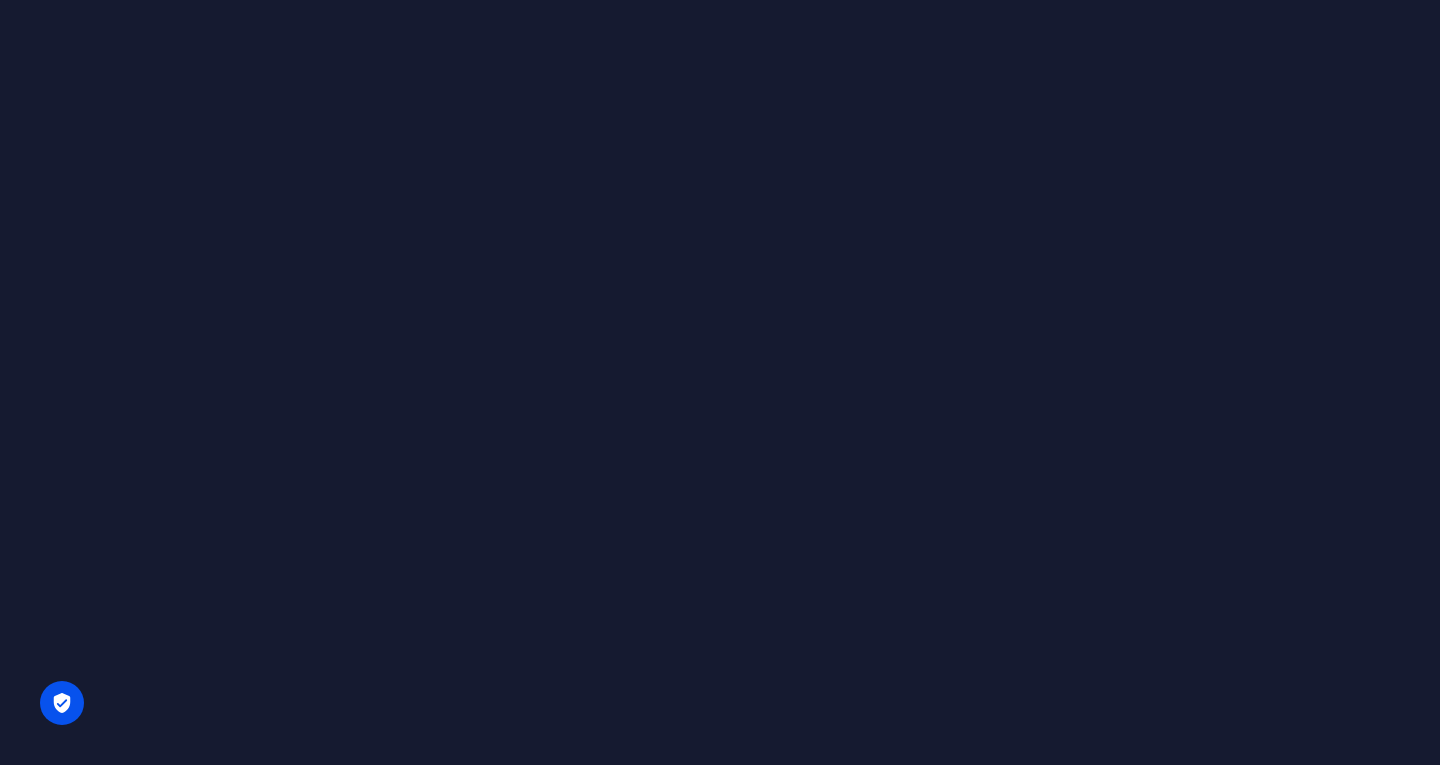 scroll, scrollTop: 0, scrollLeft: 0, axis: both 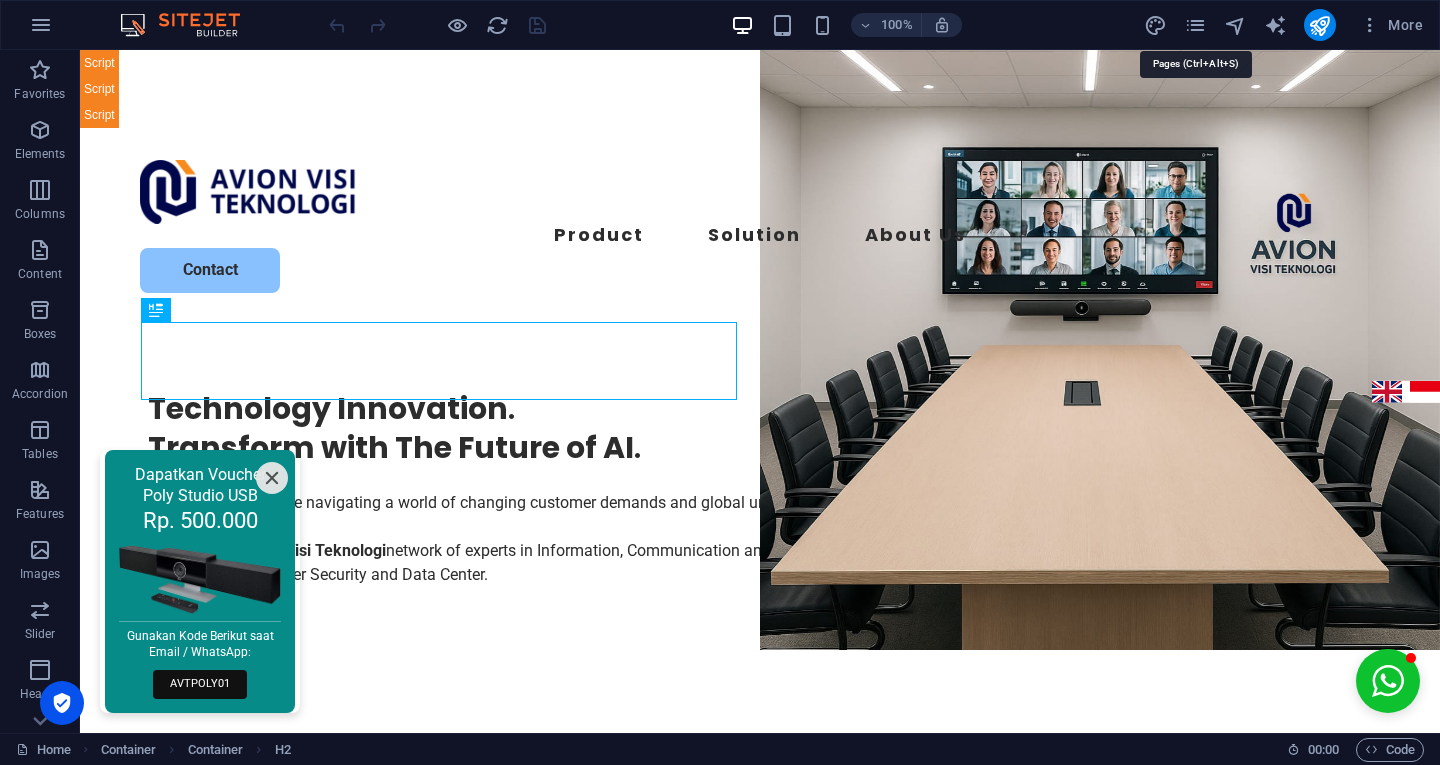 click at bounding box center (1195, 25) 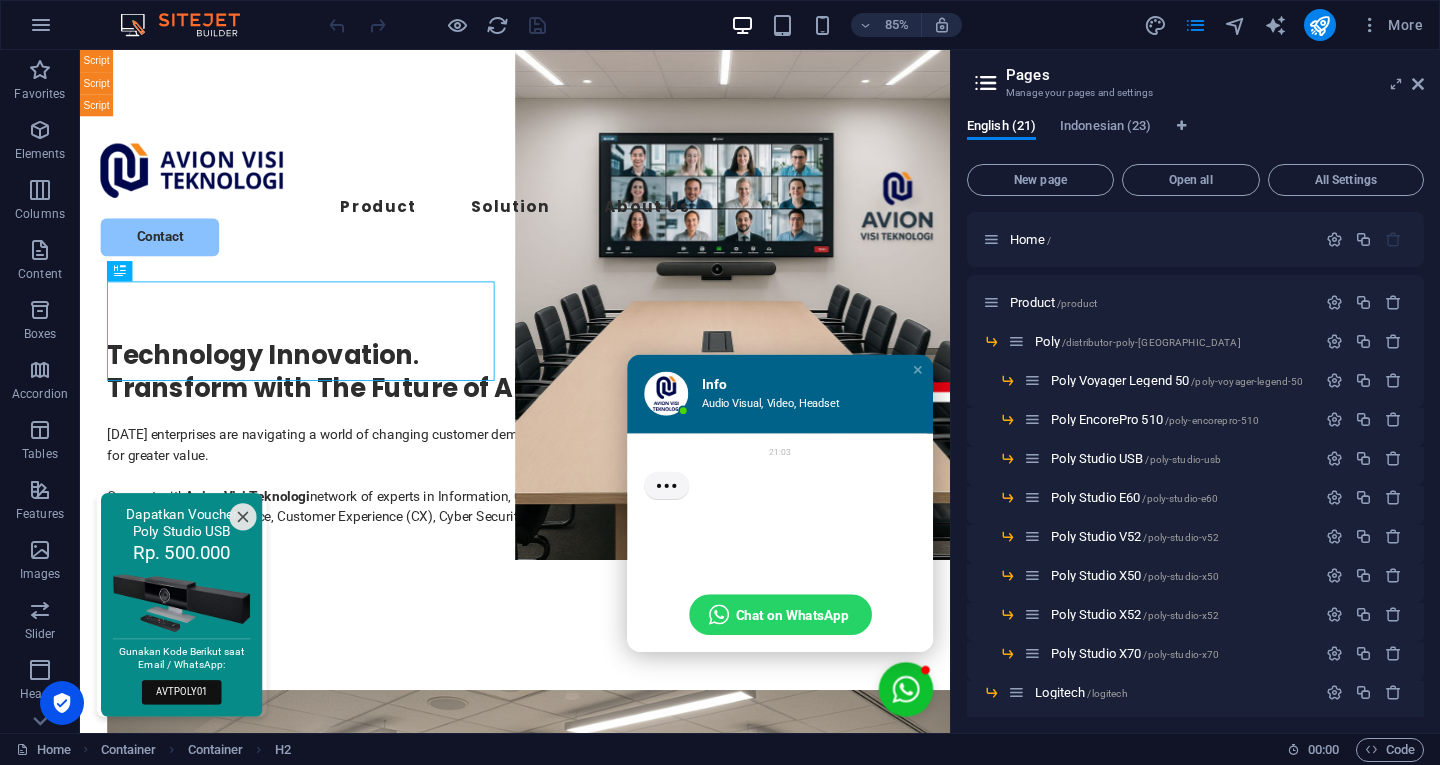 click on "/distributor-poly-[GEOGRAPHIC_DATA]" at bounding box center (1151, 342) 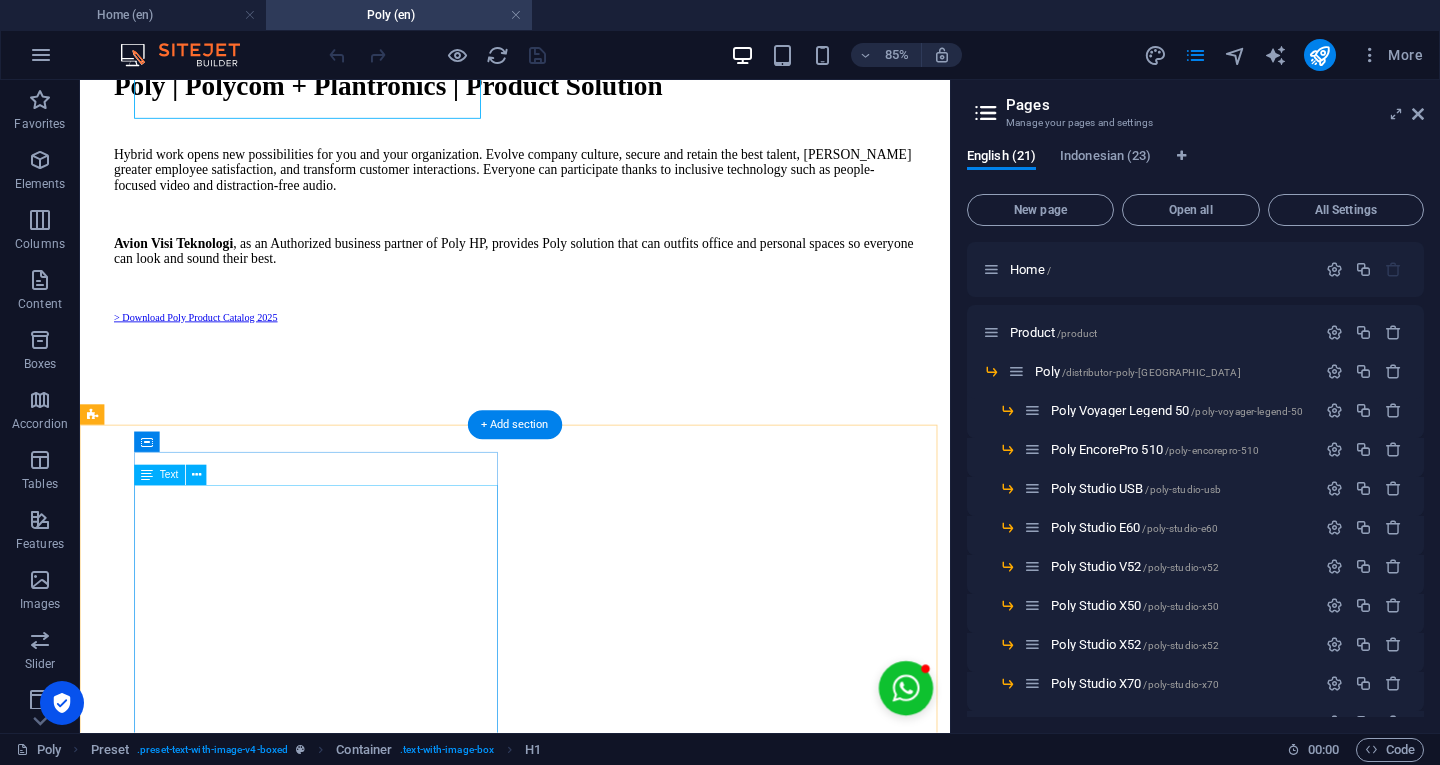 scroll, scrollTop: 741, scrollLeft: 0, axis: vertical 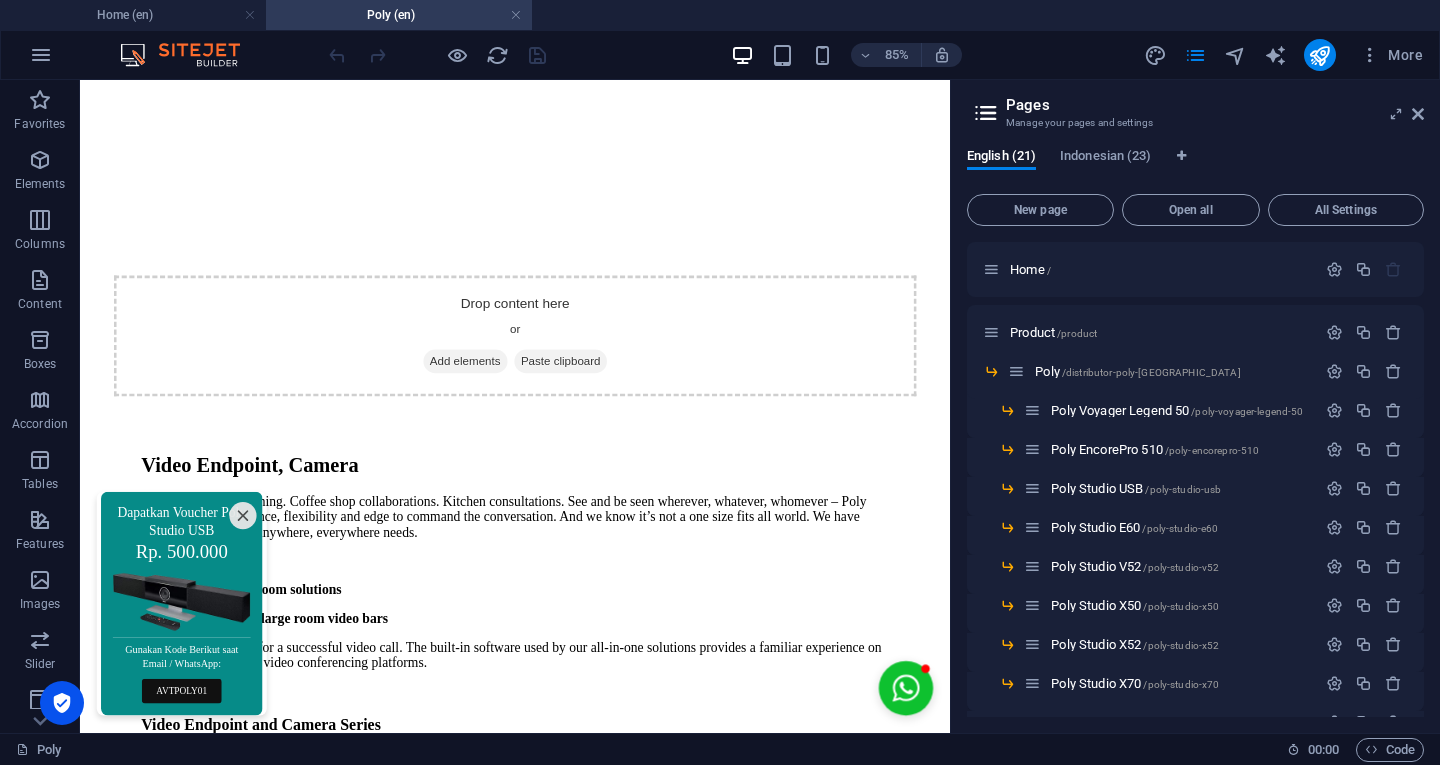 click on "Indonesian (23)" at bounding box center (1105, 158) 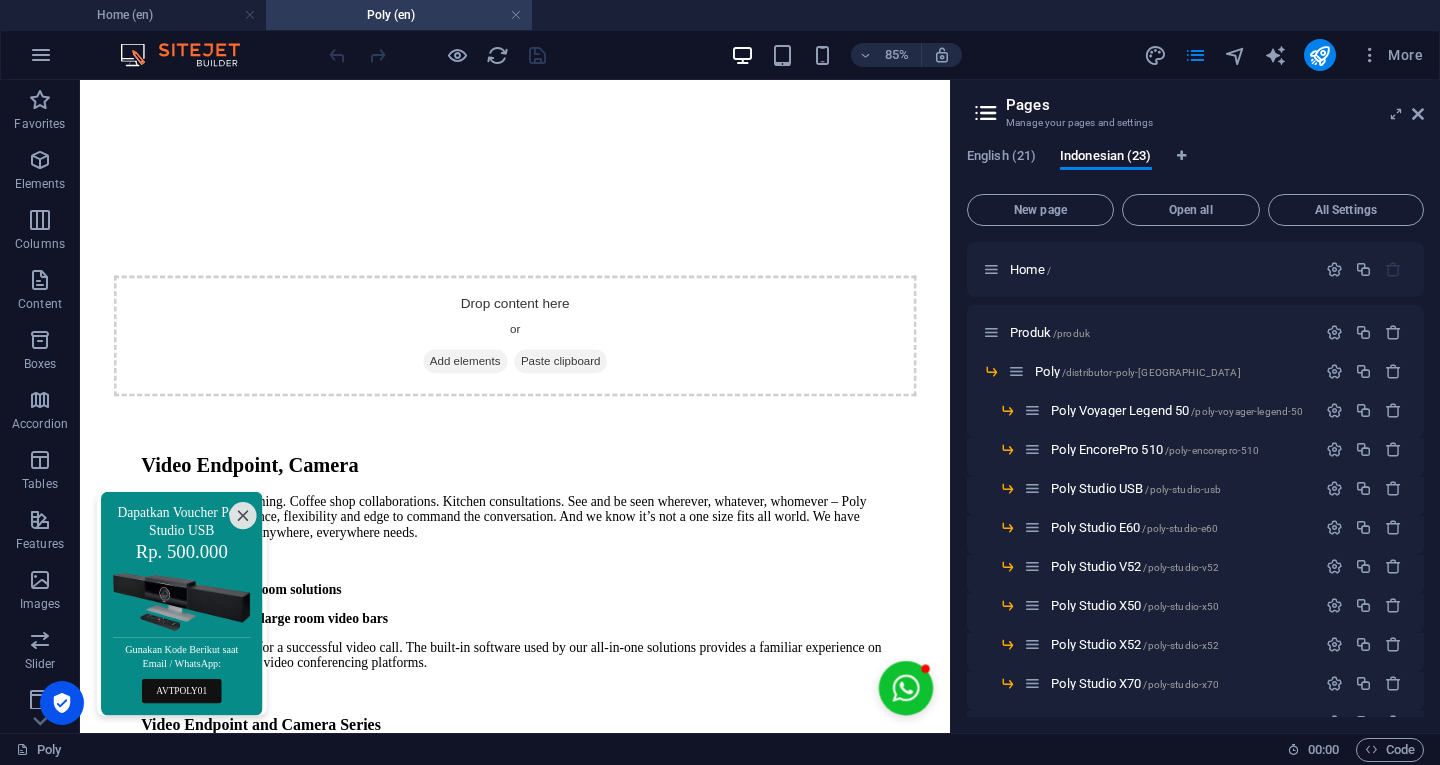 click on "/distributor-poly-[GEOGRAPHIC_DATA]" at bounding box center [1151, 372] 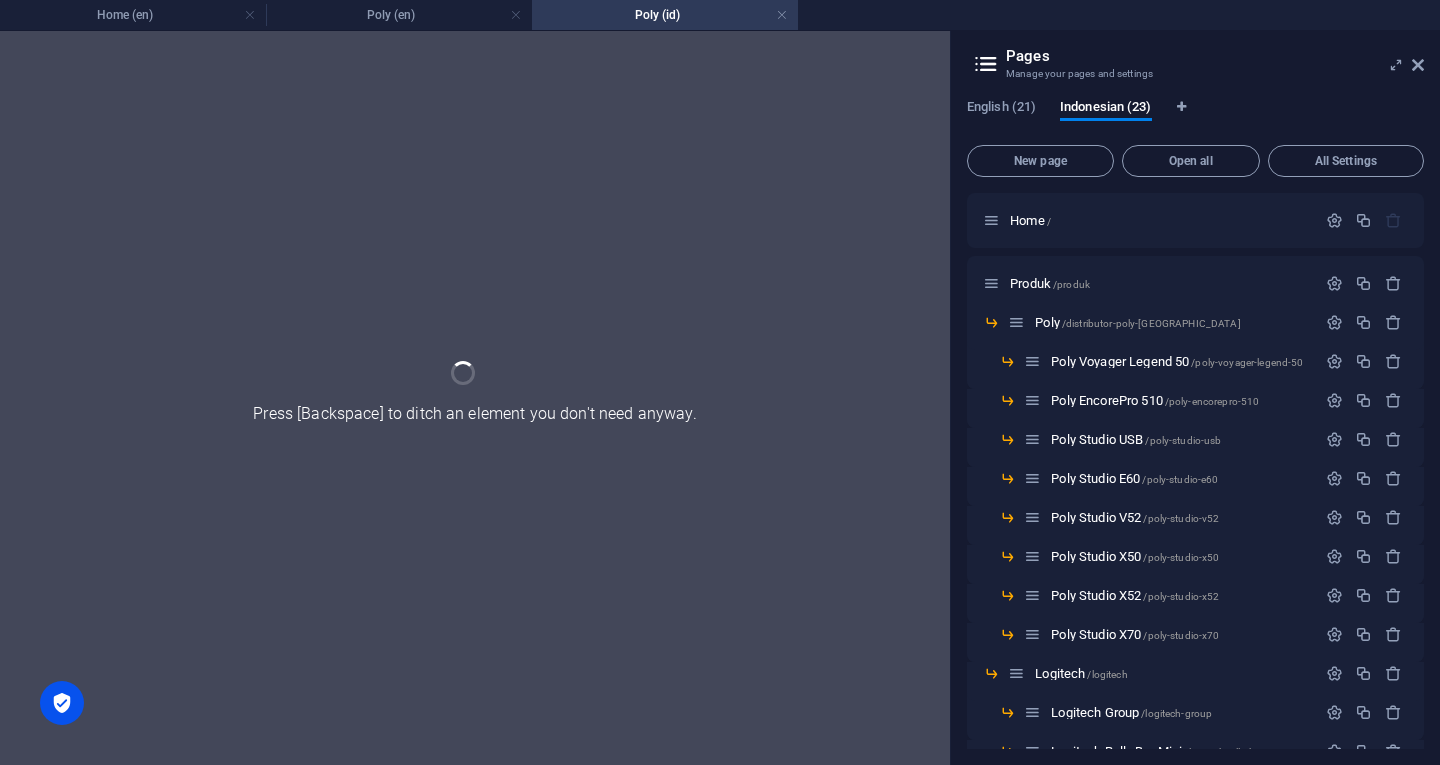 scroll, scrollTop: 0, scrollLeft: 0, axis: both 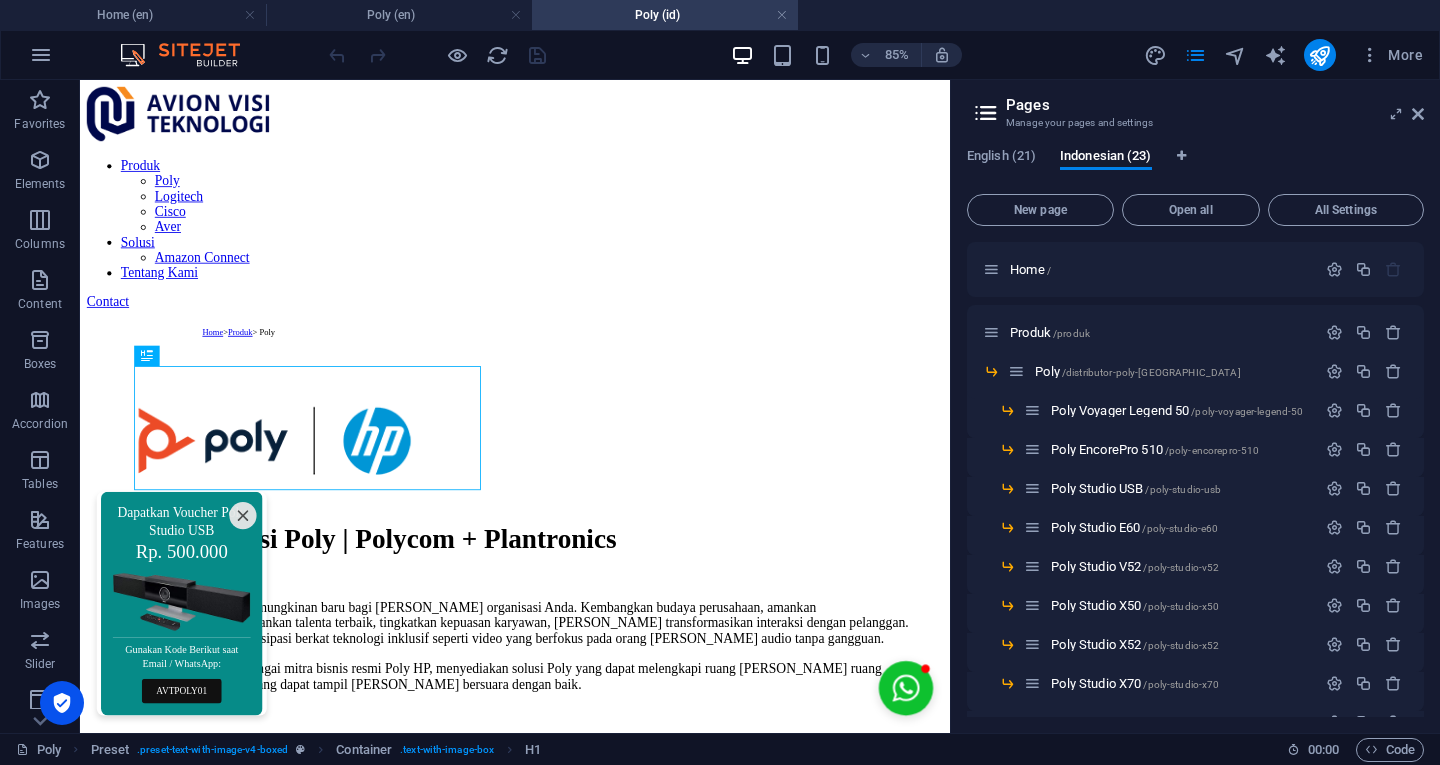click at bounding box center (1418, 114) 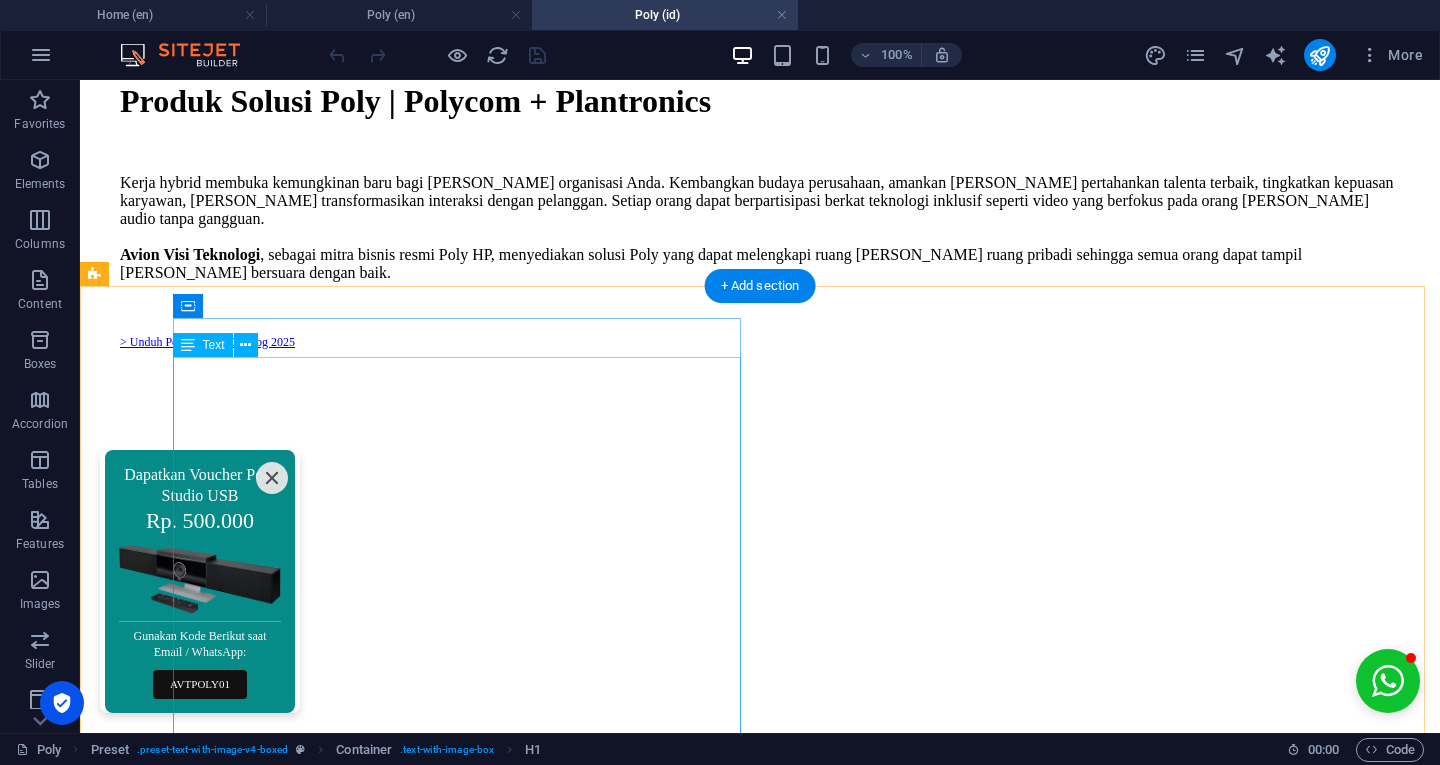 scroll, scrollTop: 1008, scrollLeft: 0, axis: vertical 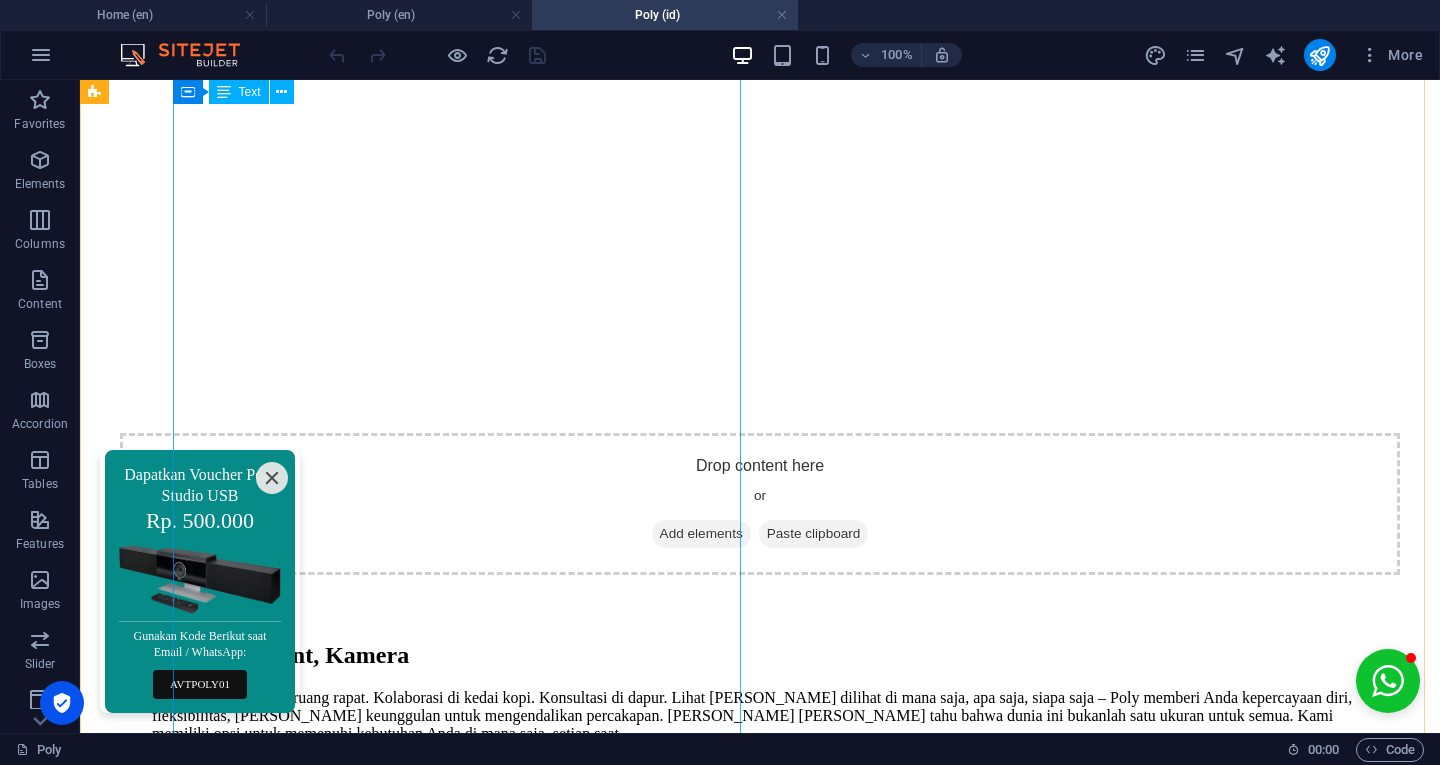 click on "Sesi brainstorming di ruang rapat. Kolaborasi di kedai kopi. Konsultasi di dapur. Lihat [PERSON_NAME] dilihat di mana saja, apa saja, siapa saja – Poly memberi Anda kepercayaan diri, fleksibilitas, [PERSON_NAME] keunggulan untuk mengendalikan percakapan. [PERSON_NAME] [PERSON_NAME] tahu bahwa dunia ini bukanlah satu ukuran untuk semua. Kami memiliki opsi untuk memenuhi kebutuhan Anda di mana saja, setiap saat. Solusi ruang rapat all-in-one Video bar untuk ruang kecil, menengah, [PERSON_NAME] besar [PERSON_NAME] [PERSON_NAME] butuhkan untuk panggilan video yang sukses. Perangkat [PERSON_NAME] bawaan yang digunakan oleh solusi all-in-one kami memberikan pengalaman yang akrab di banyak platform konferensi video favorit Anda. Model Video Endpoint, Kamera Kategori Ruangan Kecil (3-5 orang) Ruangan Menengah  (6-11 orang) Ruangan Besar - Kustom (11-15 orang) Video Bar USB Studio V12 Studio R30 Studio V52 Studio USB Studio V72 Video Bar Native* Studio X32 Studio X30 Studio X52 Studio X50 Studio X72 Studio X70 Kamera USB Studio E60 Studio E70 Studio E60 Studio E70 Codec Modular G62" at bounding box center (760, 1068) 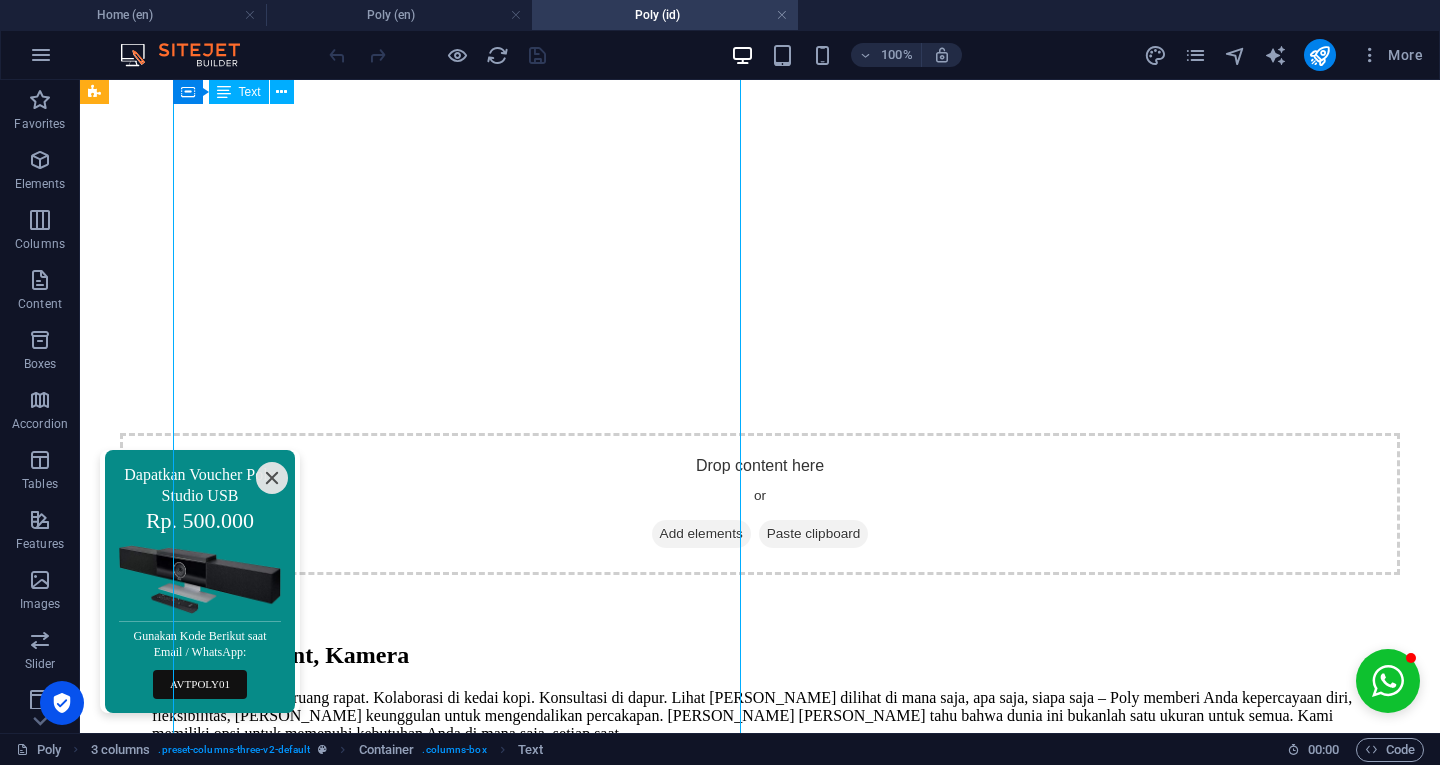 click on "Sesi brainstorming di ruang rapat. Kolaborasi di kedai kopi. Konsultasi di dapur. Lihat [PERSON_NAME] dilihat di mana saja, apa saja, siapa saja – Poly memberi Anda kepercayaan diri, fleksibilitas, [PERSON_NAME] keunggulan untuk mengendalikan percakapan. [PERSON_NAME] [PERSON_NAME] tahu bahwa dunia ini bukanlah satu ukuran untuk semua. Kami memiliki opsi untuk memenuhi kebutuhan Anda di mana saja, setiap saat. Solusi ruang rapat all-in-one Video bar untuk ruang kecil, menengah, [PERSON_NAME] besar [PERSON_NAME] [PERSON_NAME] butuhkan untuk panggilan video yang sukses. Perangkat [PERSON_NAME] bawaan yang digunakan oleh solusi all-in-one kami memberikan pengalaman yang akrab di banyak platform konferensi video favorit Anda. Model Video Endpoint, Kamera Kategori Ruangan Kecil (3-5 orang) Ruangan Menengah  (6-11 orang) Ruangan Besar - Kustom (11-15 orang) Video Bar USB Studio V12 Studio R30 Studio V52 Studio USB Studio V72 Video Bar Native* Studio X32 Studio X30 Studio X52 Studio X50 Studio X72 Studio X70 Kamera USB Studio E60 Studio E70 Studio E60 Studio E70 Codec Modular G62" at bounding box center [760, 1068] 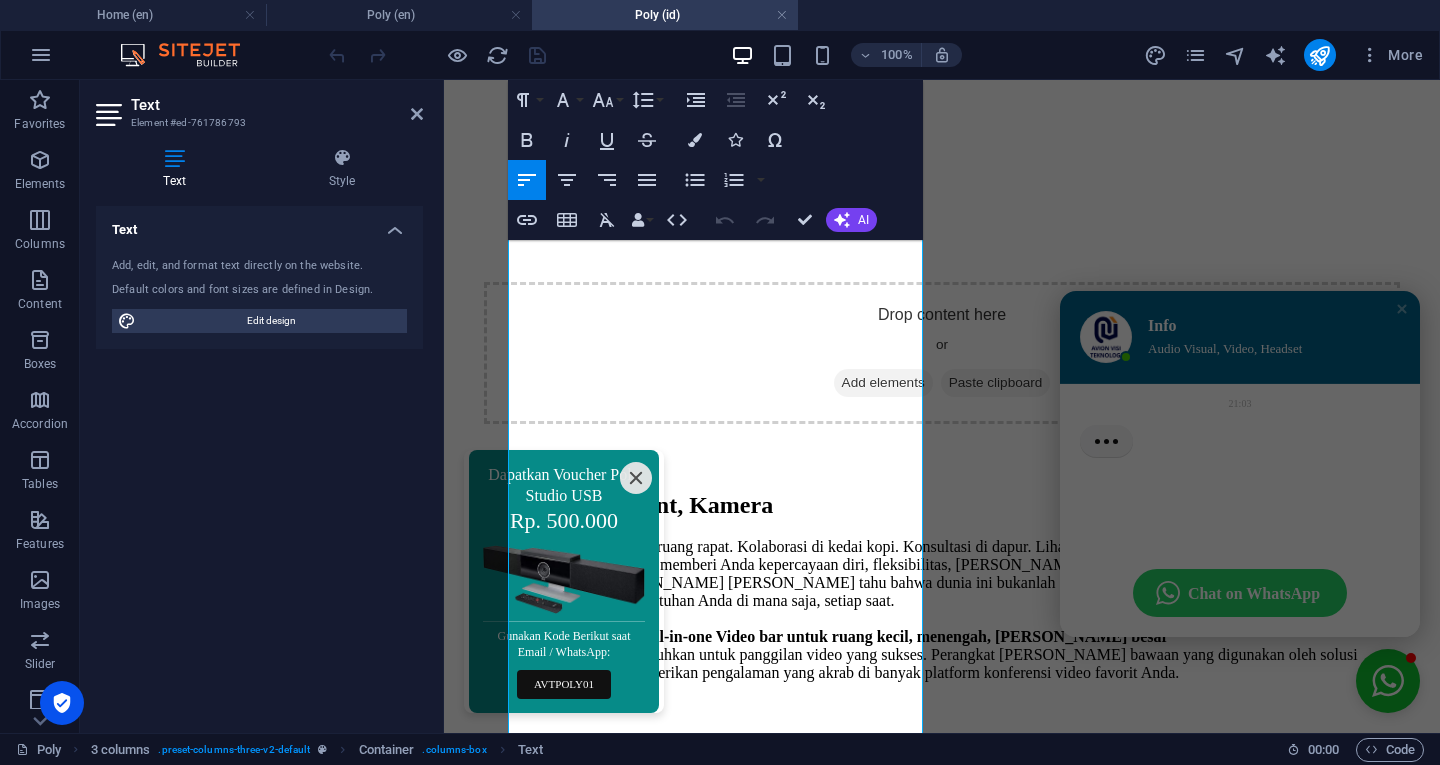 scroll, scrollTop: 1370, scrollLeft: 0, axis: vertical 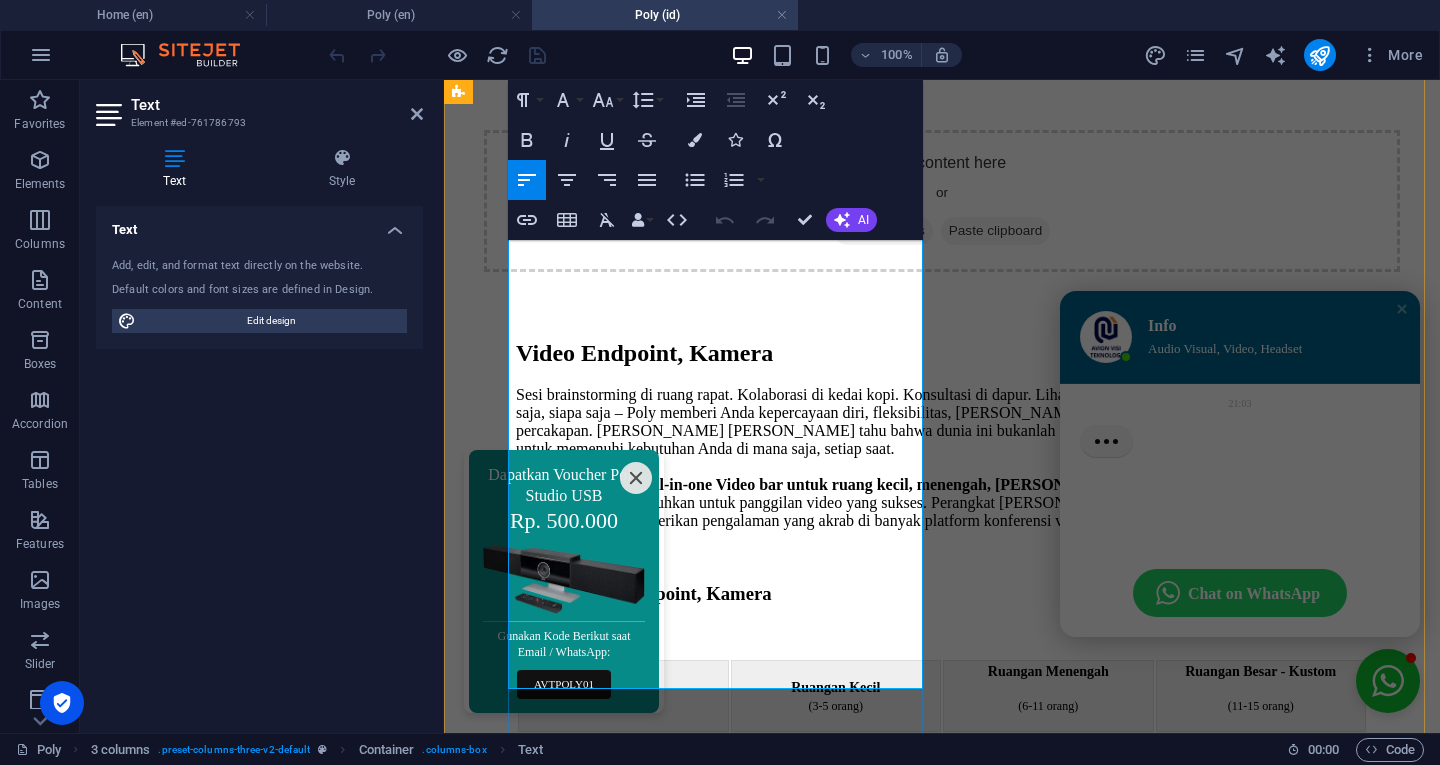click on "G62" at bounding box center (957, 871) 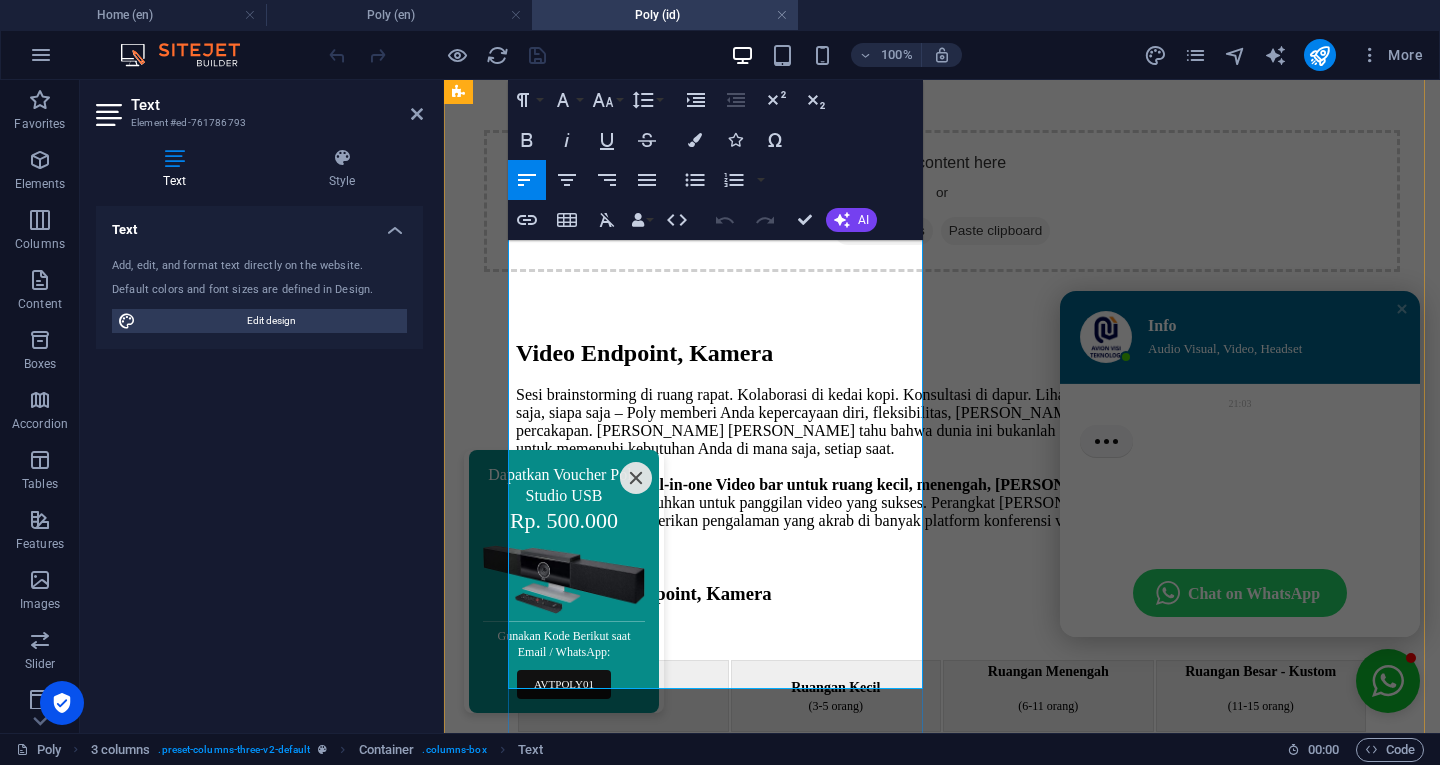 type 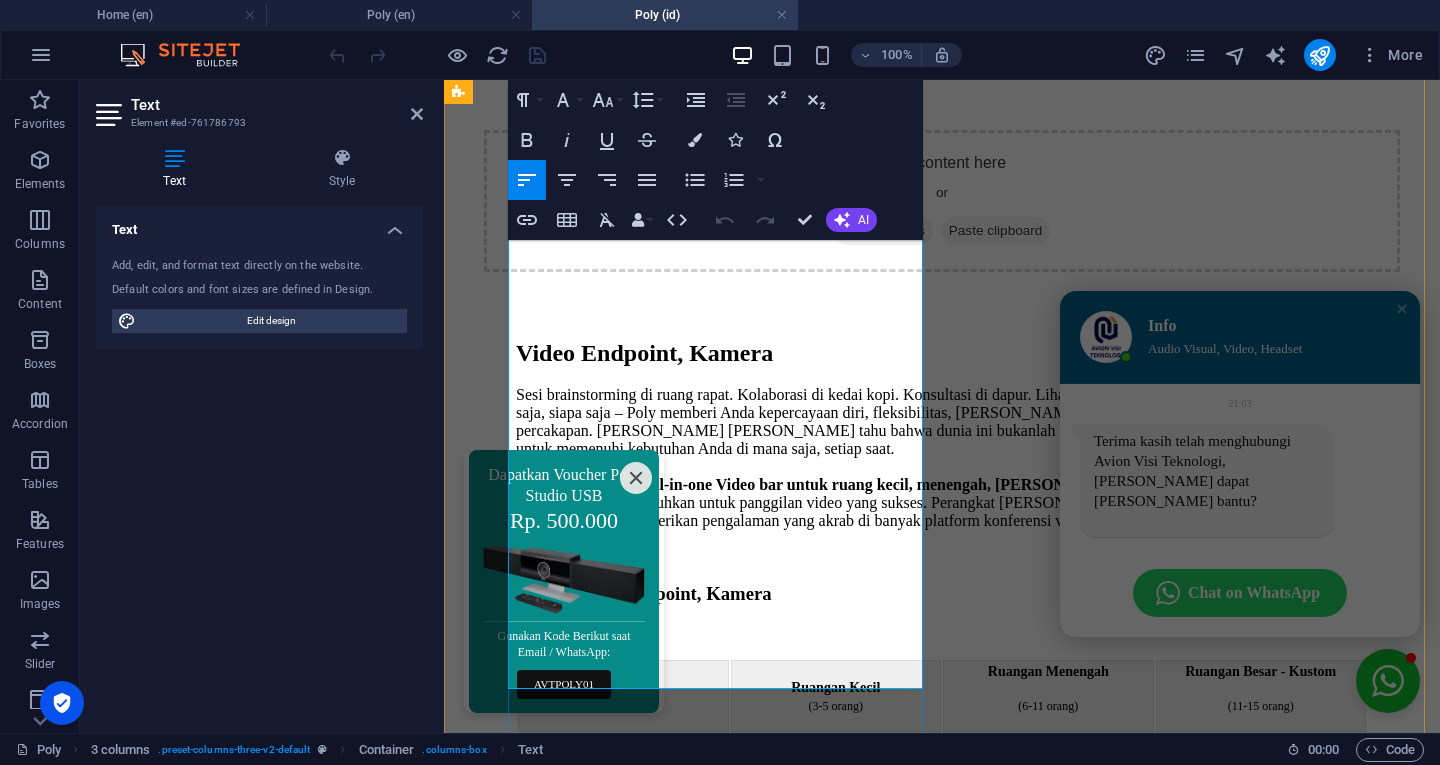 copy on "Studio" 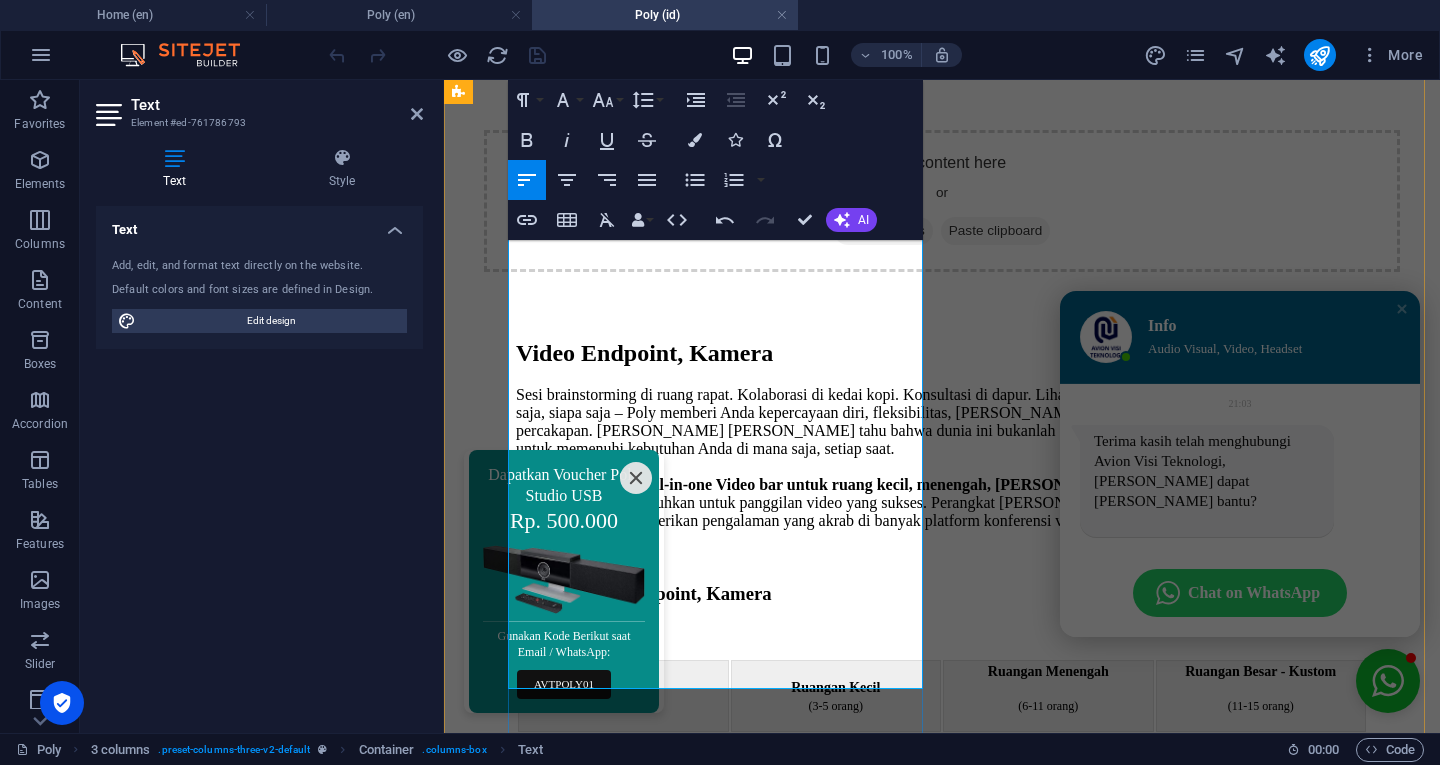 click on "G62" at bounding box center [1170, 871] 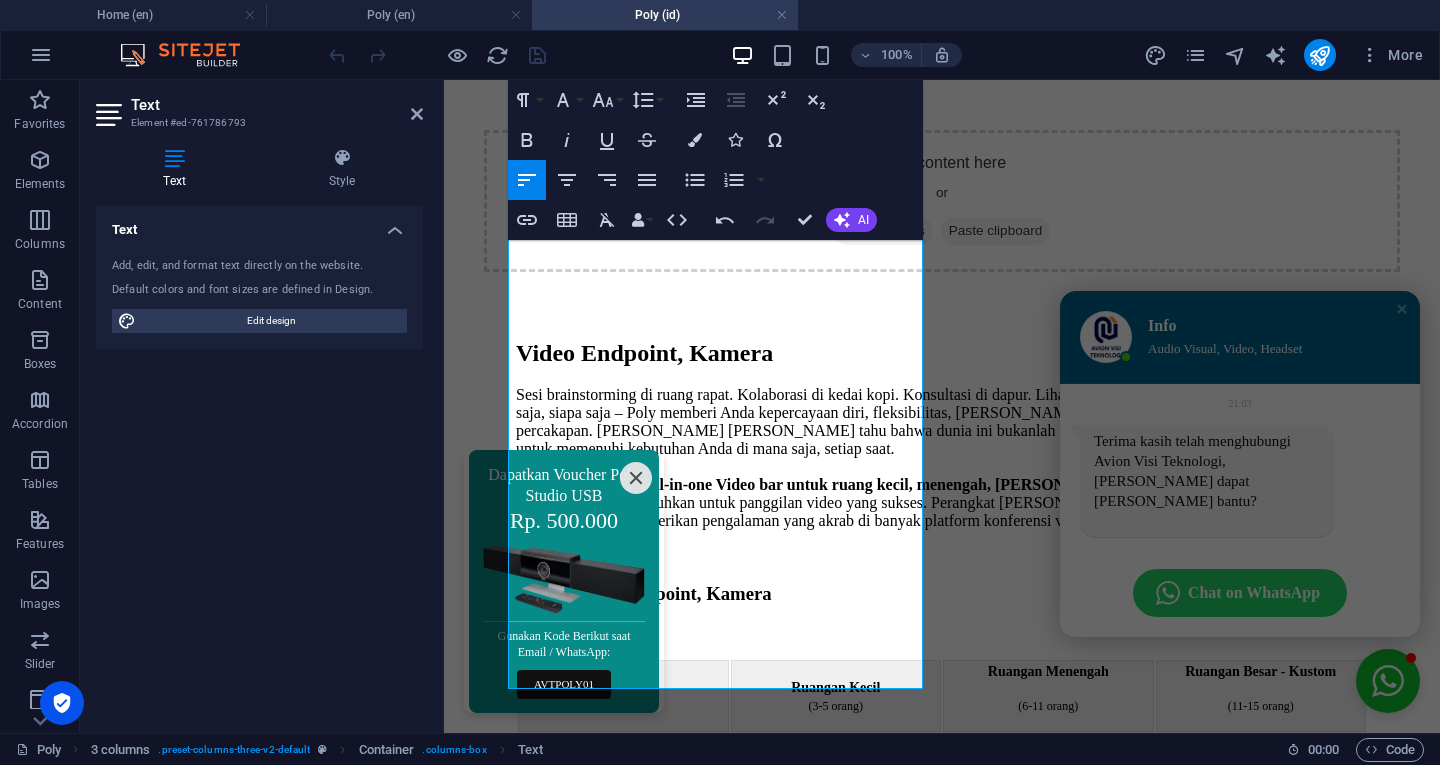 click on "Poly (en)" at bounding box center (399, 15) 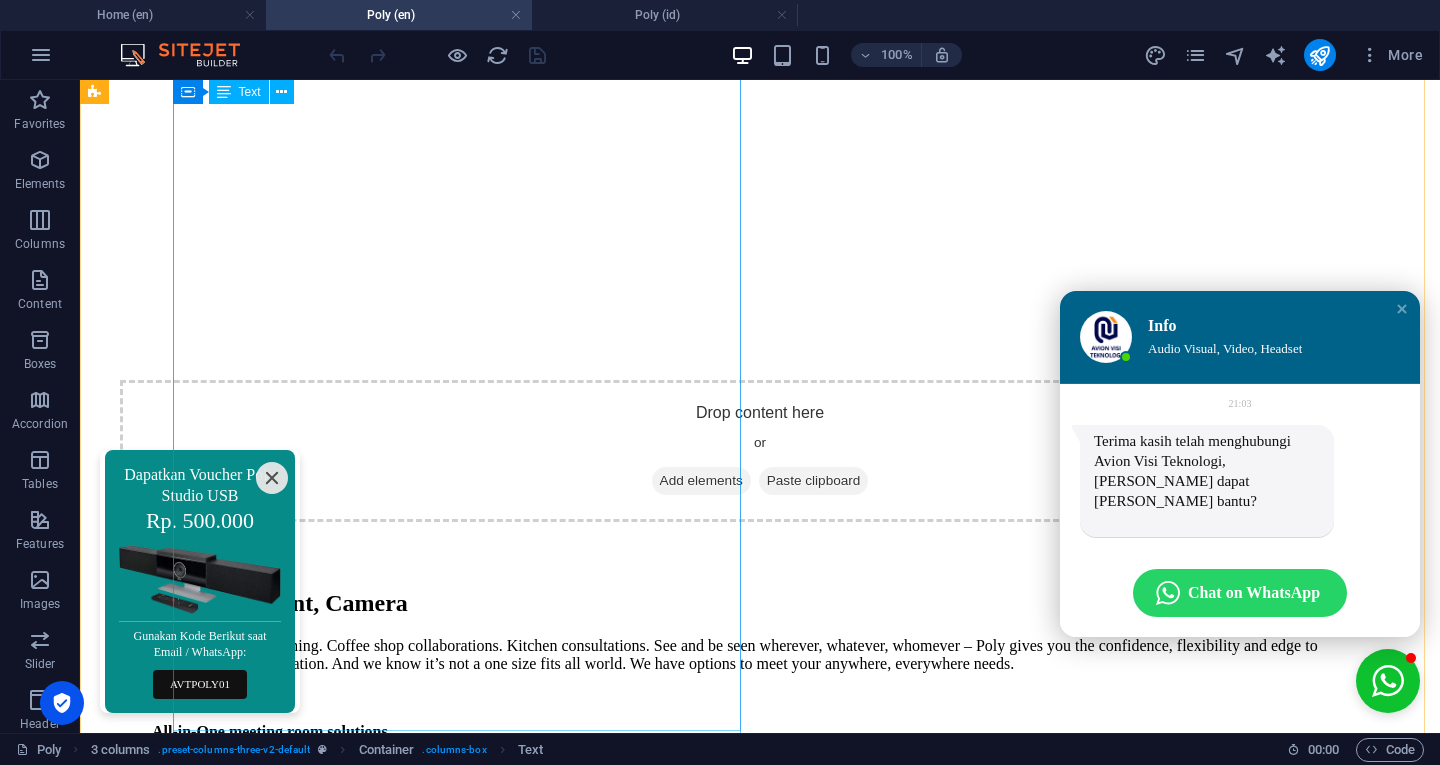scroll, scrollTop: 1056, scrollLeft: 0, axis: vertical 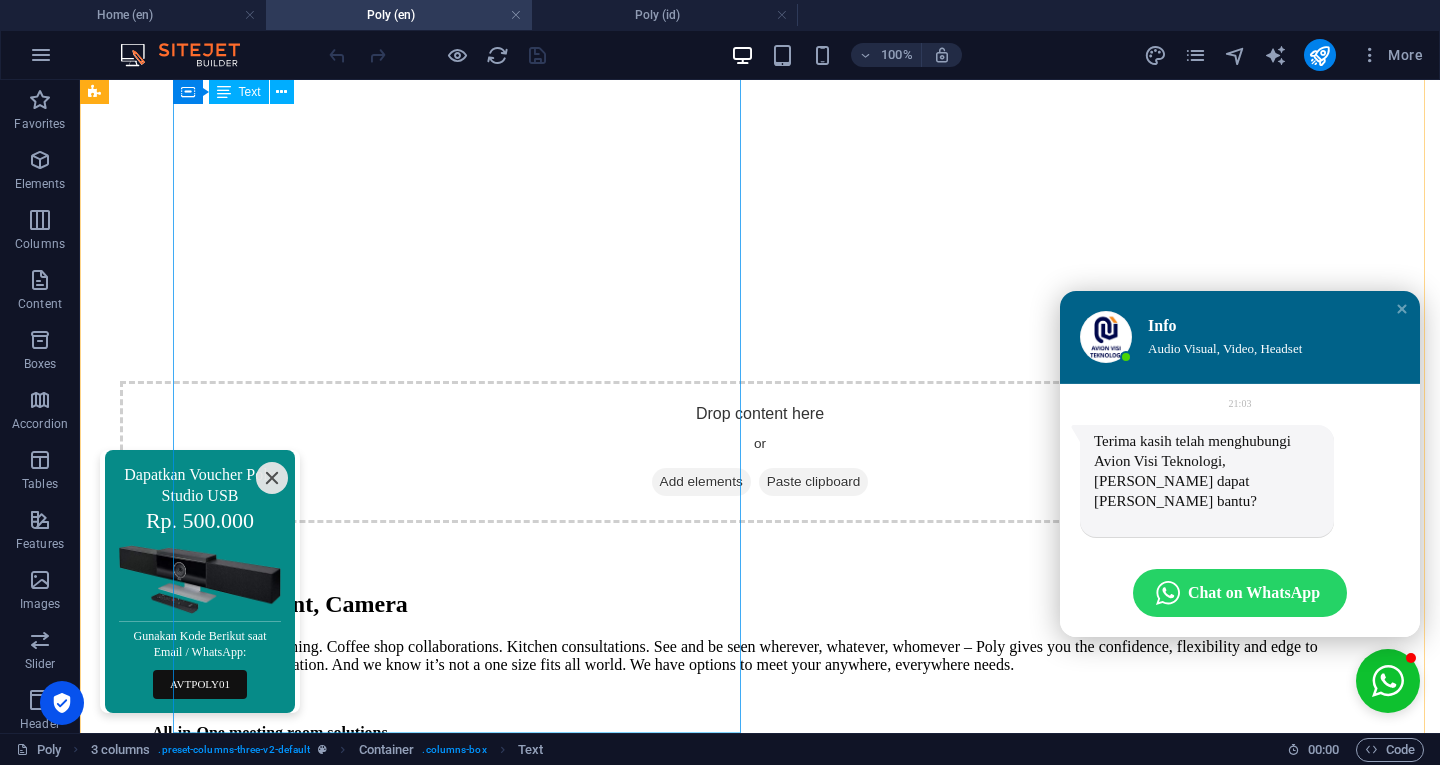 click on "Boardroom brainstorming. Coffee shop collaborations. Kitchen consultations. See and be seen wherever, whatever, whomever – Poly gives you the confidence, flexibility and edge to command the conversation. And we know it’s not a one size fits all world. We have options to meet your anywhere, everywhere needs. All-in-One meeting room solutions Small, medium, and large room video bars Everything you need for a successful video call. The built-in software used by our all-in-one solutions provides a familiar experience on many of your favorite video conferencing platforms. Video Endpoint and Camera Series  Category Small Room (3-5 people) Medium Room (6-11 people) Large - Custom Room (11-15 people) USB Video Bar Studio V12 Studio R30 Studio V52 Studio USB Studio V72 Native Video Bar* Studio X32 Studio X30 Studio X52 Studio X50 Studio X72 Studio X70 USB Camera Studio E60 Studio E70 Studio E60 Studio E70 Modular Codec G62 G62 G7500 Microsoft Teams Room (MTR) Windows HP Mini PC G9+ with TC10 touch control panel." at bounding box center (760, 1057) 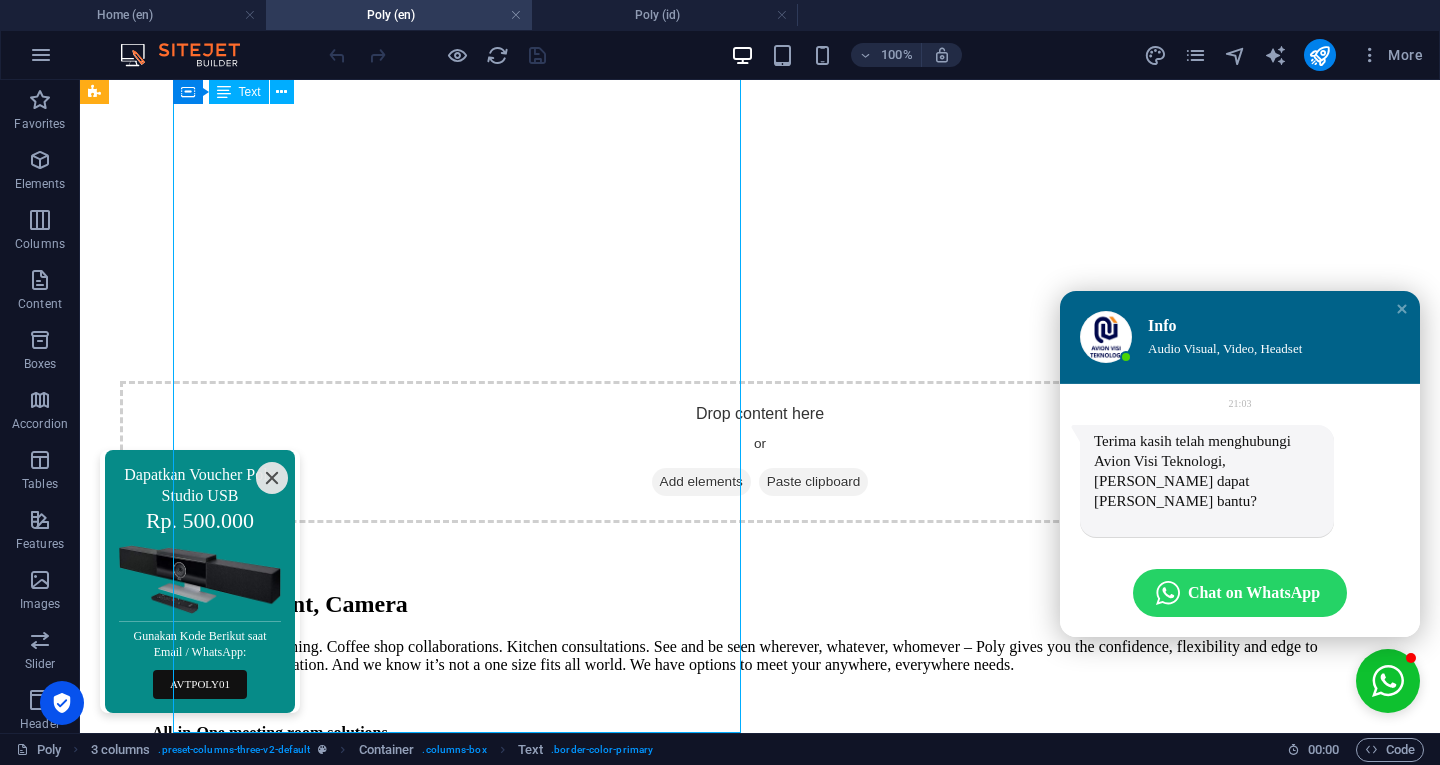 click on "Boardroom brainstorming. Coffee shop collaborations. Kitchen consultations. See and be seen wherever, whatever, whomever – Poly gives you the confidence, flexibility and edge to command the conversation. And we know it’s not a one size fits all world. We have options to meet your anywhere, everywhere needs. All-in-One meeting room solutions Small, medium, and large room video bars Everything you need for a successful video call. The built-in software used by our all-in-one solutions provides a familiar experience on many of your favorite video conferencing platforms. Video Endpoint and Camera Series  Category Small Room (3-5 people) Medium Room (6-11 people) Large - Custom Room (11-15 people) USB Video Bar Studio V12 Studio R30 Studio V52 Studio USB Studio V72 Native Video Bar* Studio X32 Studio X30 Studio X52 Studio X50 Studio X72 Studio X70 USB Camera Studio E60 Studio E70 Studio E60 Studio E70 Modular Codec G62 G62 G7500 Microsoft Teams Room (MTR) Windows HP Mini PC G9+ with TC10 touch control panel." at bounding box center [760, 1057] 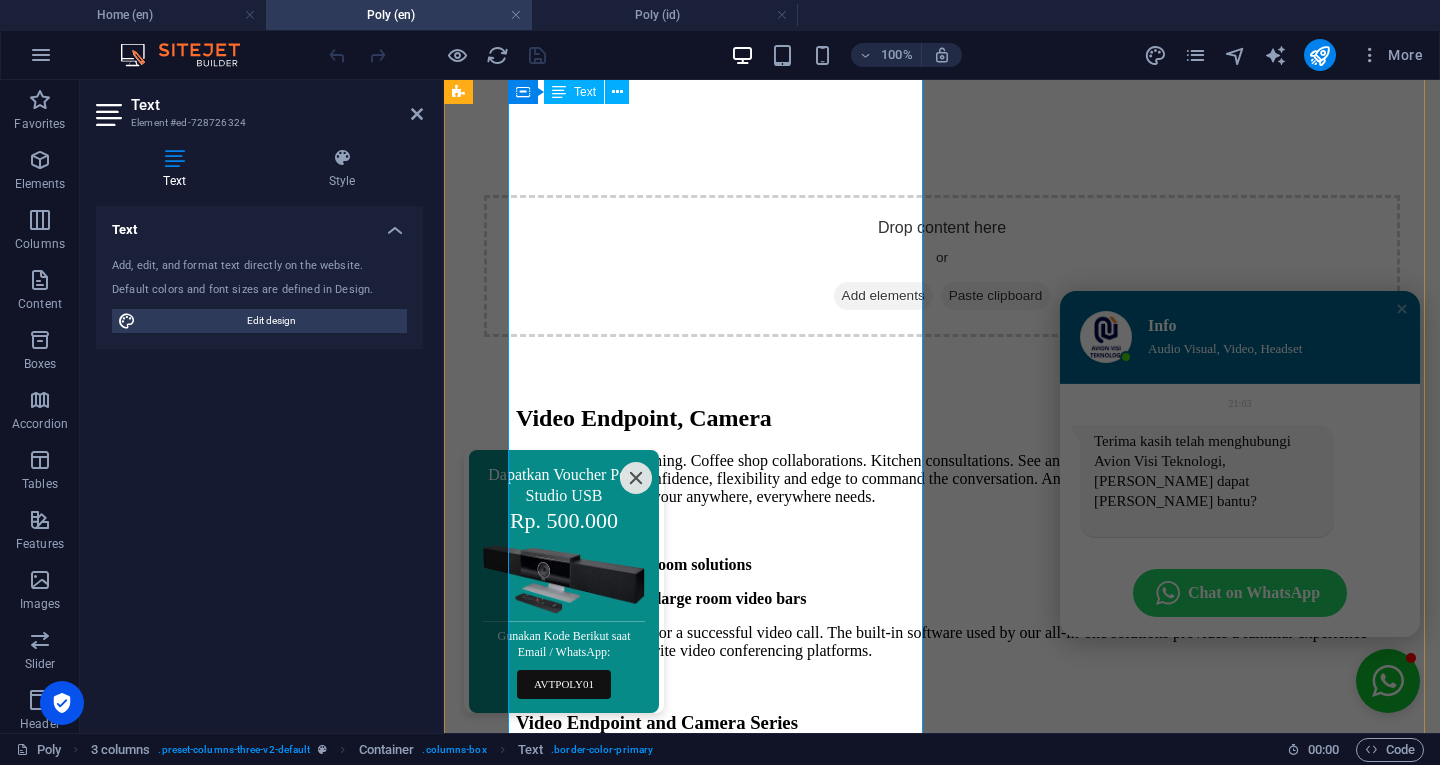 scroll, scrollTop: 1327, scrollLeft: 0, axis: vertical 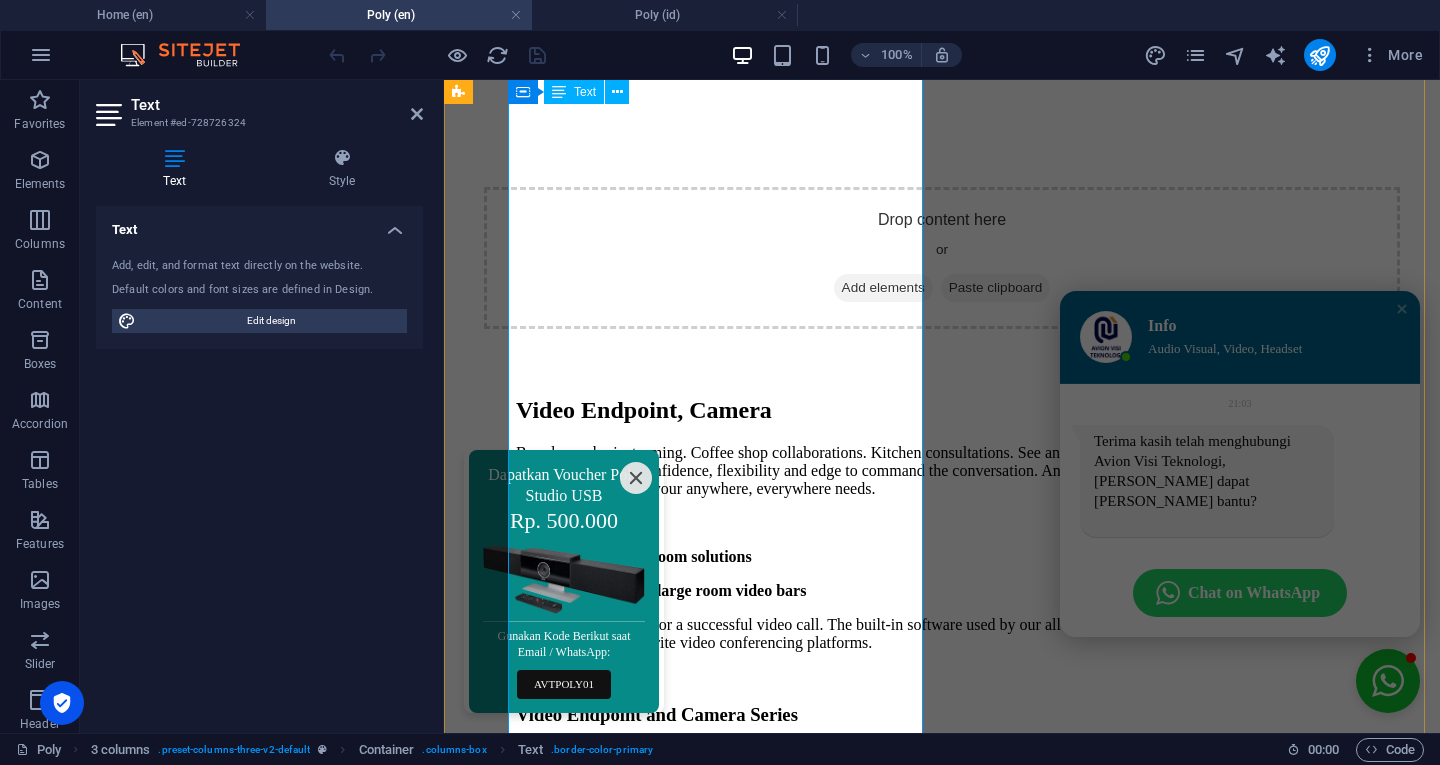 click on "G62" at bounding box center (957, 992) 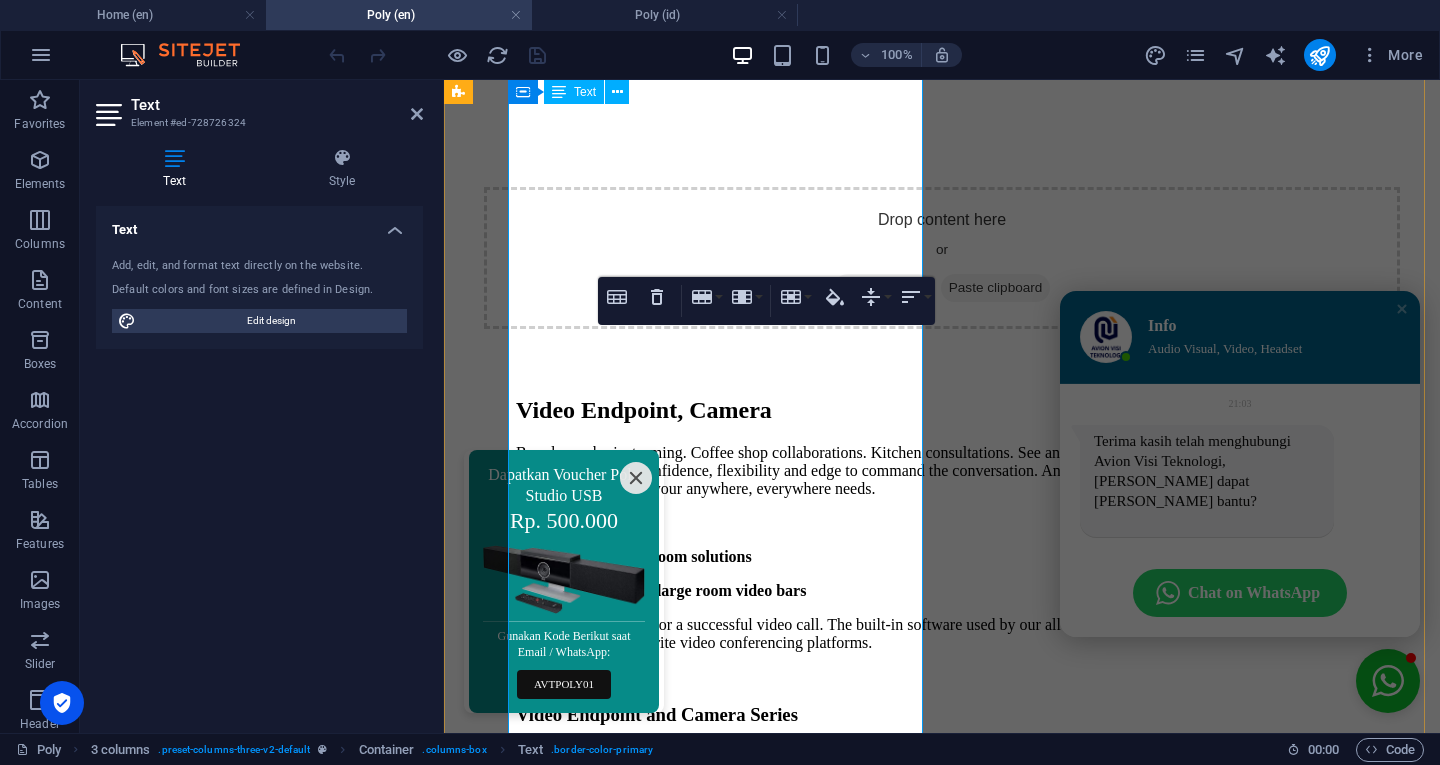 type 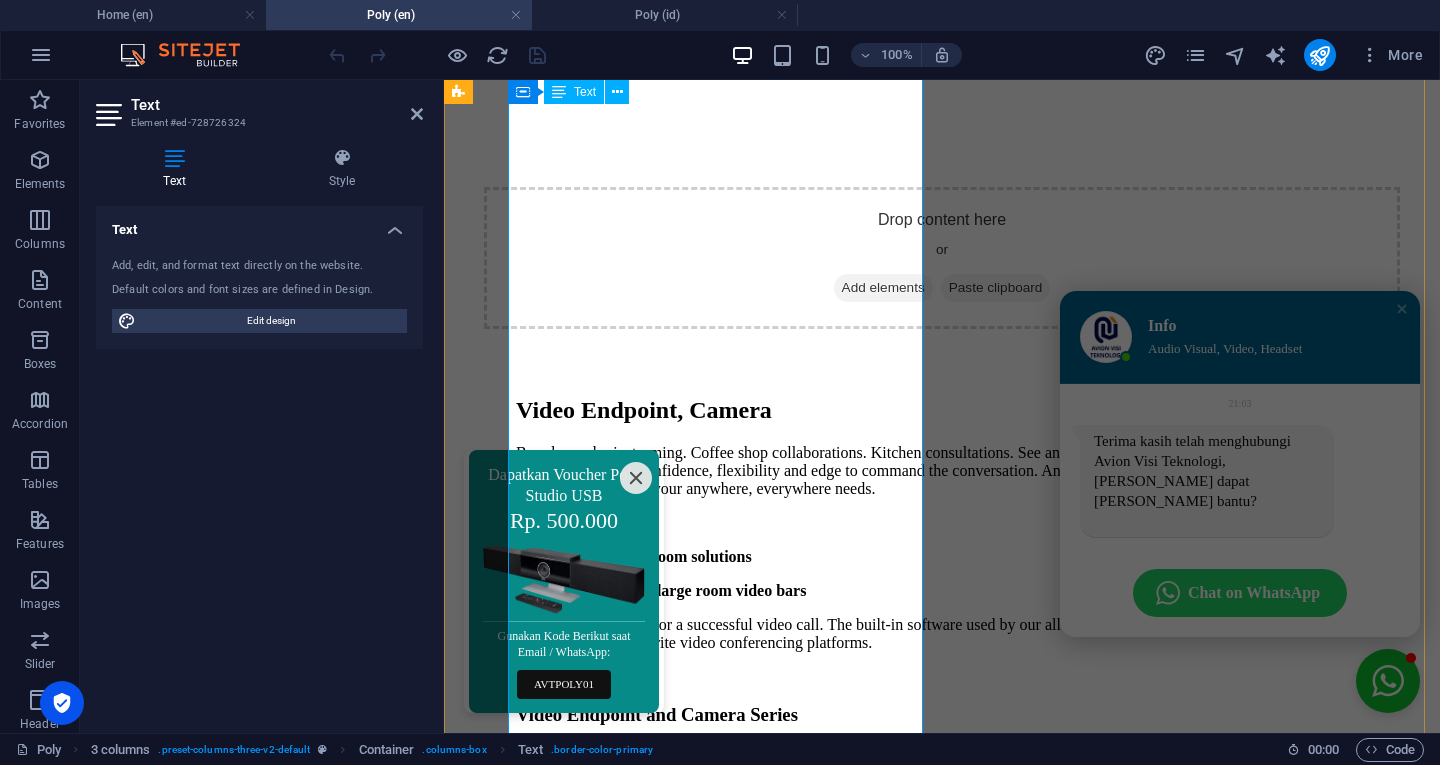 click on "G62" at bounding box center (1170, 992) 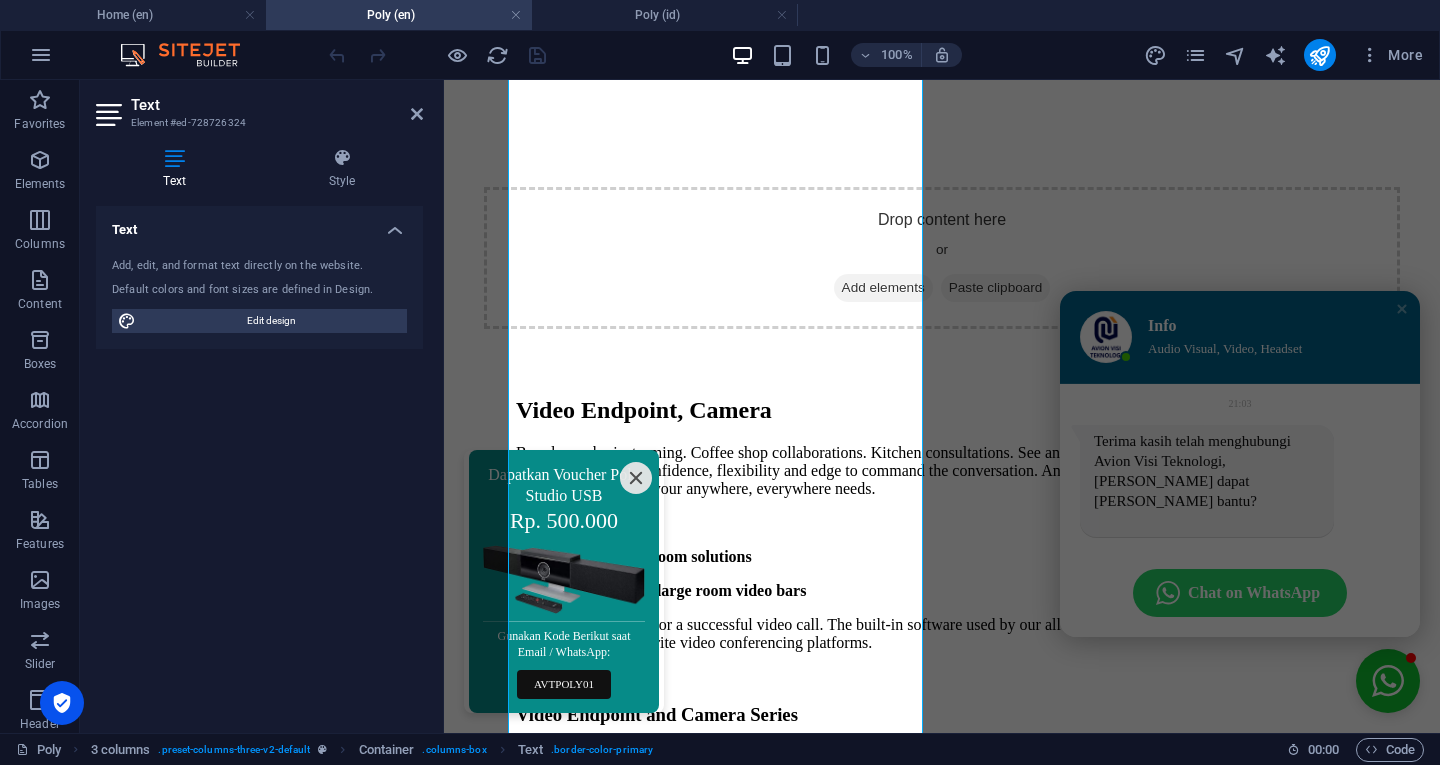 click on "100% More" at bounding box center [878, 55] 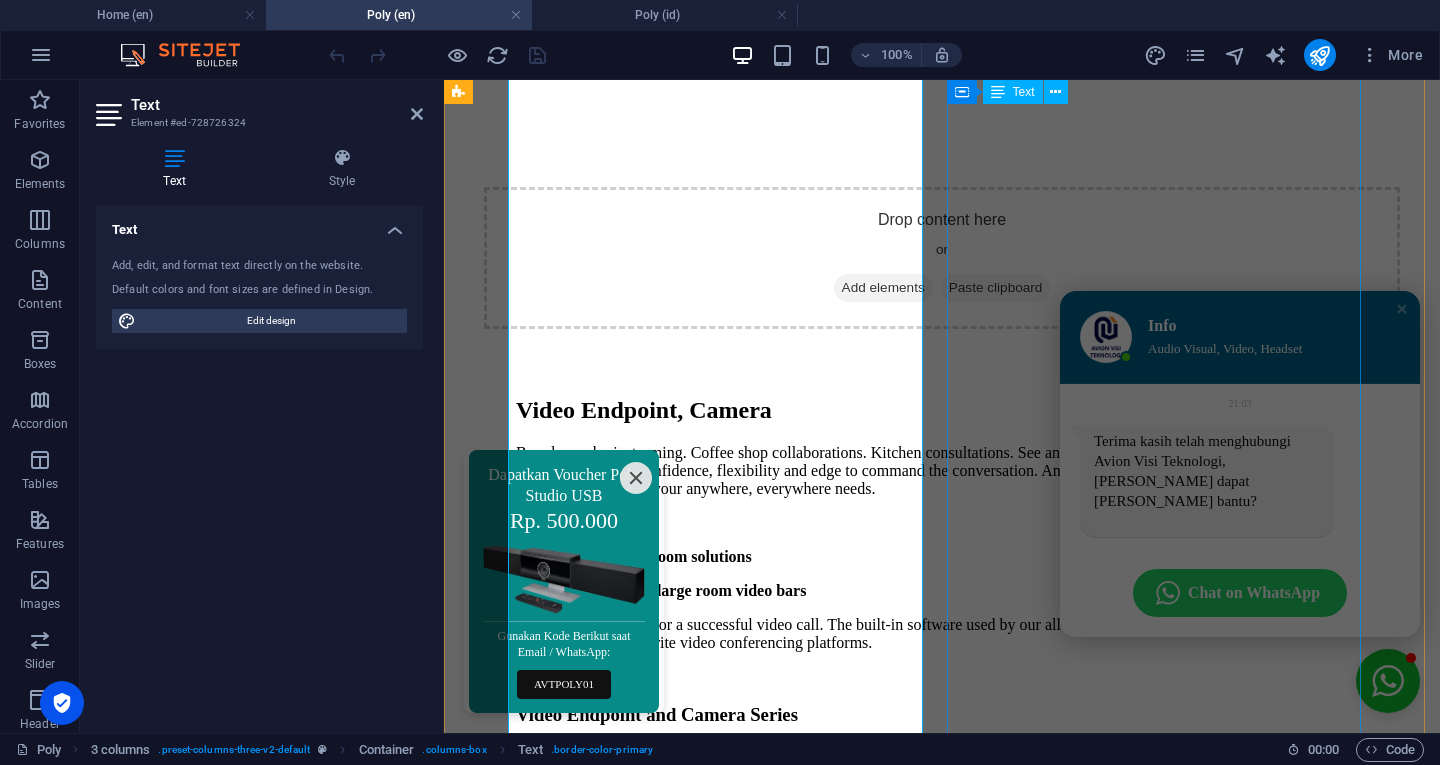 click on "Work is no longer a place to go or a time of day. It’s about what you do, how you do it and getting stuff done. And to do that you depend on clear communication. Poly headsets are beautifully designed tech that let you hear and be heard with incredible clarity, while tuning out distractions. Delivering crazy good audio for your most important conversations. > 3 Hybrid Work Challenges AI Helps Solve Headset UC/Office Series  Headset Model Wired (Cable) Wireless Bluetooth Stereo / Binaural On-Ear Blackwire 3220/3225 Blackwire 3320/3325 Blackwire 5220 Blackwire 8225 Voyager 4320 Voyager Focus 2 Stereo / Binaural Over-Ear Voyager Surround 80/85 Mono / Monaural On-Ear Blackwire 3210/3215 Blackwire 3310/3315 Blackwire 5210 Voyager 4310 Mobile Mono / Monaural In-Ear Voyager 5200 Voyager Legend 50 * True Wireless (TWS) Stereo / Binaural In-Ear Voyager Free 60 Call Center Headset Series Usage Level  Mono / Monaural On-Ear Stereo /Binaural On-Ear Entry / Basic EncorePro 310 QD EncorePro 320 QD EncorePro 510 QD" at bounding box center (942, 3242) 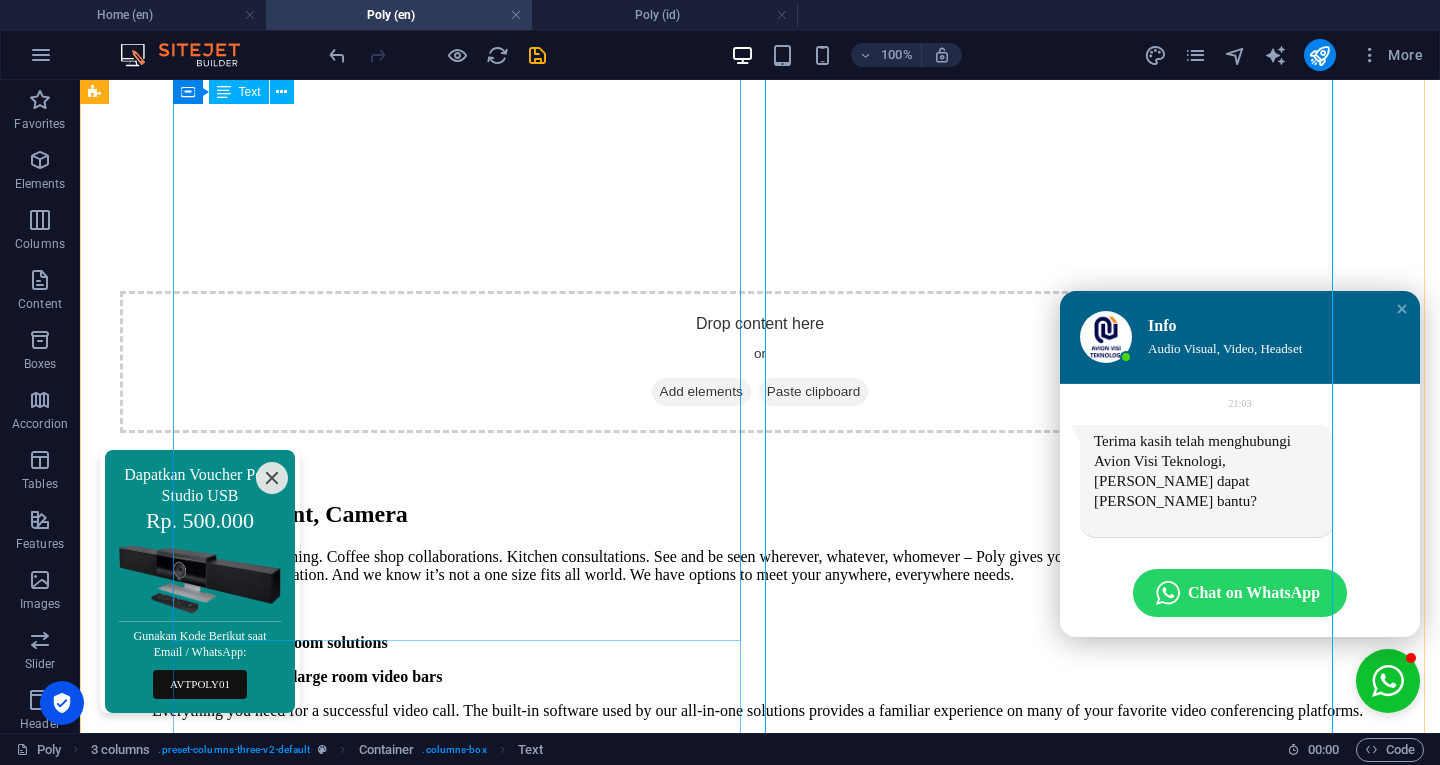 scroll, scrollTop: 1145, scrollLeft: 0, axis: vertical 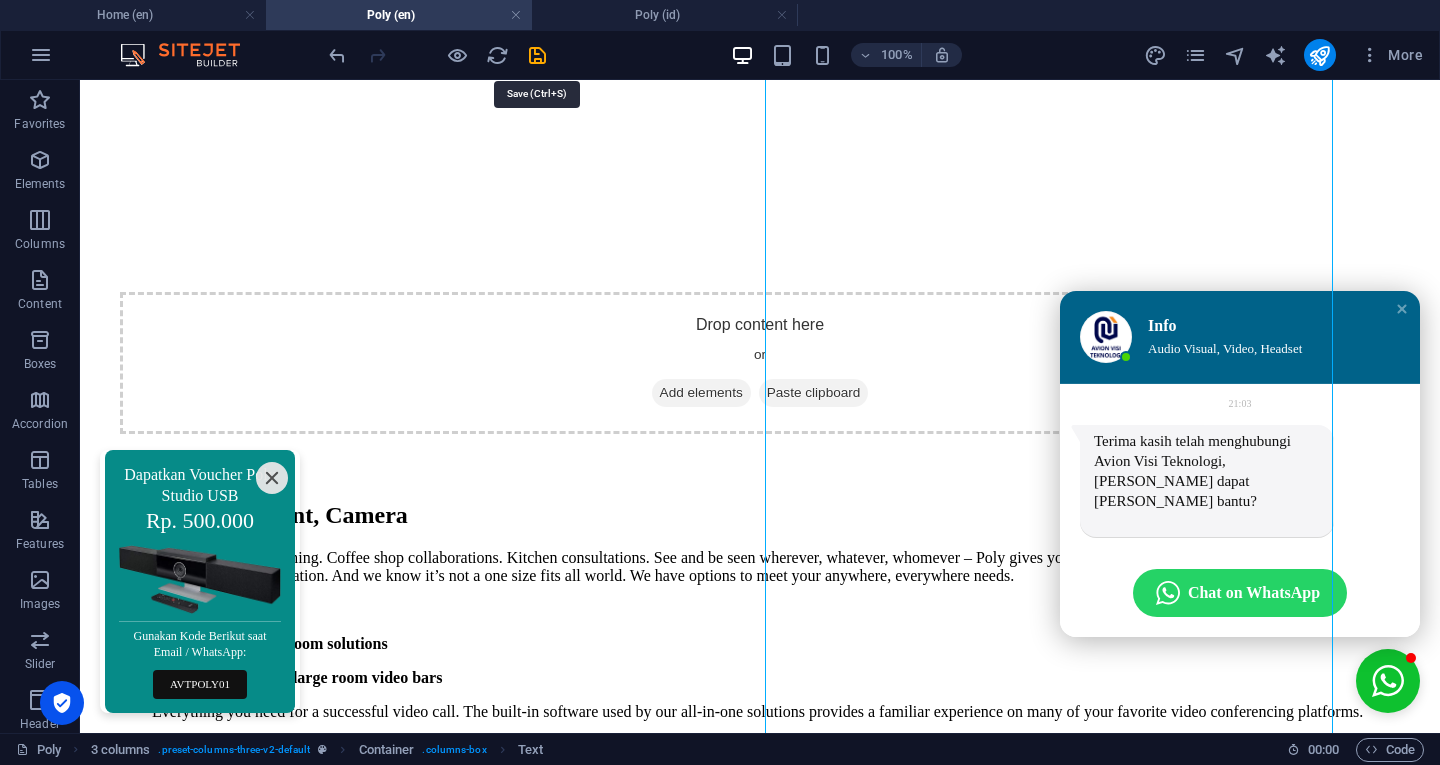 click at bounding box center (537, 55) 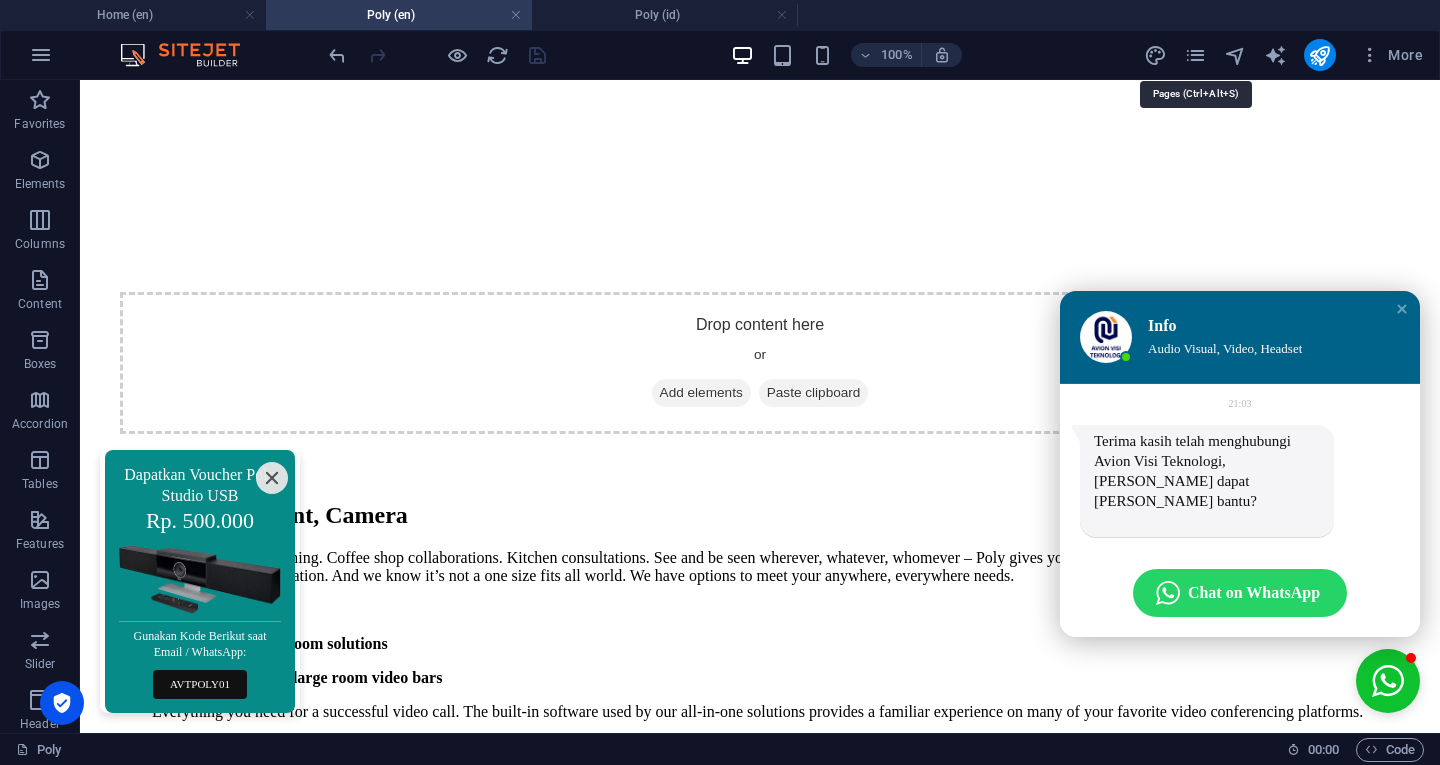 click at bounding box center [1195, 55] 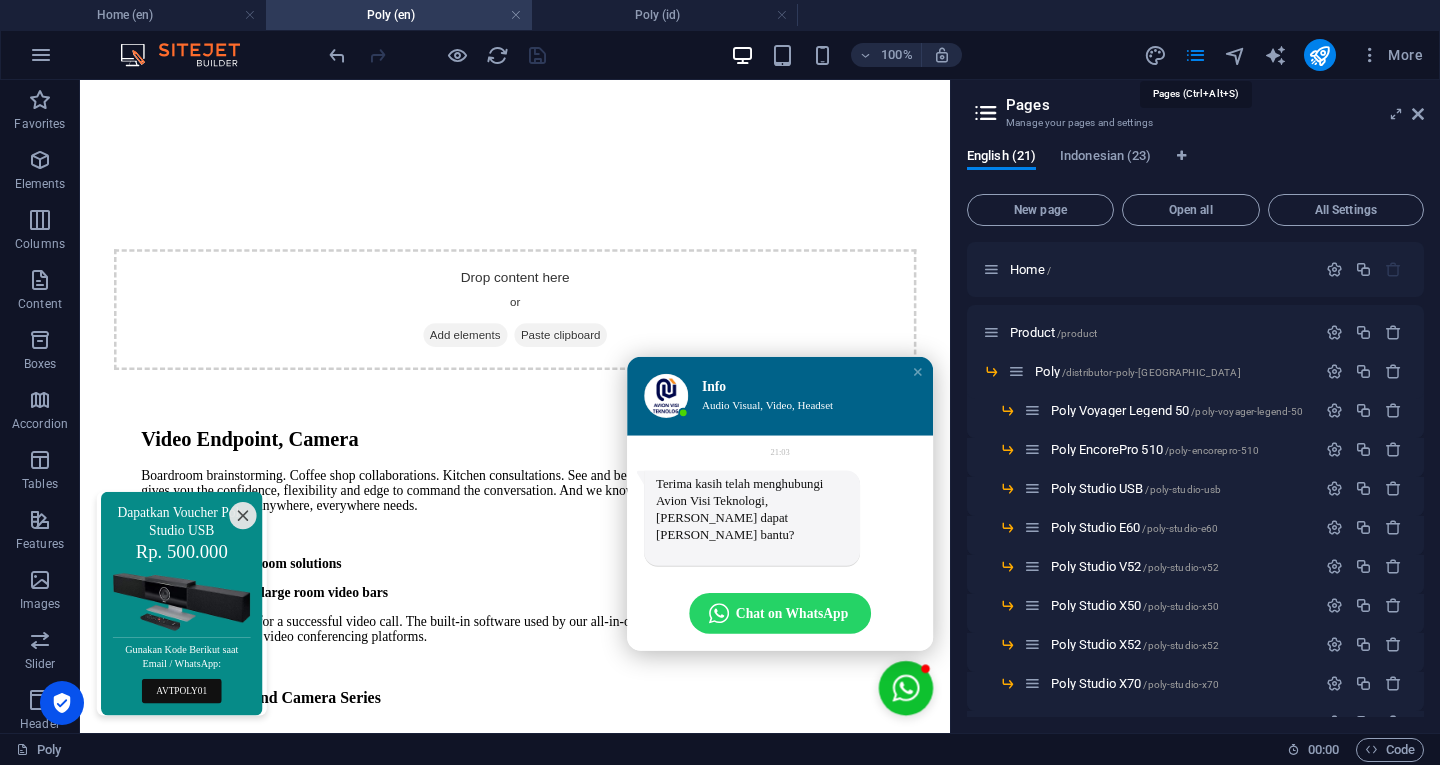 scroll, scrollTop: 1289, scrollLeft: 0, axis: vertical 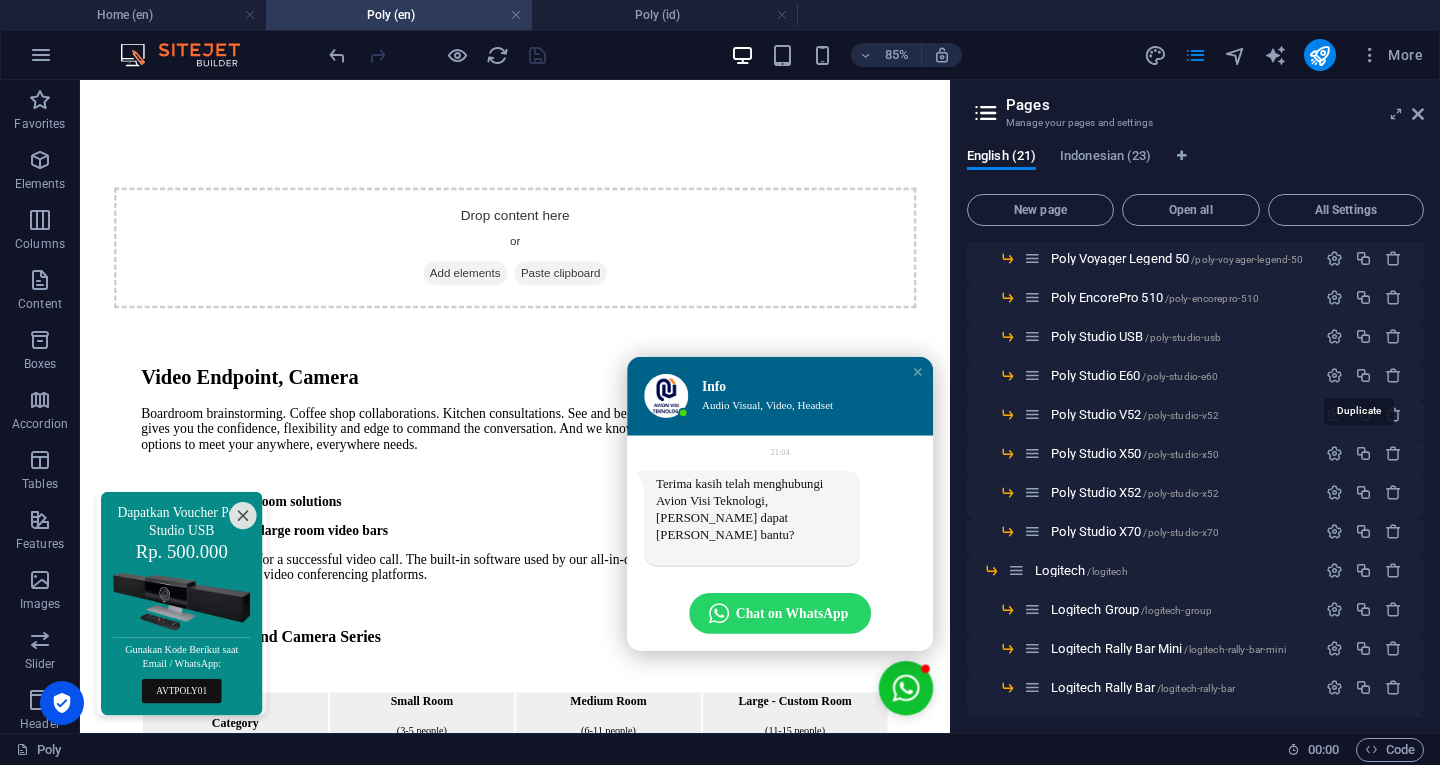 click at bounding box center (1363, 375) 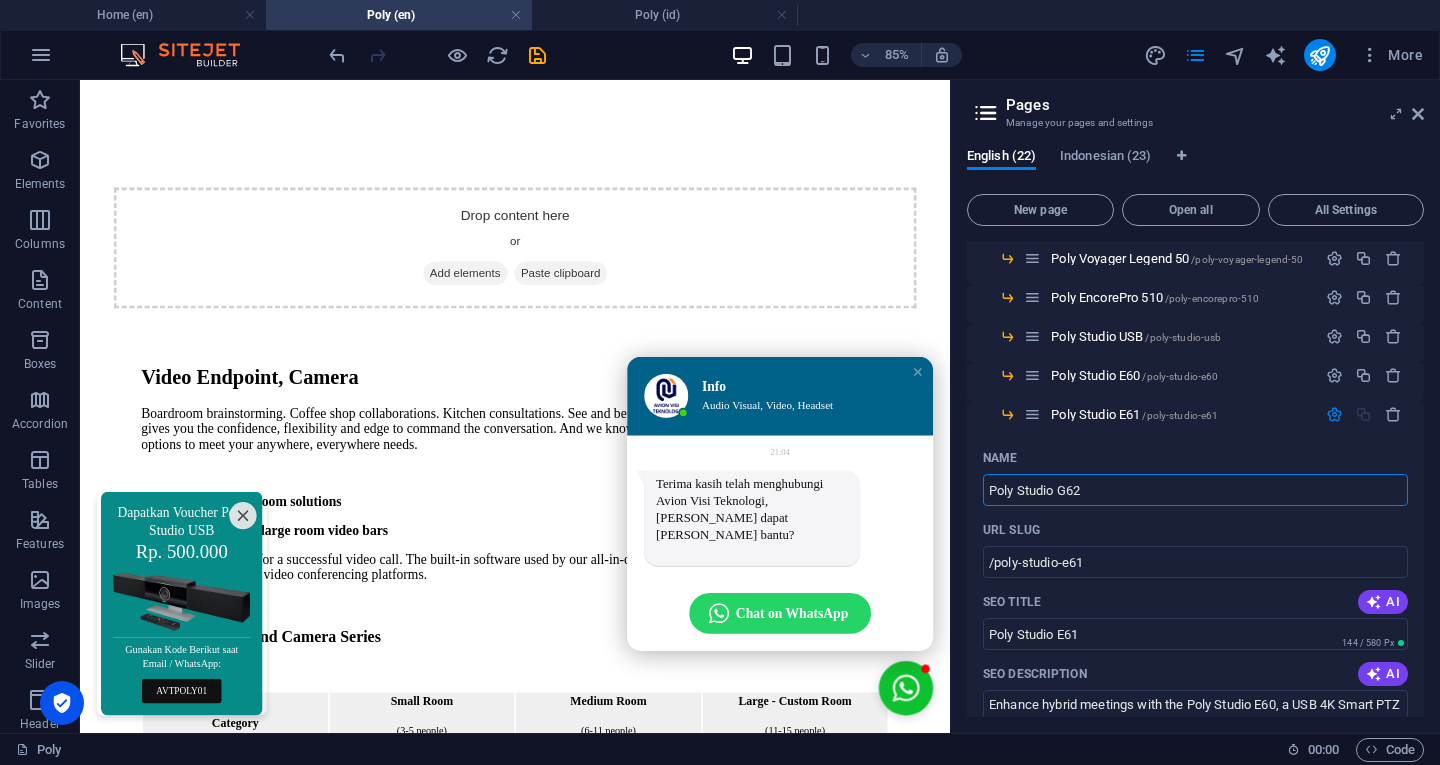 type on "Poly Studio G62" 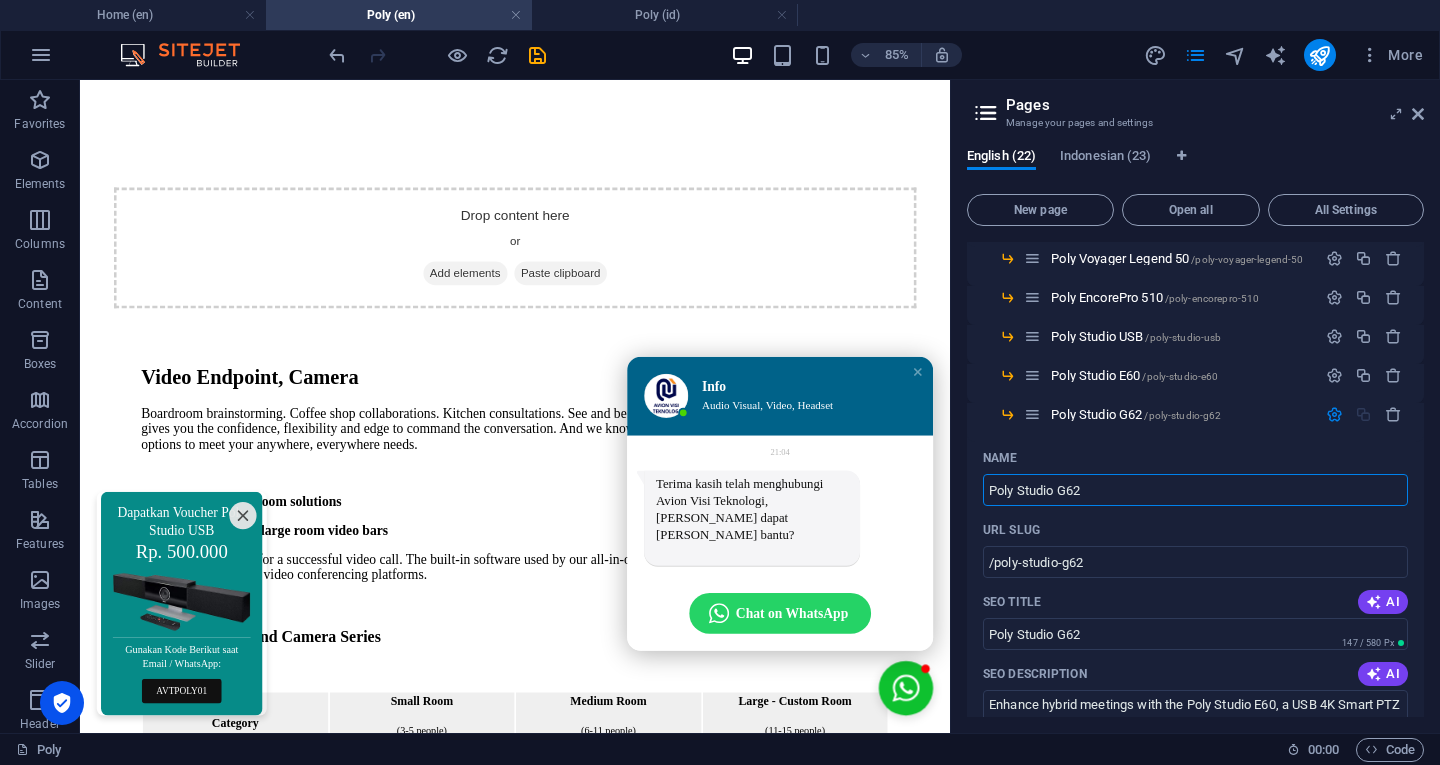 type on "Poly Studio G62" 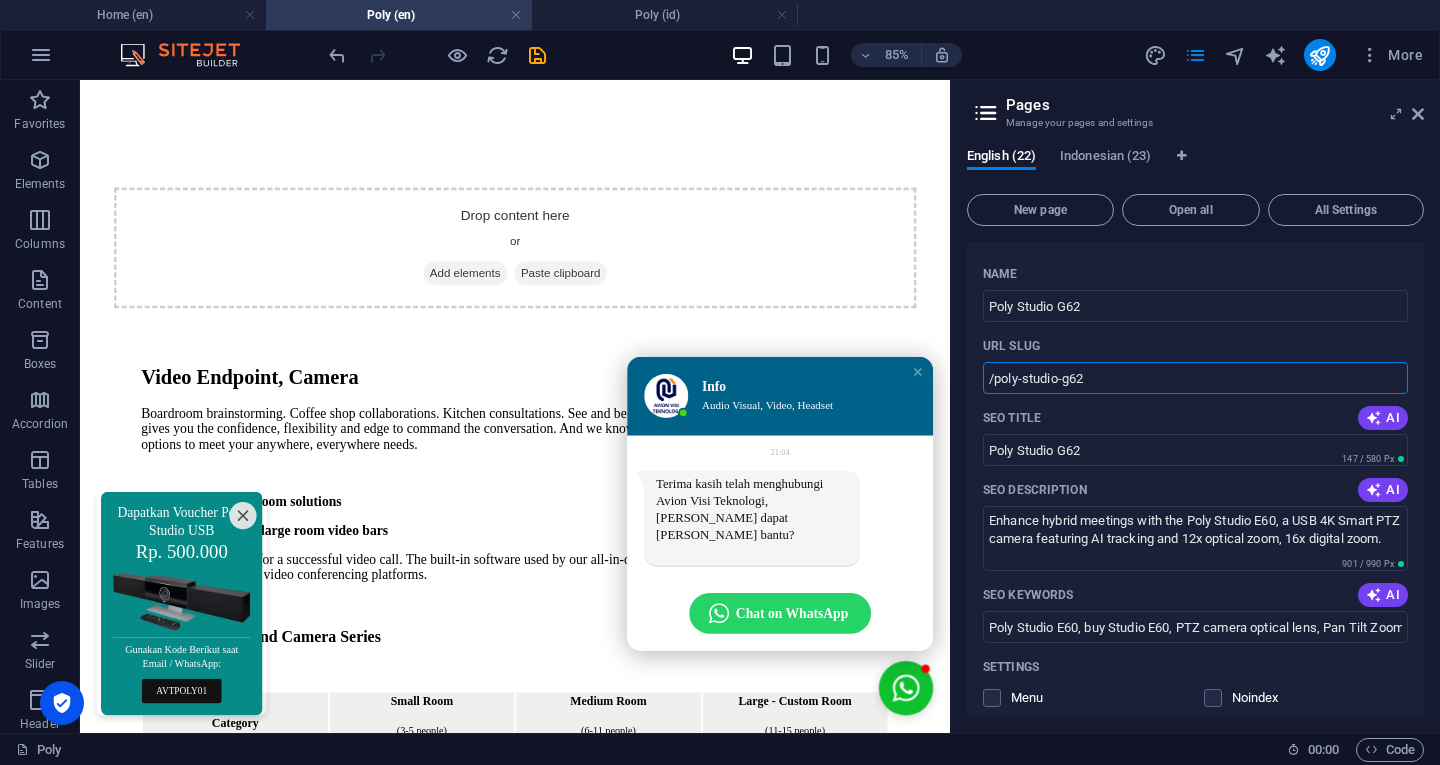 scroll, scrollTop: 338, scrollLeft: 0, axis: vertical 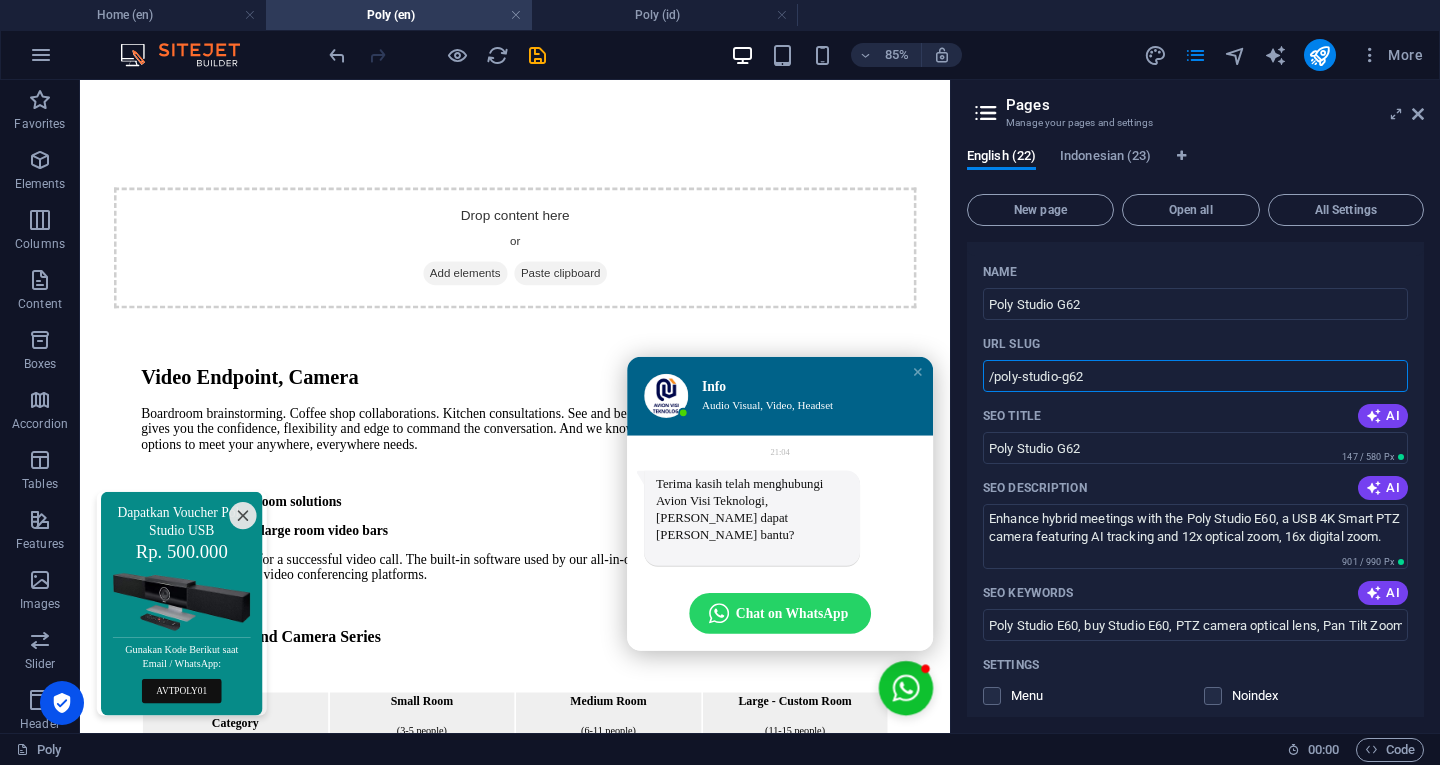 click on "Poly Studio E60, buy Studio E60, PTZ camera optical lens, Pan Tilt Zoom camera, AI video conference, USB camera, hybrid meetings, video conference, Microsoft Teams meeting, Zoom meeting, Google Meet meeting, Cisco Webex meeting, cheap video conference, Logitech Rally, Logitech PTZ Pro 2, Logitech Group" at bounding box center (1195, 625) 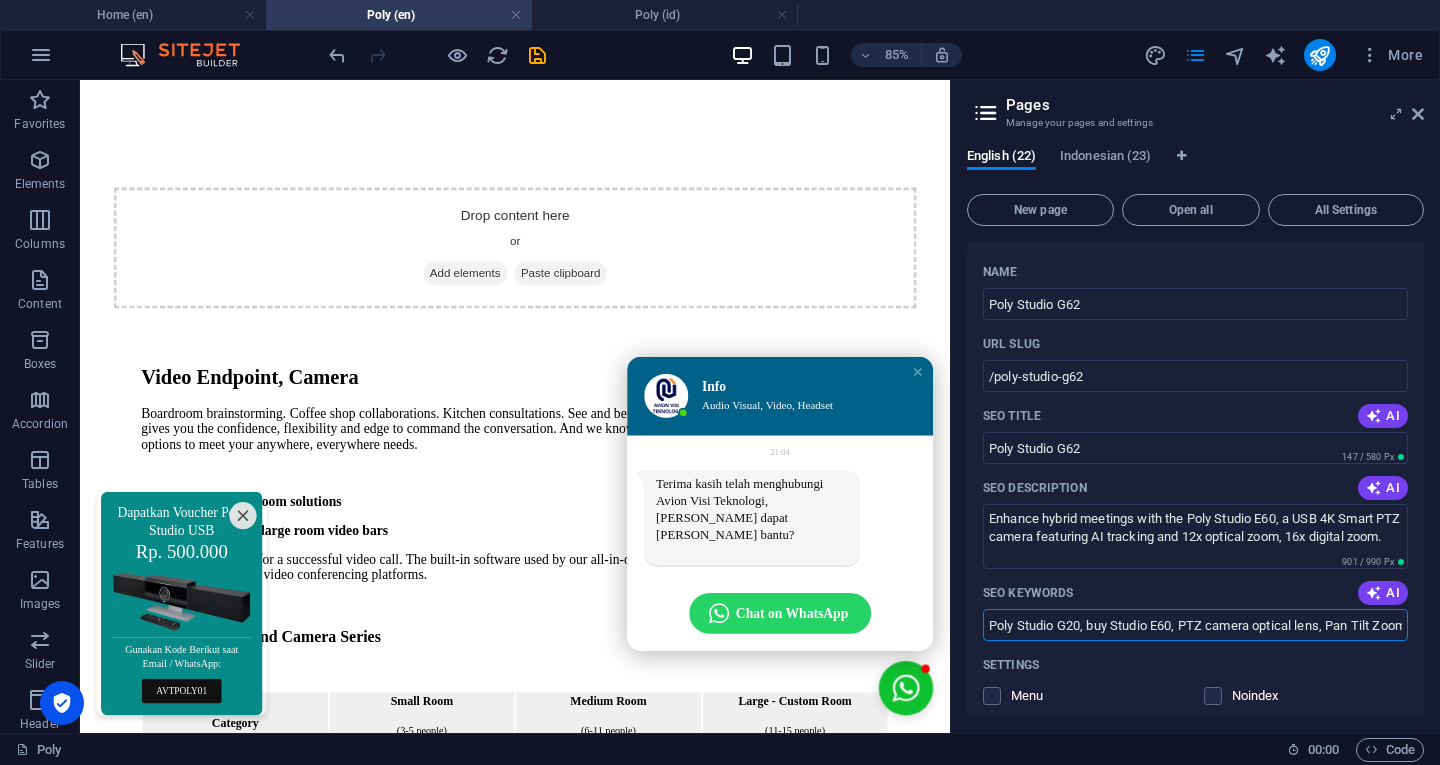 click on "Poly Studio G20, buy Studio E60, PTZ camera optical lens, Pan Tilt Zoom camera, AI video conference, USB camera, hybrid meetings, video conference, Microsoft Teams meeting, Zoom meeting, Google Meet meeting, Cisco Webex meeting, cheap video conference, Logitech Rally, Logitech PTZ Pro 2, Logitech Group" at bounding box center [1195, 625] 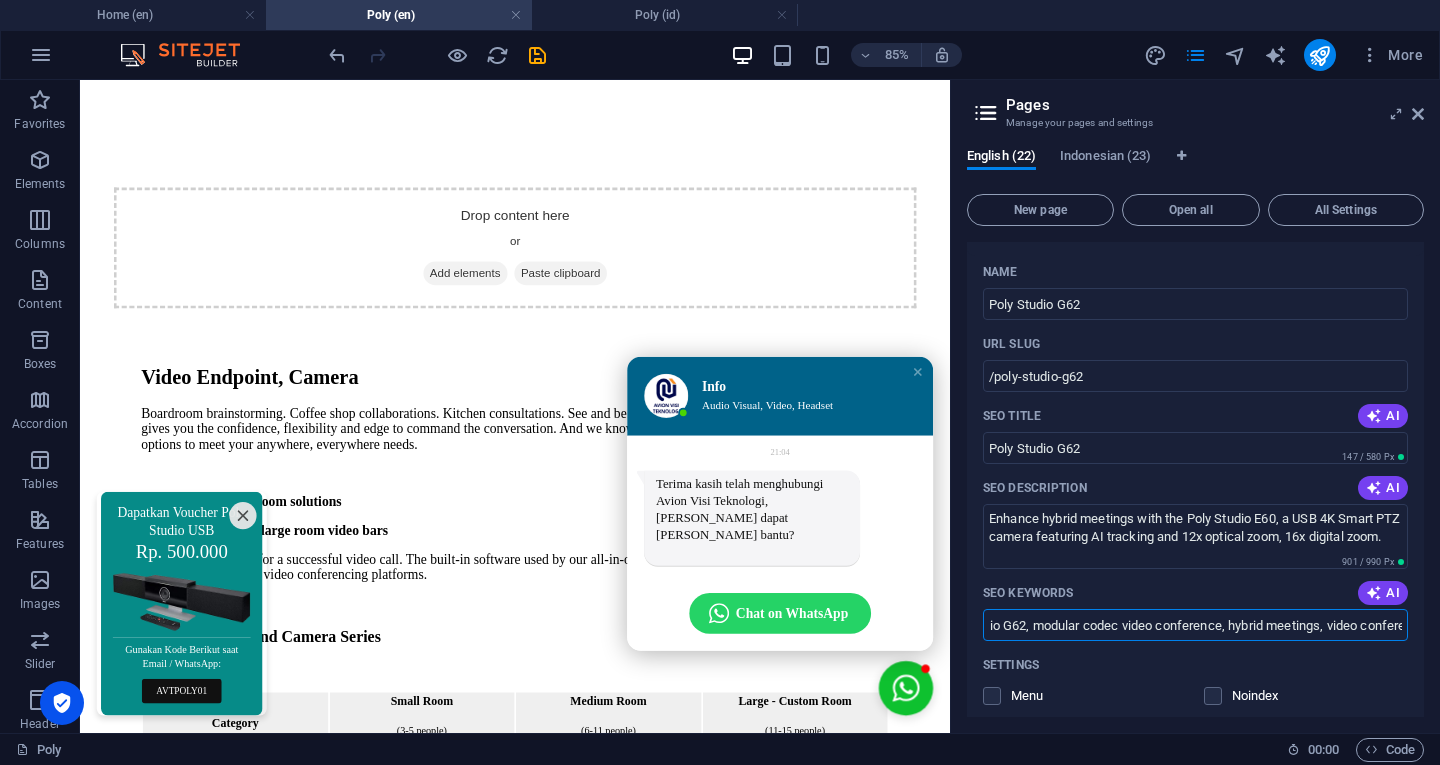 scroll, scrollTop: 0, scrollLeft: 148, axis: horizontal 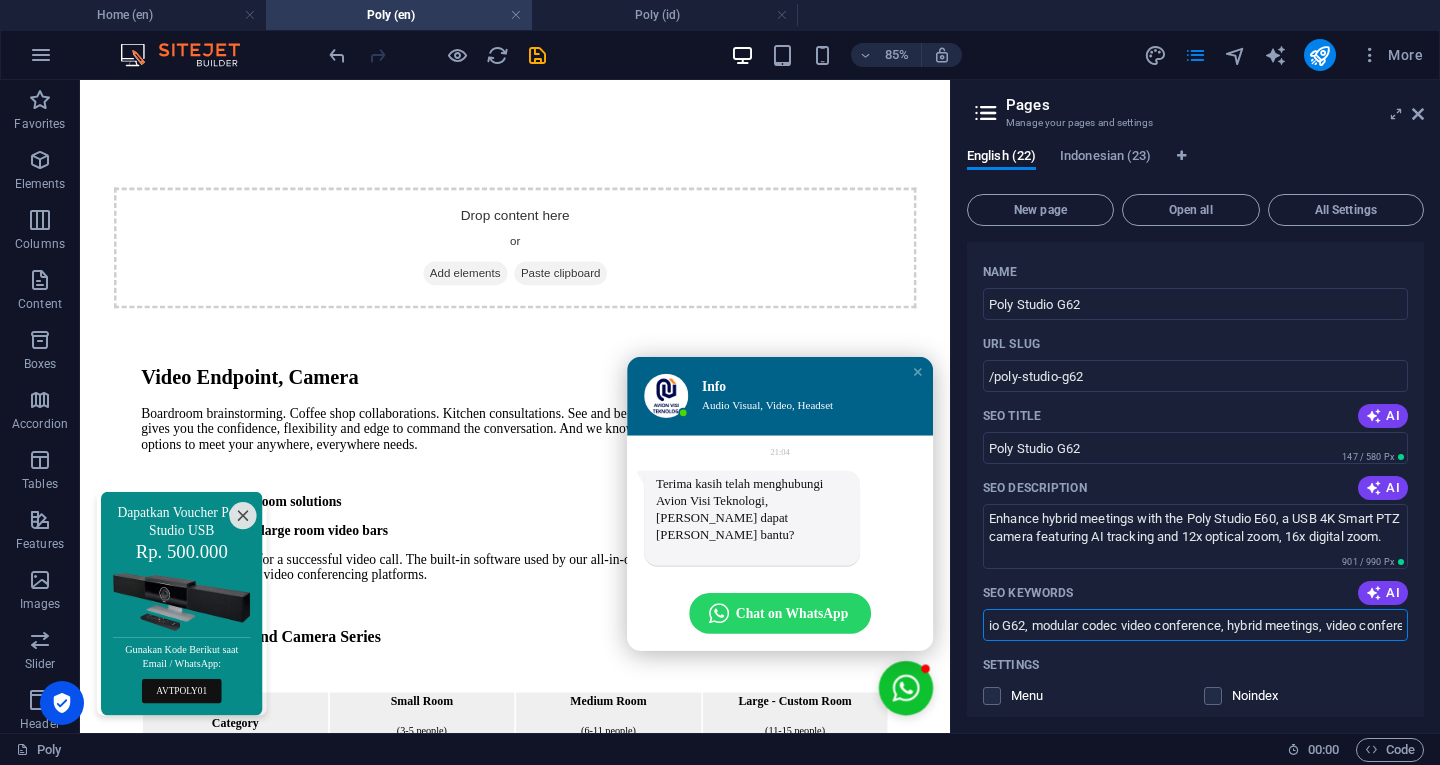click on "Poly Studio G20, buy Studio G62, modular codec video conference, hybrid meetings, video conference, Microsoft Teams meeting, Zoom meeting, Google Meet meeting, Cisco Webex meeting, cheap video conference, Logitech Rally, Logitech PTZ Pro 2, Logitech Group" at bounding box center (1195, 625) 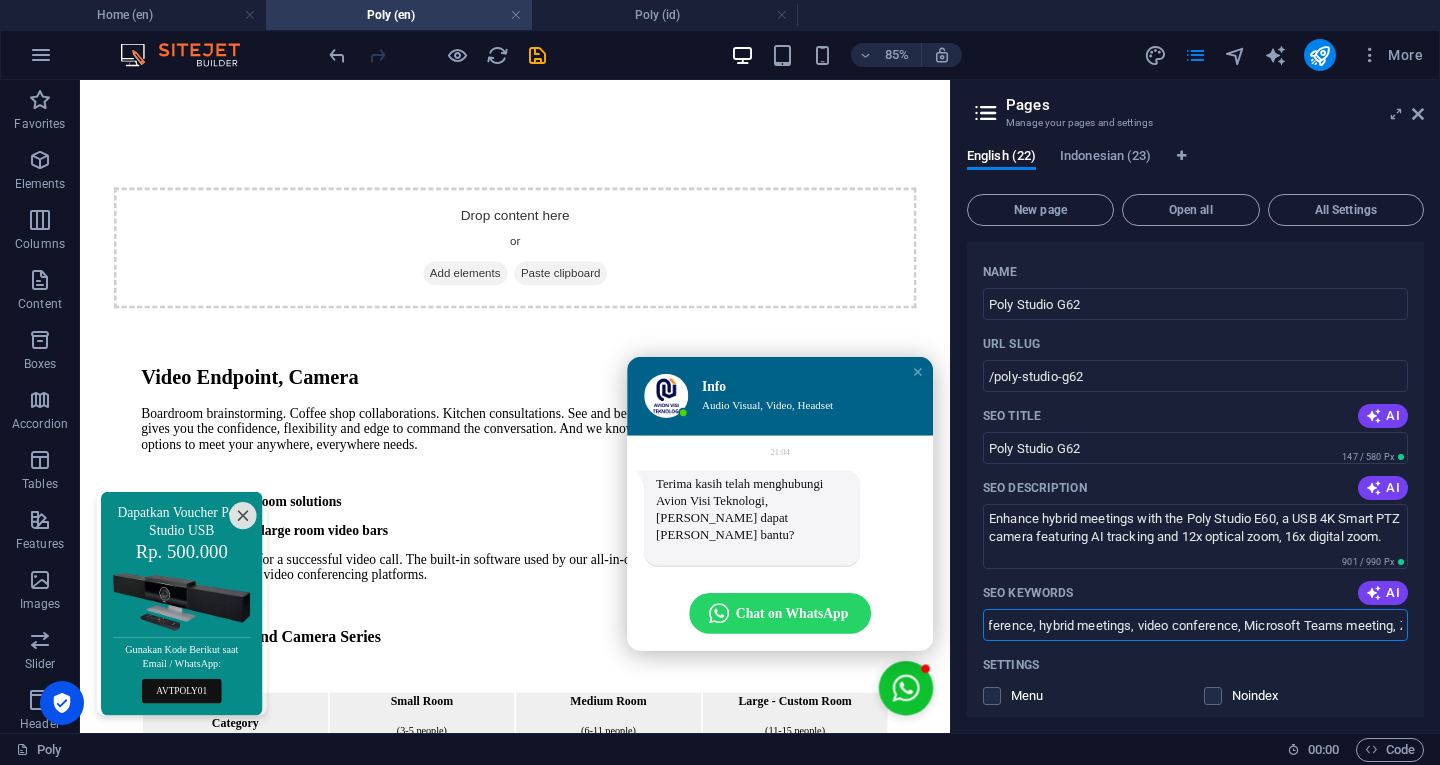scroll, scrollTop: 0, scrollLeft: 340, axis: horizontal 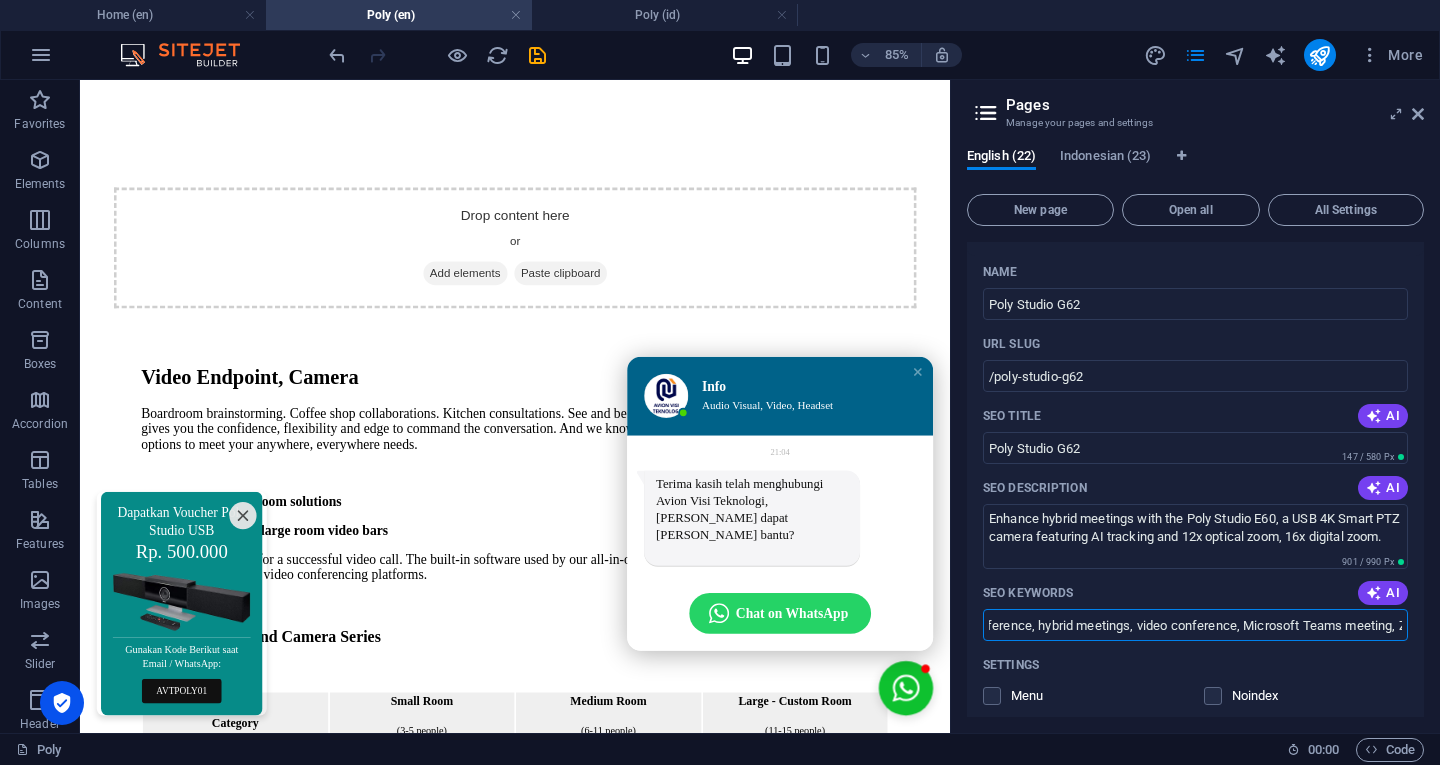 click on "Poly Studio G20, buy Studio G62, modular codec, video conference, hybrid meetings, video conference, Microsoft Teams meeting, Zoom meeting, Google Meet meeting, Cisco Webex meeting, cheap video conference, Logitech Rally, Logitech PTZ Pro 2, Logitech Group" at bounding box center (1195, 625) 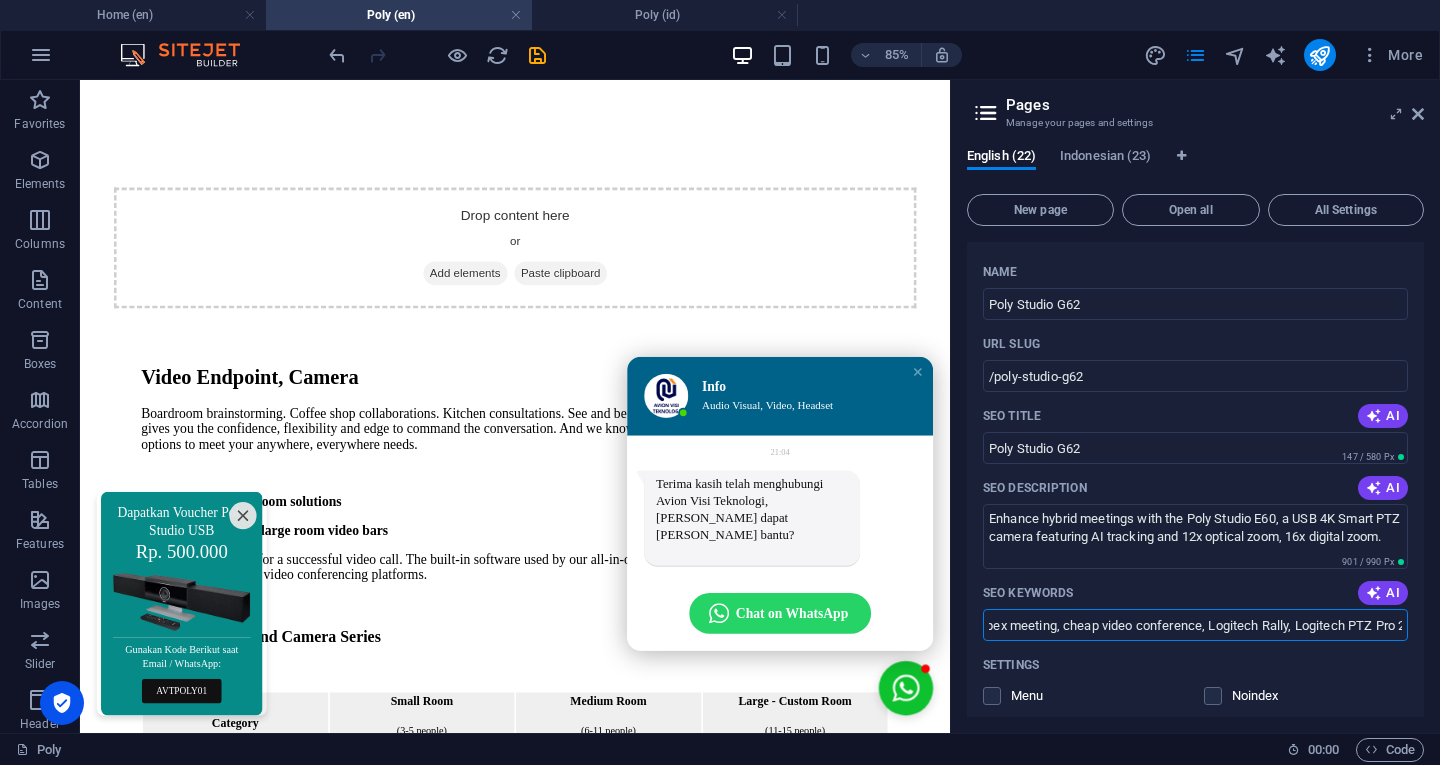 scroll, scrollTop: 0, scrollLeft: 1049, axis: horizontal 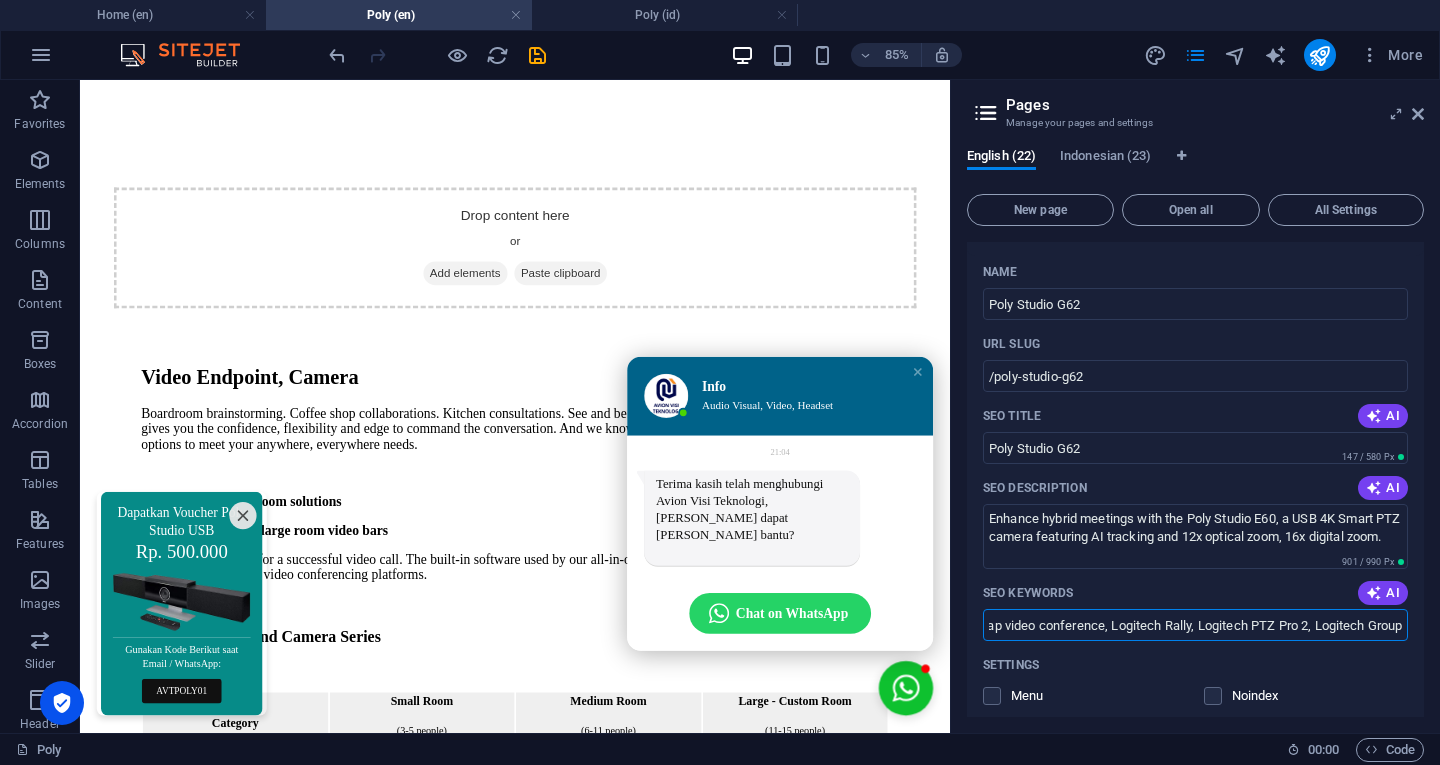 click on "Poly Studio G20, buy Studio G62, modular codec, video conference, hybrid meetings, Microsoft Teams meeting, Zoom meeting, Google Meet meeting, Cisco Webex meeting, cheap video conference, Logitech Rally, Logitech PTZ Pro 2, Logitech Group" at bounding box center (1195, 625) 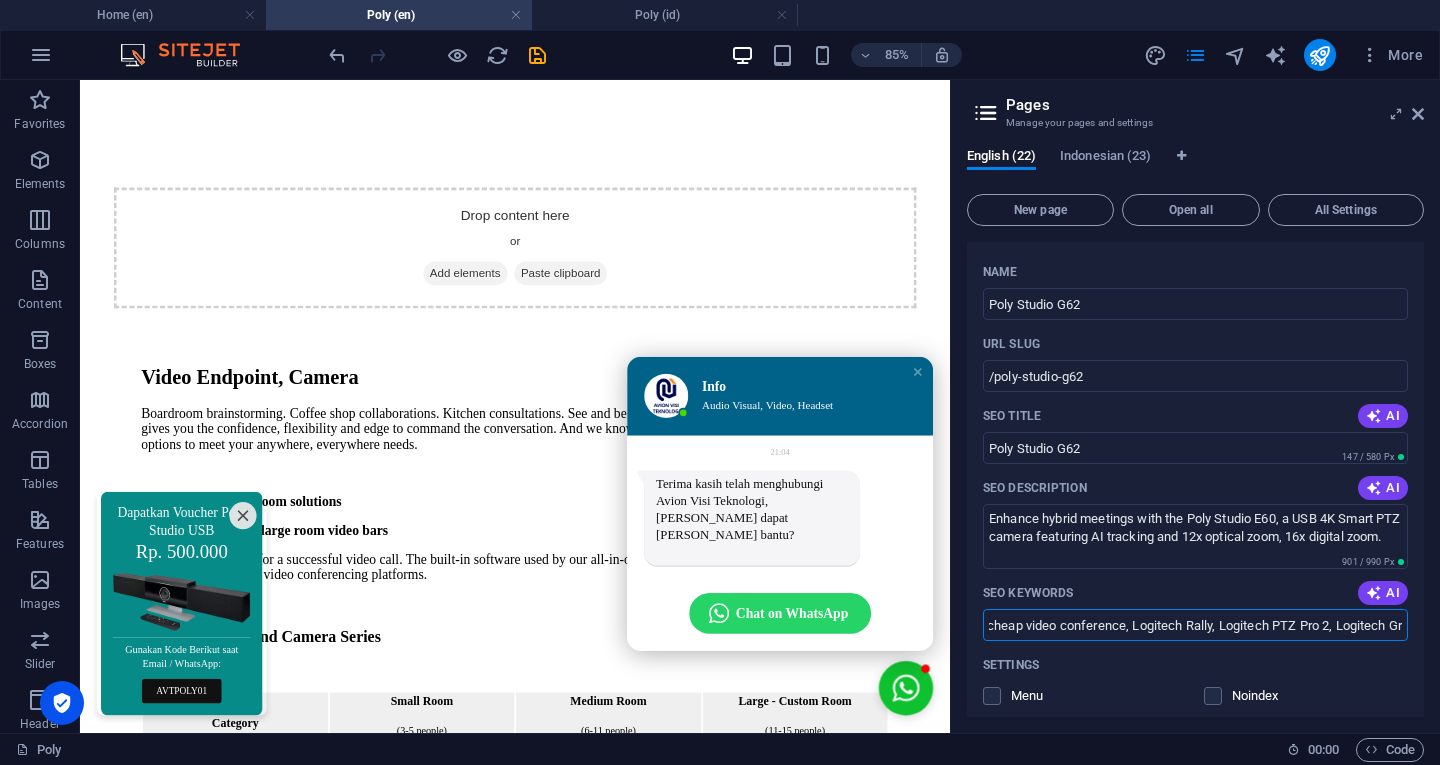 scroll, scrollTop: 0, scrollLeft: 1002, axis: horizontal 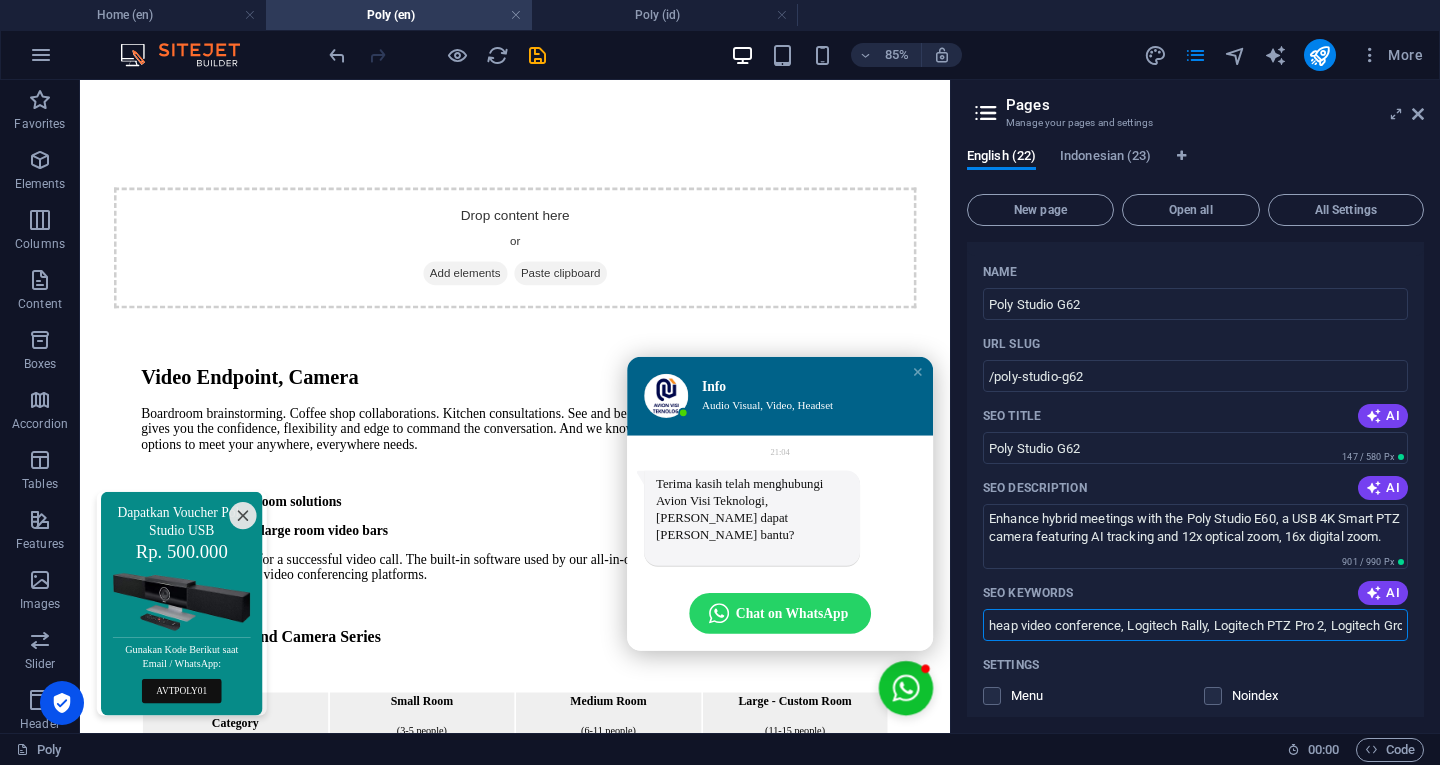 click on "Poly Studio G20, buy Studio G62, modular codec, video conference, hybrid meetings, Microsoft Teams meeting, Zoom meeting, Google Meet meeting, Cisco Webex meeting, cheap video conference, Logitech Rally, Logitech PTZ Pro 2, Logitech Group" at bounding box center (1195, 625) 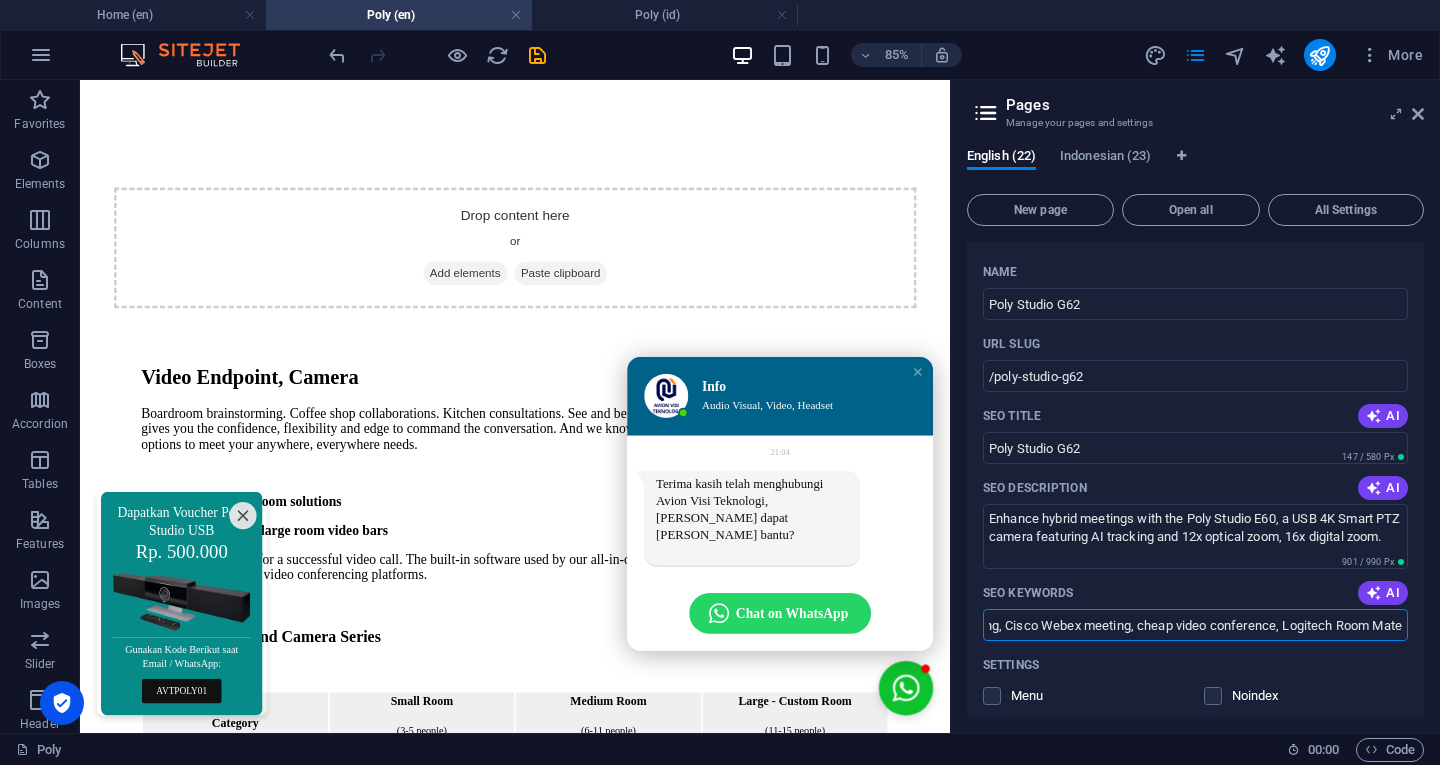 scroll, scrollTop: 0, scrollLeft: 845, axis: horizontal 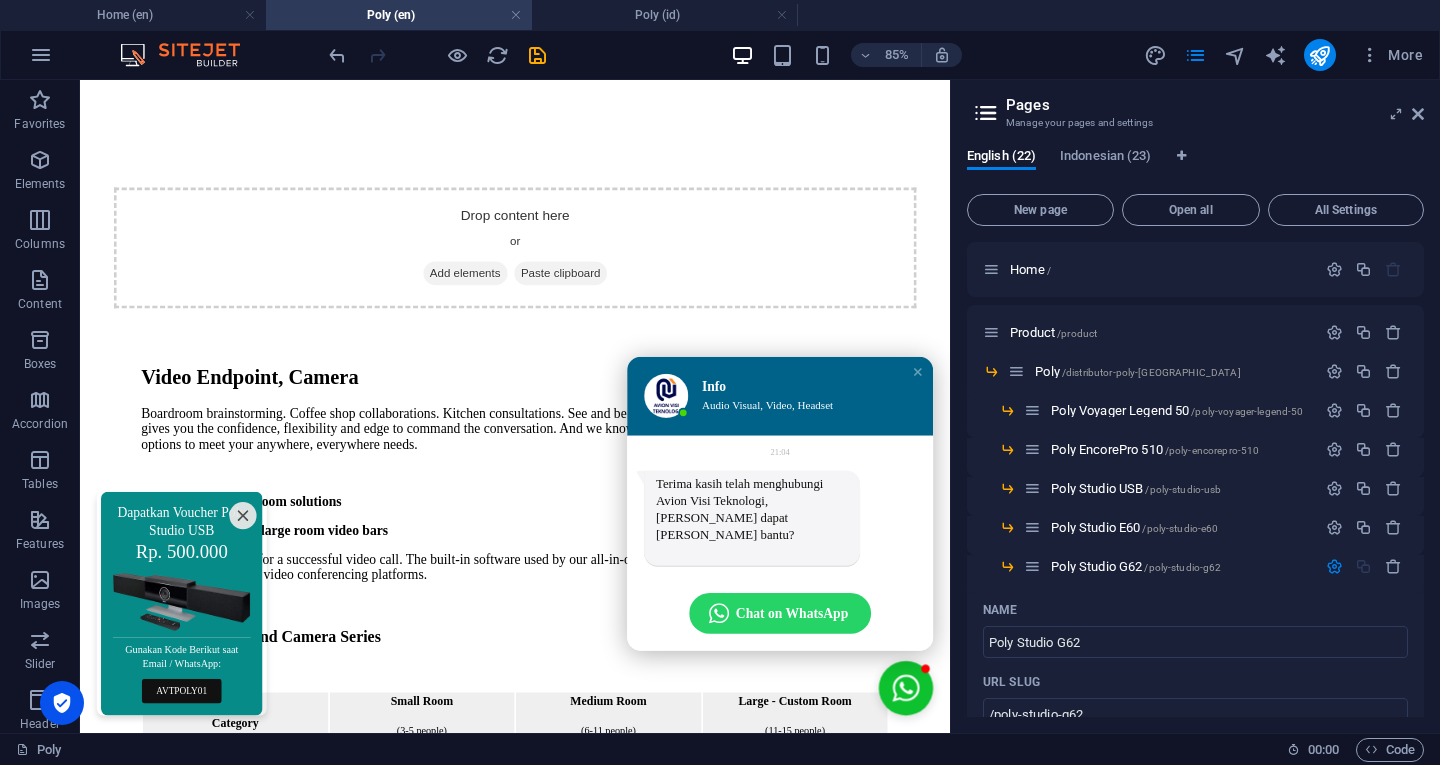 type on "Poly Studio G20, buy Studio G62, modular codec, video conference, hybrid meetings, Microsoft Teams meeting, Zoom meeting, Google Meet meeting, Cisco Webex meeting, cheap video conference, Logitech Room Mate" 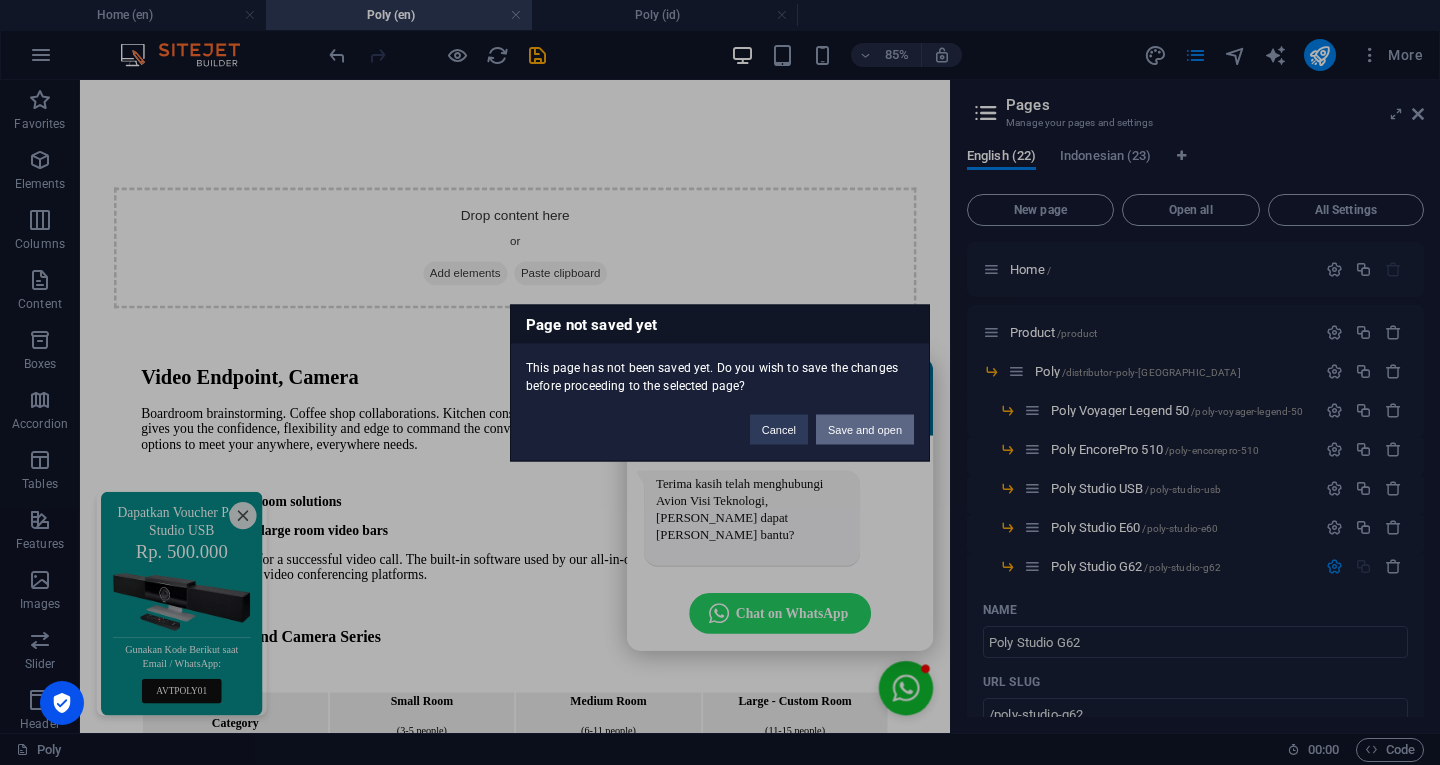 click on "Save and open" at bounding box center (865, 429) 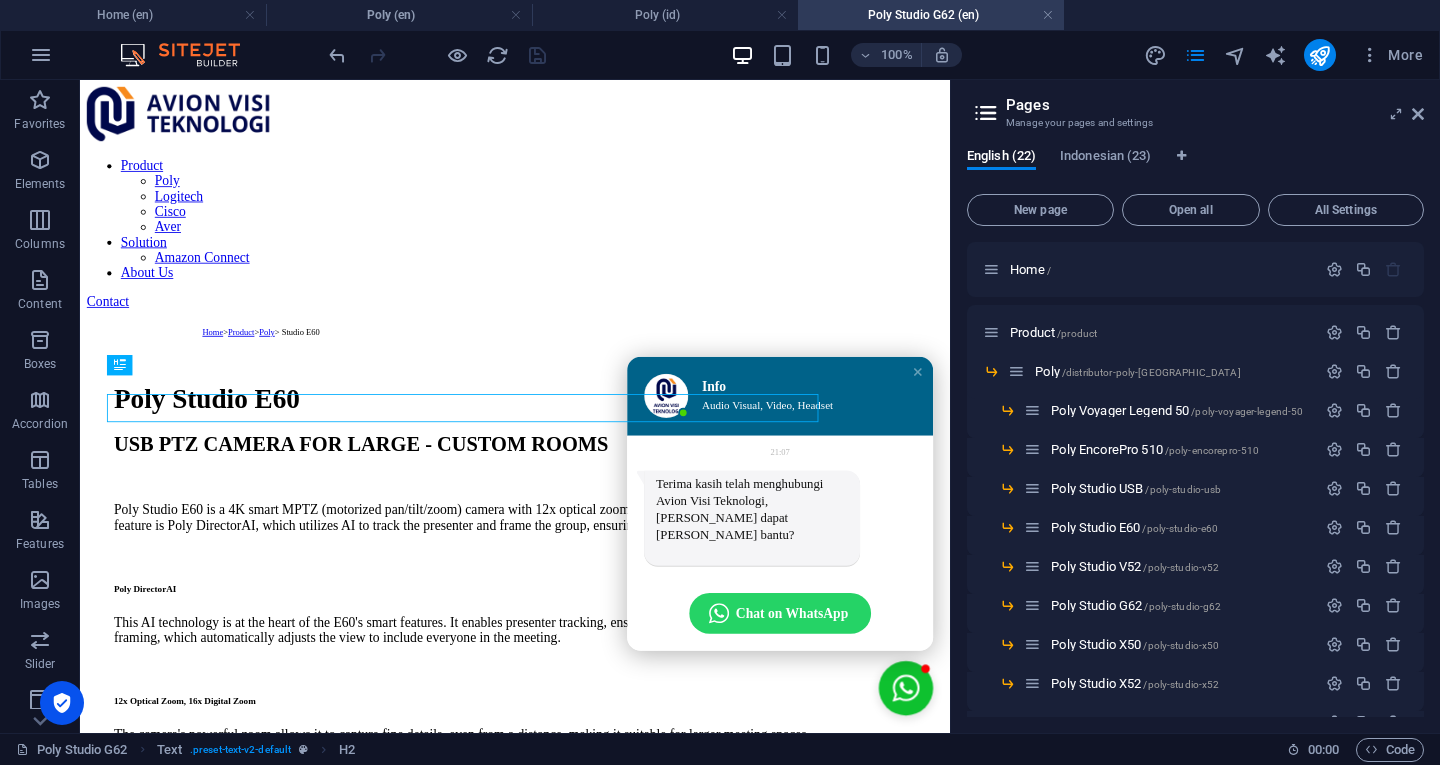 scroll, scrollTop: 909, scrollLeft: 0, axis: vertical 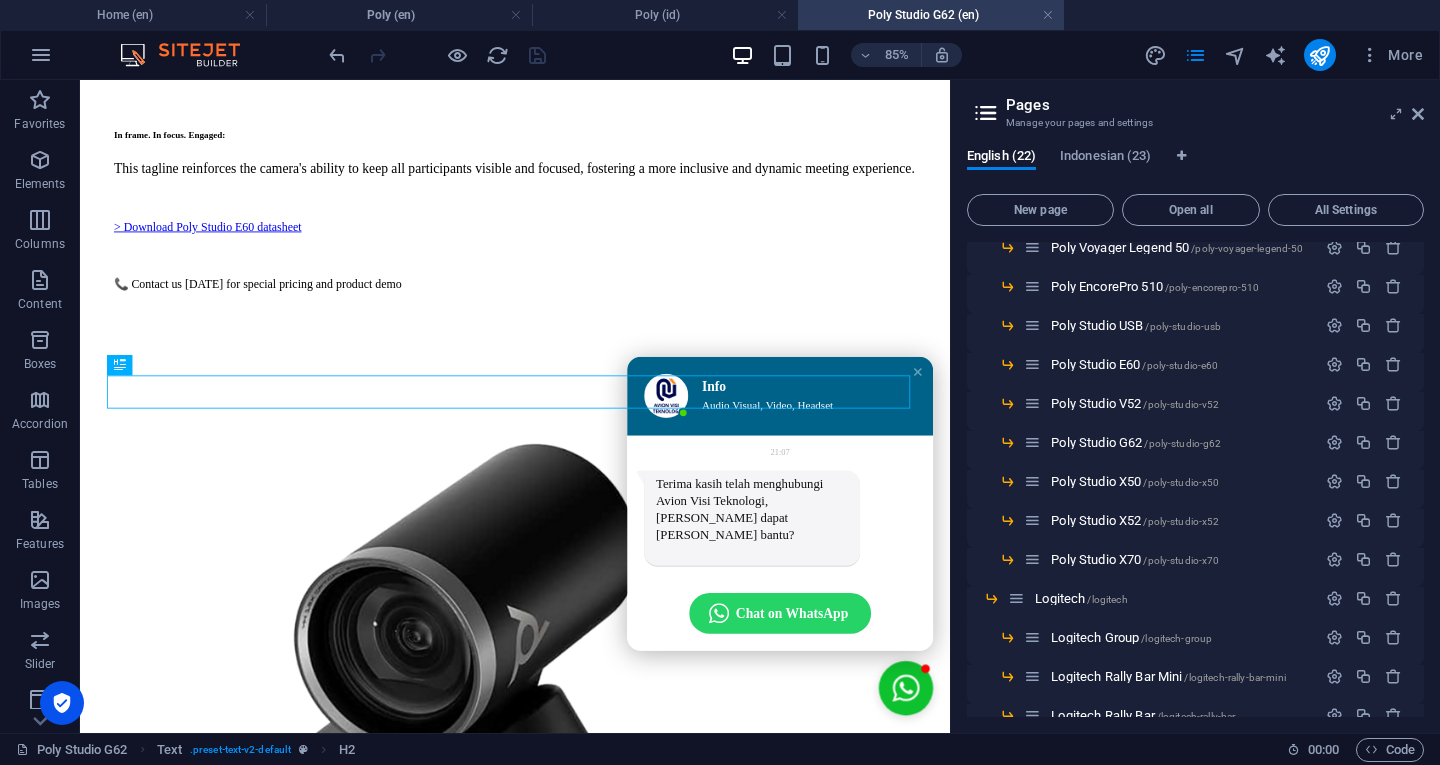 click on "/poly-studio-g62" at bounding box center [1182, 443] 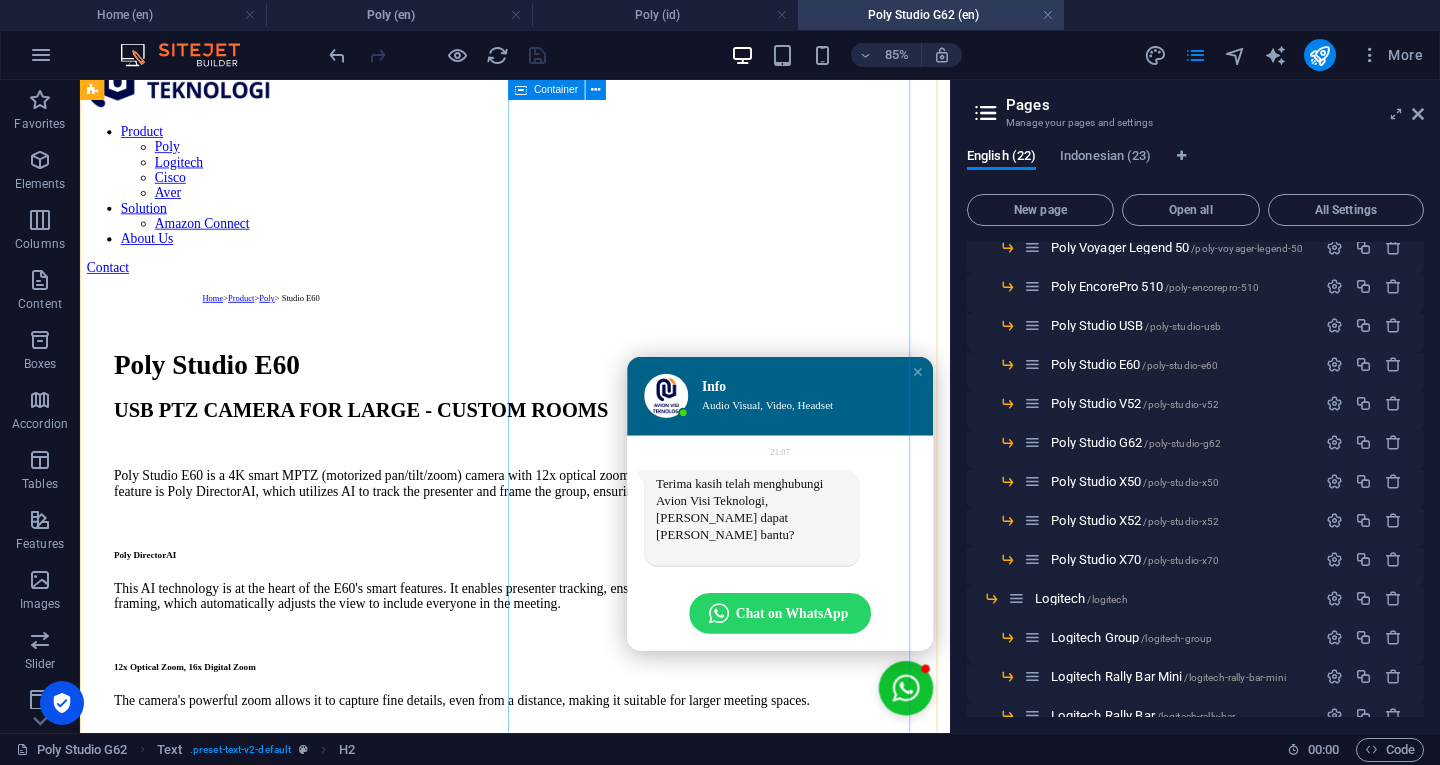 scroll, scrollTop: 0, scrollLeft: 0, axis: both 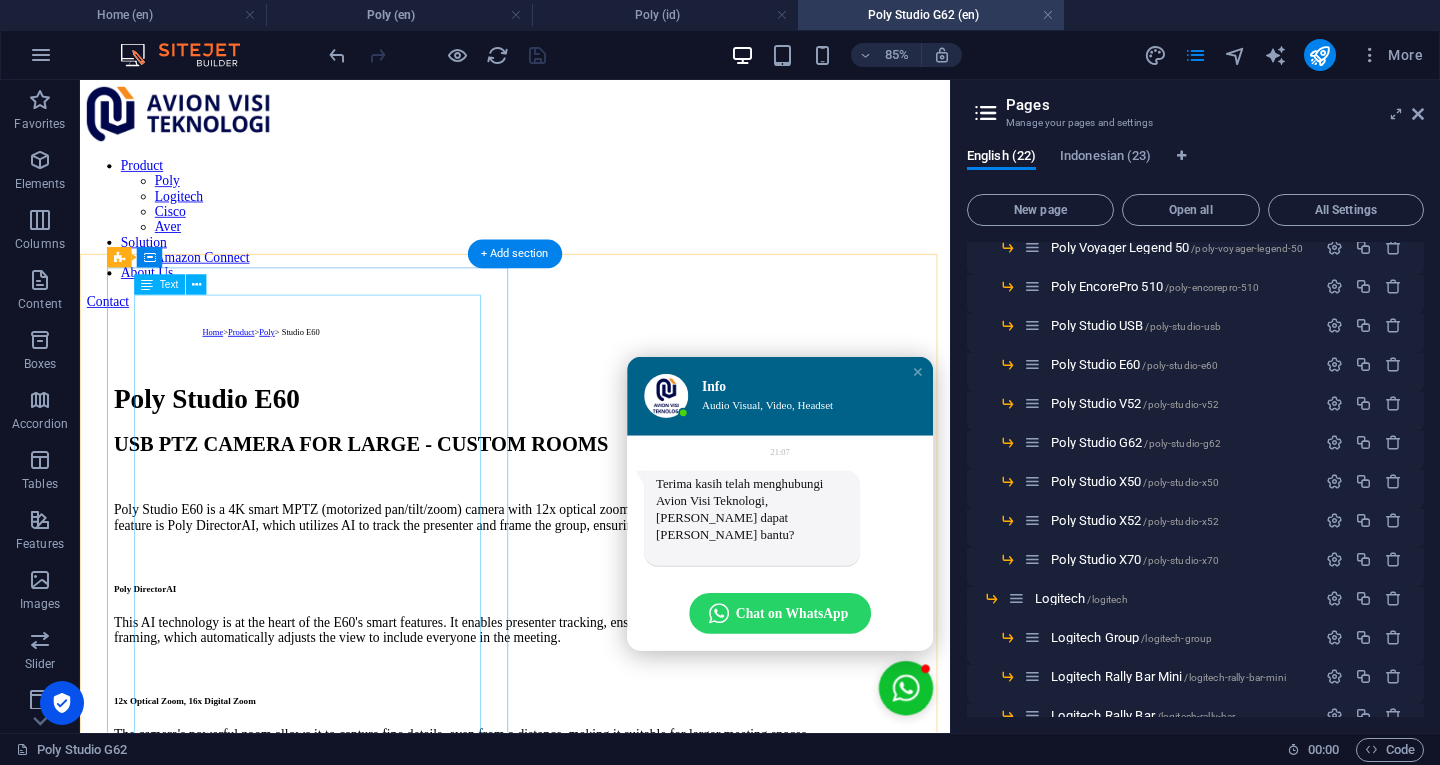 click on "Poly Studio E60 USB PTZ CAMERA FOR LARGE - CUSTOM ROOMS Poly Studio E60 is a 4K smart MPTZ (motorized pan/tilt/zoom) camera with 12x optical zoom, designed for engaging hybrid meetings. Its key feature is Poly DirectorAI, which utilizes AI to track the presenter and frame the group, ensuring everyone is visible and engaged.  Poly DirectorAI This AI technology is at the heart of the E60's smart features. It enables presenter tracking, ensuring the main speaker is always in focus, and group framing, which automatically adjusts the view to include everyone in the meeting.  12x Optical Zoom, 16x Digital Zoom The camera's powerful zoom allows it to capture fine details, even from a distance, making it suitable for larger meeting spaces.  4K Resolution The E60 delivers ultra-high-definition video, providing sharp and clear images that enhance engagement and make virtual attendees feel more included.  In frame. In focus. Engaged: > Download Poly Studio E60 datasheet" at bounding box center (592, 838) 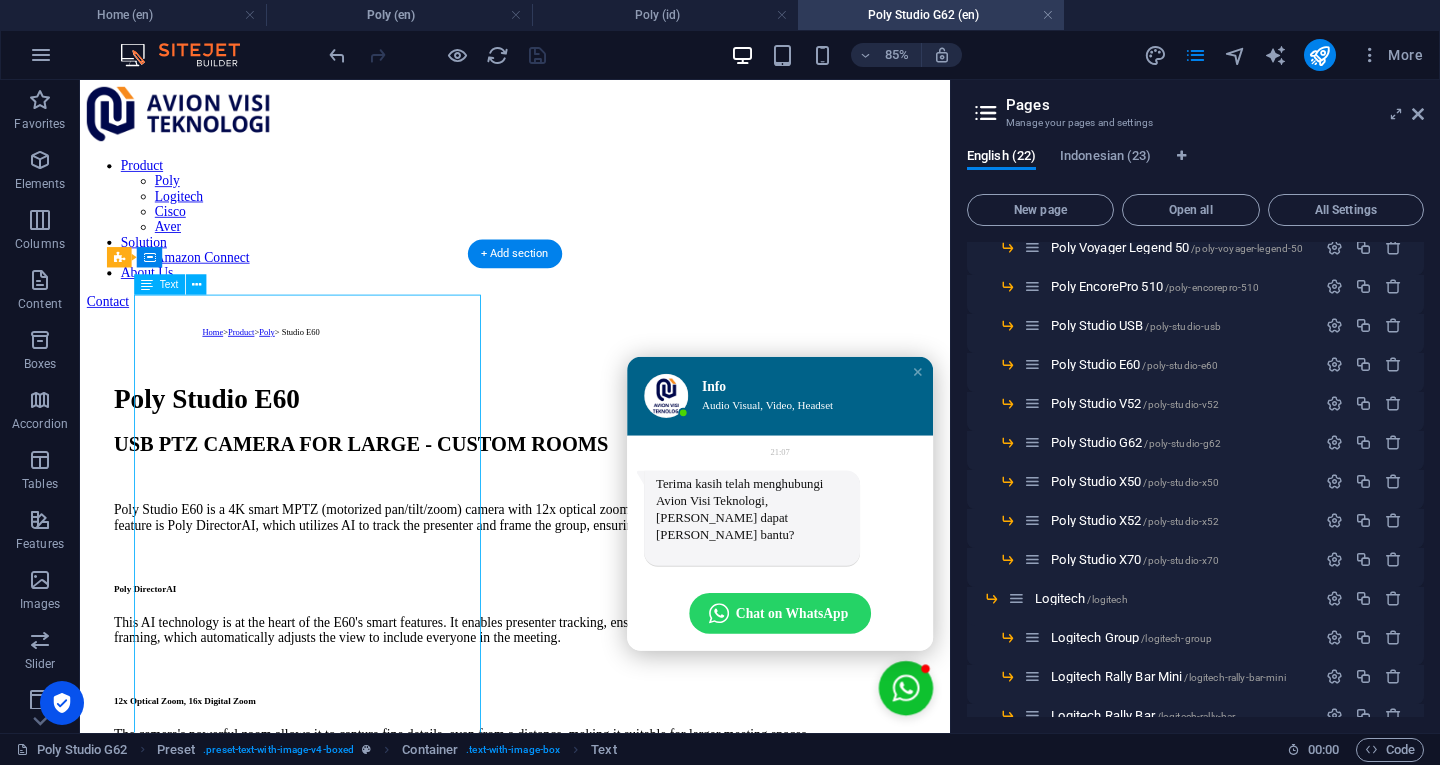click on "Poly Studio E60 USB PTZ CAMERA FOR LARGE - CUSTOM ROOMS Poly Studio E60 is a 4K smart MPTZ (motorized pan/tilt/zoom) camera with 12x optical zoom, designed for engaging hybrid meetings. Its key feature is Poly DirectorAI, which utilizes AI to track the presenter and frame the group, ensuring everyone is visible and engaged.  Poly DirectorAI This AI technology is at the heart of the E60's smart features. It enables presenter tracking, ensuring the main speaker is always in focus, and group framing, which automatically adjusts the view to include everyone in the meeting.  12x Optical Zoom, 16x Digital Zoom The camera's powerful zoom allows it to capture fine details, even from a distance, making it suitable for larger meeting spaces.  4K Resolution The E60 delivers ultra-high-definition video, providing sharp and clear images that enhance engagement and make virtual attendees feel more included.  In frame. In focus. Engaged: > Download Poly Studio E60 datasheet" at bounding box center [592, 838] 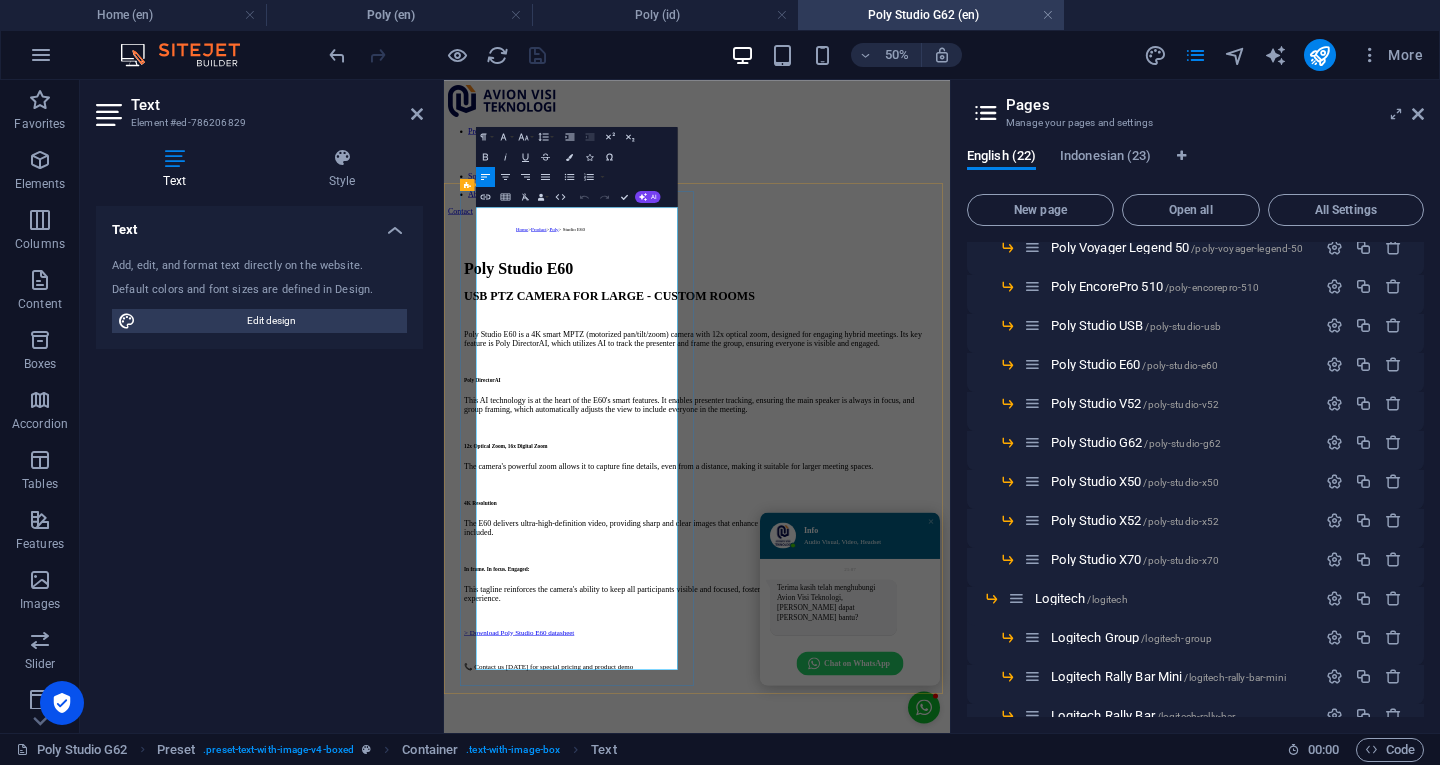 click on "Poly Studio E60" at bounding box center (950, 455) 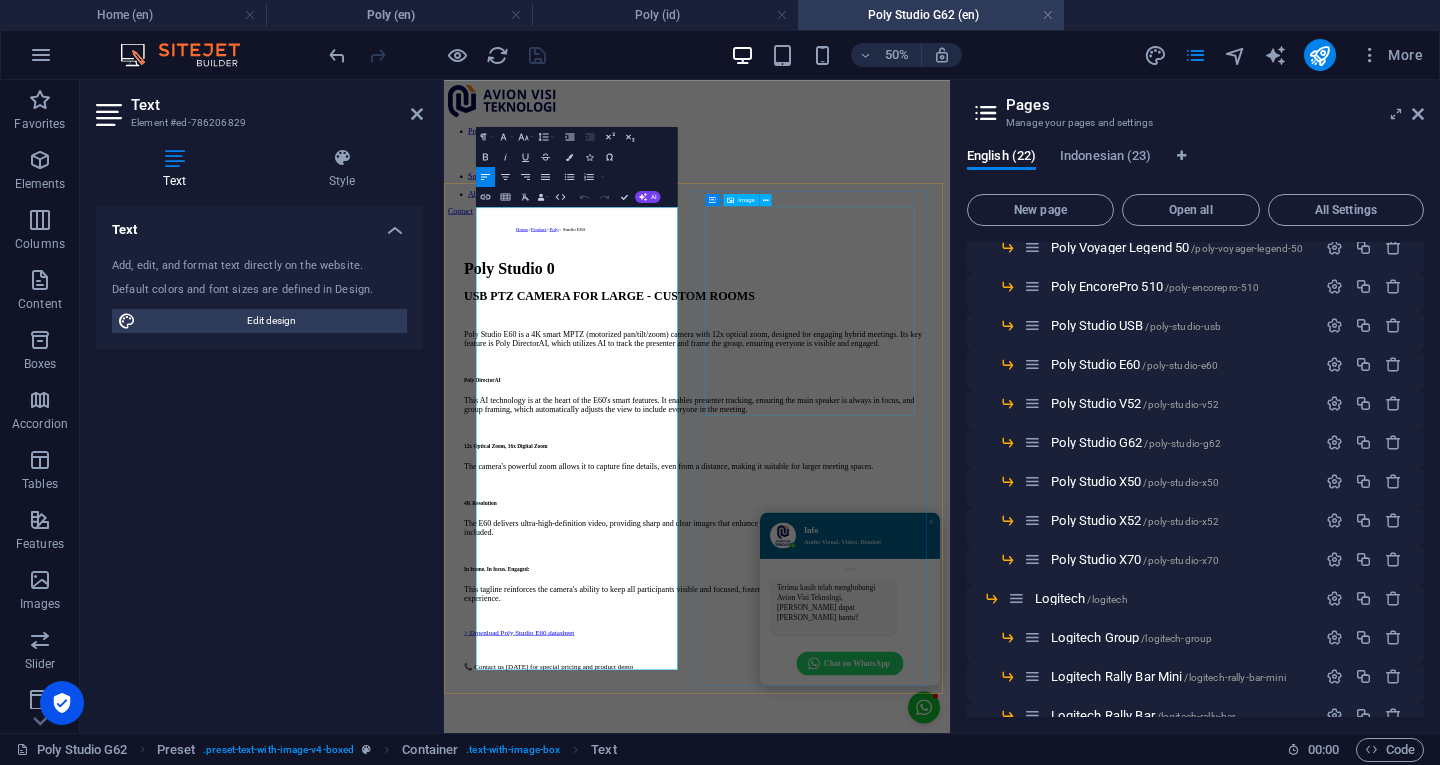type 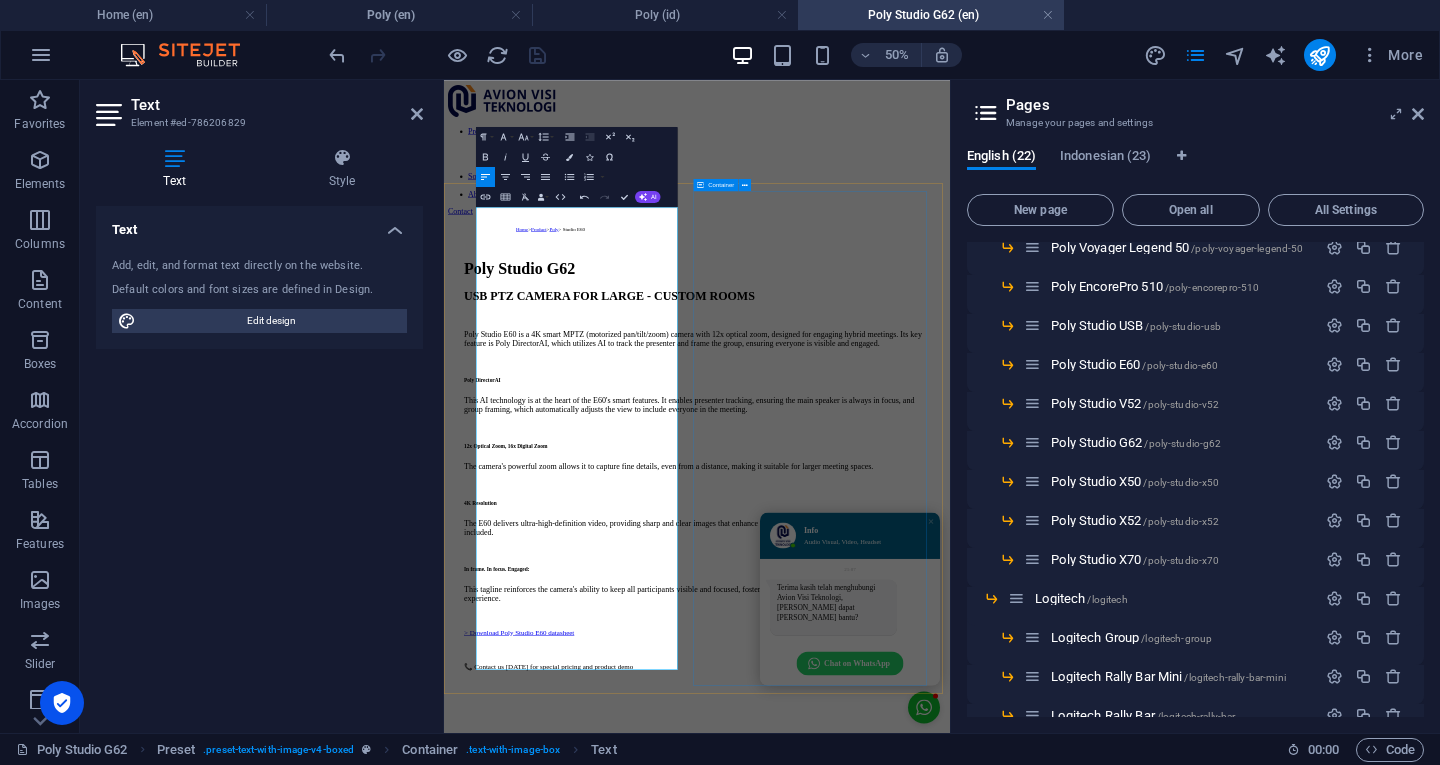click at bounding box center [950, 1798] 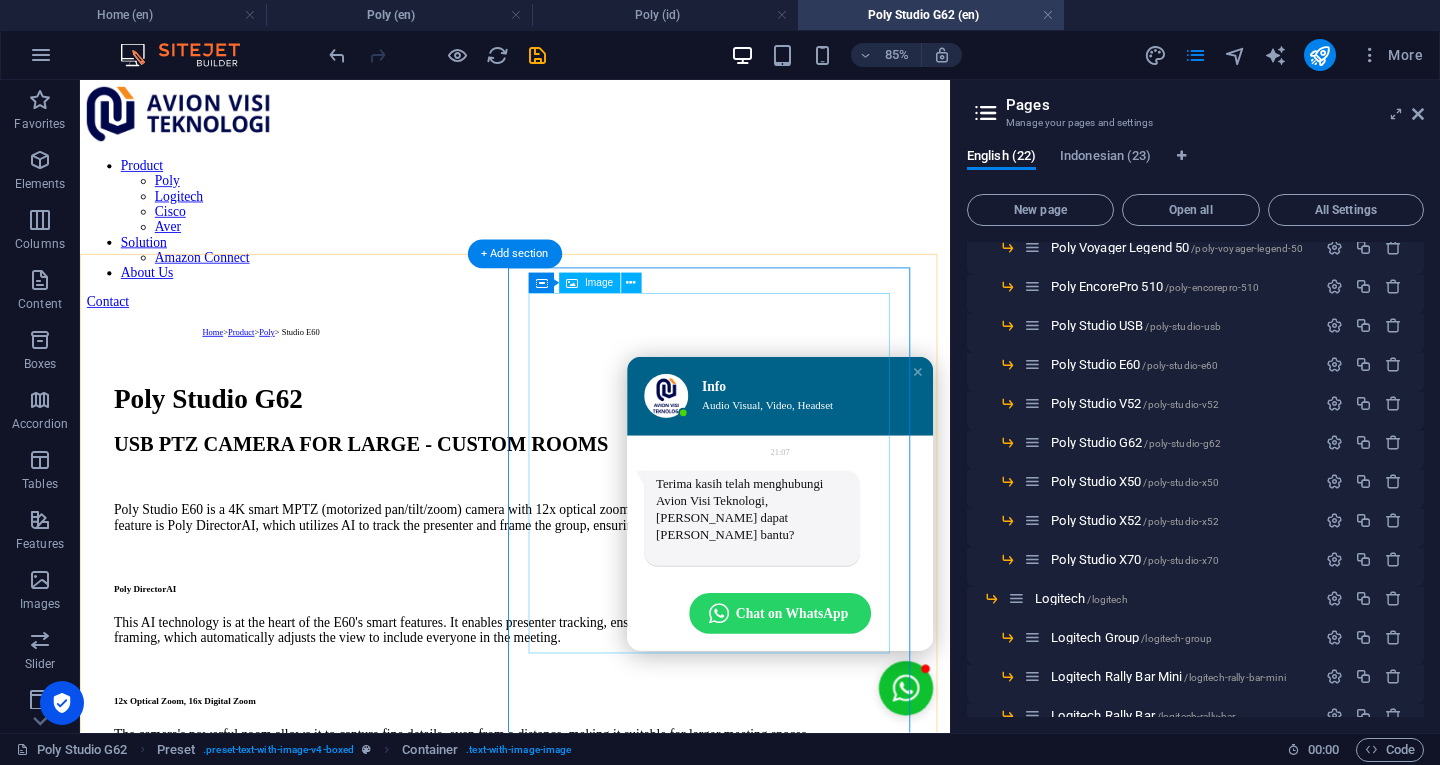 click at bounding box center [592, 1801] 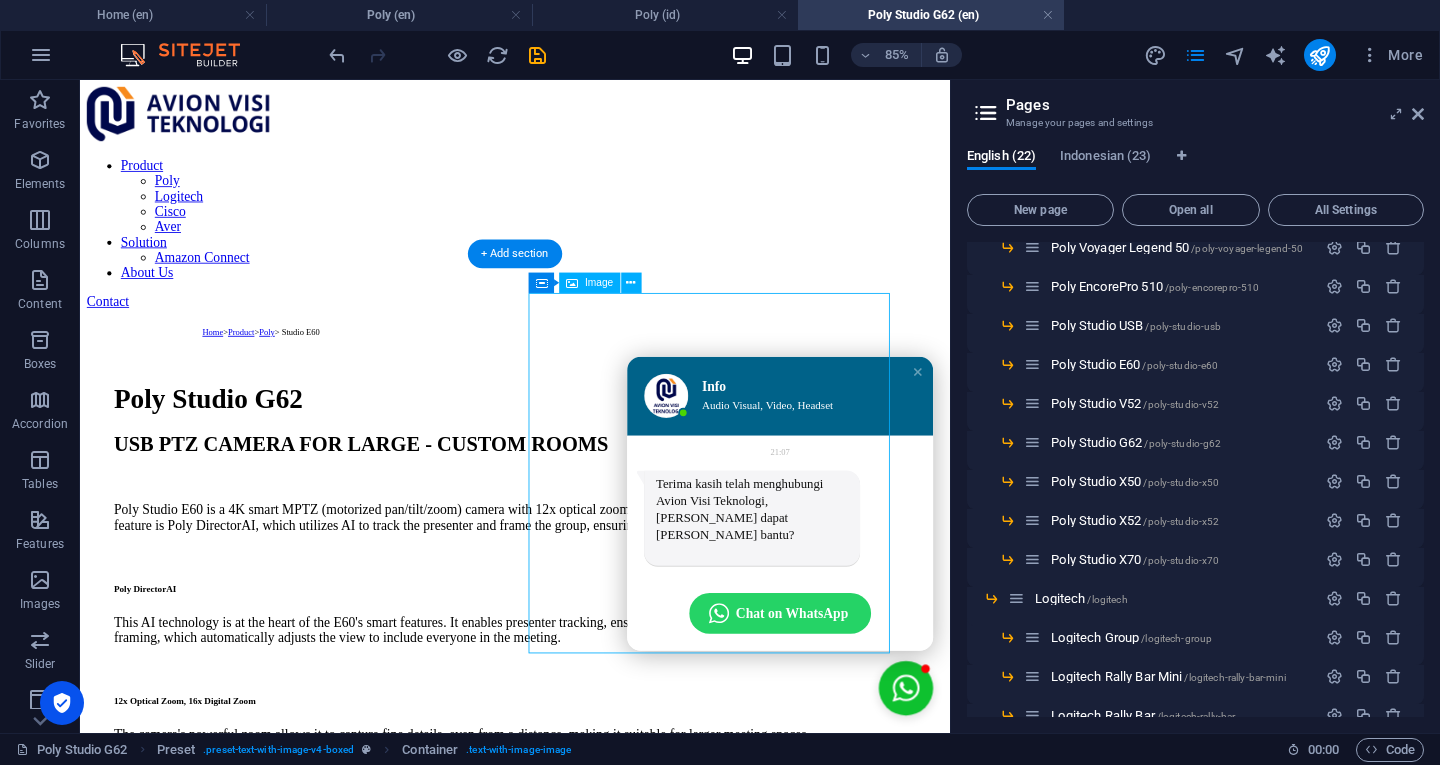 click at bounding box center [592, 1801] 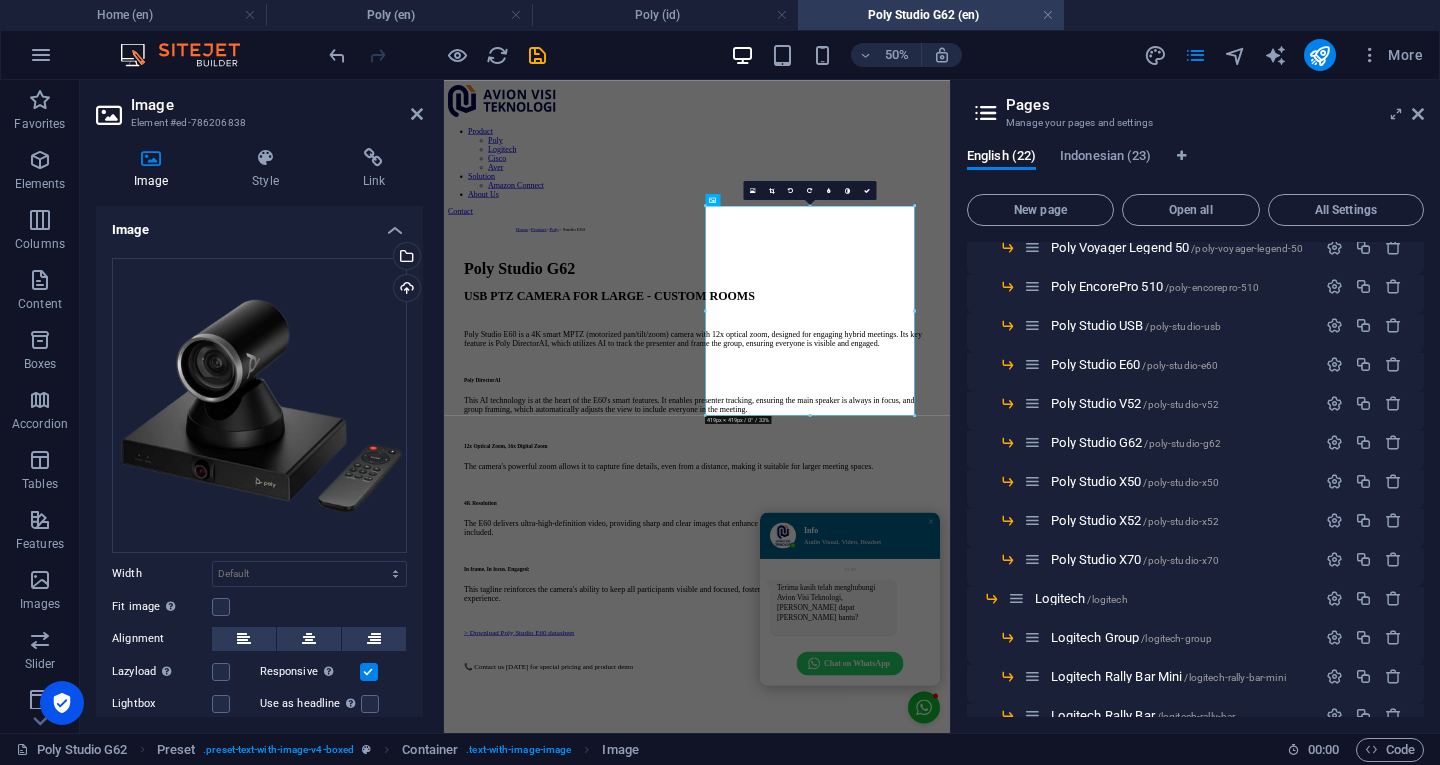 click on "Upload" at bounding box center [405, 290] 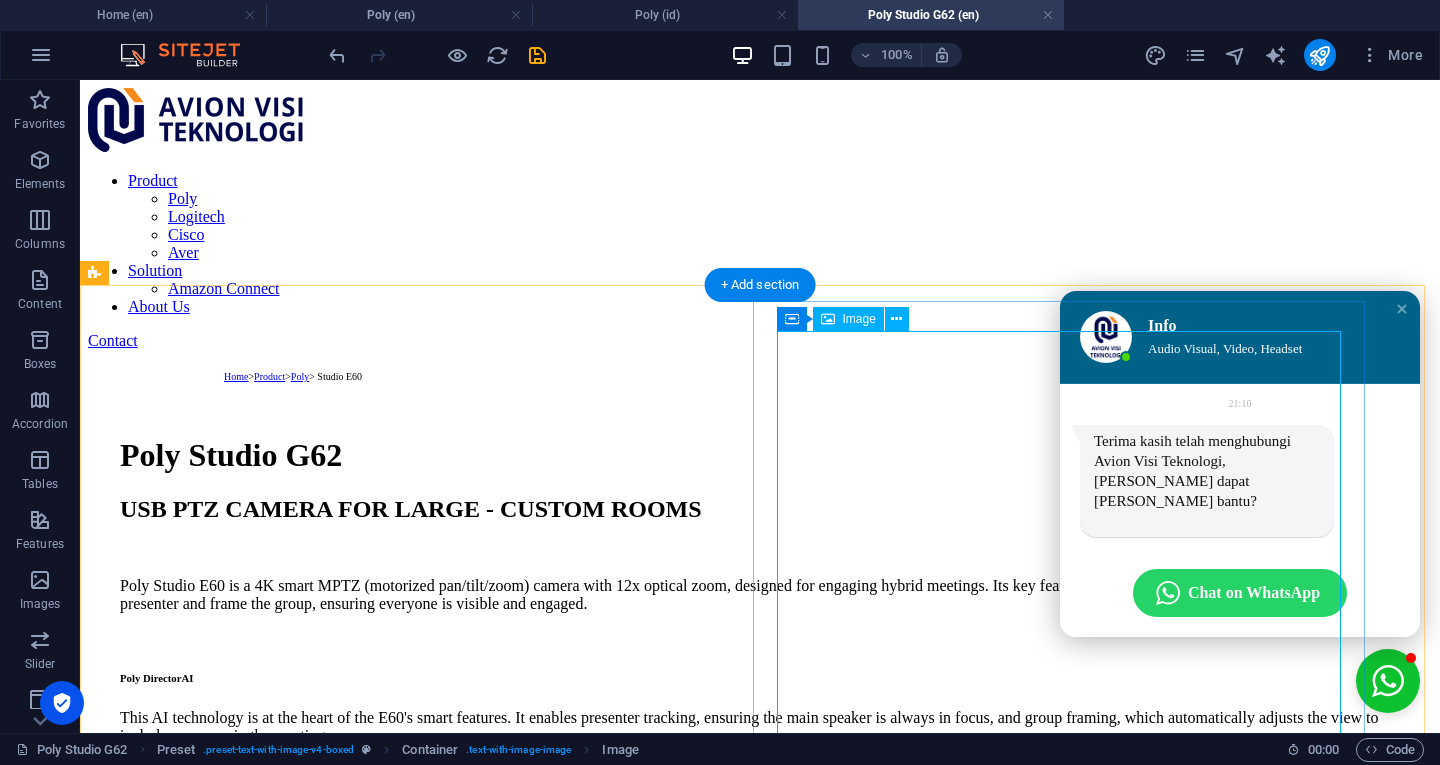 click at bounding box center [760, 1951] 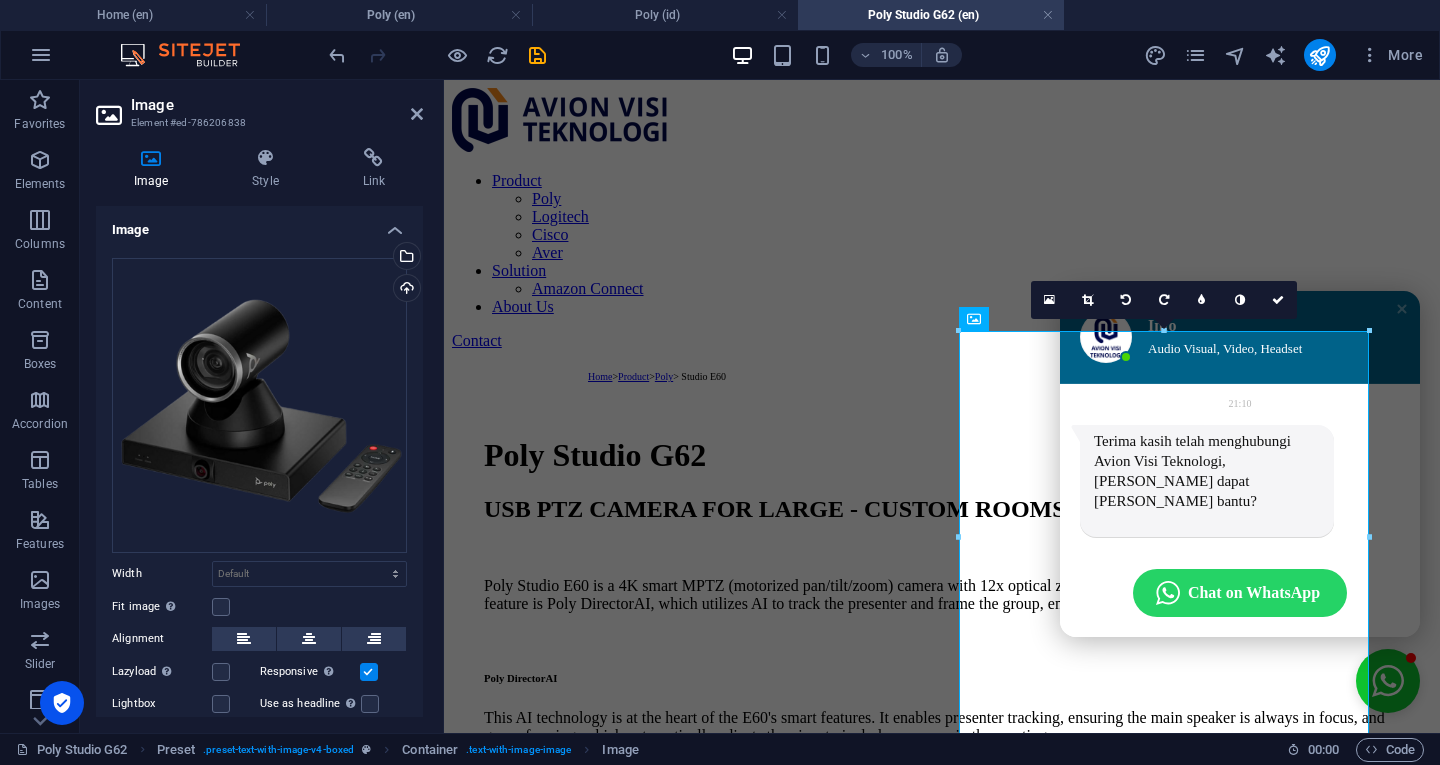 click on "Upload" at bounding box center [405, 290] 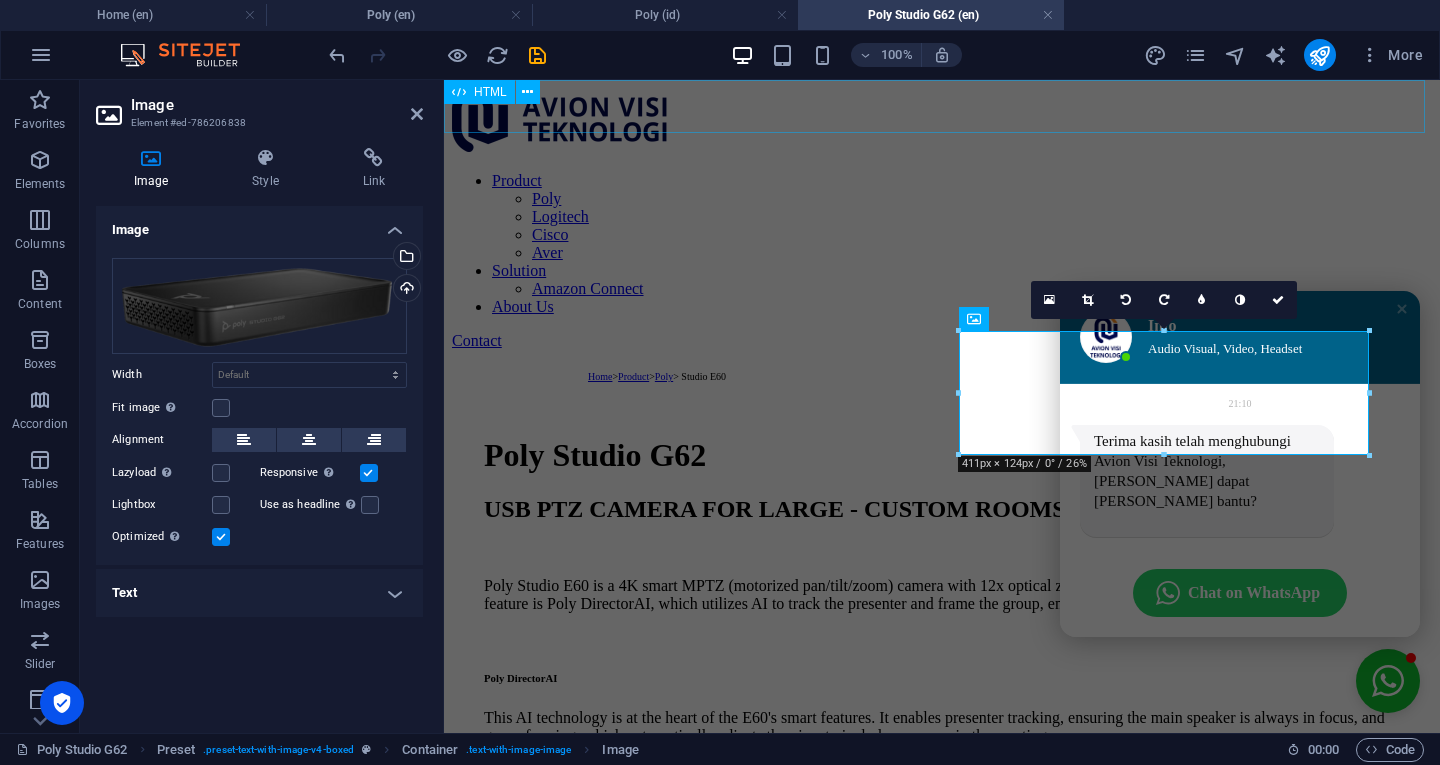 click at bounding box center [942, 88] 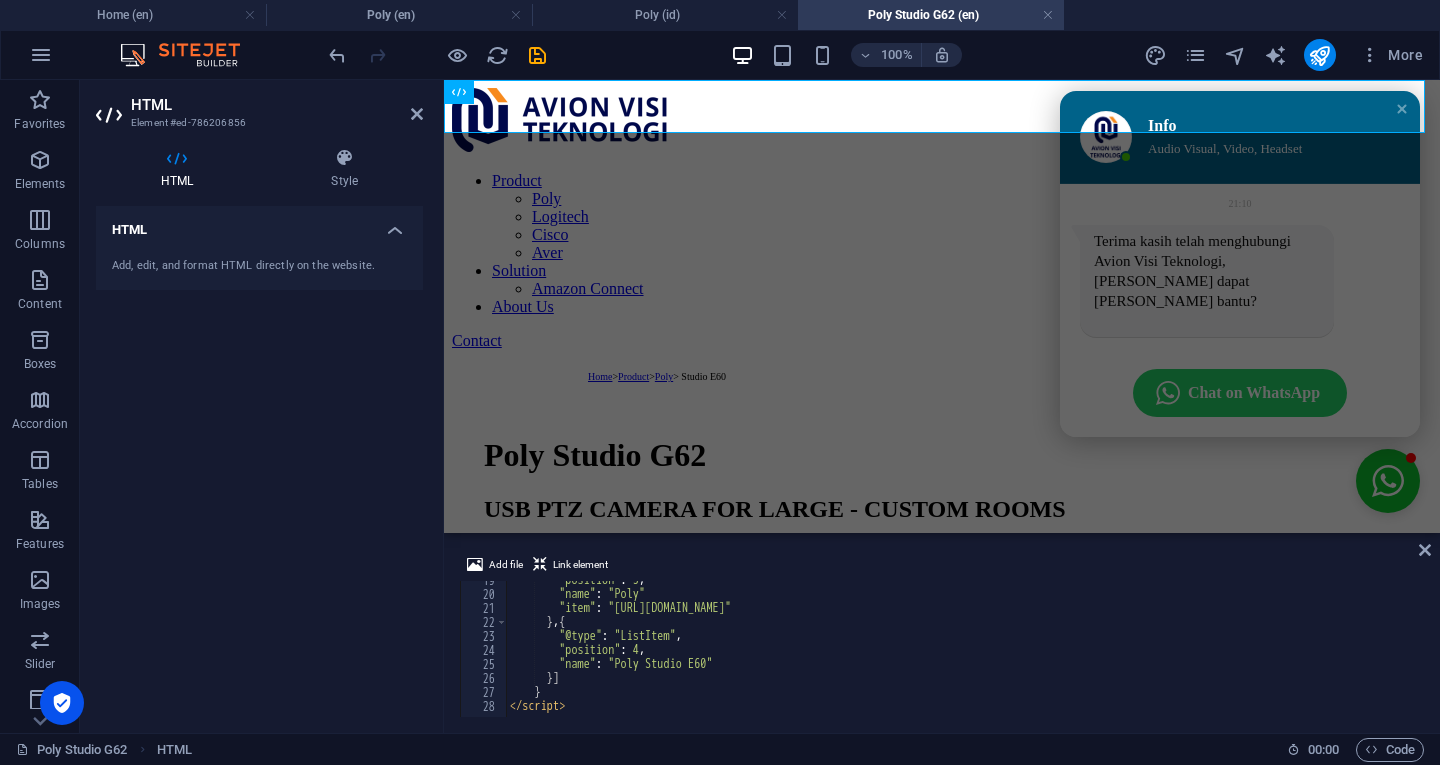 scroll, scrollTop: 259, scrollLeft: 0, axis: vertical 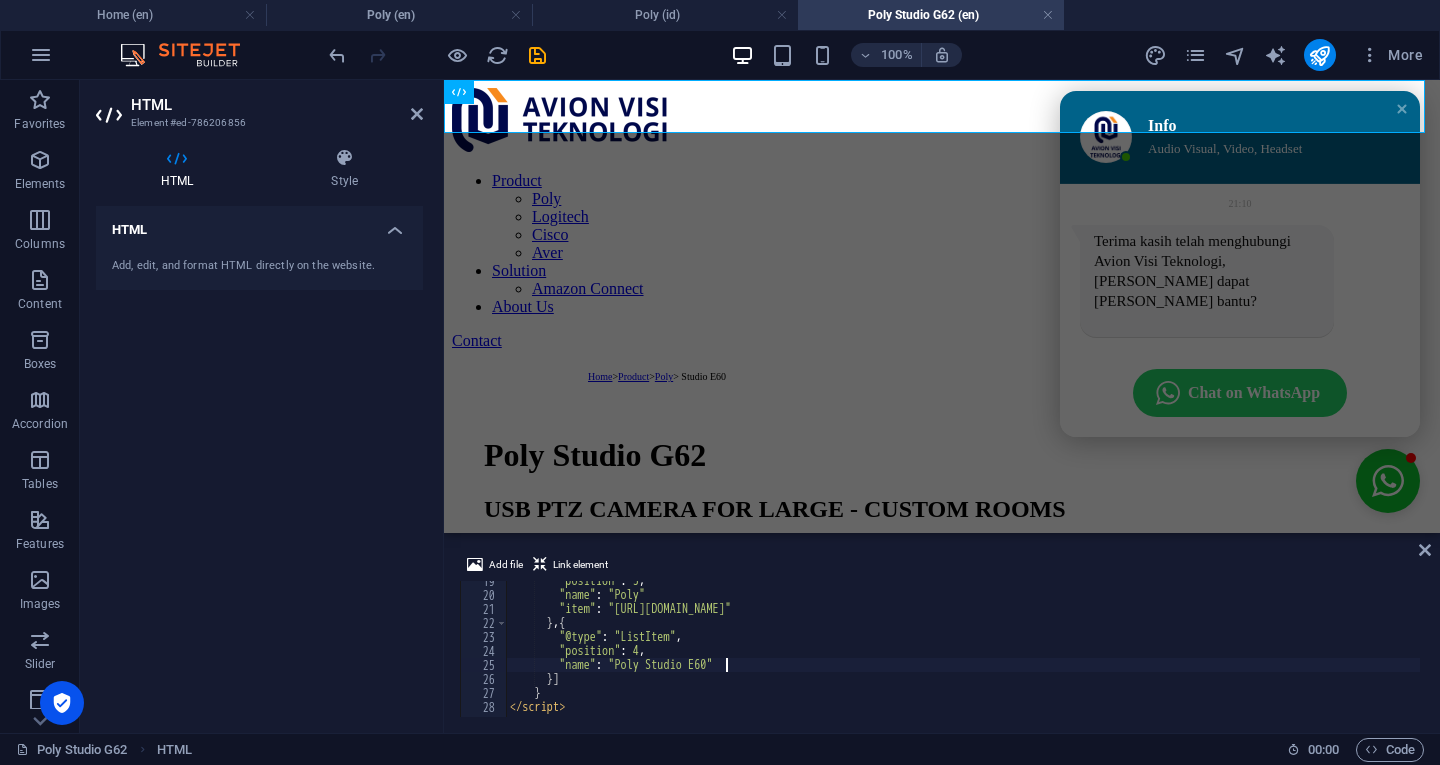 click on ""position" :   3 ,           "name" :   "Poly"           "item" :   "[URL][DOMAIN_NAME]"         } , {           "@type" :   "ListItem" ,           "position" :   4 ,           "name" :   "Poly Studio E60"         }]      } </ script >" at bounding box center [1120, 654] 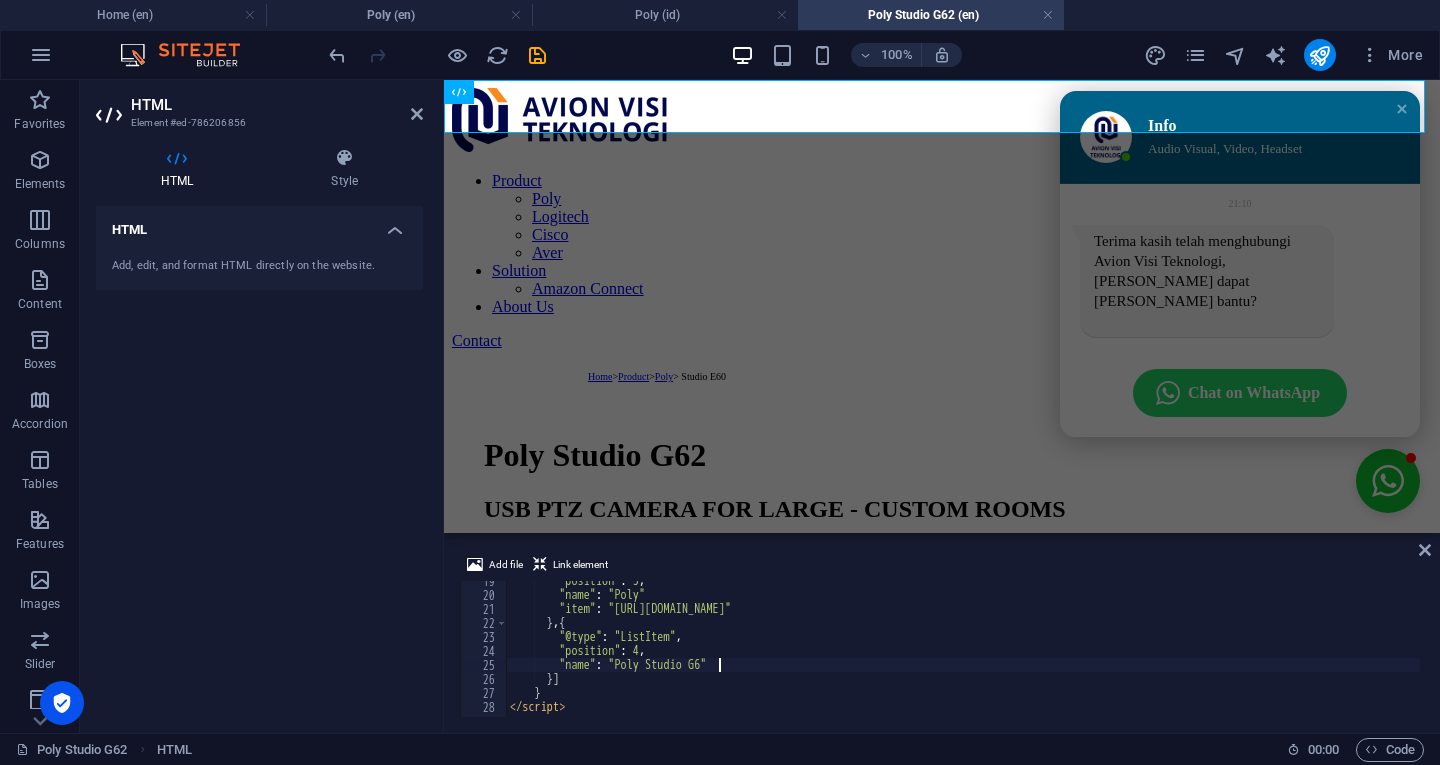 scroll, scrollTop: 0, scrollLeft: 17, axis: horizontal 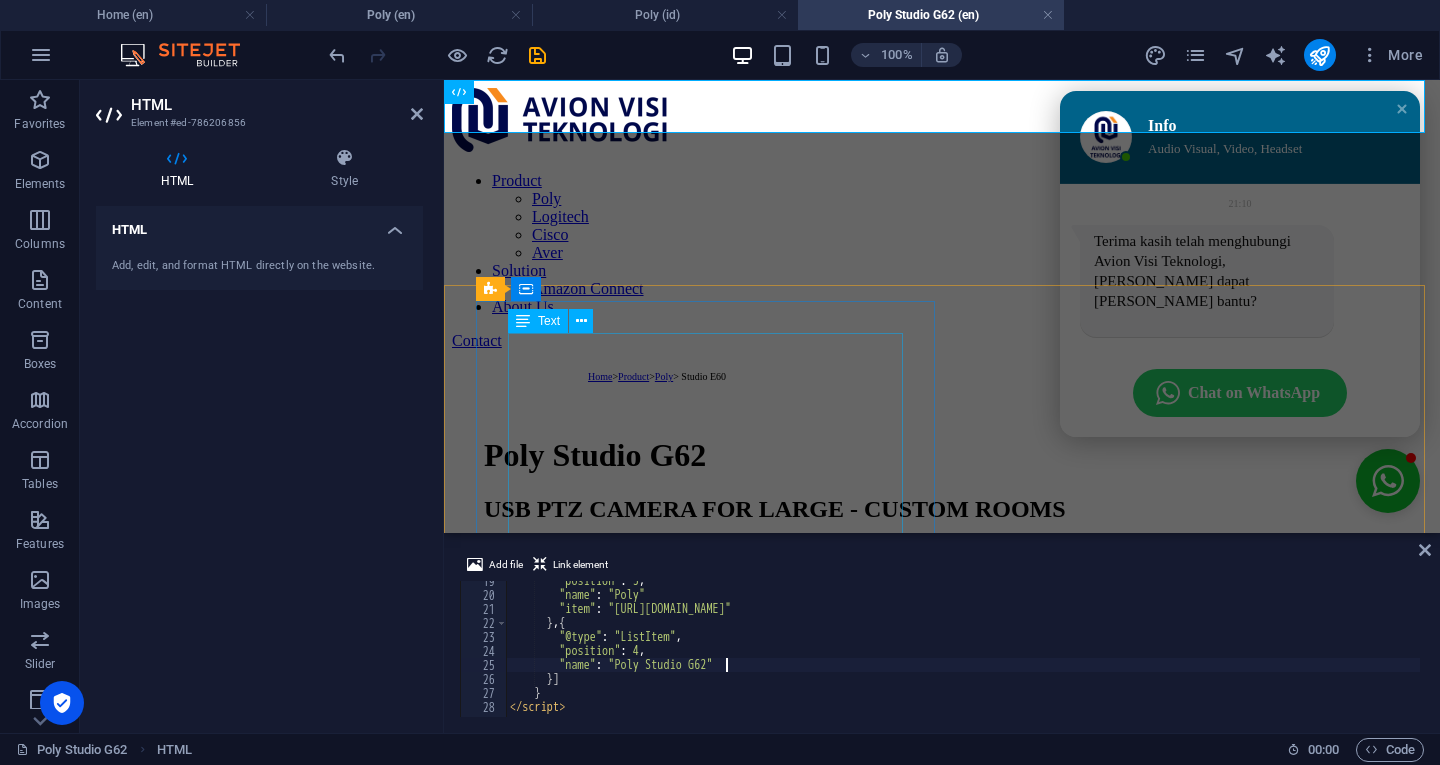 type on ""name": "Poly Studio G62"" 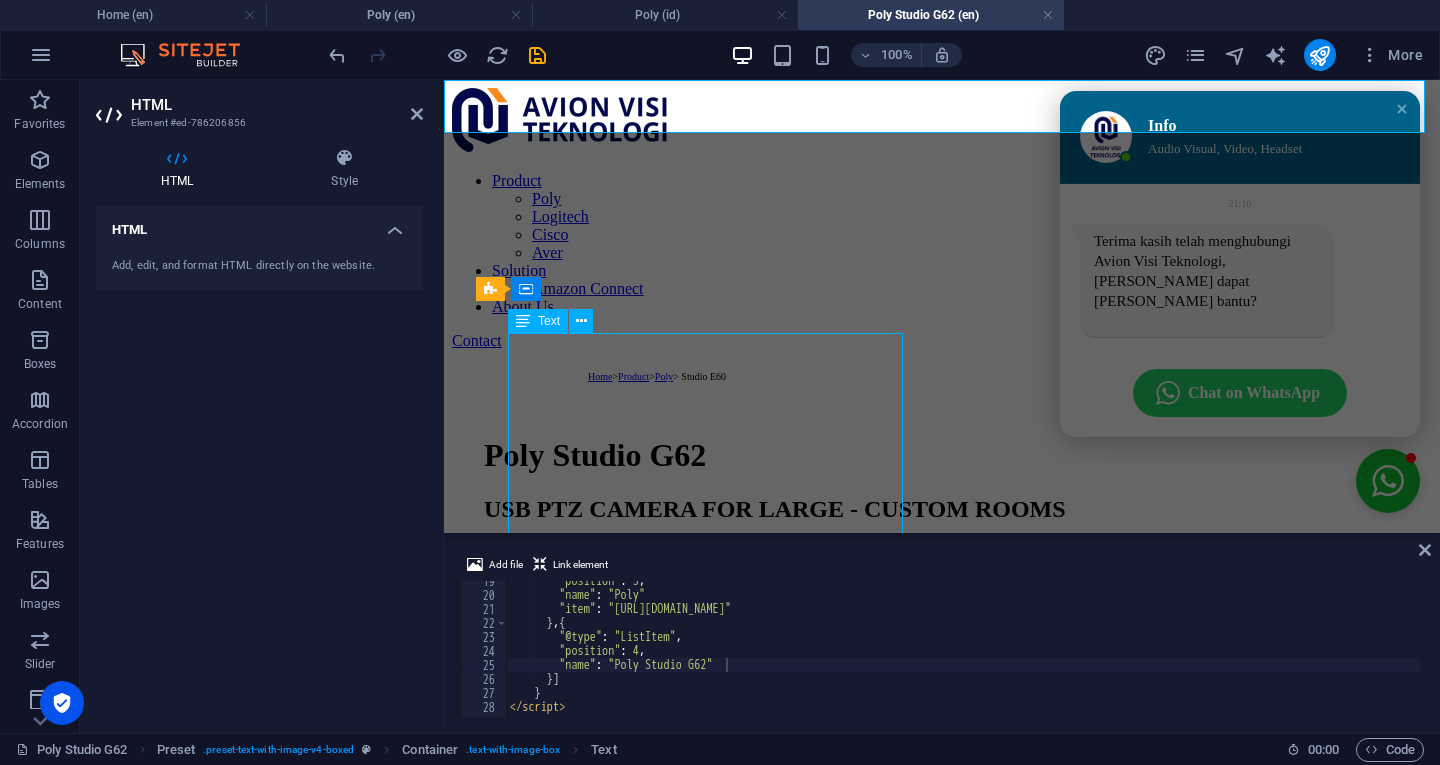 click on "Poly Studio G62 USB PTZ CAMERA FOR LARGE - CUSTOM ROOMS Poly Studio E60 is a 4K smart MPTZ (motorized pan/tilt/zoom) camera with 12x optical zoom, designed for engaging hybrid meetings. Its key feature is Poly DirectorAI, which utilizes AI to track the presenter and frame the group, ensuring everyone is visible and engaged.  Poly DirectorAI This AI technology is at the heart of the E60's smart features. It enables presenter tracking, ensuring the main speaker is always in focus, and group framing, which automatically adjusts the view to include everyone in the meeting.  12x Optical Zoom, 16x Digital Zoom The camera's powerful zoom allows it to capture fine details, even from a distance, making it suitable for larger meeting spaces.  4K Resolution The E60 delivers ultra-high-definition video, providing sharp and clear images that enhance engagement and make virtual attendees feel more included.  In frame. In focus. Engaged: > Download Poly Studio E60 datasheet" at bounding box center (942, 847) 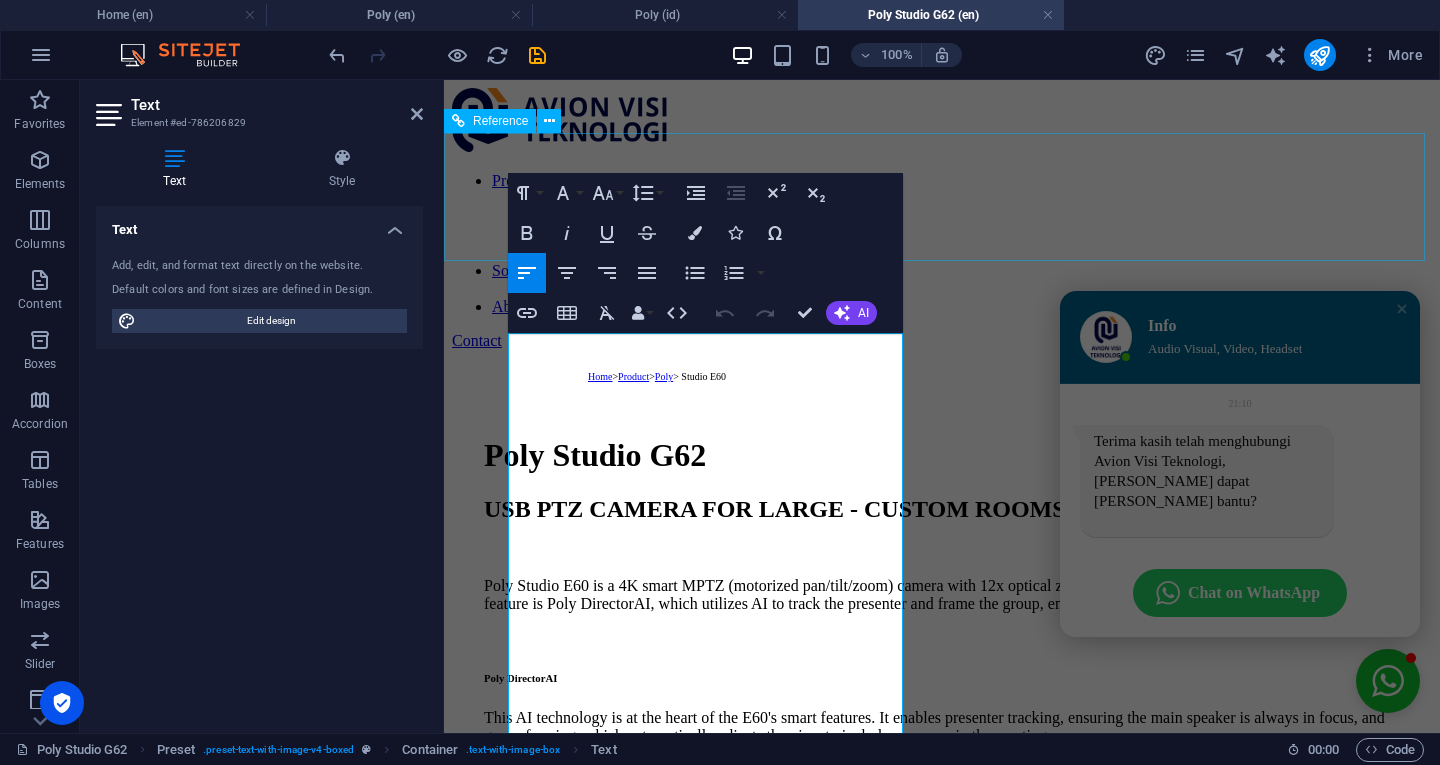 click on "Product Poly Logitech Cisco Aver Solution Amazon Connect About Us Contact" at bounding box center (942, 219) 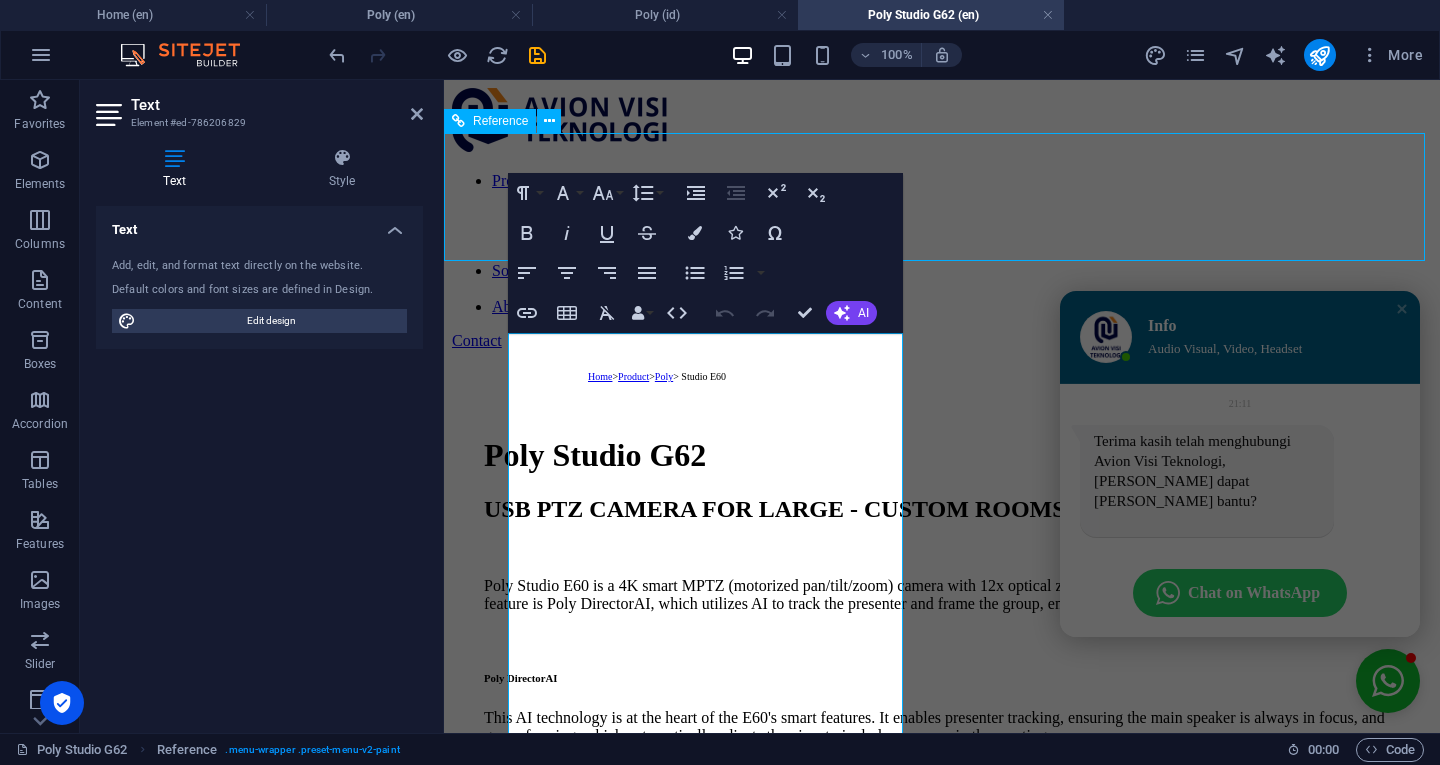 click on "Product Poly Logitech Cisco Aver Solution Amazon Connect About Us Contact" at bounding box center [942, 219] 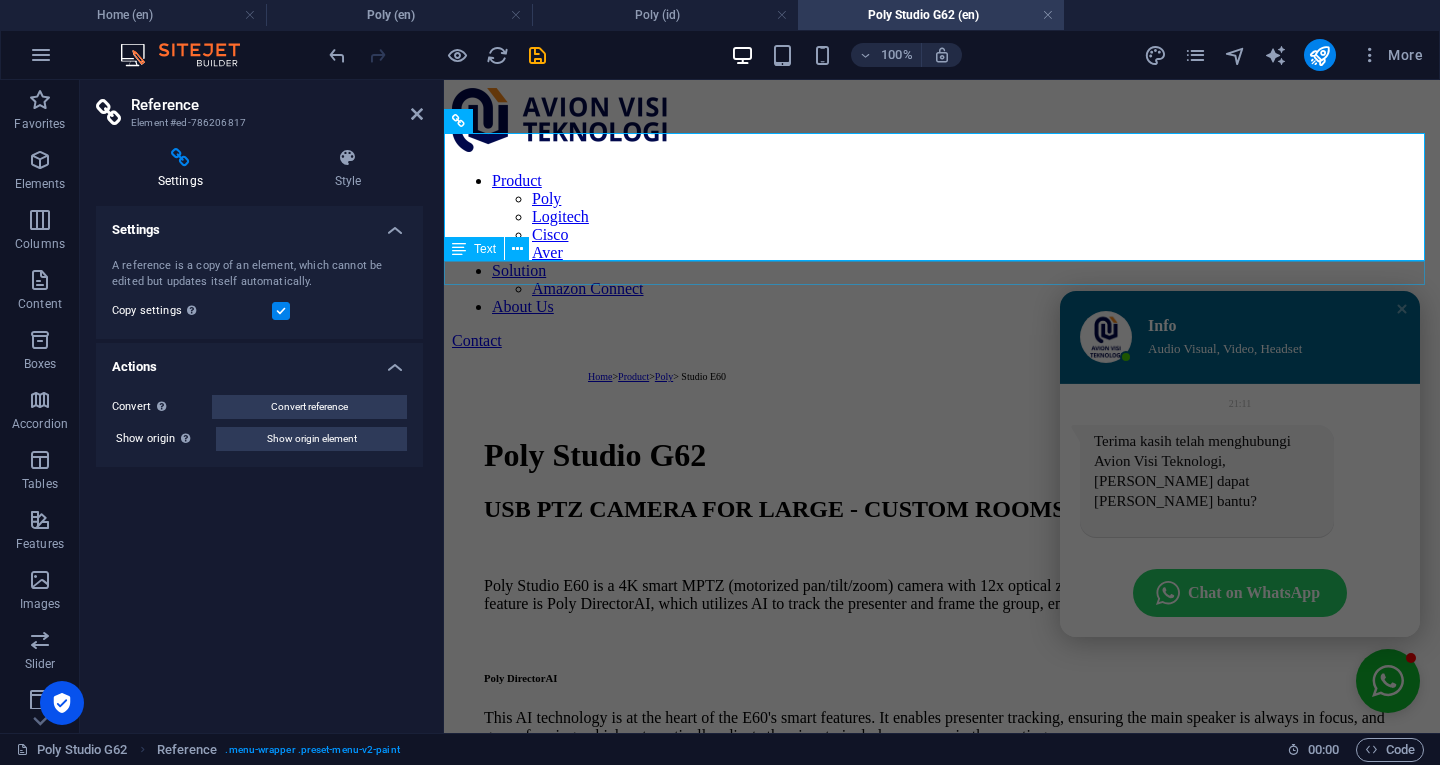 click on "Home  >  Product  >  Poly  > Studio E60" at bounding box center [942, 375] 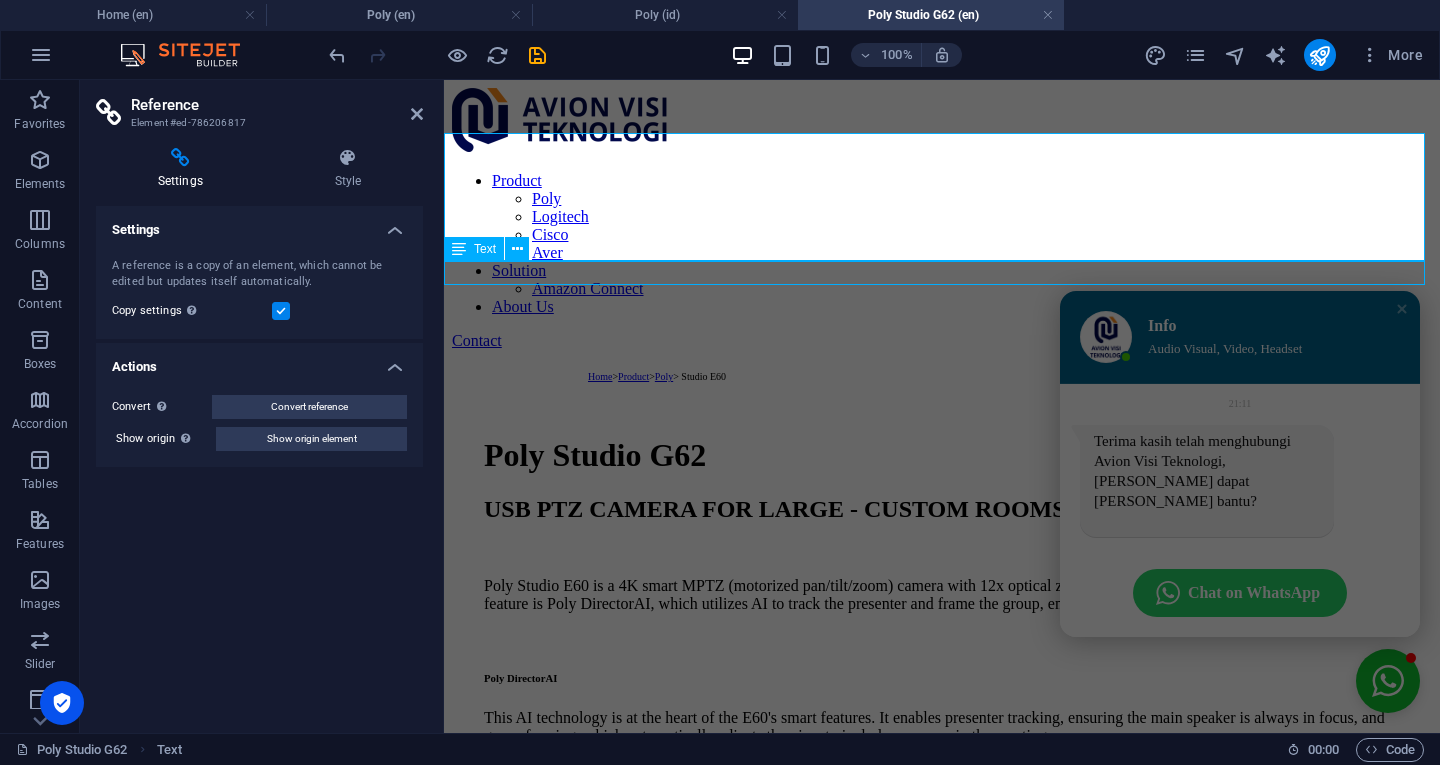 click on "Home  >  Product  >  Poly  > Studio E60" at bounding box center (942, 375) 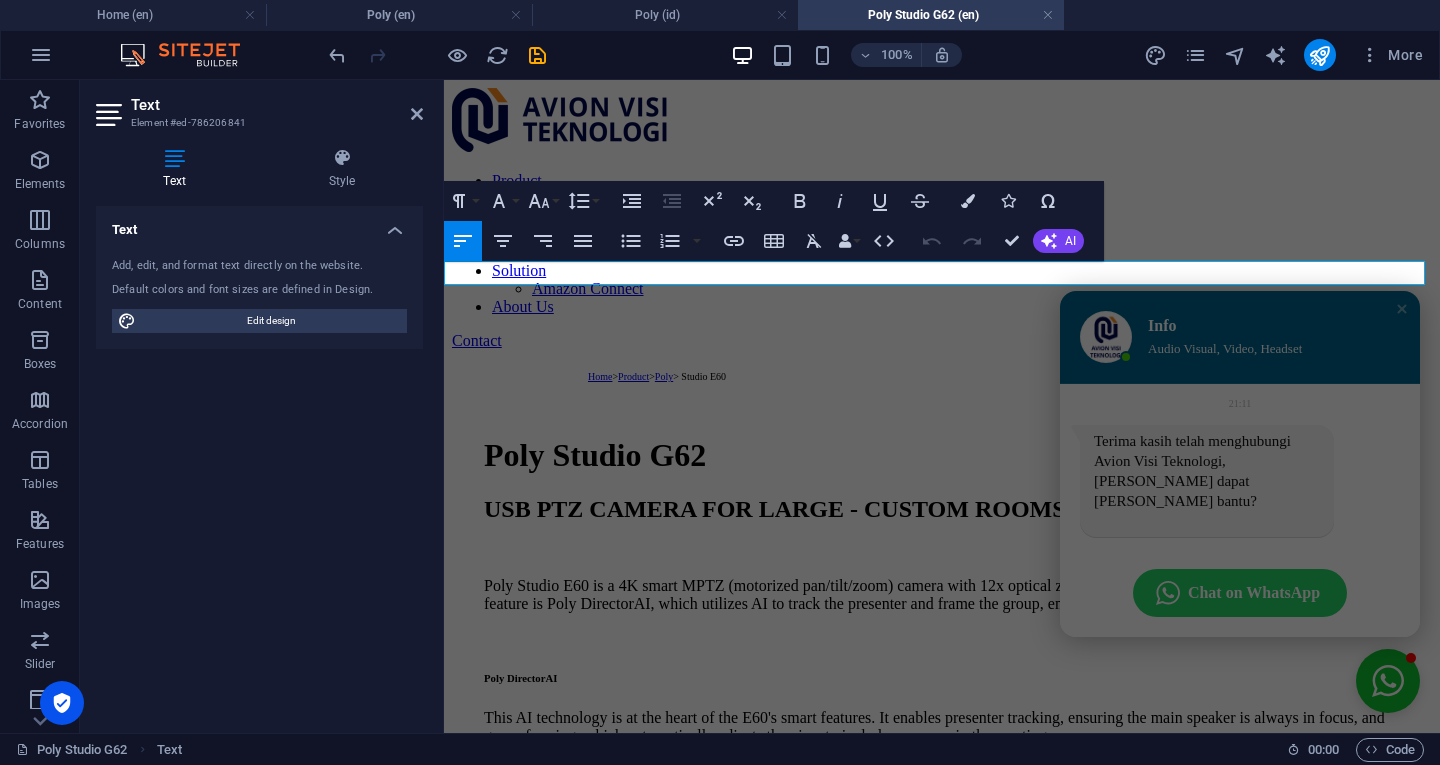 click on "Home  >  Product  >  Poly  > Studio E60" at bounding box center (990, 375) 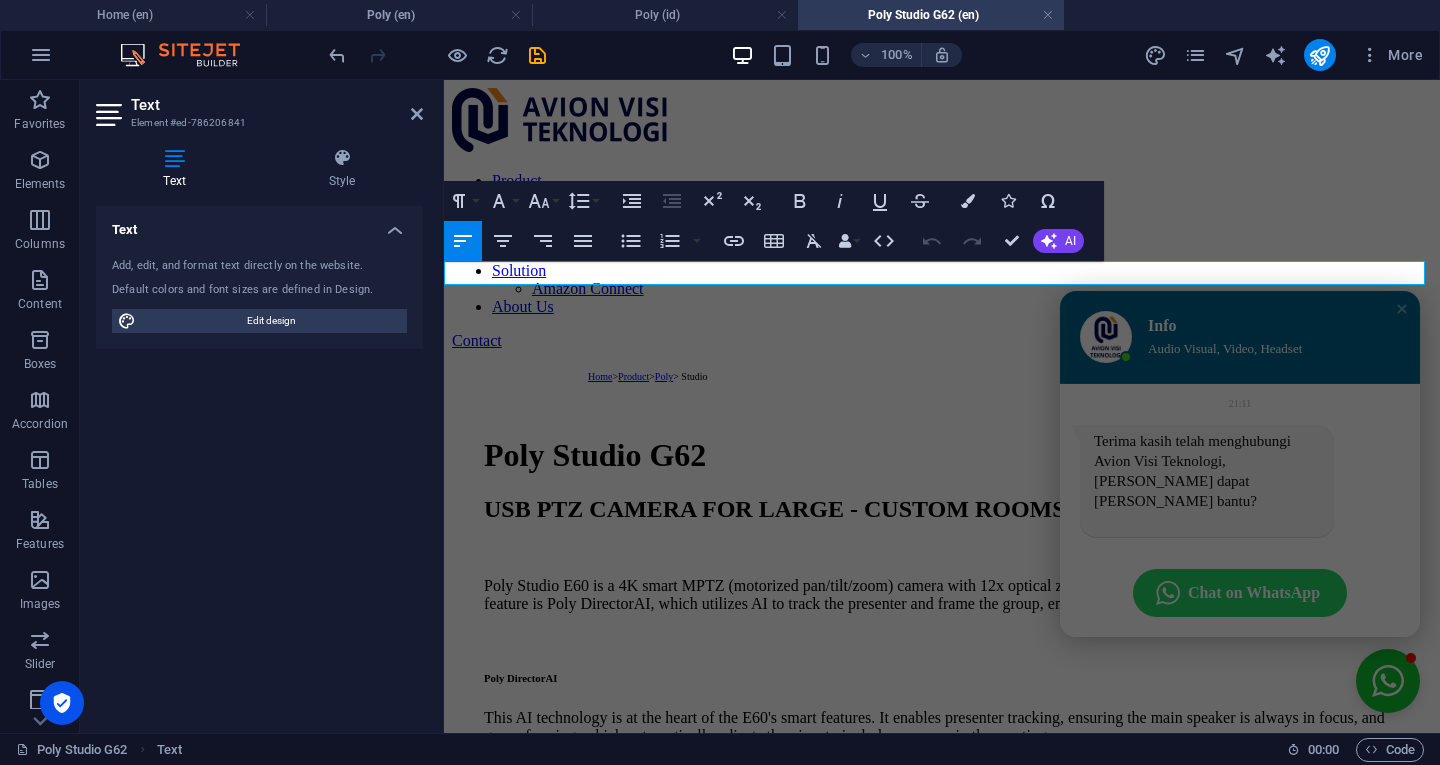 type 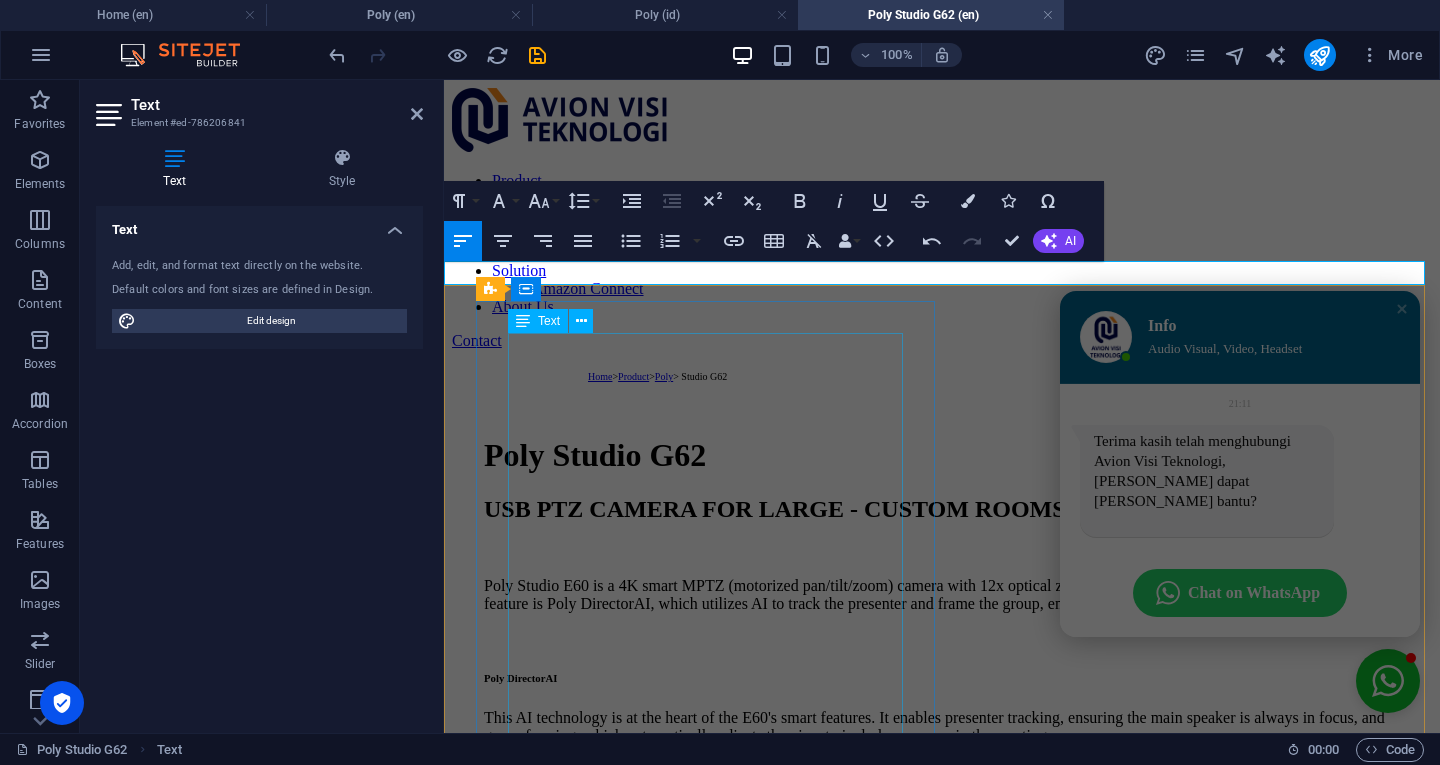 click on "Poly Studio G62 USB PTZ CAMERA FOR LARGE - CUSTOM ROOMS Poly Studio E60 is a 4K smart MPTZ (motorized pan/tilt/zoom) camera with 12x optical zoom, designed for engaging hybrid meetings. Its key feature is Poly DirectorAI, which utilizes AI to track the presenter and frame the group, ensuring everyone is visible and engaged.  Poly DirectorAI This AI technology is at the heart of the E60's smart features. It enables presenter tracking, ensuring the main speaker is always in focus, and group framing, which automatically adjusts the view to include everyone in the meeting.  12x Optical Zoom, 16x Digital Zoom The camera's powerful zoom allows it to capture fine details, even from a distance, making it suitable for larger meeting spaces.  4K Resolution The E60 delivers ultra-high-definition video, providing sharp and clear images that enhance engagement and make virtual attendees feel more included.  In frame. In focus. Engaged: > Download Poly Studio E60 datasheet" at bounding box center [942, 847] 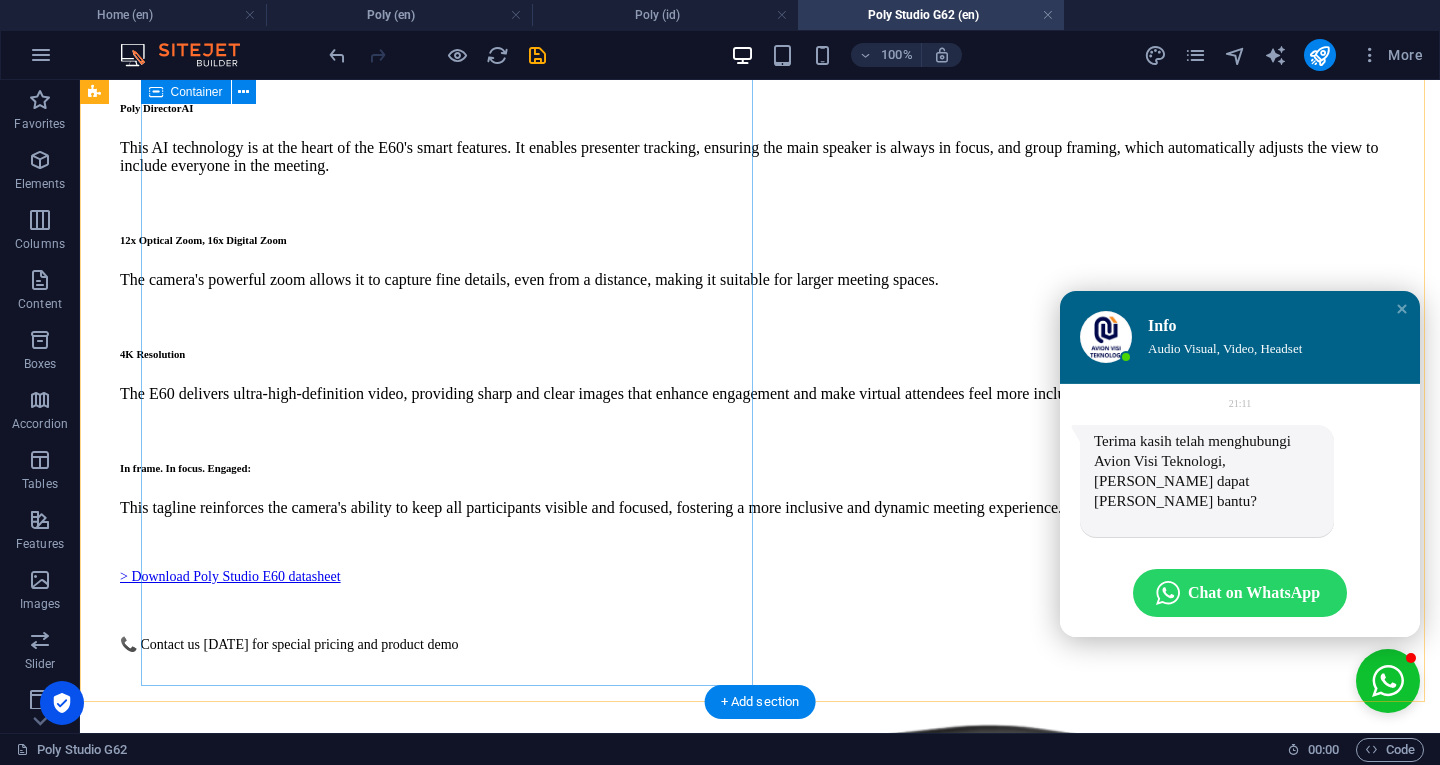 scroll, scrollTop: 583, scrollLeft: 0, axis: vertical 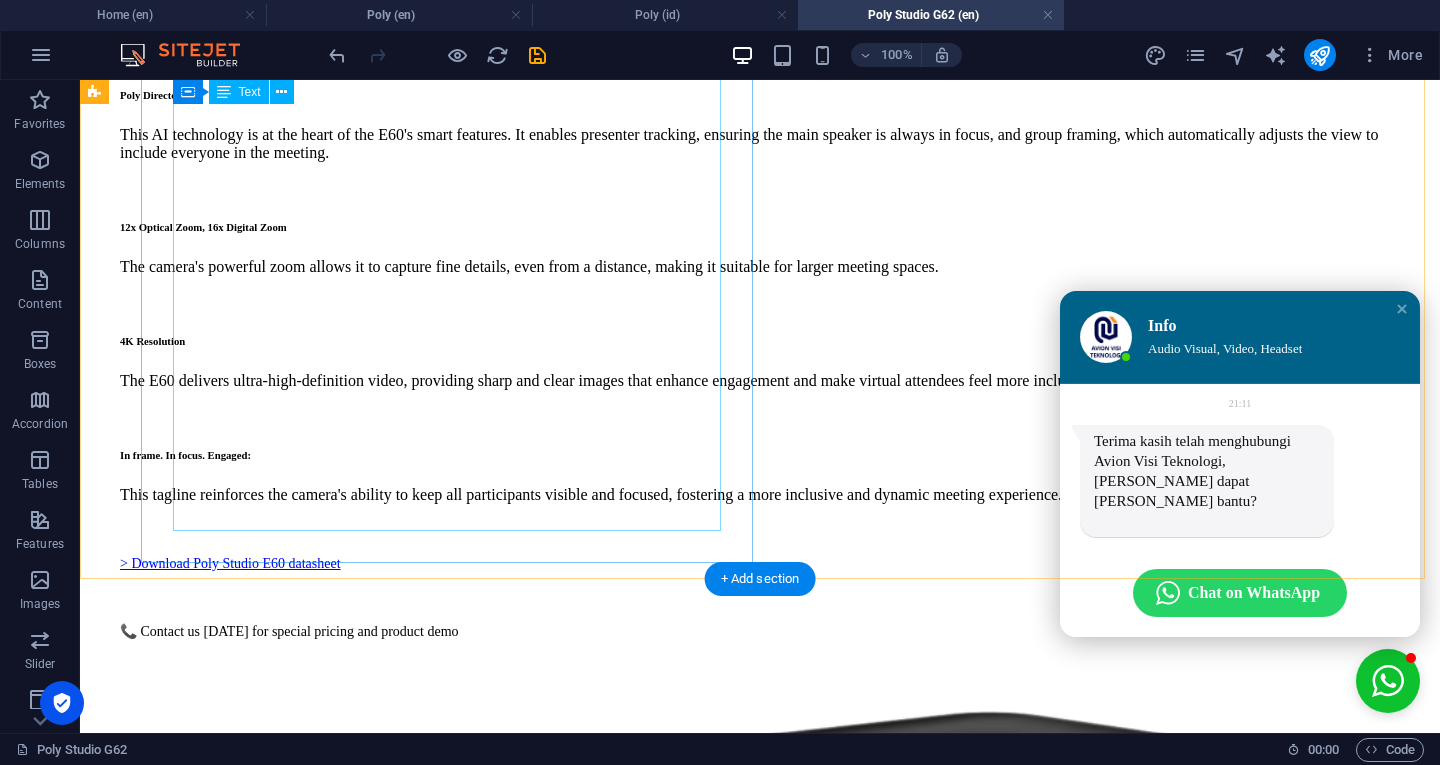 click on "Poly Studio G62 USB PTZ CAMERA FOR LARGE - CUSTOM ROOMS Poly Studio E60 is a 4K smart MPTZ (motorized pan/tilt/zoom) camera with 12x optical zoom, designed for engaging hybrid meetings. Its key feature is Poly DirectorAI, which utilizes AI to track the presenter and frame the group, ensuring everyone is visible and engaged.  Poly DirectorAI This AI technology is at the heart of the E60's smart features. It enables presenter tracking, ensuring the main speaker is always in focus, and group framing, which automatically adjusts the view to include everyone in the meeting.  12x Optical Zoom, 16x Digital Zoom The camera's powerful zoom allows it to capture fine details, even from a distance, making it suitable for larger meeting spaces.  4K Resolution The E60 delivers ultra-high-definition video, providing sharp and clear images that enhance engagement and make virtual attendees feel more included.  In frame. In focus. Engaged: > Download Poly Studio E60 datasheet" at bounding box center [760, 246] 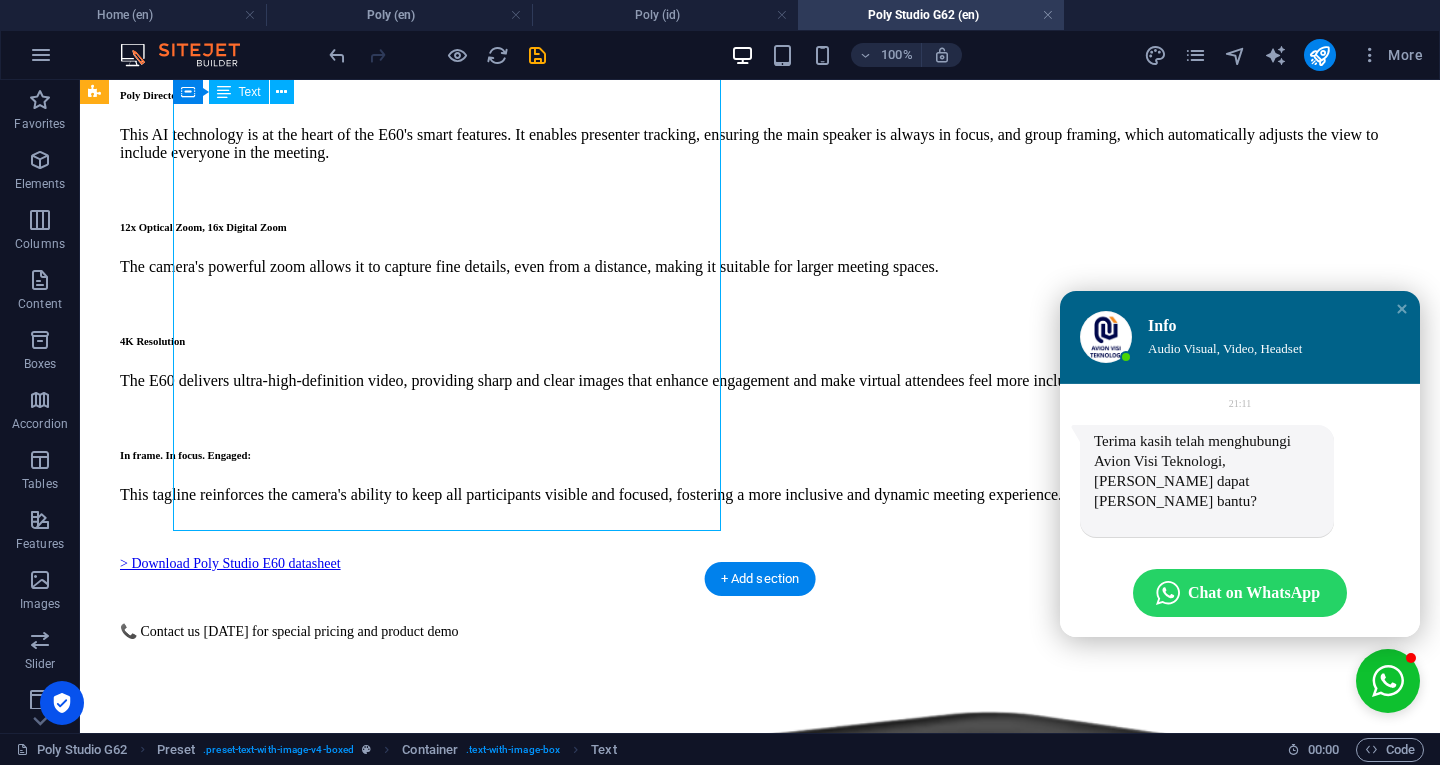 click on "Poly Studio G62 USB PTZ CAMERA FOR LARGE - CUSTOM ROOMS Poly Studio E60 is a 4K smart MPTZ (motorized pan/tilt/zoom) camera with 12x optical zoom, designed for engaging hybrid meetings. Its key feature is Poly DirectorAI, which utilizes AI to track the presenter and frame the group, ensuring everyone is visible and engaged.  Poly DirectorAI This AI technology is at the heart of the E60's smart features. It enables presenter tracking, ensuring the main speaker is always in focus, and group framing, which automatically adjusts the view to include everyone in the meeting.  12x Optical Zoom, 16x Digital Zoom The camera's powerful zoom allows it to capture fine details, even from a distance, making it suitable for larger meeting spaces.  4K Resolution The E60 delivers ultra-high-definition video, providing sharp and clear images that enhance engagement and make virtual attendees feel more included.  In frame. In focus. Engaged: > Download Poly Studio E60 datasheet" at bounding box center (760, 246) 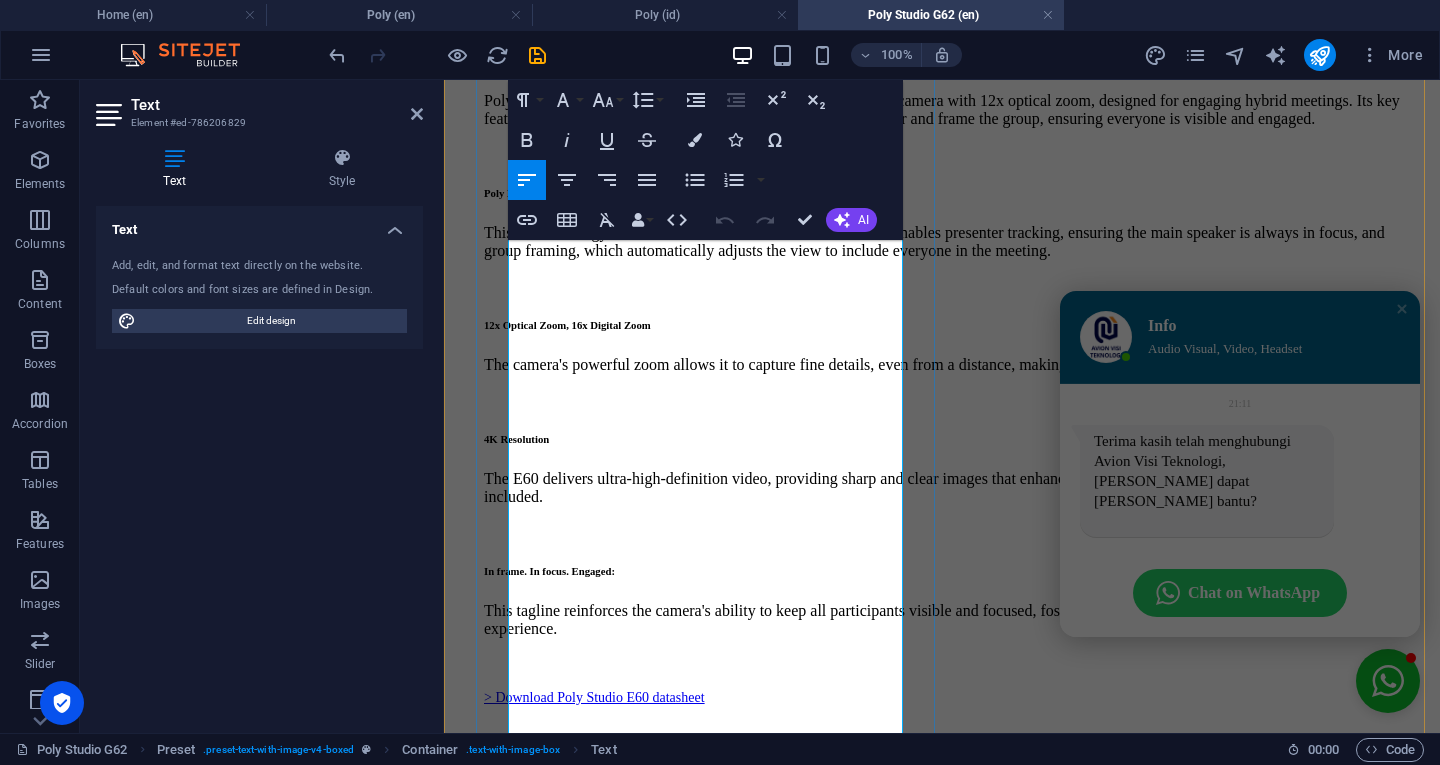 scroll, scrollTop: 486, scrollLeft: 0, axis: vertical 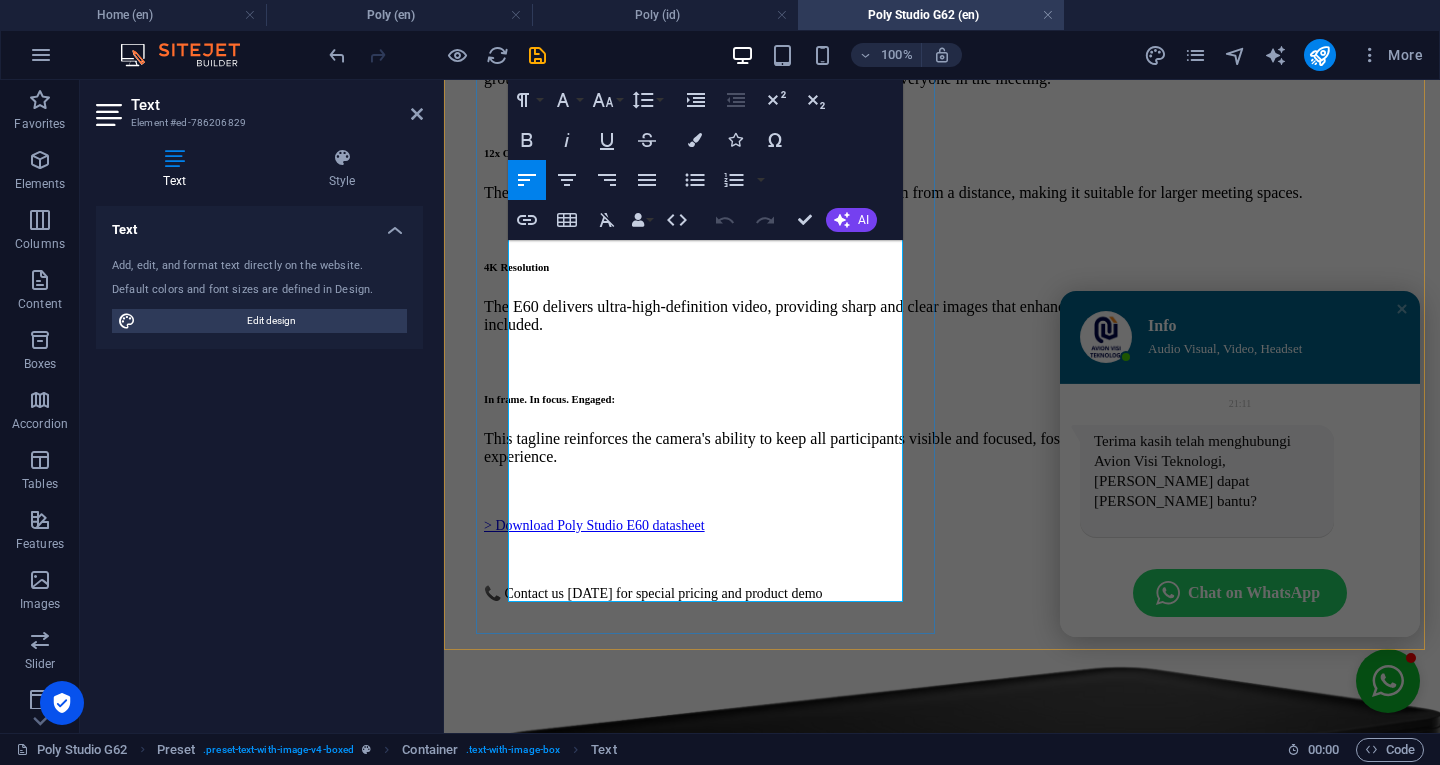 click on "> Download Poly Studio E60 datasheet" at bounding box center (594, 525) 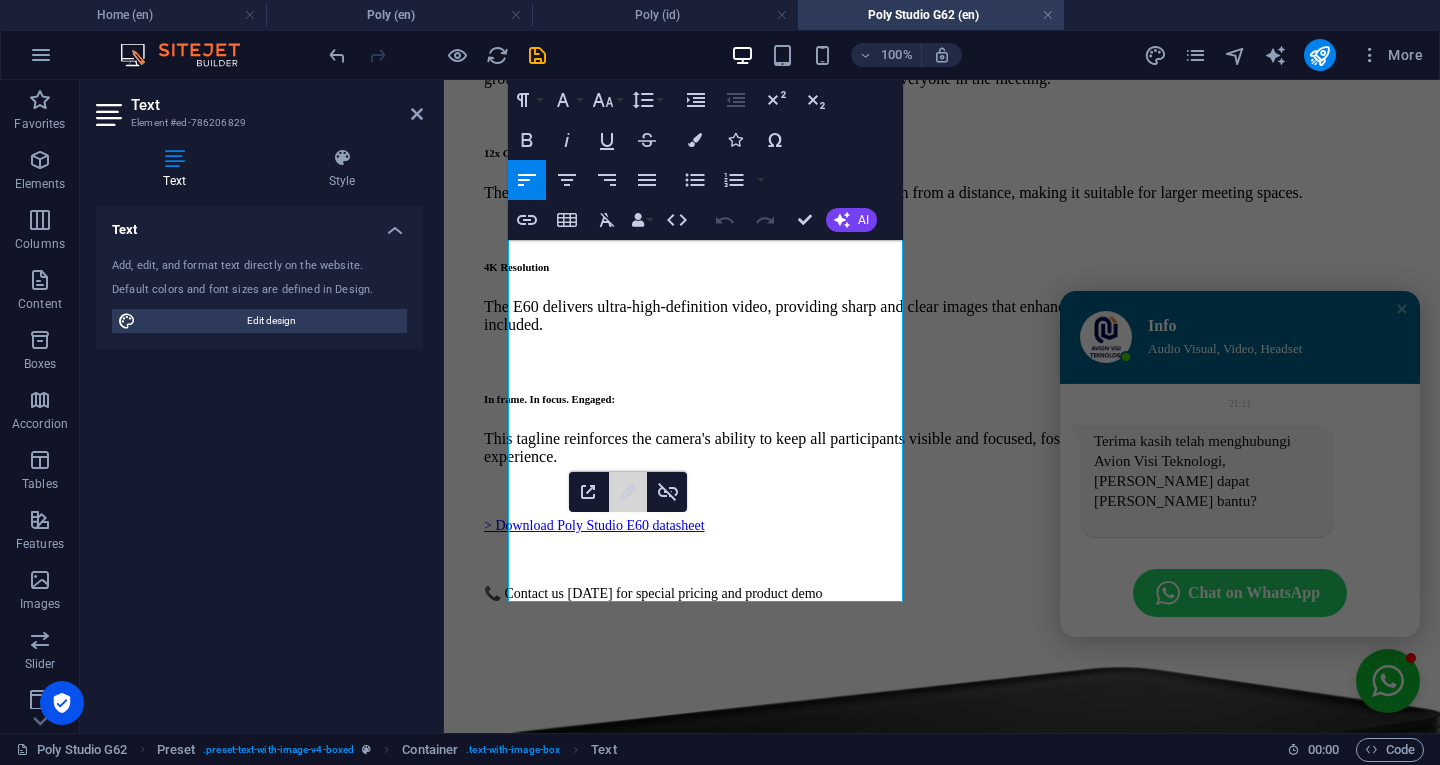 click 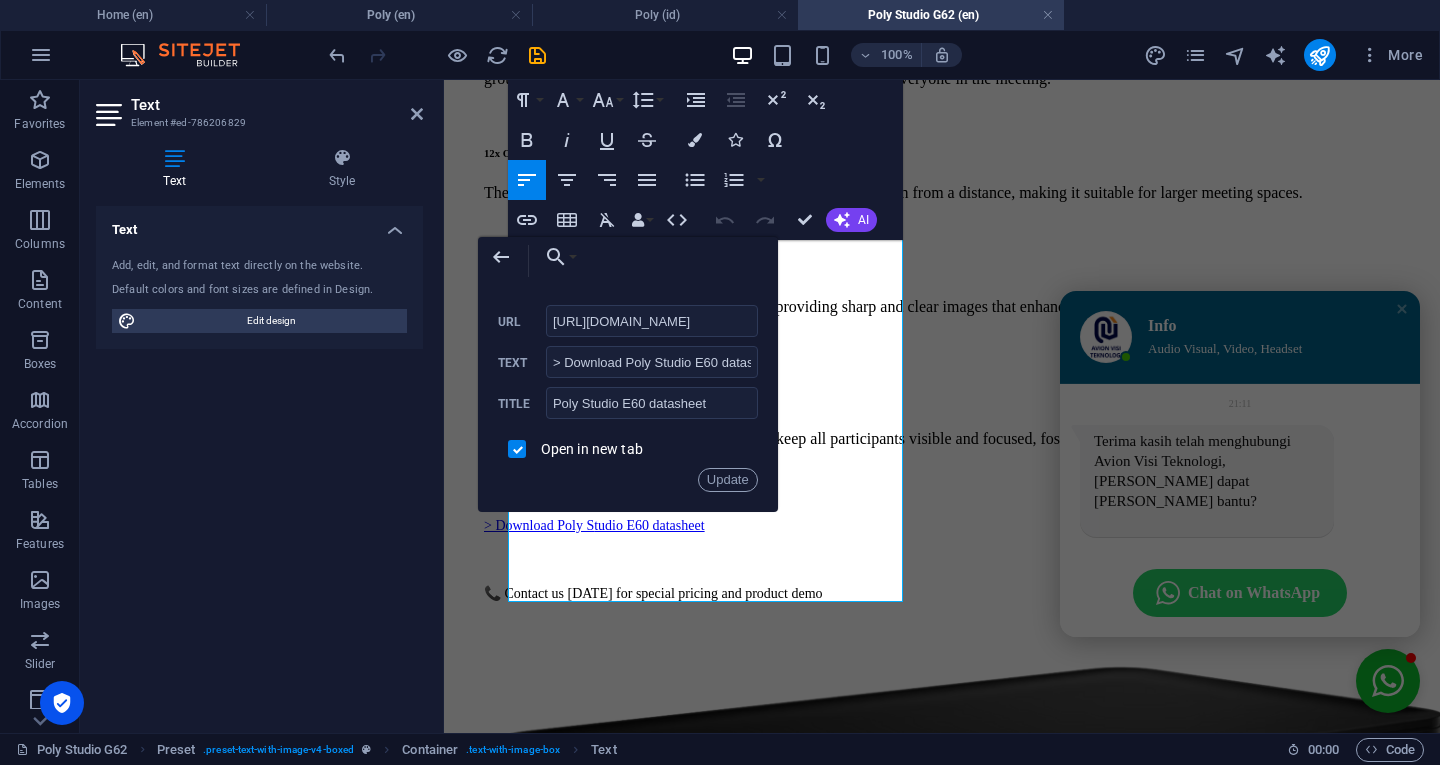 scroll, scrollTop: 0, scrollLeft: 135, axis: horizontal 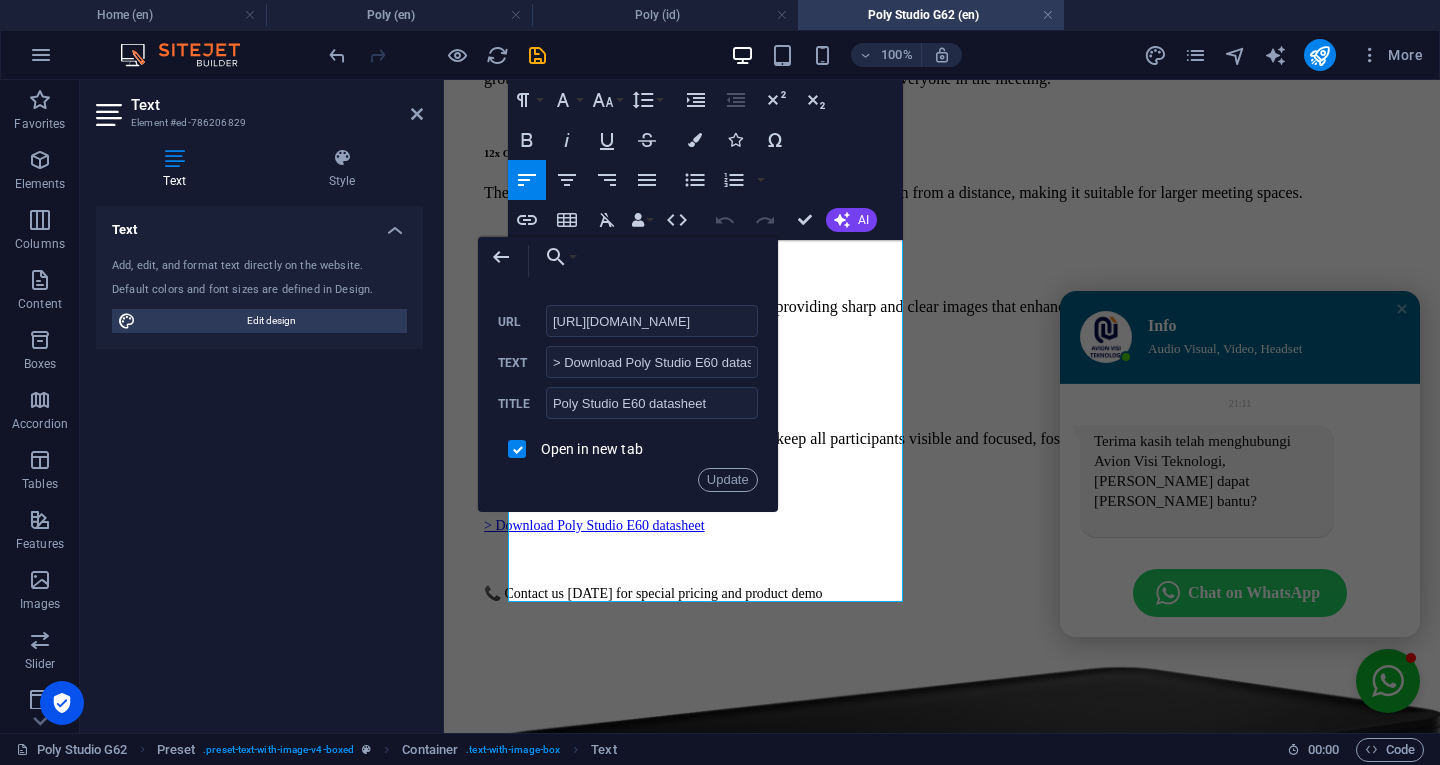 type on "[URL][DOMAIN_NAME]" 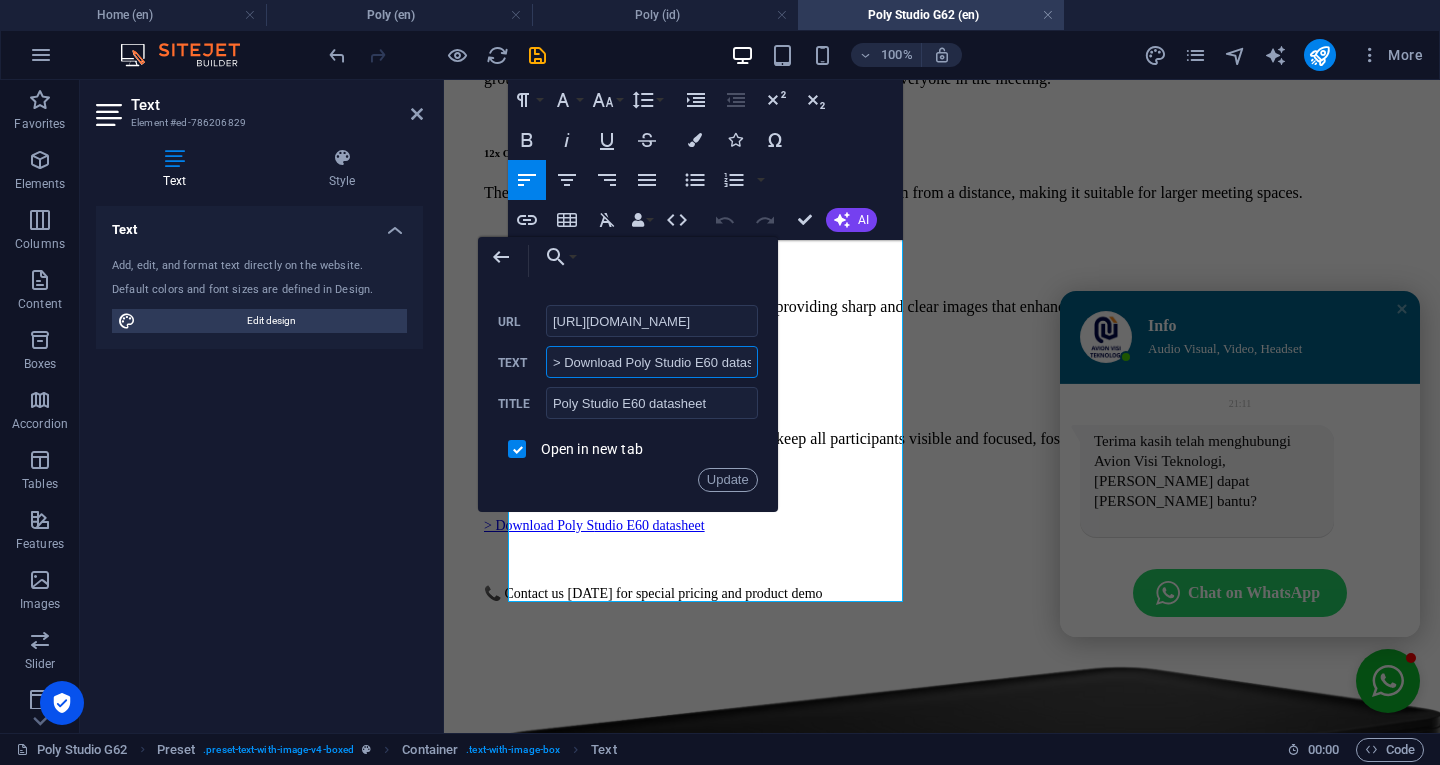 scroll, scrollTop: 0, scrollLeft: 0, axis: both 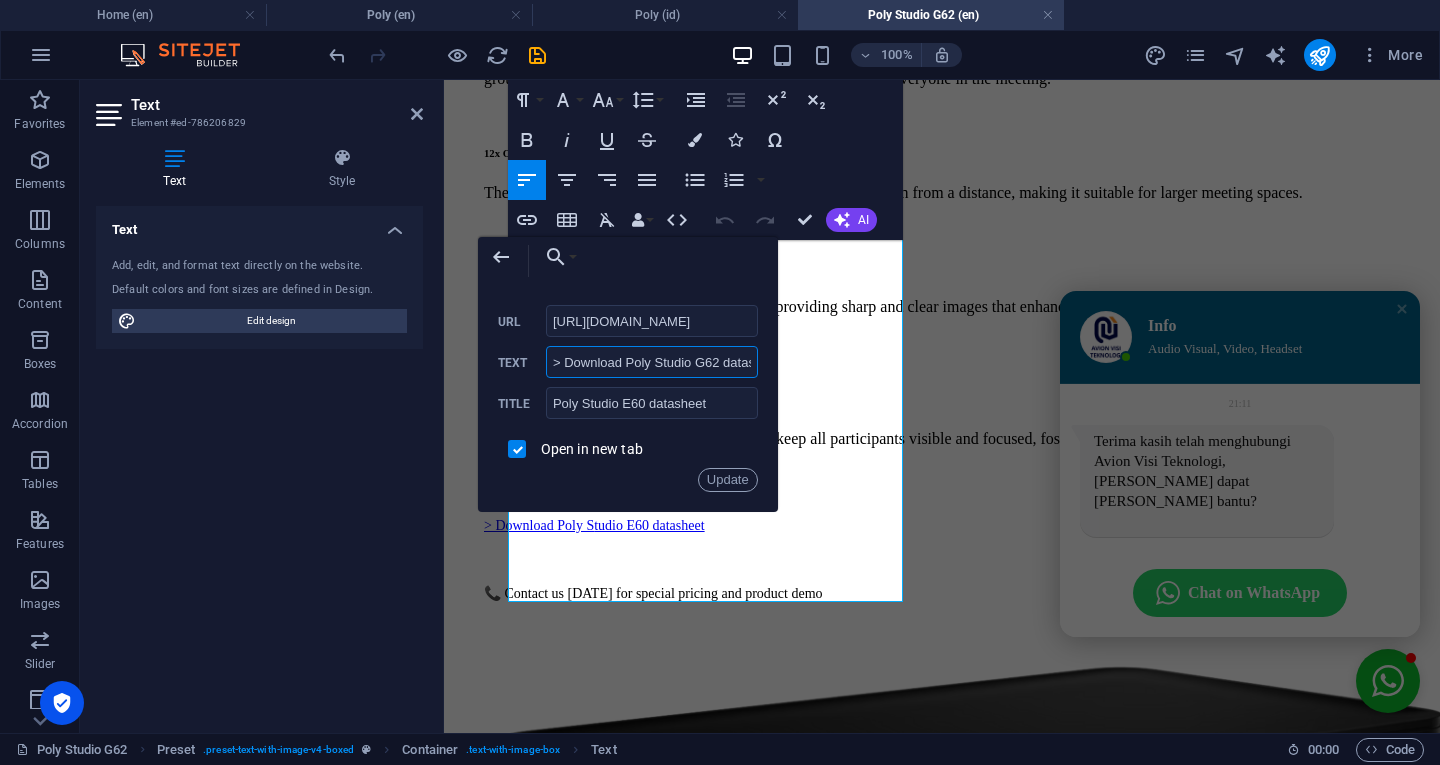 type on "> Download Poly Studio G62 datasheet" 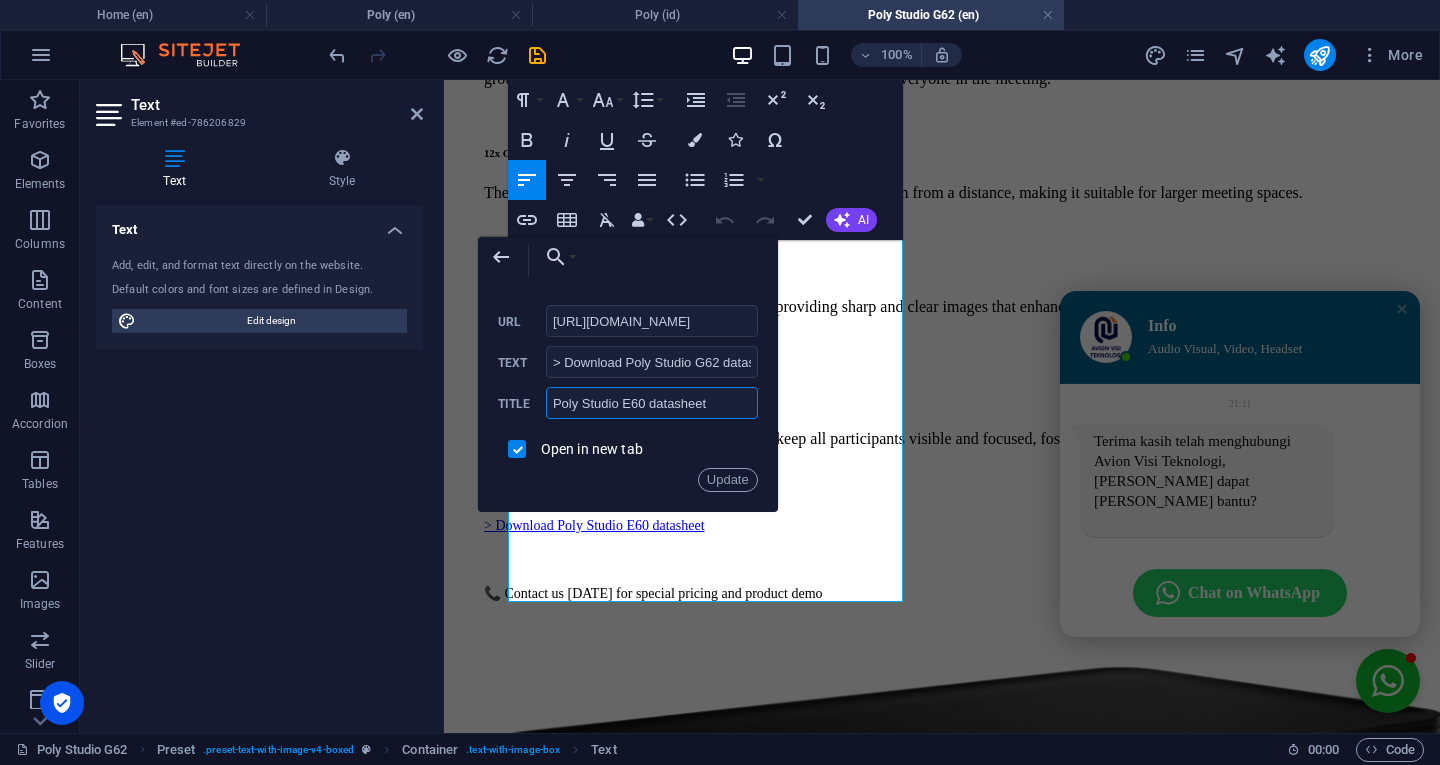 click on "Poly Studio E60 datasheet" at bounding box center (652, 403) 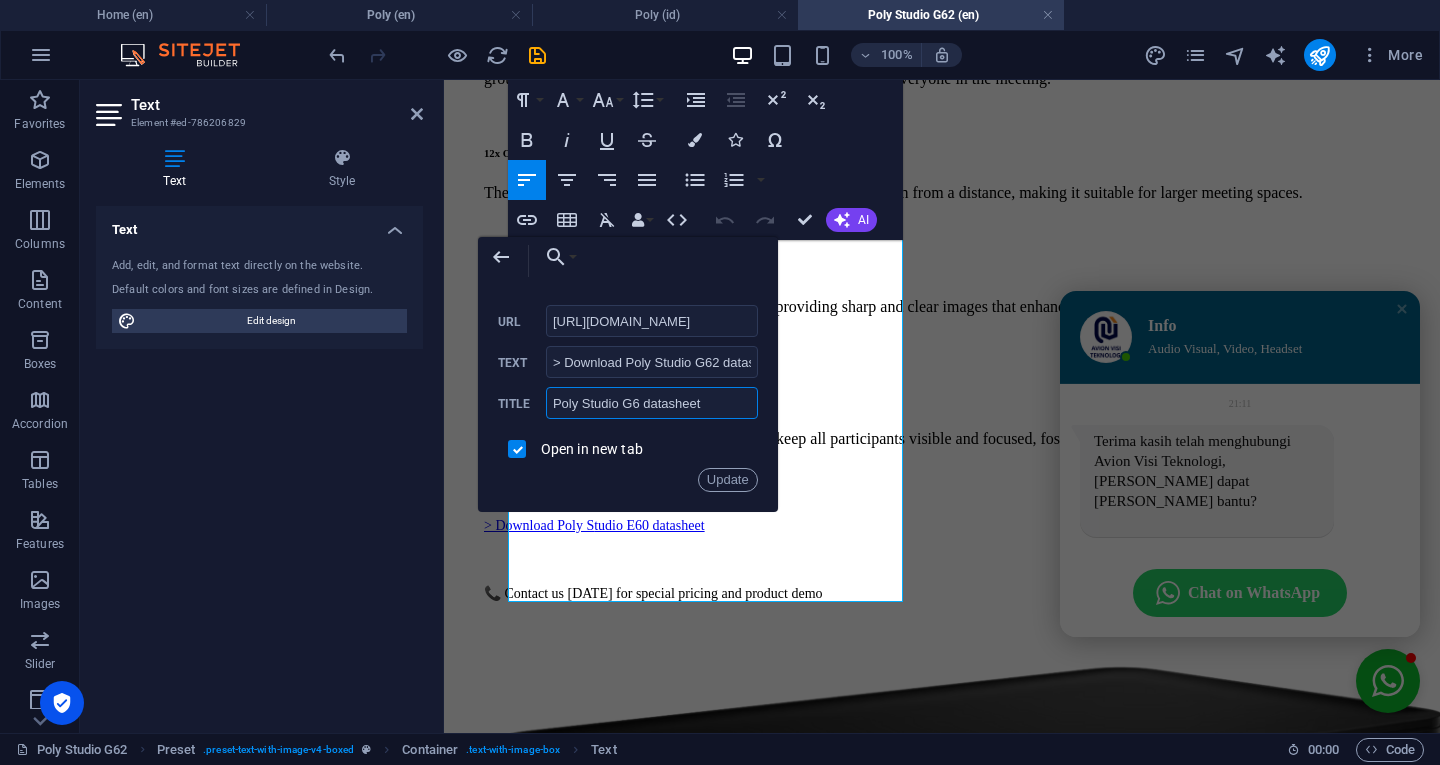 type on "Poly Studio G62 datasheet" 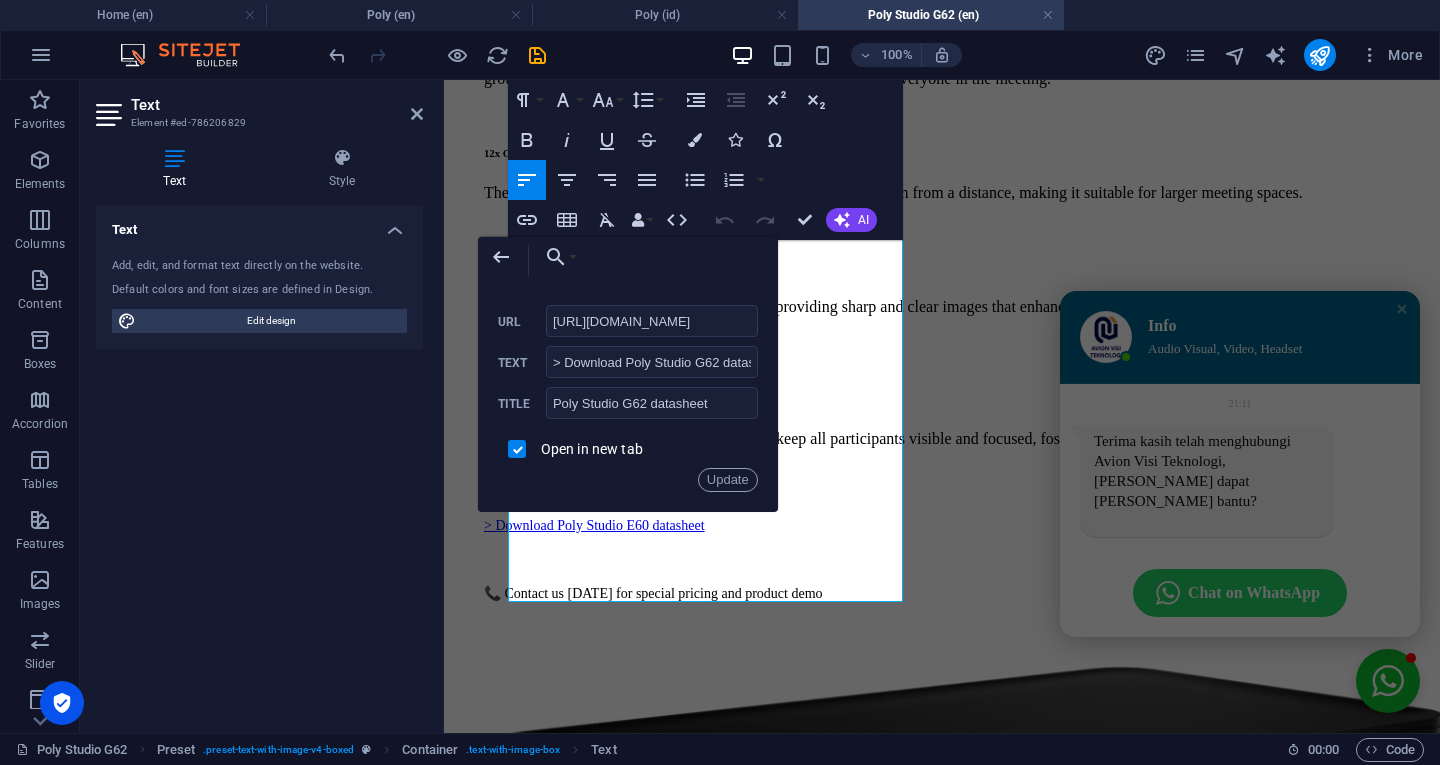 click on "Update" at bounding box center (728, 480) 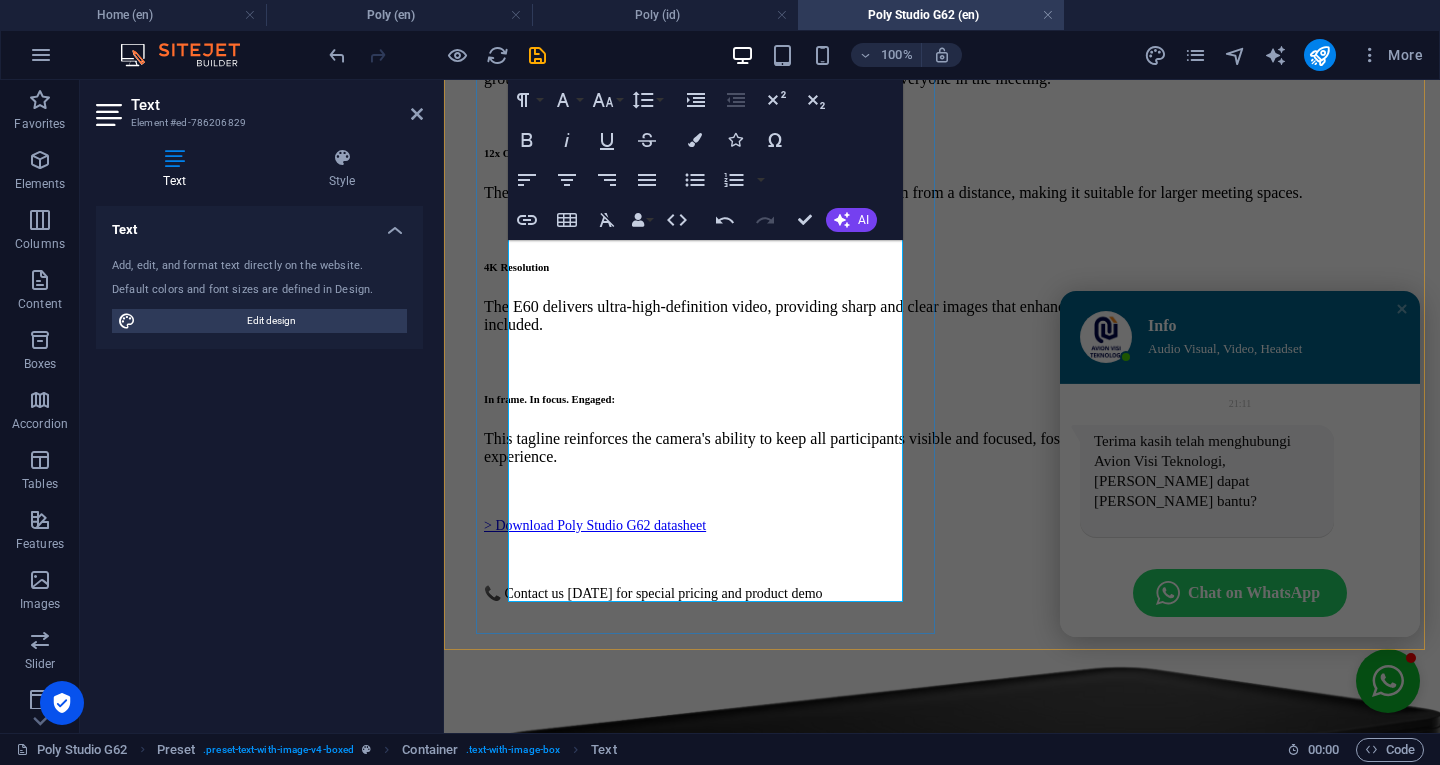 click at bounding box center (942, 491) 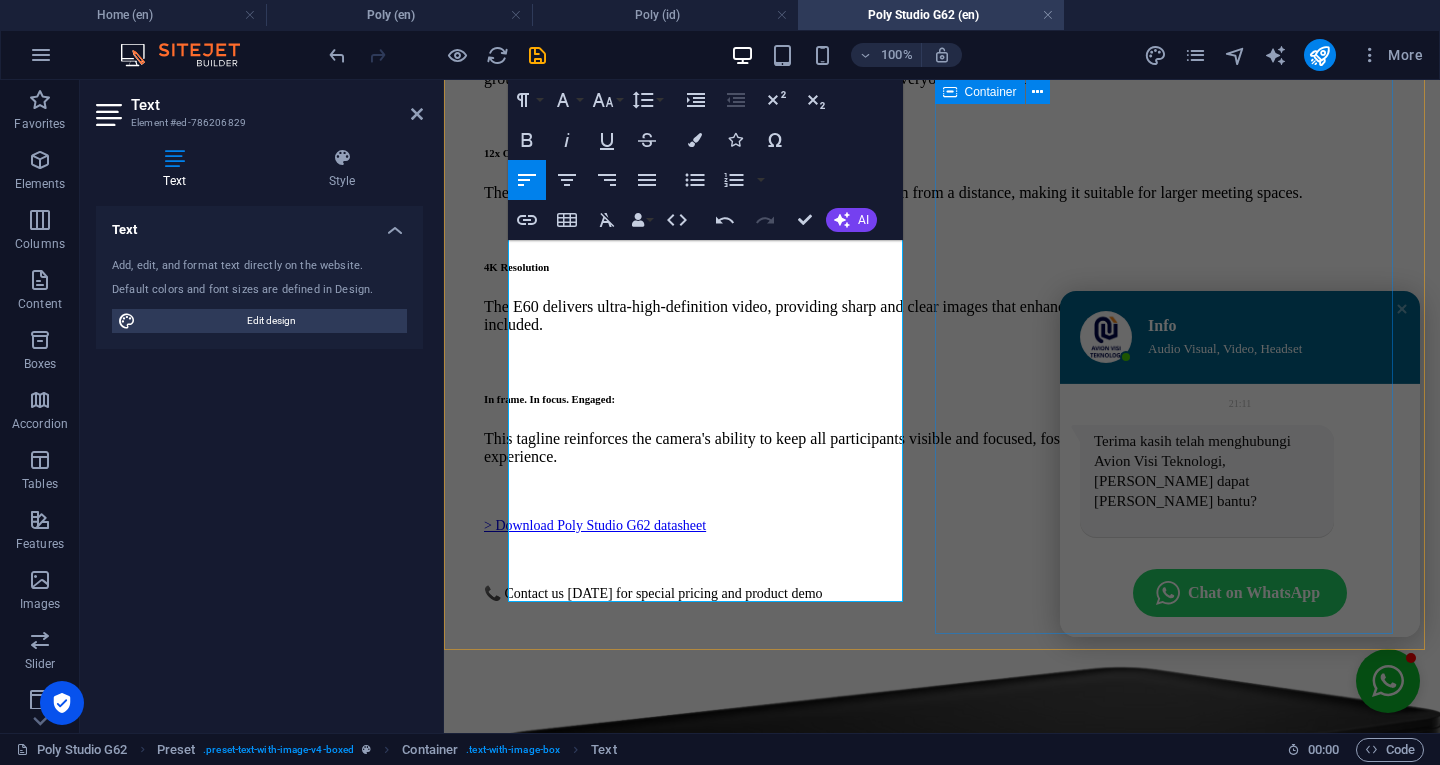 click at bounding box center [942, 785] 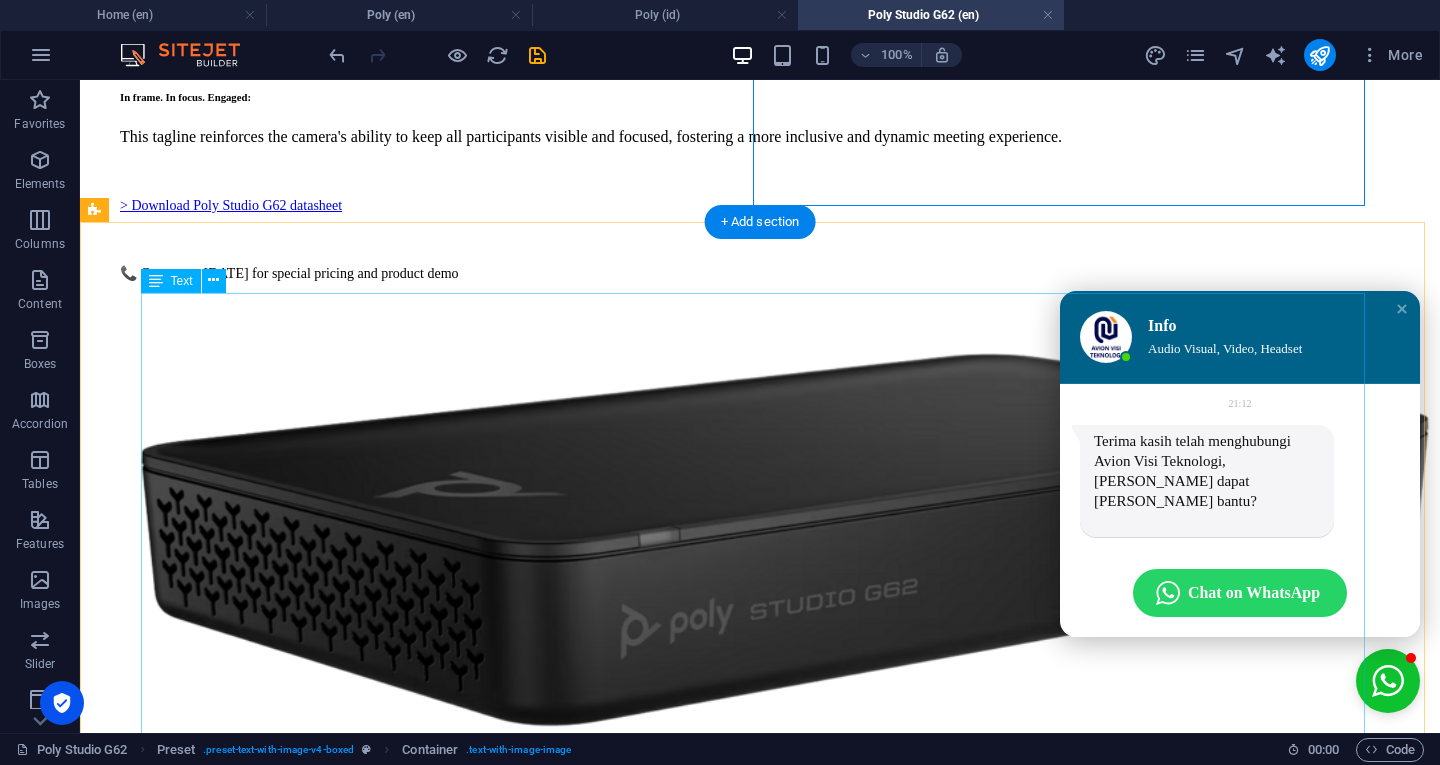scroll, scrollTop: 942, scrollLeft: 0, axis: vertical 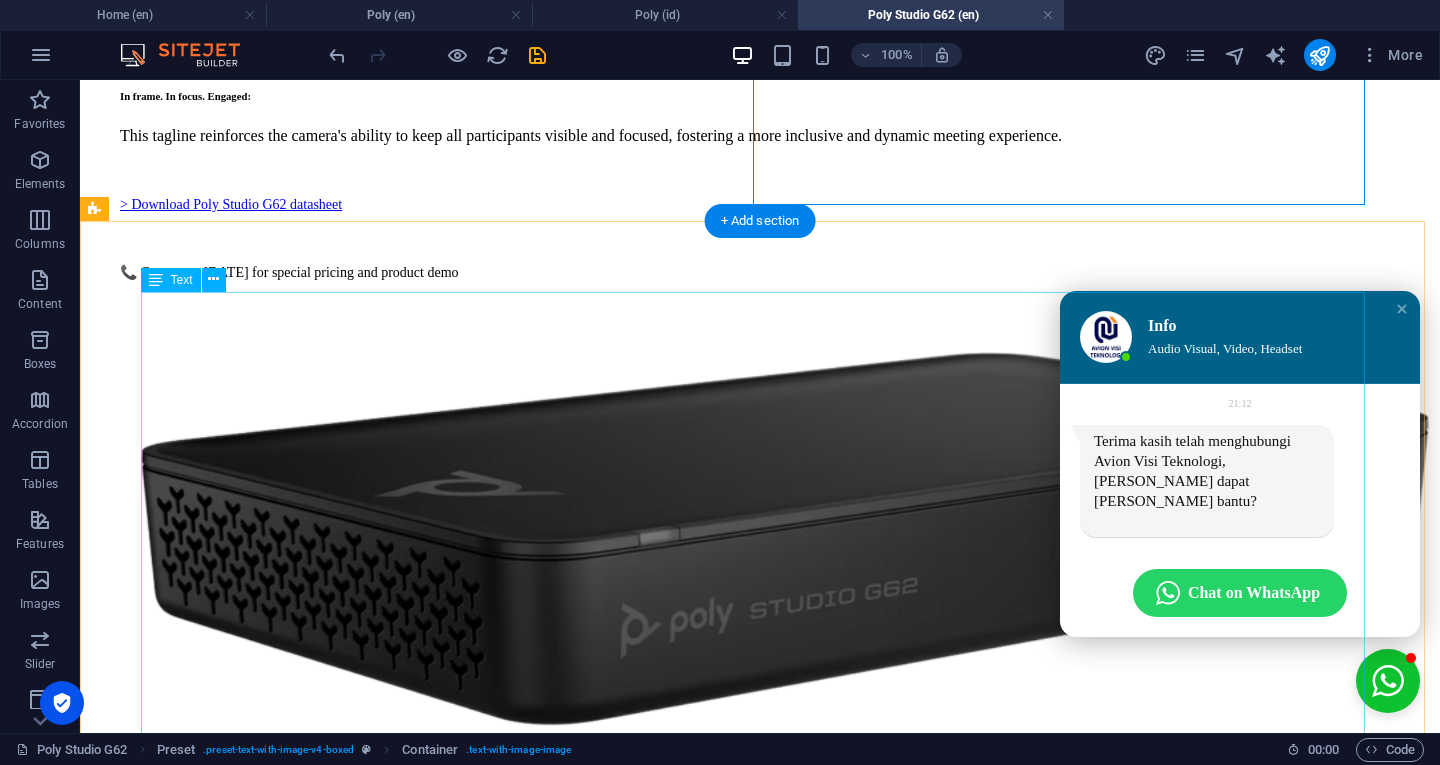 click on "Category Small Room (3-5 people) Medium Room (6-11 people) Large - Custom Room (11-15 people) USB Video Bar Studio V12 Studio R30 Studio V52 Studio USB Studio V72 Native Video Bar* Studio X32 Studio X30 Studio X52 Studio X50 Studio X72 Studio X70 USB Camera Studio E60 Studio E70 Studio E60 Studio E70 Modular Codec G62 G62 G7500 MTR Windows HP Mini PC G9+ with TC10 touch control panel.  With USB Video Bar / Camera for Small/Medium/Large Room Zoom Room Windows HP Mini PC G9 with TC10 touch control panel.  With USB Video Bar / Camera for Small/Medium/Large Room Room Booking / Scheduler TC10 Additional information: - Personal Video Bar: Studio P15 *Native Zoom/Zoom Room, Microsoft Teams Room (MTR), Google Meet, H.323/SIP" at bounding box center [760, 1126] 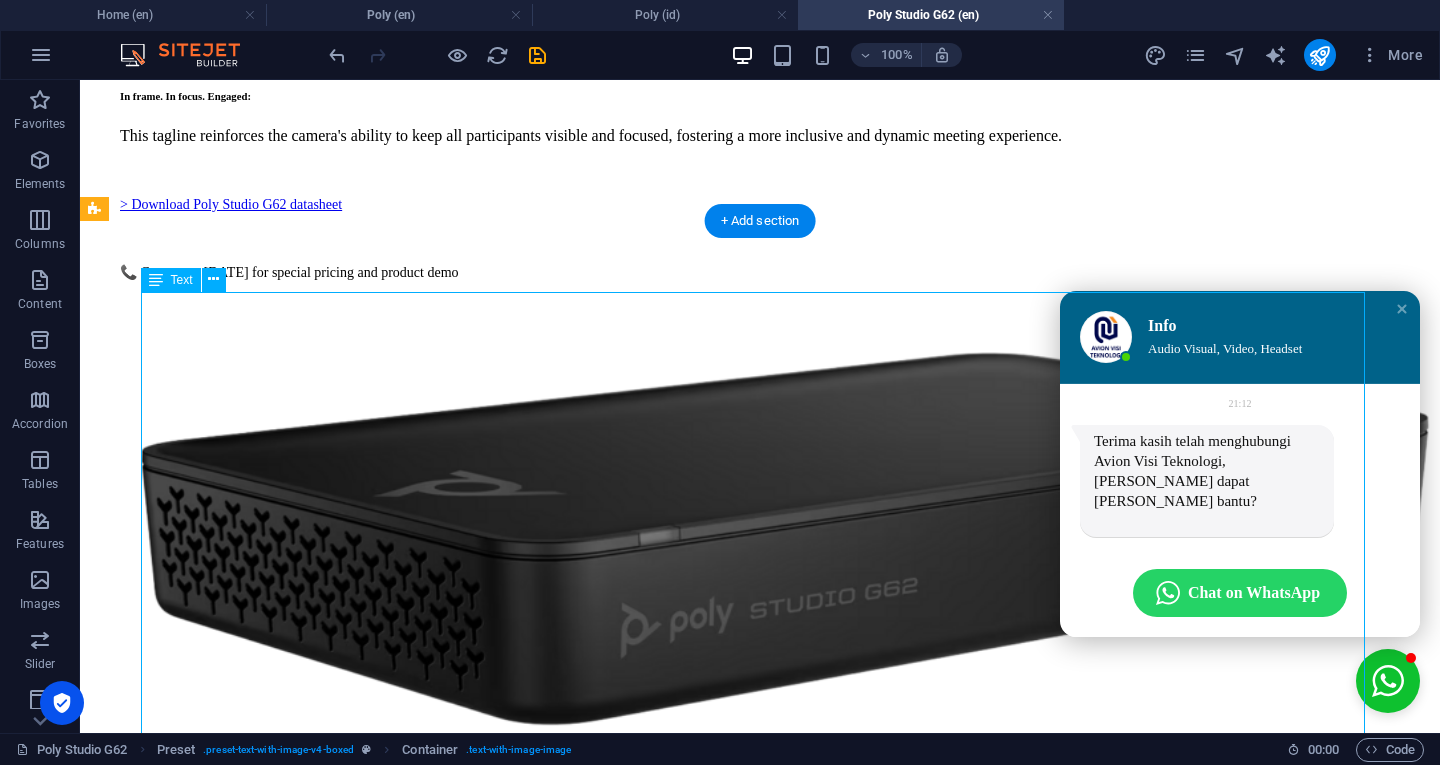 click on "Category Small Room (3-5 people) Medium Room (6-11 people) Large - Custom Room (11-15 people) USB Video Bar Studio V12 Studio R30 Studio V52 Studio USB Studio V72 Native Video Bar* Studio X32 Studio X30 Studio X52 Studio X50 Studio X72 Studio X70 USB Camera Studio E60 Studio E70 Studio E60 Studio E70 Modular Codec G62 G62 G7500 MTR Windows HP Mini PC G9+ with TC10 touch control panel.  With USB Video Bar / Camera for Small/Medium/Large Room Zoom Room Windows HP Mini PC G9 with TC10 touch control panel.  With USB Video Bar / Camera for Small/Medium/Large Room Room Booking / Scheduler TC10 Additional information: - Personal Video Bar: Studio P15 *Native Zoom/Zoom Room, Microsoft Teams Room (MTR), Google Meet, H.323/SIP" at bounding box center [760, 1126] 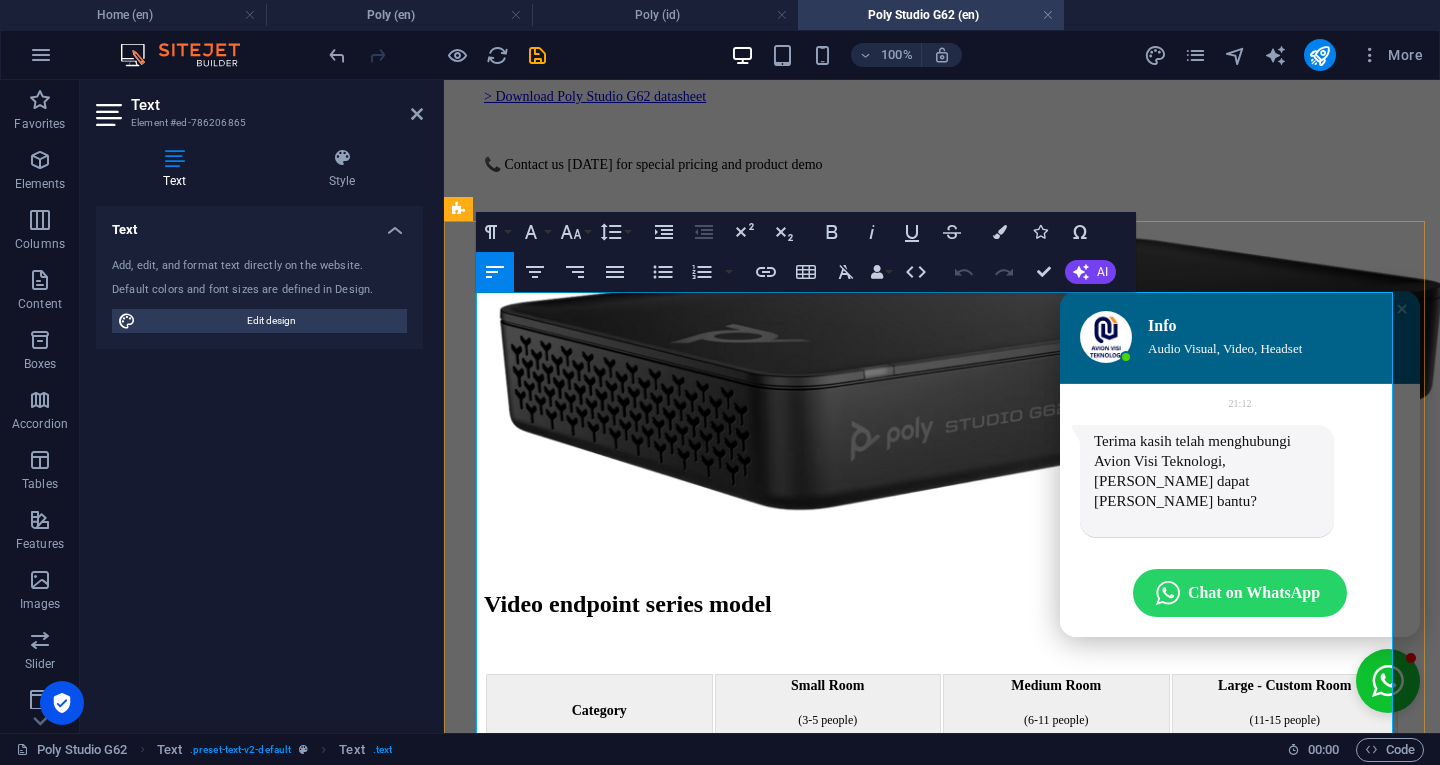 click on "G62" at bounding box center (957, 885) 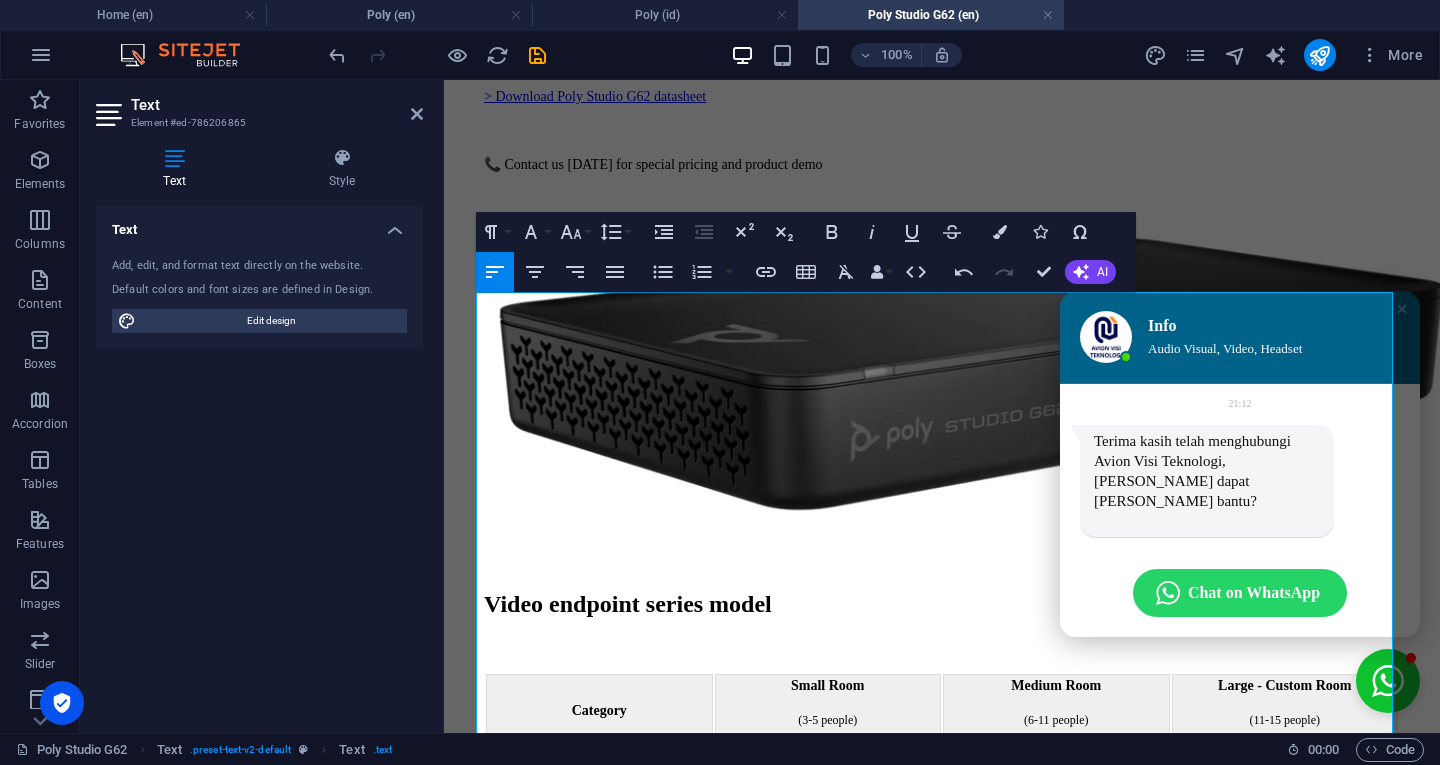 click at bounding box center [1402, 309] 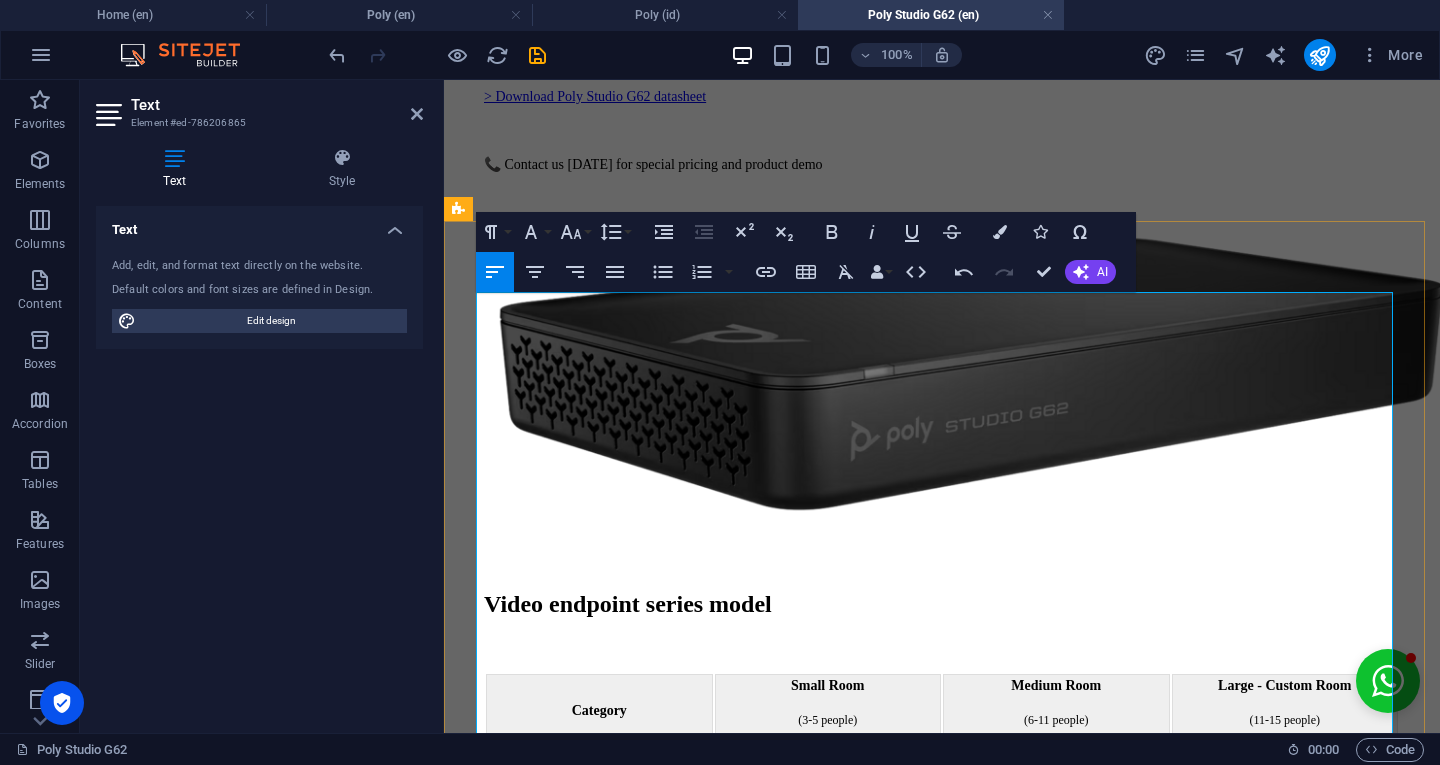 click on "G62" at bounding box center (1186, 885) 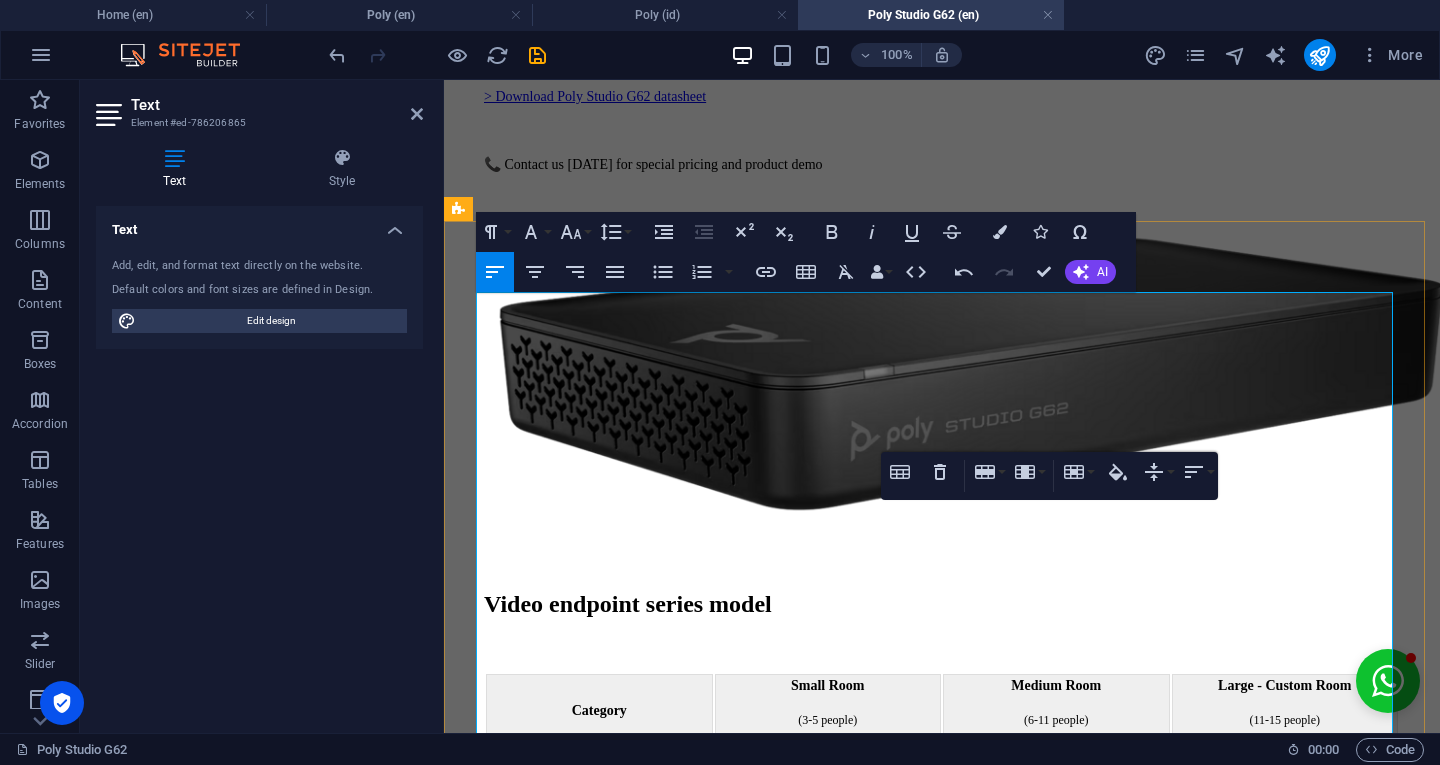 click on "Studio  G62" at bounding box center (975, 885) 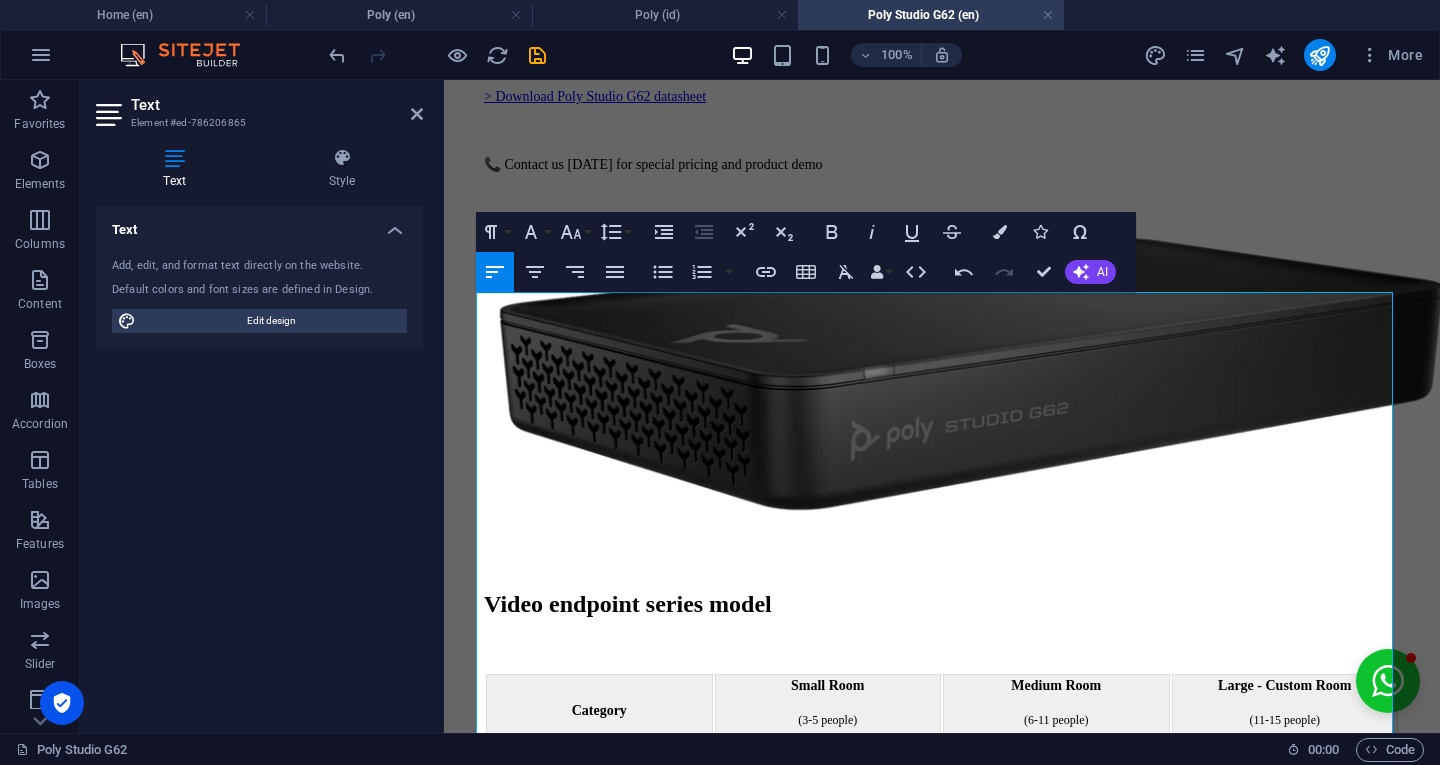 click on "Insert Link" at bounding box center (766, 272) 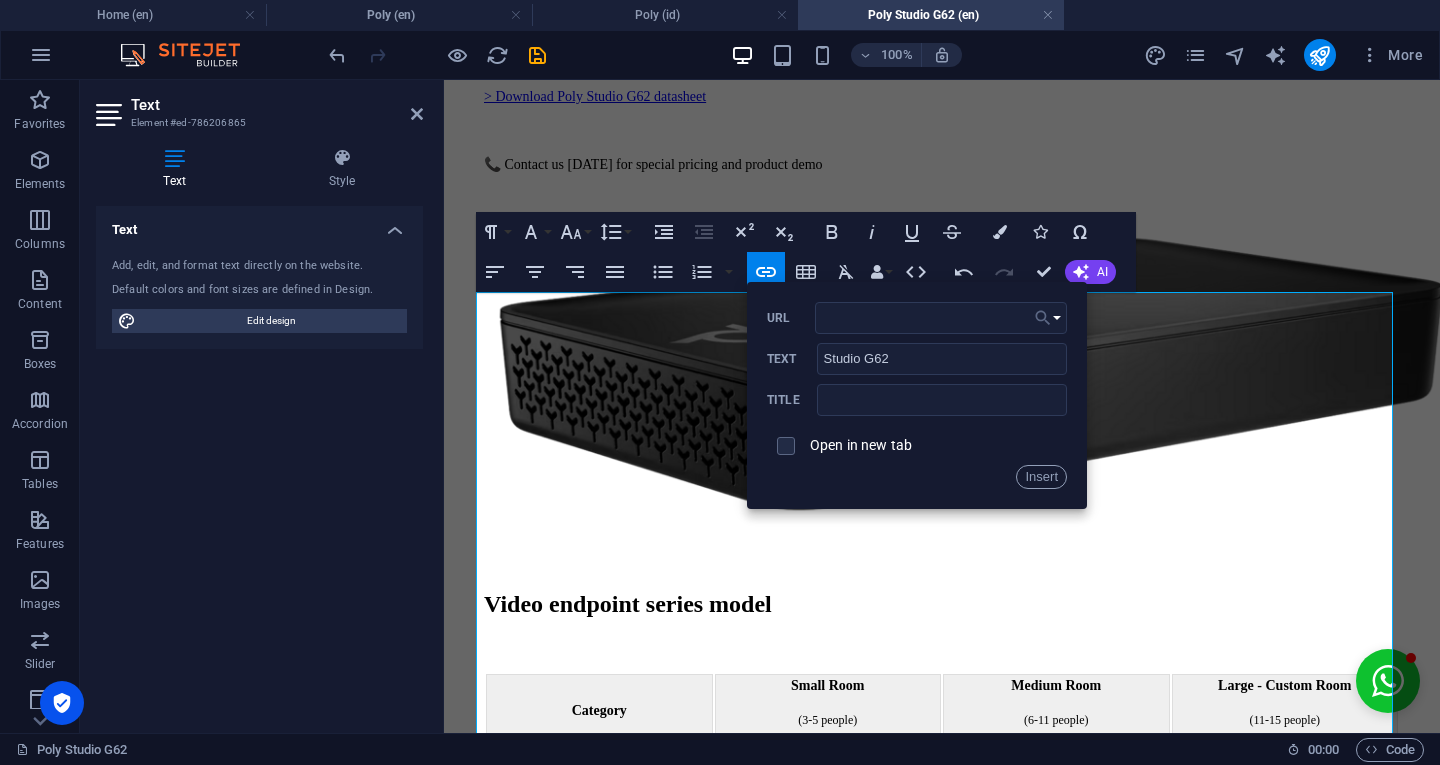 click 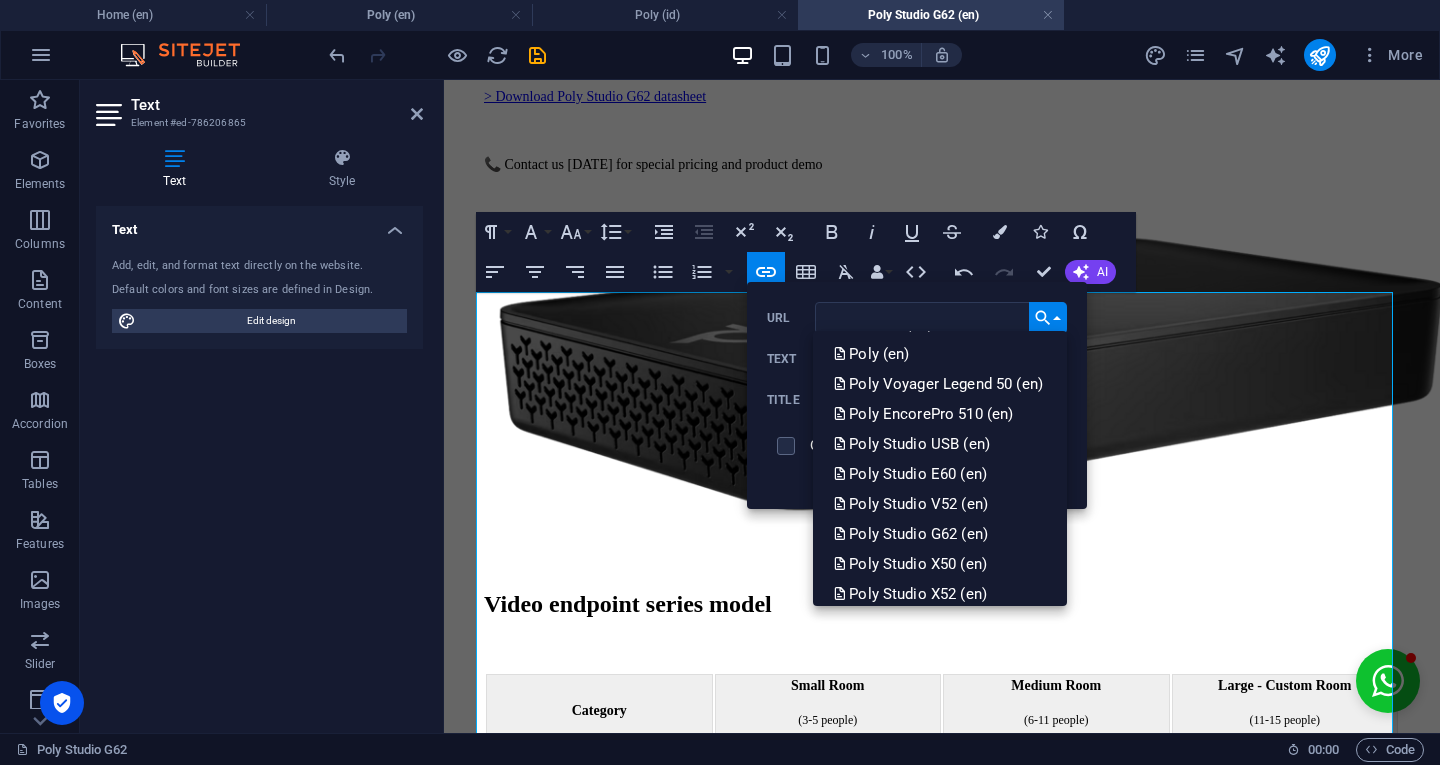 scroll, scrollTop: 62, scrollLeft: 0, axis: vertical 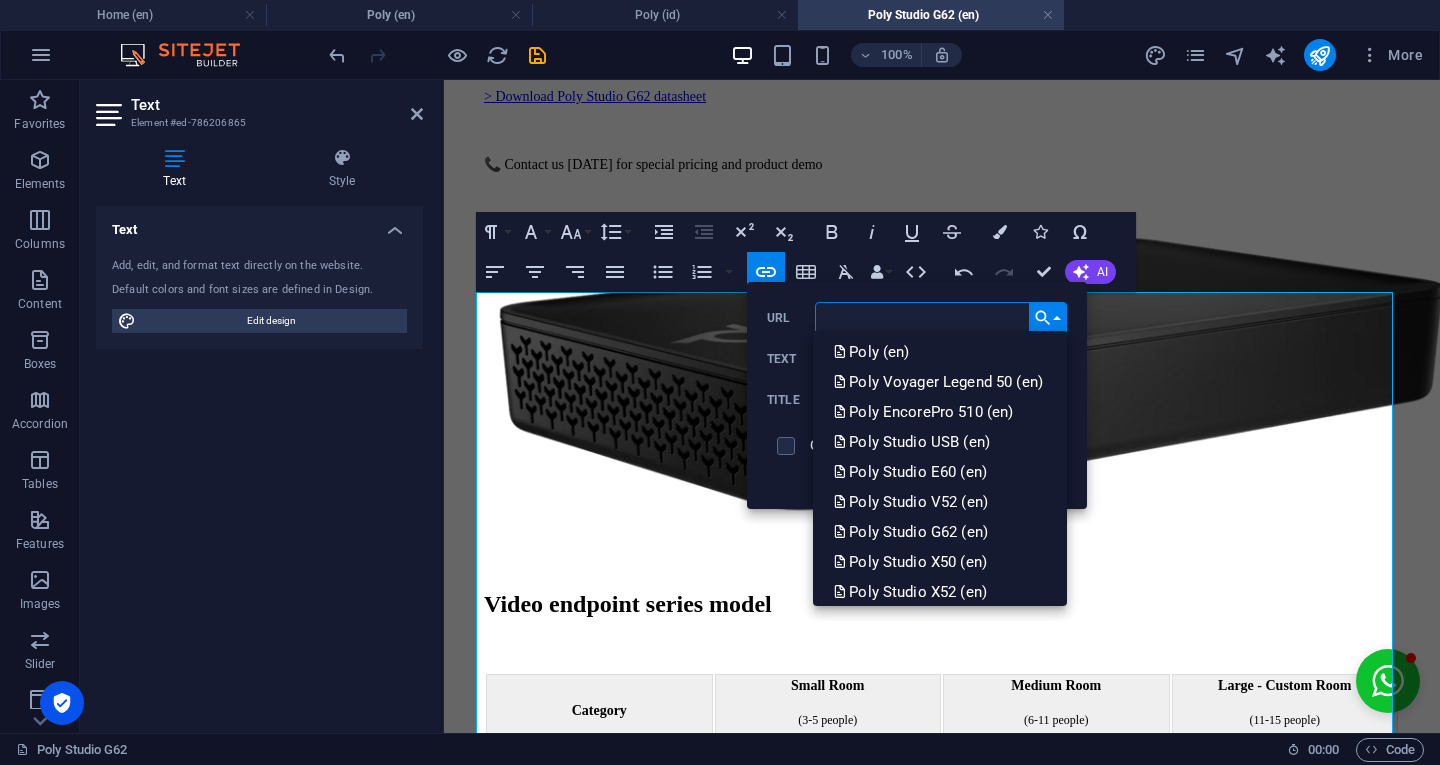click on "Poly Studio G62 (en)" at bounding box center (912, 532) 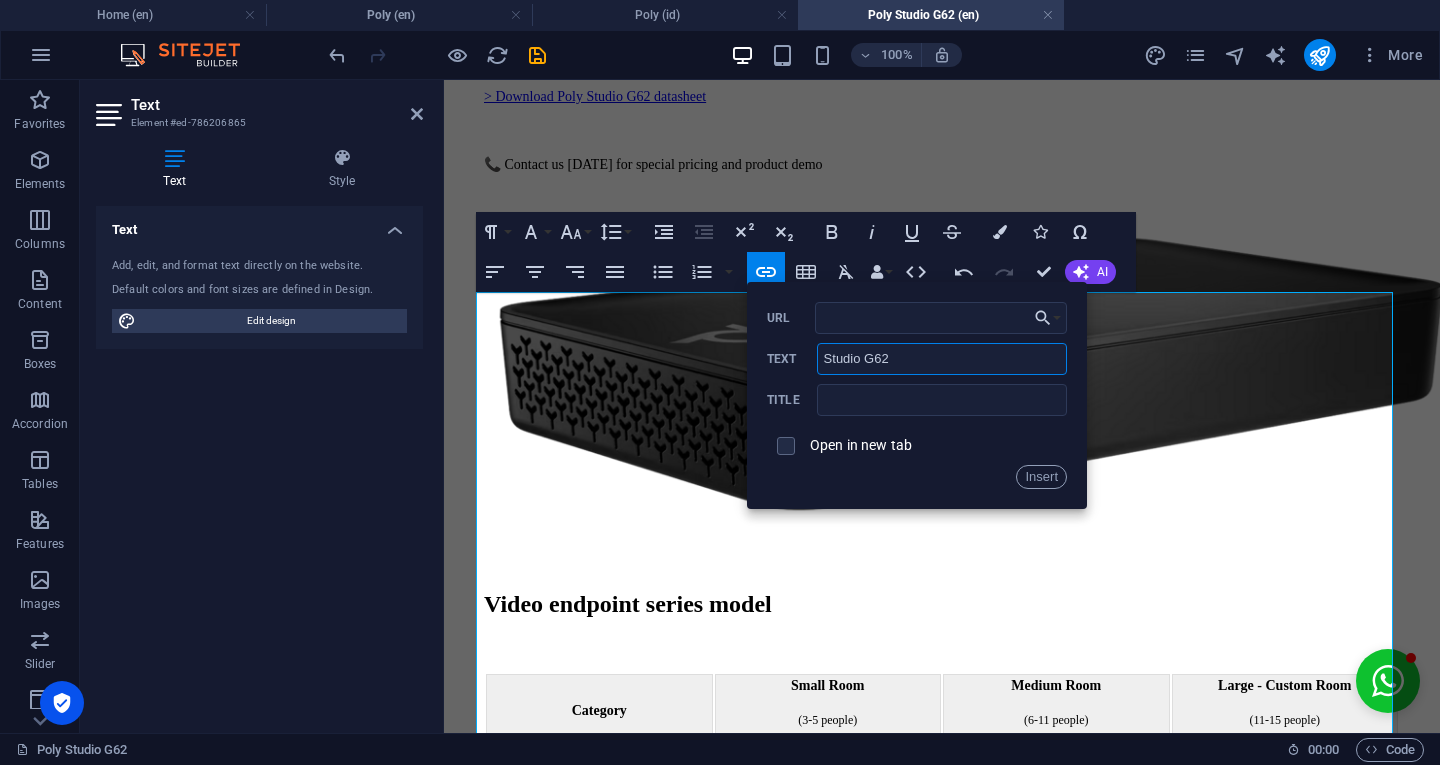 click on "Studio G62" at bounding box center [942, 359] 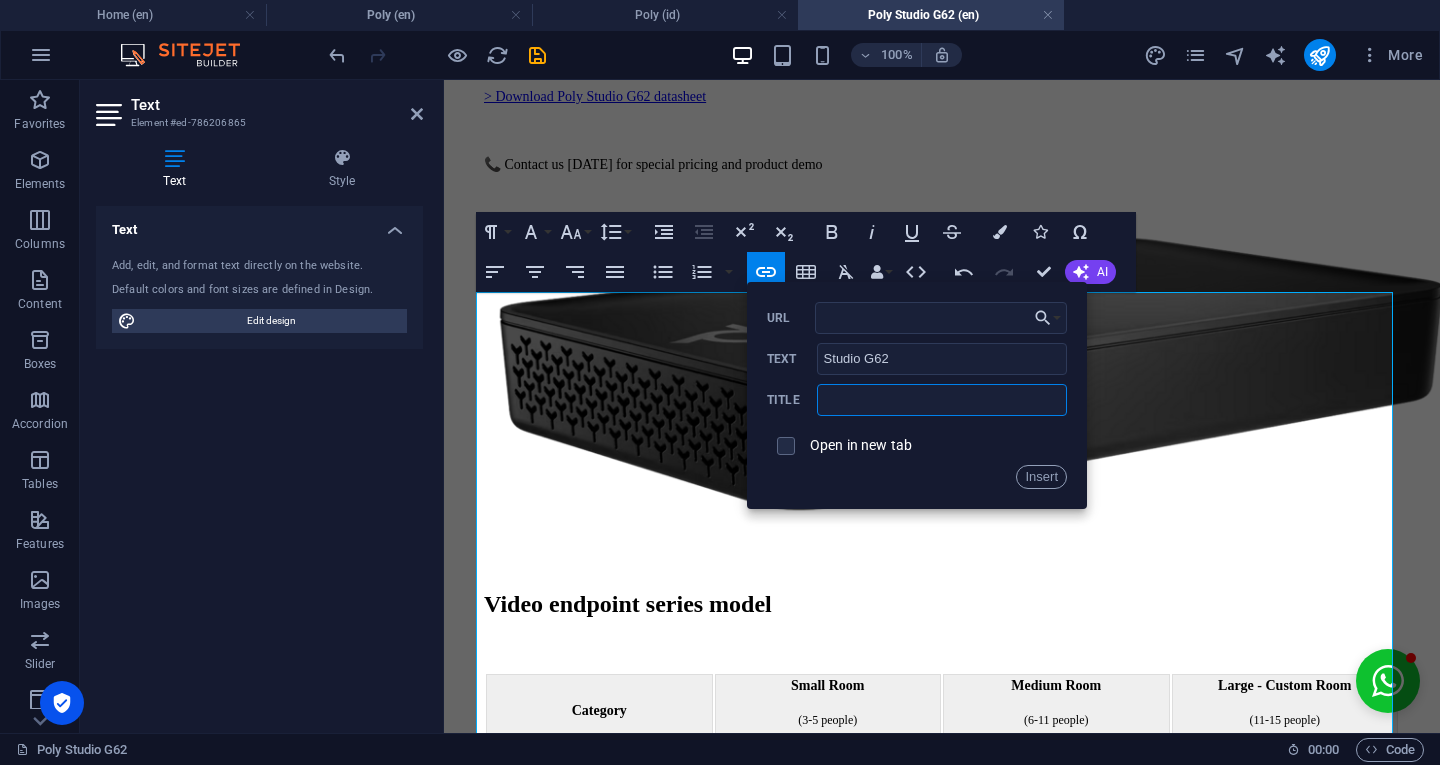 click at bounding box center (942, 400) 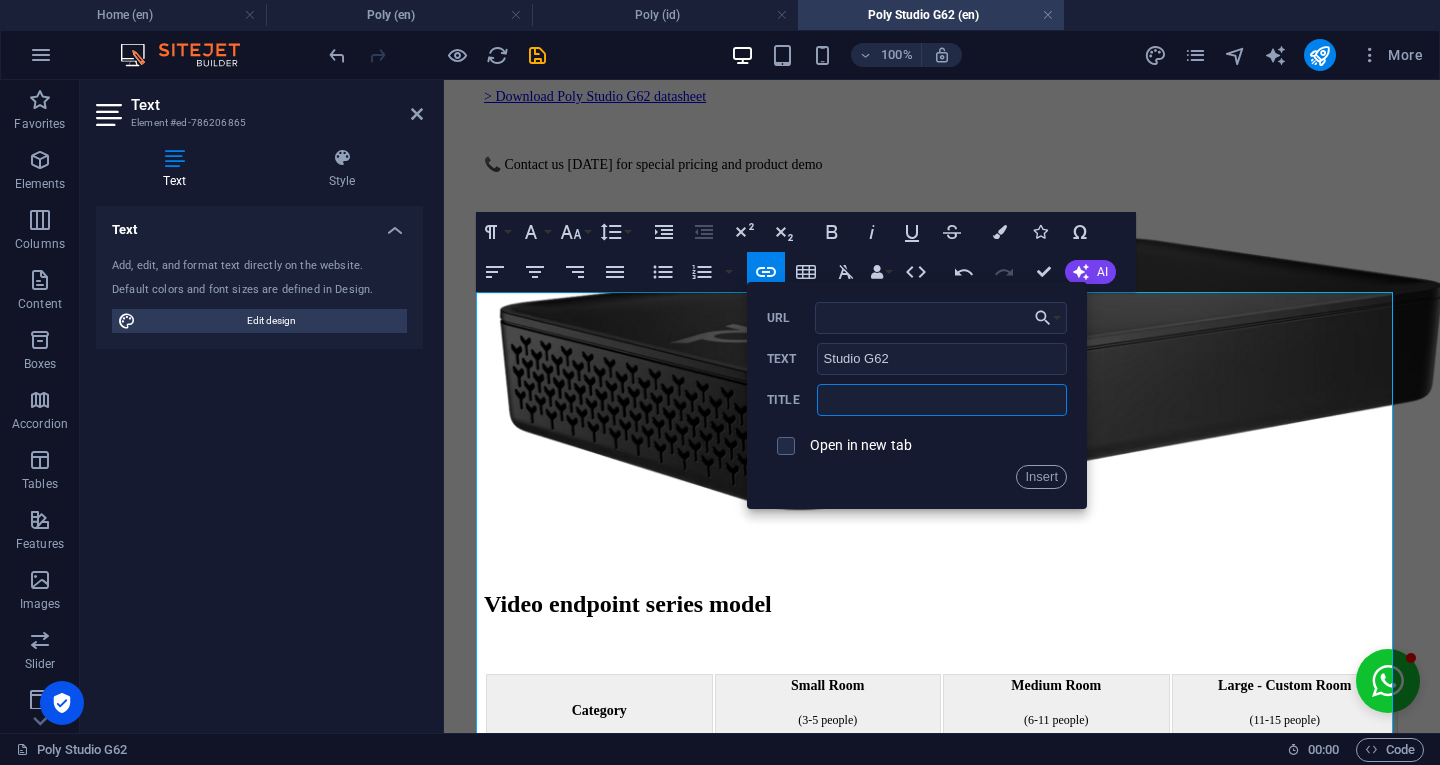 type on "Studio G62" 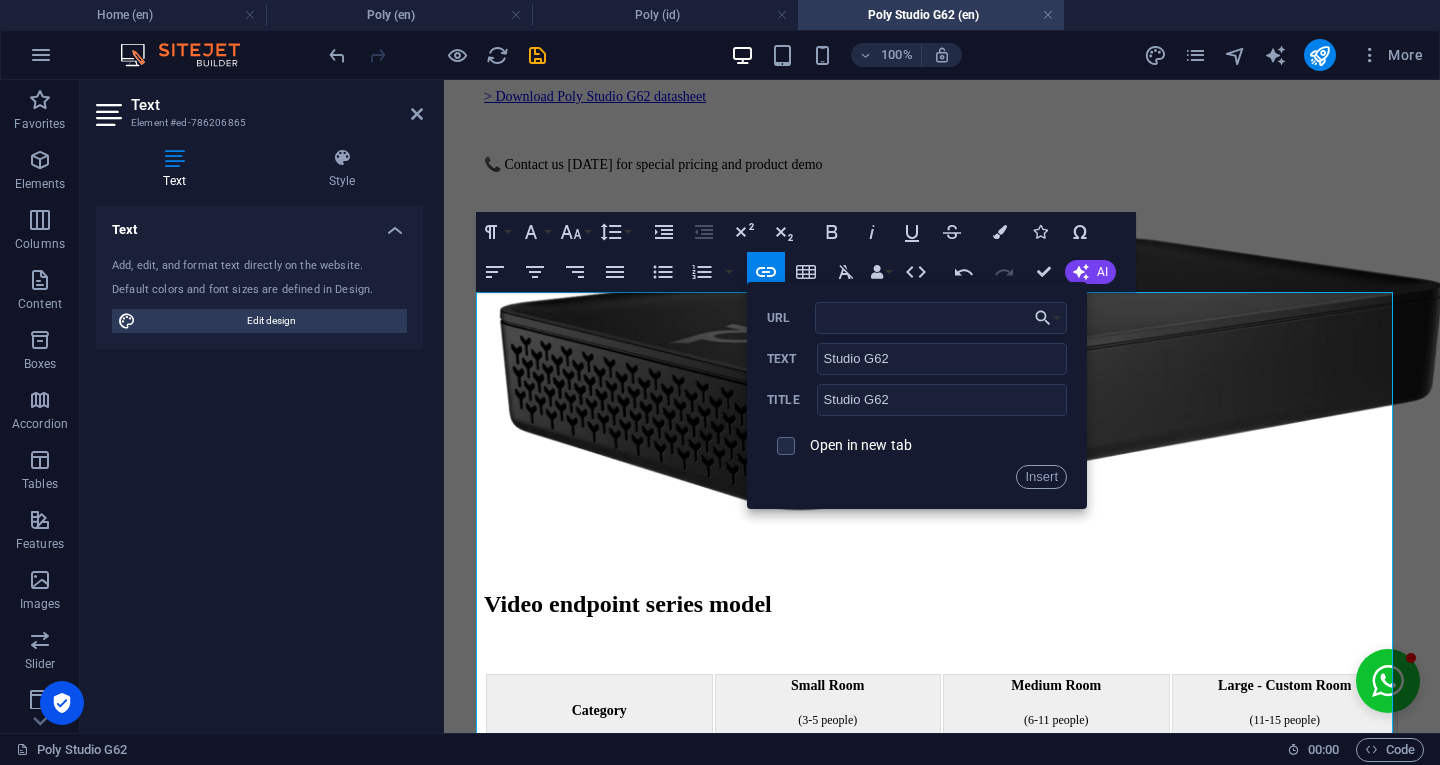 click on "Insert" at bounding box center [1041, 477] 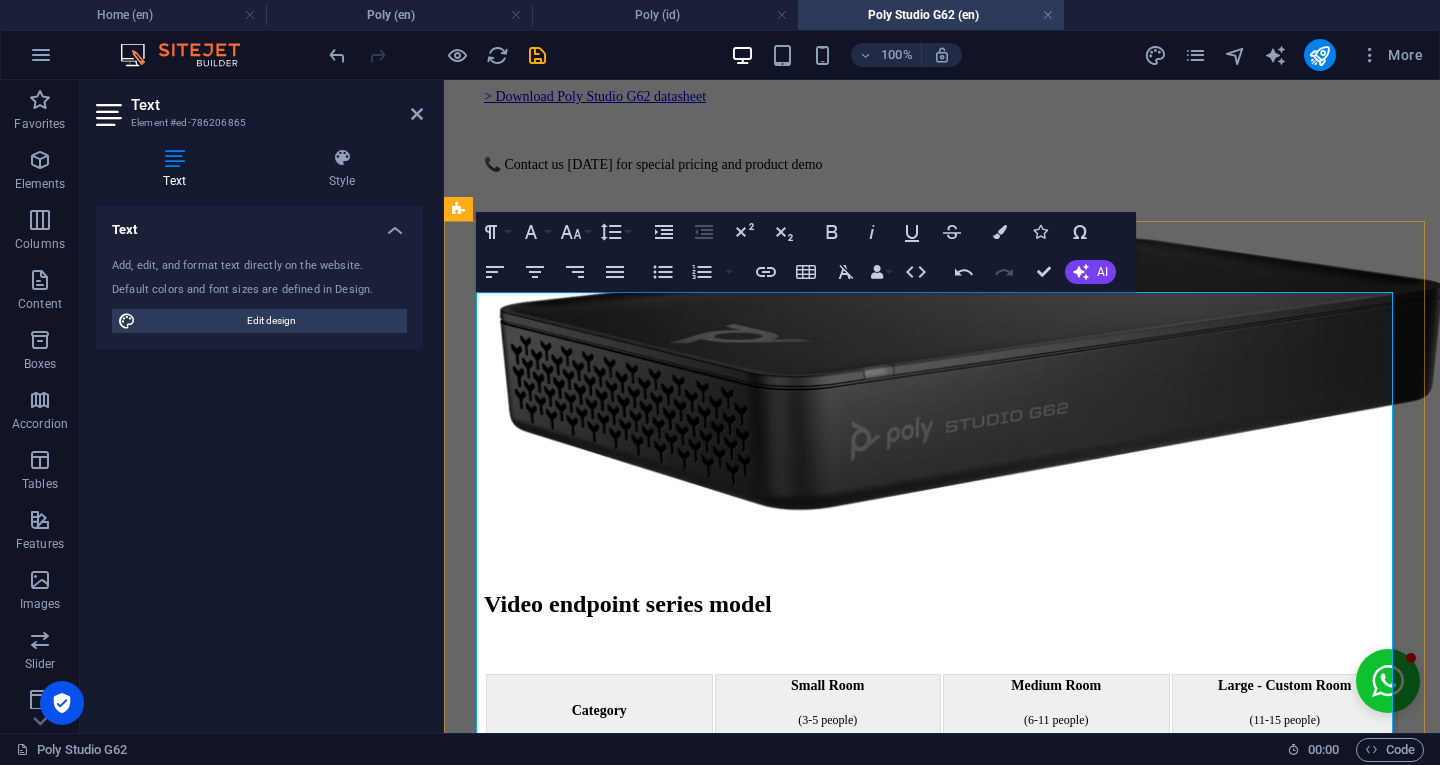 click on "Studio G62" at bounding box center (1206, 885) 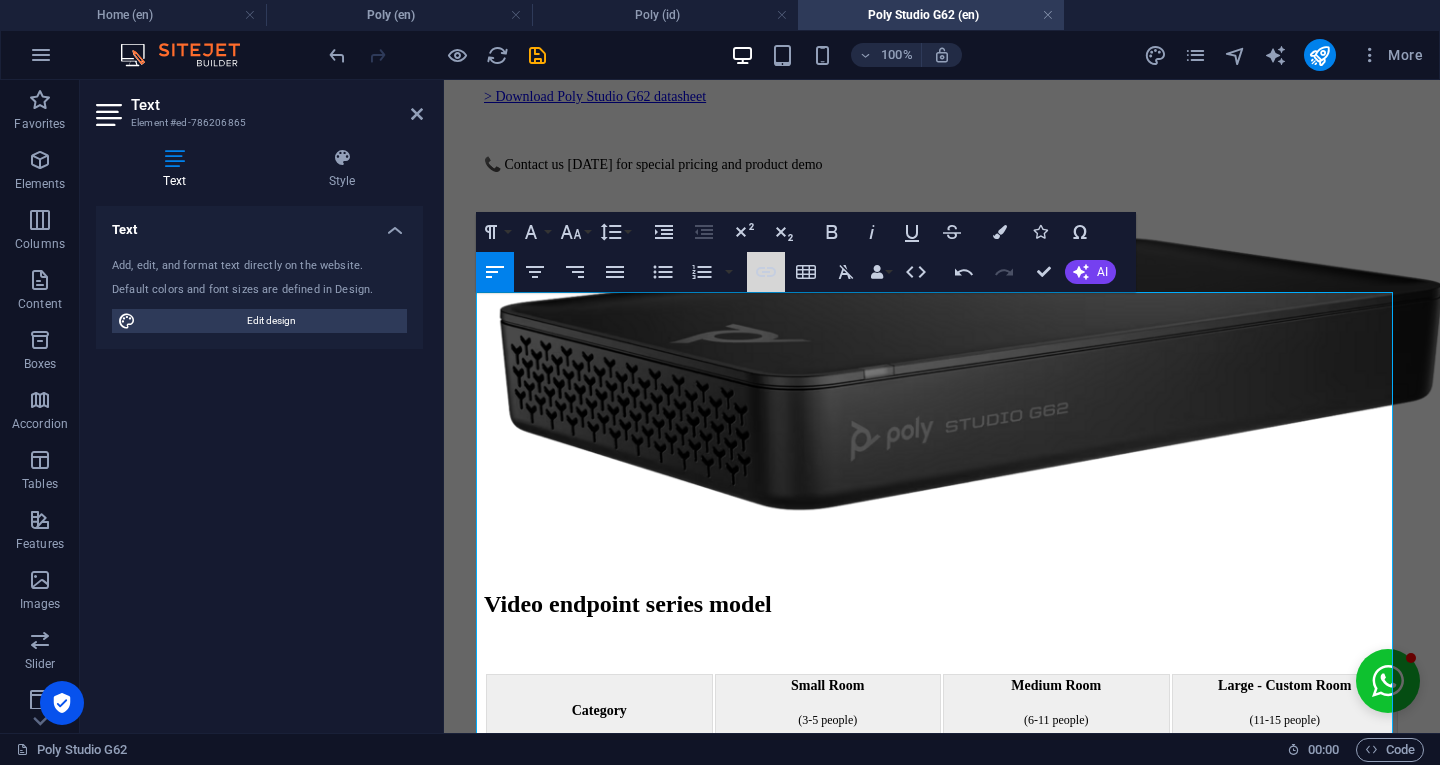 click 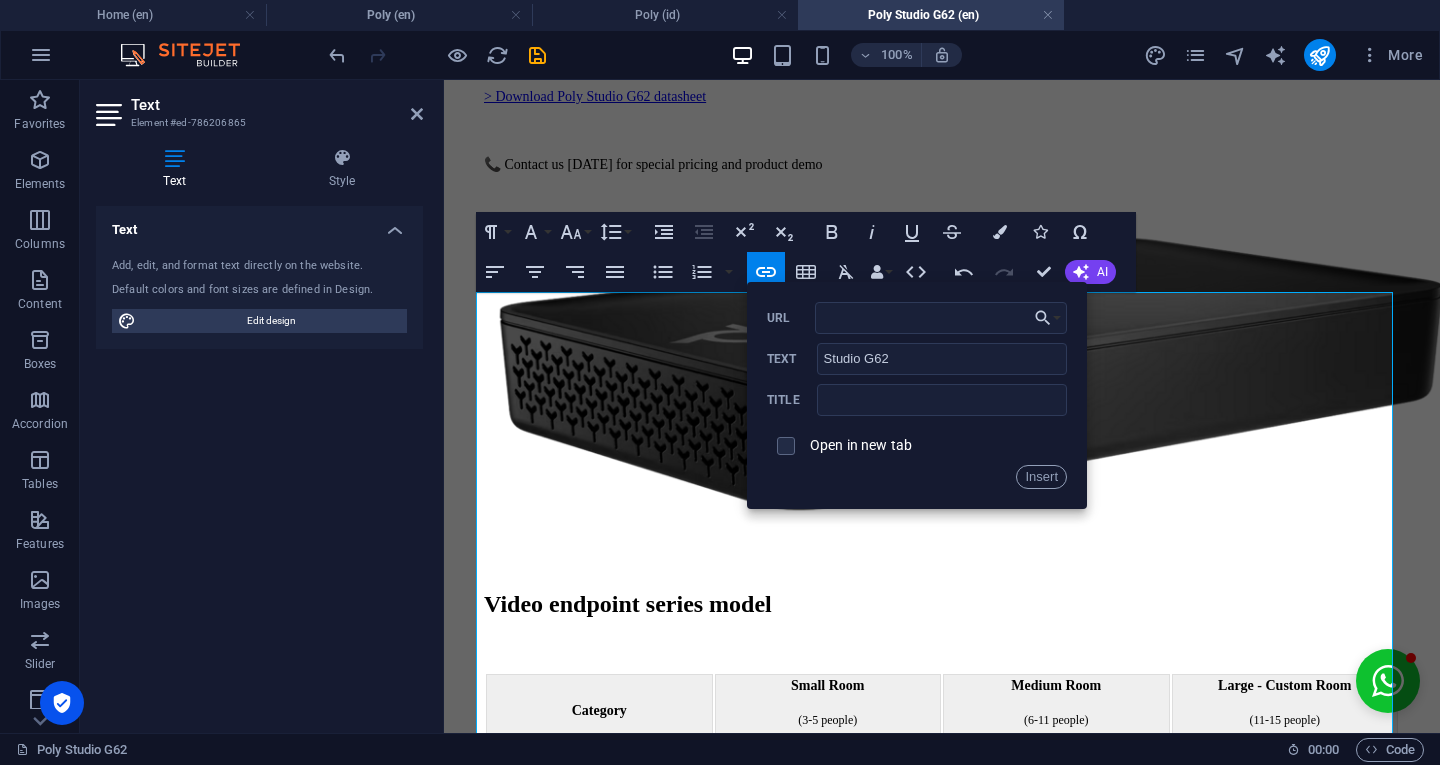 click 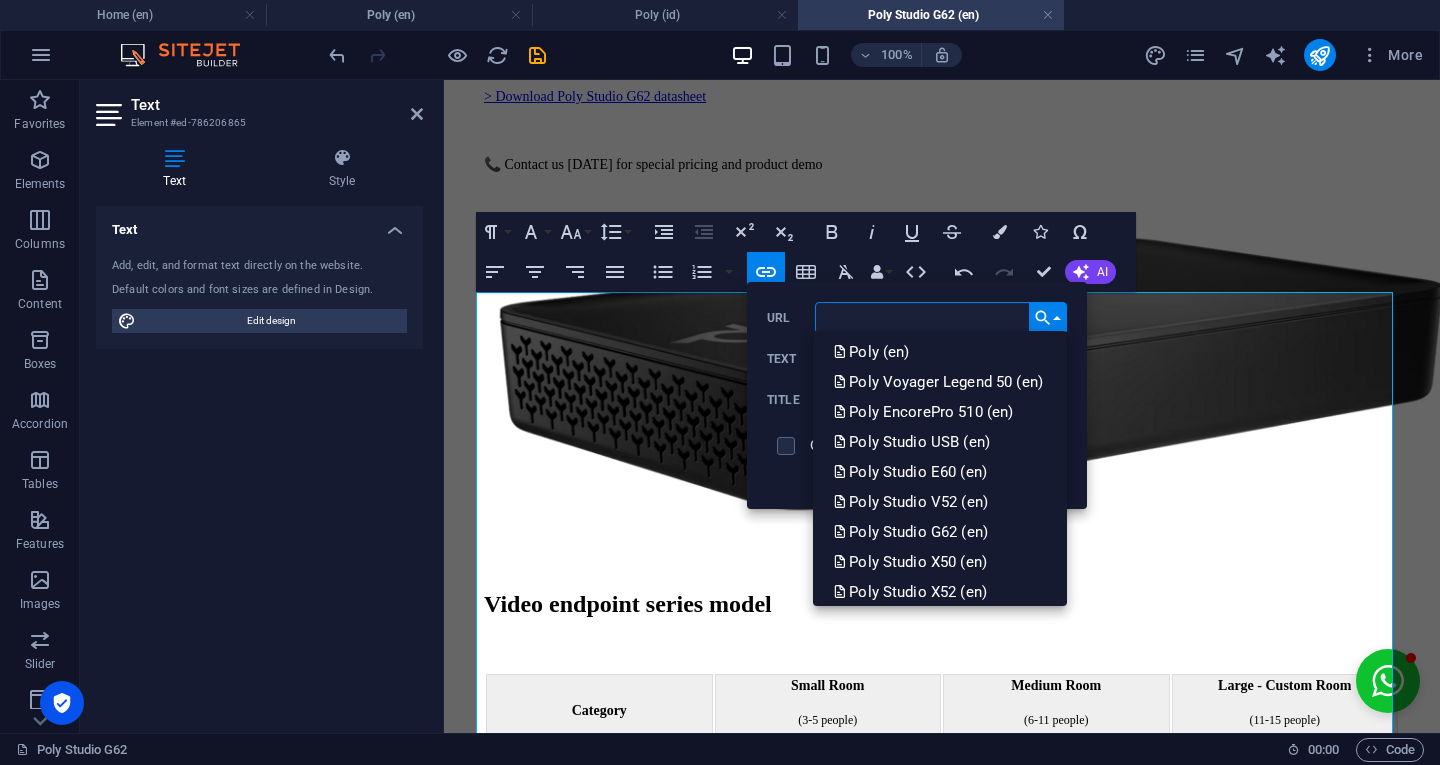 click on "Poly Studio G62 (en)" at bounding box center (912, 532) 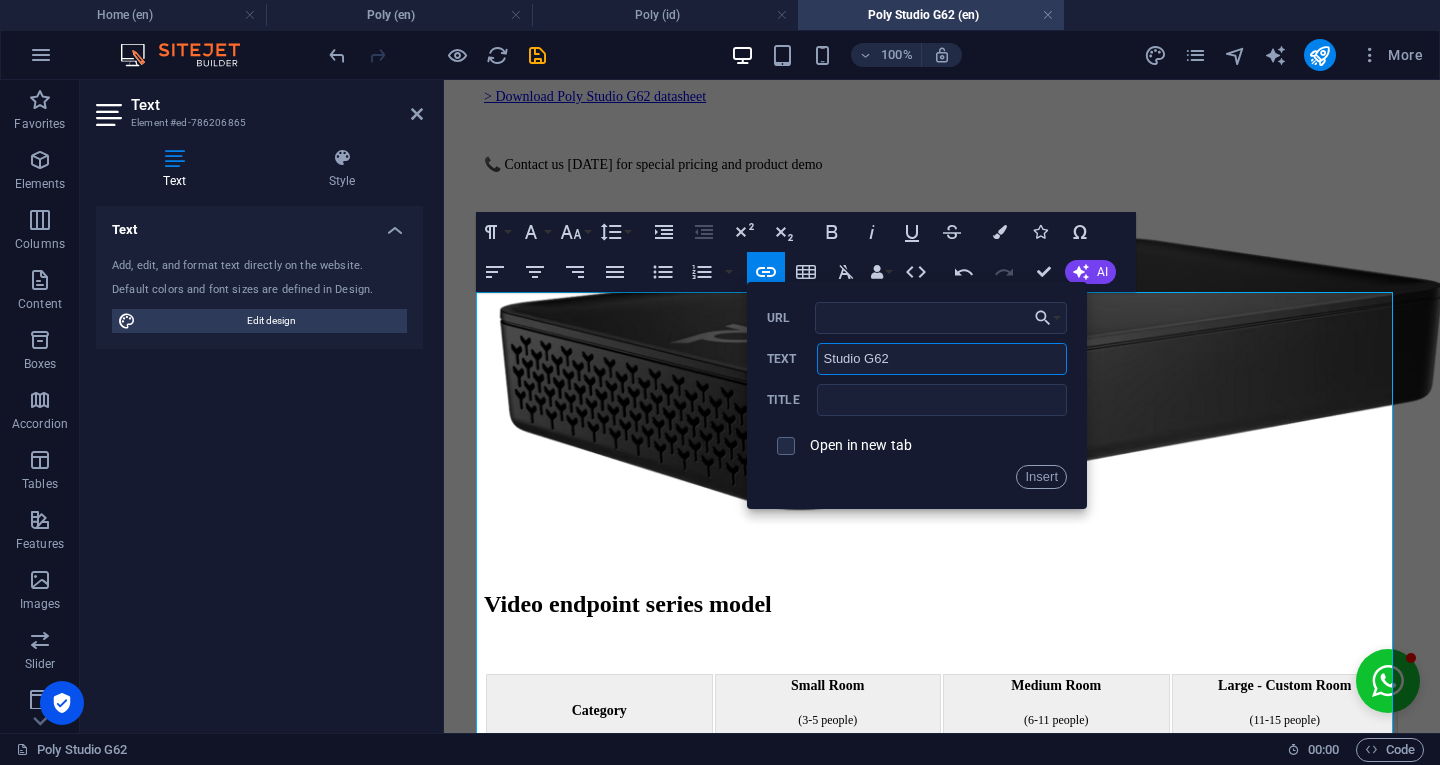 click on "Studio G62" at bounding box center (942, 359) 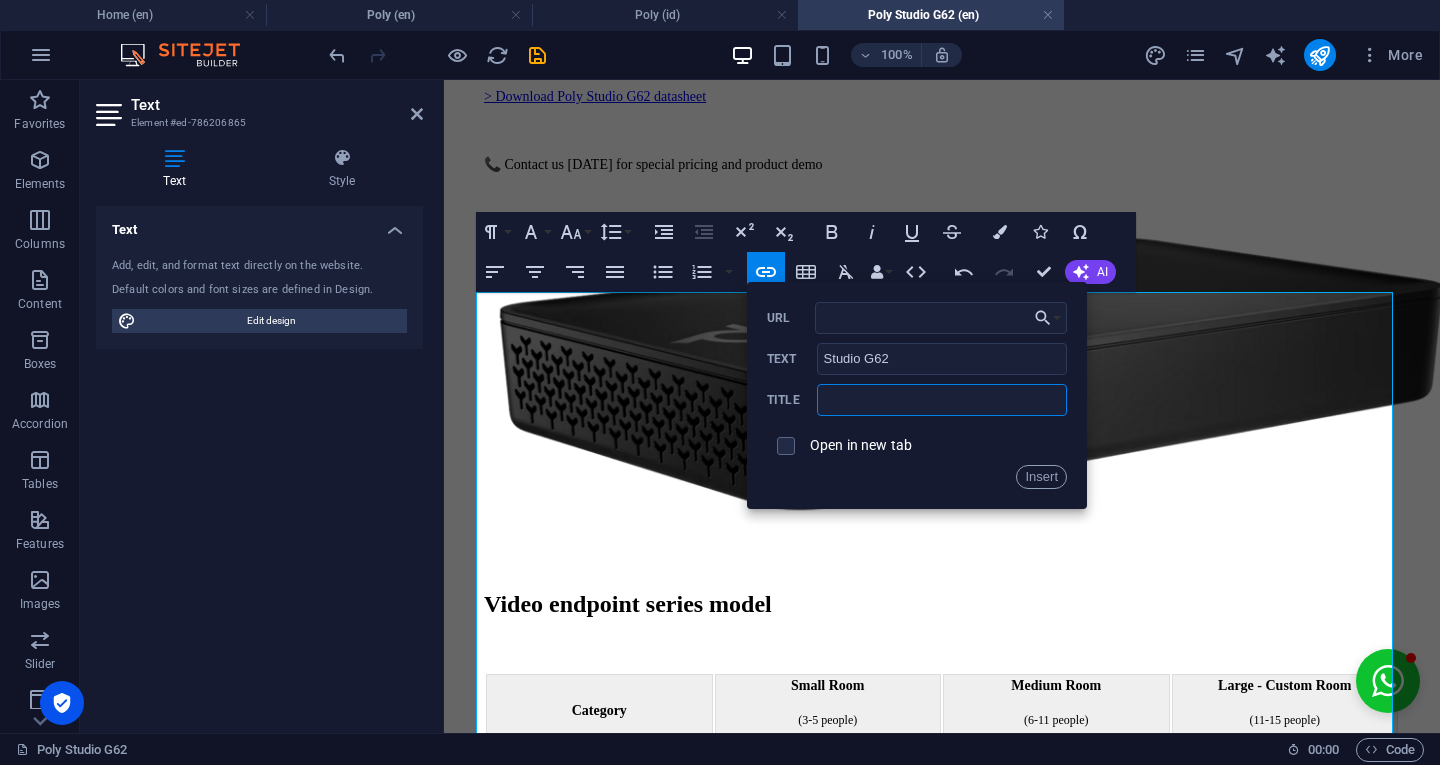click at bounding box center [942, 400] 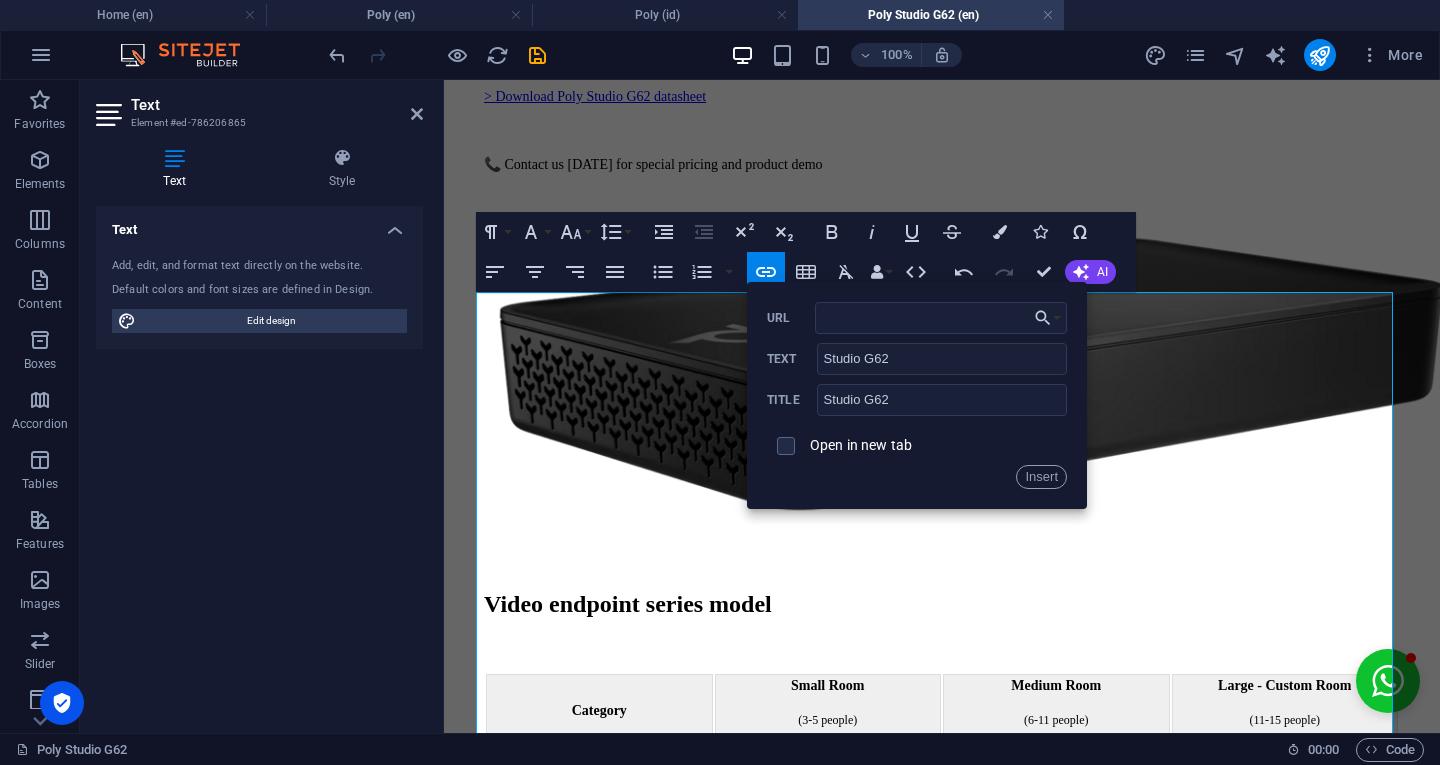 click on "Insert" at bounding box center [1041, 477] 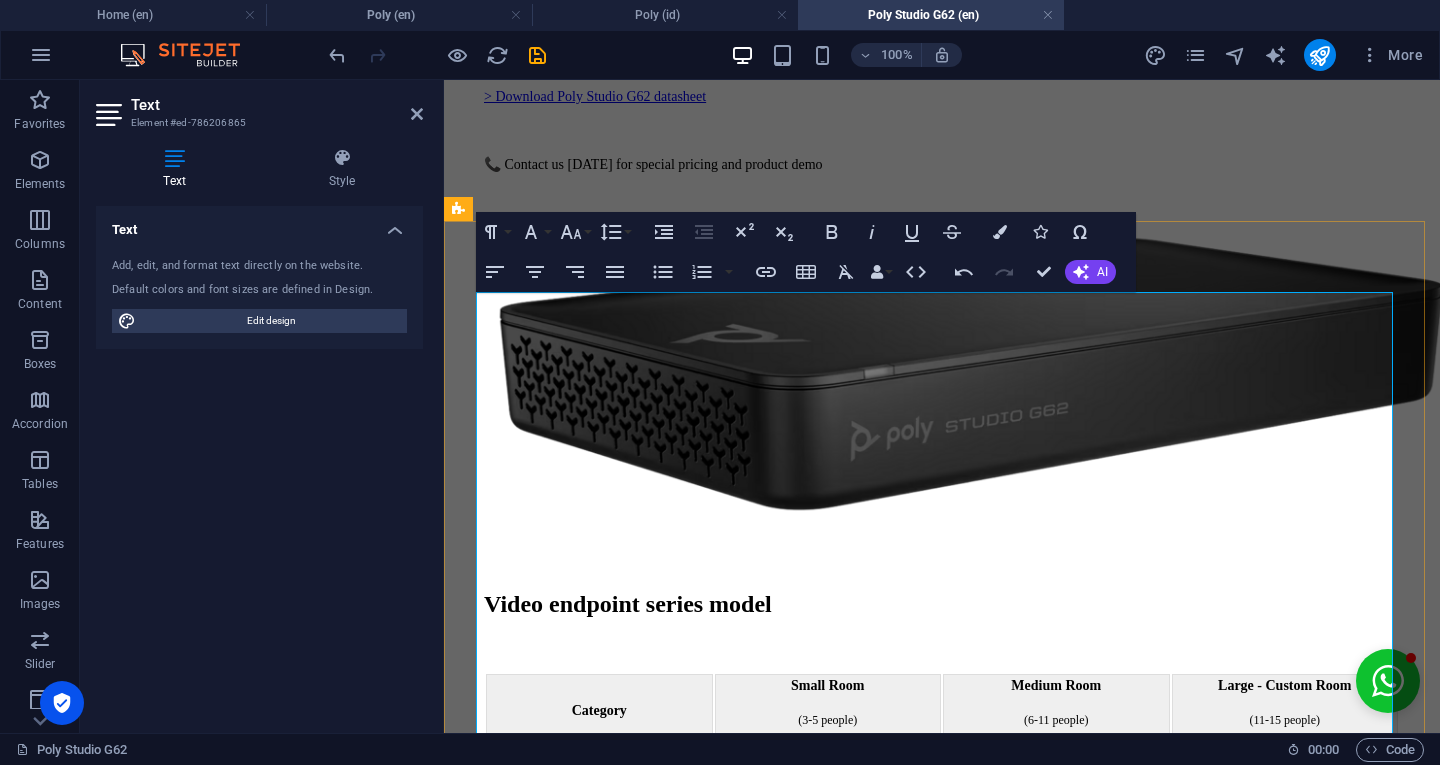 click on "Studio G62" at bounding box center [1056, 894] 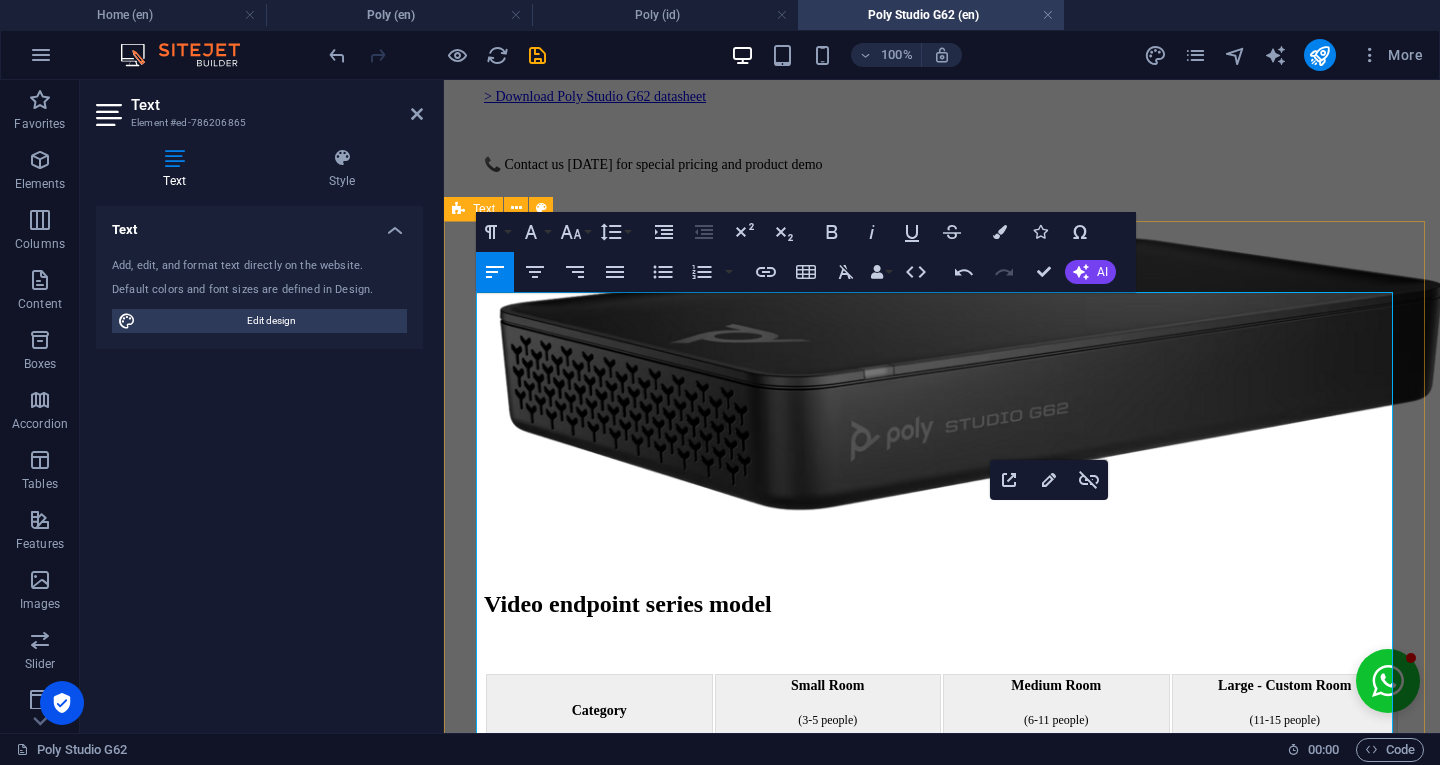 click on "Video endpoint series model Category Small Room (3-5 people) Medium Room (6-11 people) Large - Custom Room (11-15 people) USB Video Bar Studio V12 Studio R30 Studio V52 Studio USB Studio V72 Native Video Bar* Studio X32 Studio X30 Studio X52 Studio X50 Studio X72 Studio X70 USB Camera Studio E60 Studio E70 Studio E60 Studio E70 Modular Codec Studio G62 Studio G62 G7500 MTR Windows HP Mini PC G9+ with TC10 touch control panel.  With USB Video Bar / Camera for Small/Medium/Large Room Zoom Room Windows HP Mini PC G9 with TC10 touch control panel.  With USB Video Bar / Camera for Small/Medium/Large Room Room Booking / Scheduler TC10 Additional information: - Personal Video Bar: Studio P15 *Native Zoom/Zoom Room, Microsoft Teams Room (MTR), Google Meet, H.323/SIP" at bounding box center [942, 890] 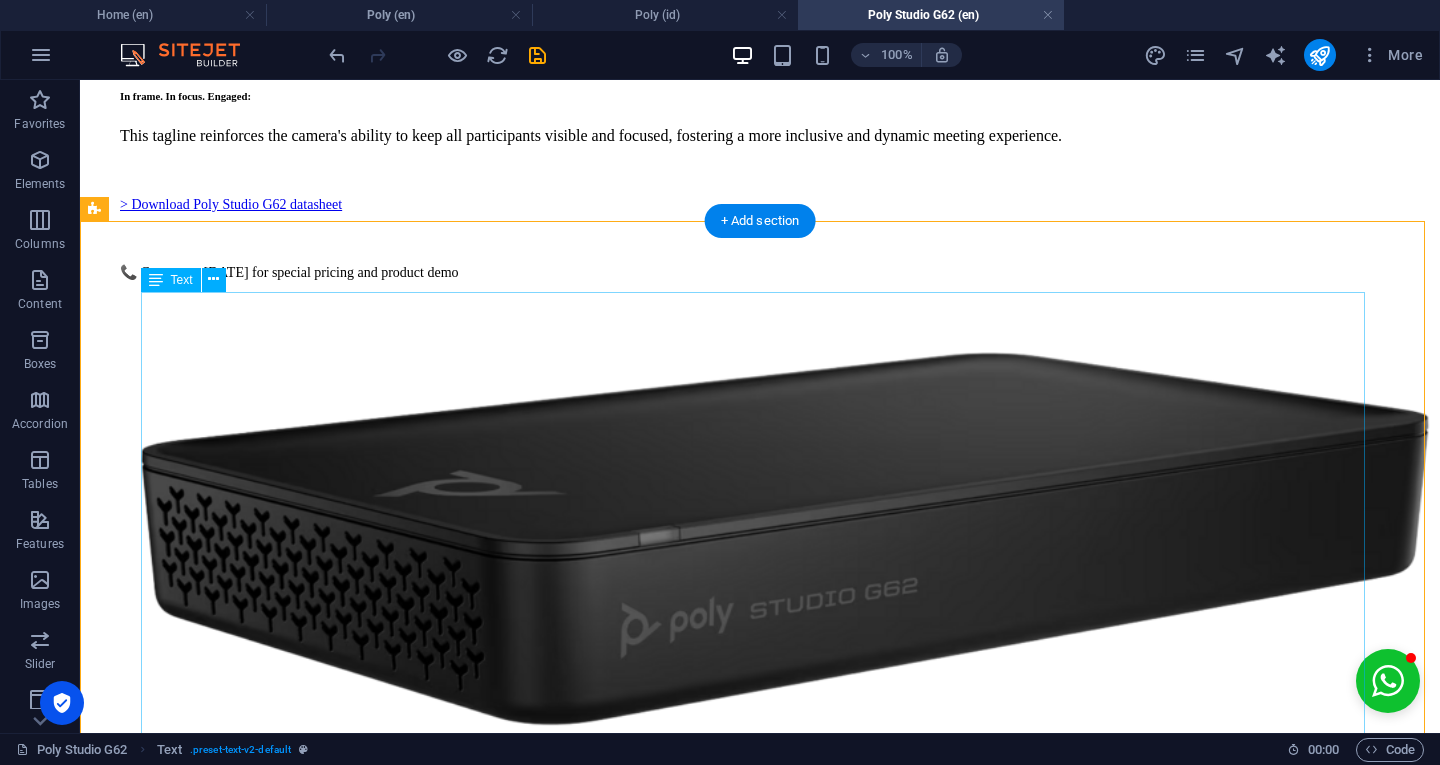 scroll, scrollTop: 1485, scrollLeft: 0, axis: vertical 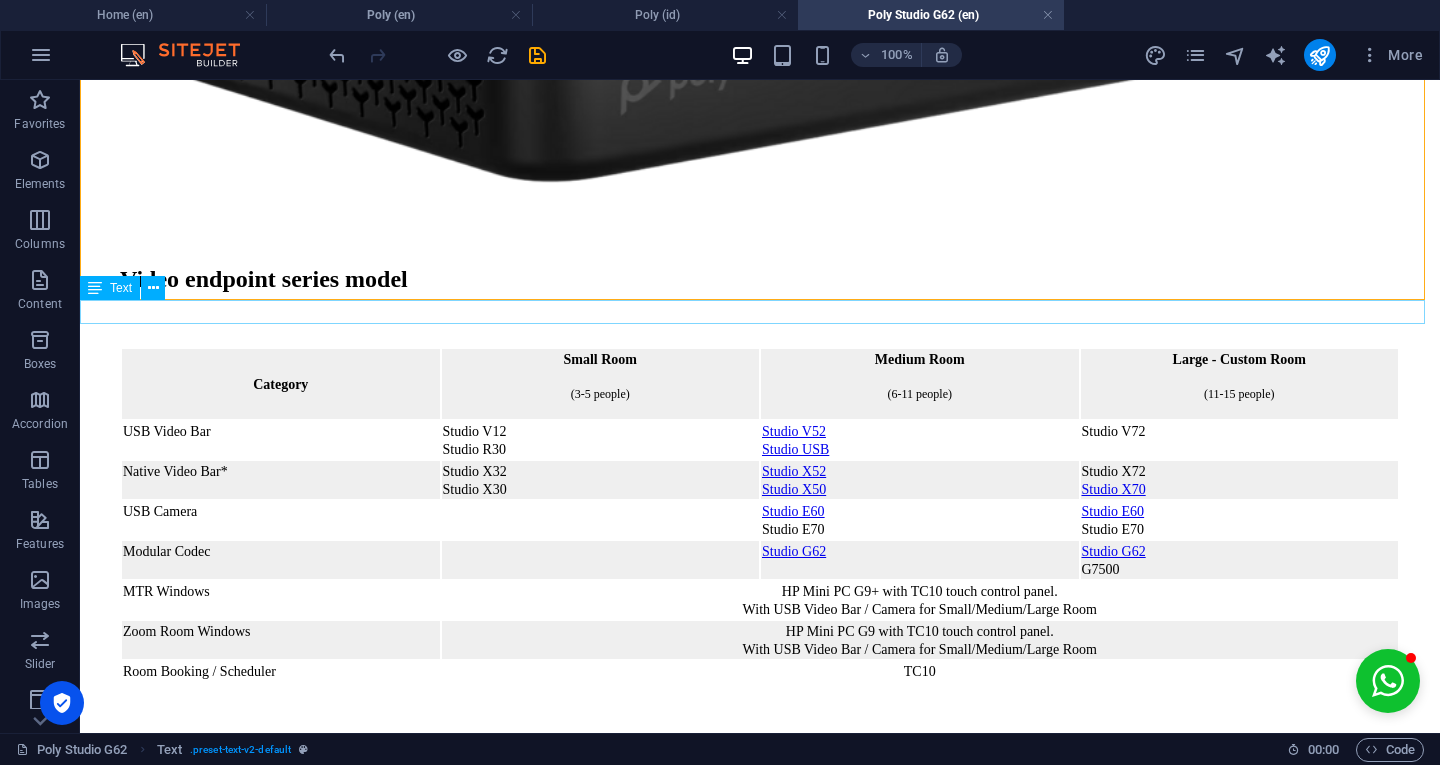 click on "Poly Studio E60, buy Studio E60, PTZ camera optical lens, USB  4K  camera, Pan Tilt Zoom camera, Microsoft Teams meeting, Zoom meeting, Google Meet meeting, video conference, online meeting, rental Poly Studio E60, Logitech Rally, Logitech PTZ Pro 2, Logitech Group, BYOD meeting, Auto tracking camera, AI video conference, Smart camera, EagleEye IV USB camera" at bounding box center (760, 944) 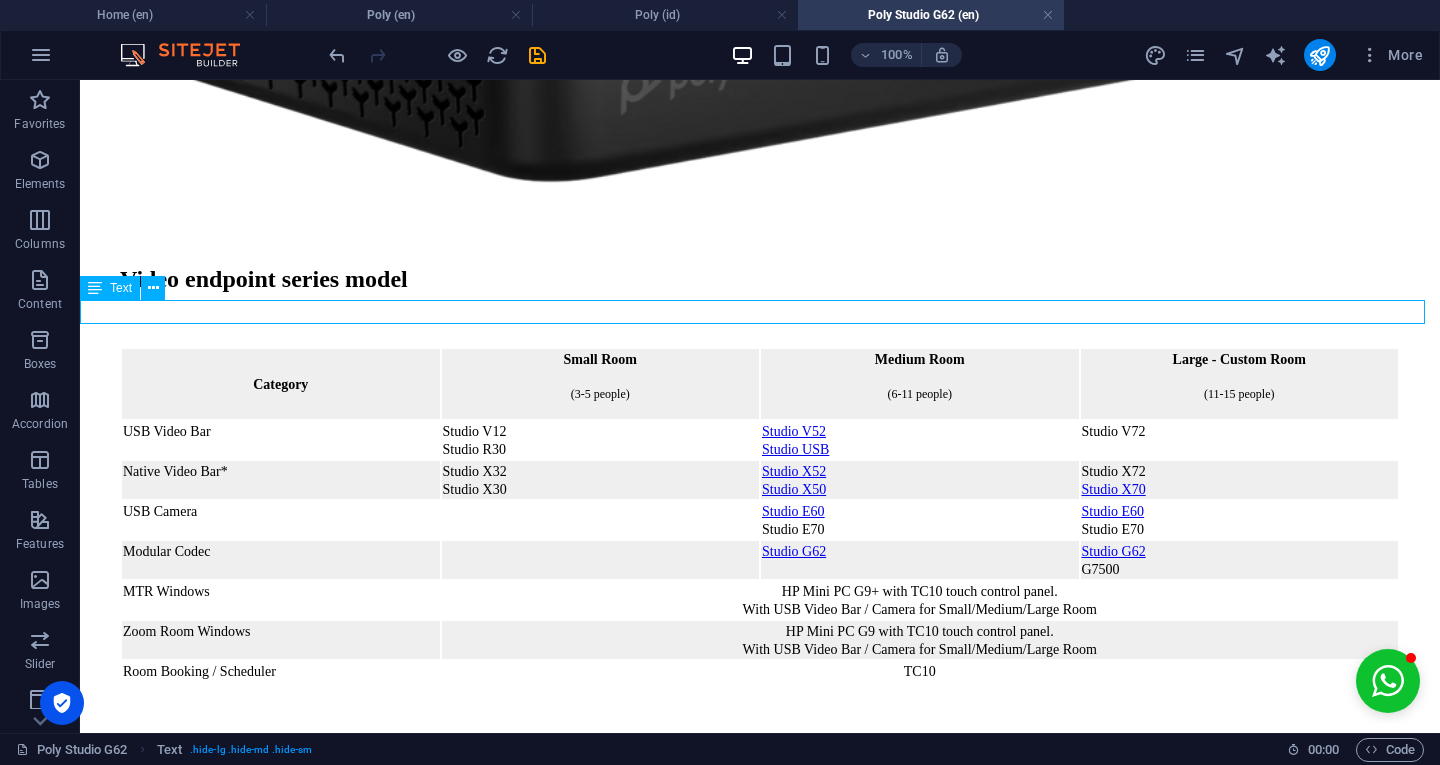 click on "Poly Studio E60, buy Studio E60, PTZ camera optical lens, USB  4K  camera, Pan Tilt Zoom camera, Microsoft Teams meeting, Zoom meeting, Google Meet meeting, video conference, online meeting, rental Poly Studio E60, Logitech Rally, Logitech PTZ Pro 2, Logitech Group, BYOD meeting, Auto tracking camera, AI video conference, Smart camera, EagleEye IV USB camera" at bounding box center (760, 944) 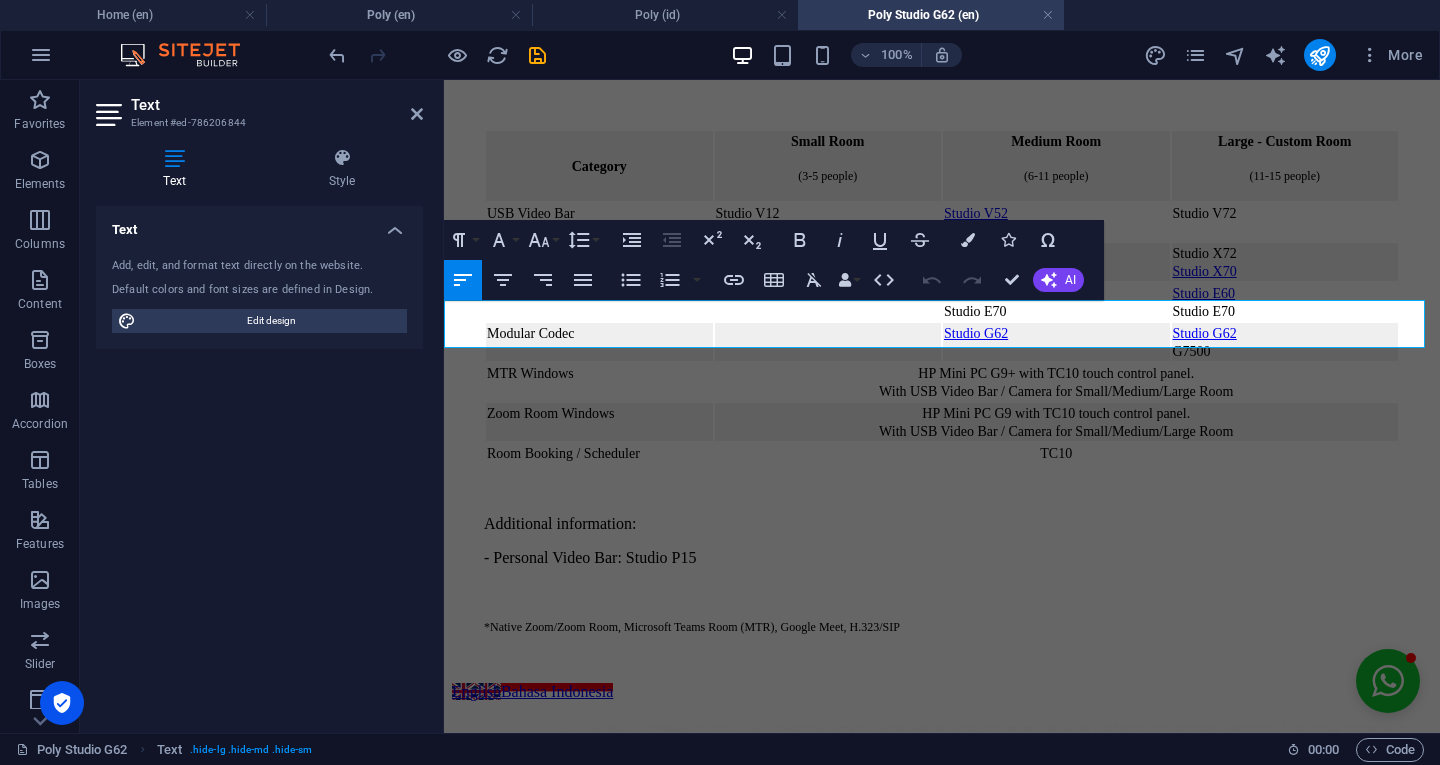 click on "Poly Studio E60, buy Studio E60, PTZ camera optical lens, USB  4K  camera, Pan Tilt Zoom camera, Microsoft Teams meeting, Zoom meeting, Google Meet meeting, video conference, online meeting, rental Poly Studio E60, Logitech Rally, Logitech PTZ Pro 2, Logitech Group, BYOD meeting, Auto tracking camera, AI video conference, Smart camera, EagleEye IV USB camera" at bounding box center (933, 737) 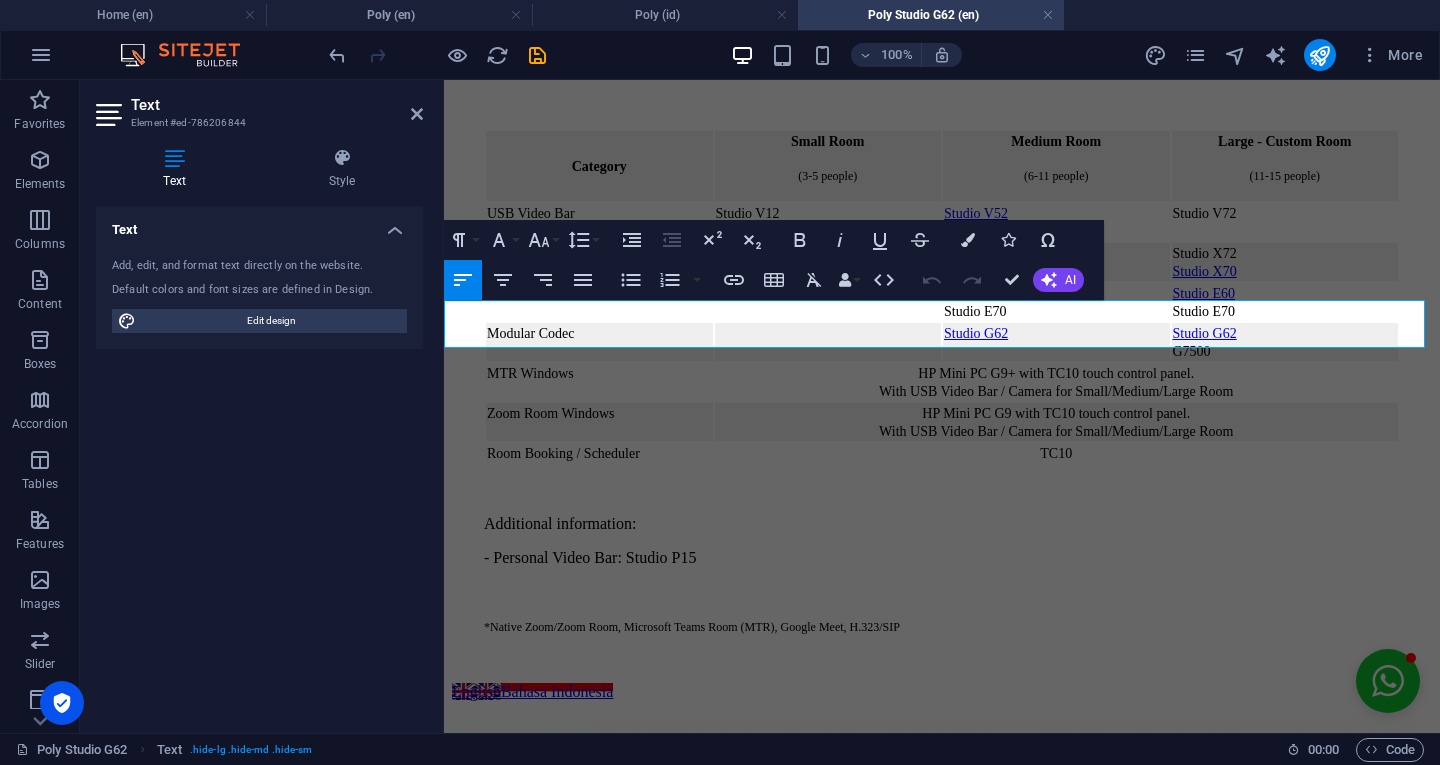 copy on "Poly Studio E60, buy Studio E60, PTZ camera optical lens, USB  4K  camera, Pan Tilt Zoom camera, Microsoft Teams meeting, Zoom meeting, Google Meet meeting, video conference, online meeting, rental Poly Studio E60, Logitech Rally, Logitech PTZ Pro 2, Logitech Group, BYOD meeting, Auto tracking camera, AI video conference, Smart camera, EagleEye IV USB camera" 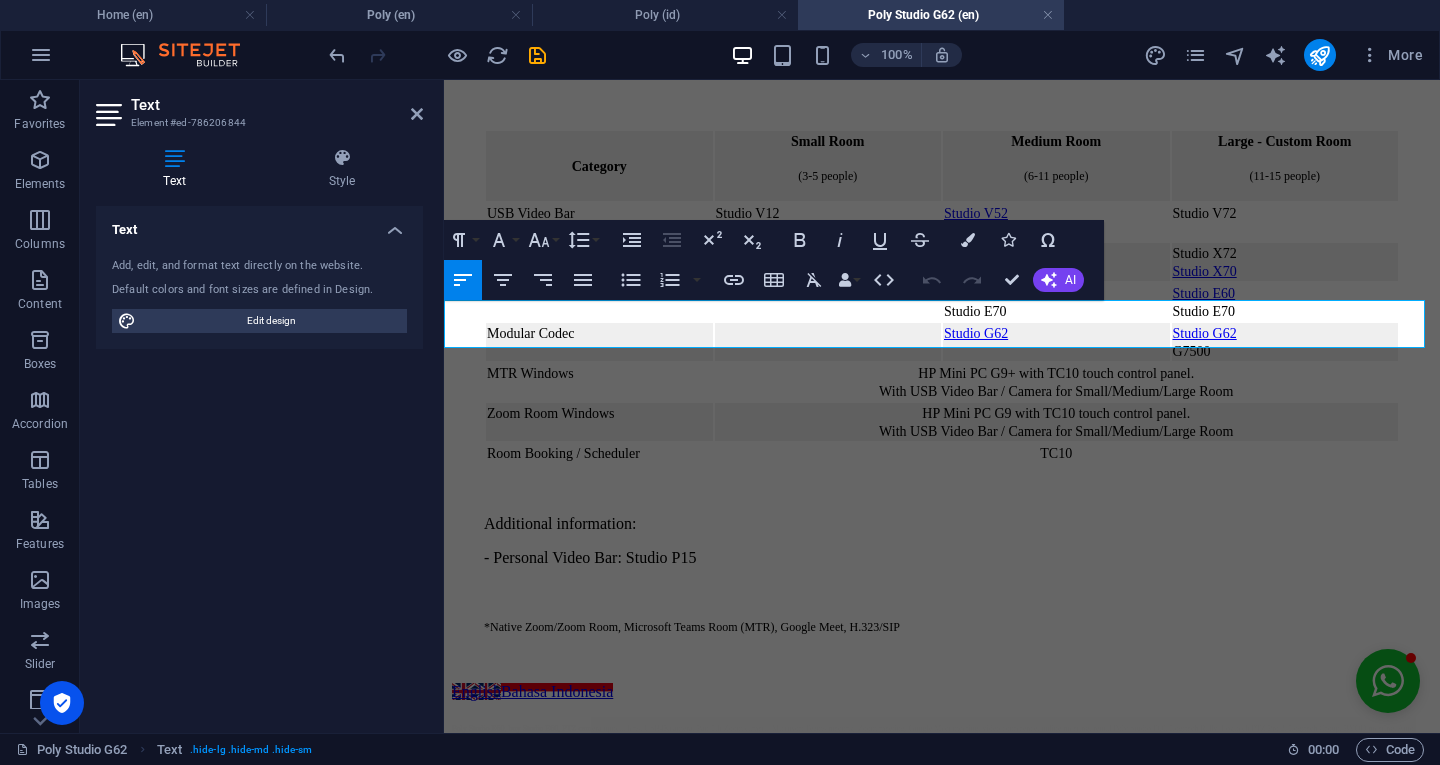 click on "Text Style Text Add, edit, and format text directly on the website. Default colors and font sizes are defined in Design. Edit design Alignment Left aligned Centered Right aligned Preset Element Layout How this element expands within the layout (Flexbox). Size Default auto px % 1/1 1/2 1/3 1/4 1/5 1/6 1/7 1/8 1/9 1/10 Grow Shrink Order Container layout Visible Visible Opacity 1 % Overflow Spacing Margin Default auto px % rem vw vh Custom Custom auto px % rem vw vh auto px % rem vw vh auto px % rem vw vh auto px % rem vw vh Padding Default px rem % vh vw Custom Custom px rem % vh vw px rem % vh vw px rem % vh vw px rem % vh vw Border Style              - Width 1 auto px rem % vh vw Custom Custom 1 auto px rem % vh vw 1 auto px rem % vh vw 1 auto px rem % vh vw 1 auto px rem % vh vw  - Color Round corners Default px rem % vh vw Custom Custom px rem % vh vw px rem % vh vw px rem % vh vw px rem % vh vw Shadow Default None Outside Inside Color X offset 0 px rem vh vw Y offset 0 px rem vh vw Blur 0 px rem" at bounding box center (259, 432) 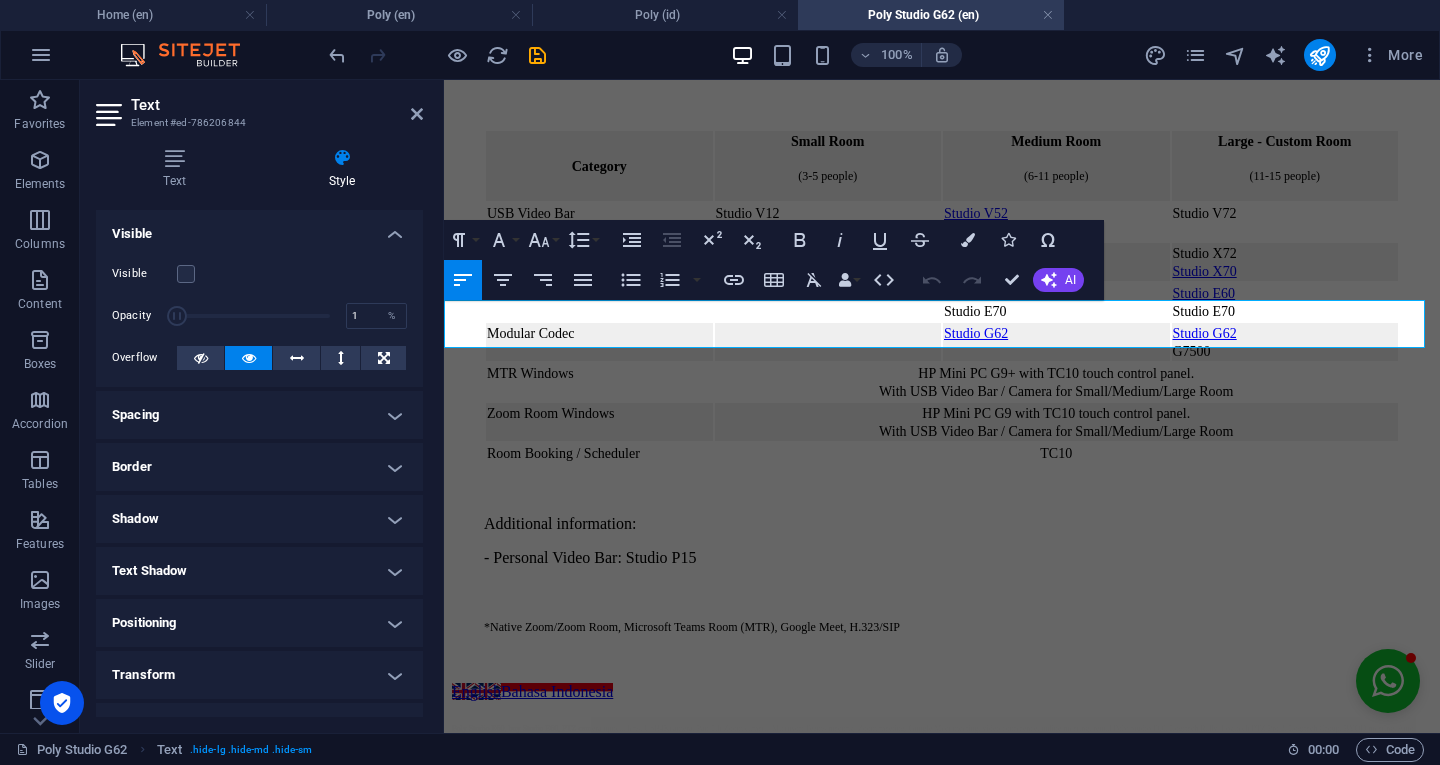 click on "Opacity 1 %" at bounding box center [259, 316] 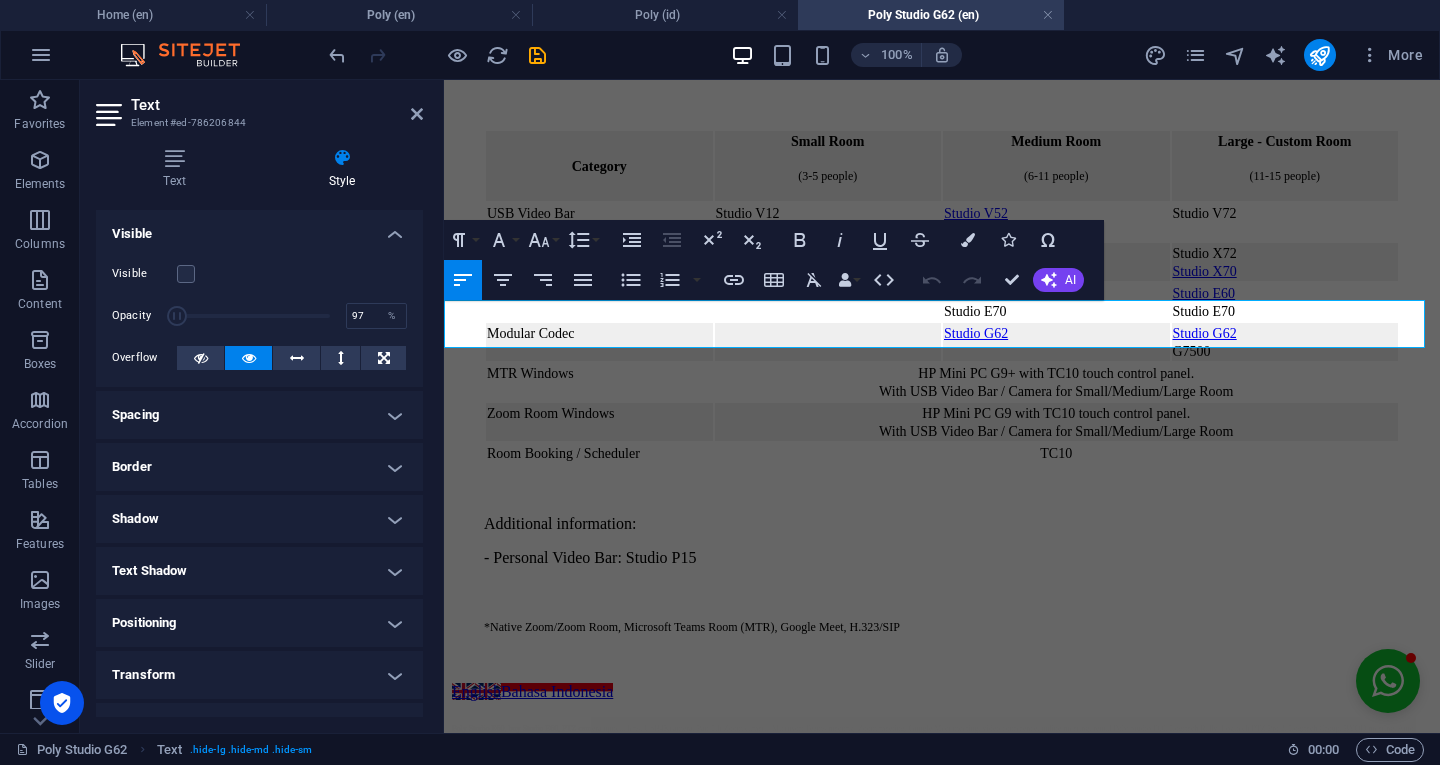 click at bounding box center (253, 316) 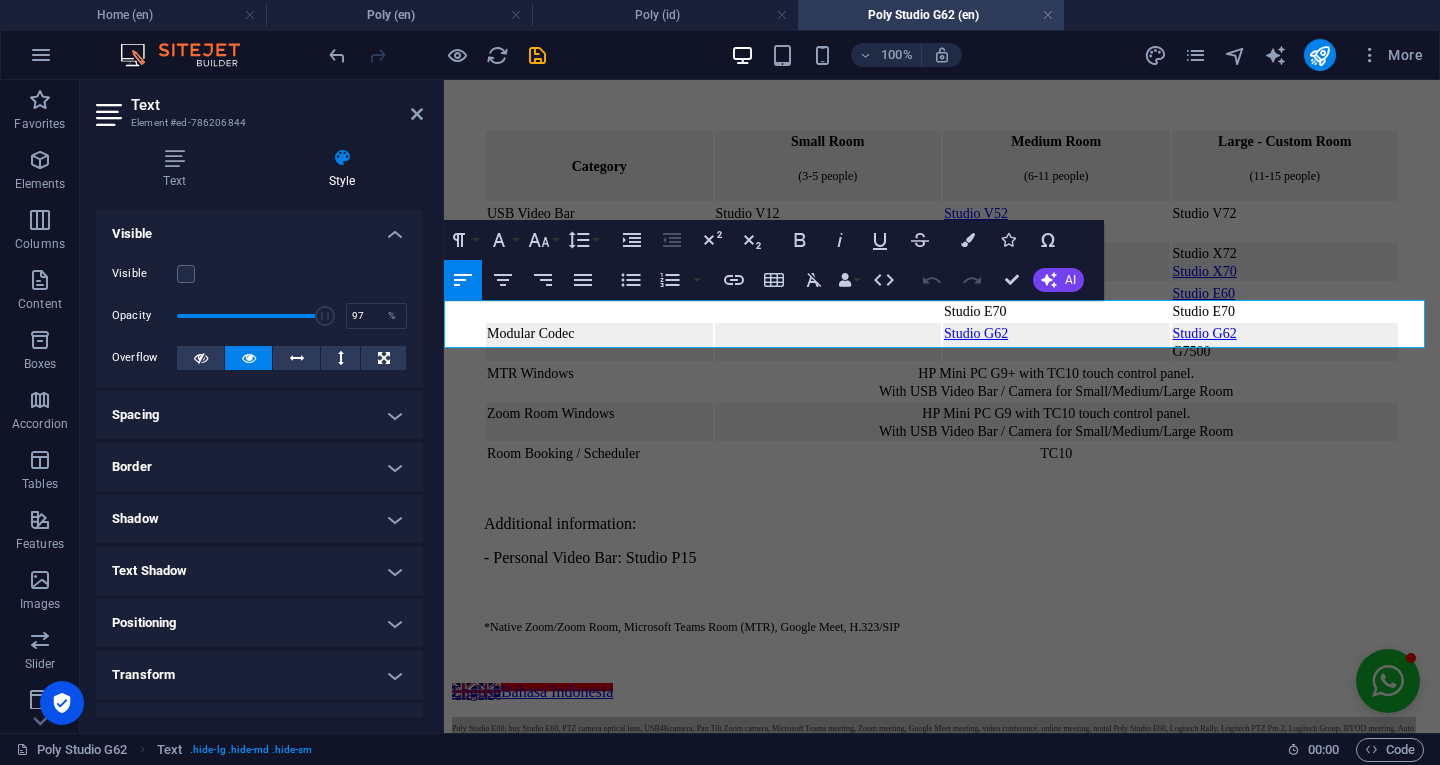 click at bounding box center [186, 274] 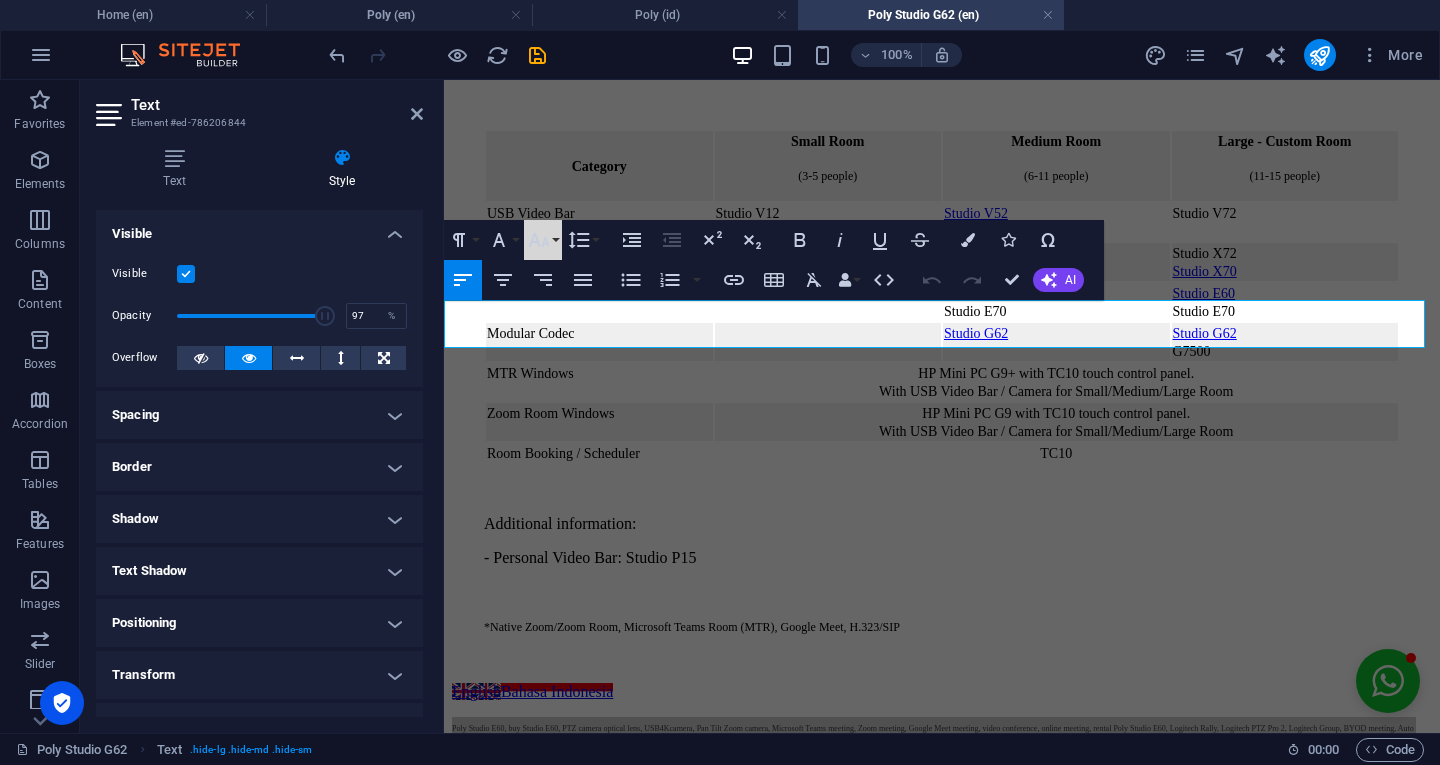click 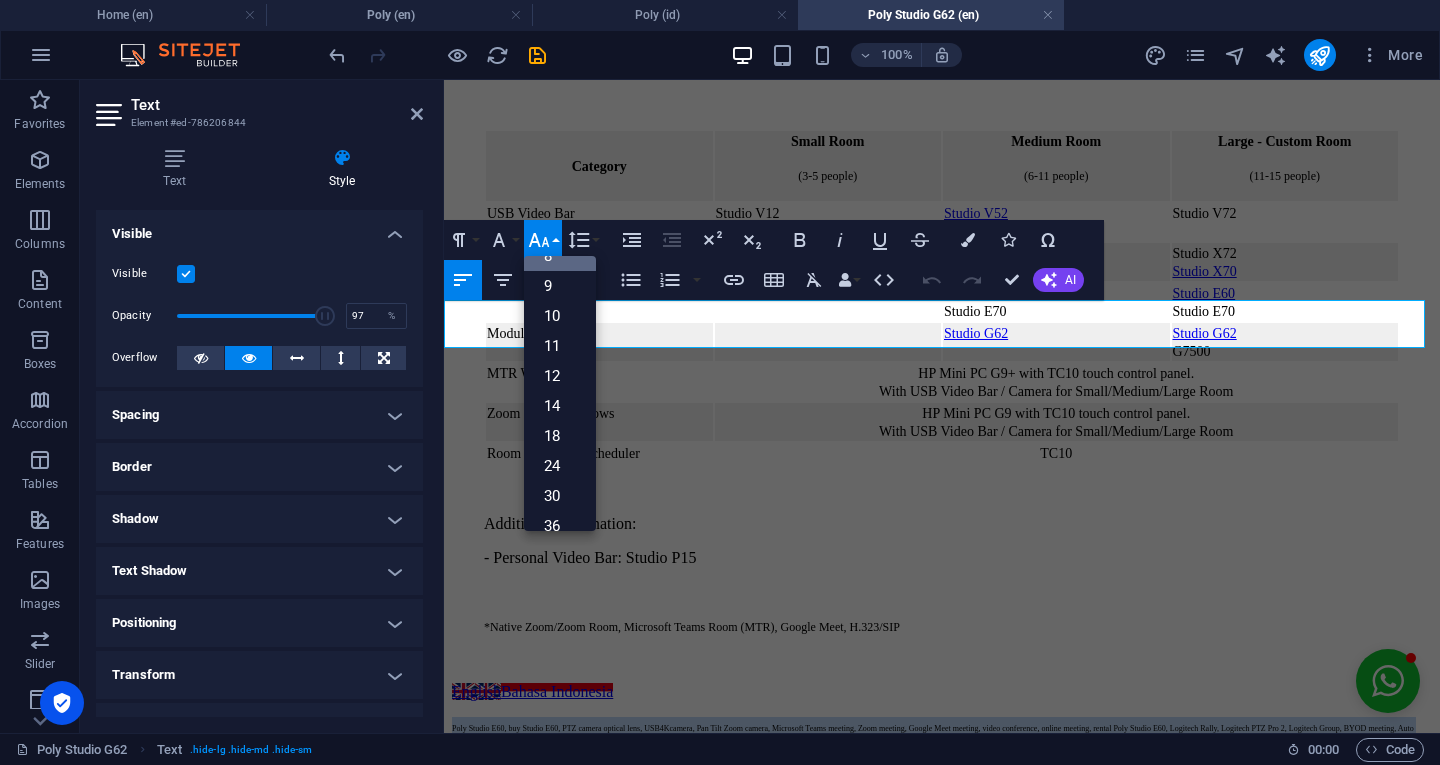 click on "14" at bounding box center (560, 406) 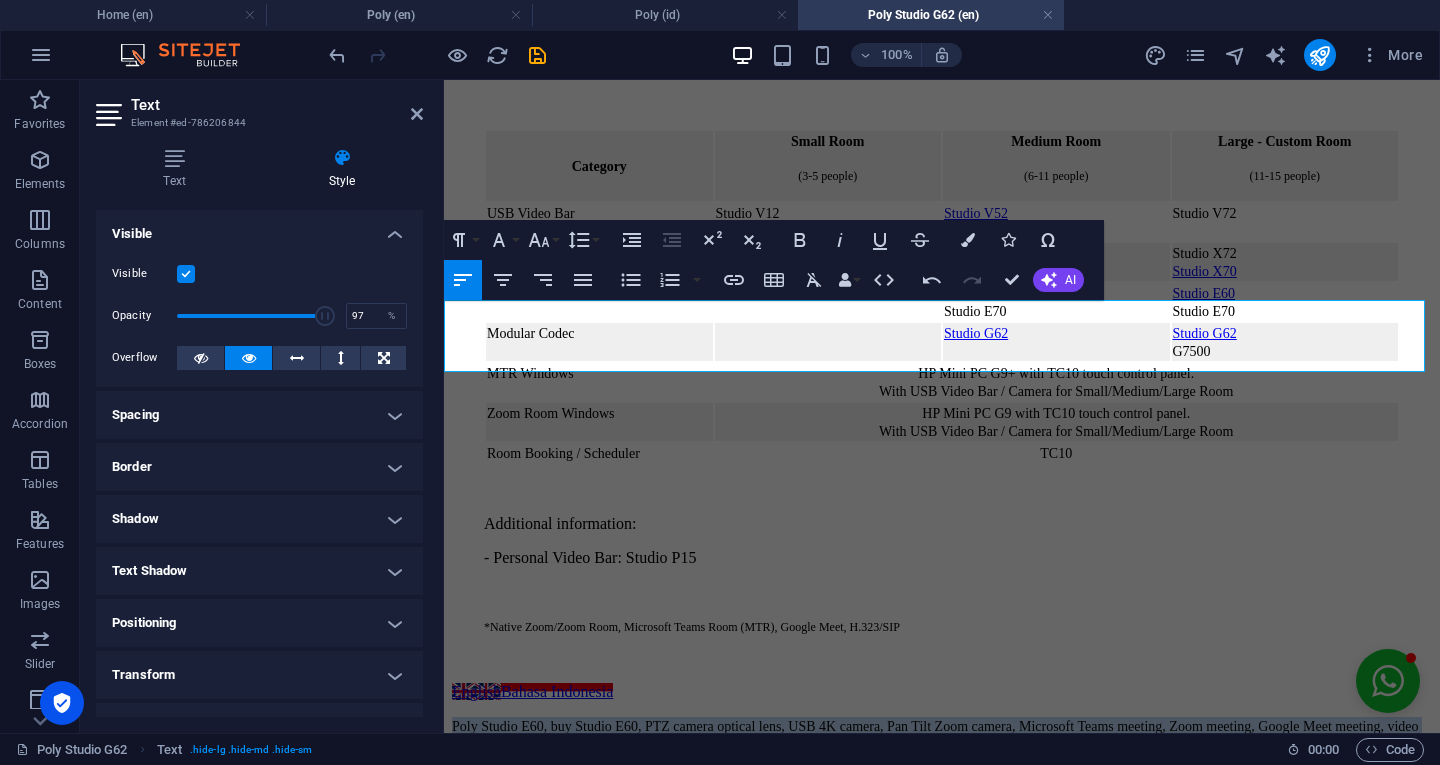 click on "Poly Studio E60, buy Studio E60, PTZ camera optical lens, USB 4K camera, Pan Tilt Zoom camera, Microsoft Teams meeting, Zoom meeting, Google Meet meeting, video conference, online meeting, rental Poly Studio E60, Logitech Rally, Logitech PTZ Pro 2, Logitech Group, BYOD meeting, Auto tracking camera, AI video conference, Smart camera, EagleEye IV USB camera" at bounding box center [939, 744] 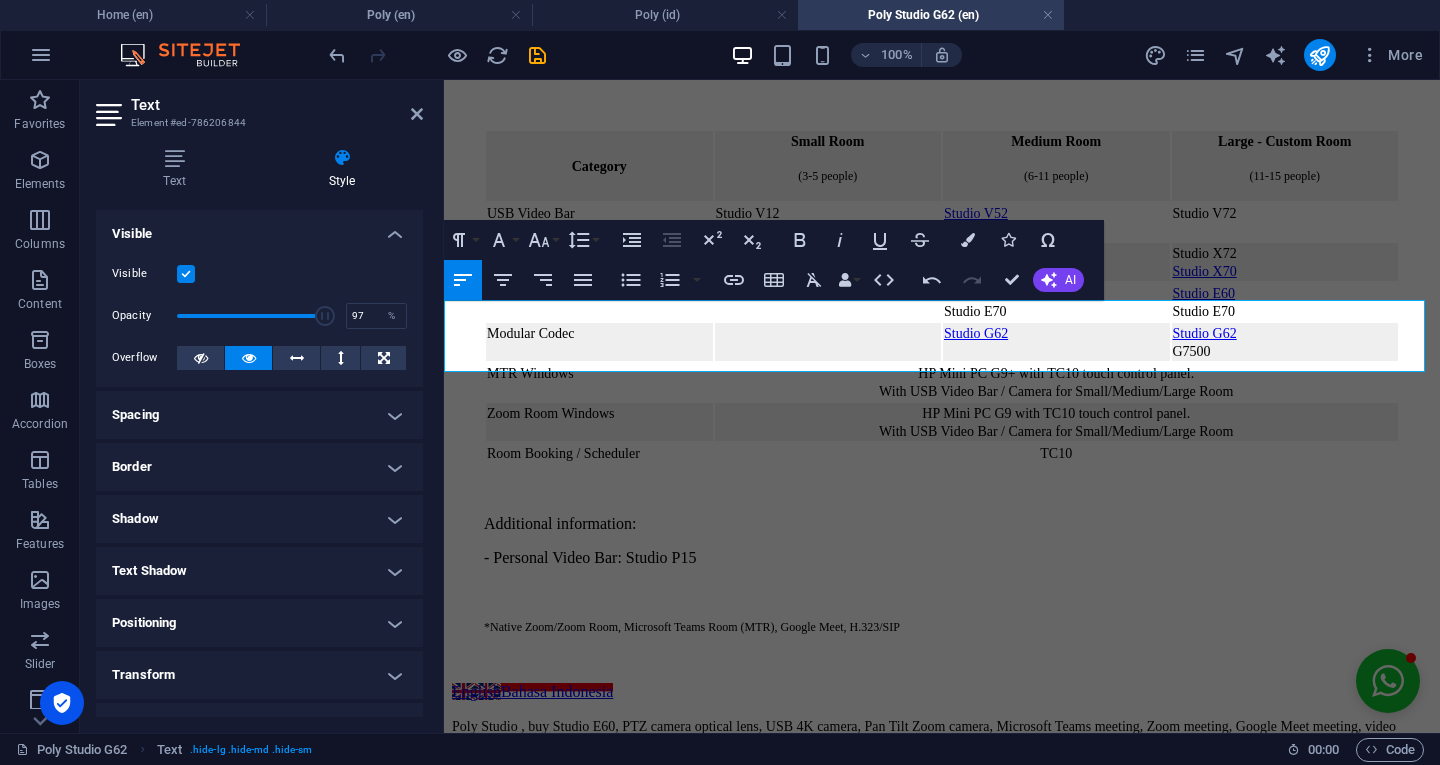 type 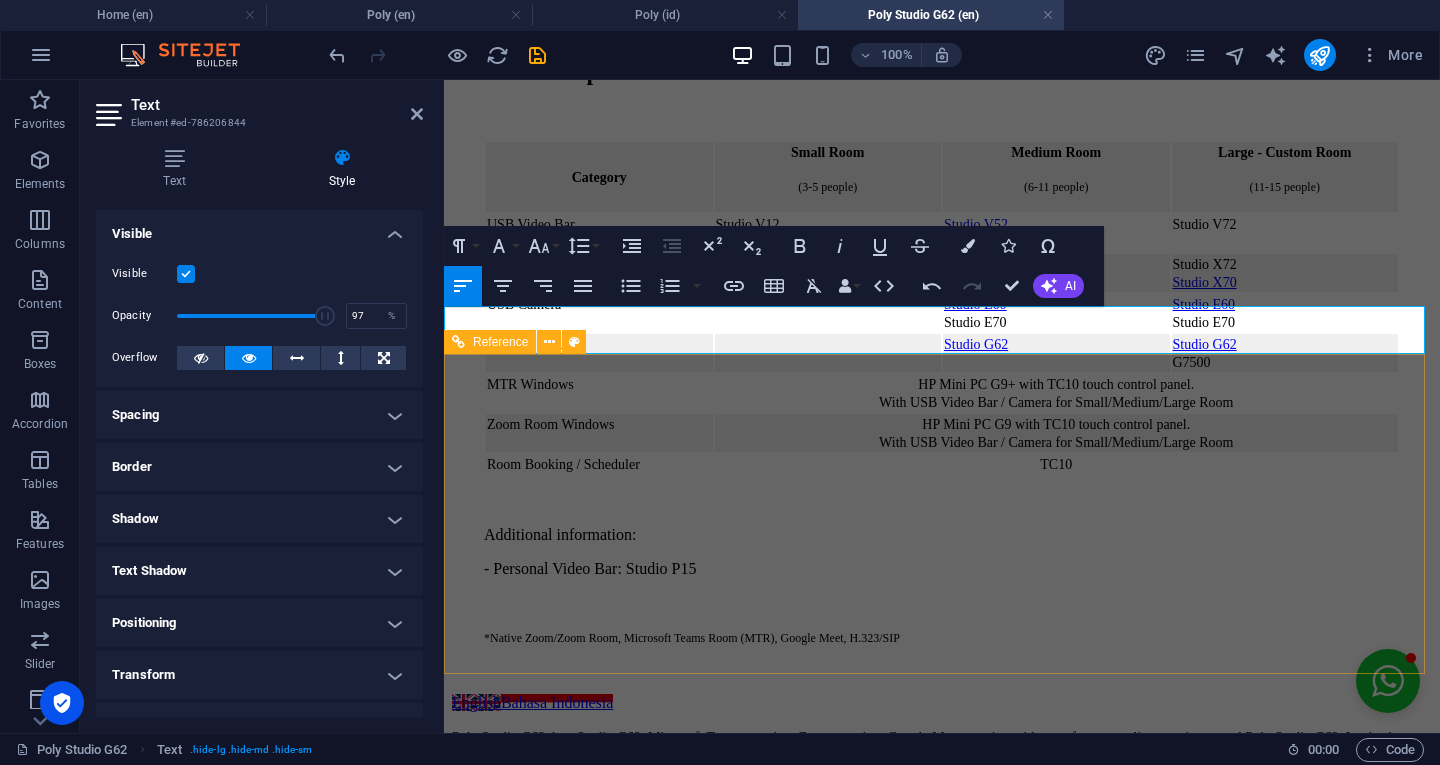 scroll, scrollTop: 1617, scrollLeft: 0, axis: vertical 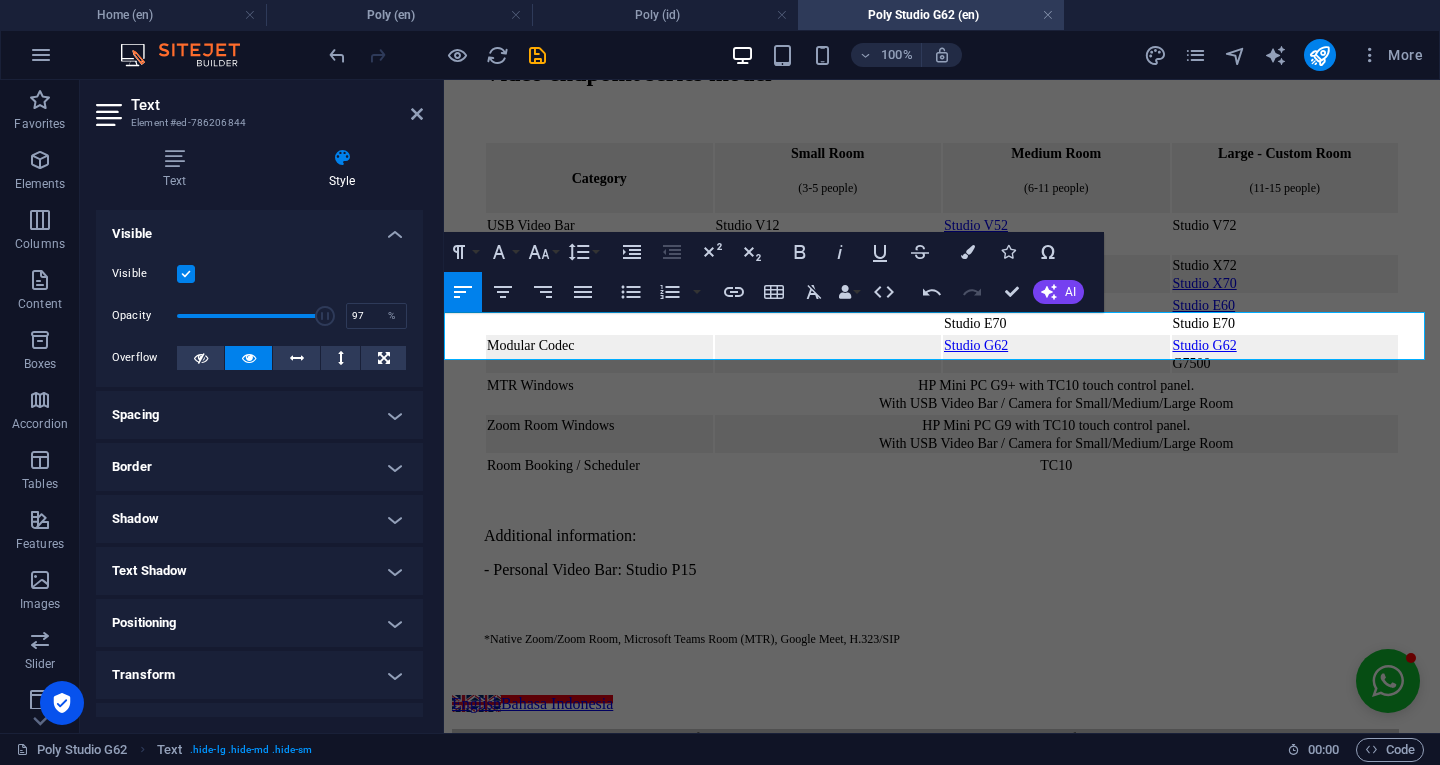 click on "Font Size" at bounding box center (543, 252) 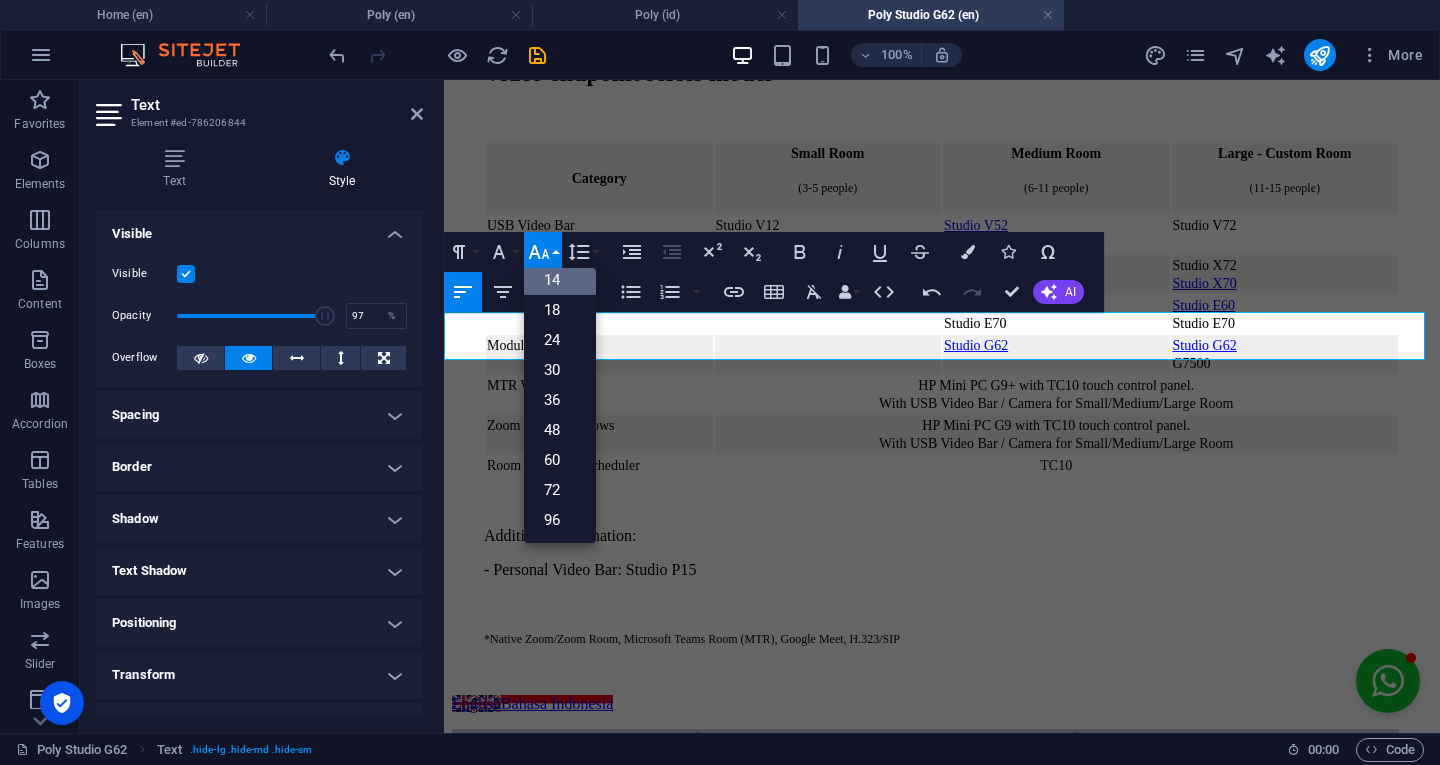 scroll, scrollTop: 161, scrollLeft: 0, axis: vertical 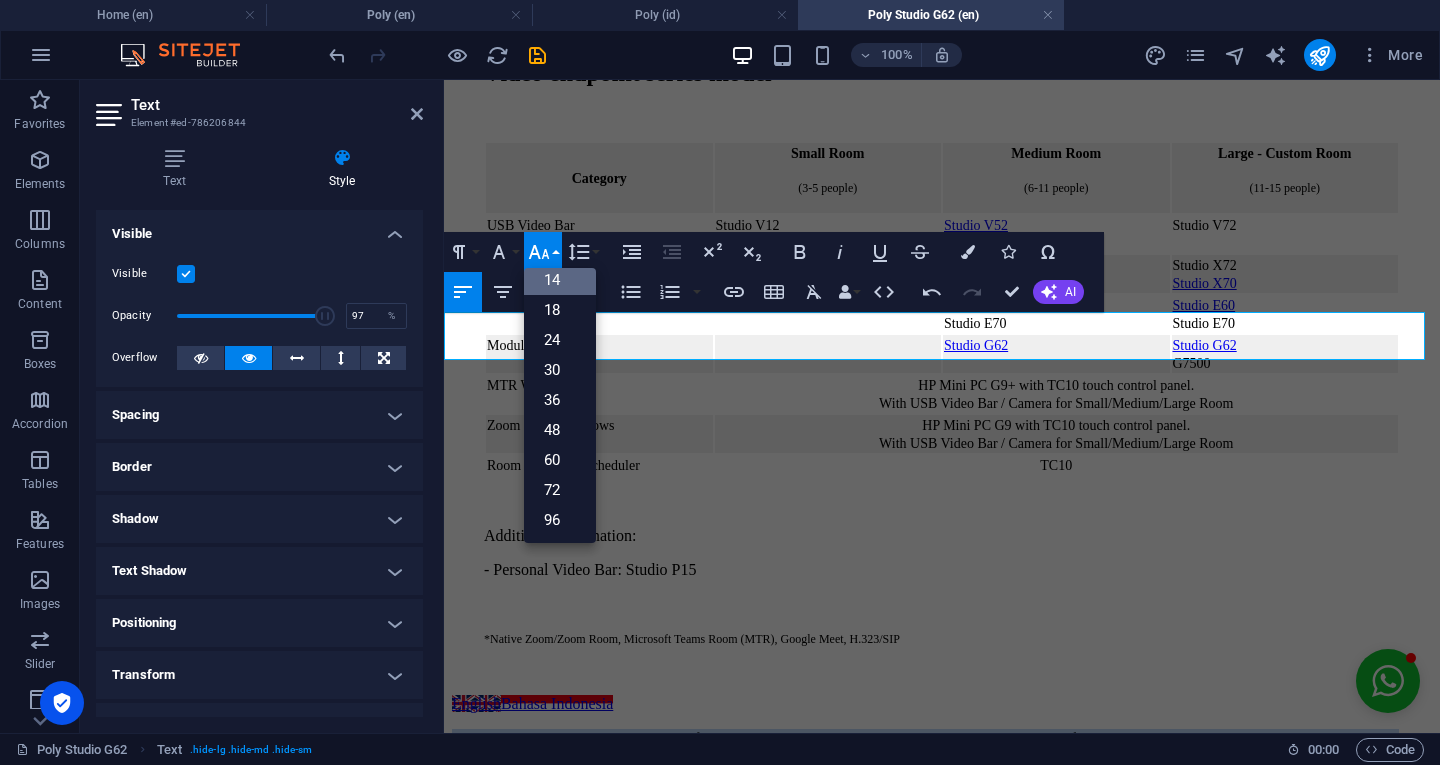 click on "36" at bounding box center (560, 400) 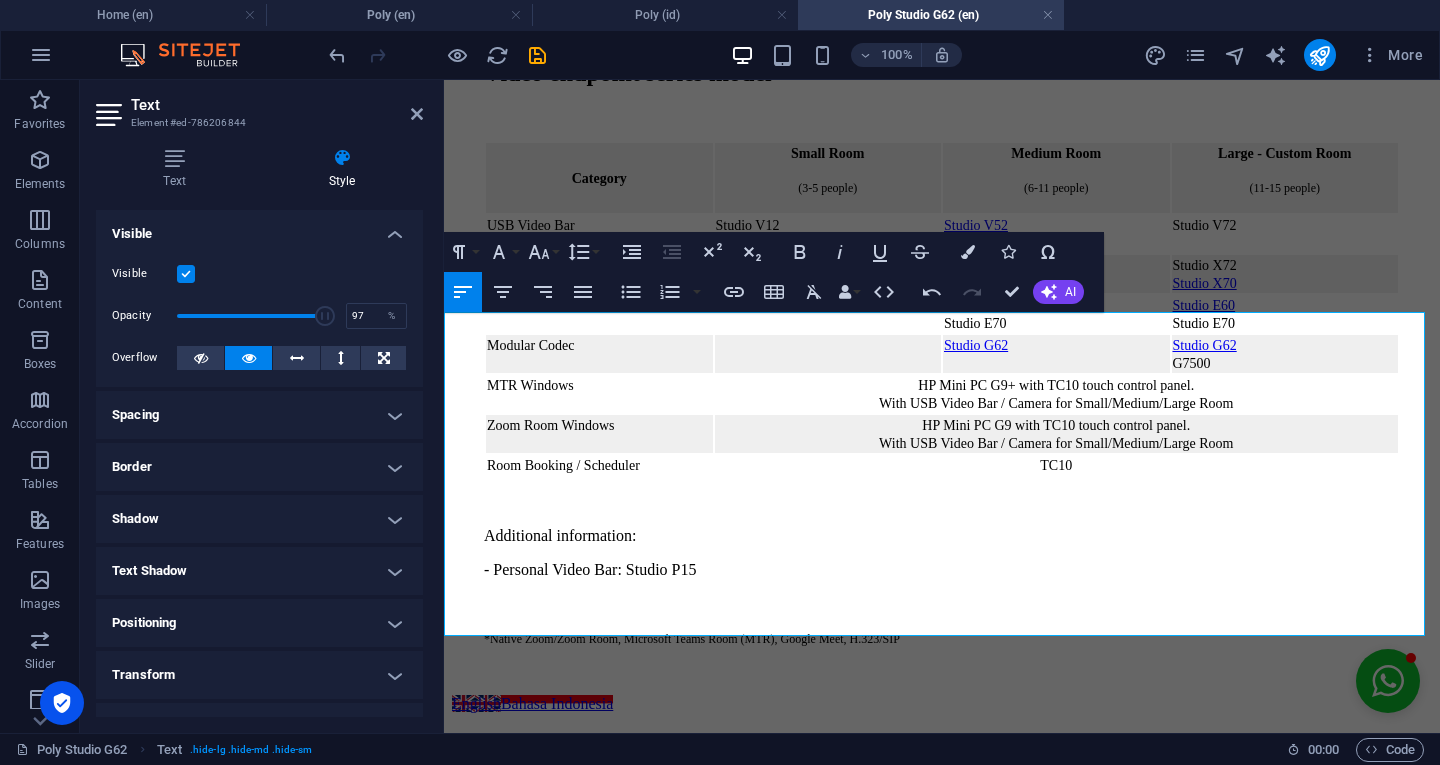 click on "Poly Studio G62, buy Studio G62, Microsoft Teams meeting, Zoom meeting, Google Meet meeting, video conference, online meeting, rental Poly Studio G62, Logitech Rally, Logitech PTZ Pro 2, Logitech Group, BYOD meeting, Auto tracking camera, AI video conference, Smart camera, EagleEye IV USB camera" at bounding box center [942, 834] 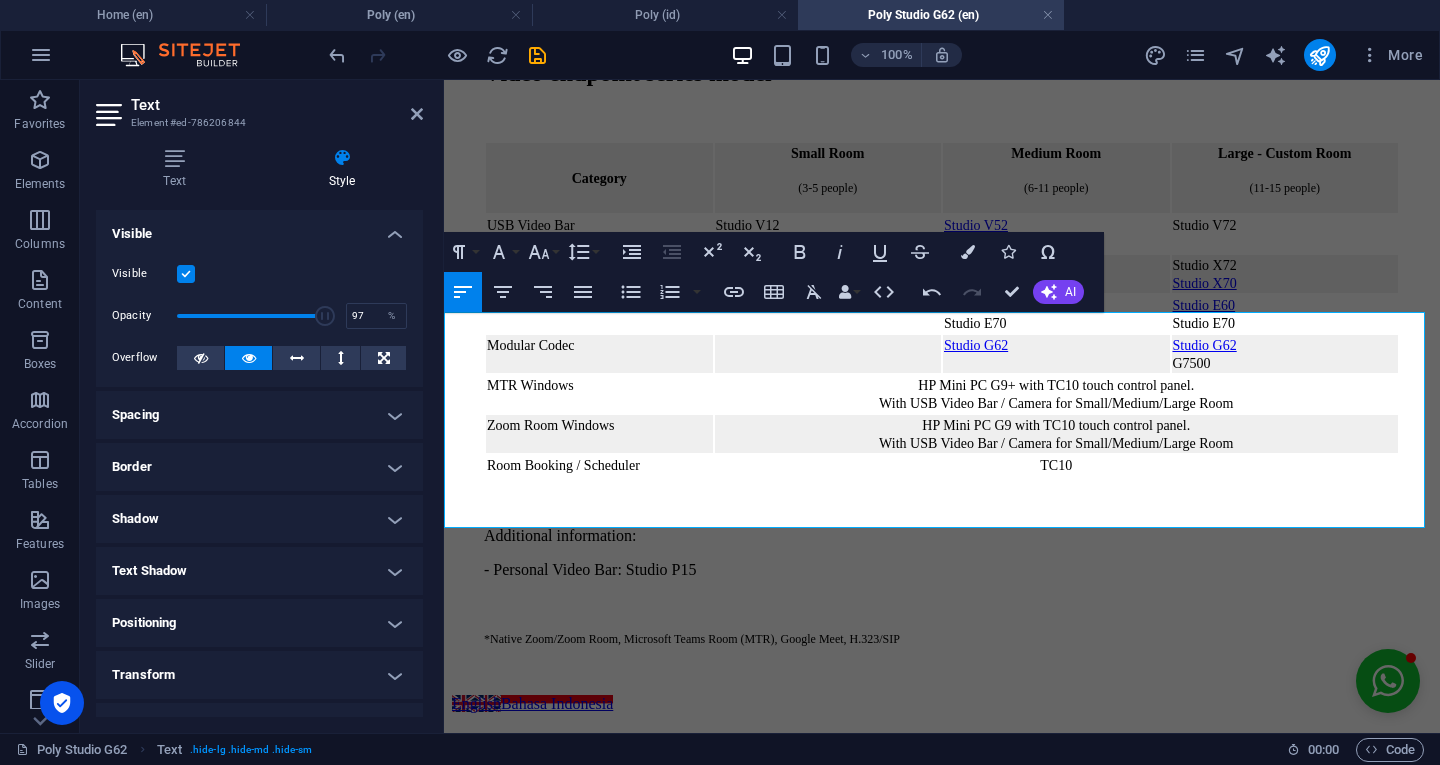 copy on "Logitech Room MAte" 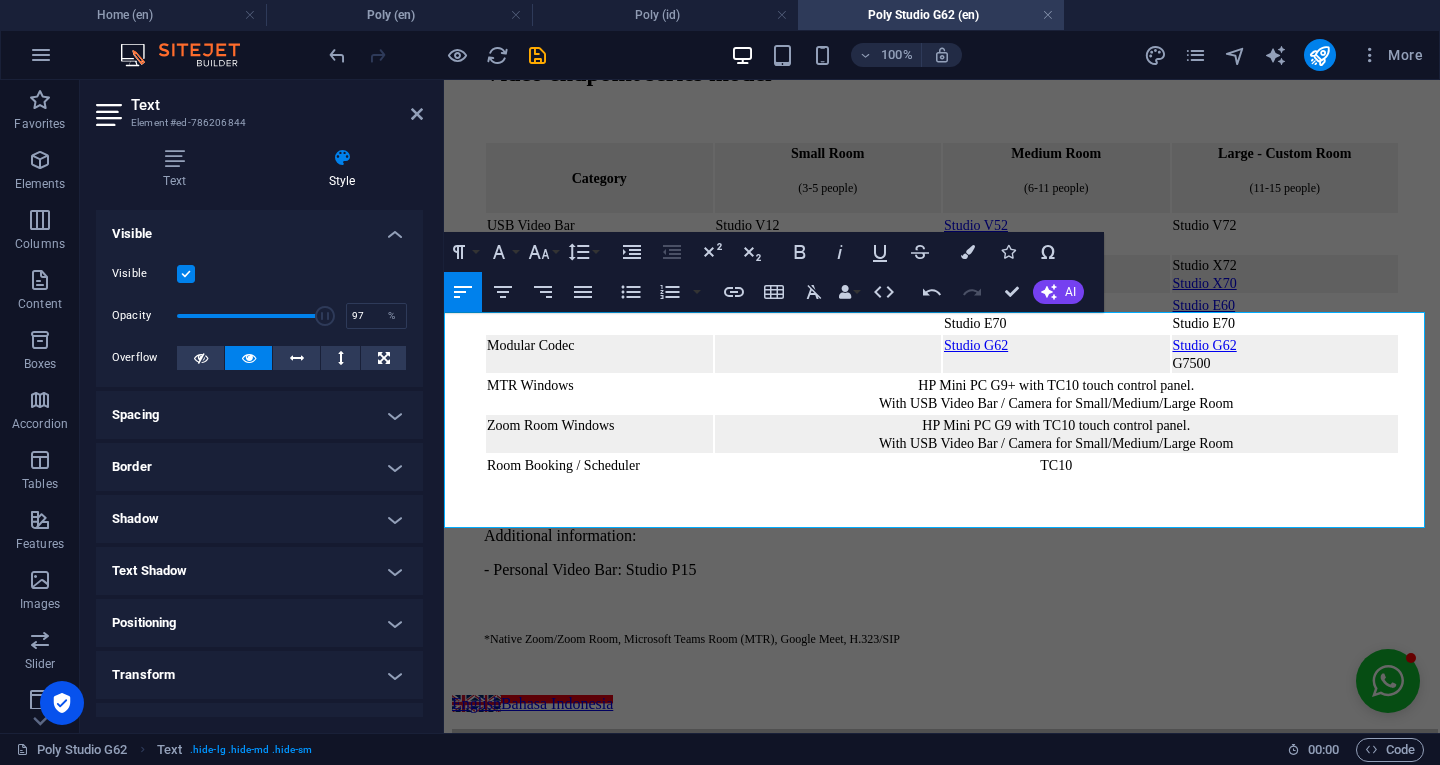 click 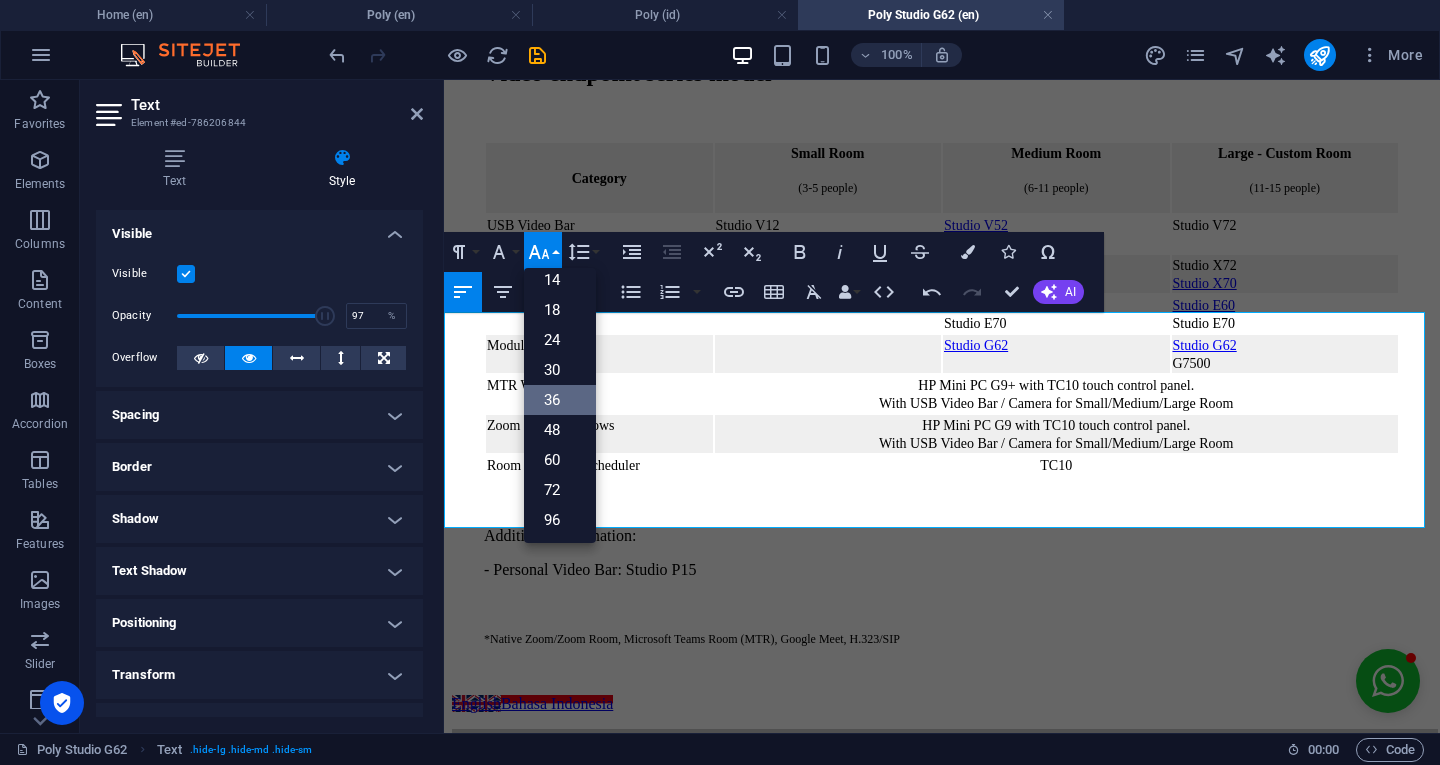 scroll, scrollTop: 0, scrollLeft: 0, axis: both 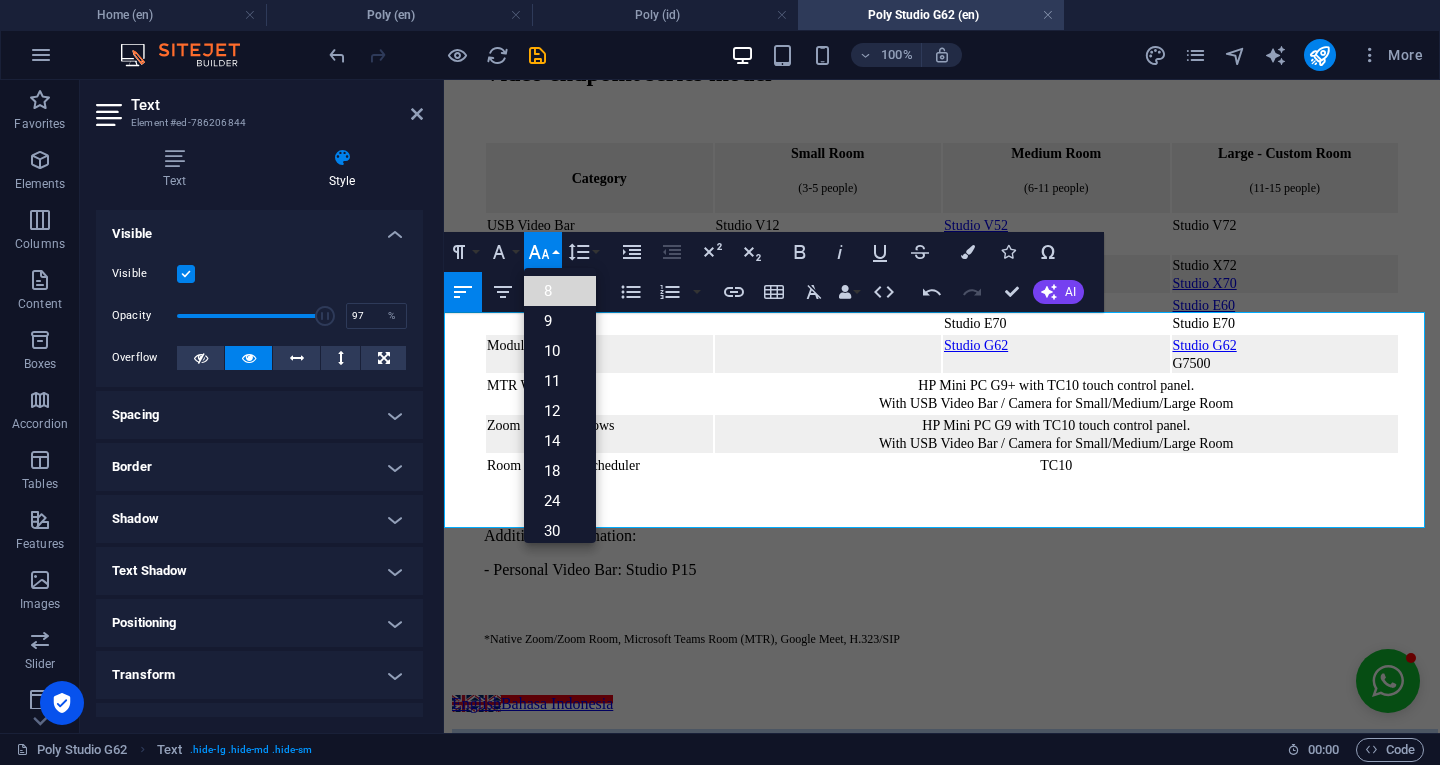 click on "8" at bounding box center [560, 291] 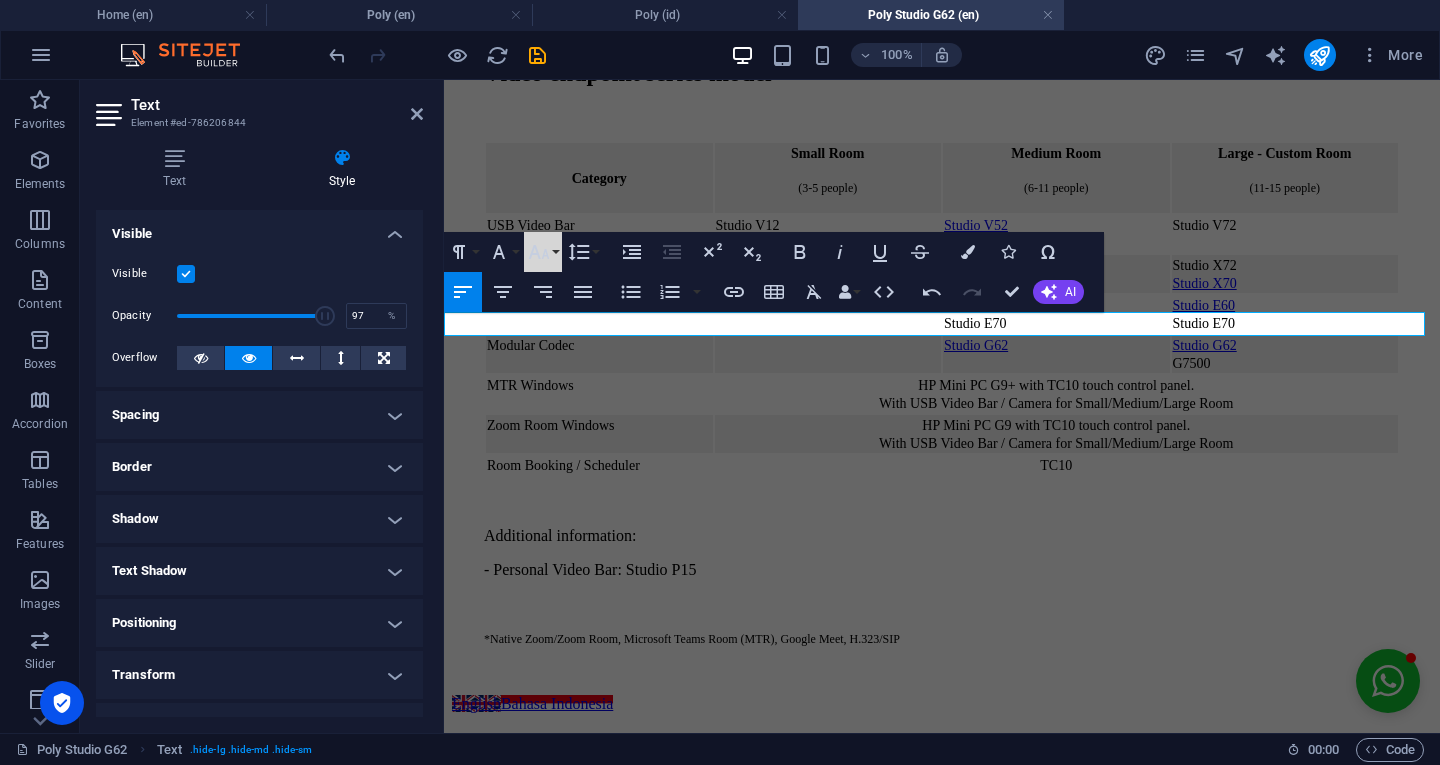 click 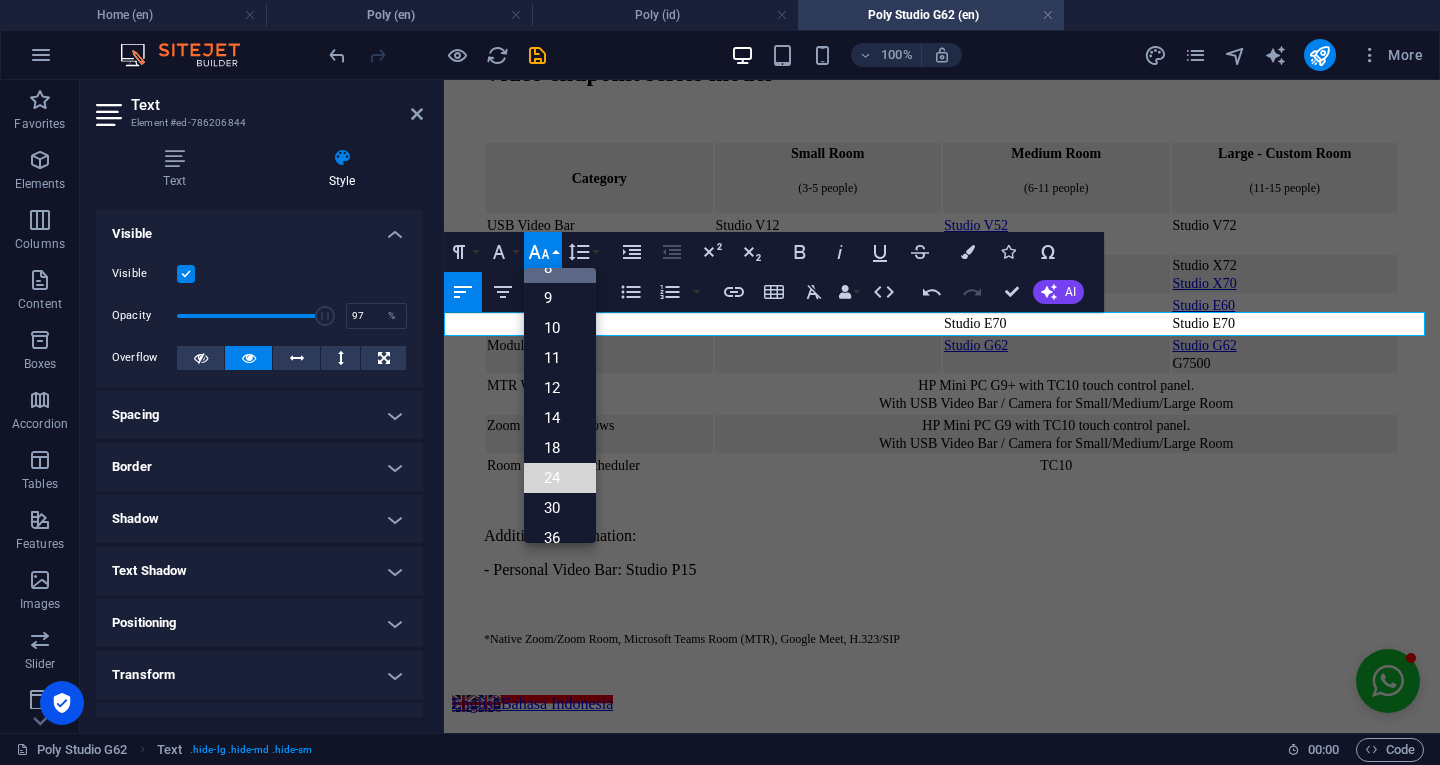click on "24" at bounding box center (560, 478) 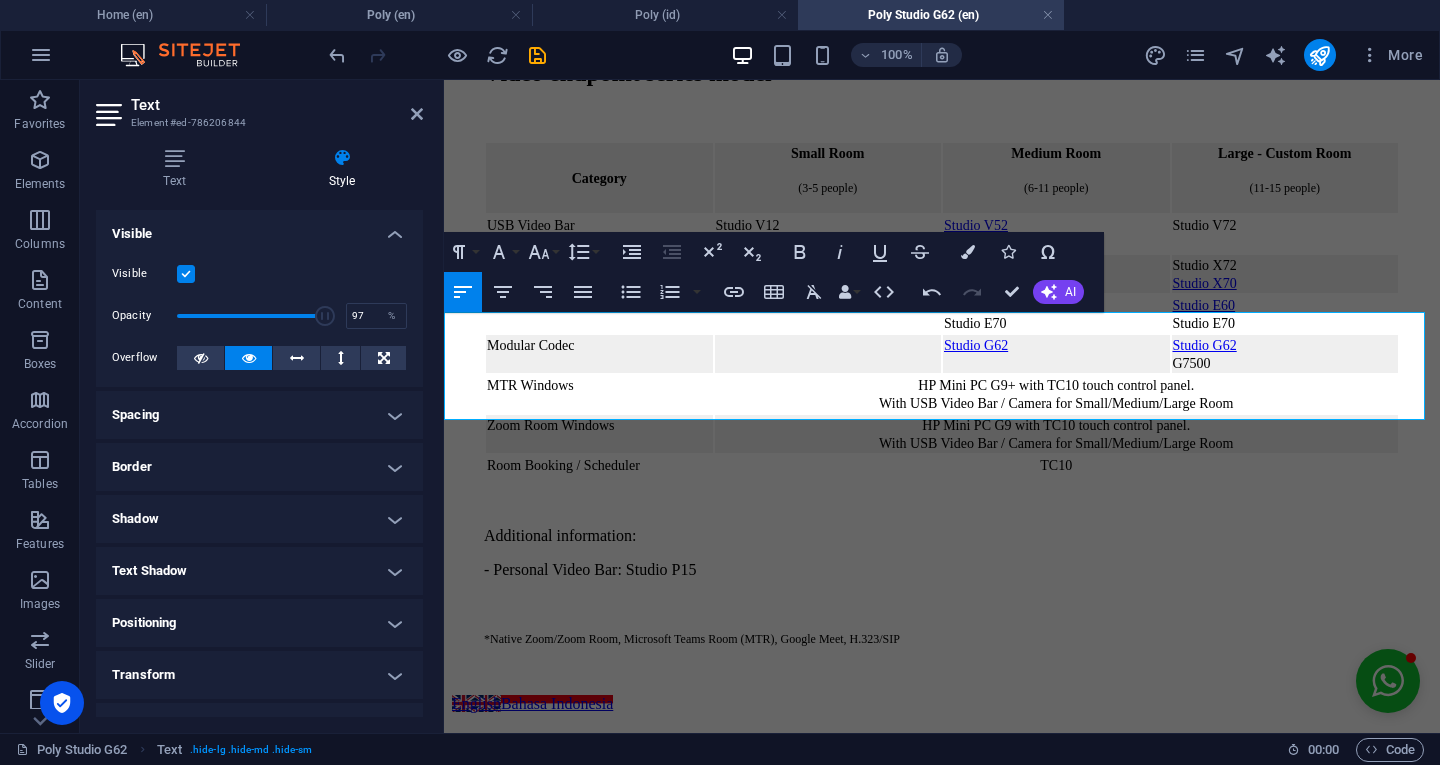 click on "Poly Studio G62, buy Studio G62, Microsoft Teams meeting, Zoom meeting, Google Meet meeting, video conference, online meeting, rental Poly Studio G62, modular codec, Logitech RoomMate" at bounding box center (933, 755) 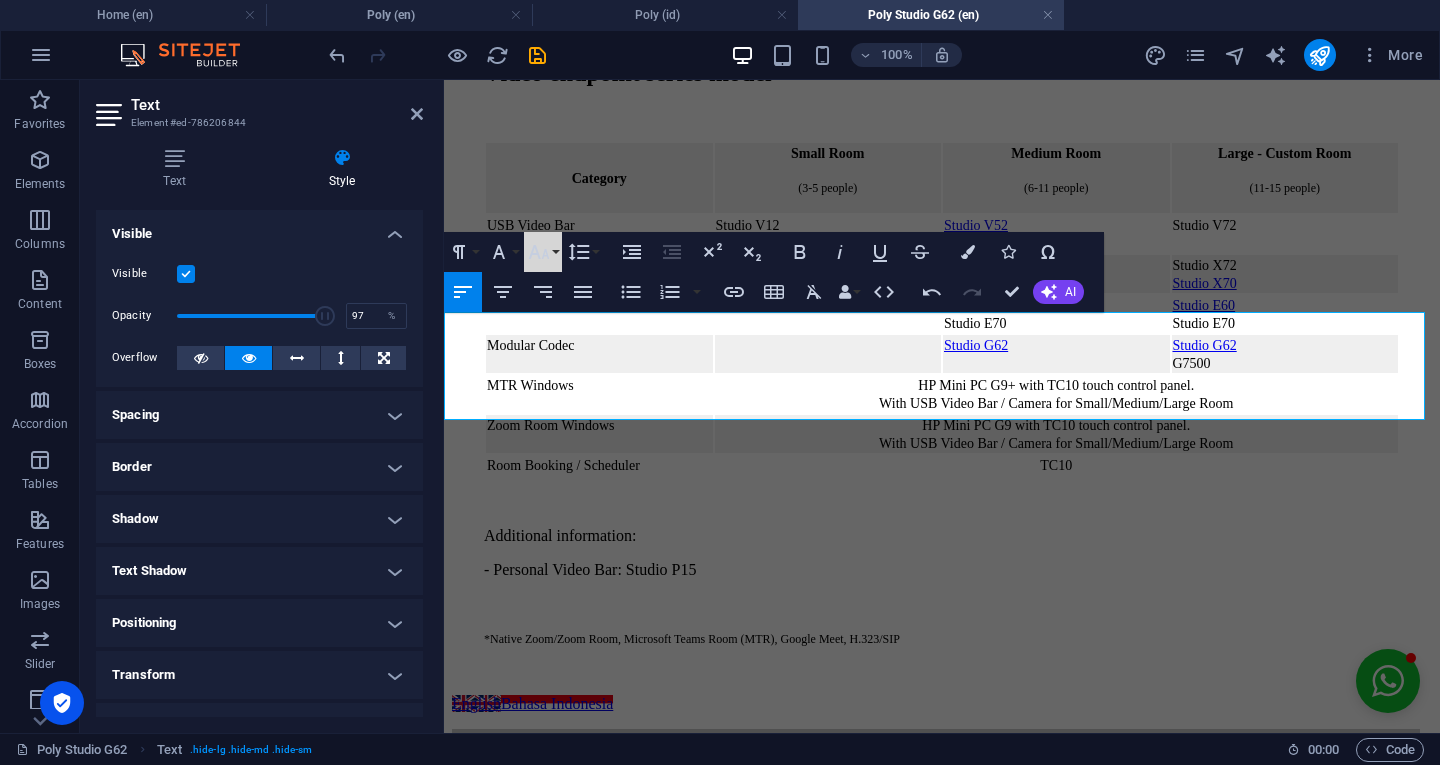 click 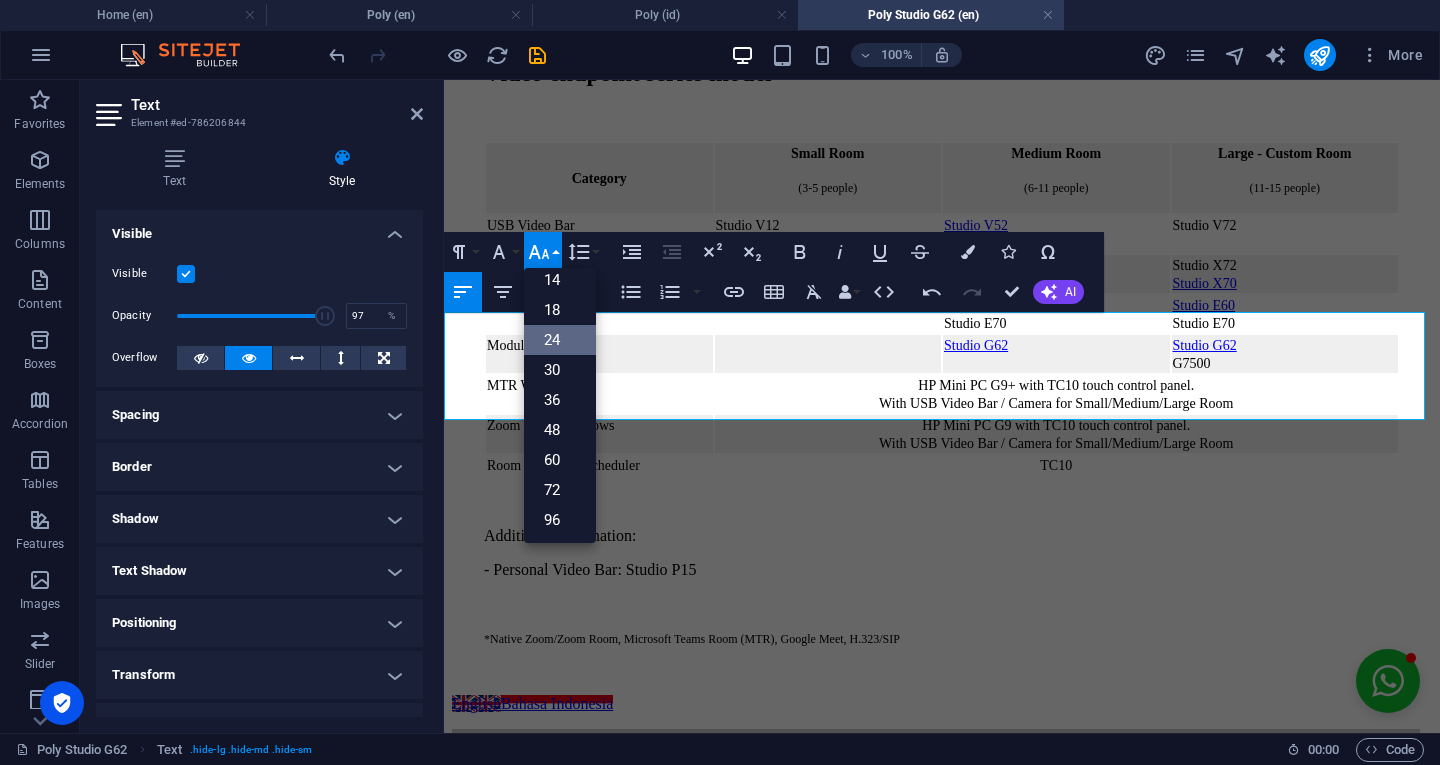 scroll, scrollTop: 0, scrollLeft: 0, axis: both 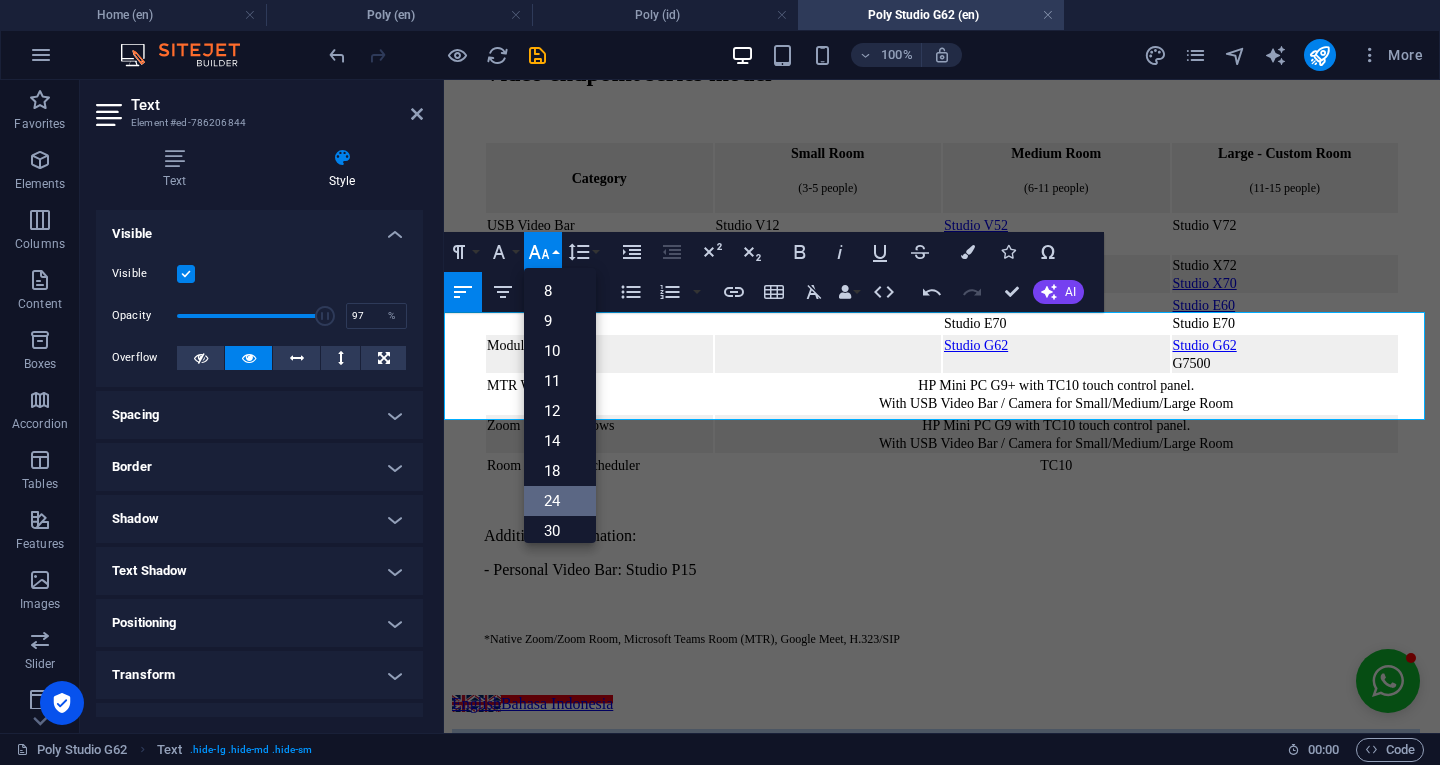 click on "8" at bounding box center (560, 291) 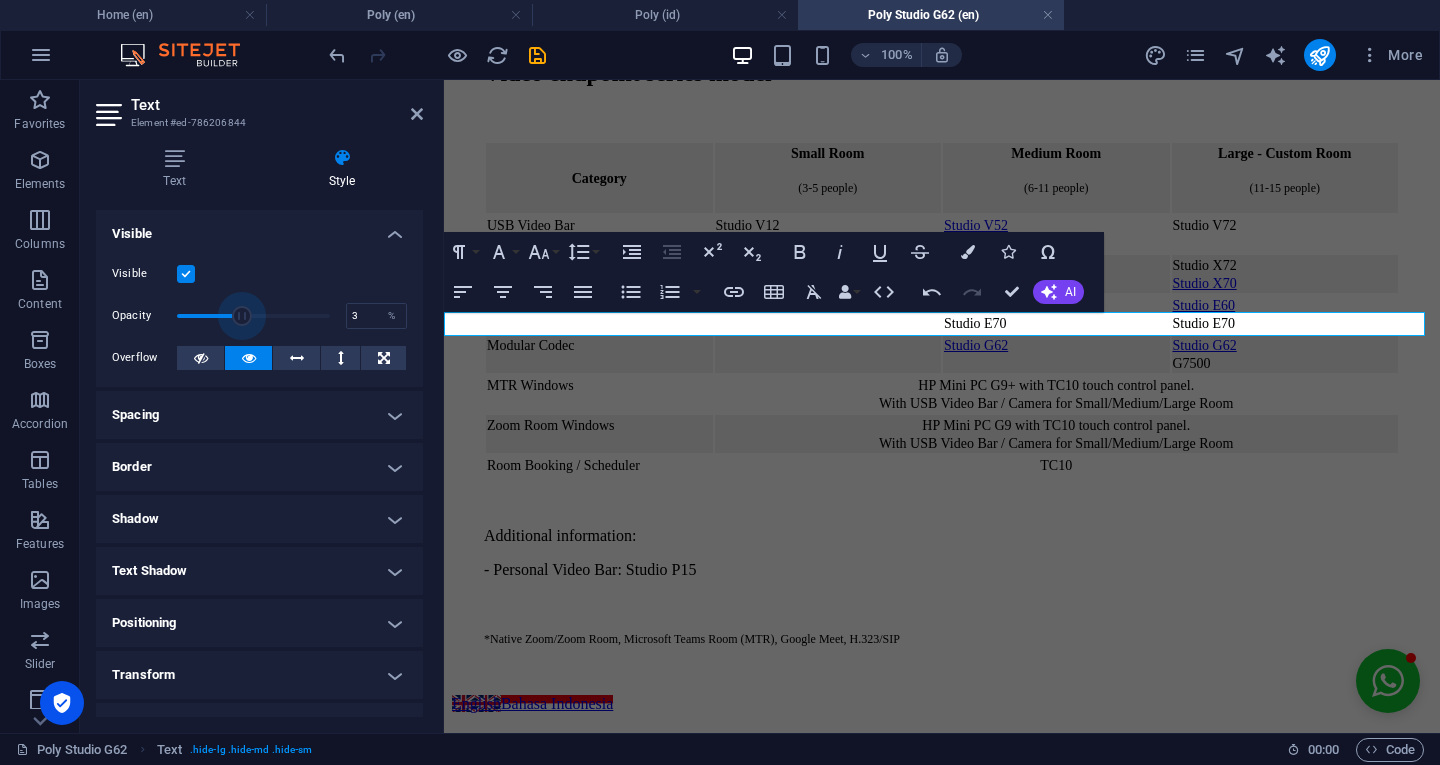 type on "1" 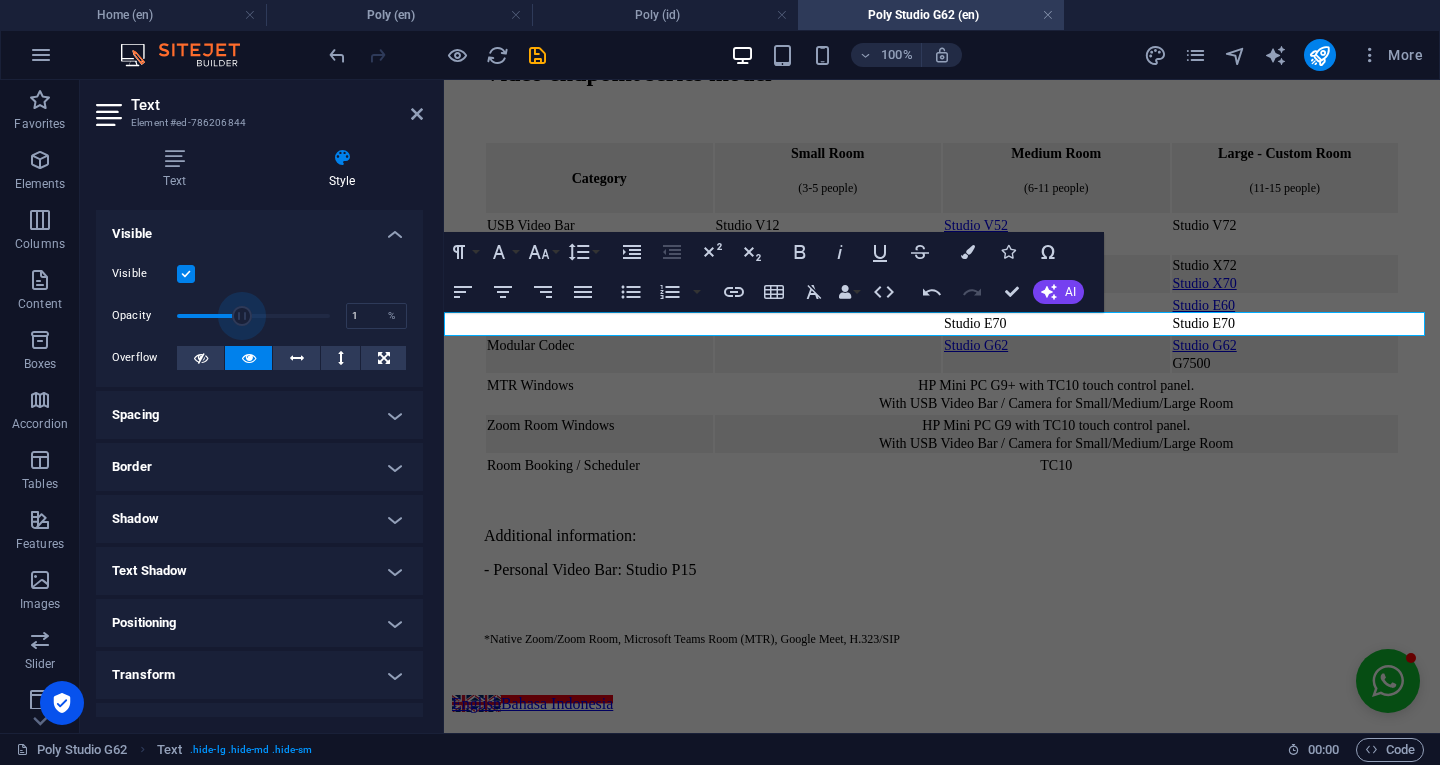 drag, startPoint x: 322, startPoint y: 309, endPoint x: 108, endPoint y: 341, distance: 216.3793 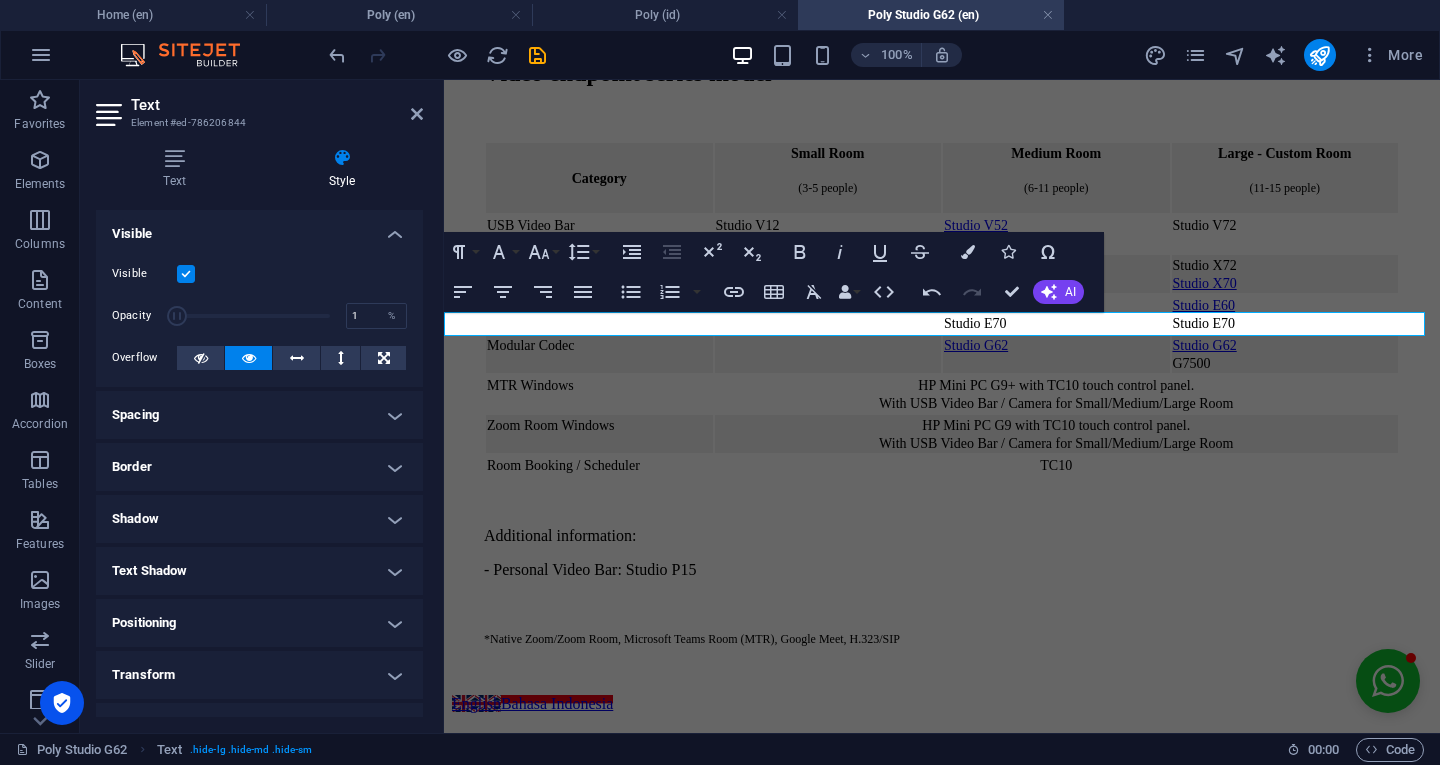 click at bounding box center (186, 274) 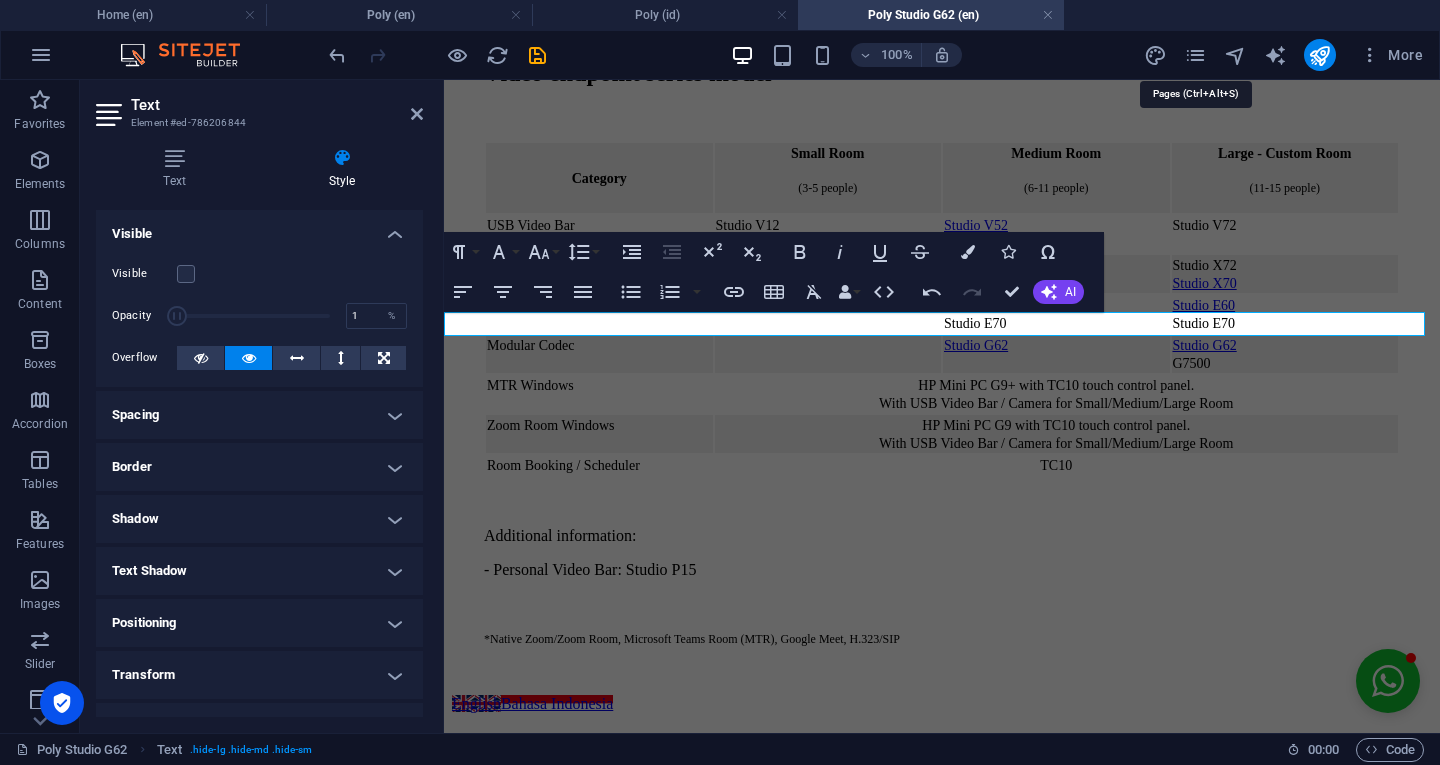 click at bounding box center (1195, 55) 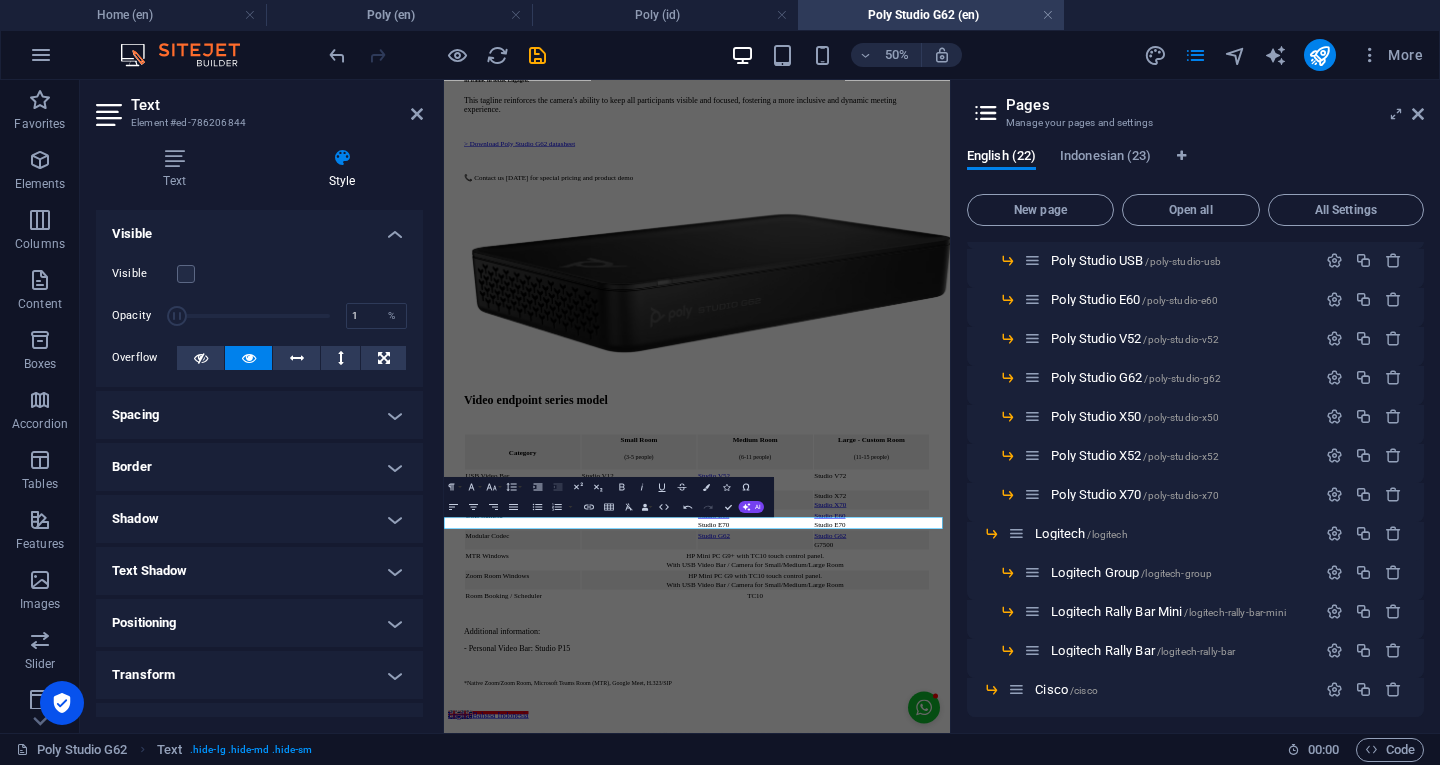 scroll, scrollTop: 230, scrollLeft: 0, axis: vertical 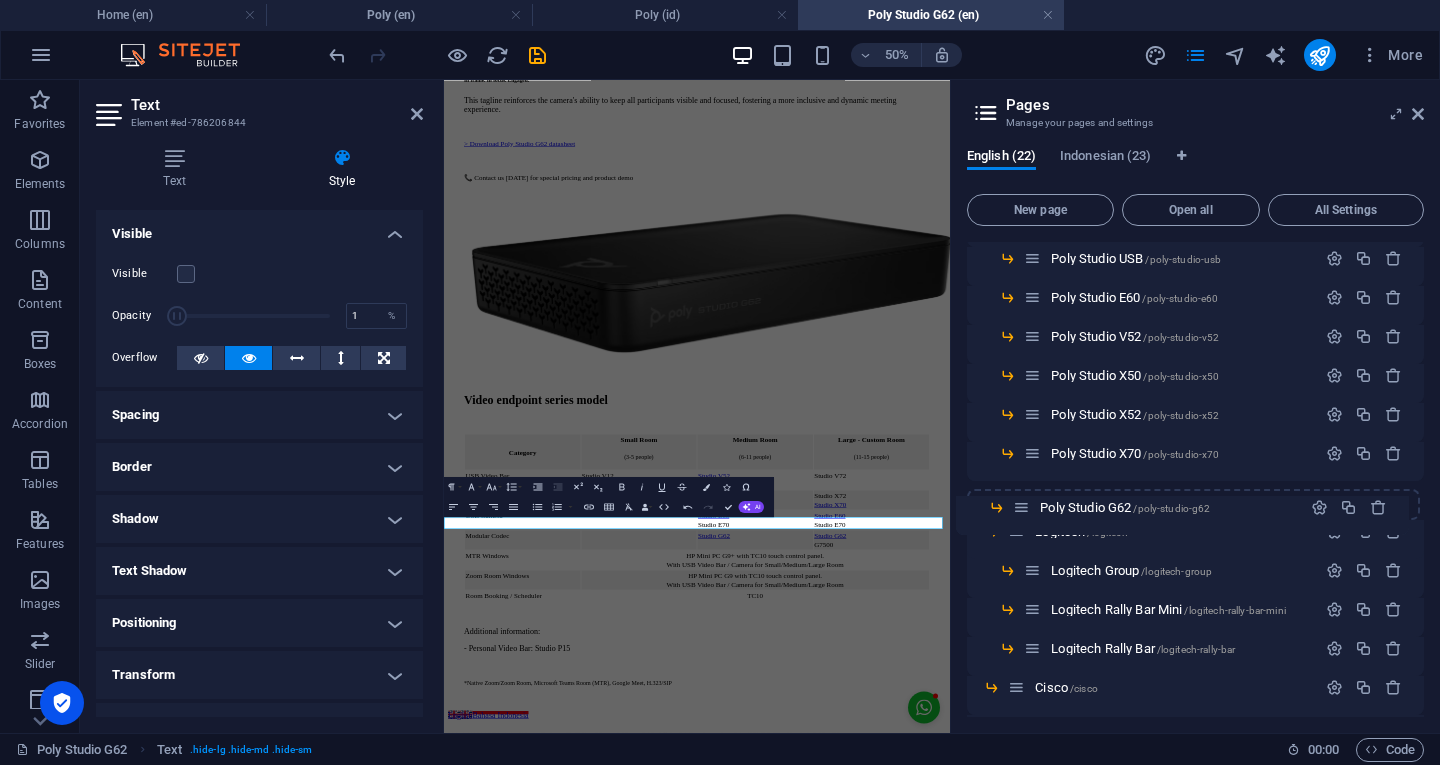 drag, startPoint x: 1032, startPoint y: 373, endPoint x: 1020, endPoint y: 510, distance: 137.52454 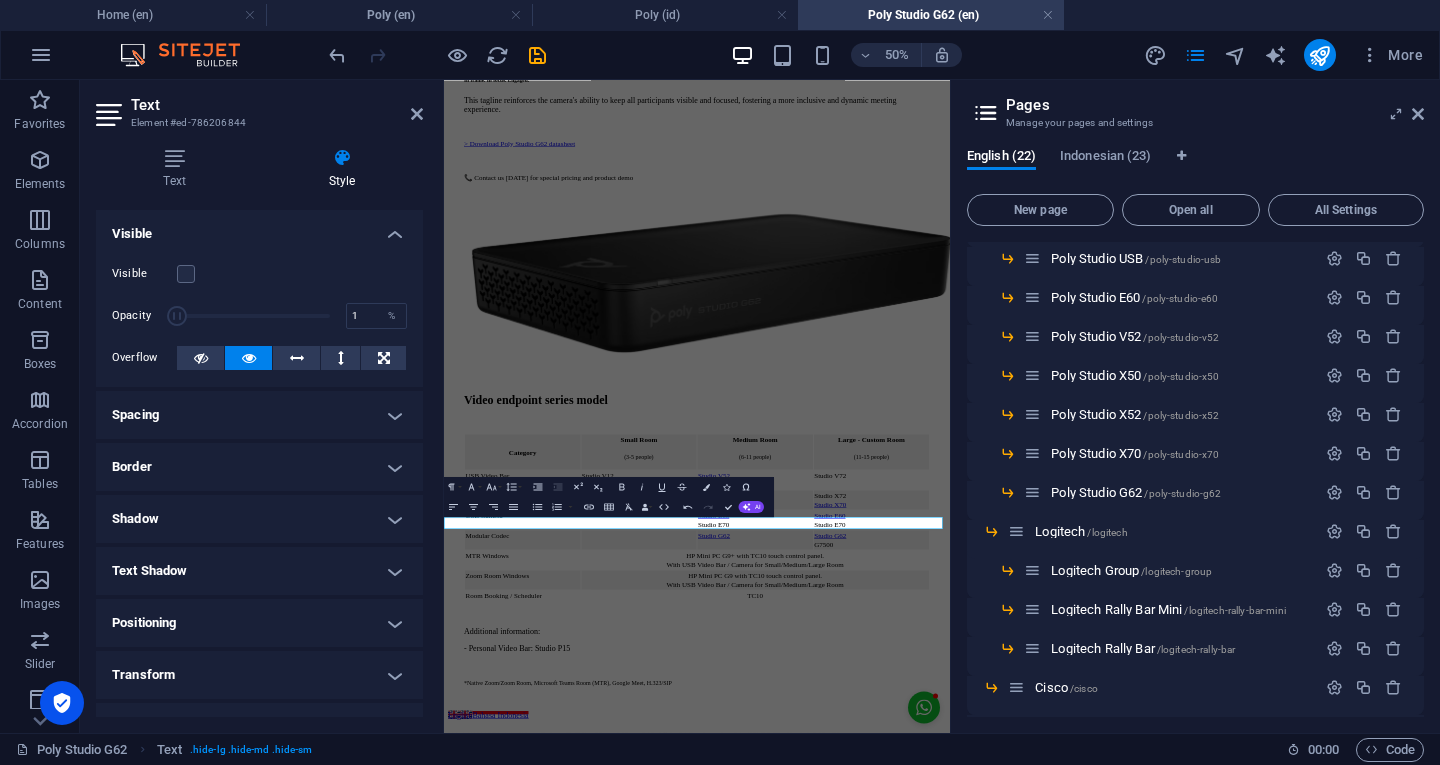 click at bounding box center (1334, 492) 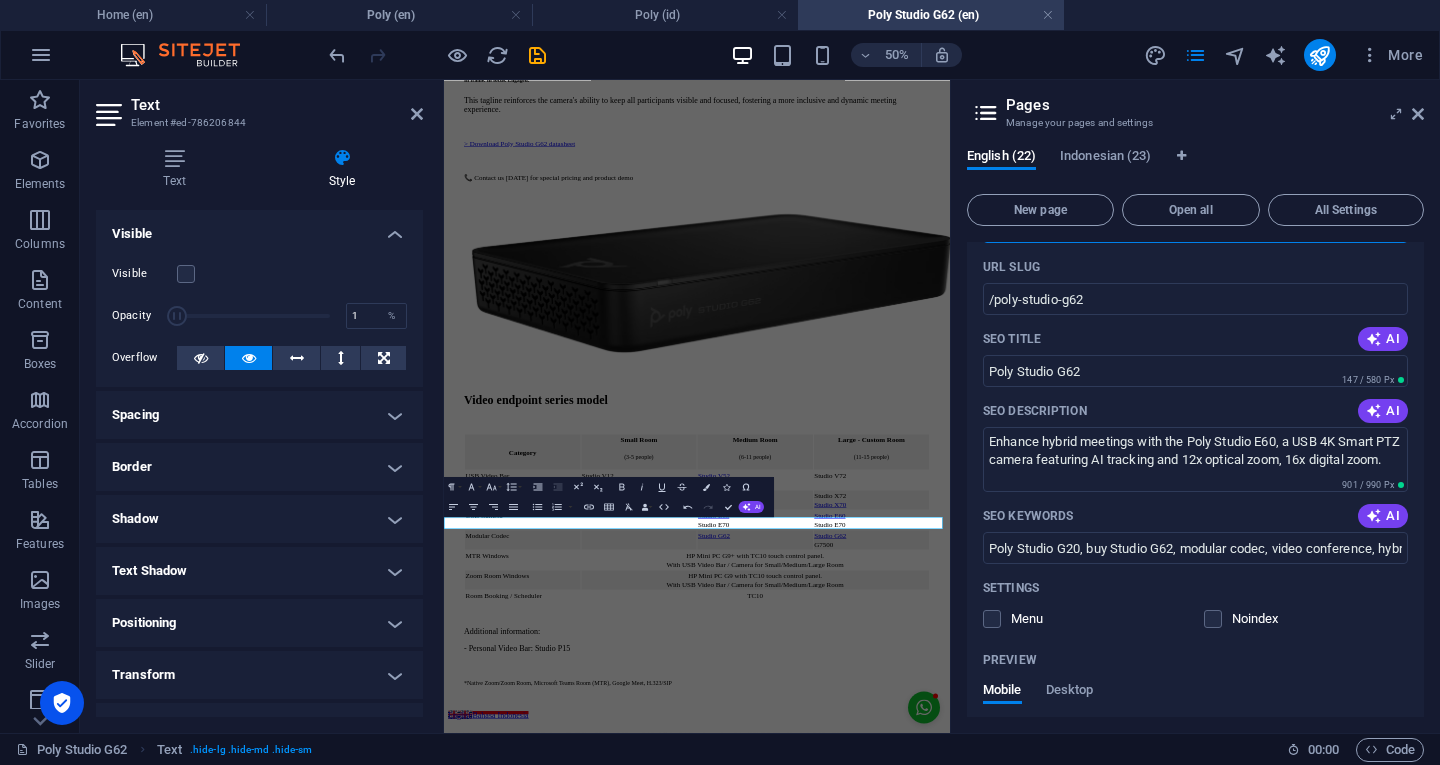scroll, scrollTop: 572, scrollLeft: 0, axis: vertical 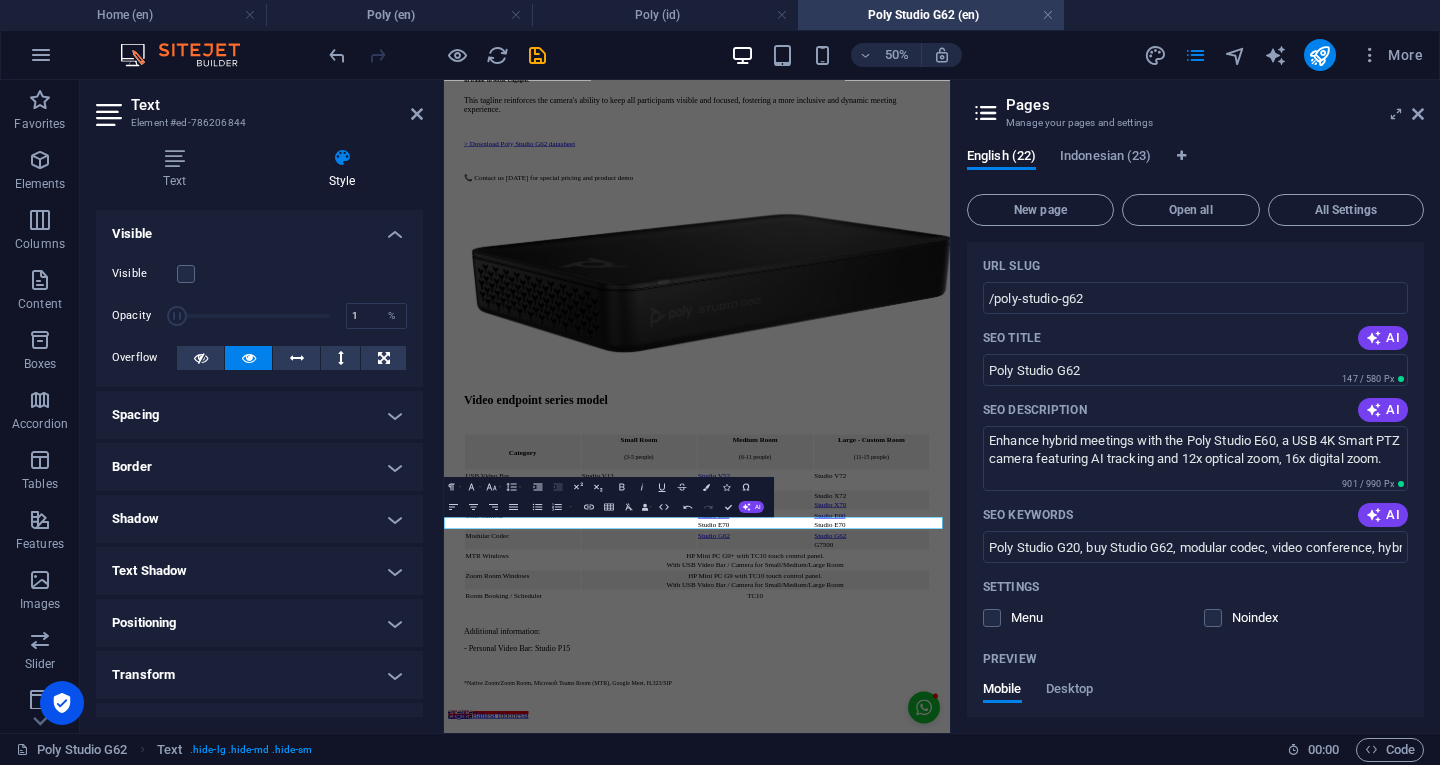 click on "Poly Studio G20, buy Studio G62, modular codec, video conference, hybrid meetings, Microsoft Teams meeting, Zoom meeting, Google Meet meeting, Cisco Webex meeting, cheap video conference, Logitech Room Mate" at bounding box center [1195, 547] 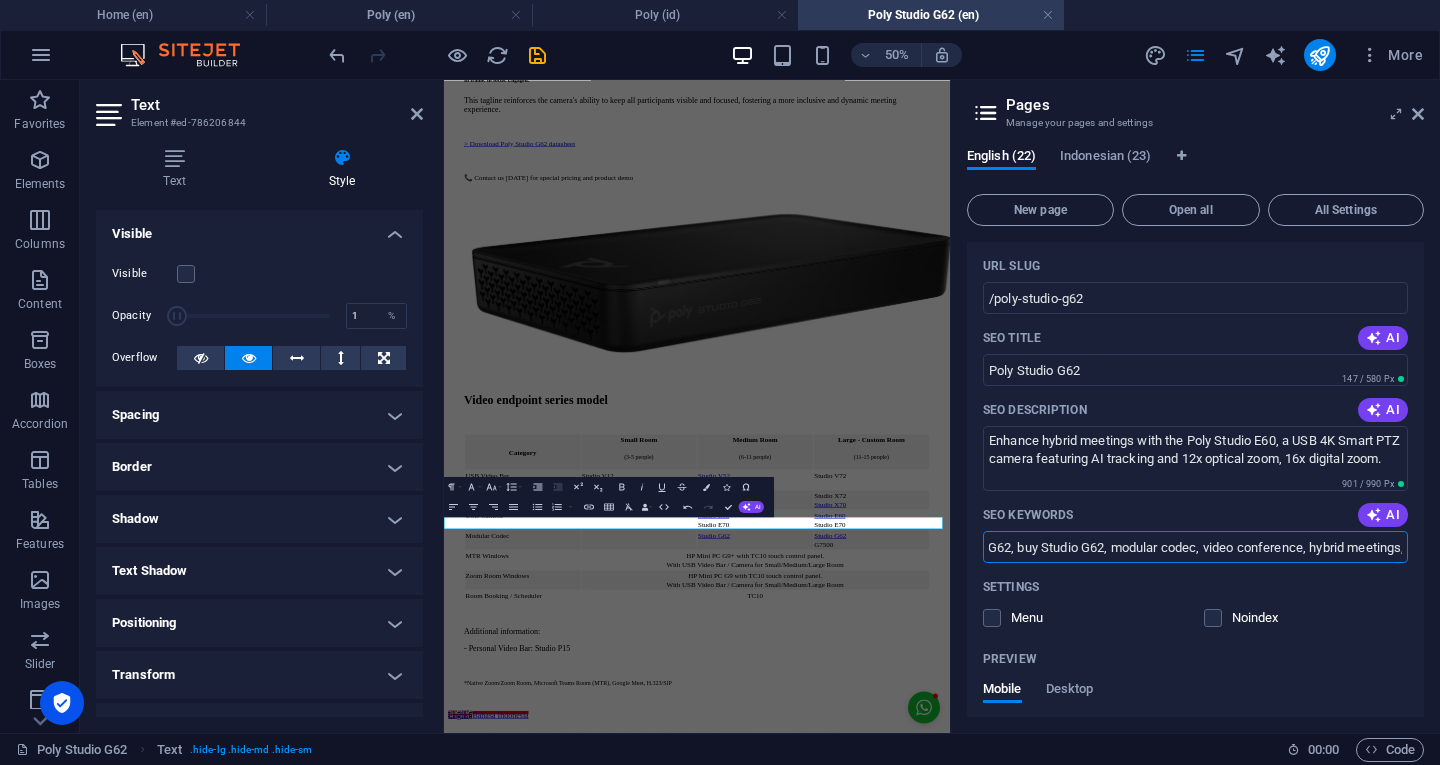 scroll, scrollTop: 0, scrollLeft: 0, axis: both 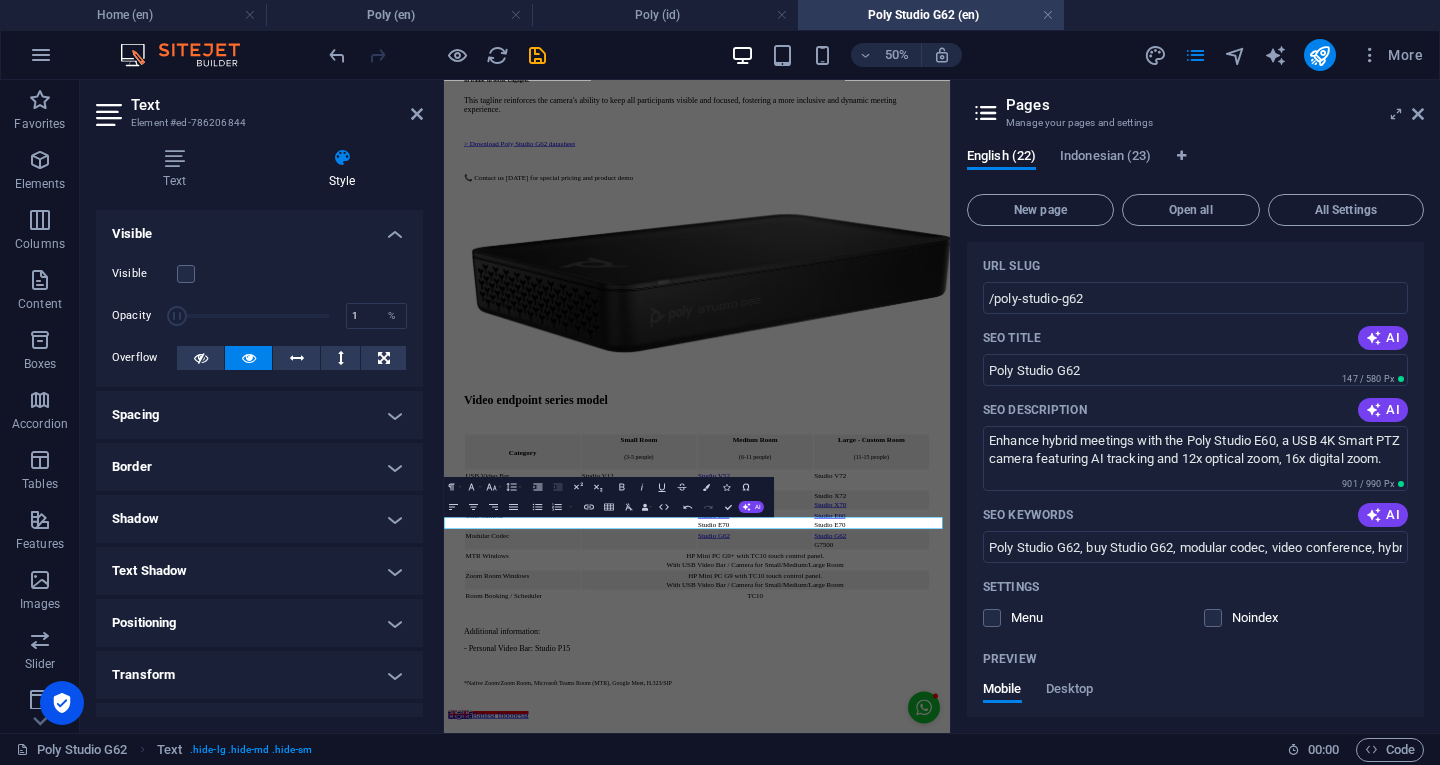 click on "Preview" at bounding box center (1195, 659) 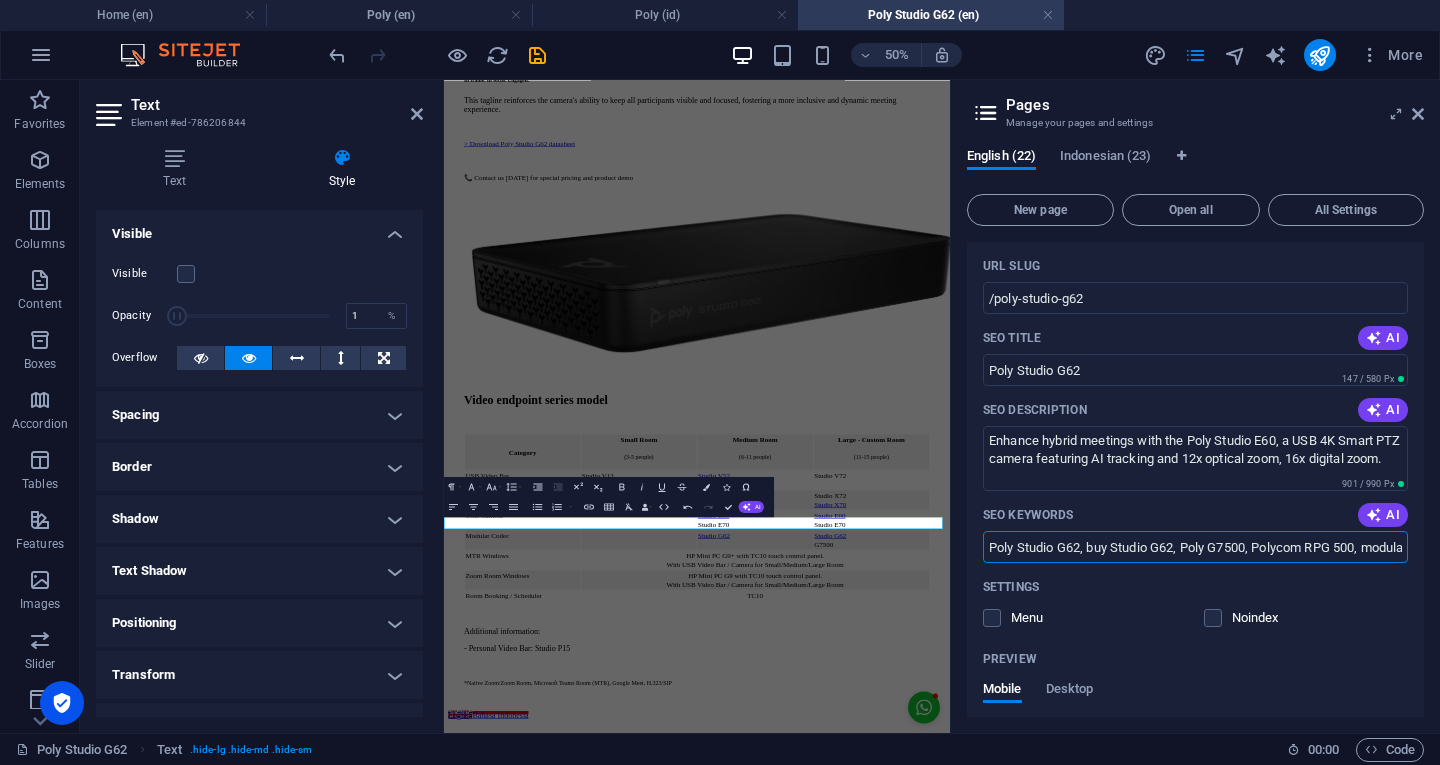 type on "Poly Studio G62, buy Studio G62, Poly G7500, Polycom RPG 500, modular codec, video conference, hybrid meetings, Microsoft Teams meeting, Zoom meeting, Google Meet meeting, Cisco Webex meeting, cheap video conference, Logitech RoomMate" 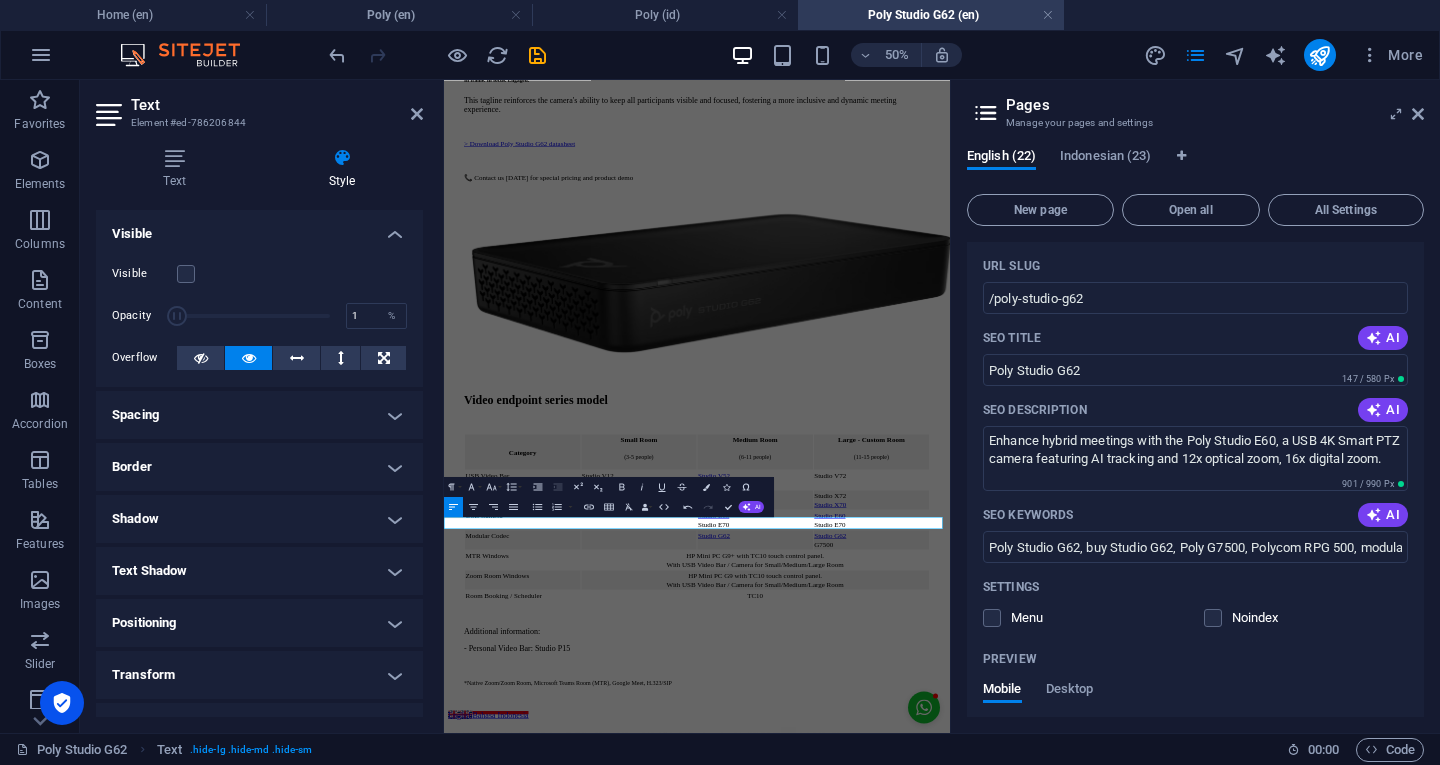 click on "Poly Studio G62, Poly G7500, buy Studio G62, Polycom RPG, Polycom RPG 500, Microsoft Teams meeting, Zoom meeting, Google Meet meeting, video conference, online meeting, rental Poly Studio G62, modular codec, Logitech RoomMate" at bounding box center (950, 1384) 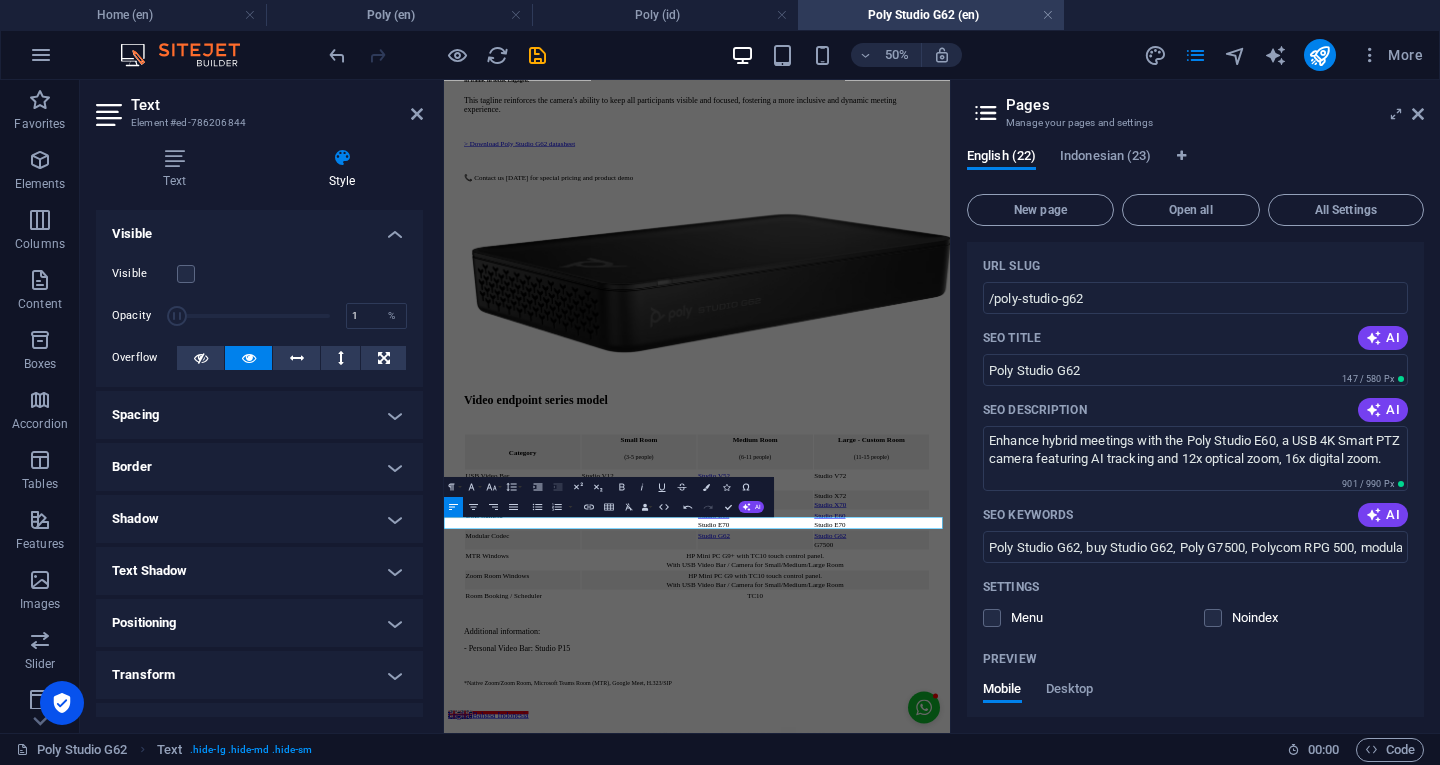 click at bounding box center [1418, 114] 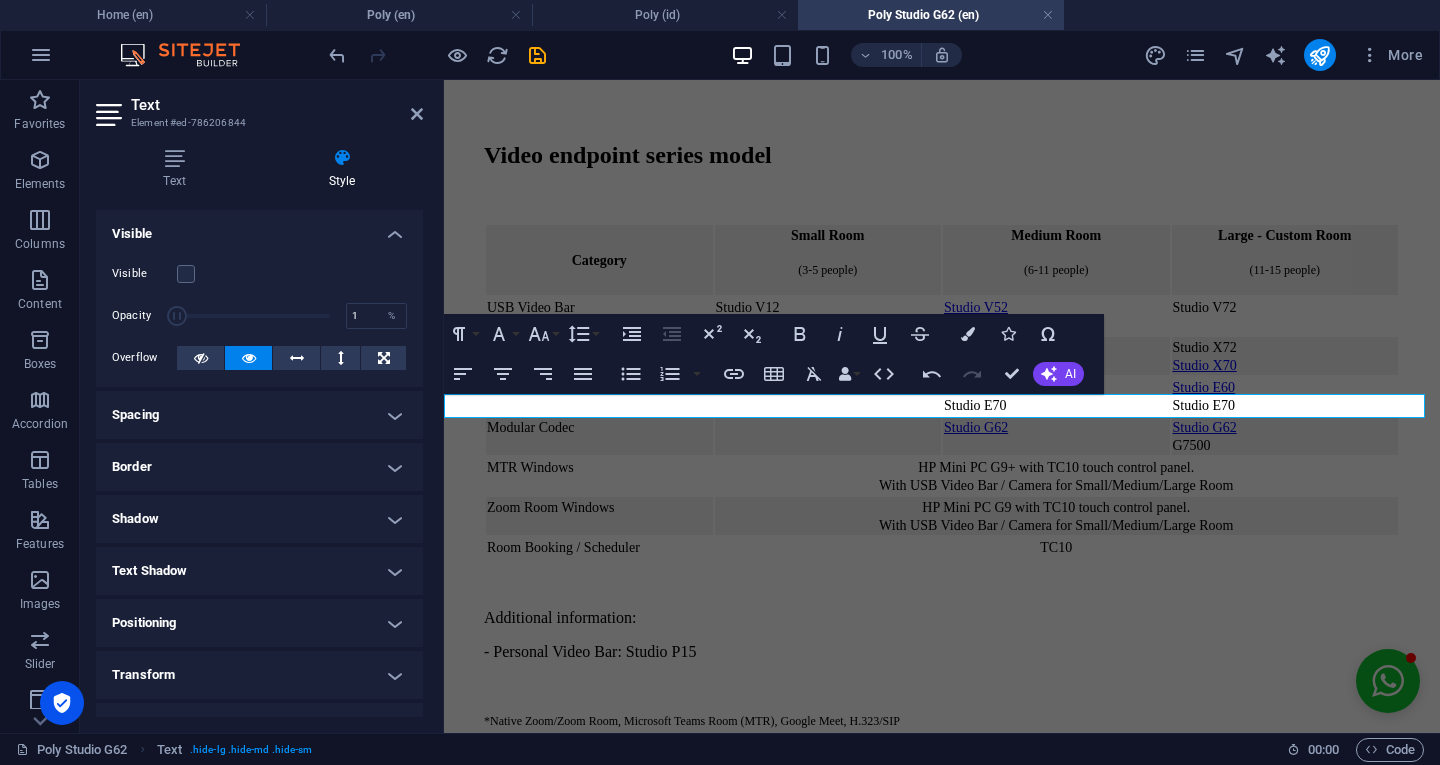 click on "Poly Studio G62, Poly G7500, buy Studio G62, Polycom RPG, Polycom RPG 500, Microsoft Teams meeting, Zoom meeting, Google Meet meeting, video conference, online meeting, rental Poly Studio G62, modular codec, Logitech RoomMate" at bounding box center (942, 820) 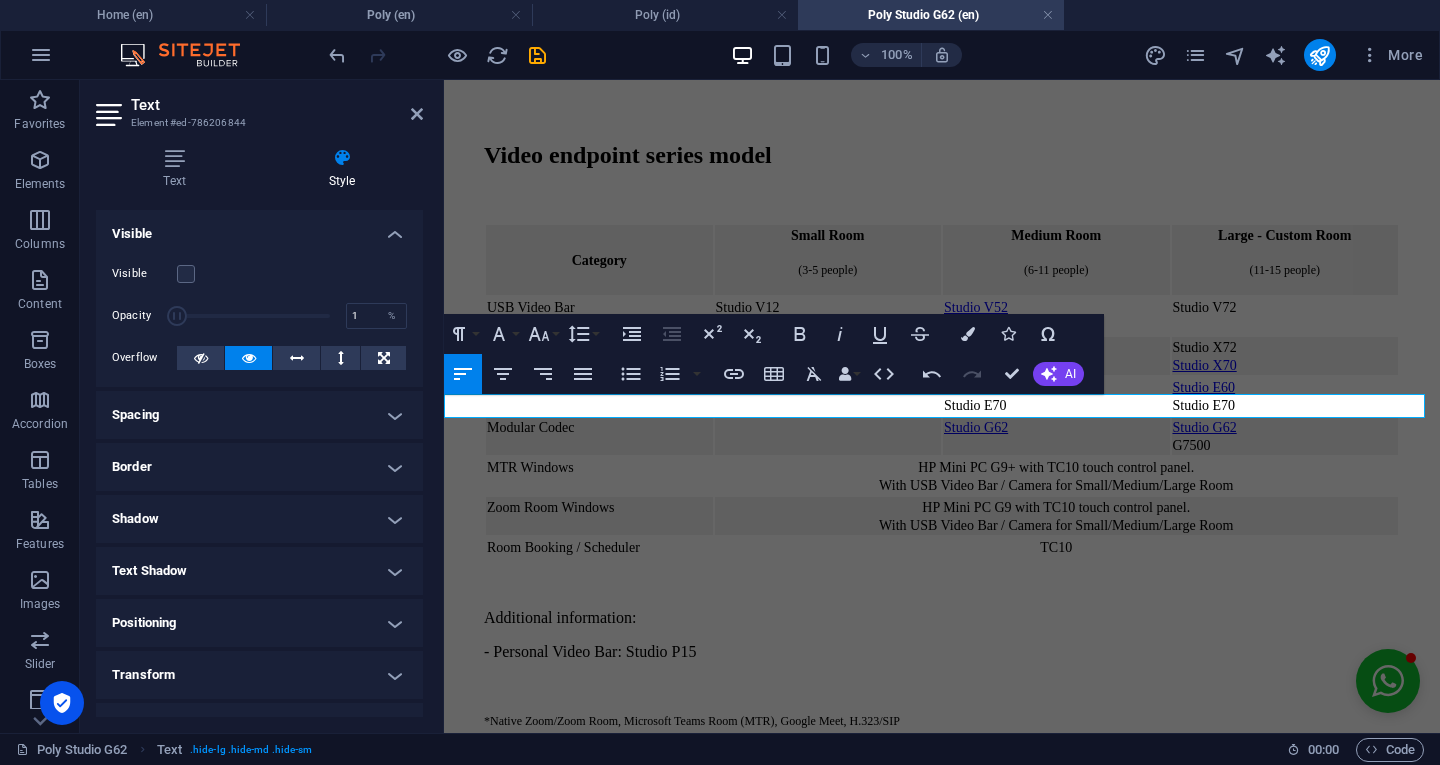 copy on "Poly Studio G62, Poly G7500, buy Studio G62, Polycom RPG, Polycom RPG 500, Microsoft Teams meeting, Zoom meeting, Google Meet meeting, video conference, online meeting, rental Poly Studio G62, modular codec, Logitech RoomMate" 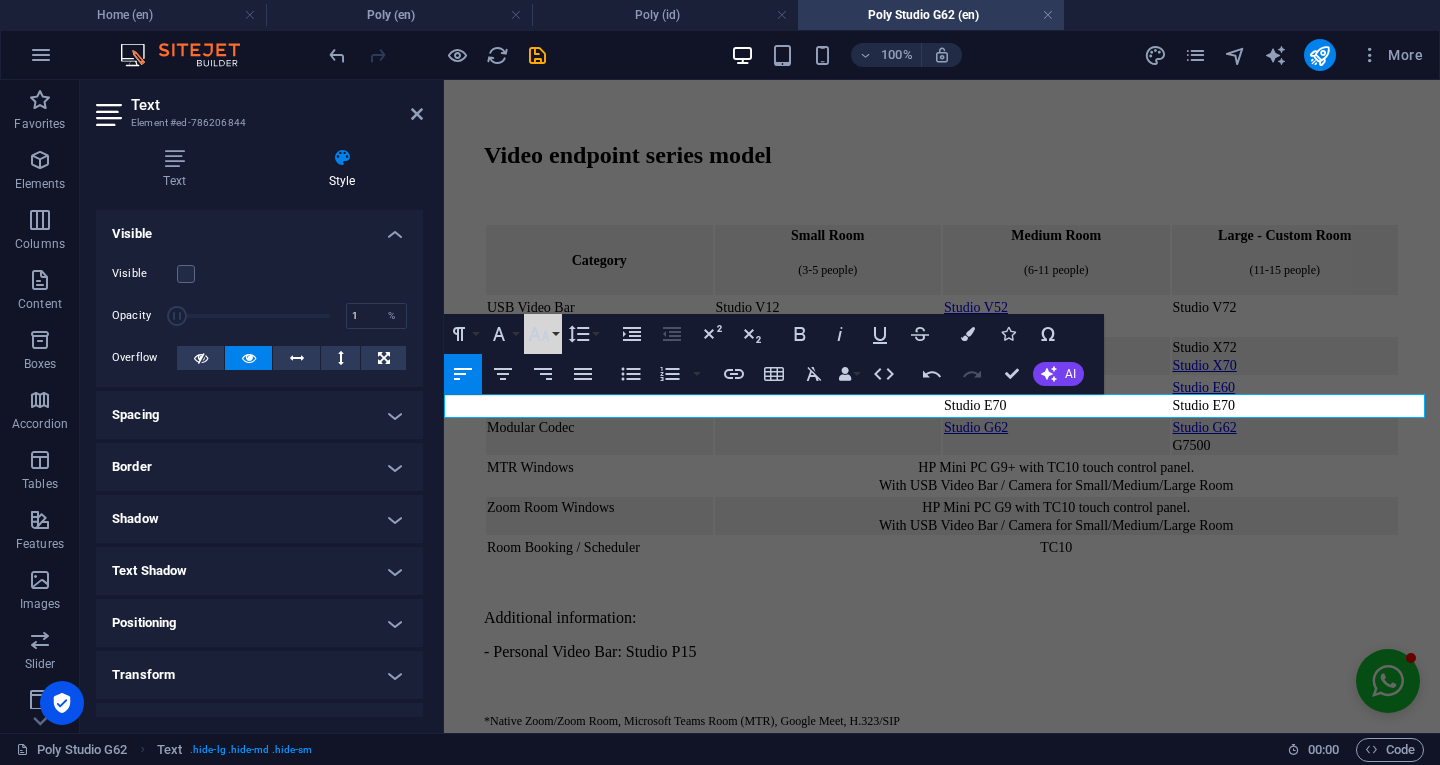 click 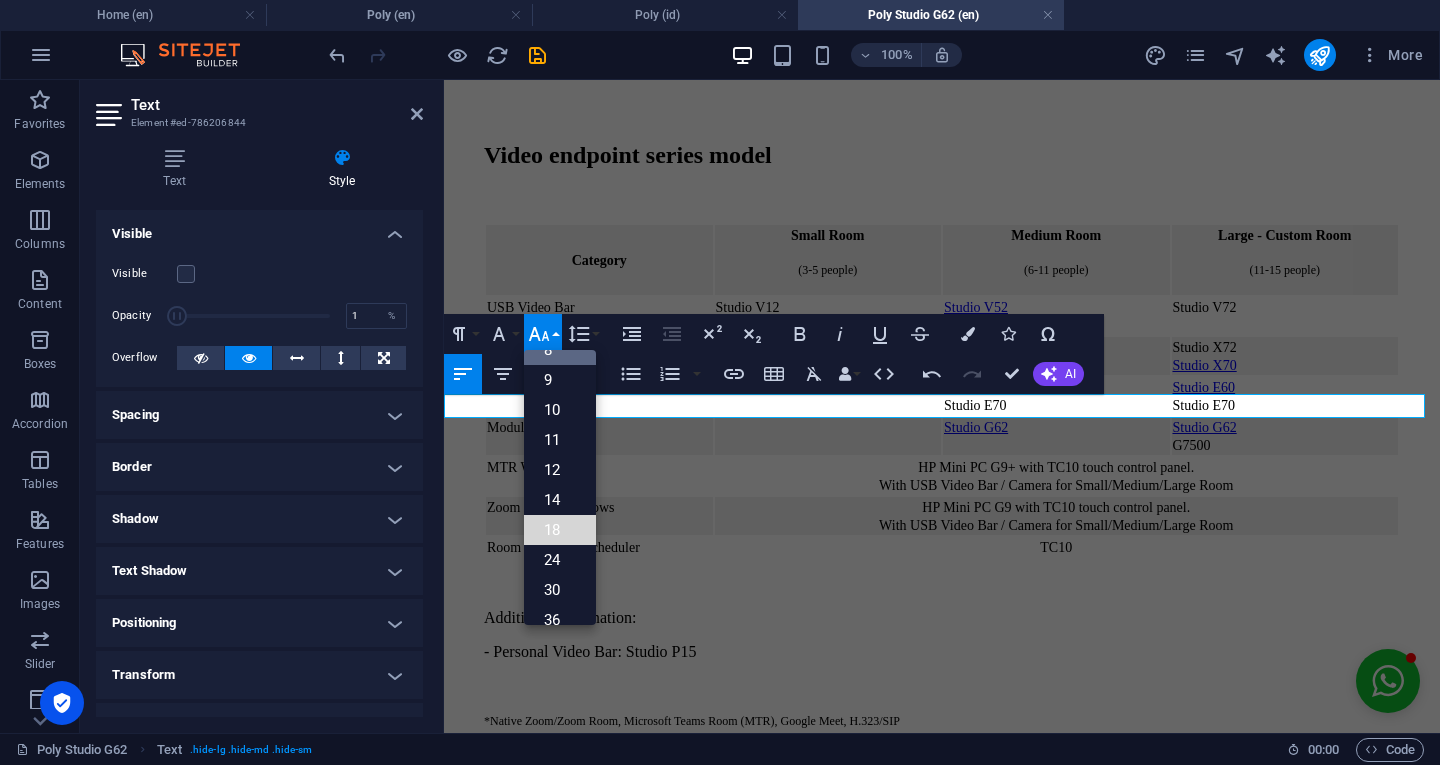 click on "18" at bounding box center (560, 530) 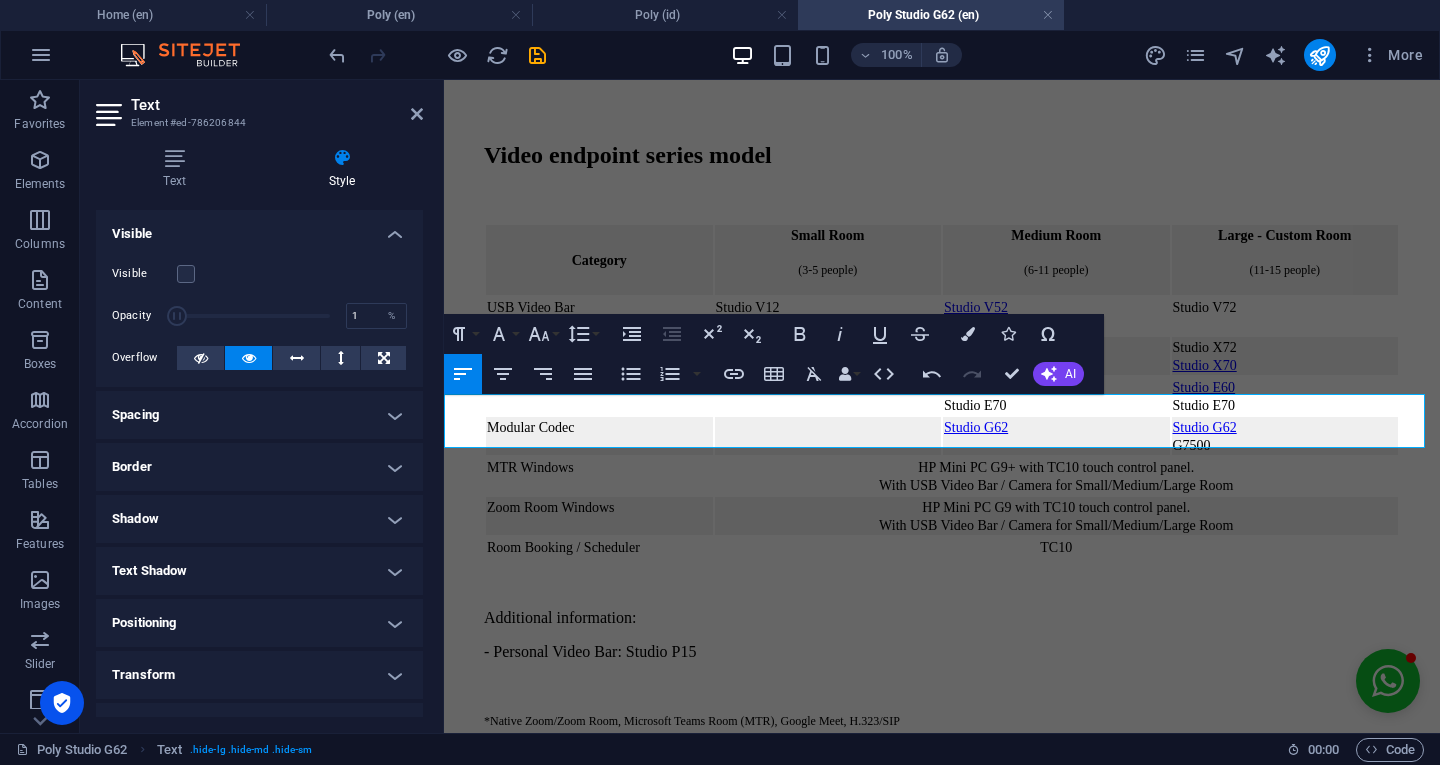 click on "Poly Studio G62, Poly G7500, buy Studio G62, Polycom RPG, Polycom RPG 500, Microsoft Teams meeting, Zoom meeting, Google Meet meeting, video conference, online meeting, rental Poly Studio G62, modular codec, Logitech RoomMate" at bounding box center [934, 831] 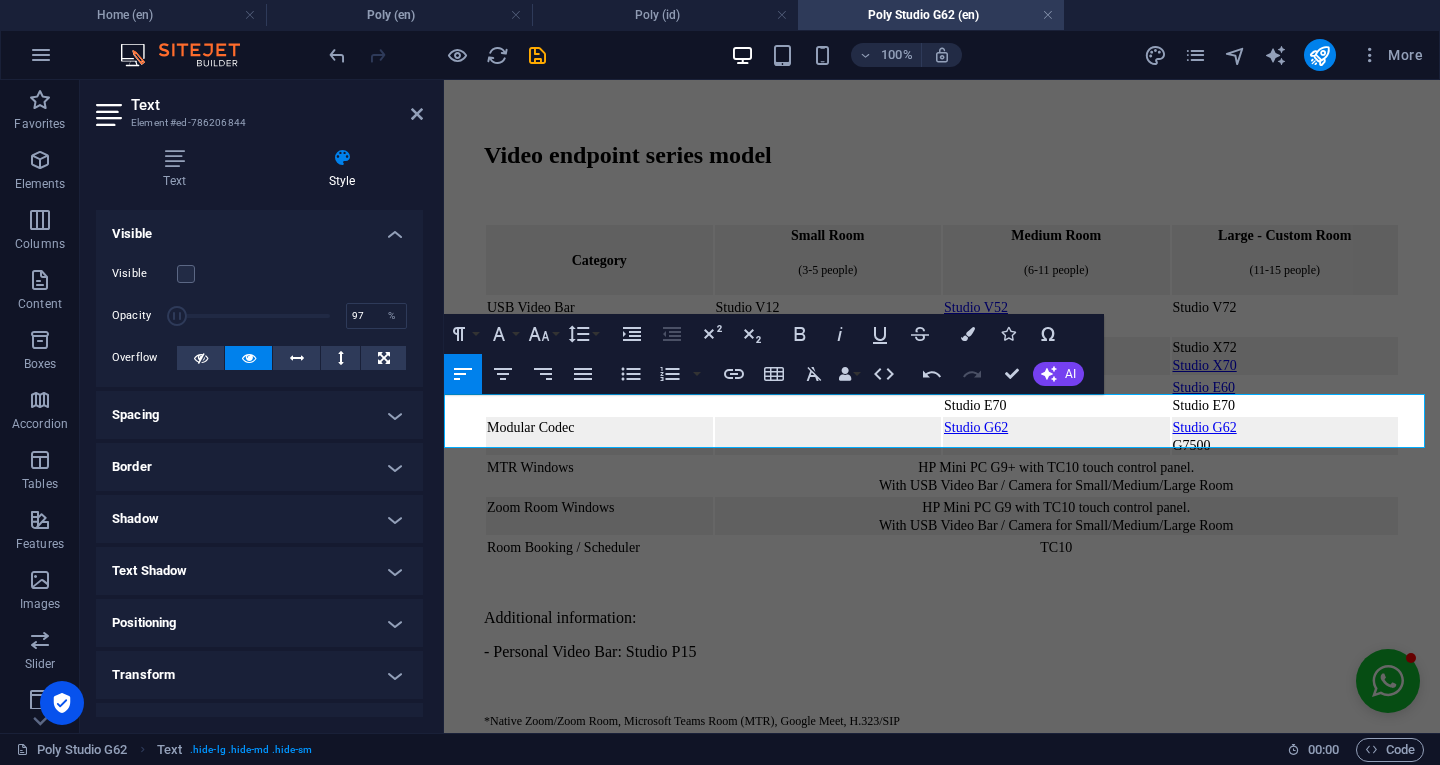 click at bounding box center (253, 316) 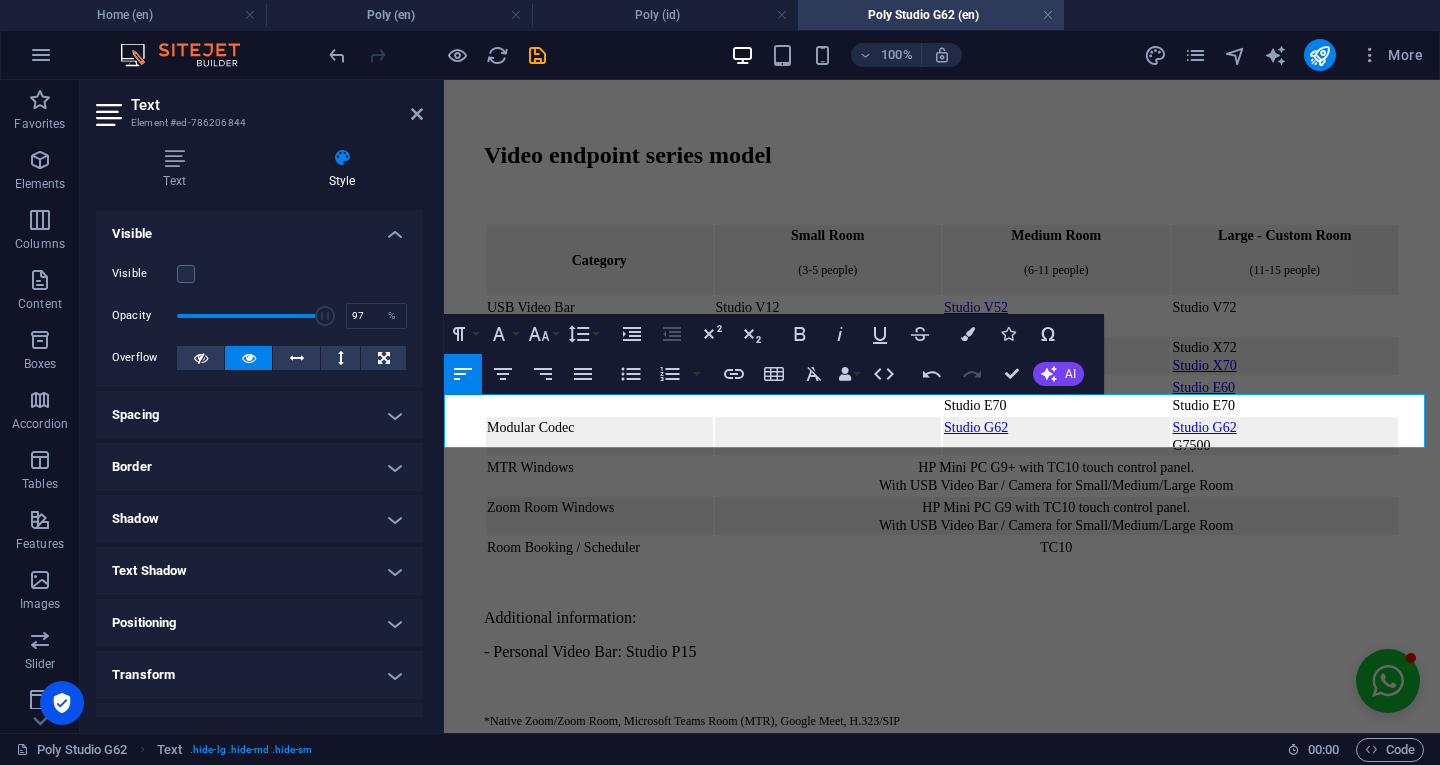 click at bounding box center (186, 274) 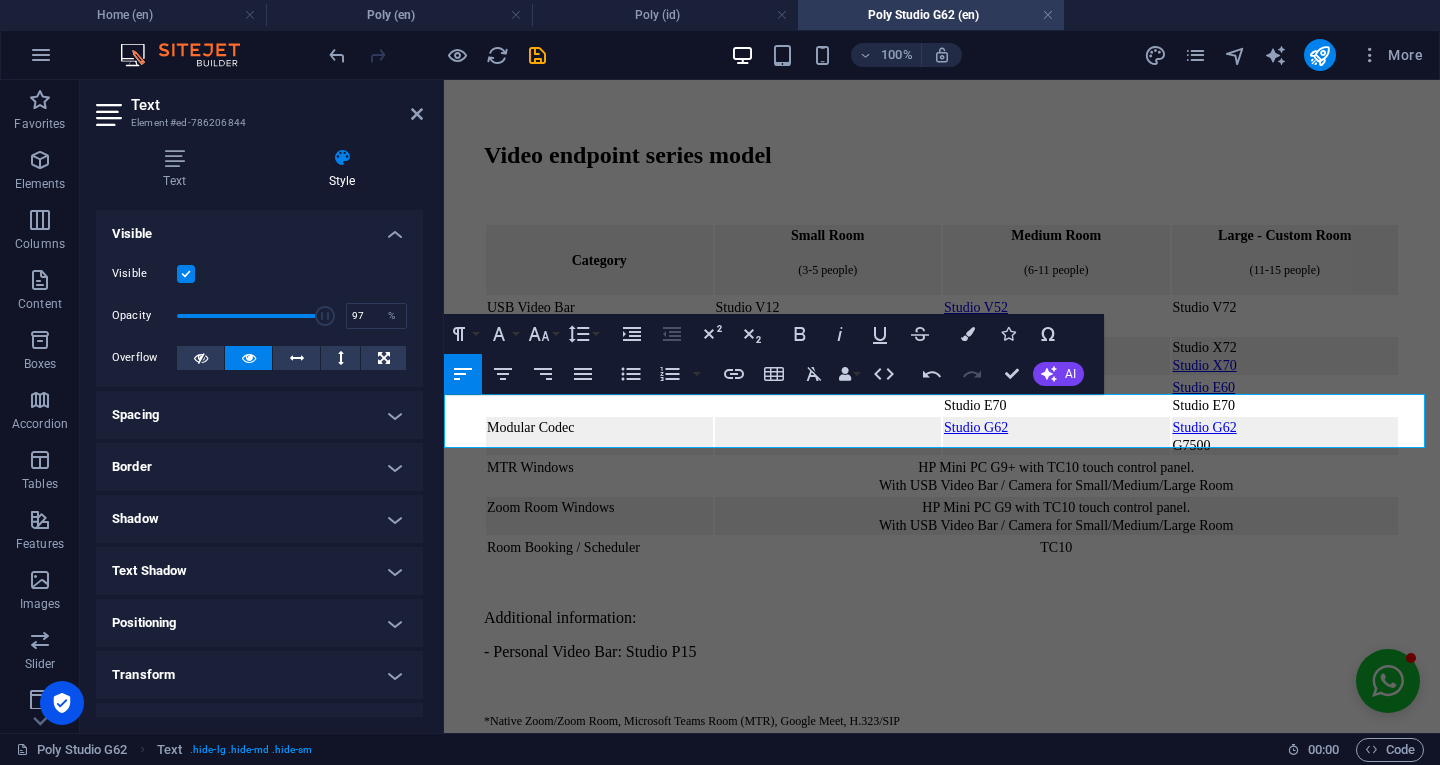 click on "Poly Studio G62, Poly G7500, buy Studio G62, Polycom RPG, Polycom RPG 500, Microsoft Teams meeting, Zoom meeting, Google Meet meeting, video conference, online meeting, rental Poly Studio G62, modular codec, Logitech RoomMate" at bounding box center [934, 831] 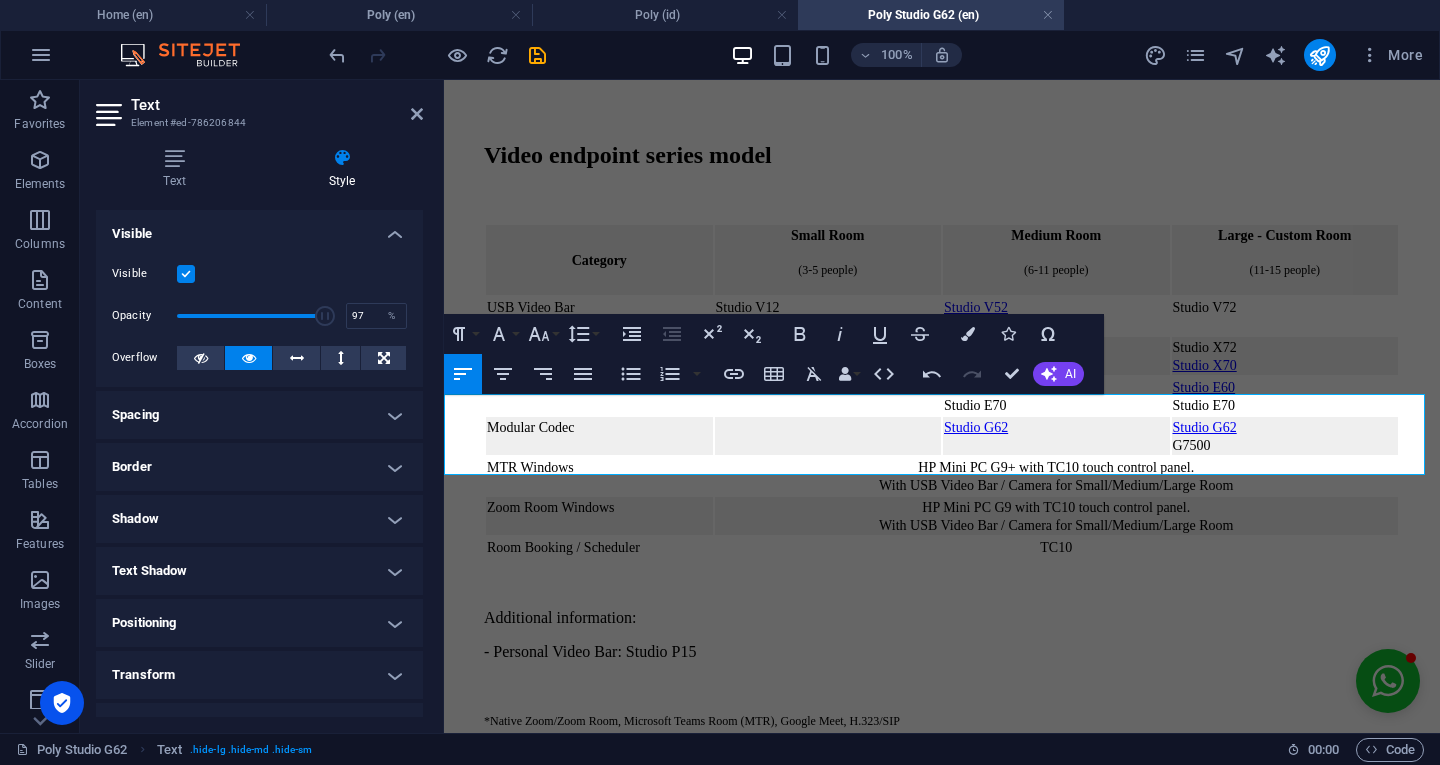 click 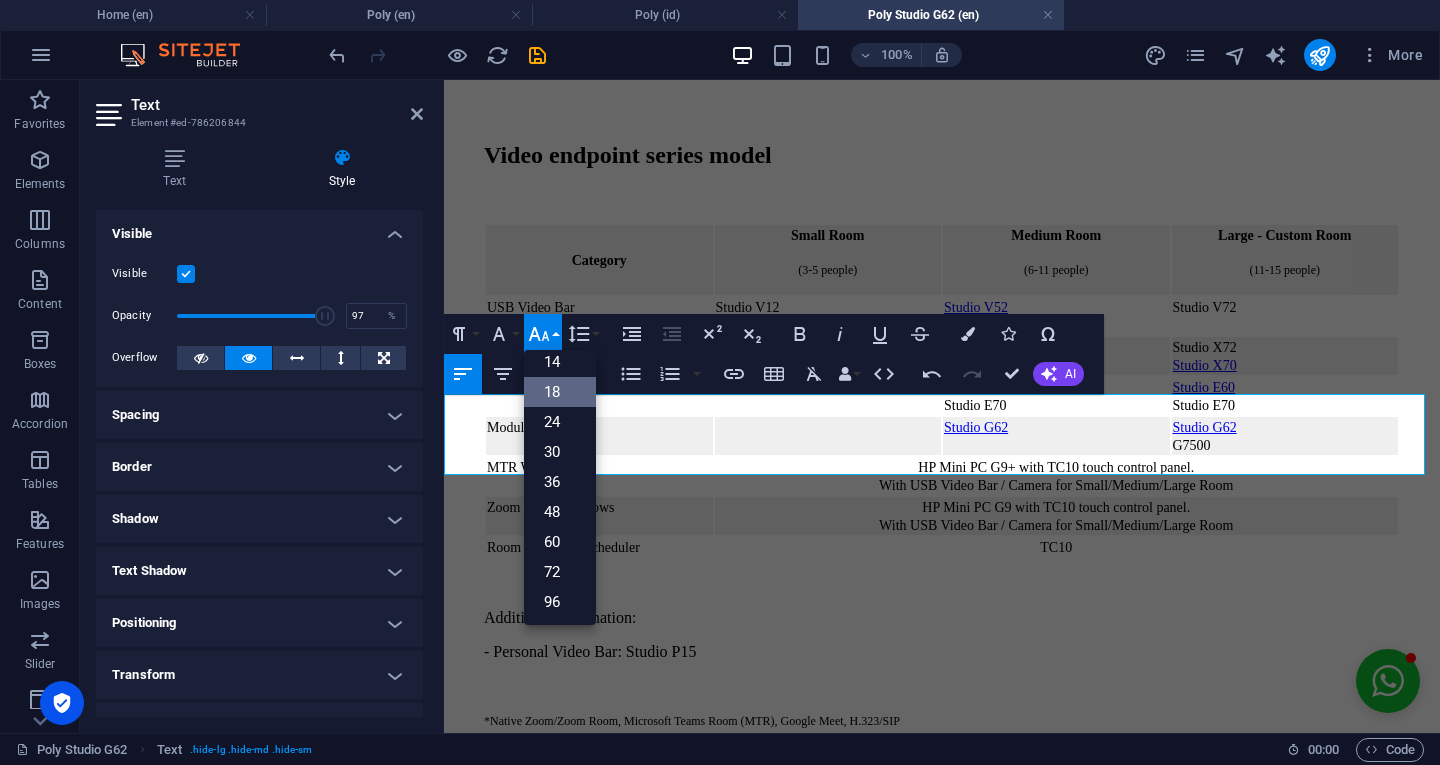 scroll, scrollTop: 0, scrollLeft: 0, axis: both 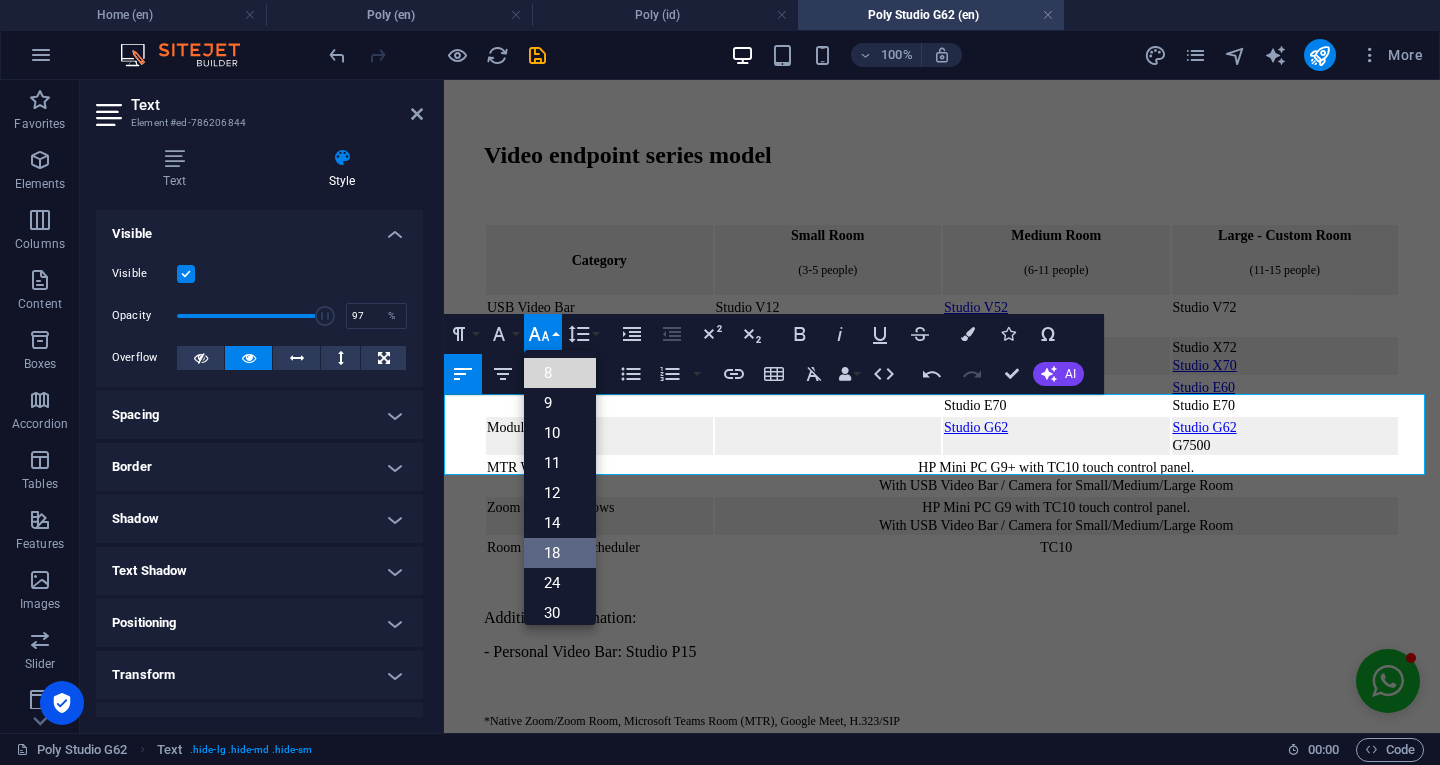 click on "8" at bounding box center [560, 373] 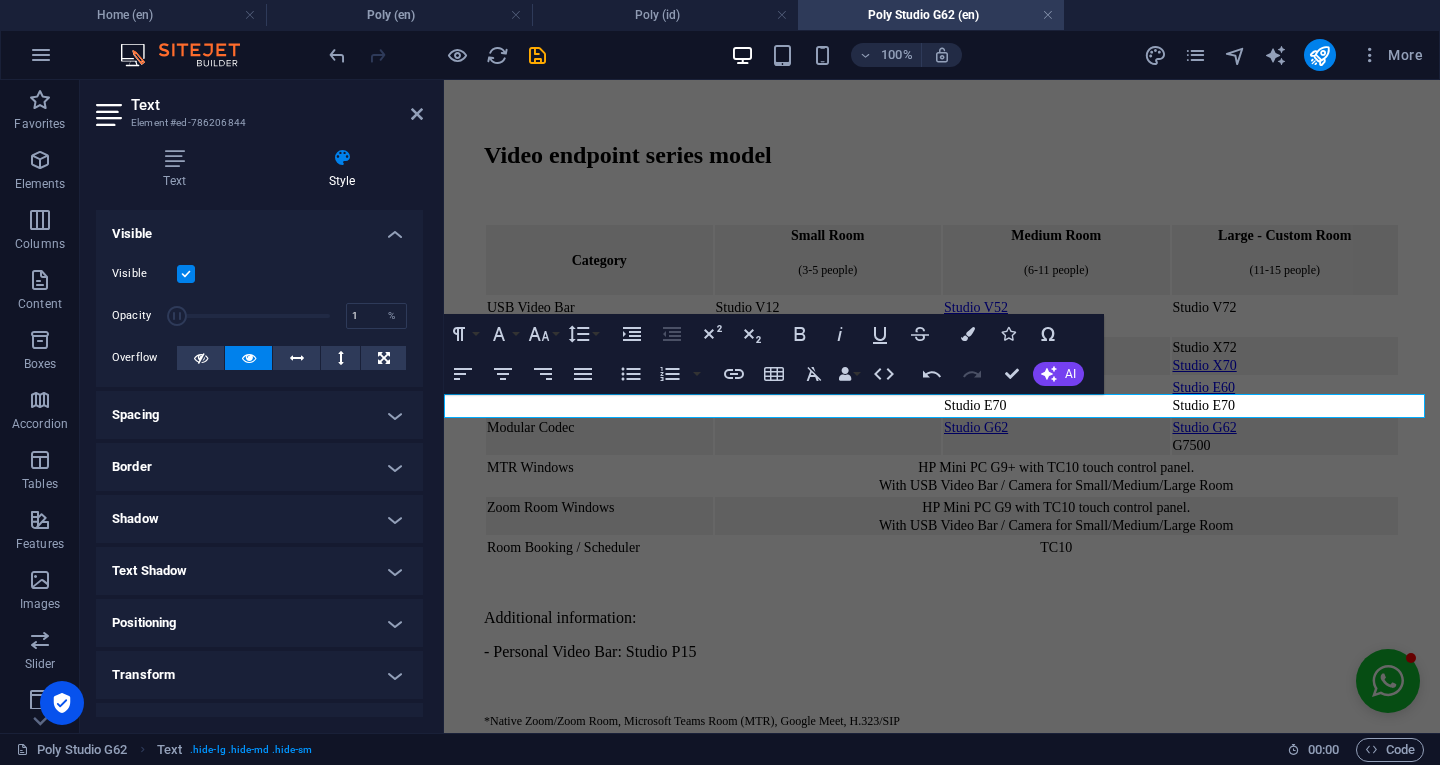 drag, startPoint x: 324, startPoint y: 317, endPoint x: 151, endPoint y: 330, distance: 173.48775 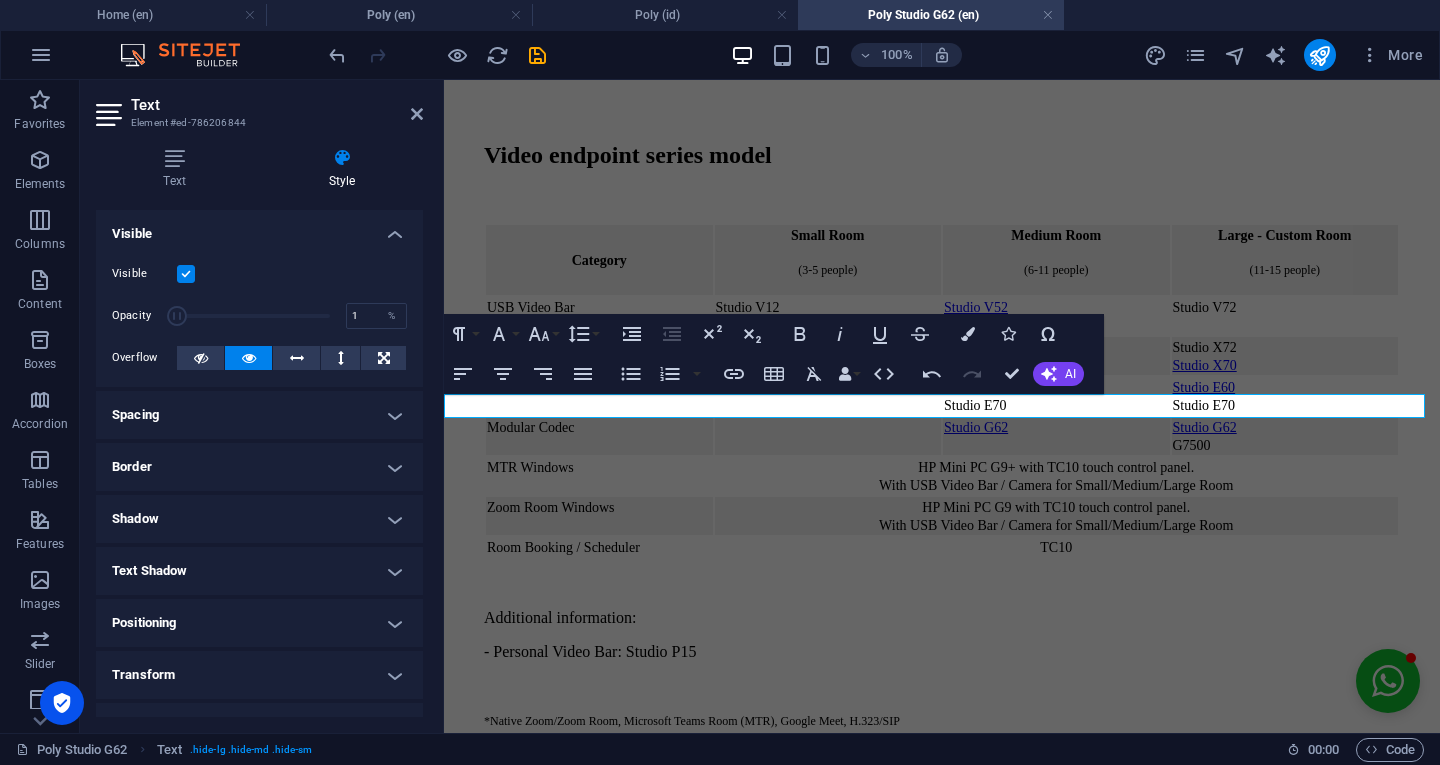 click on "Opacity 1 %" at bounding box center [259, 316] 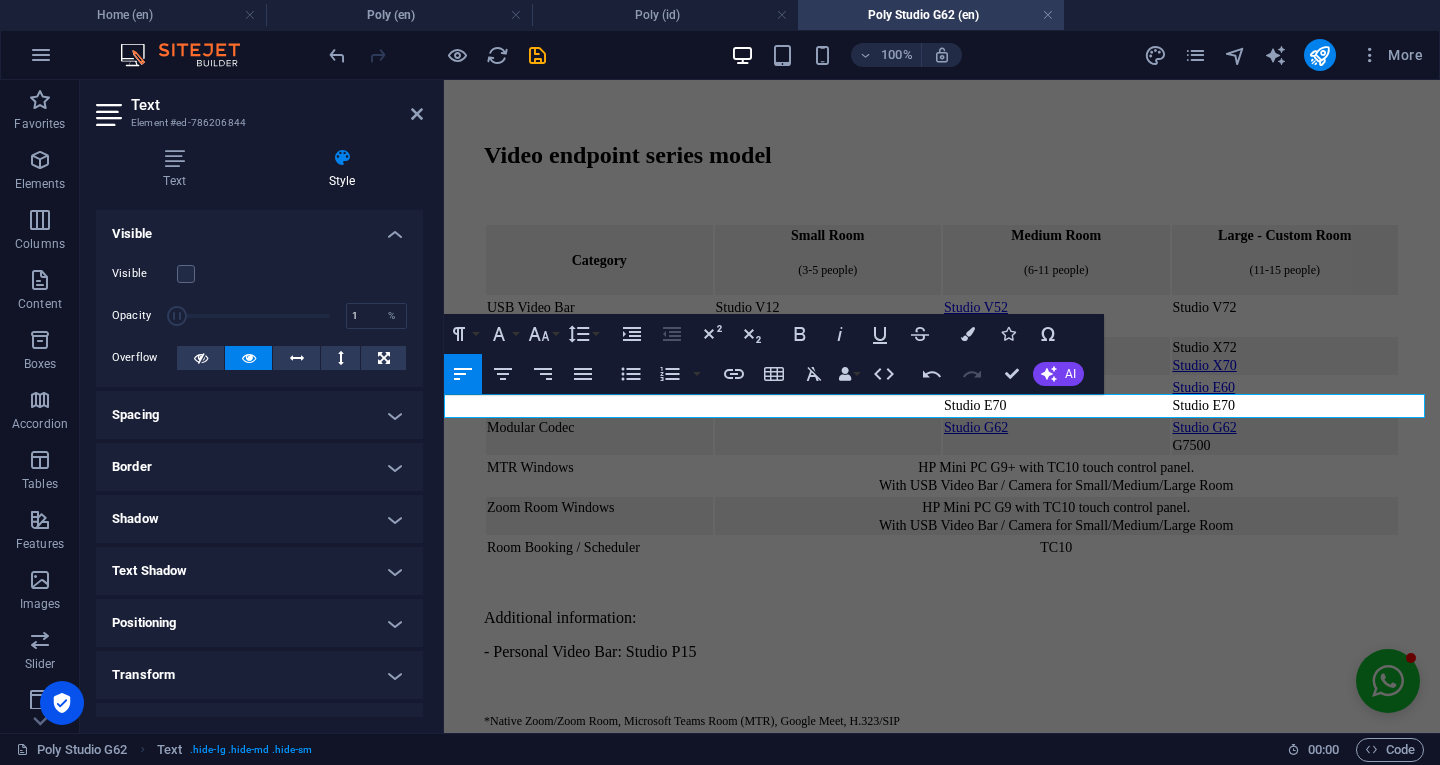 click on "Poly Studio G62, Poly G7500, buy Studio G62, Polycom RPG 500, Polycom RPG 700, Microsoft Teams meeting, Zoom meeting, Google Meet meeting, video conference, online meeting, rental Poly Studio G62, modular codec, Logitech RoomMate" at bounding box center [851, 822] 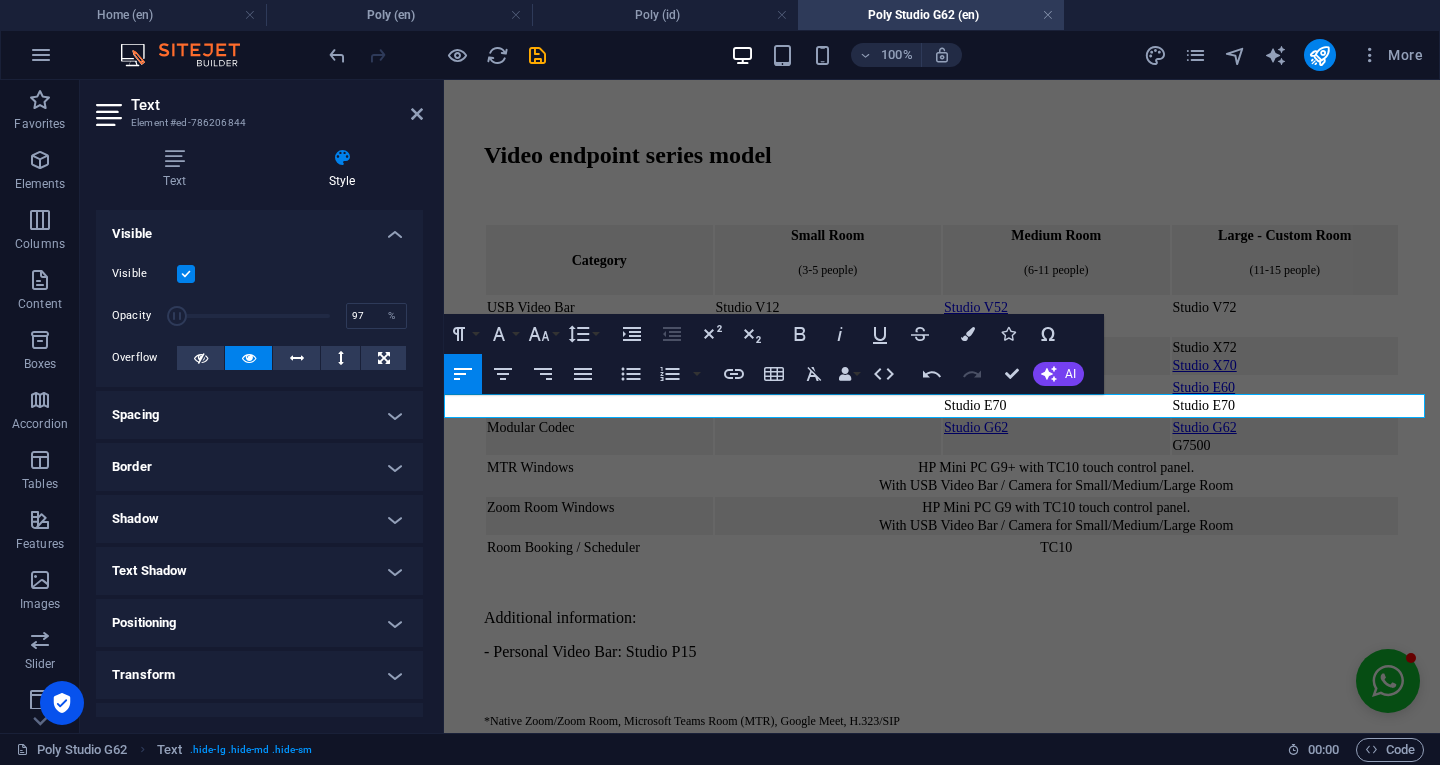 click at bounding box center [253, 316] 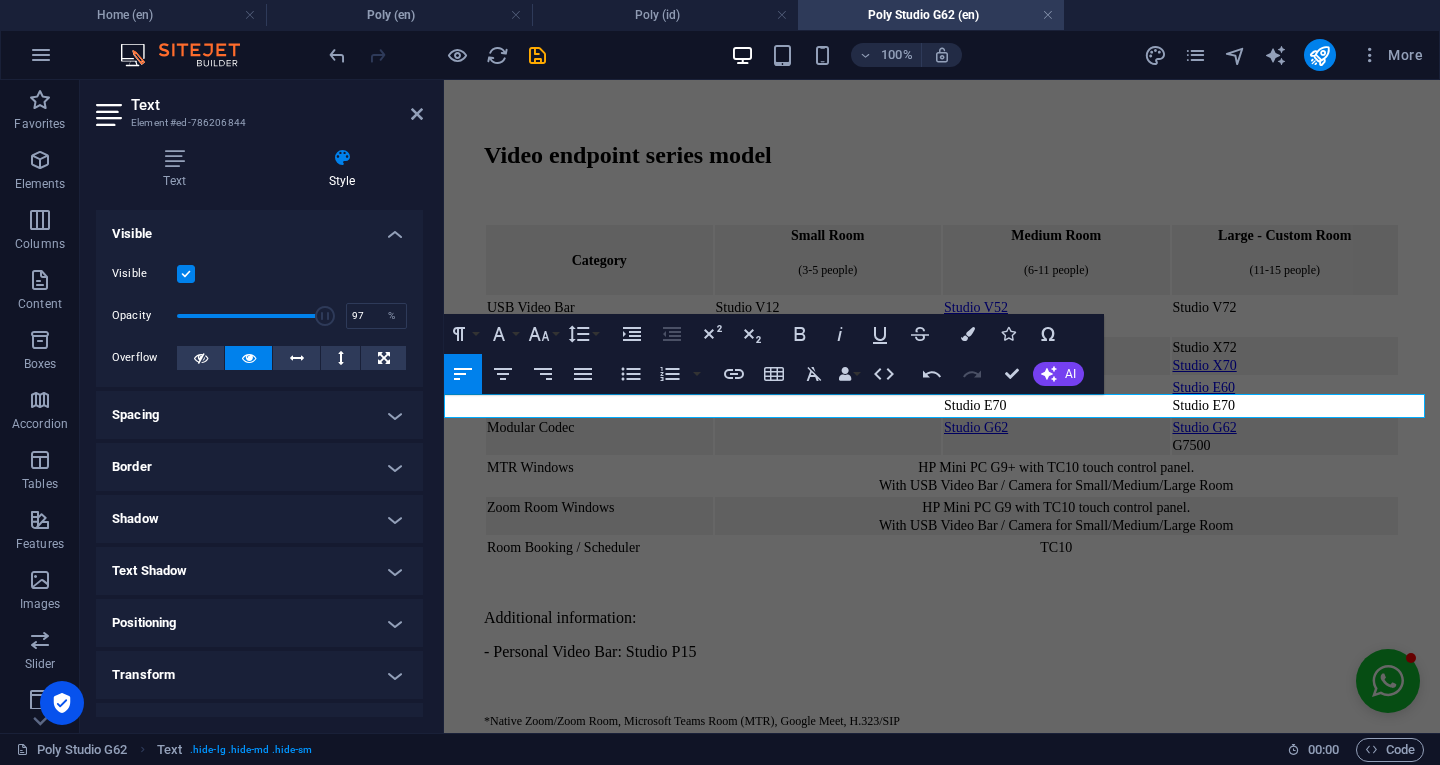 click 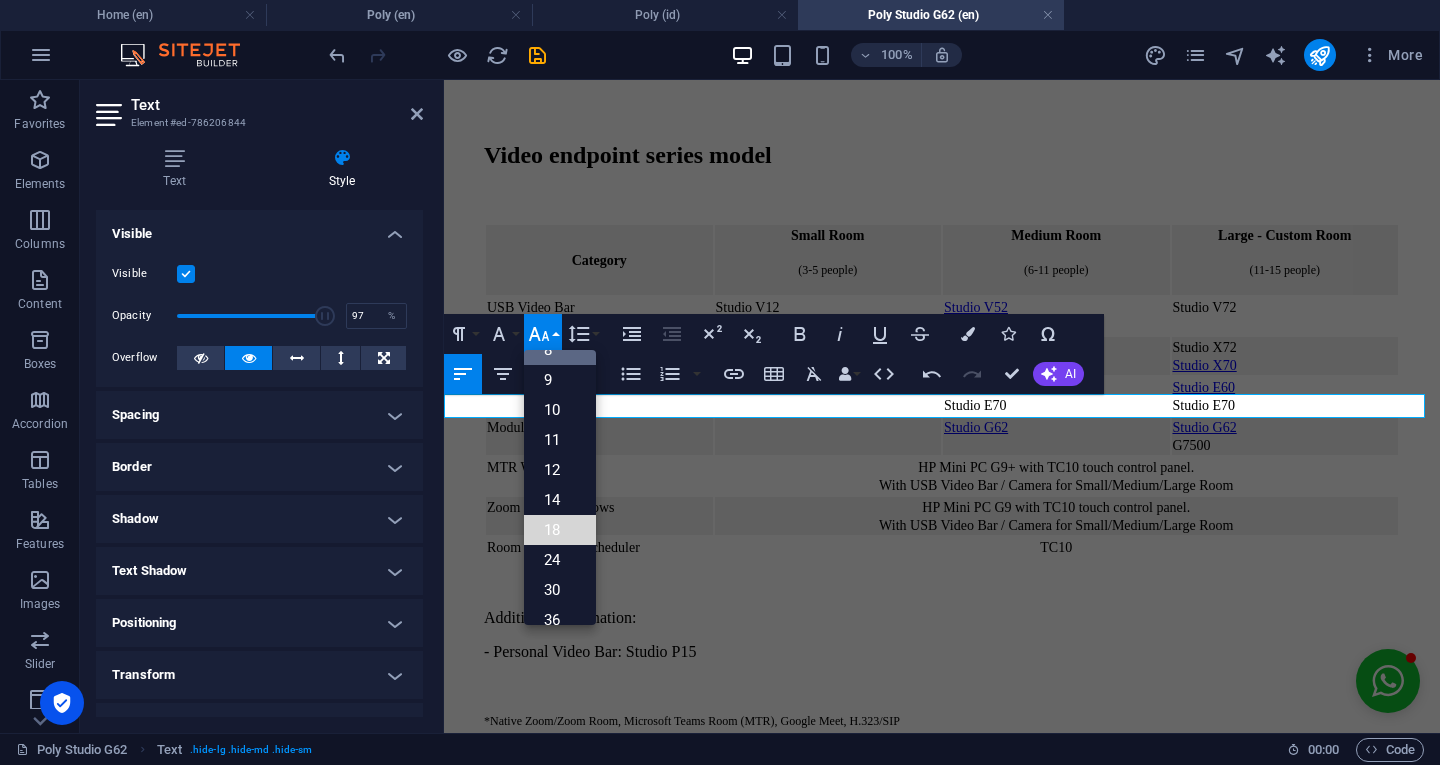 click on "18" at bounding box center (560, 530) 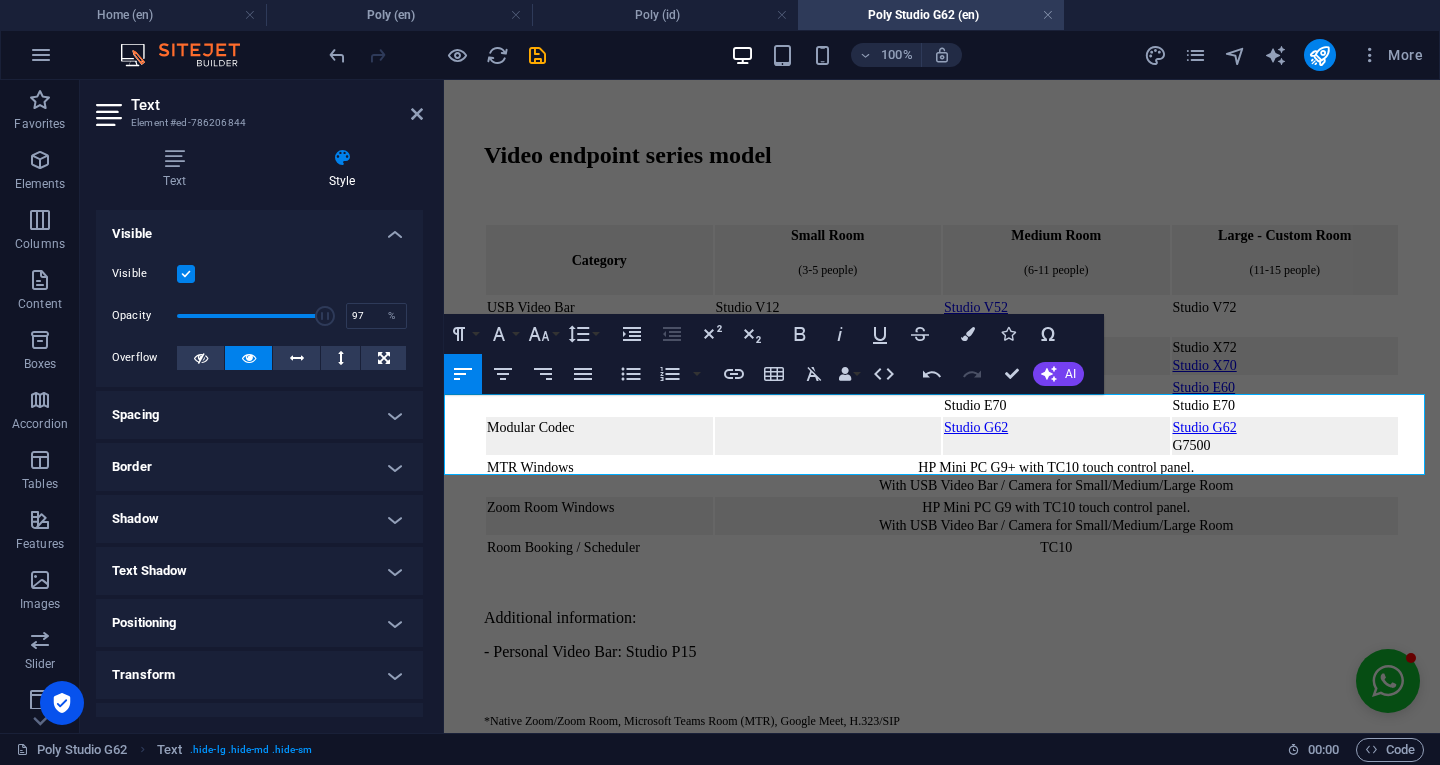 click on "Poly Studio G62, Poly G7500, buy Studio G62, Polycom RPG 500, Polycom RPG 700, Microsoft Teams meeting, Zoom meeting, Google Meet meeting, video conference, online meeting, rental Poly Studio G62, modular codec, Logitech RoomMate" at bounding box center [921, 831] 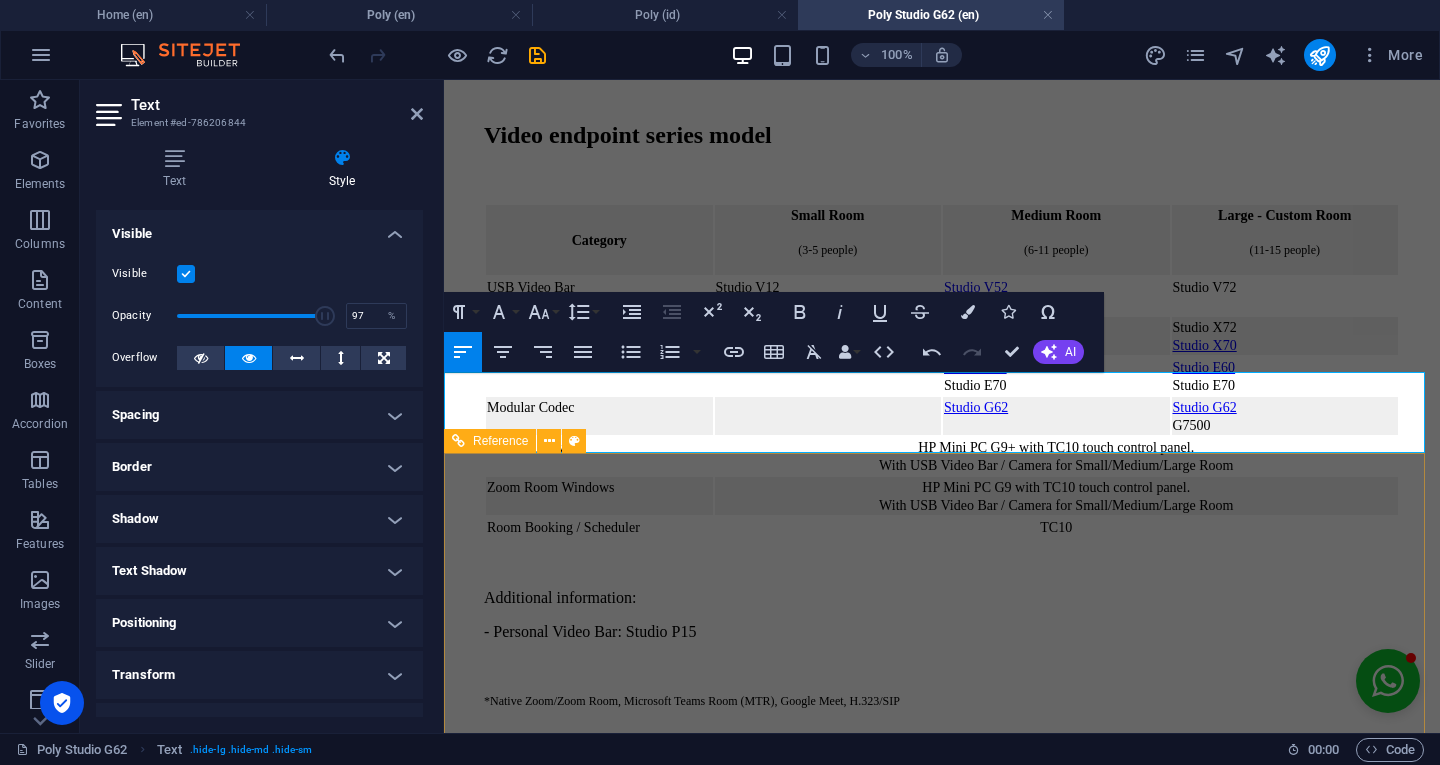 scroll, scrollTop: 1553, scrollLeft: 0, axis: vertical 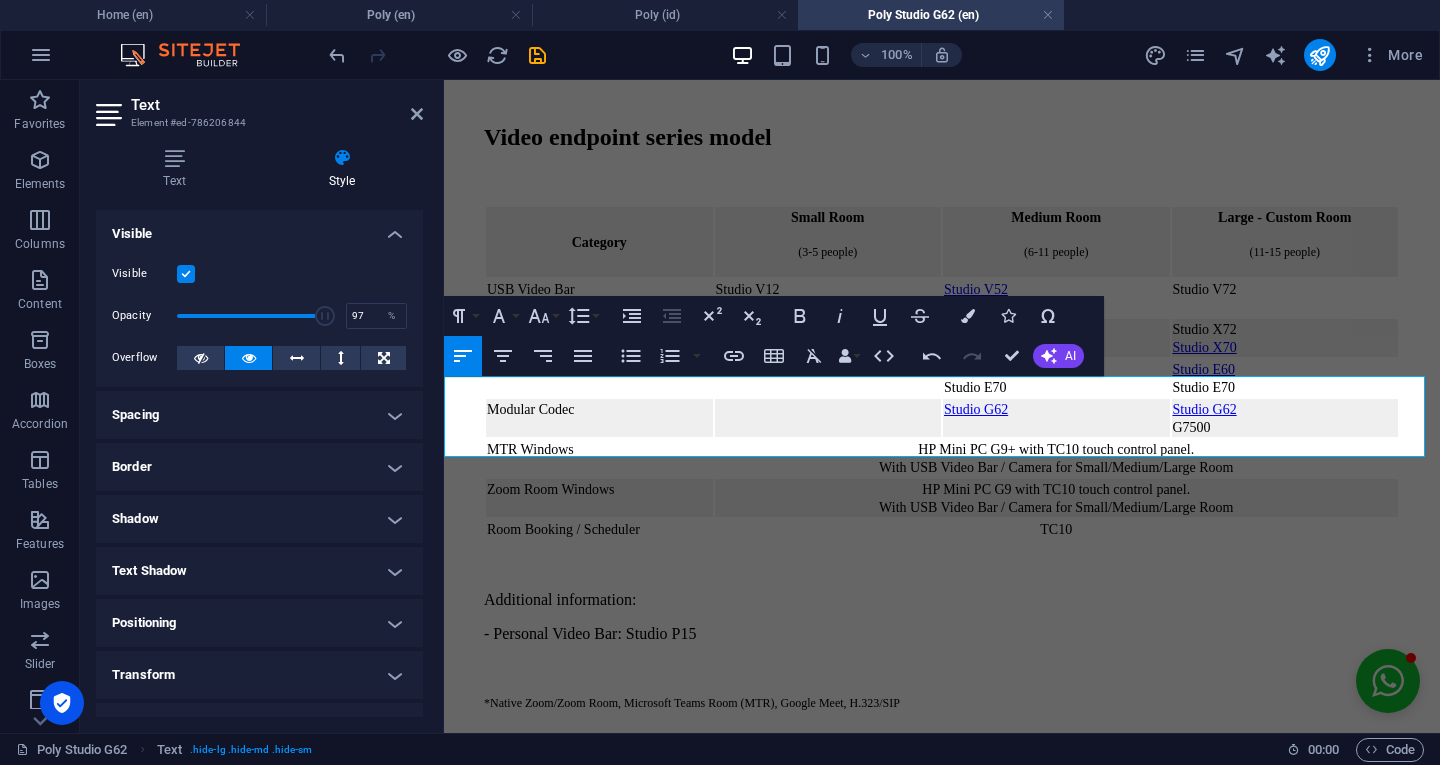 click on "Poly Studio G62, Poly G7500, buy Studio G62, Polycom RPG 500, Polycom RPG 700, Polycom HDX, Microsoft Teams meeting, Zoom meeting, Google Meet meeting, video conference, online meeting, rental Poly Studio G62, modular codec, Logitech RoomMate, Cisco SX, Webex  Room Kit" at bounding box center (938, 824) 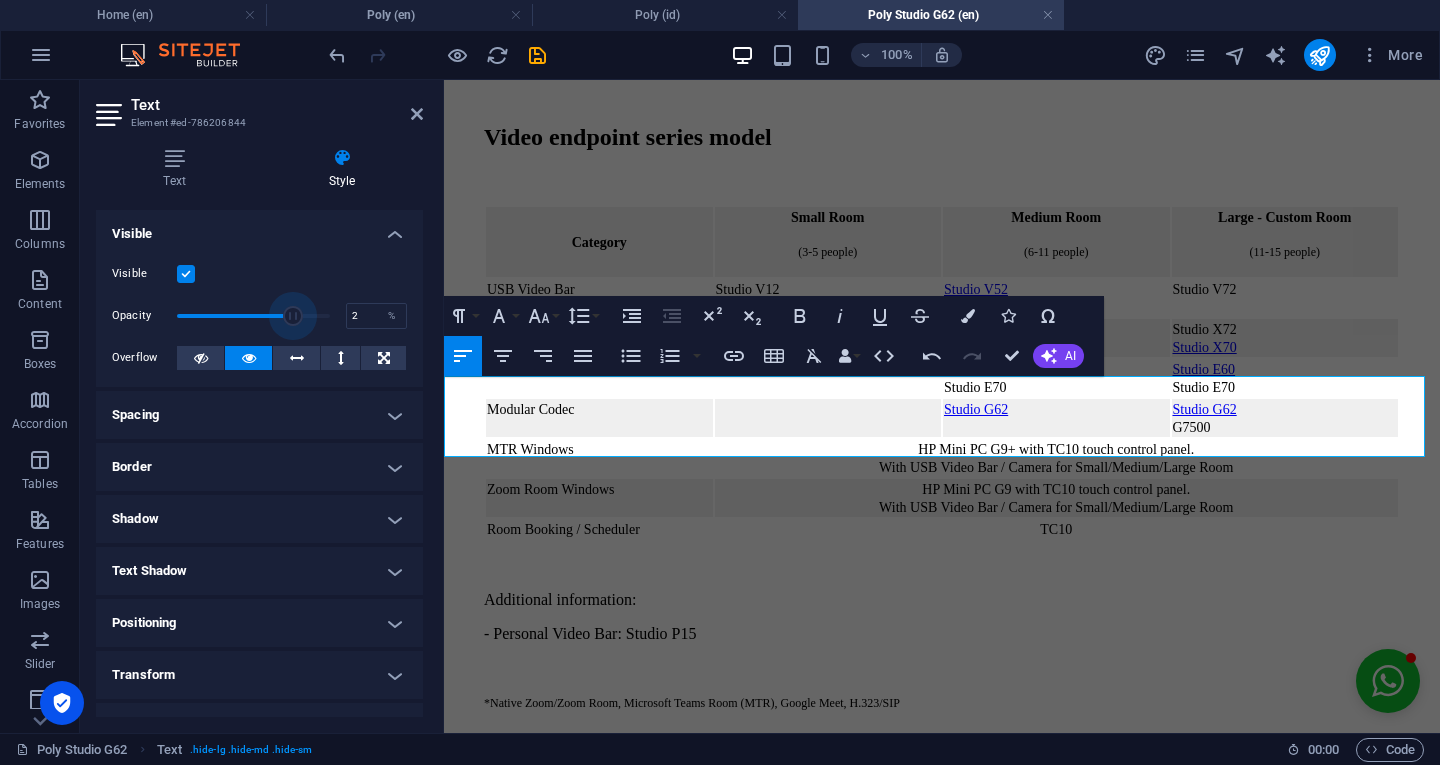 type on "1" 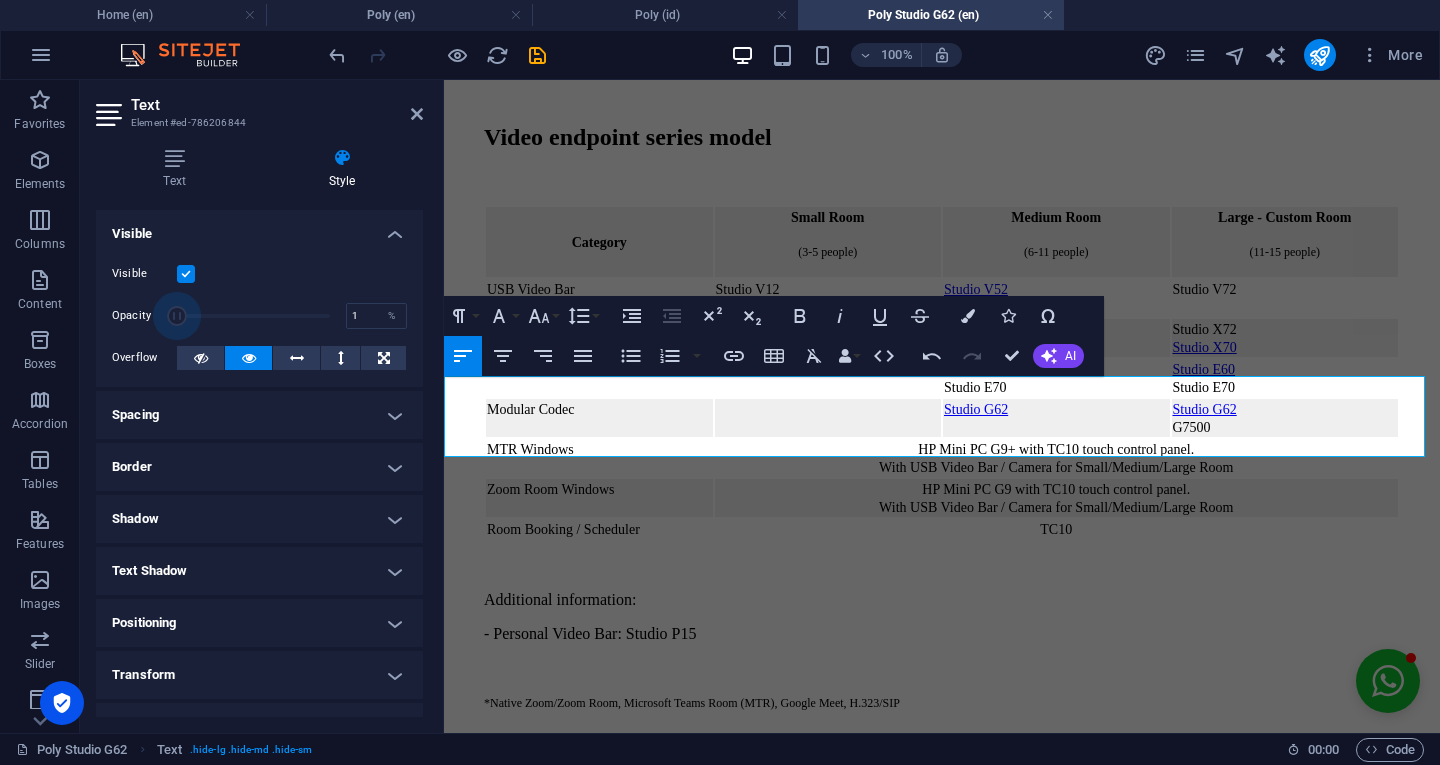 drag, startPoint x: 322, startPoint y: 318, endPoint x: 146, endPoint y: 334, distance: 176.72577 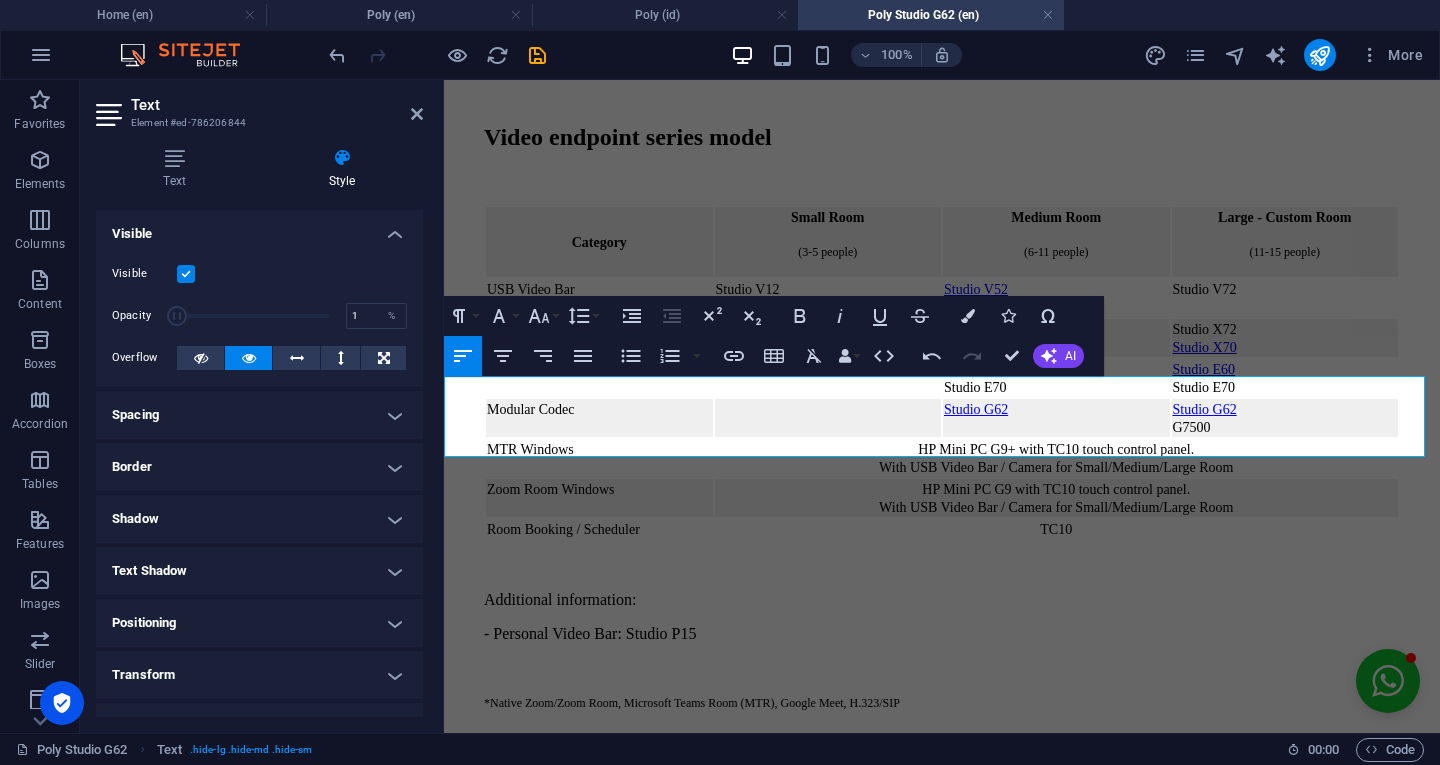 click at bounding box center (186, 274) 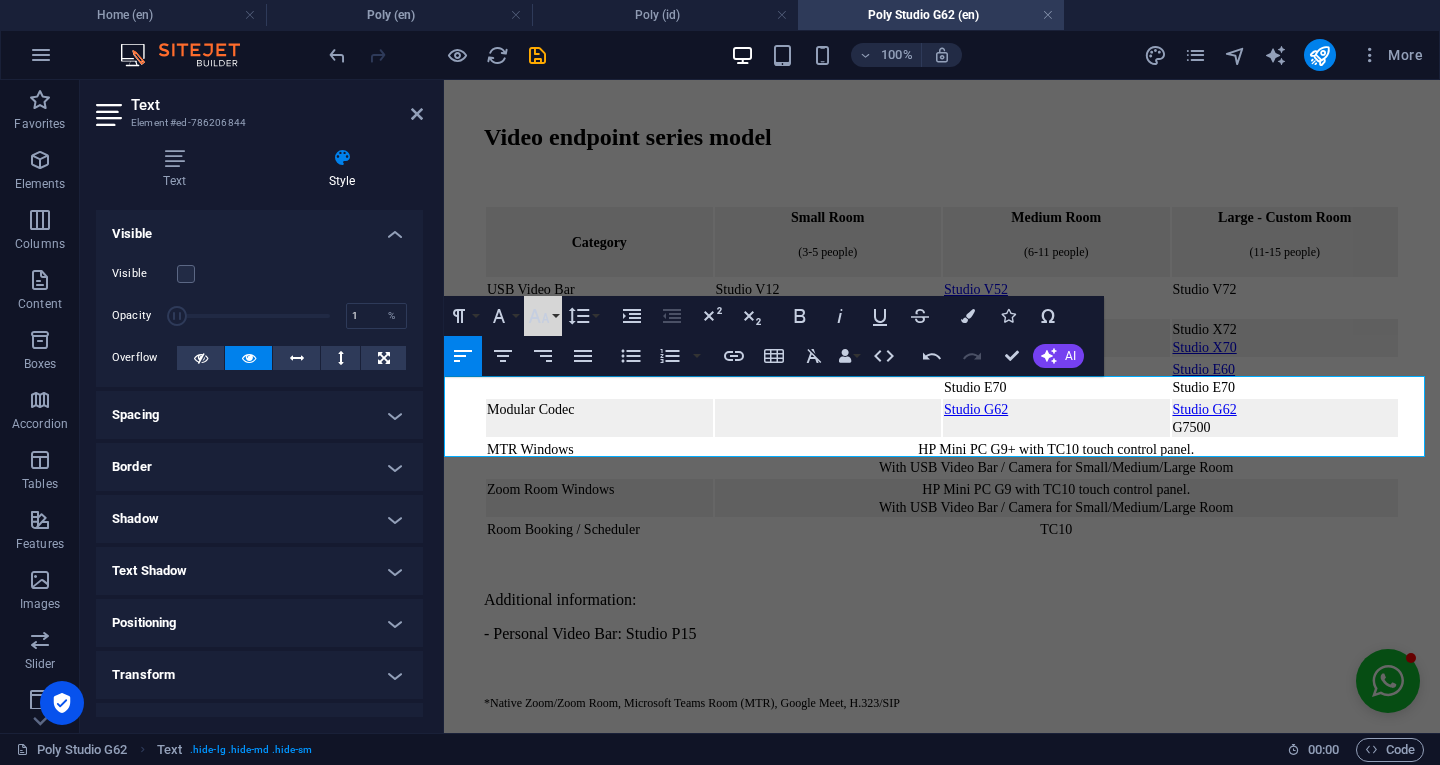 click 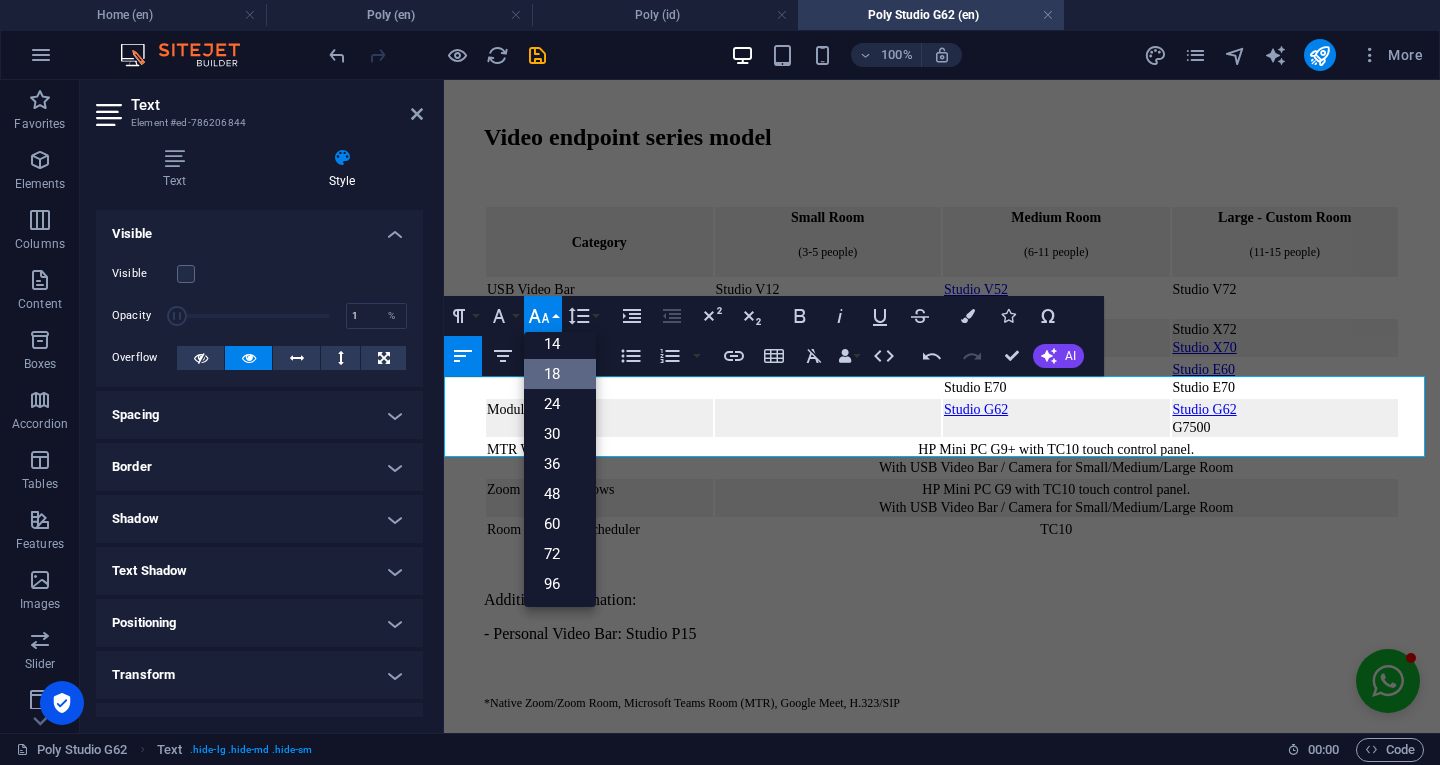 scroll, scrollTop: 0, scrollLeft: 0, axis: both 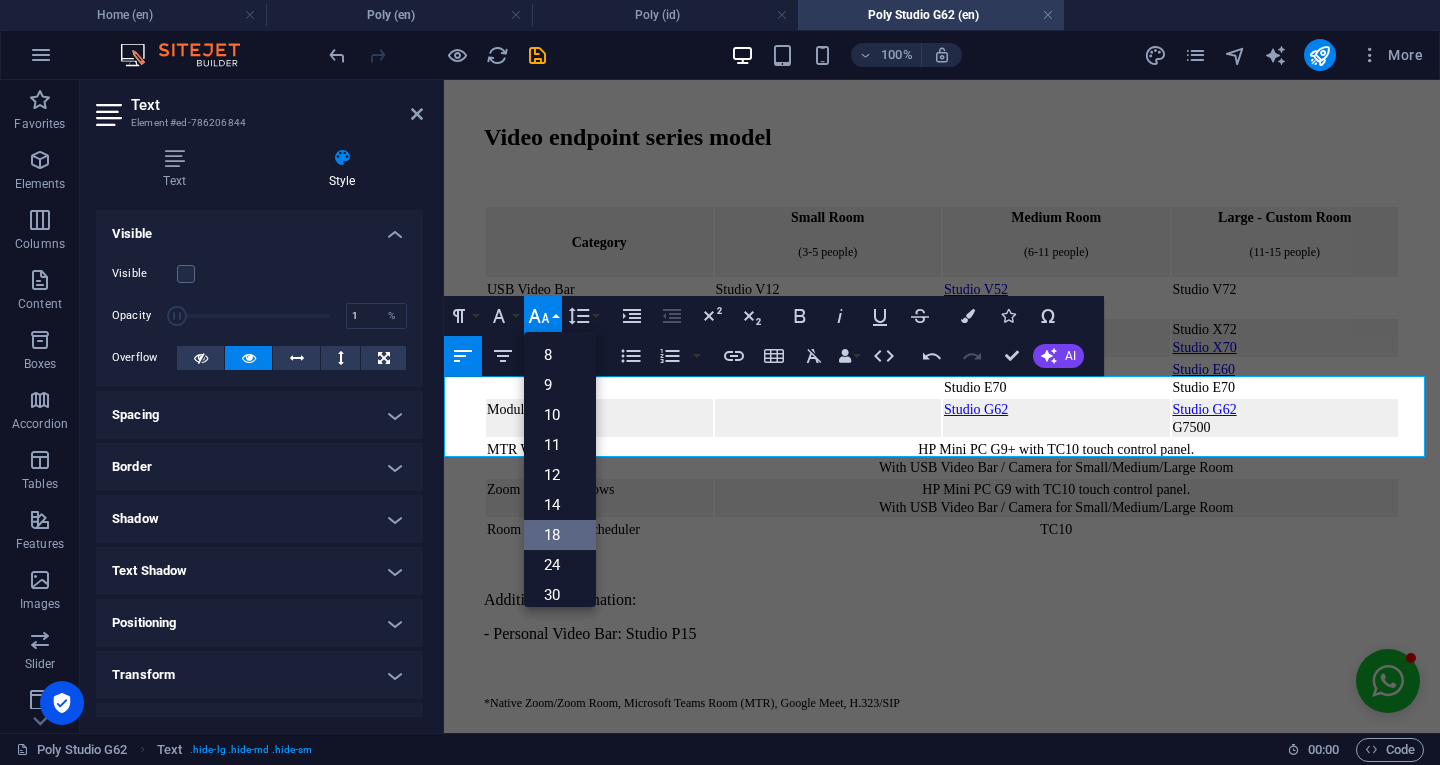 click on "8" at bounding box center [560, 355] 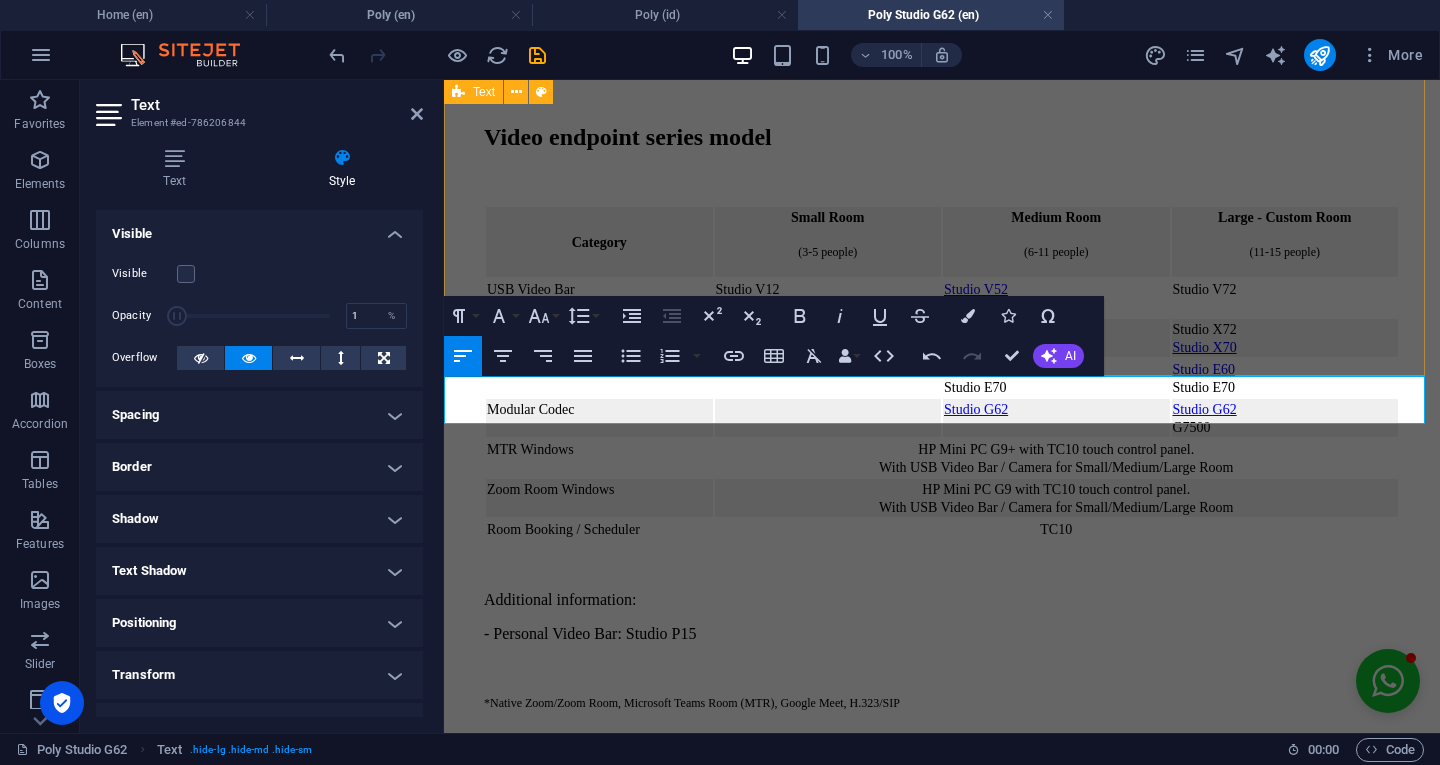 click on "Video endpoint series model Category Small Room (3-5 people) Medium Room (6-11 people) Large - Custom Room (11-15 people) USB Video Bar Studio V12 Studio R30 Studio V52 Studio USB Studio V72 Native Video Bar* Studio X32 Studio X30 Studio X52 Studio X50 Studio X72 Studio X70 USB Camera Studio E60 Studio E70 Studio E60 Studio E70 Modular Codec Studio G62 Studio G62 G7500 MTR Windows HP Mini PC G9+ with TC10 touch control panel.  With USB Video Bar / Camera for Small/Medium/Large Room Zoom Room Windows HP Mini PC G9 with TC10 touch control panel.  With USB Video Bar / Camera for Small/Medium/Large Room Room Booking / Scheduler TC10 Additional information: - Personal Video Bar: Studio P15 *Native Zoom/Zoom Room, Microsoft Teams Room (MTR), Google Meet, H.323/SIP" at bounding box center (942, 415) 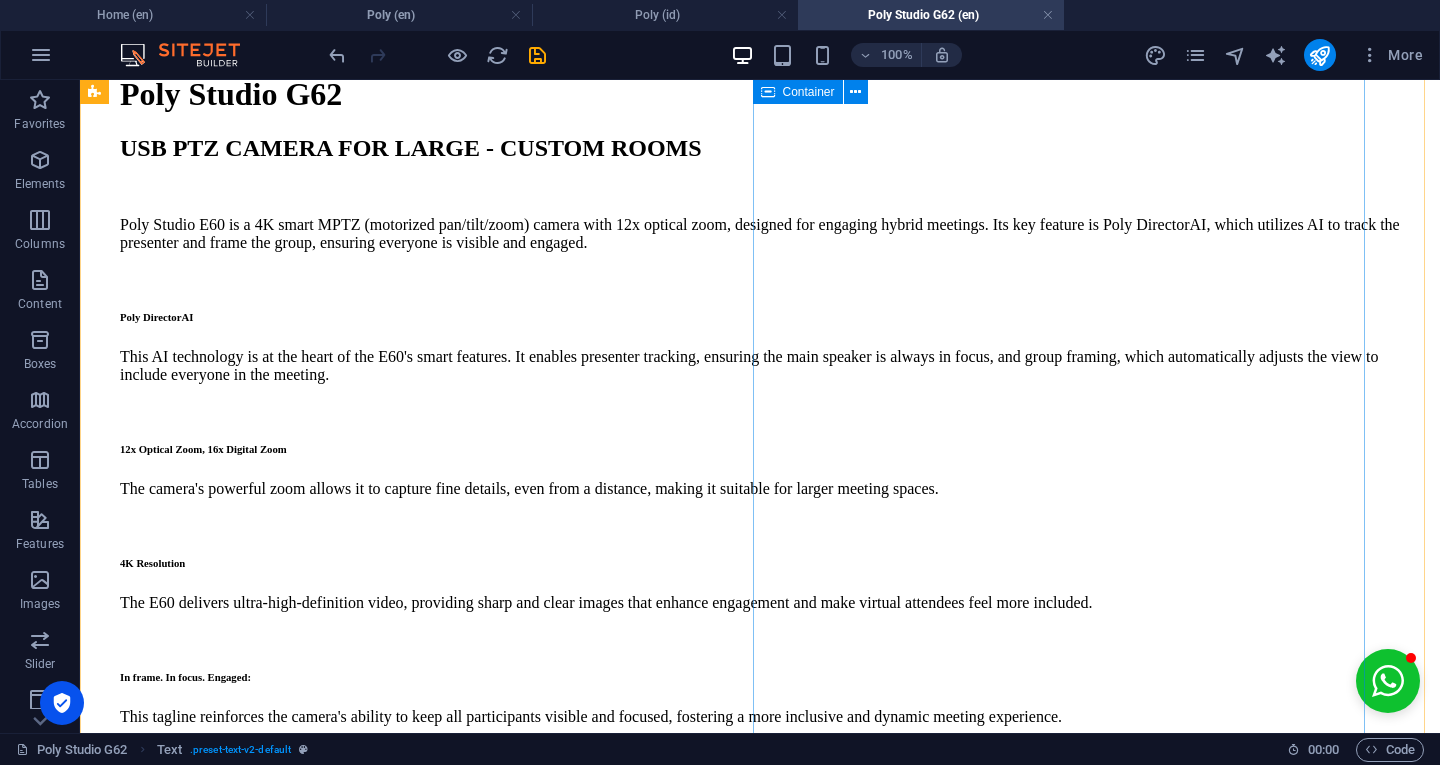 scroll, scrollTop: 0, scrollLeft: 0, axis: both 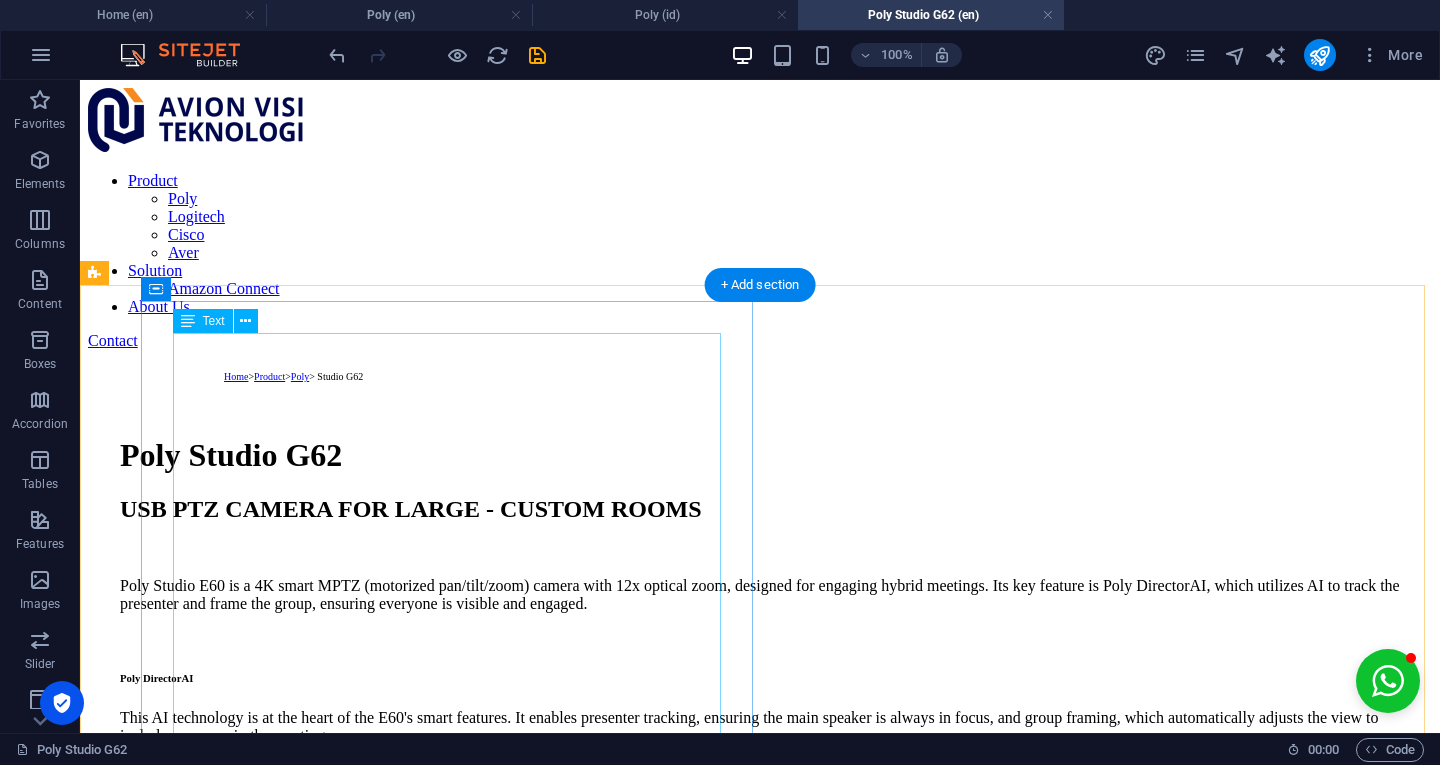 click on "Poly Studio G62 USB PTZ CAMERA FOR LARGE - CUSTOM ROOMS Poly Studio E60 is a 4K smart MPTZ (motorized pan/tilt/zoom) camera with 12x optical zoom, designed for engaging hybrid meetings. Its key feature is Poly DirectorAI, which utilizes AI to track the presenter and frame the group, ensuring everyone is visible and engaged.  Poly DirectorAI This AI technology is at the heart of the E60's smart features. It enables presenter tracking, ensuring the main speaker is always in focus, and group framing, which automatically adjusts the view to include everyone in the meeting.  12x Optical Zoom, 16x Digital Zoom The camera's powerful zoom allows it to capture fine details, even from a distance, making it suitable for larger meeting spaces.  4K Resolution The E60 delivers ultra-high-definition video, providing sharp and clear images that enhance engagement and make virtual attendees feel more included.  In frame. In focus. Engaged: > Download Poly Studio G62 datasheet" at bounding box center (760, 829) 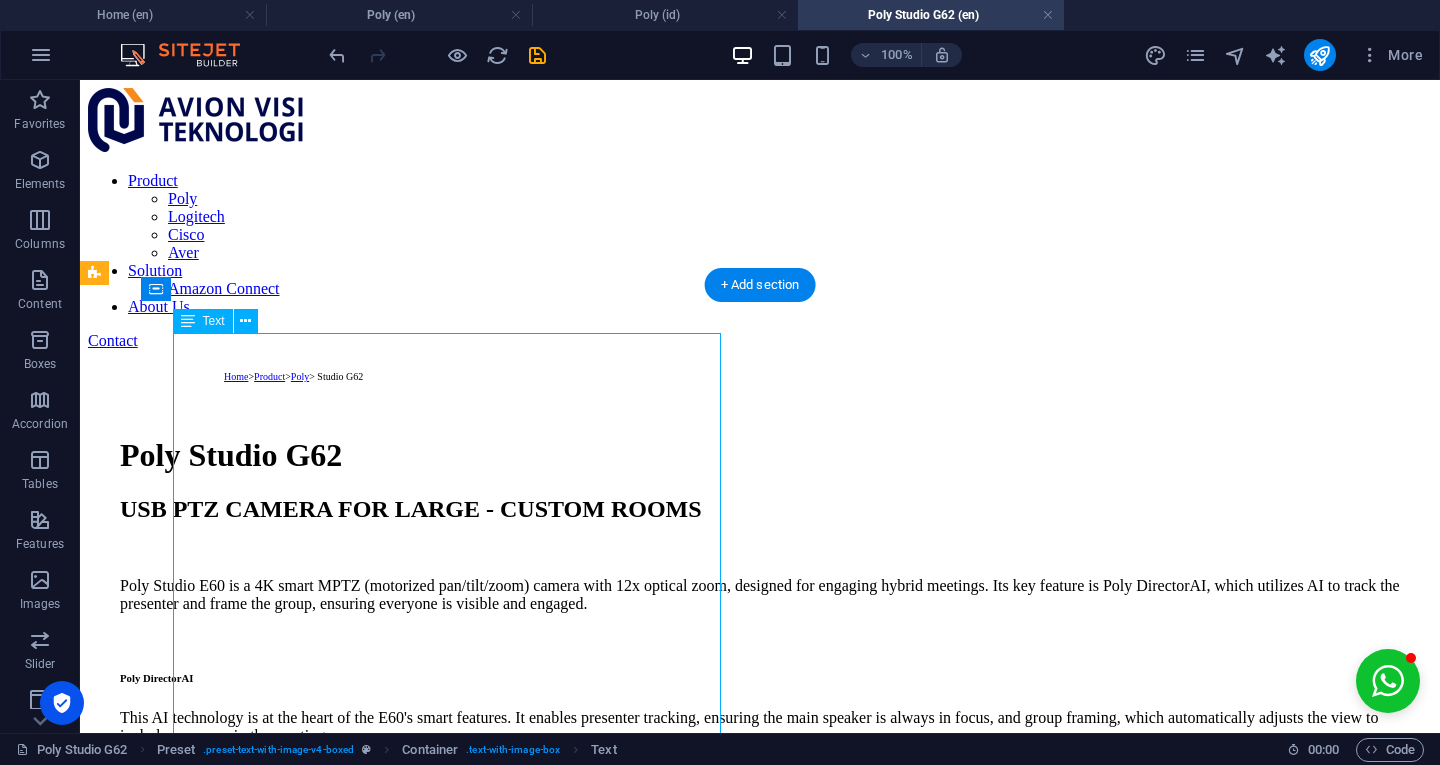 click on "Poly Studio G62 USB PTZ CAMERA FOR LARGE - CUSTOM ROOMS Poly Studio E60 is a 4K smart MPTZ (motorized pan/tilt/zoom) camera with 12x optical zoom, designed for engaging hybrid meetings. Its key feature is Poly DirectorAI, which utilizes AI to track the presenter and frame the group, ensuring everyone is visible and engaged.  Poly DirectorAI This AI technology is at the heart of the E60's smart features. It enables presenter tracking, ensuring the main speaker is always in focus, and group framing, which automatically adjusts the view to include everyone in the meeting.  12x Optical Zoom, 16x Digital Zoom The camera's powerful zoom allows it to capture fine details, even from a distance, making it suitable for larger meeting spaces.  4K Resolution The E60 delivers ultra-high-definition video, providing sharp and clear images that enhance engagement and make virtual attendees feel more included.  In frame. In focus. Engaged: > Download Poly Studio G62 datasheet" at bounding box center (760, 829) 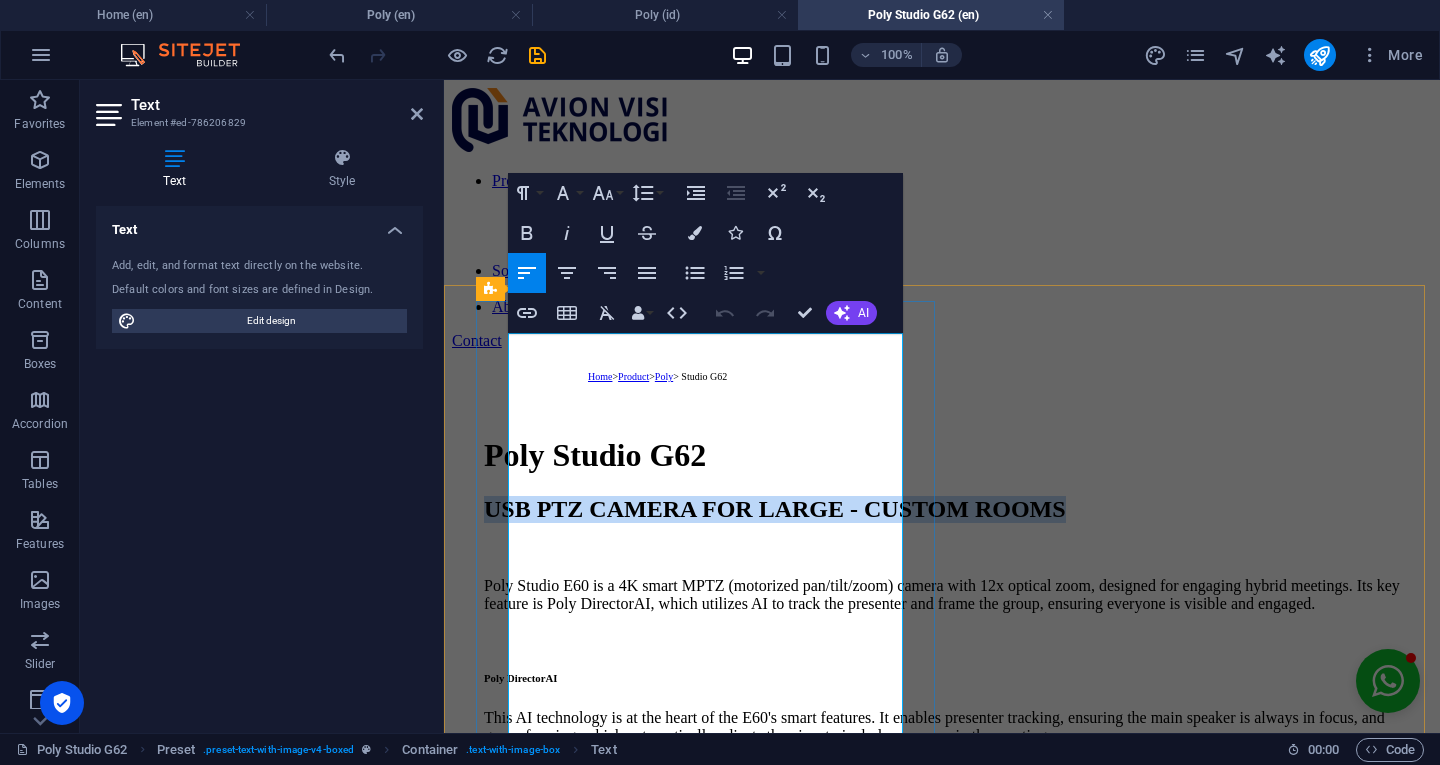 drag, startPoint x: 881, startPoint y: 431, endPoint x: 507, endPoint y: 396, distance: 375.63412 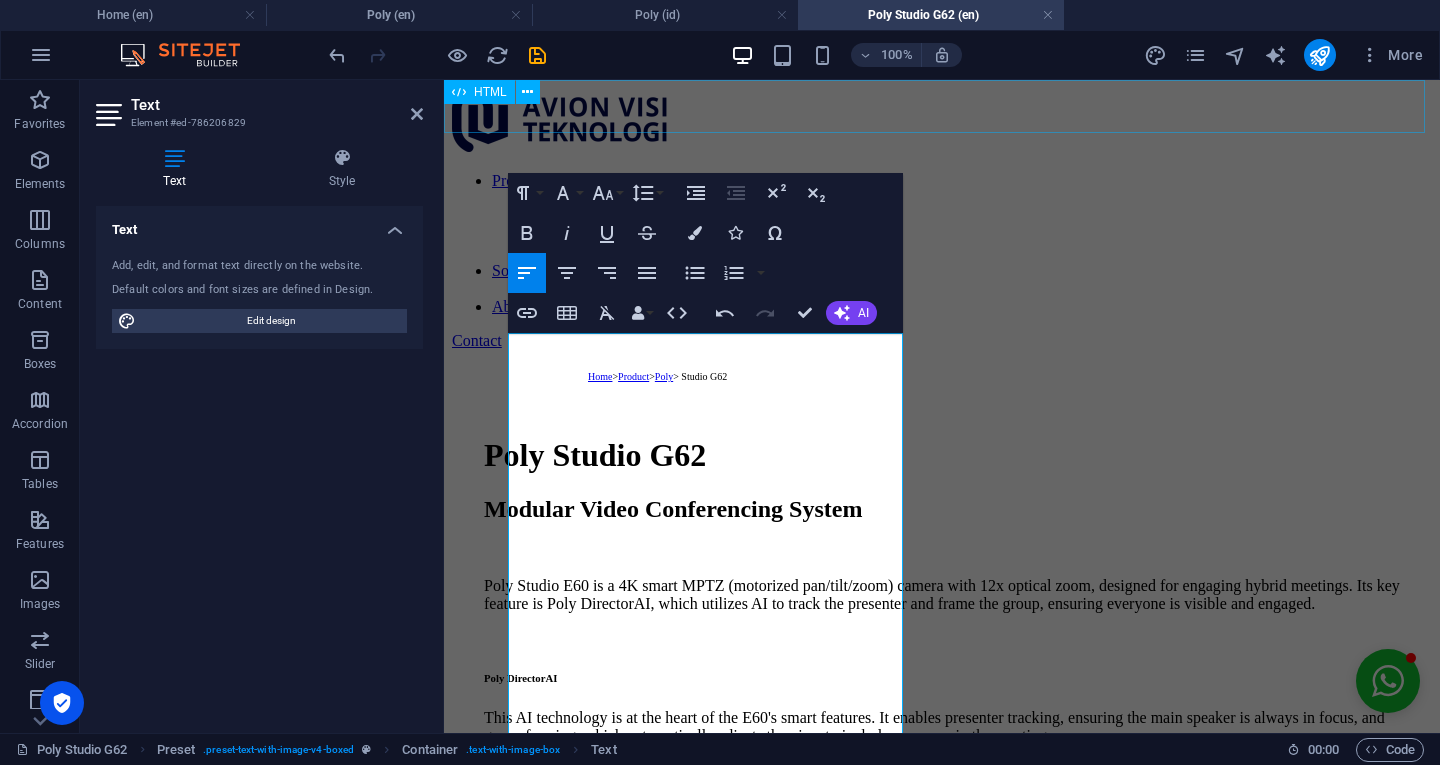 scroll, scrollTop: 17, scrollLeft: 13, axis: both 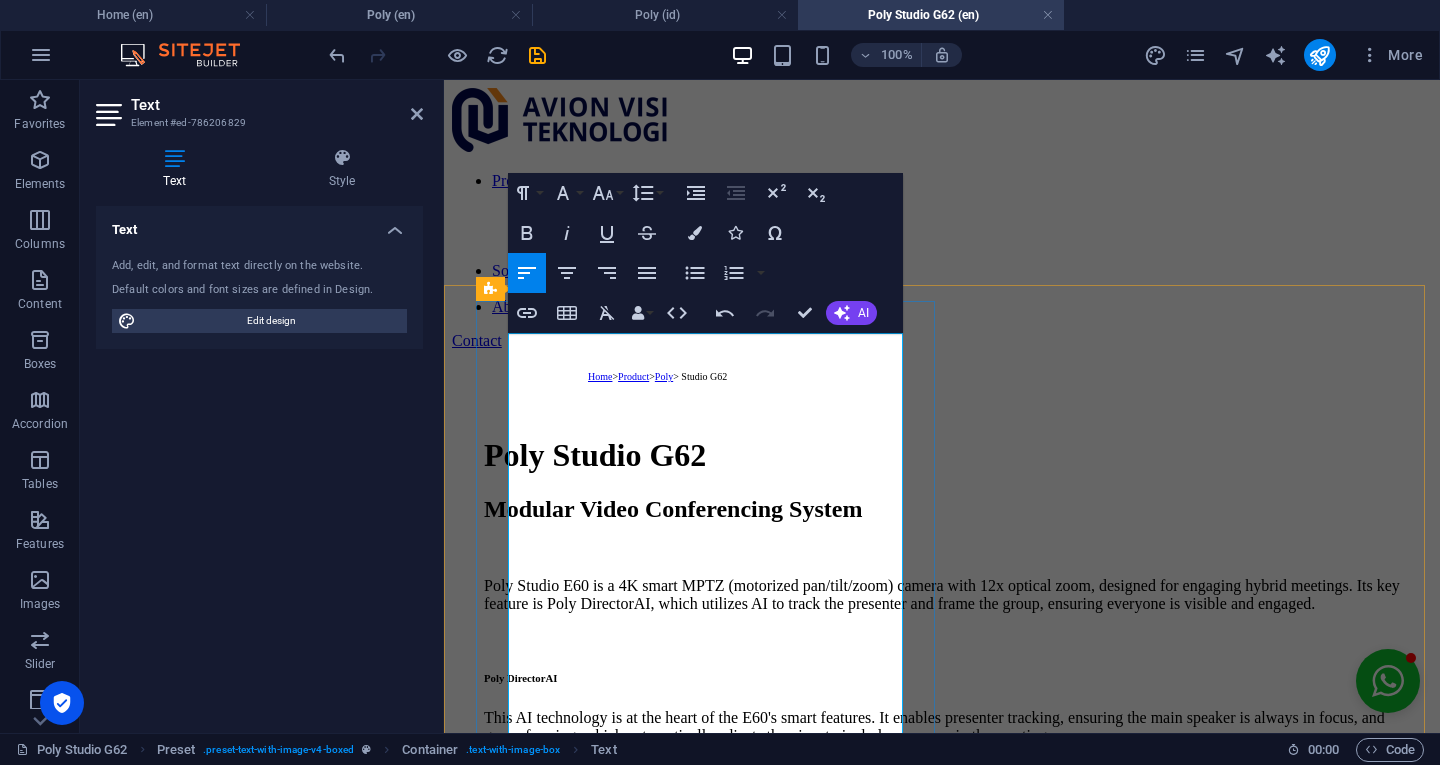 click on "Modular Video Conferencing System" at bounding box center [942, 509] 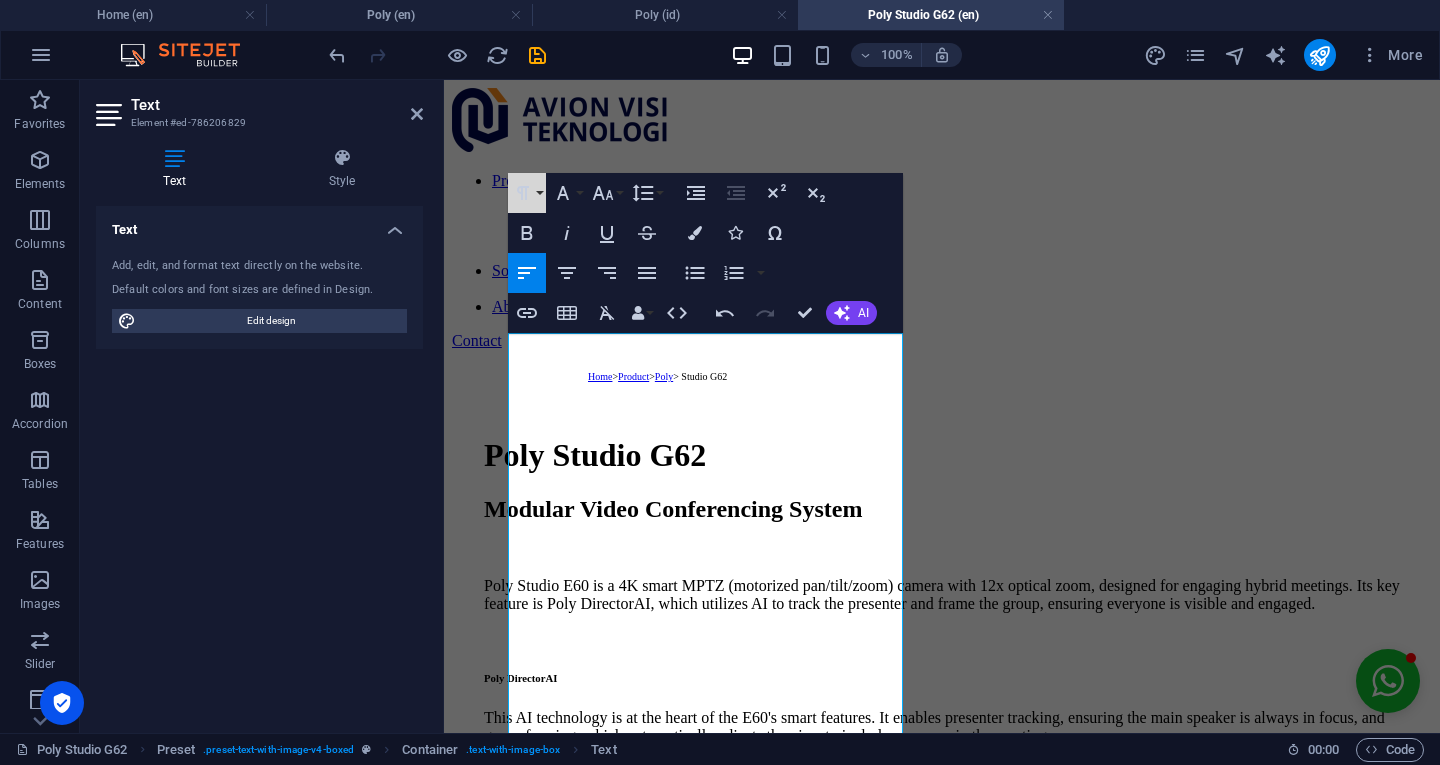 click on "Paragraph Format" at bounding box center [527, 193] 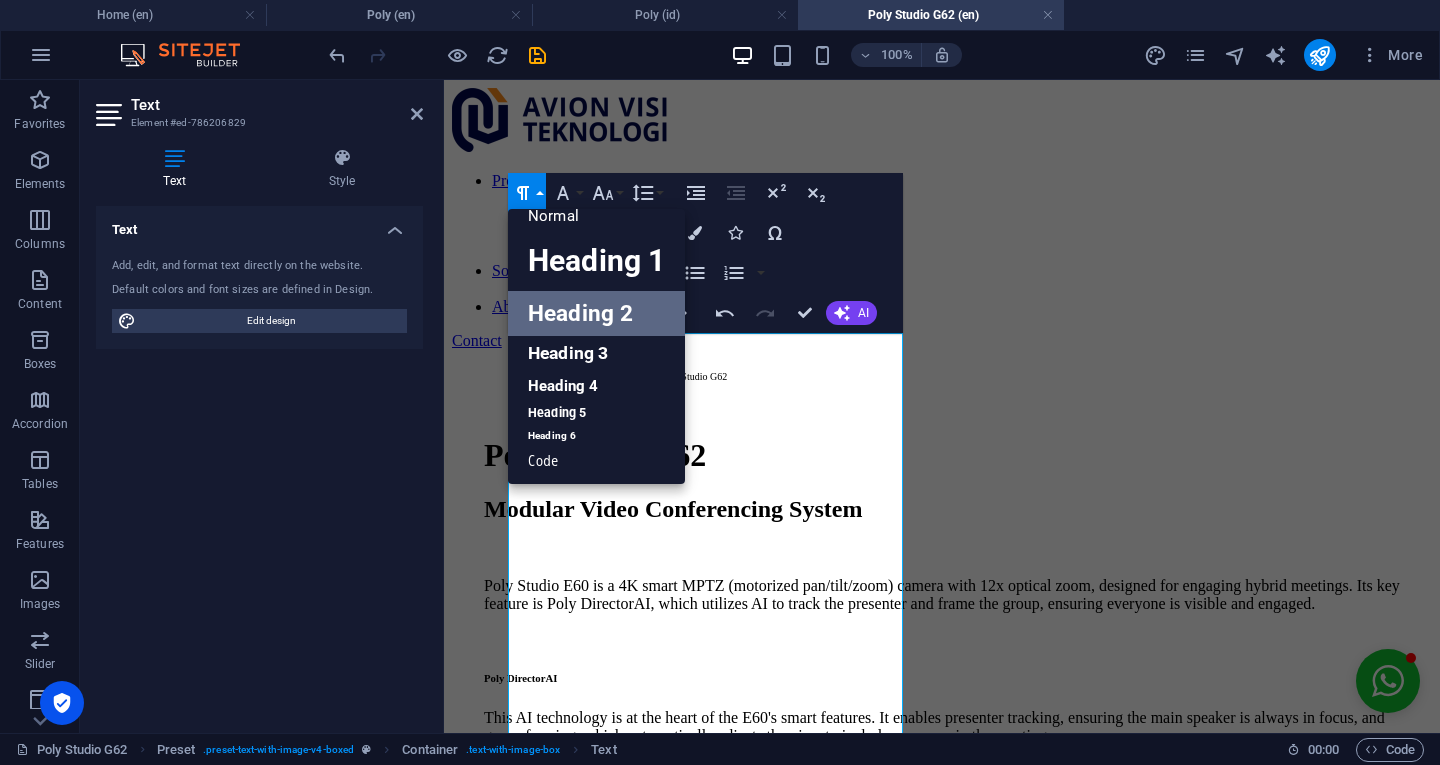 scroll, scrollTop: 16, scrollLeft: 0, axis: vertical 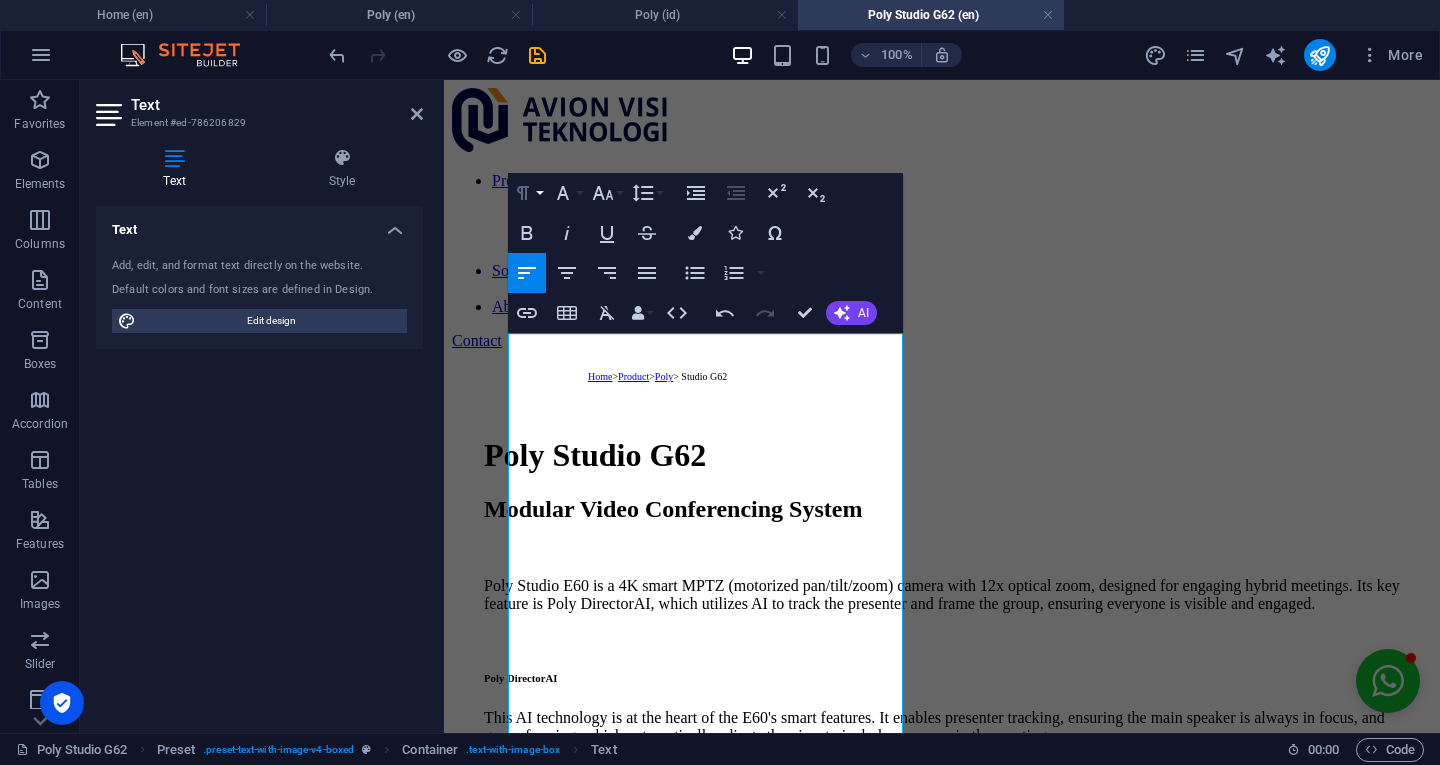 type 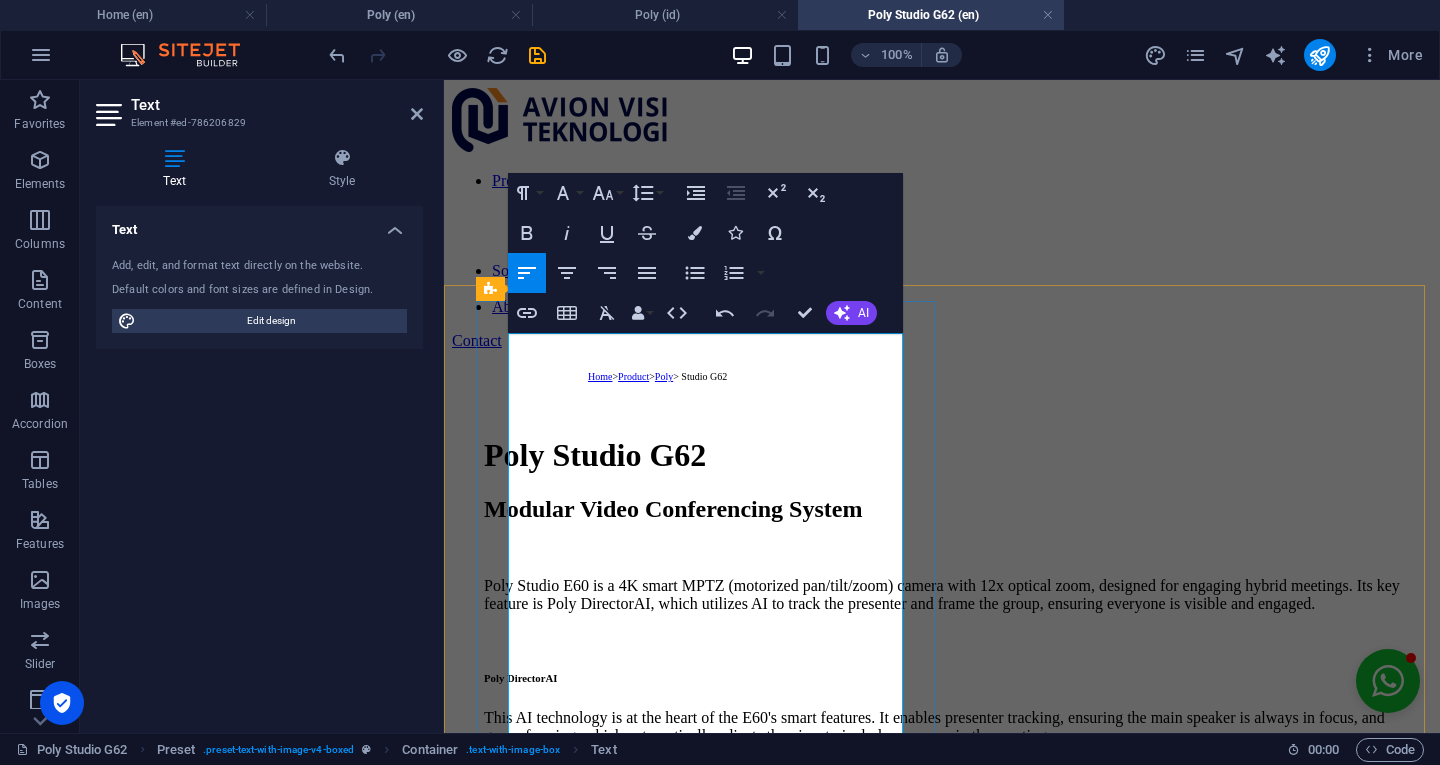 click on "Poly Studio E60 is a 4K smart MPTZ (motorized pan/tilt/zoom) camera with 12x optical zoom, designed for engaging hybrid meetings. Its key feature is Poly DirectorAI, which utilizes AI to track the presenter and frame the group, ensuring everyone is visible and engaged." at bounding box center (942, 595) 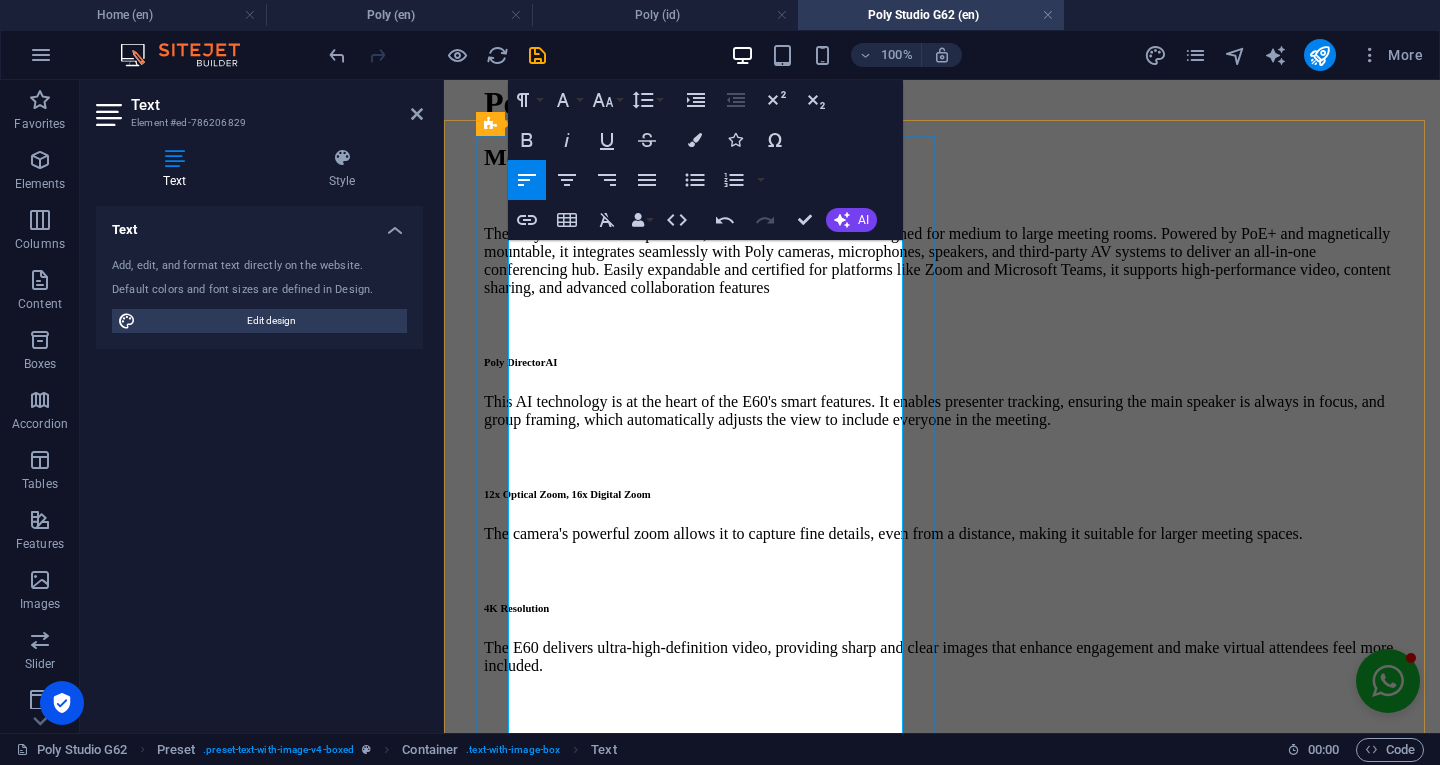 scroll, scrollTop: 366, scrollLeft: 0, axis: vertical 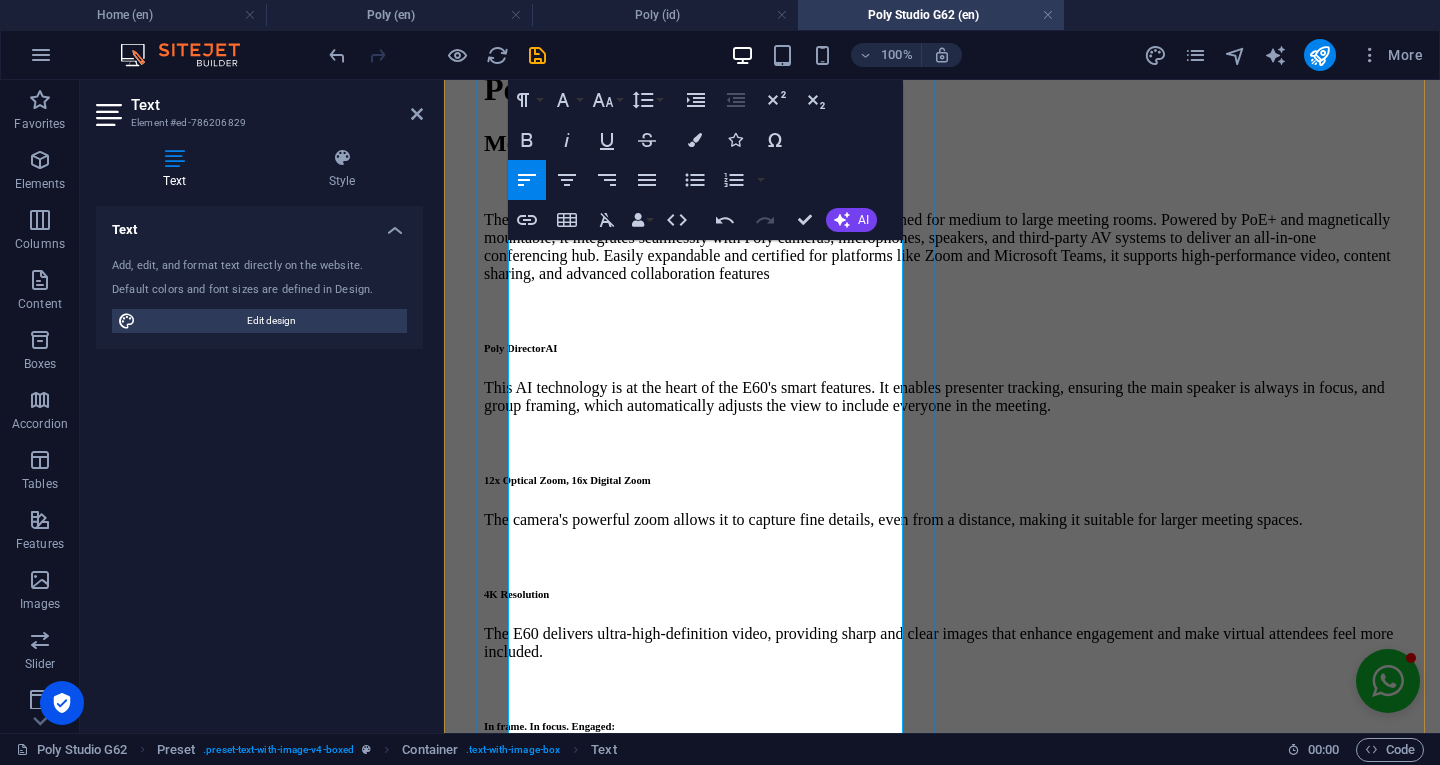 click on "Poly DirectorAI" at bounding box center [520, 348] 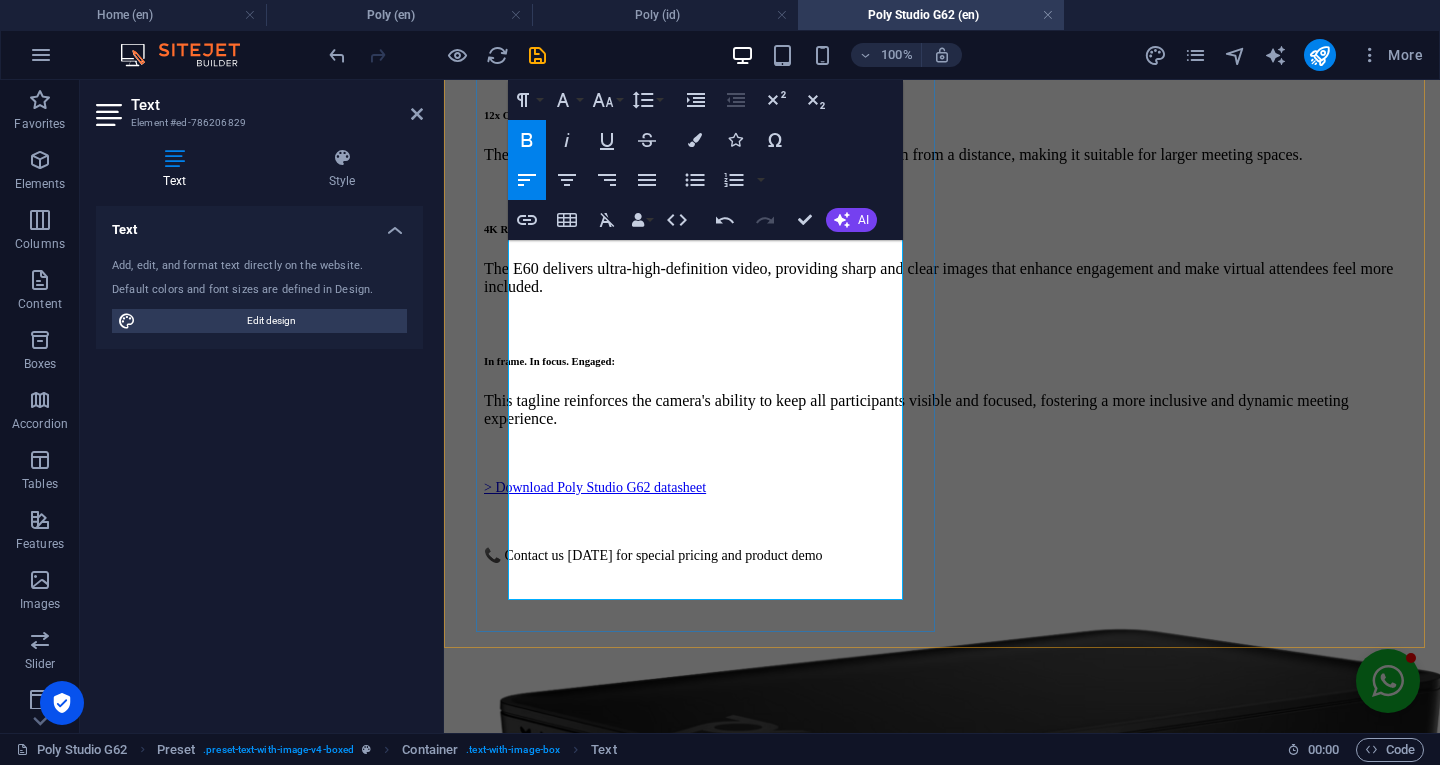 scroll, scrollTop: 732, scrollLeft: 0, axis: vertical 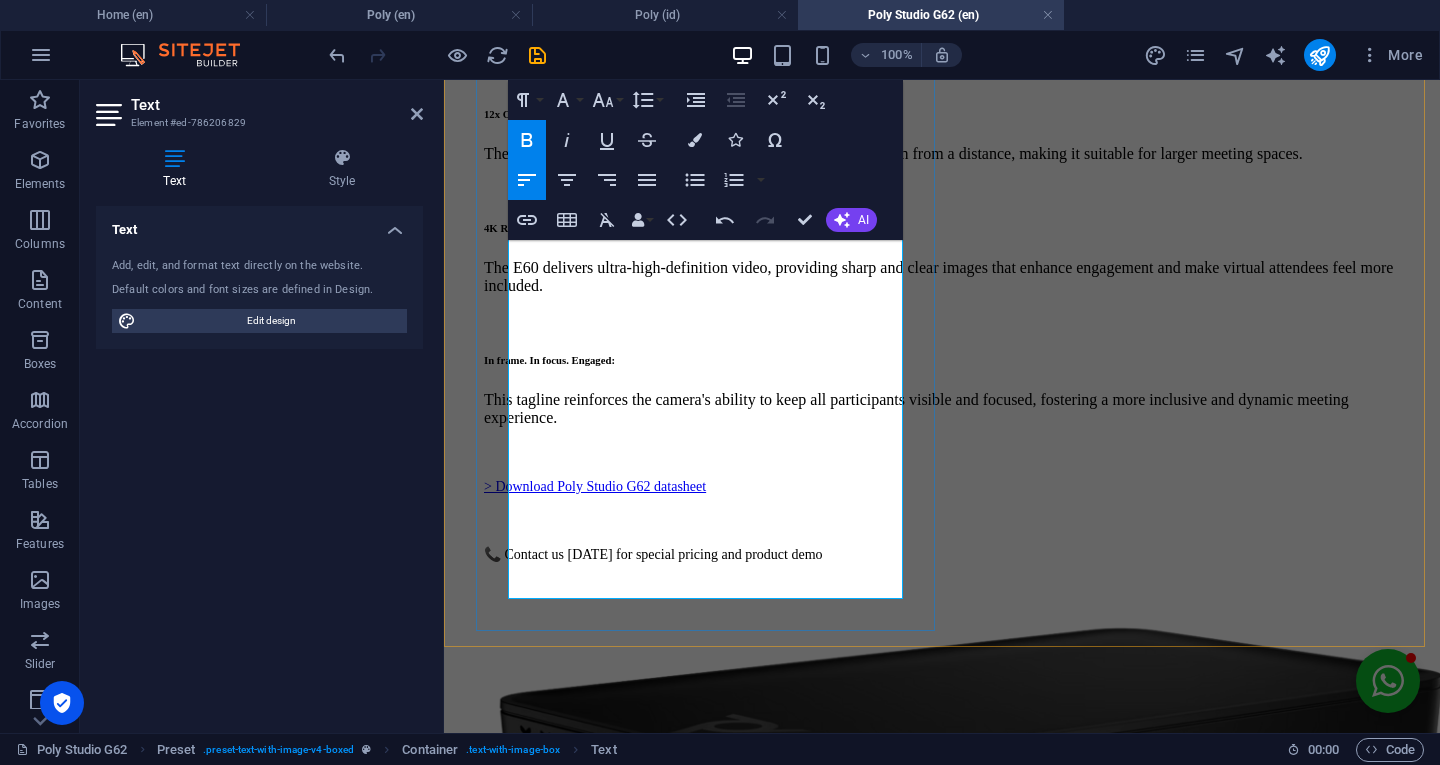 click on "This tagline reinforces the camera's ability to keep all participants visible and focused, fostering a more inclusive and dynamic meeting experience." at bounding box center (942, 409) 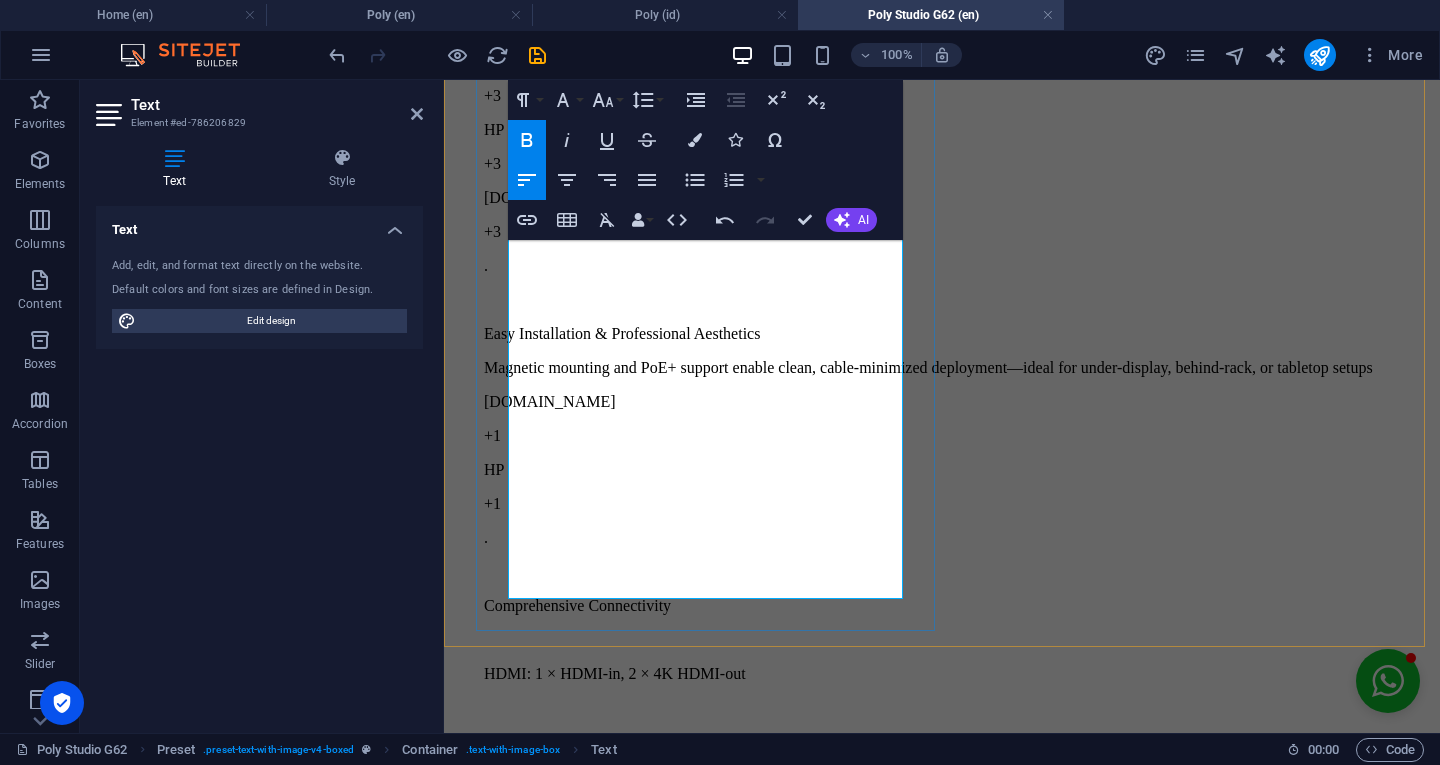 scroll, scrollTop: 40648, scrollLeft: 3, axis: both 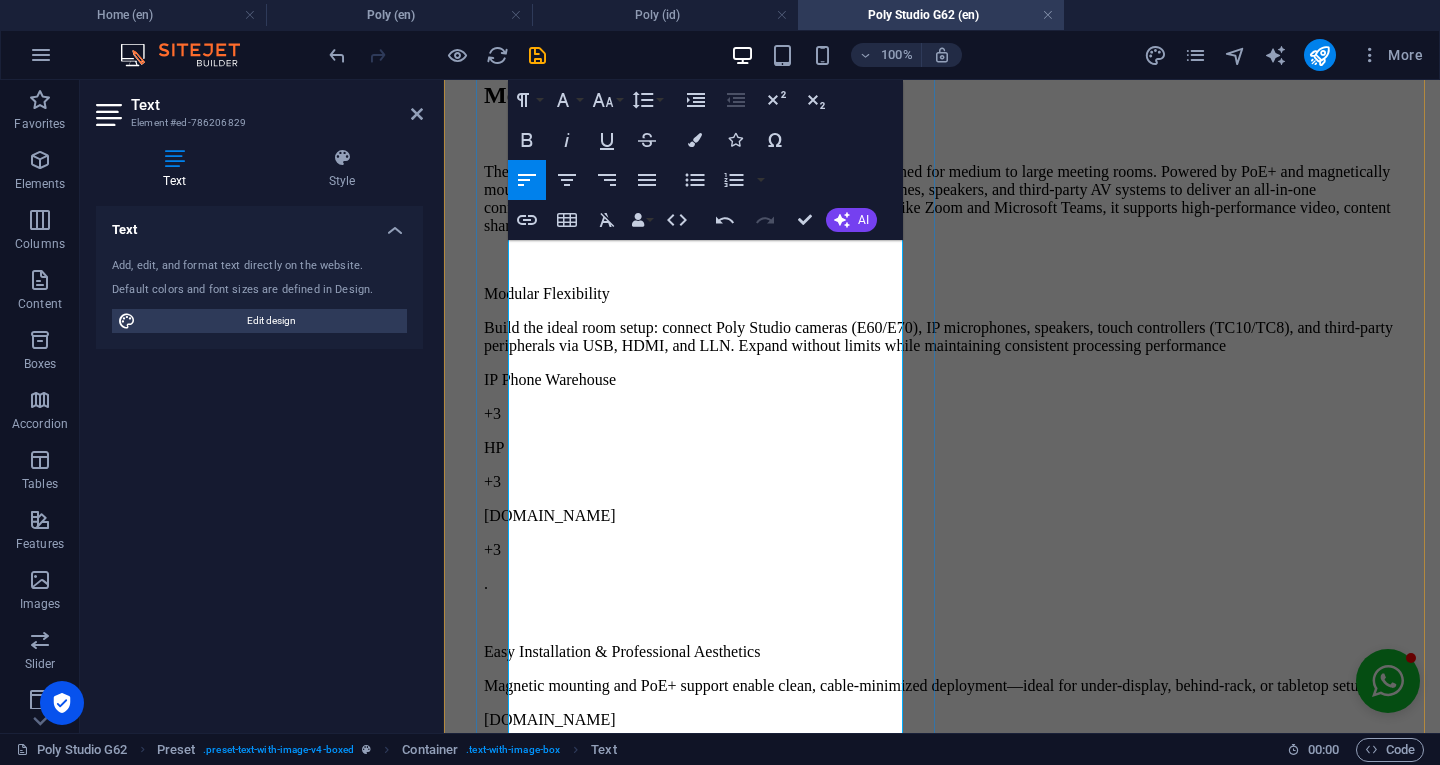 click on "Modular Flexibility" at bounding box center (942, 294) 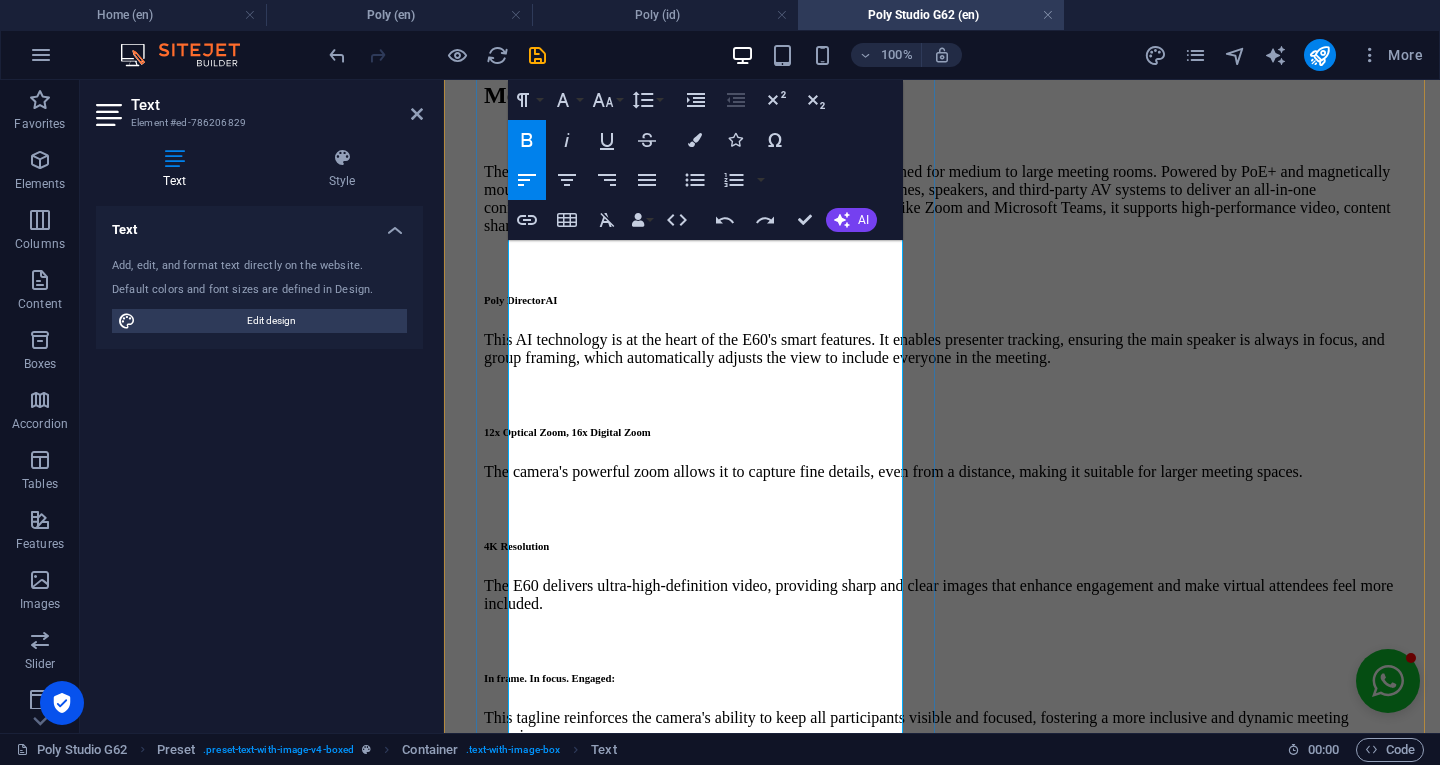 click on "Poly DirectorAI" at bounding box center [520, 300] 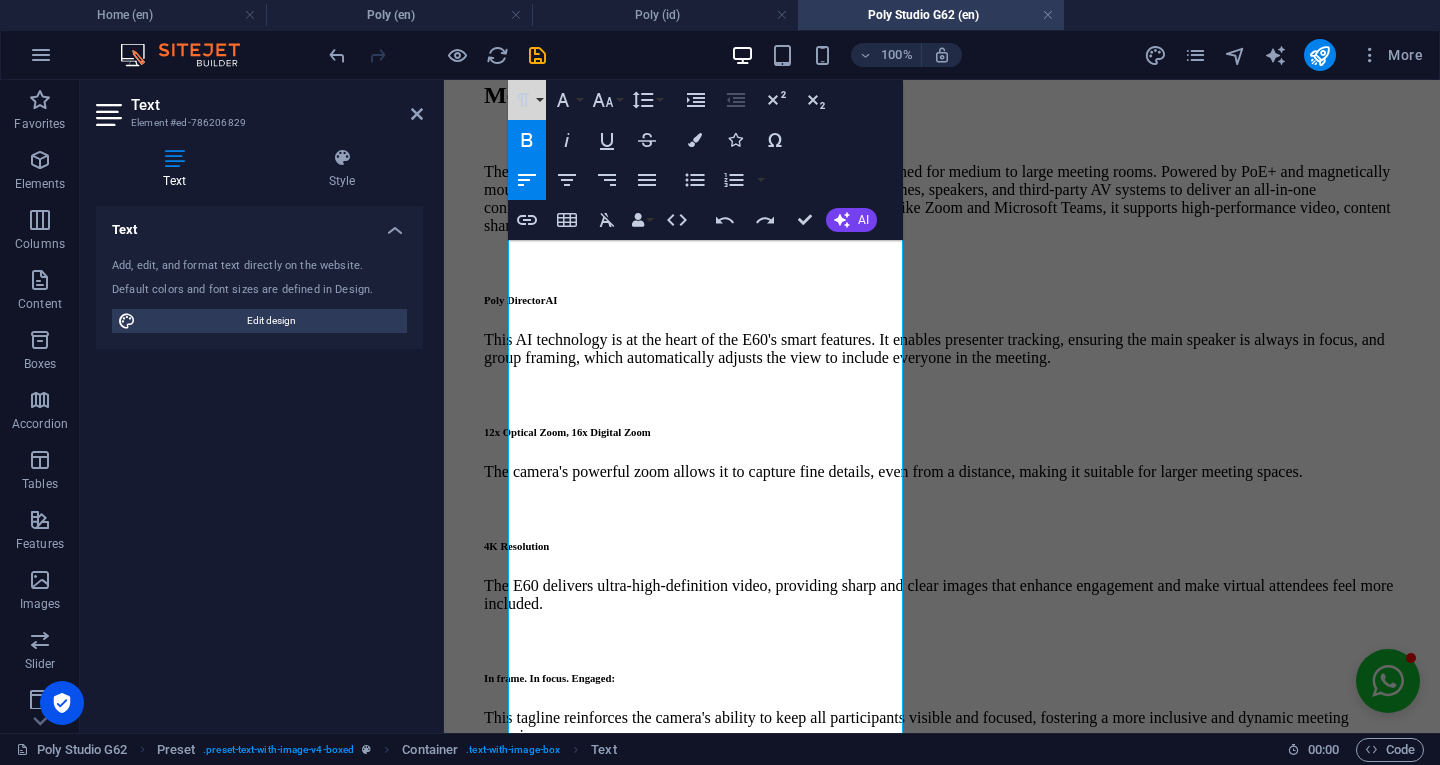 click 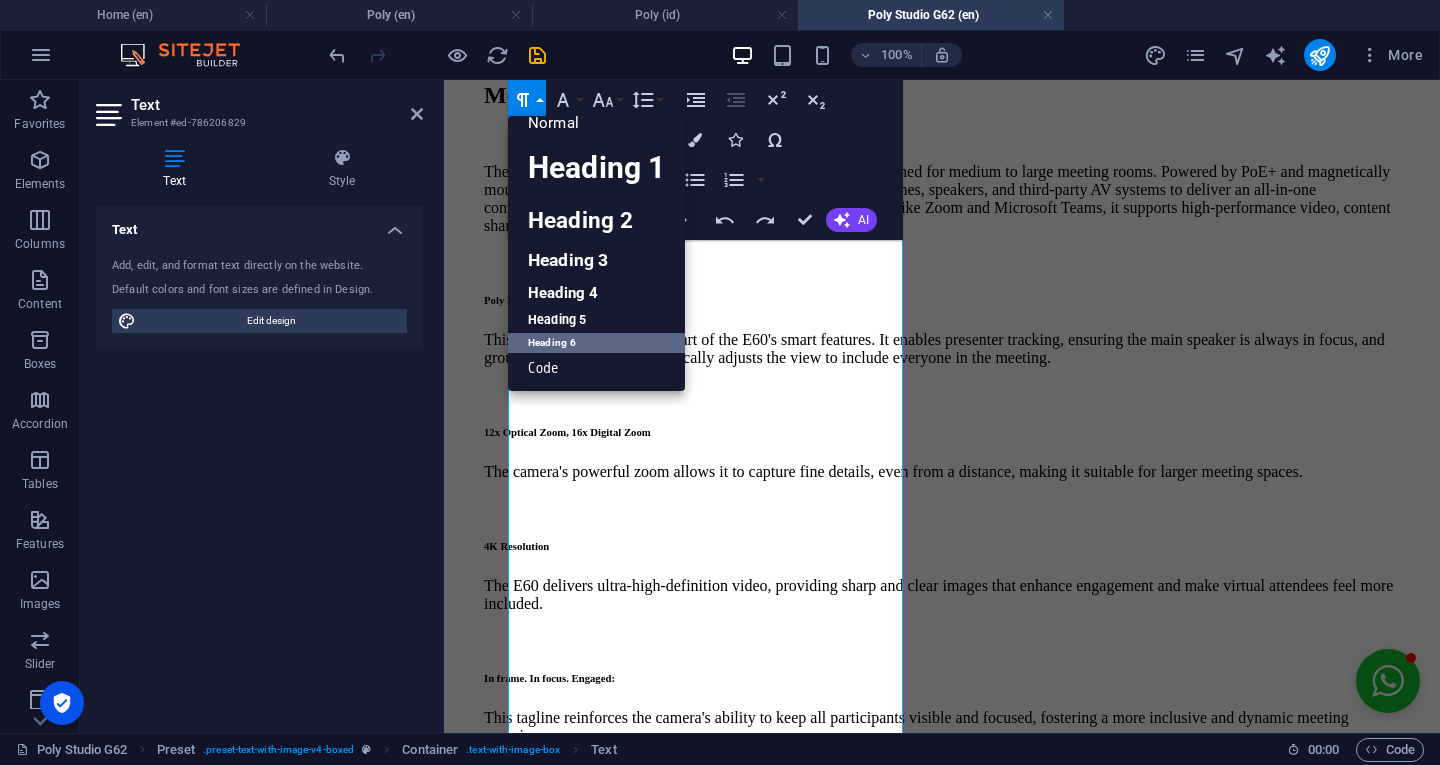 scroll, scrollTop: 16, scrollLeft: 0, axis: vertical 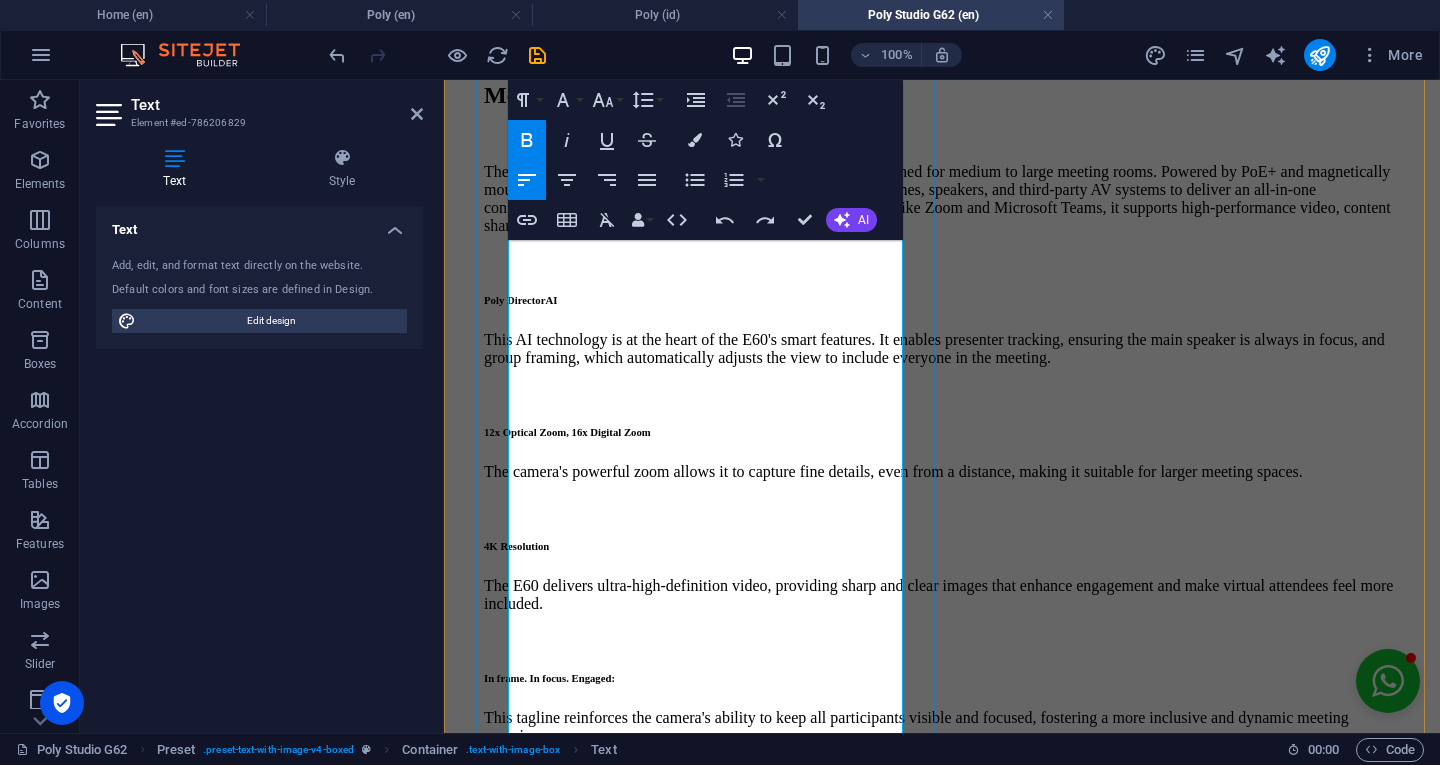 click on "This AI technology is at the heart of the E60's smart features. It enables presenter tracking, ensuring the main speaker is always in focus, and group framing, which automatically adjusts the view to include everyone in the meeting." at bounding box center [942, 349] 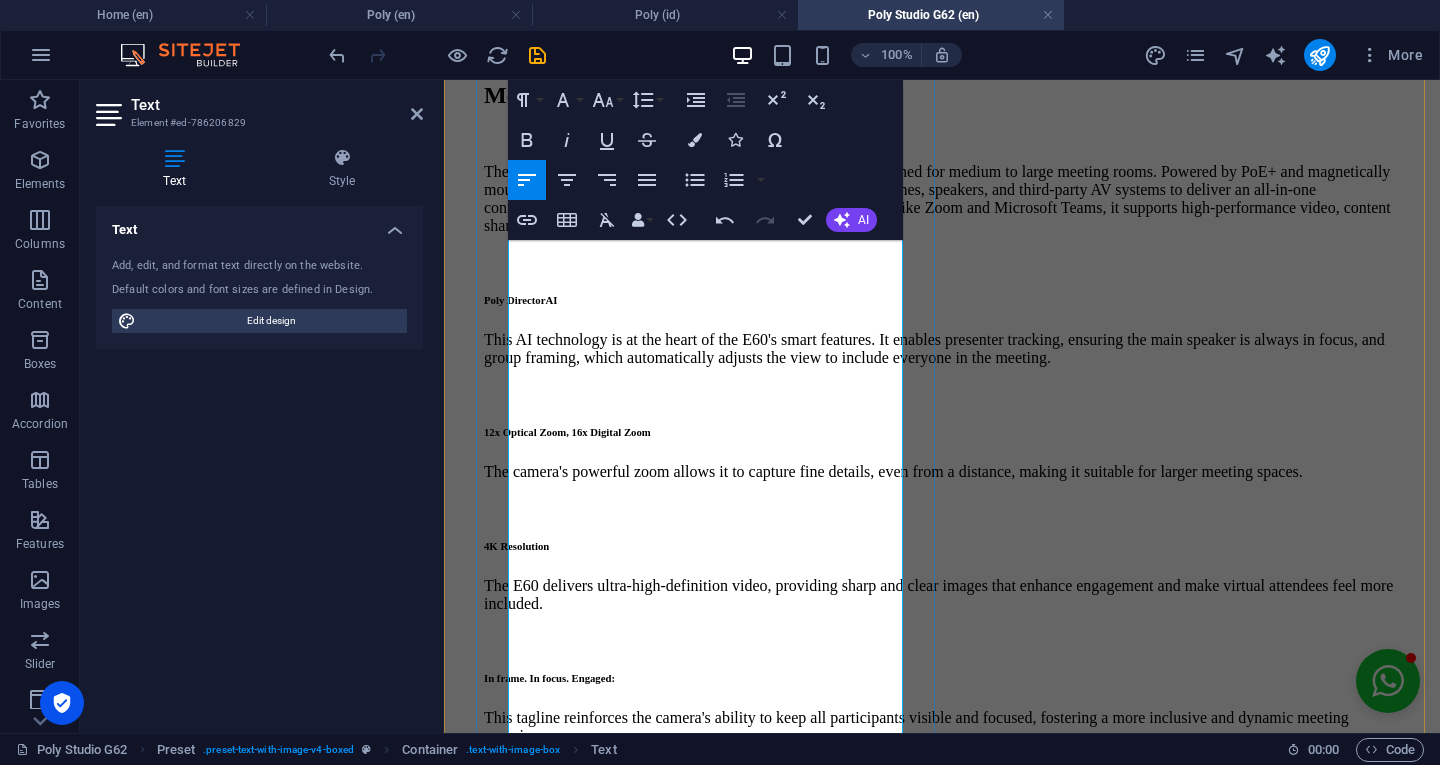 drag, startPoint x: 510, startPoint y: 316, endPoint x: 711, endPoint y: 568, distance: 322.343 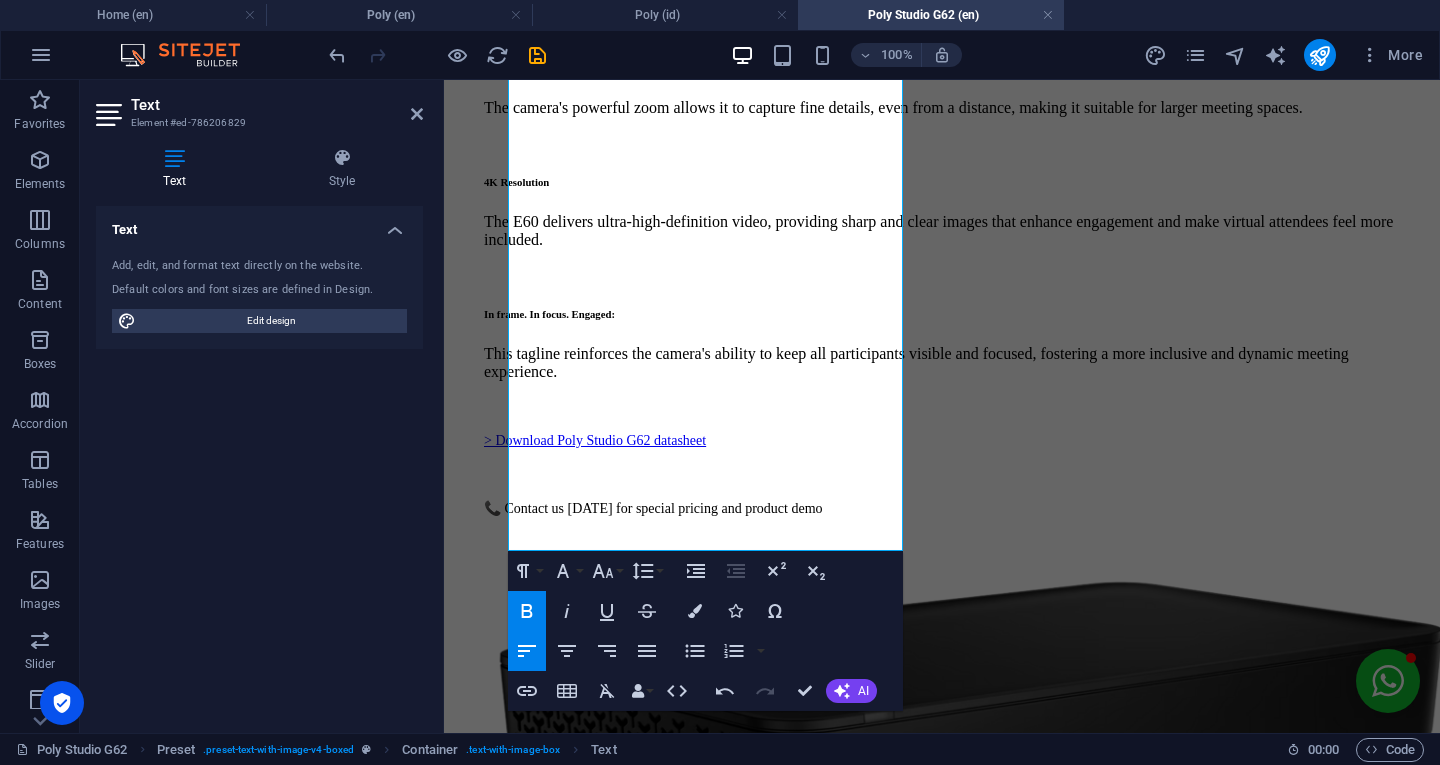 scroll, scrollTop: 781, scrollLeft: 0, axis: vertical 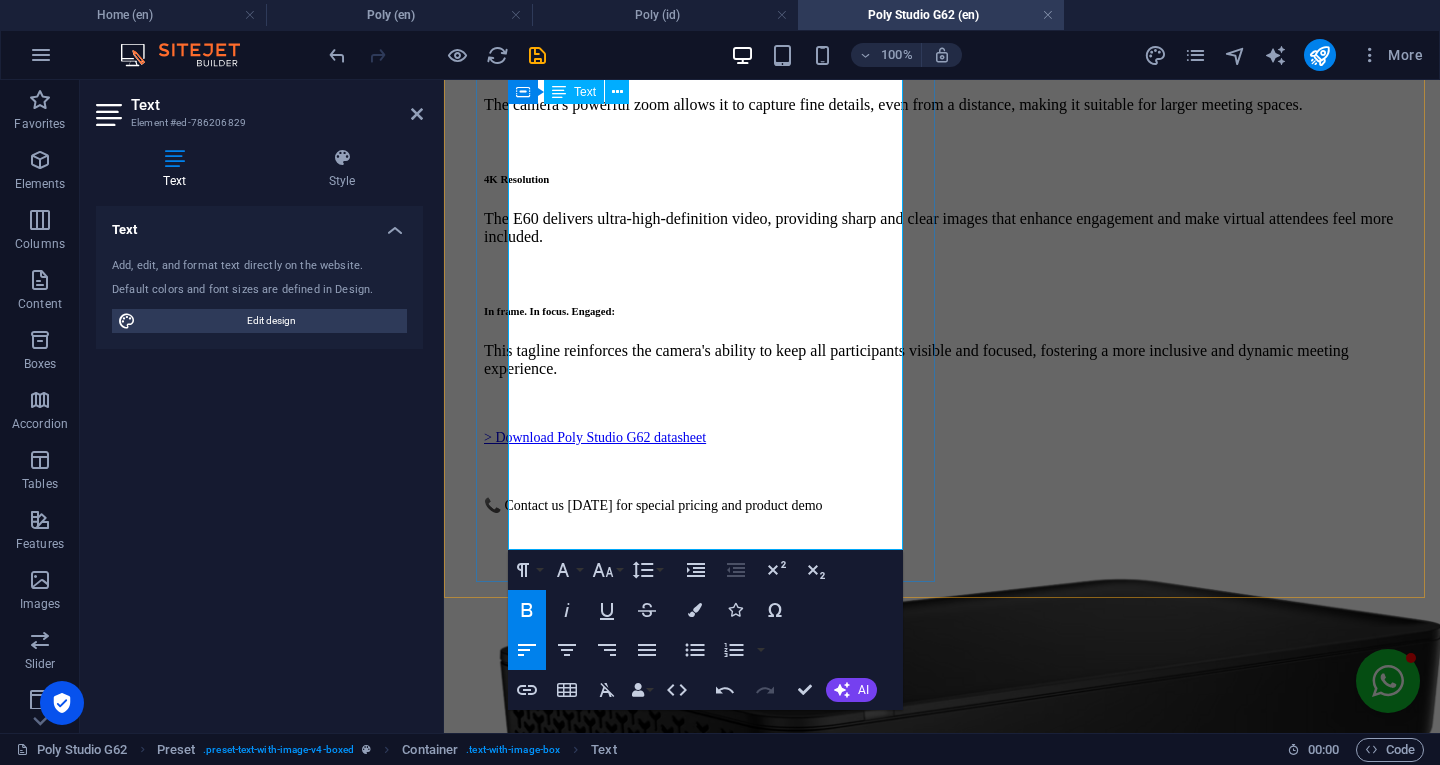 click on "This tagline reinforces the camera's ability to keep all participants visible and focused, fostering a more inclusive and dynamic meeting experience." at bounding box center (942, 360) 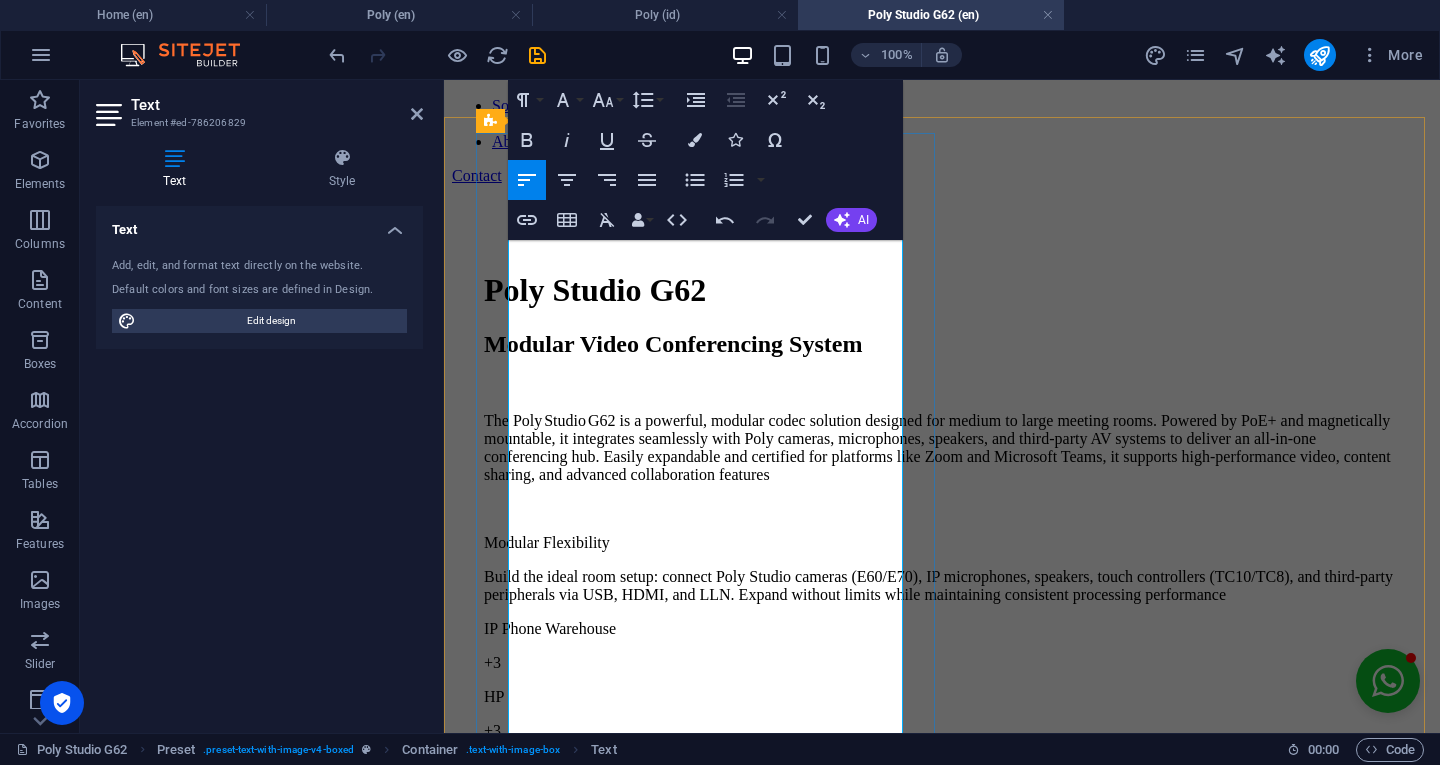 scroll, scrollTop: 162, scrollLeft: 0, axis: vertical 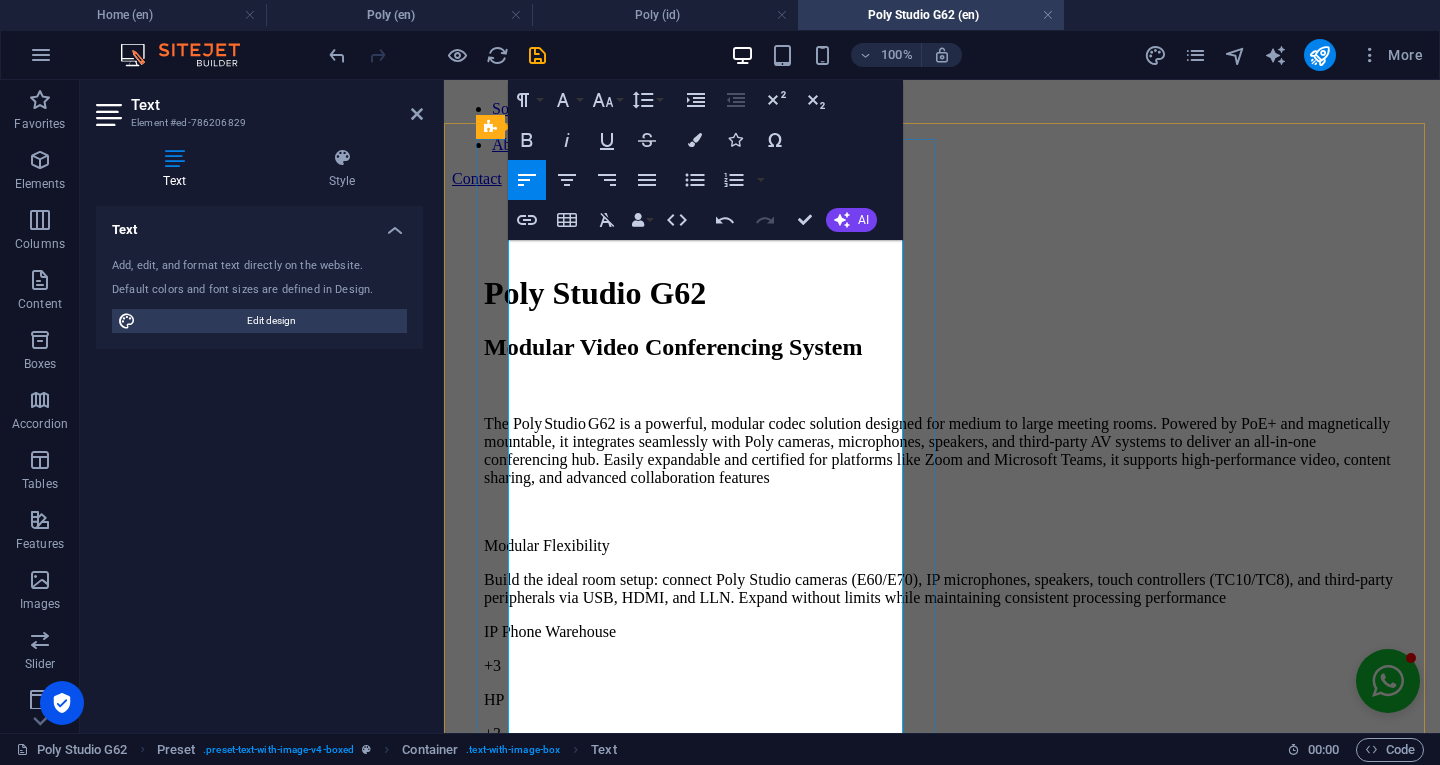 click on "Modular Flexibility" at bounding box center (942, 546) 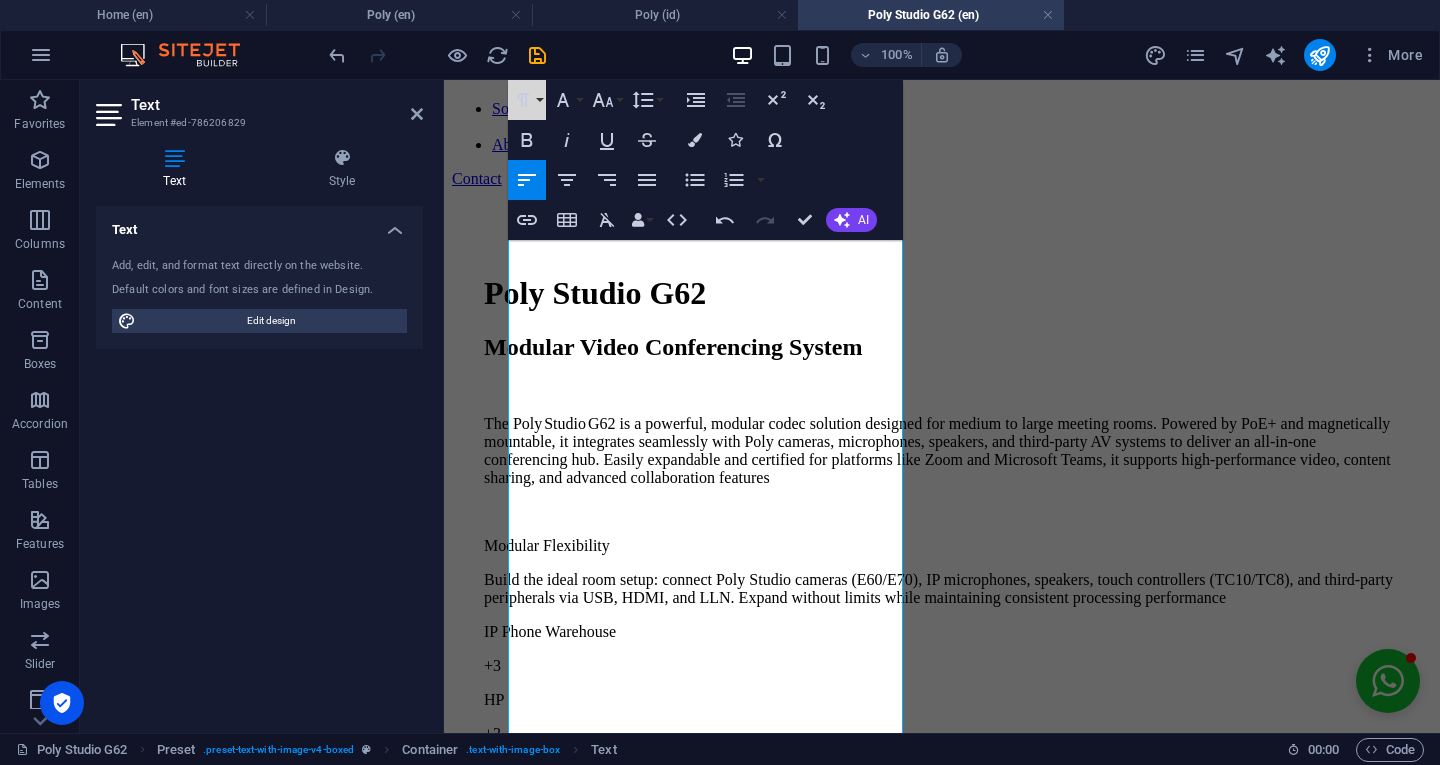 click on "Paragraph Format" at bounding box center [527, 100] 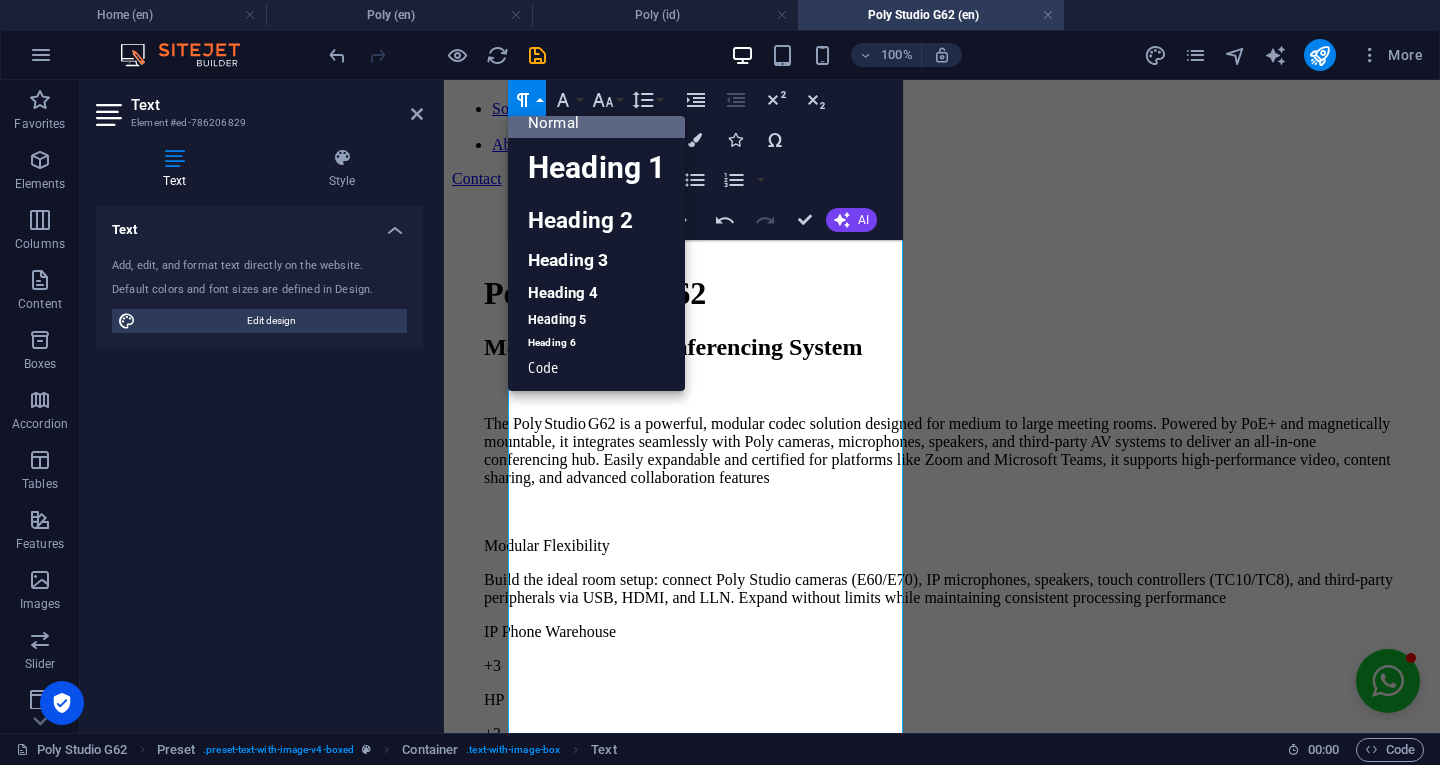 click on "Heading 6" at bounding box center (596, 343) 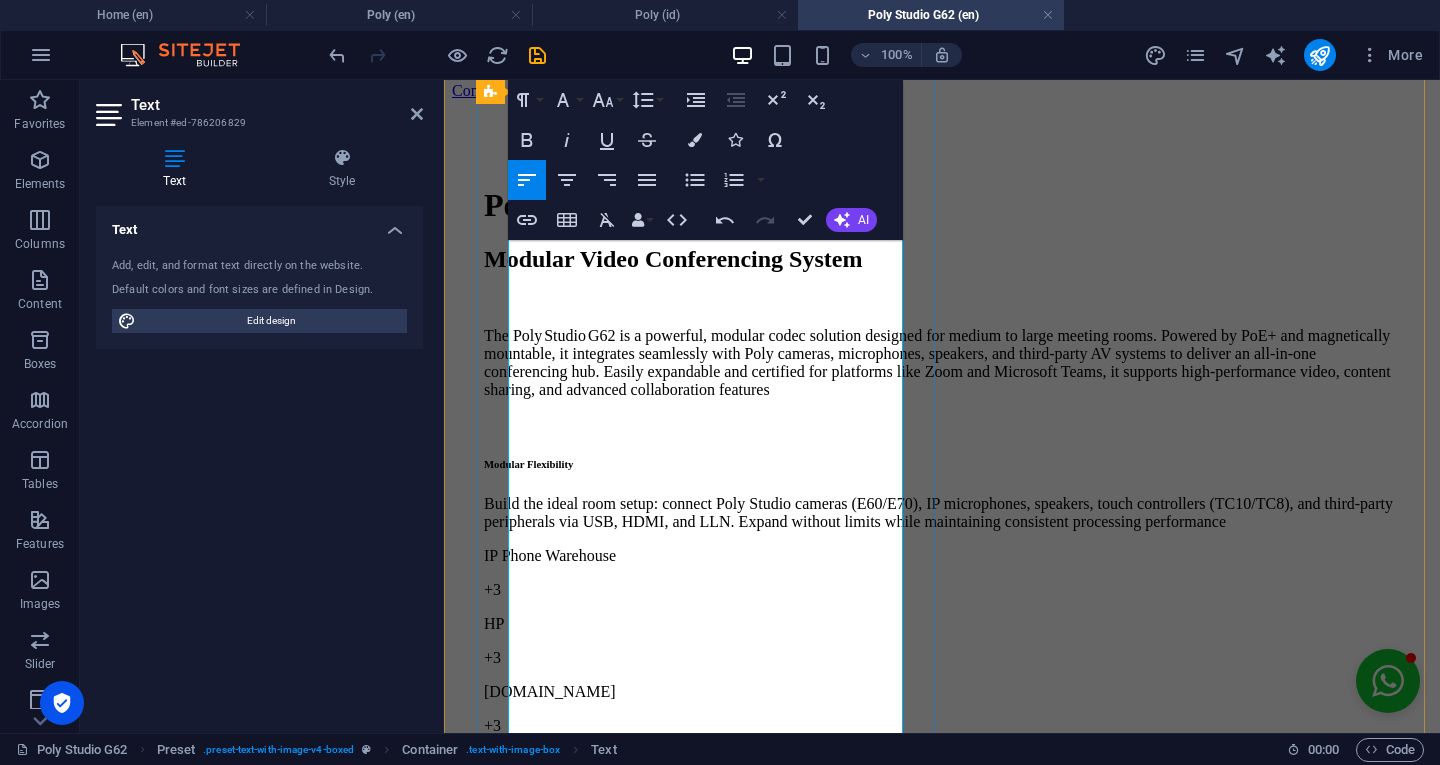 scroll, scrollTop: 274, scrollLeft: 0, axis: vertical 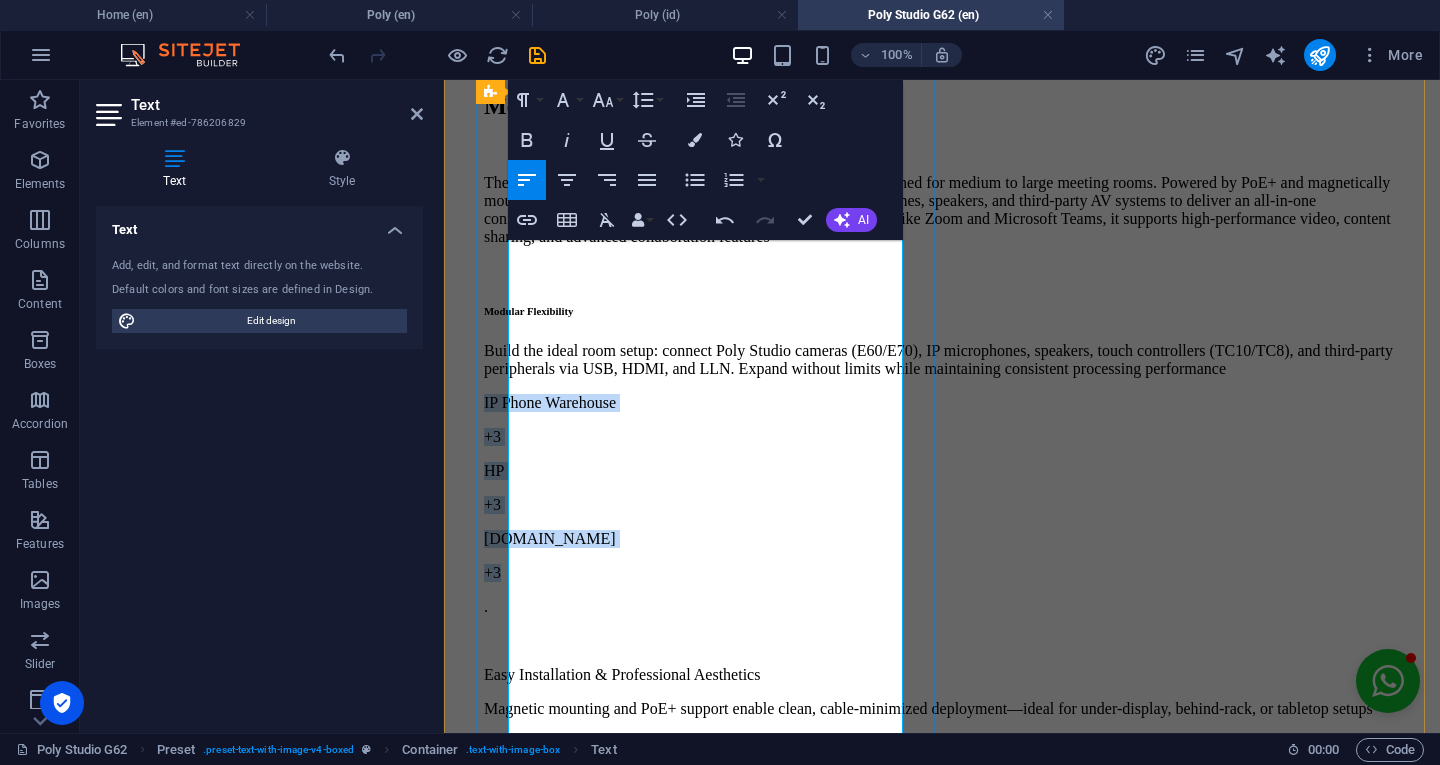 drag, startPoint x: 570, startPoint y: 598, endPoint x: 505, endPoint y: 481, distance: 133.84319 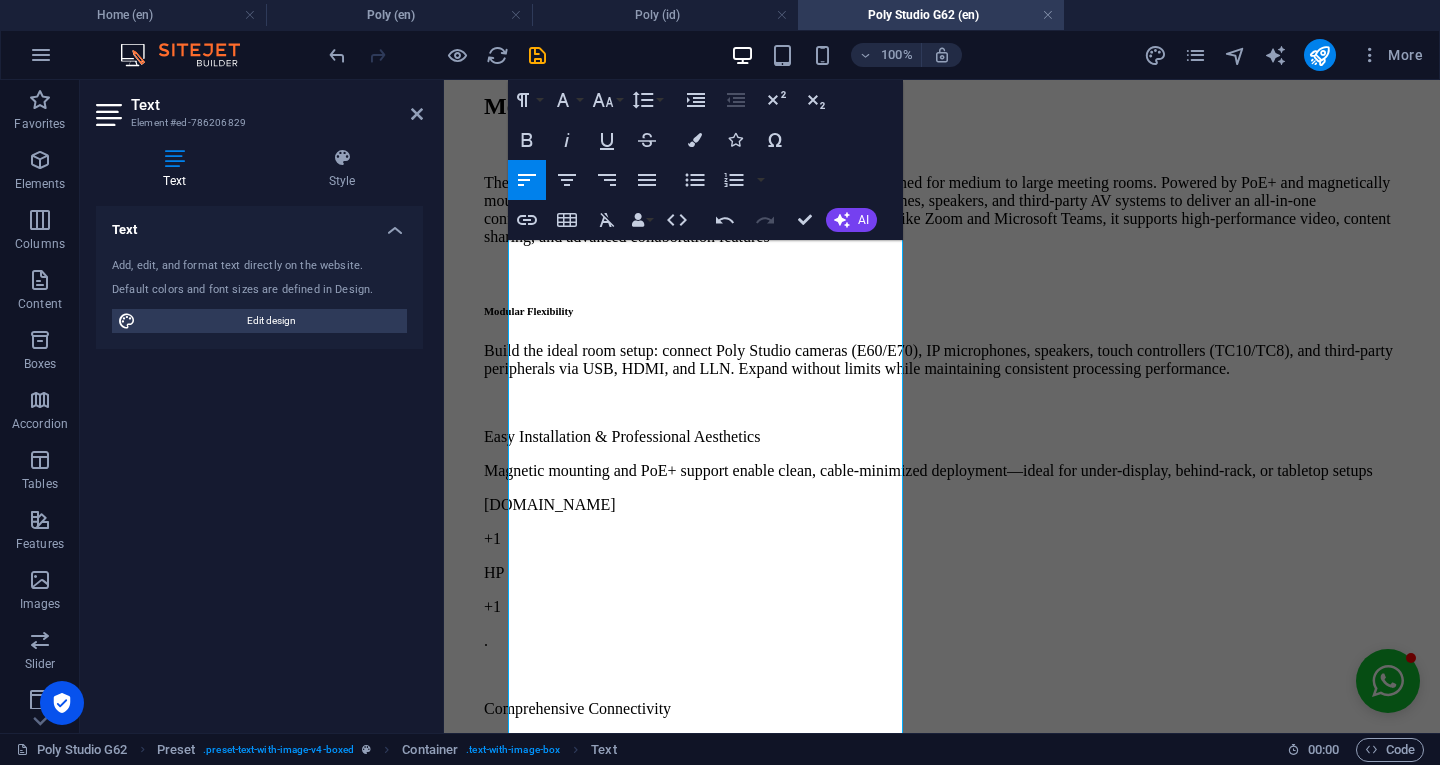 click 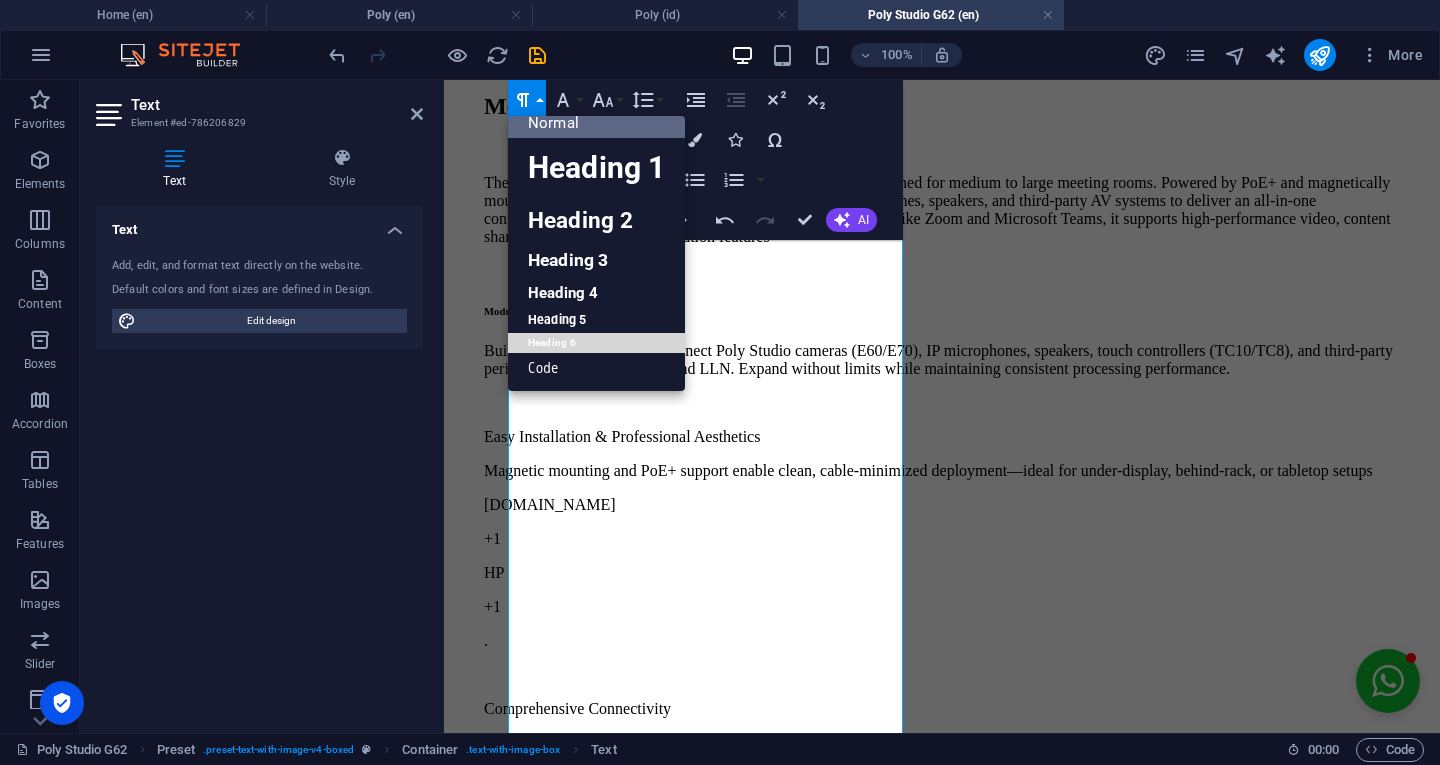 click on "Heading 6" at bounding box center (596, 343) 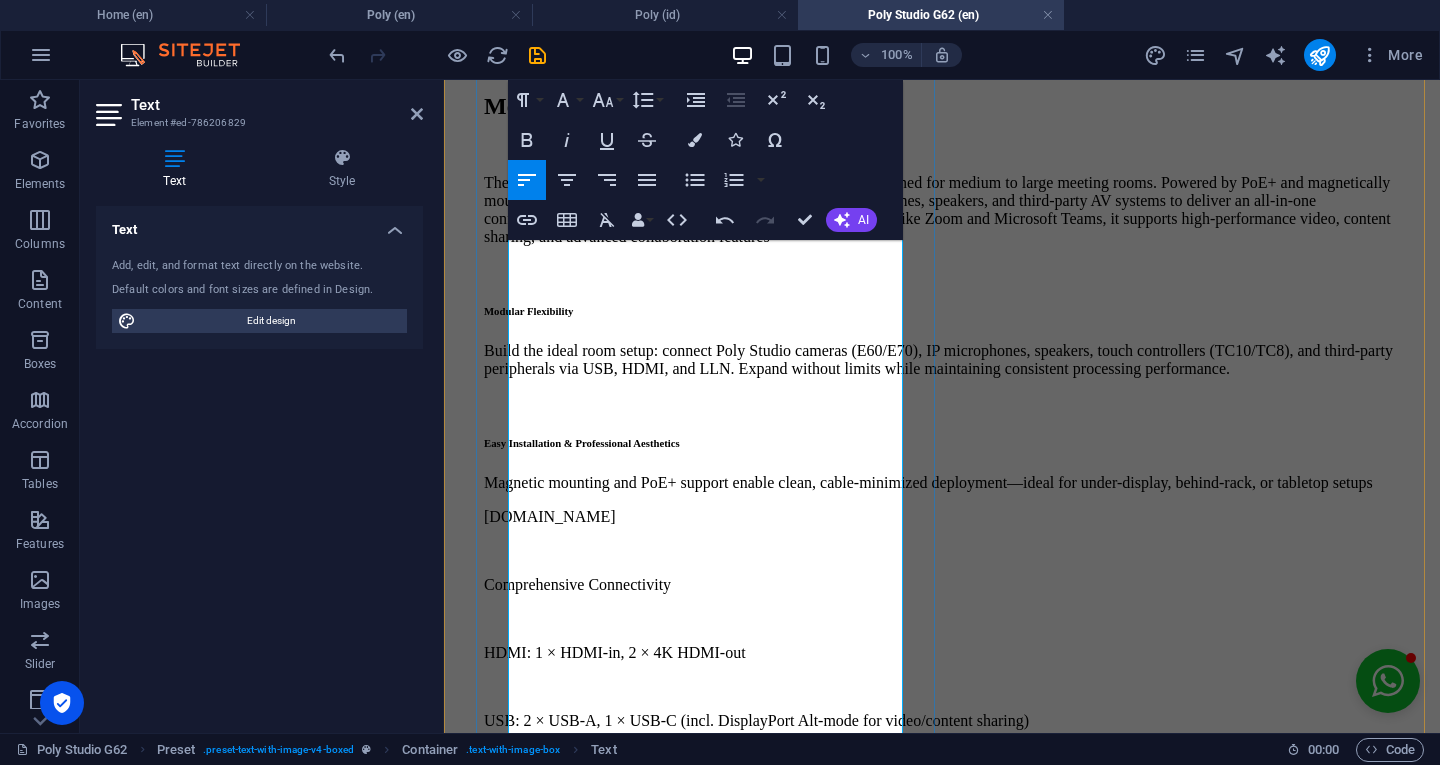 type 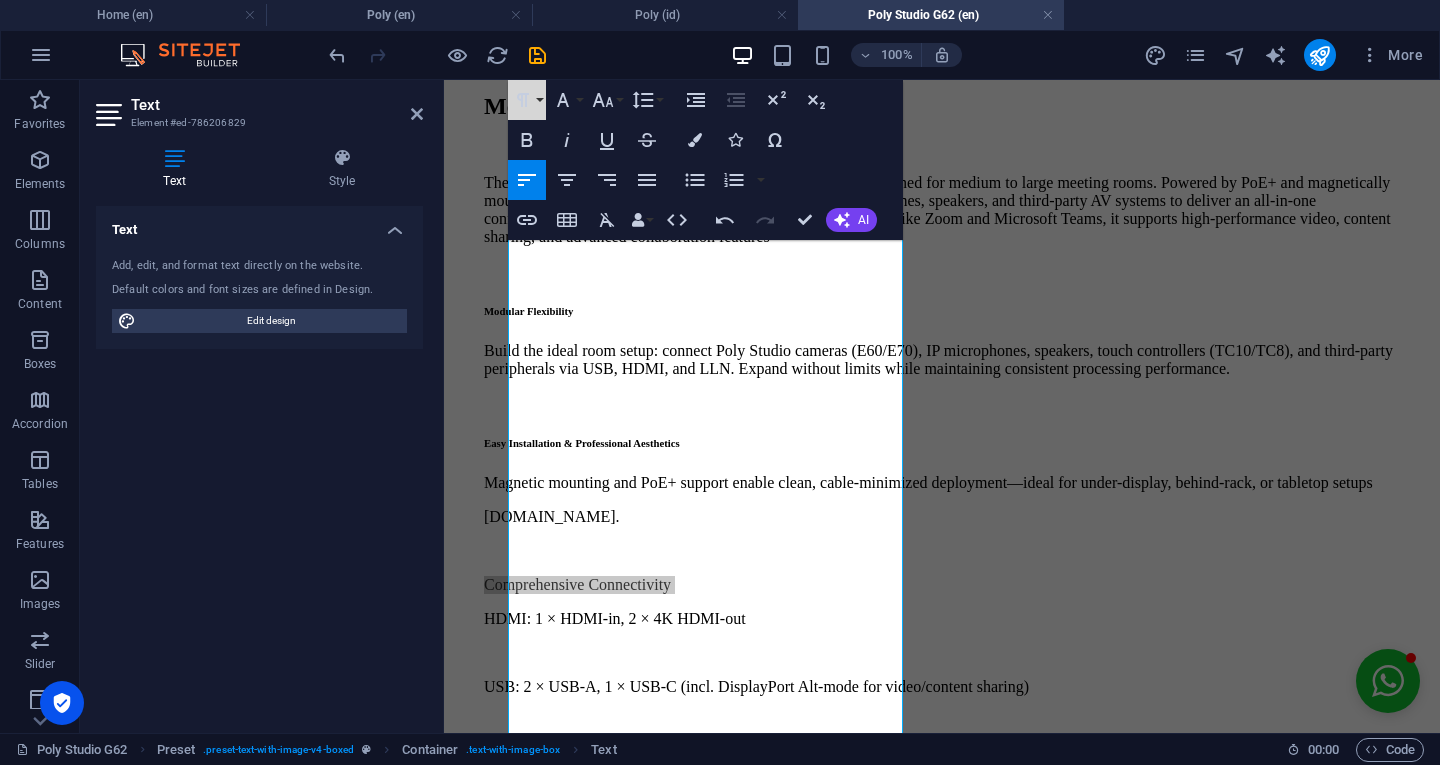 click 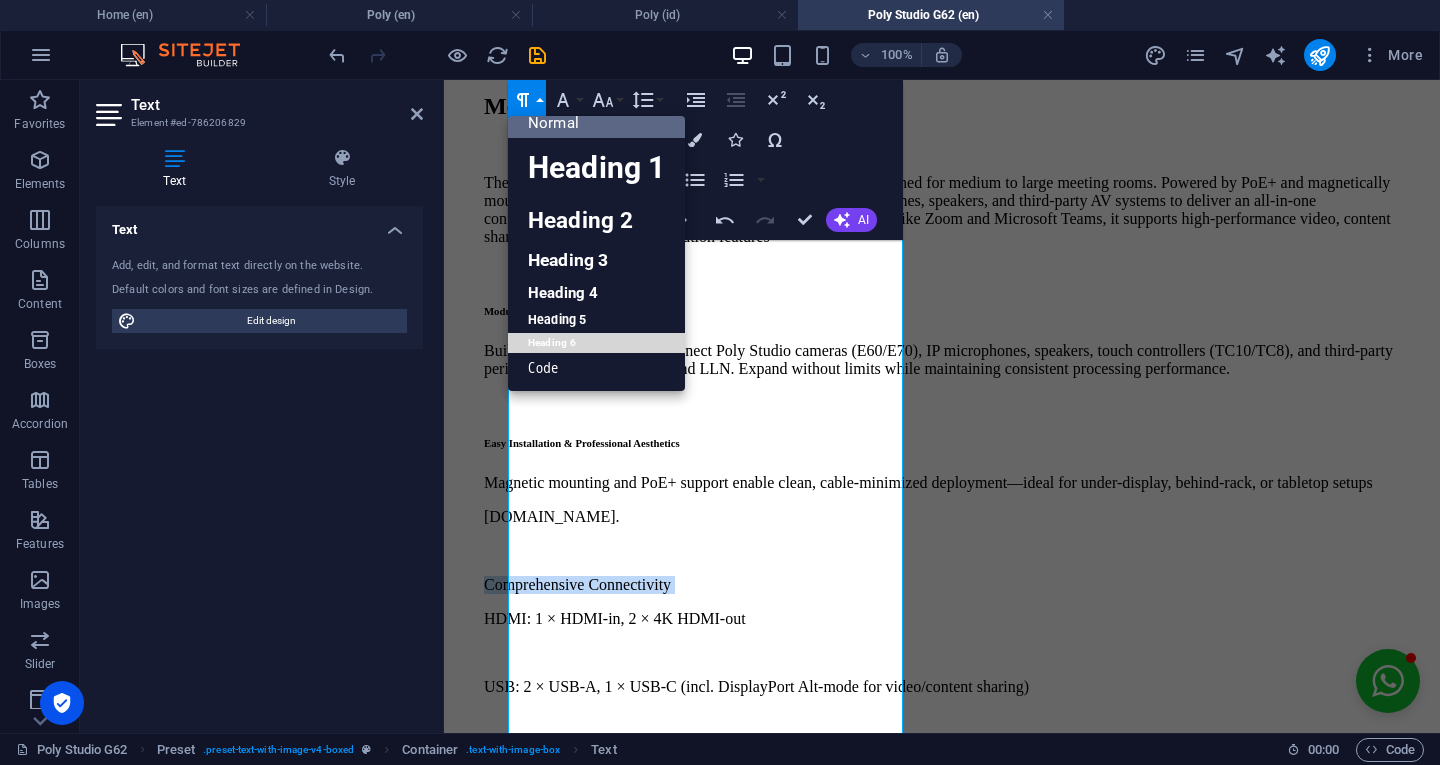 click on "Heading 6" at bounding box center [596, 343] 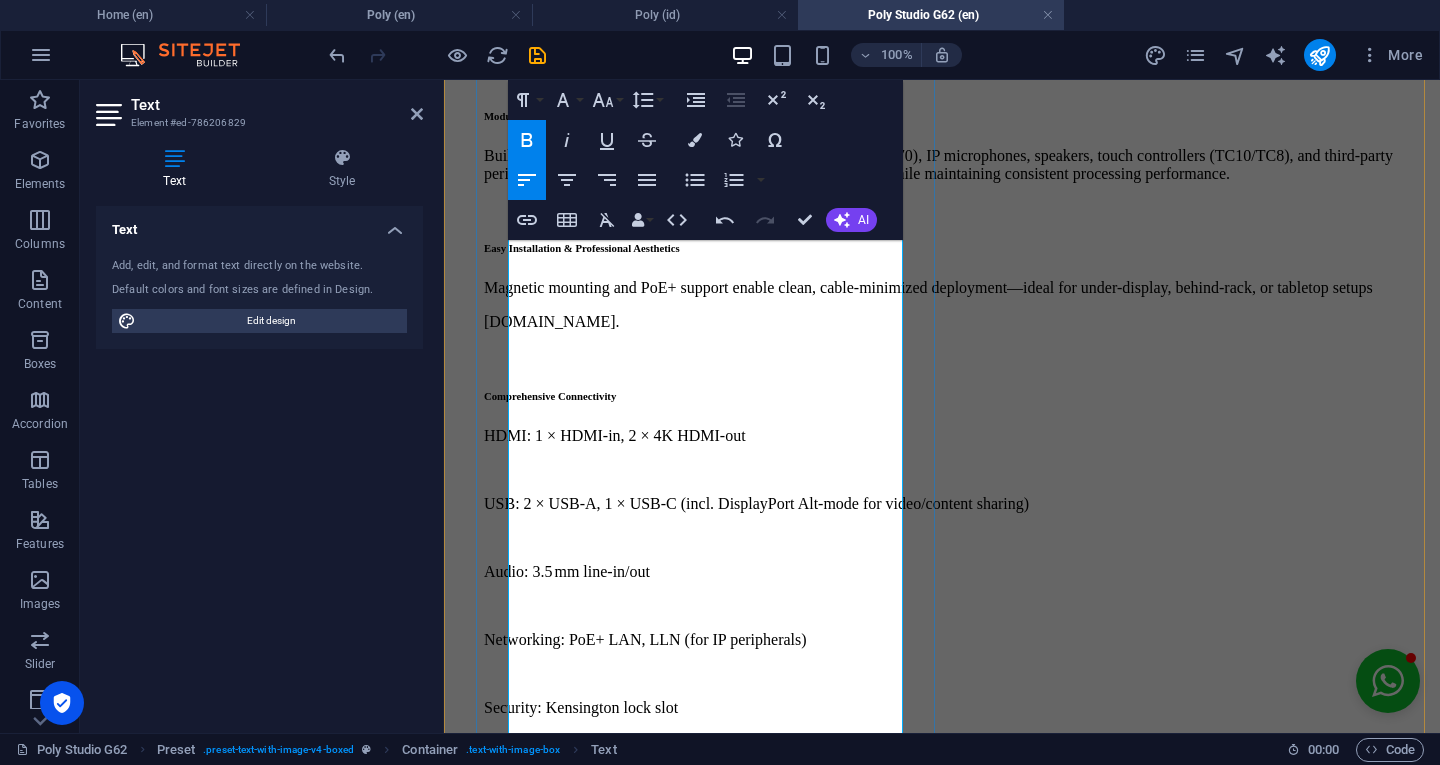 scroll, scrollTop: 627, scrollLeft: 0, axis: vertical 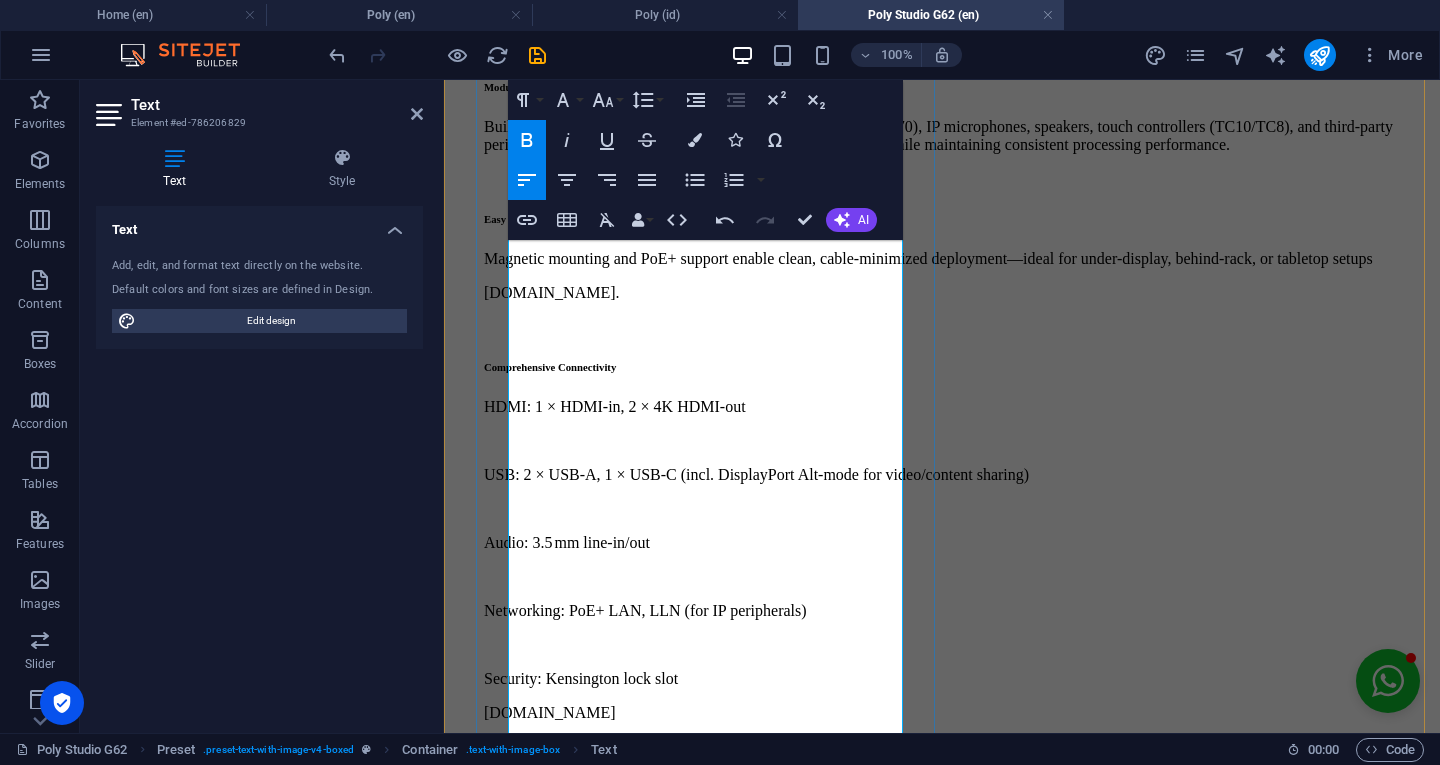 click on "HDMI: 1 × HDMI-in, 2 × 4K HDMI-out" at bounding box center [942, 407] 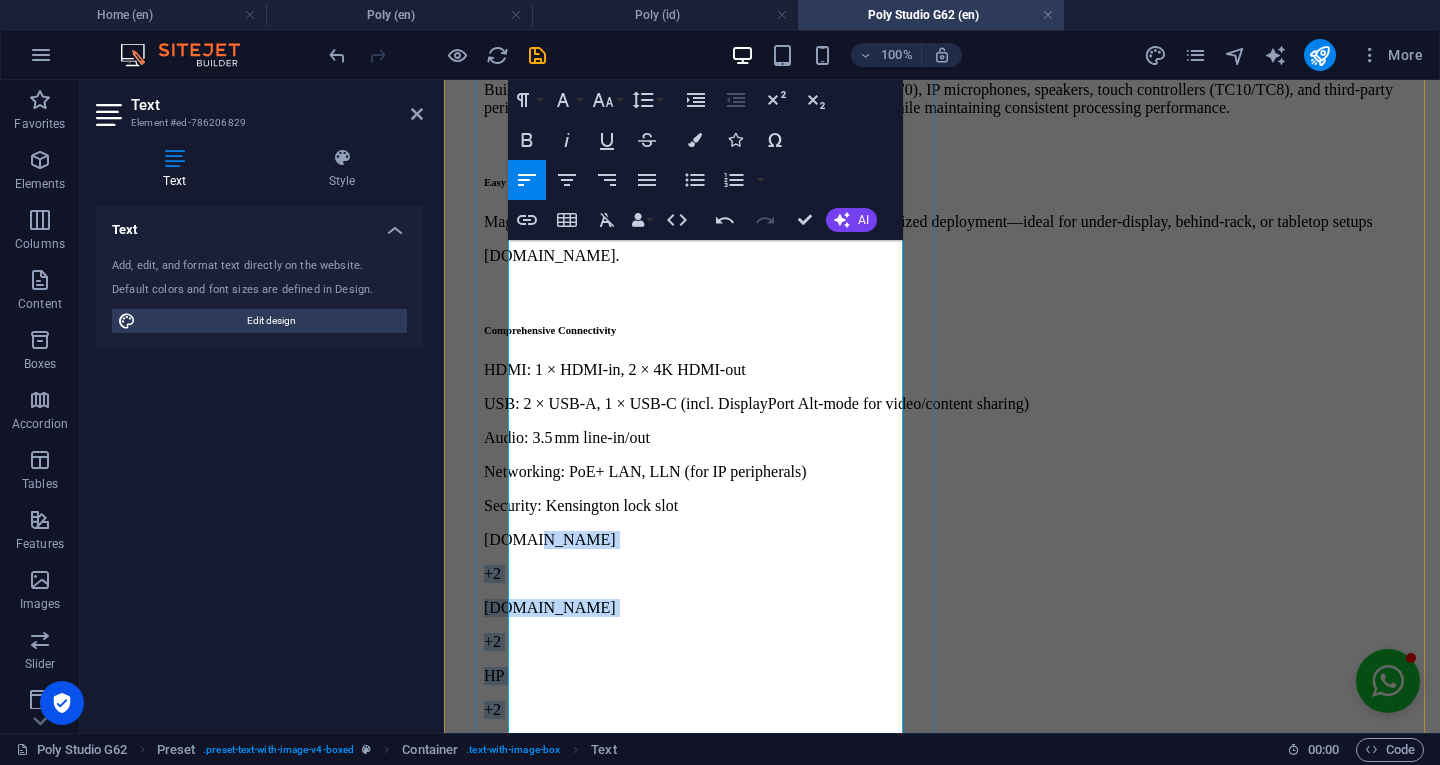scroll, scrollTop: 688, scrollLeft: 0, axis: vertical 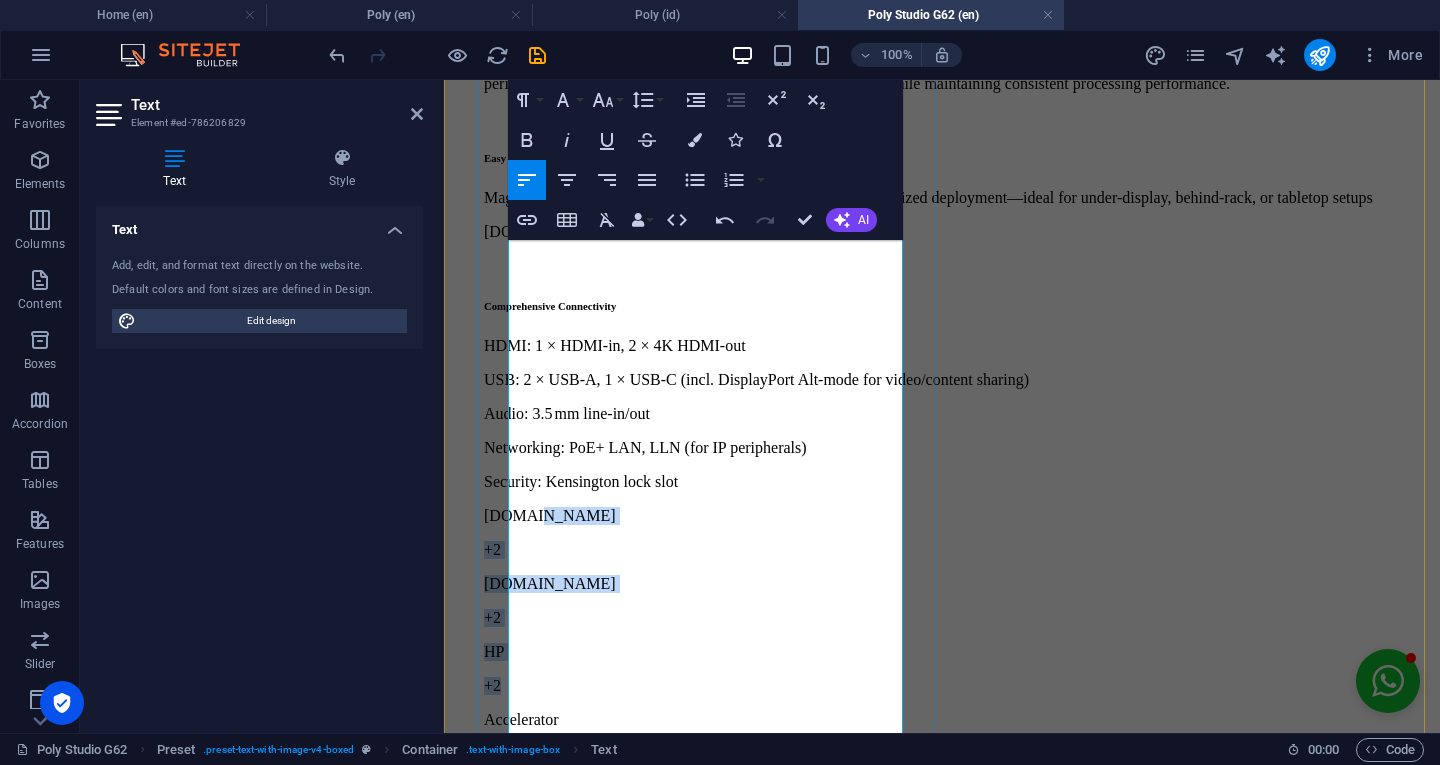 click on "[DOMAIN_NAME]" at bounding box center (942, 516) 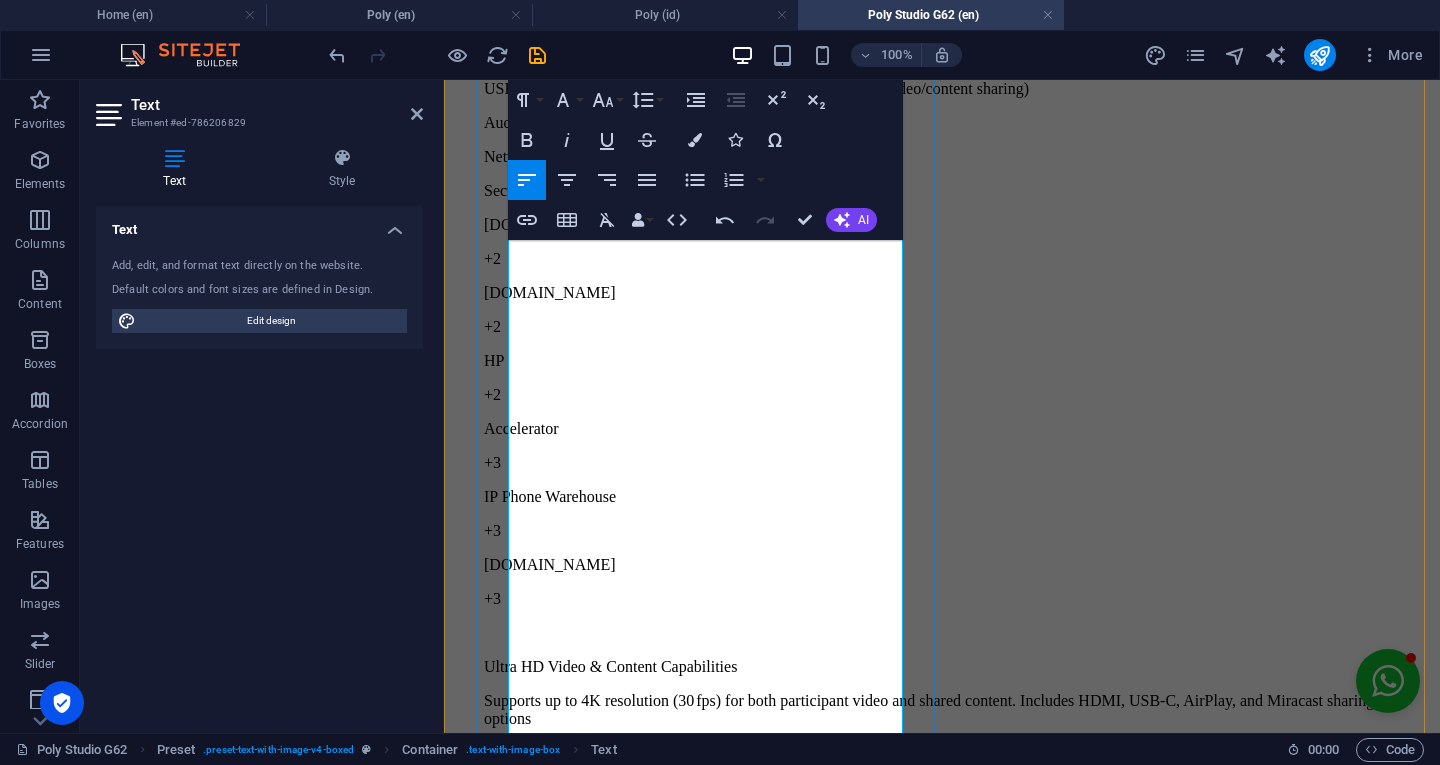 scroll, scrollTop: 980, scrollLeft: 0, axis: vertical 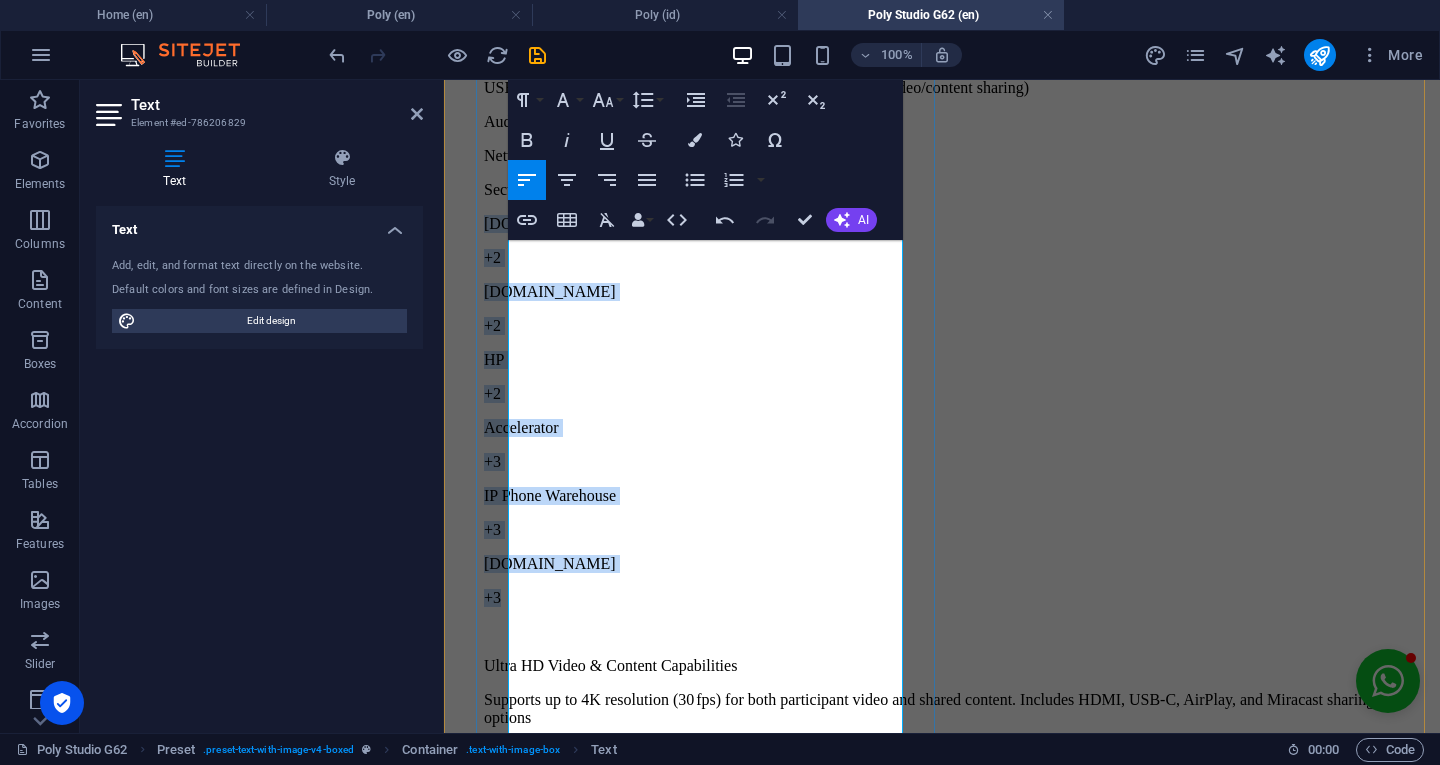 click on "+3" at bounding box center [942, 598] 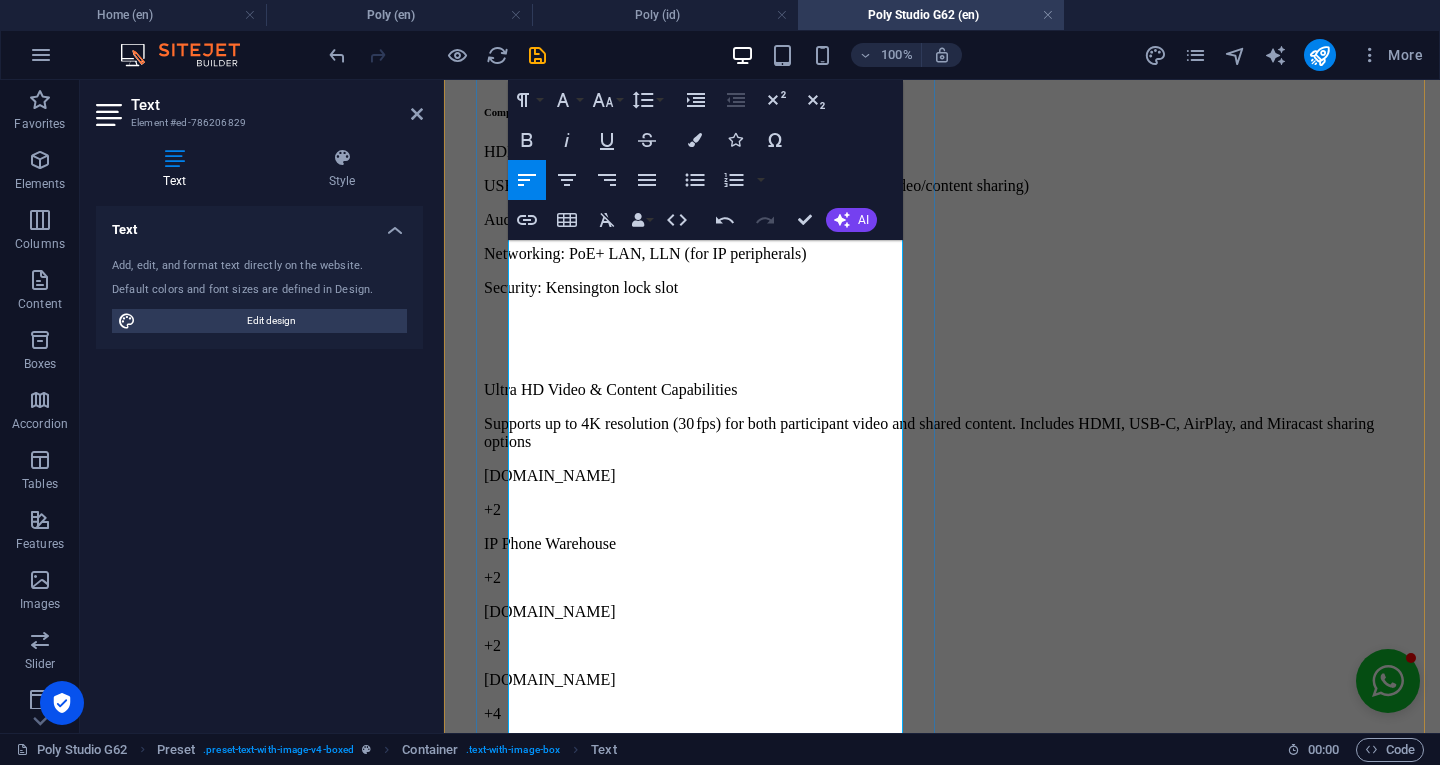 scroll, scrollTop: 881, scrollLeft: 0, axis: vertical 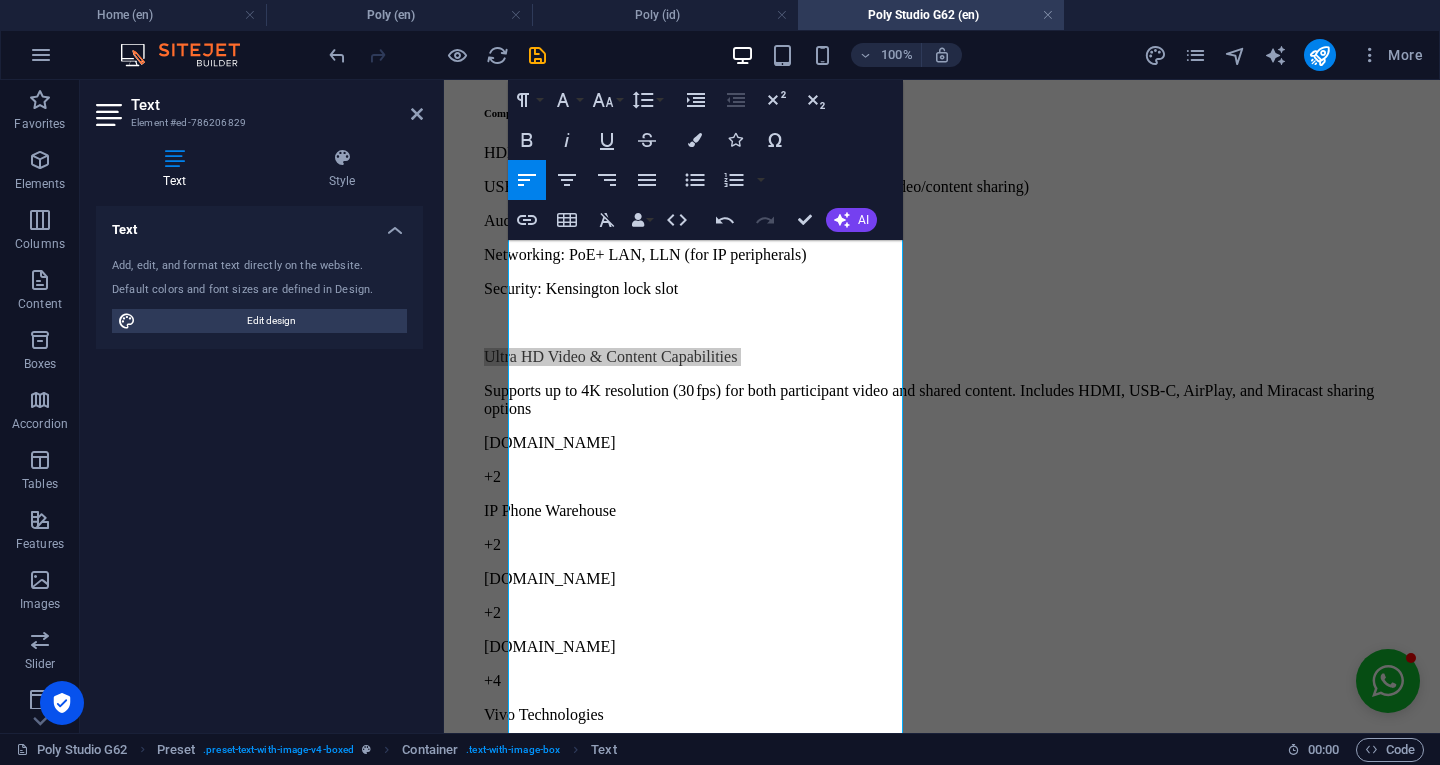 click 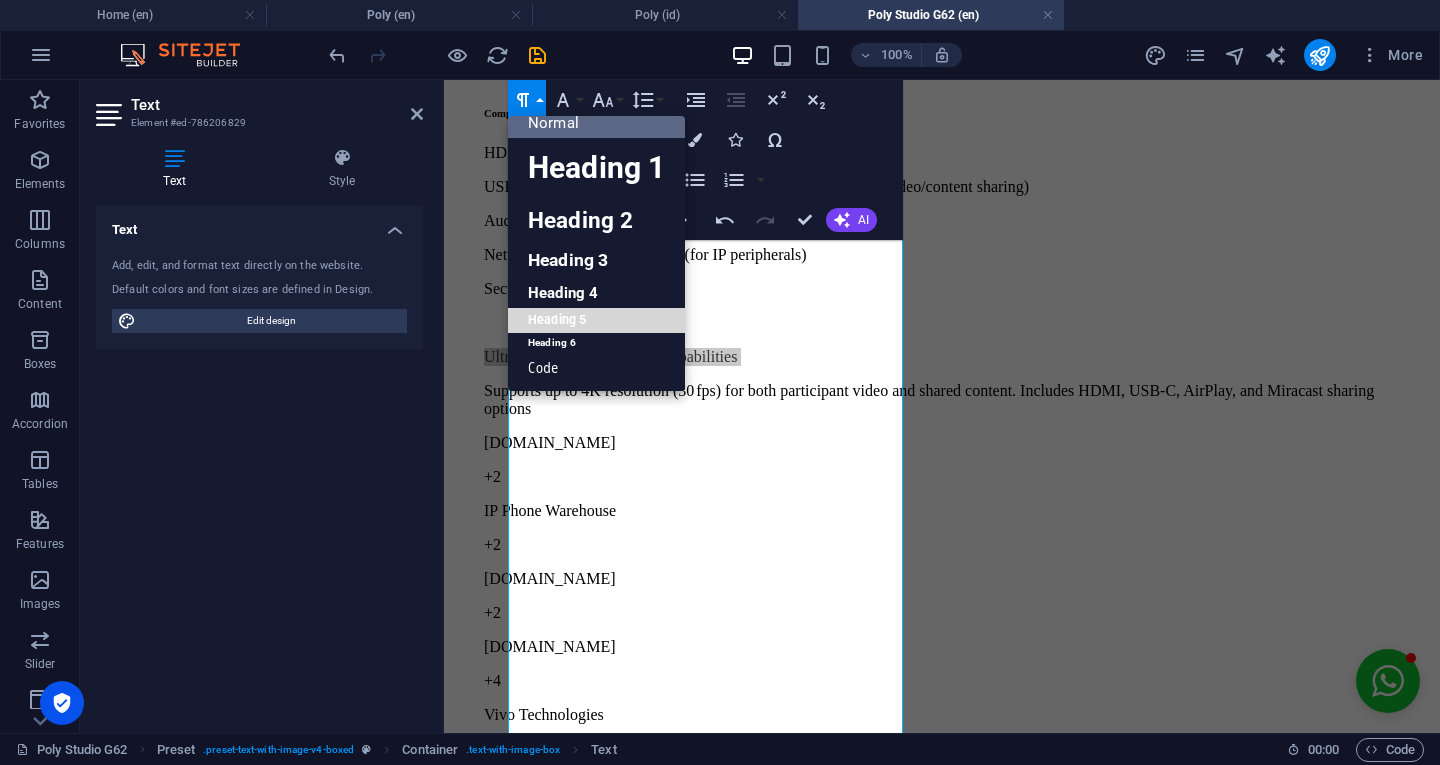 drag, startPoint x: 572, startPoint y: 325, endPoint x: 571, endPoint y: 339, distance: 14.035668 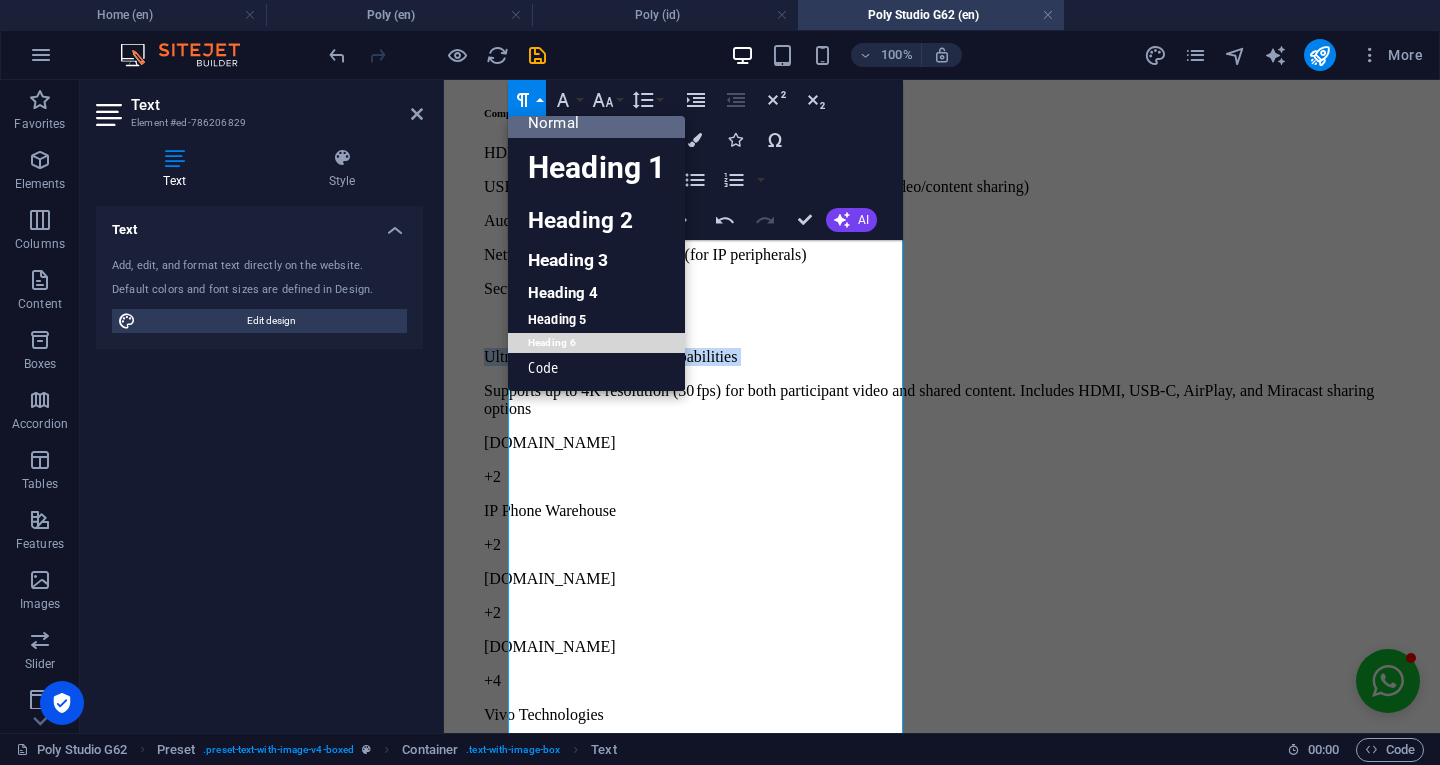 click on "Heading 6" at bounding box center (596, 343) 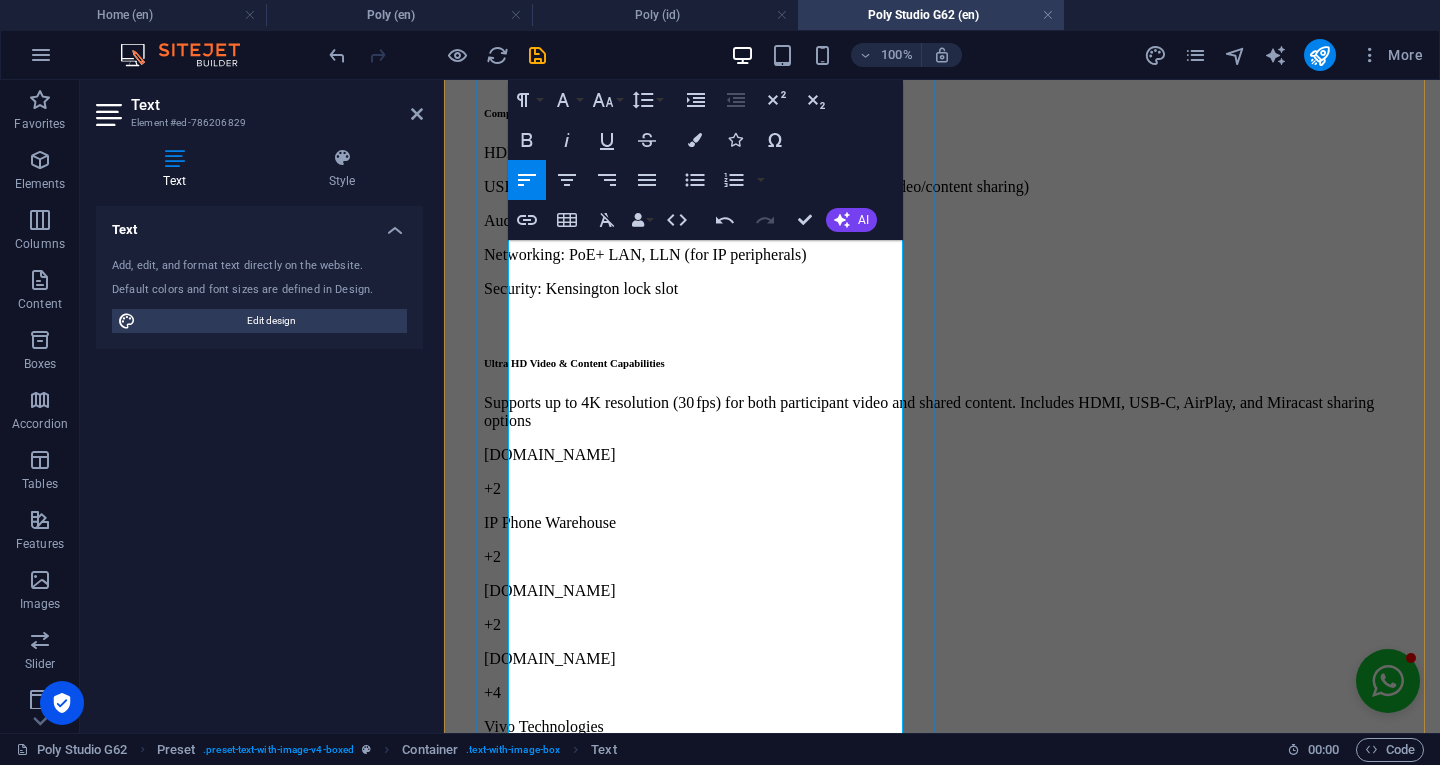 click on "+2" at bounding box center (942, 489) 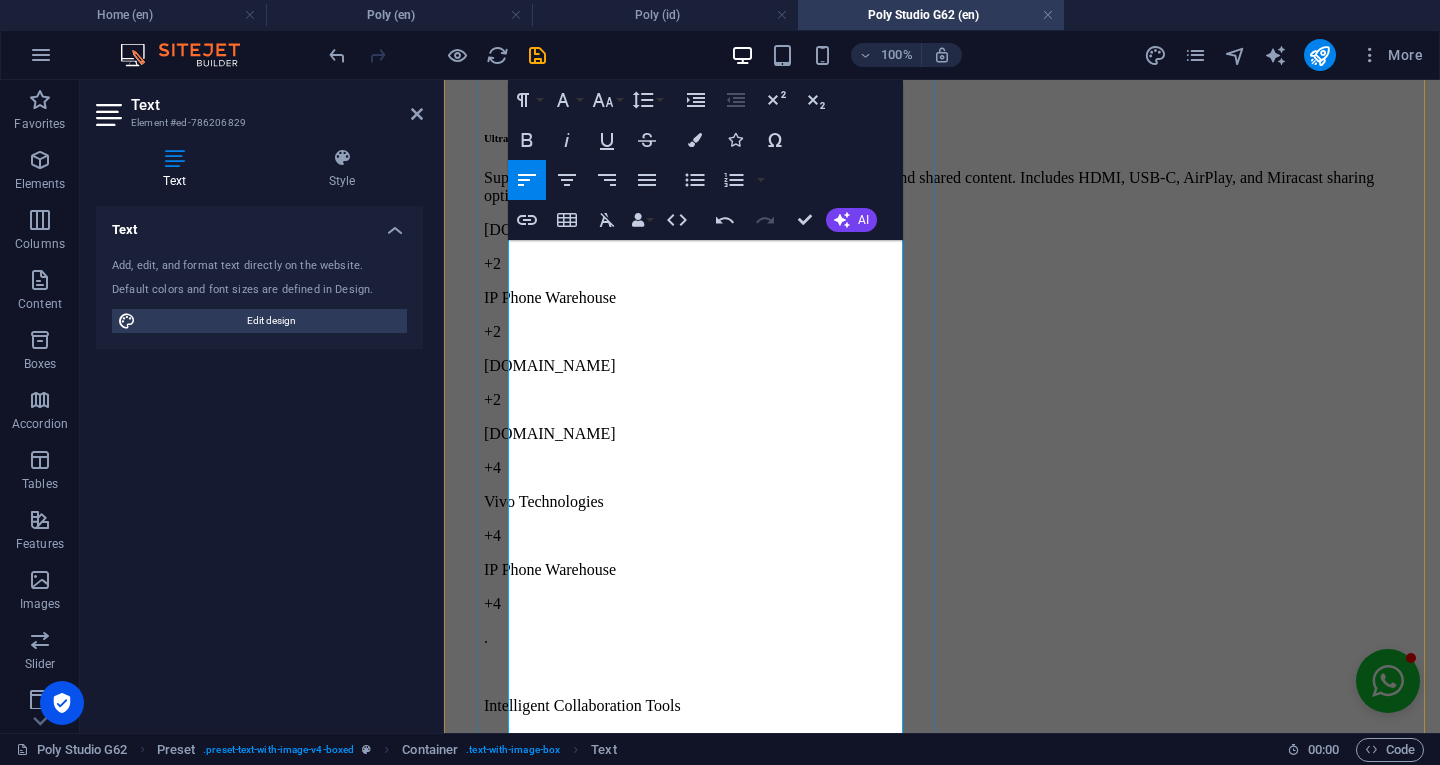scroll, scrollTop: 1107, scrollLeft: 0, axis: vertical 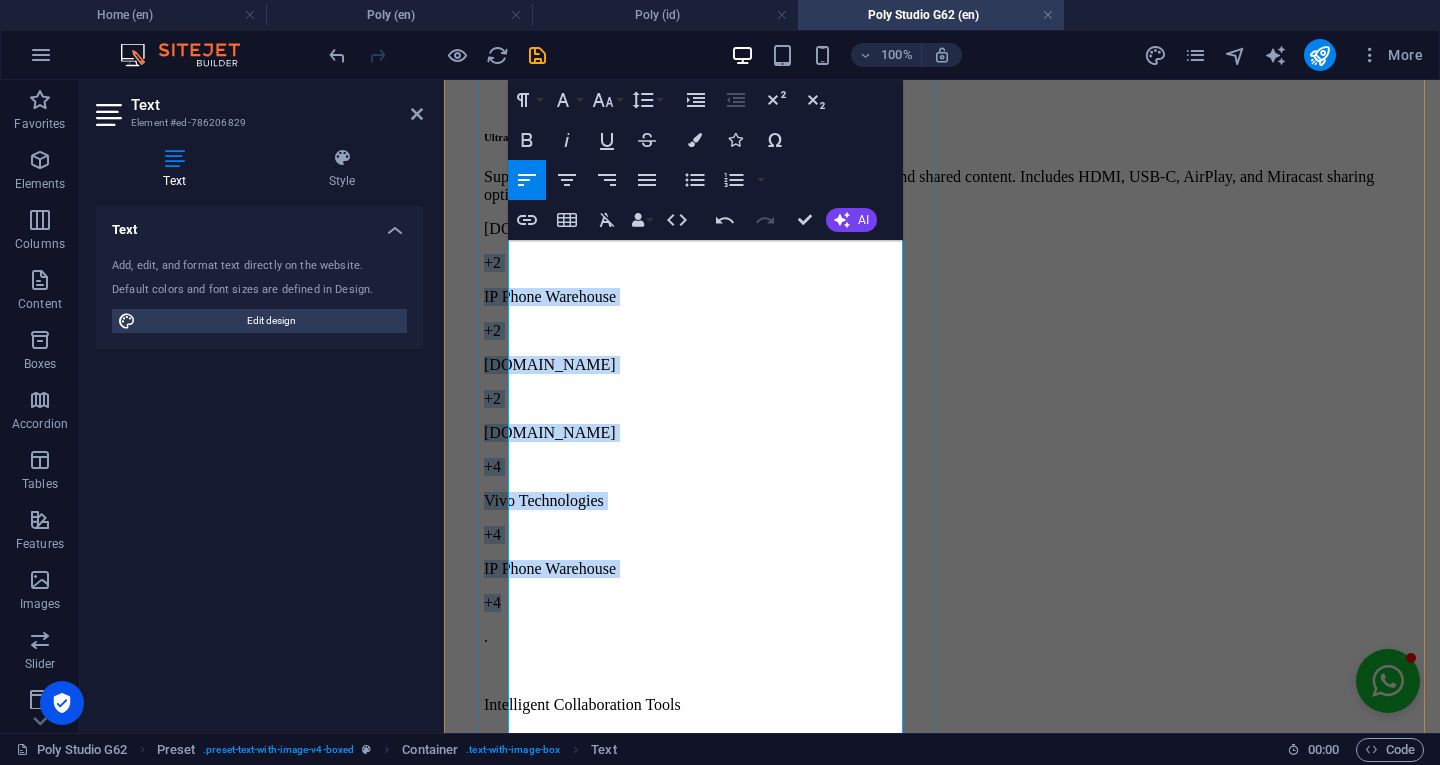 click on "+4" at bounding box center (942, 603) 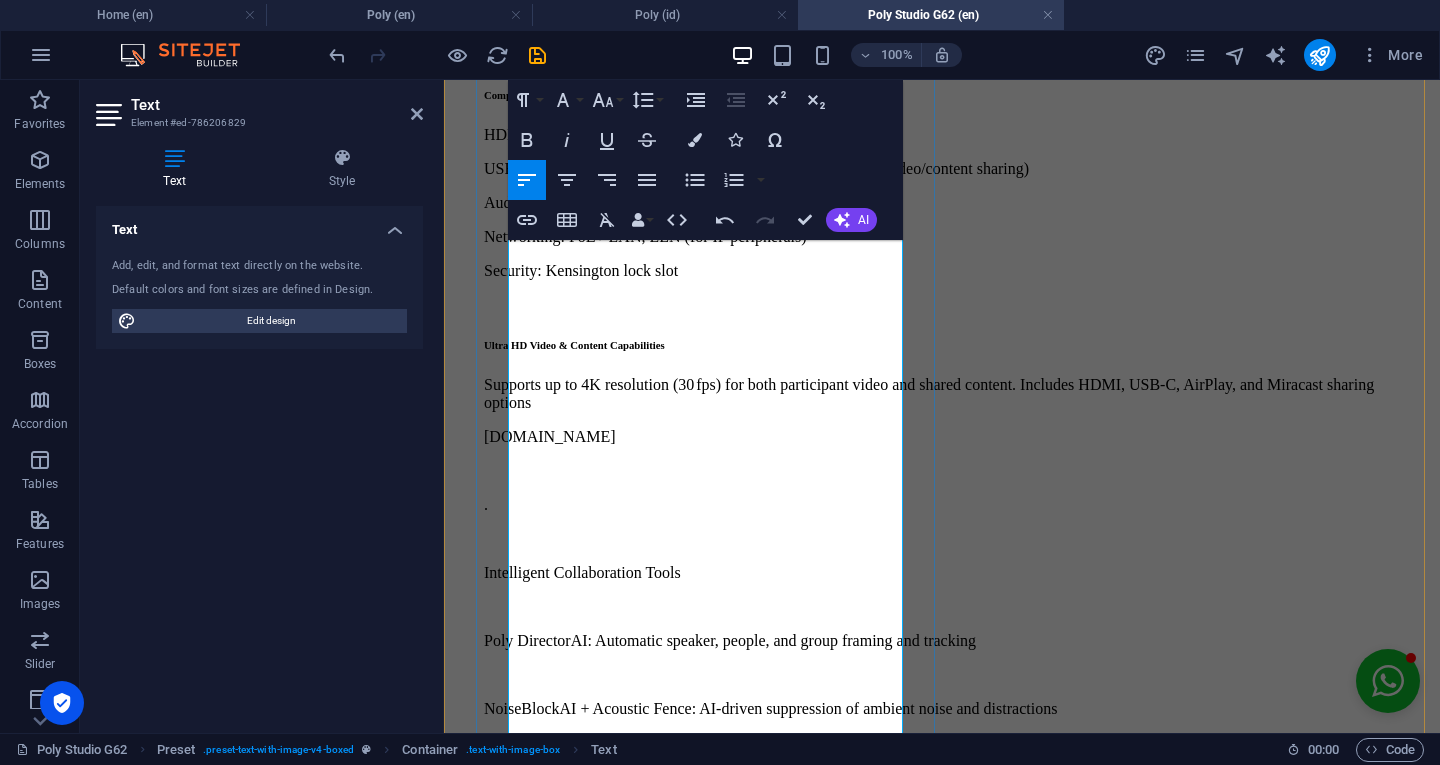 scroll, scrollTop: 898, scrollLeft: 0, axis: vertical 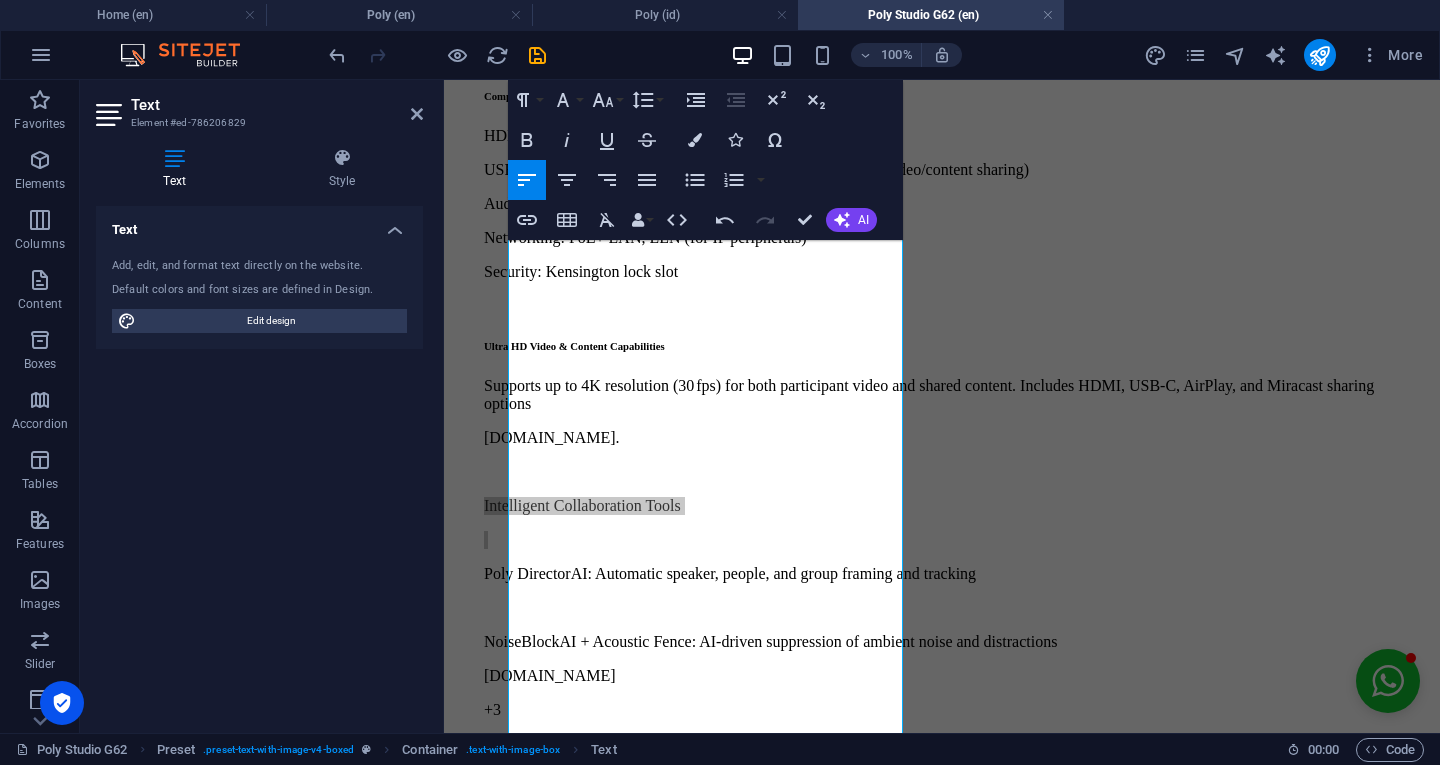 click on "Paragraph Format" at bounding box center [527, 100] 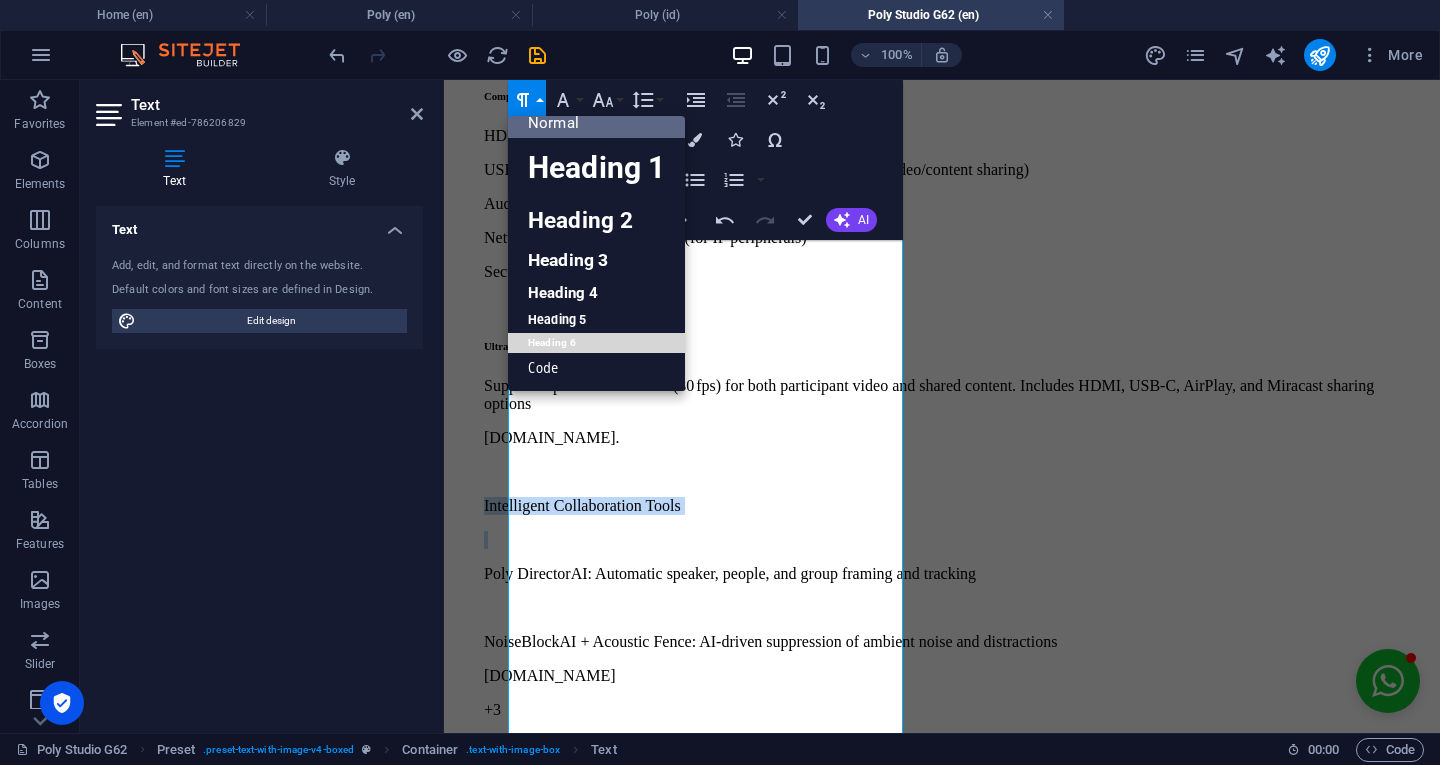 click on "Heading 6" at bounding box center [596, 343] 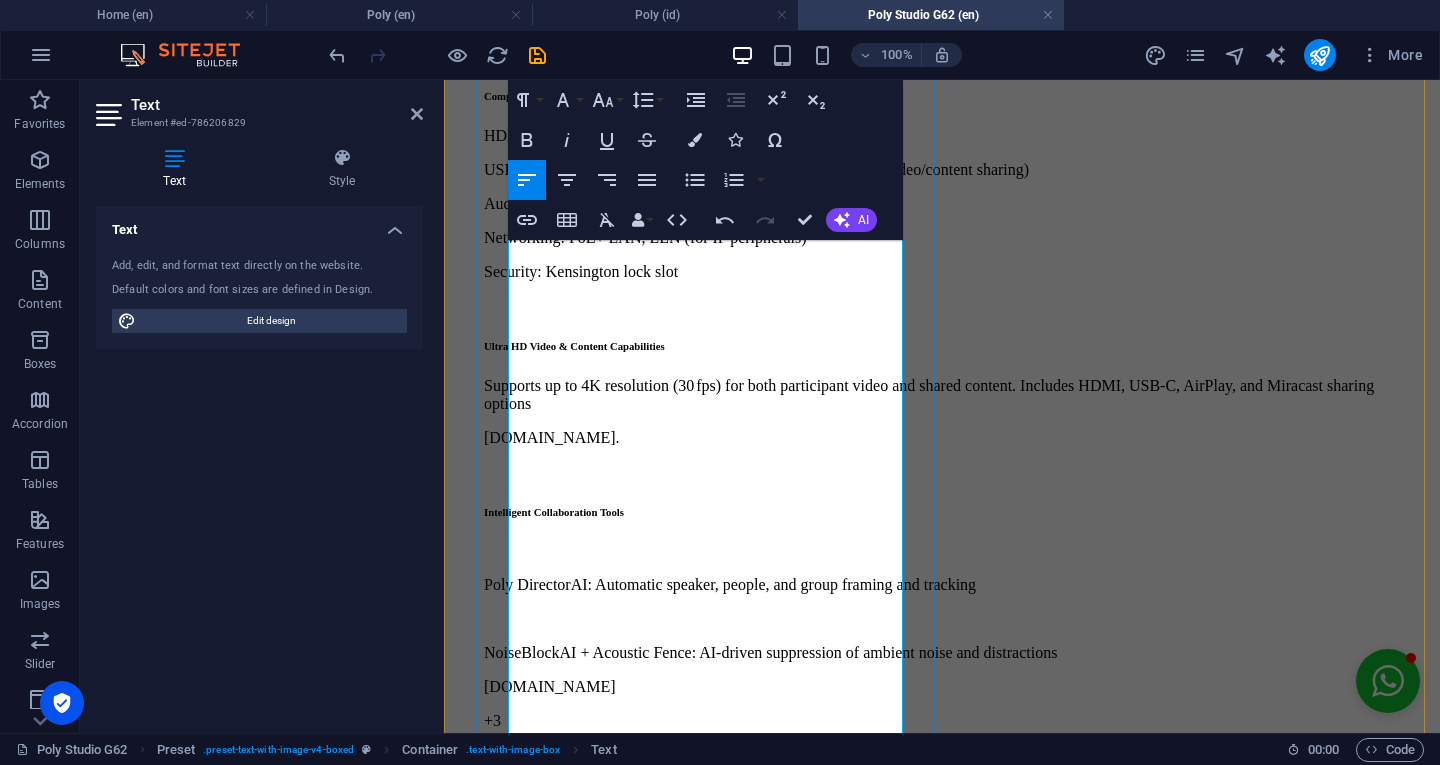 click at bounding box center (942, 551) 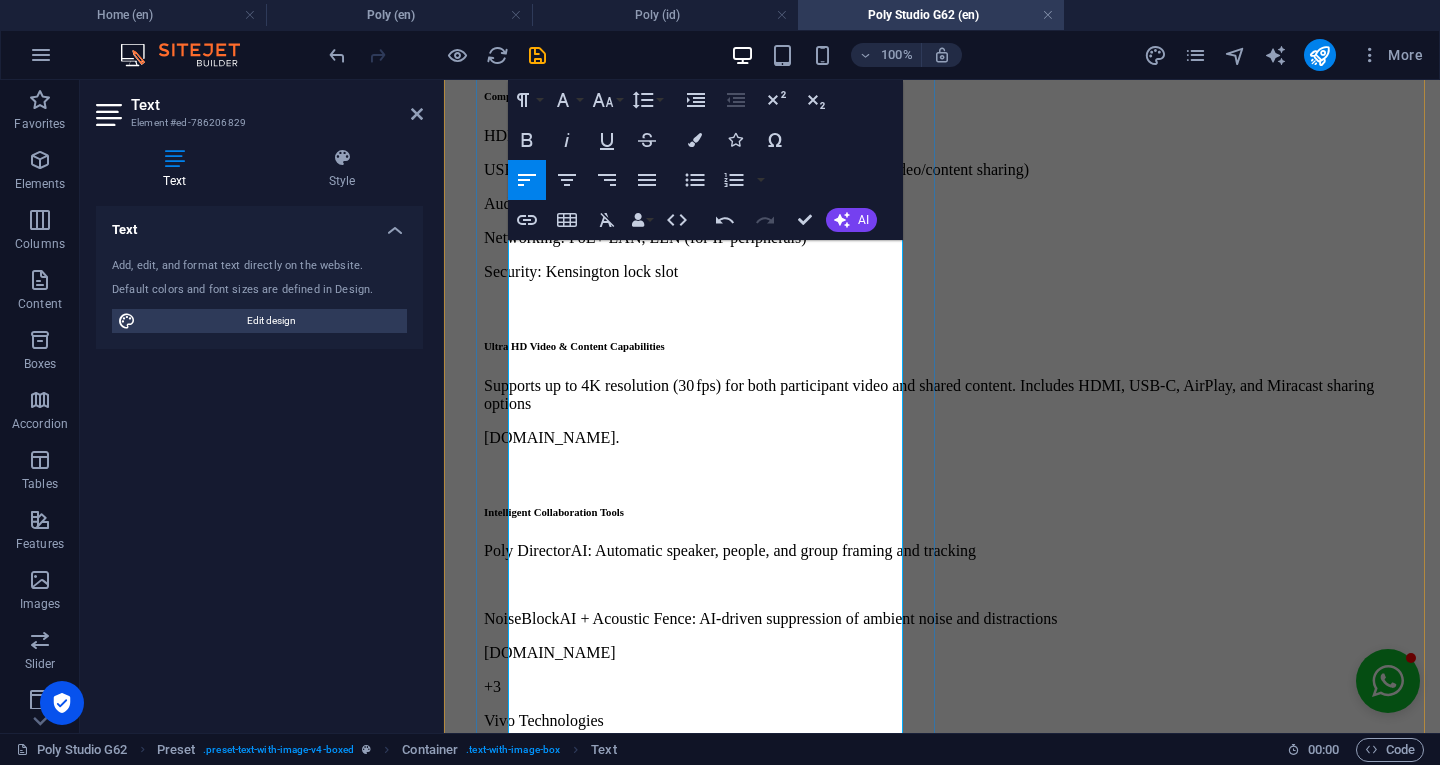 click on "Poly DirectorAI: Automatic speaker, people, and group framing and tracking" at bounding box center (942, 551) 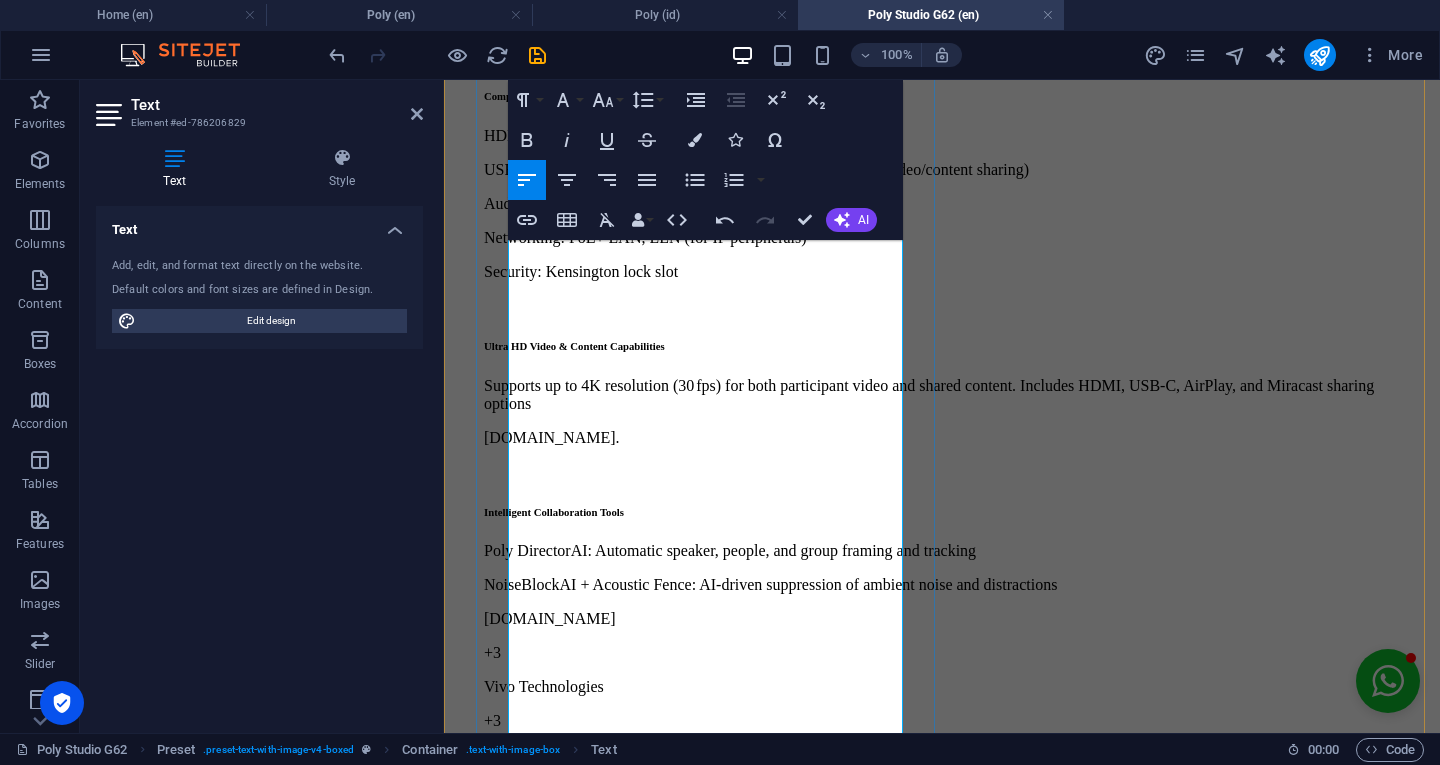 click on "Poly DirectorAI: Automatic speaker, people, and group framing and tracking" at bounding box center (942, 551) 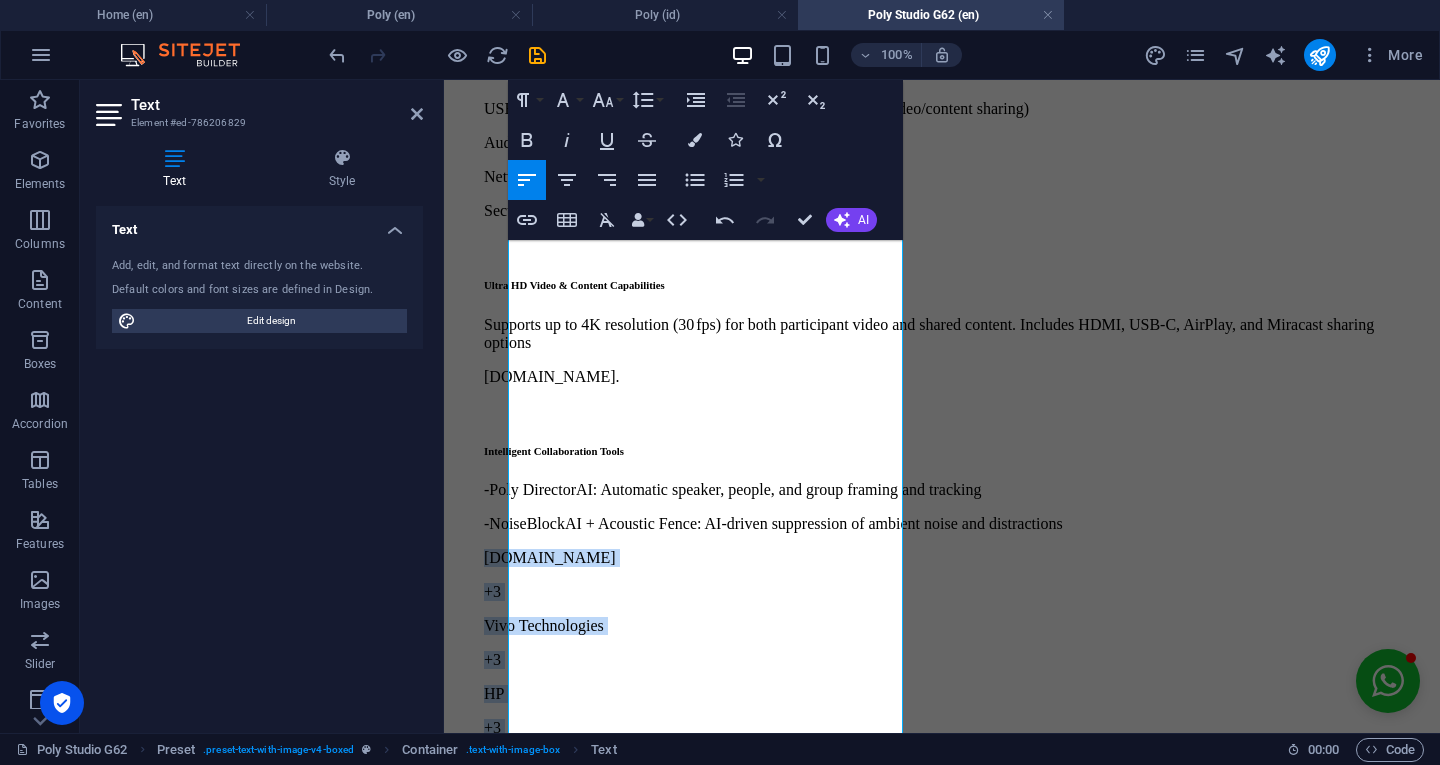 scroll, scrollTop: 983, scrollLeft: 0, axis: vertical 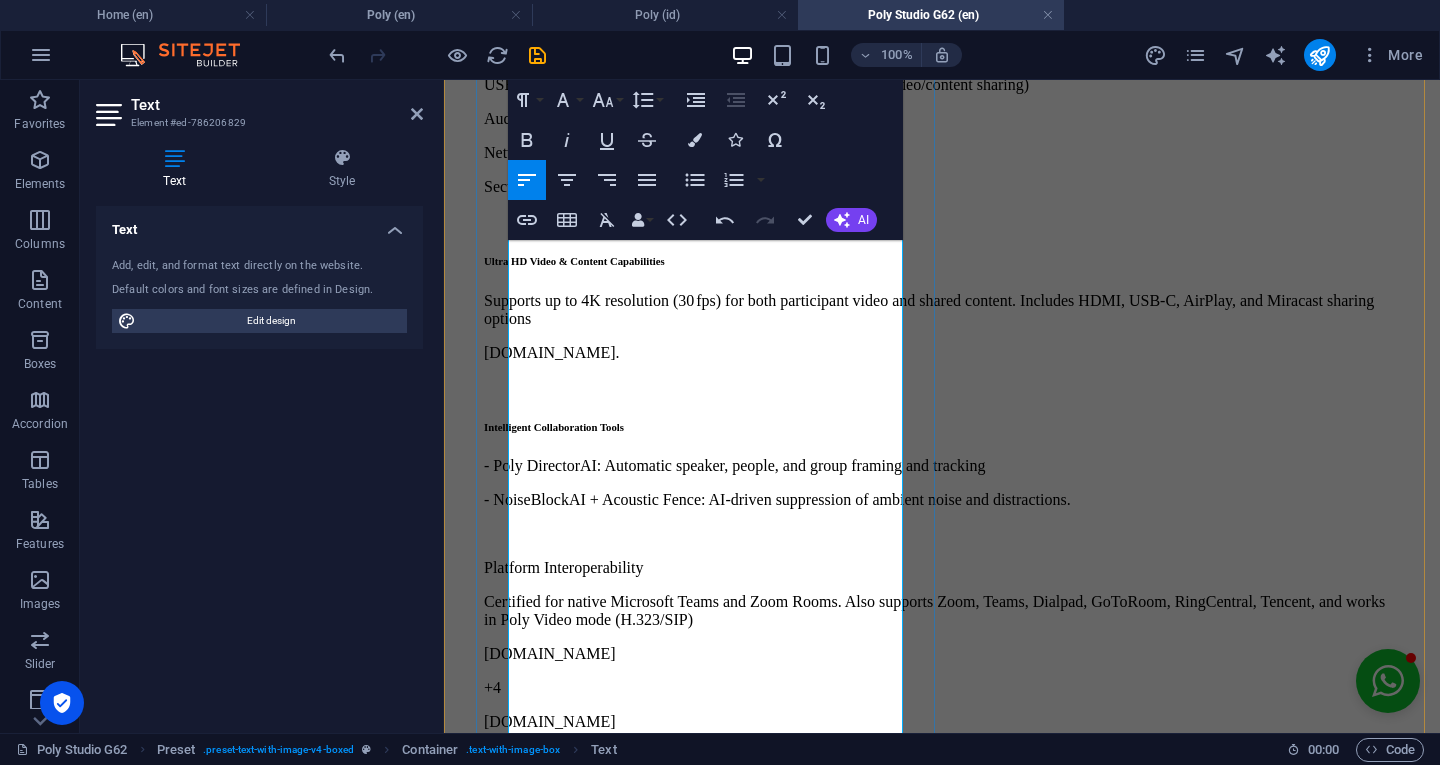 click on "- Poly DirectorAI: Automatic speaker, people, and group framing and tracking" at bounding box center [942, 466] 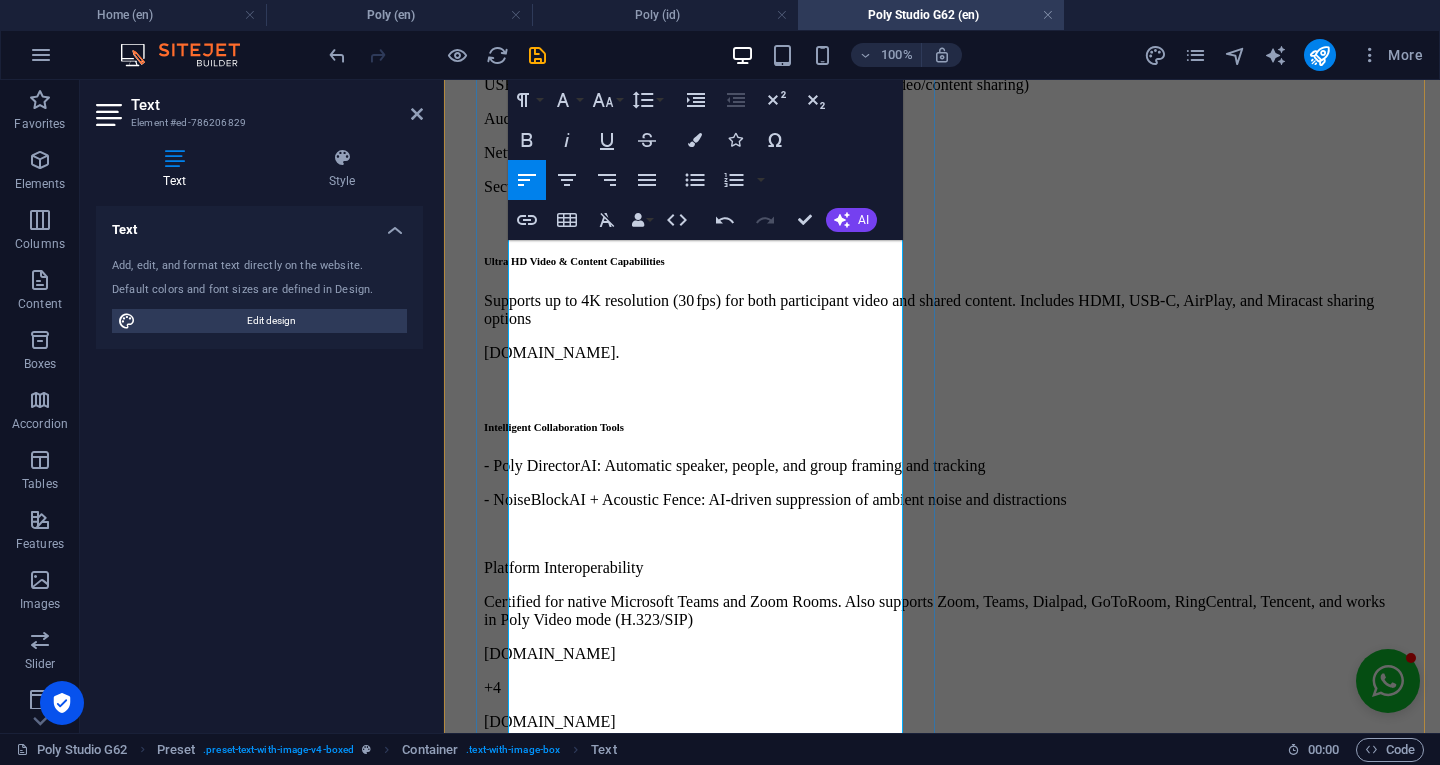click on "[DOMAIN_NAME]." at bounding box center (942, 353) 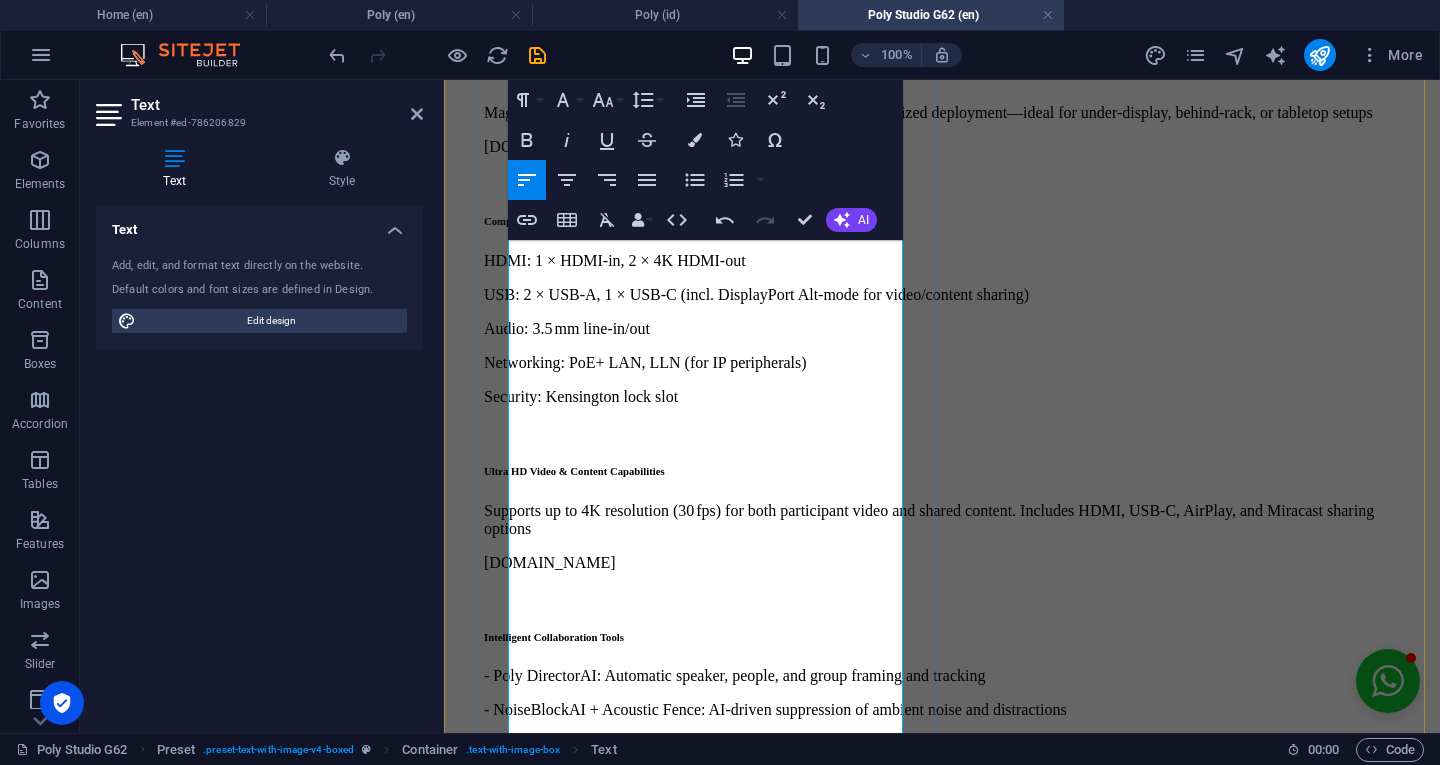 scroll, scrollTop: 772, scrollLeft: 0, axis: vertical 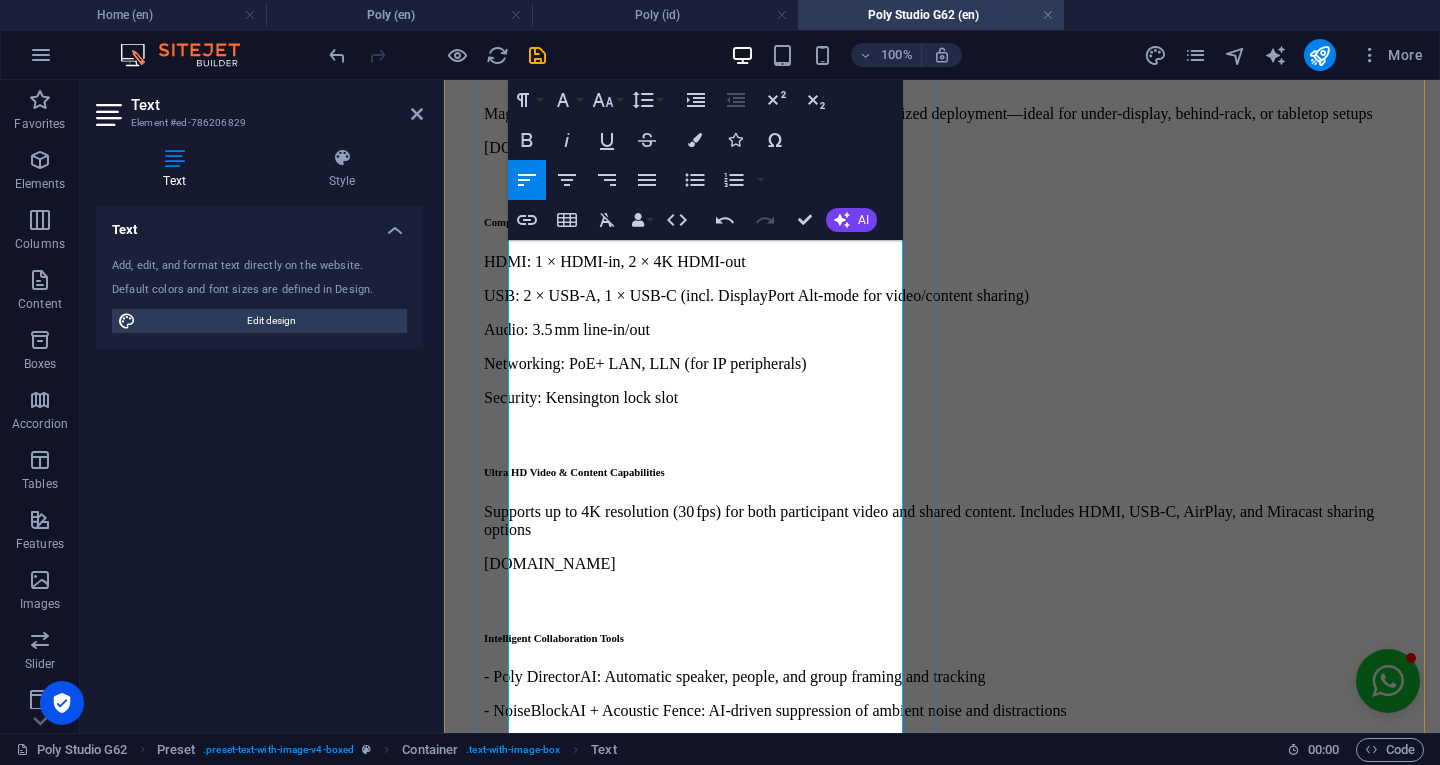 click on "Security: Kensington lock slot" at bounding box center [942, 398] 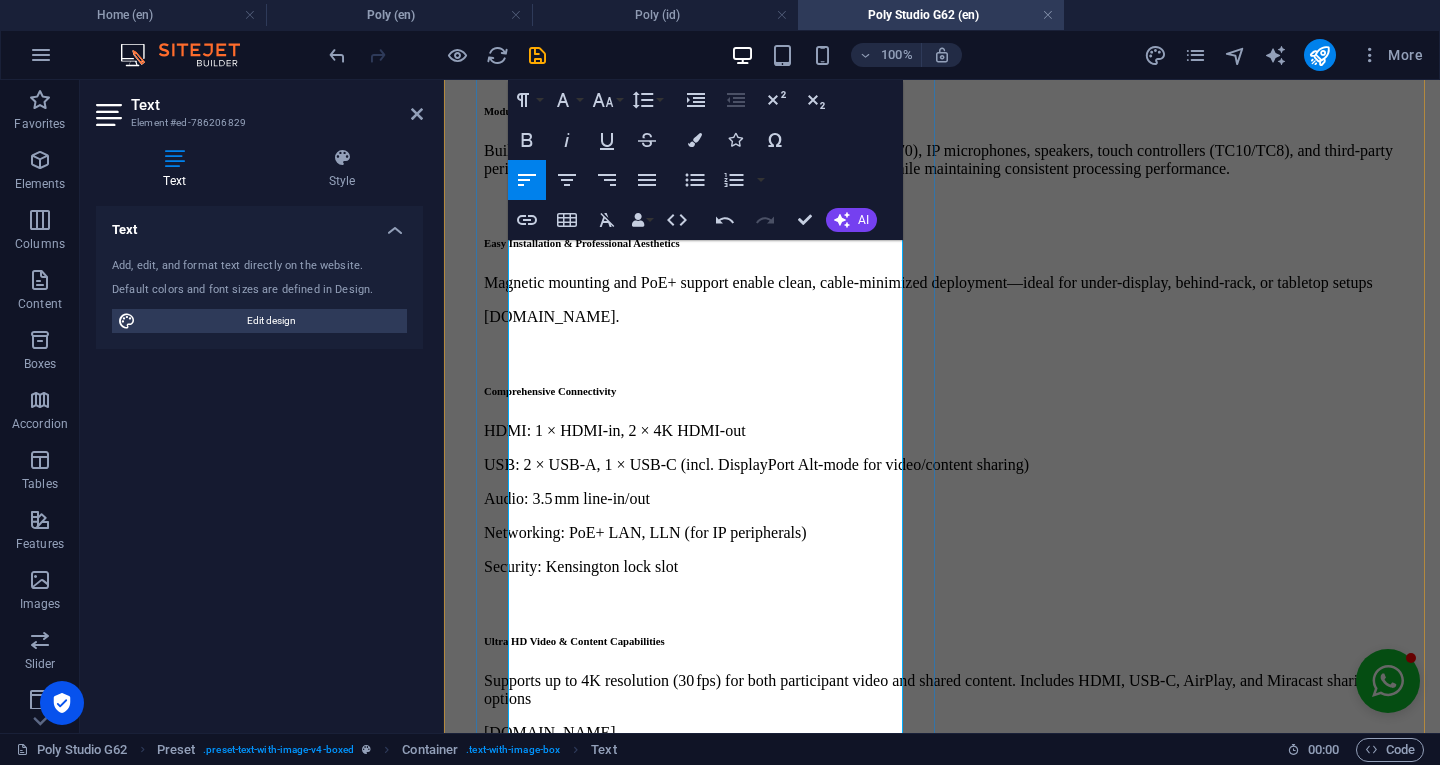 scroll, scrollTop: 599, scrollLeft: 0, axis: vertical 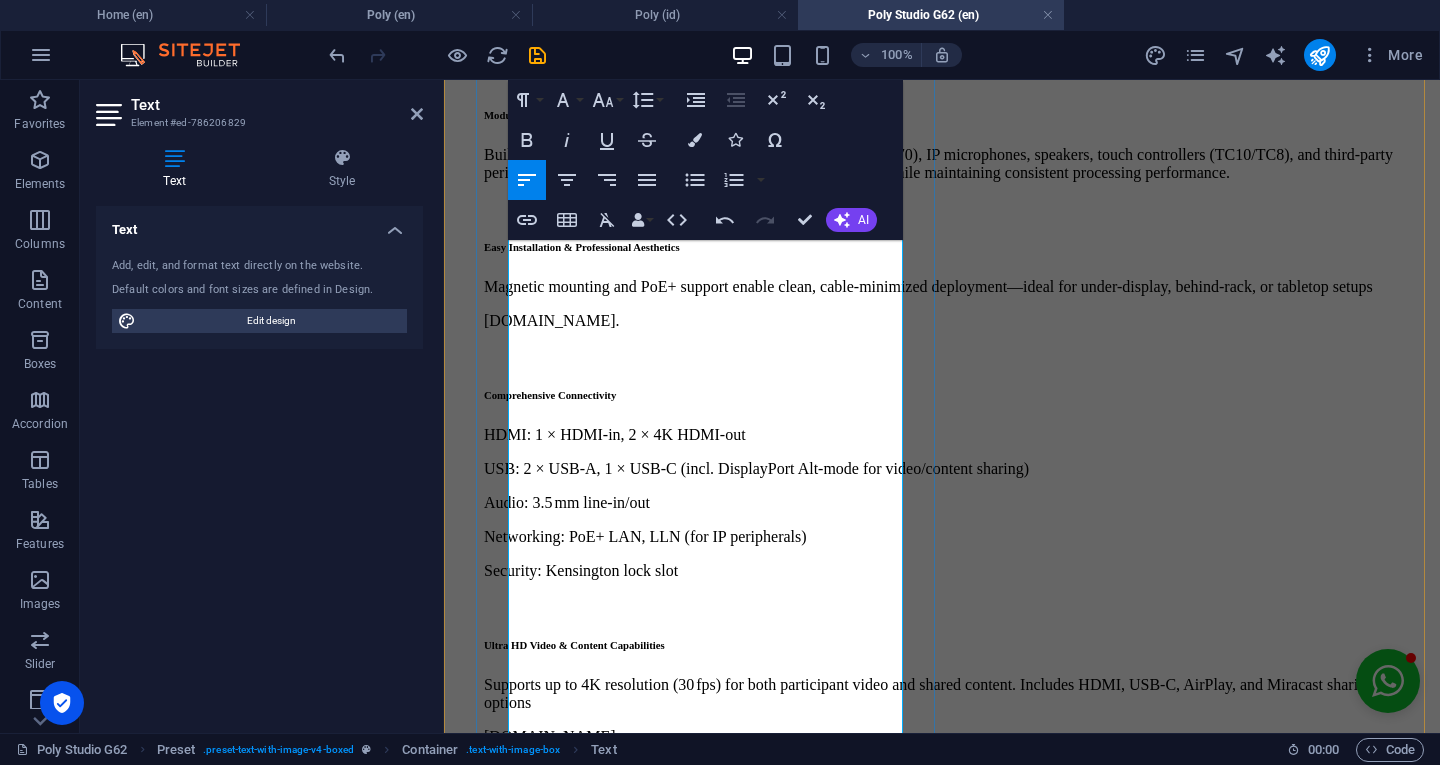 click on "[DOMAIN_NAME]." at bounding box center (942, 321) 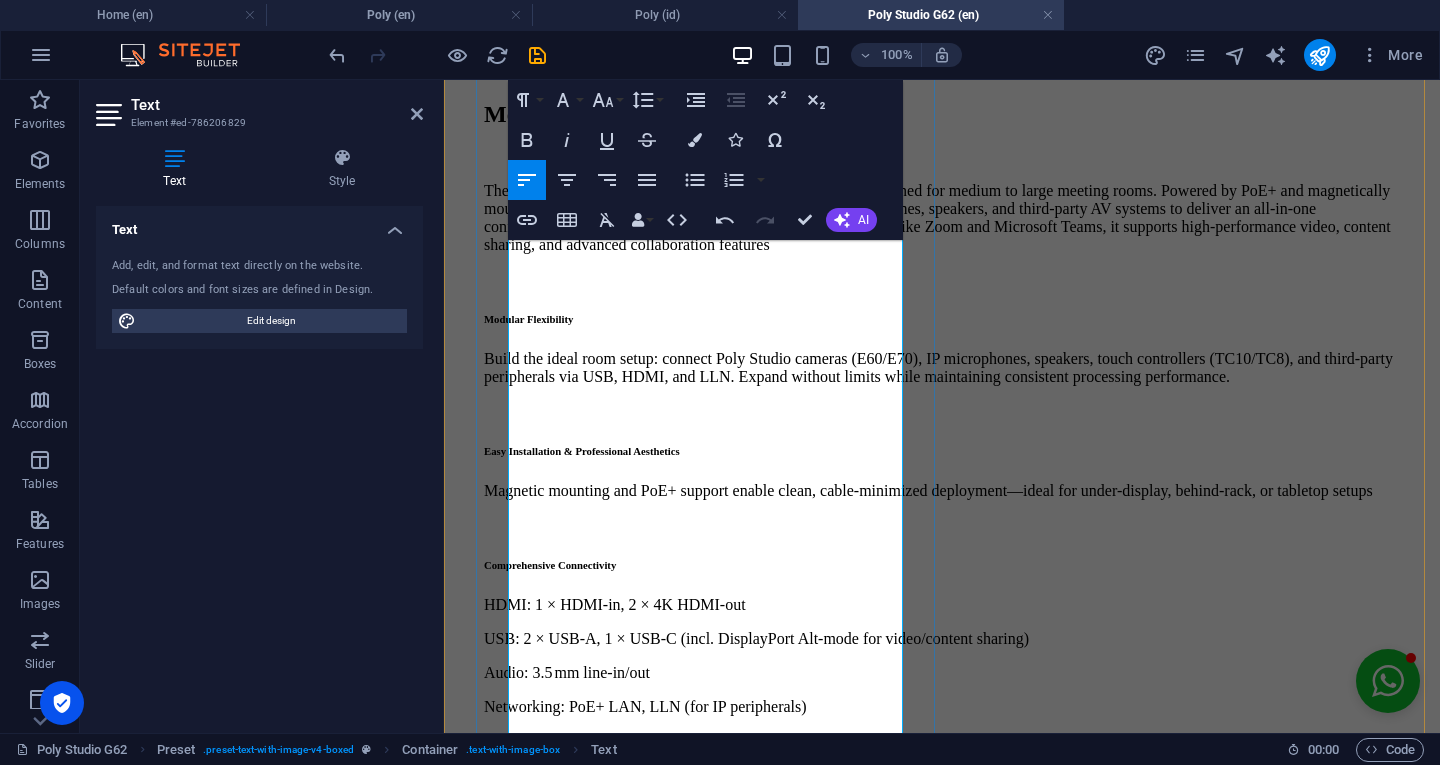 scroll, scrollTop: 383, scrollLeft: 0, axis: vertical 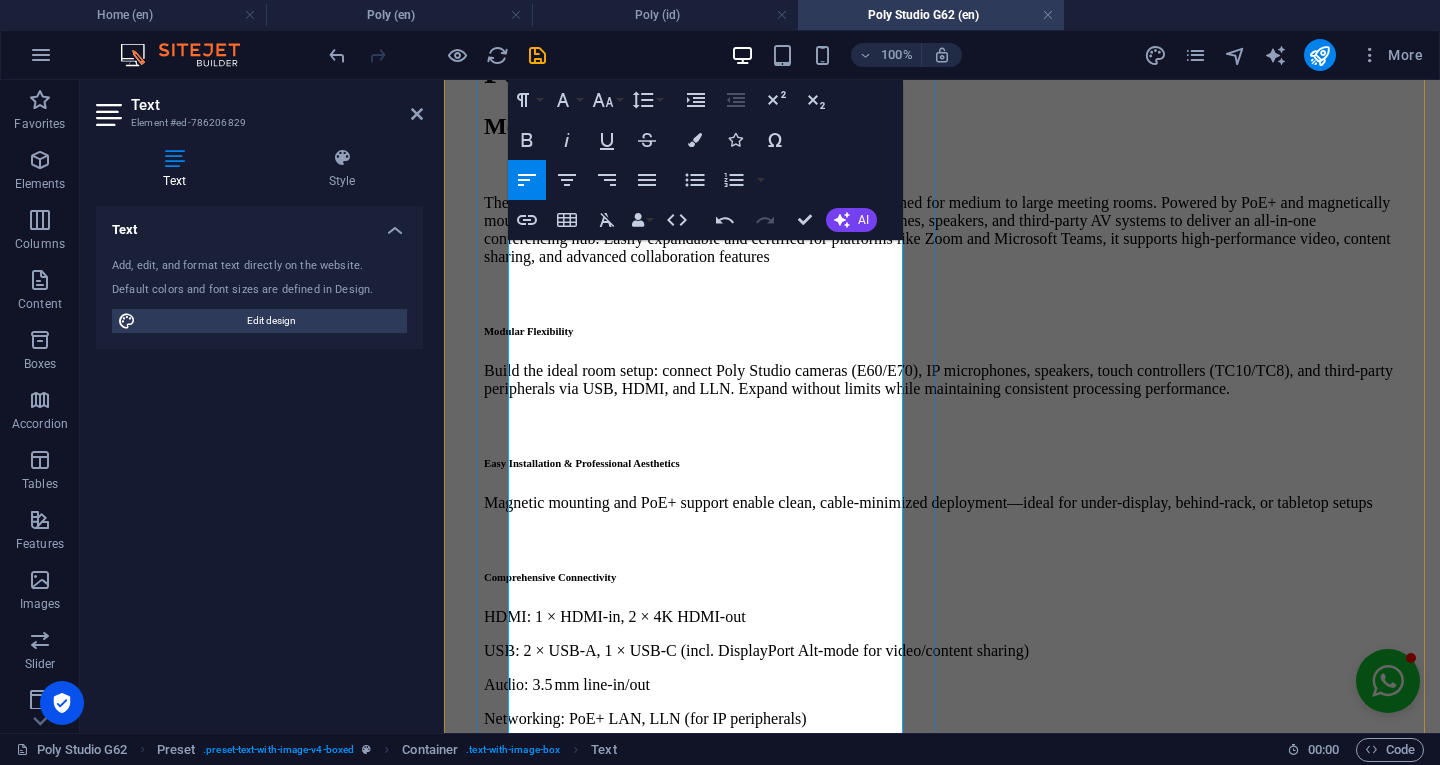 click on "Build the ideal room setup: connect Poly Studio cameras (E60/E70), IP microphones, speakers, touch controllers (TC10/TC8), and third-party peripherals via USB, HDMI, and LLN. Expand without limits while maintaining consistent processing performance." at bounding box center [942, 380] 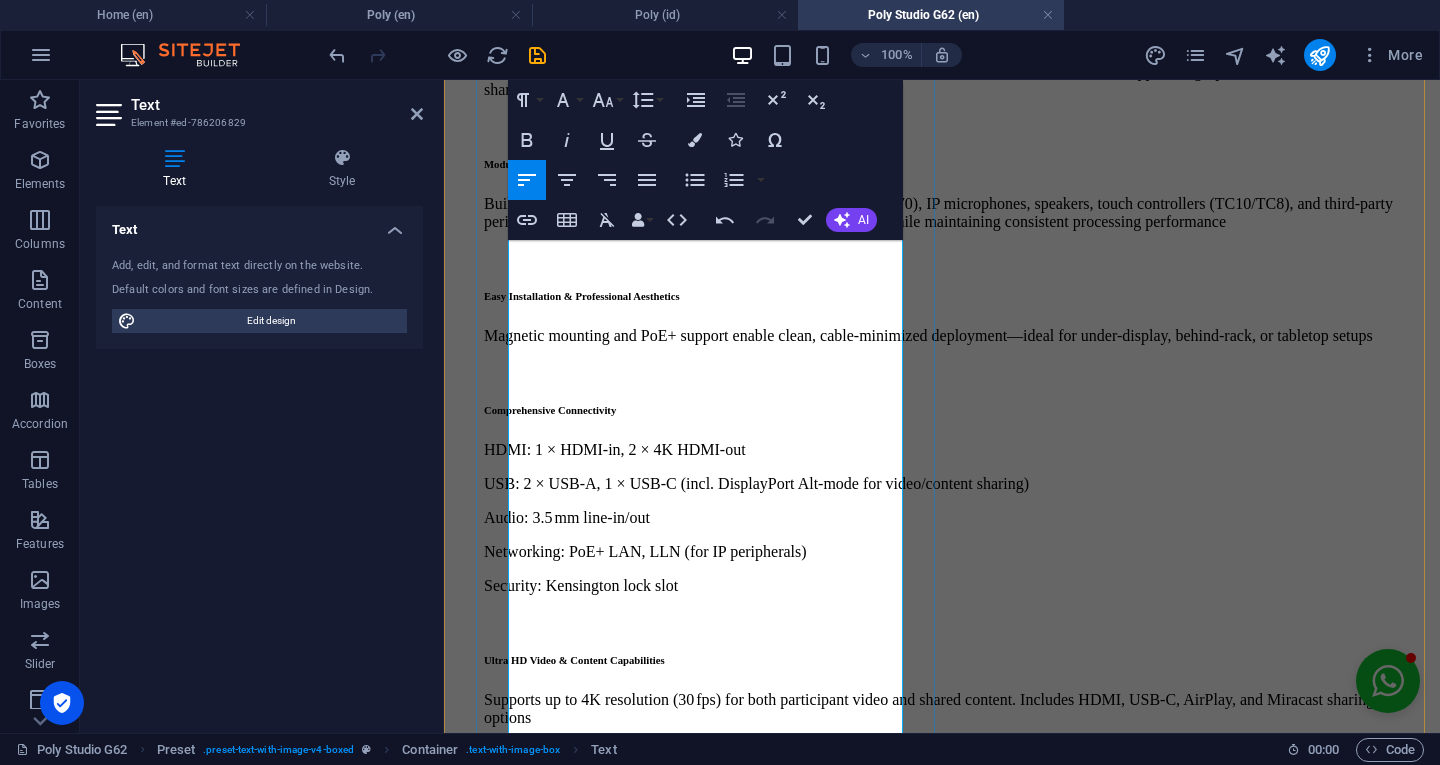 scroll, scrollTop: 551, scrollLeft: 0, axis: vertical 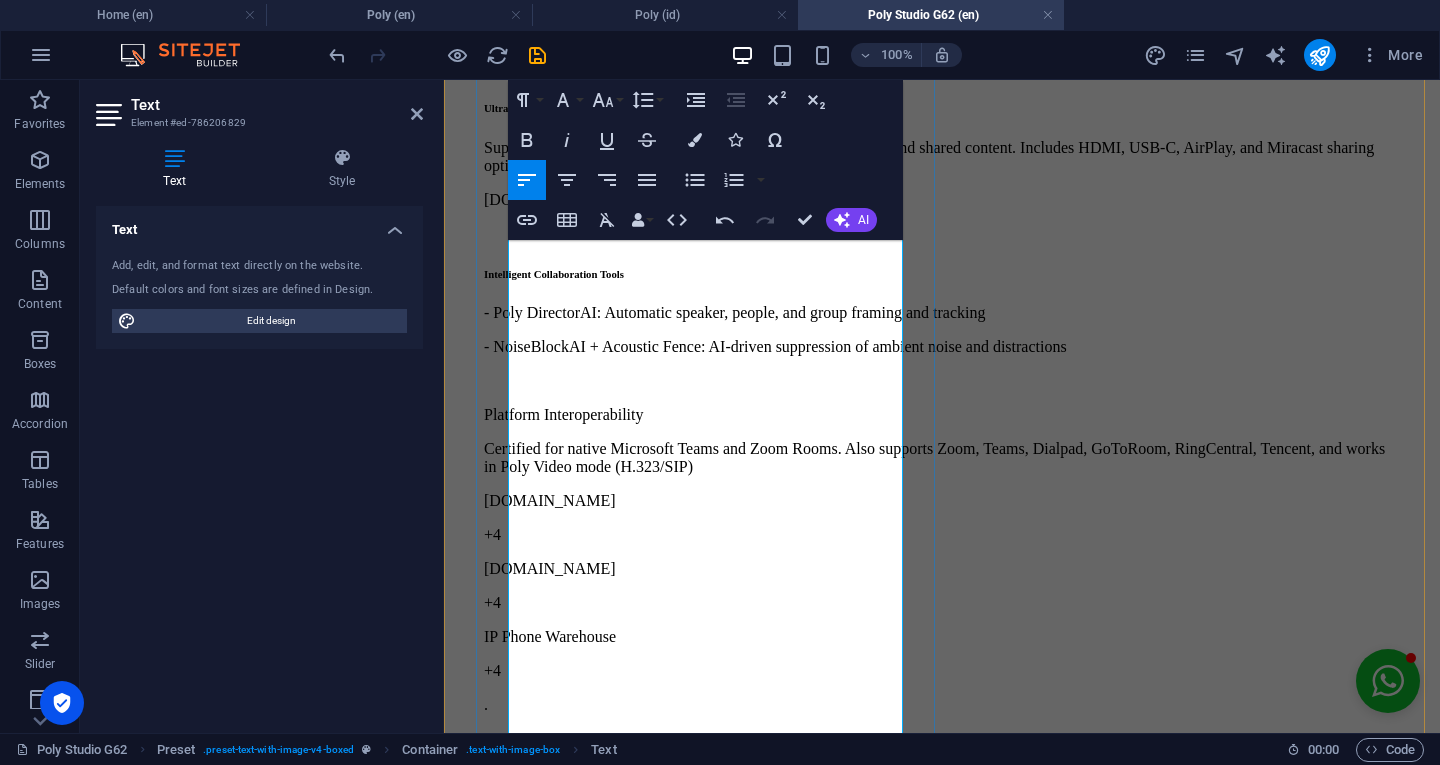 click on "Platform Interoperability" at bounding box center [942, 415] 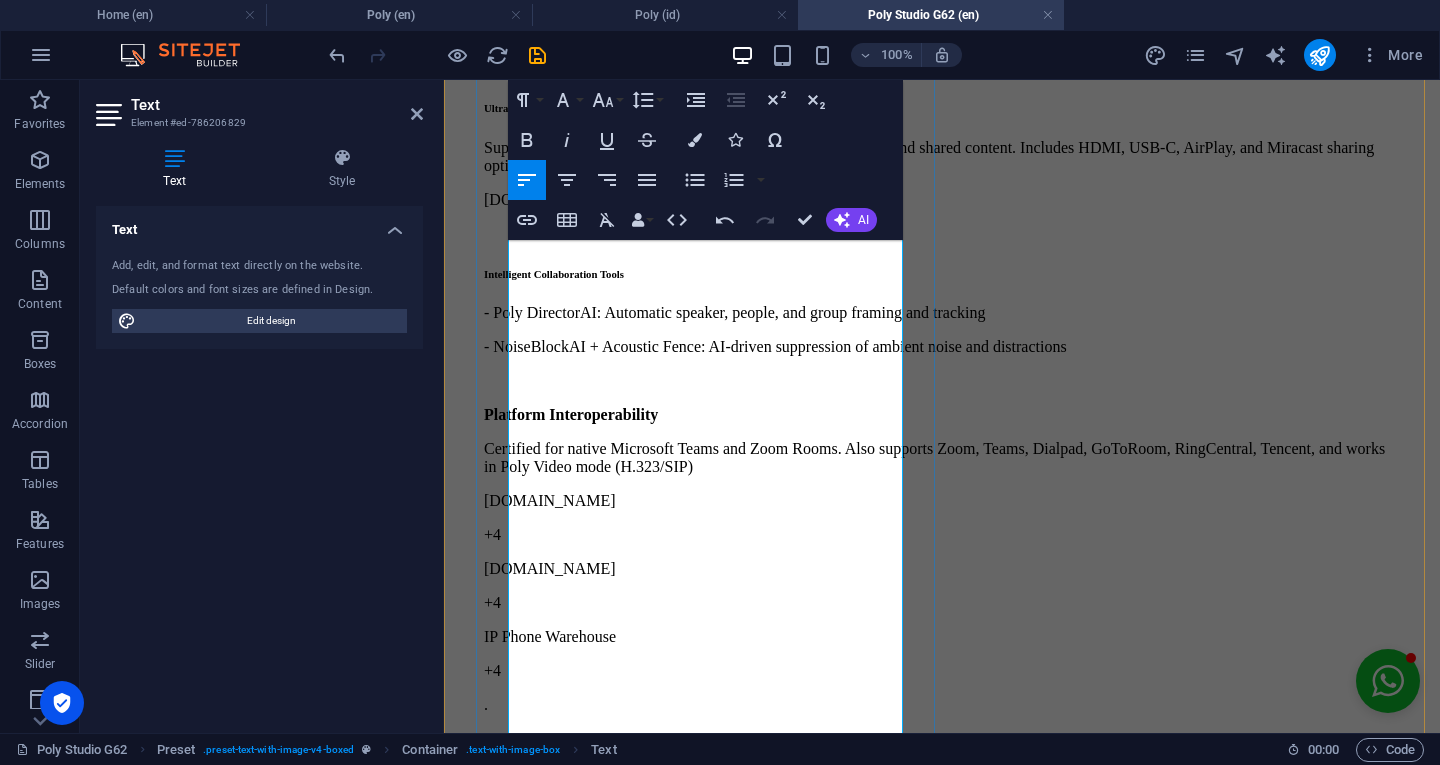 click on "Certified for native Microsoft Teams and Zoom Rooms. Also supports Zoom, Teams, Dialpad, GoToRoom, RingCentral, Tencent, and works in Poly Video mode (H.323/SIP)" at bounding box center (942, 458) 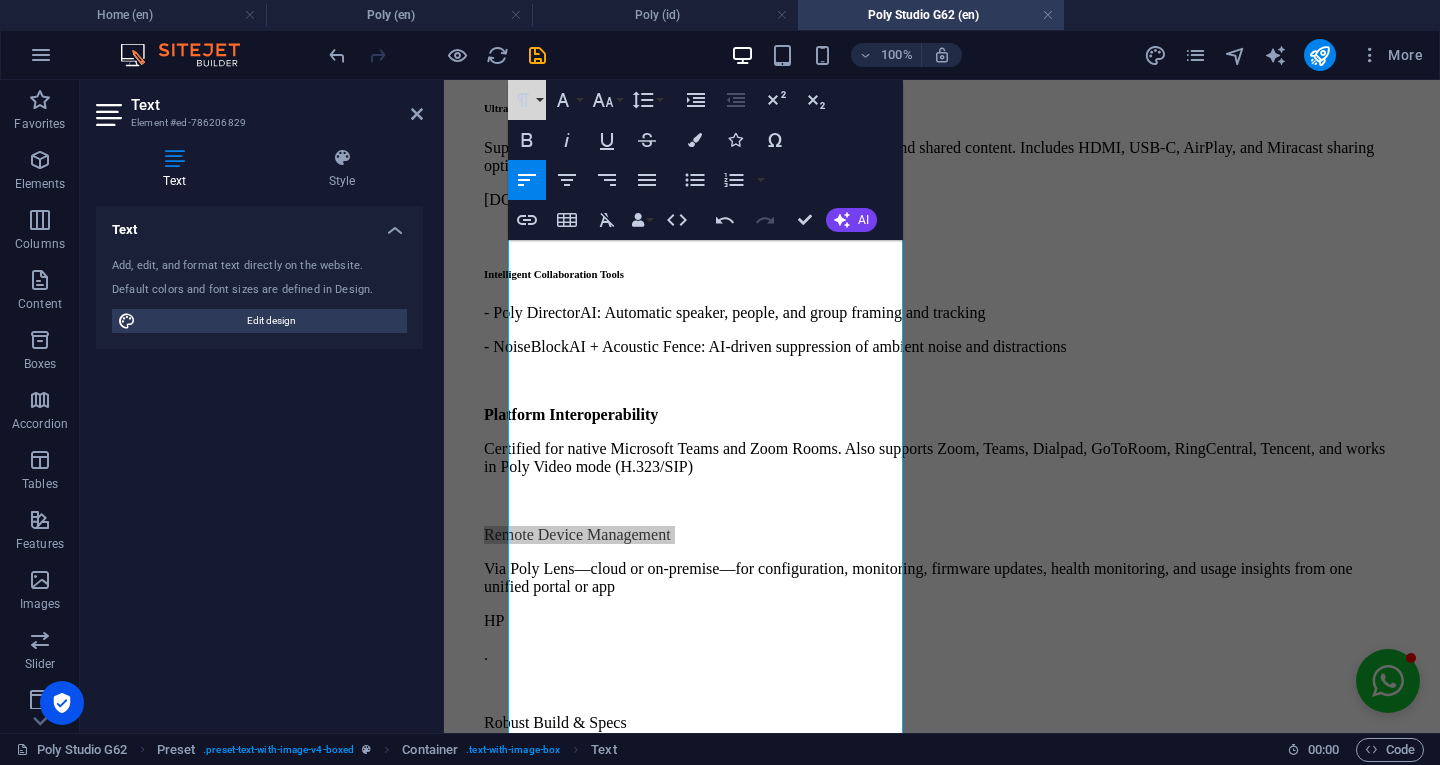 click 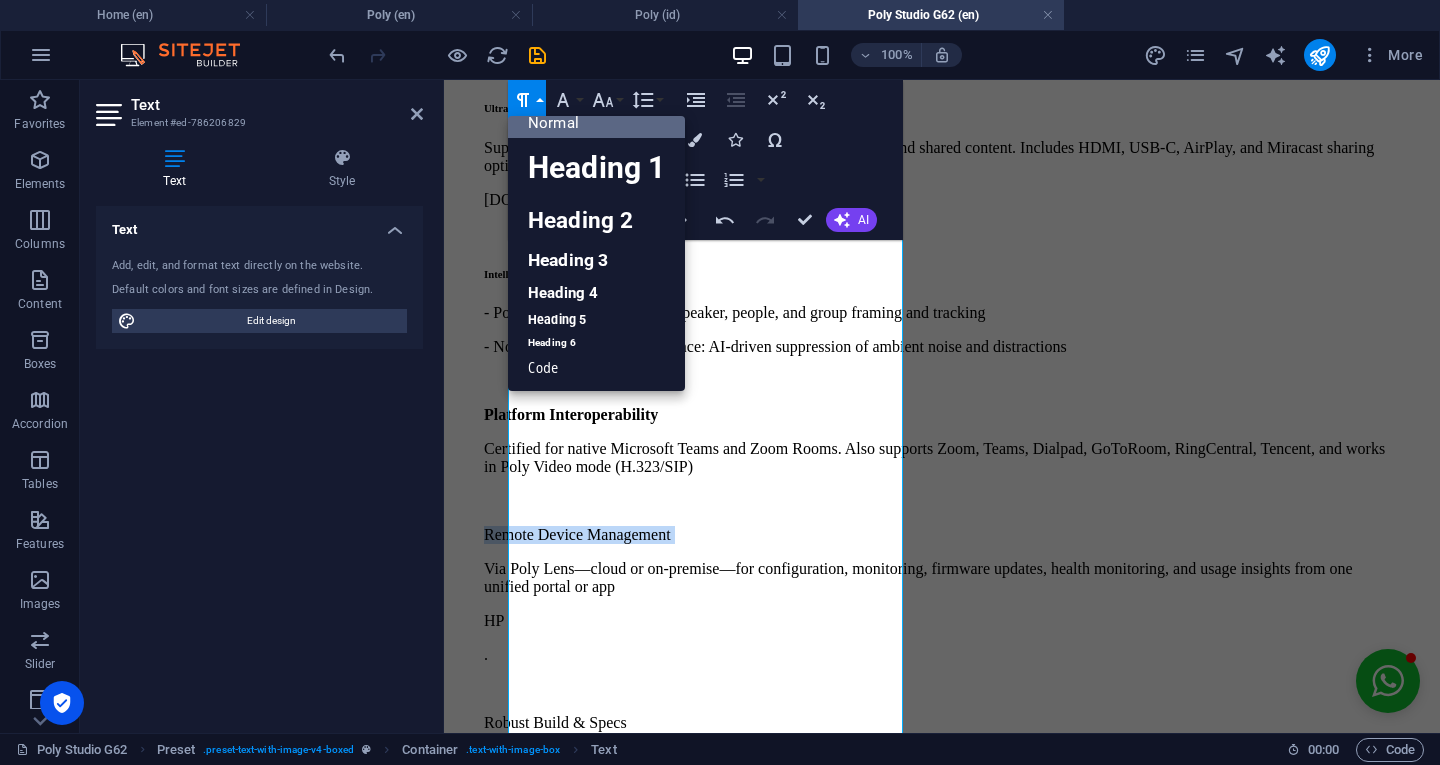 click on "Heading 6" at bounding box center [596, 343] 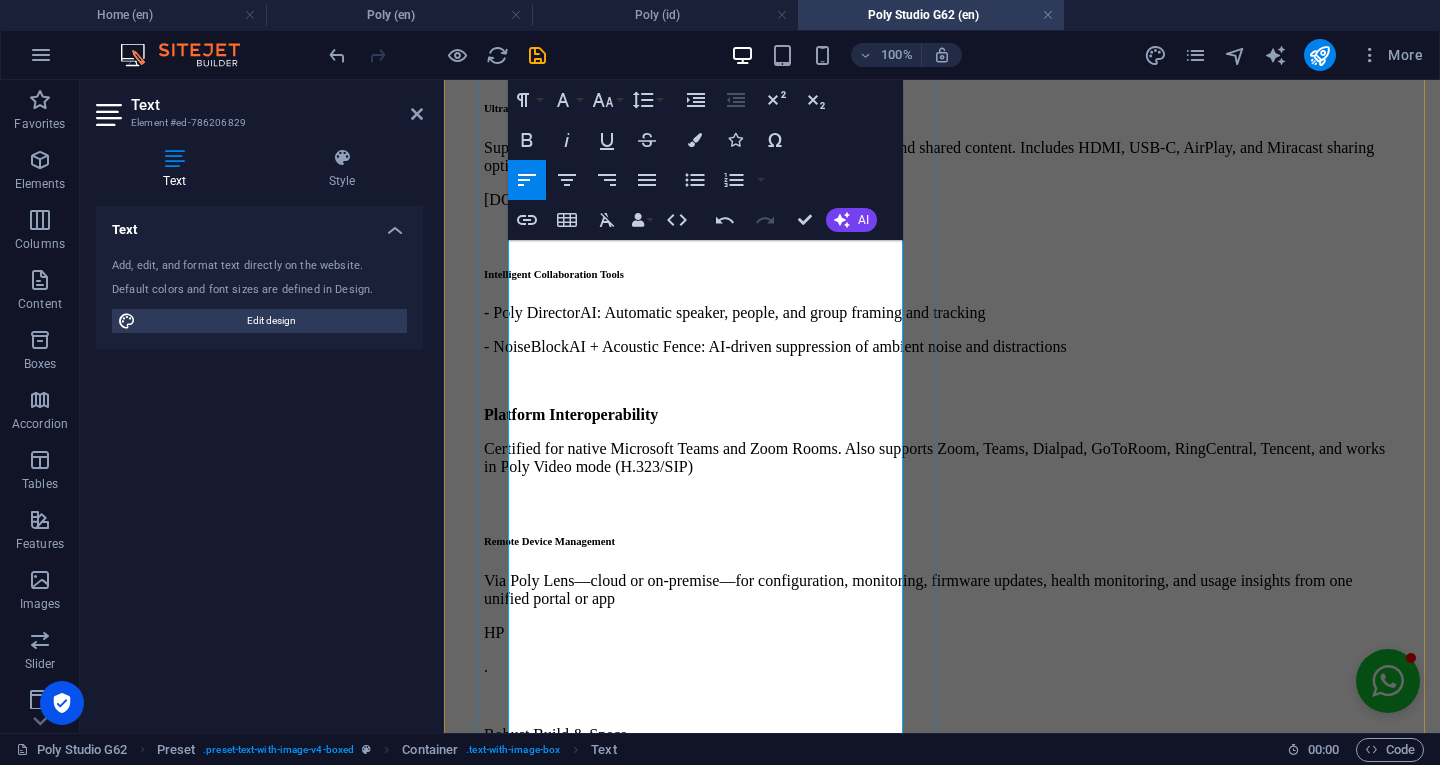 click on "Via Poly Lens—cloud or on-premise—for configuration, monitoring, firmware updates, health monitoring, and usage insights from one unified portal or app" at bounding box center (942, 590) 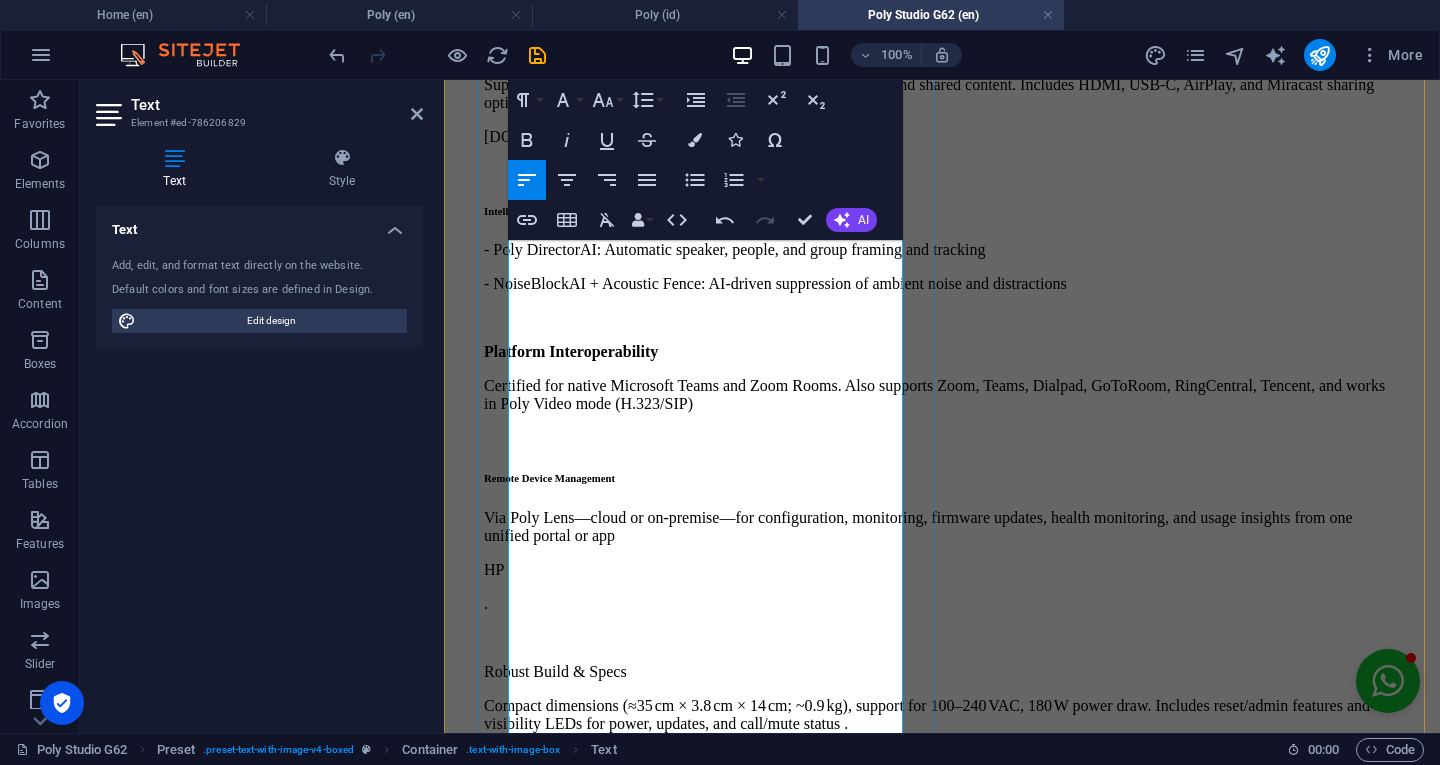 scroll, scrollTop: 1166, scrollLeft: 0, axis: vertical 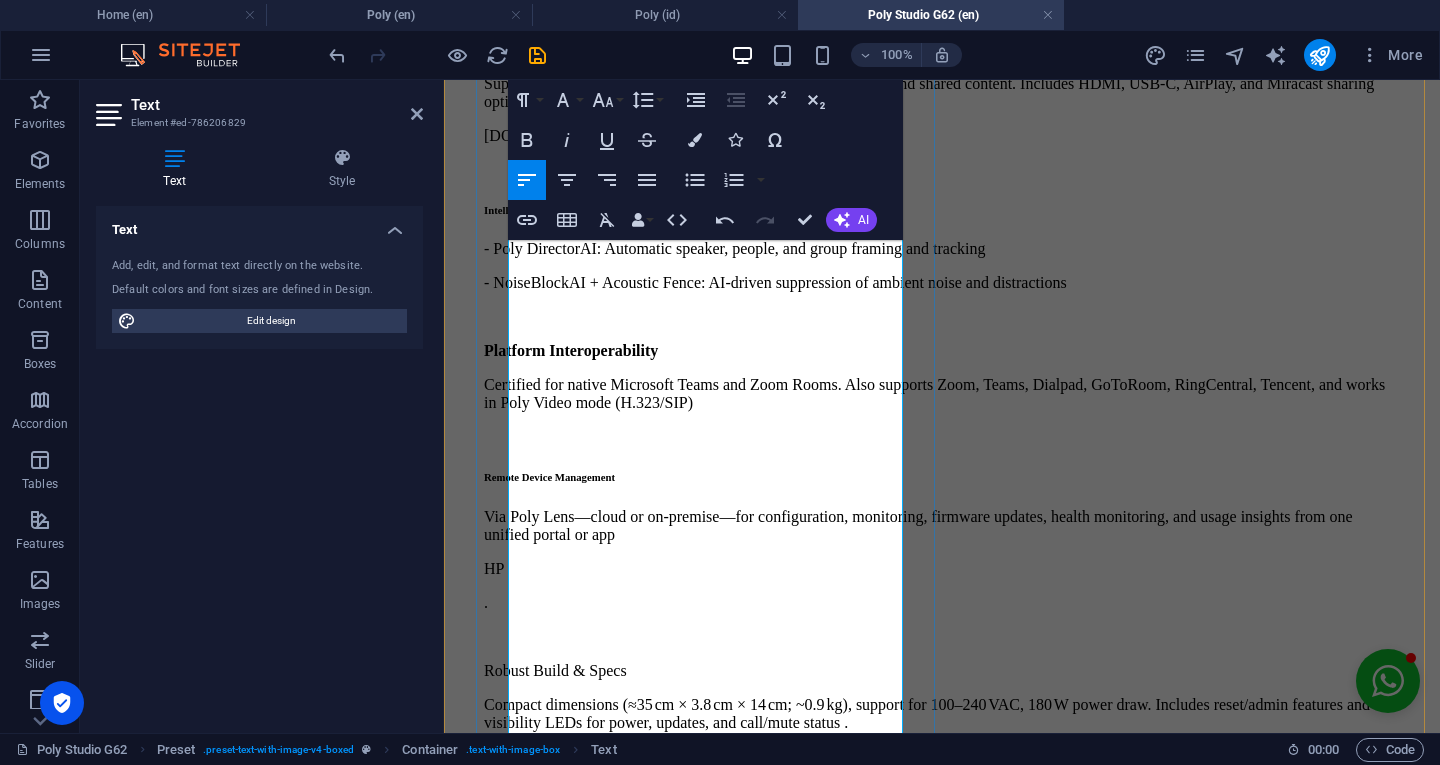 click on "Via Poly Lens—cloud or on-premise—for configuration, monitoring, firmware updates, health monitoring, and usage insights from one unified portal or app" at bounding box center (942, 526) 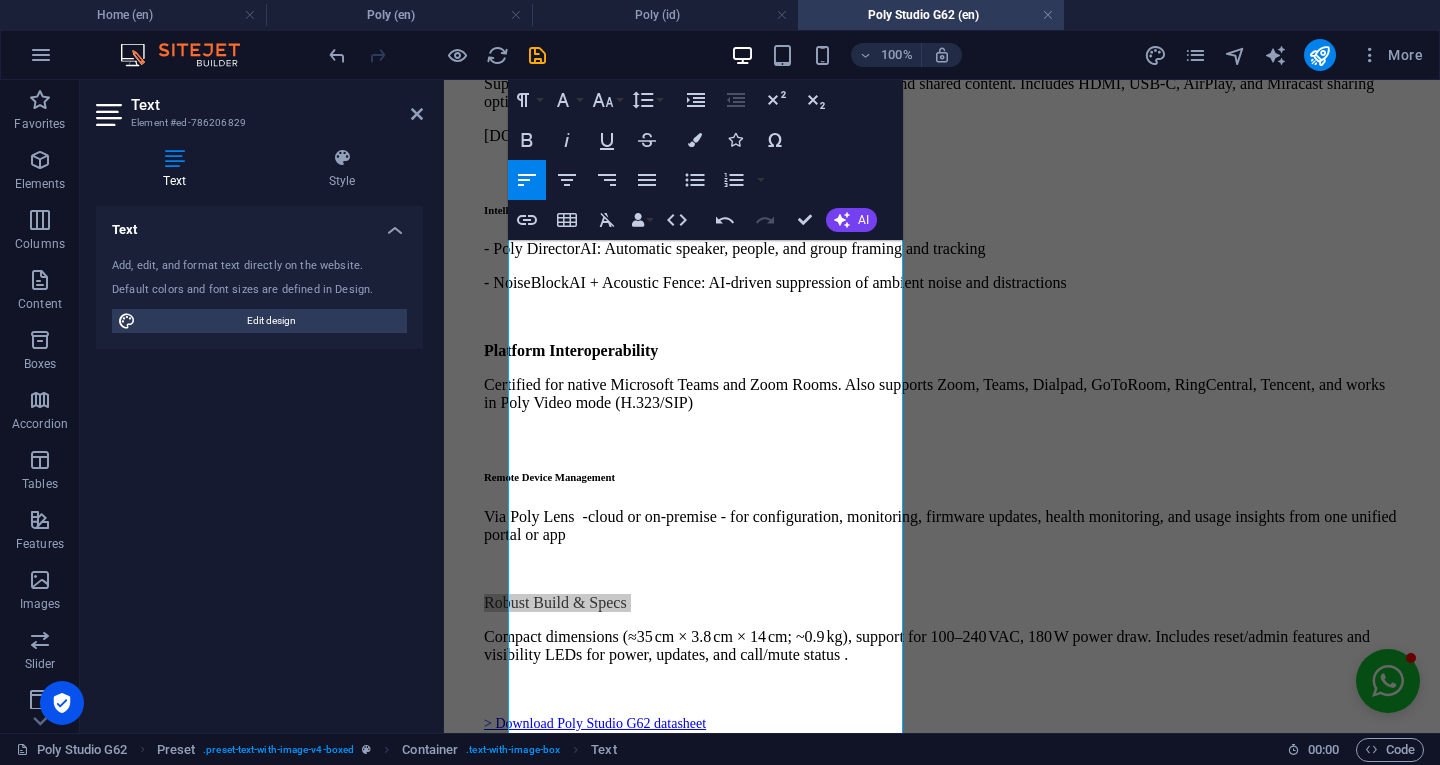 click 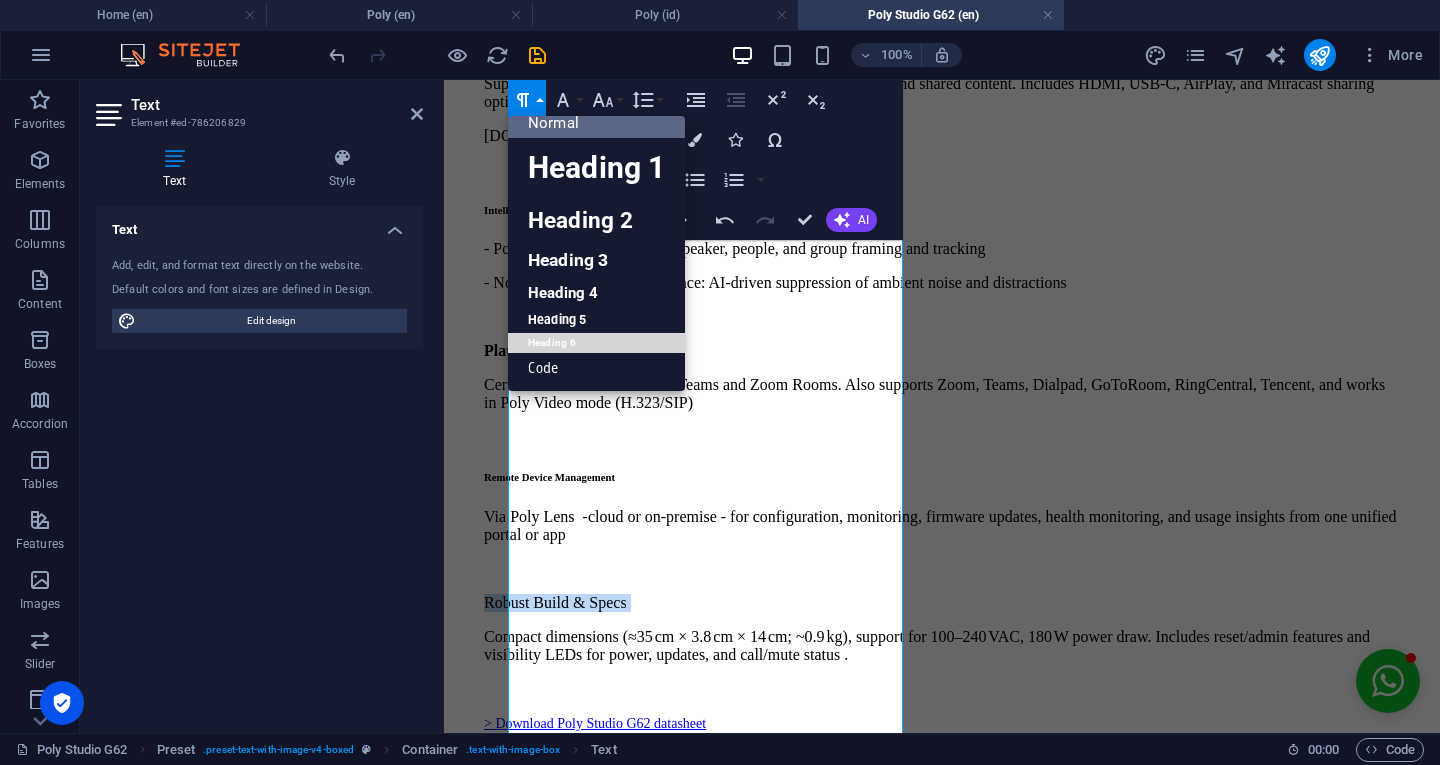 click on "Heading 6" at bounding box center [596, 343] 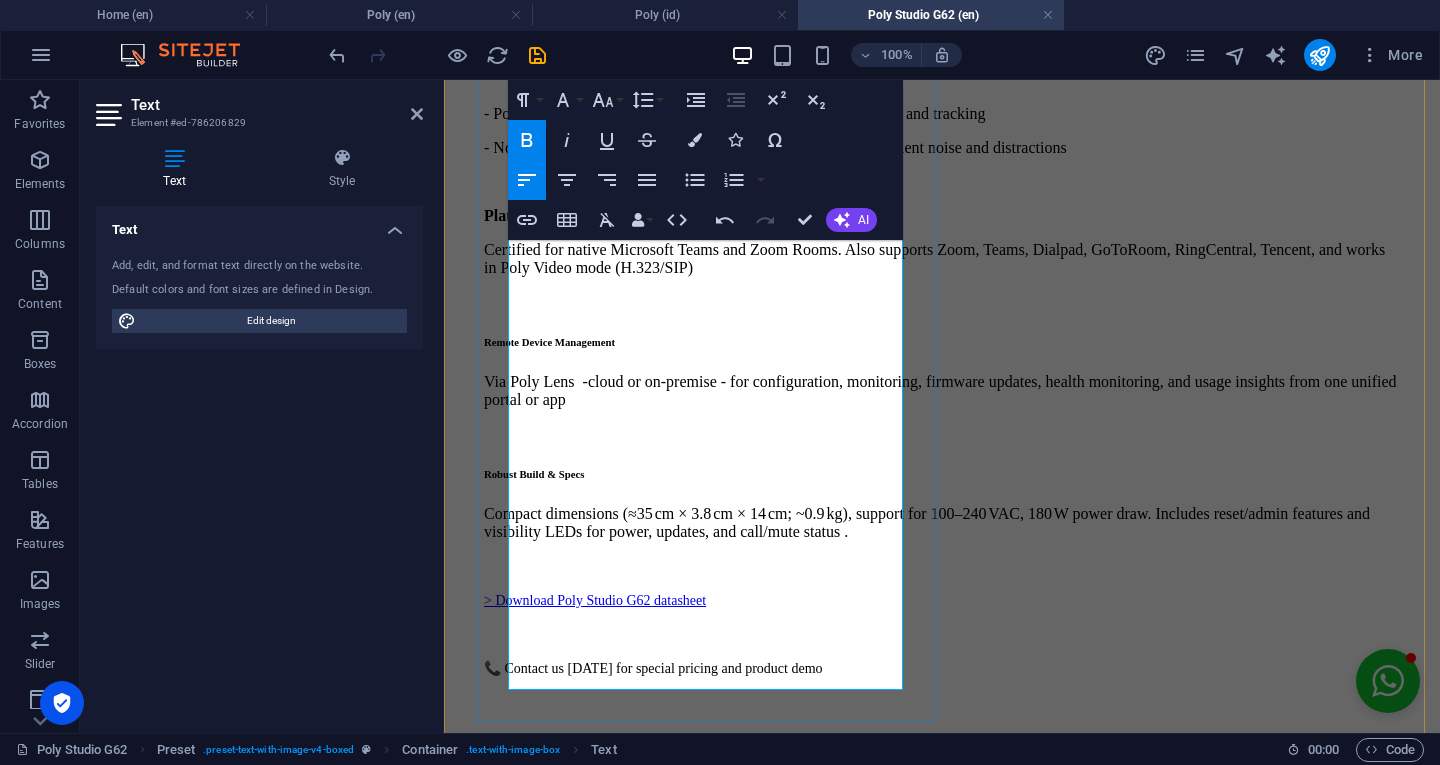 scroll, scrollTop: 1302, scrollLeft: 0, axis: vertical 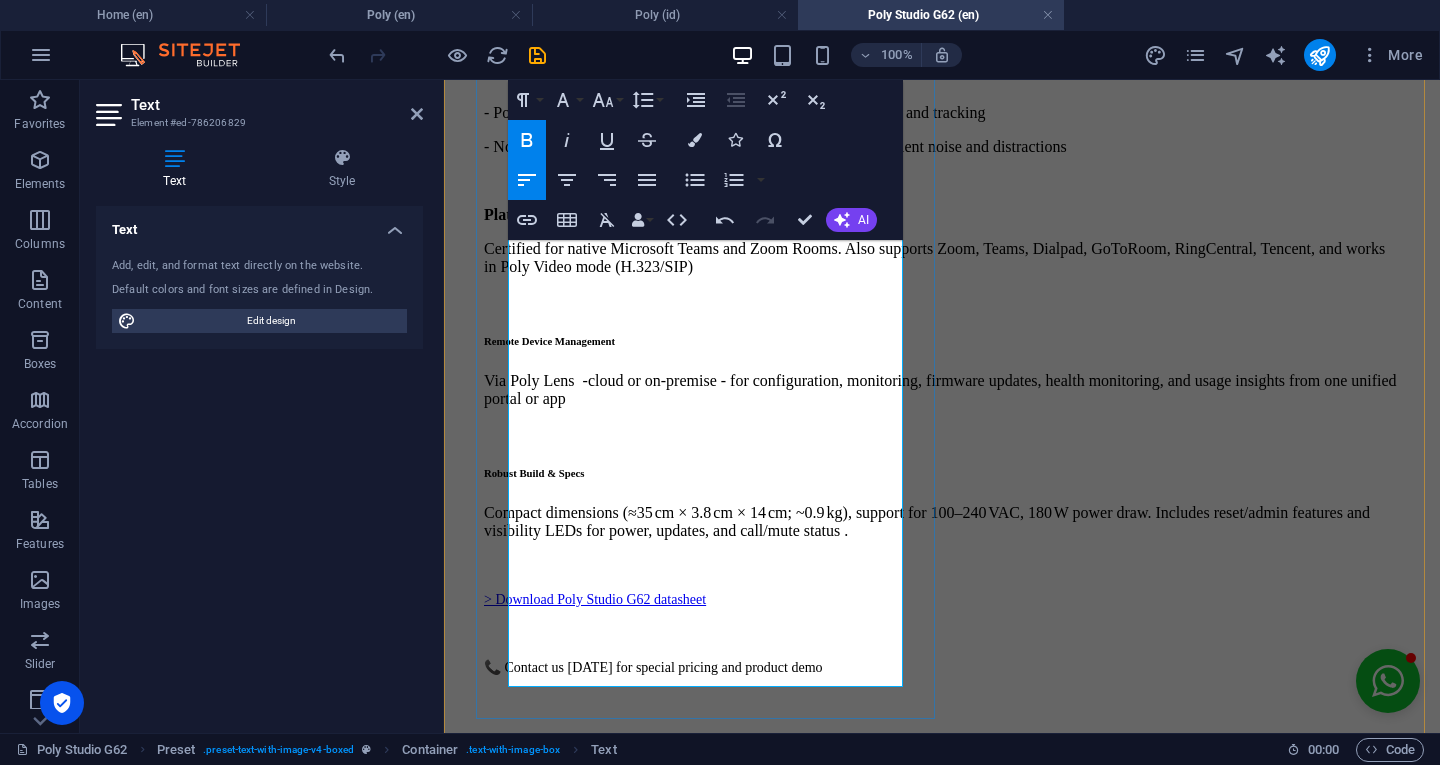 click on "Compact dimensions (≈35 cm × 3.8 cm × 14 cm; ~0.9 kg), support for 100–240 VAC, 180 W power draw. Includes reset/admin features and visibility LEDs for power, updates, and call/mute status ." at bounding box center [942, 522] 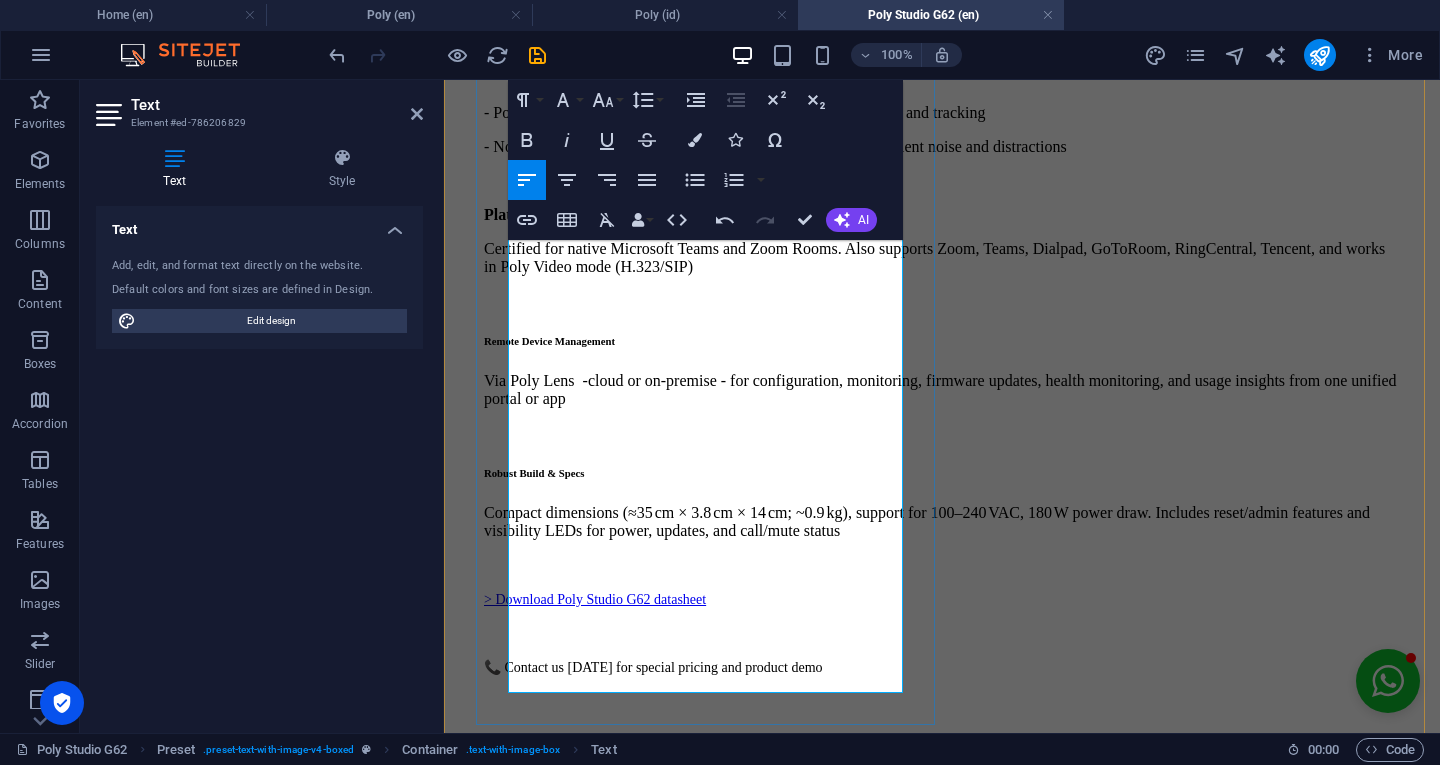 scroll, scrollTop: 1289, scrollLeft: 0, axis: vertical 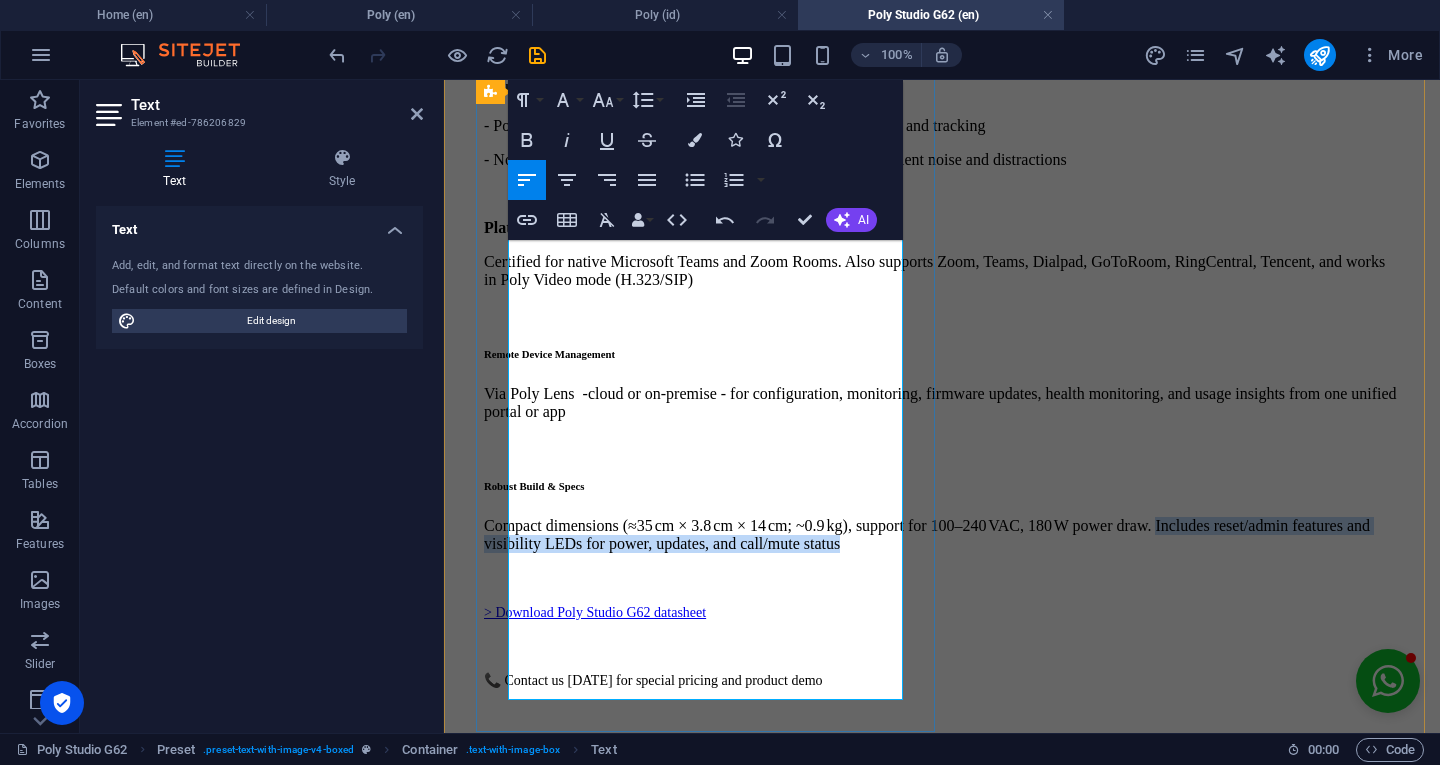drag, startPoint x: 777, startPoint y: 593, endPoint x: 499, endPoint y: 576, distance: 278.5193 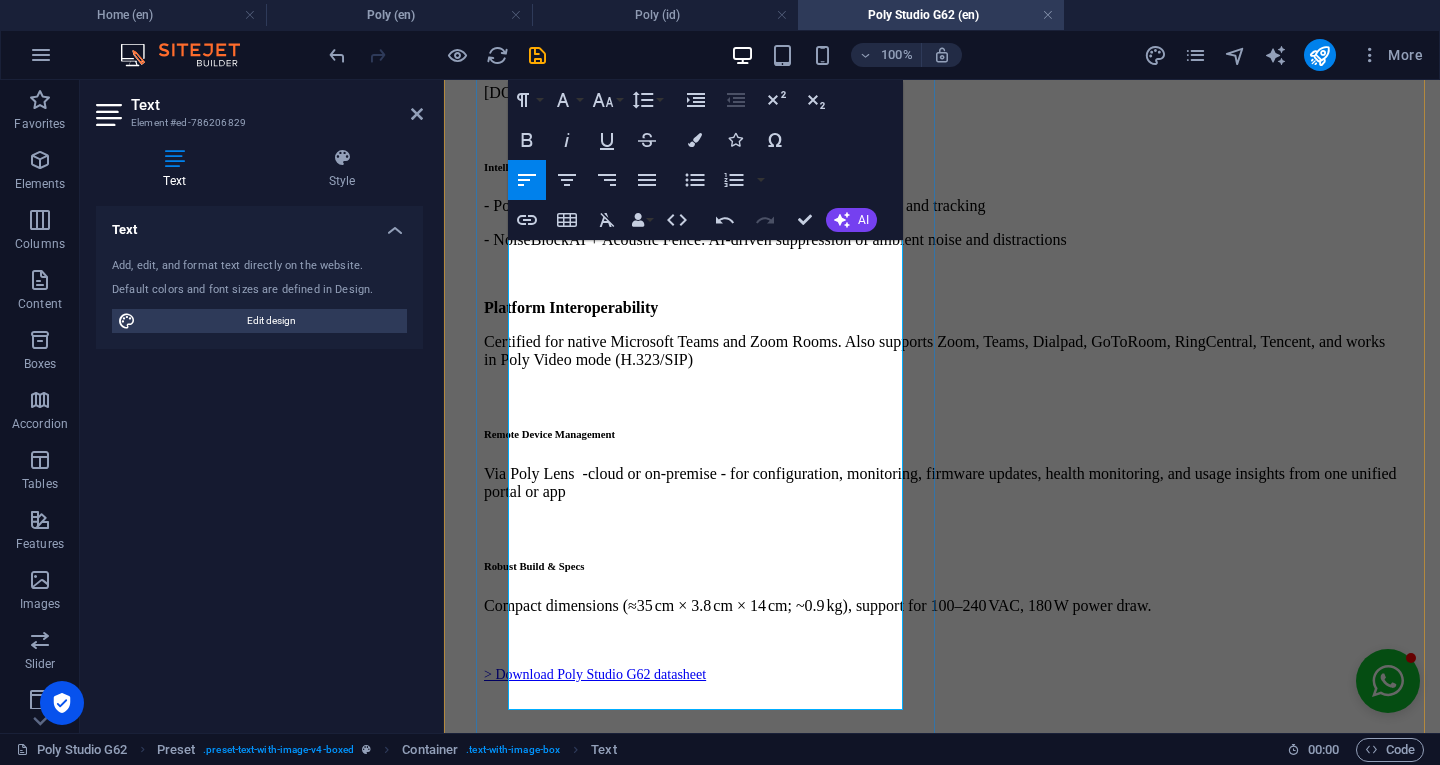 scroll, scrollTop: 1207, scrollLeft: 0, axis: vertical 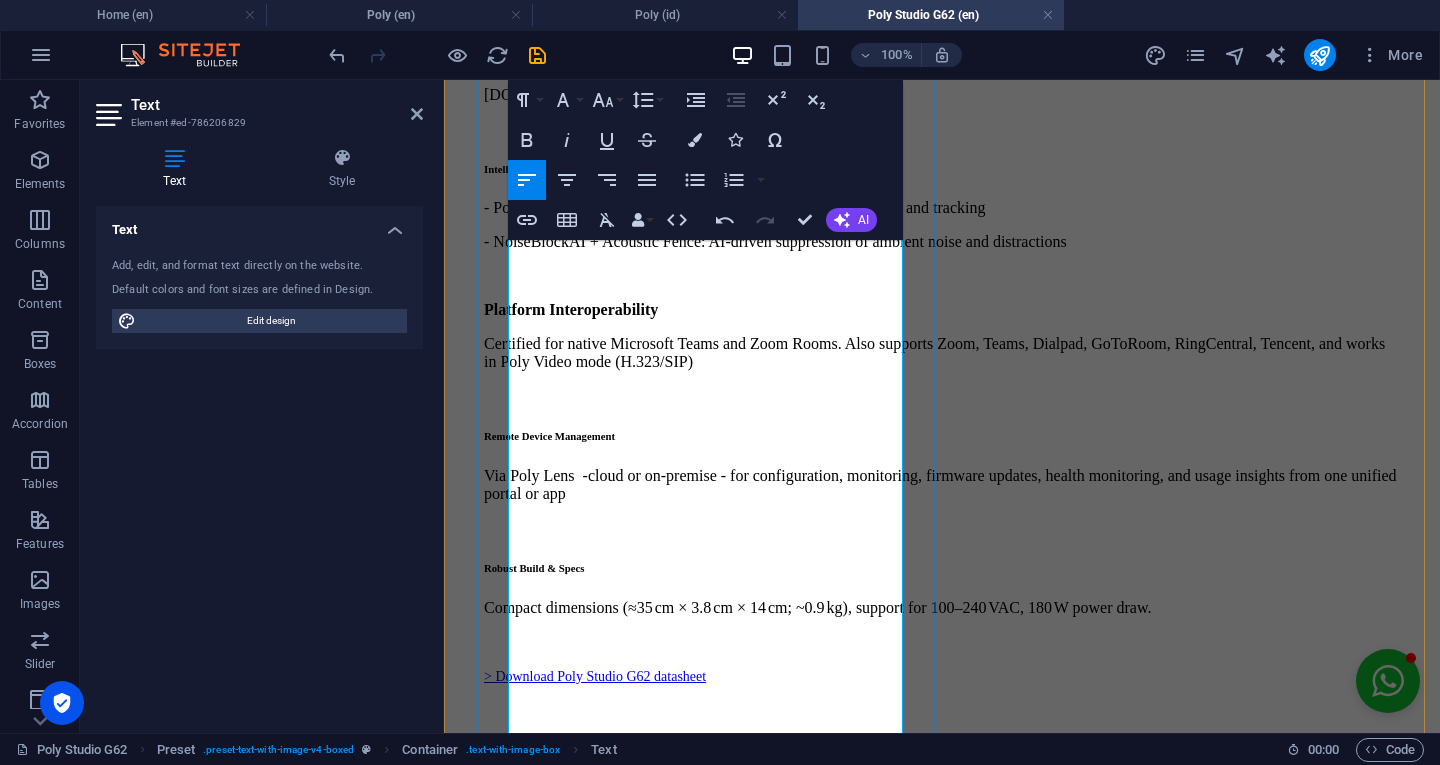 click at bounding box center (942, 642) 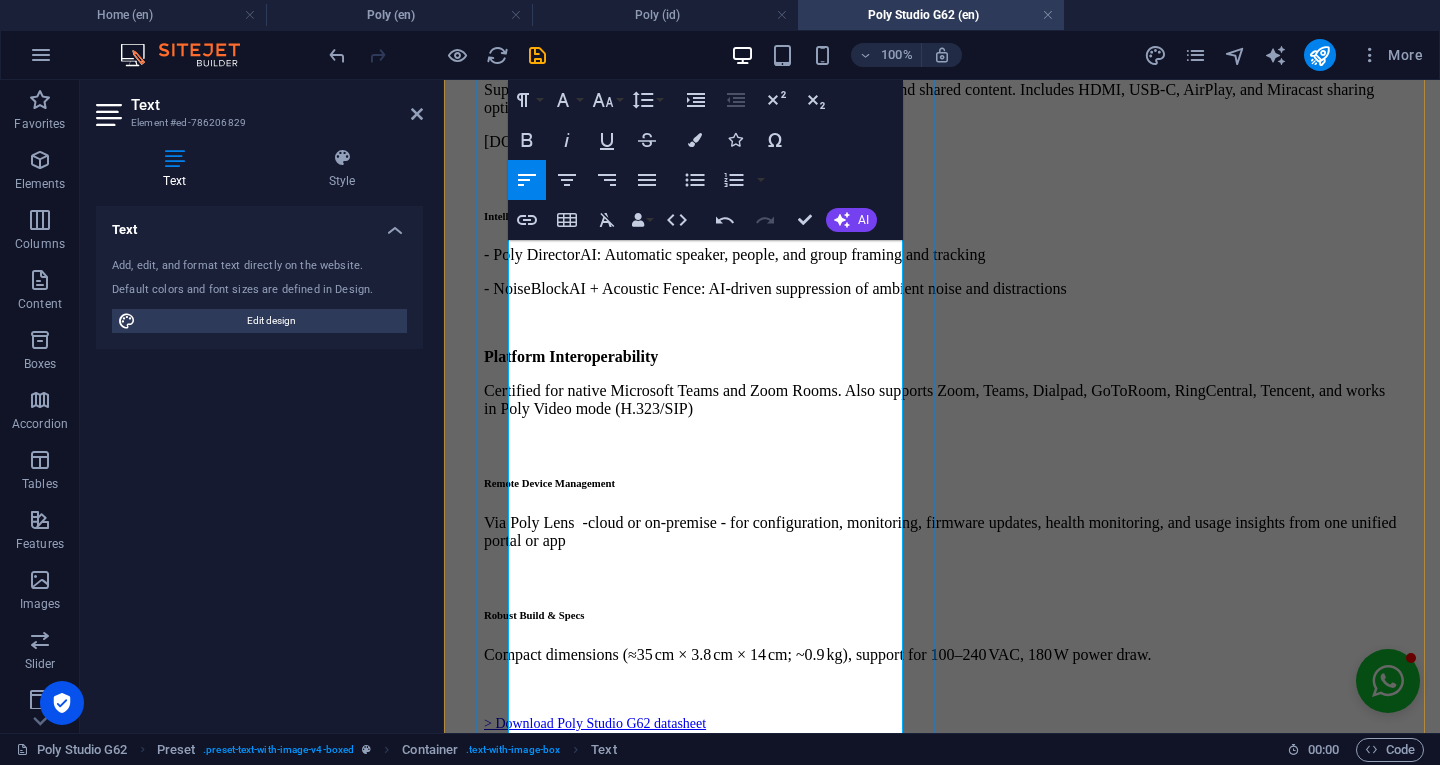 scroll, scrollTop: 1159, scrollLeft: 0, axis: vertical 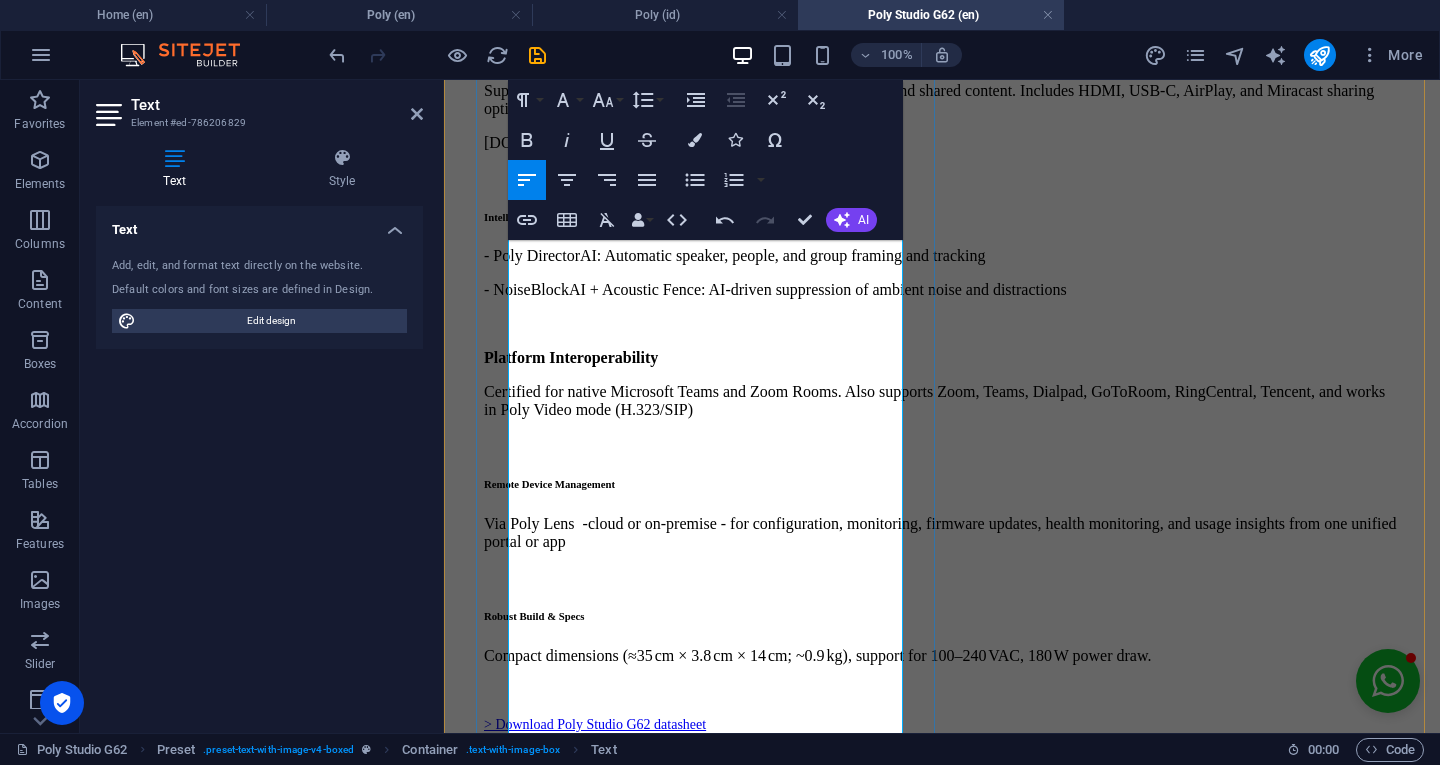 click on "Remote Device Management" at bounding box center (942, 484) 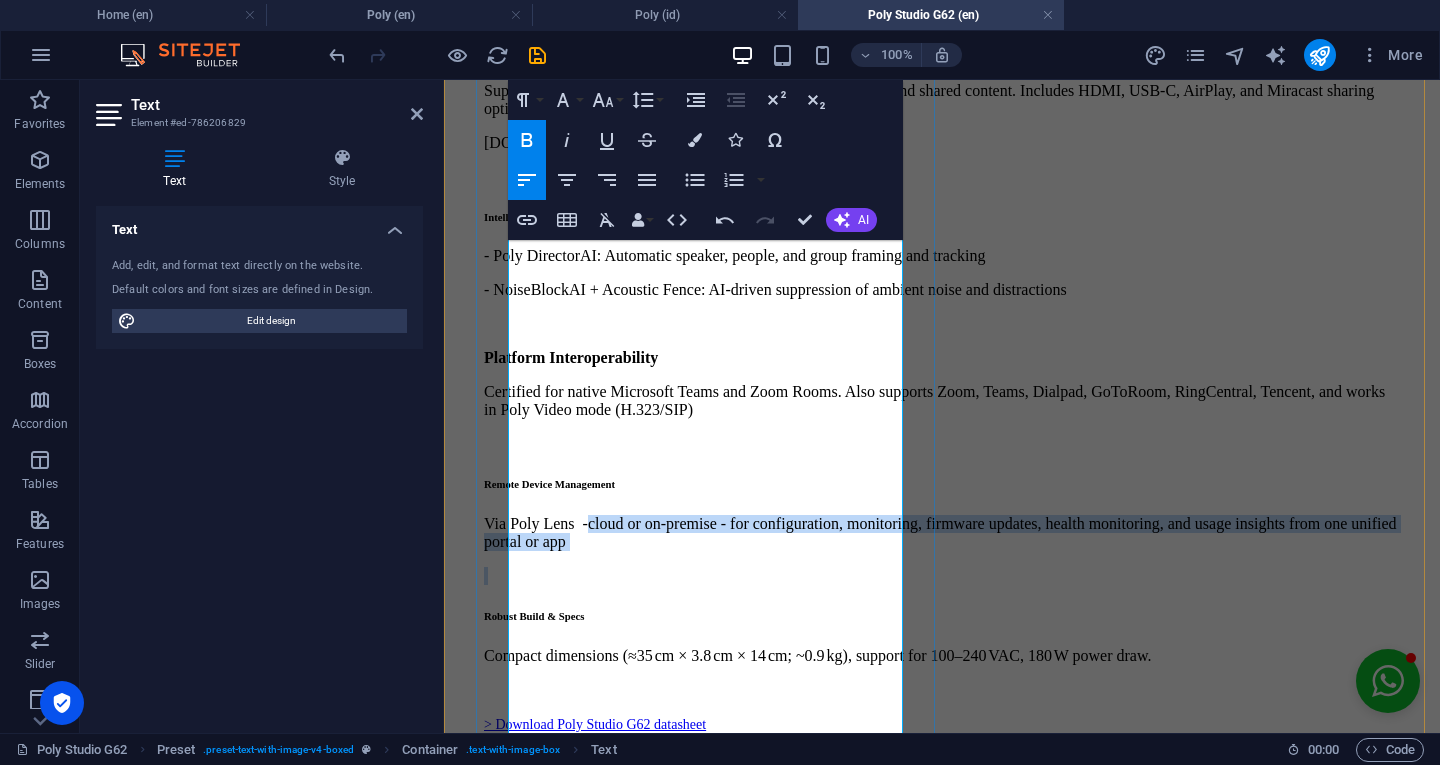 drag, startPoint x: 619, startPoint y: 537, endPoint x: 724, endPoint y: 589, distance: 117.170815 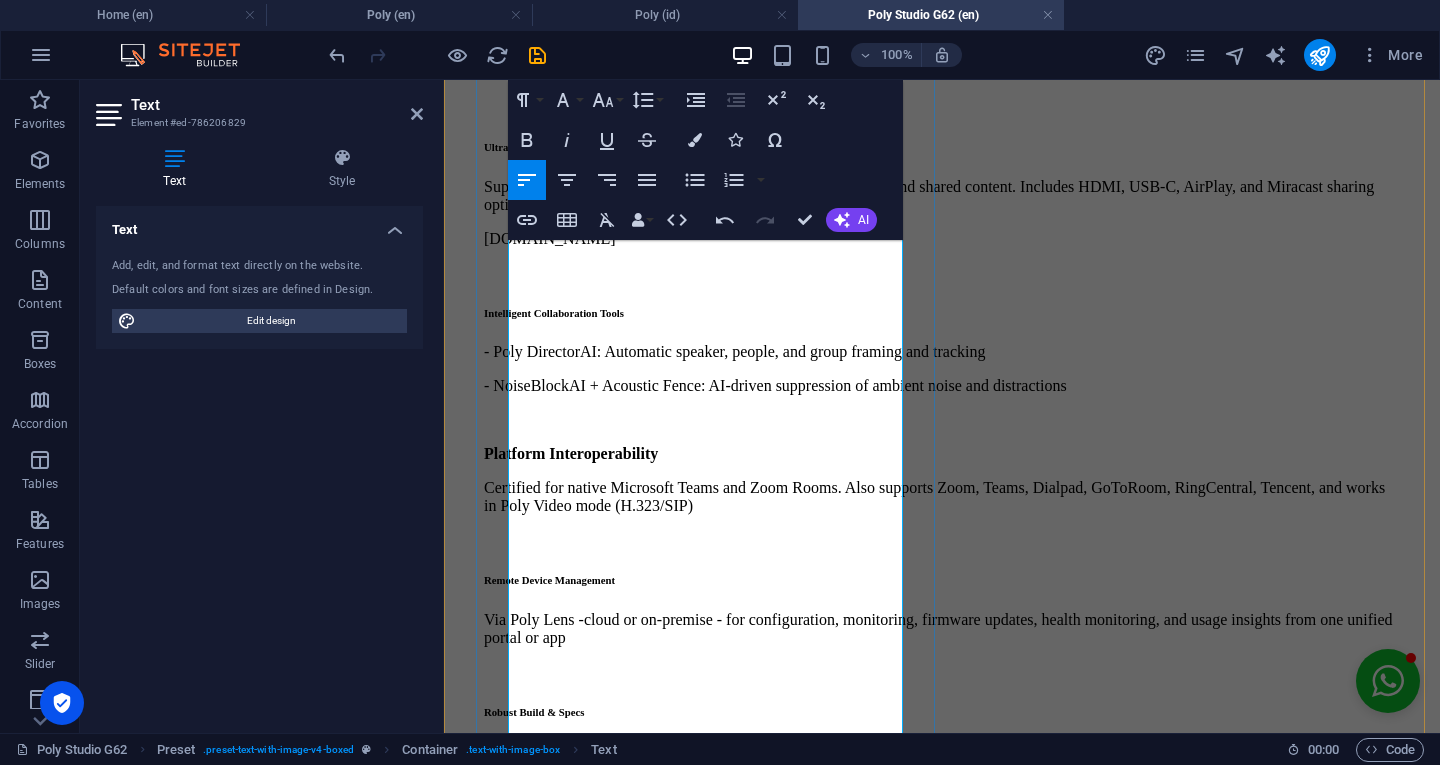 scroll, scrollTop: 1062, scrollLeft: 0, axis: vertical 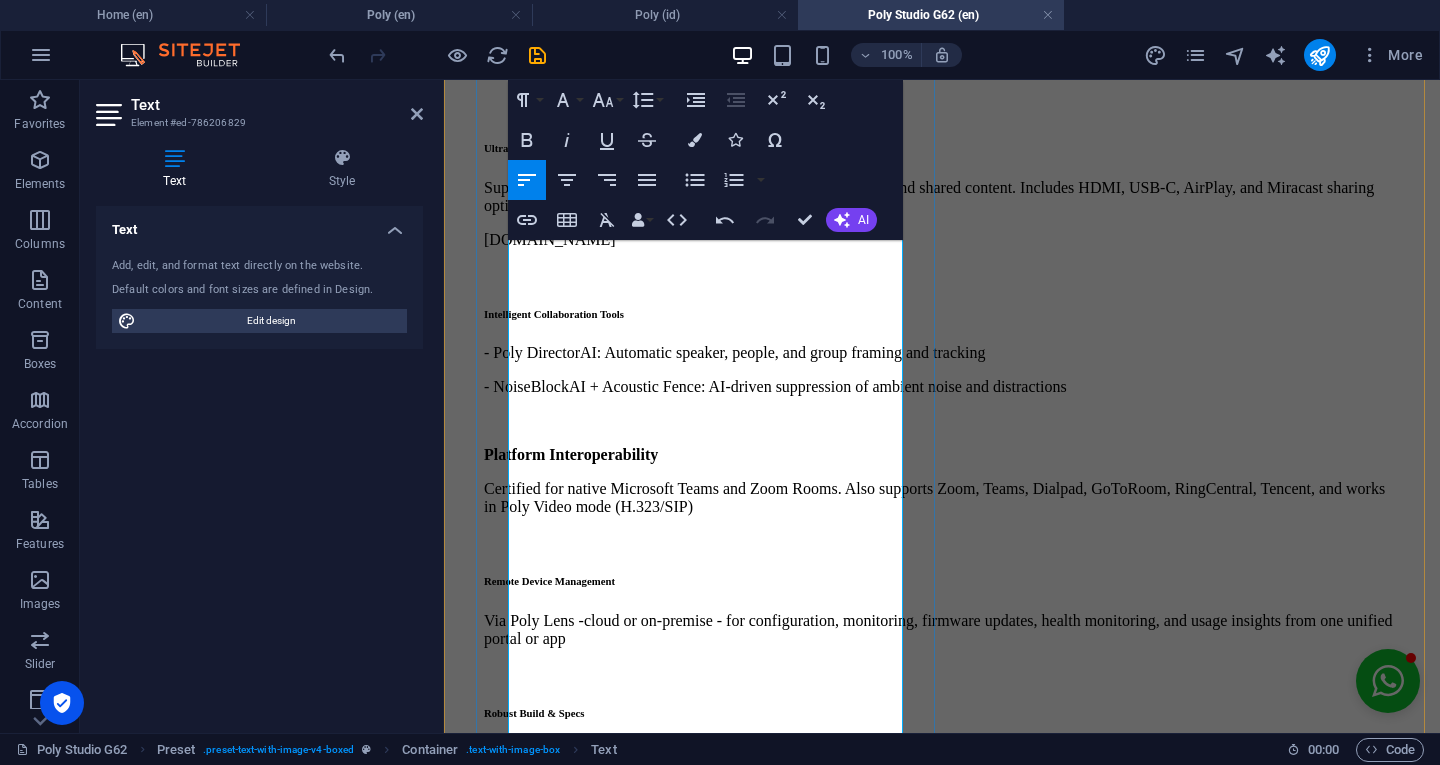 click on "Certified for native Microsoft Teams and Zoom Rooms. Also supports Zoom, Teams, Dialpad, GoToRoom, RingCentral, Tencent, and works in Poly Video mode (H.323/SIP)" at bounding box center (942, 498) 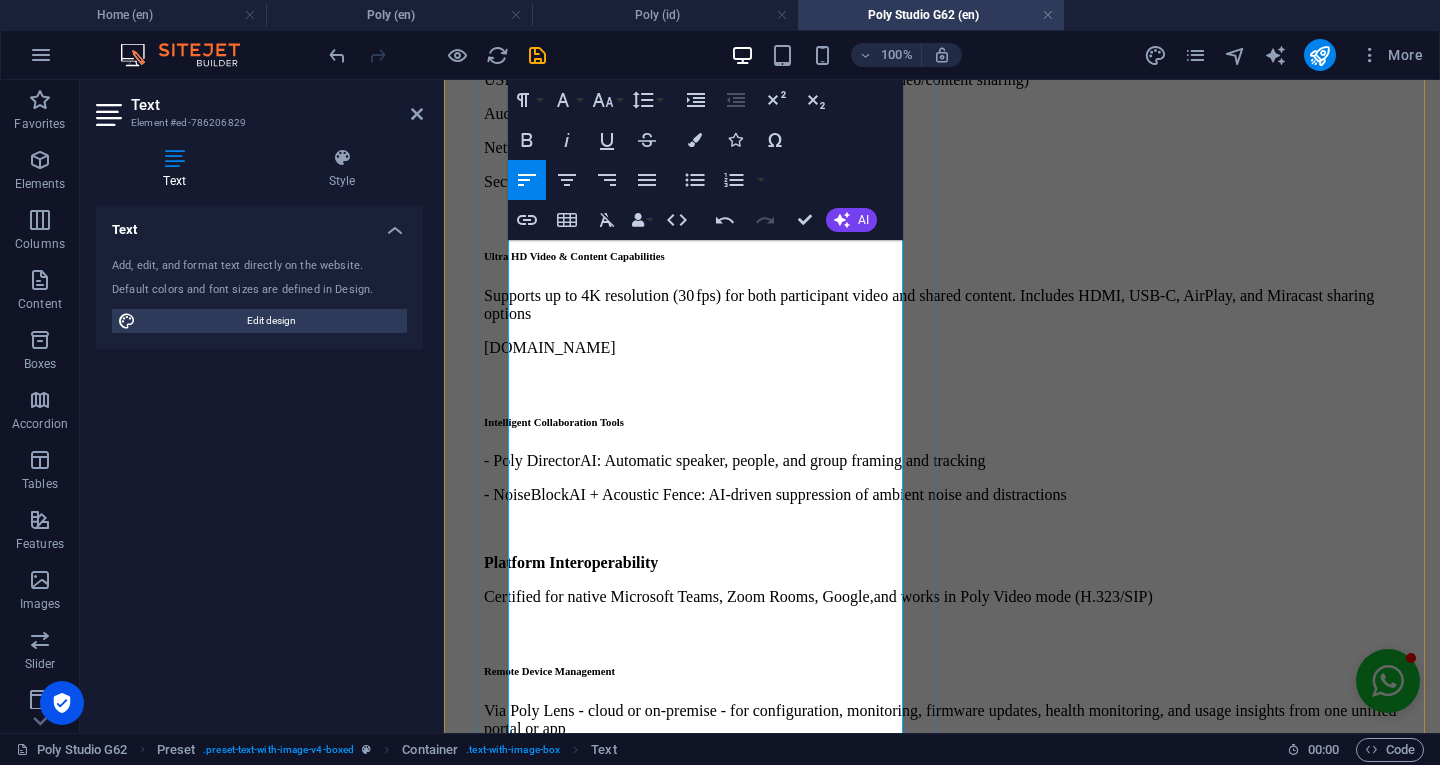 scroll, scrollTop: 955, scrollLeft: 0, axis: vertical 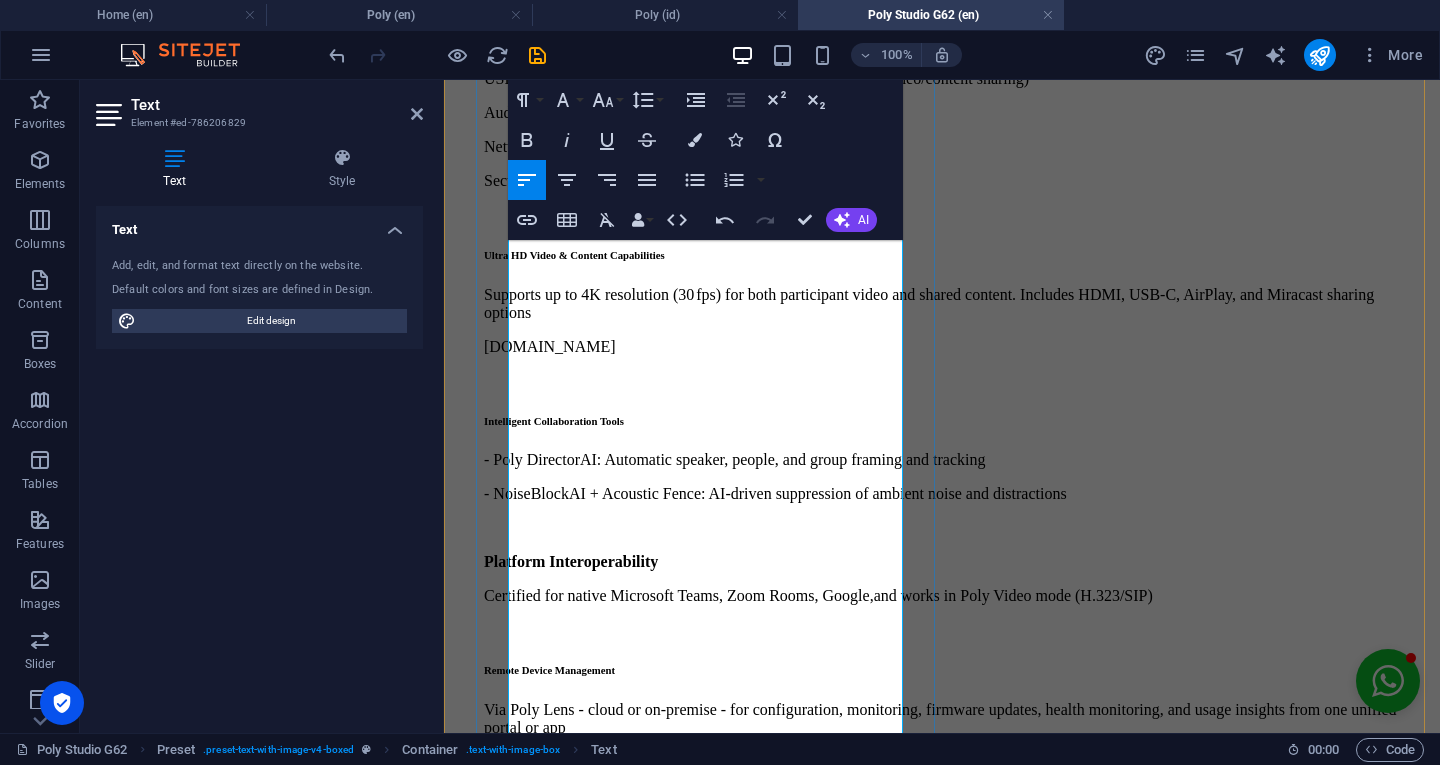 click on "Certified for native Microsoft Teams, Zoom Rooms, Google,  and works in Poly Video mode (H.323/SIP)" at bounding box center (942, 596) 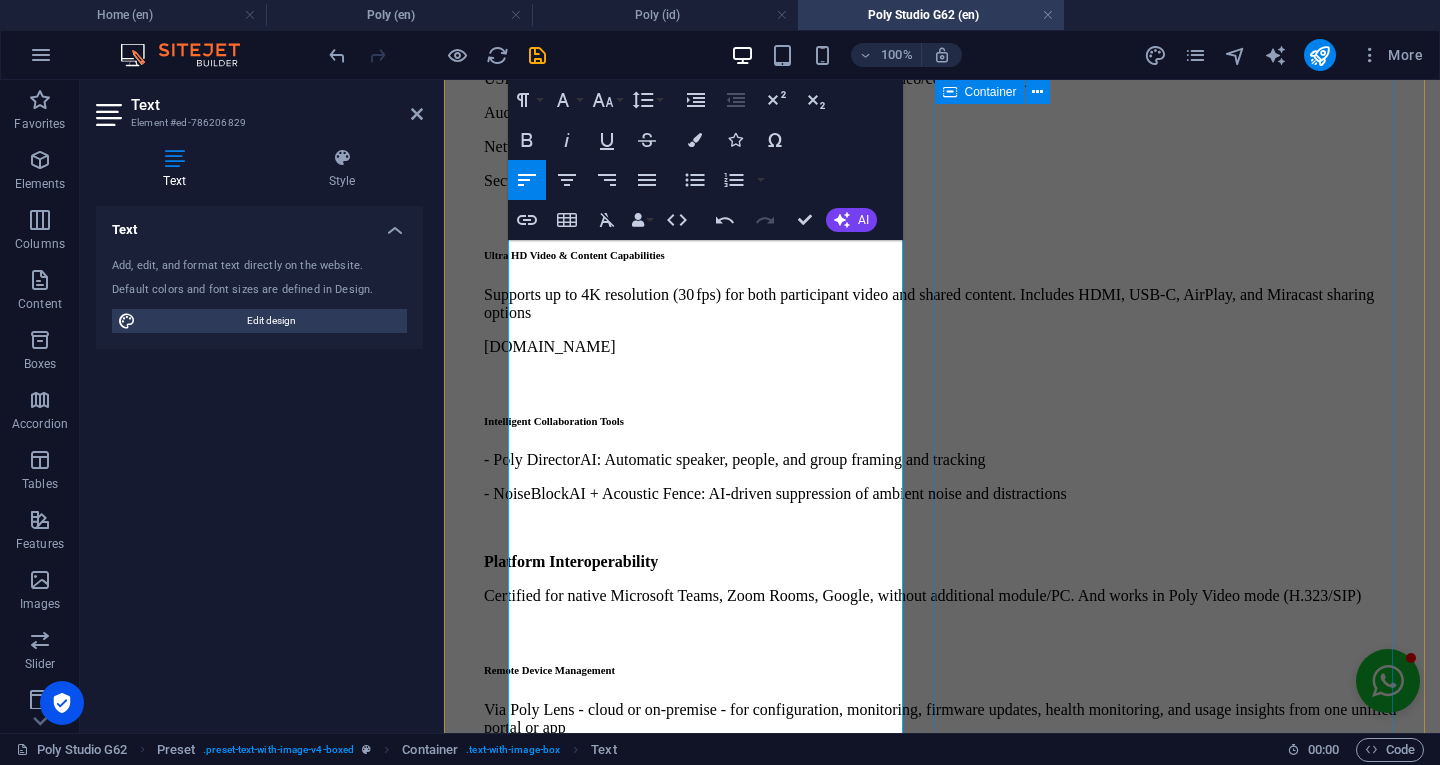 click at bounding box center (942, 1170) 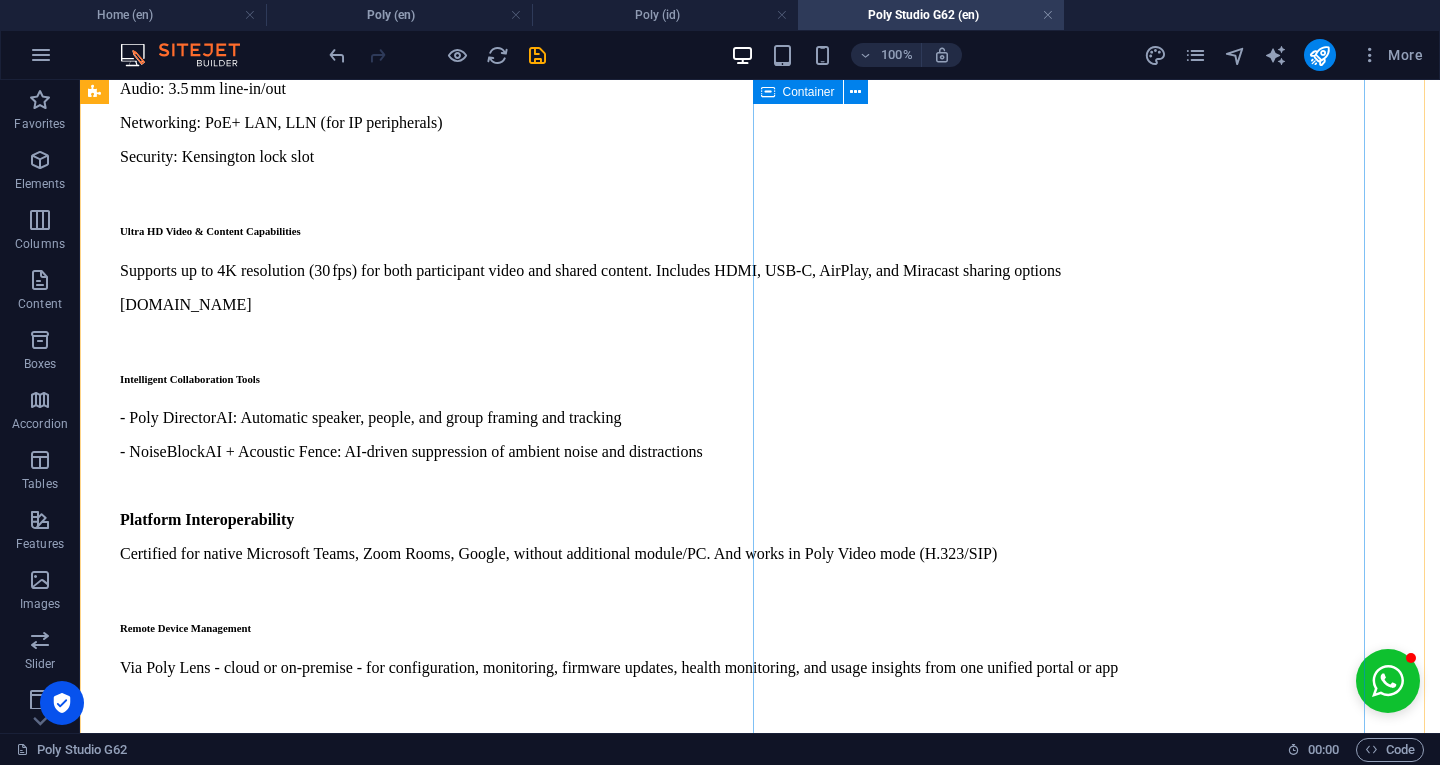 scroll, scrollTop: 0, scrollLeft: 0, axis: both 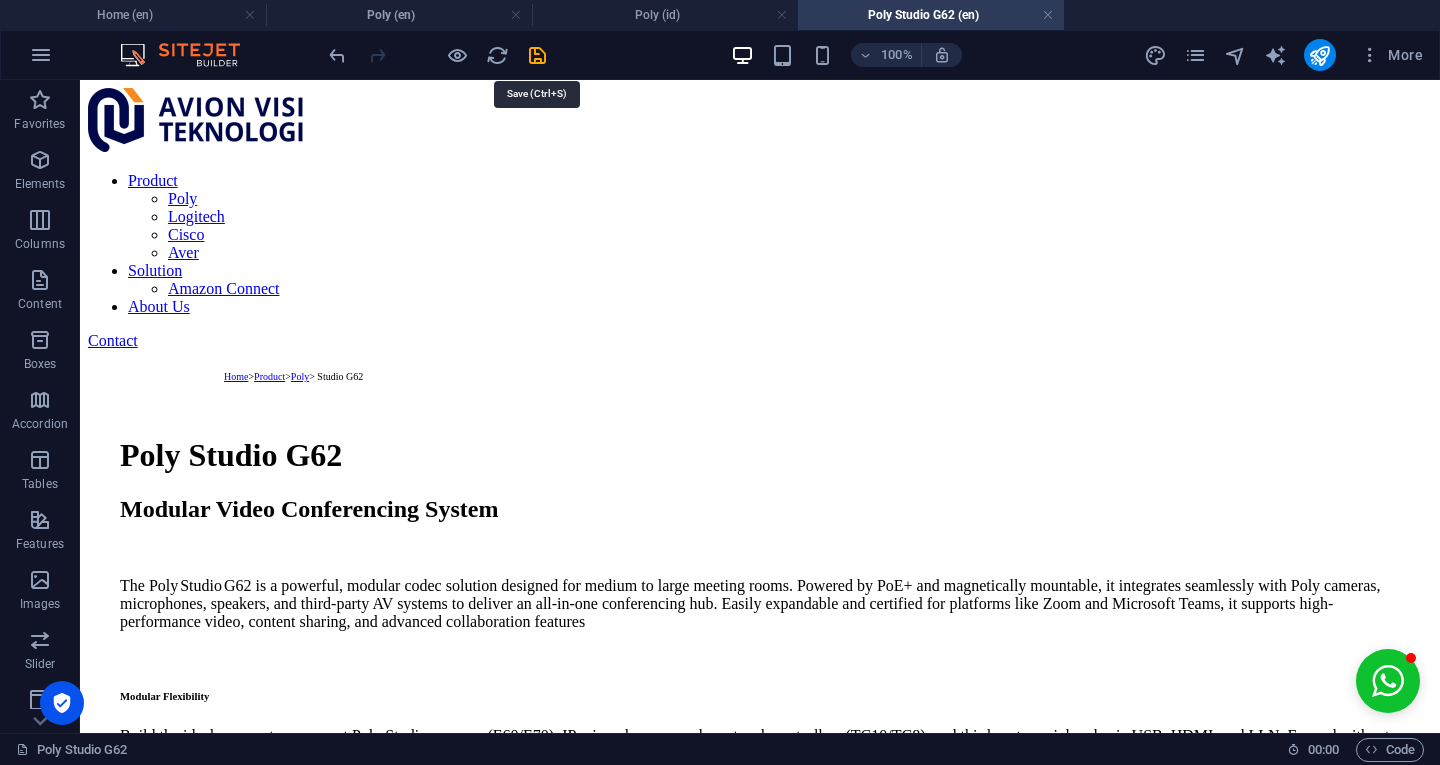 click at bounding box center [537, 55] 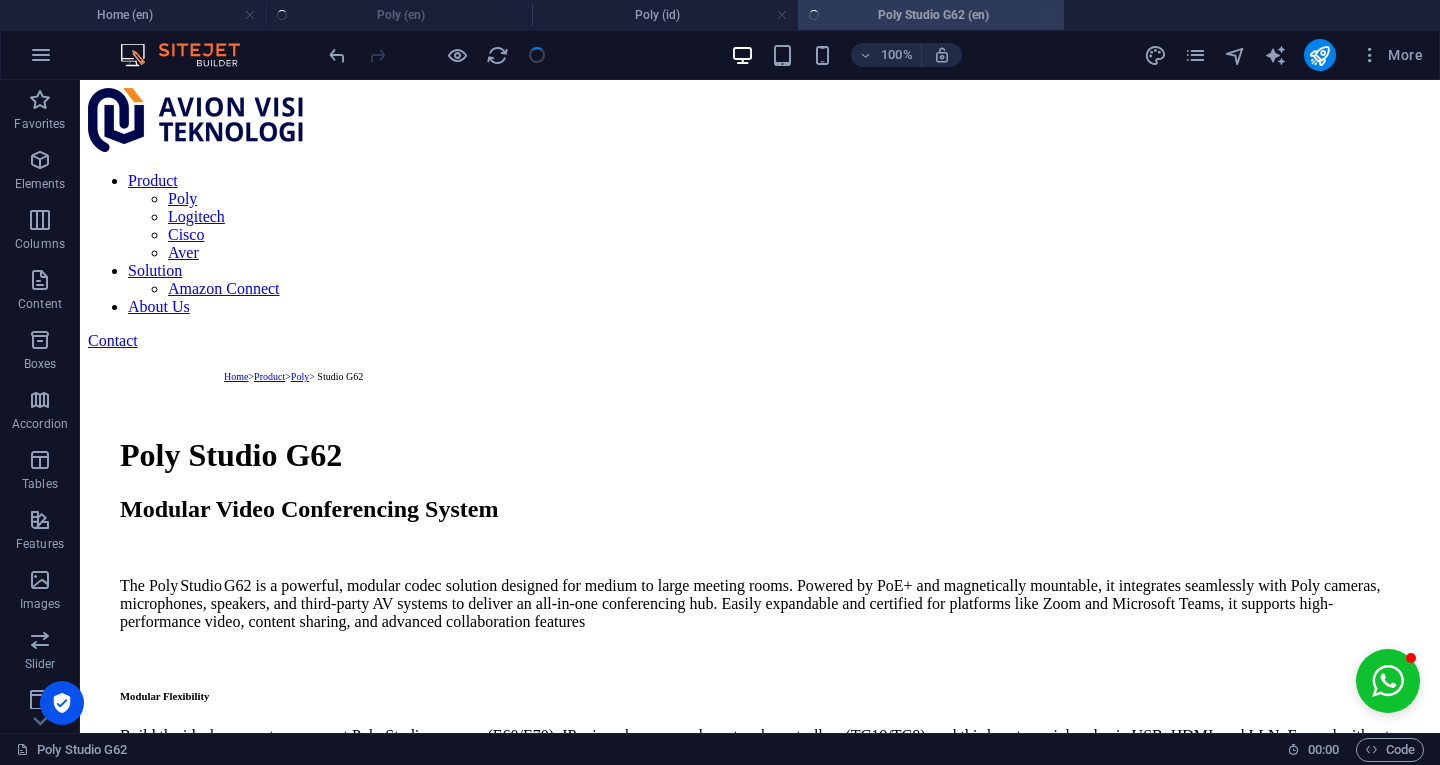 click on "More" at bounding box center (1287, 55) 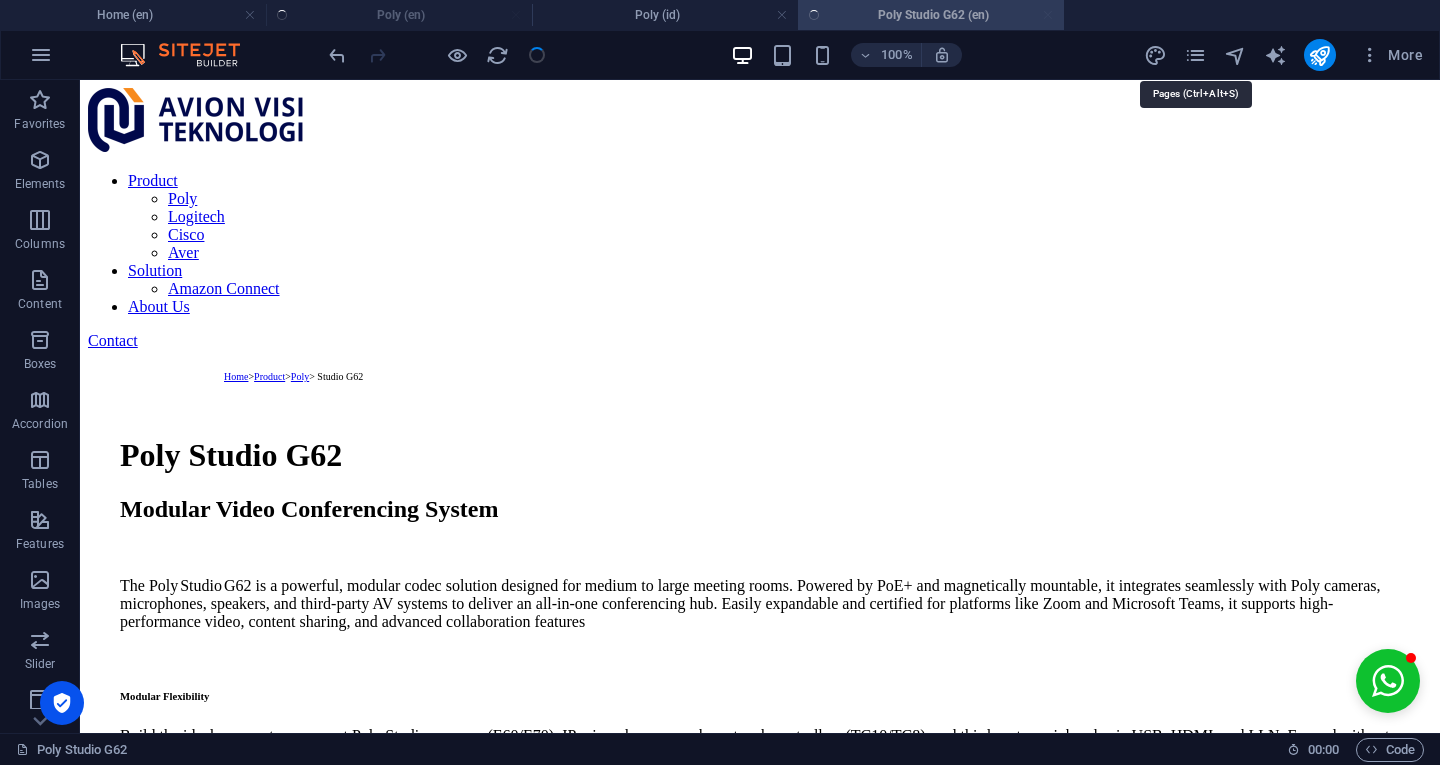 click at bounding box center (1195, 55) 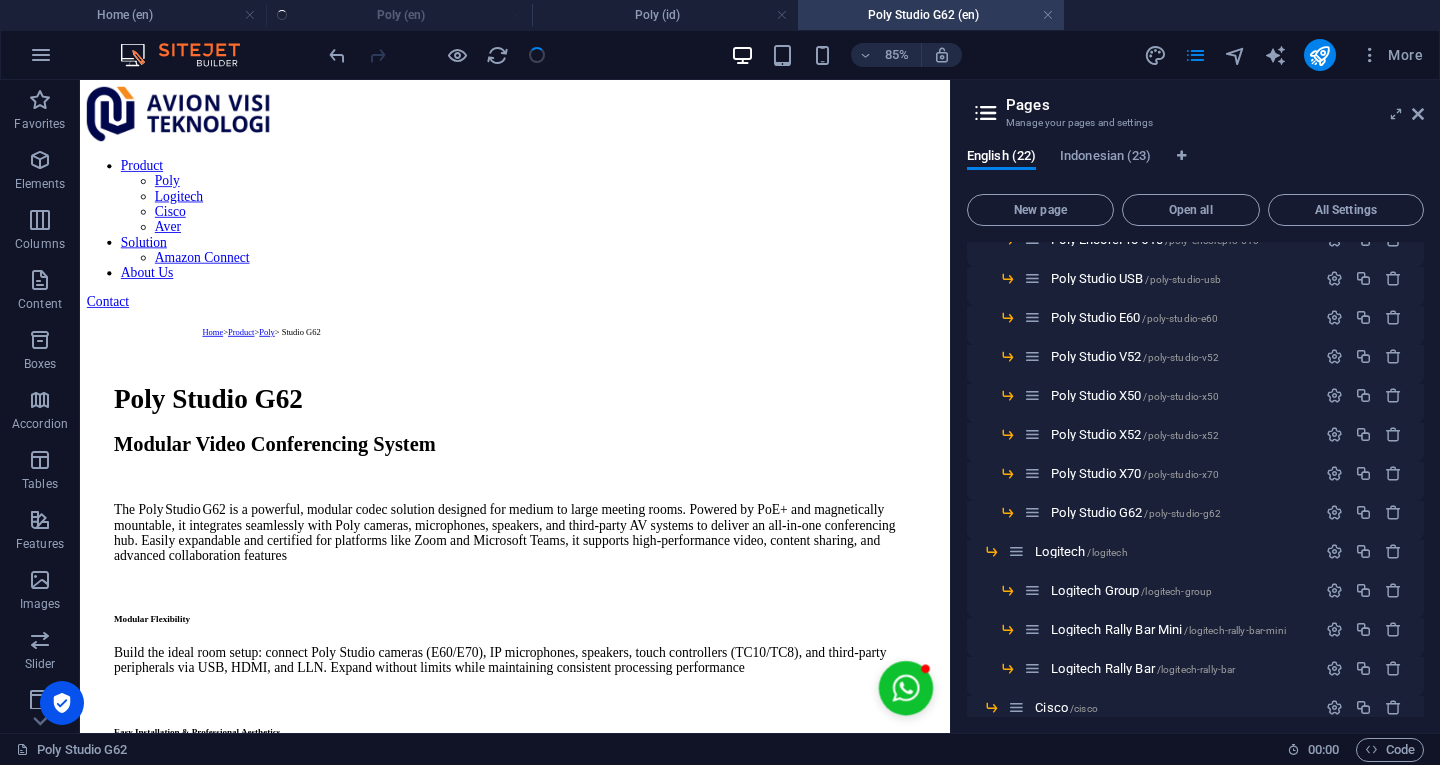 scroll, scrollTop: 217, scrollLeft: 0, axis: vertical 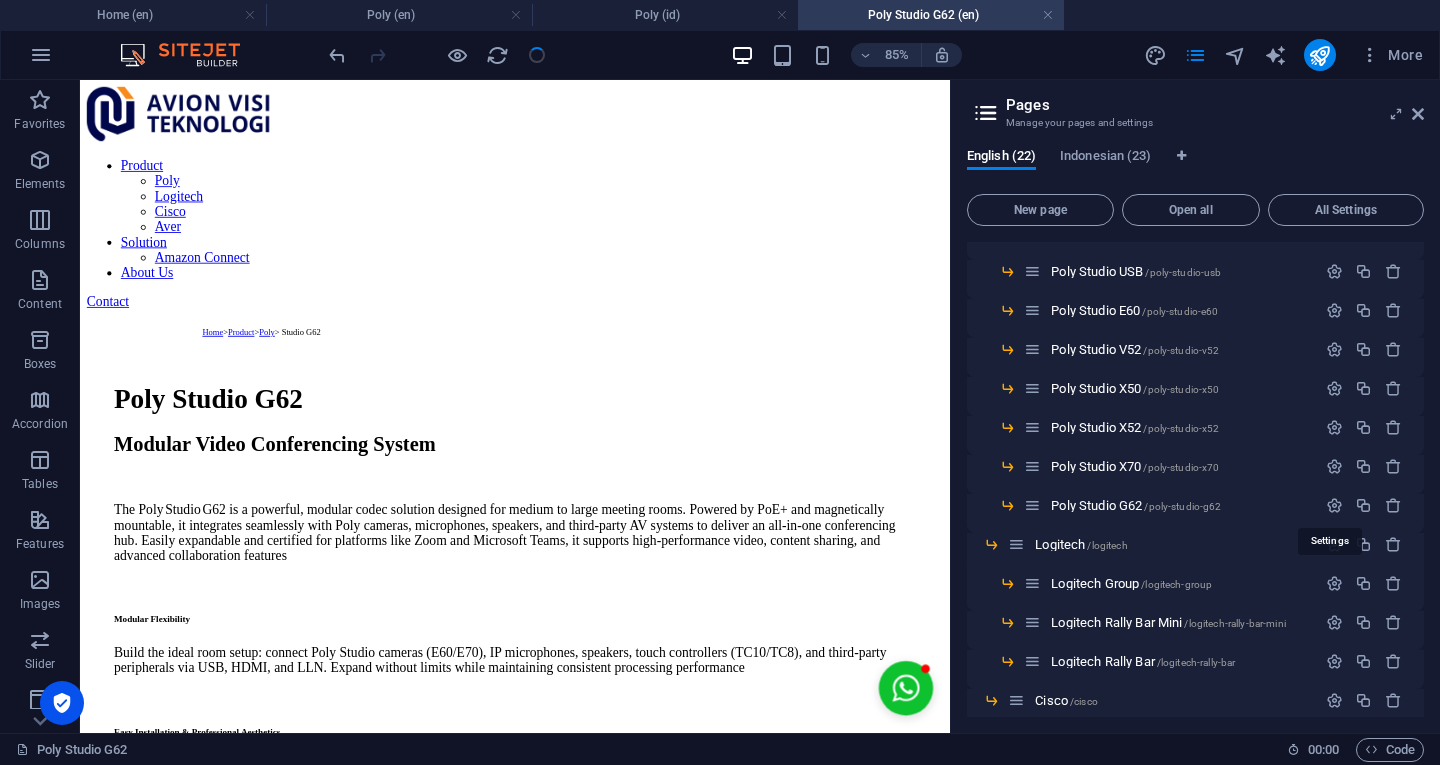 click at bounding box center [1334, 505] 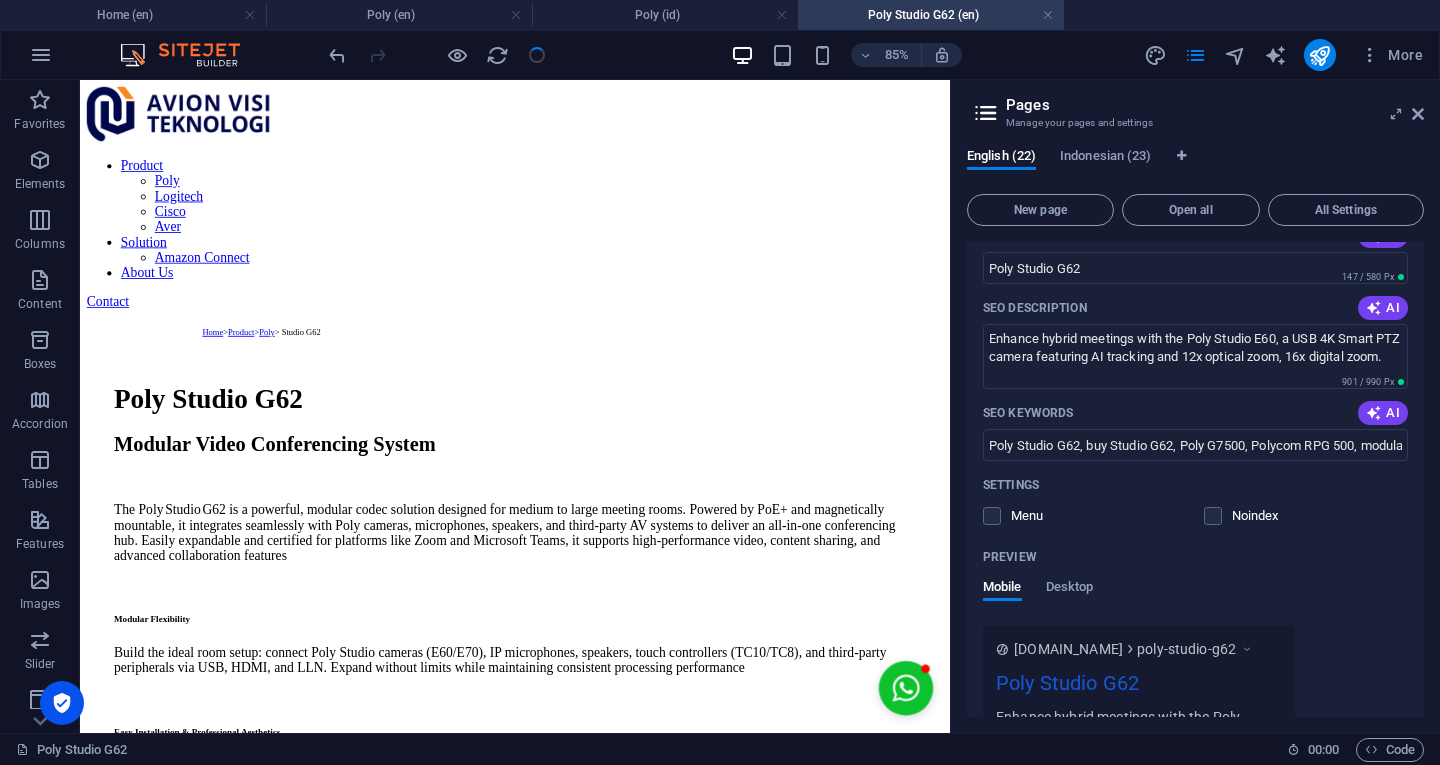 scroll, scrollTop: 673, scrollLeft: 0, axis: vertical 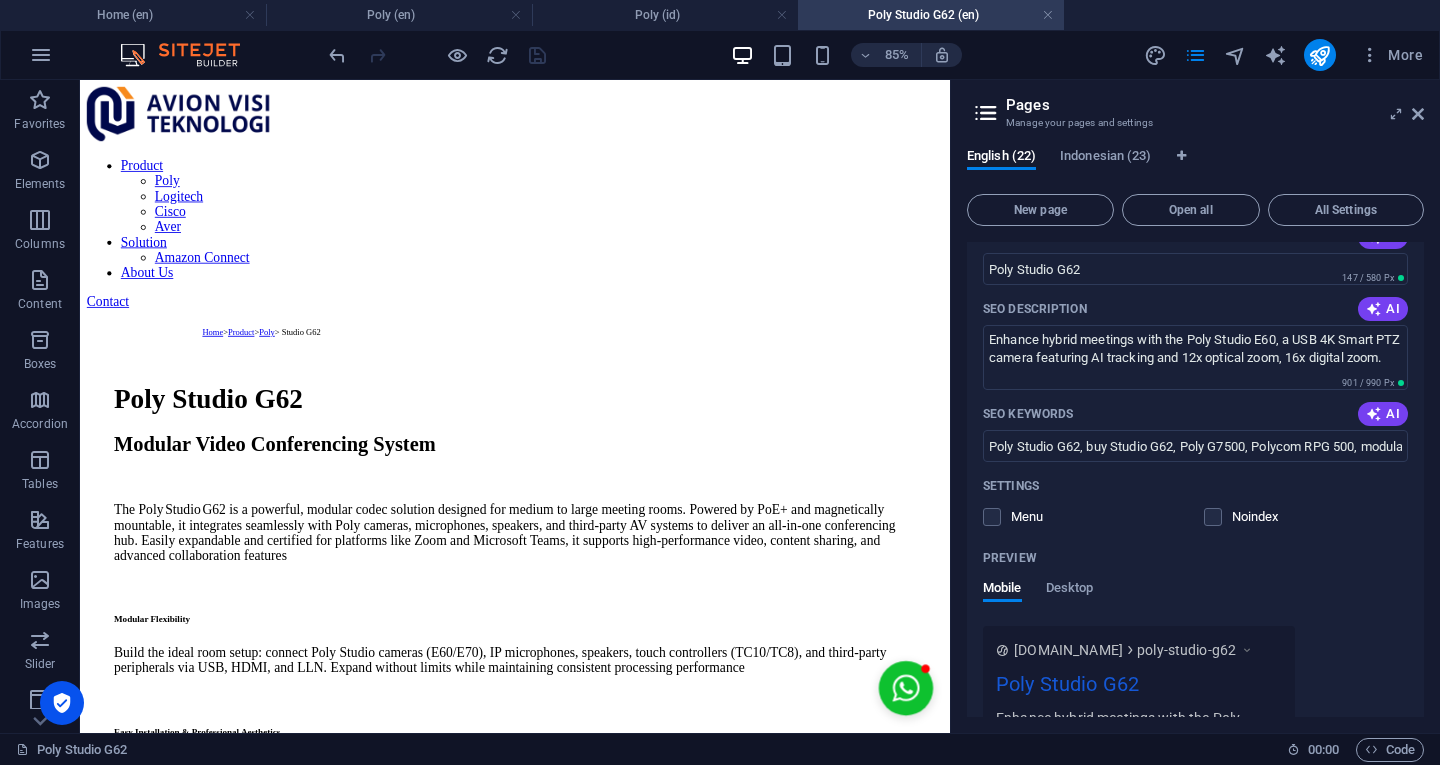 click at bounding box center [1374, 309] 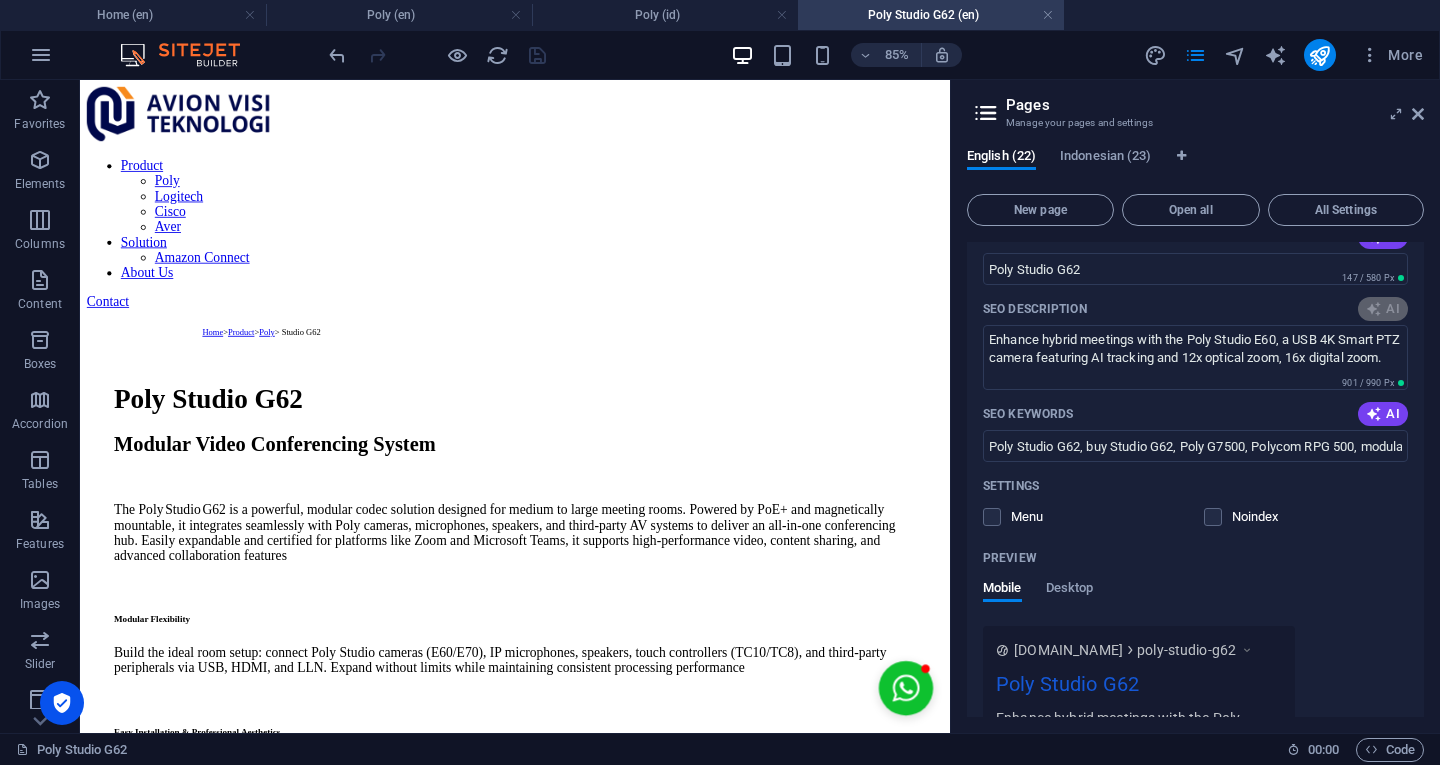 type on "Transform your meeting rooms with the Poly Studio G62—modular video conferencing for seamless collaboration and superior connectivity." 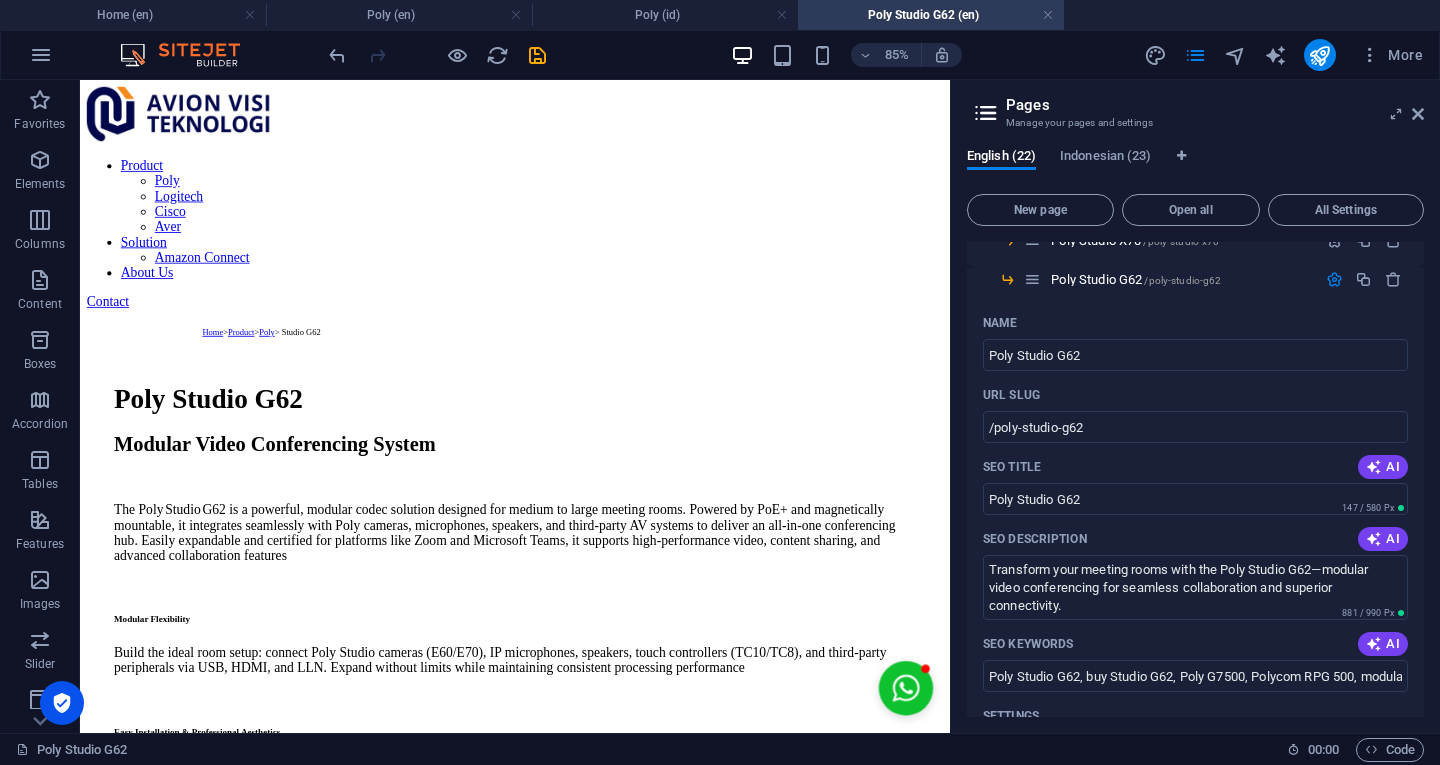 scroll, scrollTop: 434, scrollLeft: 0, axis: vertical 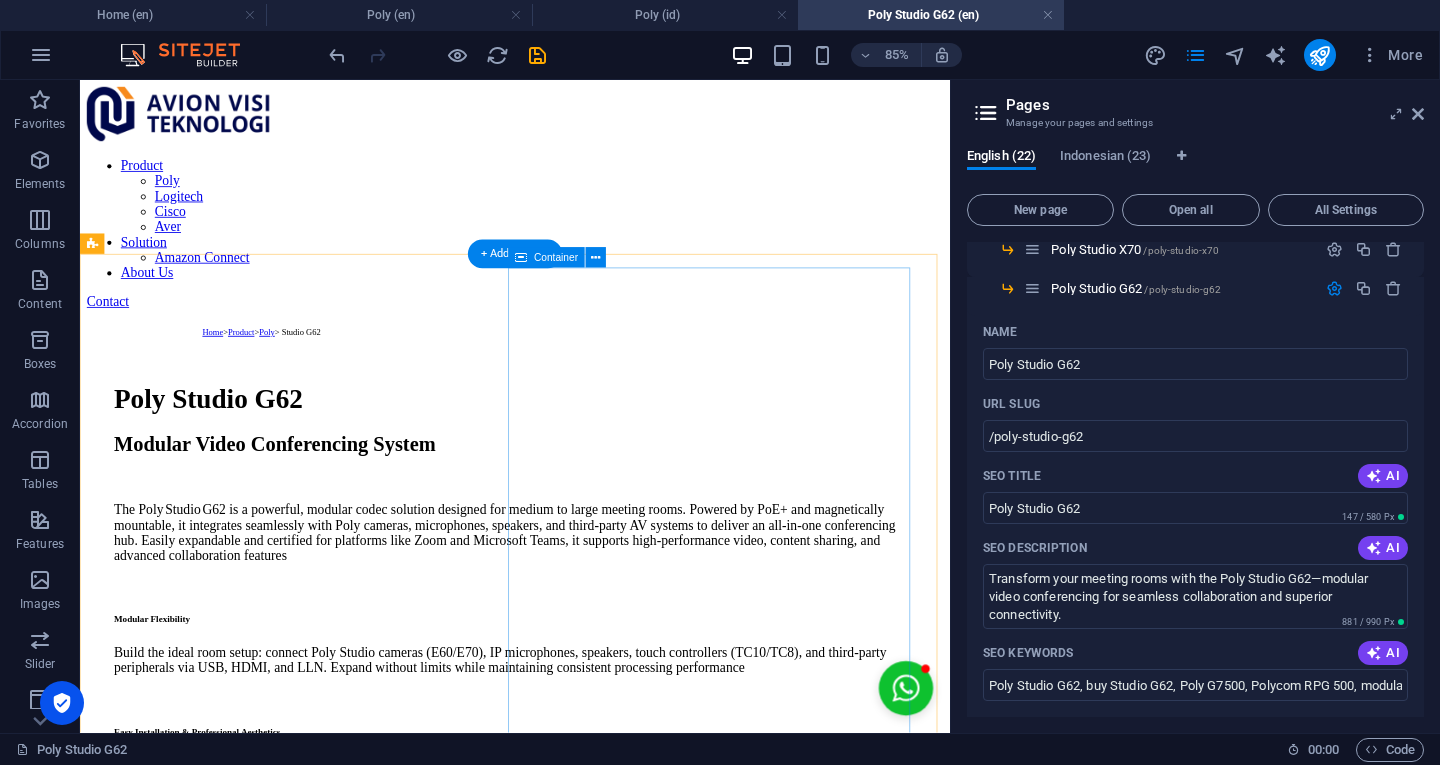 click at bounding box center (592, 2111) 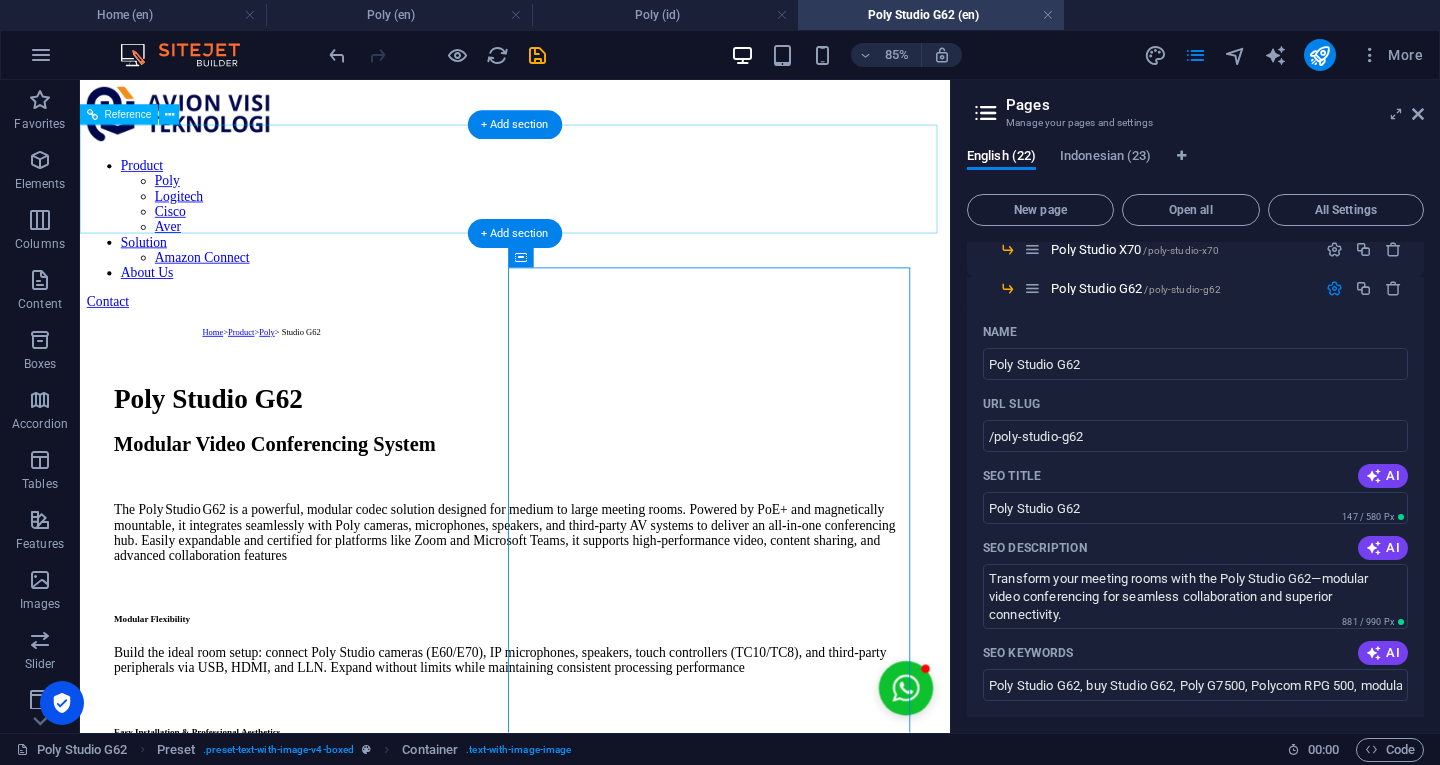 click on "Contact" at bounding box center (592, 341) 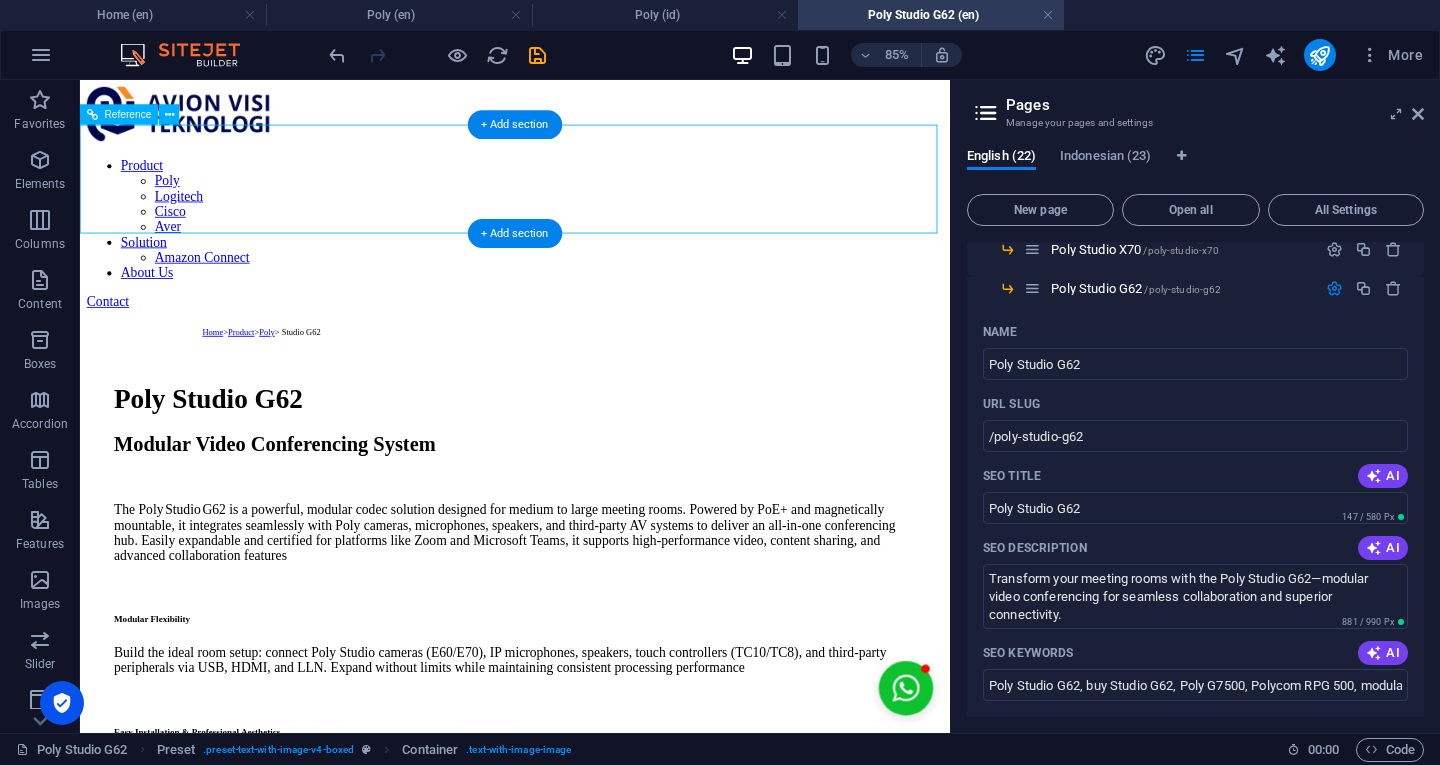 click on "Contact" at bounding box center (592, 341) 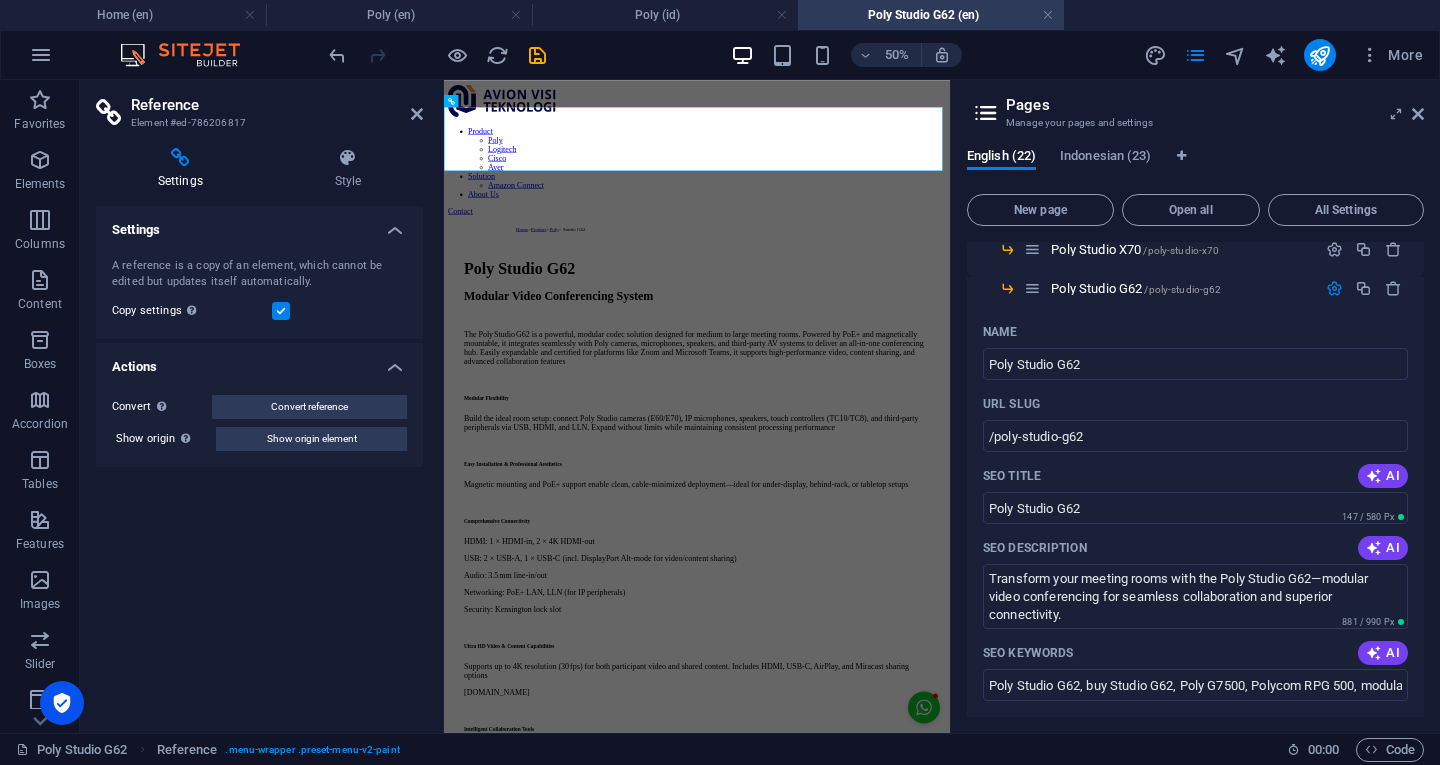click at bounding box center [1418, 114] 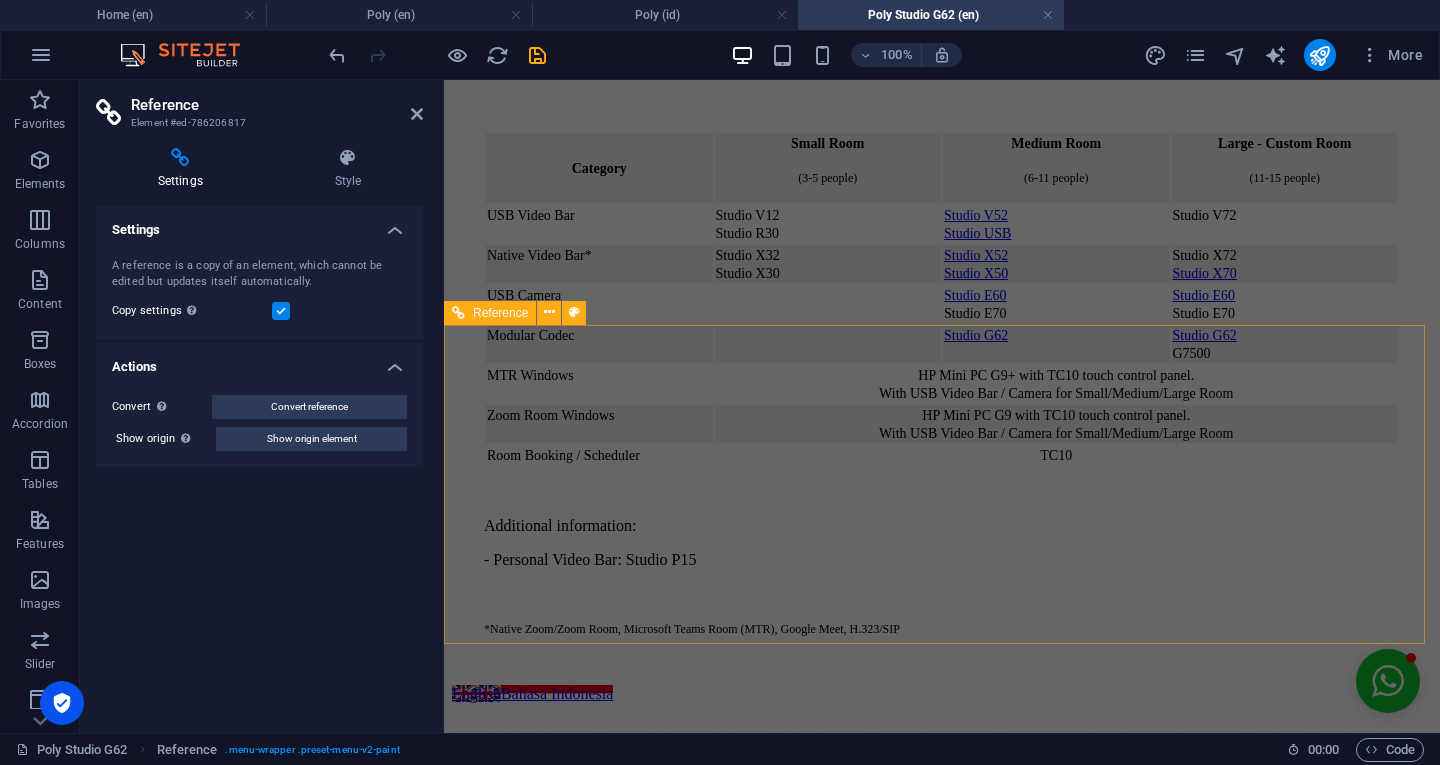 scroll, scrollTop: 2199, scrollLeft: 0, axis: vertical 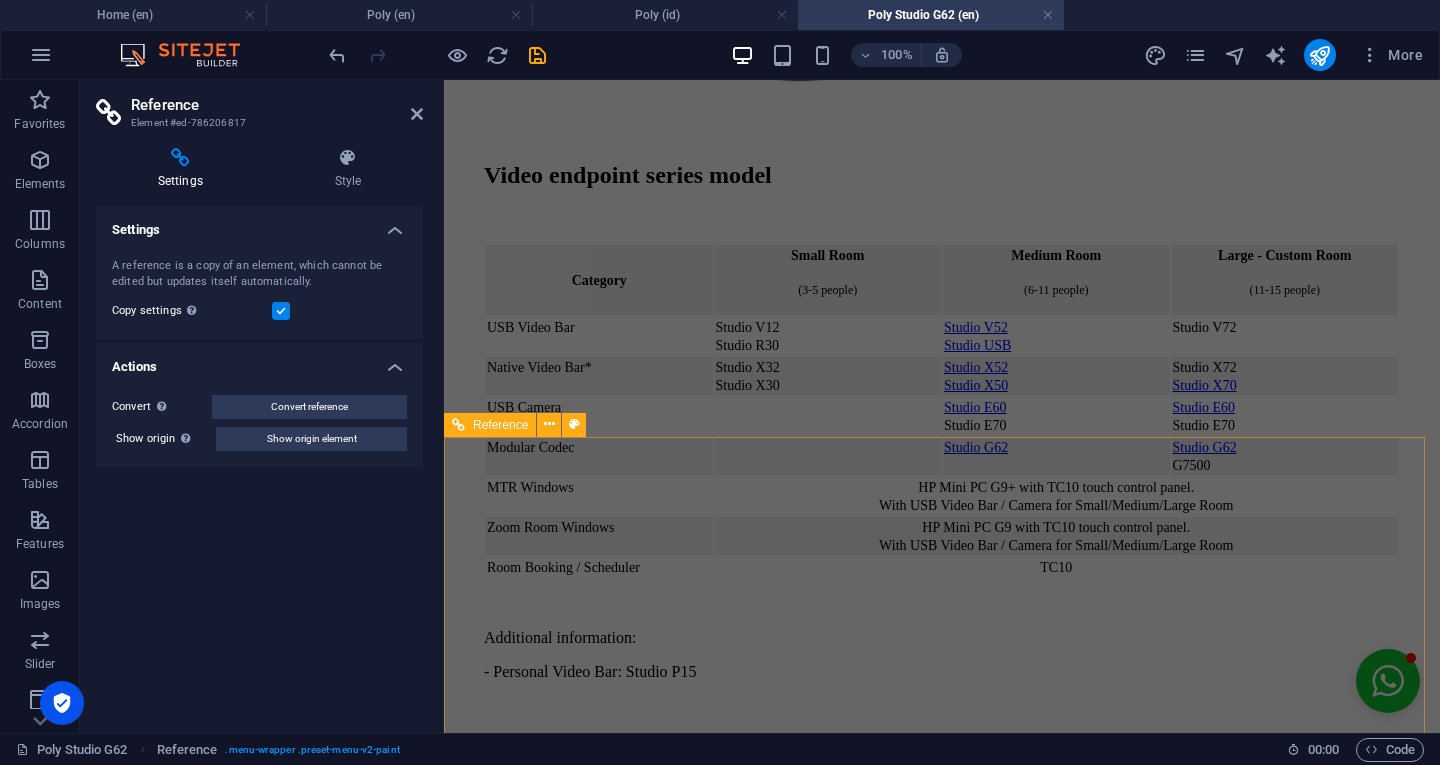 click on "PT Avion [GEOGRAPHIC_DATA][STREET_ADDRESS] [PHONE_NUMBER] [PHONE_NUMBER] [EMAIL_ADDRESS][DOMAIN_NAME]
Panel only seen by widget owner
Edit widget
Views
18% 🔥" at bounding box center [942, 4556] 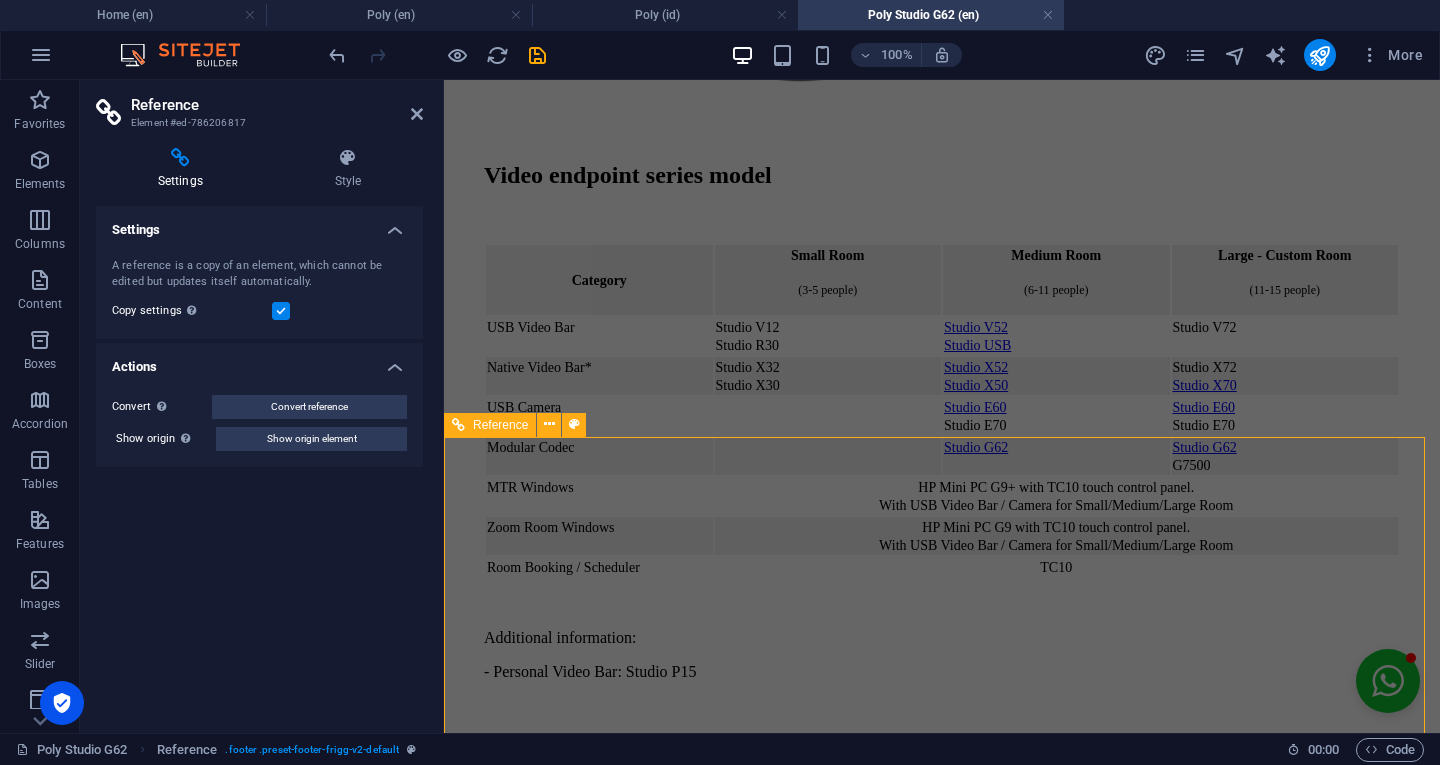 scroll, scrollTop: 2031, scrollLeft: 0, axis: vertical 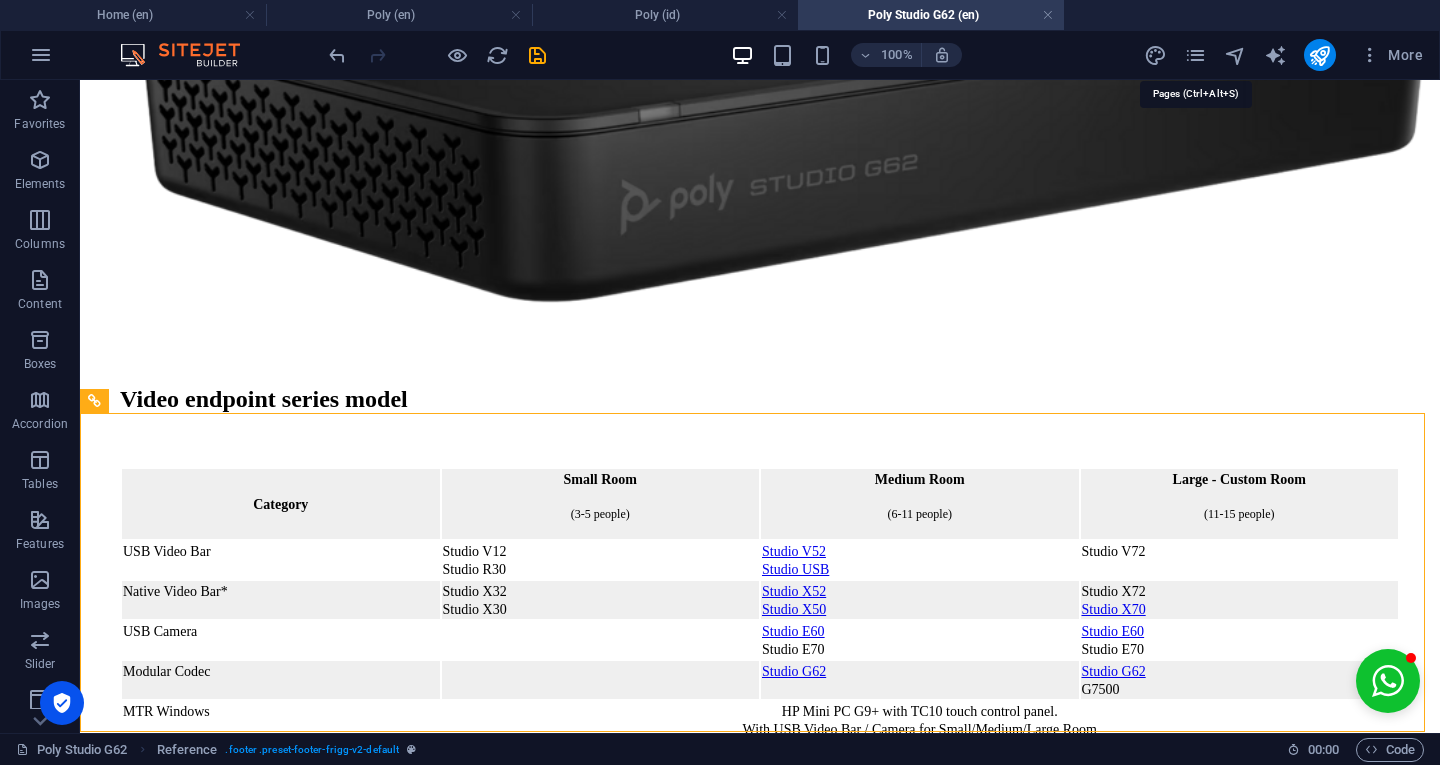 click at bounding box center [1195, 55] 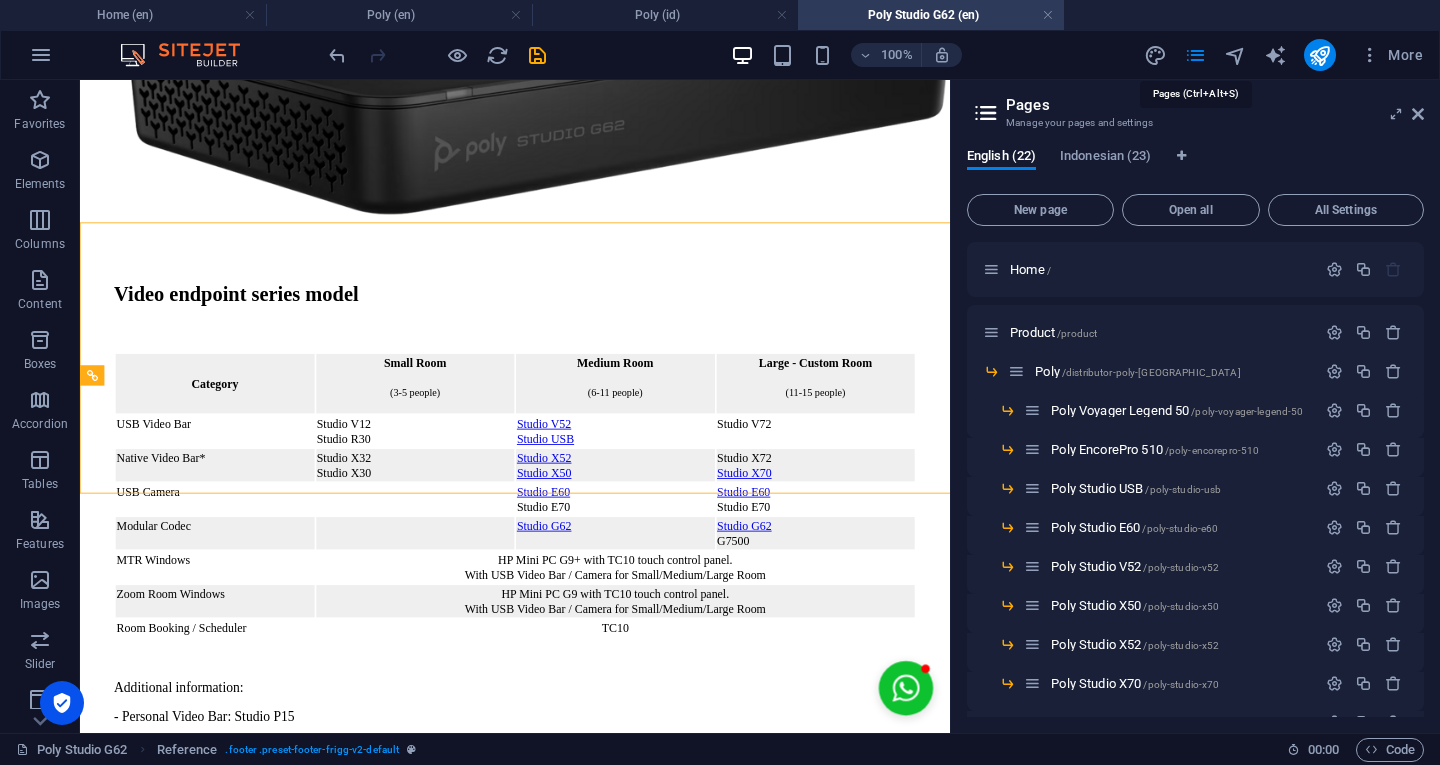 scroll, scrollTop: 2196, scrollLeft: 0, axis: vertical 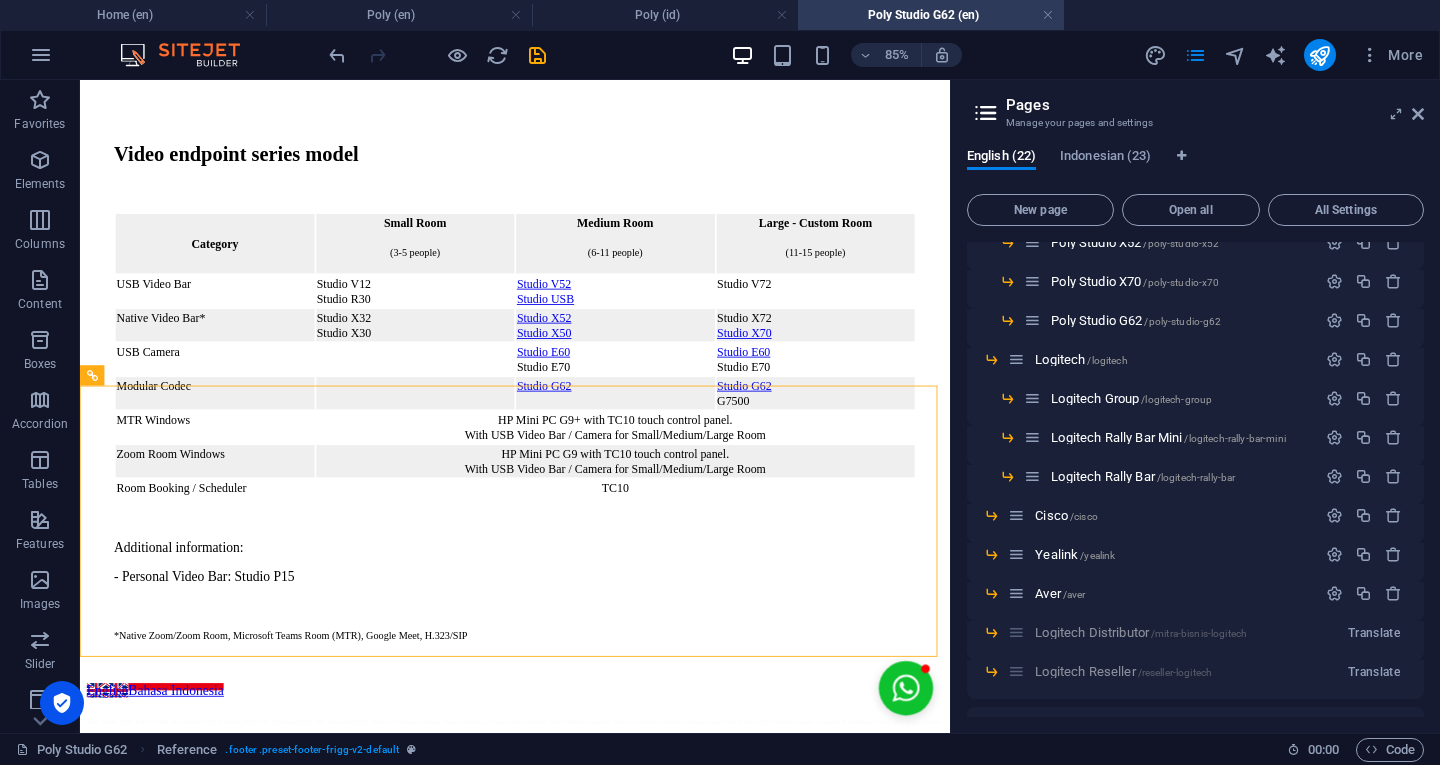 click on "Cisco /cisco" at bounding box center [1172, 515] 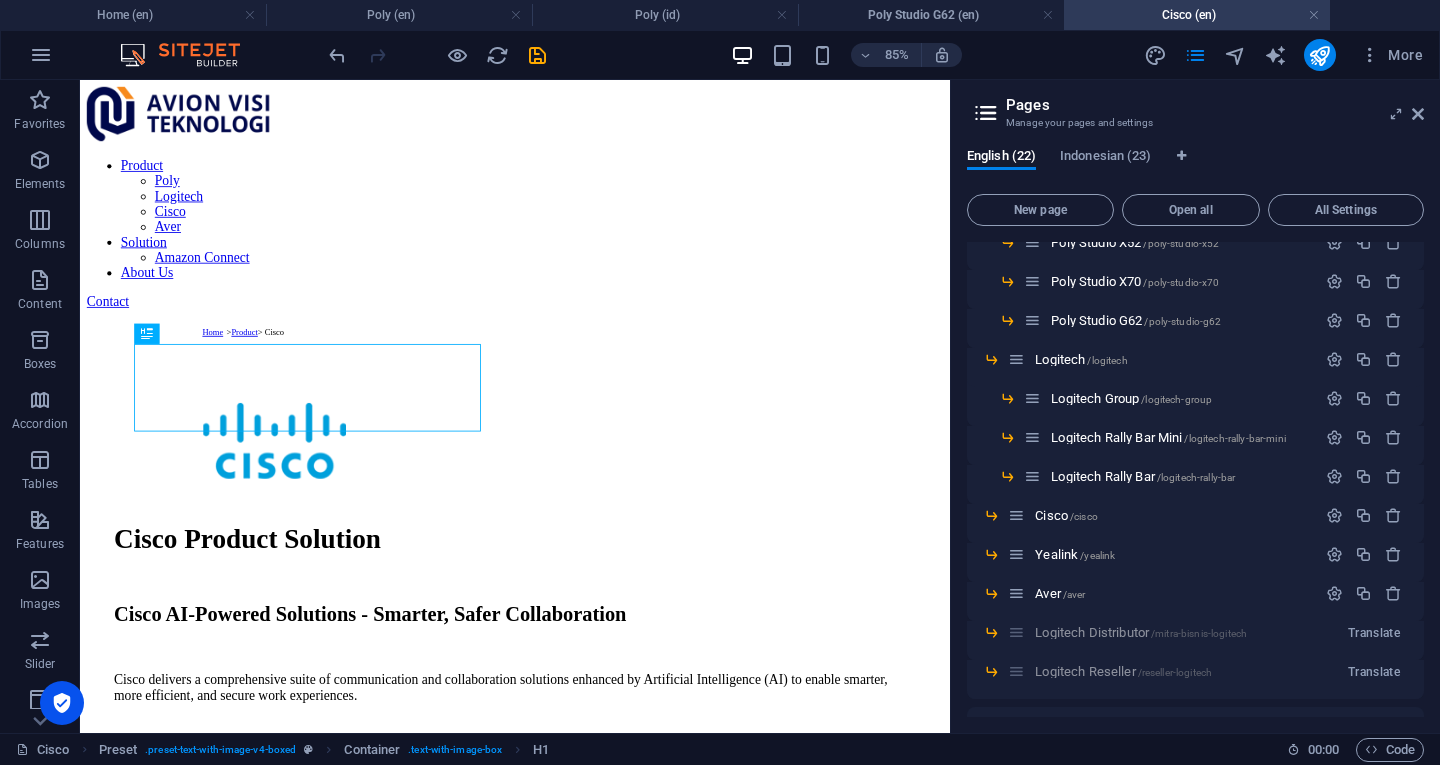 scroll, scrollTop: 850, scrollLeft: 0, axis: vertical 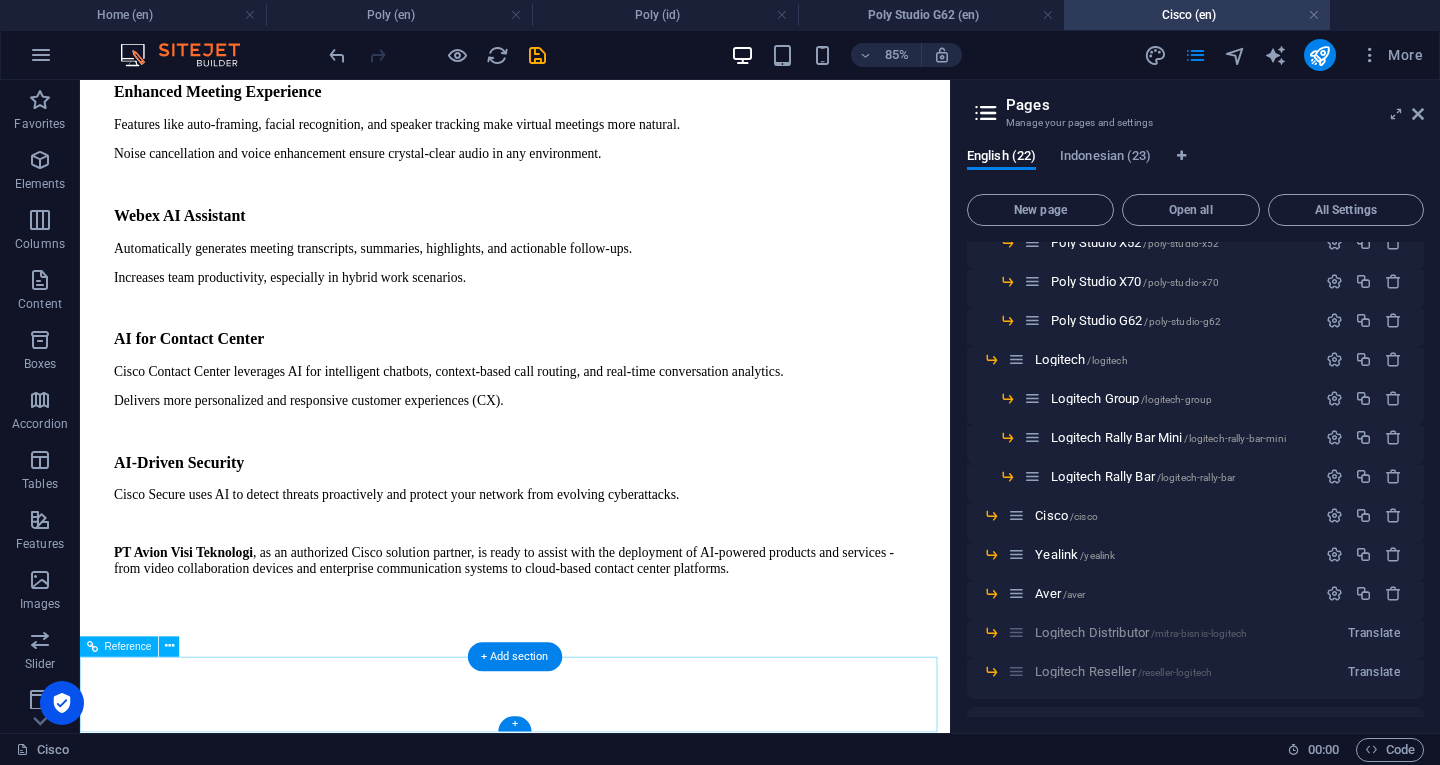 click on "2024    Avion Visi Teknologi . All Rights Reserved" at bounding box center (592, 2232) 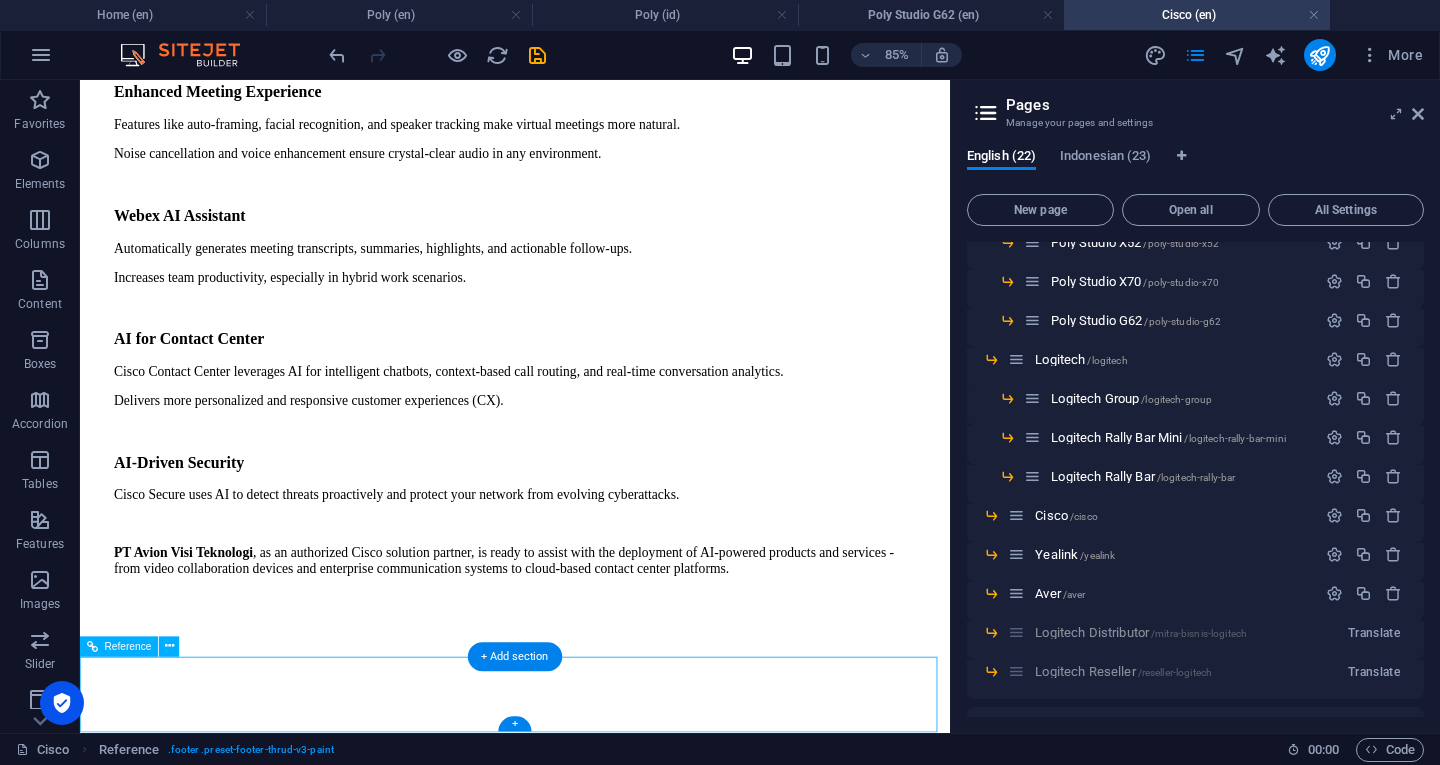click on "2024    Avion Visi Teknologi . All Rights Reserved" at bounding box center (592, 2232) 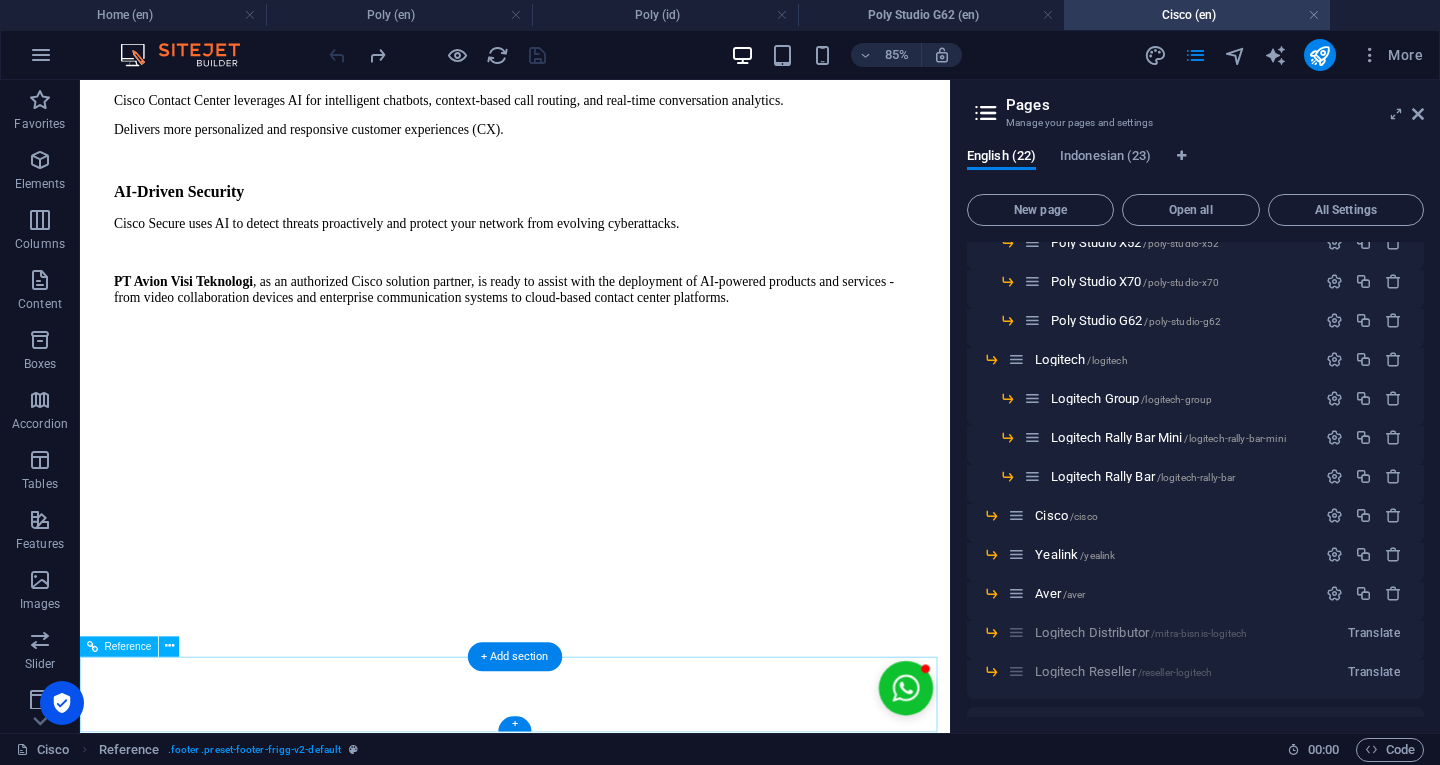 scroll, scrollTop: 850, scrollLeft: 0, axis: vertical 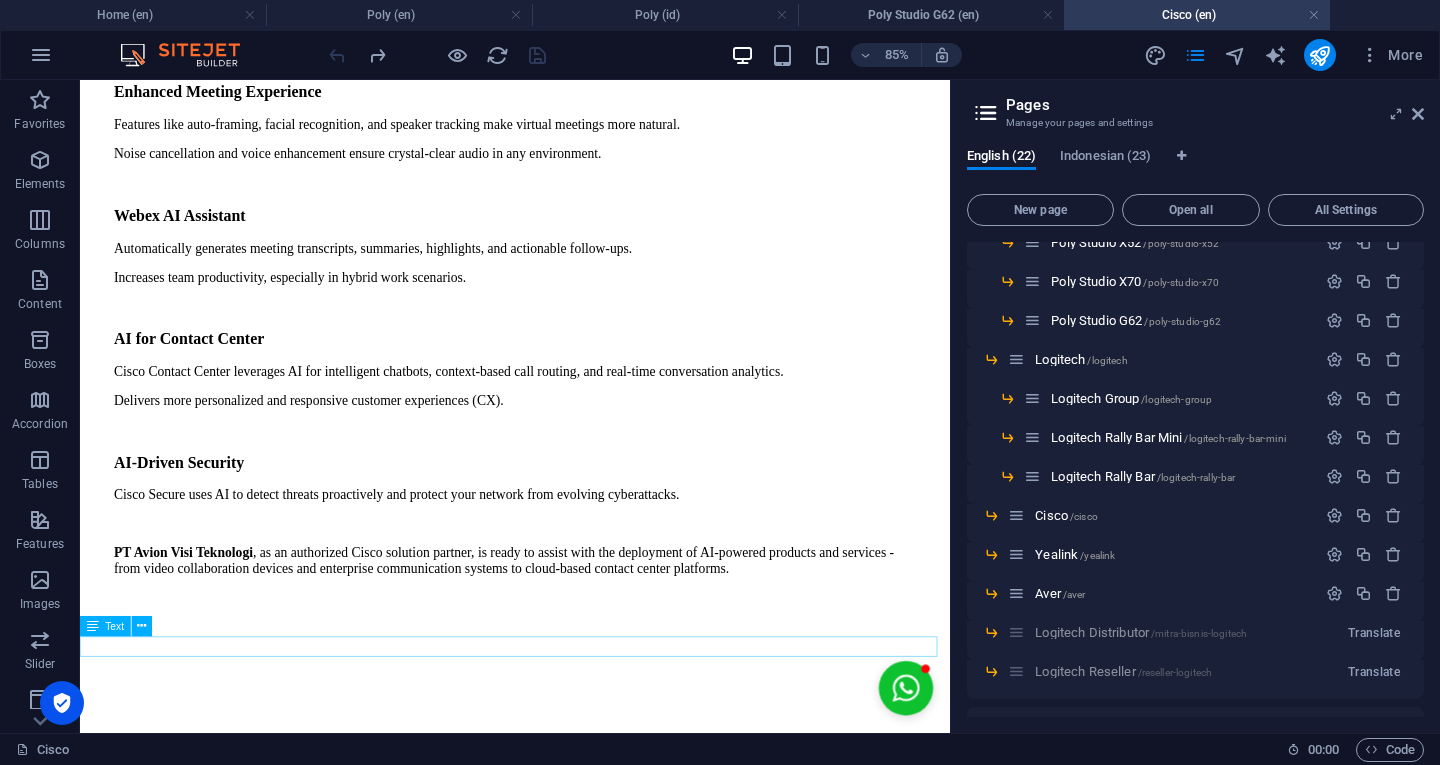 click on "Cisco Authorized Partner, Distributor Cisco, Cisco Reseller, Cisco Business Partner, Rental Cisco, Buy Cisco, Cisco Webex, Cisco Contact Center Enterprise, Cisco Customer Experience CX,  Cisco Contact Center Express, Webex Room Kit" at bounding box center (592, 2149) 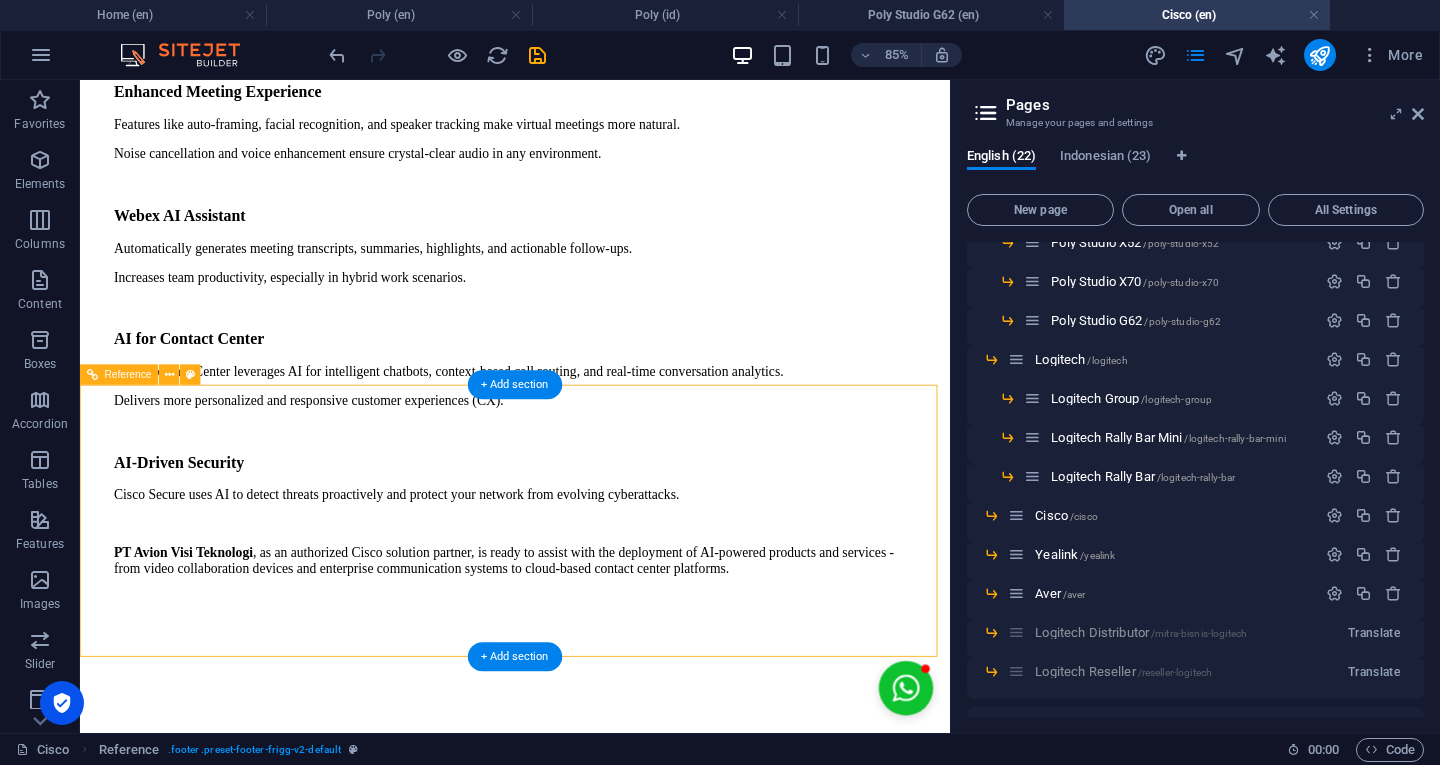 scroll, scrollTop: 1169, scrollLeft: 0, axis: vertical 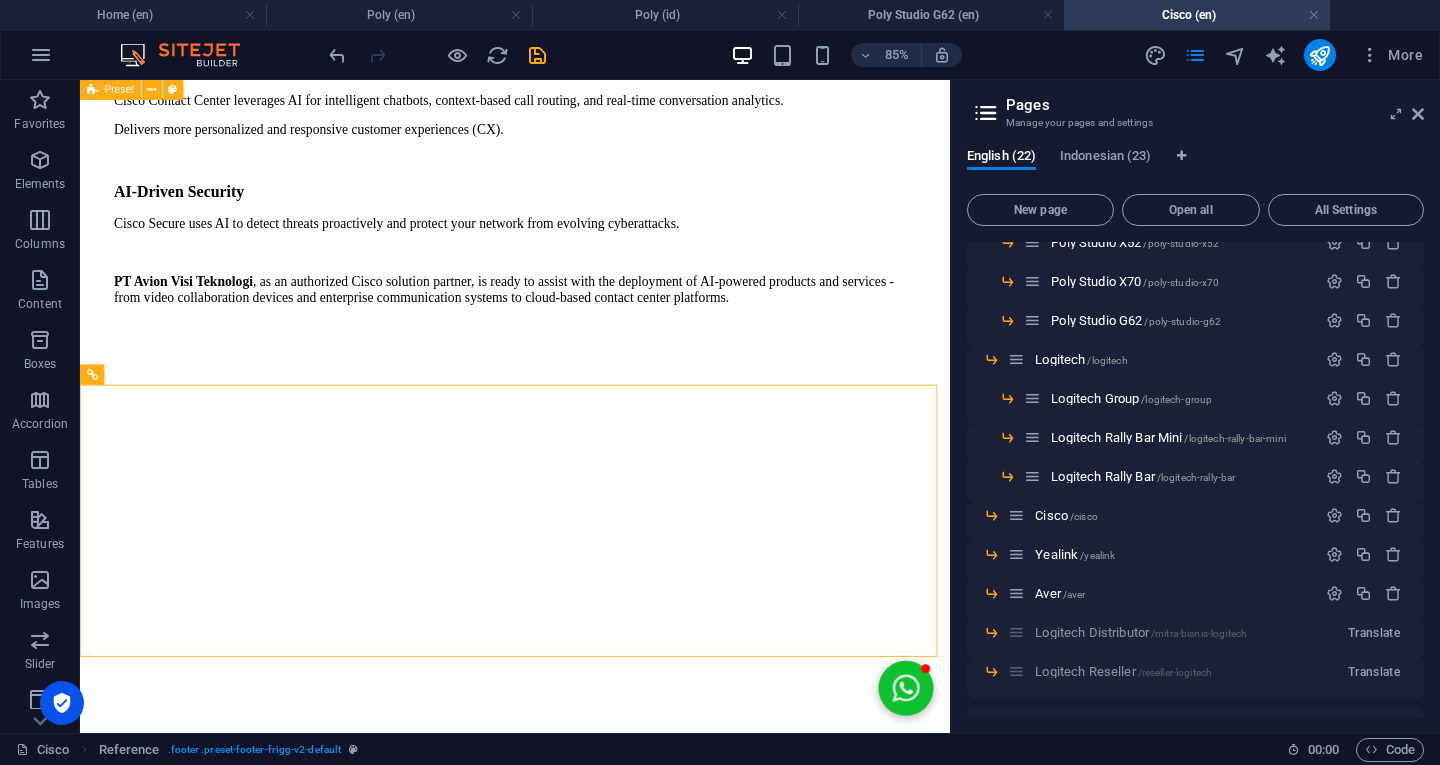 click on "Poly Studio G62 (en)" at bounding box center [931, 15] 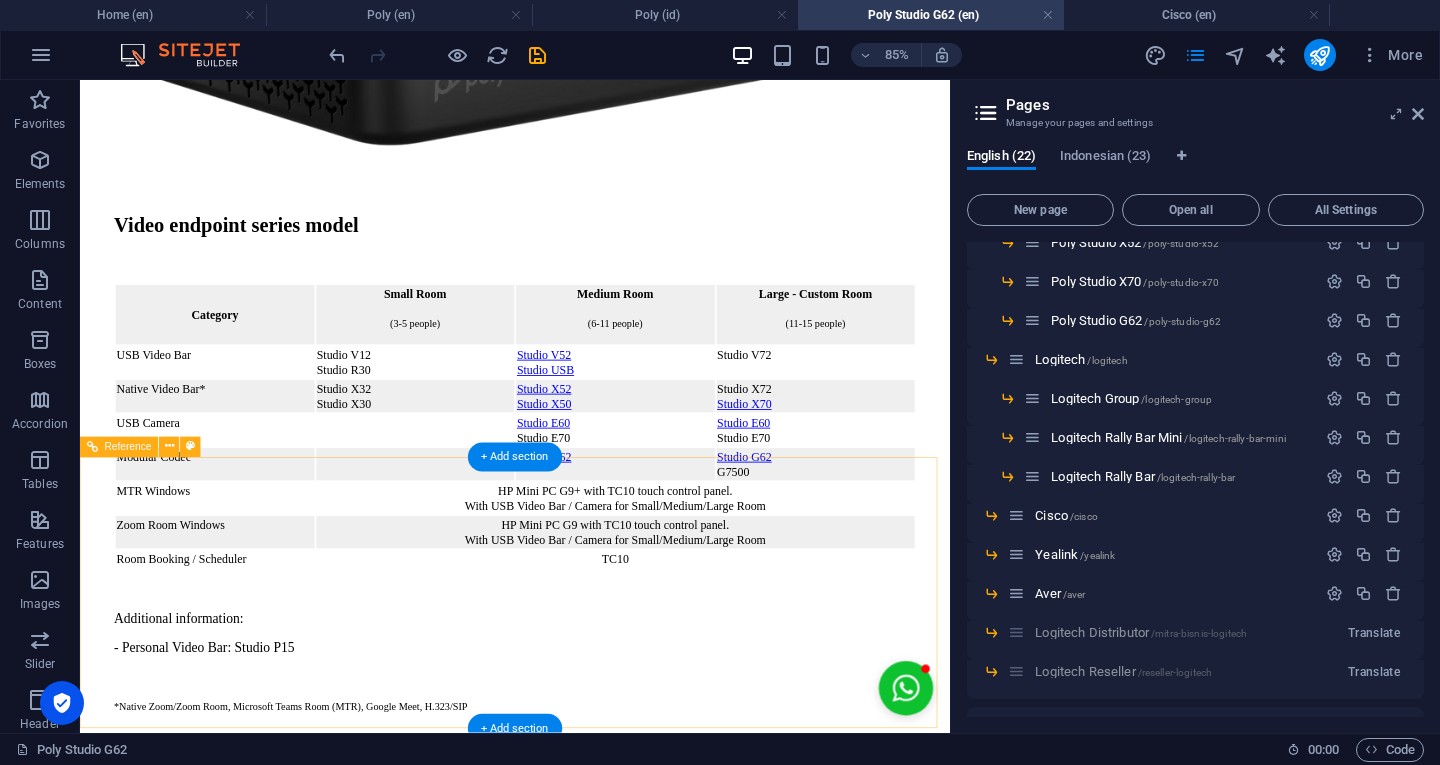 scroll, scrollTop: 2196, scrollLeft: 0, axis: vertical 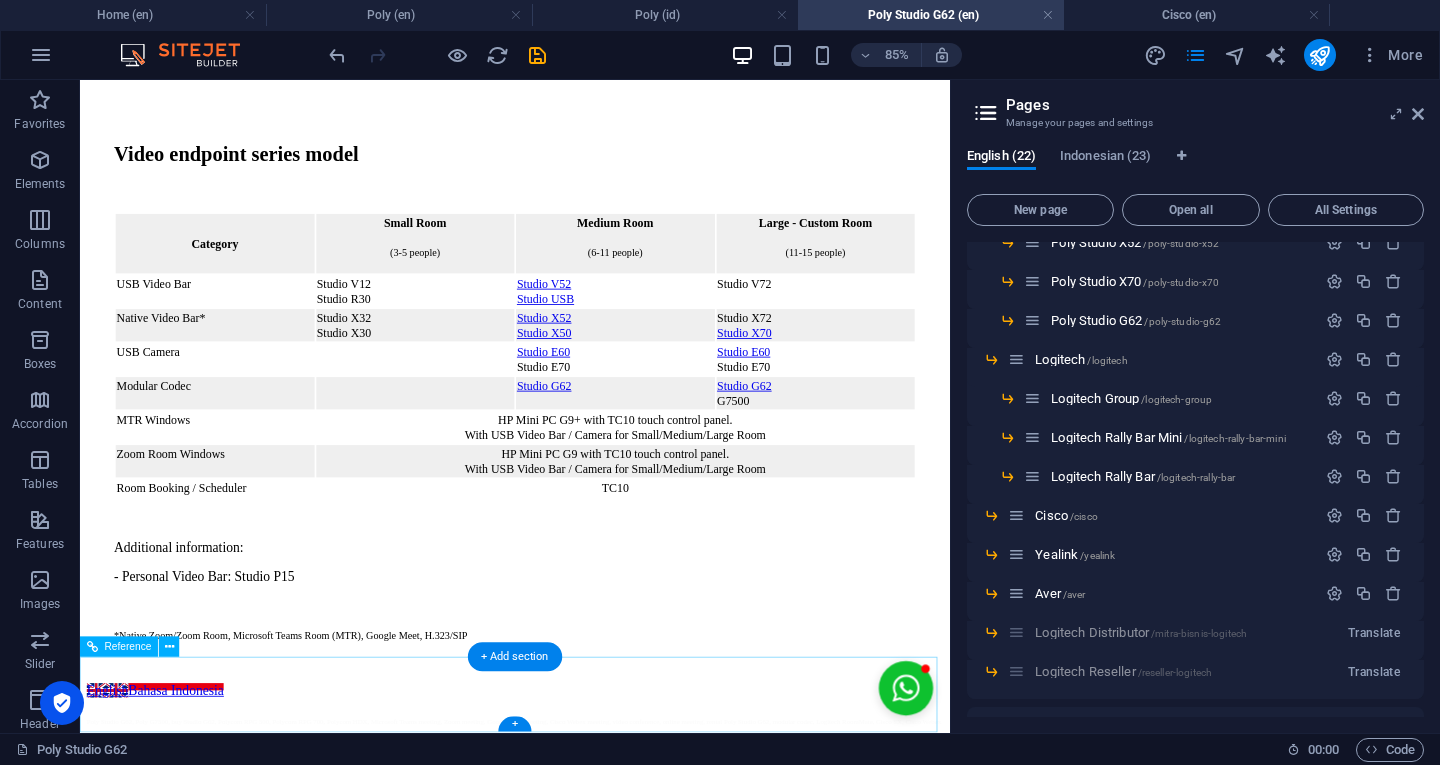 click on "2024    Avion Visi Teknologi . All Rights Reserved" at bounding box center [592, 8478] 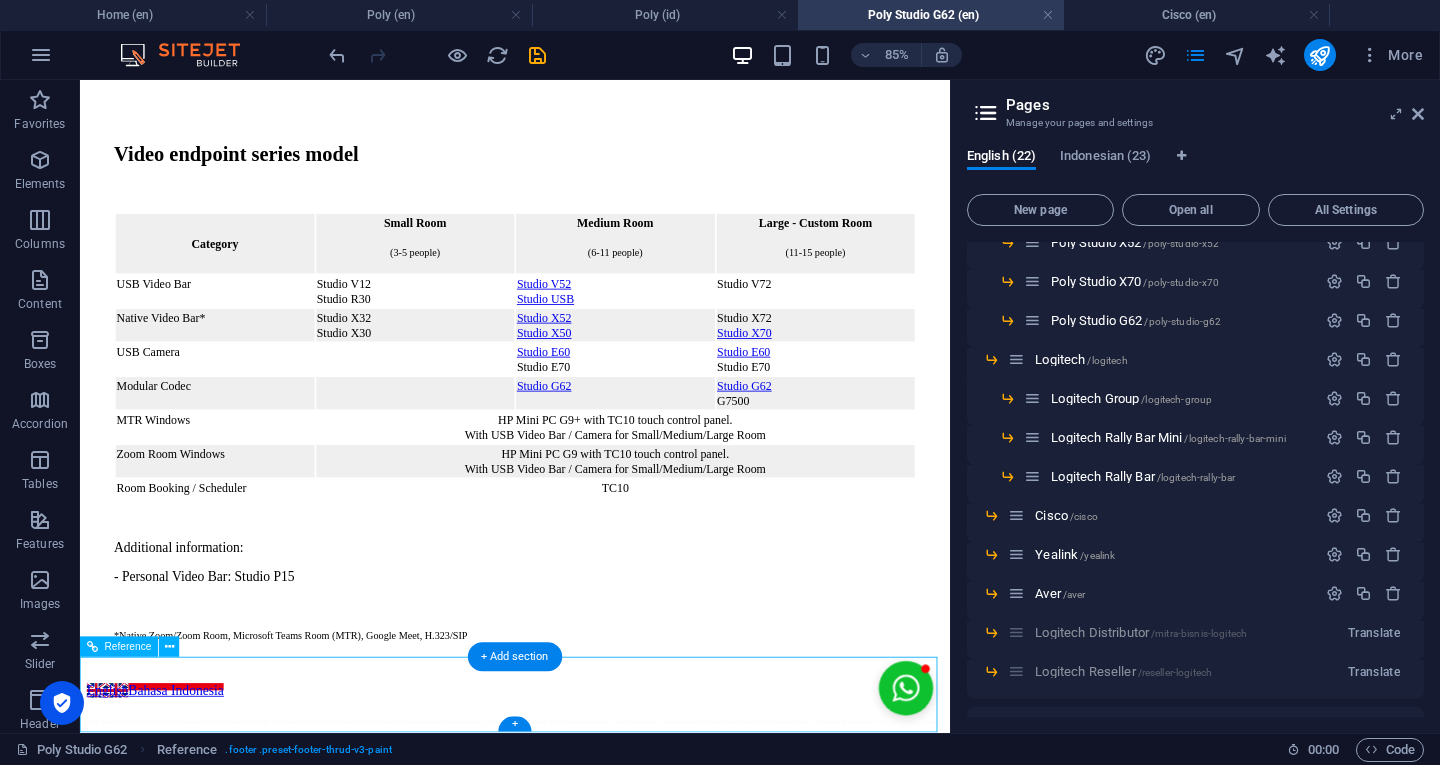 click on "2024    Avion Visi Teknologi . All Rights Reserved" at bounding box center [592, 8478] 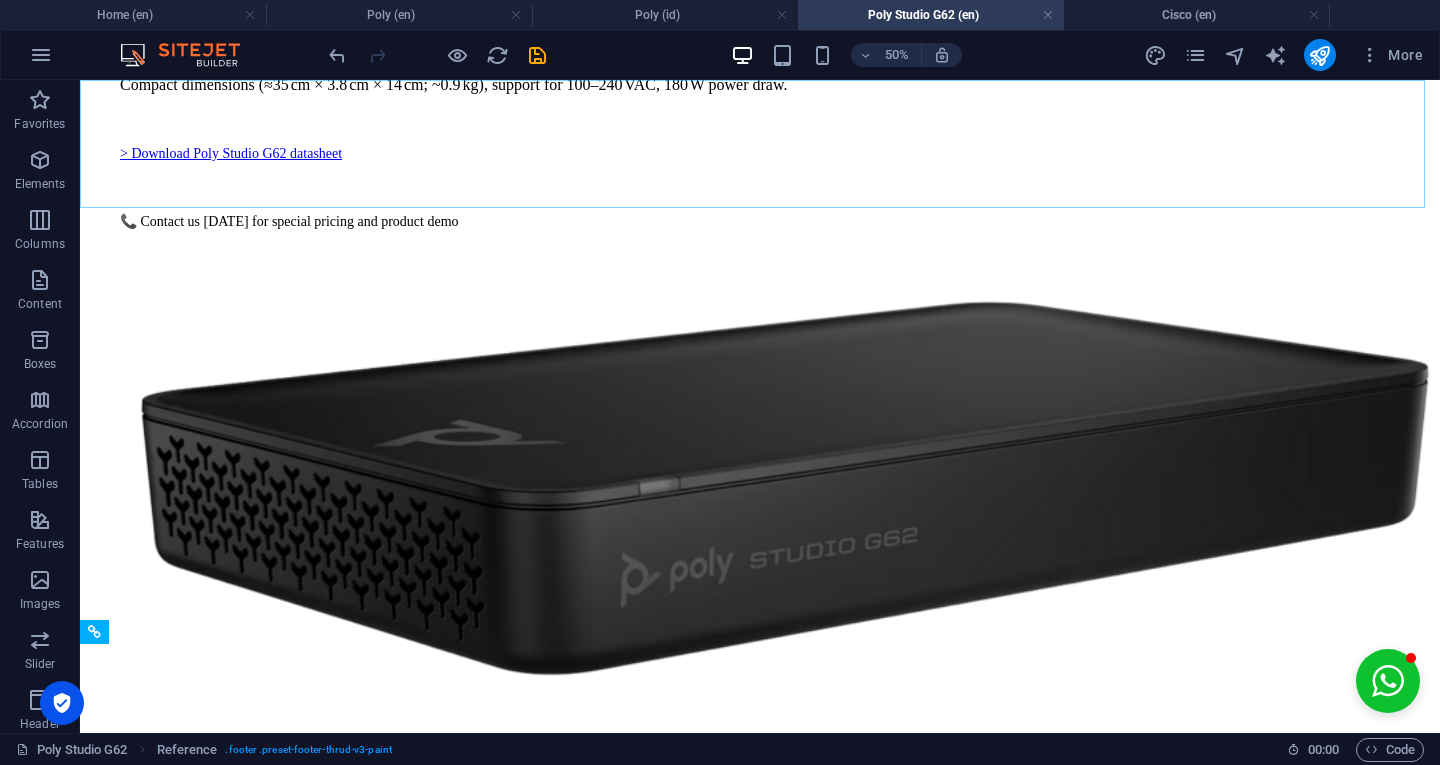 scroll, scrollTop: 2119, scrollLeft: 0, axis: vertical 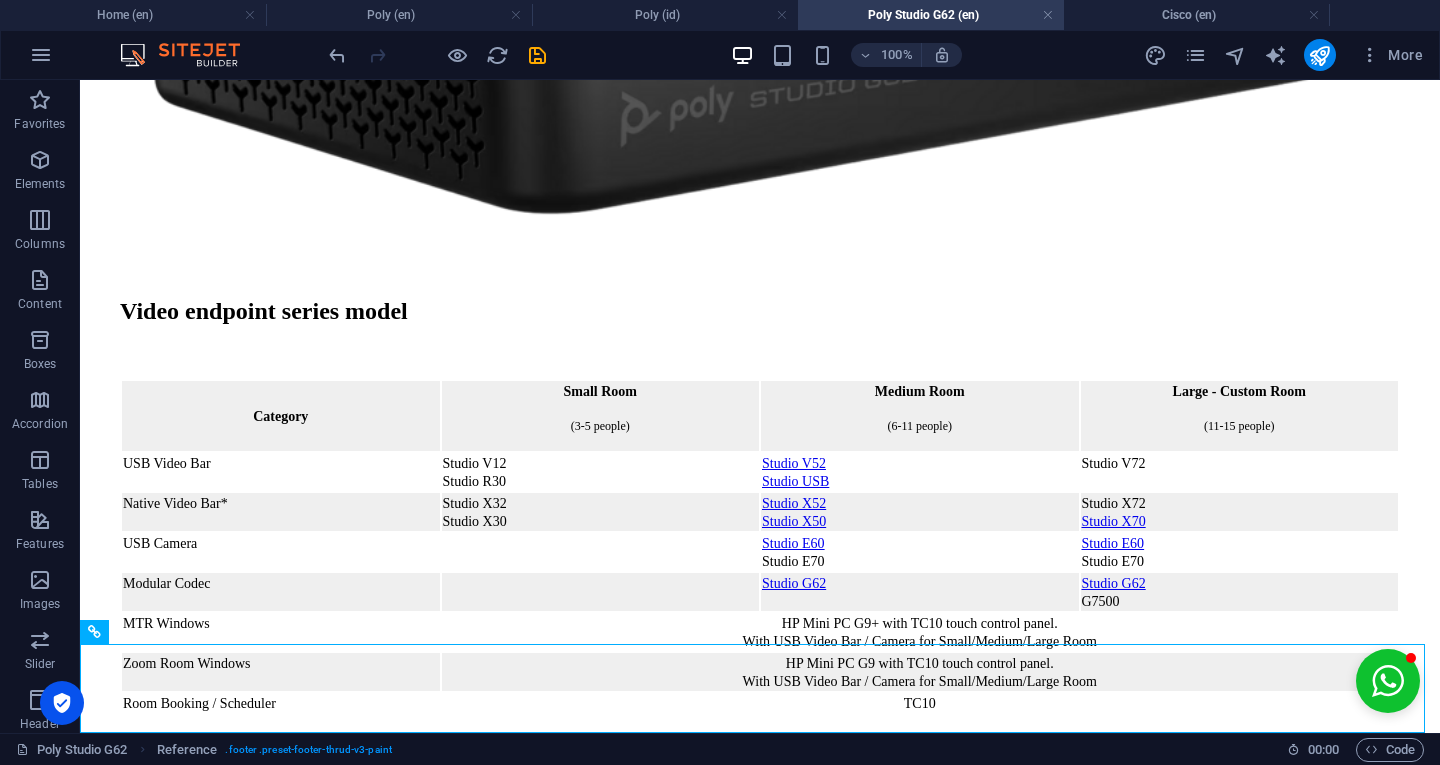 click on "Cisco (en)" at bounding box center (1197, 15) 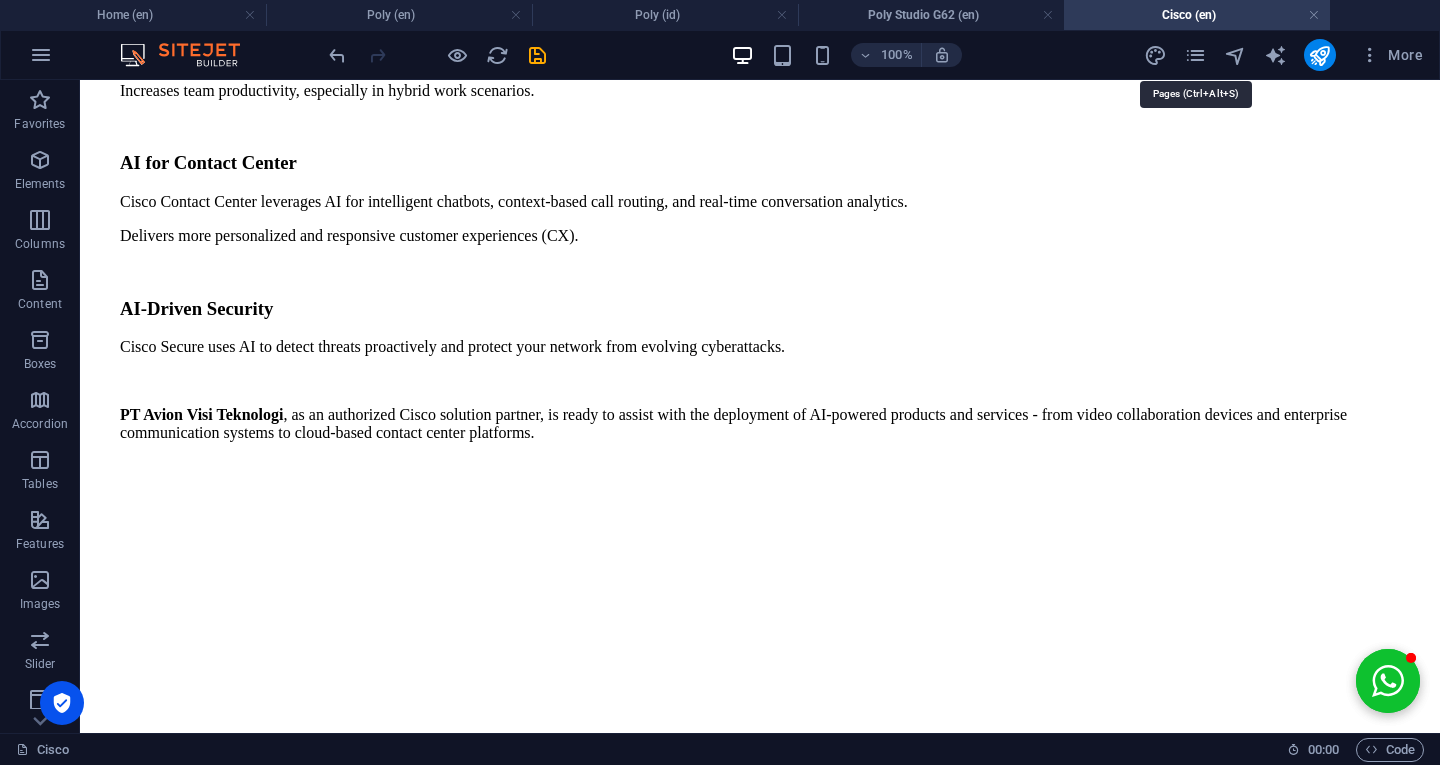 click at bounding box center (1195, 55) 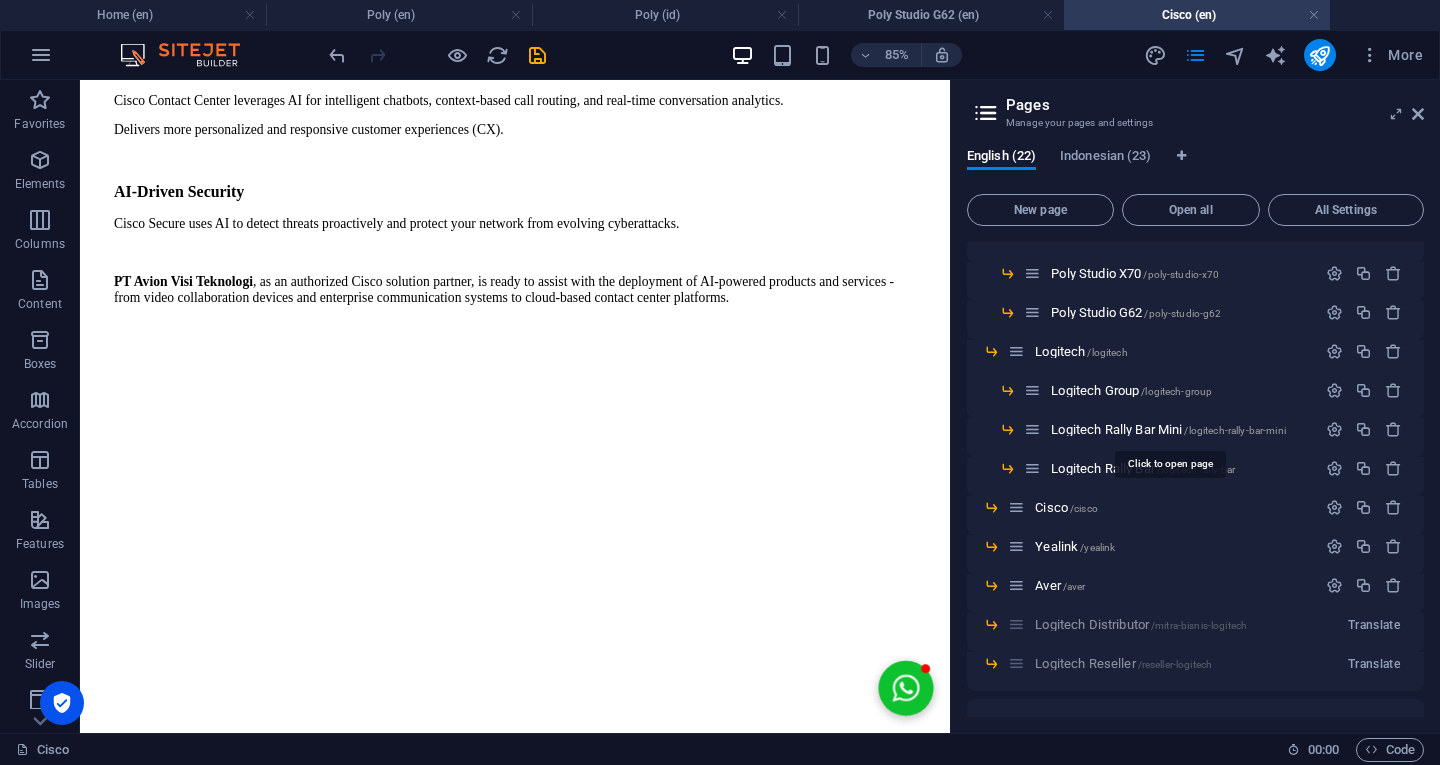 scroll, scrollTop: 411, scrollLeft: 0, axis: vertical 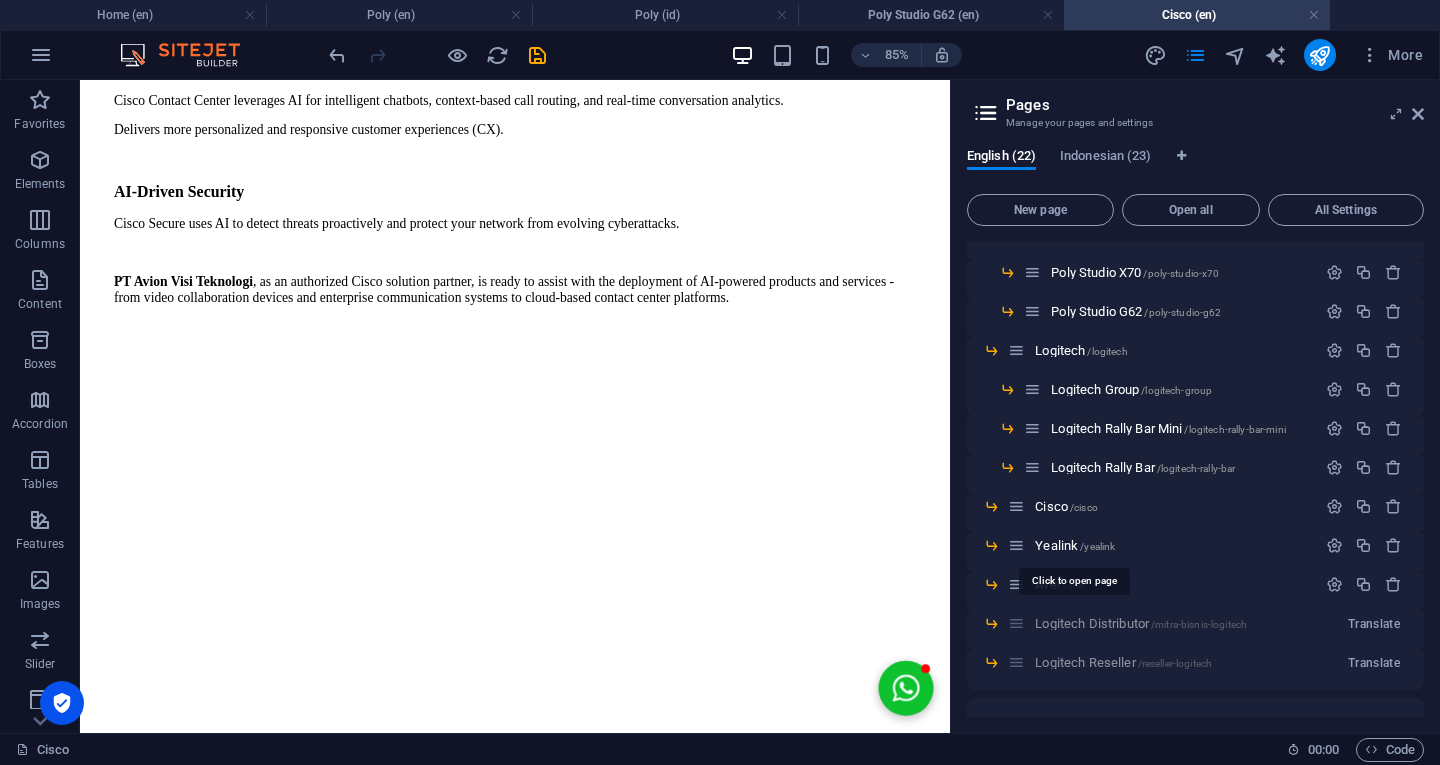 click on "Yealink /yealink" at bounding box center [1075, 545] 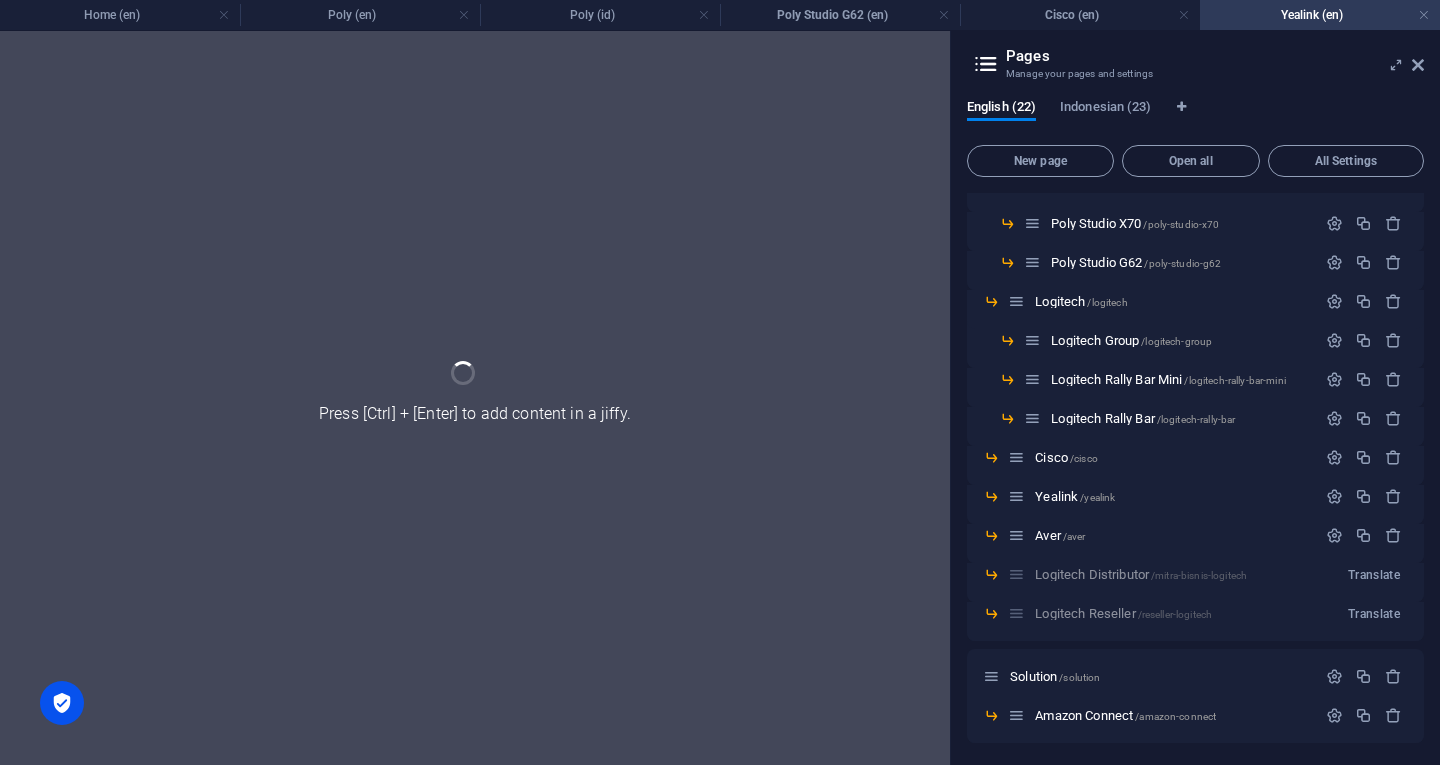 scroll, scrollTop: 0, scrollLeft: 0, axis: both 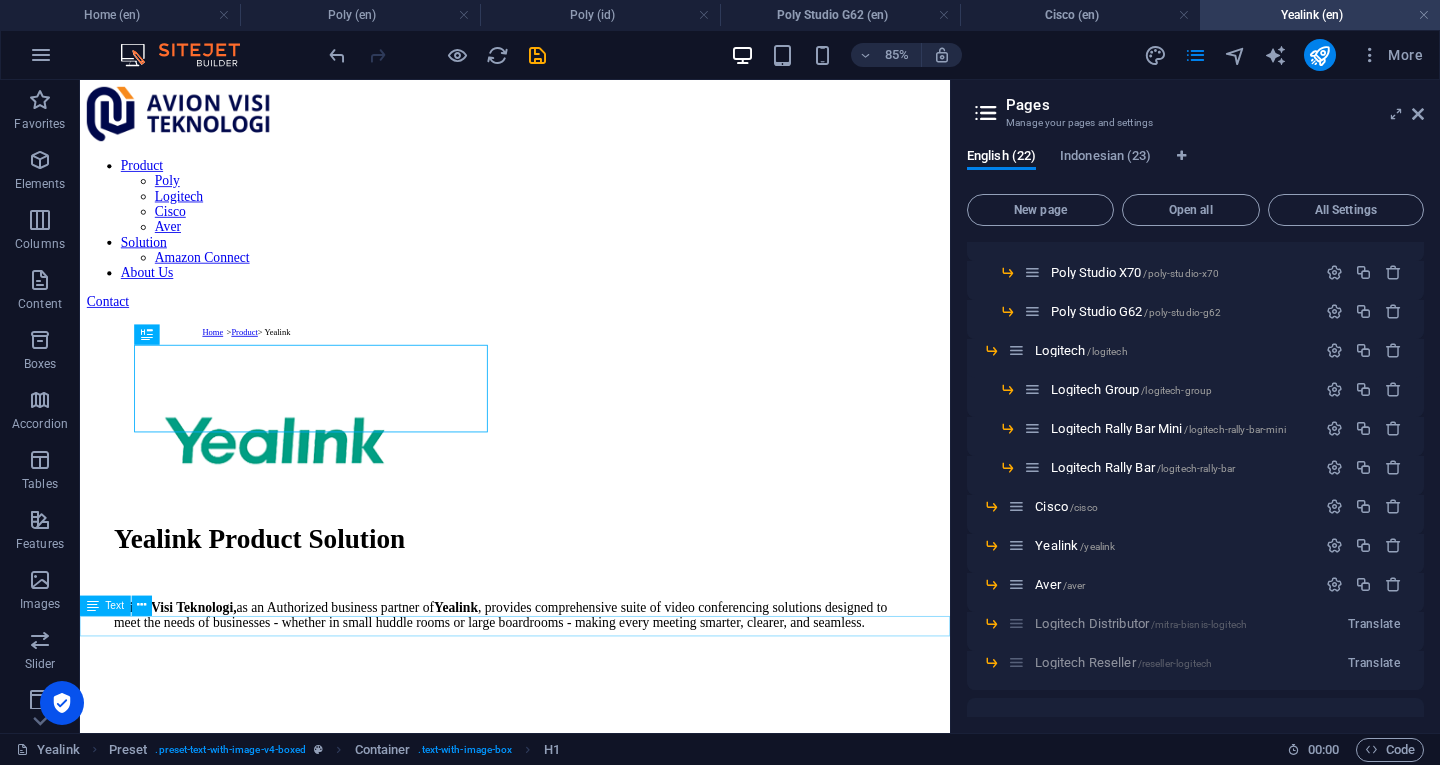 click on "Yealink Authorized Partner, Distributor Yealink Indonesia, Yealink Reseller, Yealink Business Partner, [PERSON_NAME], Buy Yealink" at bounding box center [592, 1373] 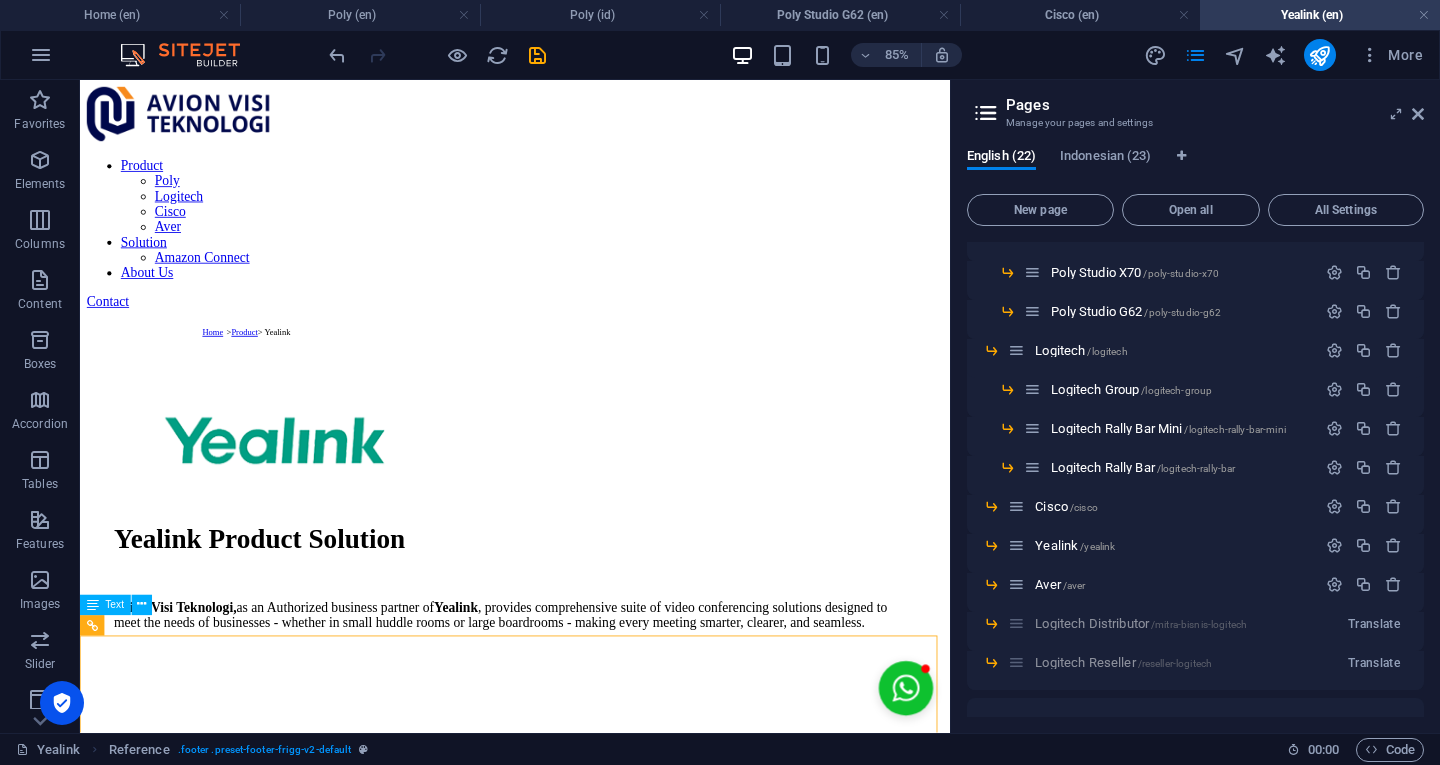 scroll, scrollTop: 294, scrollLeft: 0, axis: vertical 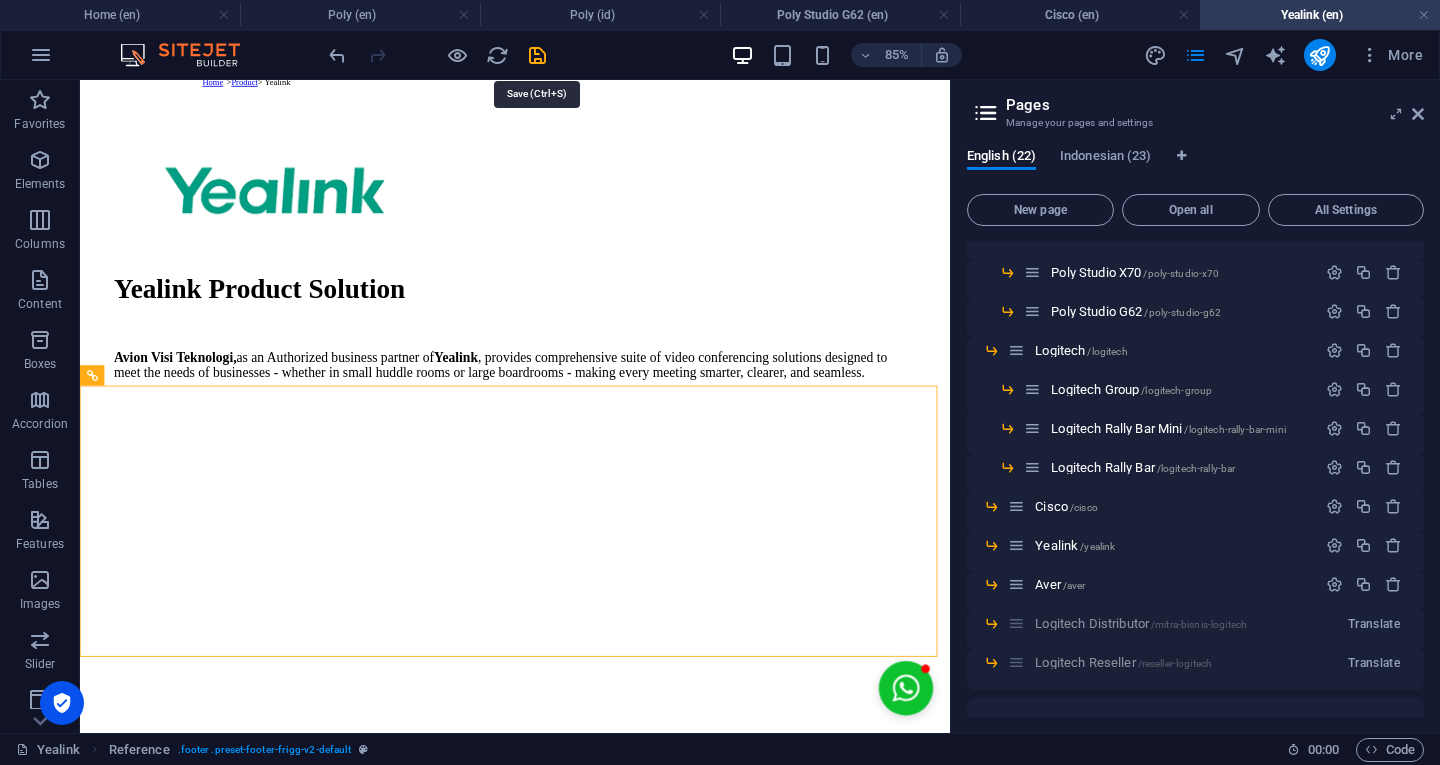 click at bounding box center [537, 55] 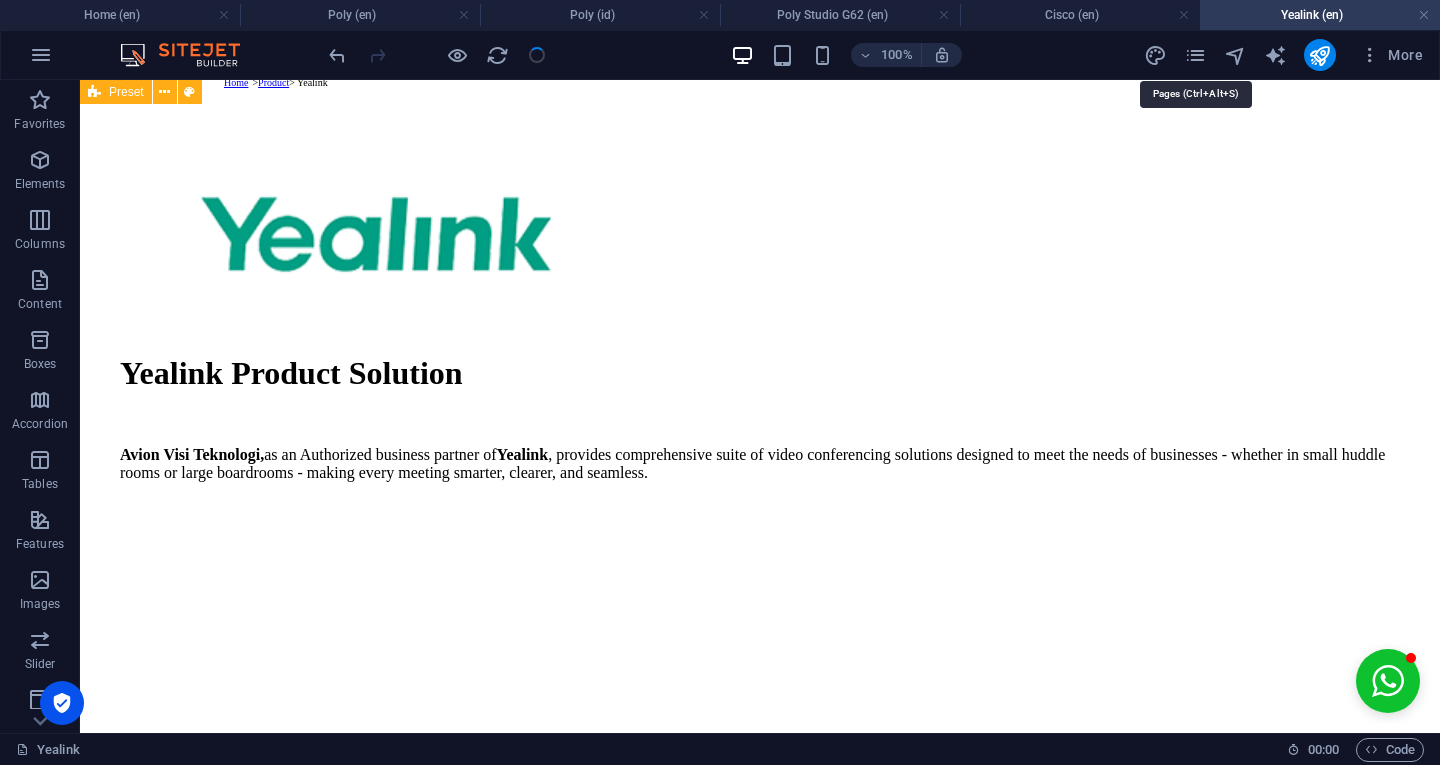 click at bounding box center (1195, 55) 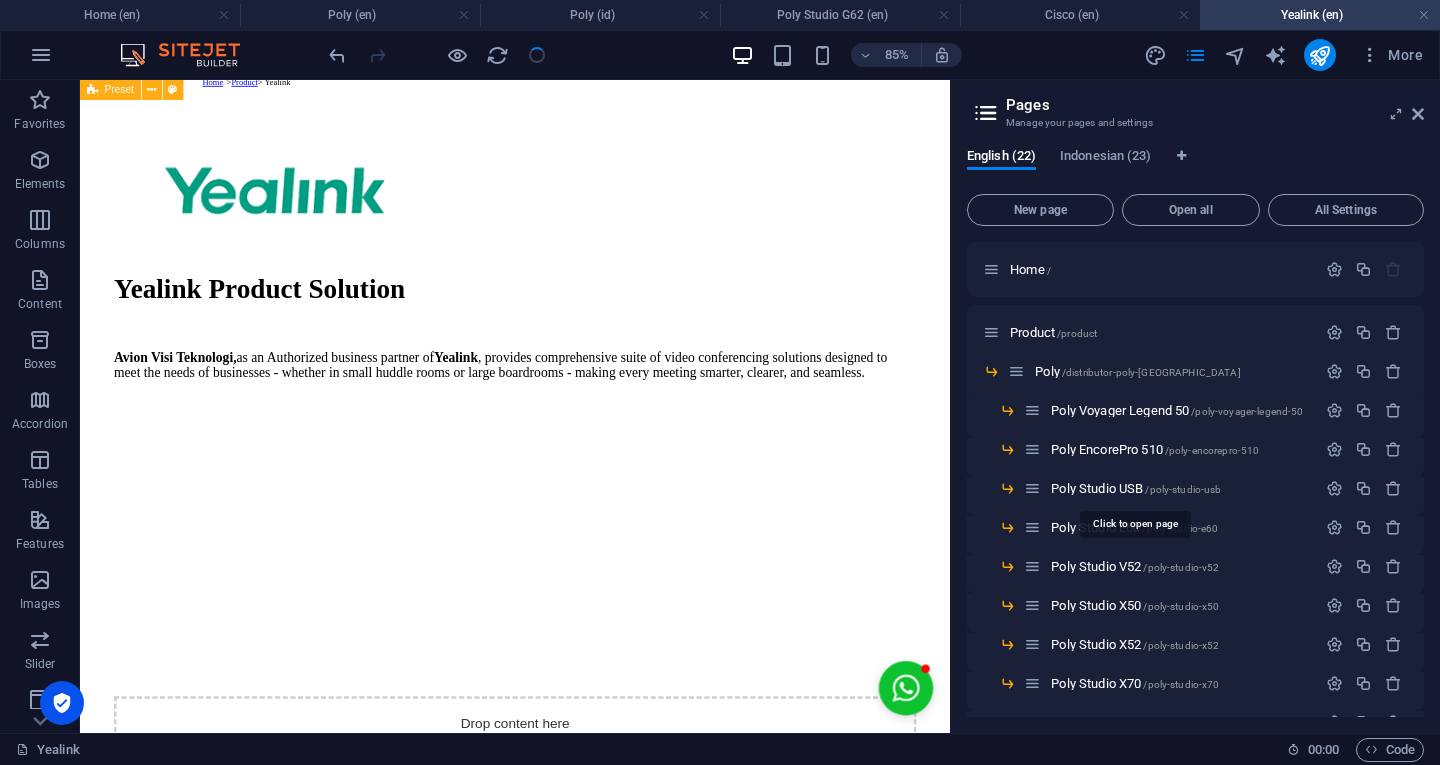 scroll, scrollTop: 557, scrollLeft: 0, axis: vertical 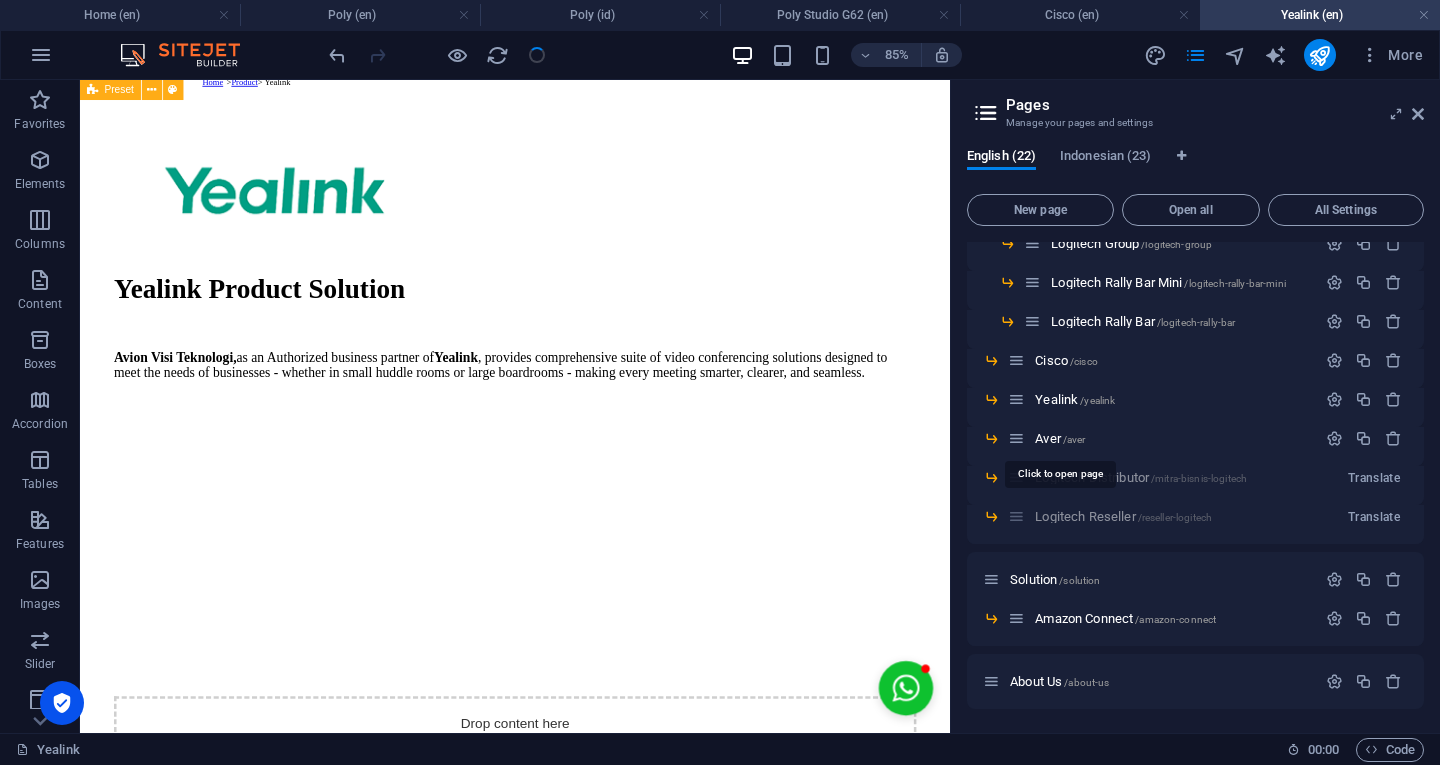 click on "/aver" at bounding box center [1074, 439] 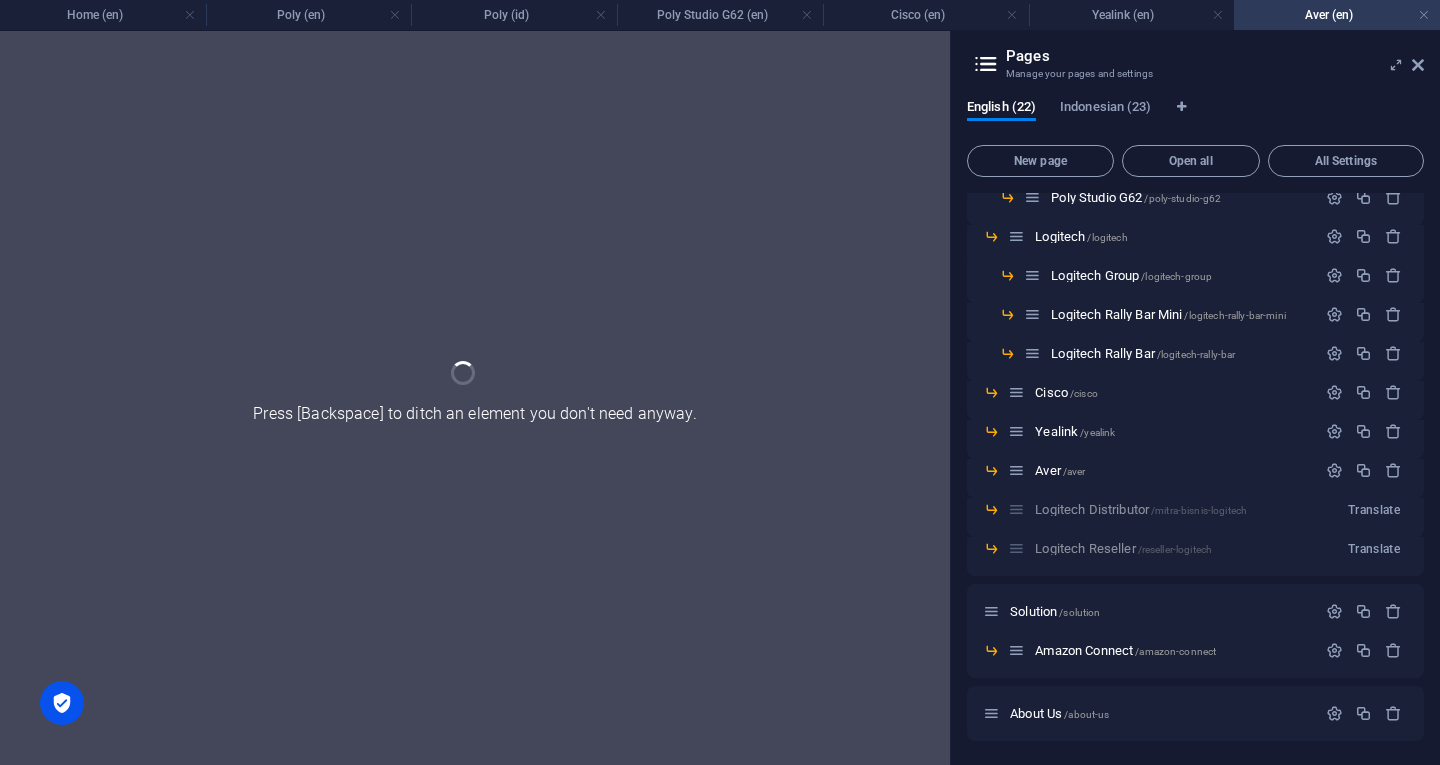 scroll, scrollTop: 476, scrollLeft: 0, axis: vertical 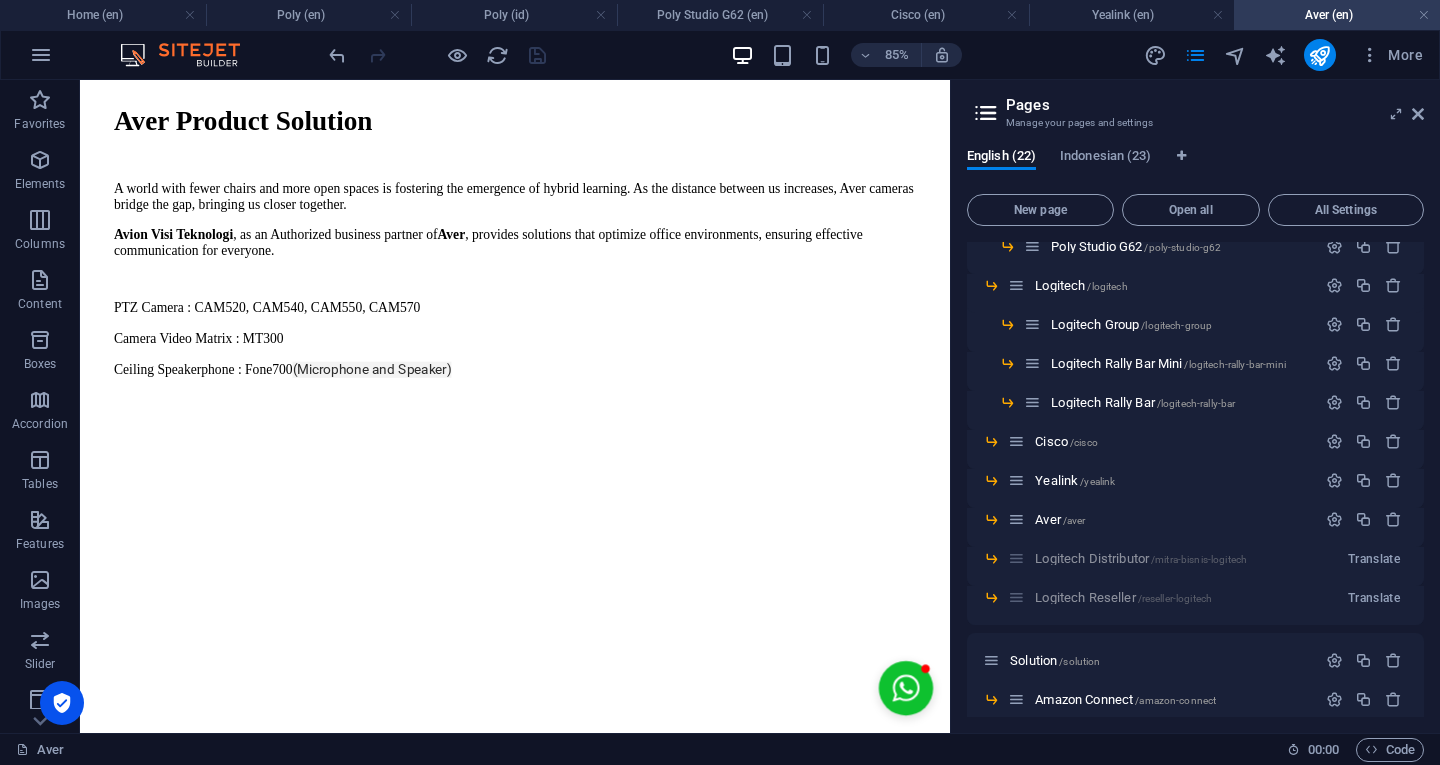 click on "Indonesian (23)" at bounding box center (1105, 158) 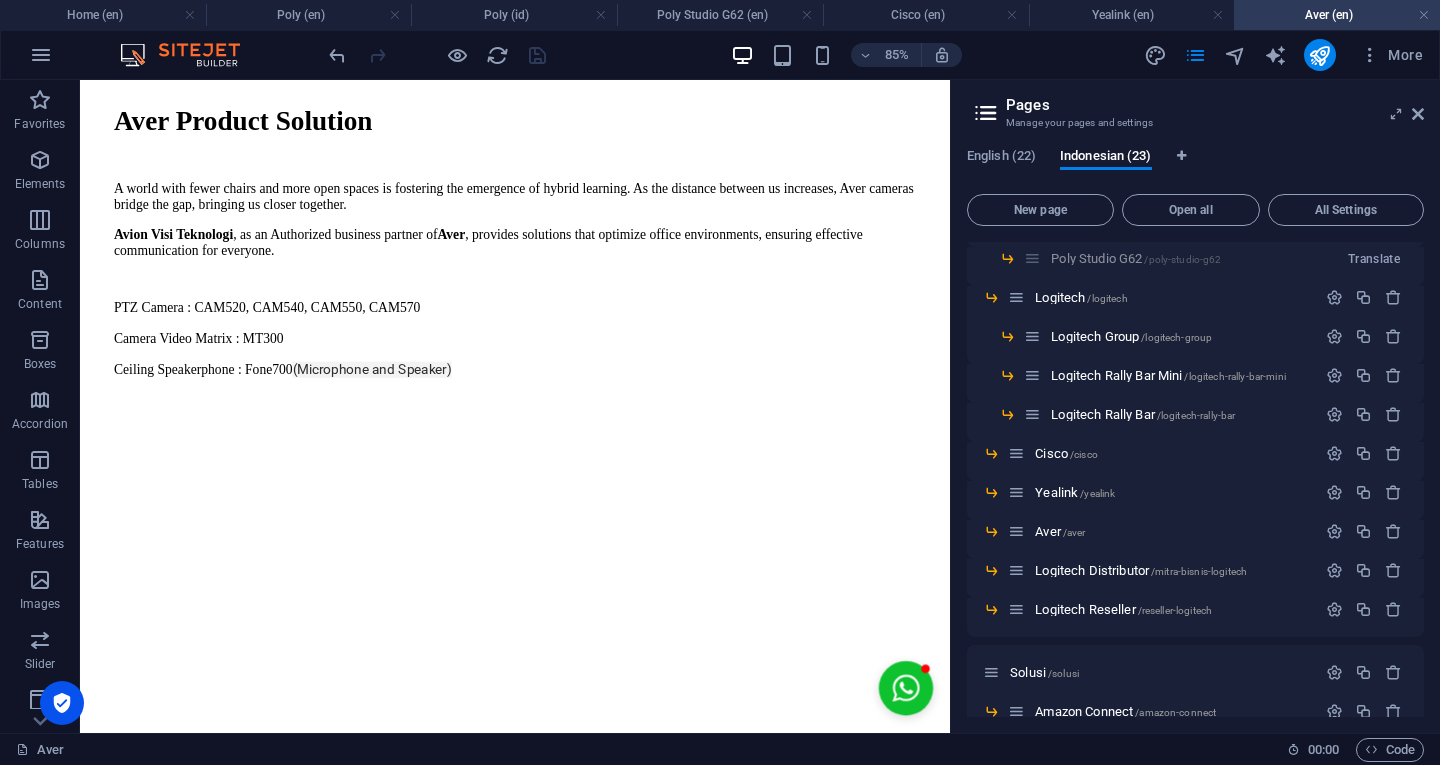 click on "Cisco /cisco" at bounding box center (1162, 453) 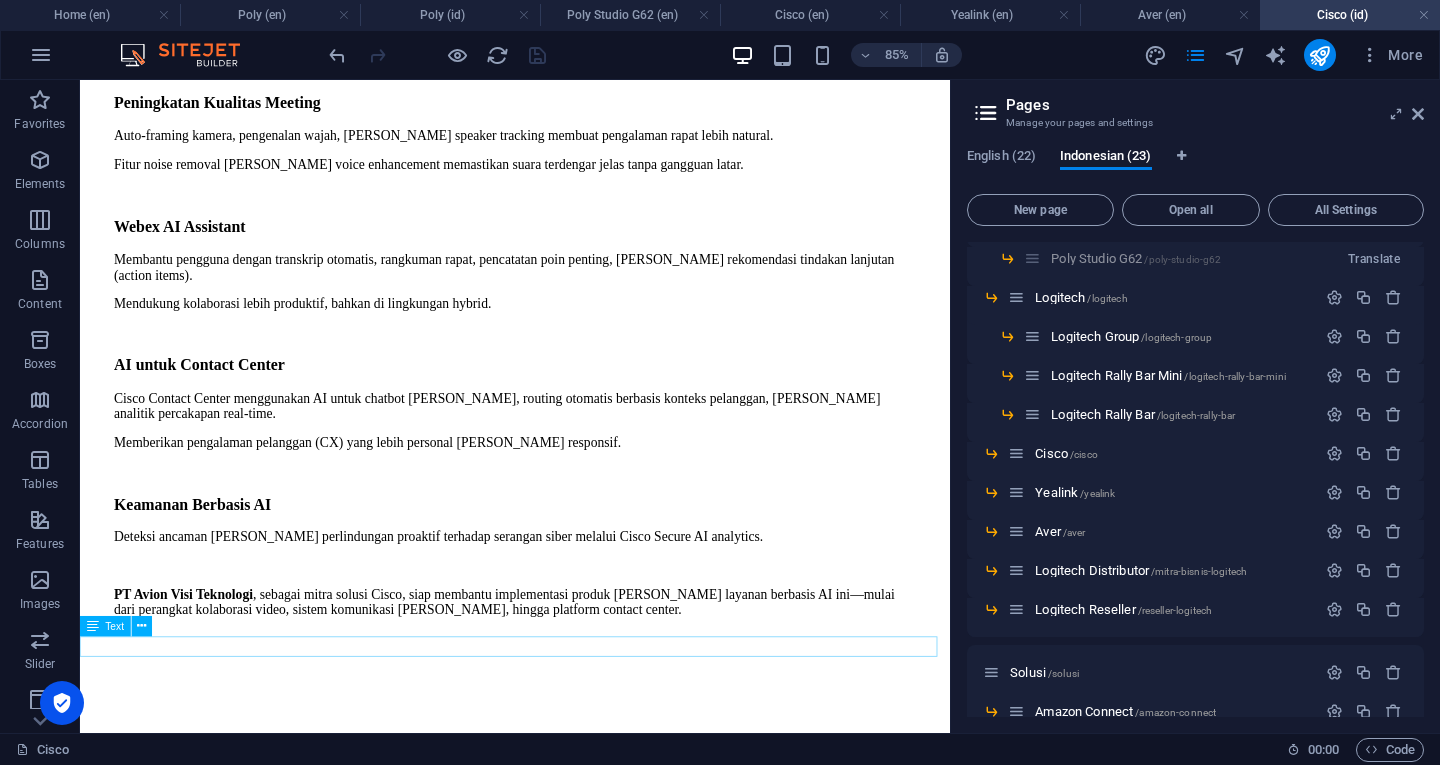 click on "Cisco Mitra Bisnis, Distributor Cisco, Reseller  Cisco , Sewa Cisco, Jual Cisco, Cisco Webex, Cisco Contact Center Enterprise, Cisco Customer Experience CX, Cisco Contact Center Express, Webex Room Kit" at bounding box center [592, 2203] 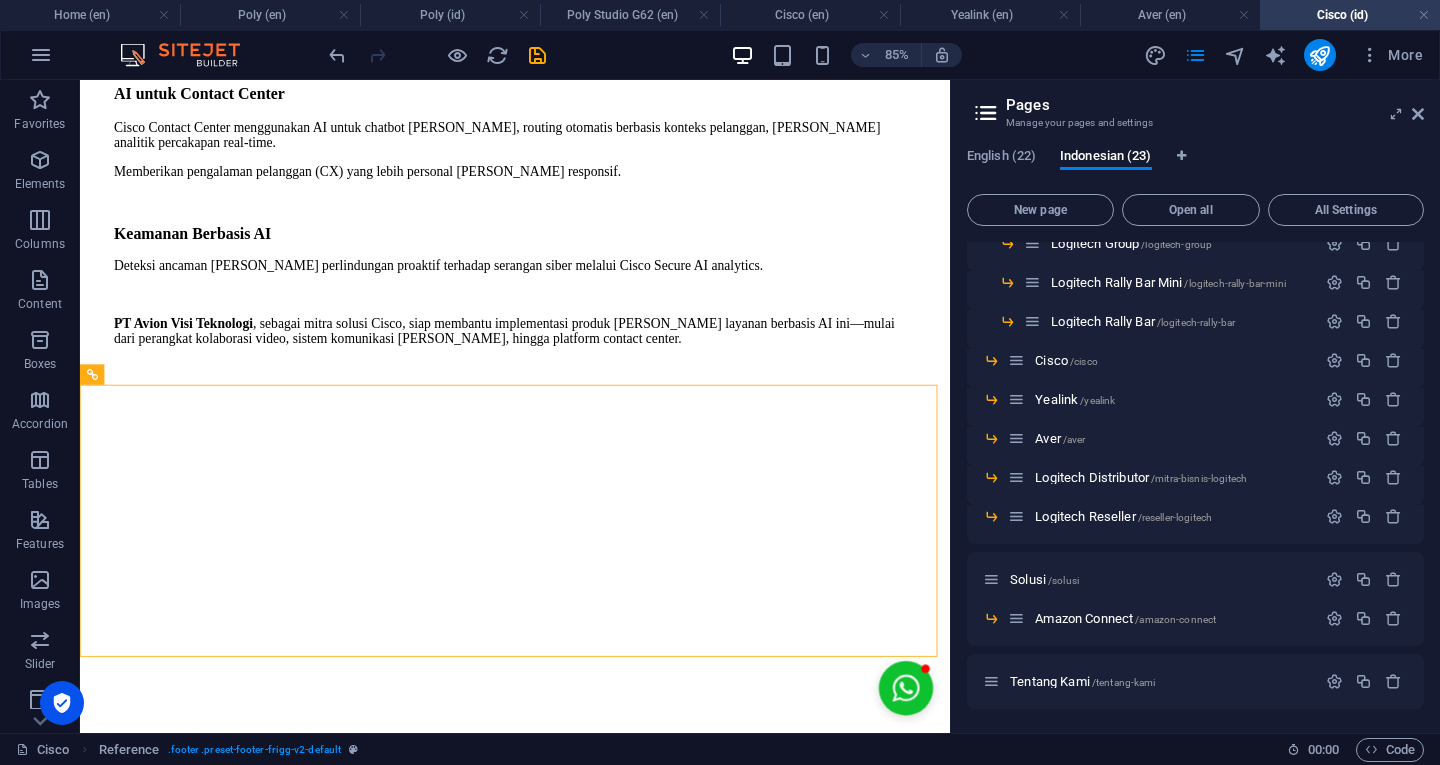 click on "/aver" at bounding box center [1074, 439] 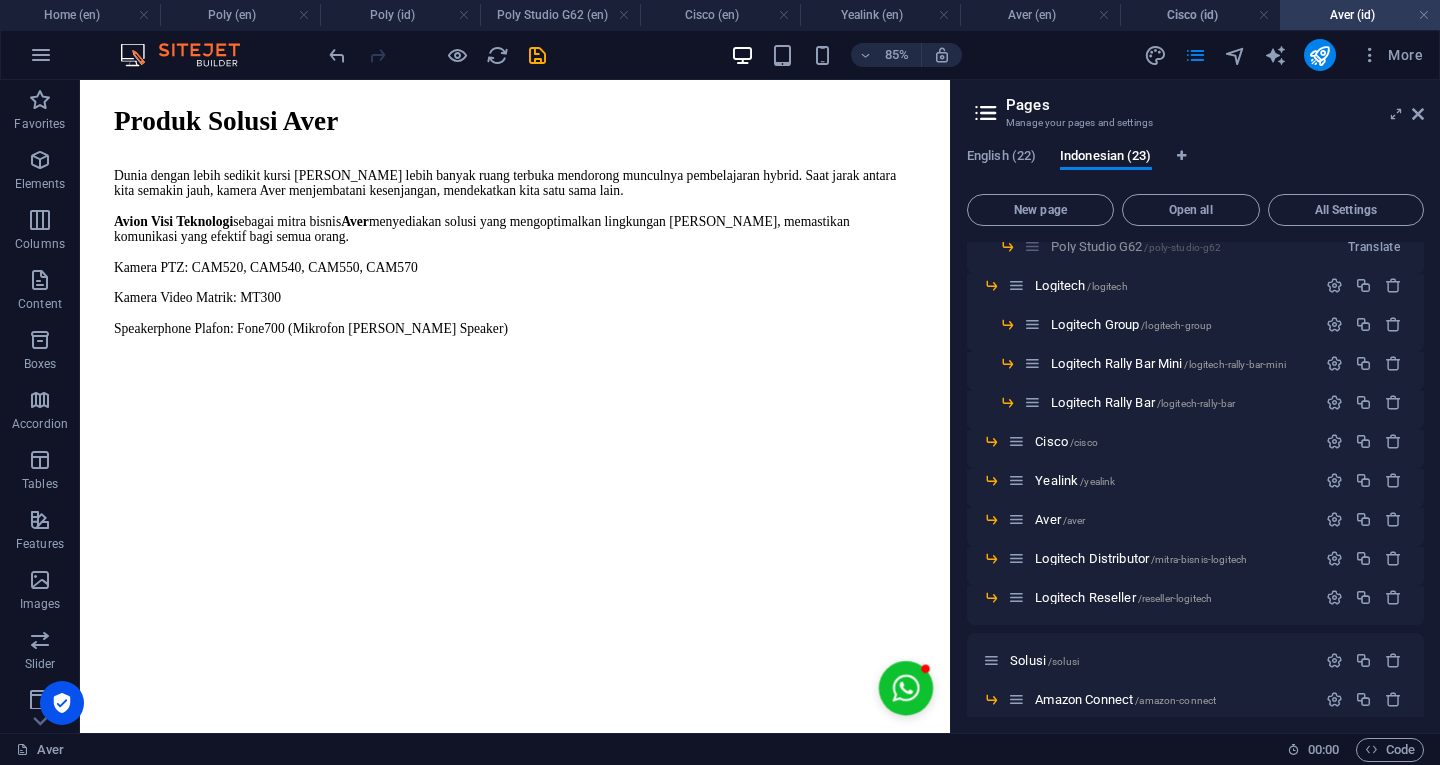 click on "Yealink /yealink" at bounding box center [1075, 480] 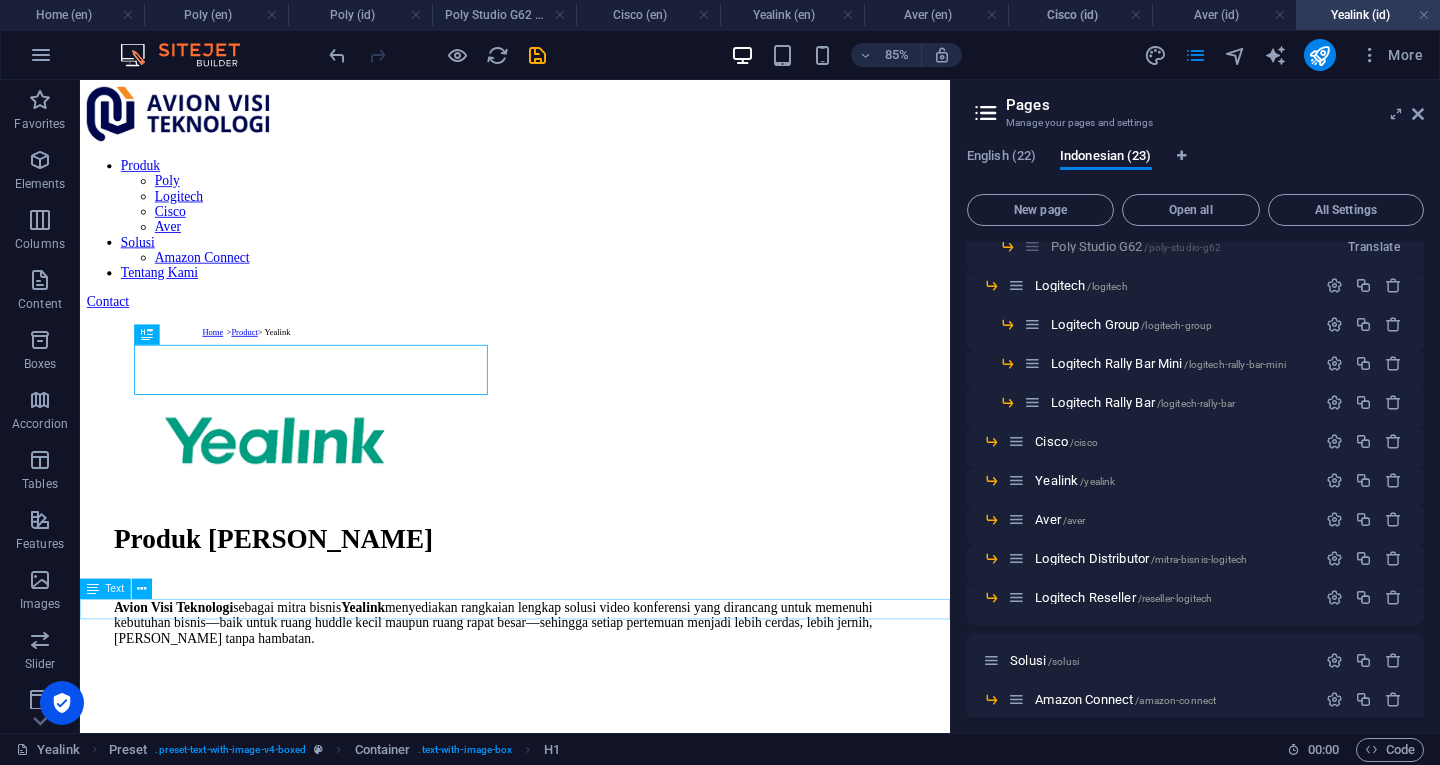 click on "Yealink Authorized Partner, Distributor Yealink Indonesia, Yealink Reseller, Yealink Business Partner, [PERSON_NAME], Buy Yealink" at bounding box center [592, 1389] 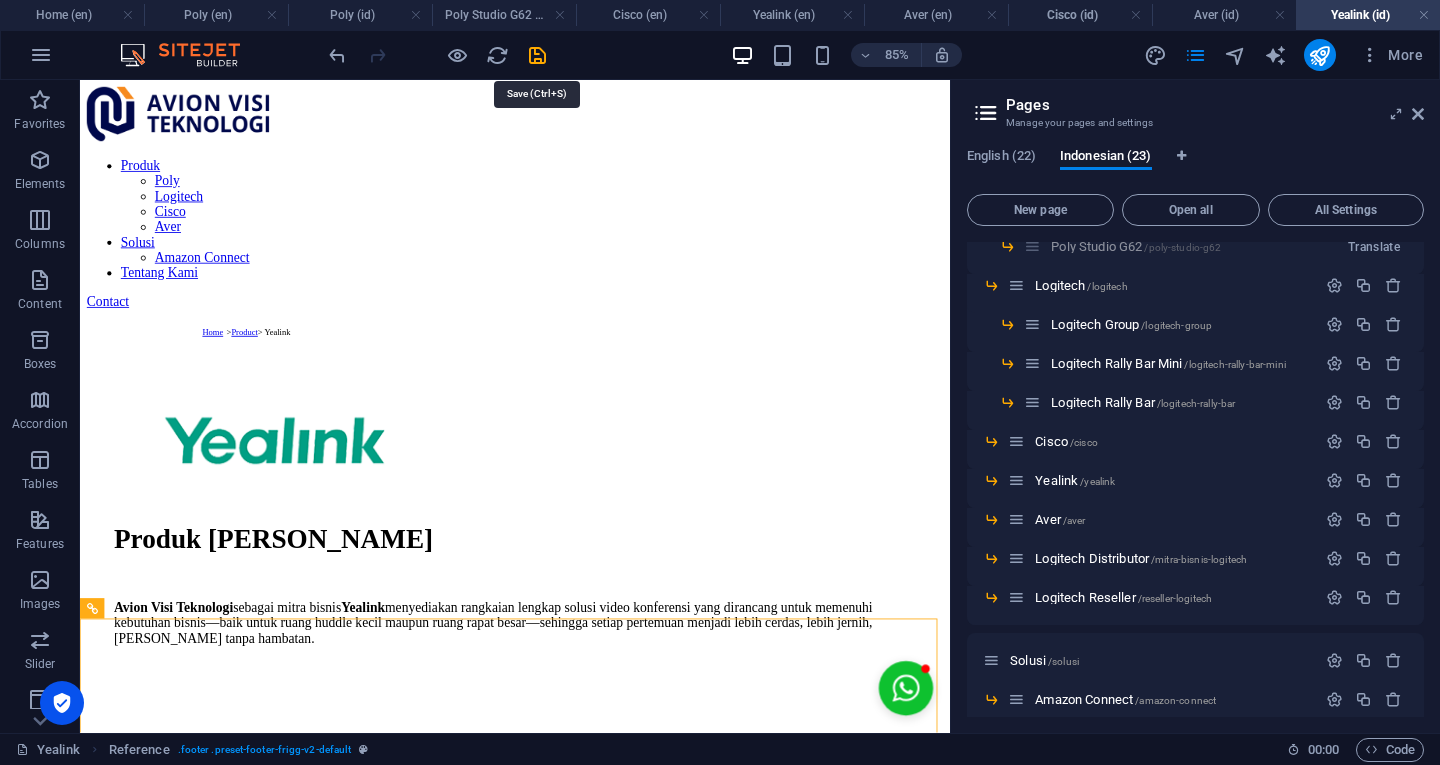click at bounding box center [537, 55] 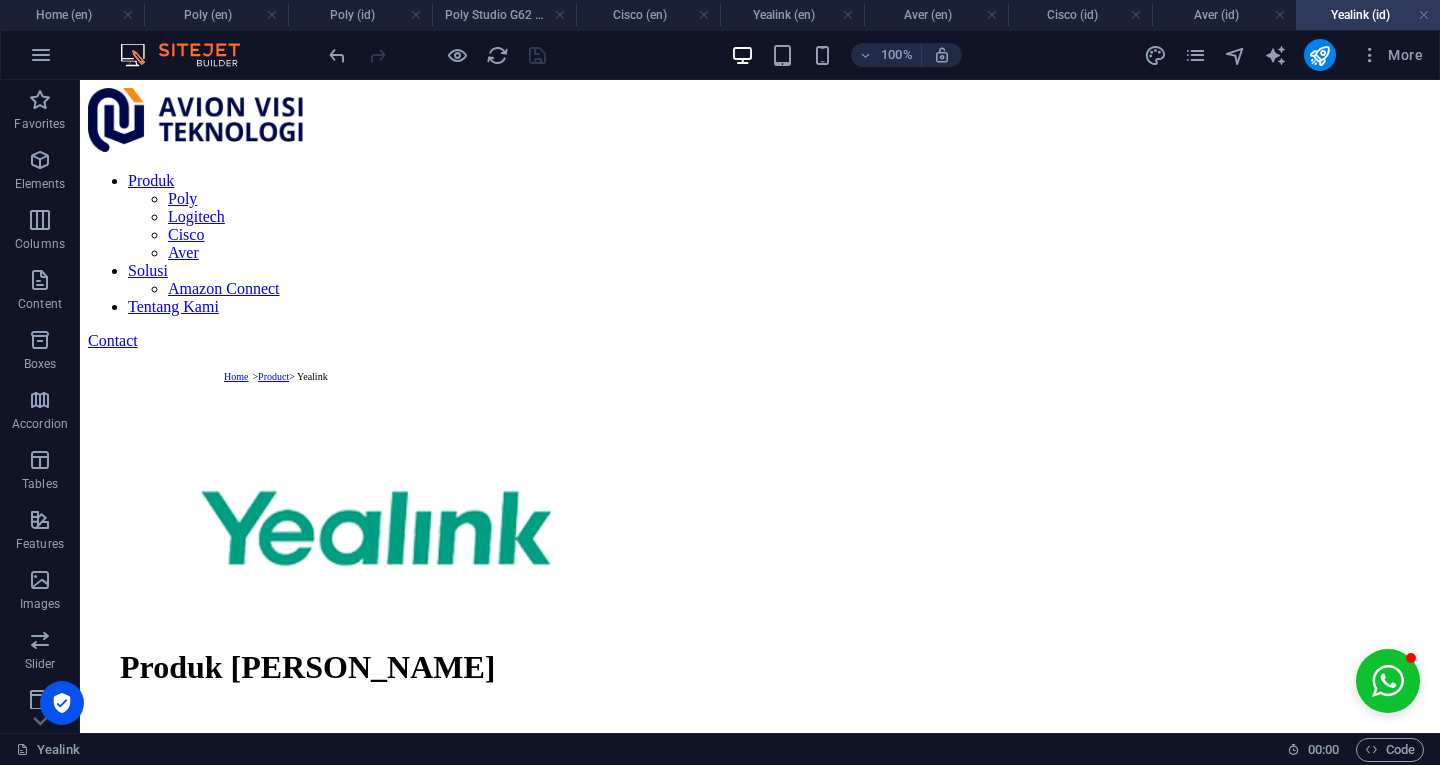 click at bounding box center (1424, 15) 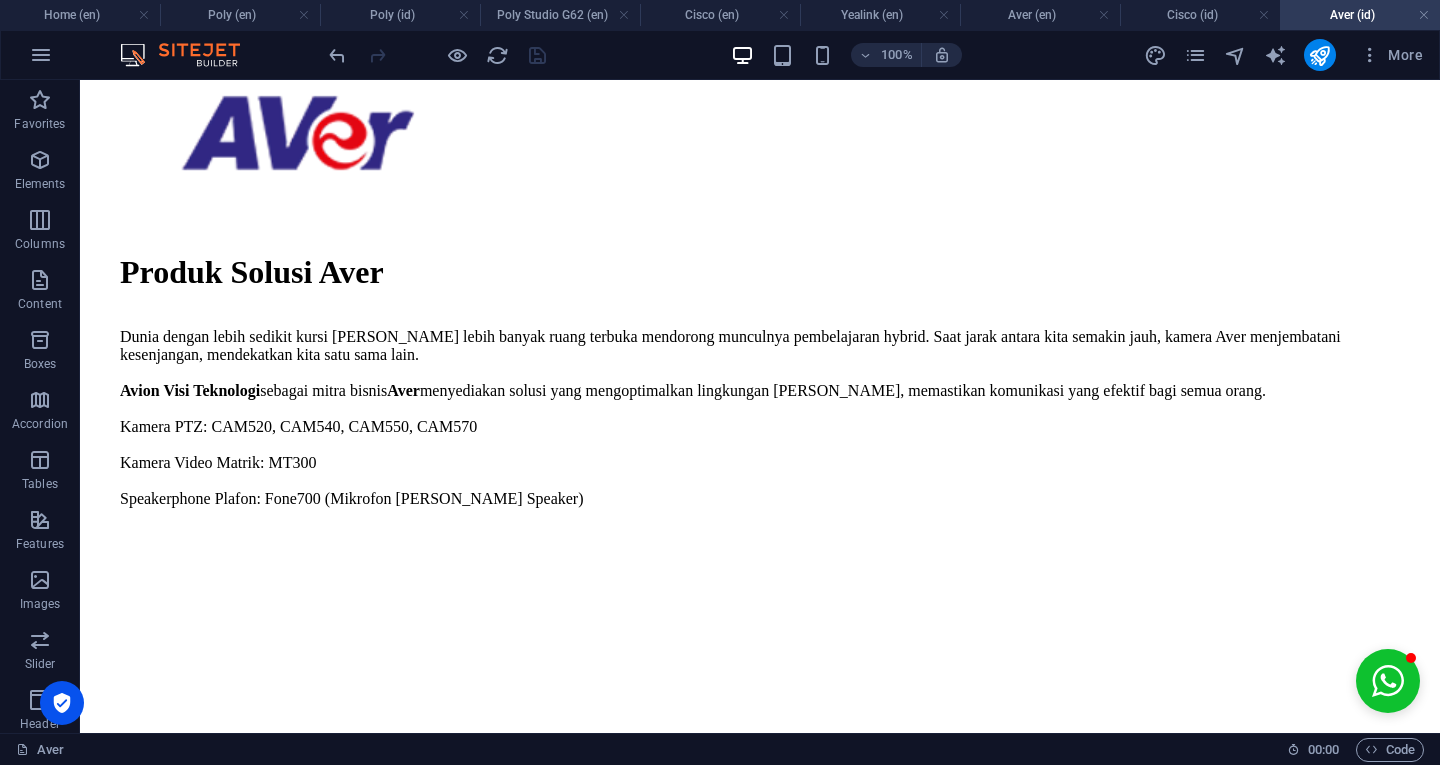 click at bounding box center (1424, 15) 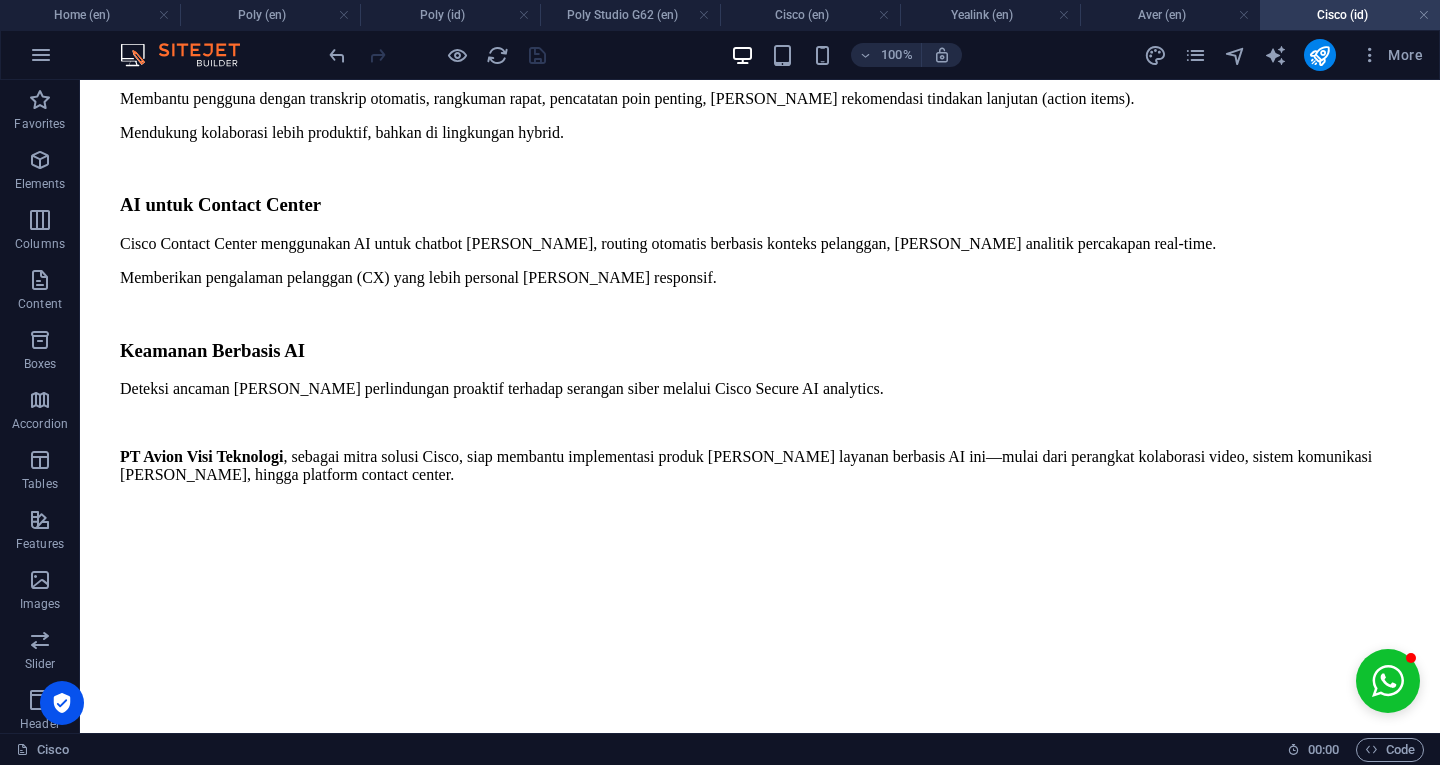 click at bounding box center [1424, 15] 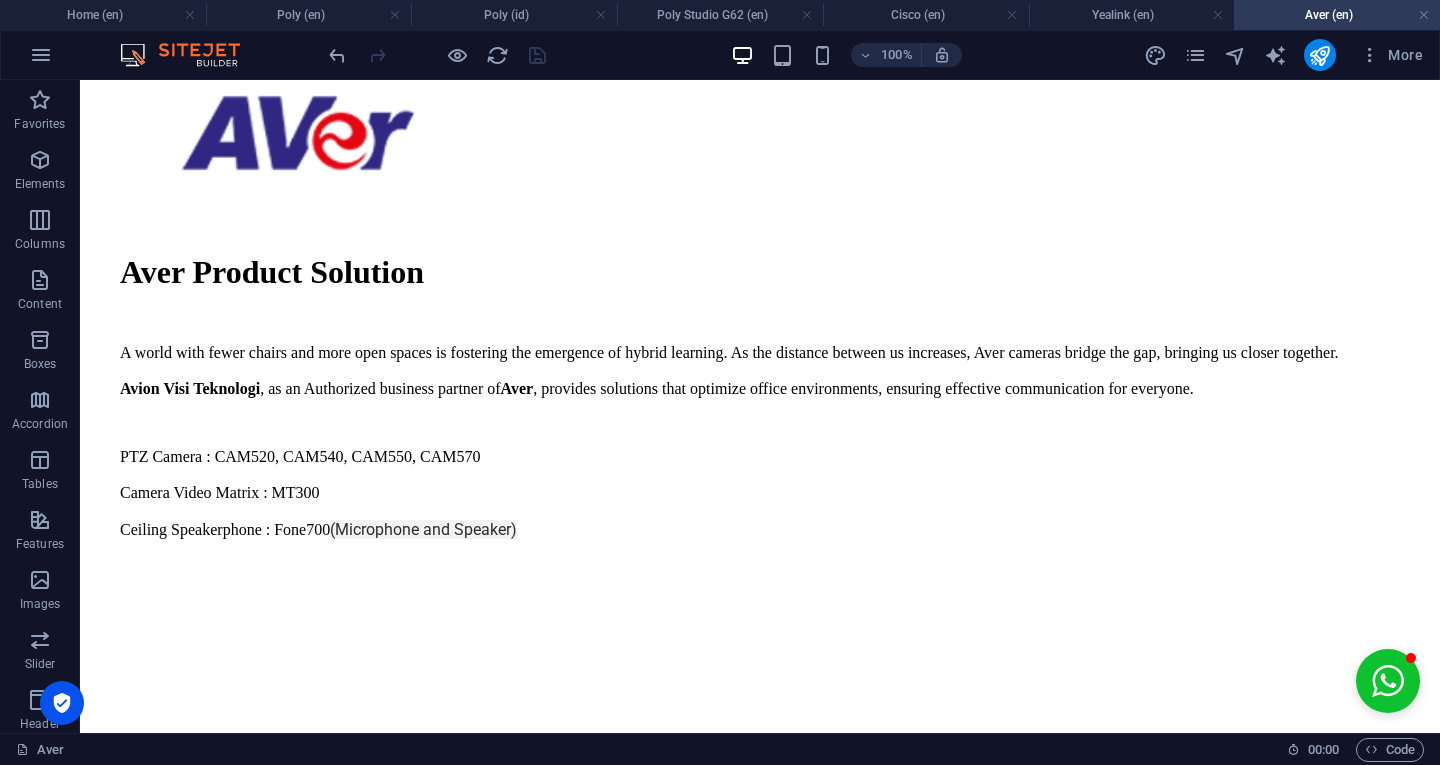 click at bounding box center (1424, 15) 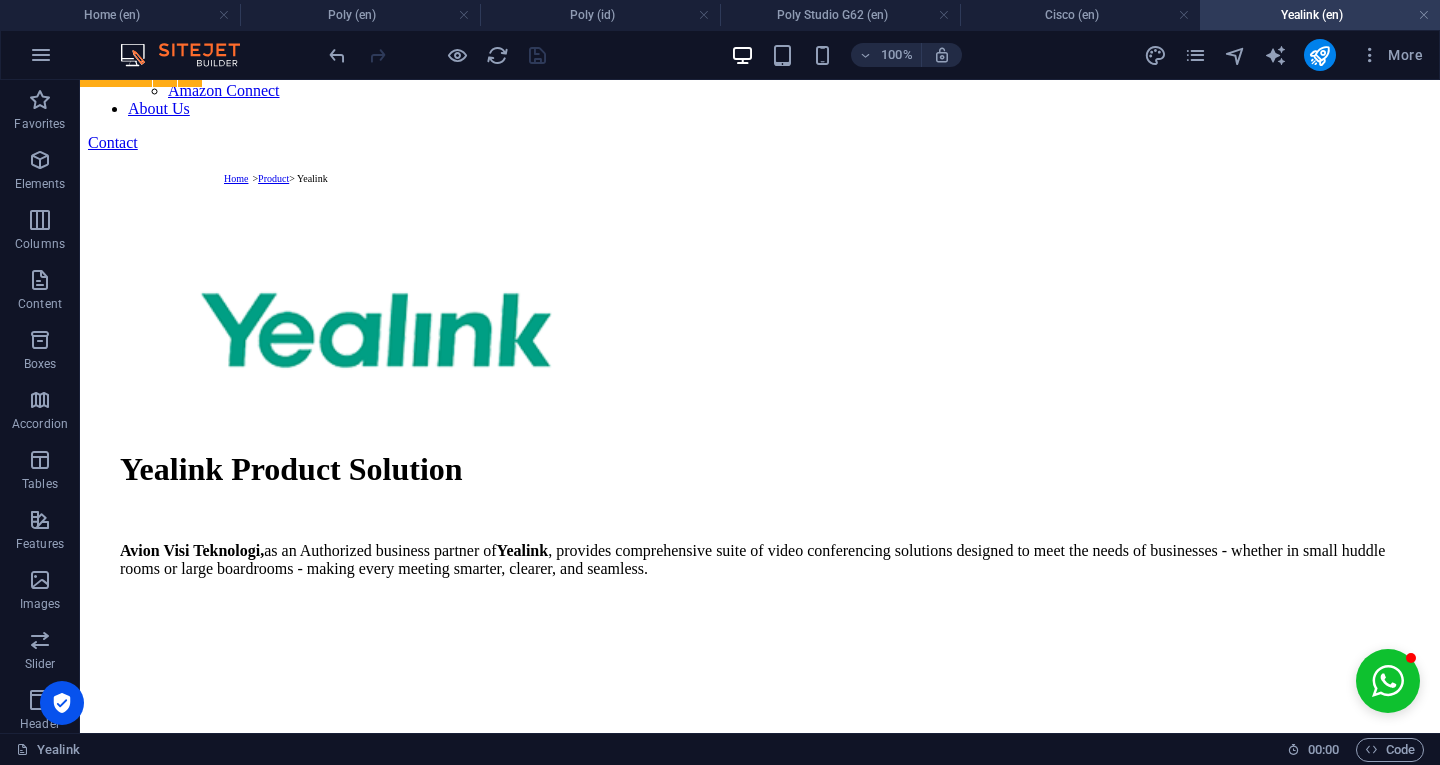 click at bounding box center (1424, 15) 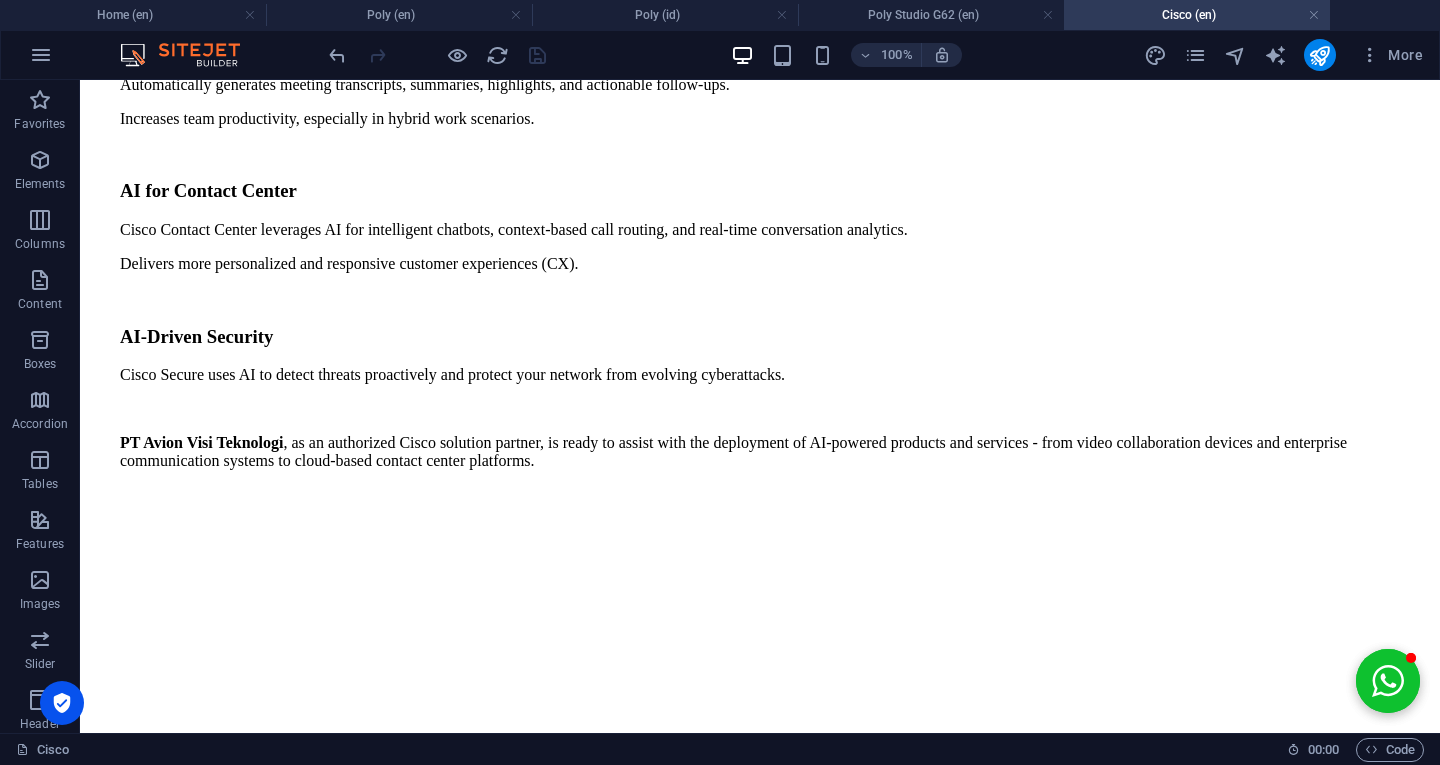 click at bounding box center (1314, 15) 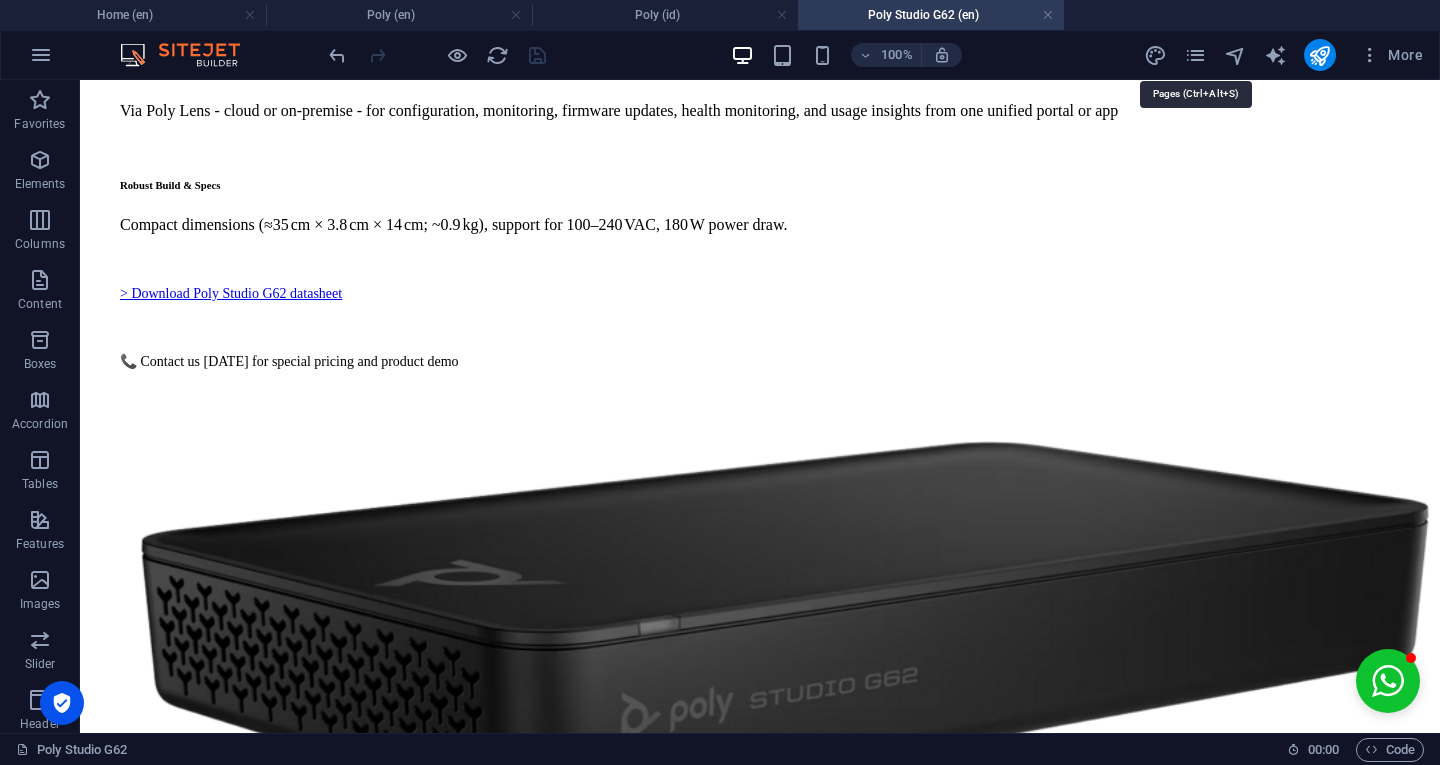 click at bounding box center [1195, 55] 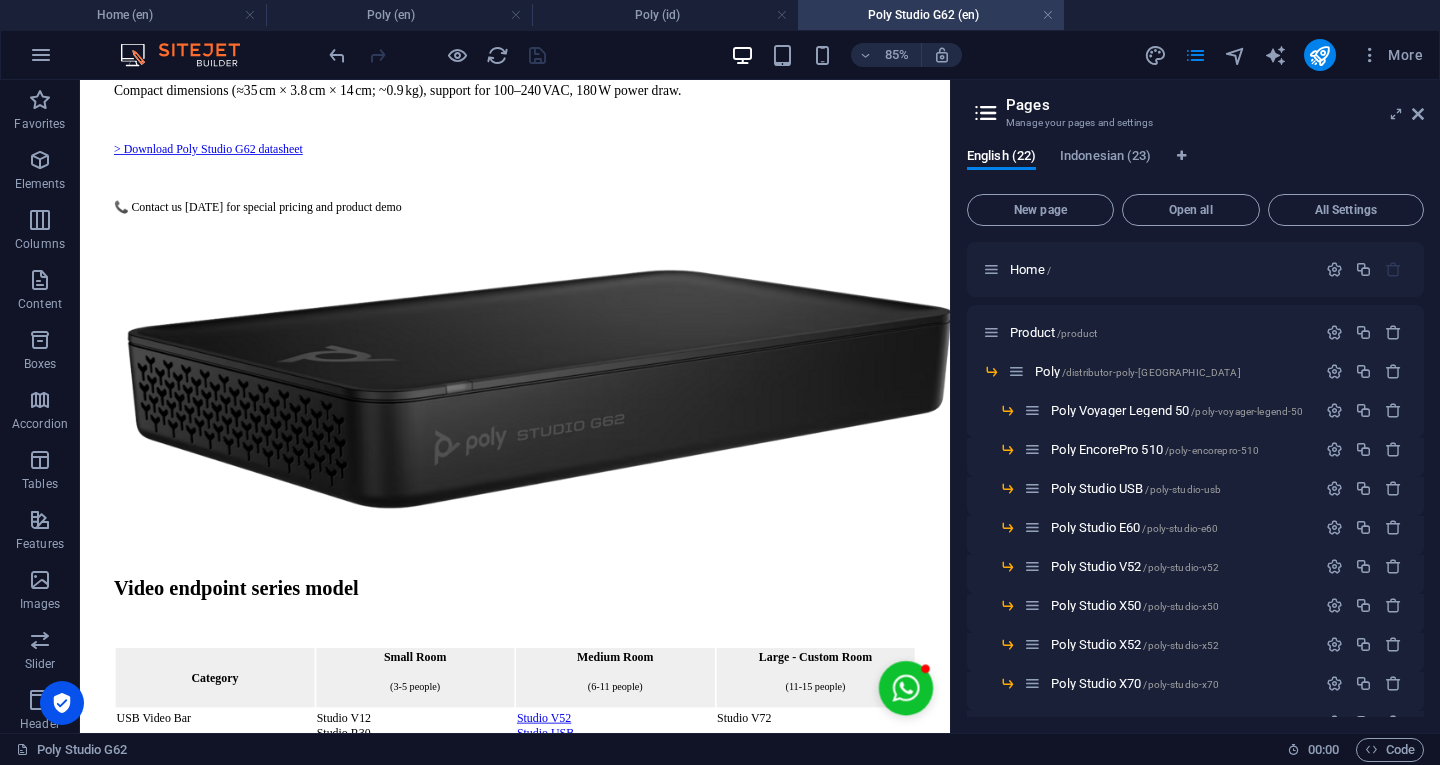 click on "Indonesian (23)" at bounding box center (1105, 158) 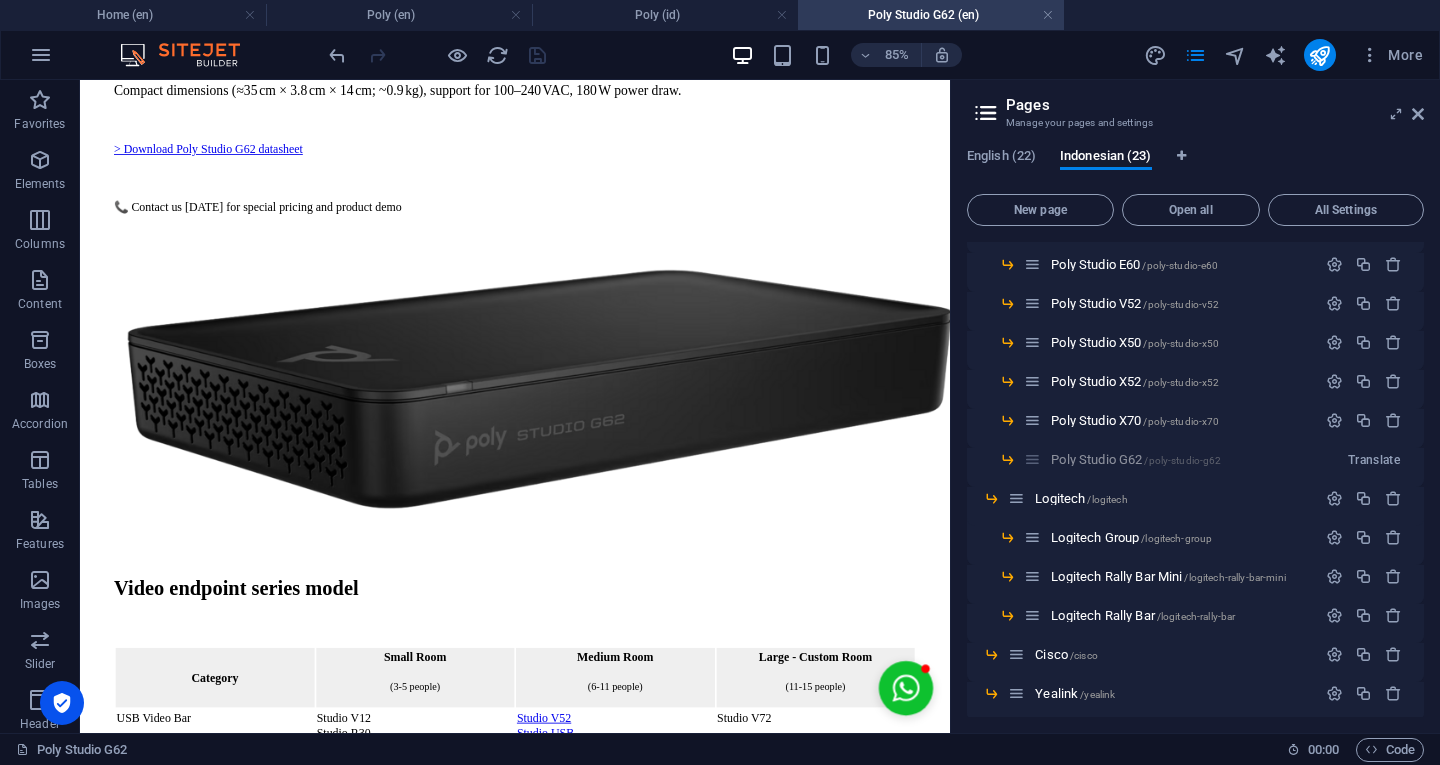 click on "Translate" at bounding box center (1374, 460) 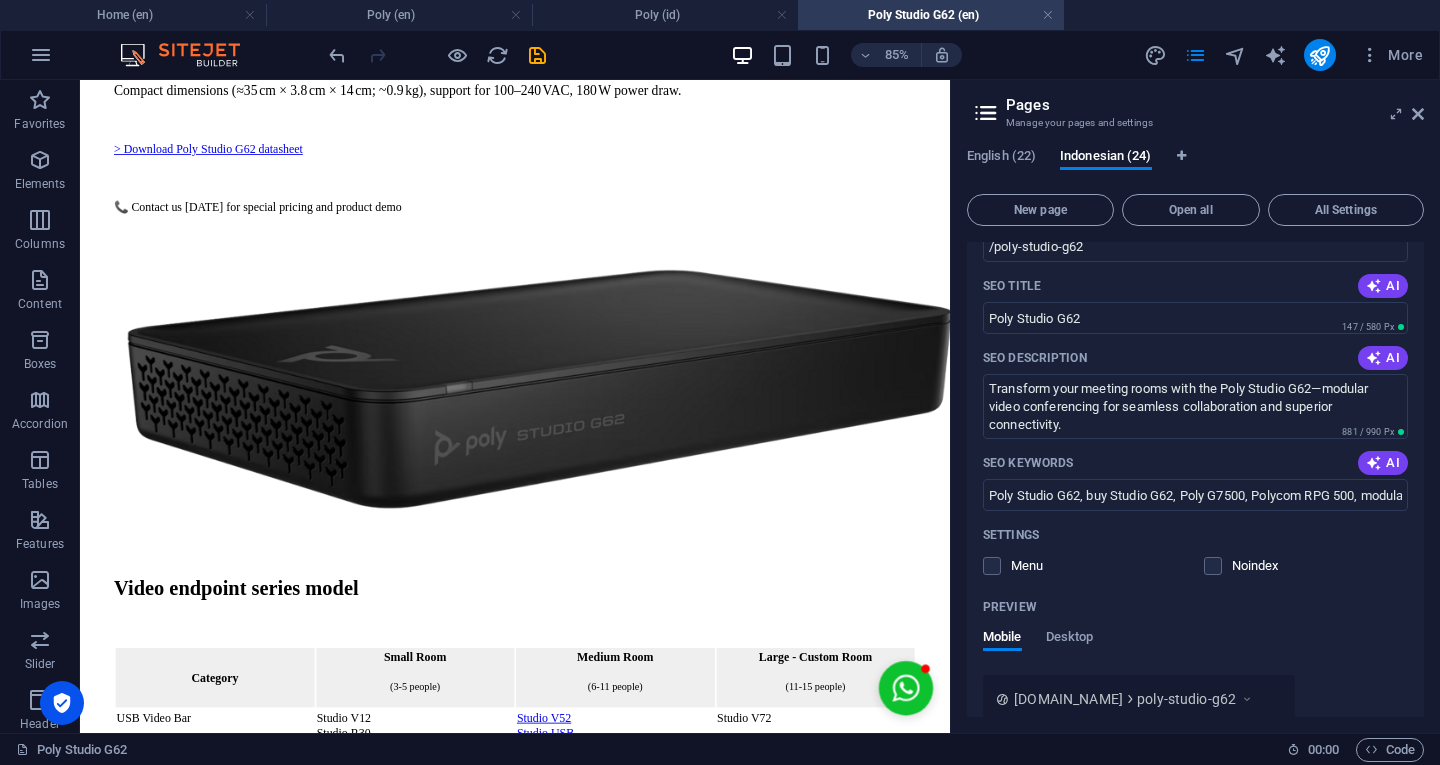 click on "Poly Studio G62, buy Studio G62, Poly G7500, Polycom RPG 500, modular codec, video conference, hybrid meetings, Microsoft Teams meeting, Zoom meeting, Google Meet meeting, Cisco Webex meeting, cheap video conference, Logitech RoomMate" at bounding box center [1195, 495] 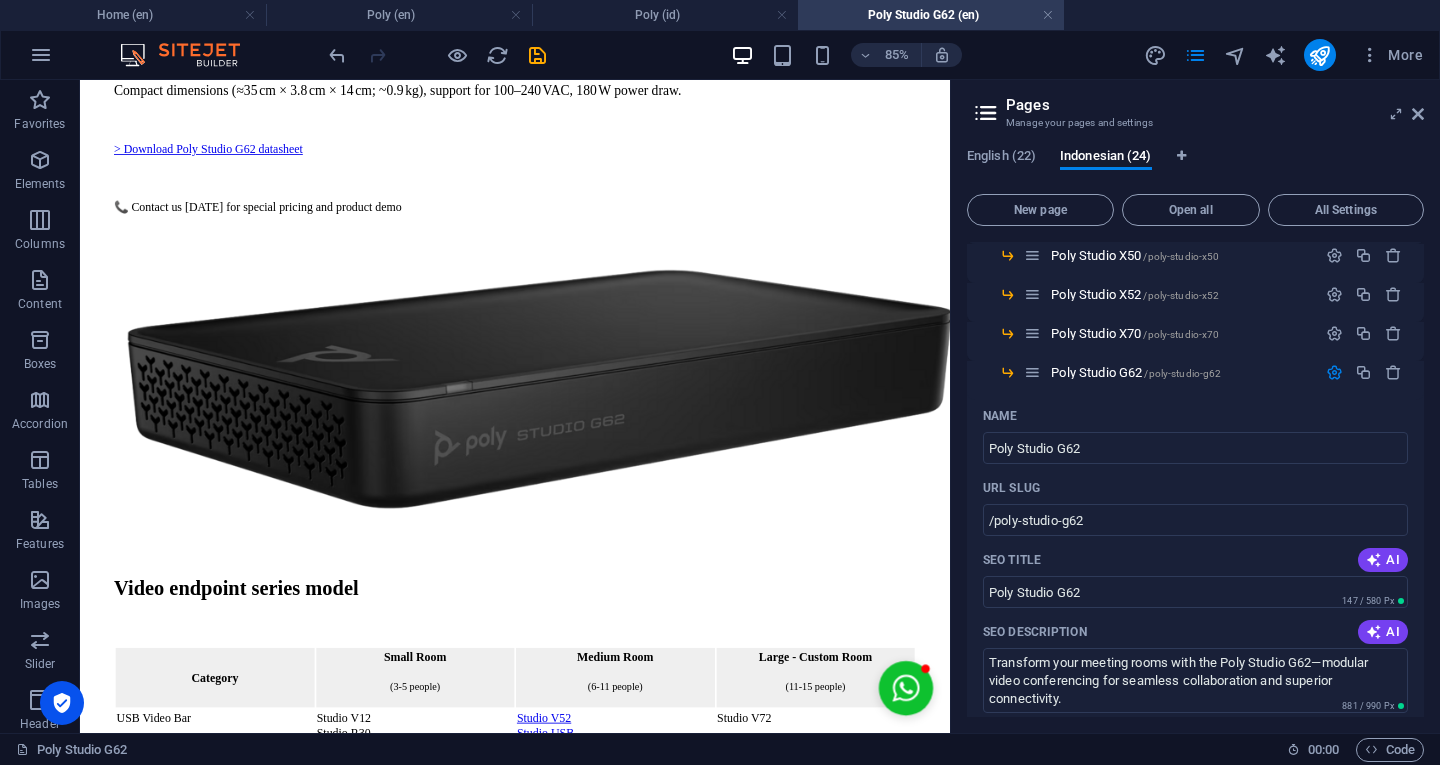 type on "Poly Studio G62, jual Studio G62, Poly G7500, Polycom RPG 500, modular codec, video conference, hybrid meetings, Microsoft Teams meeting, Zoom meeting, Google Meet meeting, Cisco Webex meeting, cheap video conference, Logitech RoomMate" 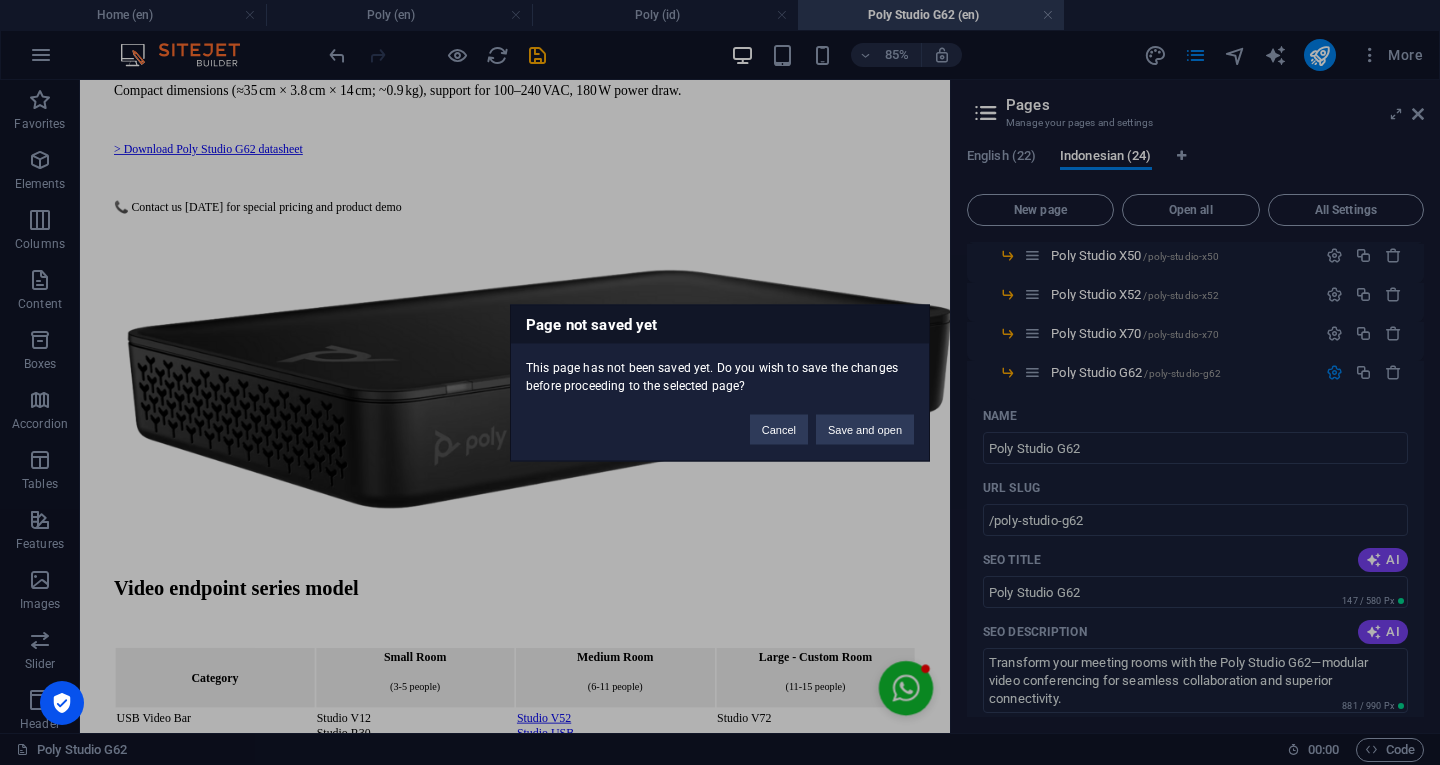 click on "Save and open" at bounding box center (865, 429) 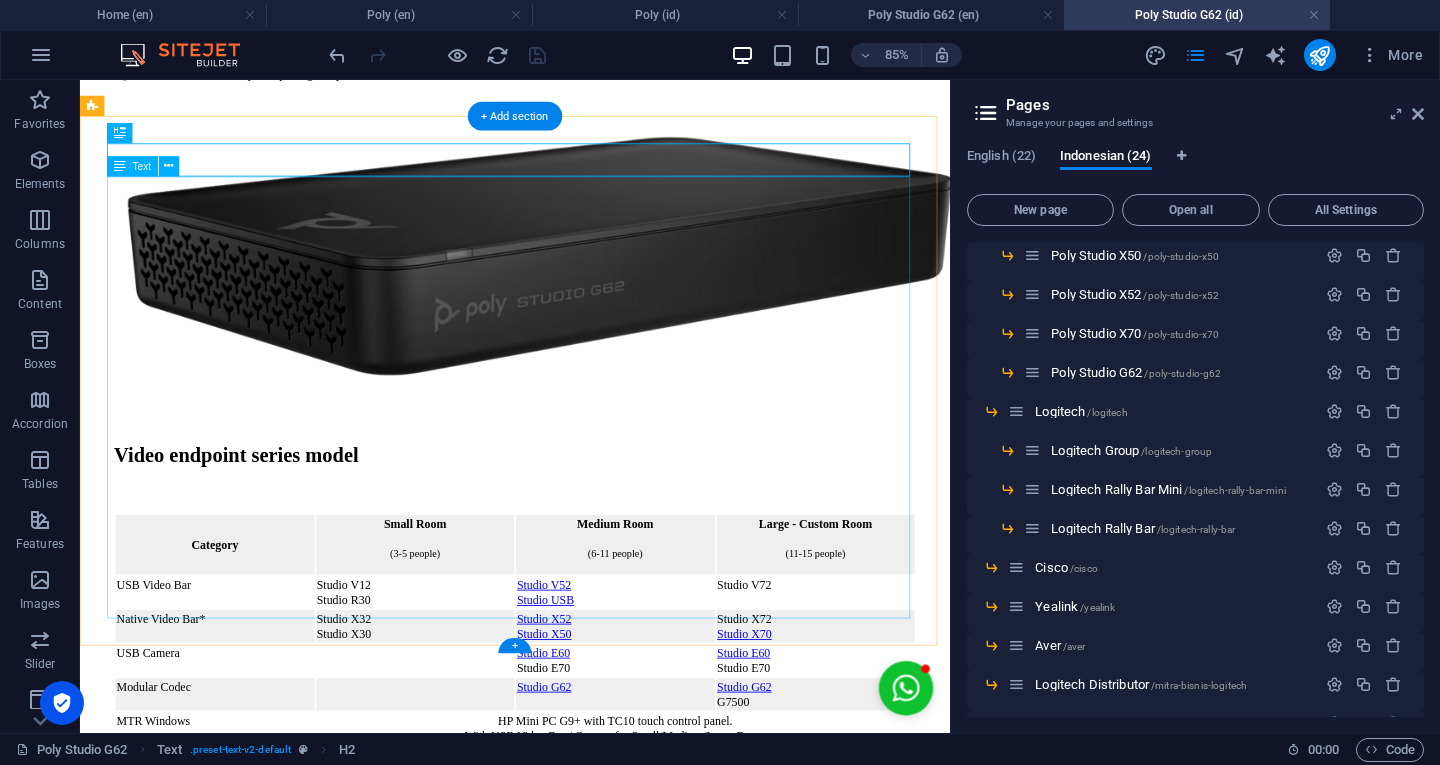 click on "Category Small Room (3-5 people) Medium Room (6-11 people) Large - Custom Room (11-15 people) USB Video Bar Studio V12 Studio R30 Studio V52 Studio USB Studio V72 Native Video Bar* Studio X32 Studio X30 Studio X52 Studio X50 Studio X72 Studio X70 USB Camera Studio E60 Studio E70 Studio E60 Studio E70 Modular Codec Studio G62 Studio G62 G7500 MTR Windows HP Mini PC G9+ with TC10 touch control panel.  With USB Video Bar / Camera for Small/Medium/Large Room Zoom Room Windows HP Mini PC G9 with TC10 touch control panel.  With USB Video Bar / Camera for Small/Medium/Large Room Room Booking / Scheduler TC10 Additional information: - Personal Video Bar: Studio P15 *Native Zoom/Zoom Room, Microsoft Teams Room (MTR), Google Meet, H.323/SIP" at bounding box center (592, 826) 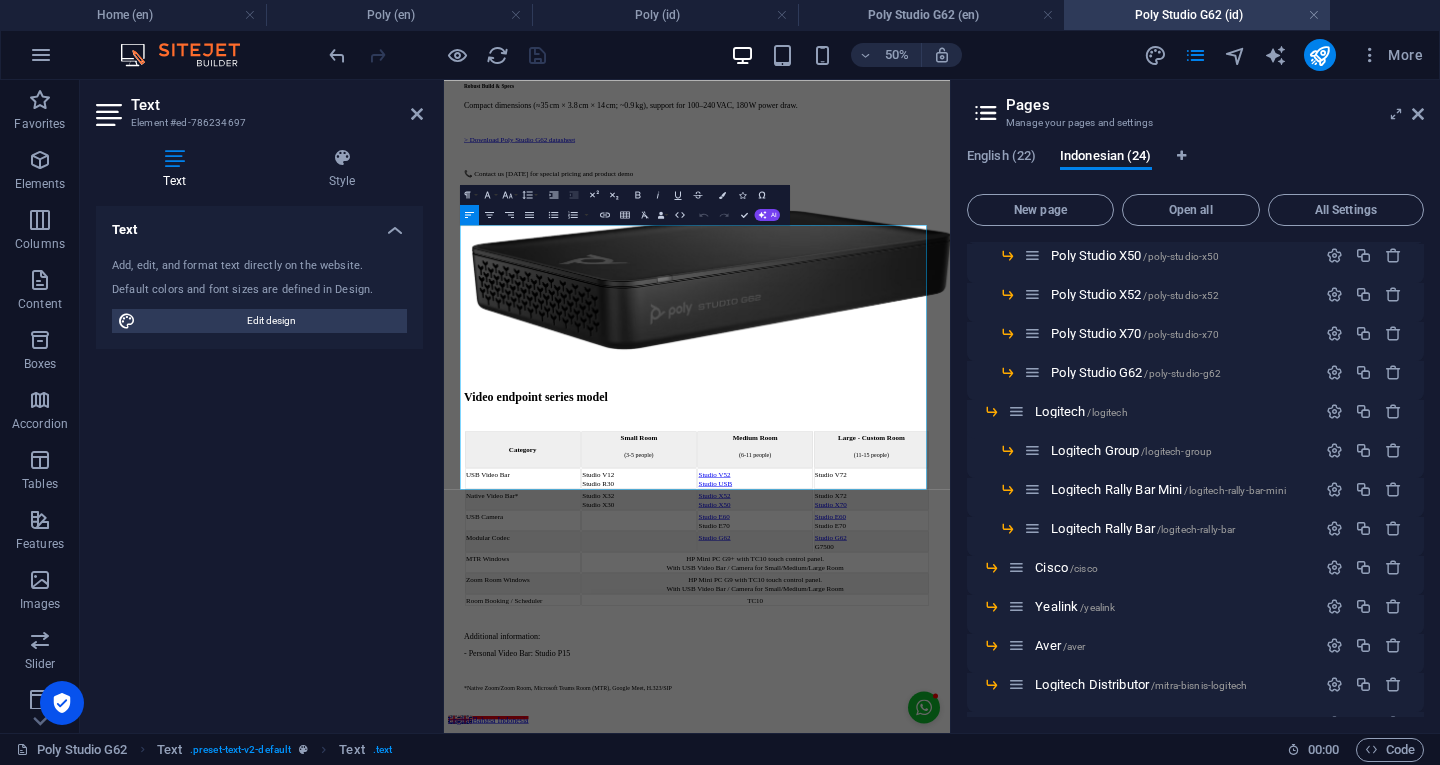 click at bounding box center [1418, 114] 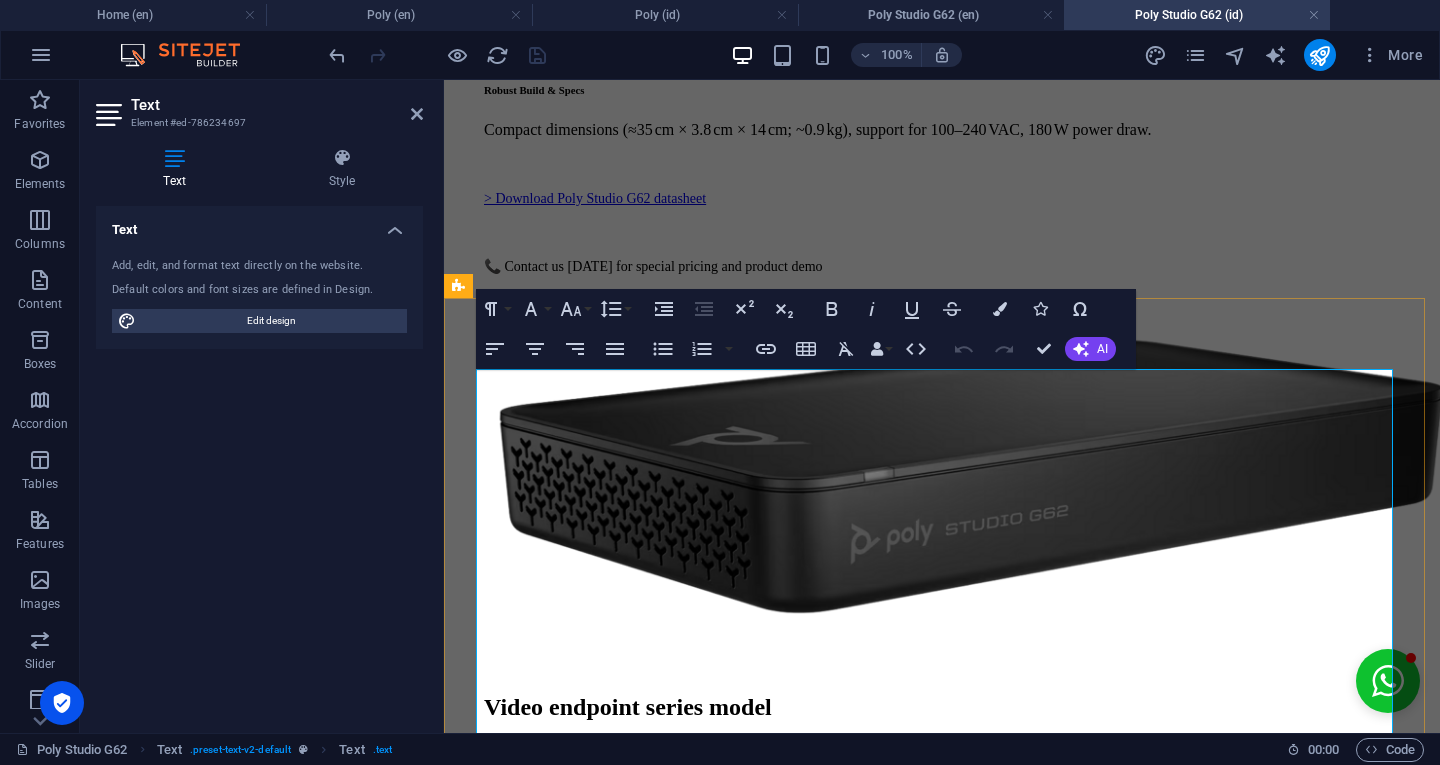 click on "Studio G62" at bounding box center (977, 988) 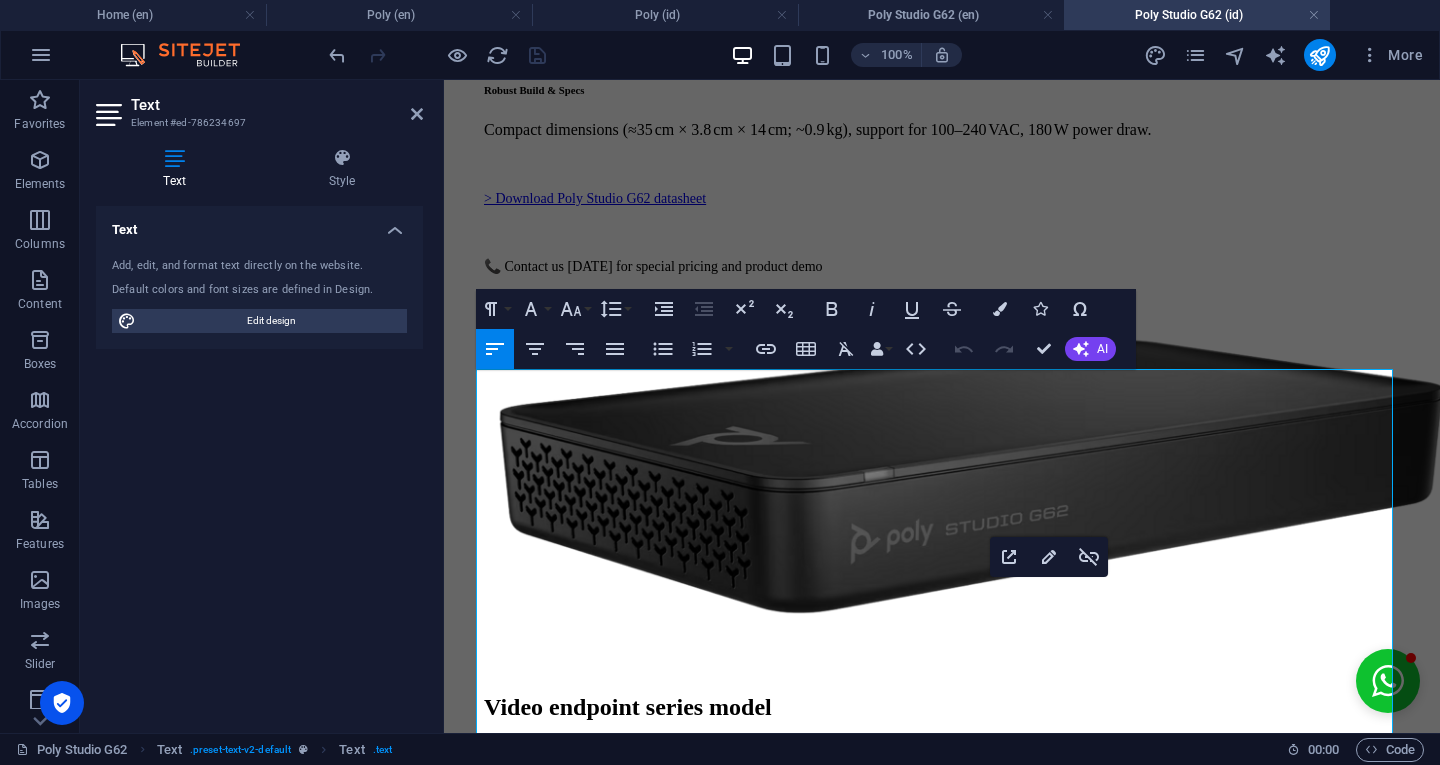 click 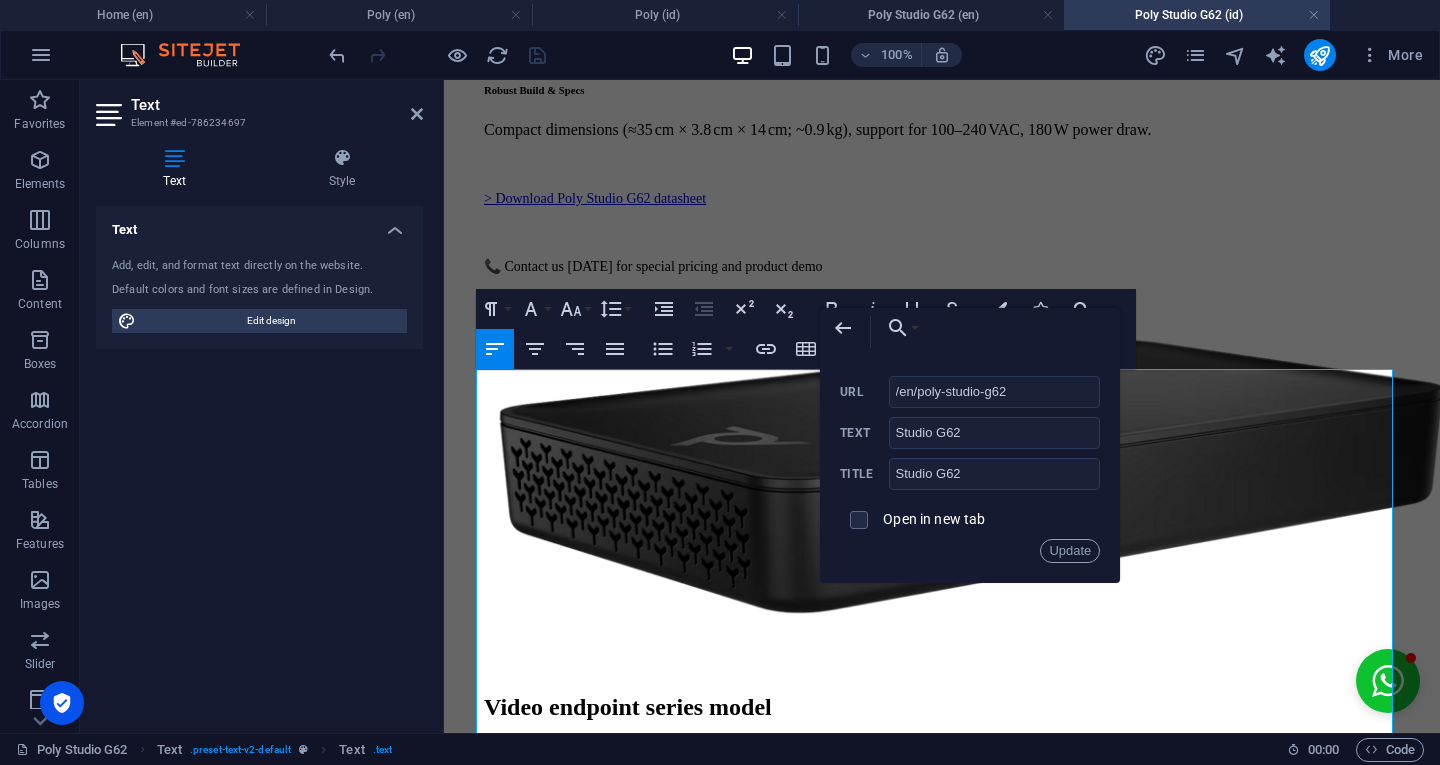 click on "/en/poly-studio-g62" at bounding box center [995, 392] 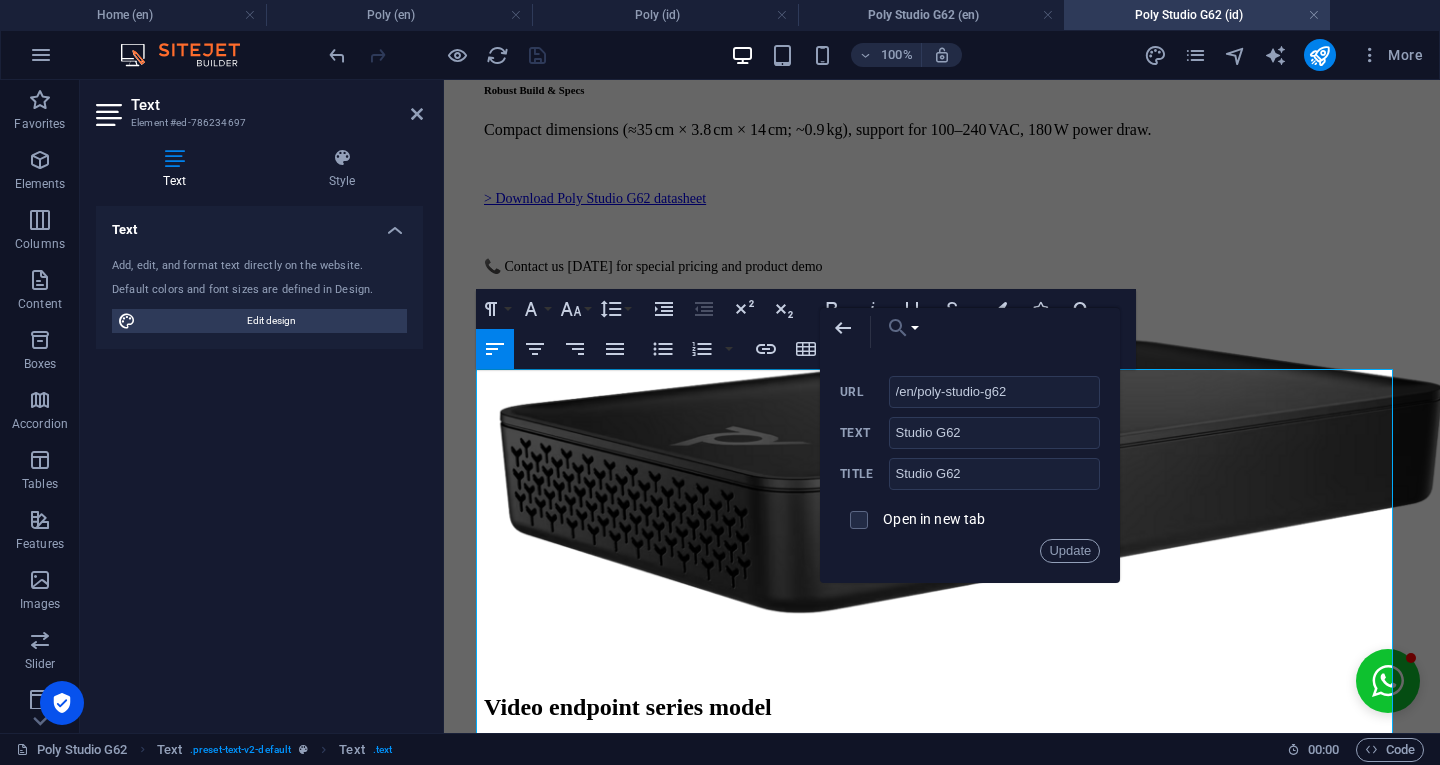 click 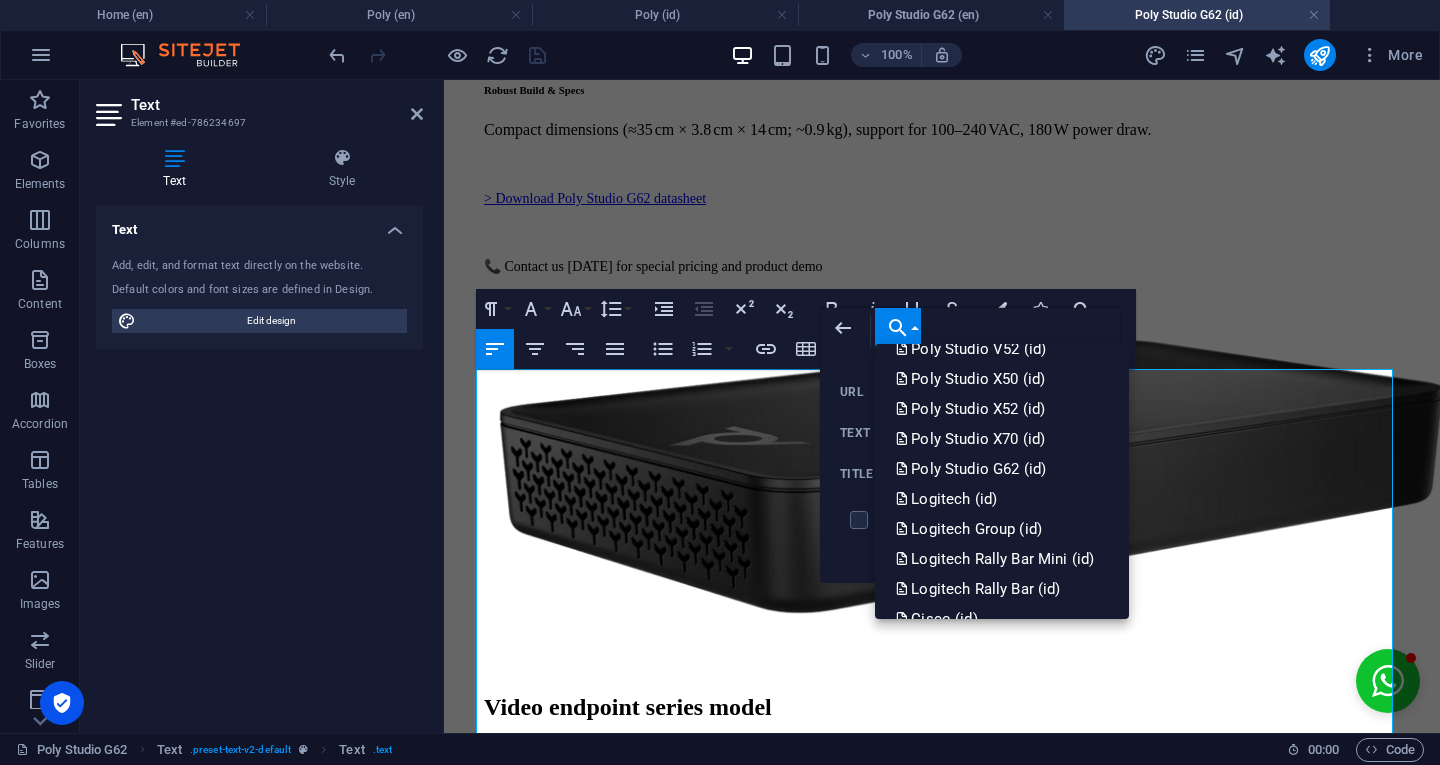 scroll, scrollTop: 887, scrollLeft: 0, axis: vertical 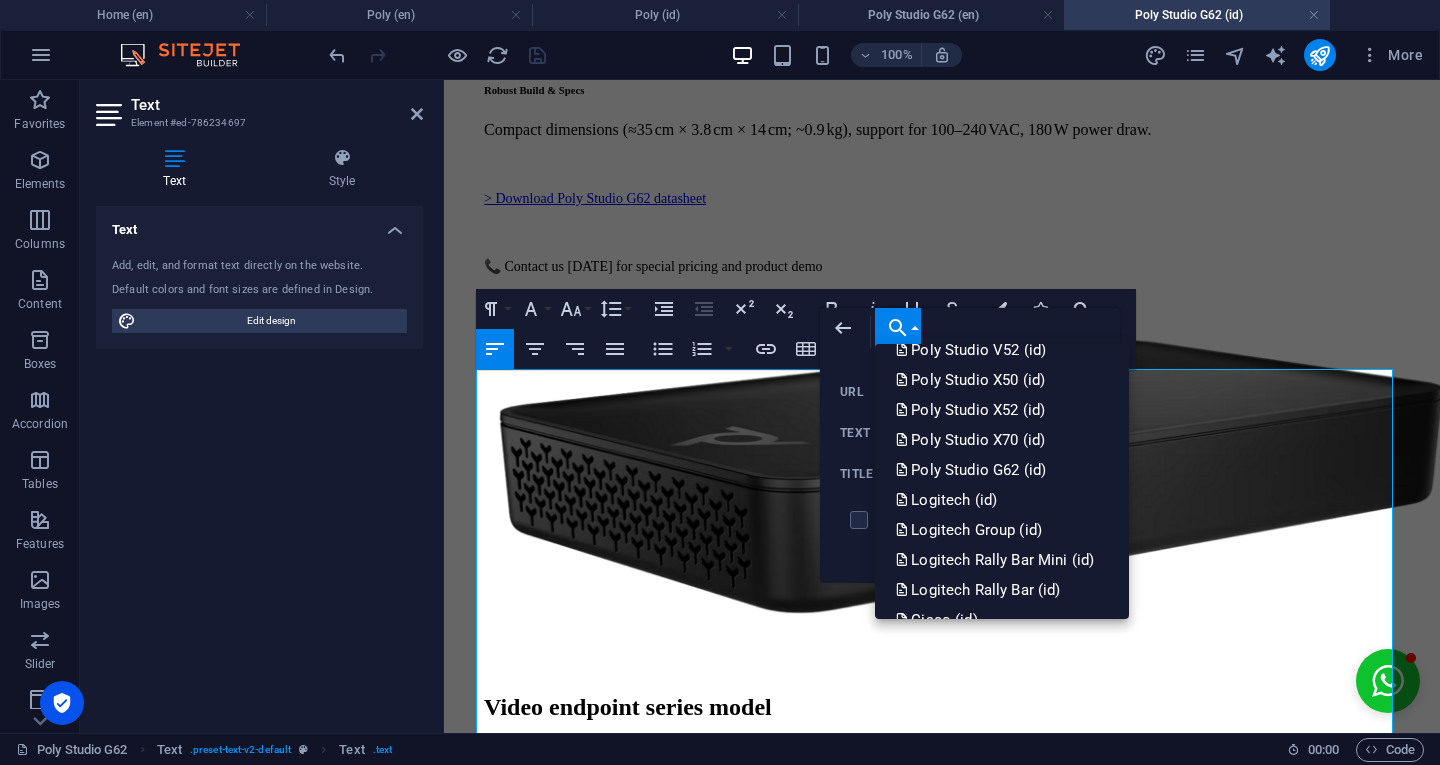 click on "Poly Studio G62 (id)" at bounding box center [972, 470] 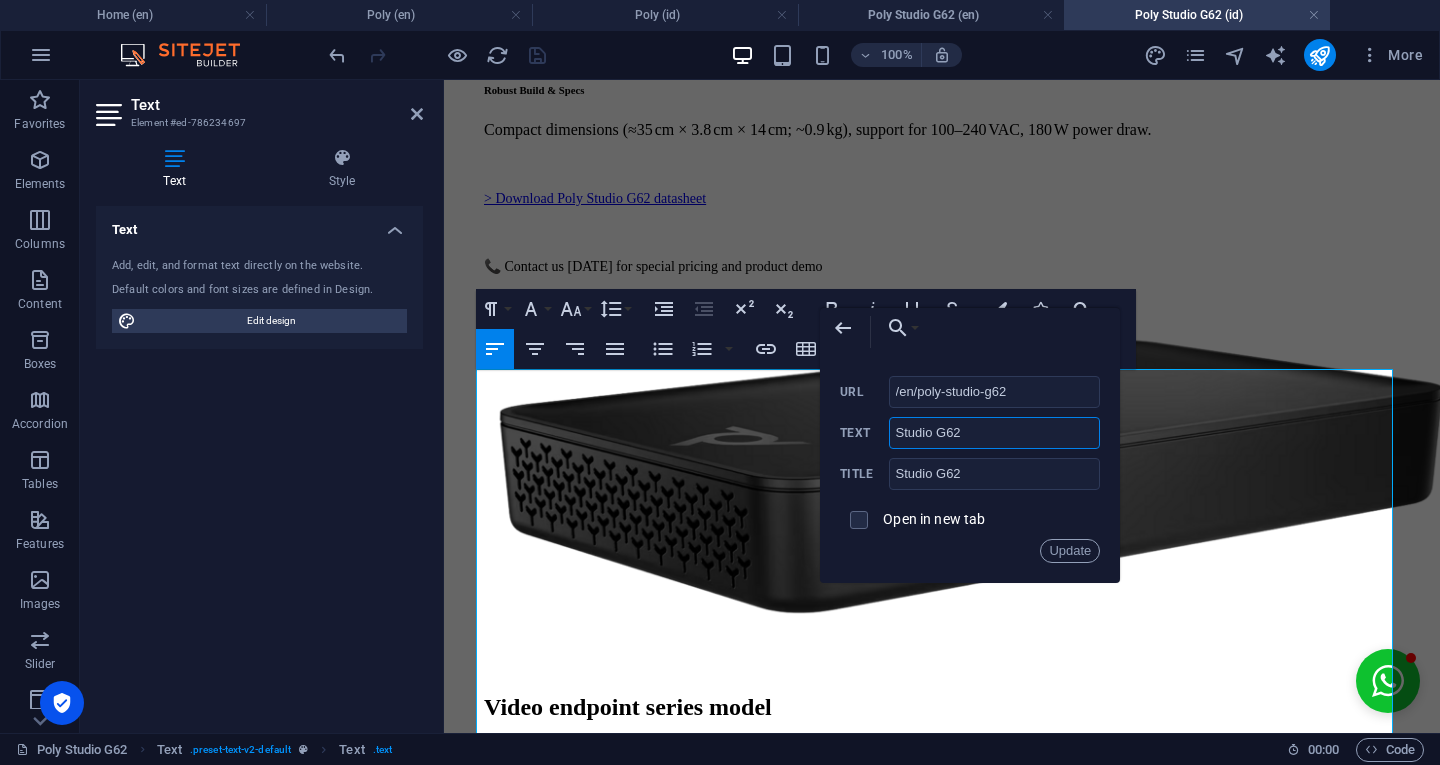 click on "Studio G62" at bounding box center (995, 433) 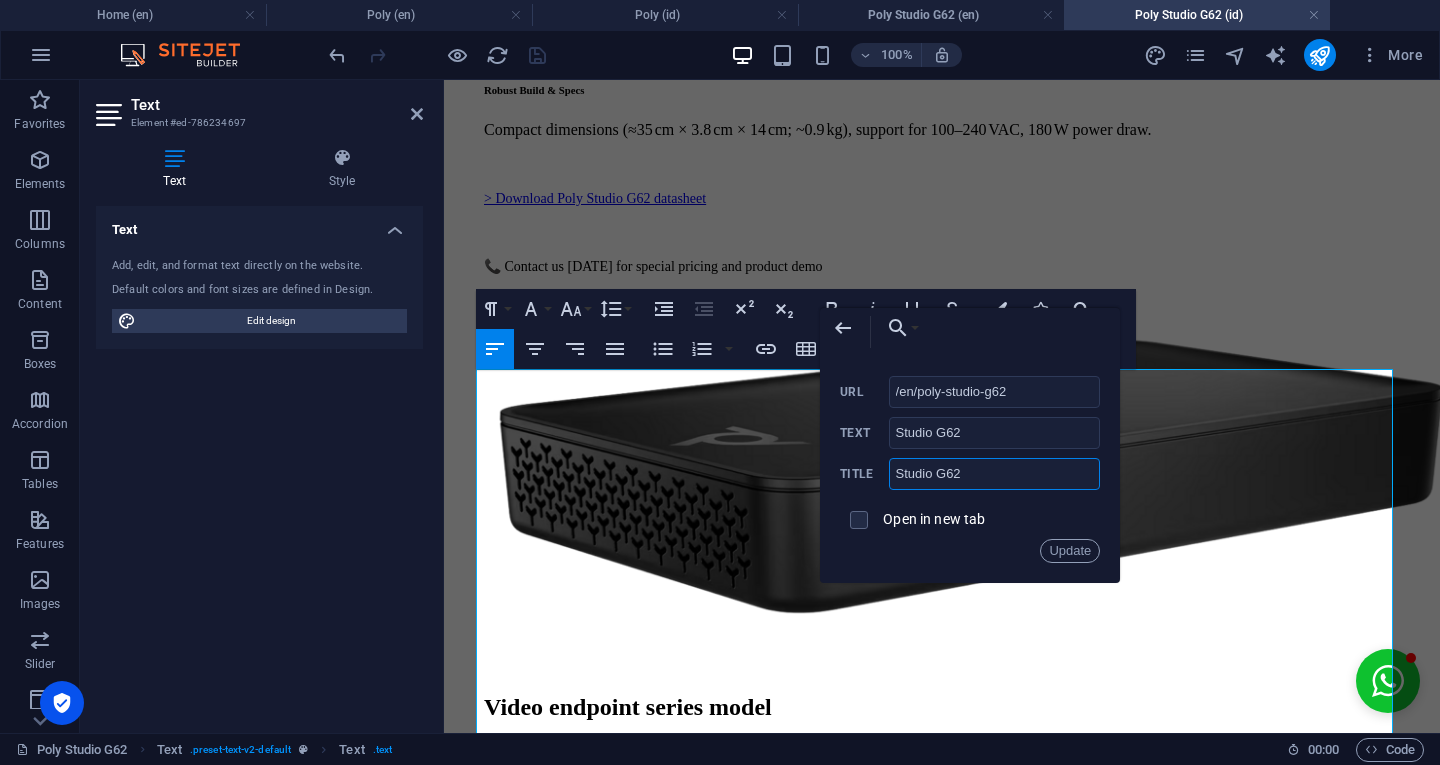 click on "Studio G62" at bounding box center (995, 474) 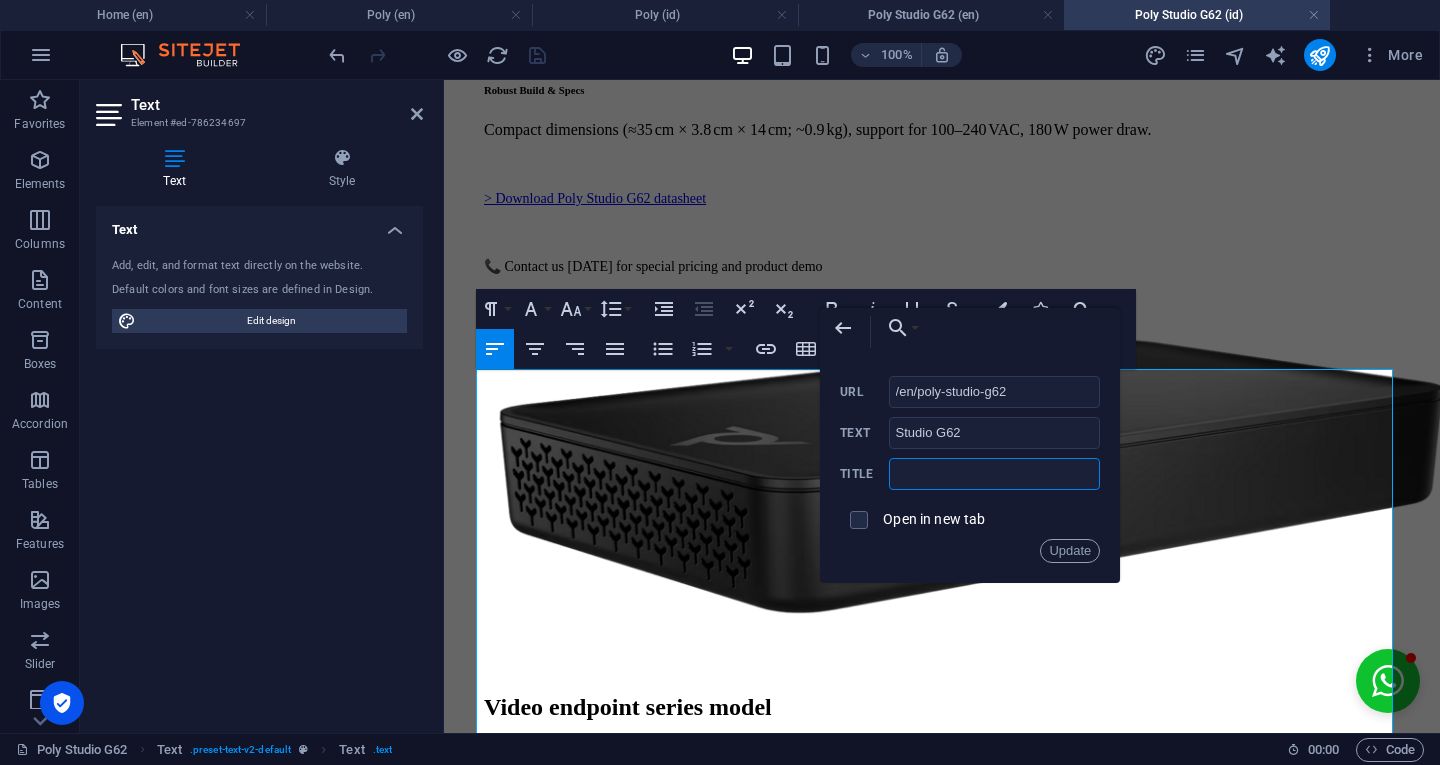 paste on "Studio G62" 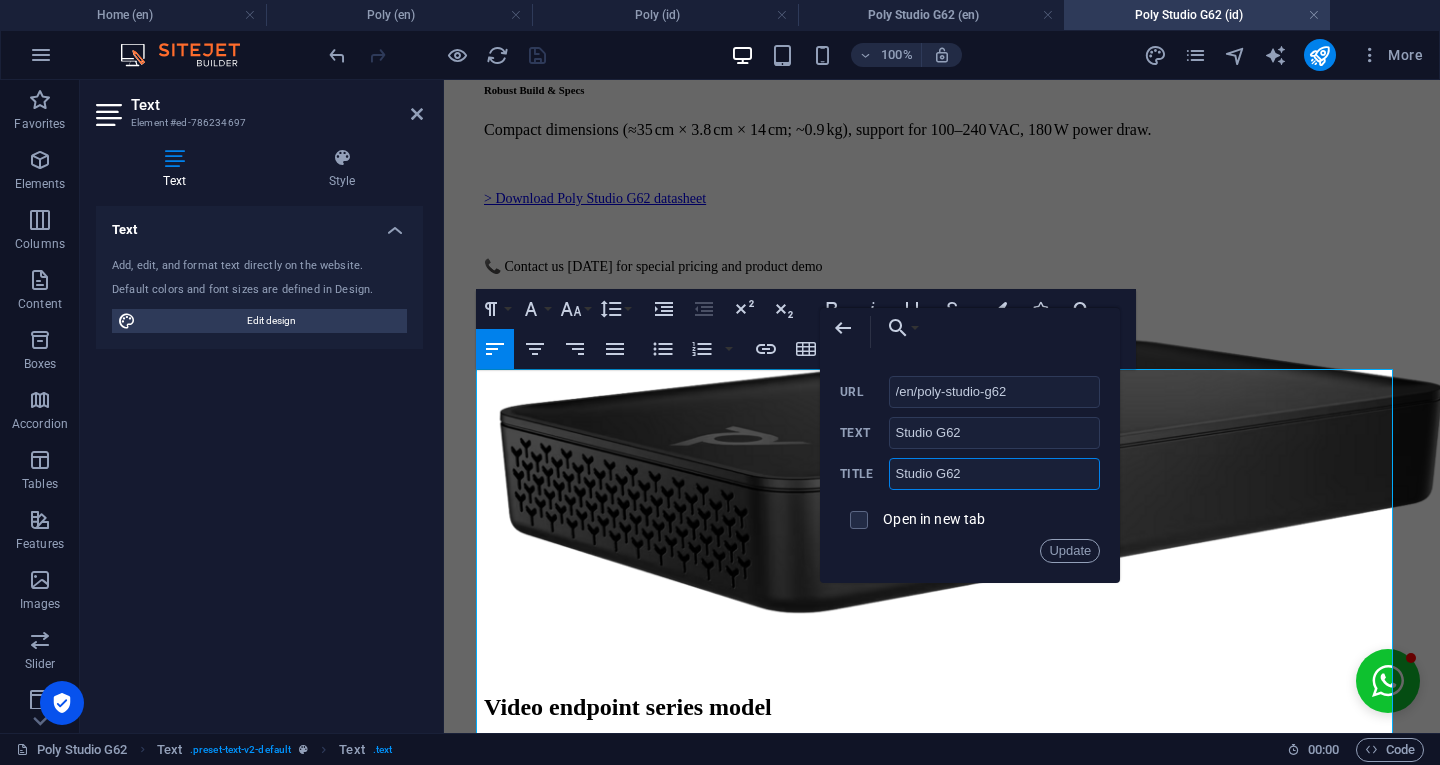 type on "Studio G62" 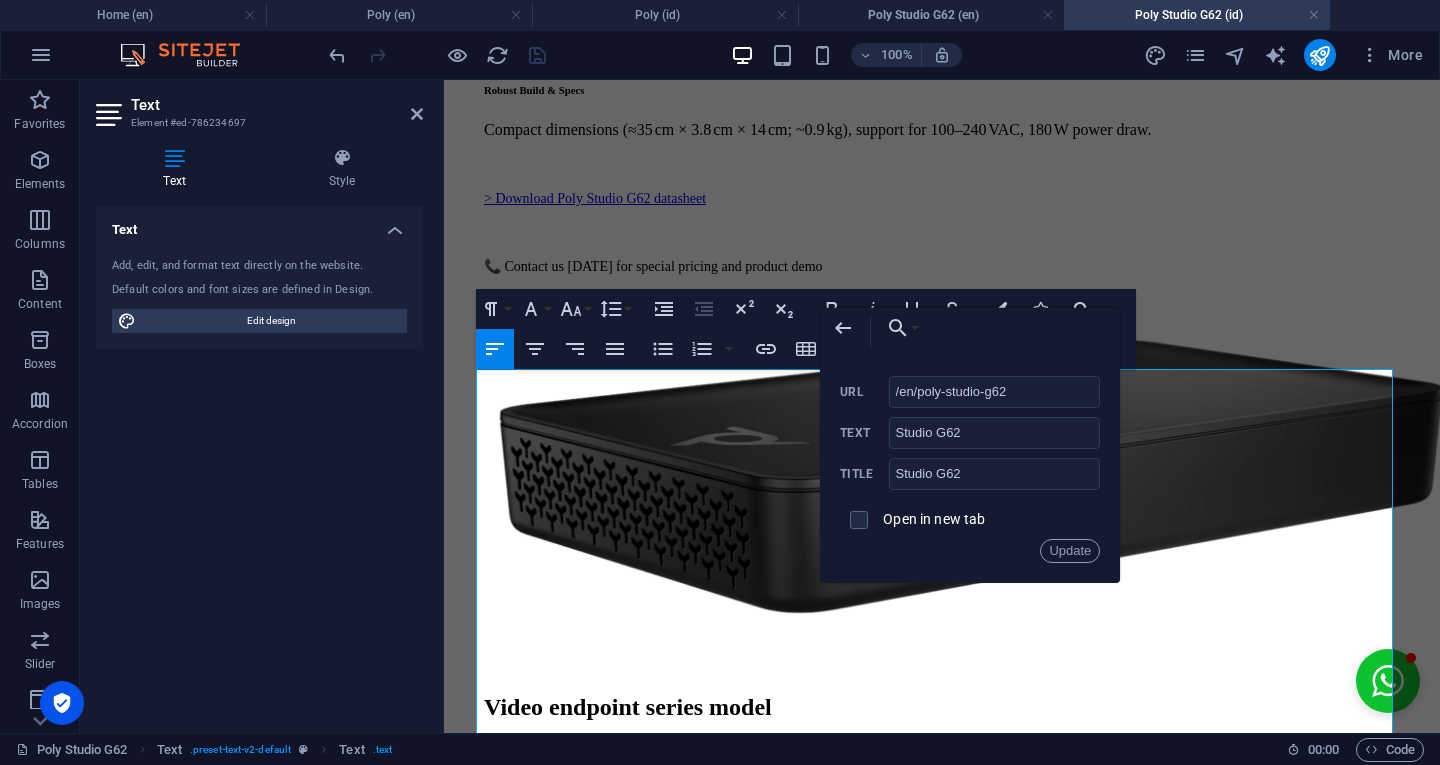 click on "Update" at bounding box center (1070, 551) 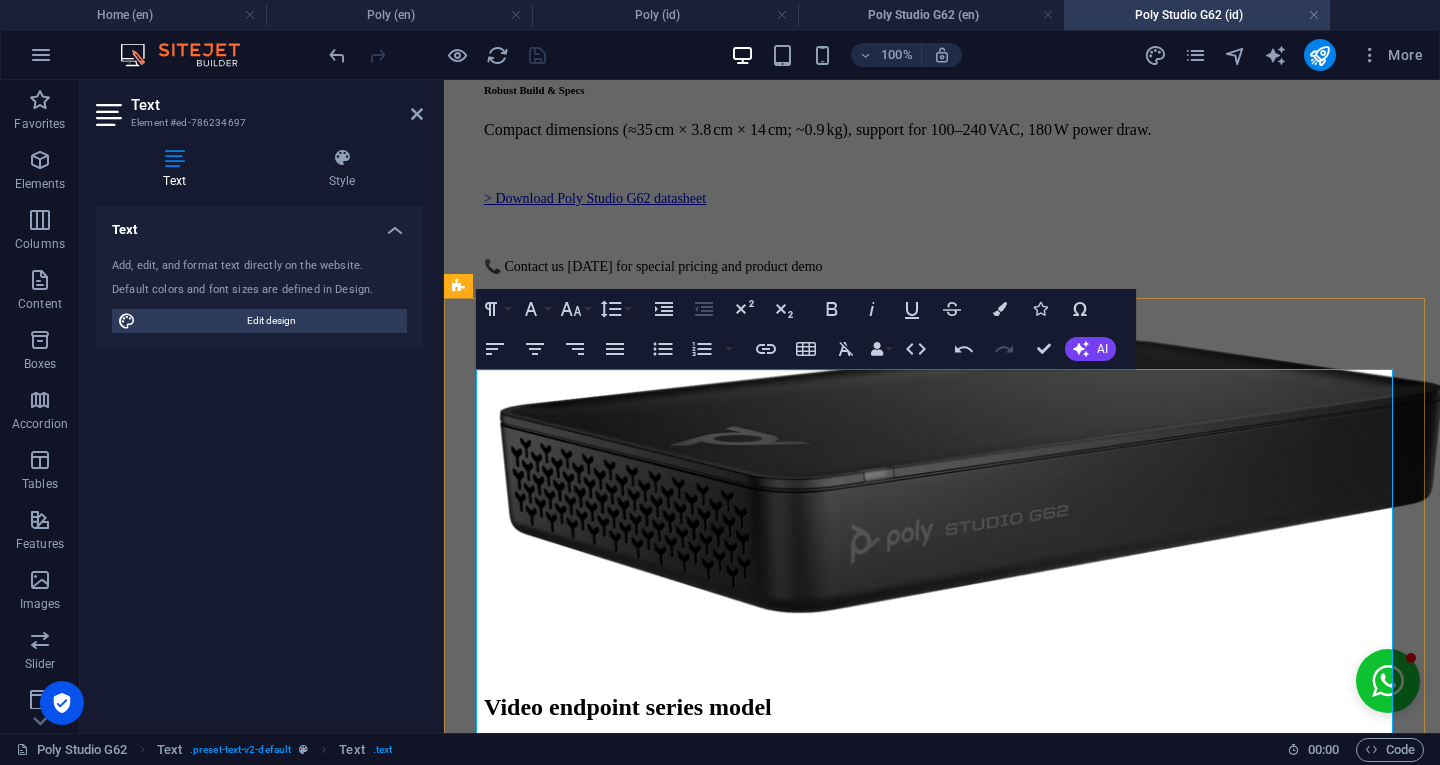 click on "Studio G62" at bounding box center [1206, 988] 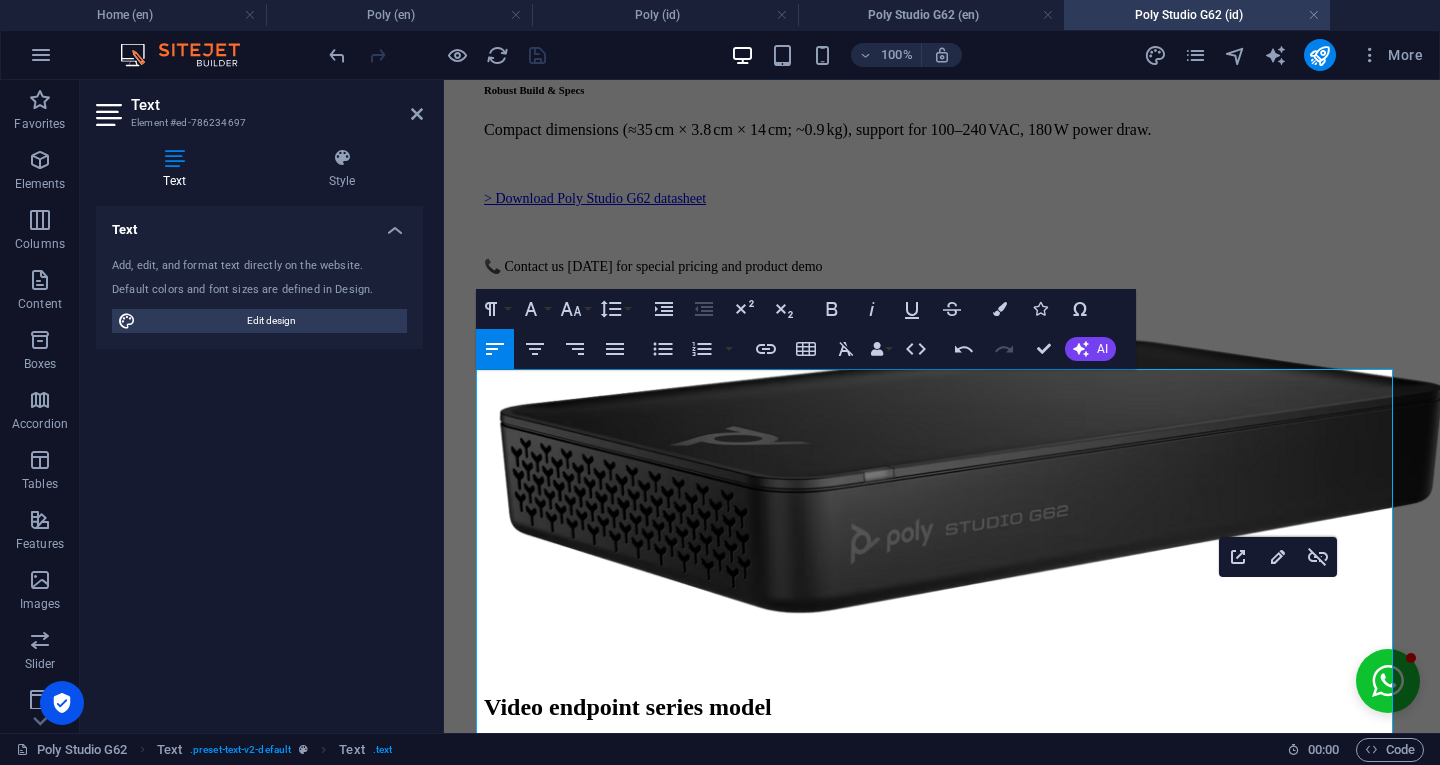 click 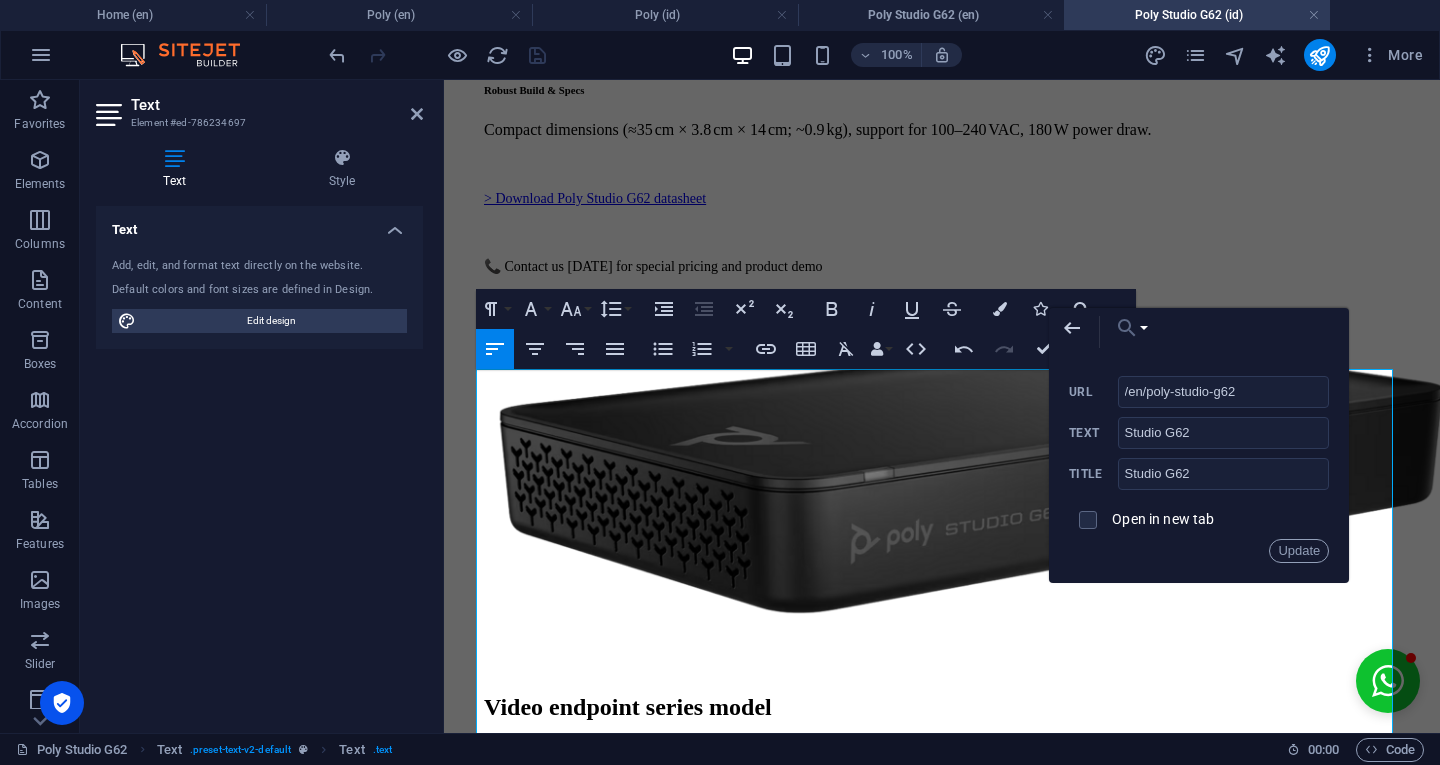 click 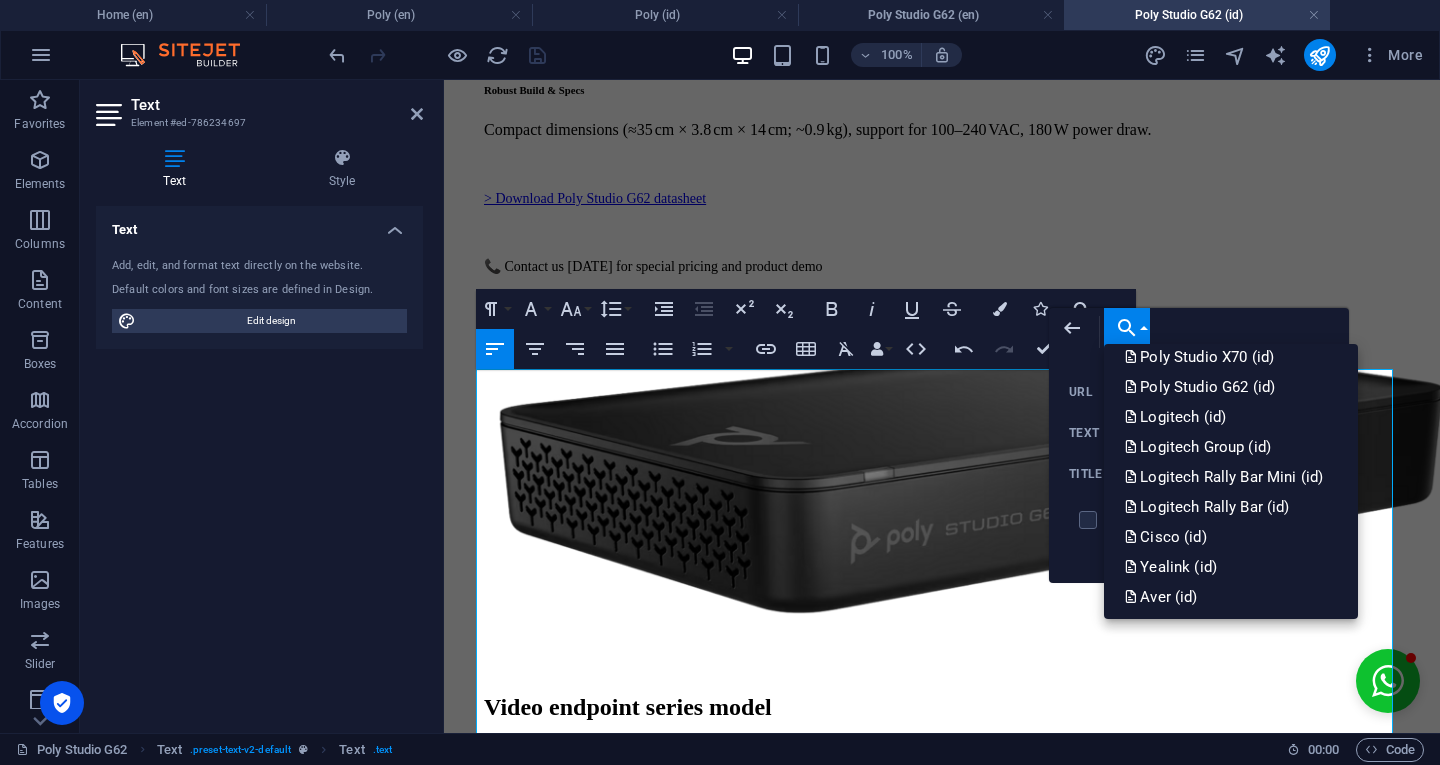 scroll, scrollTop: 967, scrollLeft: 0, axis: vertical 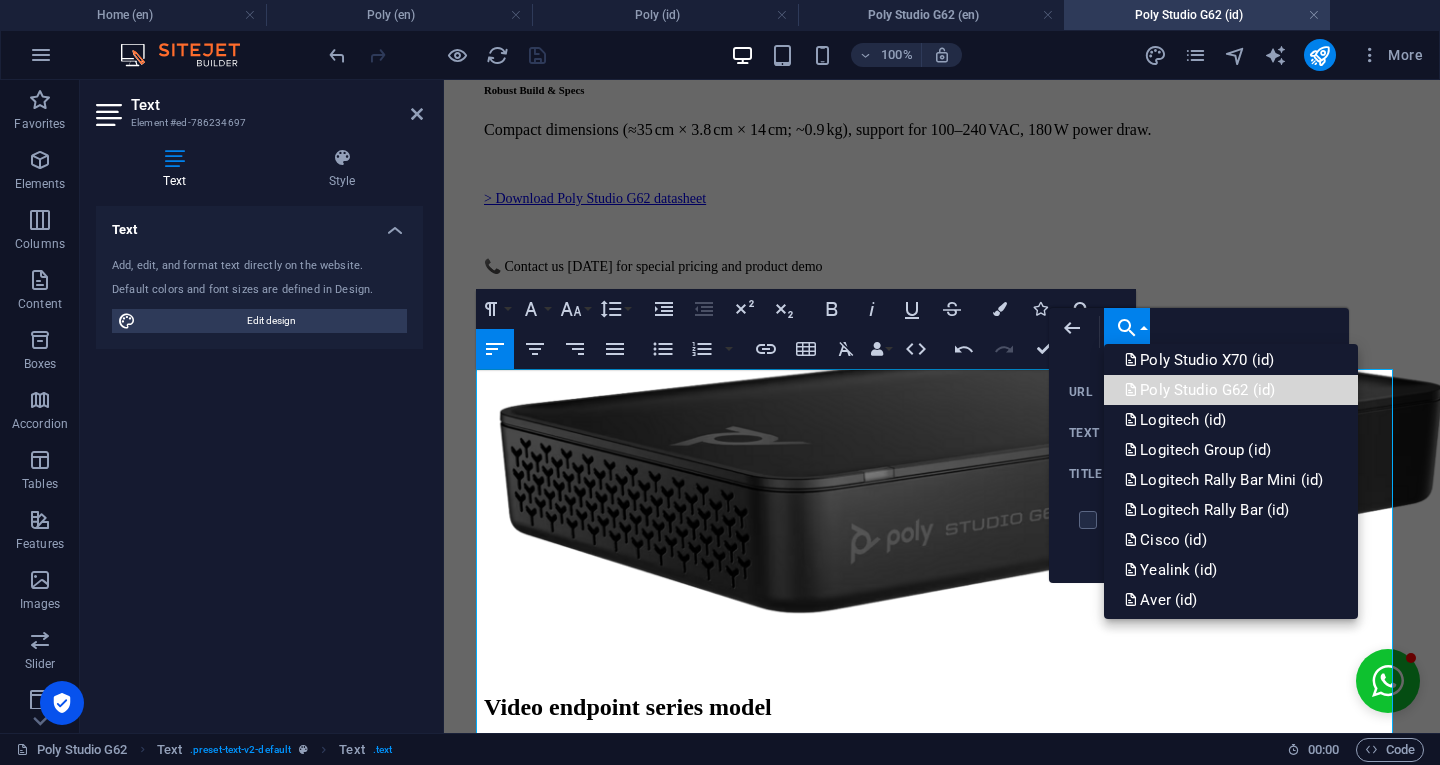 click on "Poly Studio G62 (id)" at bounding box center [1201, 390] 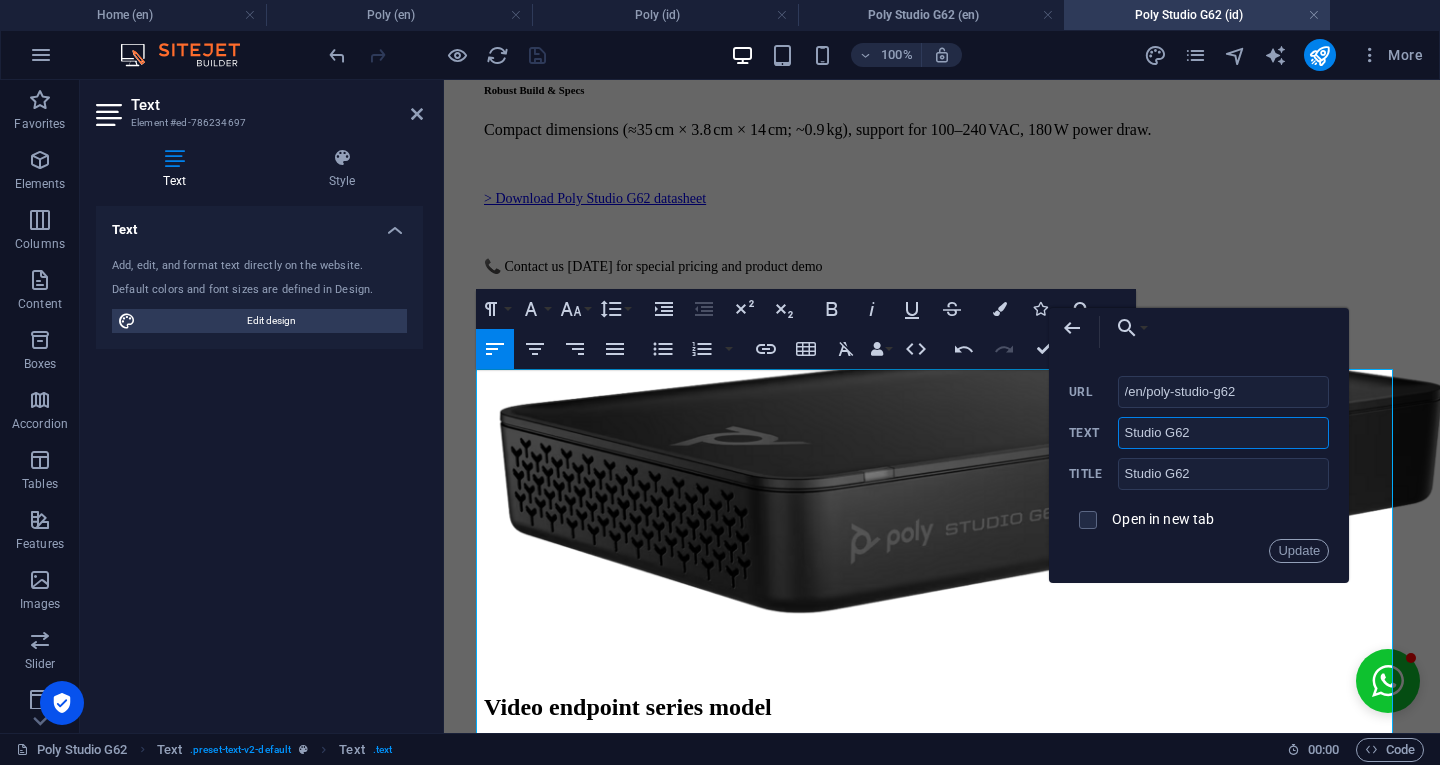 click on "Studio G62" at bounding box center [1224, 433] 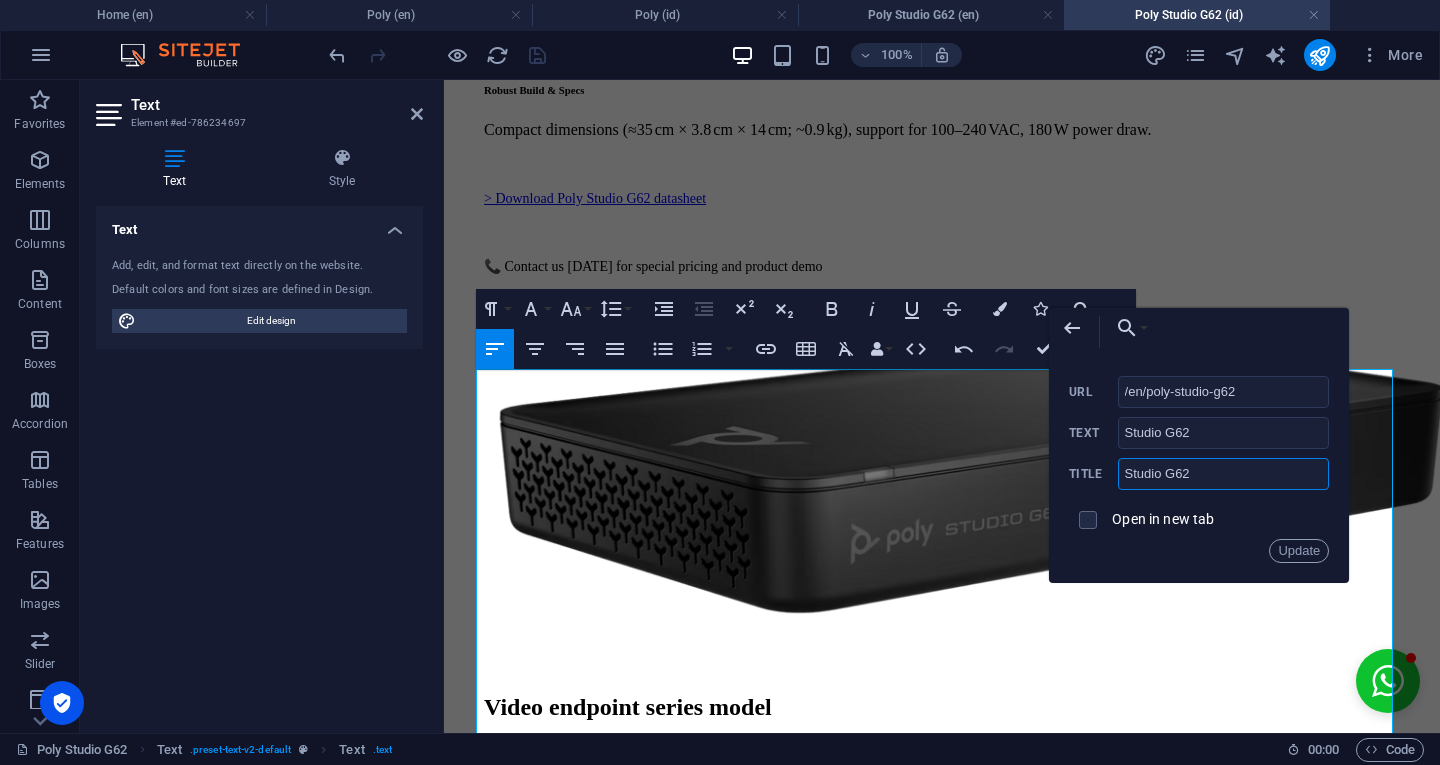 click on "Studio G62" at bounding box center (1224, 474) 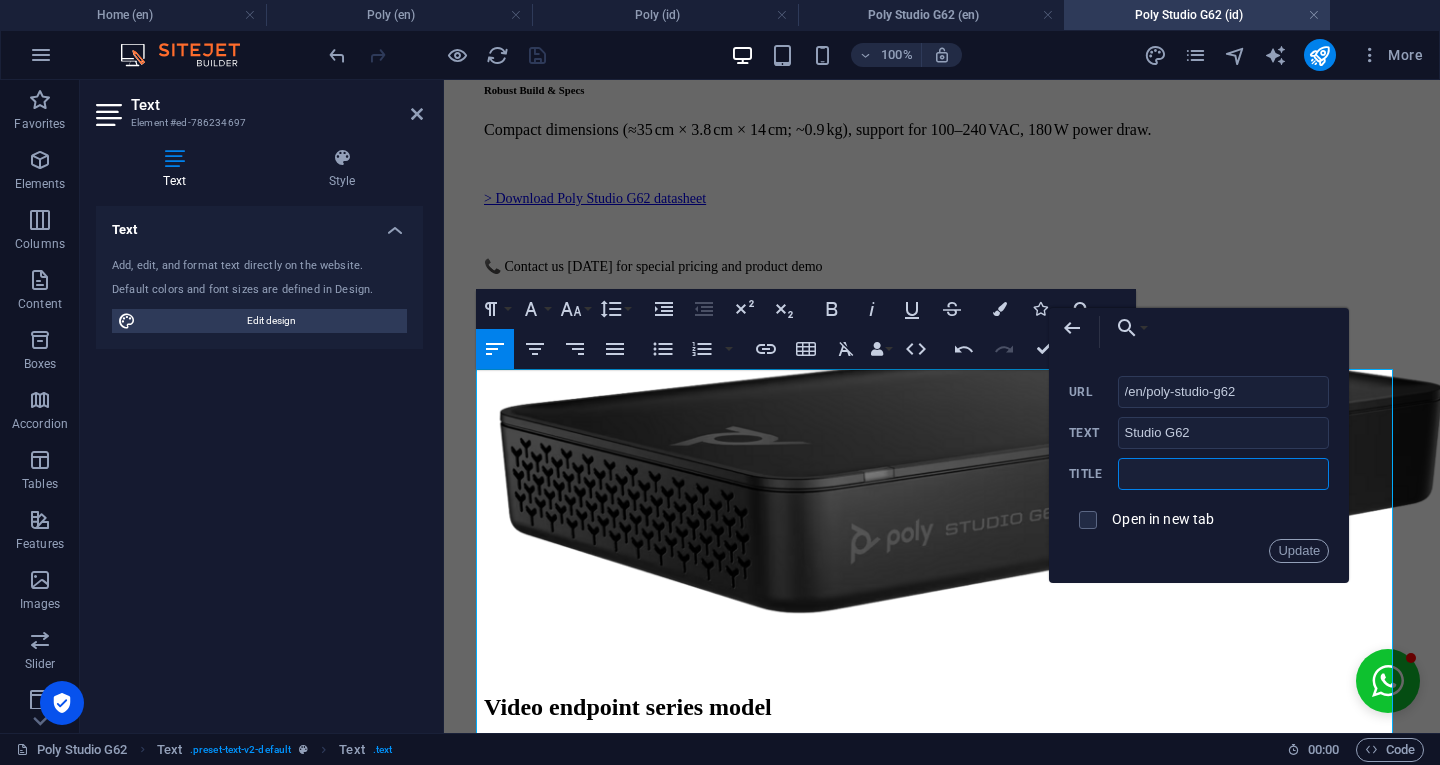 paste on "Studio G62" 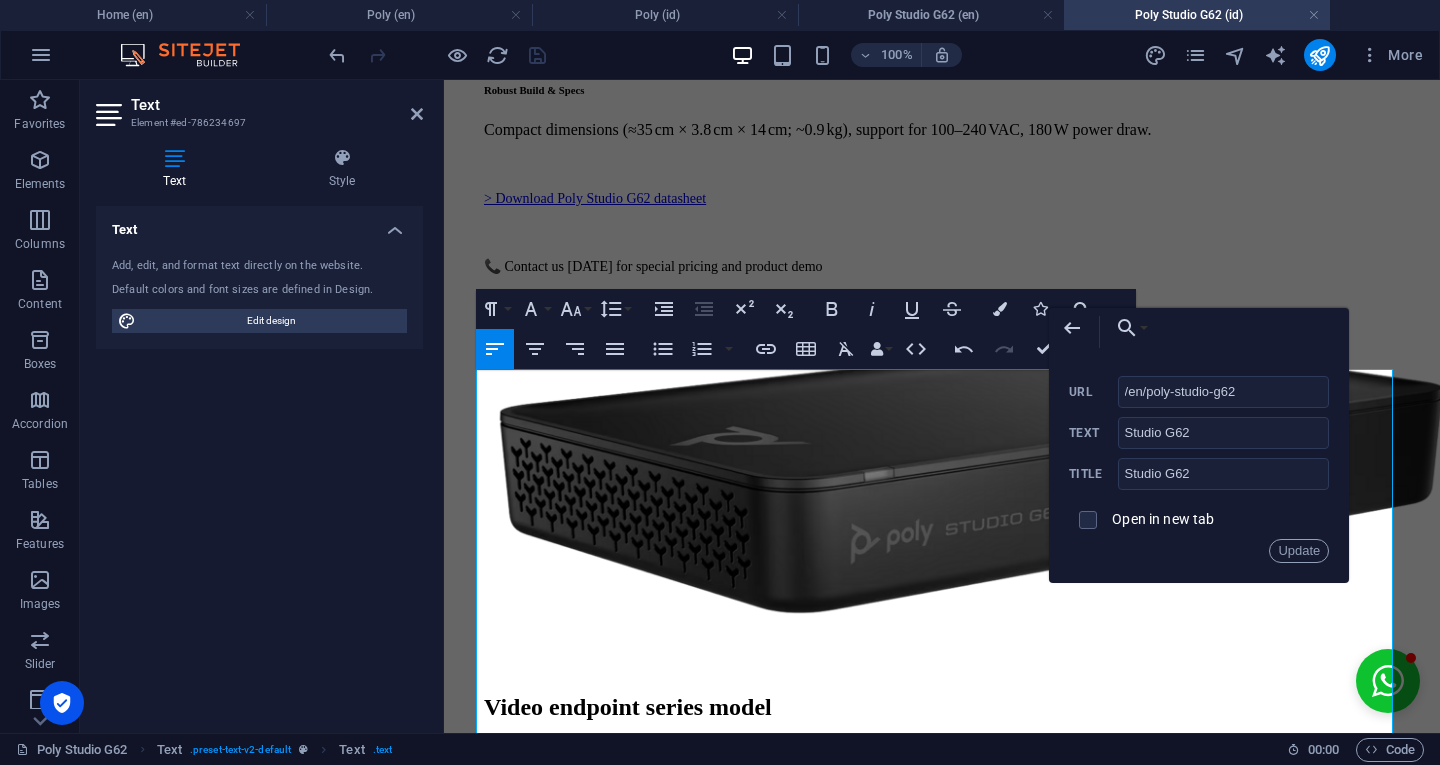 click on "Update" at bounding box center [1299, 551] 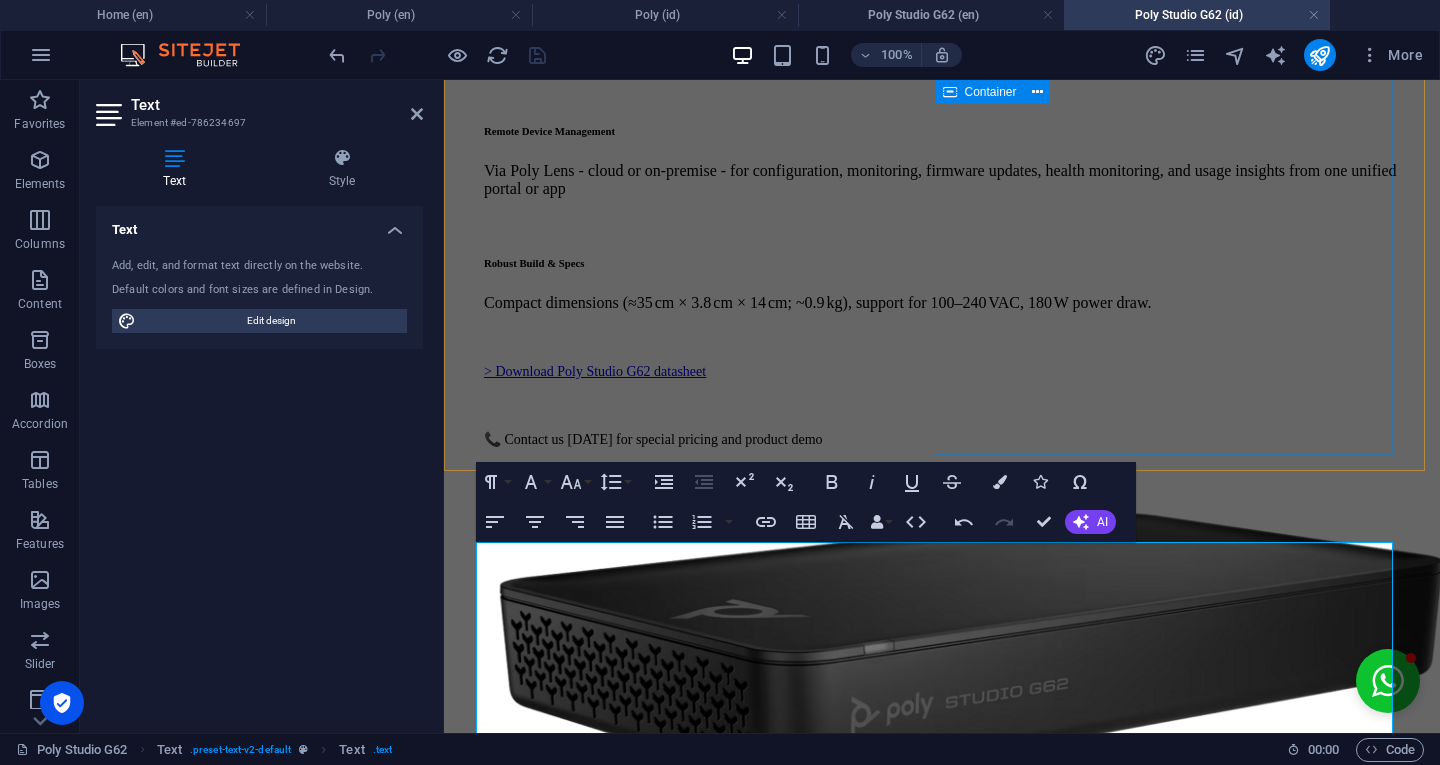 click at bounding box center [942, 631] 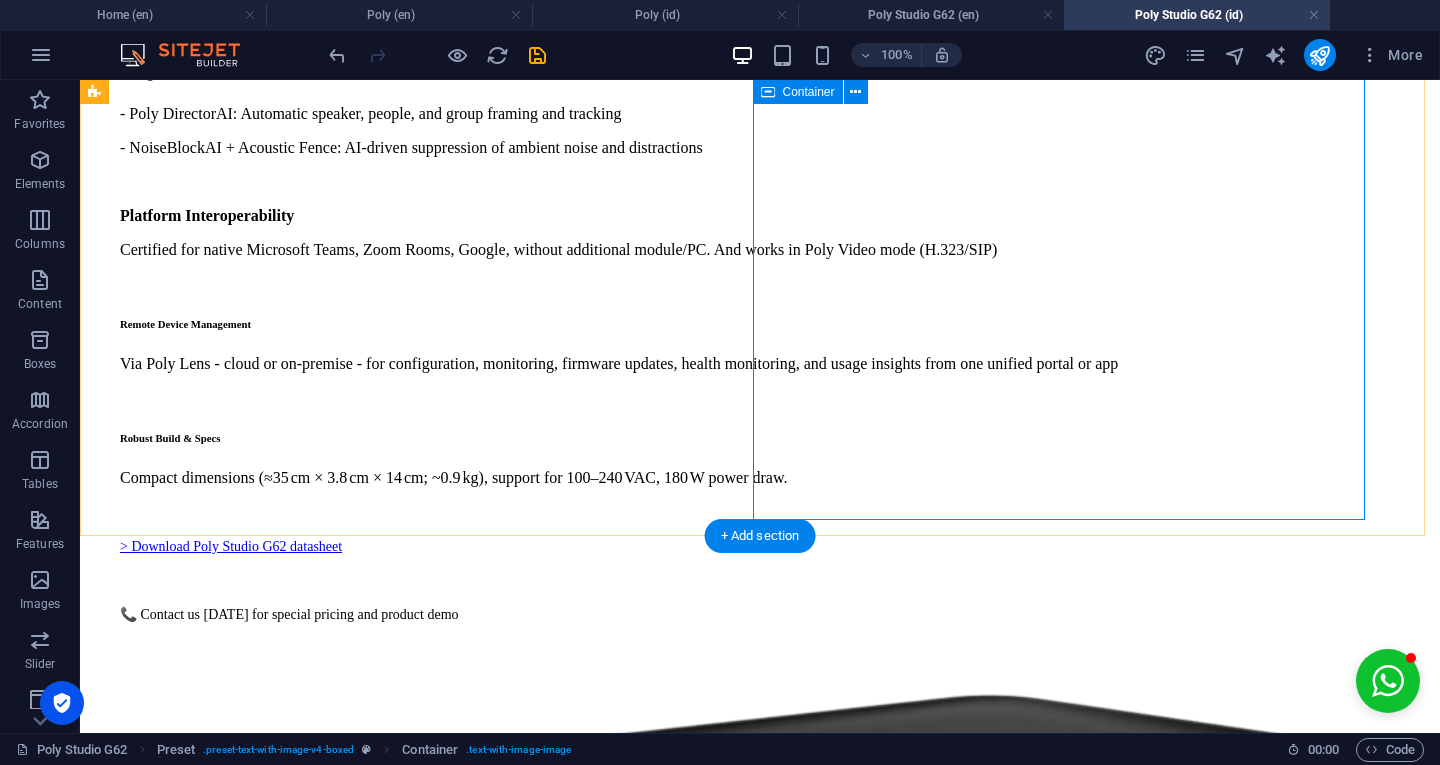 scroll, scrollTop: 1300, scrollLeft: 0, axis: vertical 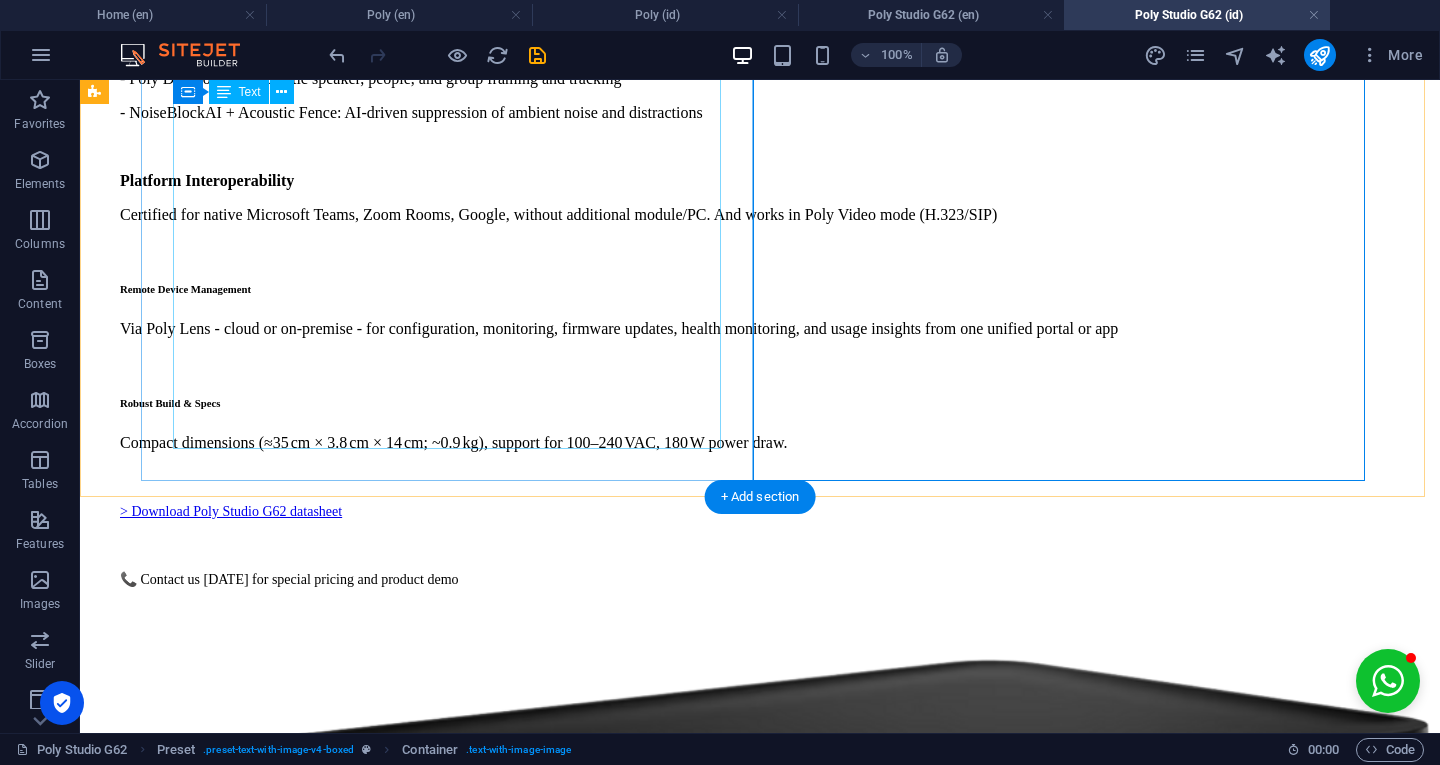 click on "Poly Studio G62 Modular Video Conferencing System The Poly Studio G62 is a powerful, modular codec solution designed for medium to large meeting rooms. Powered by PoE+ and magnetically mountable, it integrates seamlessly with Poly cameras, microphones, speakers, and third-party AV systems to deliver an all-in-one conferencing hub. Easily expandable and certified for platforms like Zoom and Microsoft Teams, it supports high-performance video, content sharing, and advanced collaboration features Modular Flexibility Build the ideal room setup: connect Poly Studio cameras (E60/E70), IP microphones, speakers, touch controllers (TC10/TC8), and third-party peripherals via USB, HDMI, and LLN. Expand without limits while maintaining consistent processing performance Easy Installation & Professional Aesthetics Magnetic mounting and PoE+ support enable clean, cable-minimized deployment—ideal for under-display, behind-rack, or tabletop setups  Comprehensive Connectivity HDMI: 1 × HDMI-in, 2 × 4K HDMI-out" at bounding box center (760, -138) 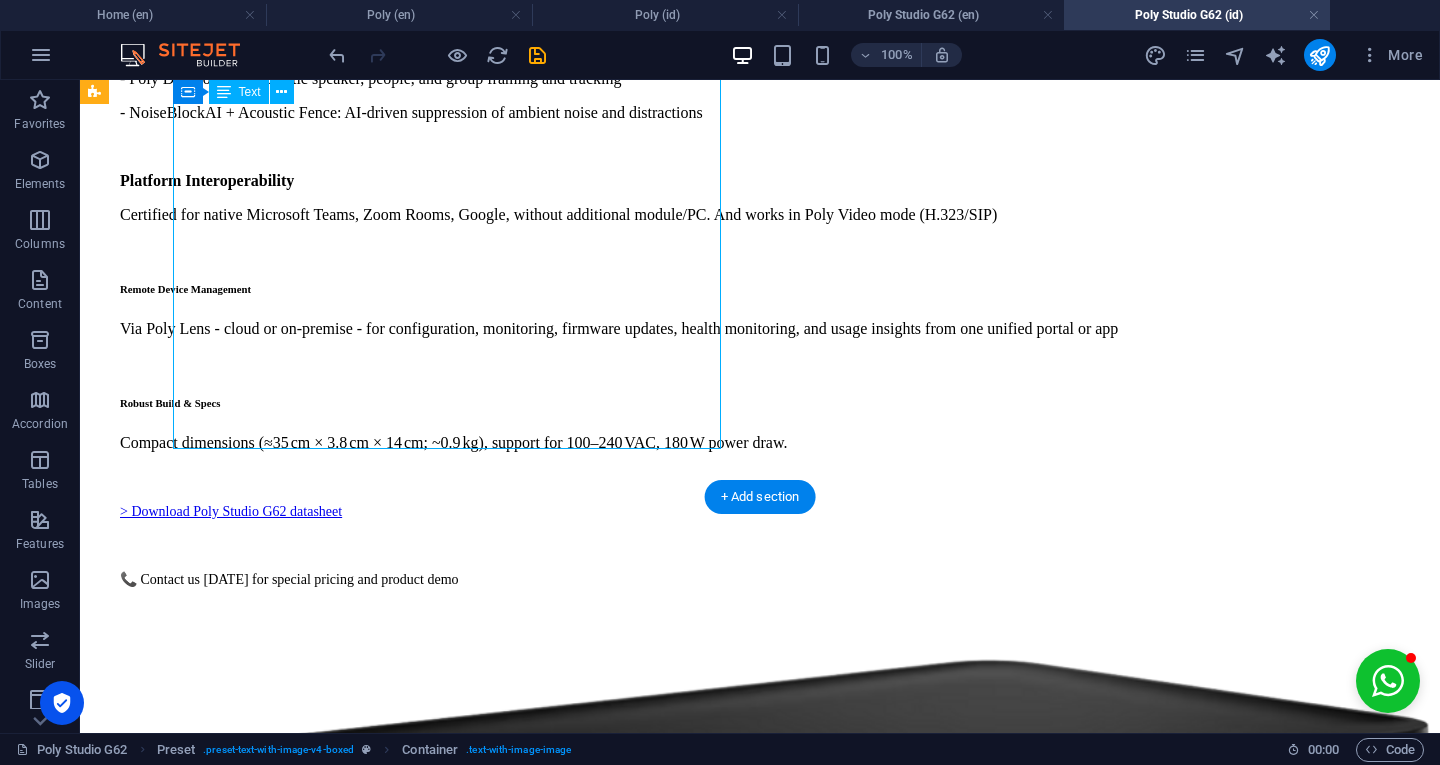 click on "Poly Studio G62 Modular Video Conferencing System The Poly Studio G62 is a powerful, modular codec solution designed for medium to large meeting rooms. Powered by PoE+ and magnetically mountable, it integrates seamlessly with Poly cameras, microphones, speakers, and third-party AV systems to deliver an all-in-one conferencing hub. Easily expandable and certified for platforms like Zoom and Microsoft Teams, it supports high-performance video, content sharing, and advanced collaboration features Modular Flexibility Build the ideal room setup: connect Poly Studio cameras (E60/E70), IP microphones, speakers, touch controllers (TC10/TC8), and third-party peripherals via USB, HDMI, and LLN. Expand without limits while maintaining consistent processing performance Easy Installation & Professional Aesthetics Magnetic mounting and PoE+ support enable clean, cable-minimized deployment—ideal for under-display, behind-rack, or tabletop setups  Comprehensive Connectivity HDMI: 1 × HDMI-in, 2 × 4K HDMI-out" at bounding box center (760, -138) 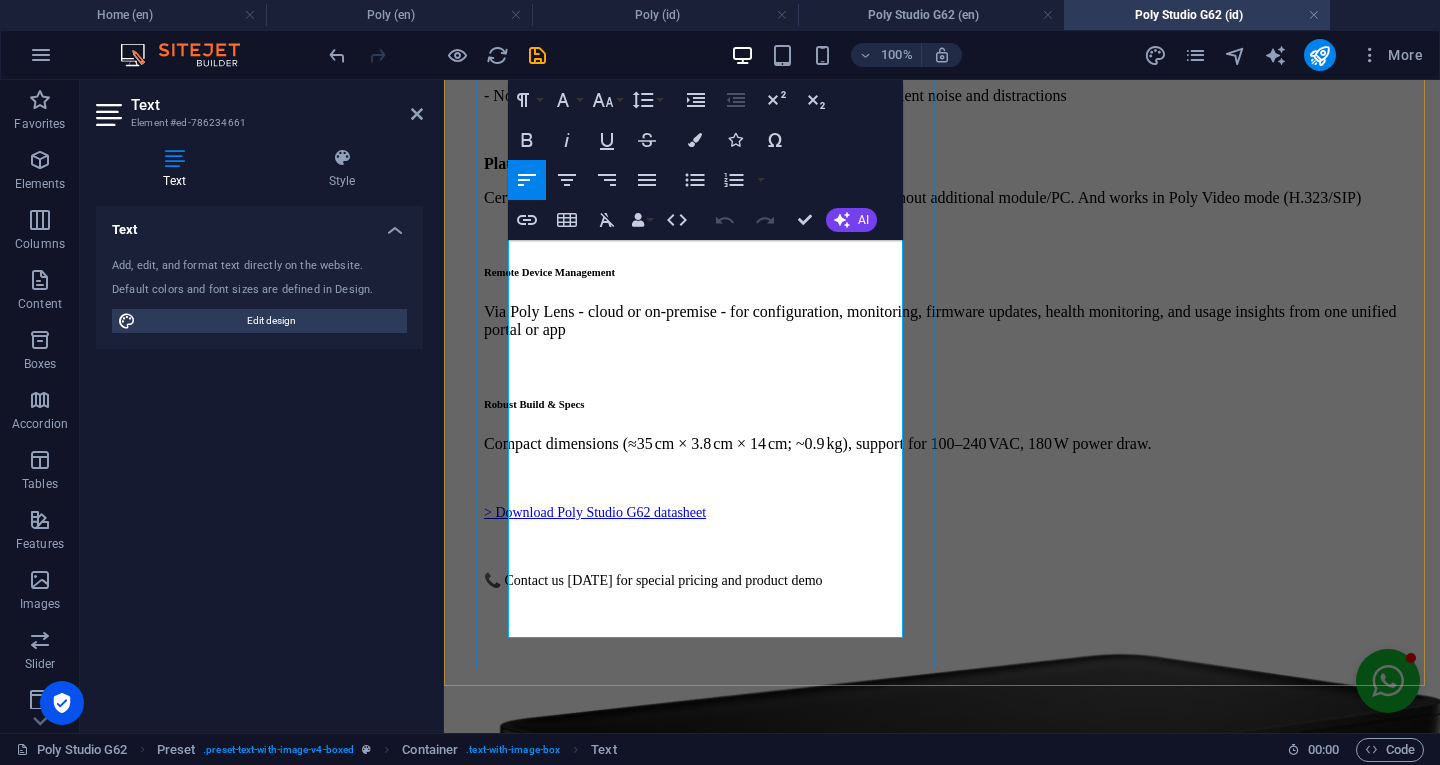 scroll, scrollTop: 1352, scrollLeft: 0, axis: vertical 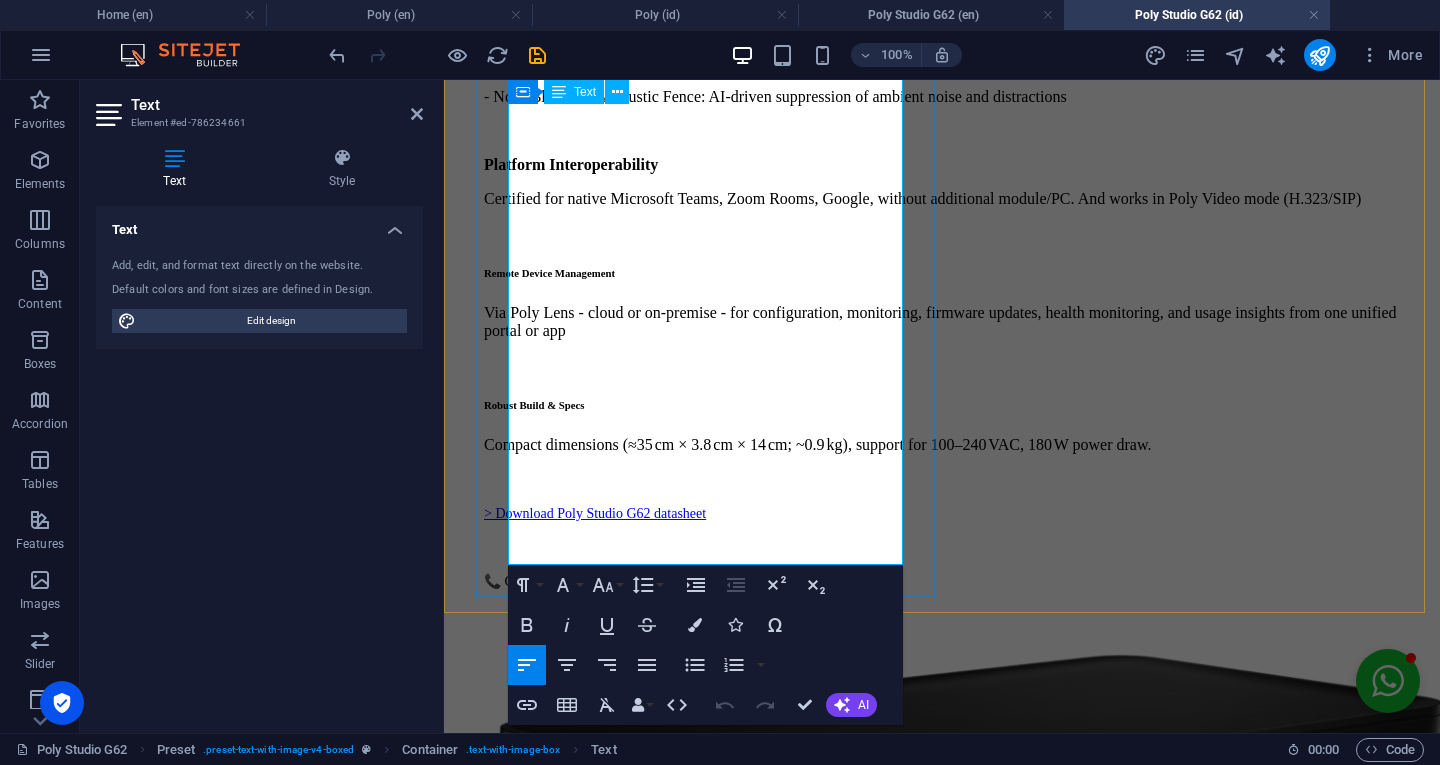 click on "> Download Poly Studio G62 datasheet" at bounding box center [595, 513] 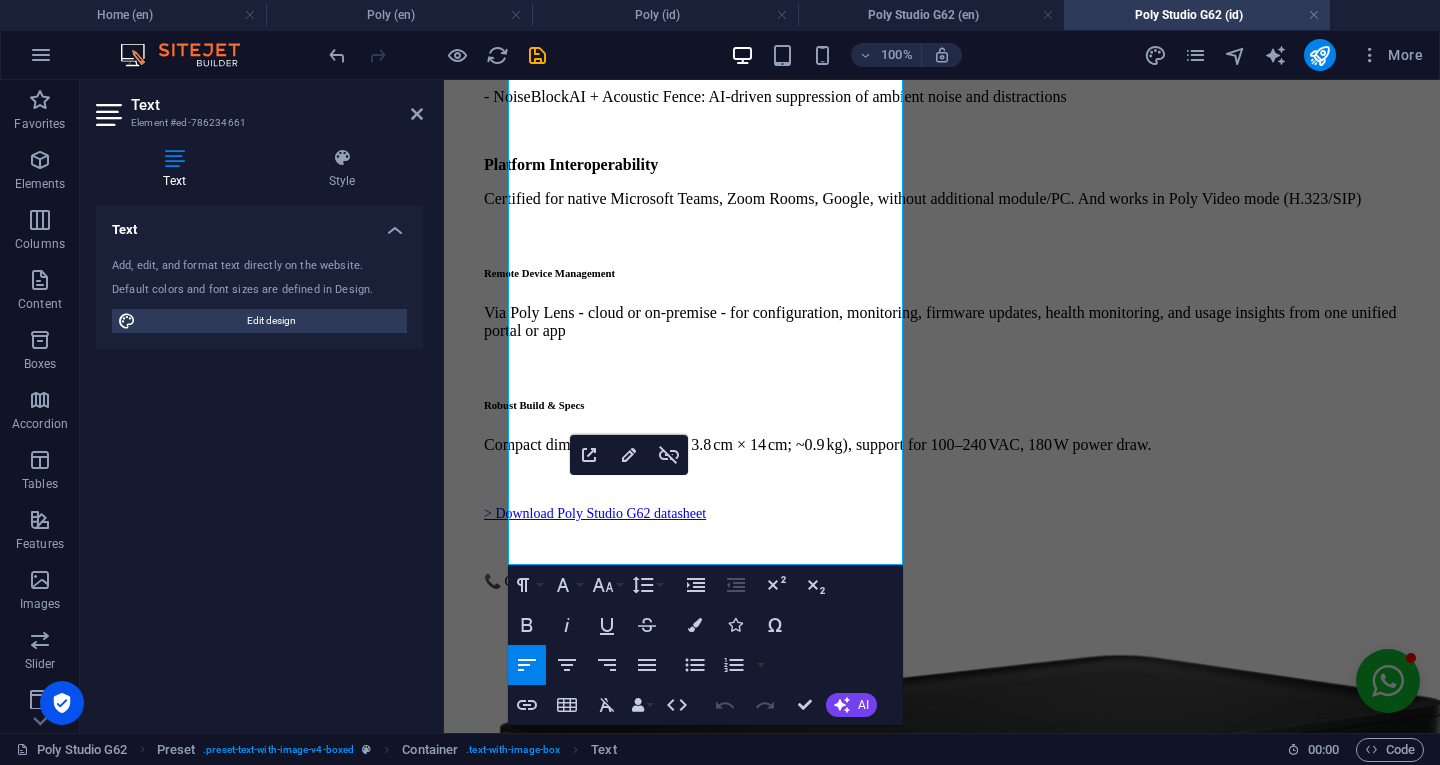 click 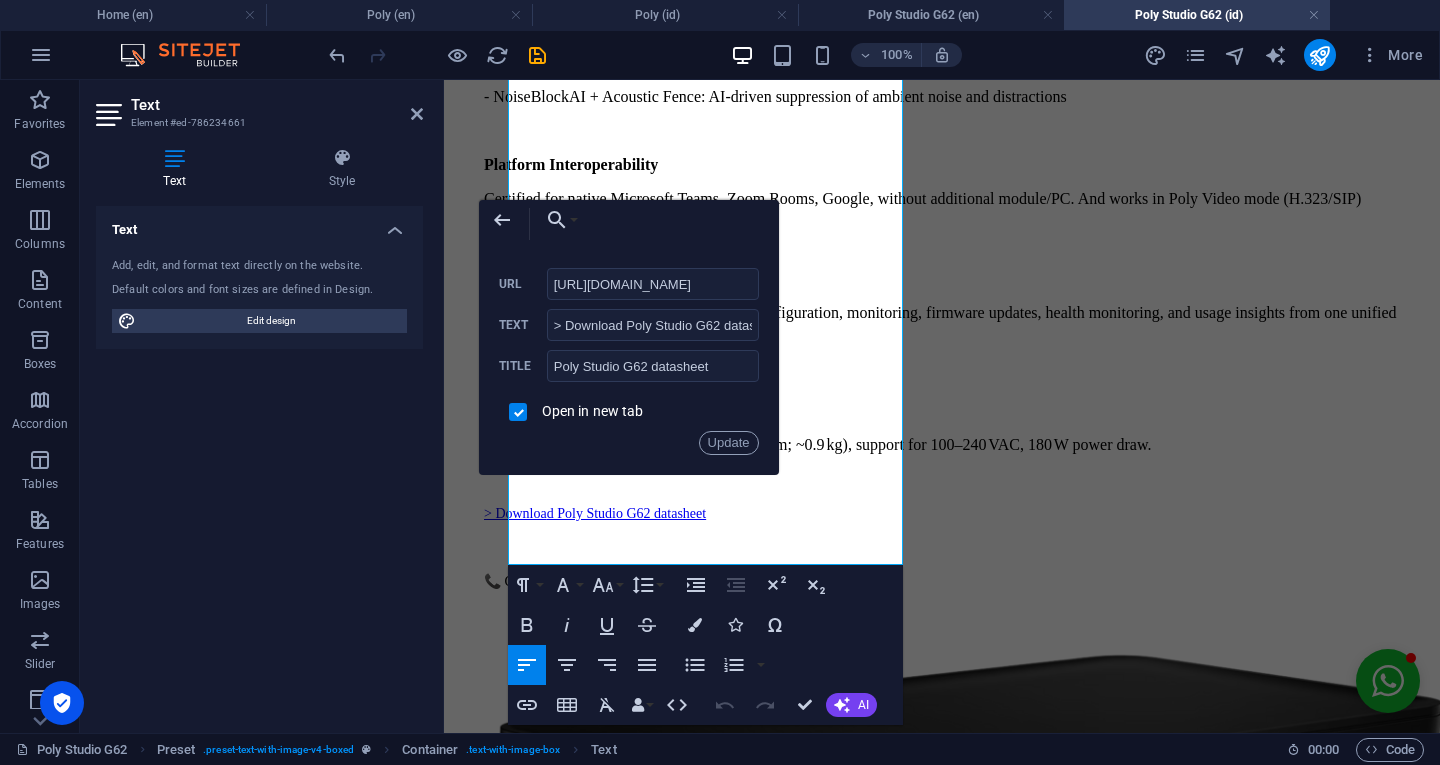 scroll, scrollTop: 0, scrollLeft: 135, axis: horizontal 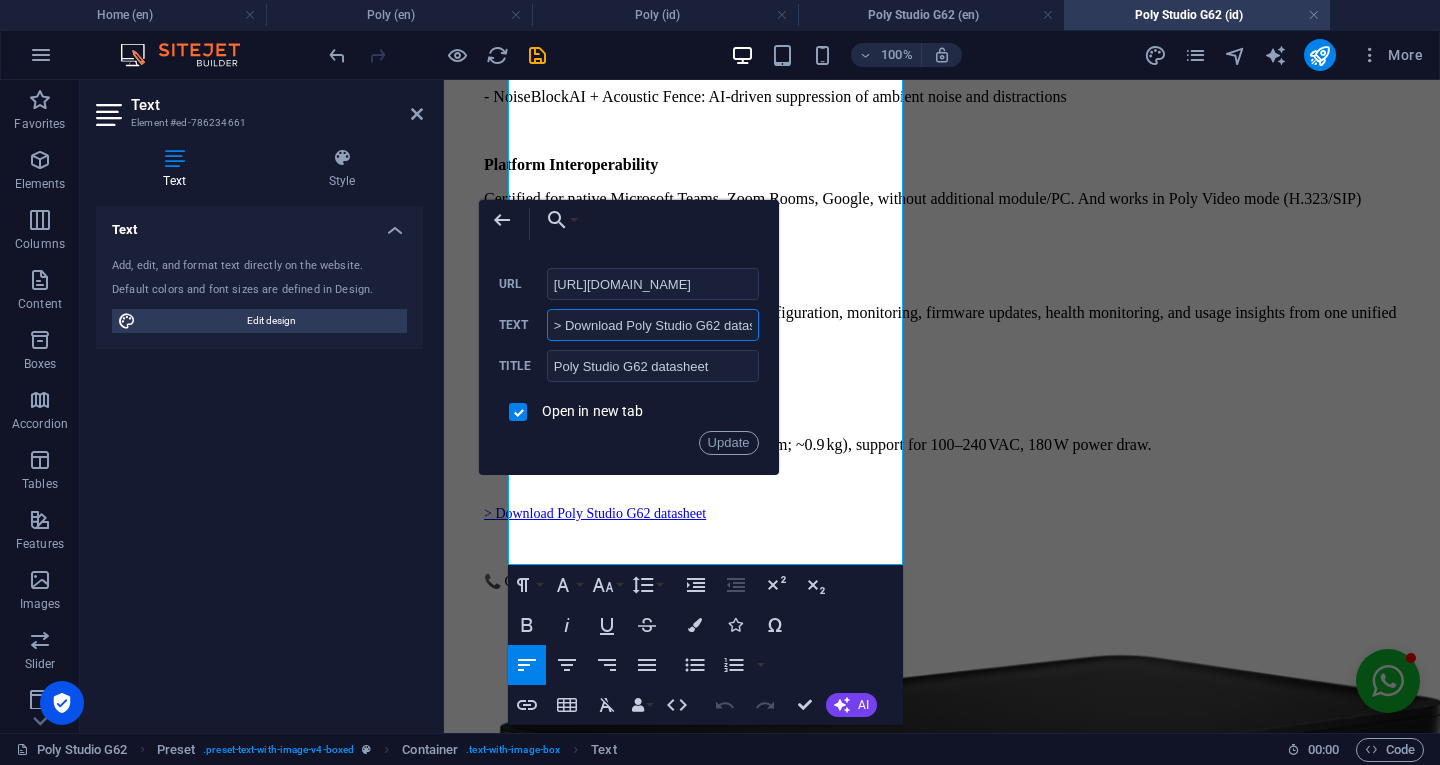 click on "> Download Poly Studio G62 datasheet" at bounding box center [653, 325] 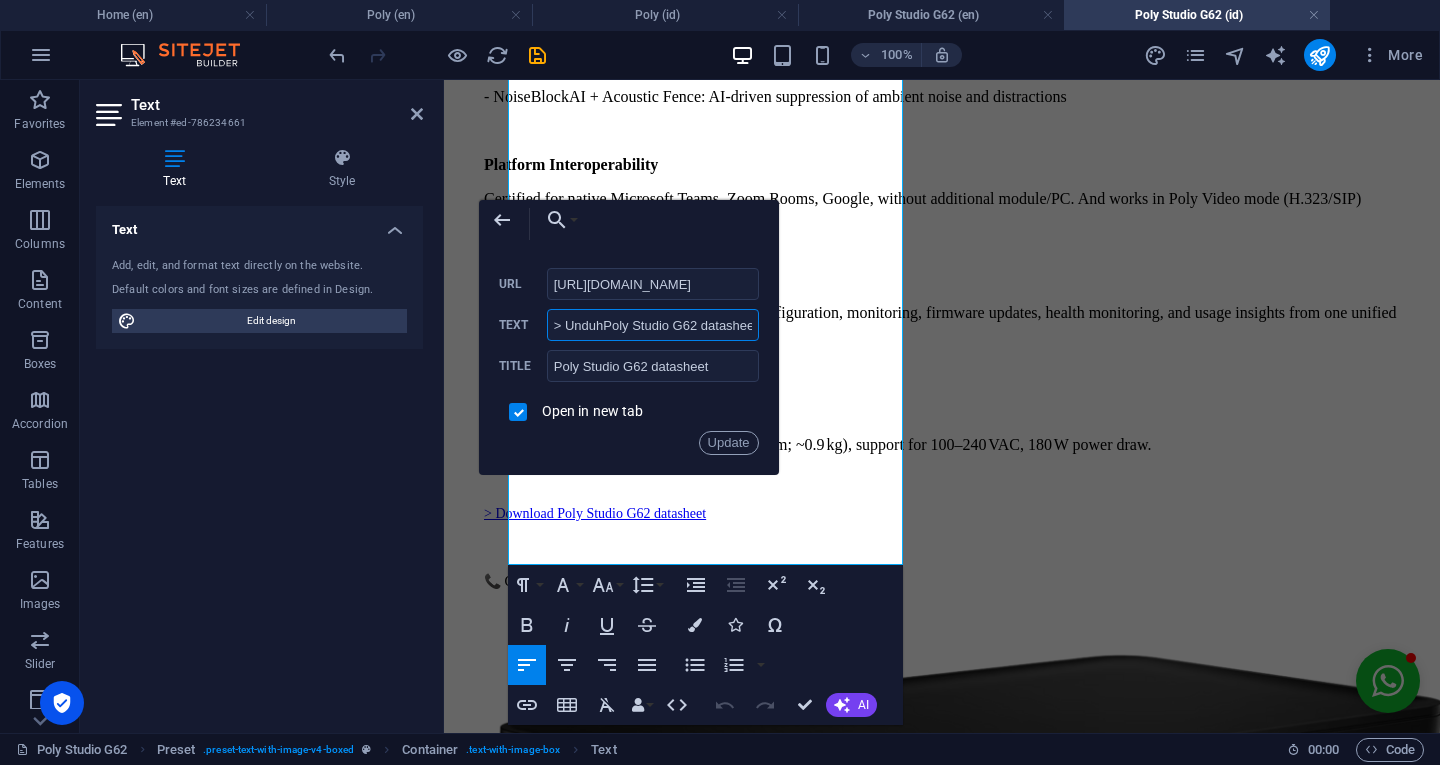 type on "> Unduh Poly Studio G62 datasheet" 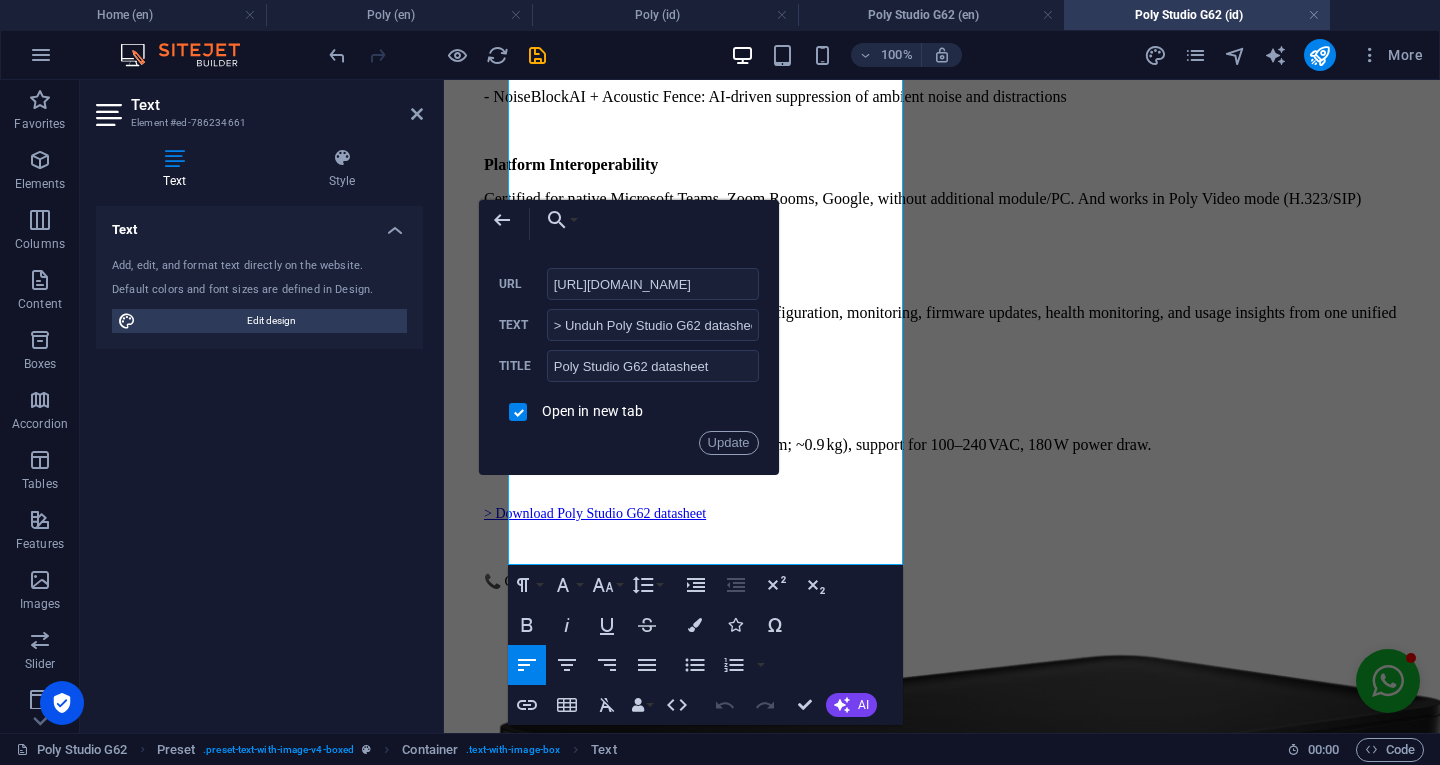 click on "Update" at bounding box center [729, 443] 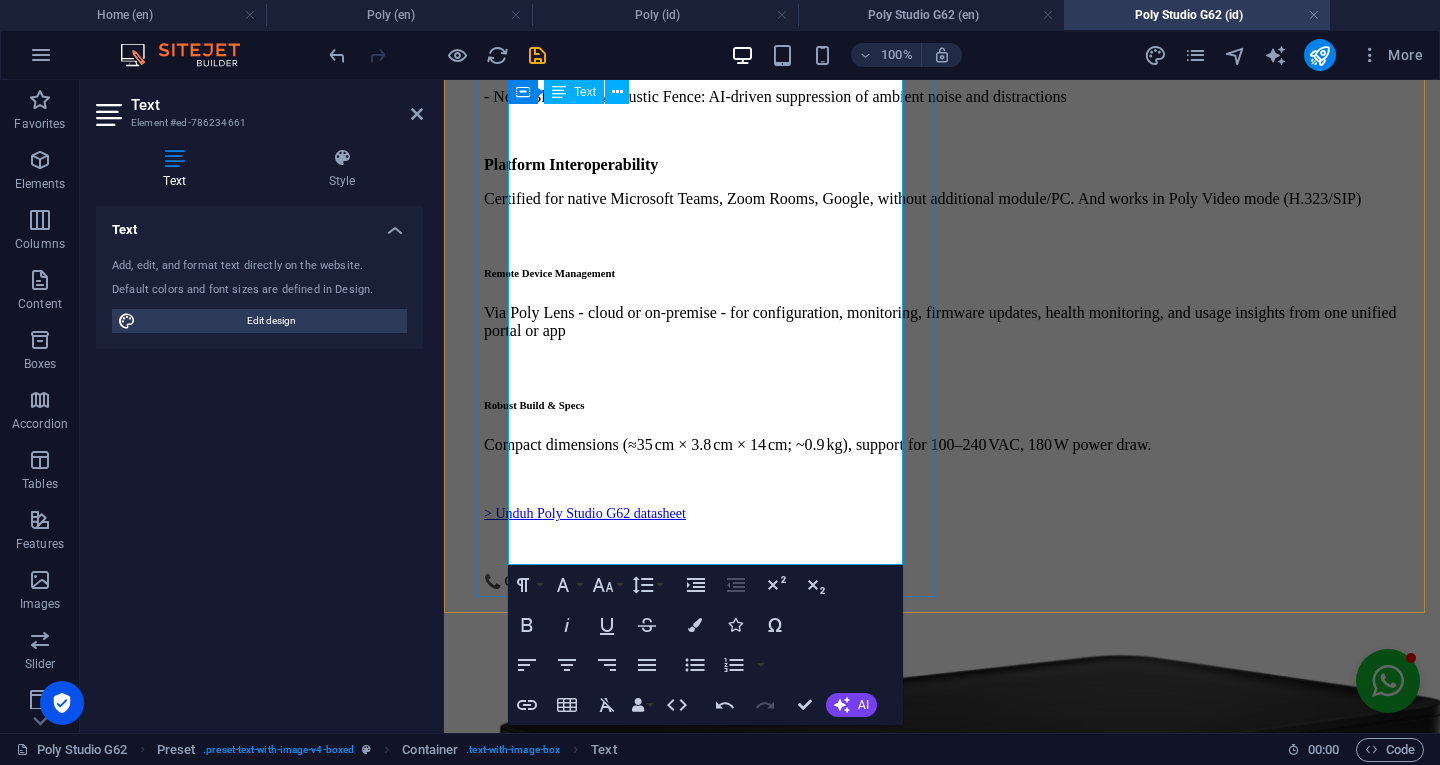 click on "> Unduh Poly Studio G62 datasheet" at bounding box center (942, 513) 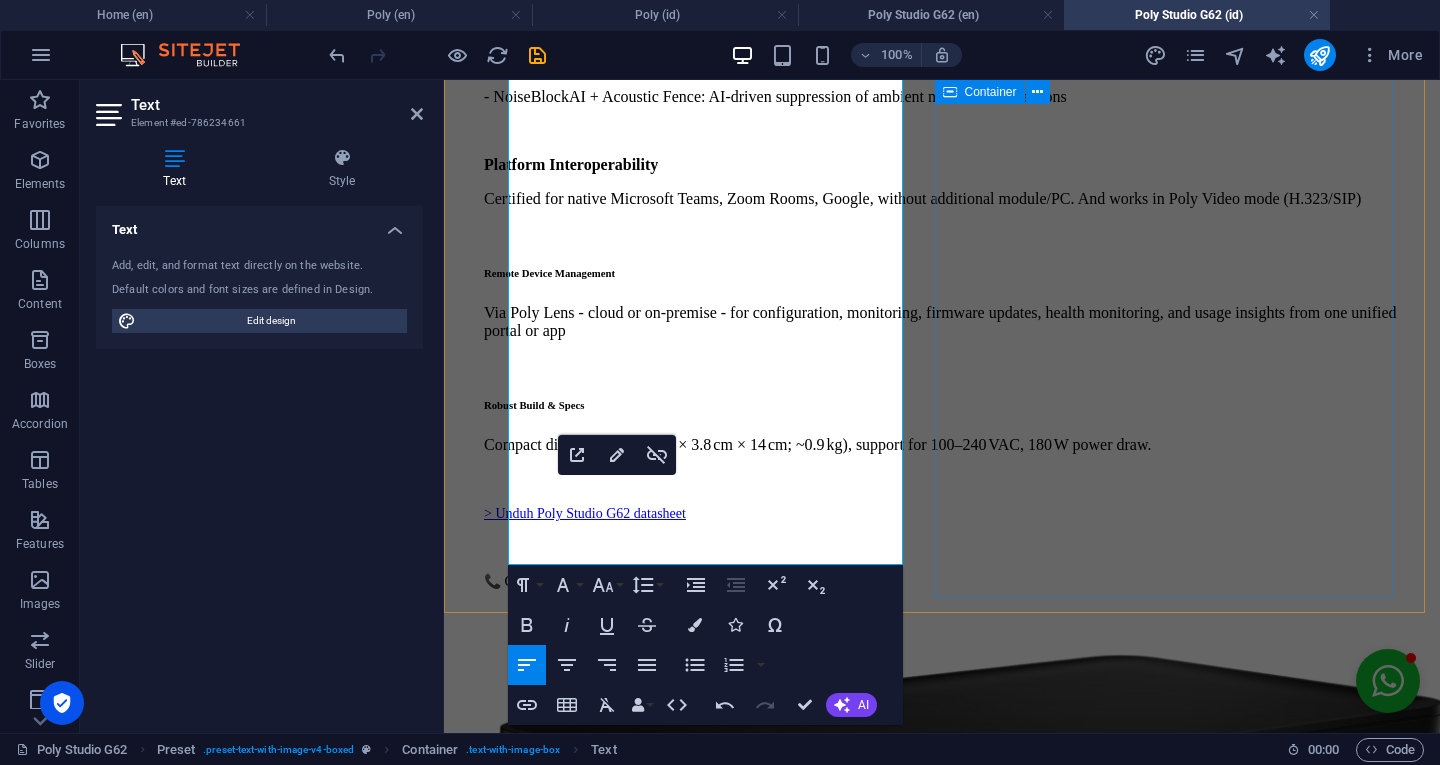 click at bounding box center [942, 773] 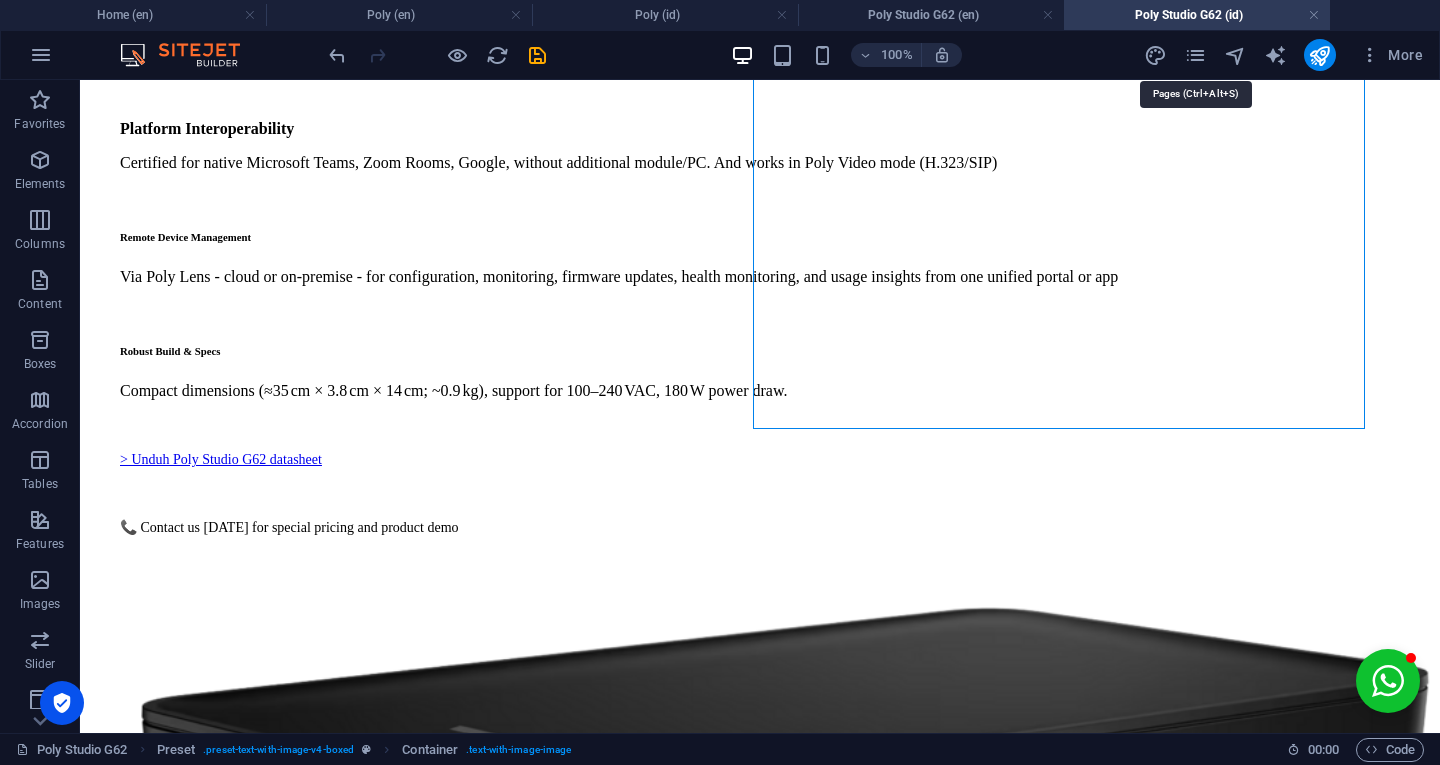 click at bounding box center [1195, 55] 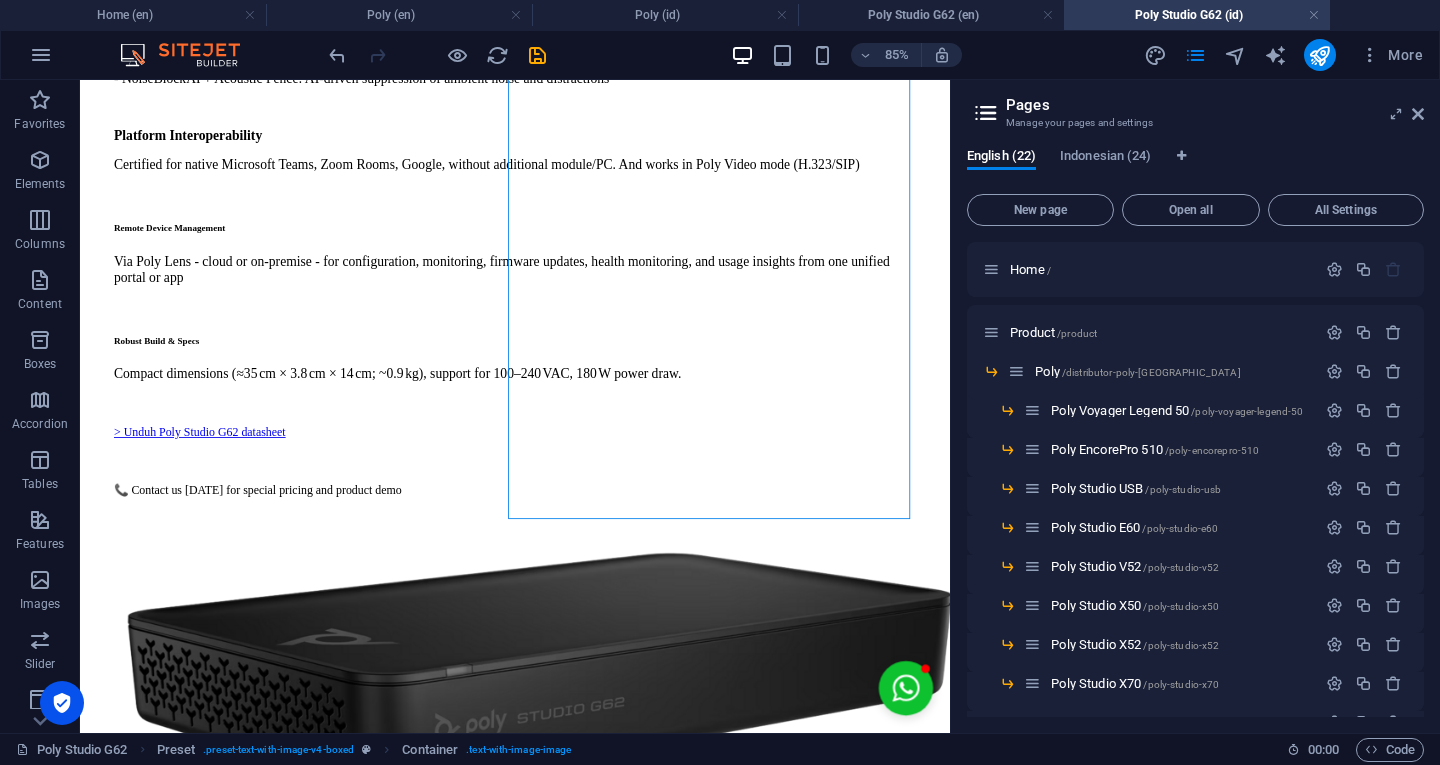 click on "Indonesian (24)" at bounding box center [1105, 158] 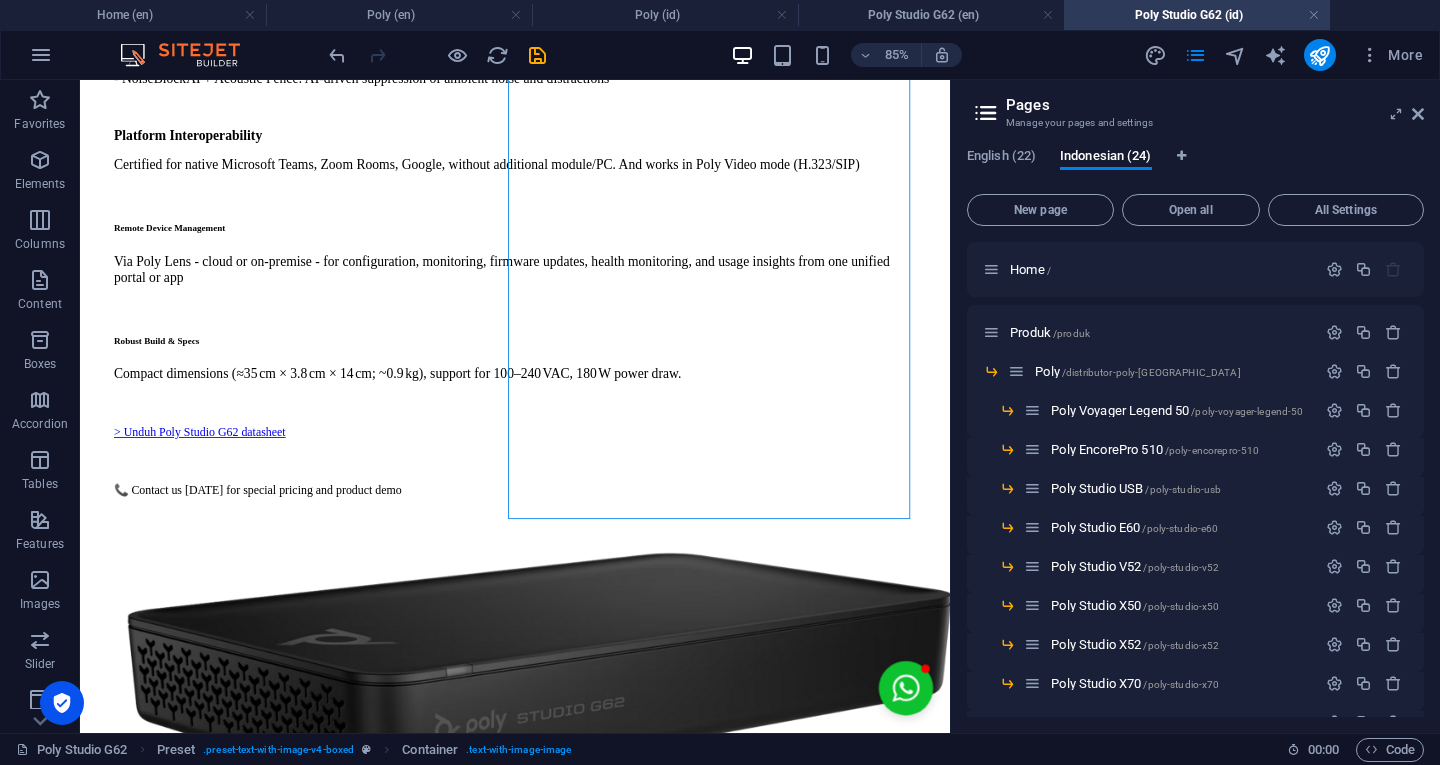 click on "/poly-voyager-legend-50" at bounding box center (1247, 411) 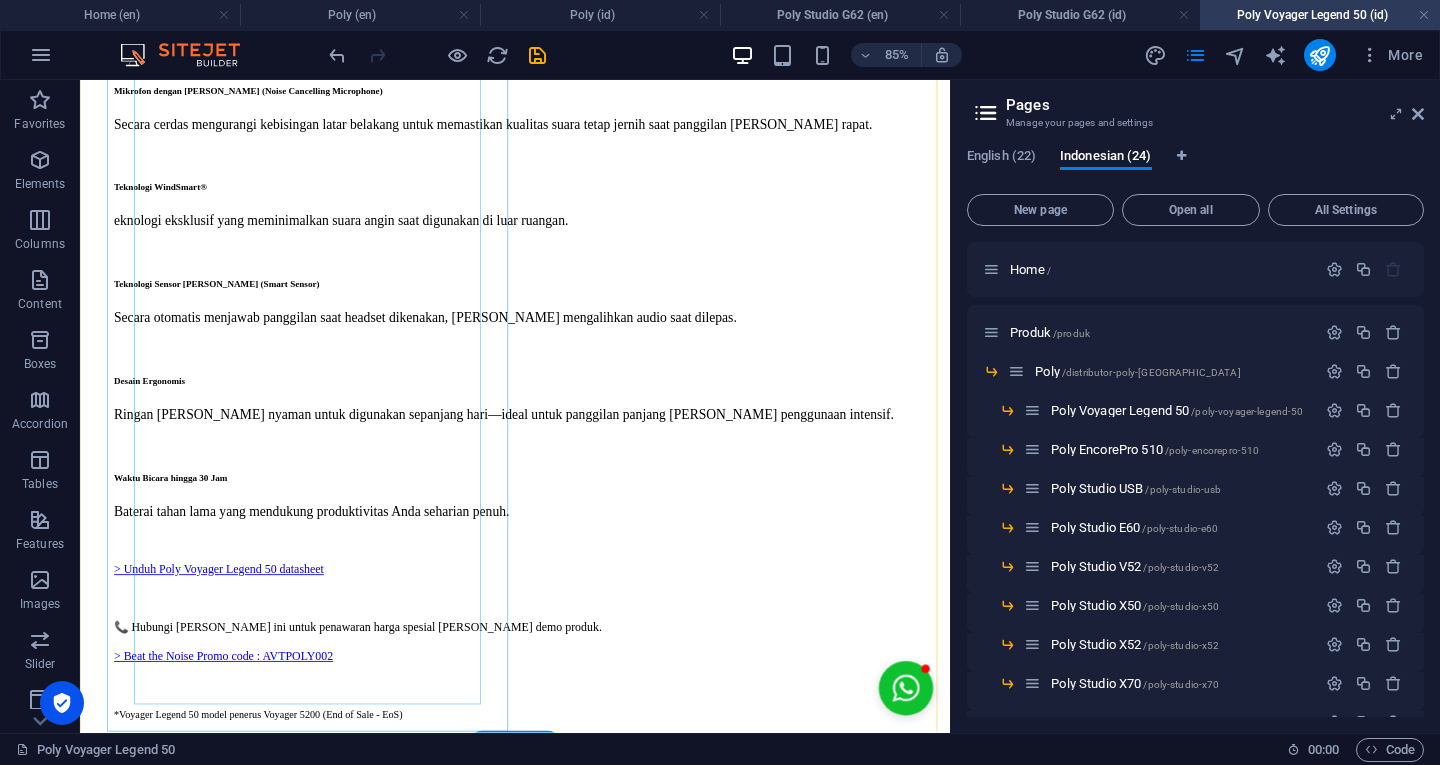 scroll, scrollTop: 645, scrollLeft: 0, axis: vertical 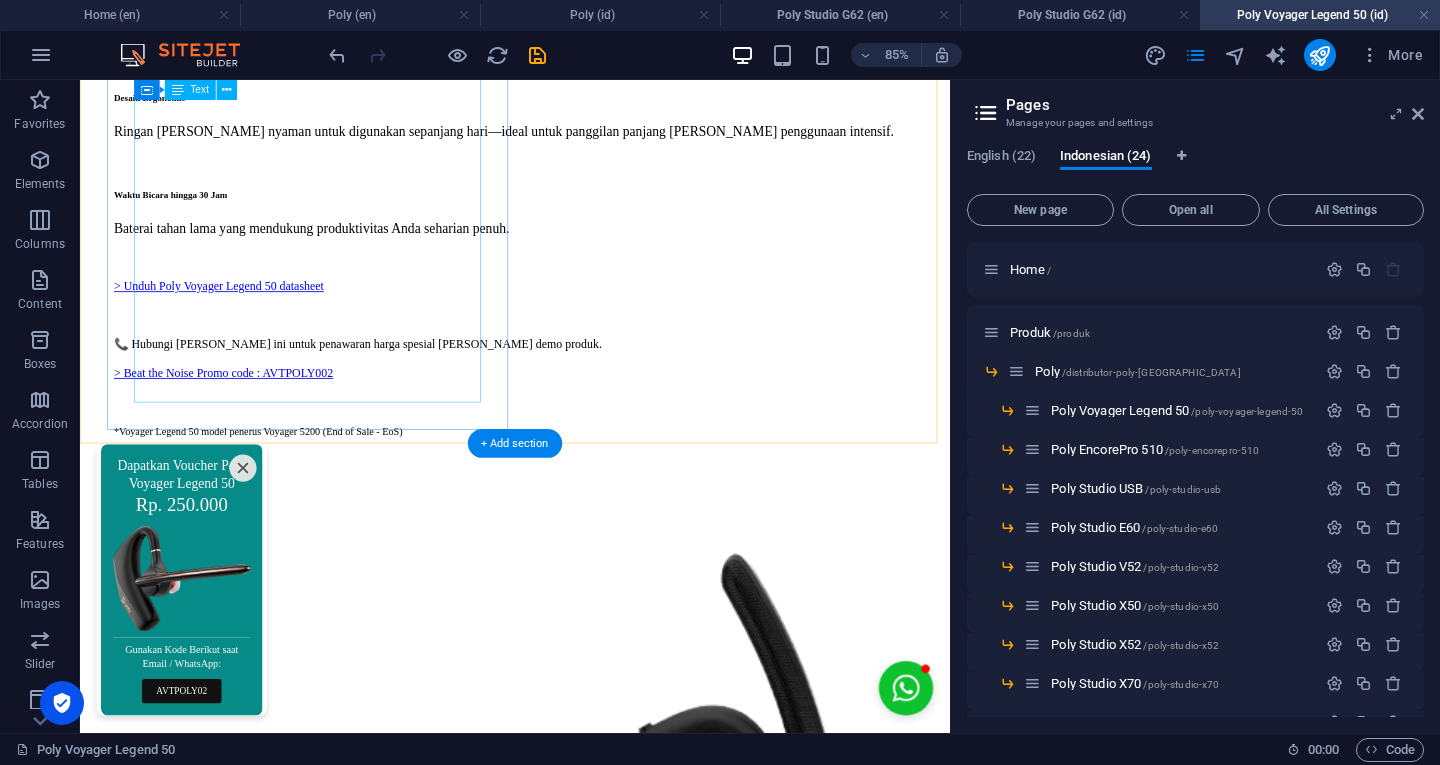 click on "Poly Voyager Legend 50 Headset Andal untuk Profesional Aktif Rasakan kejernihan suara [PERSON_NAME] kenyamanan sepanjang hari untuk panggilan bisnis [PERSON_NAME] meeting dengan  Poly Voyager Legend 50 , headset Bluetooth kelas profesional yang dirancang untuk komunikasi bebas gangguan di mana pun Anda bekerja. Fitur Utama: Mikrofon dengan Peredam Bising (Noise Cancelling Microphone) Secara cerdas mengurangi kebisingan latar belakang untuk memastikan kualitas suara tetap jernih saat panggilan [PERSON_NAME] rapat. Teknologi WindSmart® eknologi eksklusif yang meminimalkan suara angin saat digunakan di luar ruangan. Teknologi Sensor [PERSON_NAME] (Smart Sensor) Secara otomatis menjawab panggilan saat headset dikenakan, [PERSON_NAME] mengalihkan audio saat dilepas. Desain Ergonomis Ringan [PERSON_NAME] nyaman untuk digunakan sepanjang hari—ideal untuk panggilan panjang [PERSON_NAME] penggunaan intensif. Waktu Bicara hingga 30 Jam Baterai tahan lama yang mendukung produktivitas Anda seharian penuh. > Unduh Poly Voyager Legend 50 datasheet" at bounding box center (592, -19) 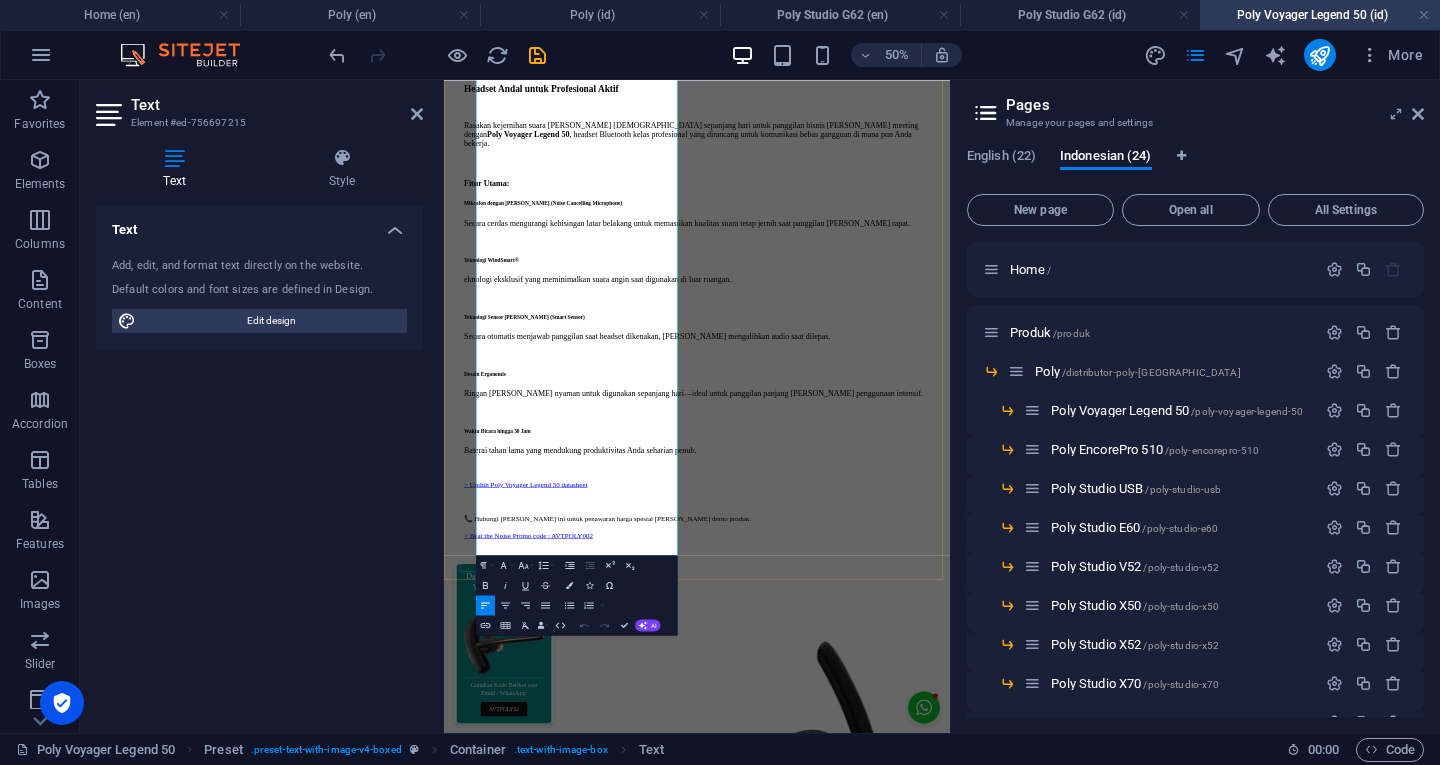 scroll, scrollTop: 411, scrollLeft: 0, axis: vertical 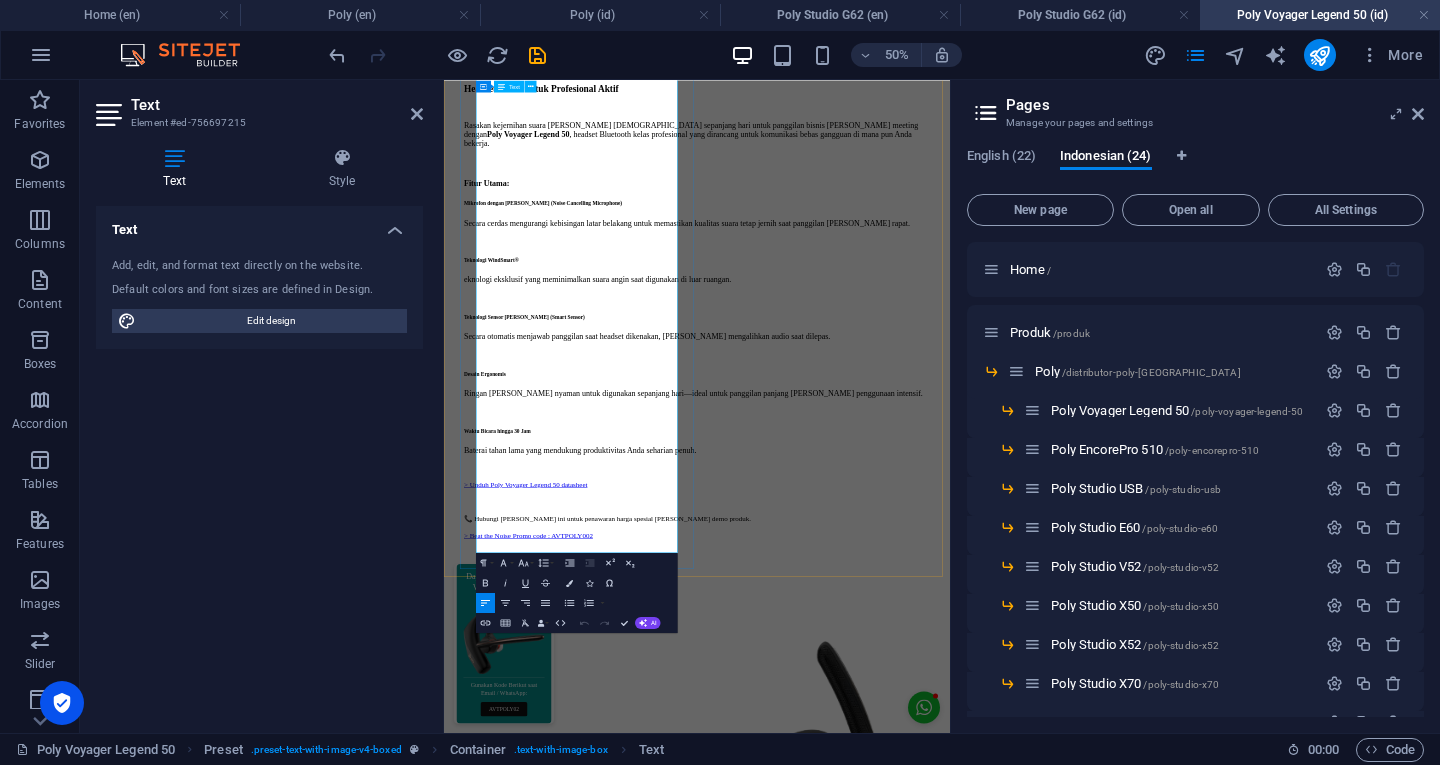 click on "📞 Hubungi [PERSON_NAME] ini untuk penawaran harga spesial [PERSON_NAME] demo produk." at bounding box center [950, 956] 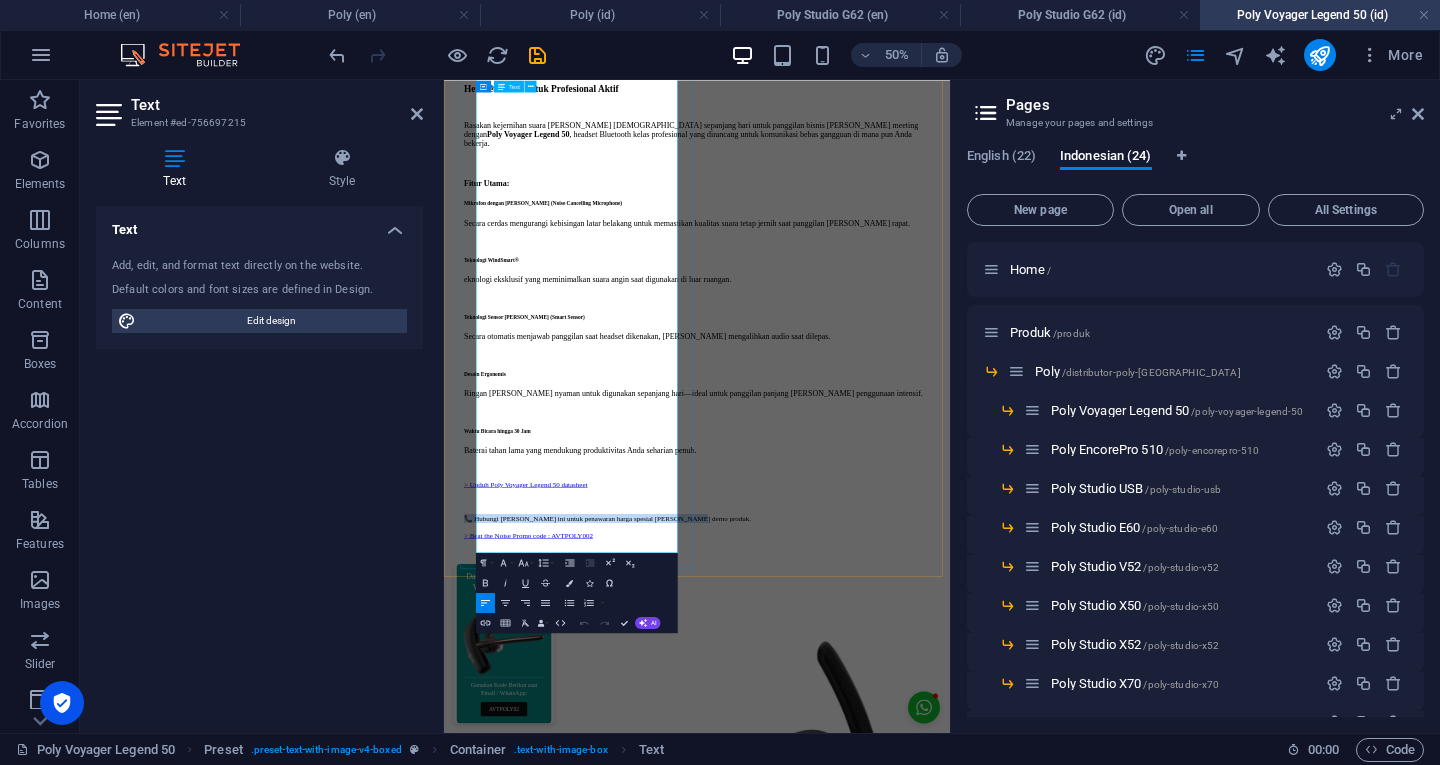 copy on "📞 Hubungi [PERSON_NAME] ini untuk penawaran harga spesial [PERSON_NAME] demo produk." 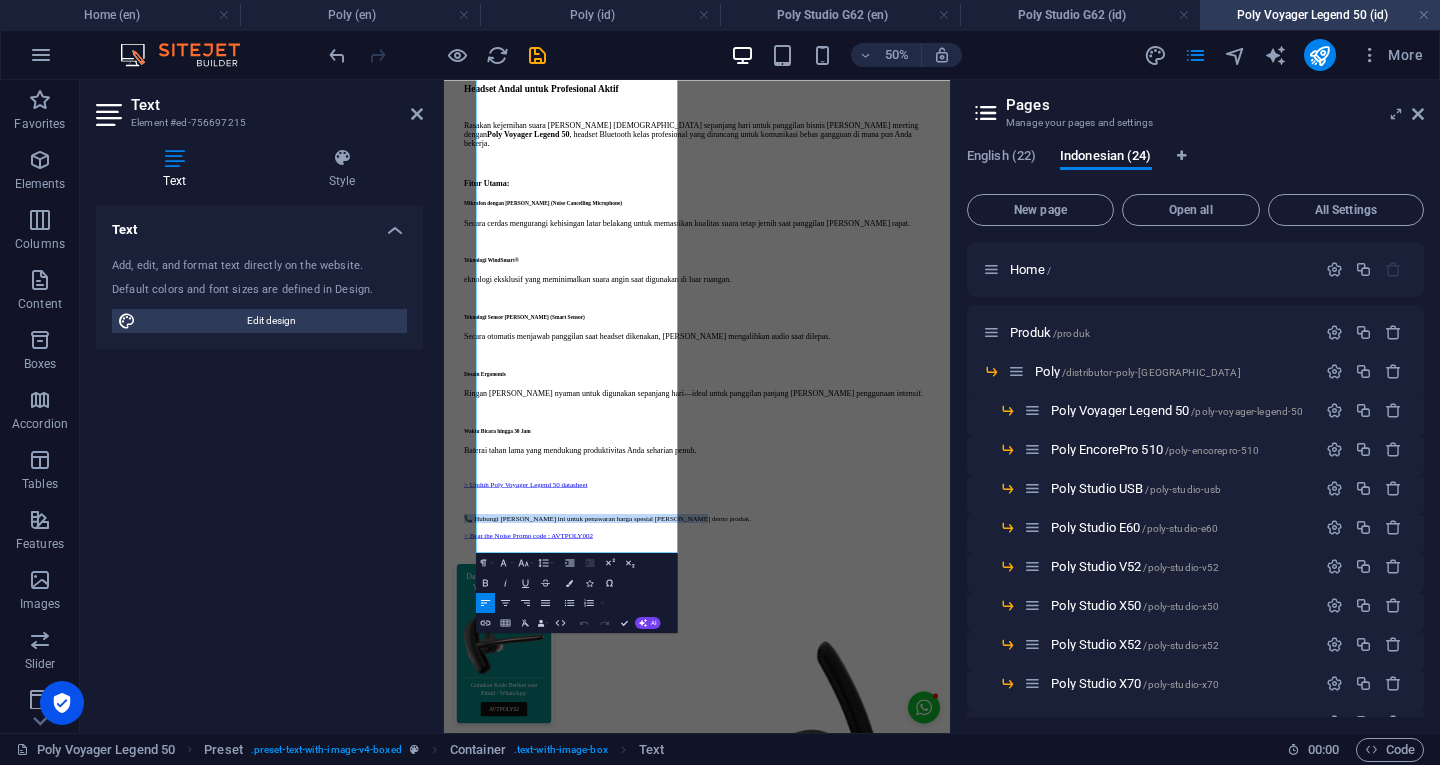 click on "Poly Studio G62 (id)" at bounding box center [1080, 15] 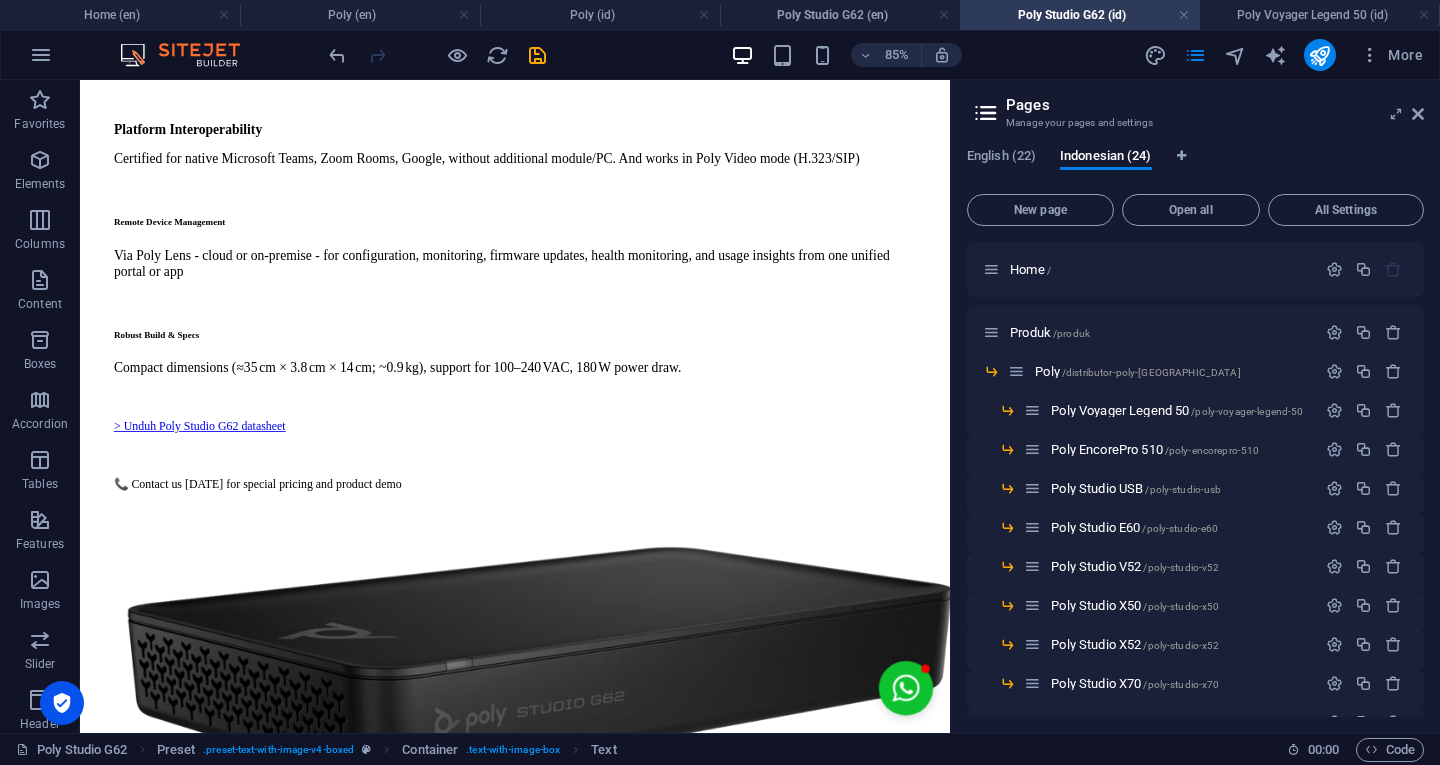 scroll, scrollTop: 1363, scrollLeft: 0, axis: vertical 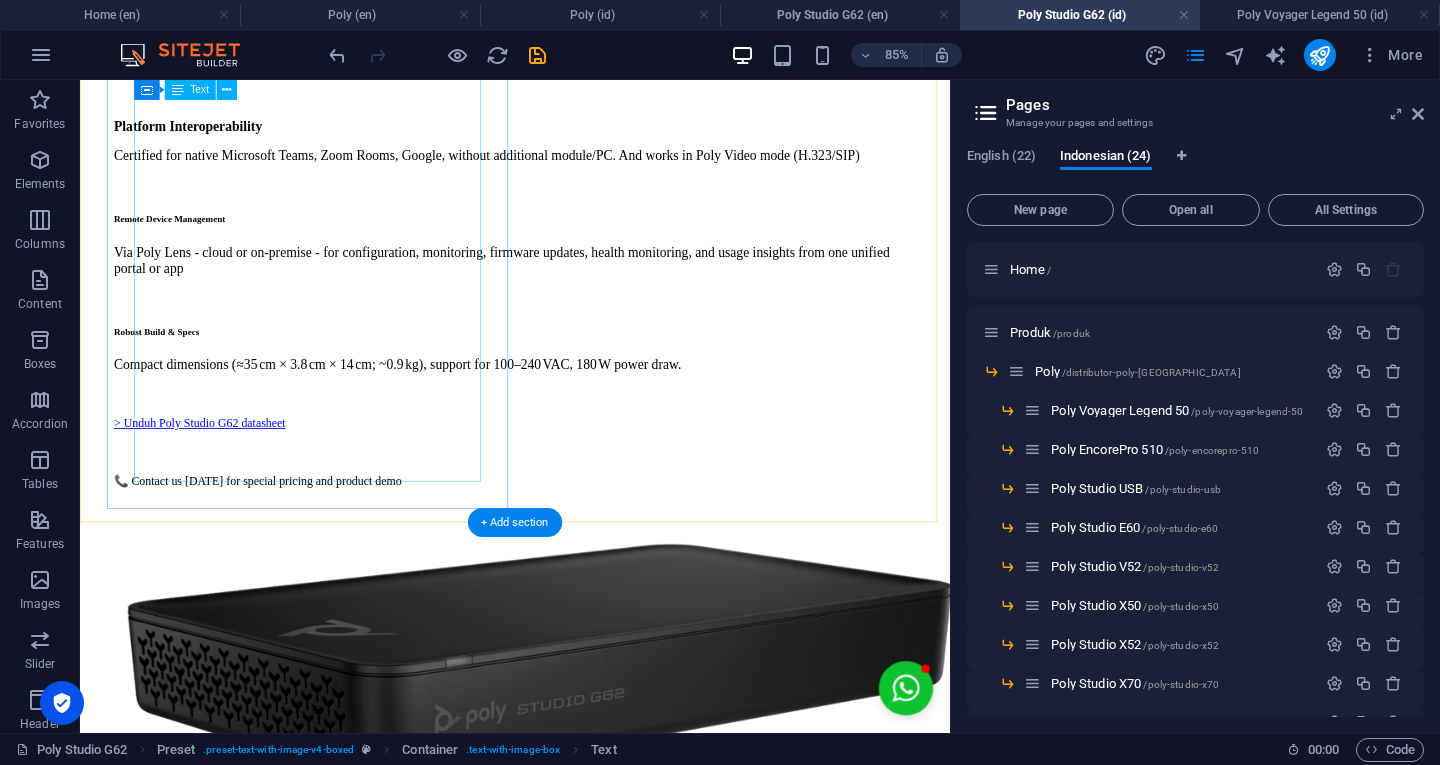 click on "Poly Studio G62 Modular Video Conferencing System The Poly Studio G62 is a powerful, modular codec solution designed for medium to large meeting rooms. Powered by PoE+ and magnetically mountable, it integrates seamlessly with Poly cameras, microphones, speakers, and third-party AV systems to deliver an all-in-one conferencing hub. Easily expandable and certified for platforms like Zoom and Microsoft Teams, it supports high-performance video, content sharing, and advanced collaboration features Modular Flexibility Build the ideal room setup: connect Poly Studio cameras (E60/E70), IP microphones, speakers, touch controllers (TC10/TC8), and third-party peripherals via USB, HDMI, and LLN. Expand without limits while maintaining consistent processing performance Easy Installation & Professional Aesthetics Magnetic mounting and PoE+ support enable clean, cable-minimized deployment—ideal for under-display, behind-rack, or tabletop setups  Comprehensive Connectivity HDMI: 1 × HDMI-in, 2 × 4K HDMI-out" at bounding box center [592, -183] 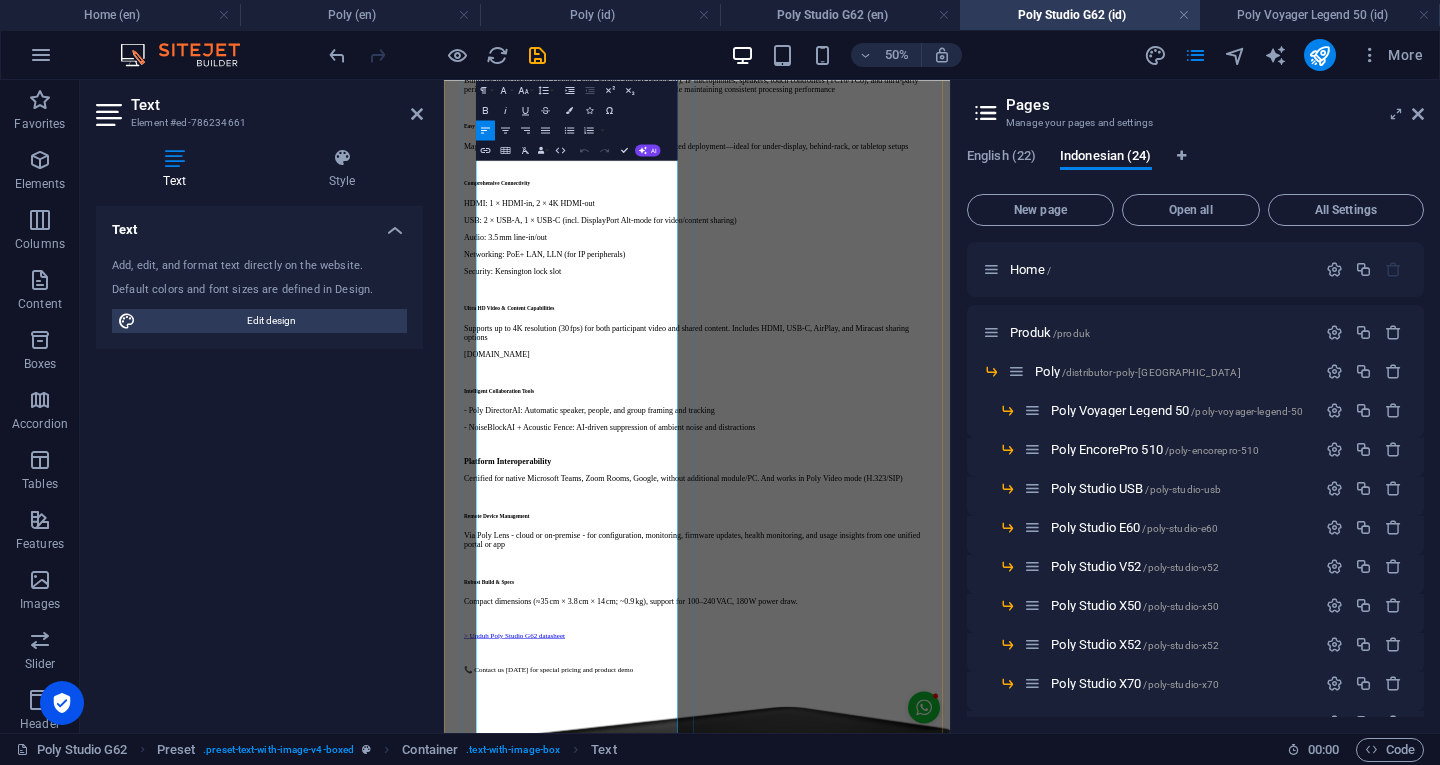 scroll, scrollTop: 681, scrollLeft: 0, axis: vertical 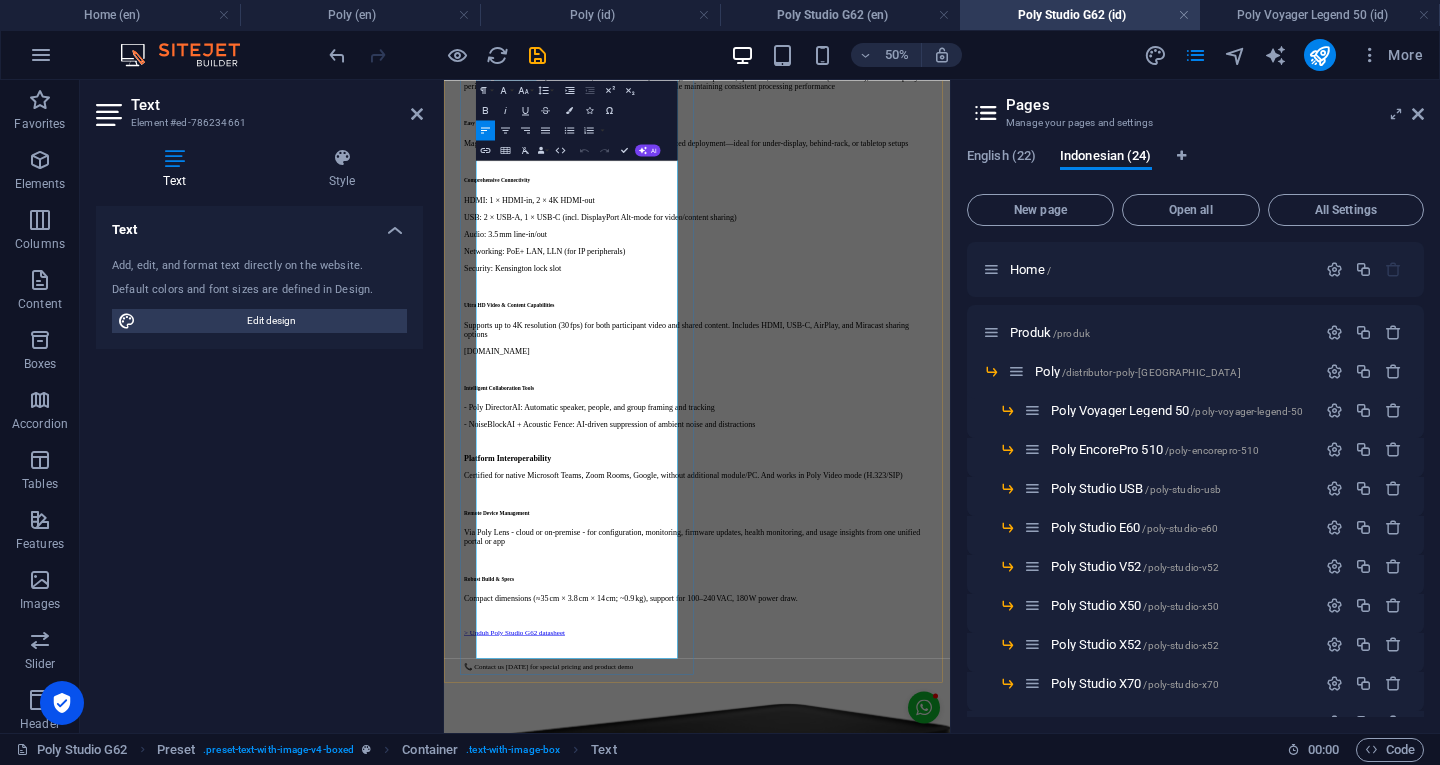 click at bounding box center [950, 1218] 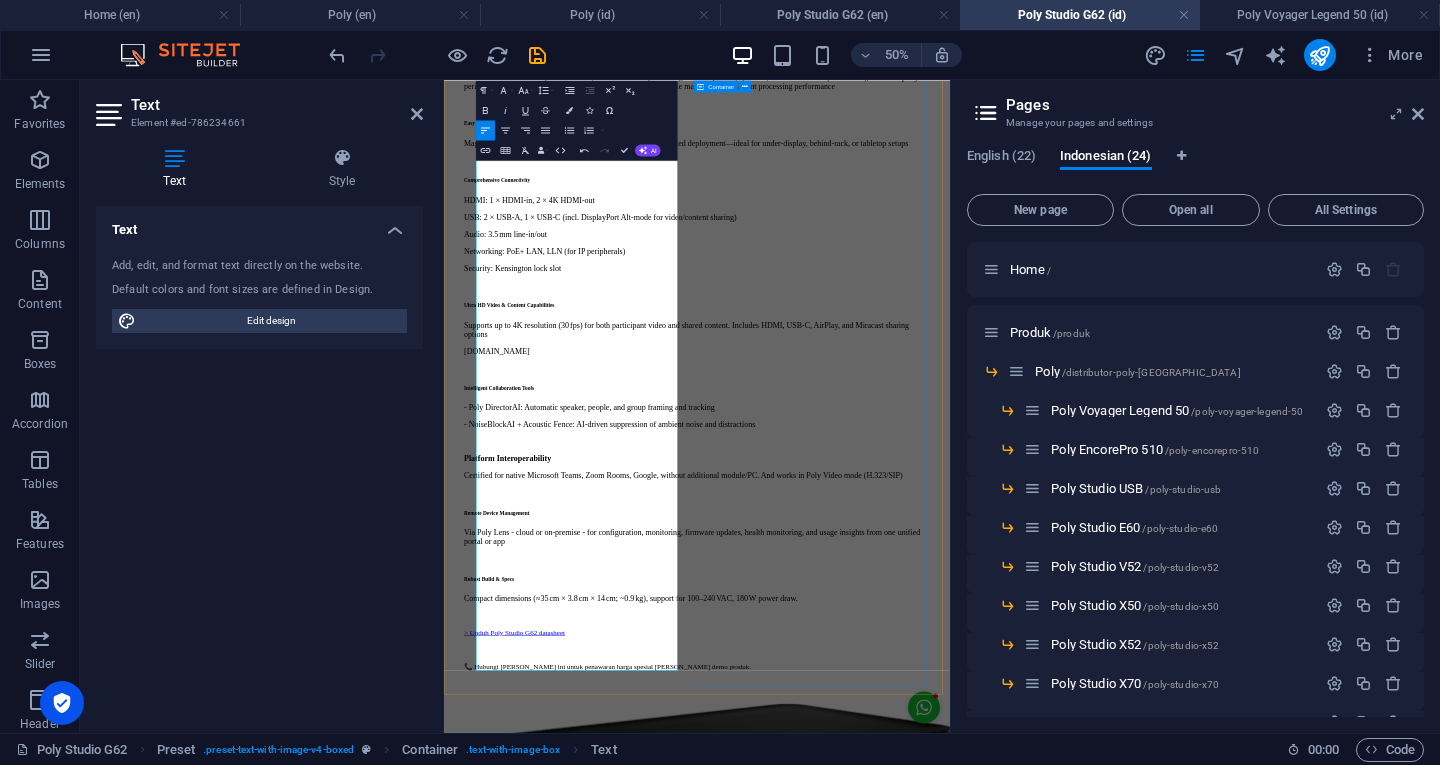 click at bounding box center (950, 1446) 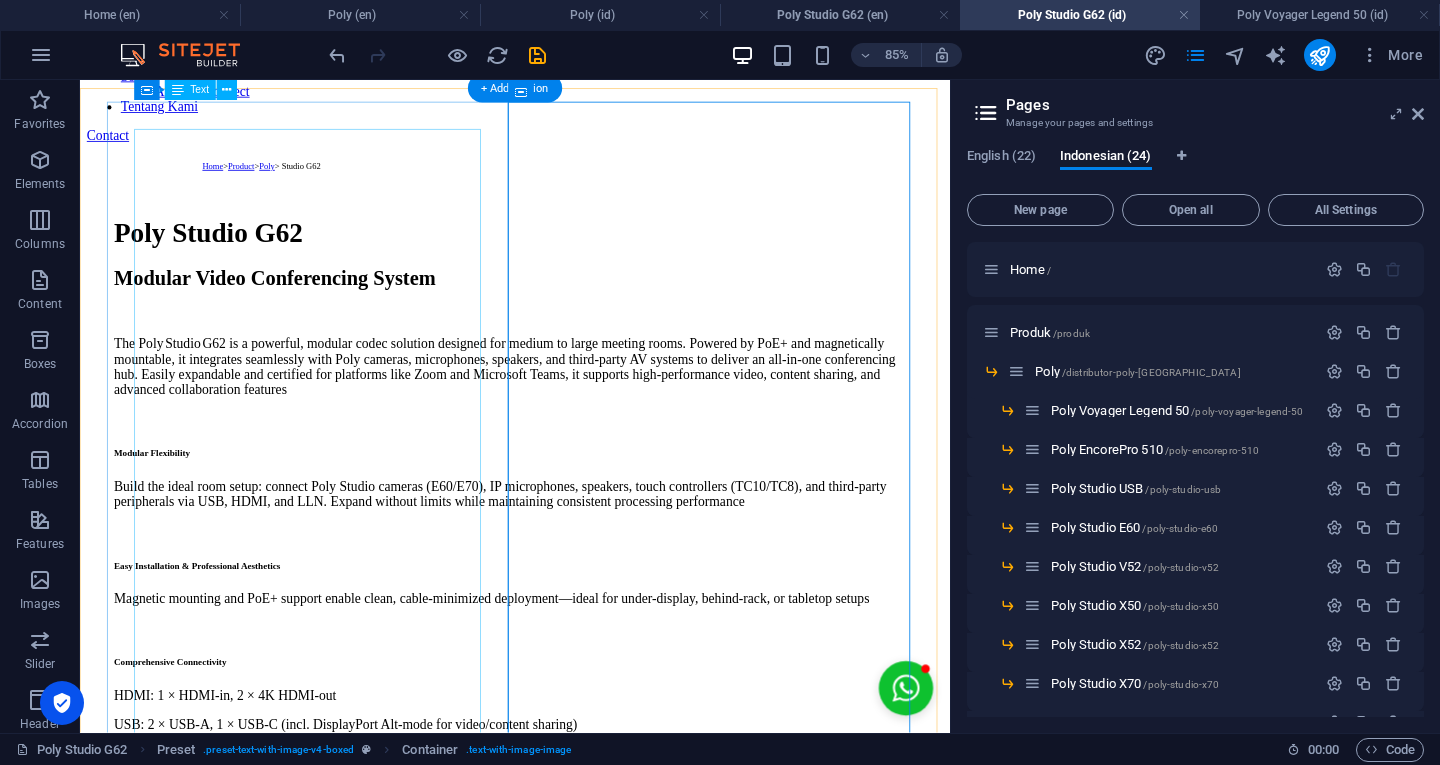scroll, scrollTop: 0, scrollLeft: 0, axis: both 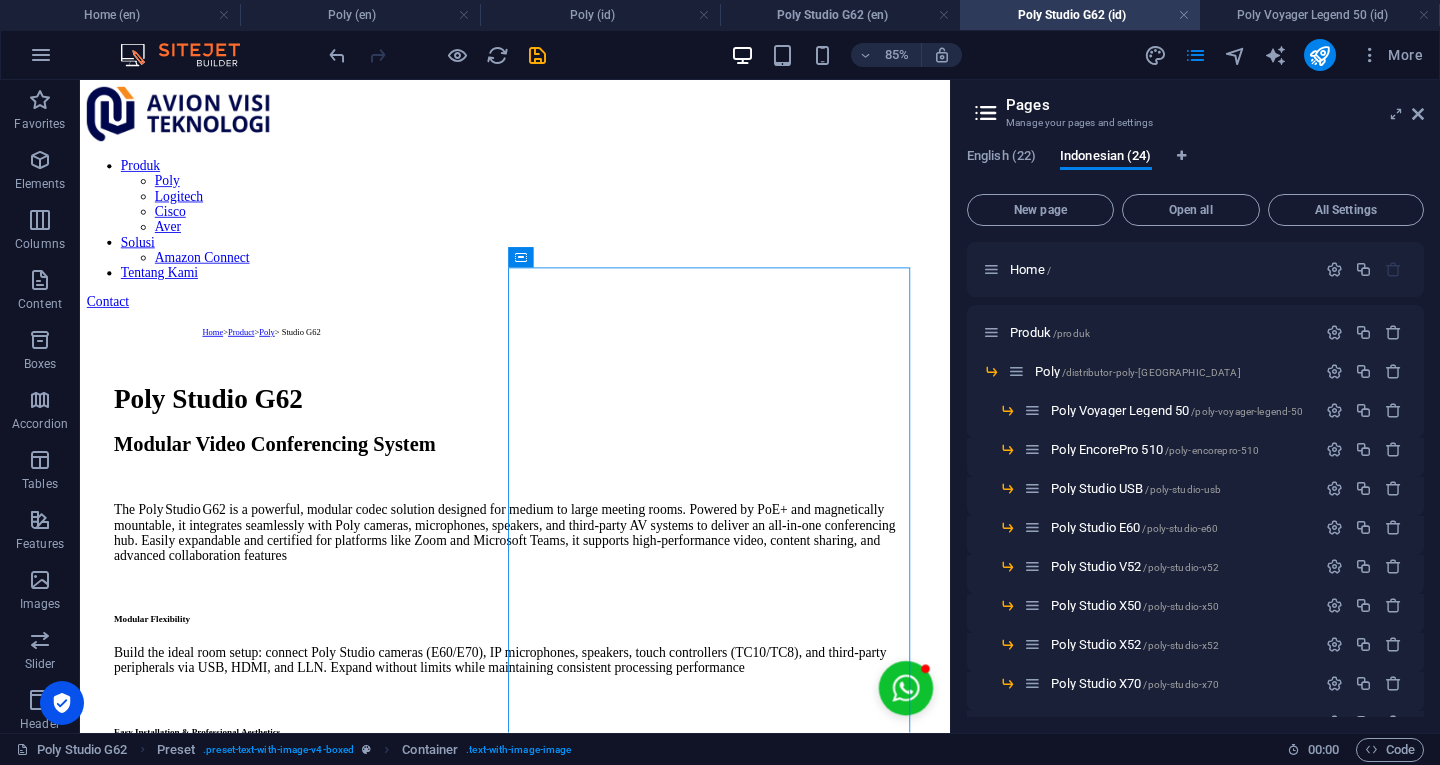 click at bounding box center (1418, 114) 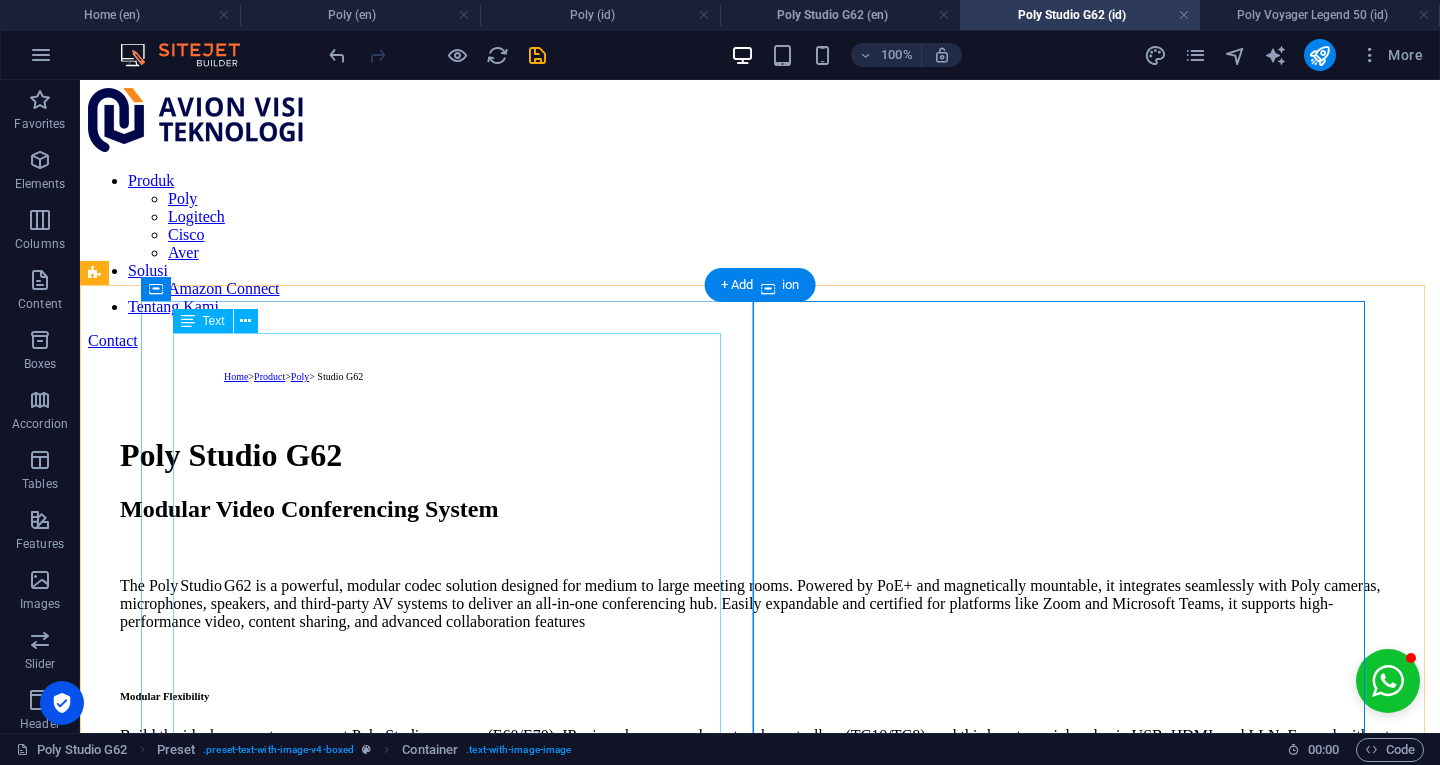click on "Poly Studio G62 Modular Video Conferencing System The Poly Studio G62 is a powerful, modular codec solution designed for medium to large meeting rooms. Powered by PoE+ and magnetically mountable, it integrates seamlessly with Poly cameras, microphones, speakers, and third-party AV systems to deliver an all-in-one conferencing hub. Easily expandable and certified for platforms like Zoom and Microsoft Teams, it supports high-performance video, content sharing, and advanced collaboration features Modular Flexibility Build the ideal room setup: connect Poly Studio cameras (E60/E70), IP microphones, speakers, touch controllers (TC10/TC8), and third-party peripherals via USB, HDMI, and LLN. Expand without limits while maintaining consistent processing performance Easy Installation & Professional Aesthetics Magnetic mounting and PoE+ support enable clean, cable-minimized deployment—ideal for under-display, behind-rack, or tabletop setups  Comprehensive Connectivity HDMI: 1 × HDMI-in, 2 × 4K HDMI-out" at bounding box center [760, 1162] 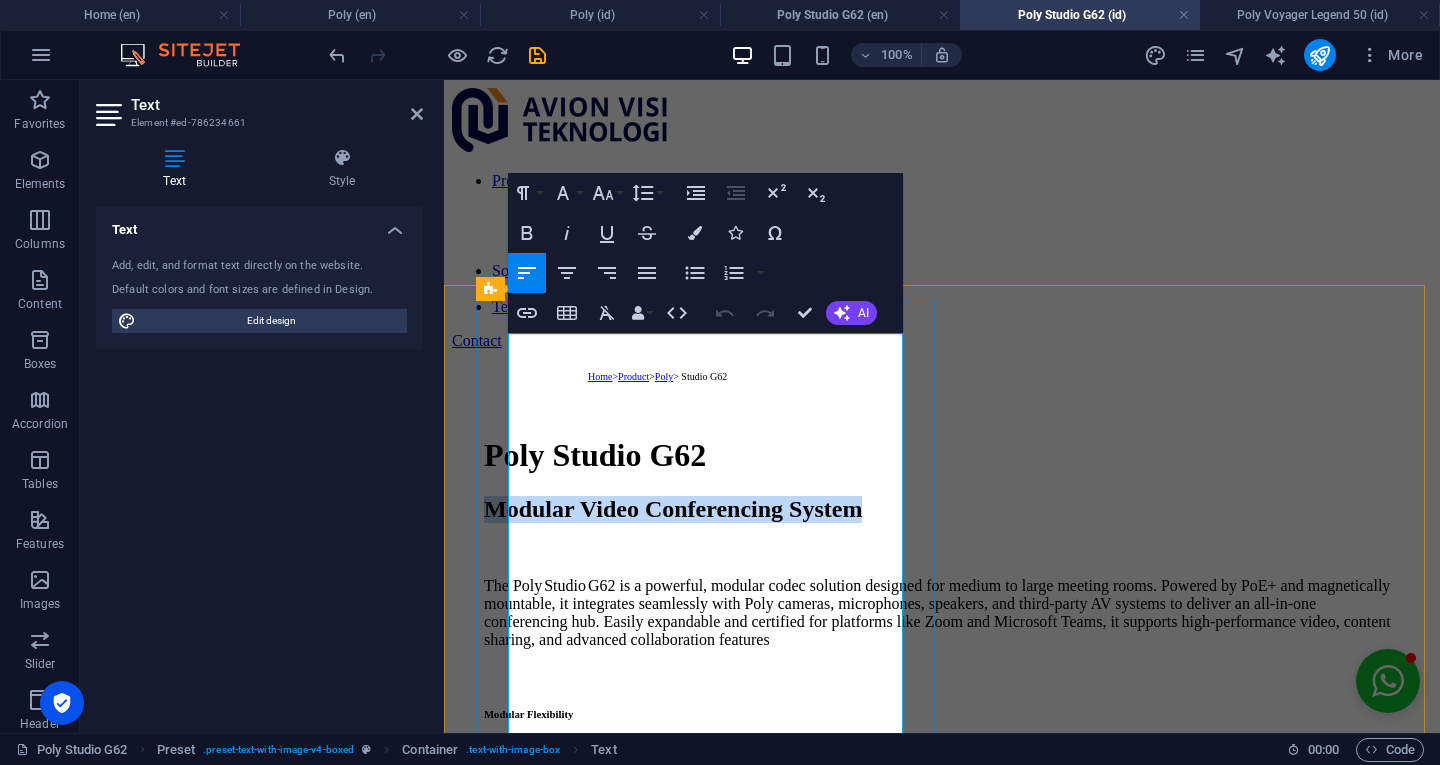 drag, startPoint x: 839, startPoint y: 435, endPoint x: 502, endPoint y: 406, distance: 338.24548 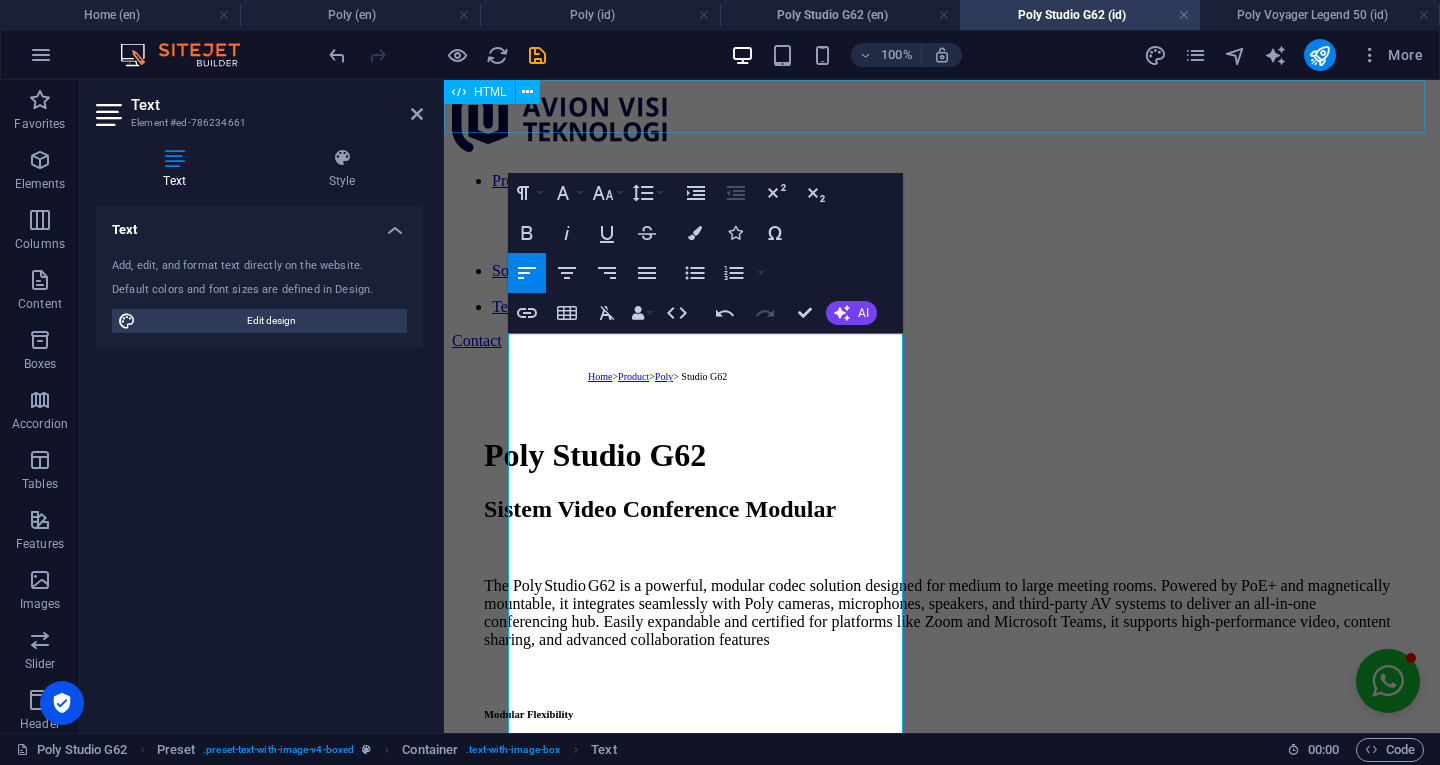 scroll, scrollTop: 0, scrollLeft: 4, axis: horizontal 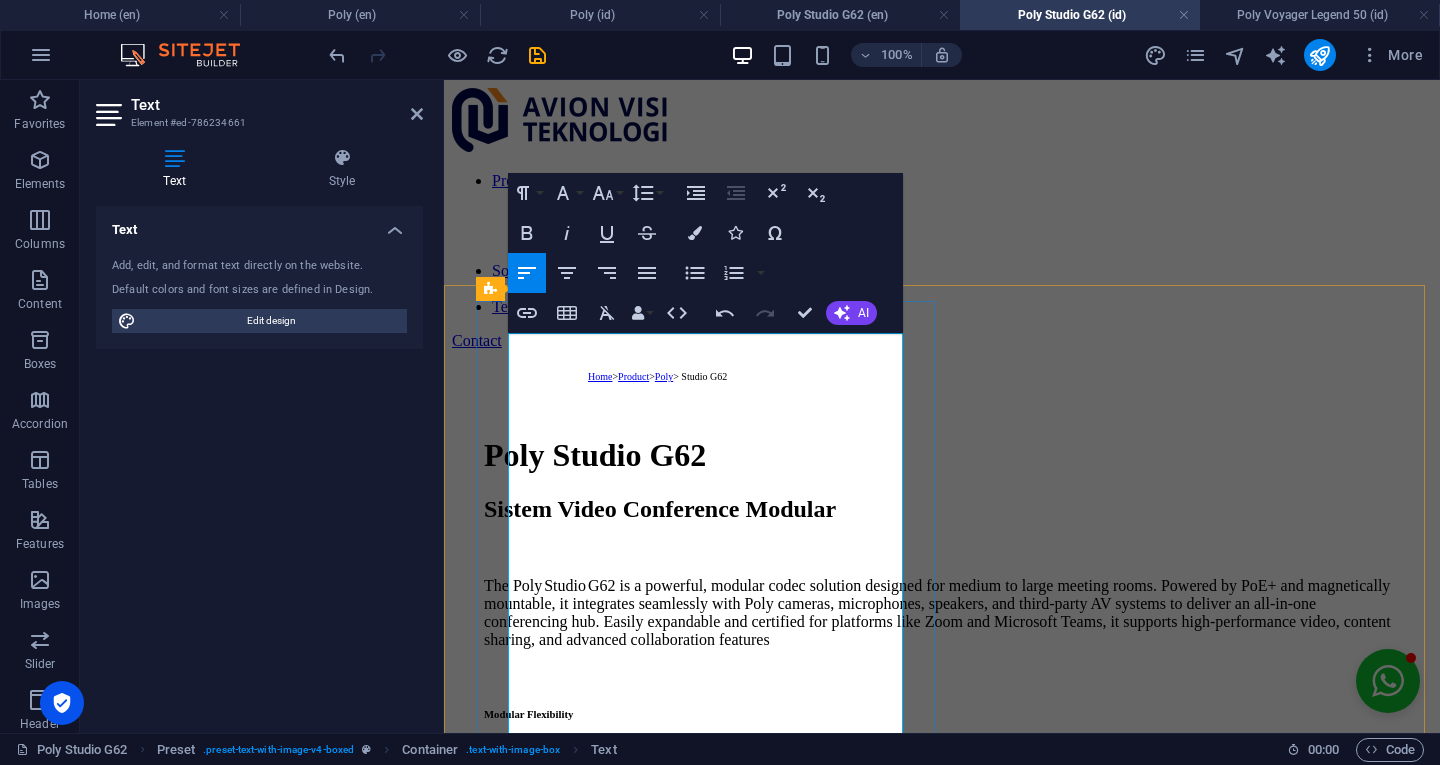click on "The Poly Studio G62 is a powerful, modular codec solution designed for medium to large meeting rooms. Powered by PoE+ and magnetically mountable, it integrates seamlessly with Poly cameras, microphones, speakers, and third-party AV systems to deliver an all-in-one conferencing hub. Easily expandable and certified for platforms like Zoom and Microsoft Teams, it supports high-performance video, content sharing, and advanced collaboration features" at bounding box center (942, 613) 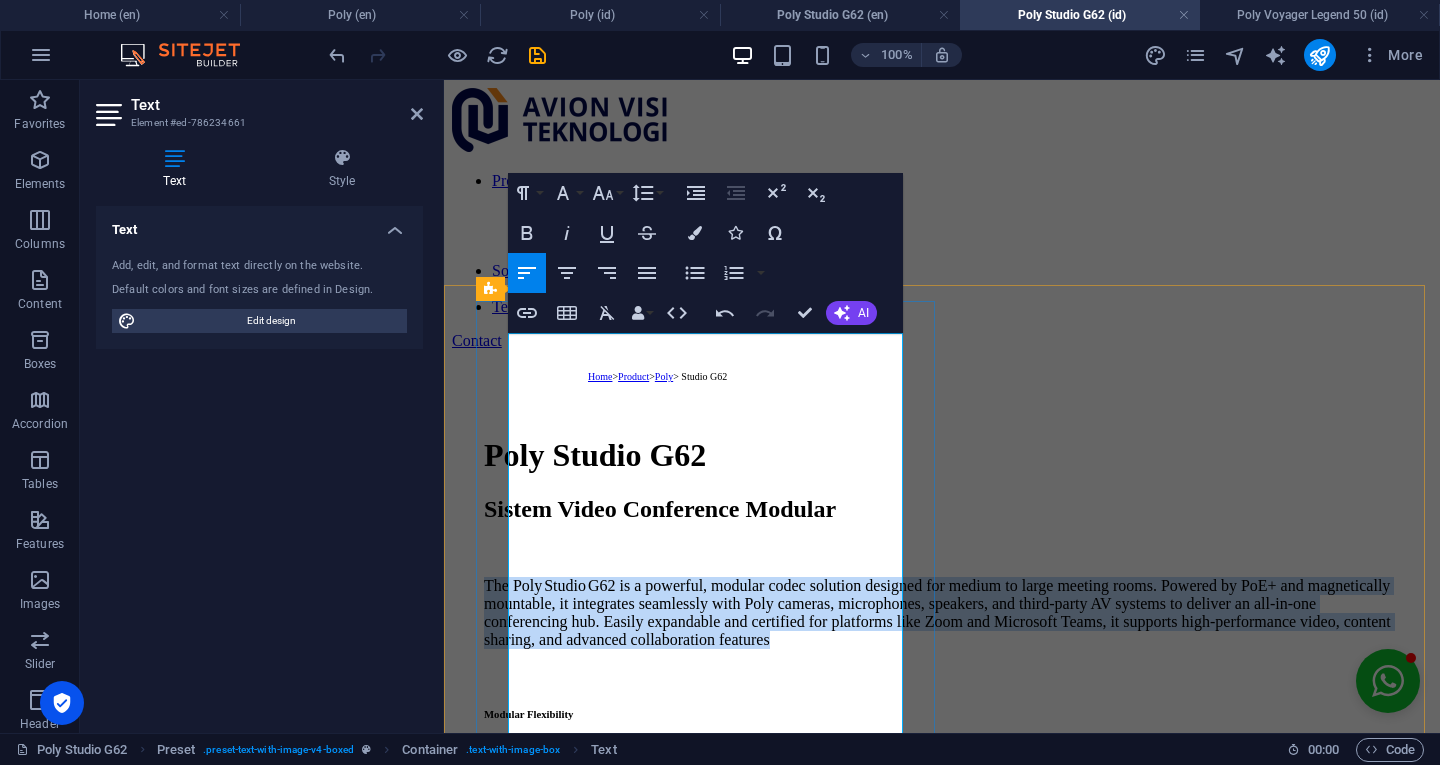 click on "The Poly Studio G62 is a powerful, modular codec solution designed for medium to large meeting rooms. Powered by PoE+ and magnetically mountable, it integrates seamlessly with Poly cameras, microphones, speakers, and third-party AV systems to deliver an all-in-one conferencing hub. Easily expandable and certified for platforms like Zoom and Microsoft Teams, it supports high-performance video, content sharing, and advanced collaboration features" at bounding box center [942, 613] 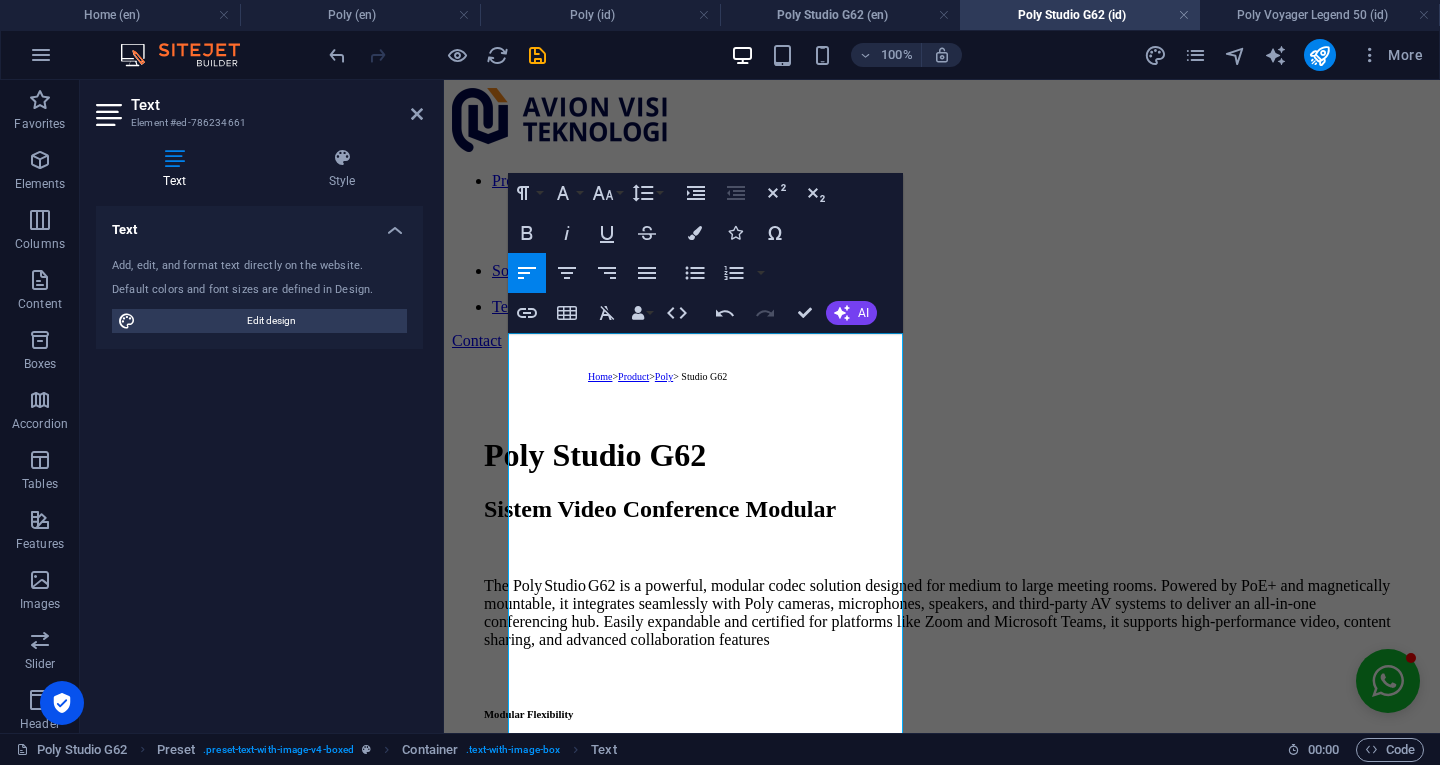 scroll, scrollTop: 10119, scrollLeft: 3, axis: both 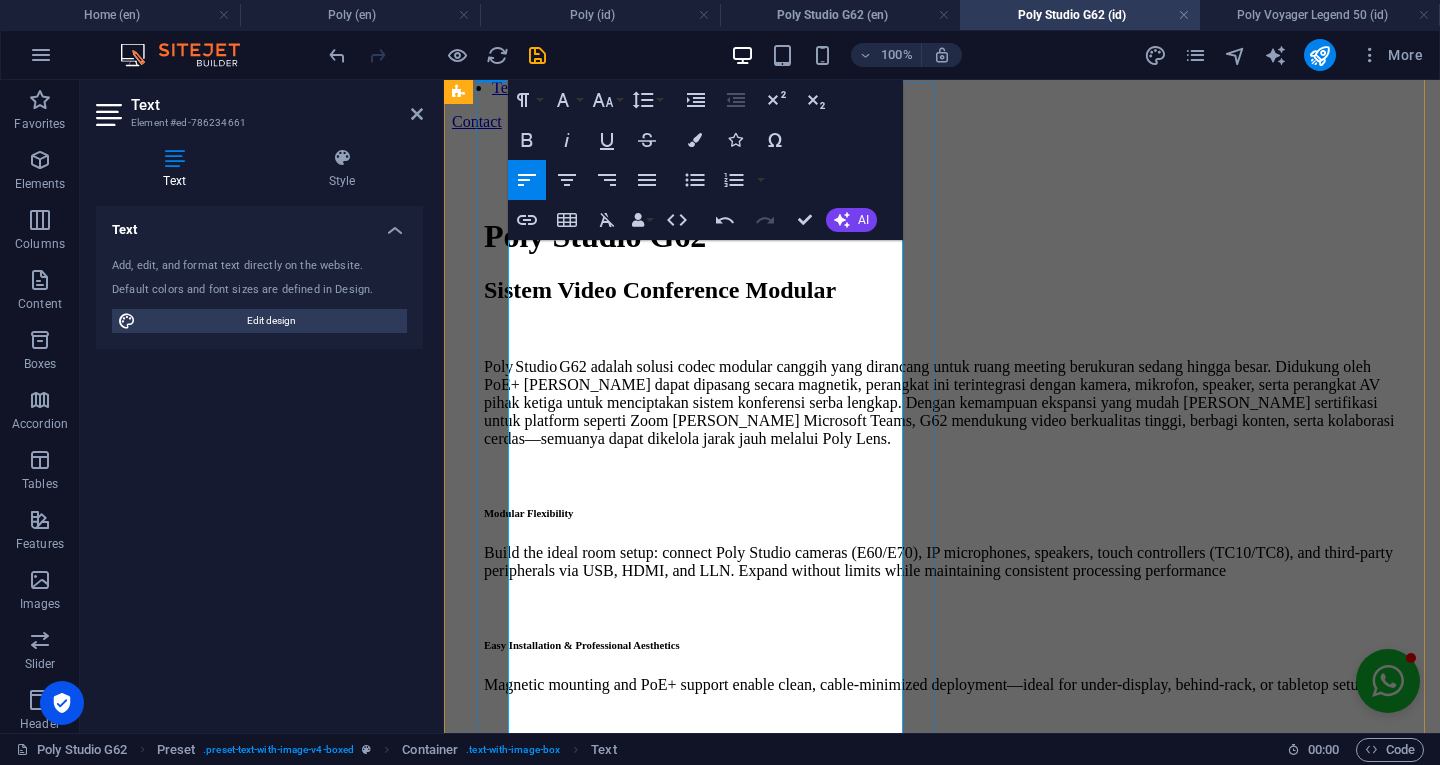 click on "Poly Studio G62 adalah solusi codec modular canggih yang dirancang untuk ruang meeting berukuran sedang hingga besar. Didukung oleh PoE+ [PERSON_NAME] dapat dipasang secara magnetik, perangkat ini terintegrasi dengan kamera, mikrofon, speaker, serta perangkat AV pihak ketiga untuk menciptakan sistem konferensi serba lengkap. Dengan kemampuan ekspansi yang mudah [PERSON_NAME] sertifikasi untuk platform seperti Zoom [PERSON_NAME] Microsoft Teams, G62 mendukung video berkualitas tinggi, berbagi konten, serta kolaborasi cerdas—semuanya dapat dikelola jarak jauh melalui Poly Lens." at bounding box center (942, 403) 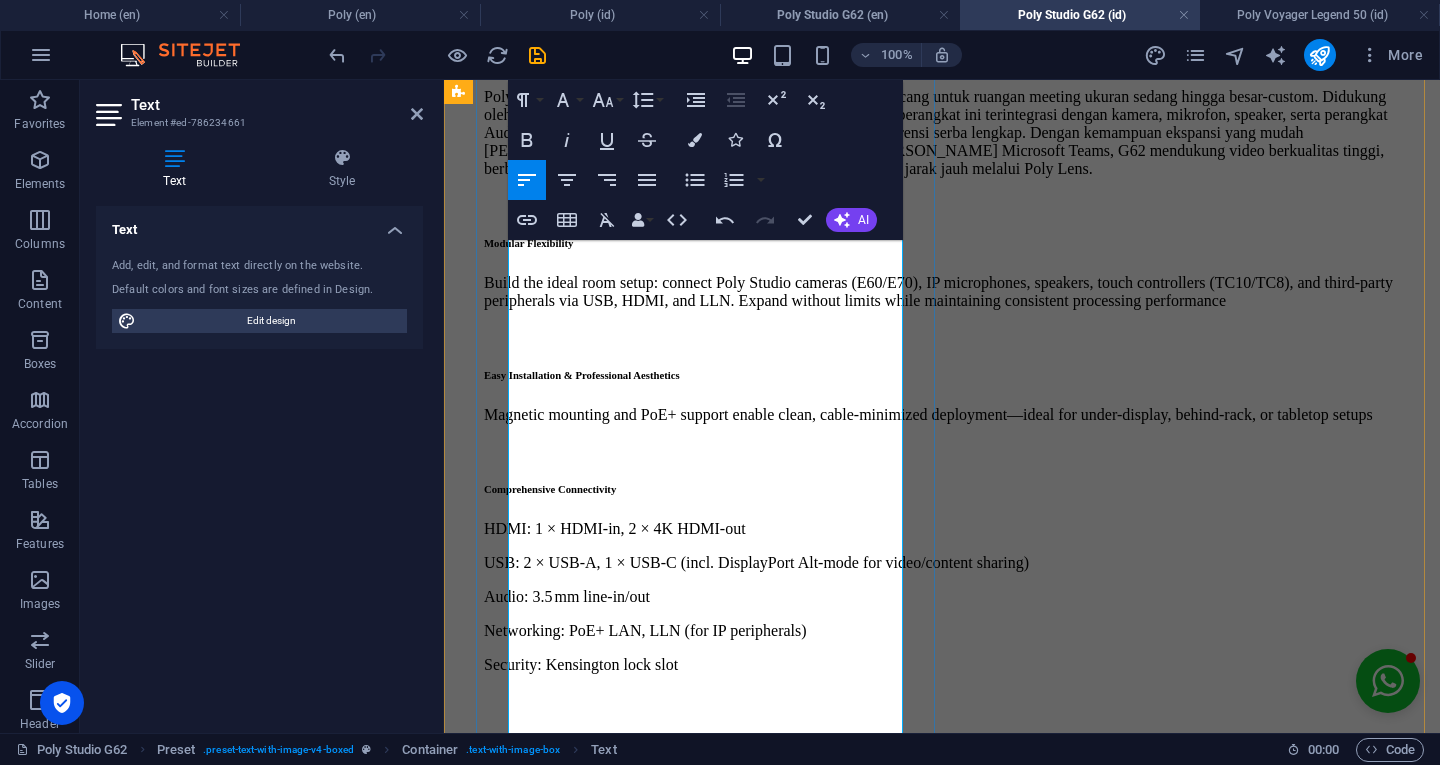 scroll, scrollTop: 491, scrollLeft: 0, axis: vertical 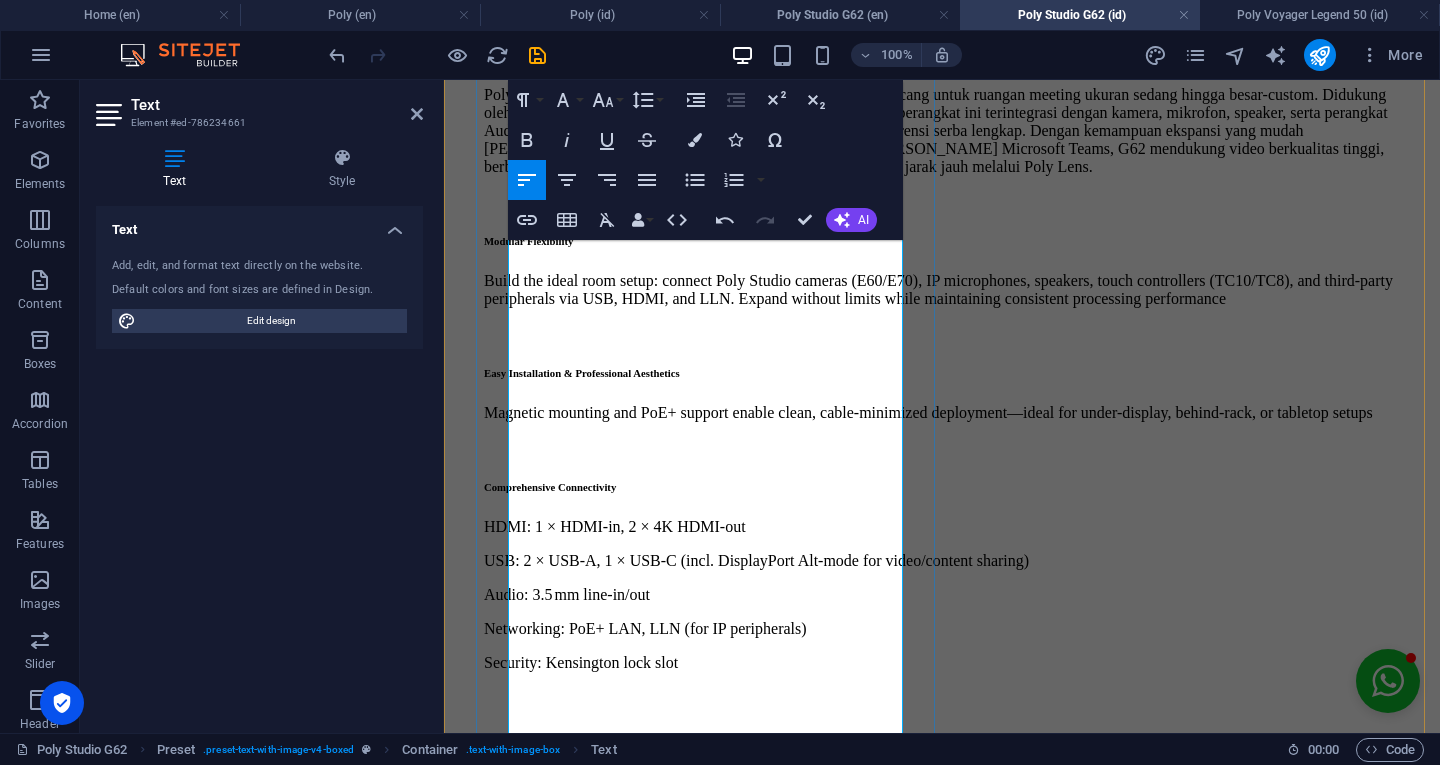 click on "Modular Flexibility" at bounding box center (528, 241) 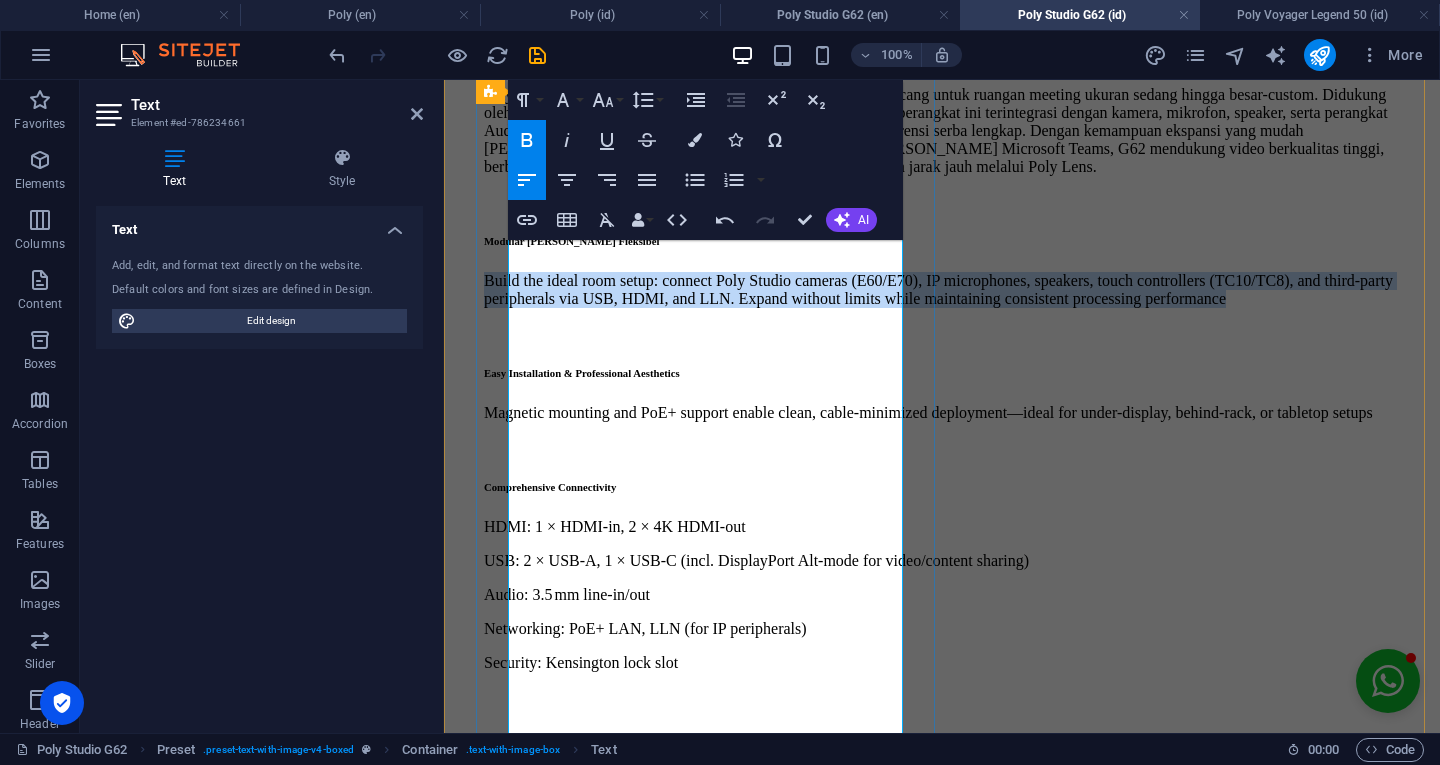 drag, startPoint x: 868, startPoint y: 437, endPoint x: 501, endPoint y: 342, distance: 379.09628 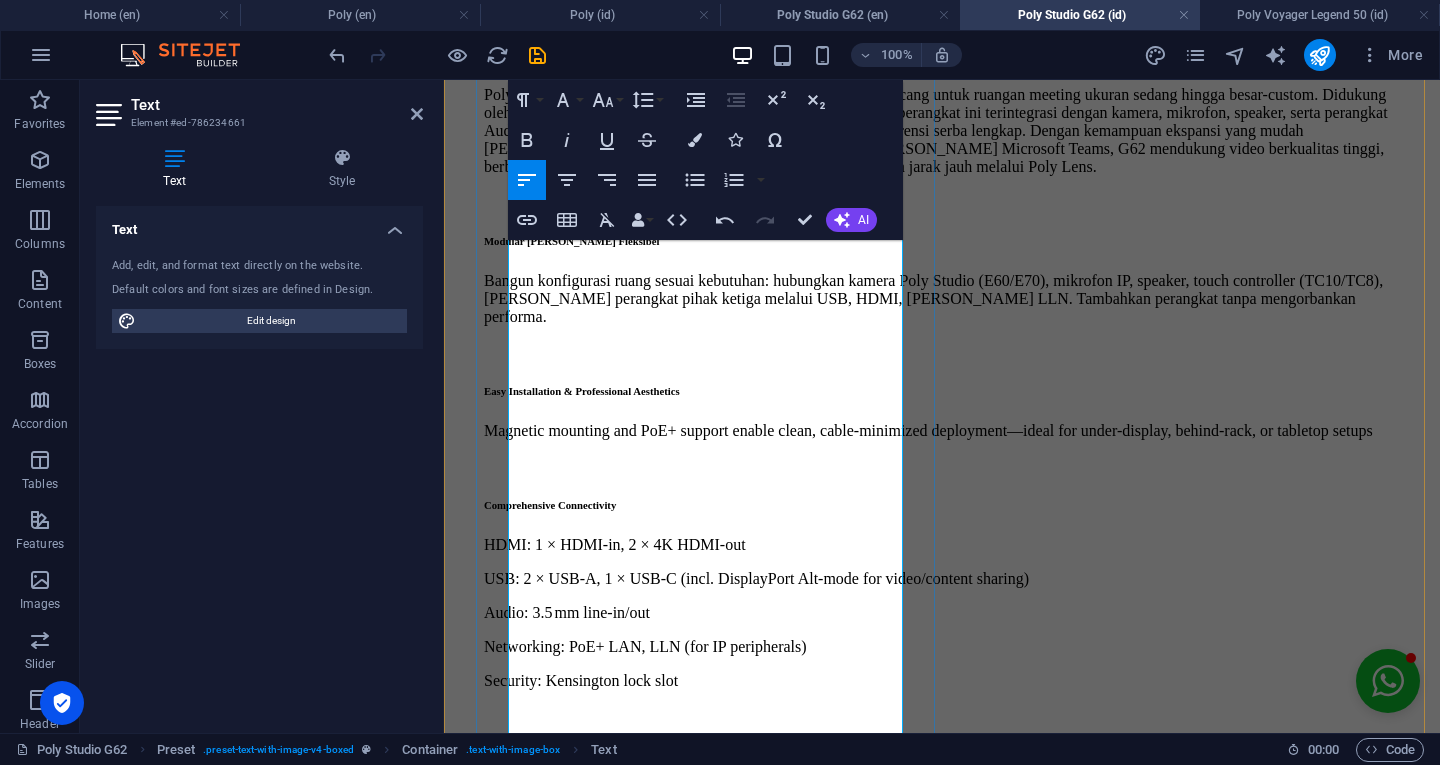 scroll, scrollTop: 4004, scrollLeft: 3, axis: both 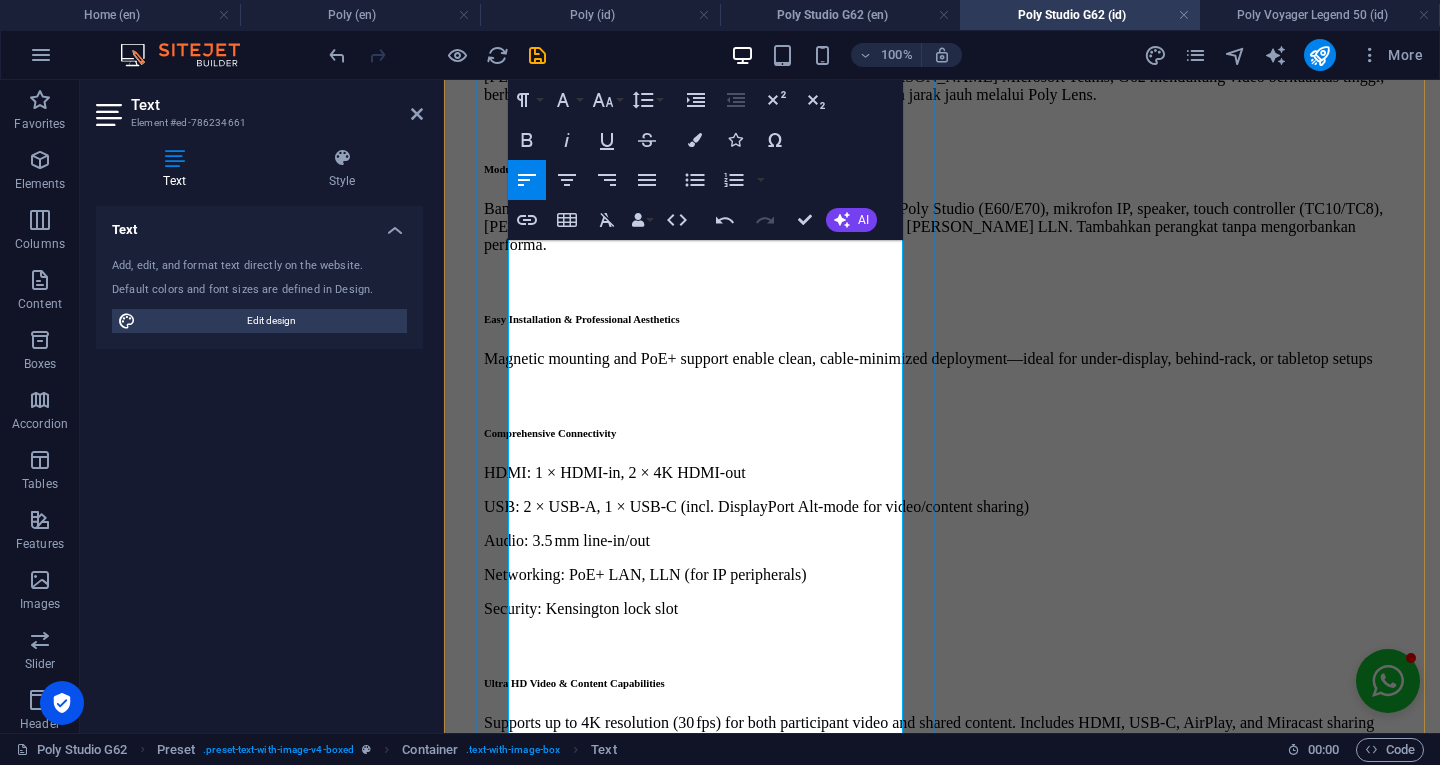 click on "Easy Installation & Professional Aesthetics" at bounding box center [582, 319] 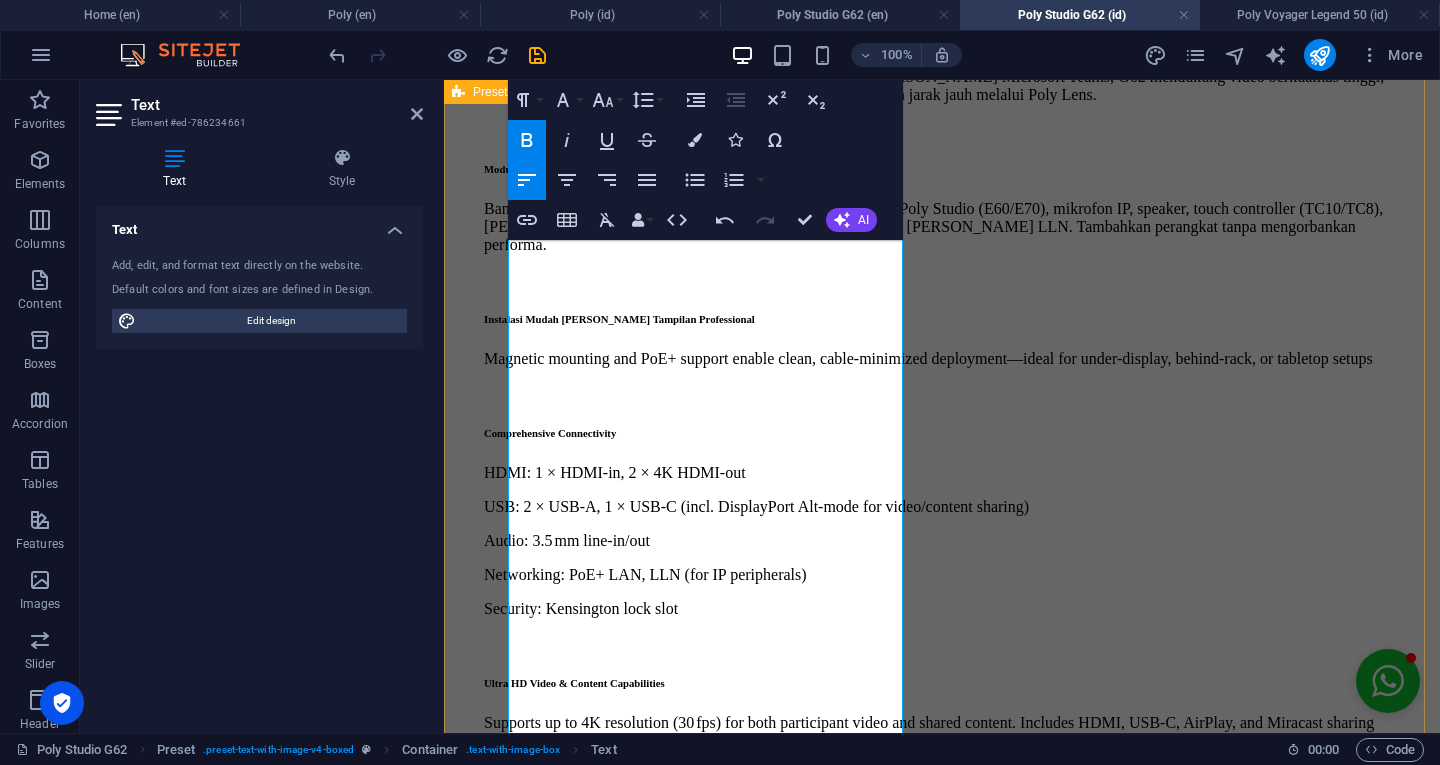drag, startPoint x: 754, startPoint y: 488, endPoint x: 474, endPoint y: 440, distance: 284.0845 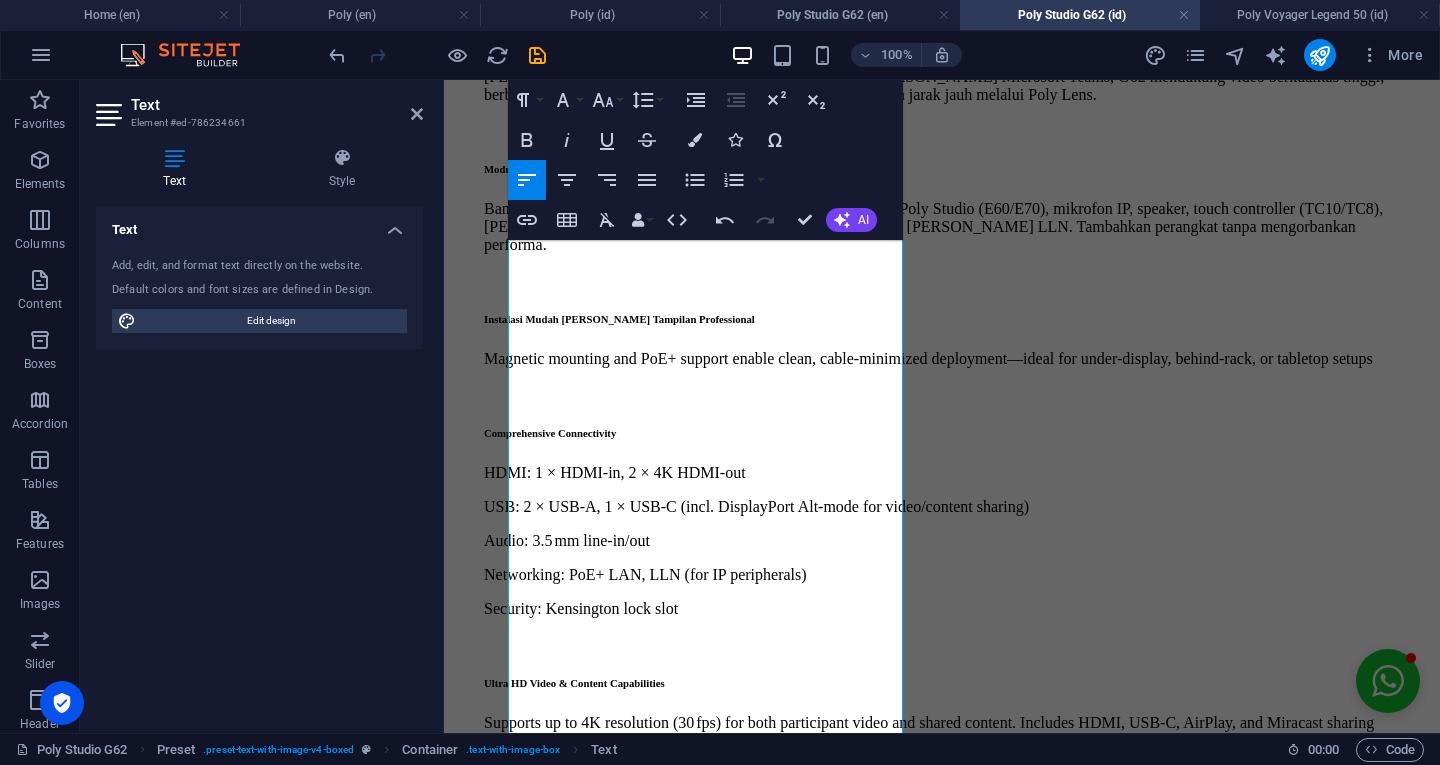 scroll, scrollTop: 2548, scrollLeft: 3, axis: both 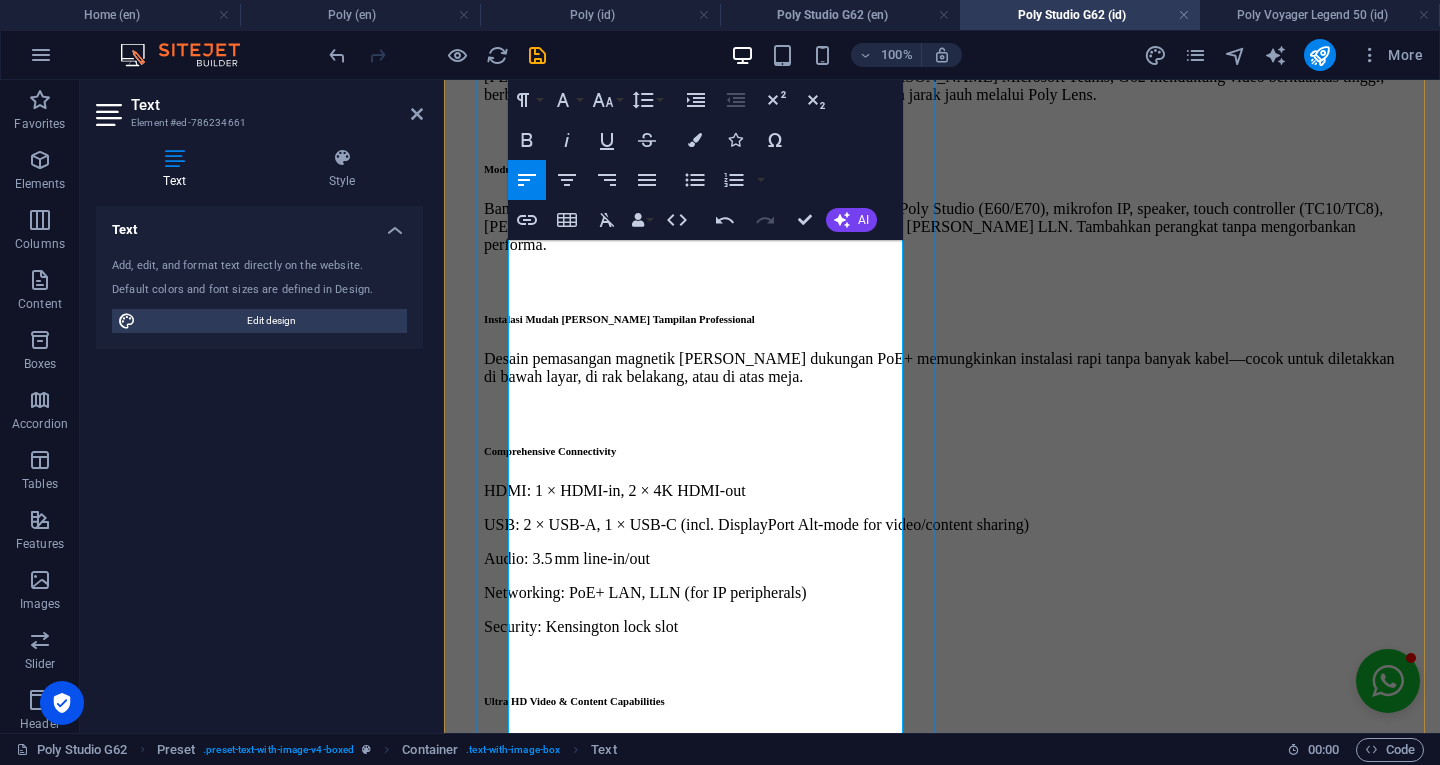 click on "Comprehensive Connectivity" at bounding box center (550, 451) 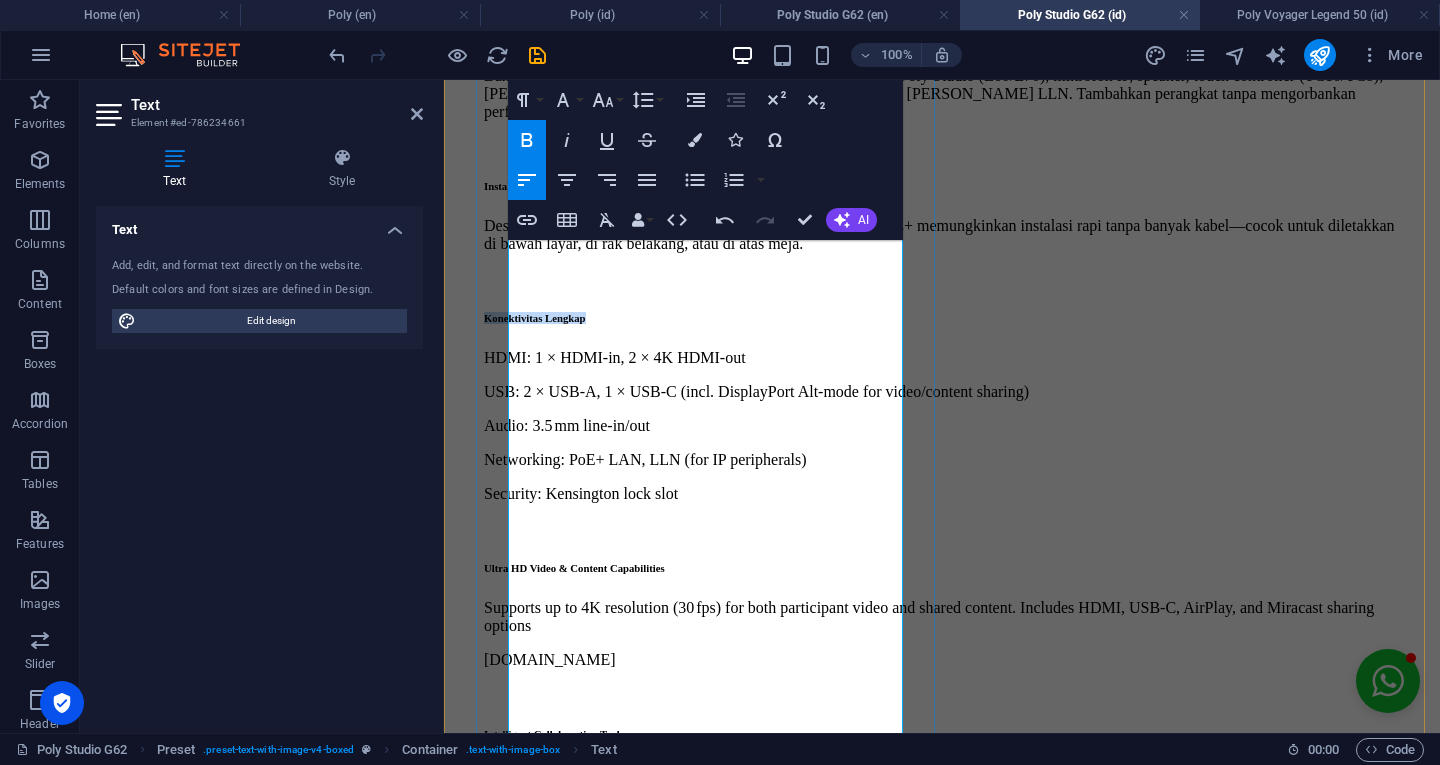 scroll, scrollTop: 697, scrollLeft: 0, axis: vertical 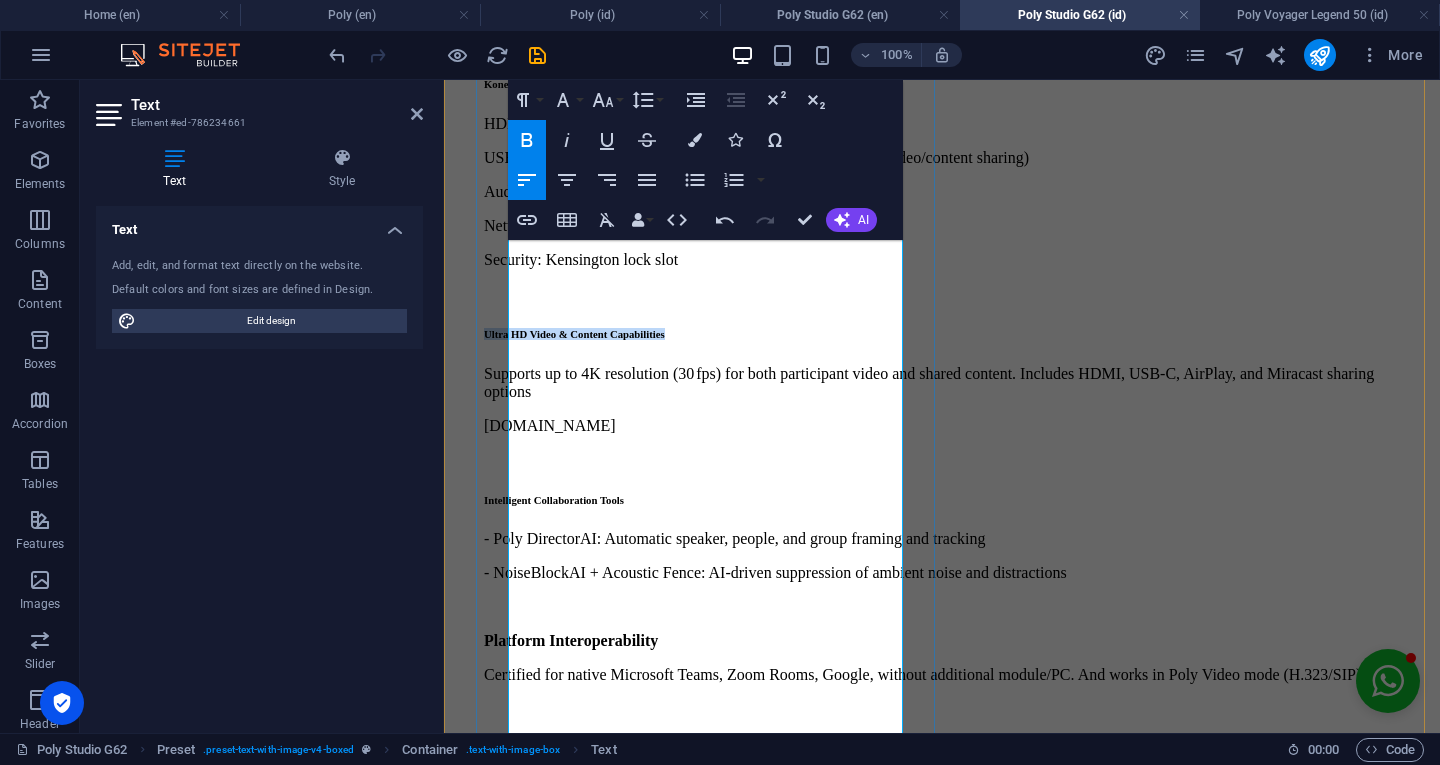 drag, startPoint x: 823, startPoint y: 385, endPoint x: 506, endPoint y: 387, distance: 317.00632 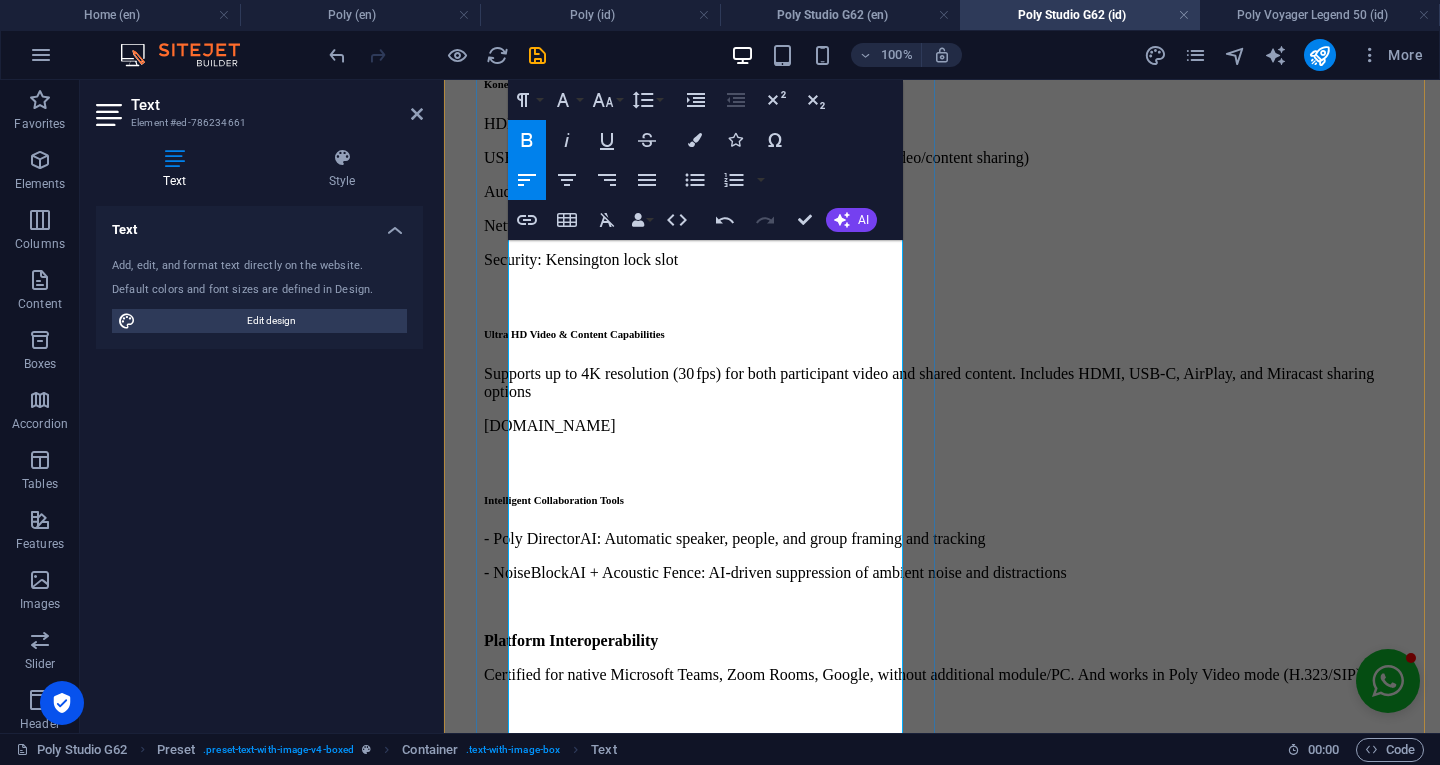 scroll, scrollTop: 0, scrollLeft: 7, axis: horizontal 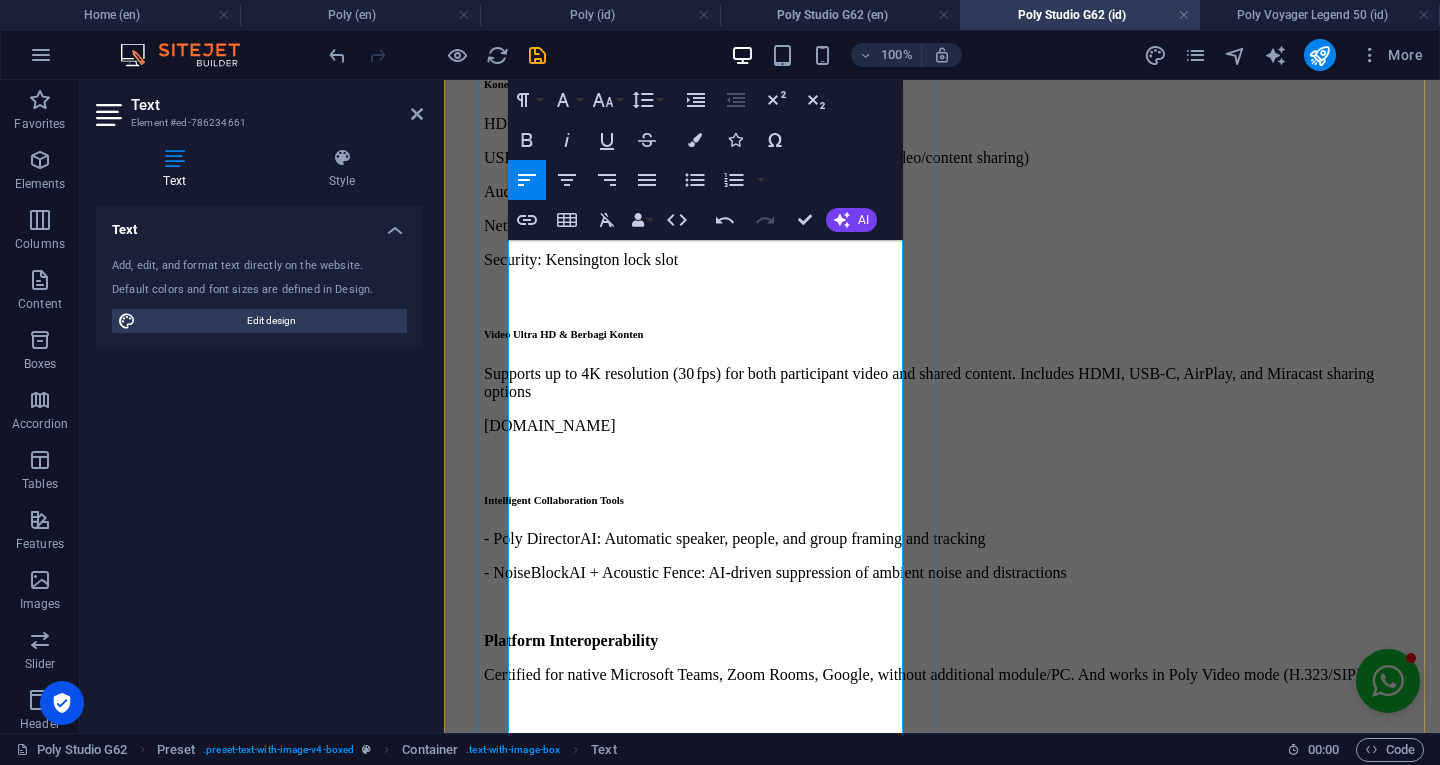 click on "Supports up to 4K resolution (30 fps) for both participant video and shared content. Includes HDMI, USB‑C, AirPlay, and Miracast sharing options" at bounding box center (942, 383) 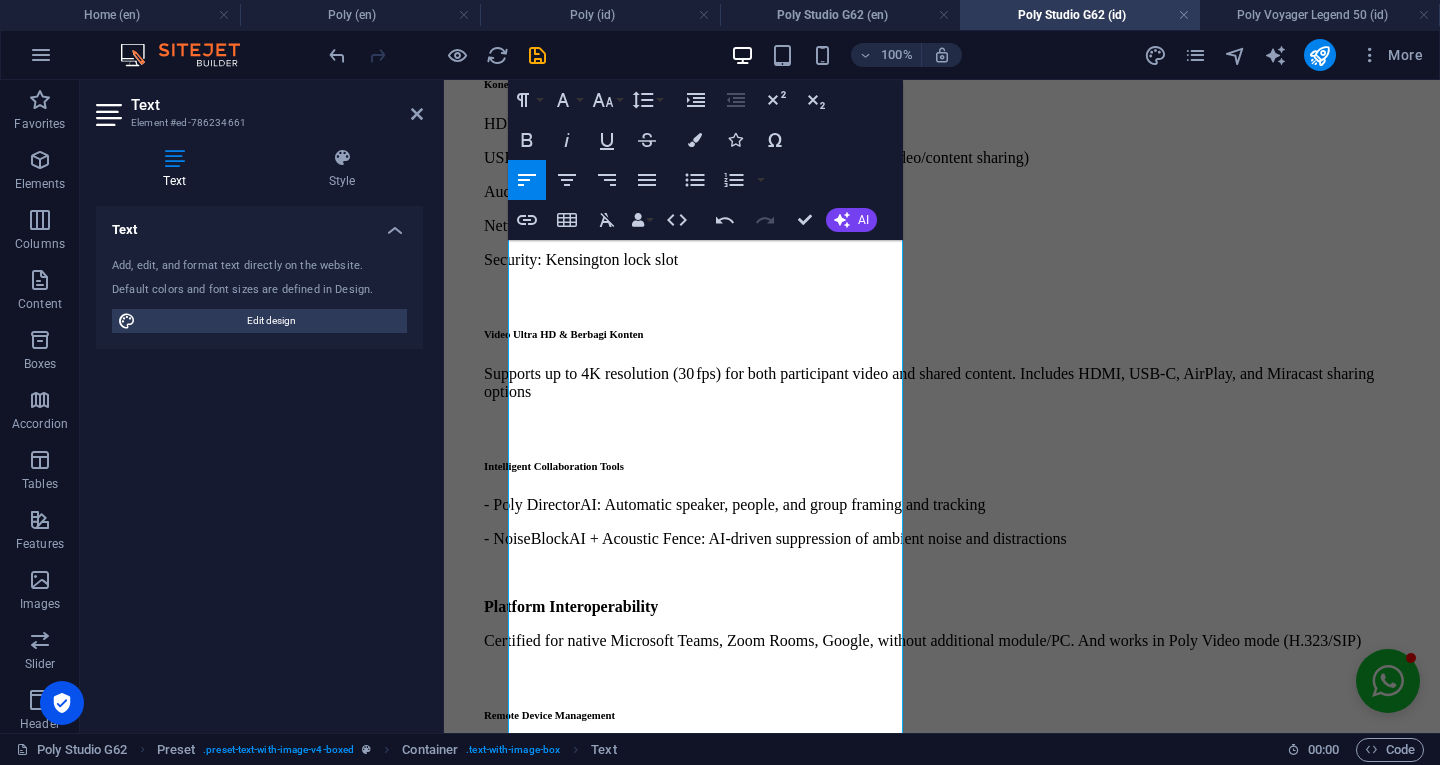 click on "Poly Studio G62 (en)" at bounding box center [840, 15] 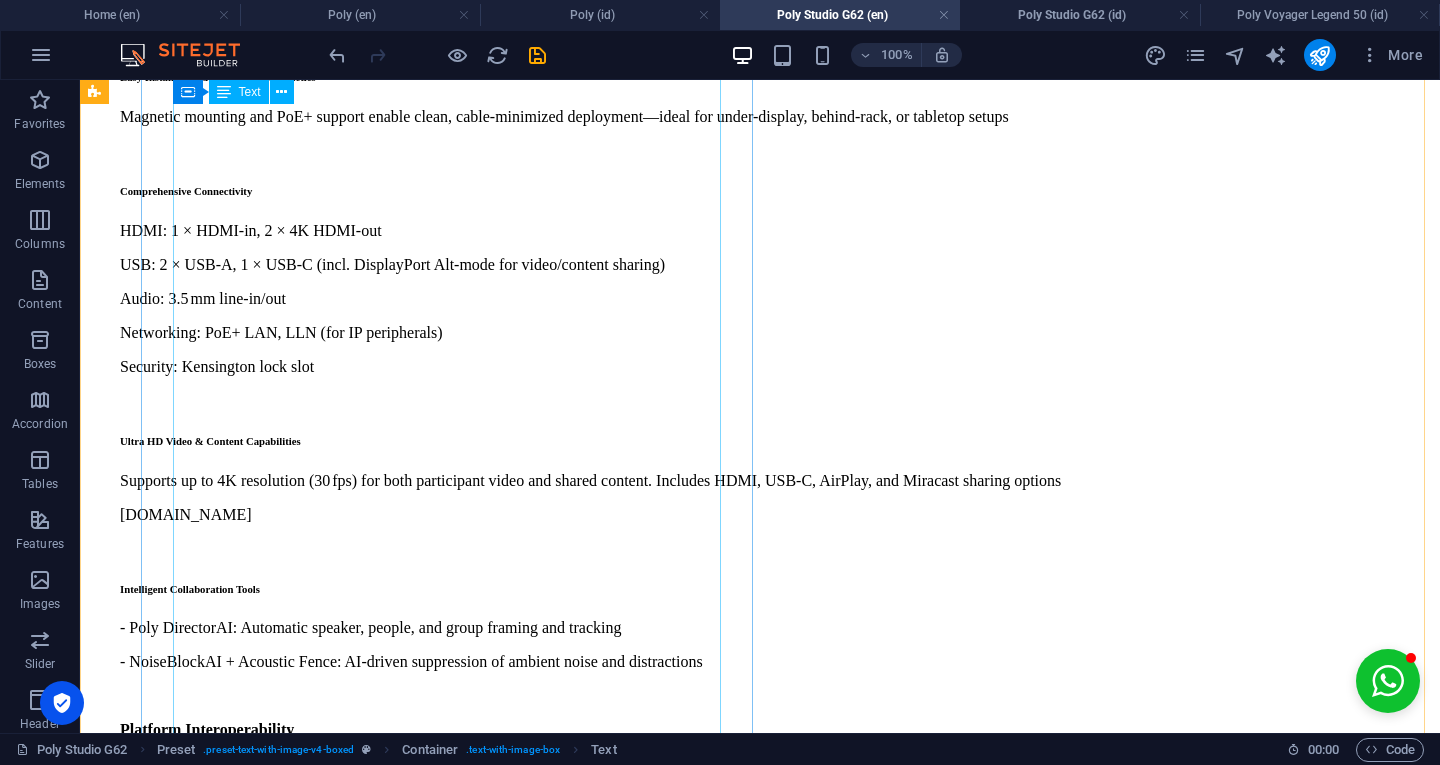 scroll, scrollTop: 749, scrollLeft: 0, axis: vertical 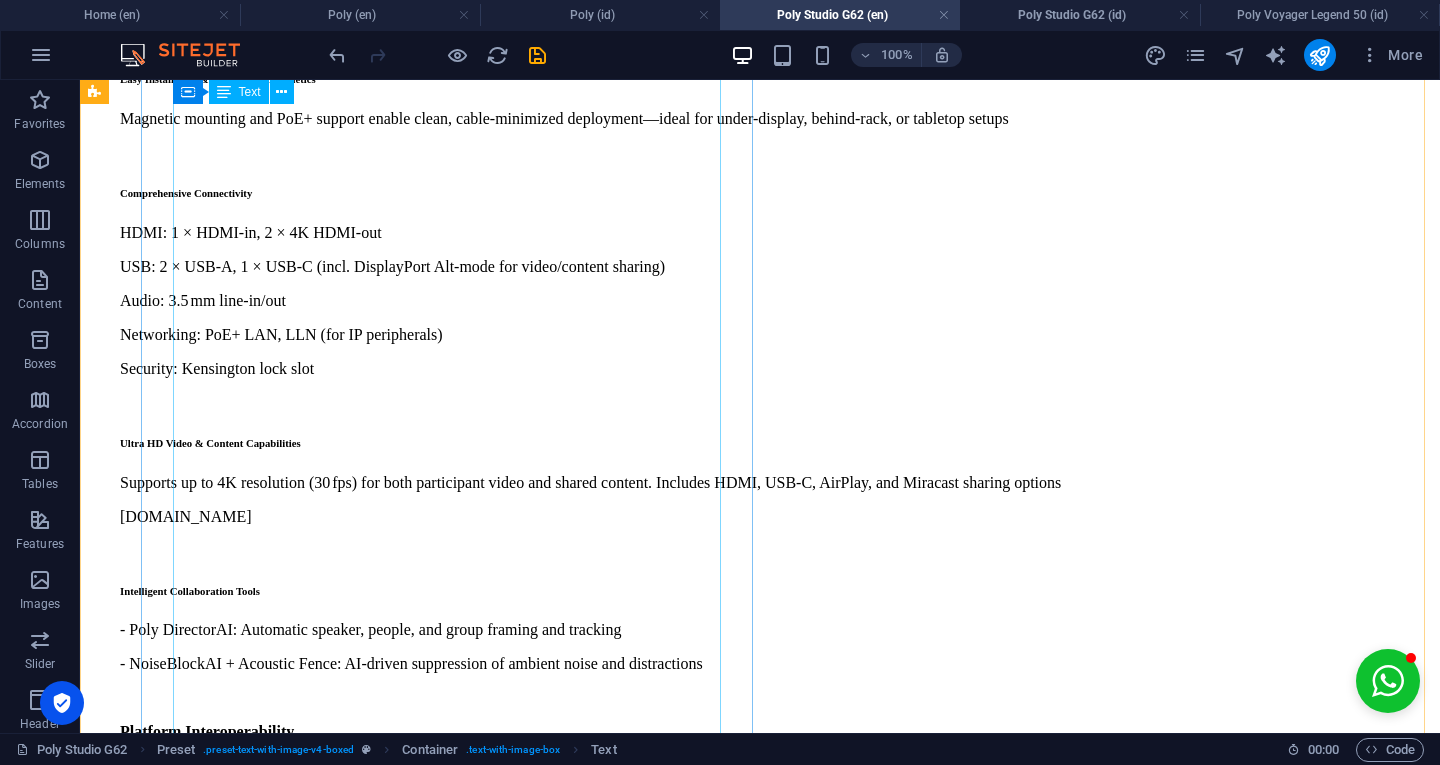 click on "Poly Studio G62 Modular Video Conferencing System The Poly Studio G62 is a powerful, modular codec solution designed for medium to large meeting rooms. Powered by PoE+ and magnetically mountable, it integrates seamlessly with Poly cameras, microphones, speakers, and third-party AV systems to deliver an all-in-one conferencing hub. Easily expandable and certified for platforms like Zoom and Microsoft Teams, it supports high-performance video, content sharing, and advanced collaboration features Modular Flexibility Build the ideal room setup: connect Poly Studio cameras (E60/E70), IP microphones, speakers, touch controllers (TC10/TC8), and third-party peripherals via USB, HDMI, and LLN. Expand without limits while maintaining consistent processing performance Easy Installation & Professional Aesthetics Magnetic mounting and PoE+ support enable clean, cable-minimized deployment—ideal for under-display, behind-rack, or tabletop setups  Comprehensive Connectivity HDMI: 1 × HDMI-in, 2 × 4K HDMI-out" at bounding box center (760, 413) 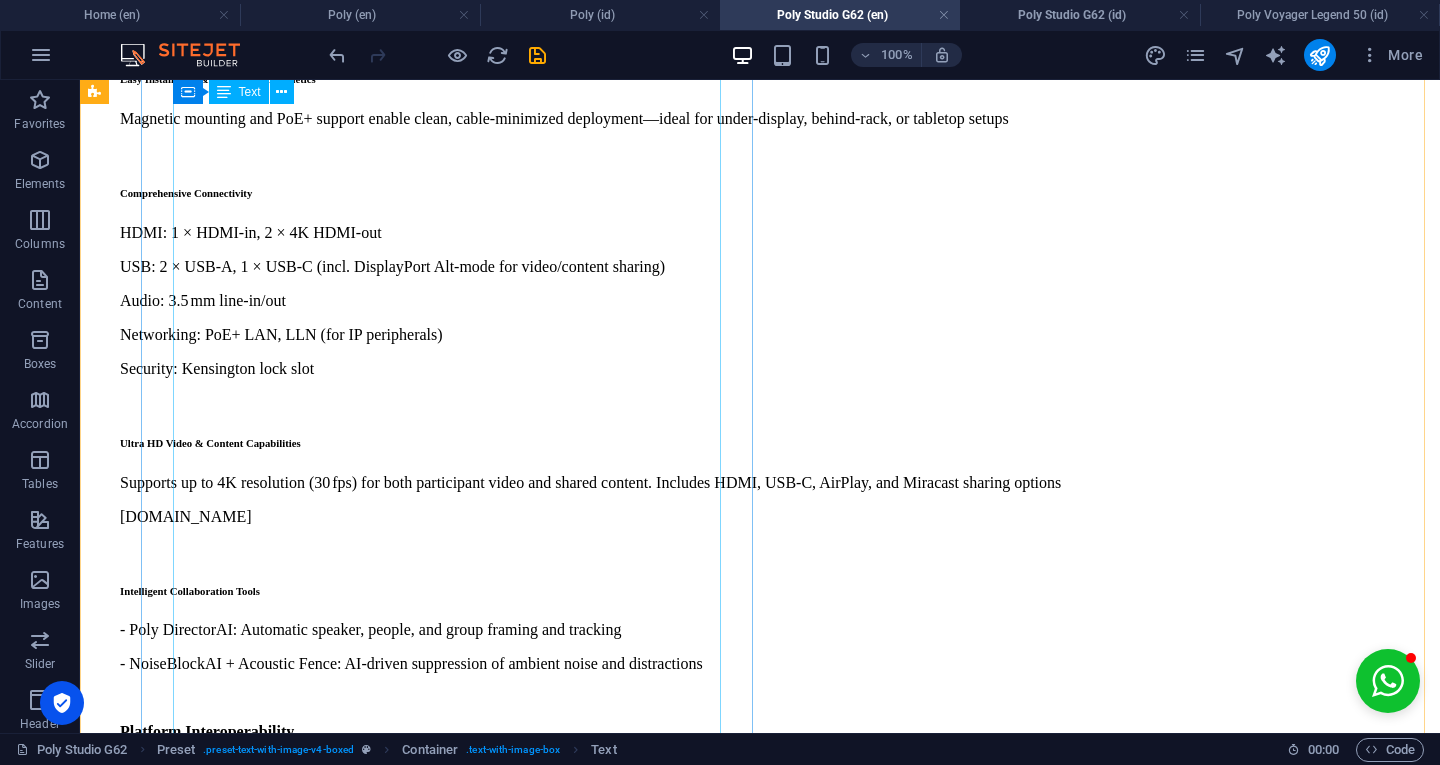 click on "Poly Studio G62 Modular Video Conferencing System The Poly Studio G62 is a powerful, modular codec solution designed for medium to large meeting rooms. Powered by PoE+ and magnetically mountable, it integrates seamlessly with Poly cameras, microphones, speakers, and third-party AV systems to deliver an all-in-one conferencing hub. Easily expandable and certified for platforms like Zoom and Microsoft Teams, it supports high-performance video, content sharing, and advanced collaboration features Modular Flexibility Build the ideal room setup: connect Poly Studio cameras (E60/E70), IP microphones, speakers, touch controllers (TC10/TC8), and third-party peripherals via USB, HDMI, and LLN. Expand without limits while maintaining consistent processing performance Easy Installation & Professional Aesthetics Magnetic mounting and PoE+ support enable clean, cable-minimized deployment—ideal for under-display, behind-rack, or tabletop setups  Comprehensive Connectivity HDMI: 1 × HDMI-in, 2 × 4K HDMI-out" at bounding box center (760, 413) 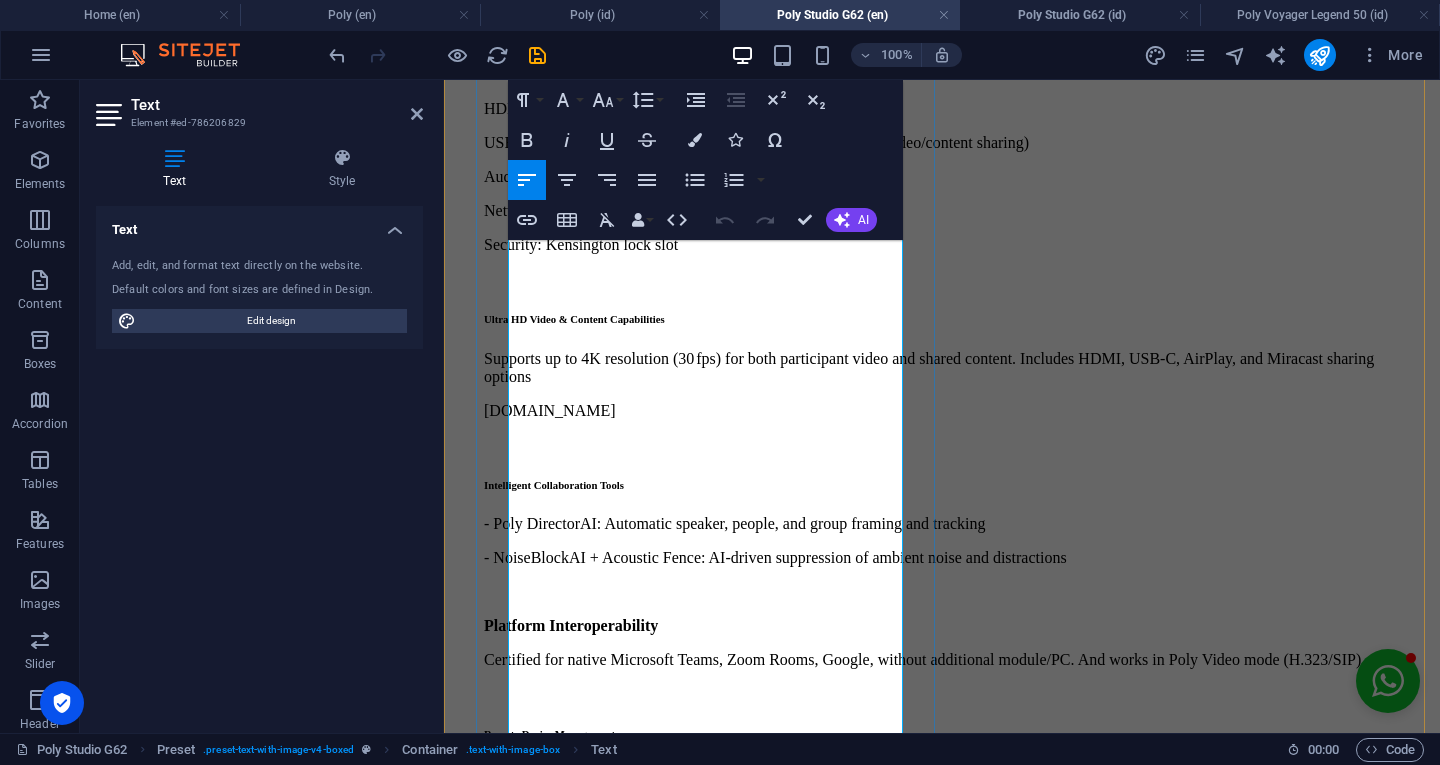 scroll, scrollTop: 895, scrollLeft: 0, axis: vertical 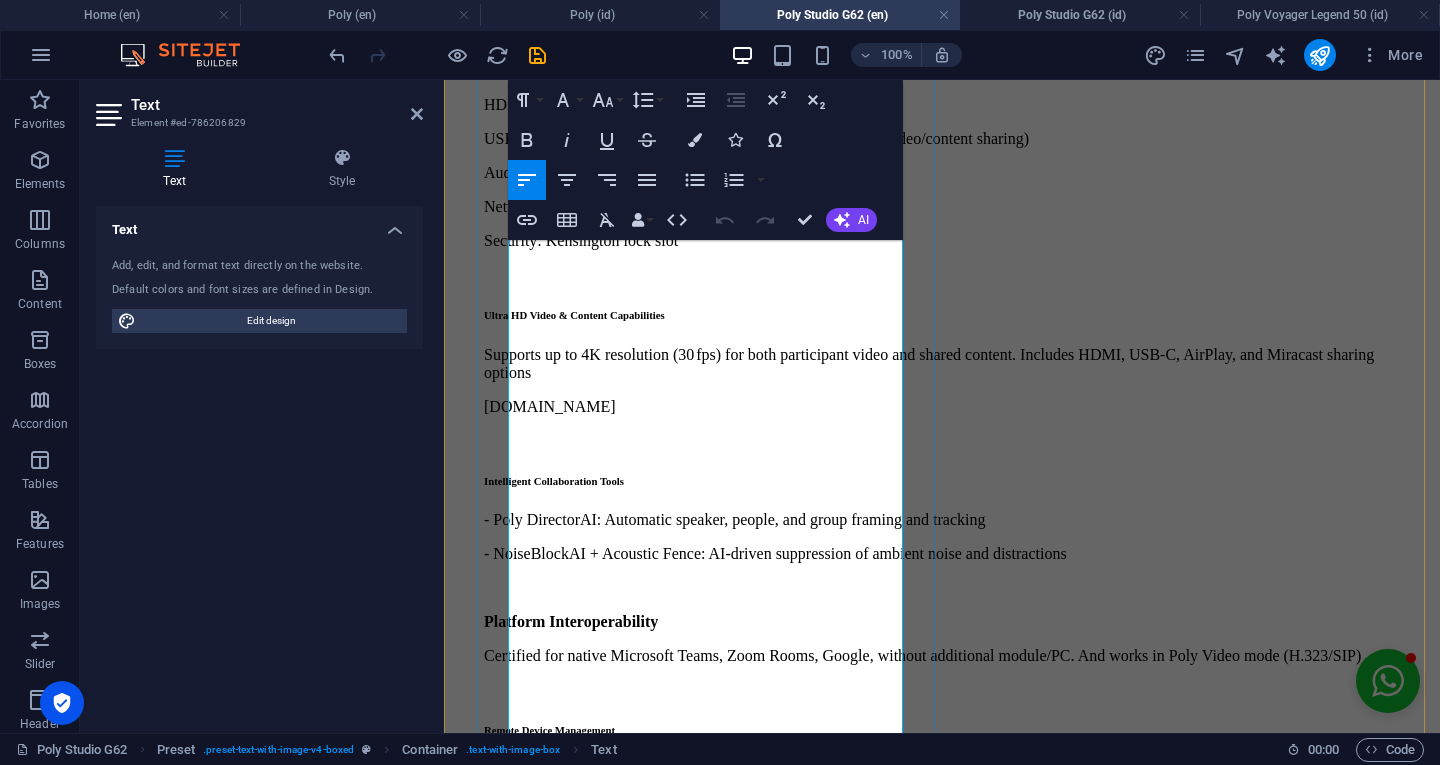 click on "Supports up to 4K resolution (30 fps) for both participant video and shared content. Includes HDMI, USB‑C, AirPlay, and Miracast sharing options" at bounding box center [942, 364] 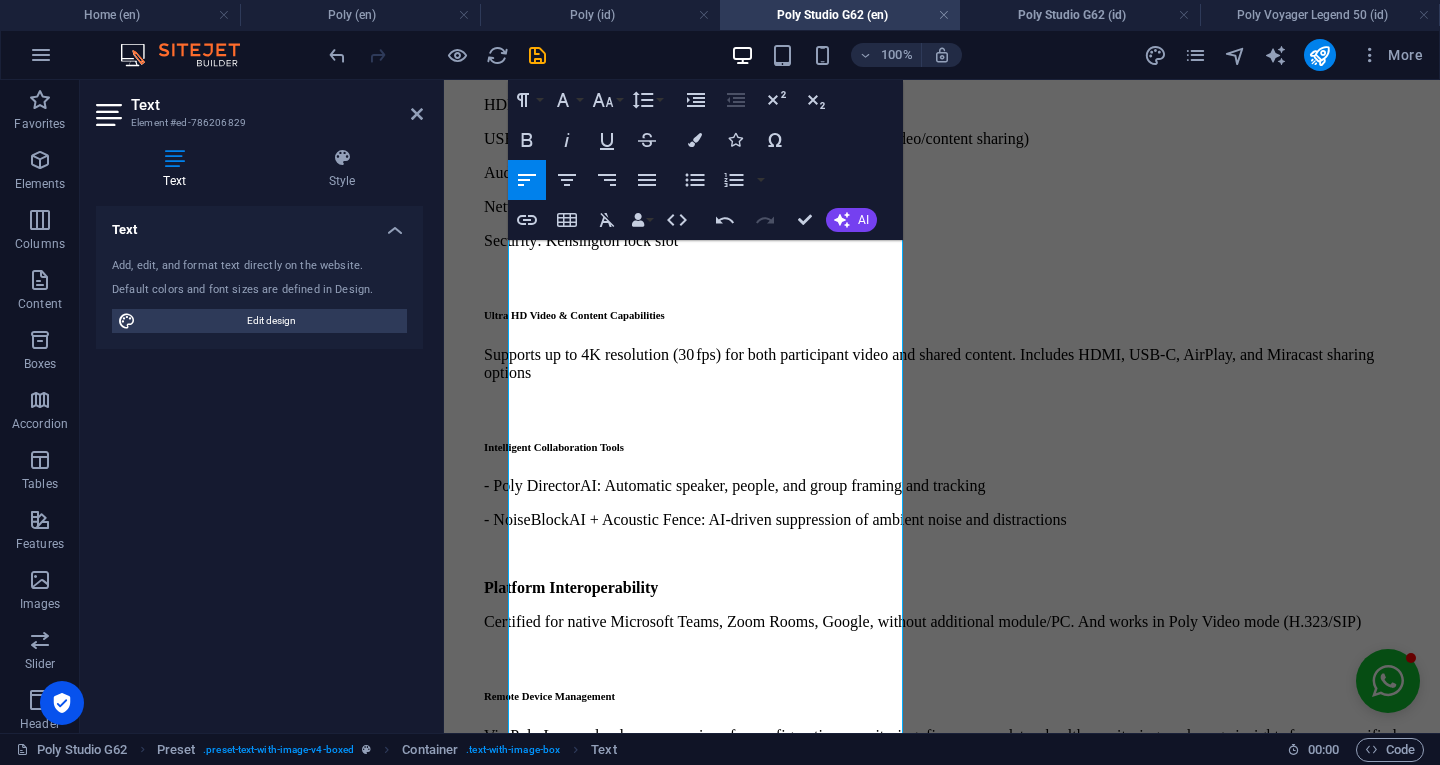 click on "Poly Studio G62 (id)" at bounding box center (1080, 15) 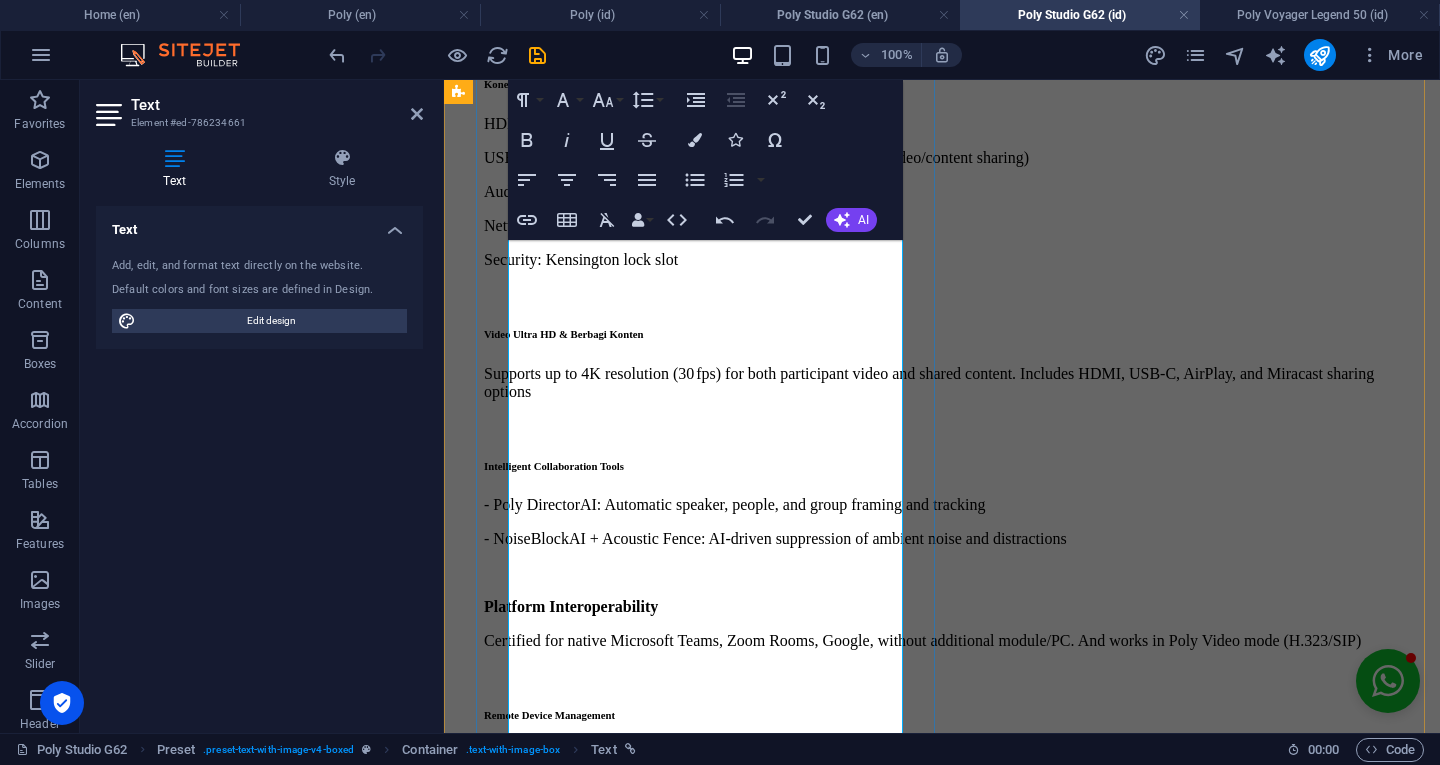 scroll, scrollTop: 964, scrollLeft: 0, axis: vertical 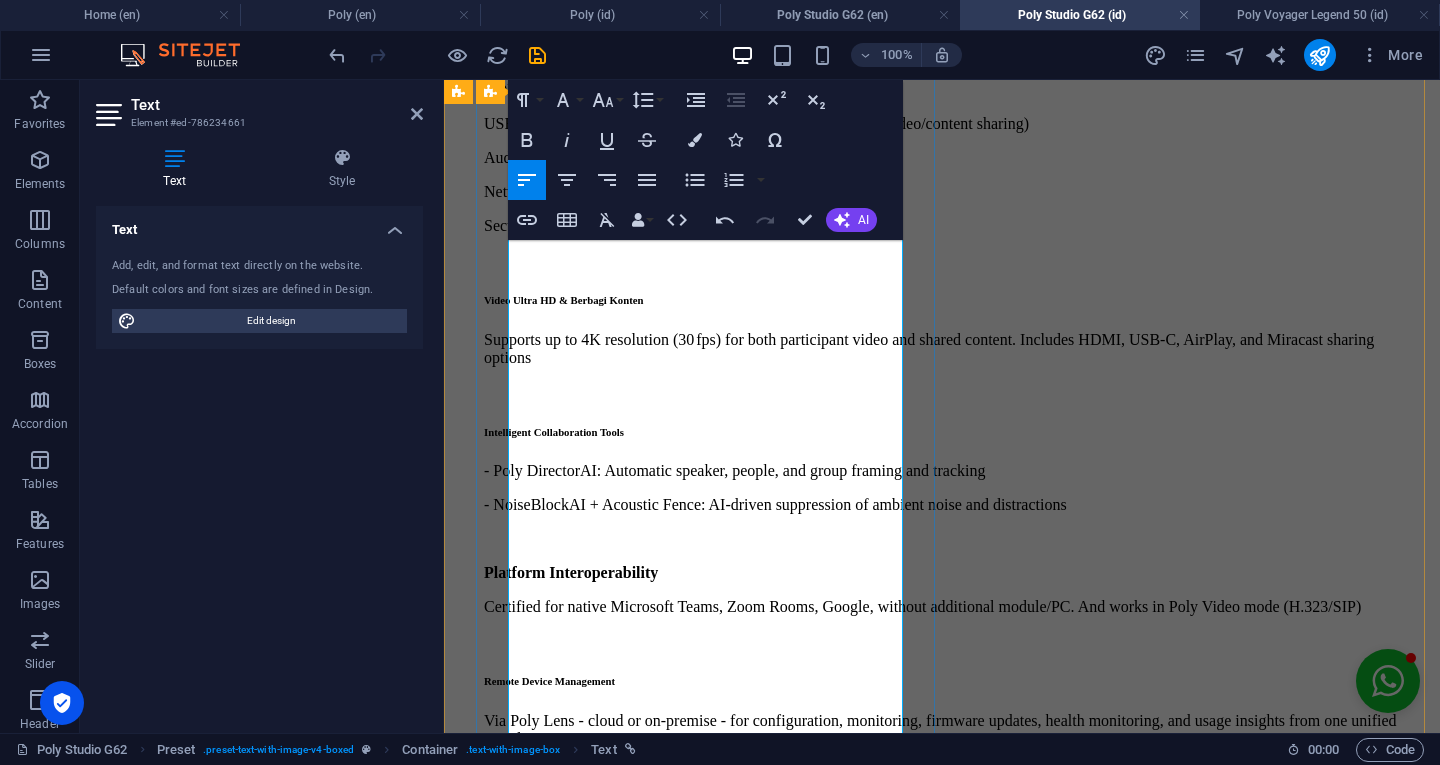 drag, startPoint x: 837, startPoint y: 427, endPoint x: 503, endPoint y: 376, distance: 337.87128 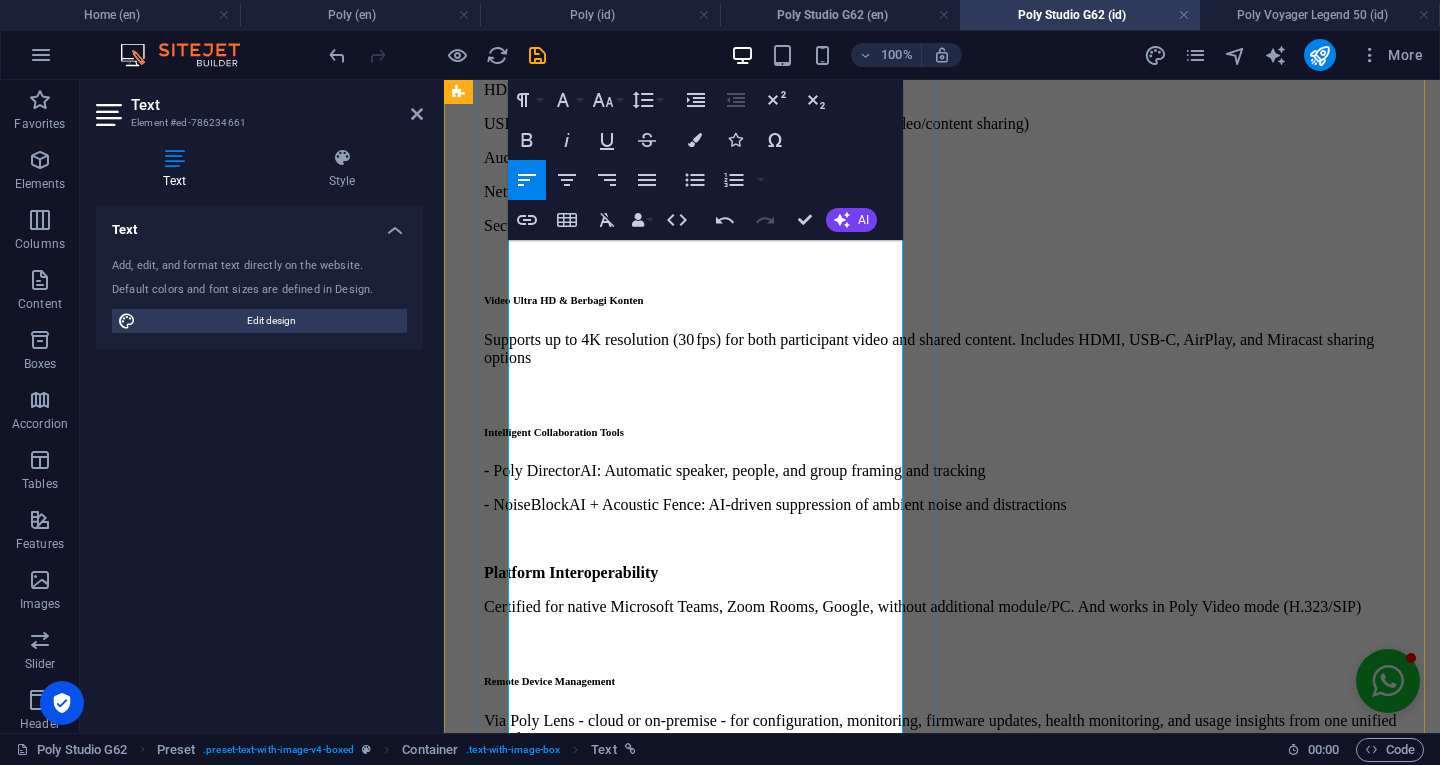 scroll, scrollTop: 2033, scrollLeft: 3, axis: both 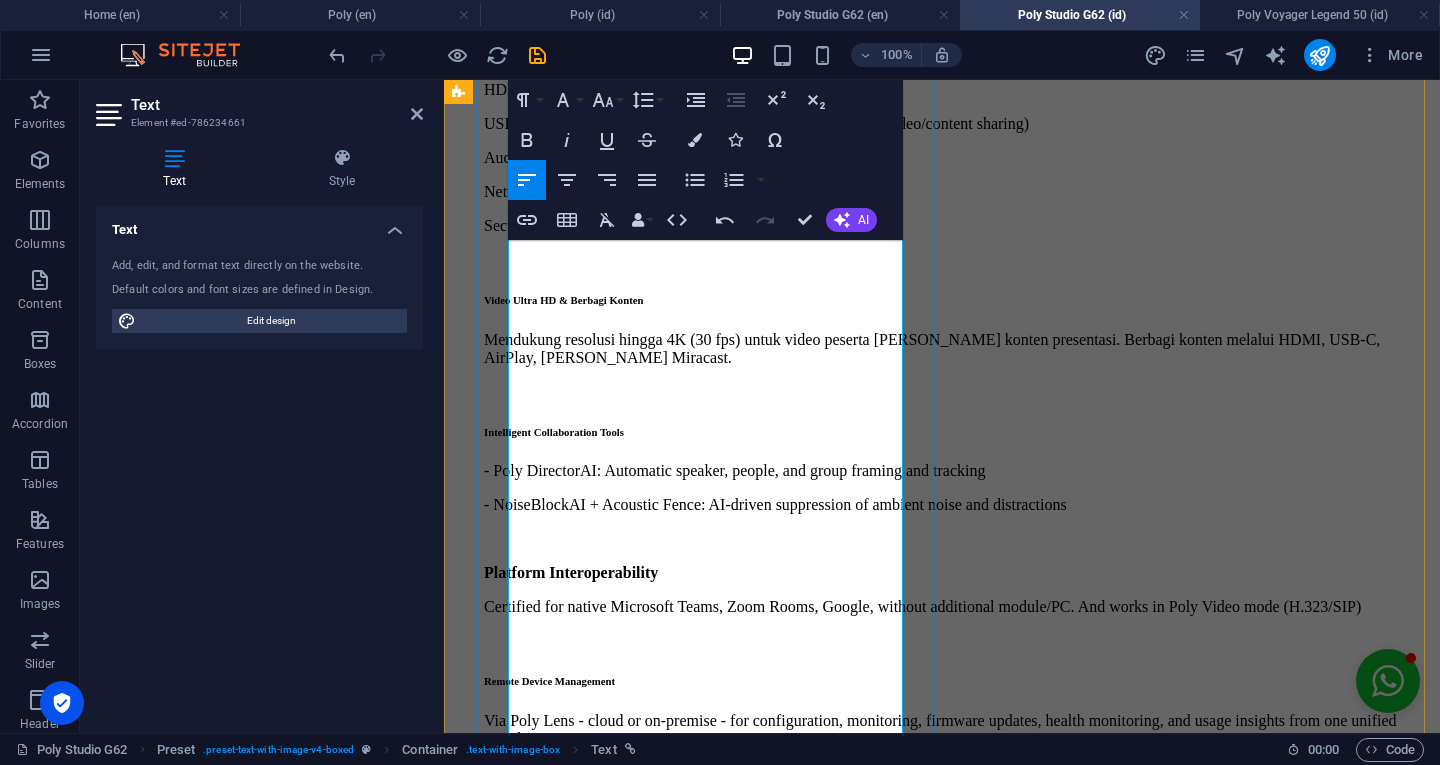 click on "Video Ultra HD & Berbagi Konten" at bounding box center [563, 300] 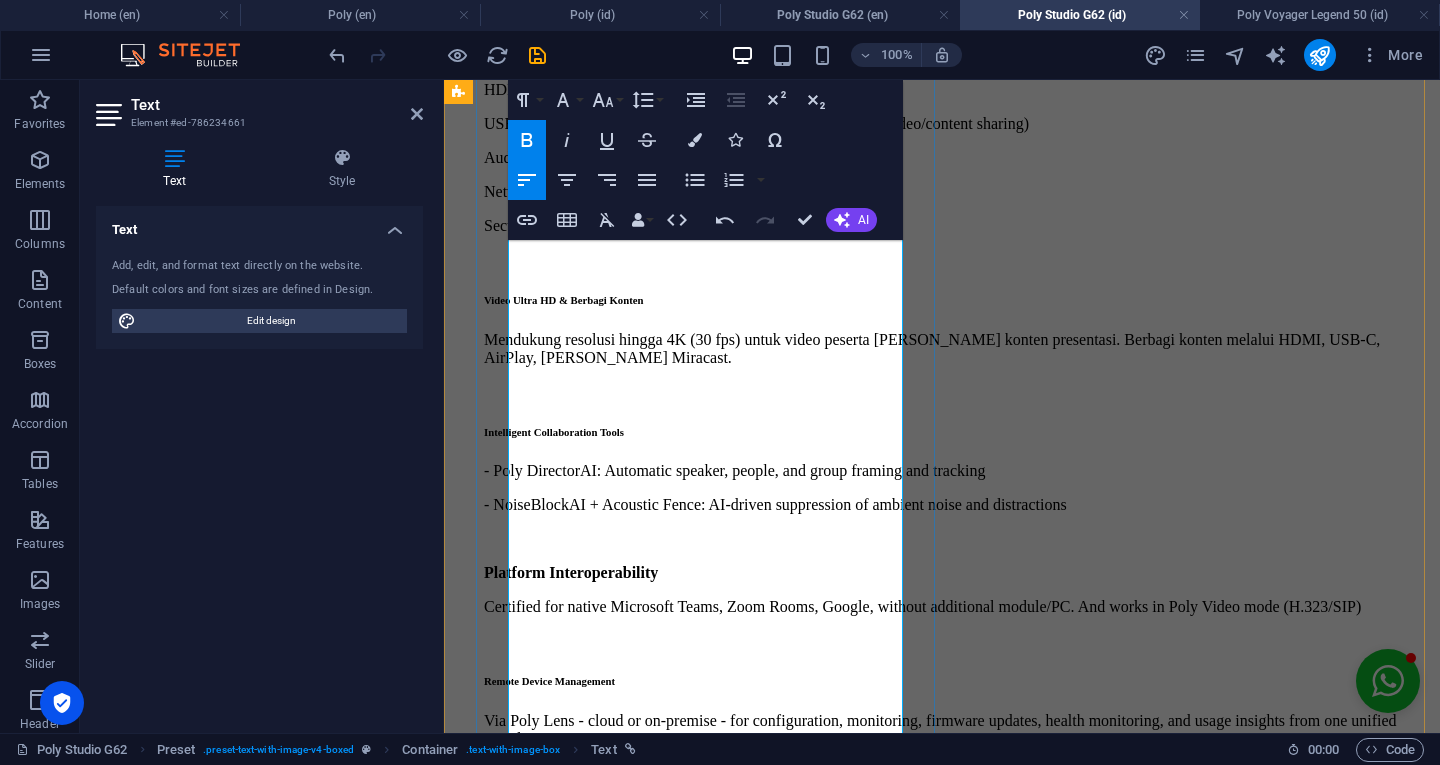 click on "Mendukung resolusi hingga 4K (30 fps) untuk video peserta [PERSON_NAME] konten presentasi. Berbagi konten melalui HDMI, USB‑C, AirPlay, [PERSON_NAME] Miracast." at bounding box center (942, 349) 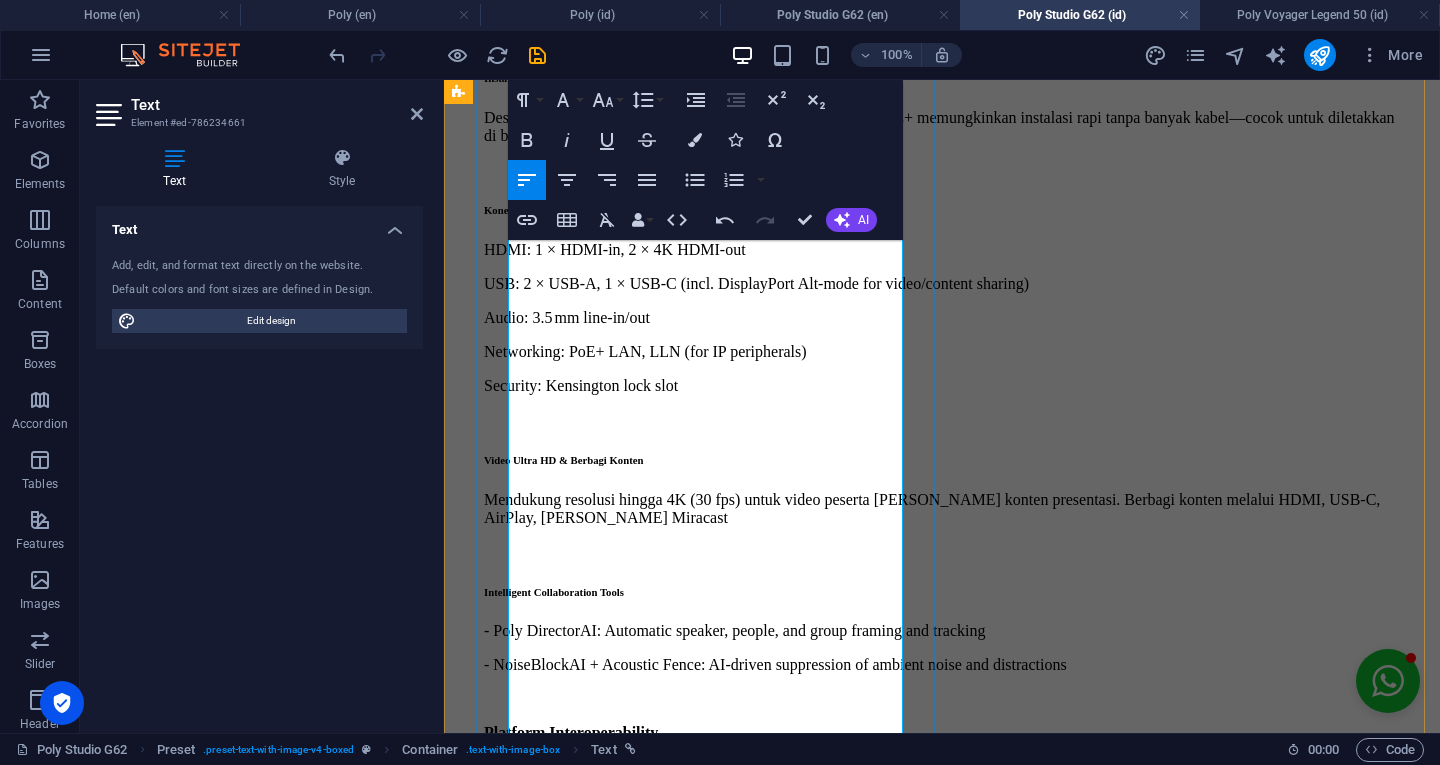 scroll, scrollTop: 799, scrollLeft: 0, axis: vertical 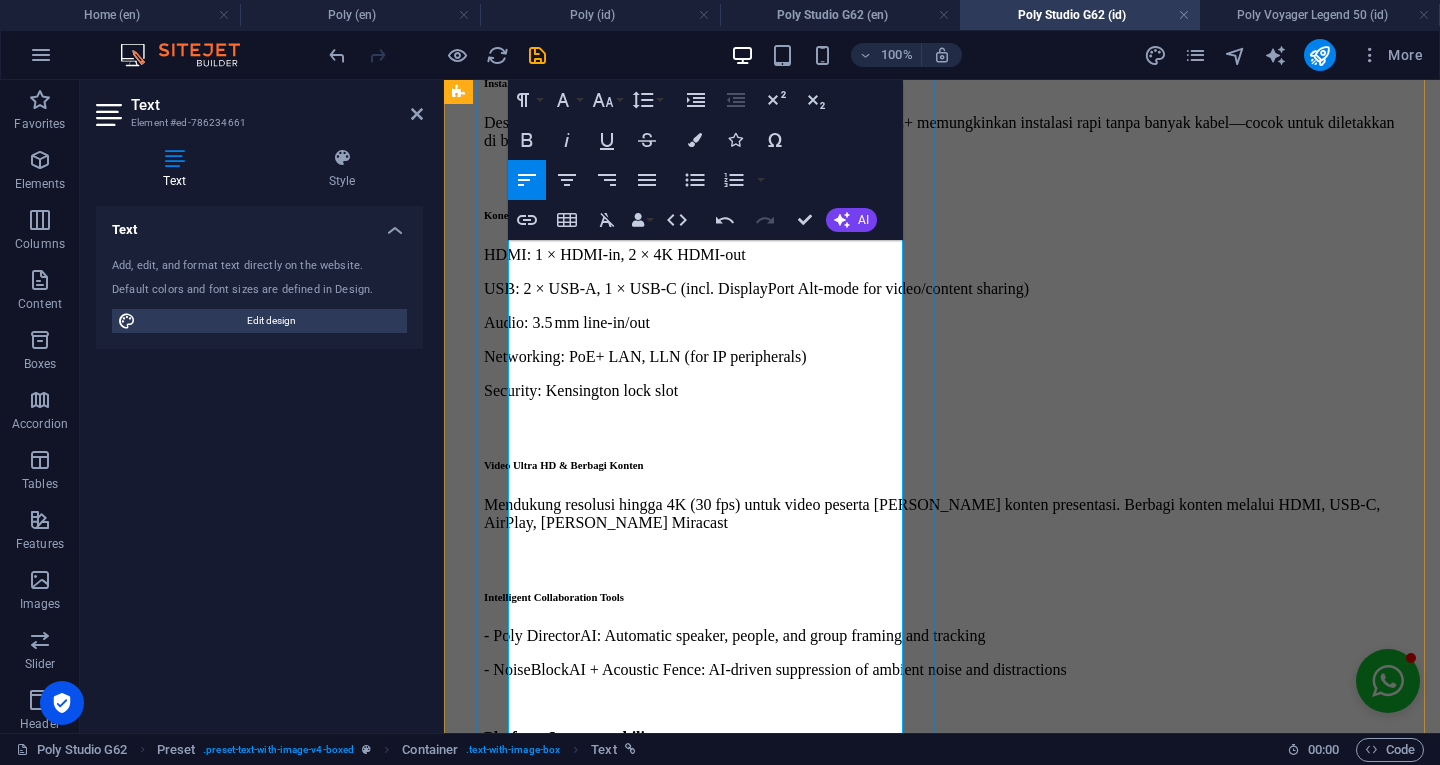 drag, startPoint x: 727, startPoint y: 465, endPoint x: 508, endPoint y: 353, distance: 245.97765 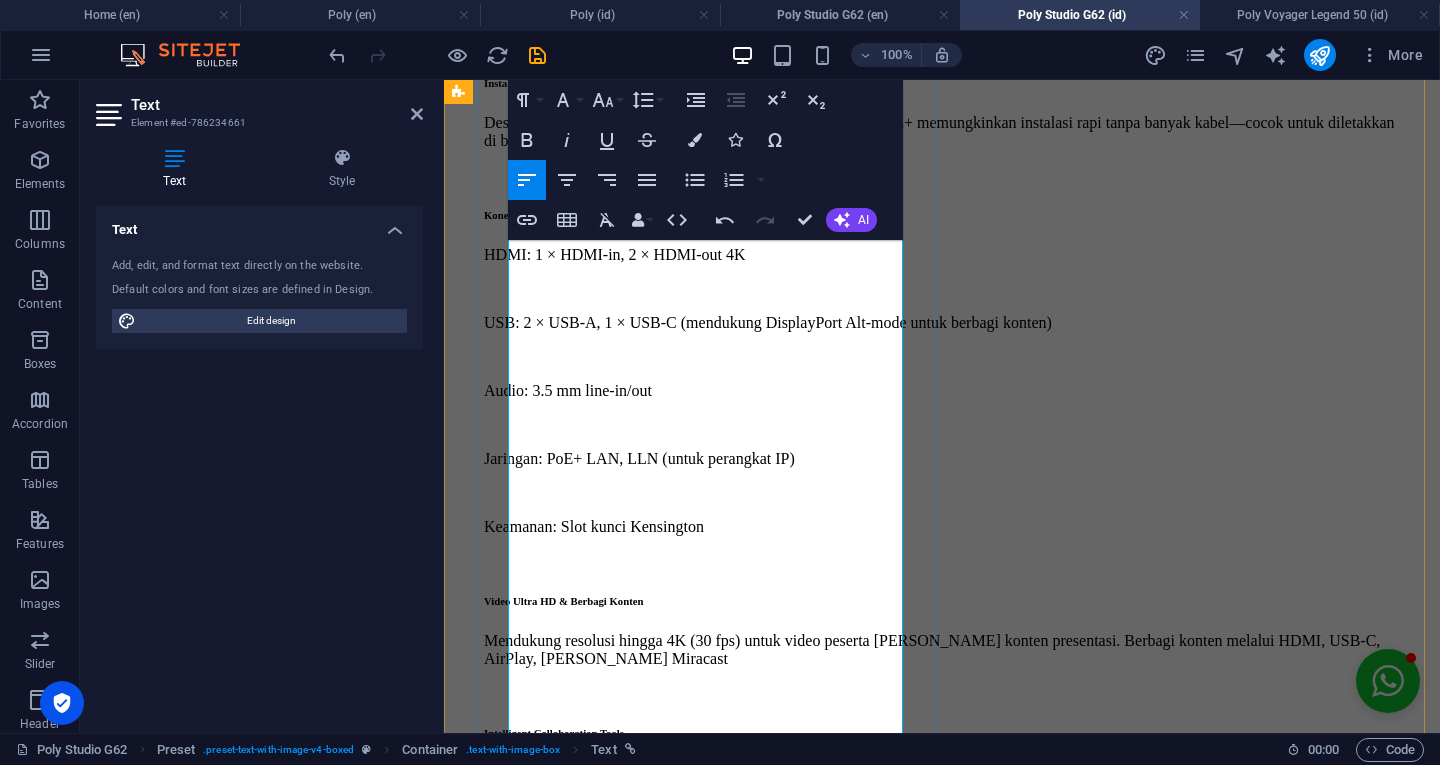 click at bounding box center [942, 289] 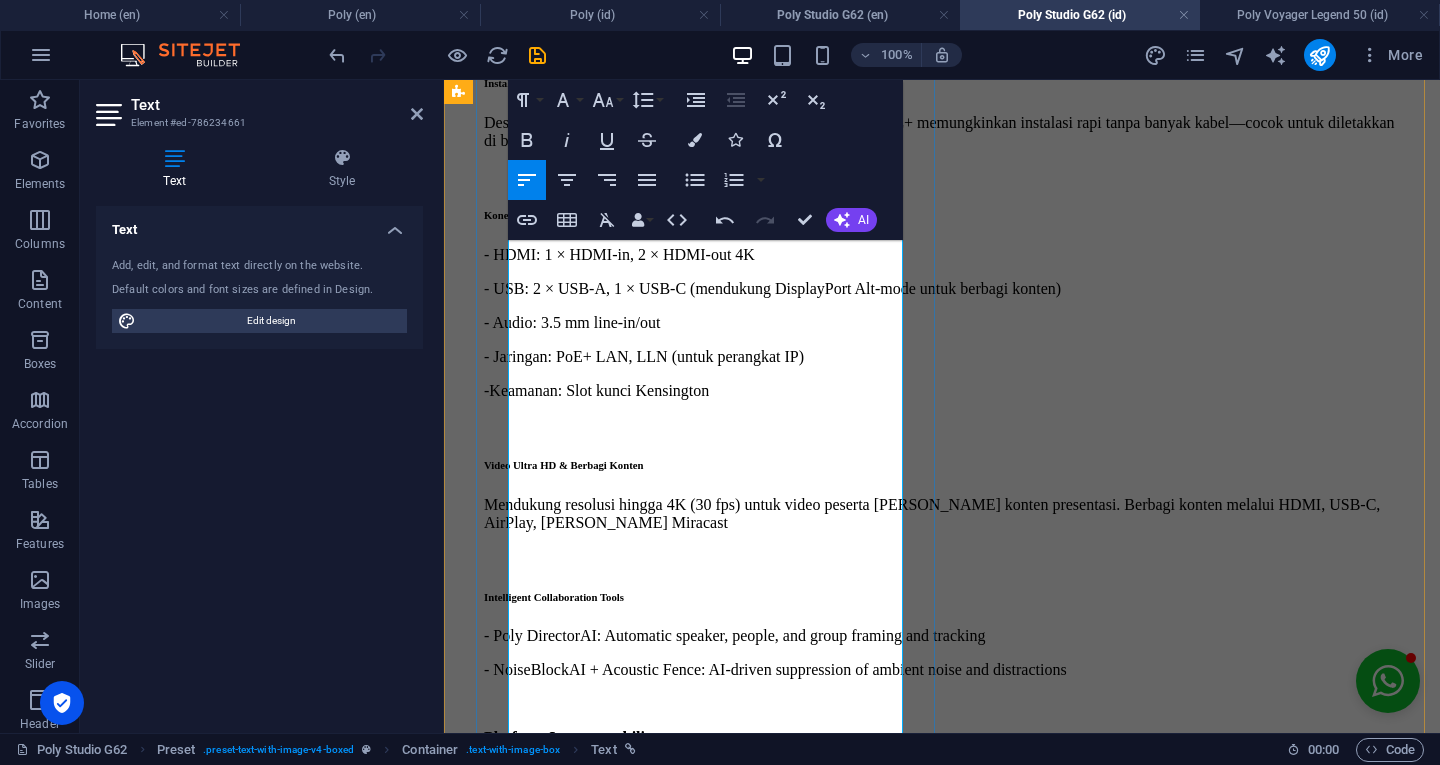 click on "- USB: 2 × USB‑A, 1 × USB‑C (mendukung DisplayPort Alt-mode untuk berbagi konten)" at bounding box center (942, 289) 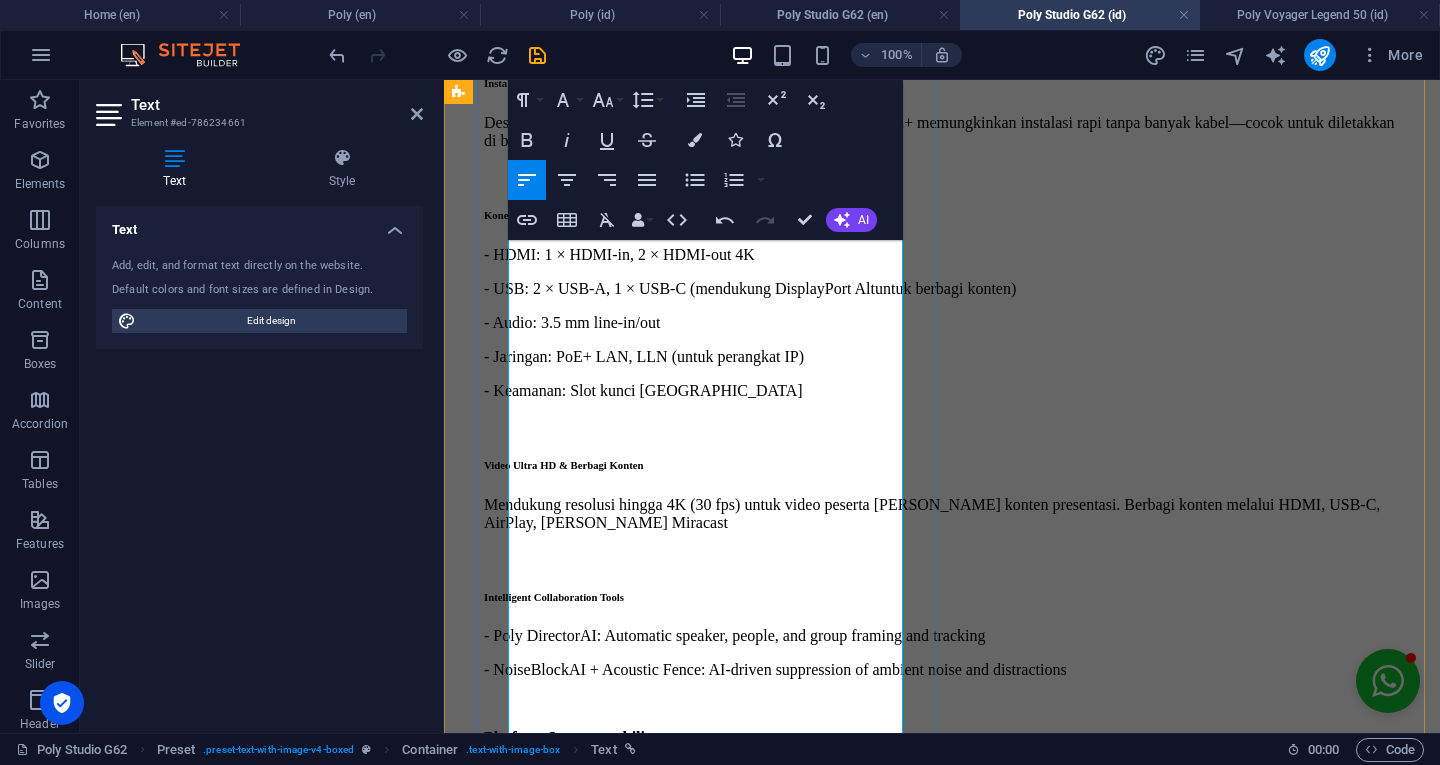 click on "- USB: 2 × USB‑A, 1 × USB‑C (mendukung DisplayPort Altuntuk berbagi konten)" at bounding box center [942, 289] 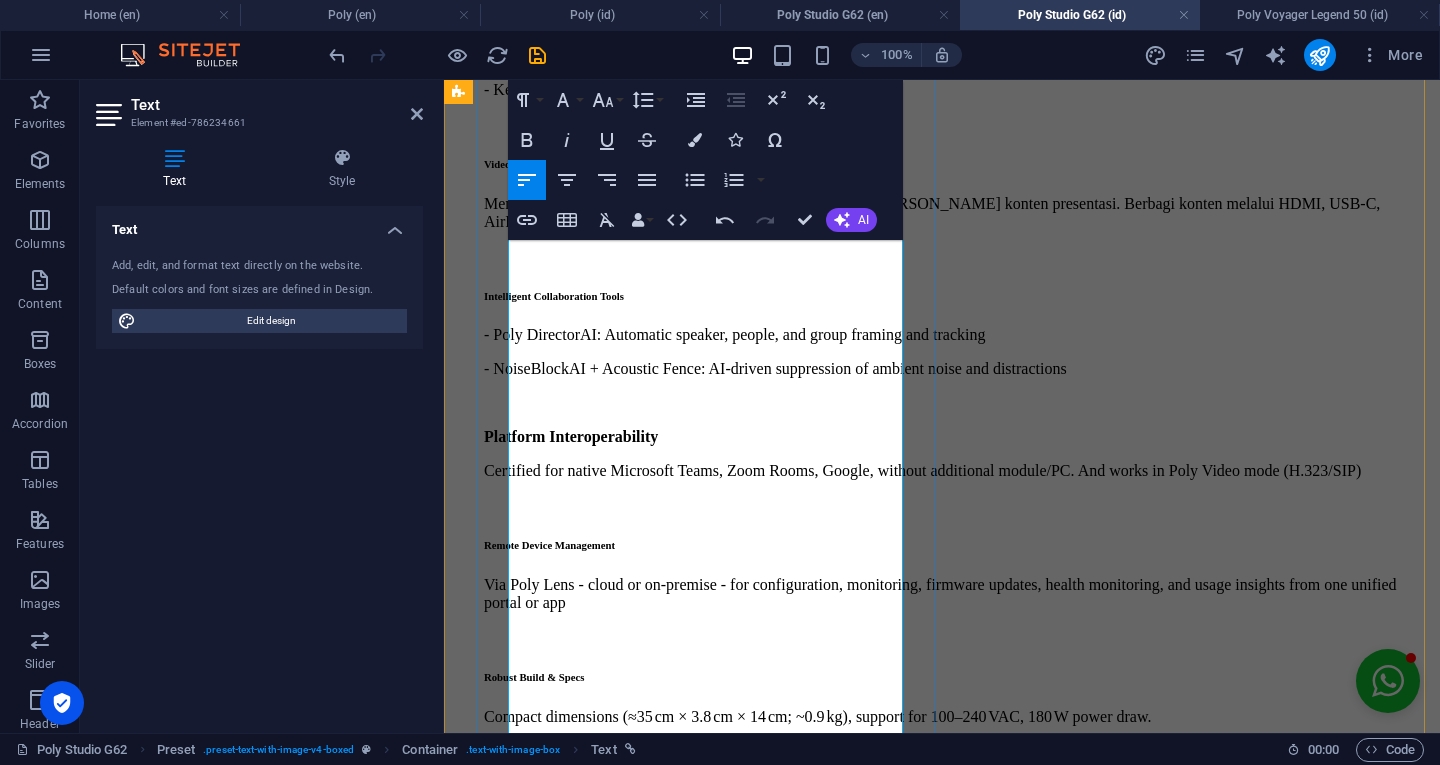 scroll, scrollTop: 1101, scrollLeft: 0, axis: vertical 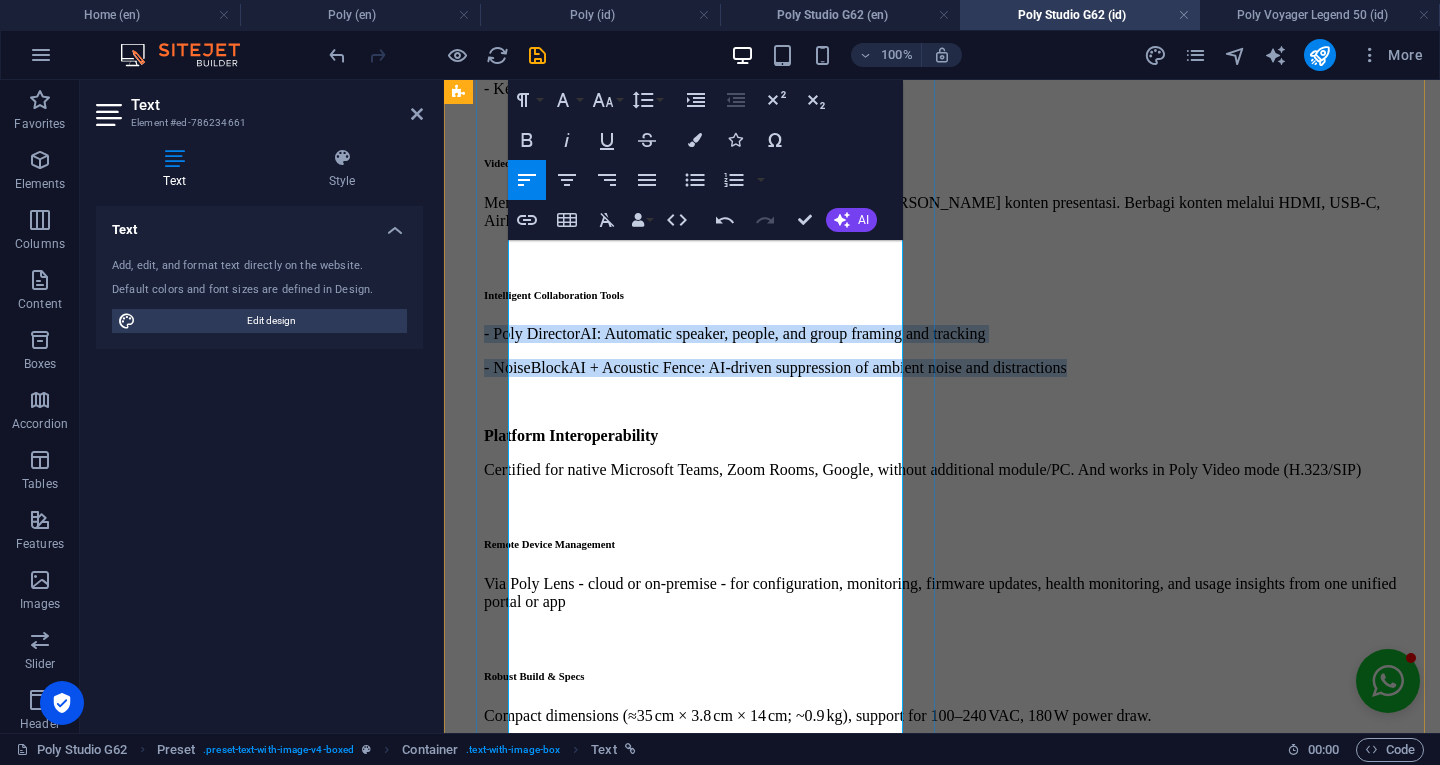 drag, startPoint x: 760, startPoint y: 437, endPoint x: 502, endPoint y: 361, distance: 268.96097 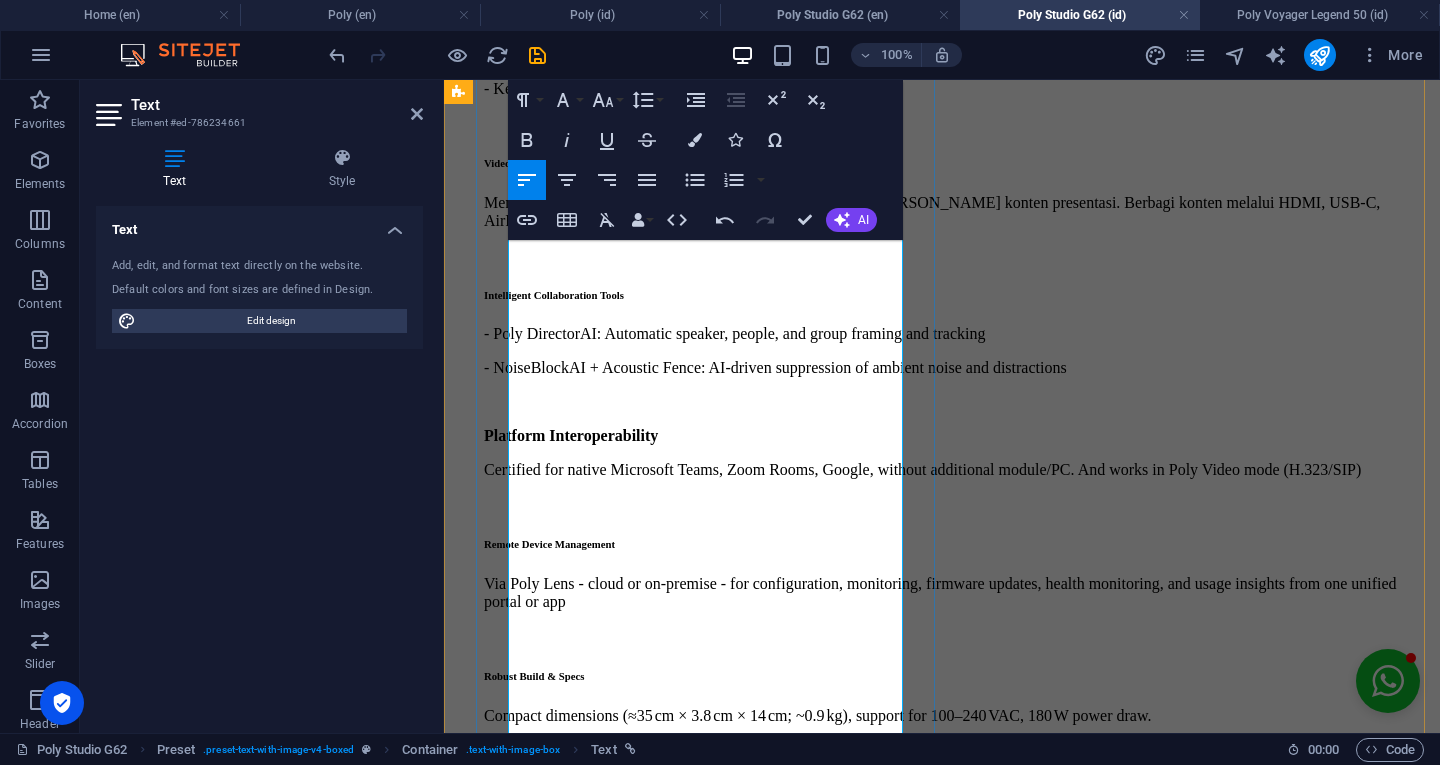 scroll, scrollTop: 2436, scrollLeft: 0, axis: vertical 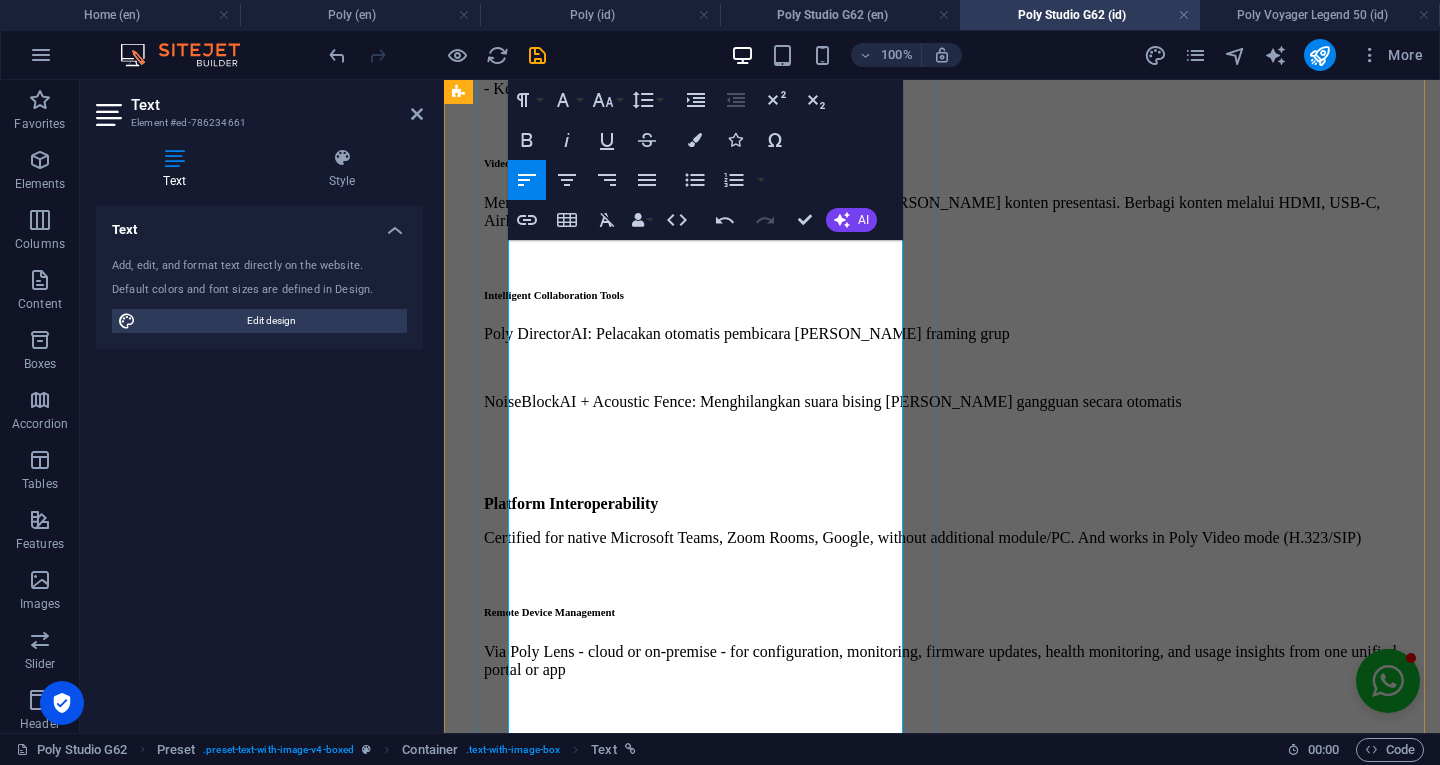 click at bounding box center (942, 368) 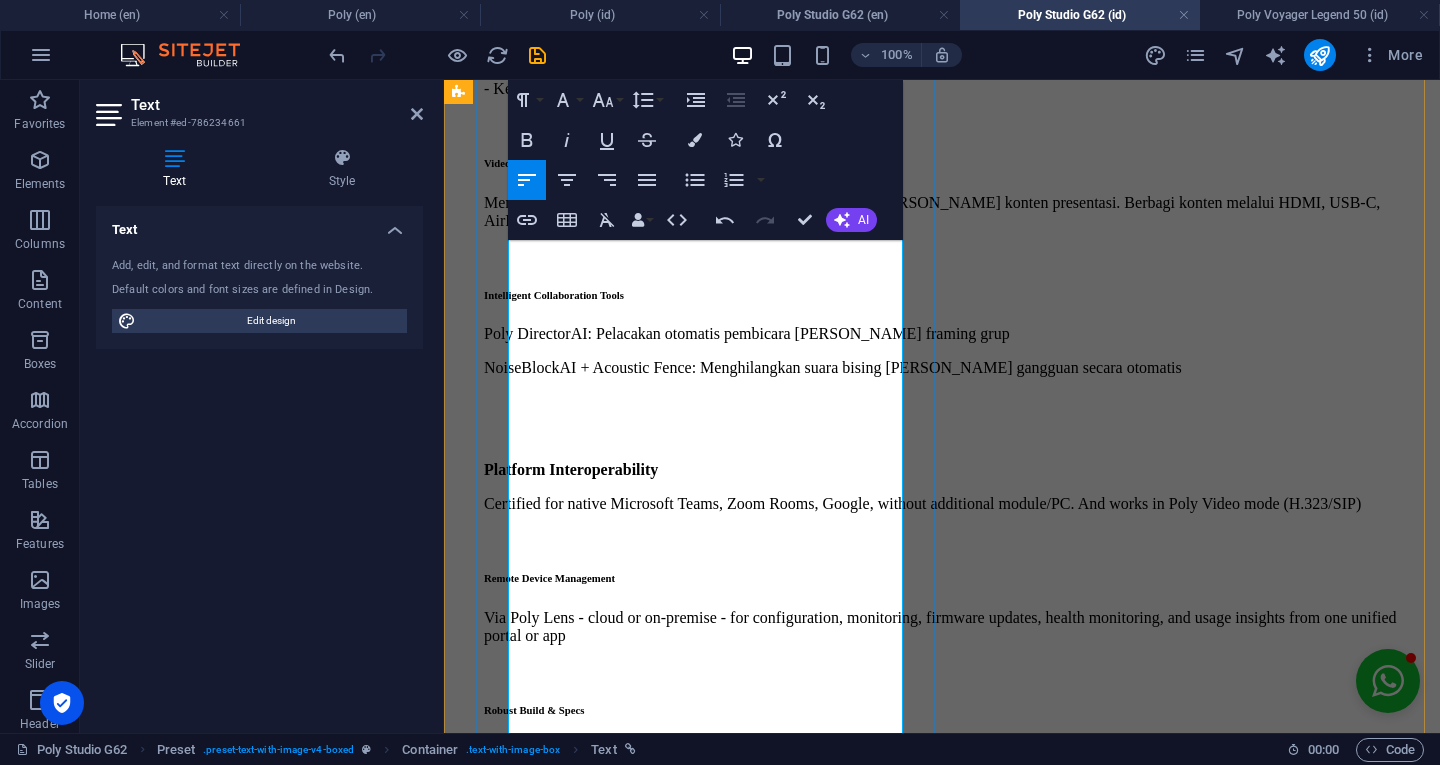 click on "Poly DirectorAI: Pelacakan otomatis pembicara [PERSON_NAME] framing grup" at bounding box center [942, 334] 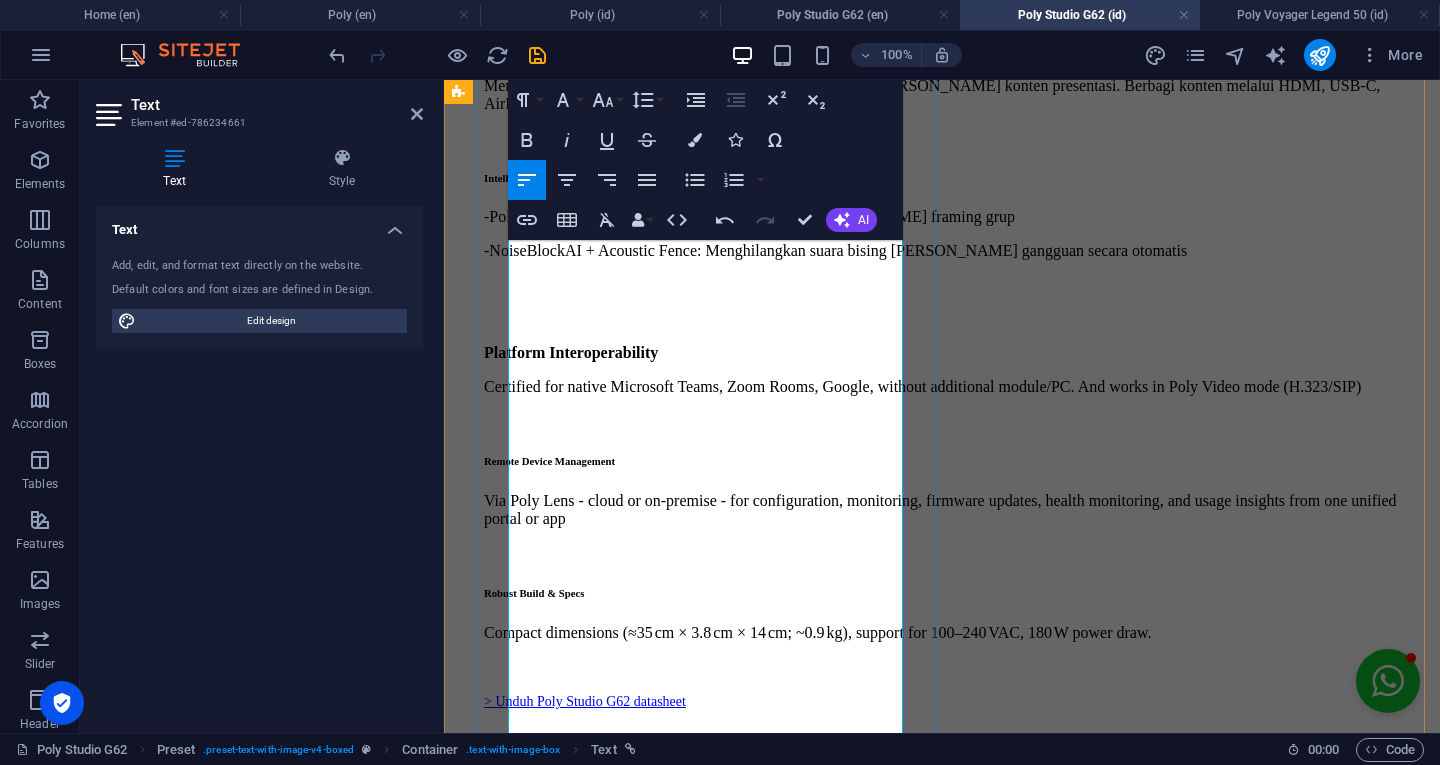 scroll, scrollTop: 1219, scrollLeft: 0, axis: vertical 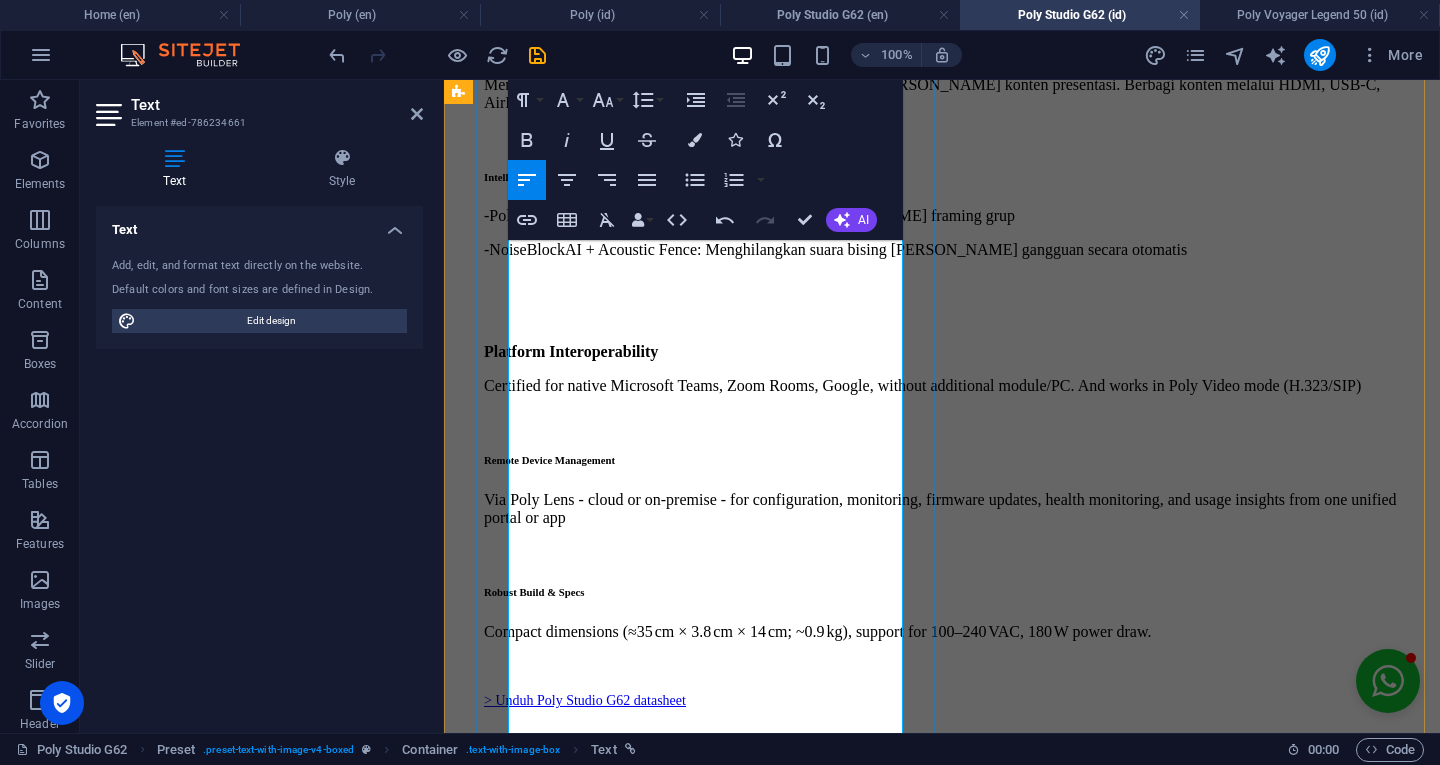 click at bounding box center [942, 284] 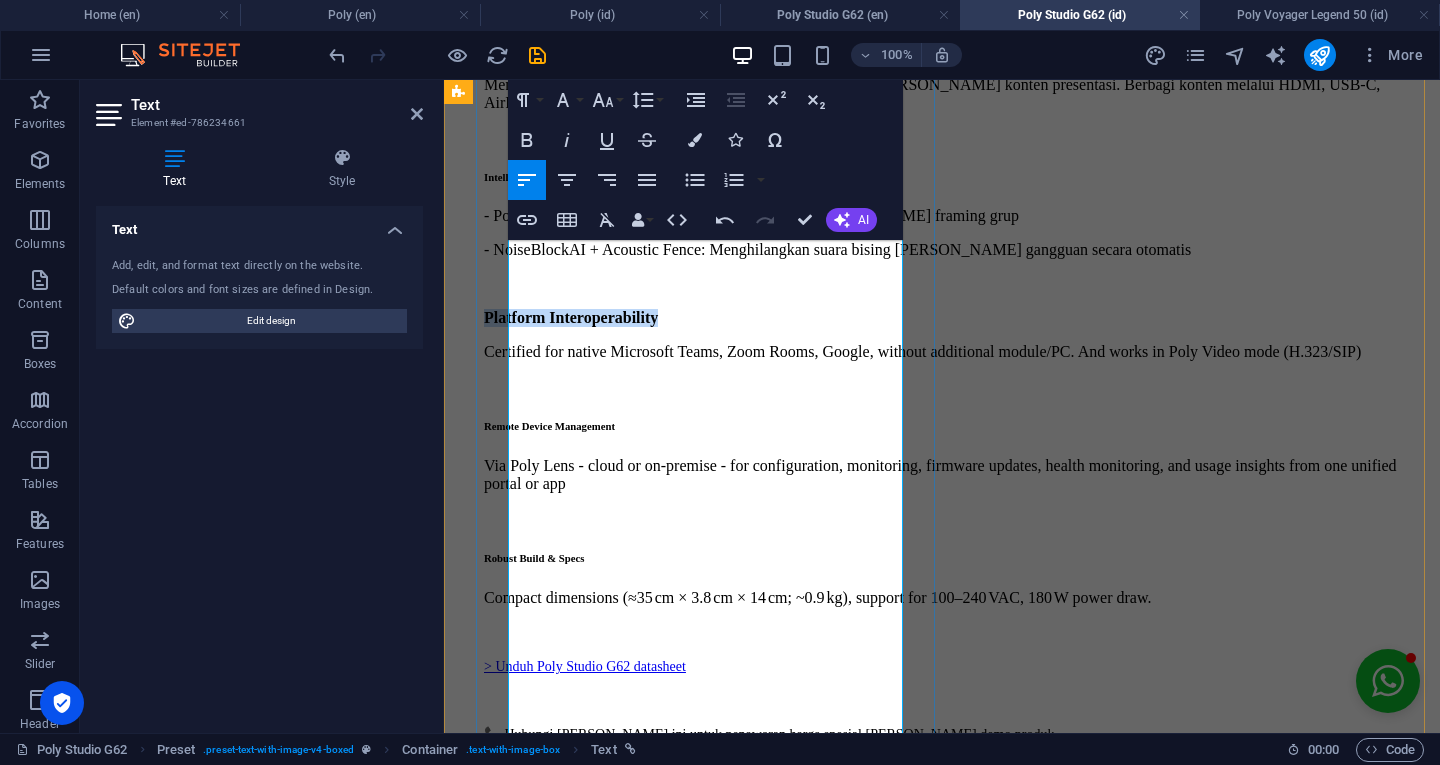 drag, startPoint x: 696, startPoint y: 371, endPoint x: 507, endPoint y: 377, distance: 189.09521 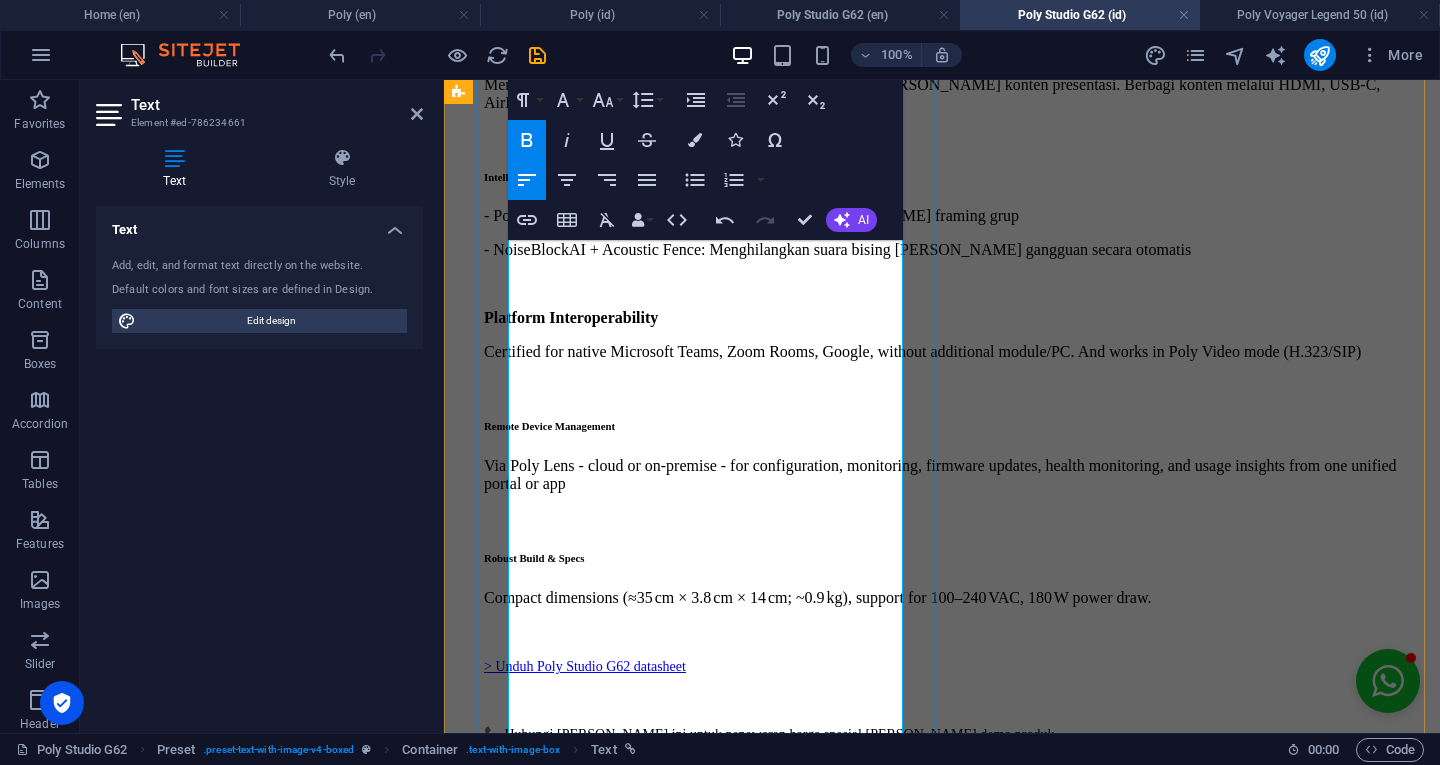 scroll, scrollTop: 0, scrollLeft: 7, axis: horizontal 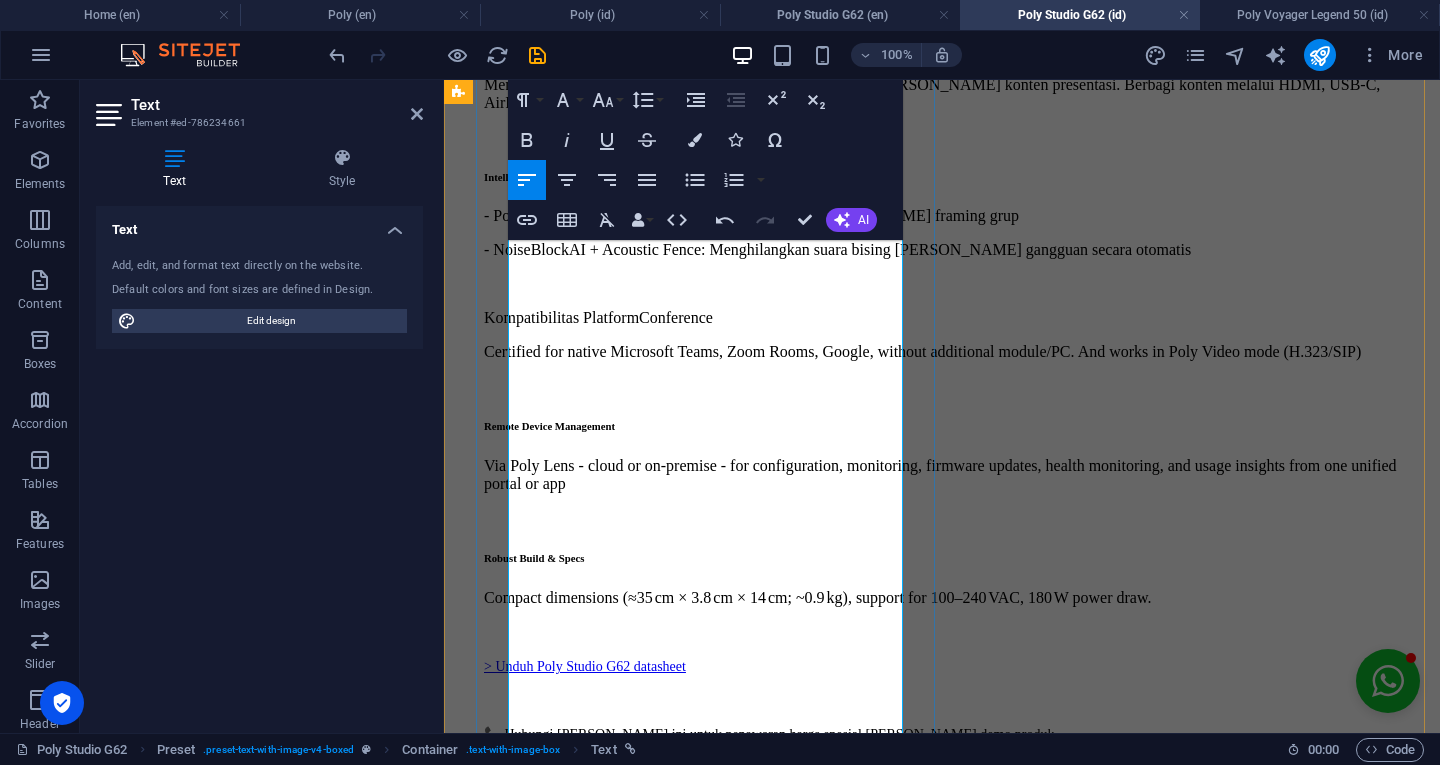 click on "Kompatibilitas PlatformConference" at bounding box center [942, 318] 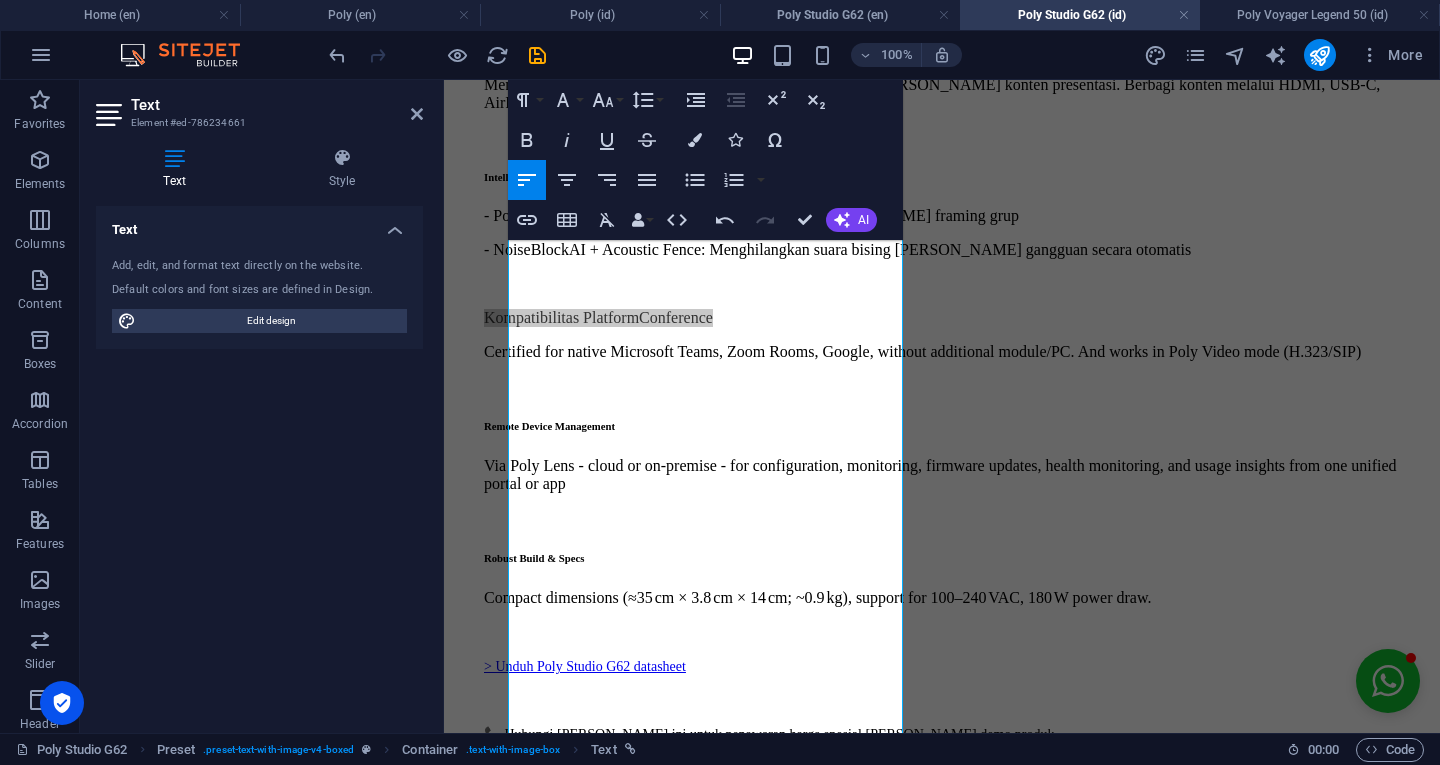 click on "Paragraph Format" at bounding box center (527, 100) 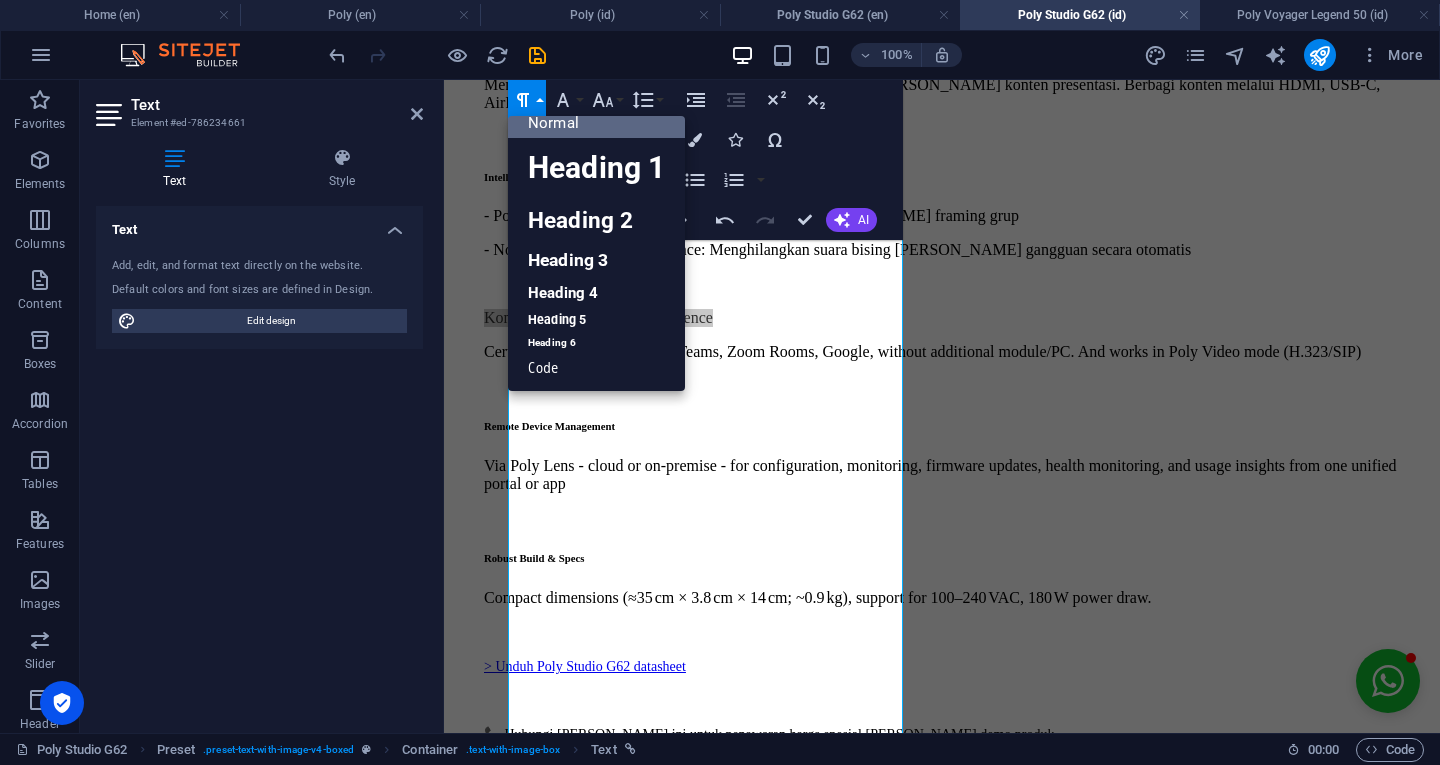 scroll, scrollTop: 16, scrollLeft: 0, axis: vertical 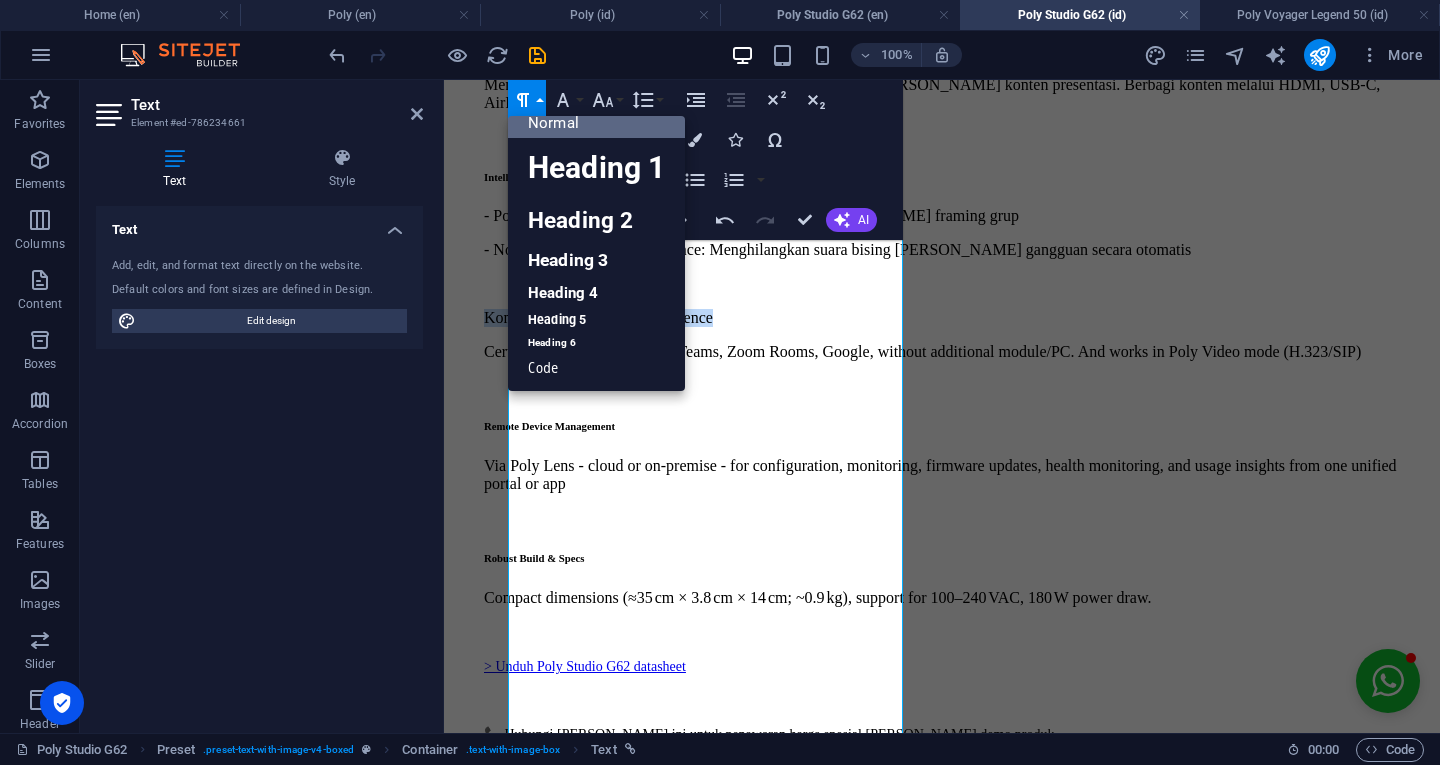 click on "Heading 6" at bounding box center (596, 343) 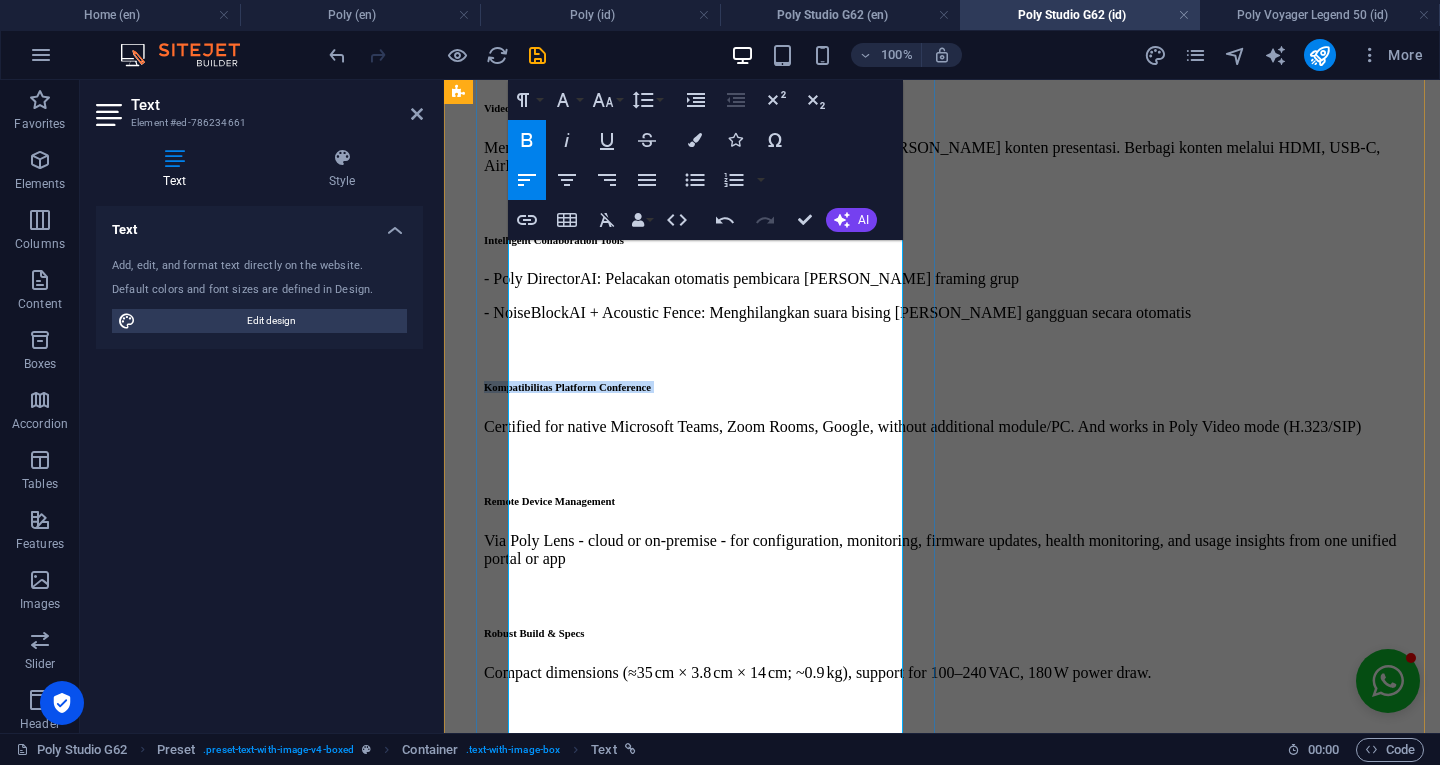 scroll, scrollTop: 1158, scrollLeft: 0, axis: vertical 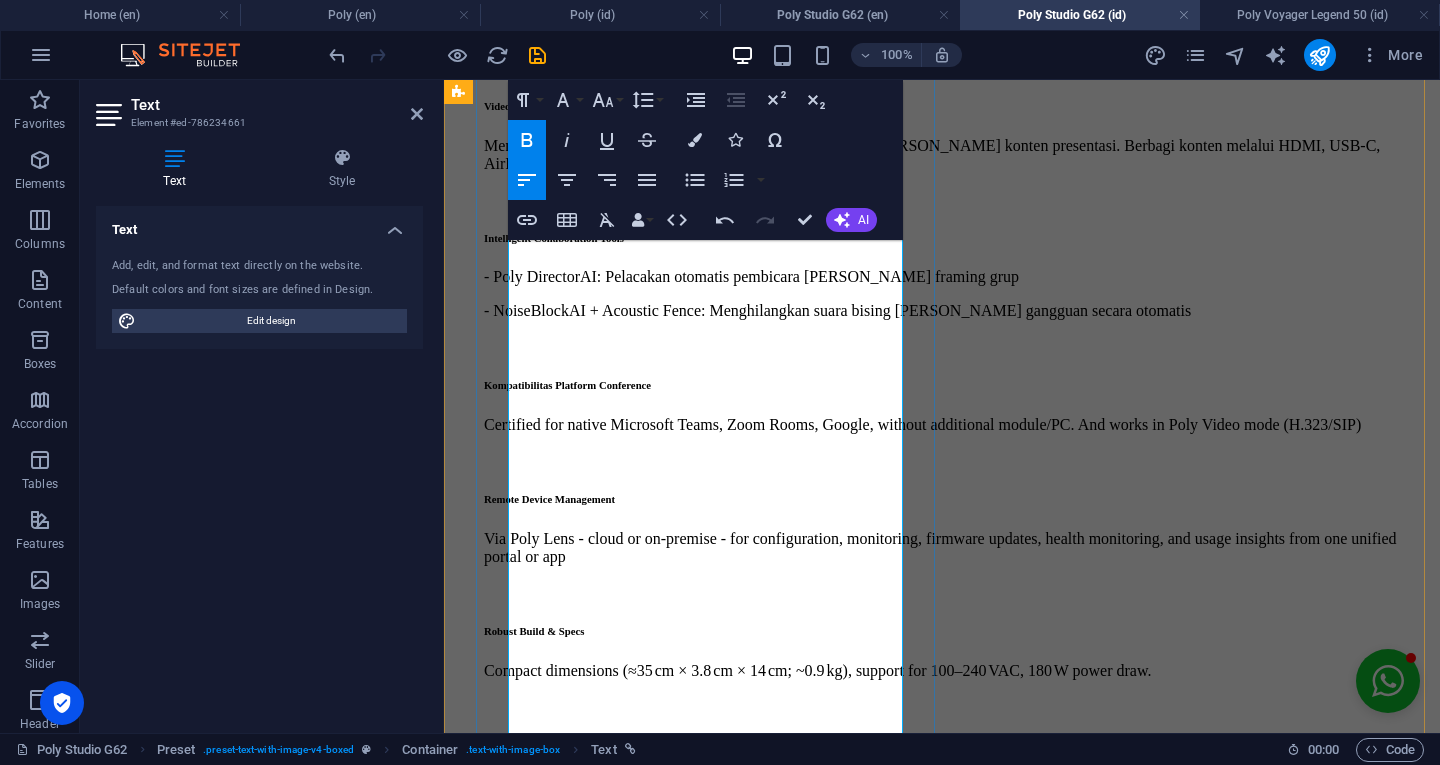 click on "Certified for native Microsoft Teams, Zoom Rooms, Google, without additional module/PC. And works in Poly Video mode (H.323/SIP)" at bounding box center (942, 425) 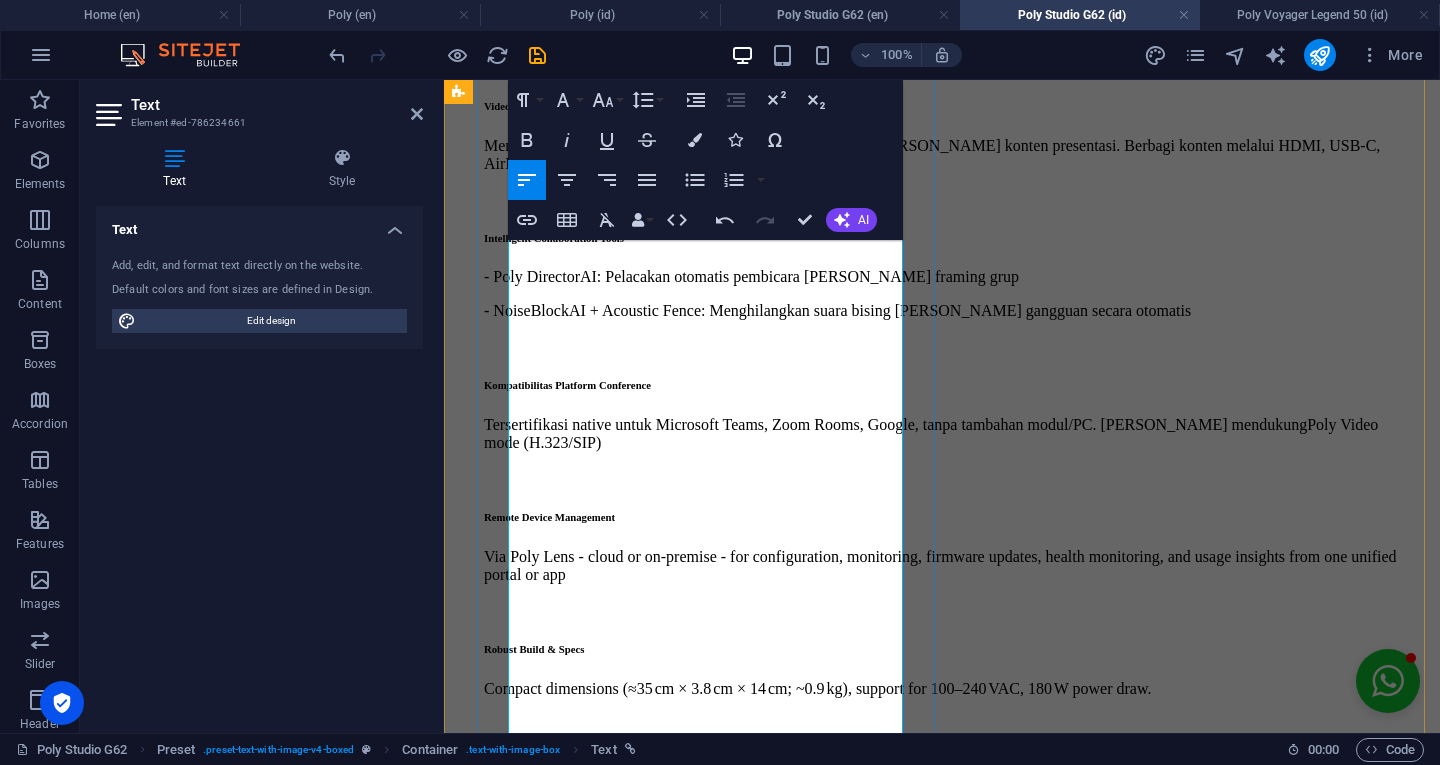 click on "Remote Device Management" at bounding box center (942, 517) 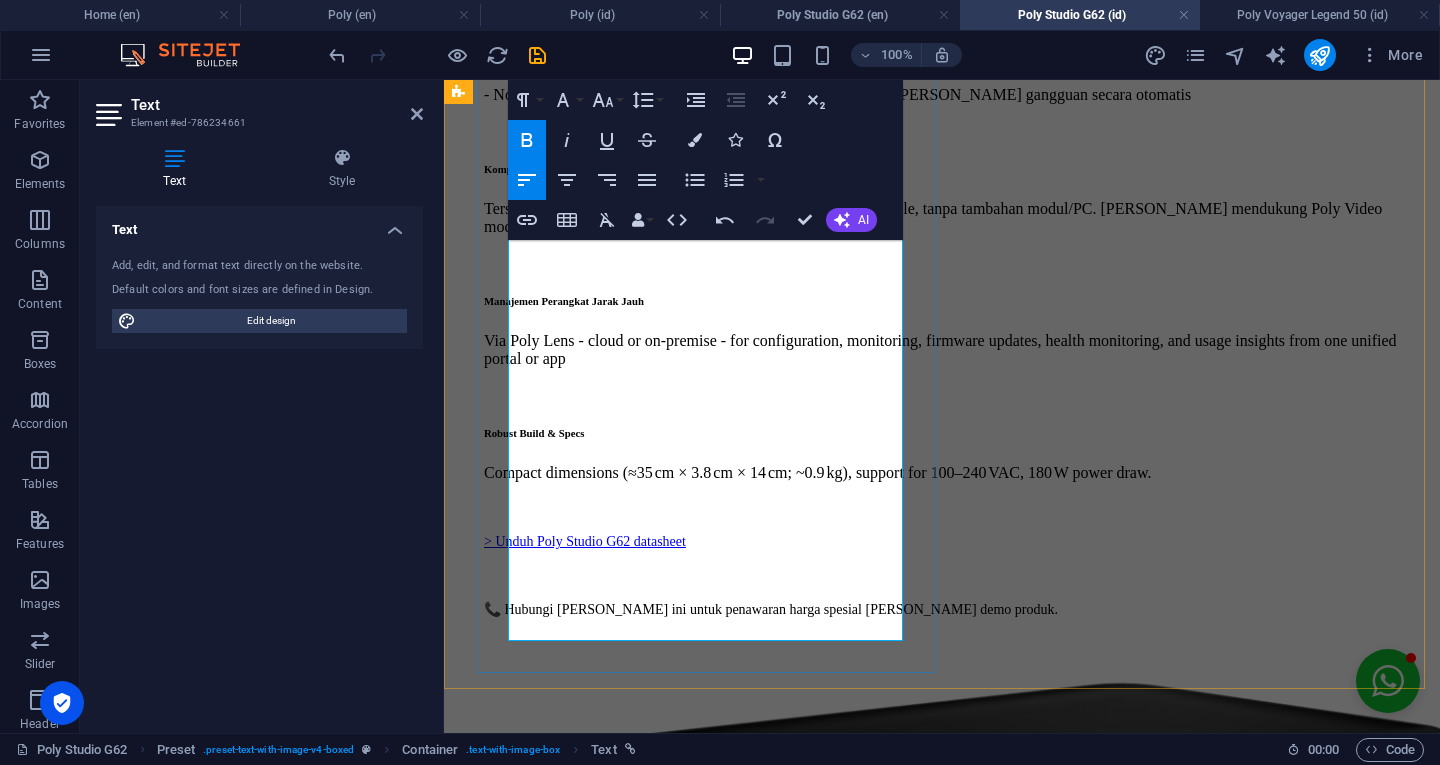 scroll, scrollTop: 1375, scrollLeft: 0, axis: vertical 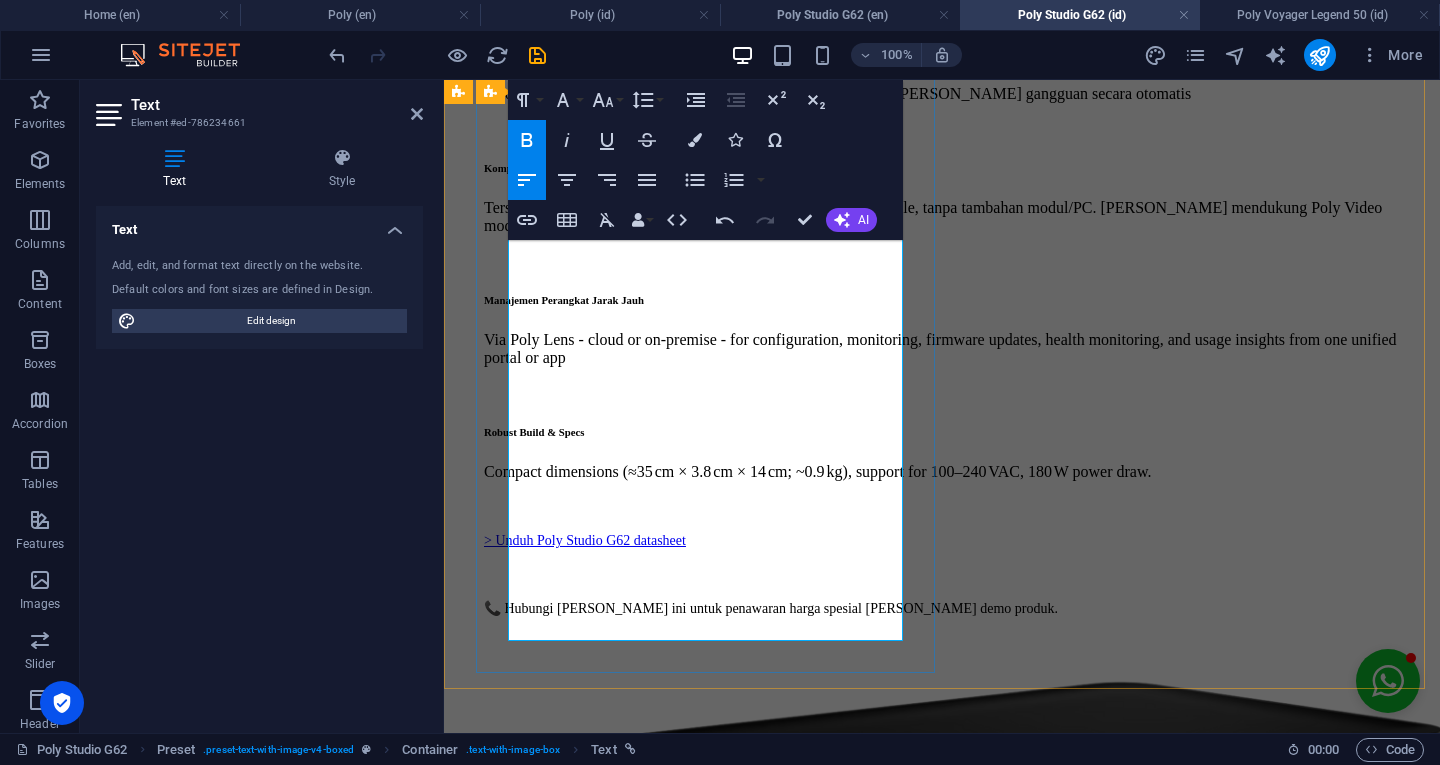drag, startPoint x: 856, startPoint y: 407, endPoint x: 482, endPoint y: 357, distance: 377.32745 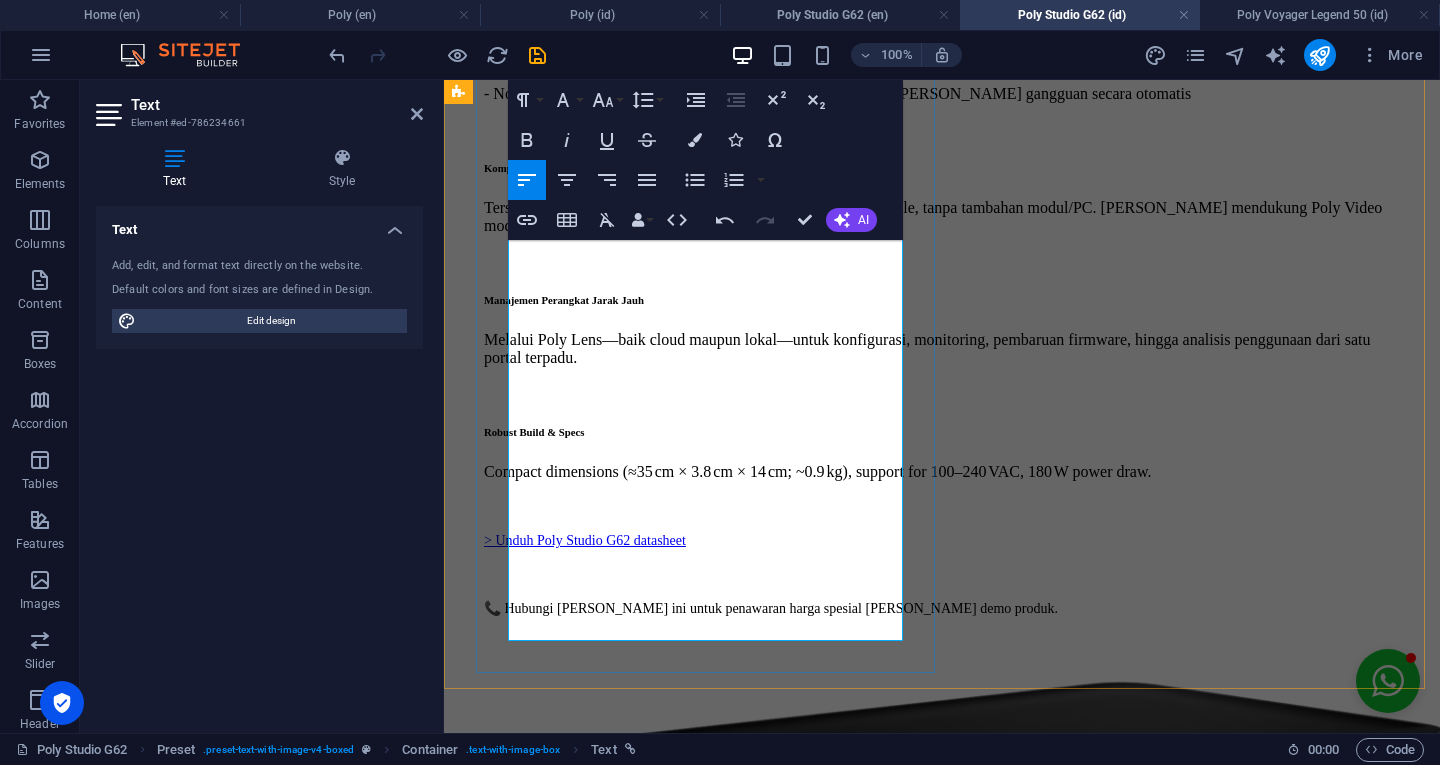 scroll, scrollTop: 2234, scrollLeft: 3, axis: both 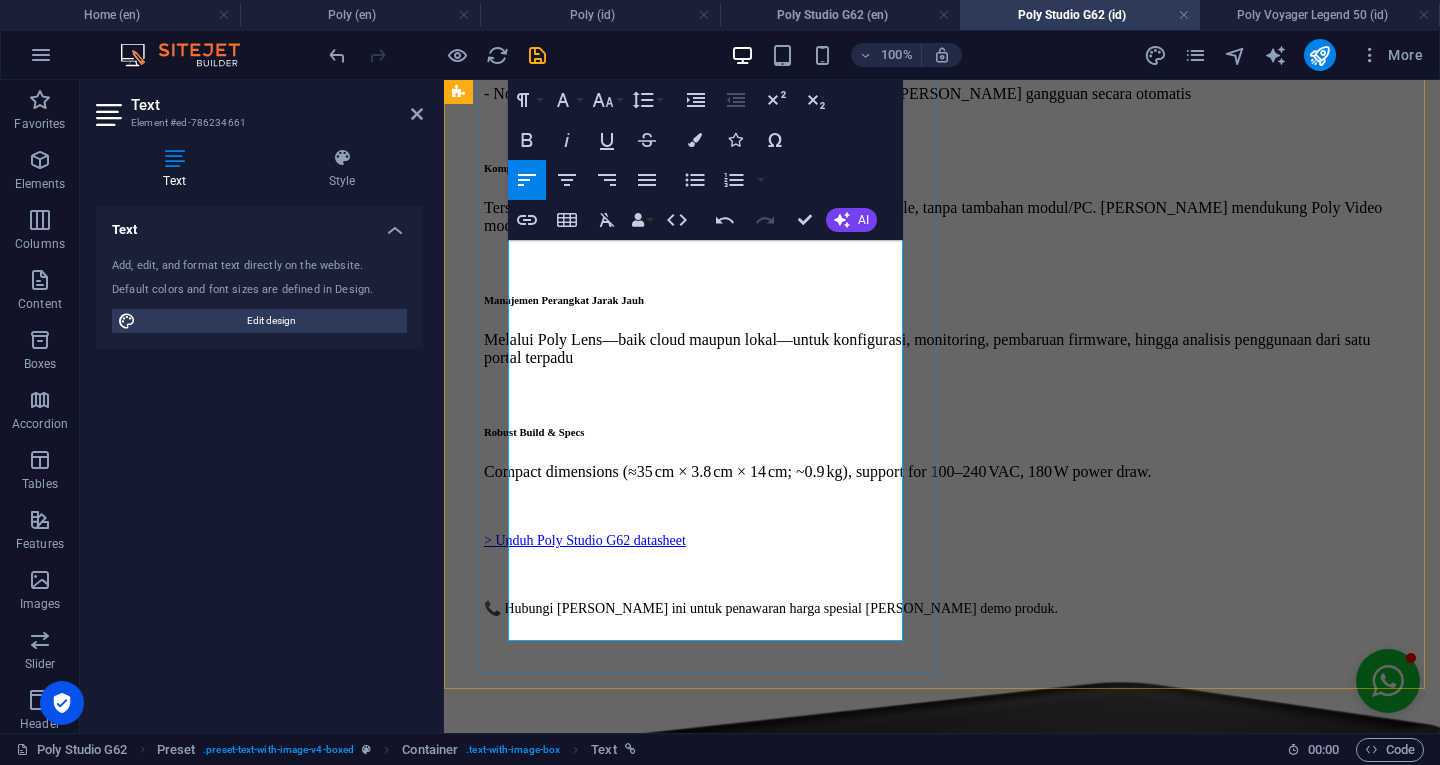 click on "Robust Build & Specs" at bounding box center (942, 432) 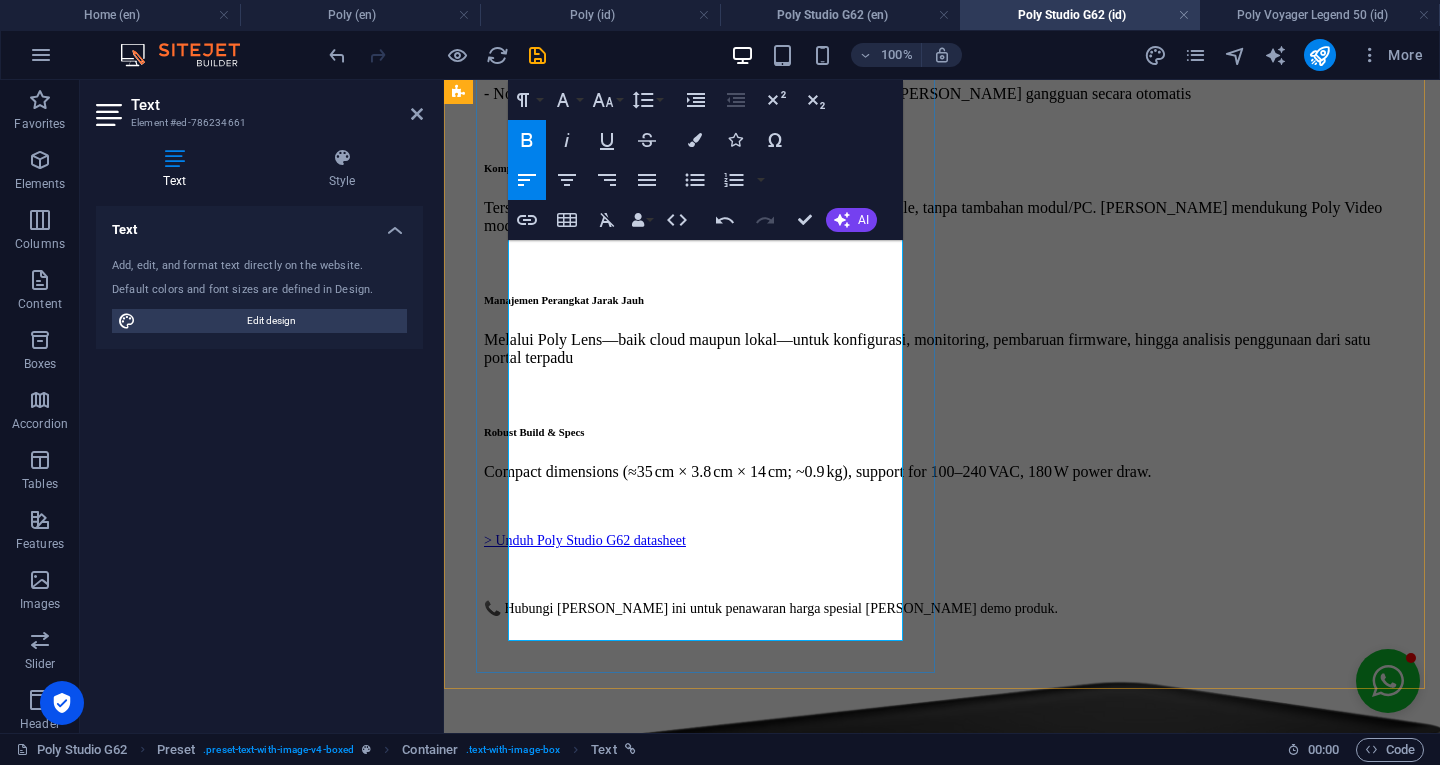 click on "Robust Build & Specs" at bounding box center (534, 432) 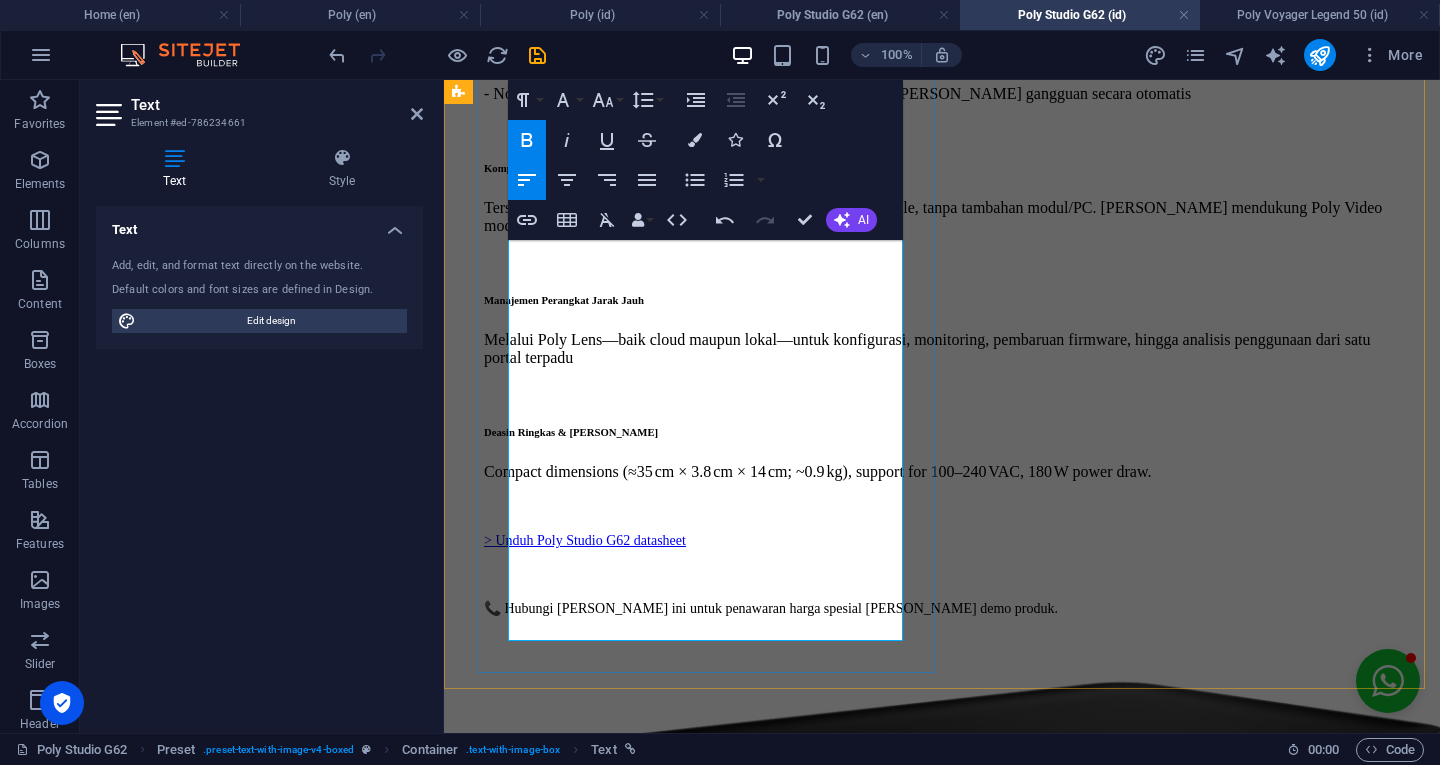 click on "Compact dimensions (≈35 cm × 3.8 cm × 14 cm; ~0.9 kg), support for 100–240 VAC, 180 W power draw." at bounding box center [942, 472] 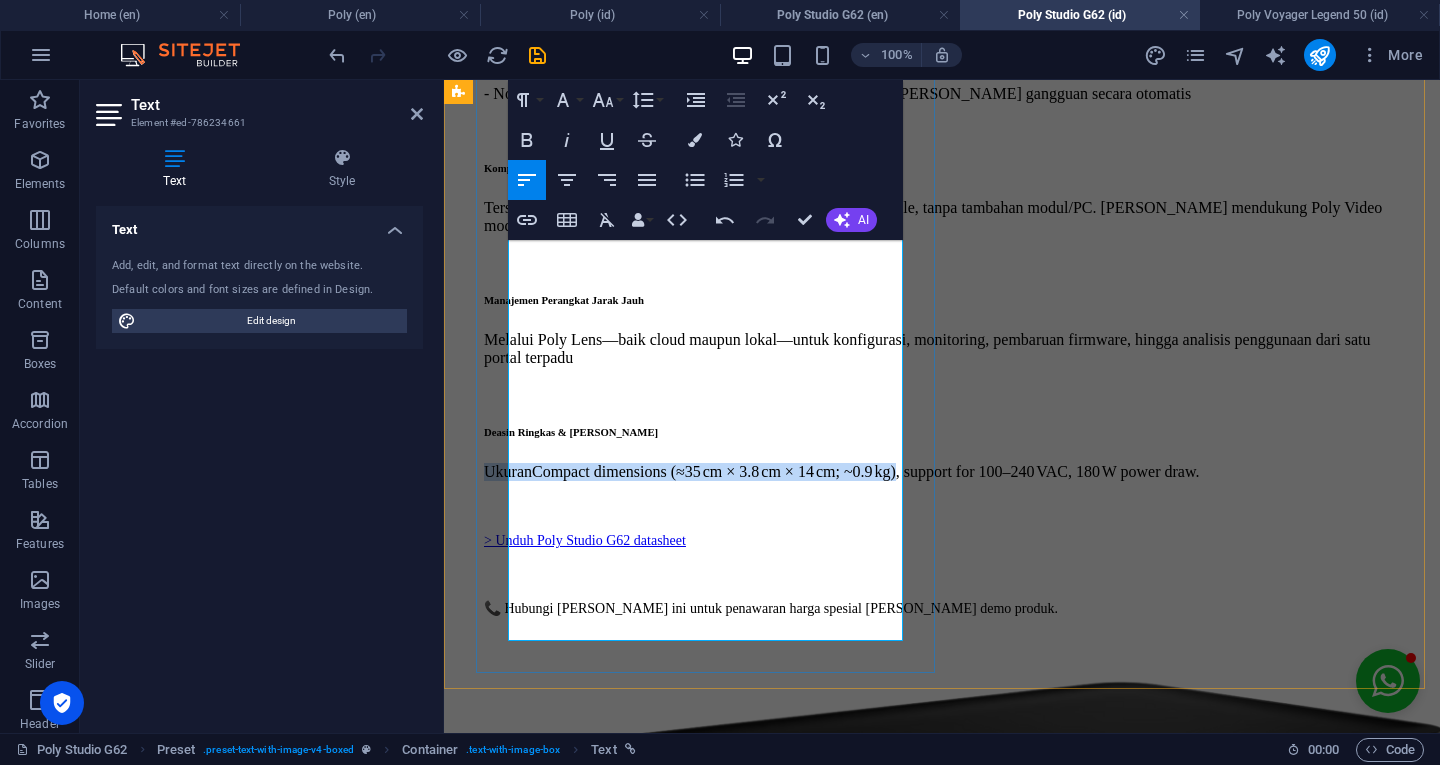 drag, startPoint x: 509, startPoint y: 485, endPoint x: 566, endPoint y: 514, distance: 63.953106 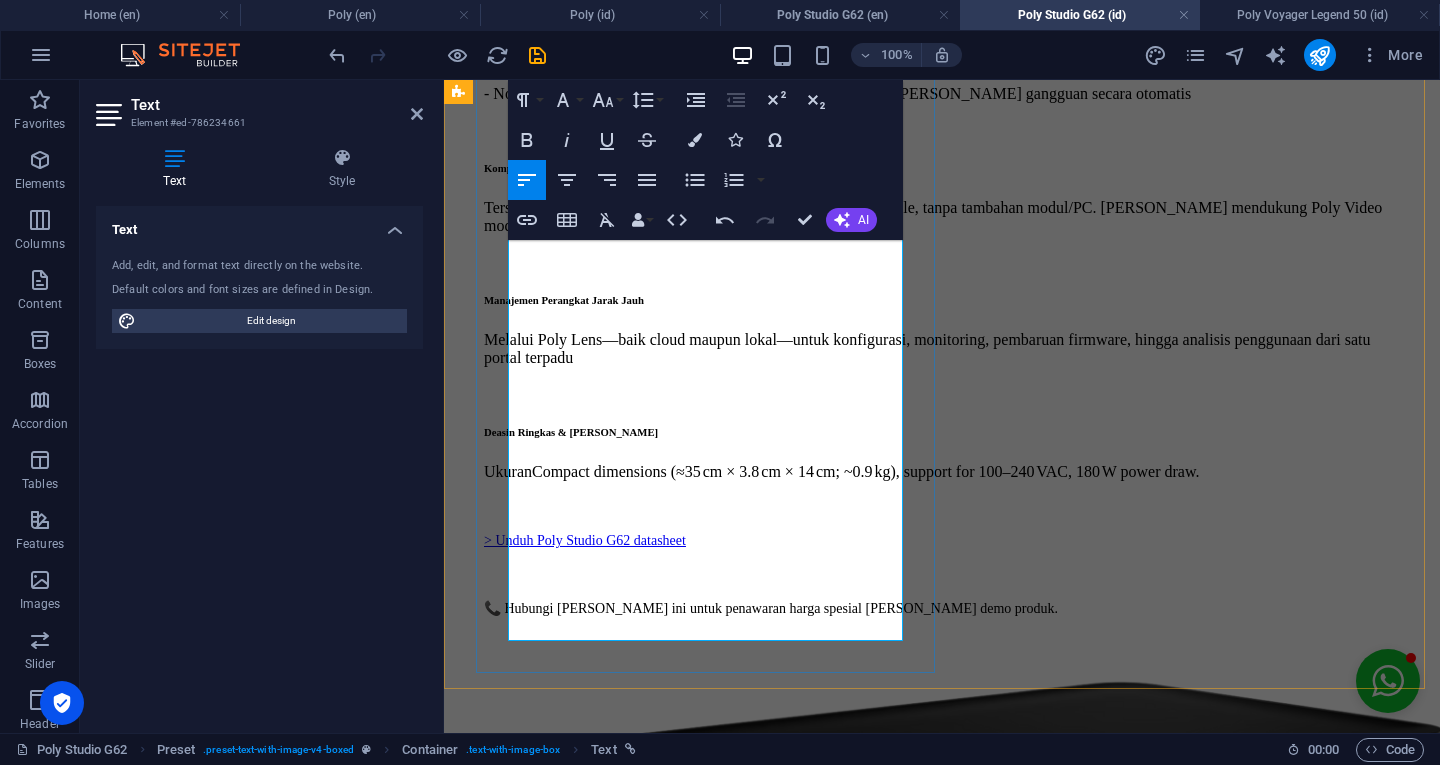 scroll, scrollTop: 331, scrollLeft: 13, axis: both 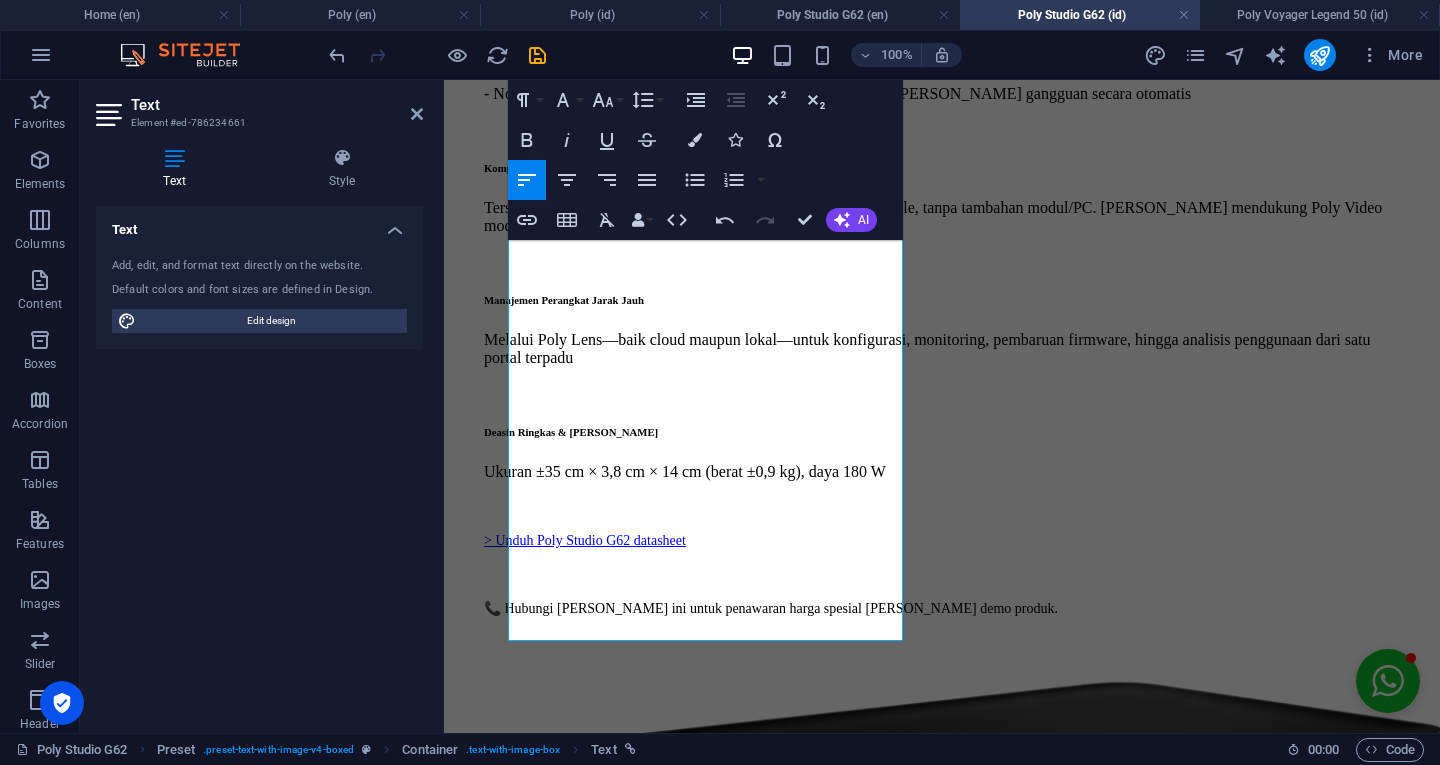 click on "Poly Studio G62 (en)" at bounding box center (840, 15) 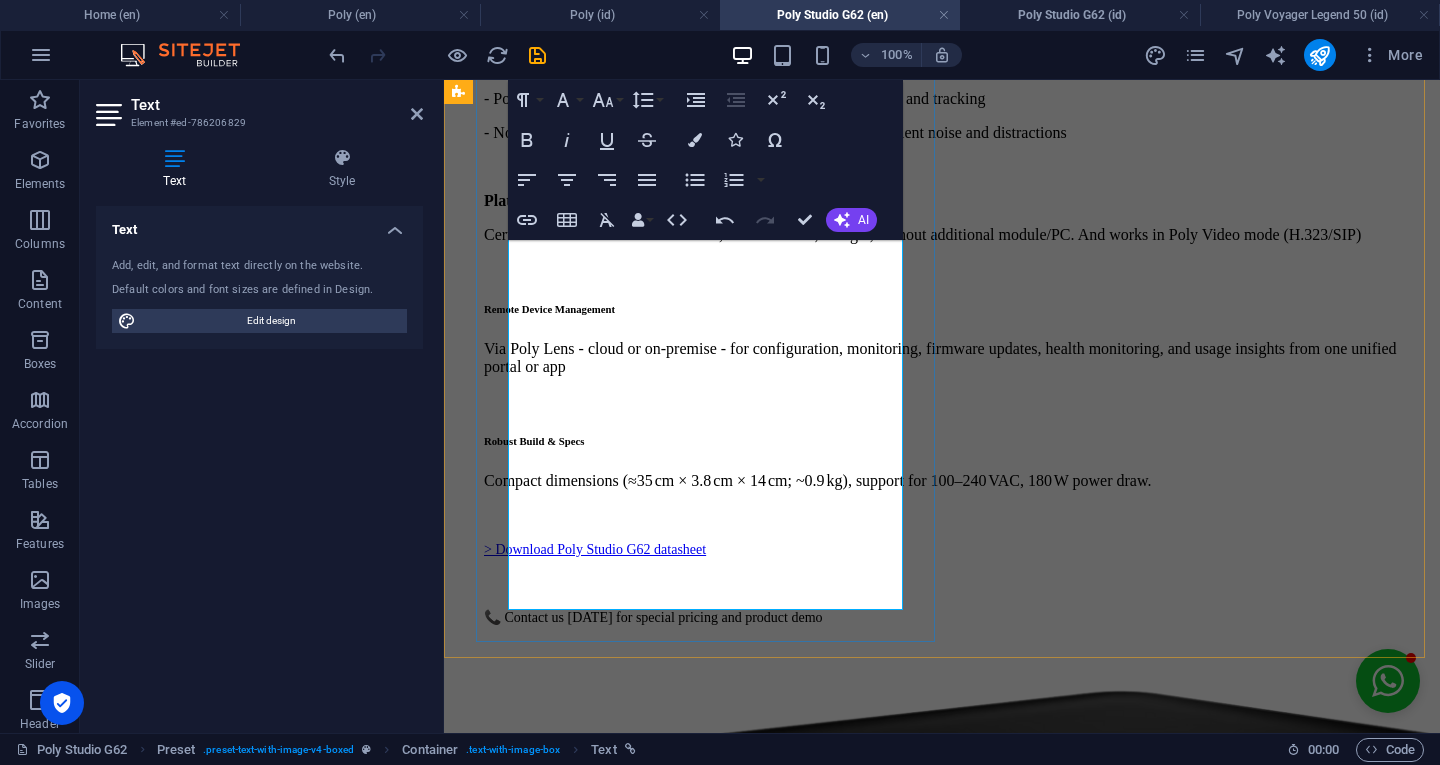 scroll, scrollTop: 1284, scrollLeft: 0, axis: vertical 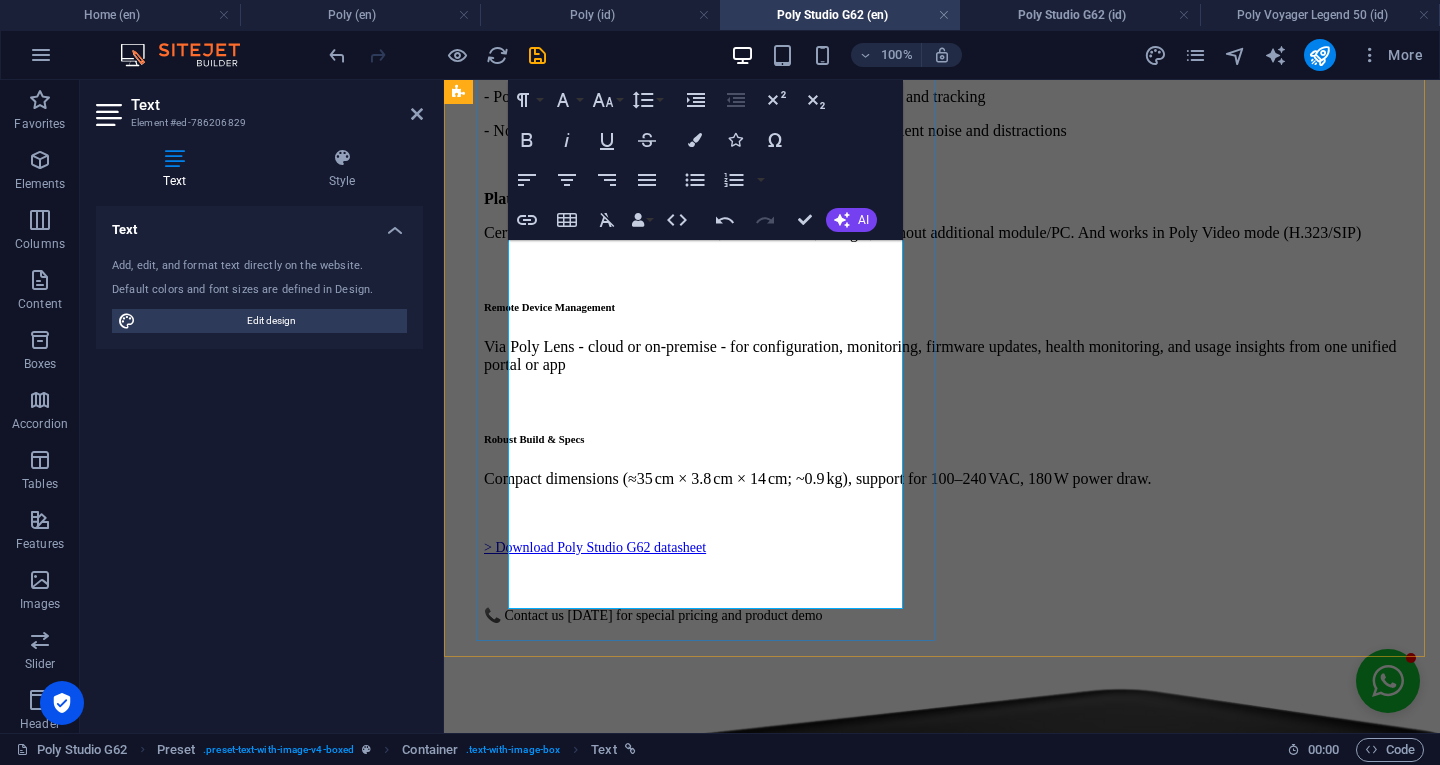 click on "Compact dimensions (≈35 cm × 3.8 cm × 14 cm; ~0.9 kg), support for 100–240 VAC, 180 W power draw." at bounding box center (942, 479) 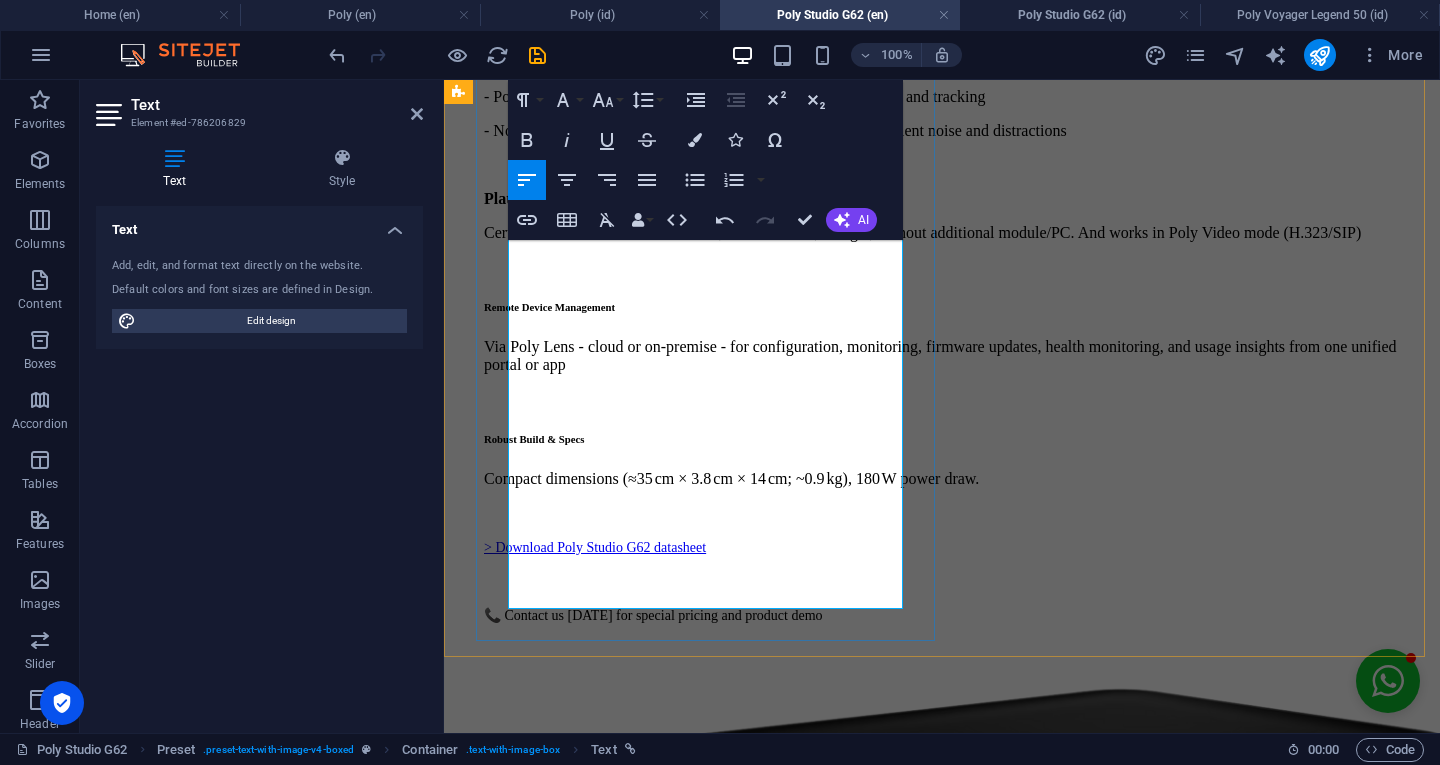 click on "Compact dimensions (≈35 cm × 3.8 cm × 14 cm; ~0.9 kg), 180 W power draw." at bounding box center (942, 479) 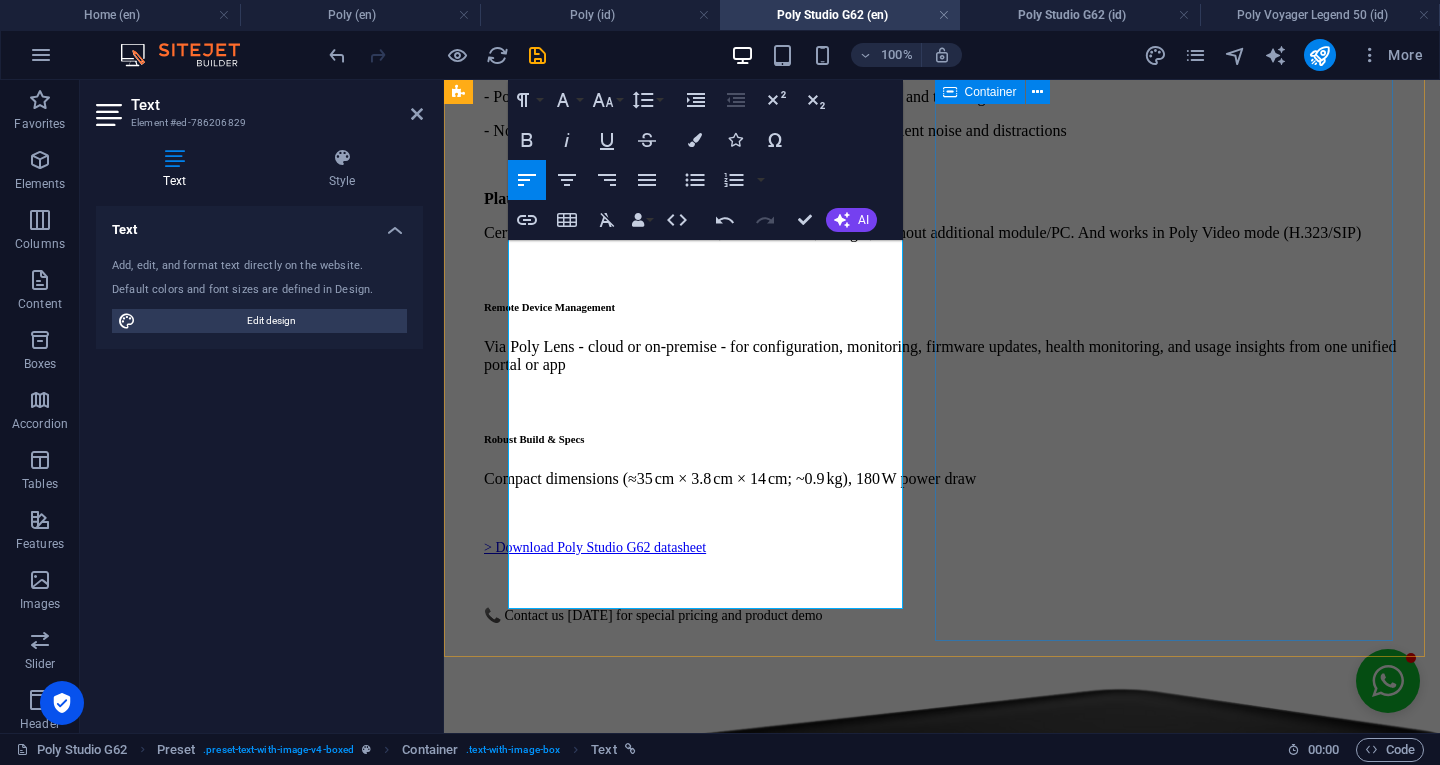 click at bounding box center [942, 807] 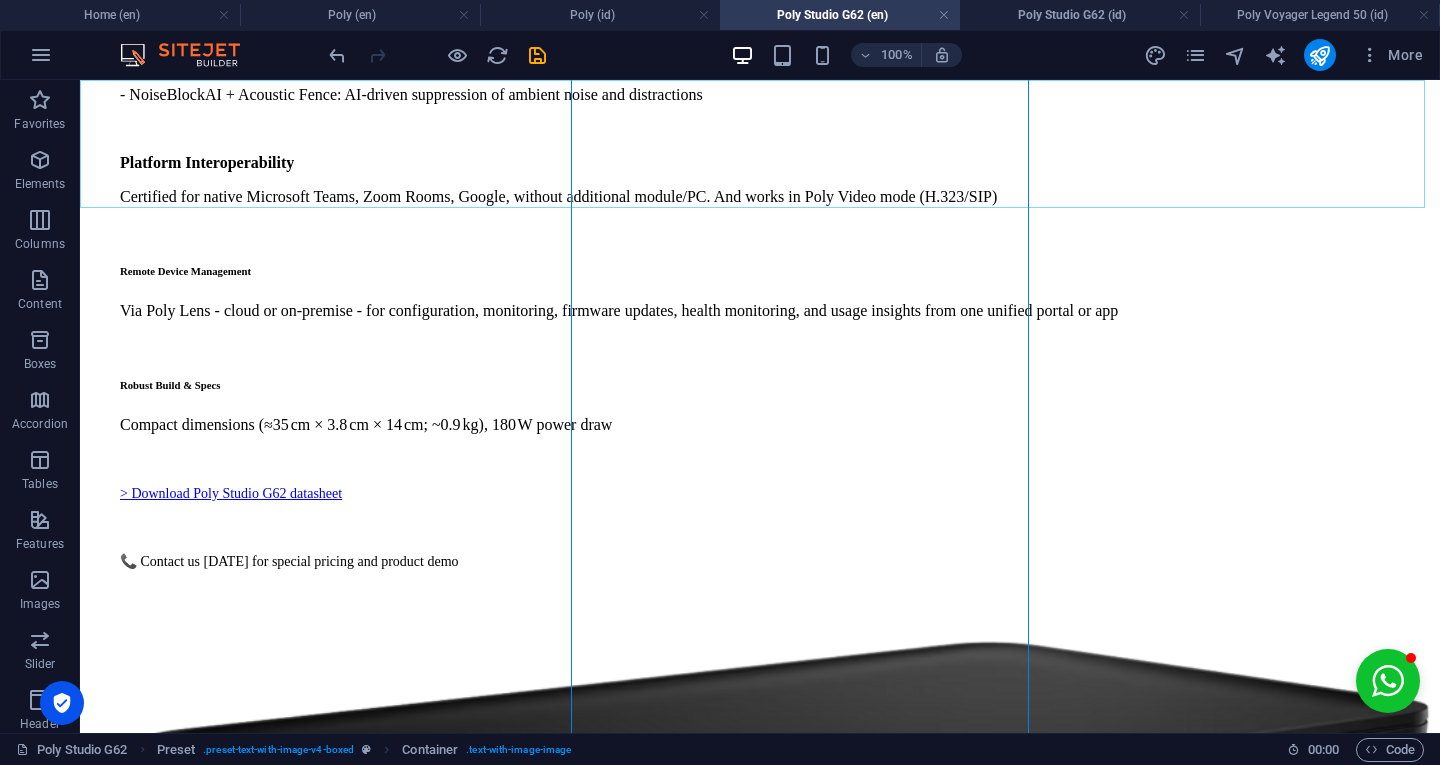 scroll, scrollTop: 1164, scrollLeft: 0, axis: vertical 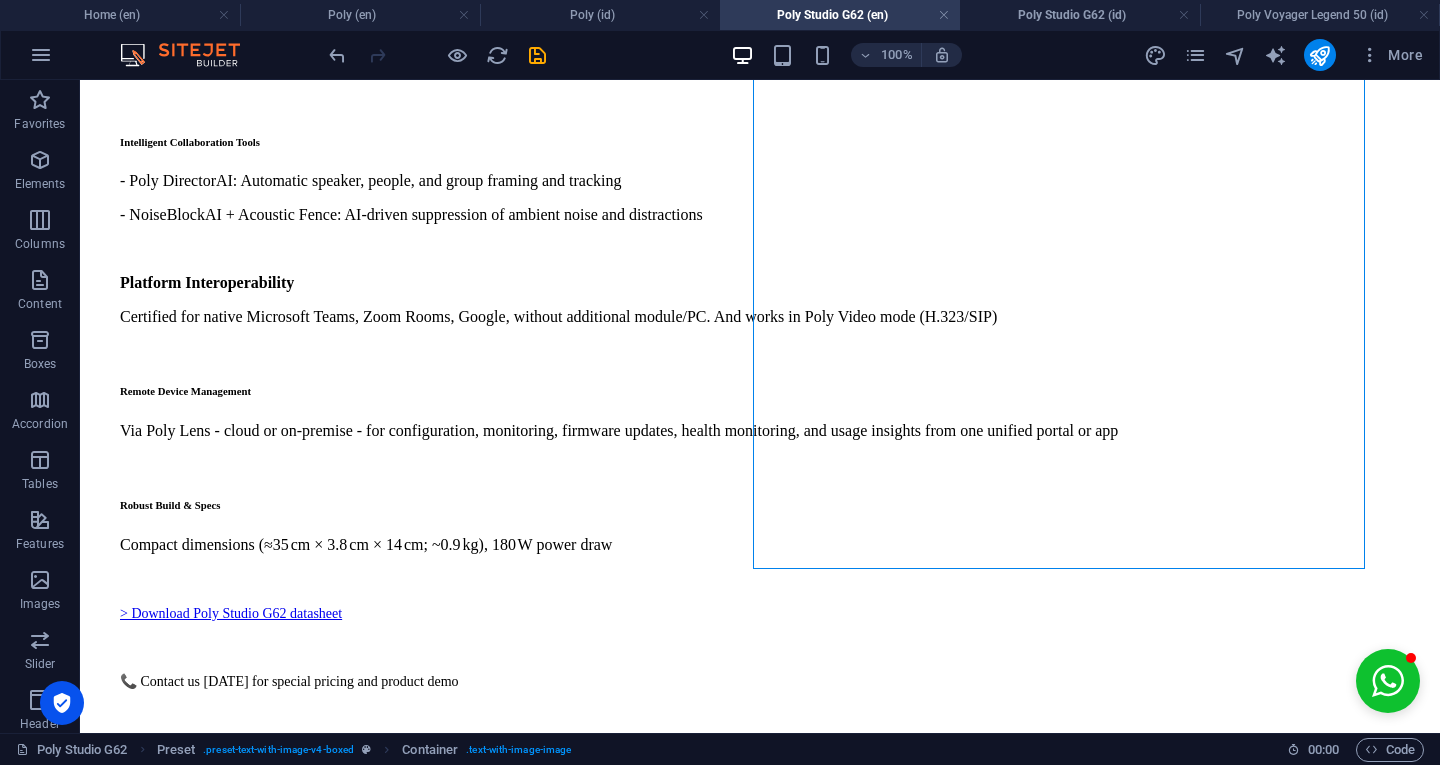 click on "Poly Studio G62 (id)" at bounding box center (1080, 15) 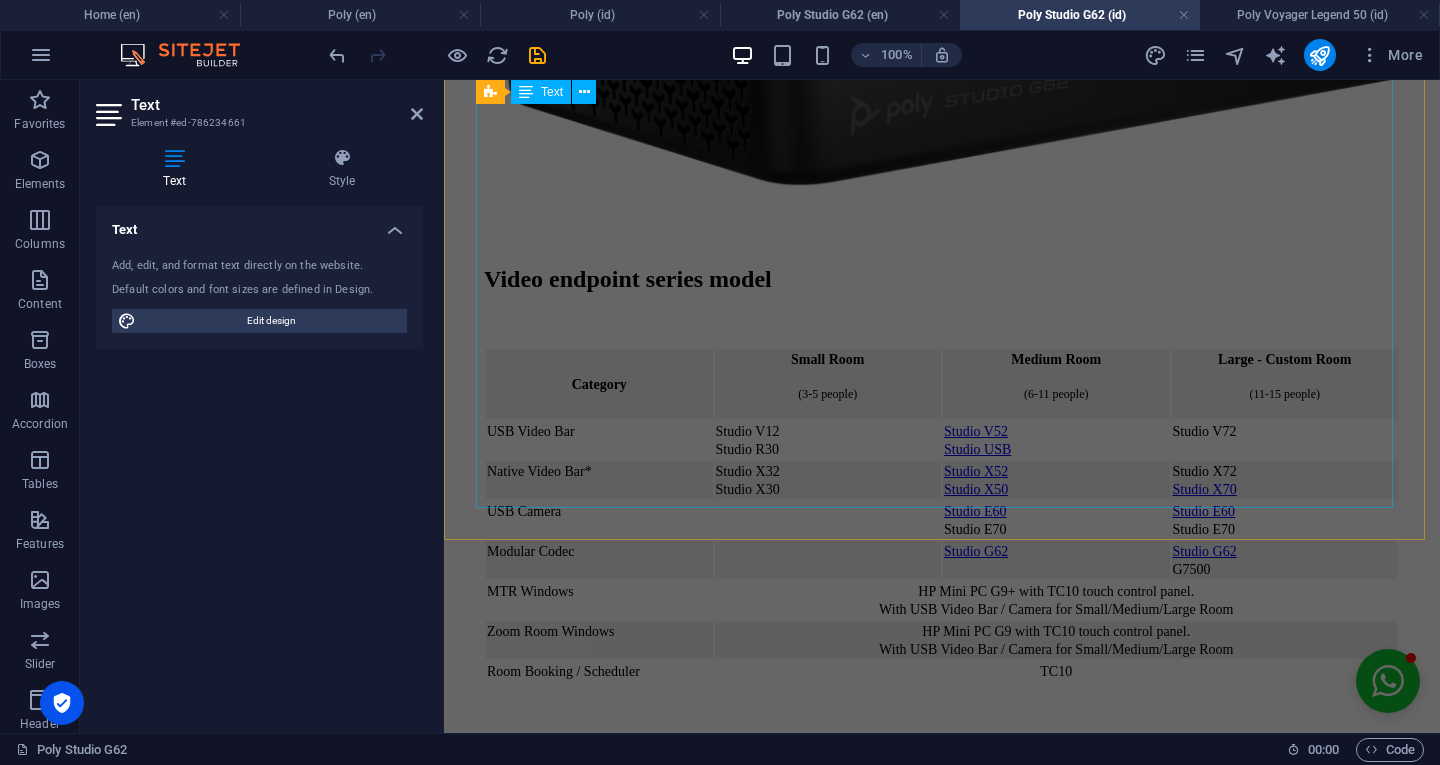 scroll, scrollTop: 2144, scrollLeft: 0, axis: vertical 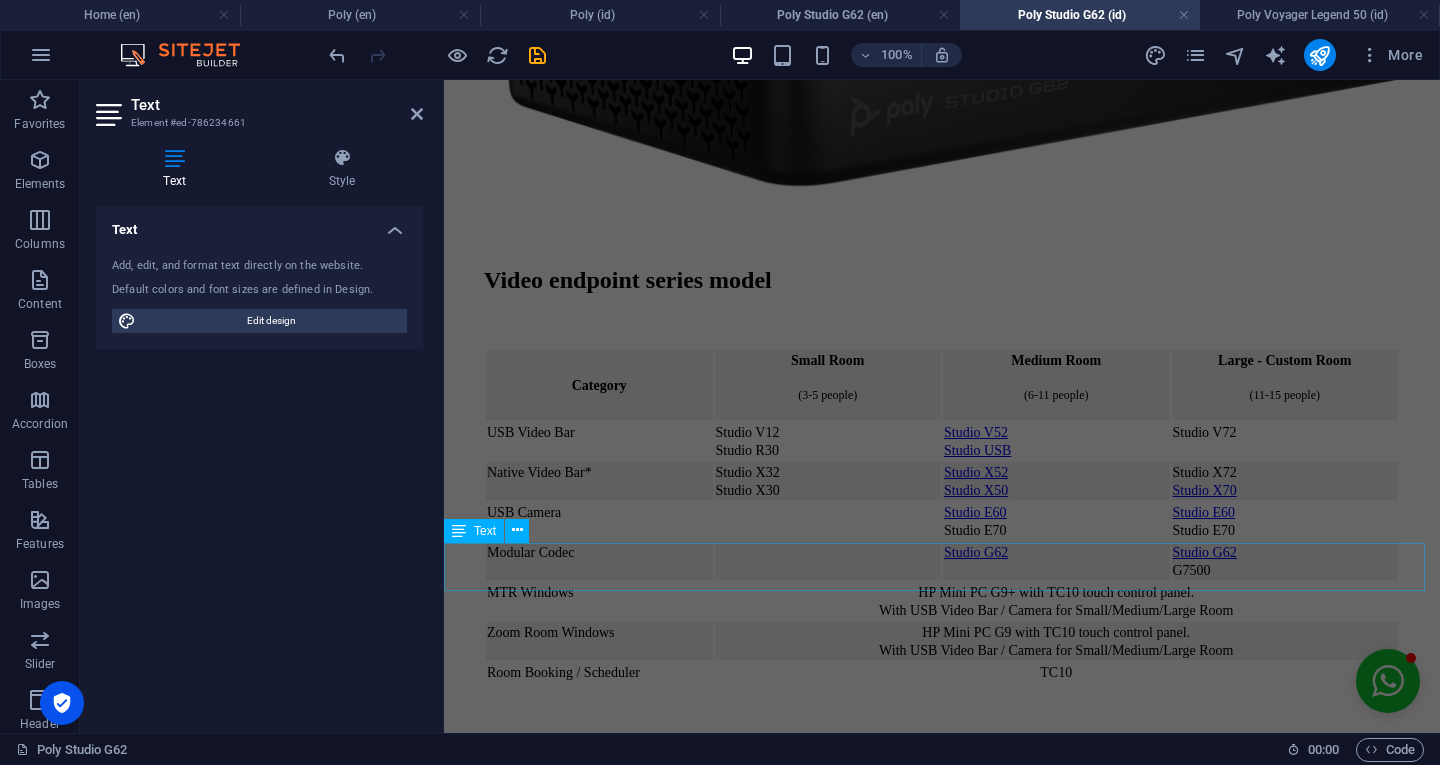 click on "Poly Studio G62, Poly G7500, buy Studio G62, Polycom RPG 500, Polycom RPG 700, Polycom HDX, Microsoft Teams meeting, Zoom meeting, Google Meet meeting, Cisco Webex meeting, video conference, online meeting, rental Poly Studio G62, modular codec, Logitech RoomMate, Cisco SX, Cisco Webex Room Kit Pro" at bounding box center (942, 954) 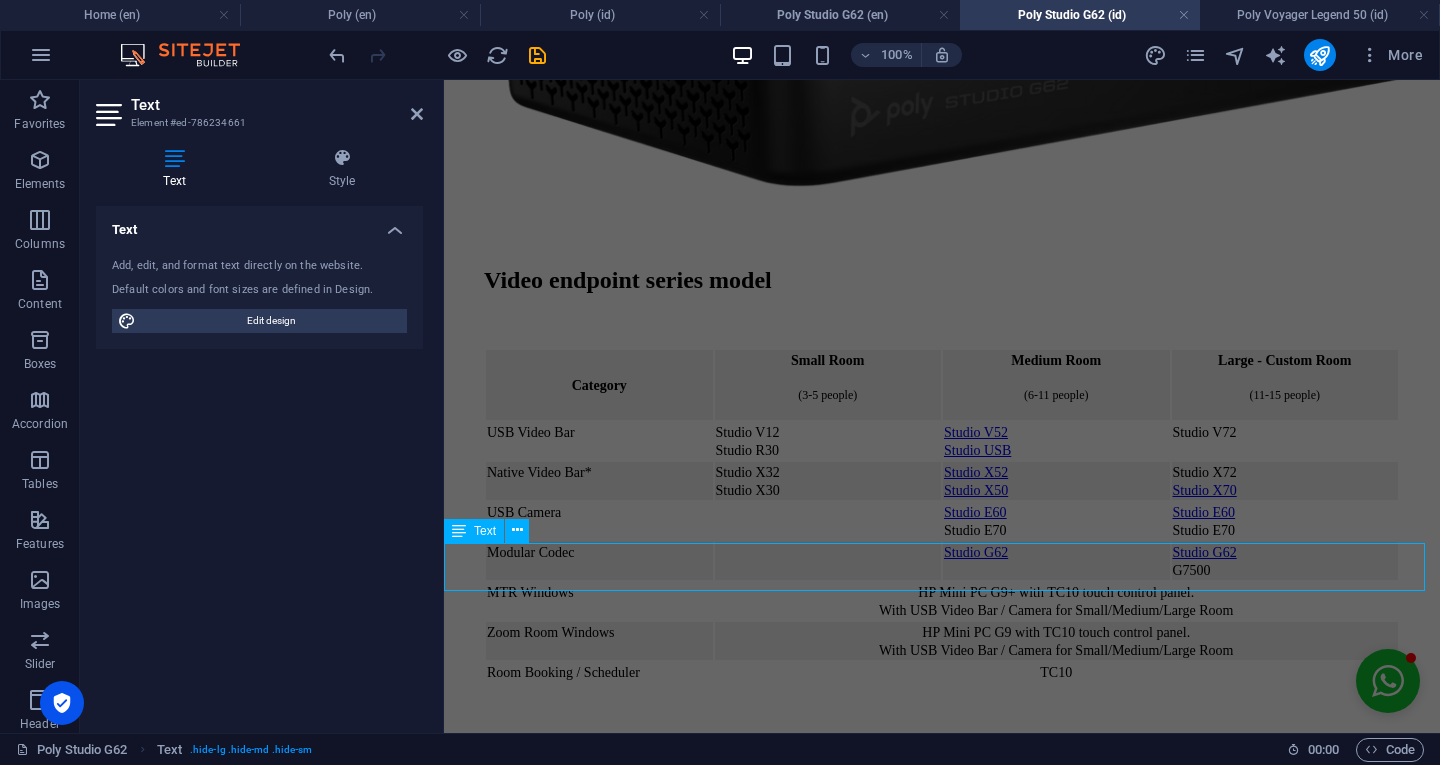 click on "Poly Studio G62, Poly G7500, buy Studio G62, Polycom RPG 500, Polycom RPG 700, Polycom HDX, Microsoft Teams meeting, Zoom meeting, Google Meet meeting, Cisco Webex meeting, video conference, online meeting, rental Poly Studio G62, modular codec, Logitech RoomMate, Cisco SX, Cisco Webex Room Kit Pro" at bounding box center [942, 954] 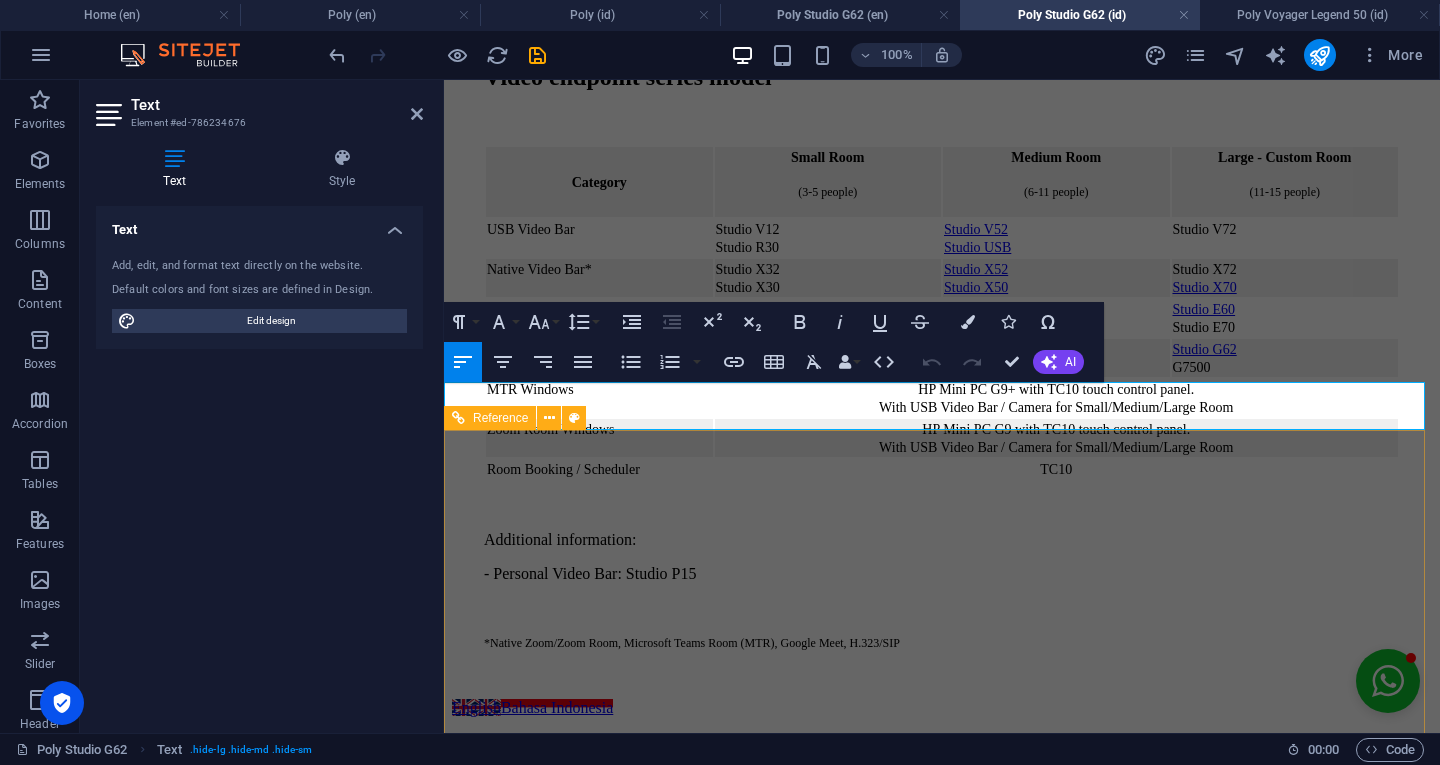 scroll, scrollTop: 2349, scrollLeft: 0, axis: vertical 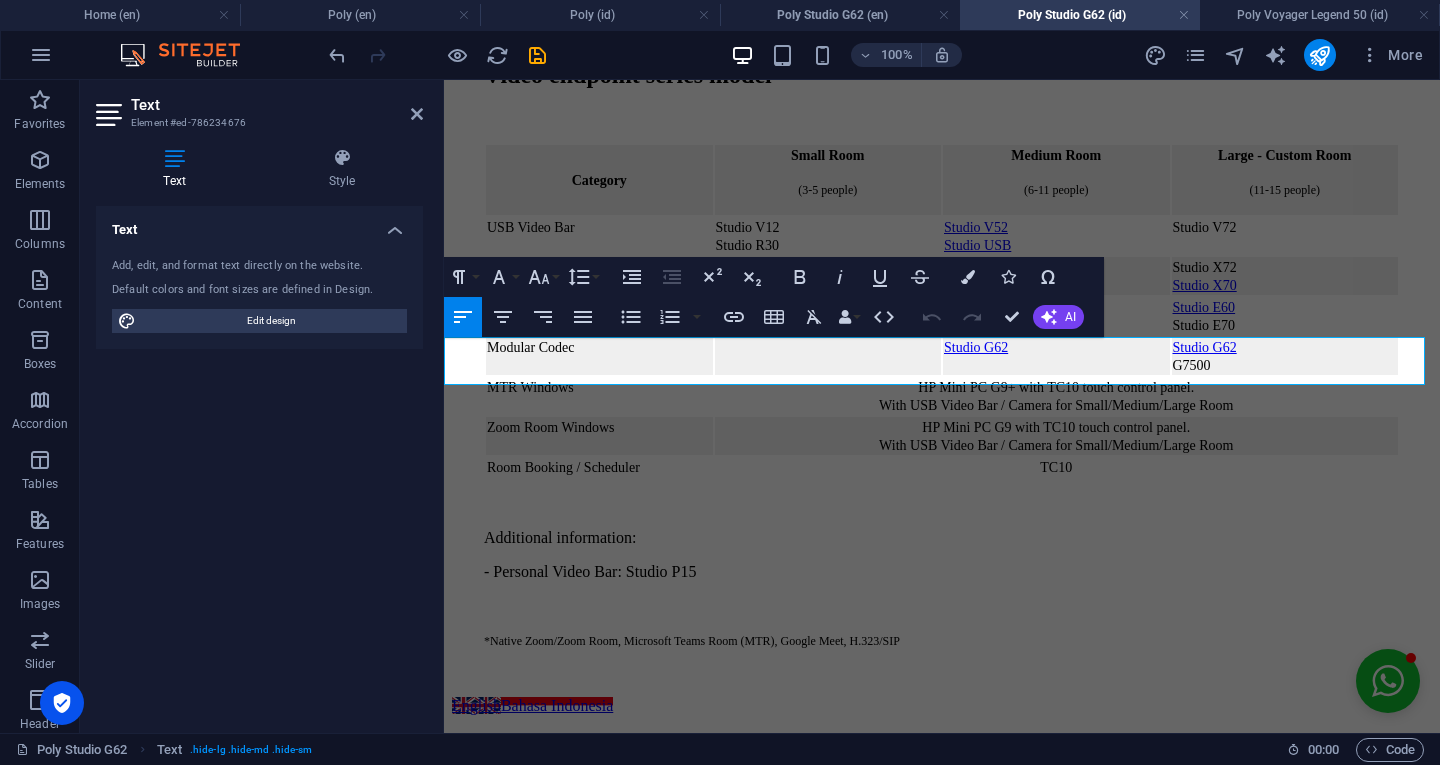 click on "Poly Studio G62, Poly G7500, buy Studio G62, Polycom RPG 500, Polycom RPG 700, Polycom HDX, Microsoft Teams meeting, Zoom meeting, Google Meet meeting, Cisco Webex meeting, video conference, online meeting, rental Poly Studio G62, modular codec, Logitech RoomMate, Cisco SX, Cisco Webex Room Kit Pro" at bounding box center [942, 749] 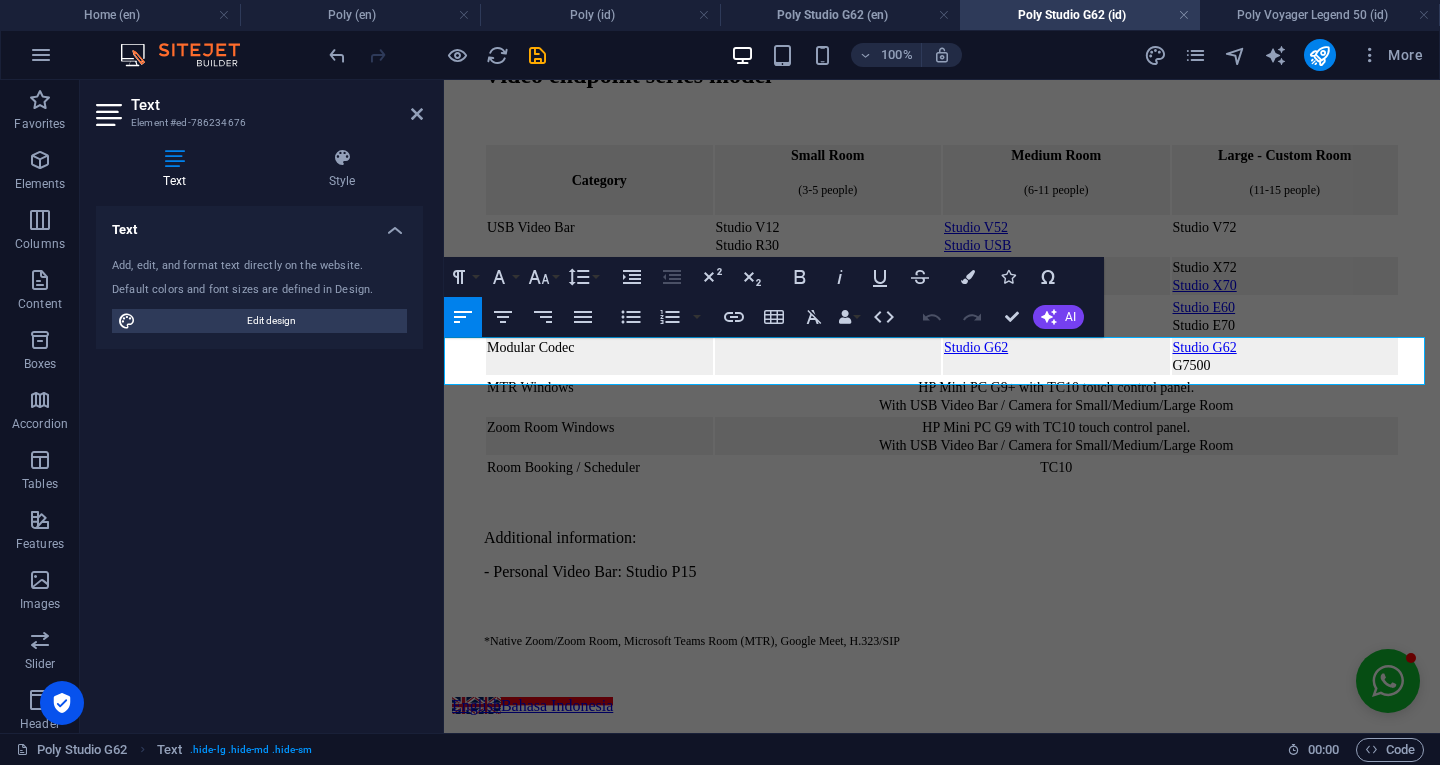 copy on "Poly Studio G62, Poly G7500, buy Studio G62, Polycom RPG 500, Polycom RPG 700, Polycom HDX, Microsoft Teams meeting, Zoom meeting, Google Meet meeting, Cisco Webex meeting, video conference, online meeting, rental Poly Studio G62, modular codec, Logitech RoomMate, Cisco SX, Cisco Webex Room Kit Pro" 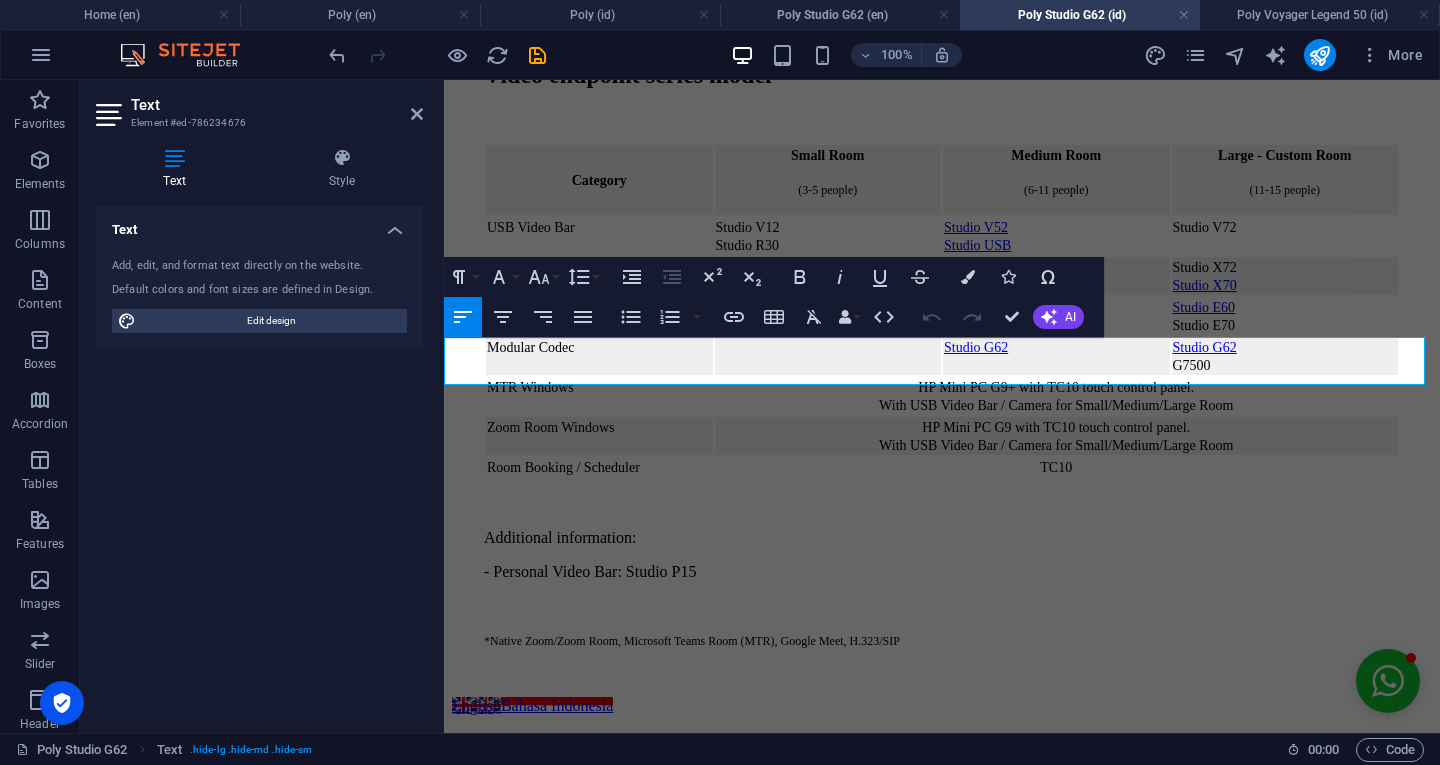 click on "Style" at bounding box center [342, 169] 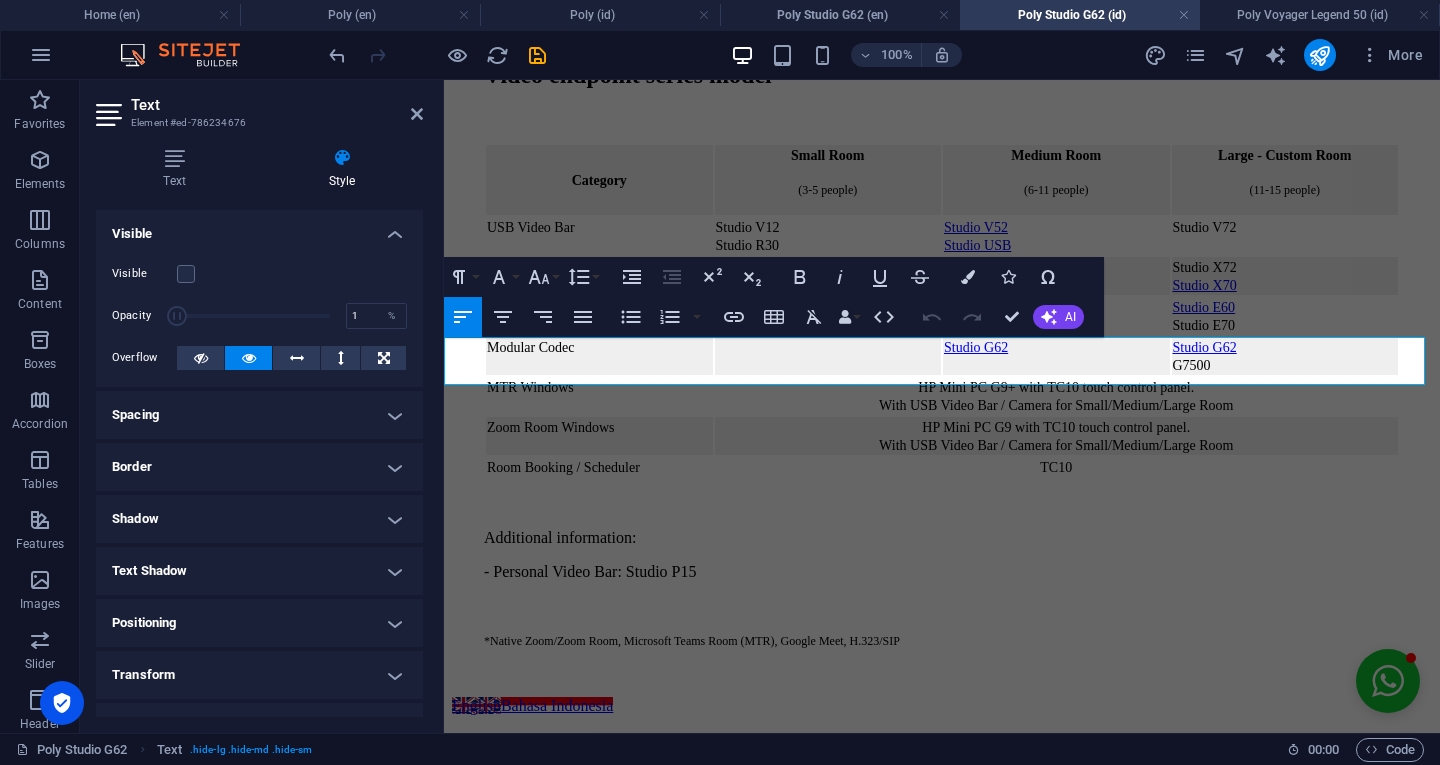 type on "97" 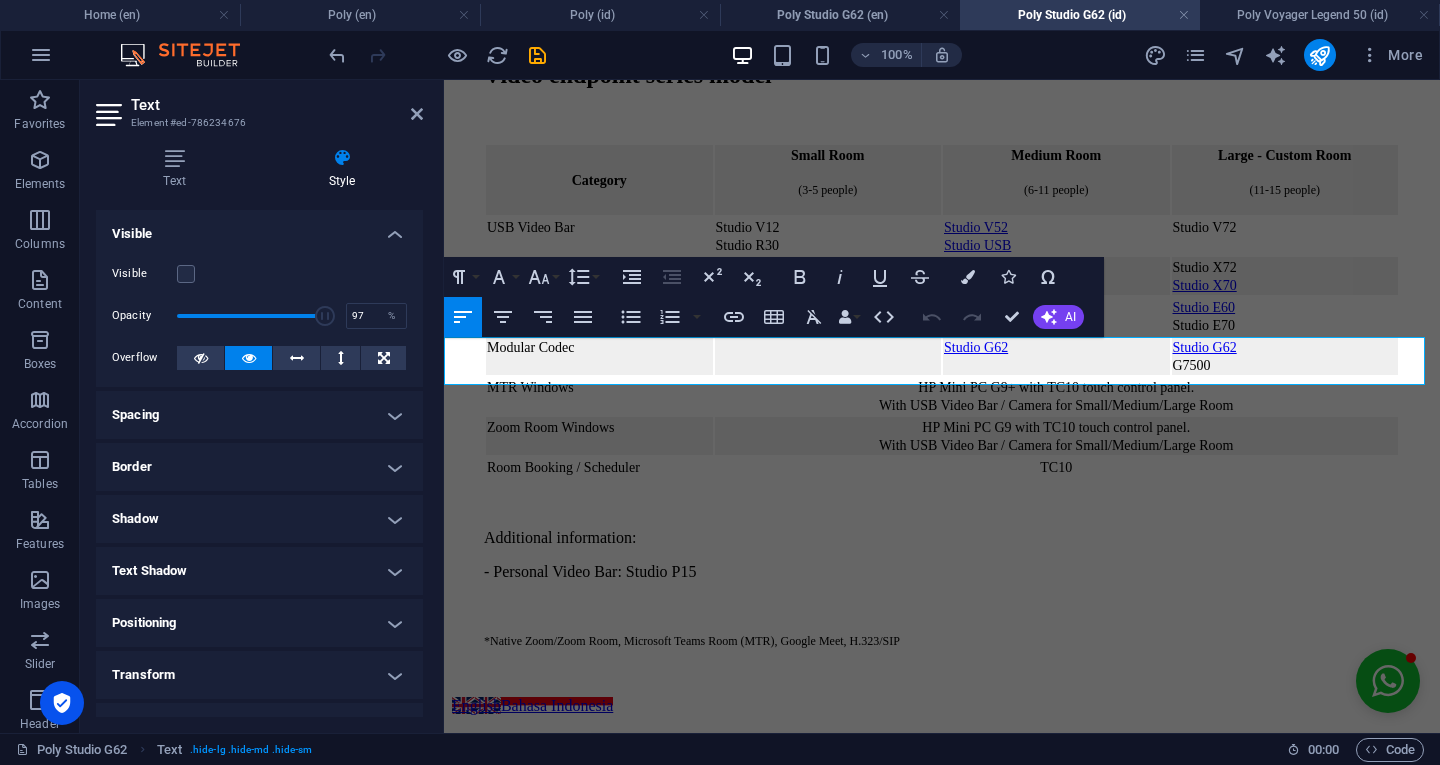 click at bounding box center (253, 316) 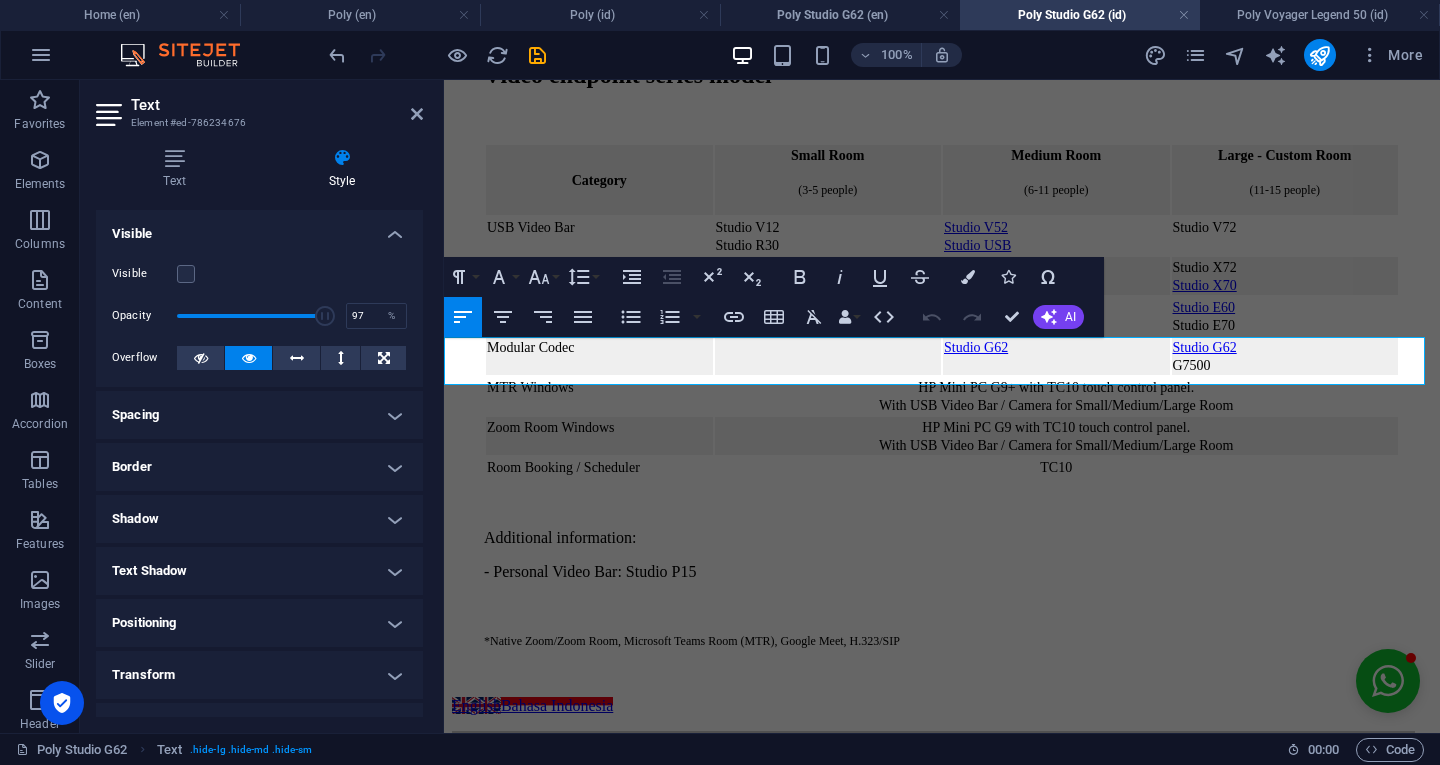 click at bounding box center [186, 274] 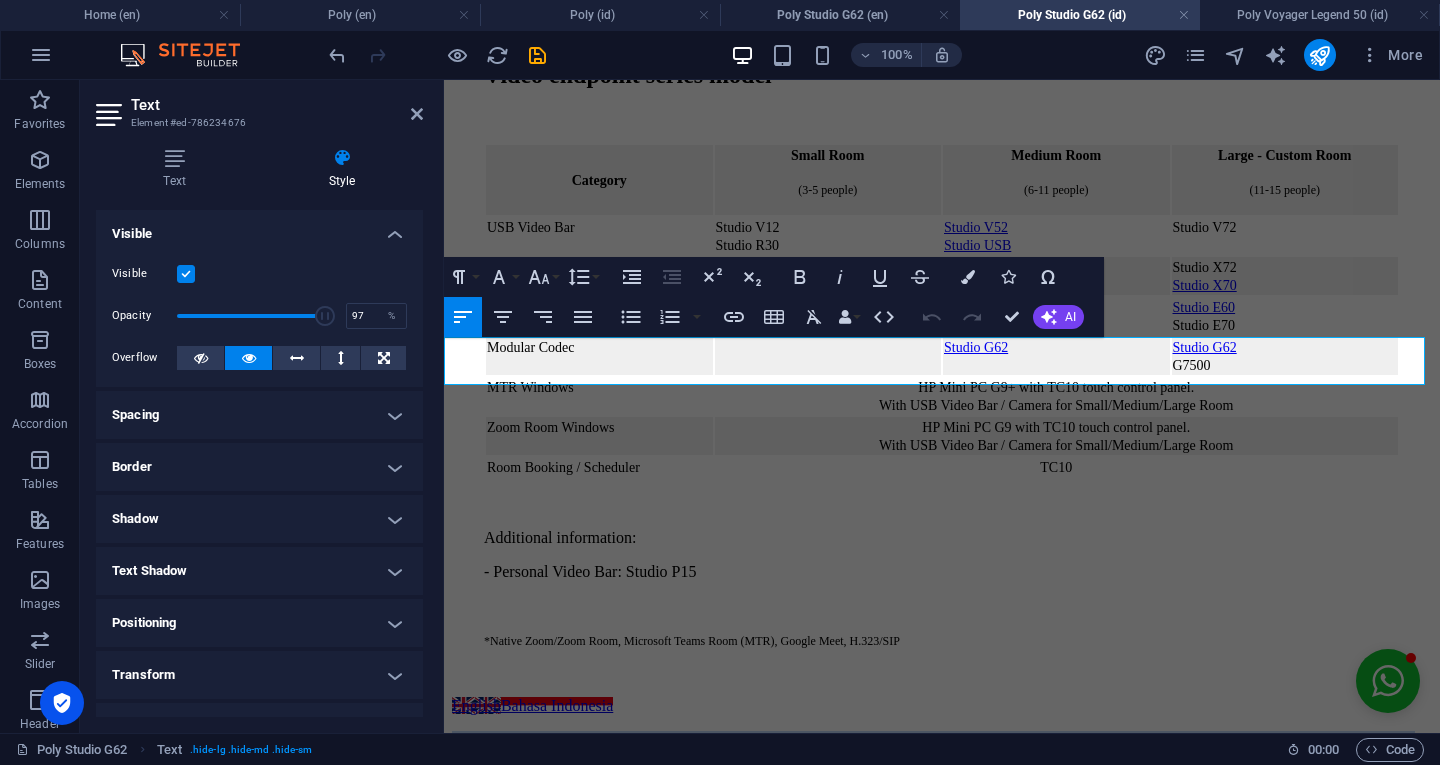 click on "Poly Studio G62, Poly G7500, buy Studio G62, Polycom RPG 500, Polycom RPG 700, Polycom HDX, Microsoft Teams meeting, Zoom meeting, Google Meet meeting, Cisco Webex meeting, video conference, online meeting, rental Poly Studio G62, modular codec, Logitech RoomMate, Cisco SX, Cisco Webex Room Kit Pro" at bounding box center (942, 749) 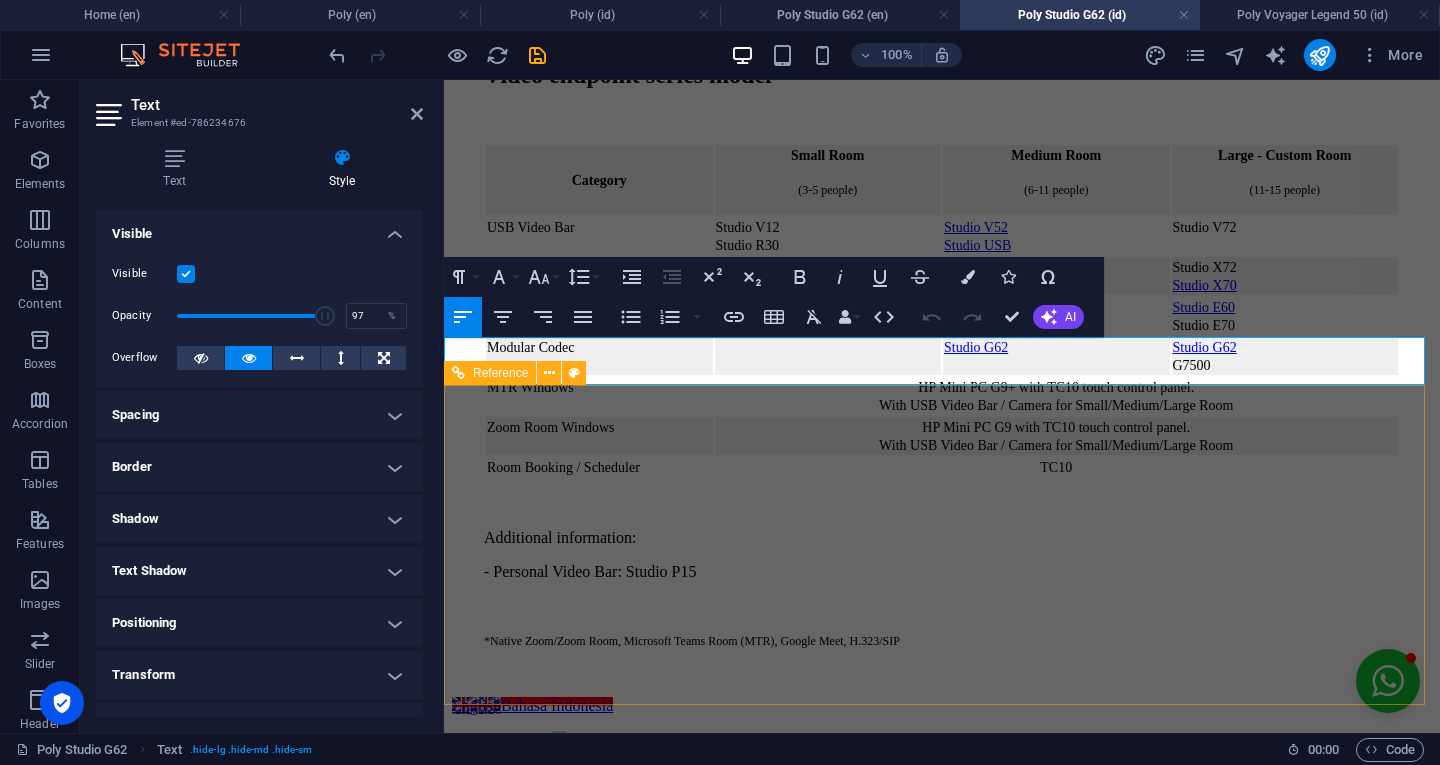 type 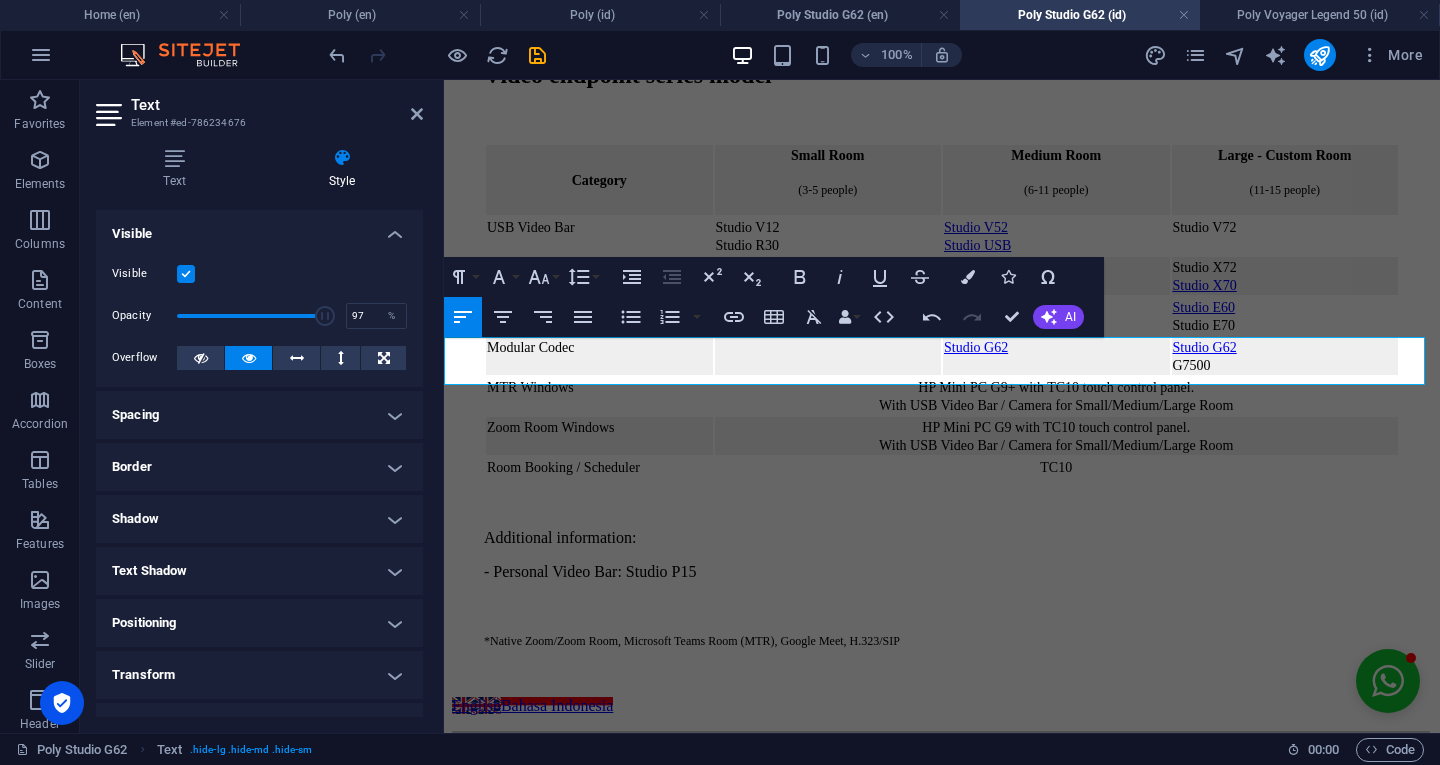 click at bounding box center (325, 316) 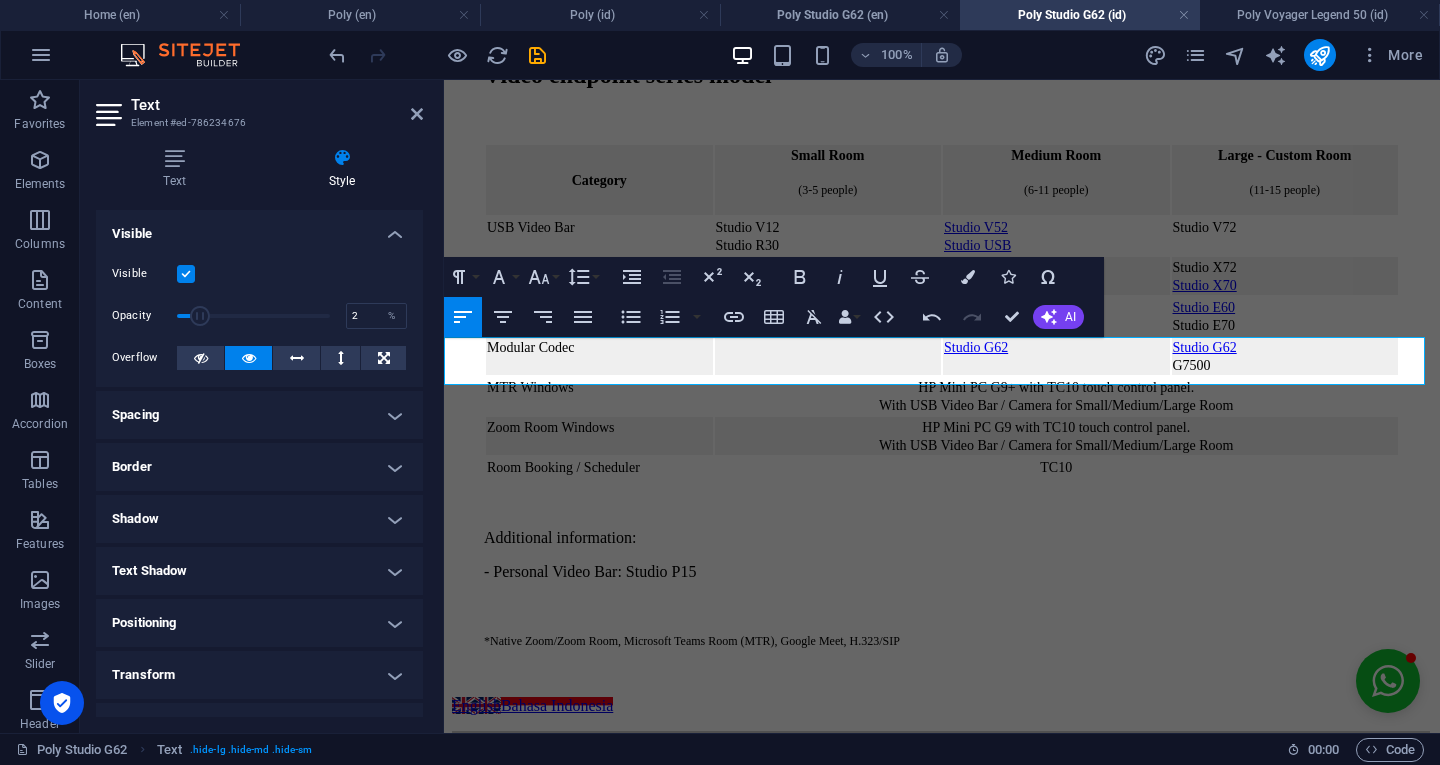 type on "1" 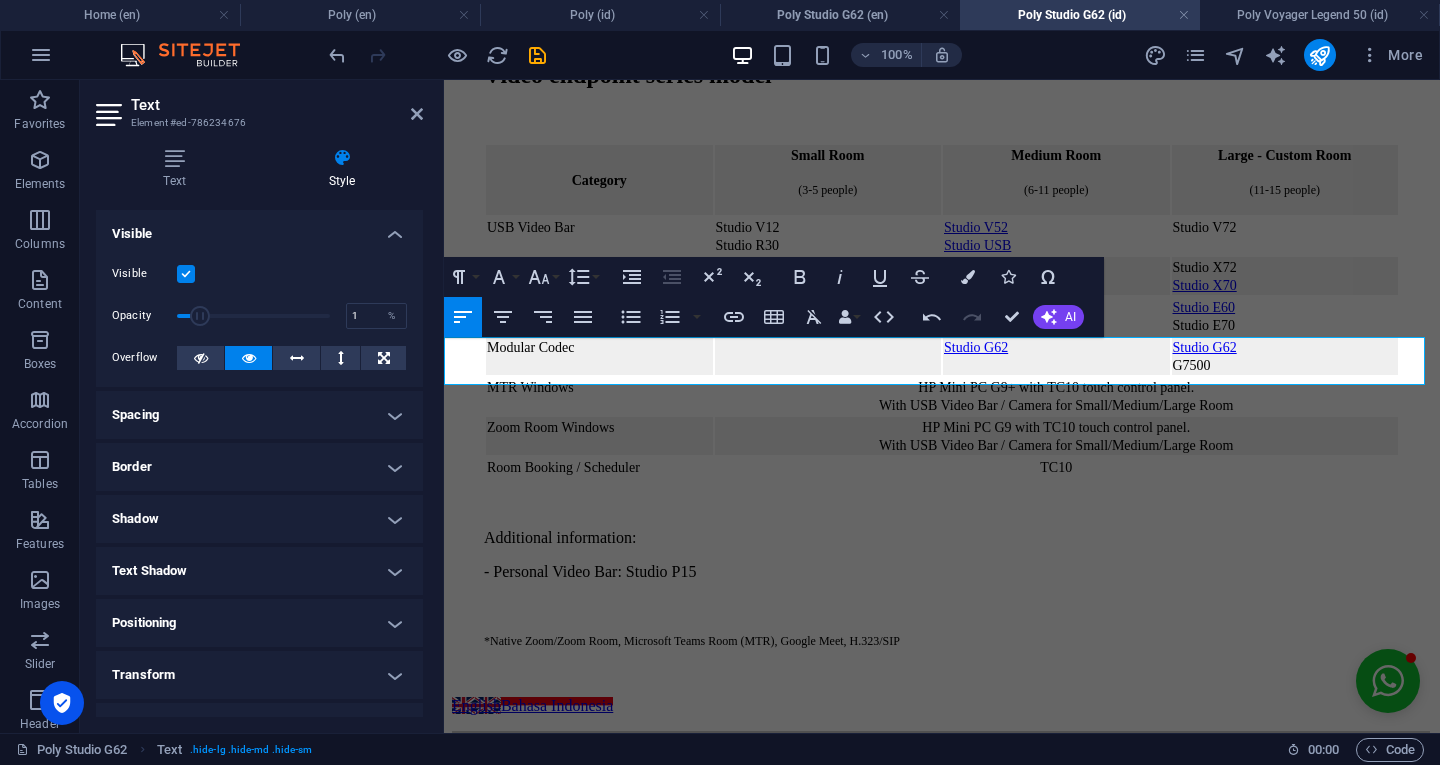 drag, startPoint x: 329, startPoint y: 309, endPoint x: 163, endPoint y: 311, distance: 166.01205 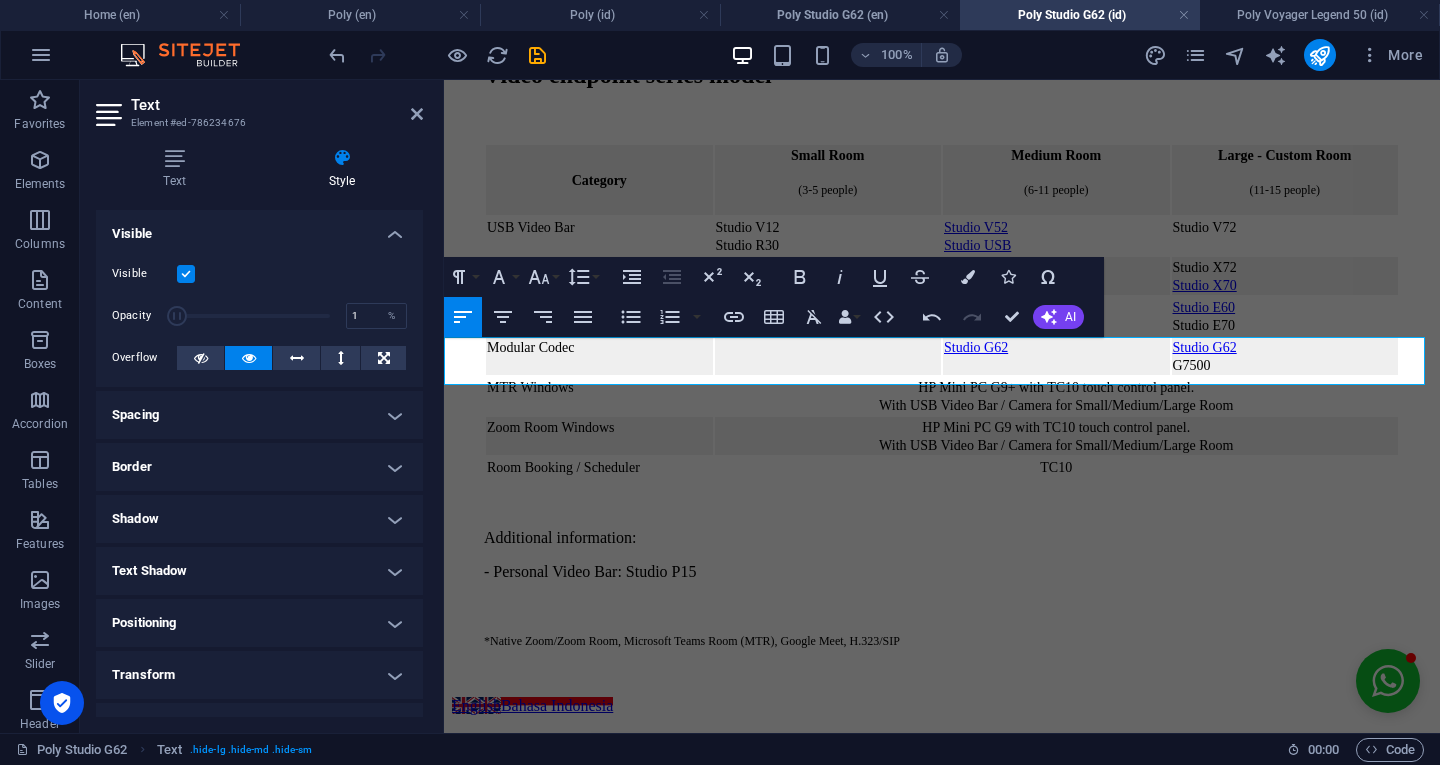 click at bounding box center [186, 274] 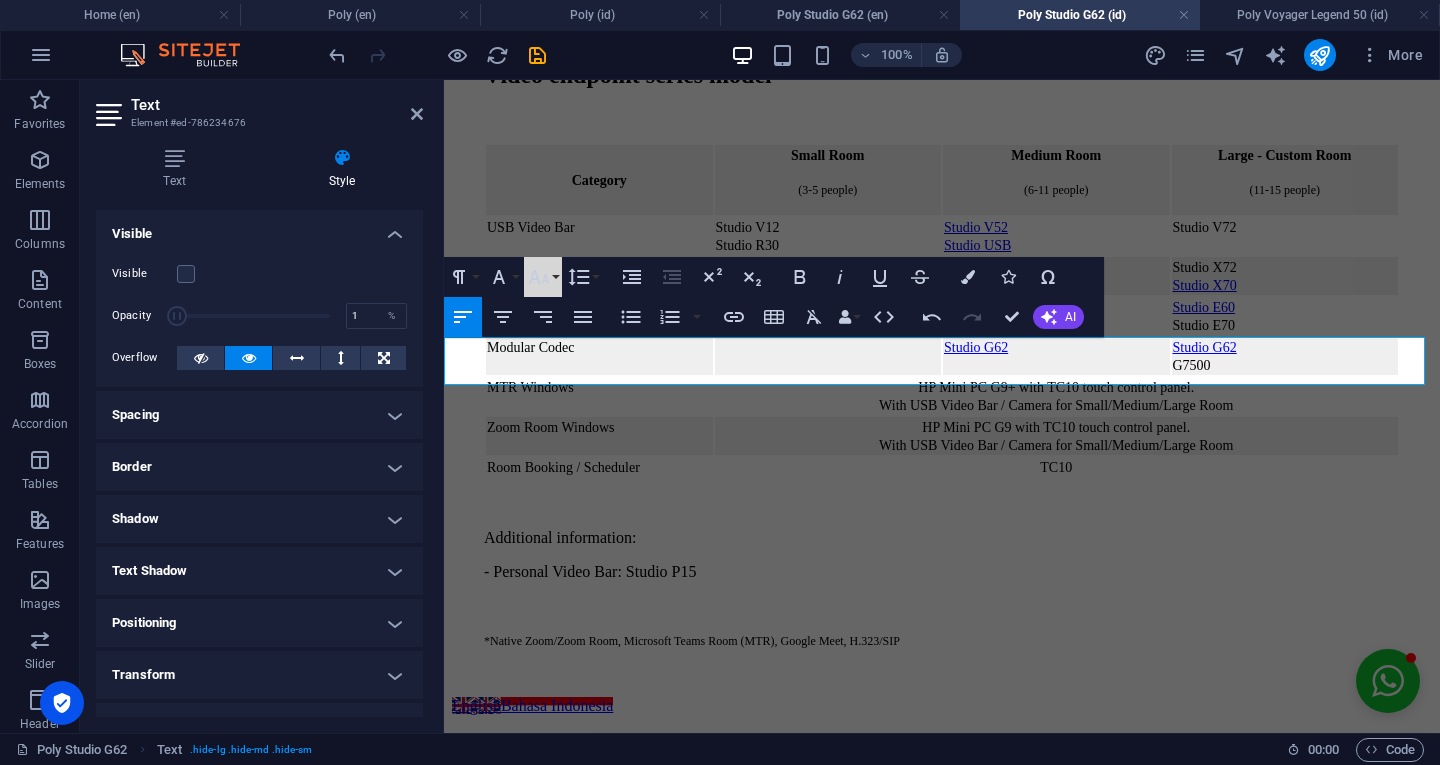click 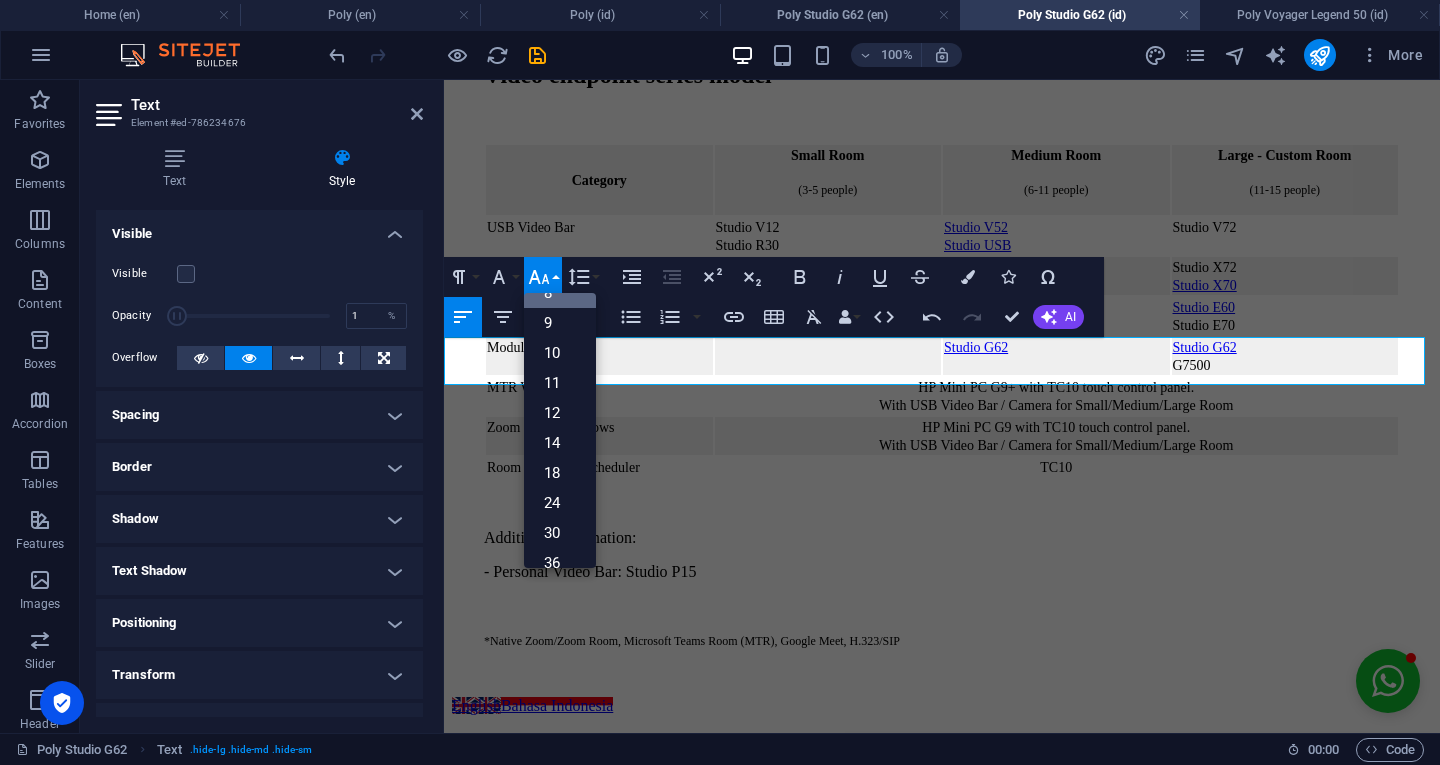 scroll, scrollTop: 0, scrollLeft: 0, axis: both 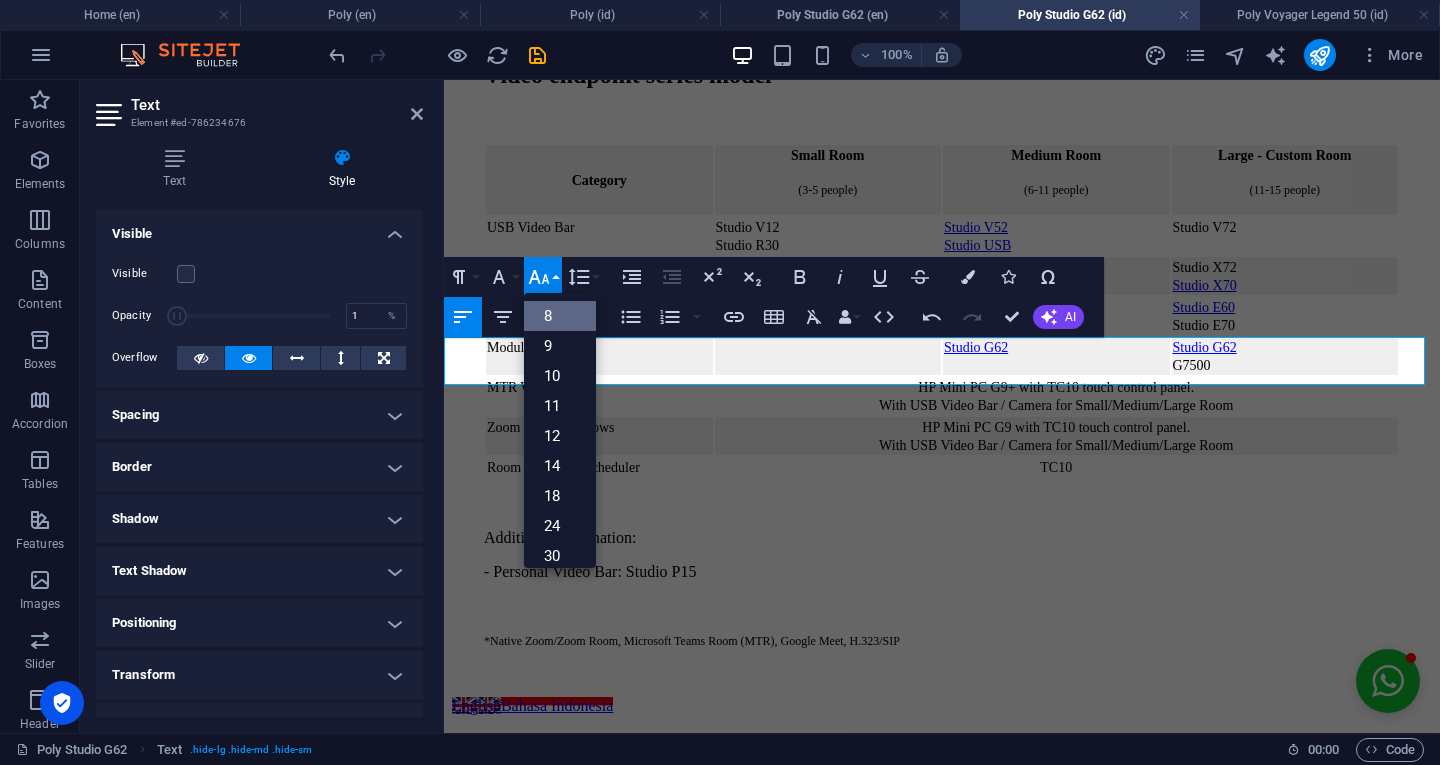 click on "Poly Studio G62, Poly G7500, jual Poly  Studio G62, Polycom RPG 500, Polycom RPG 700, Polycom HDX, Microsoft Teams meeting, Zoom meeting, Google Meet meeting, Cisco Webex meeting, video conference, online meeting, rental Poly Studio G62, modular codec, Logitech RoomMate, Cisco SX, Cisco Webex Room Kit Pro" at bounding box center [942, 749] 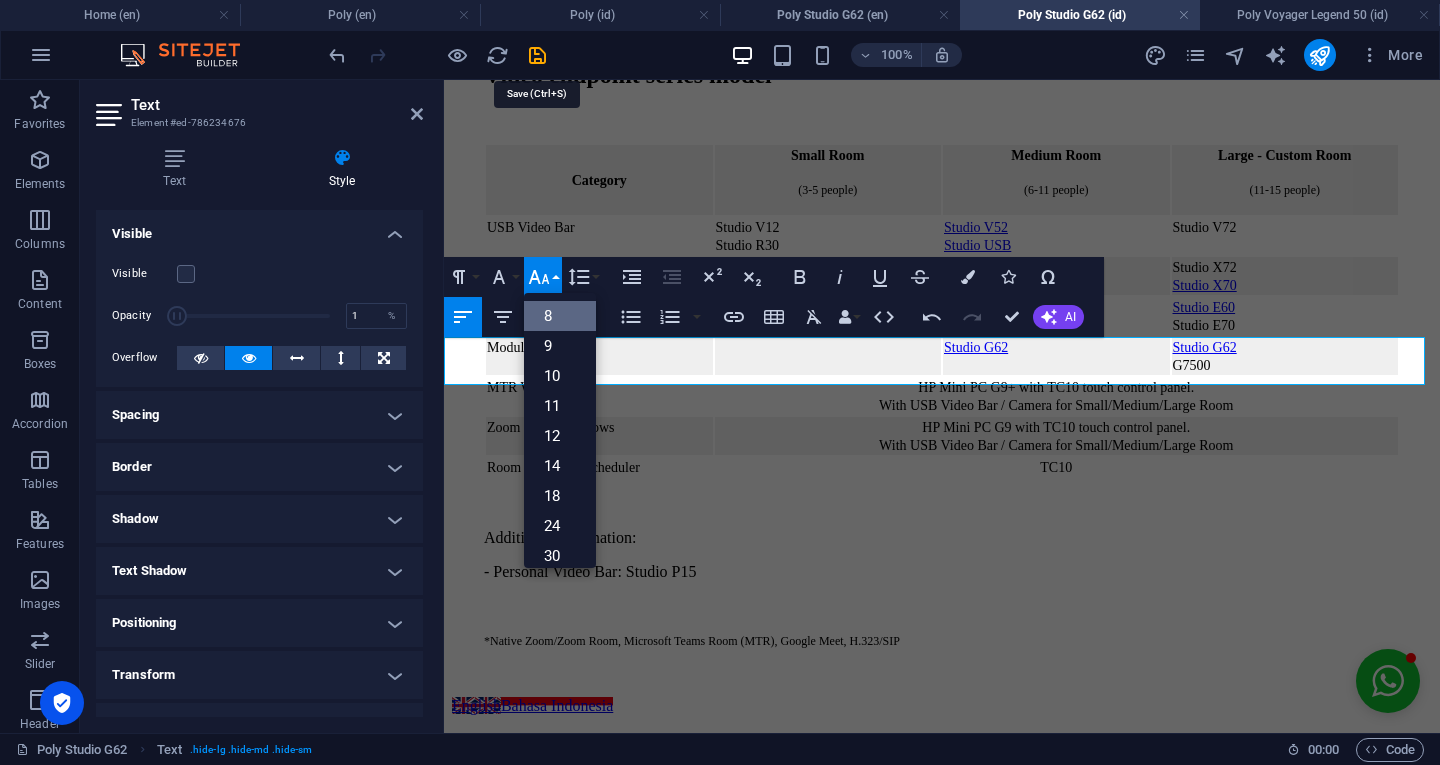 click at bounding box center [537, 55] 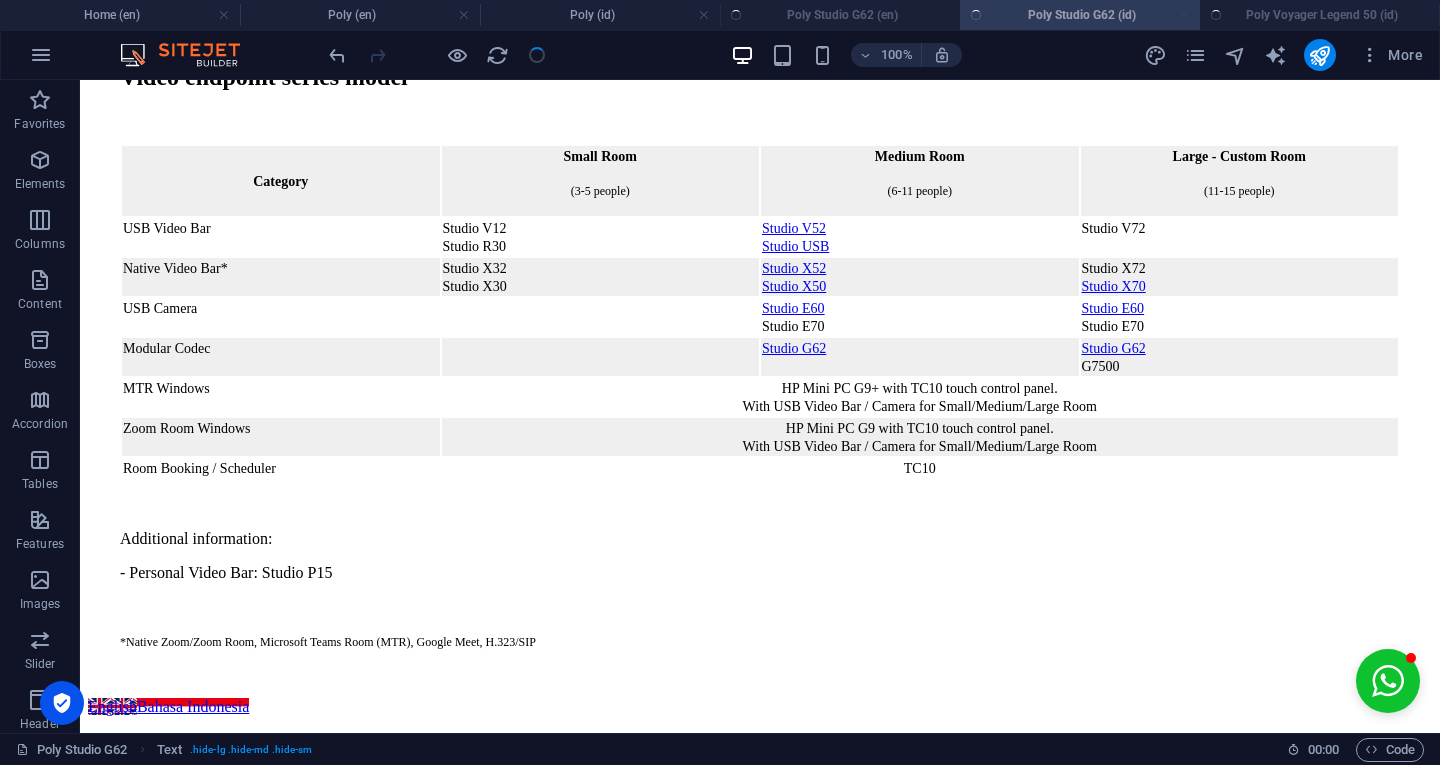 scroll, scrollTop: 2022, scrollLeft: 0, axis: vertical 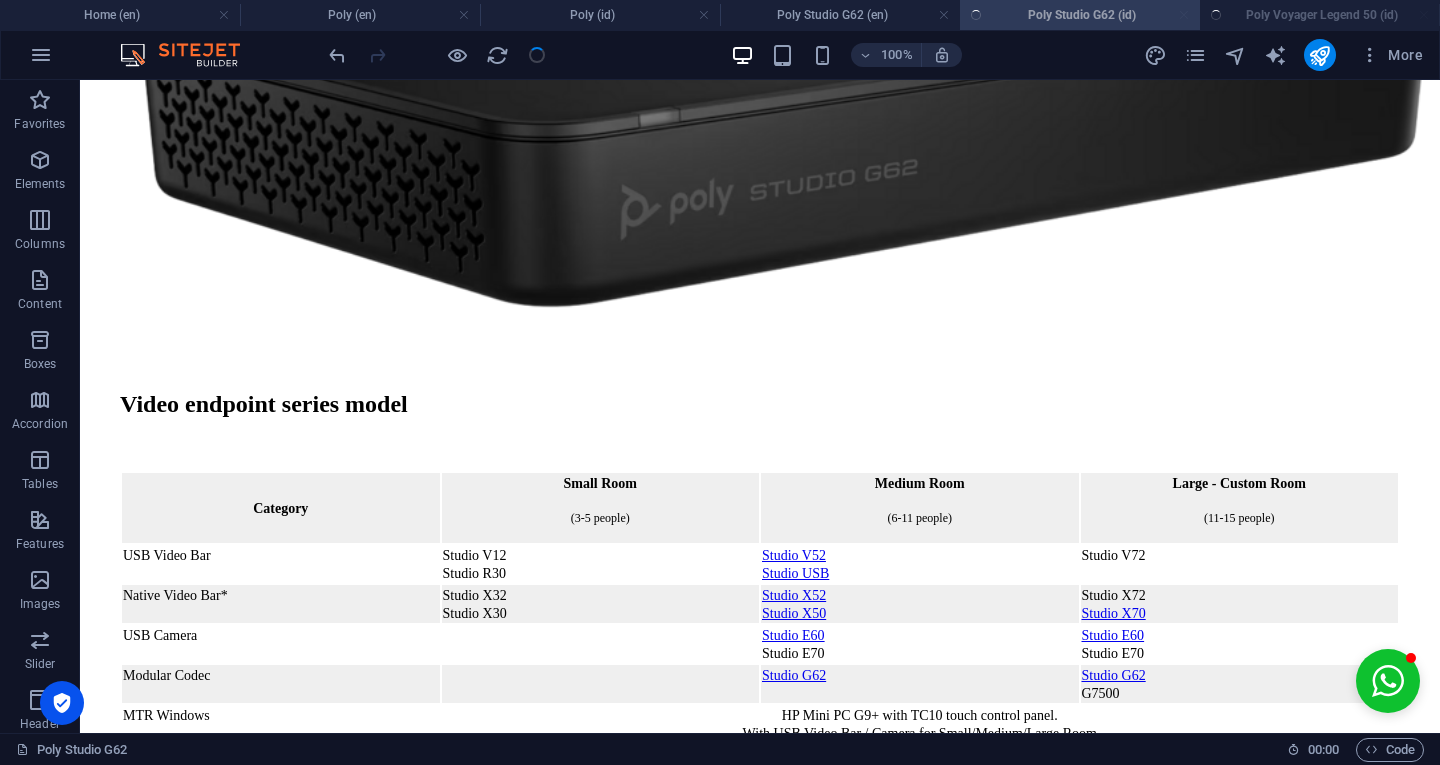 click on "Poly Studio G62 (en)" at bounding box center [840, 15] 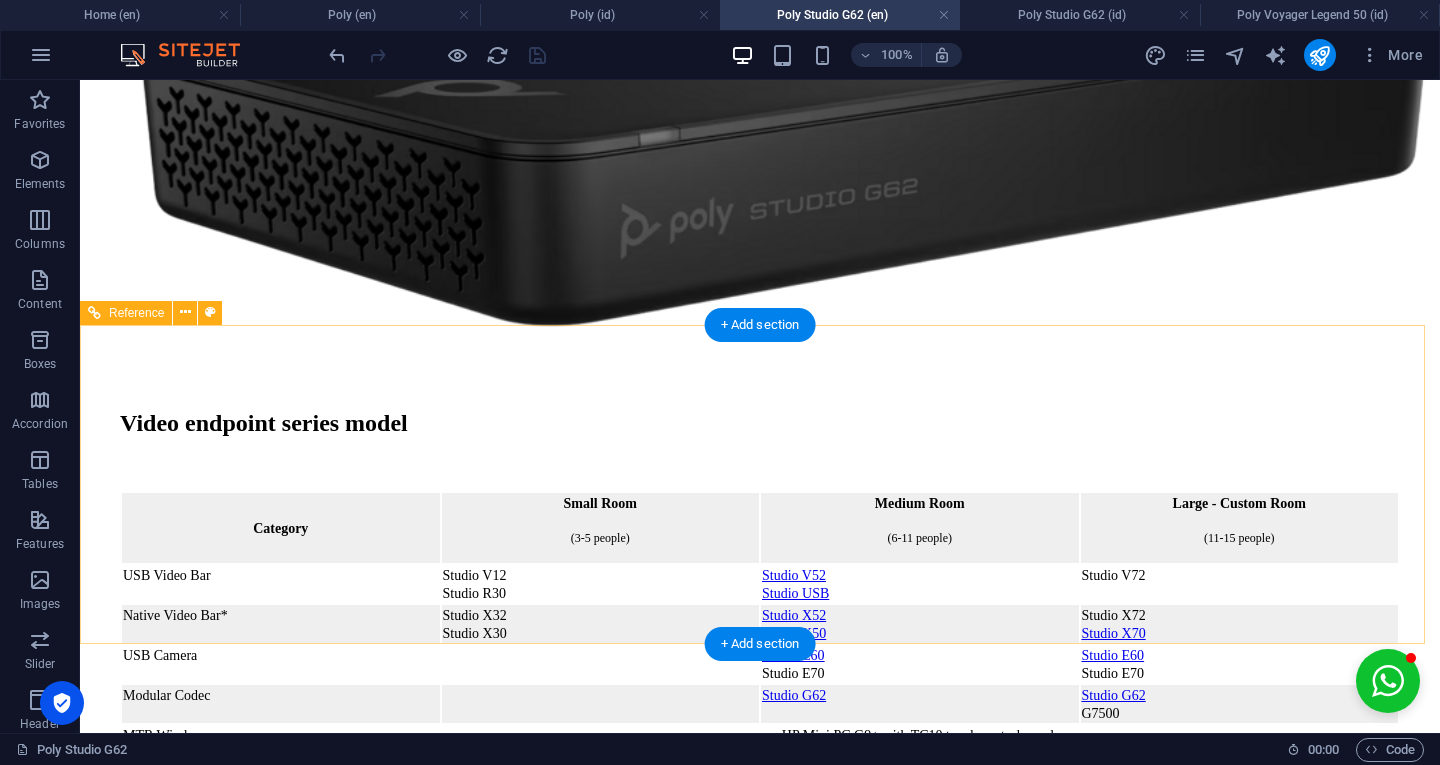 scroll, scrollTop: 1971, scrollLeft: 0, axis: vertical 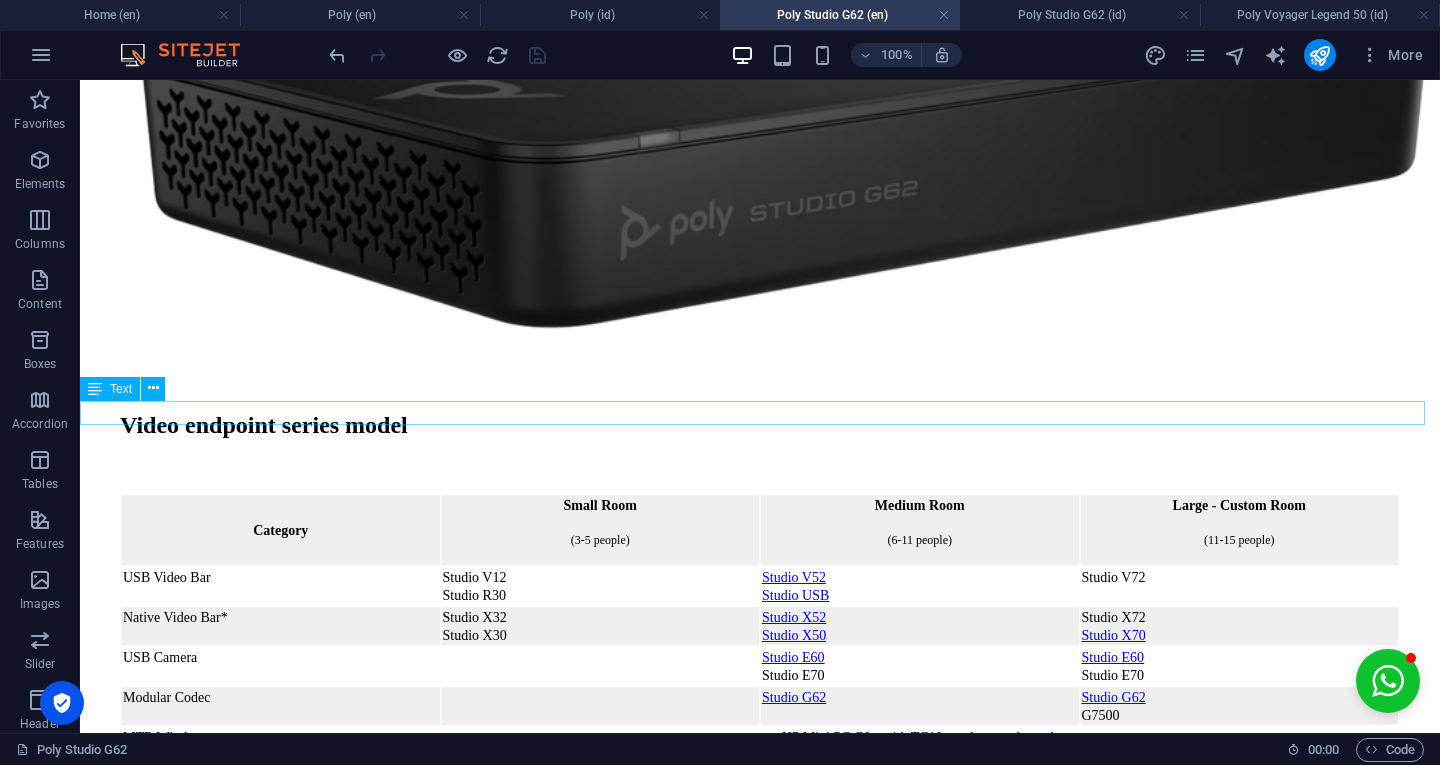 click on "Poly Studio G62, Poly G7500, buy Studio G62, Polycom RPG 500, Polycom RPG 700, Polycom HDX, Microsoft Teams meeting, Zoom meeting, Google Meet meeting, Cisco Webex meeting, video conference, online meeting, rental Poly Studio G62, modular codec, Logitech RoomMate, Cisco SX, Cisco Webex Room Kit Pro" at bounding box center (760, 1090) 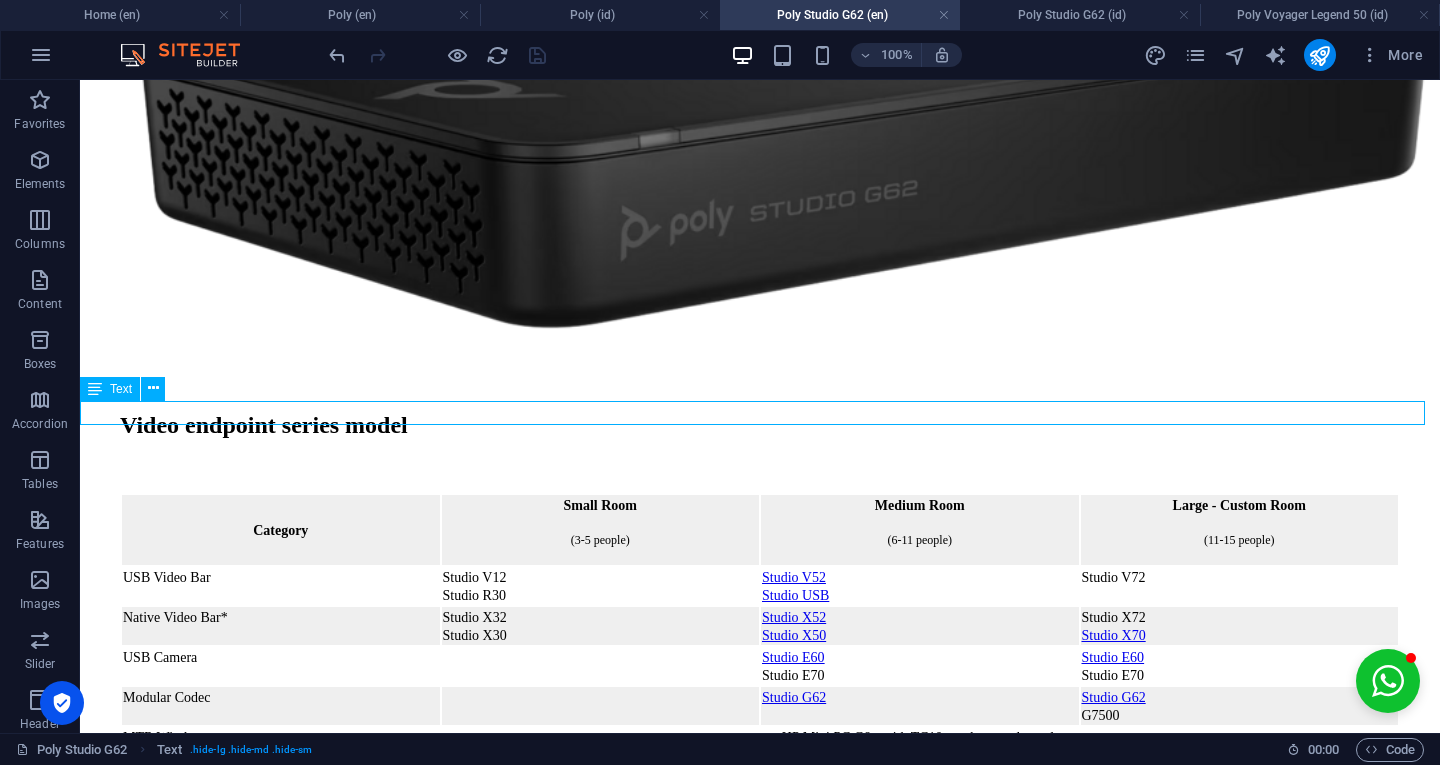click on "Poly Studio G62, Poly G7500, buy Studio G62, Polycom RPG 500, Polycom RPG 700, Polycom HDX, Microsoft Teams meeting, Zoom meeting, Google Meet meeting, Cisco Webex meeting, video conference, online meeting, rental Poly Studio G62, modular codec, Logitech RoomMate, Cisco SX, Cisco Webex Room Kit Pro" at bounding box center (760, 1090) 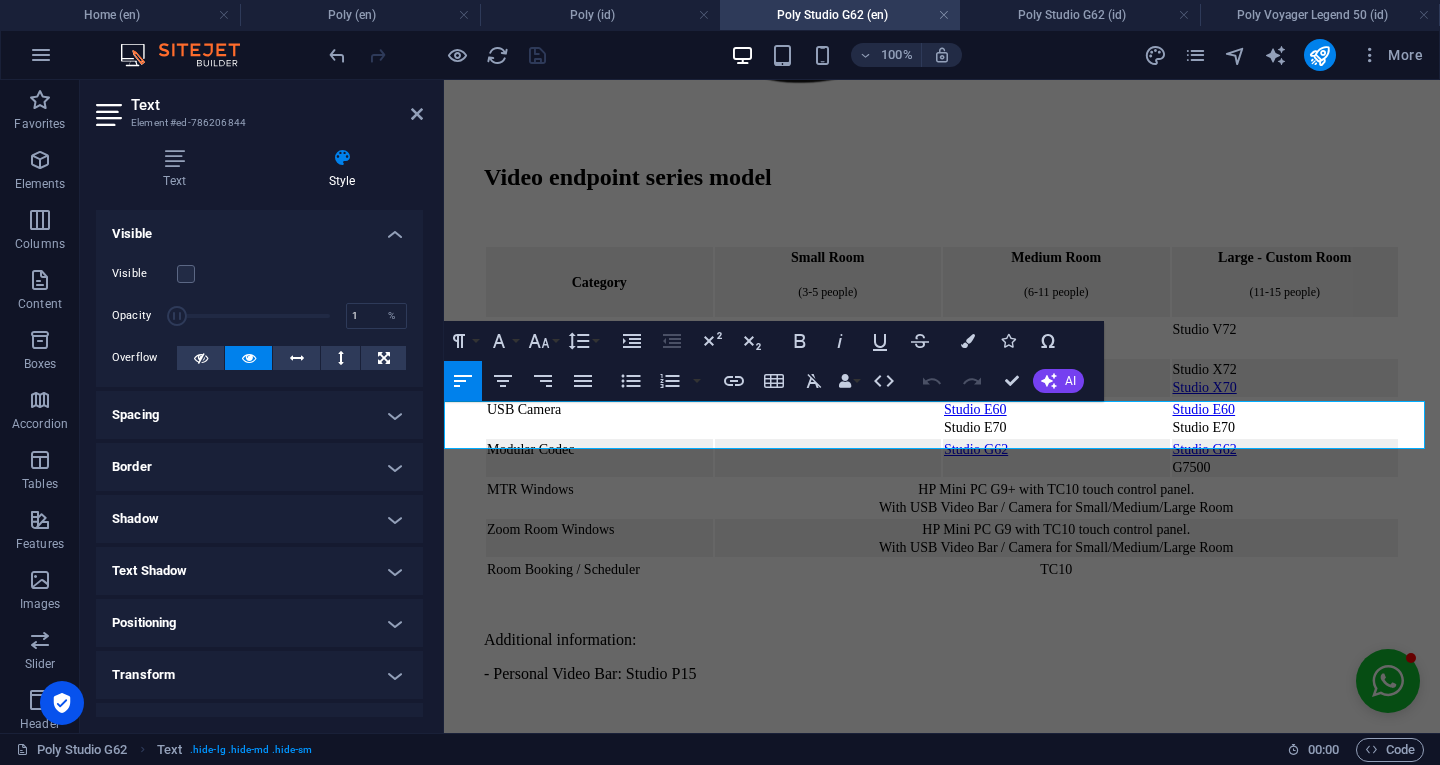click on "Poly Studio G62, Poly G7500, buy Studio G62, Polycom RPG 500, Polycom RPG 700, Polycom HDX, Microsoft Teams meeting, Zoom meeting, Google Meet meeting, Cisco Webex meeting, video conference, online meeting, rental Poly Studio G62, modular codec, Logitech RoomMate, Cisco SX, Cisco Webex Room Kit Pro" at bounding box center [942, 851] 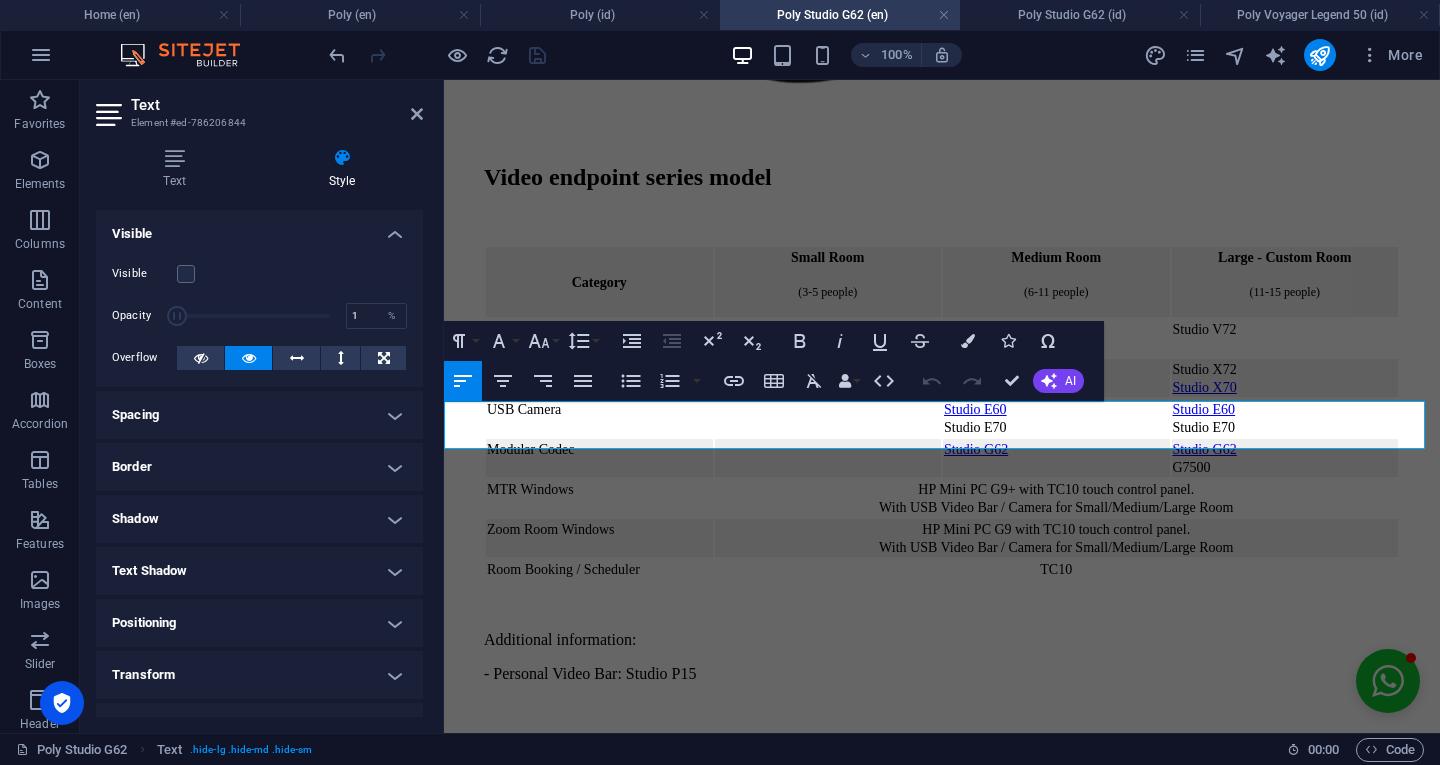copy on "Poly Studio G62, Poly G7500, buy Studio G62, Polycom RPG 500, Polycom RPG 700, Polycom HDX, Microsoft Teams meeting, Zoom meeting, Google Meet meeting, Cisco Webex meeting, video conference, online meeting, rental Poly Studio G62, modular codec, Logitech RoomMate, Cisco SX, Cisco Webex Room Kit Pro" 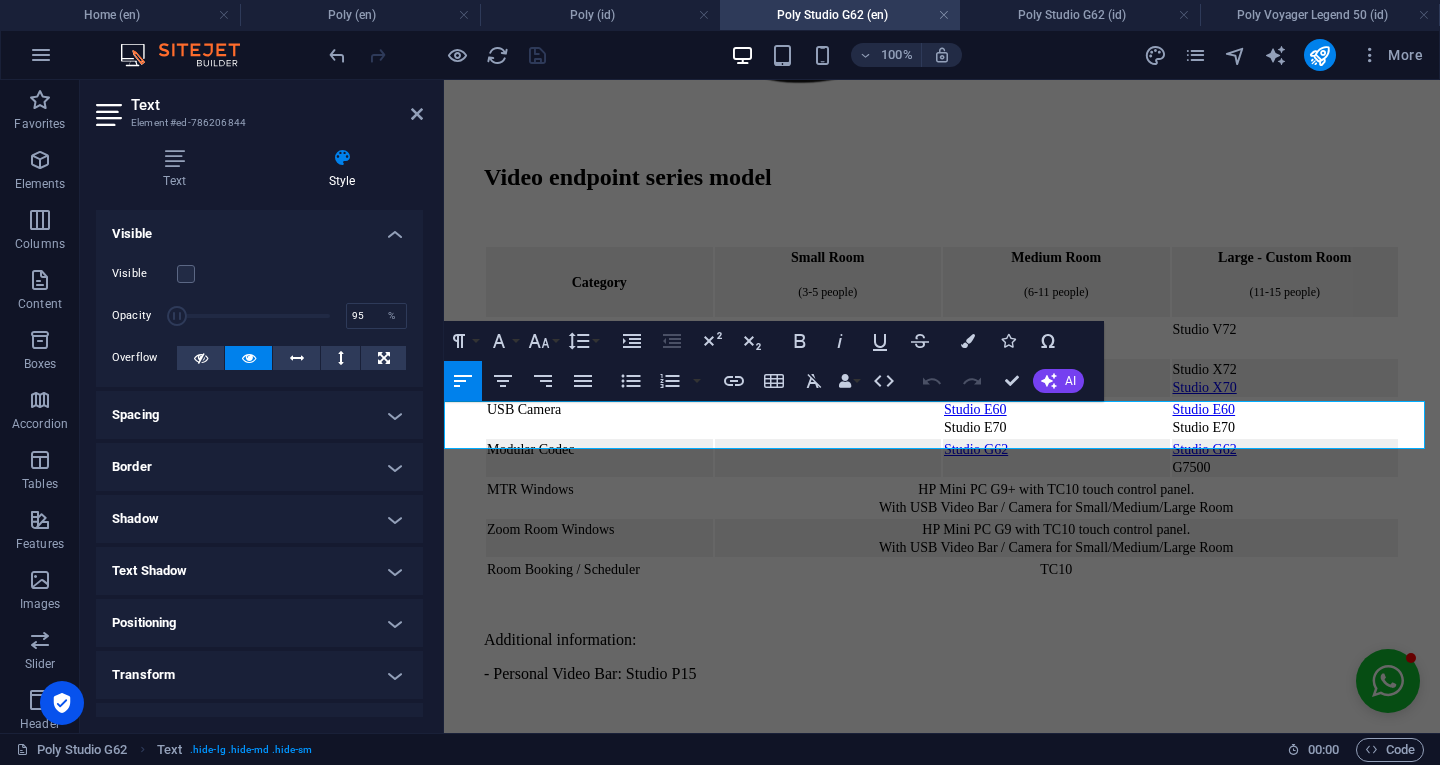 click at bounding box center (253, 316) 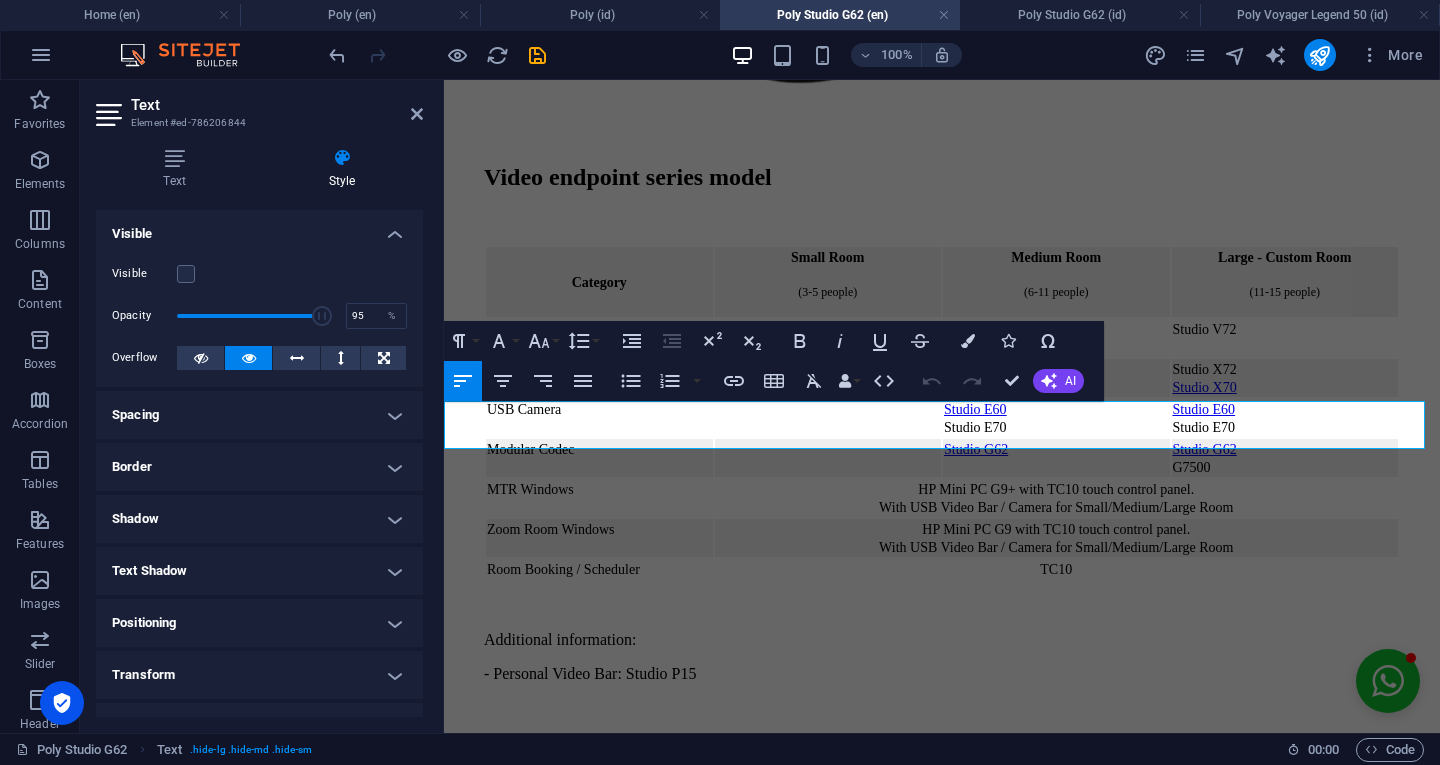 click on "Poly Studio G62, Poly G7500, buy Studio G62, Polycom RPG 500, Polycom RPG 700, Polycom HDX, Microsoft Teams meeting, Zoom meeting, Google Meet meeting, Cisco Webex meeting, video conference, online meeting, rental Poly Studio G62, modular codec, Logitech RoomMate, Cisco SX, Cisco Webex Room Kit Pro" at bounding box center [932, 853] 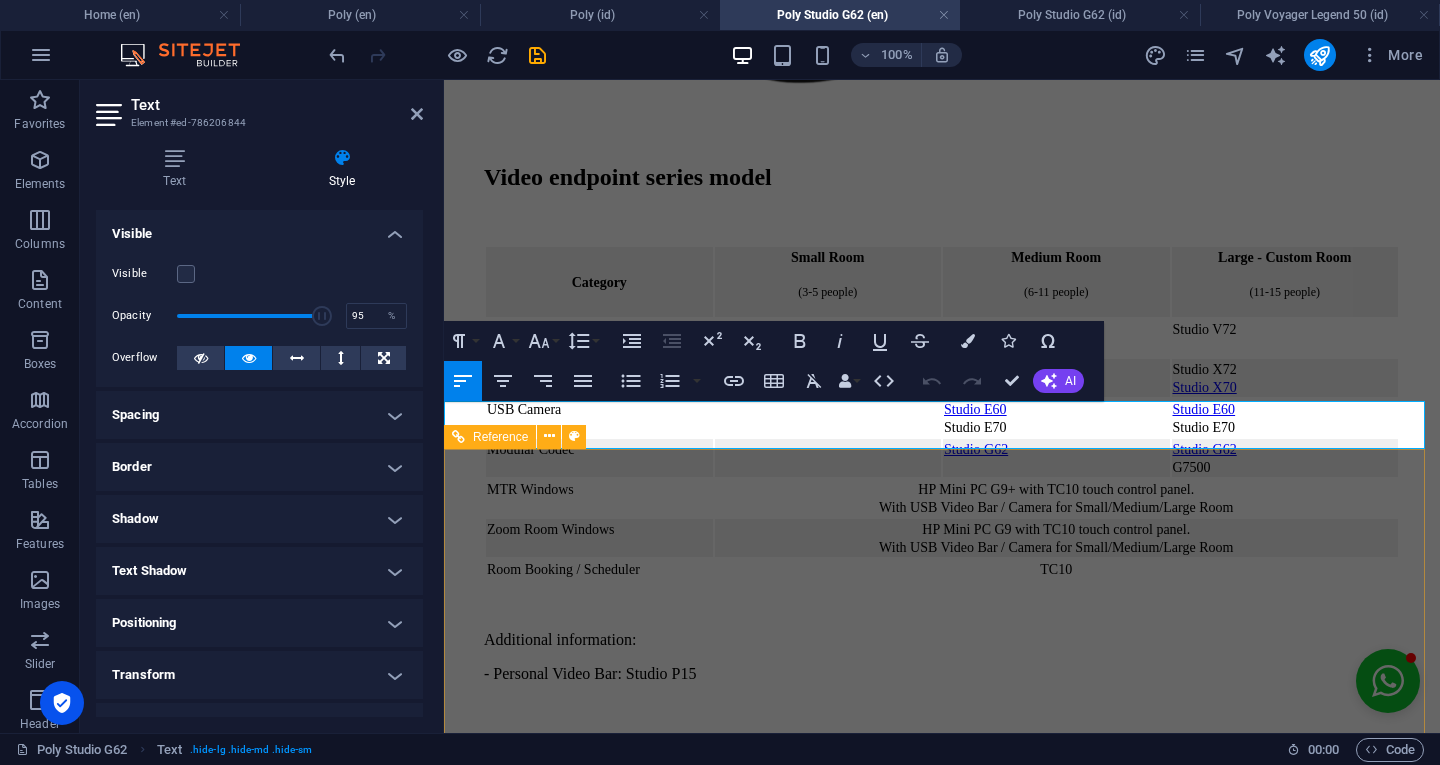 type 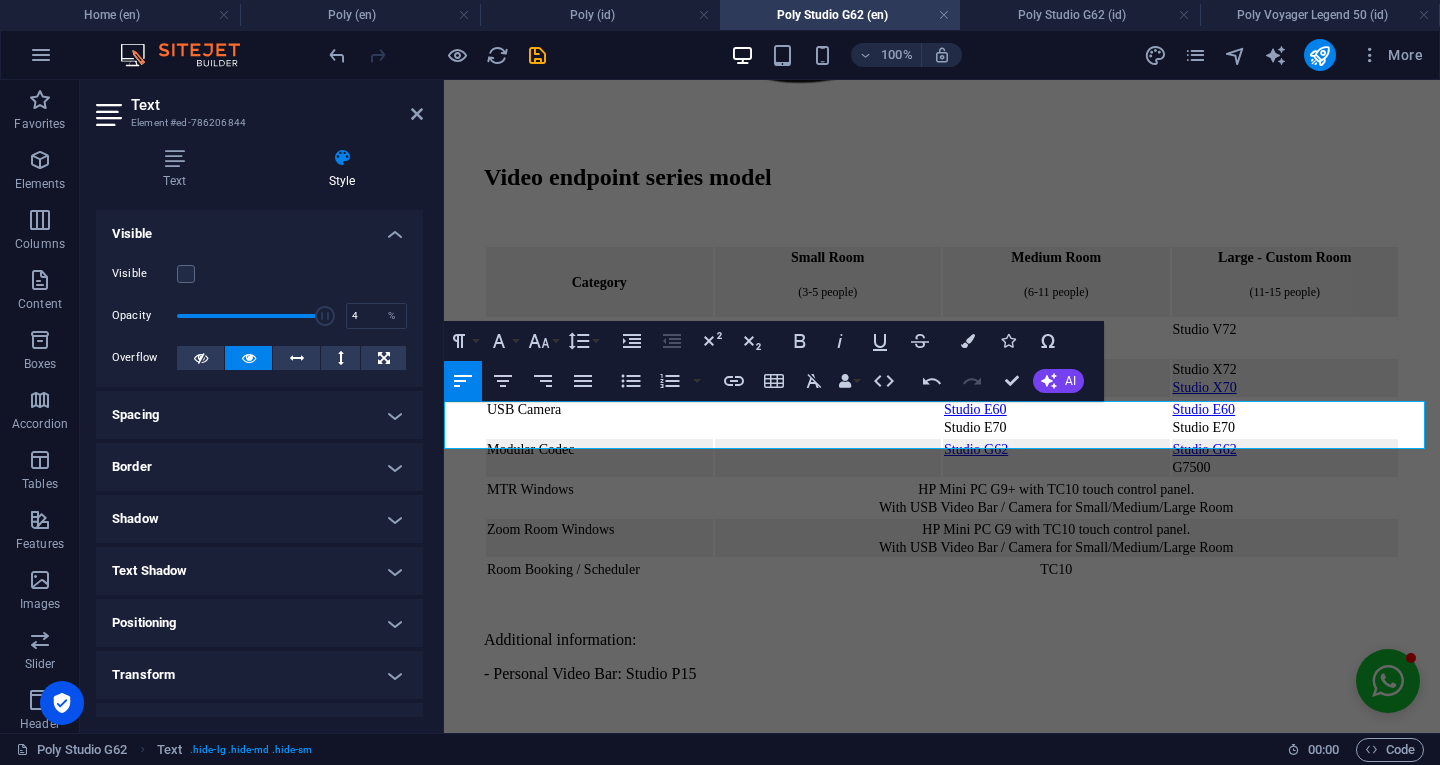 type on "1" 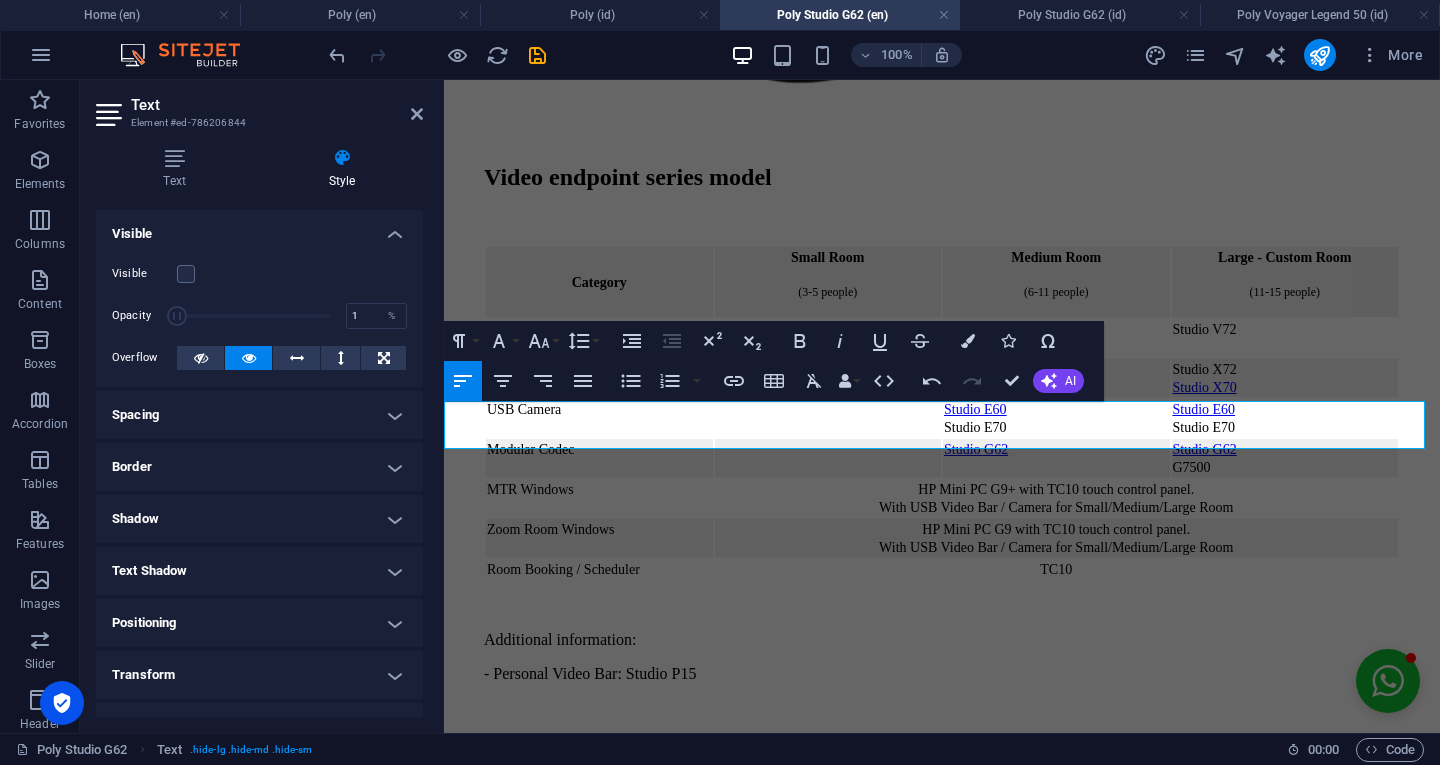 drag, startPoint x: 321, startPoint y: 314, endPoint x: 106, endPoint y: 305, distance: 215.1883 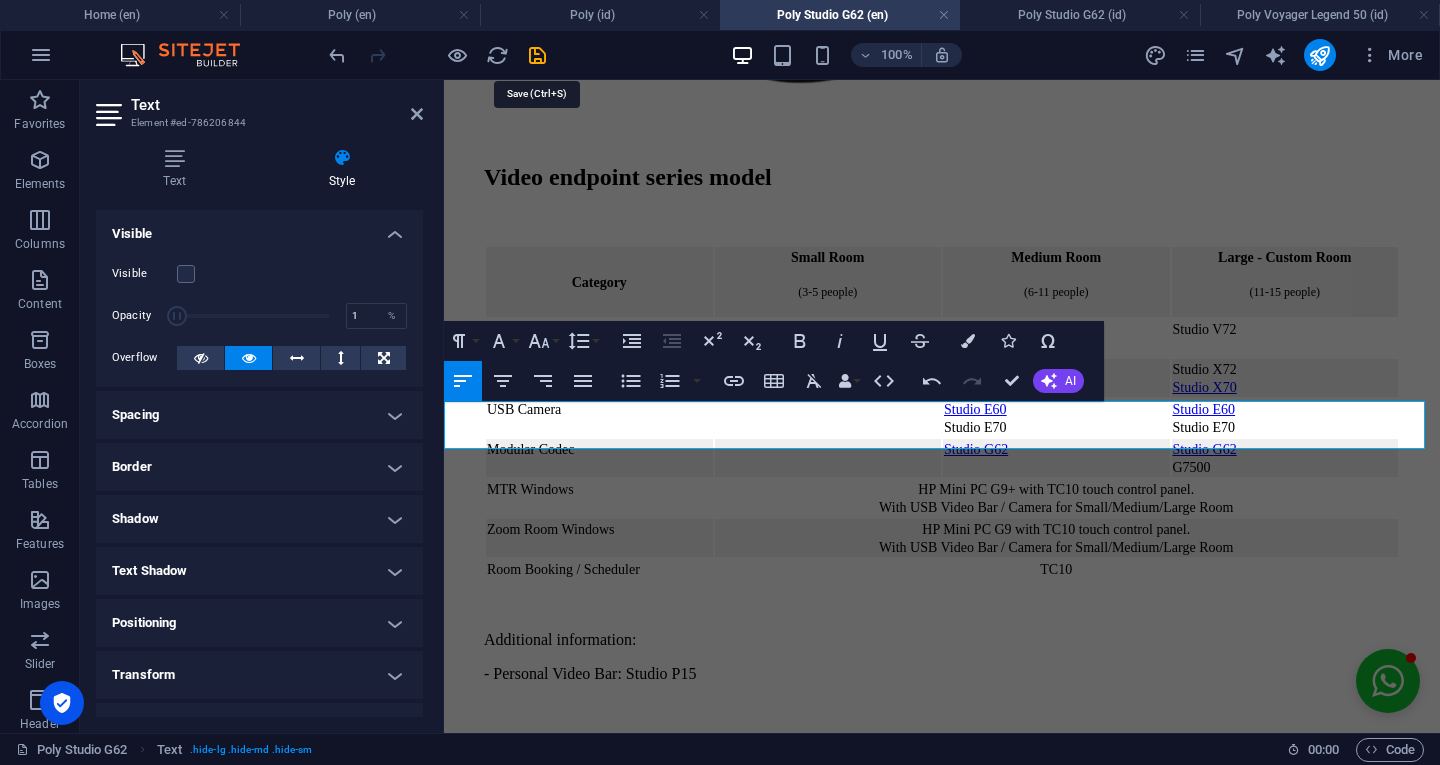 click at bounding box center (537, 55) 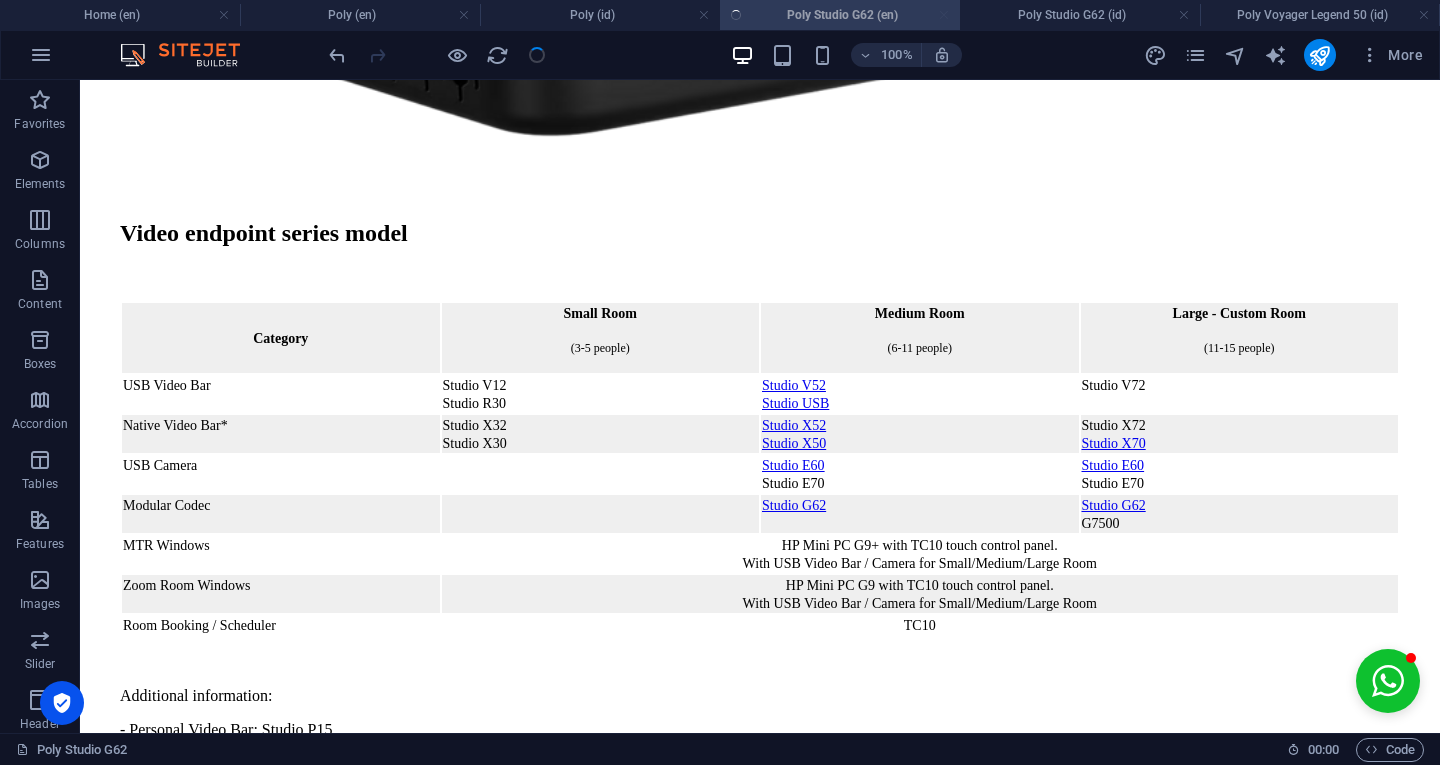 scroll, scrollTop: 1971, scrollLeft: 0, axis: vertical 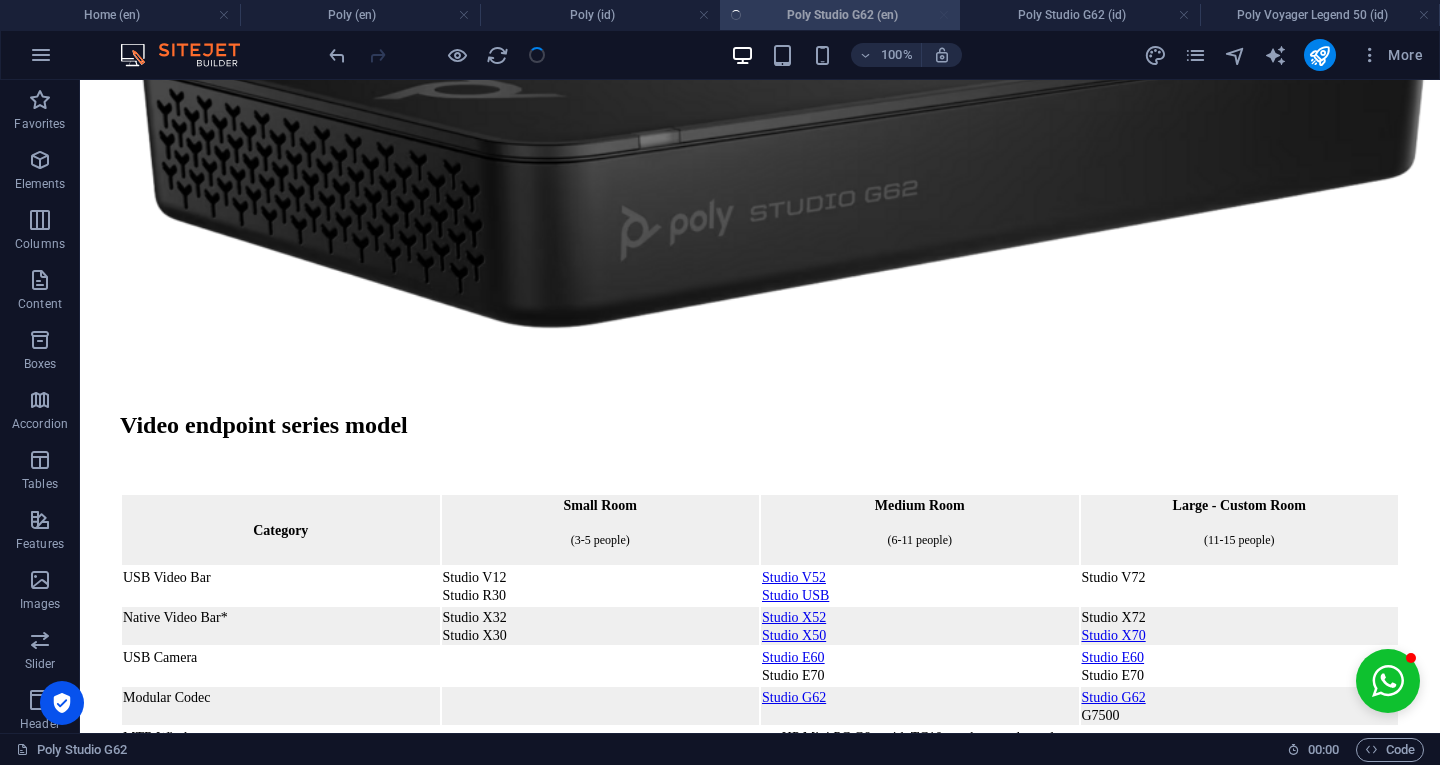 click on "Poly Studio G62 (id)" at bounding box center [1080, 15] 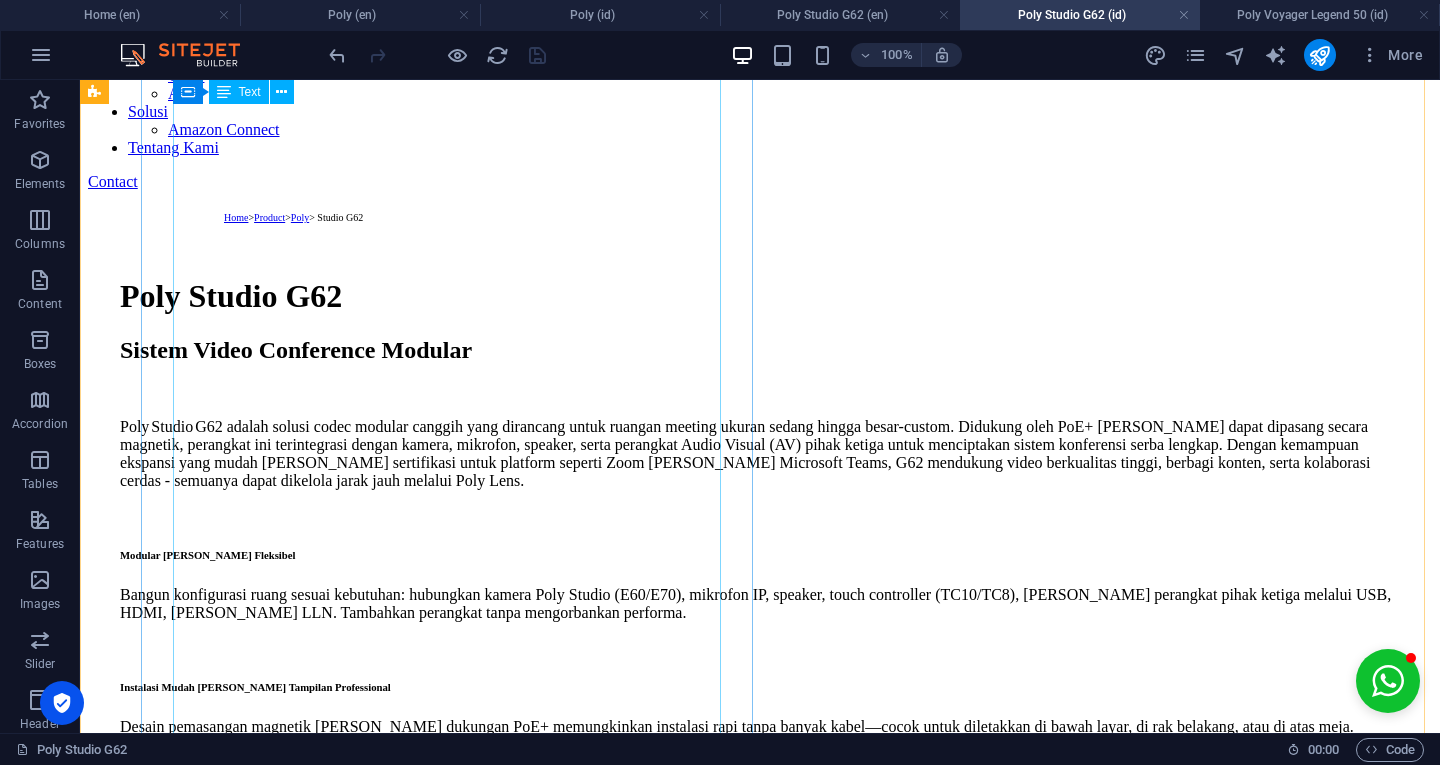 scroll, scrollTop: 0, scrollLeft: 0, axis: both 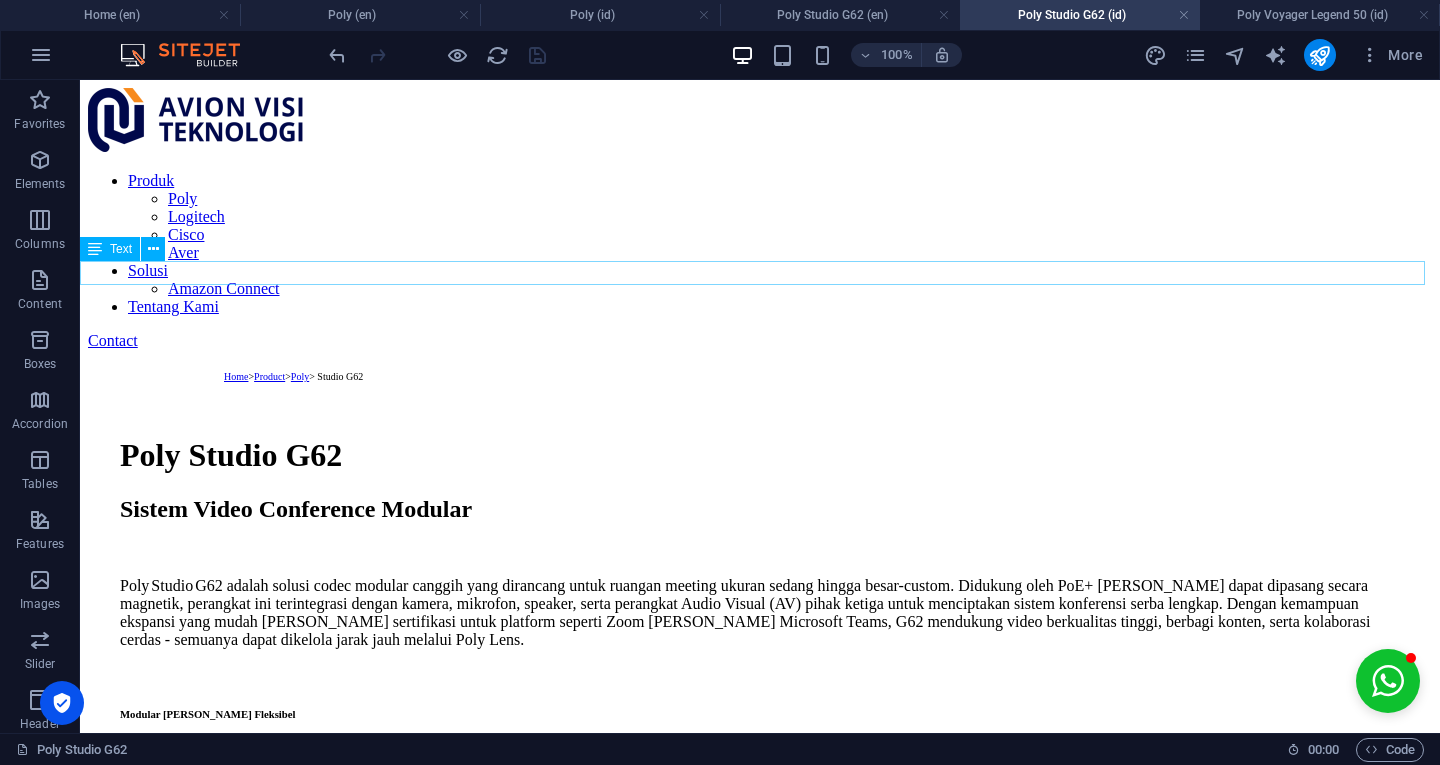 click on "Home  >  Product  >  Poly  > Studio G62" at bounding box center [760, 375] 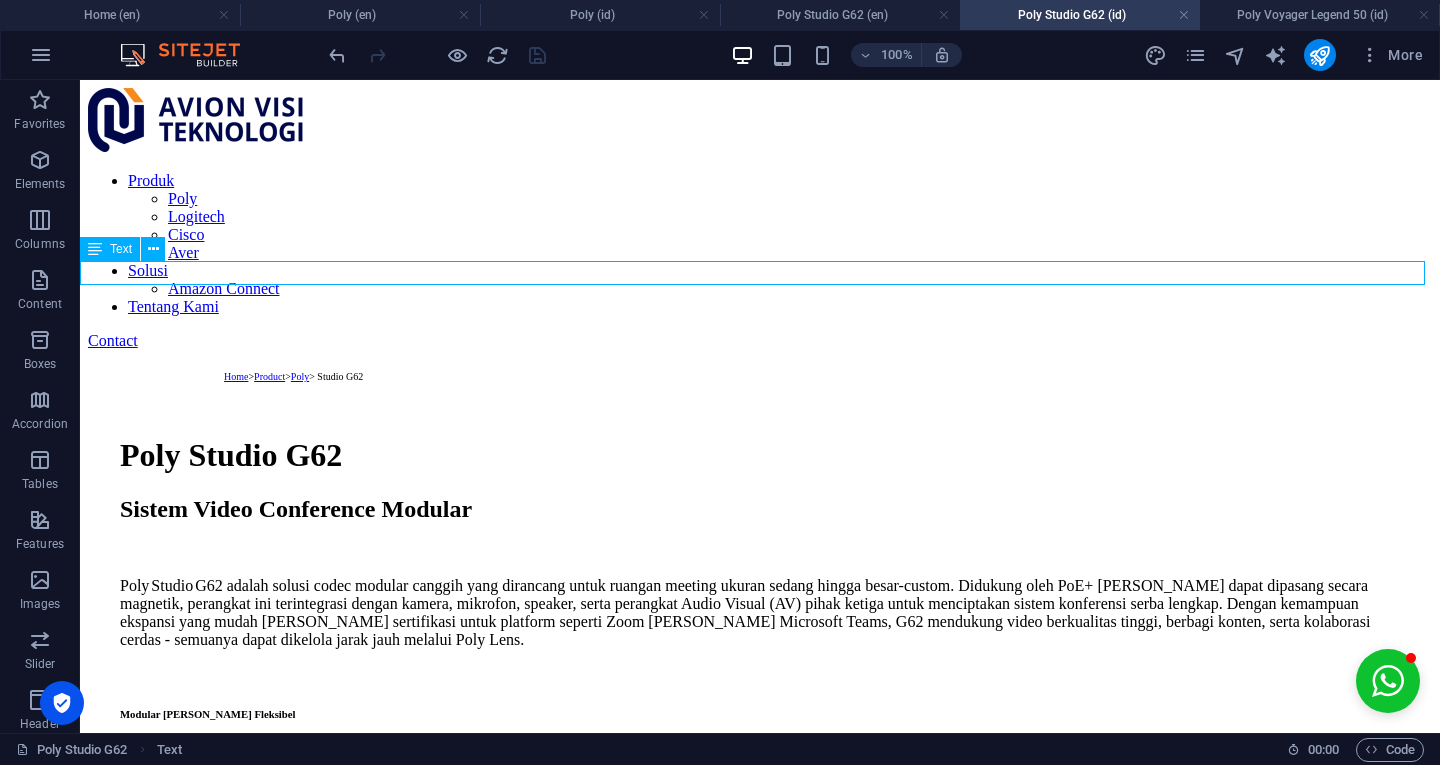 click on "Home  >  Product  >  Poly  > Studio G62" at bounding box center [760, 375] 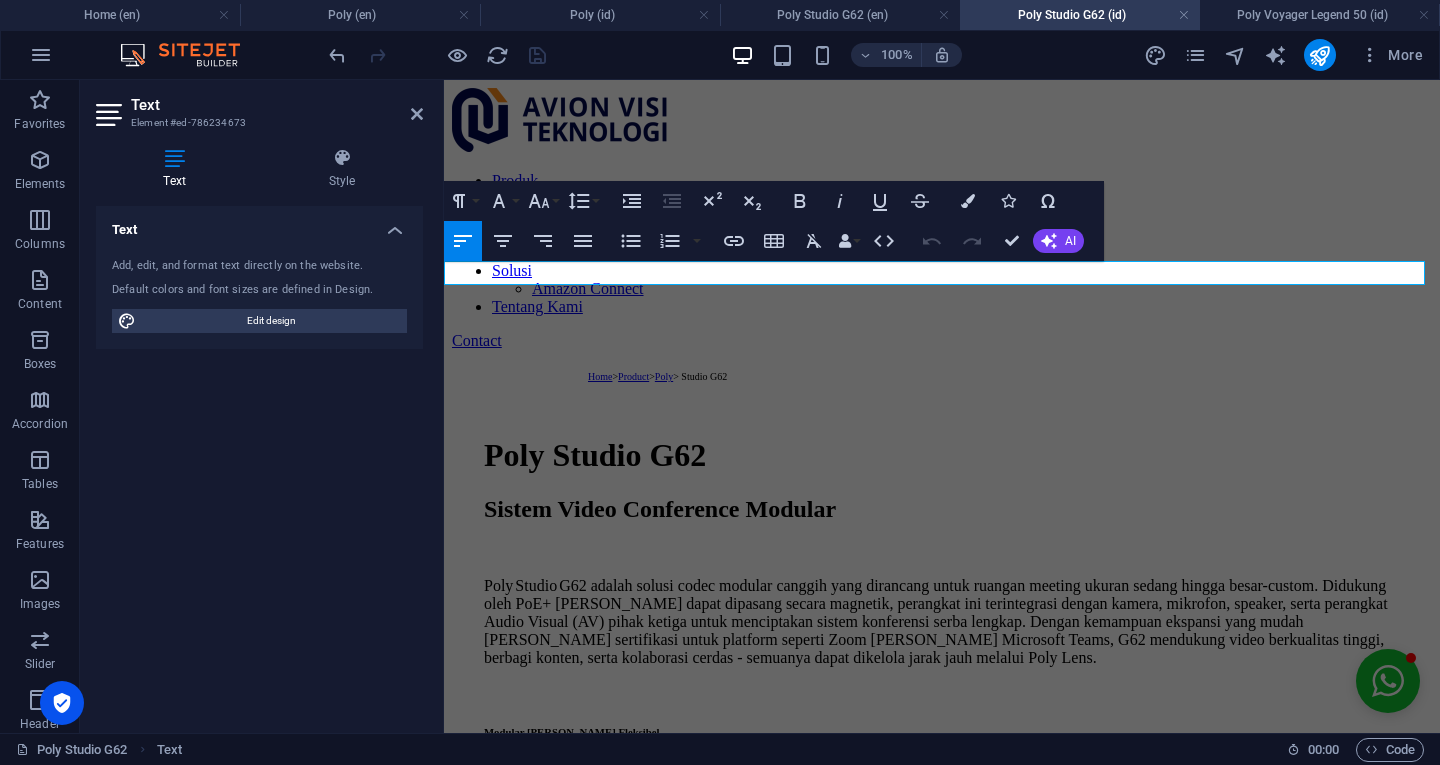 click on "Poly" at bounding box center [664, 376] 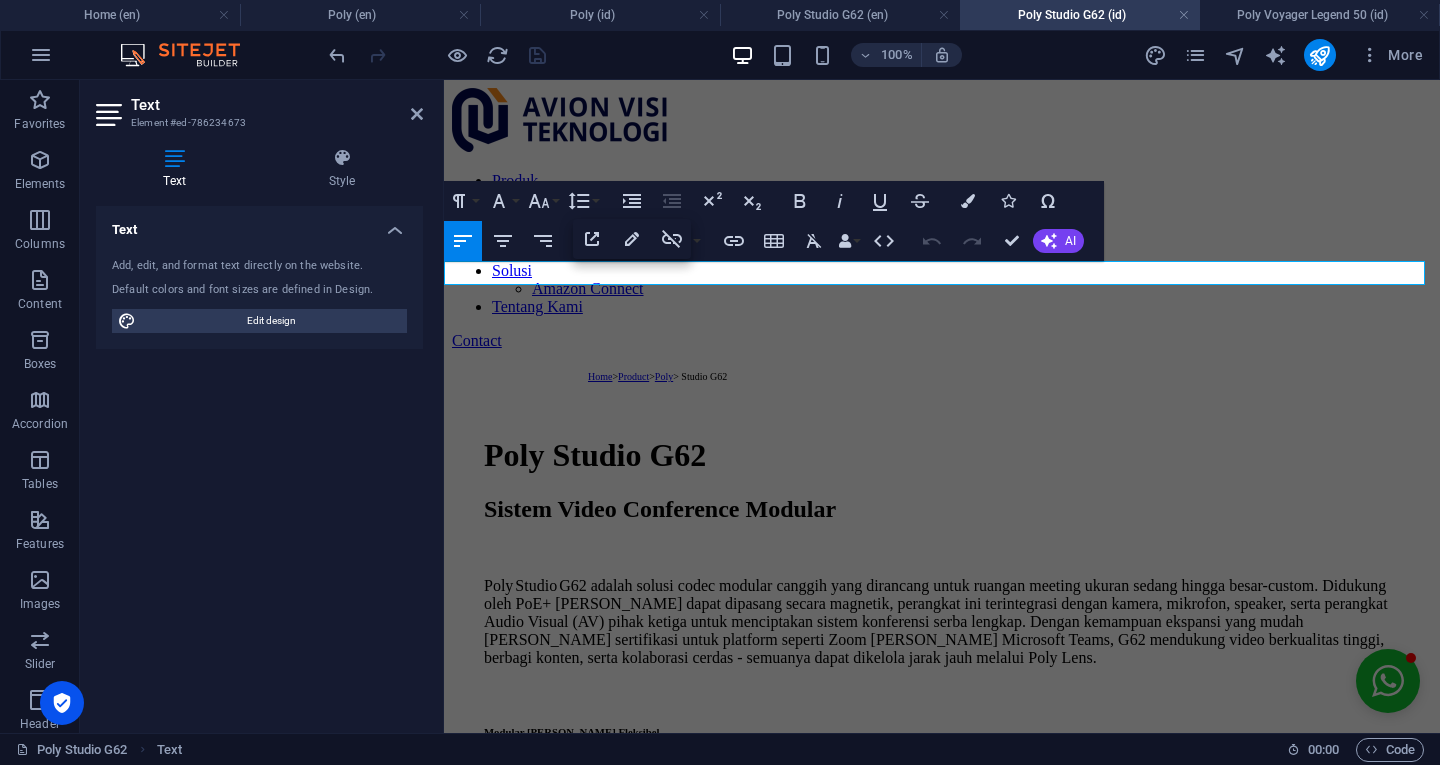 click 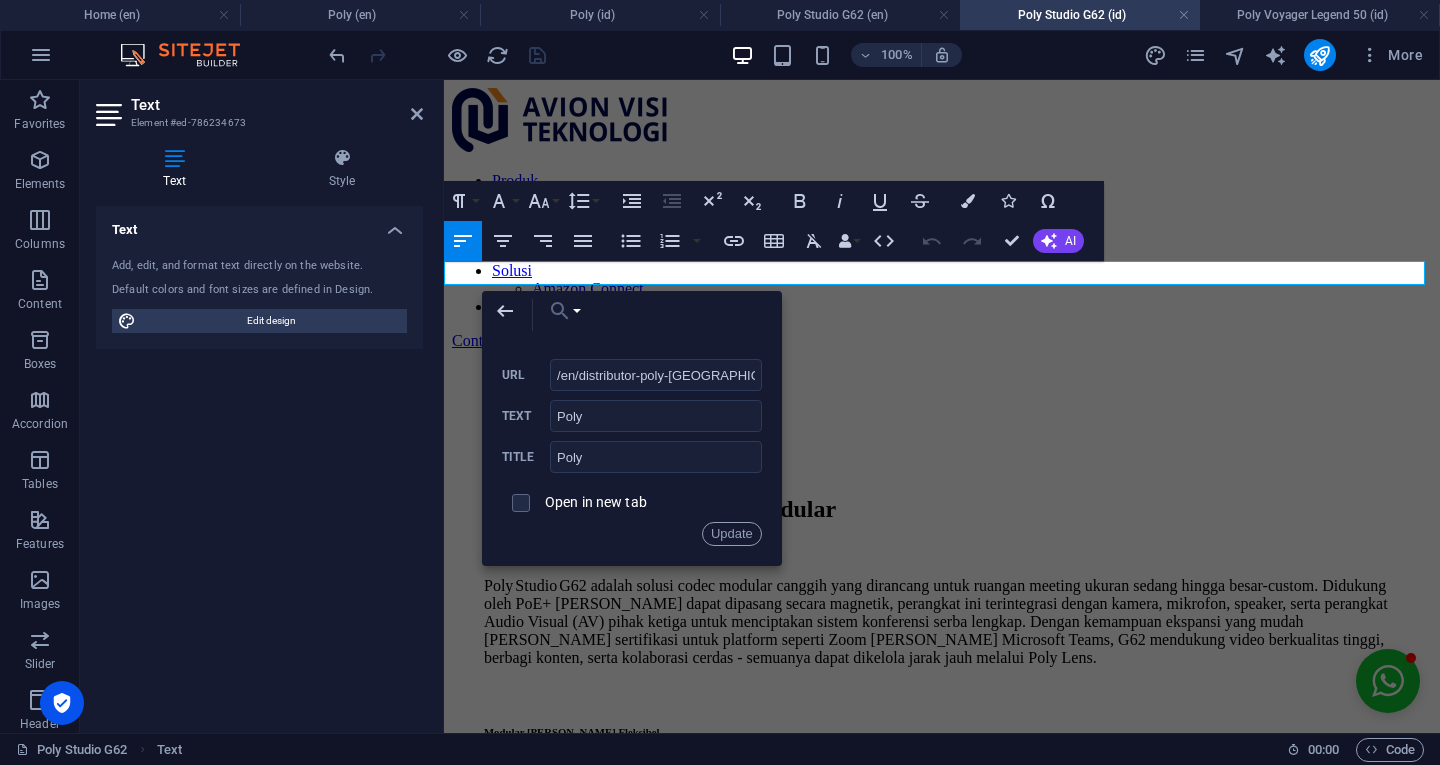 click 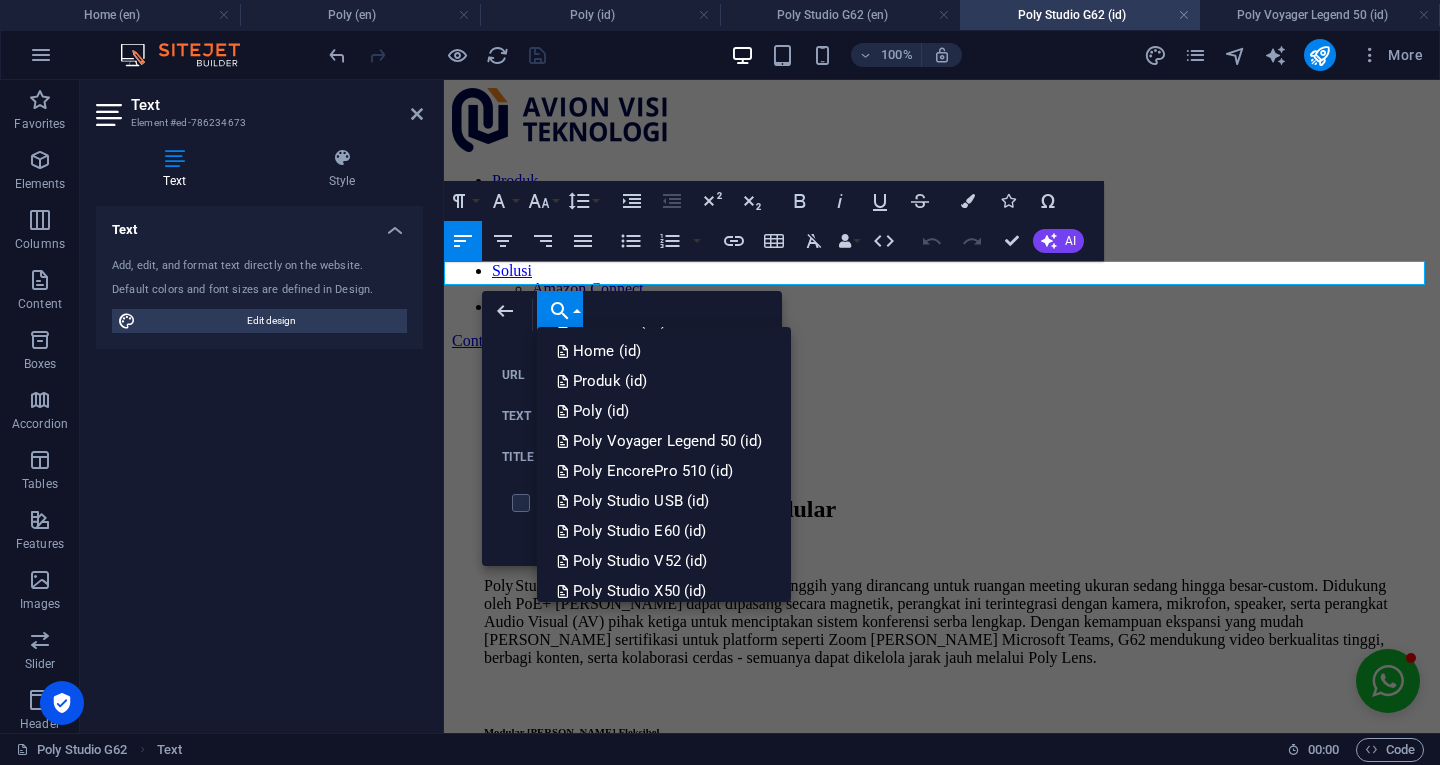 scroll, scrollTop: 657, scrollLeft: 0, axis: vertical 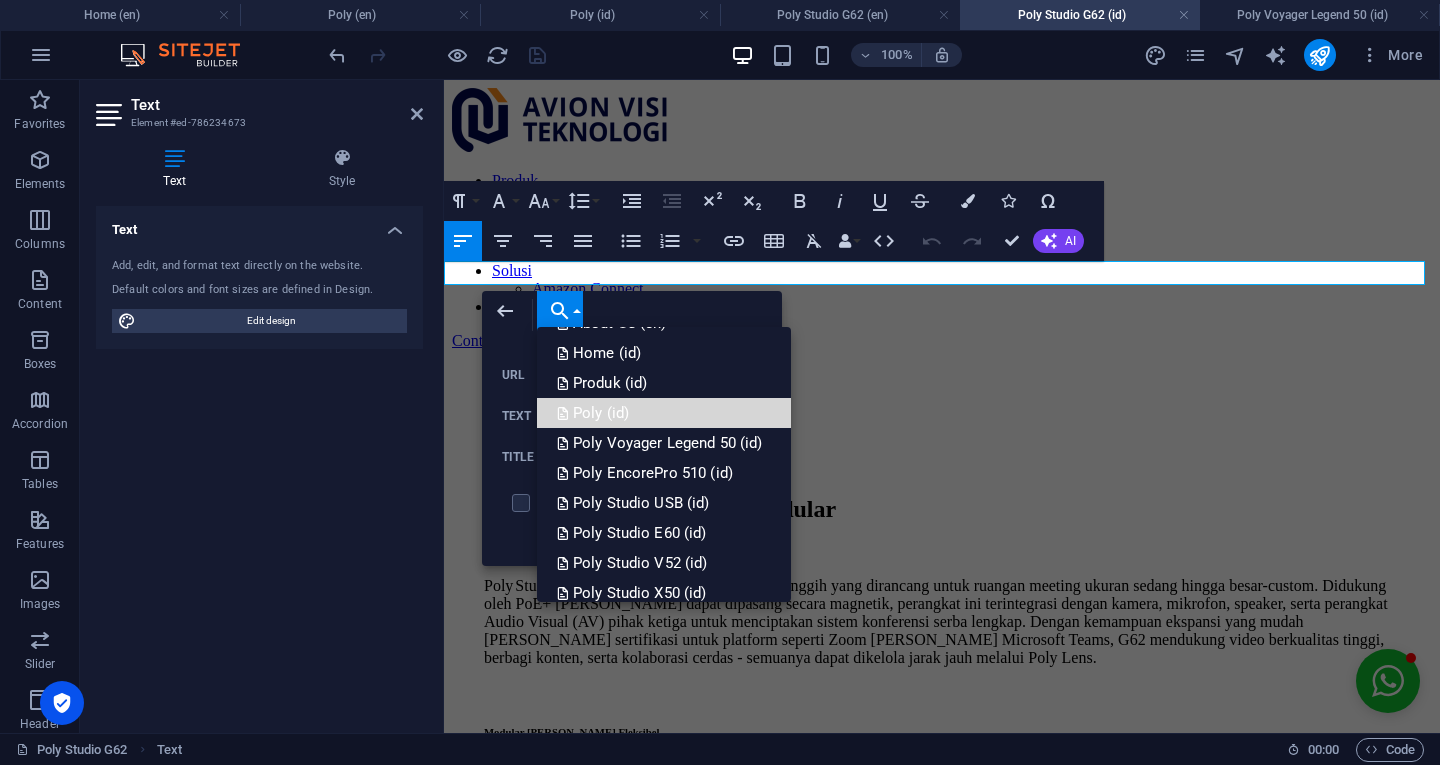 click on "Poly (id)" at bounding box center [664, 413] 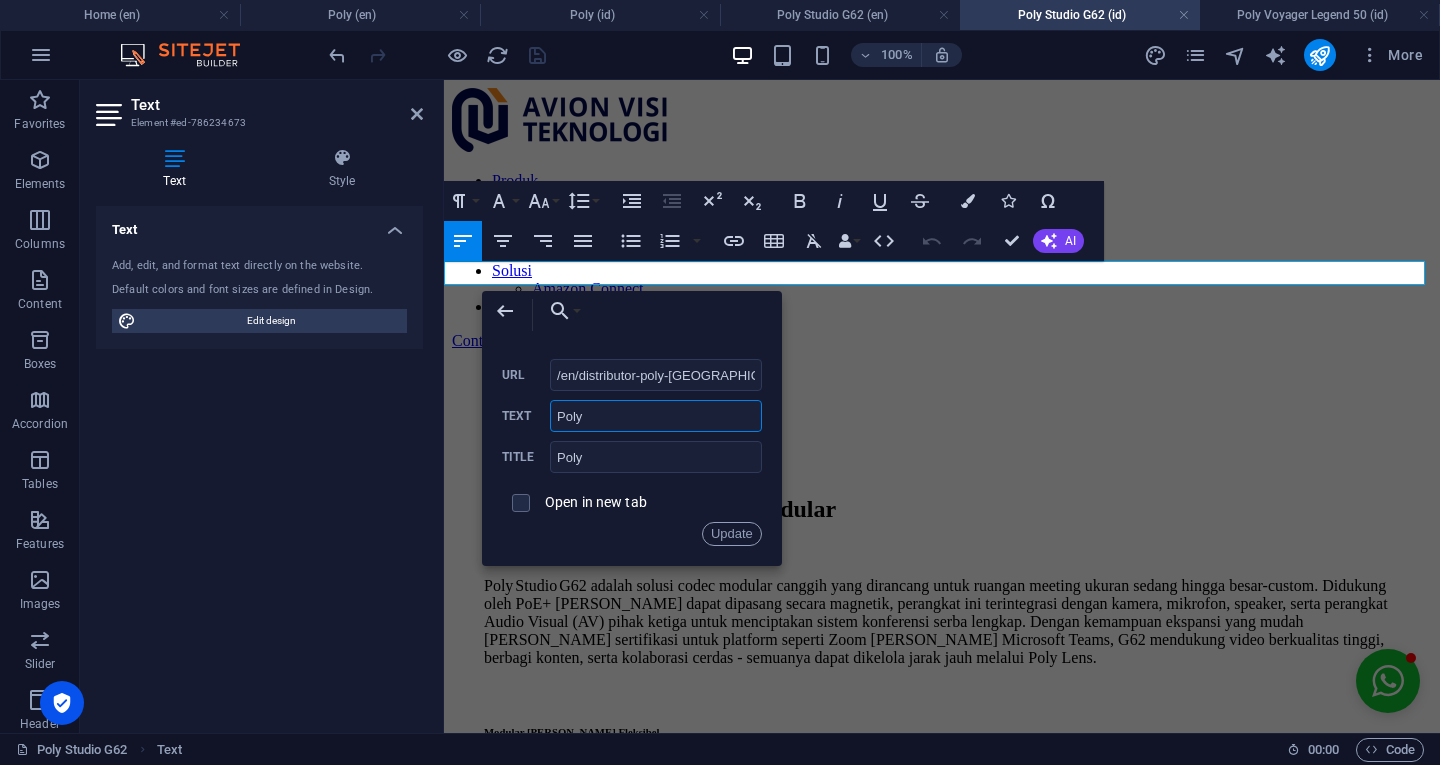 click on "Poly" at bounding box center [656, 416] 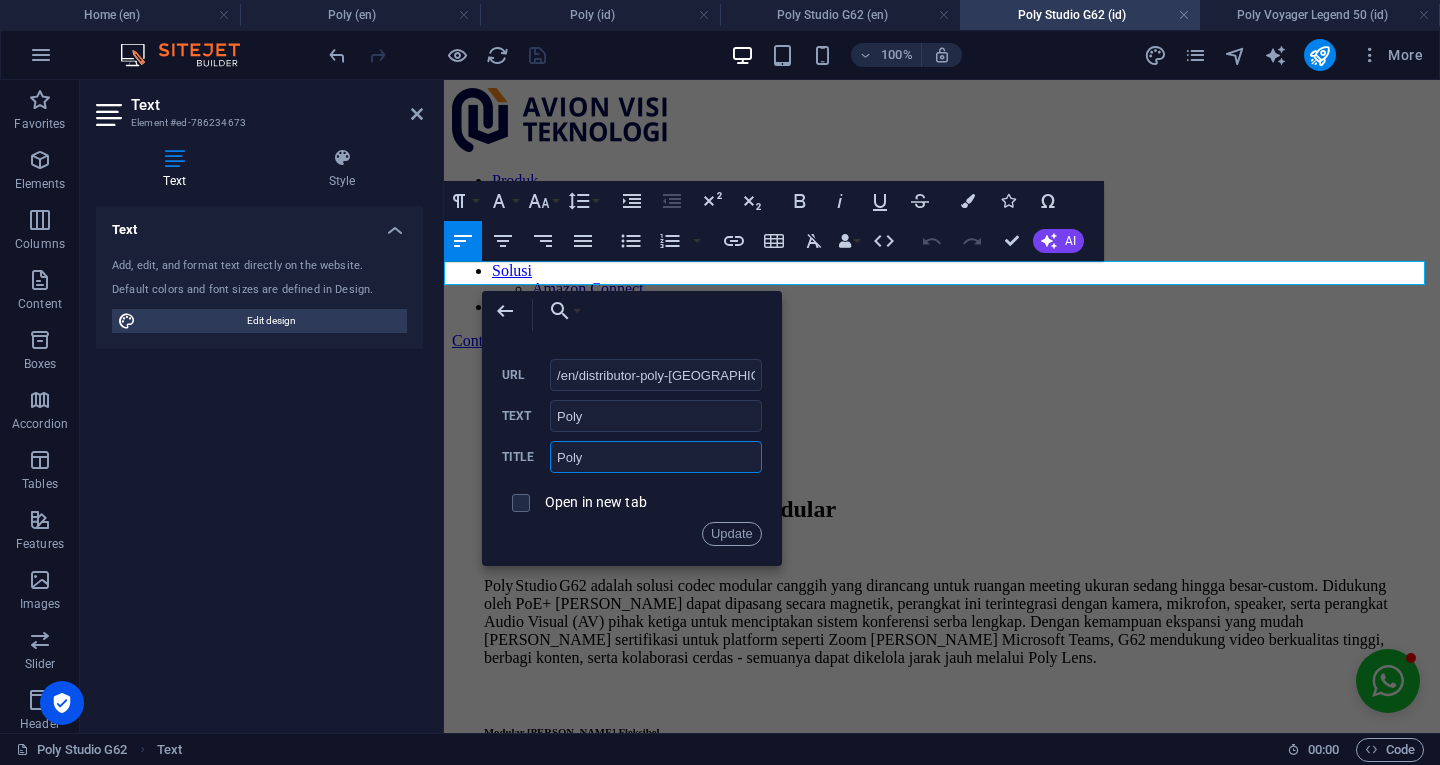 click on "Poly" at bounding box center (656, 457) 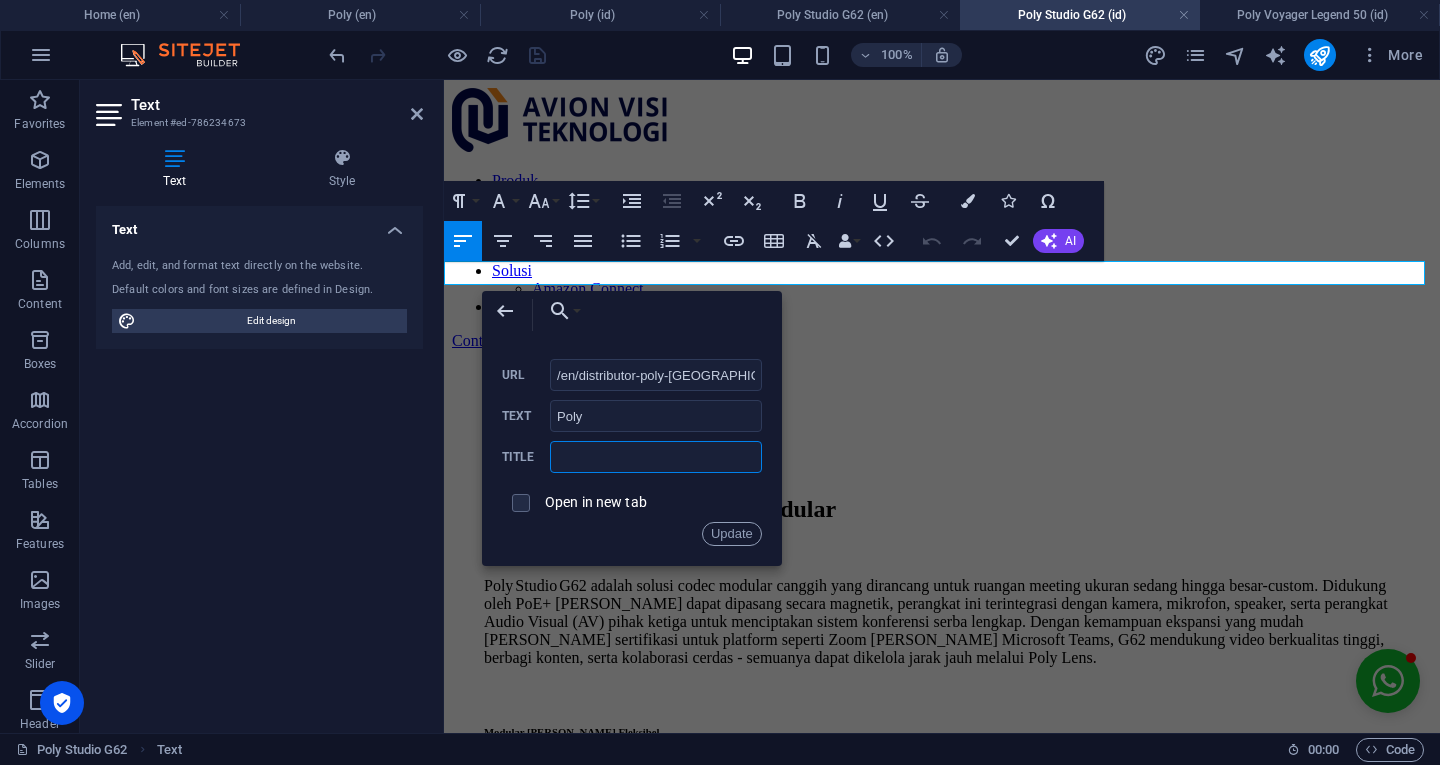 paste on "Poly" 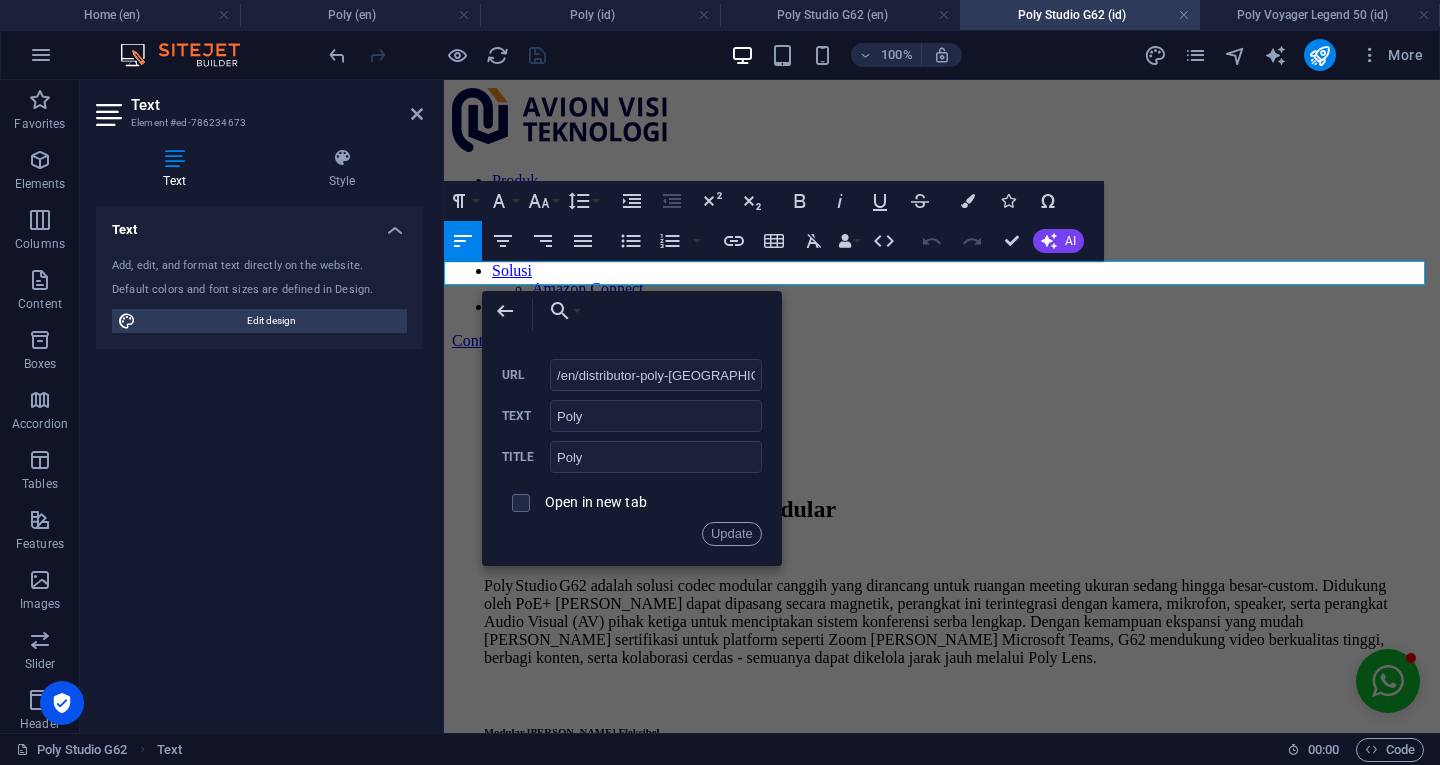 click on "Update" at bounding box center [732, 534] 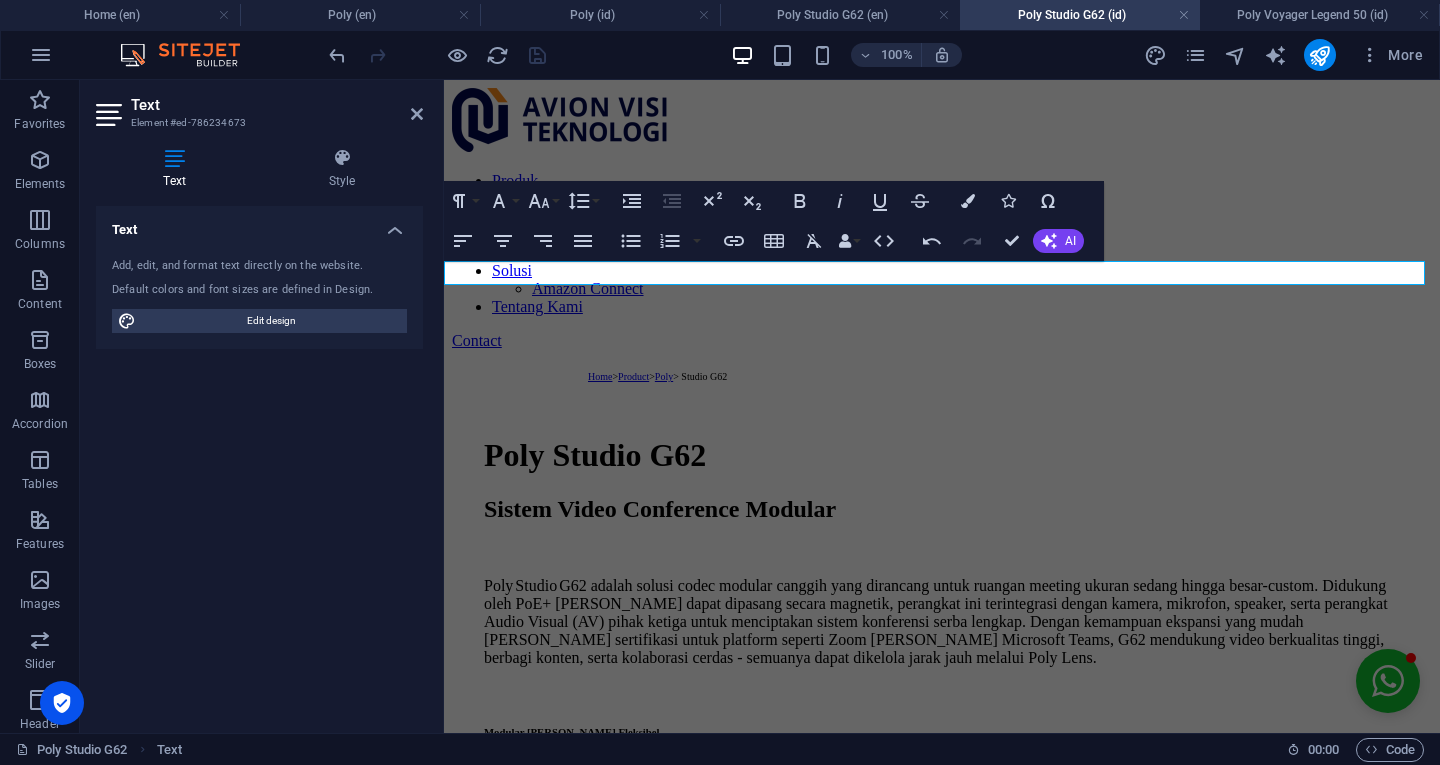 click on "Product" at bounding box center (633, 376) 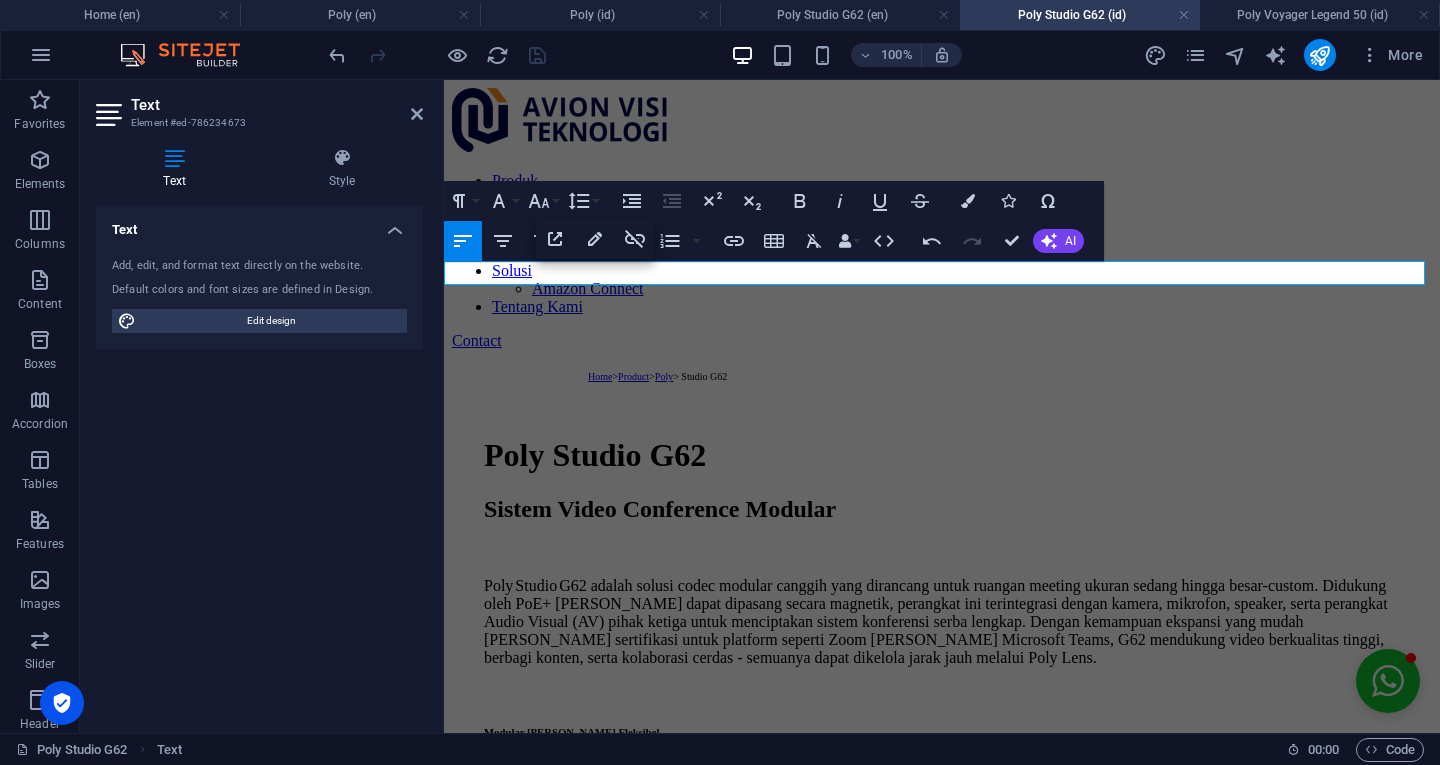 type on "/en/product" 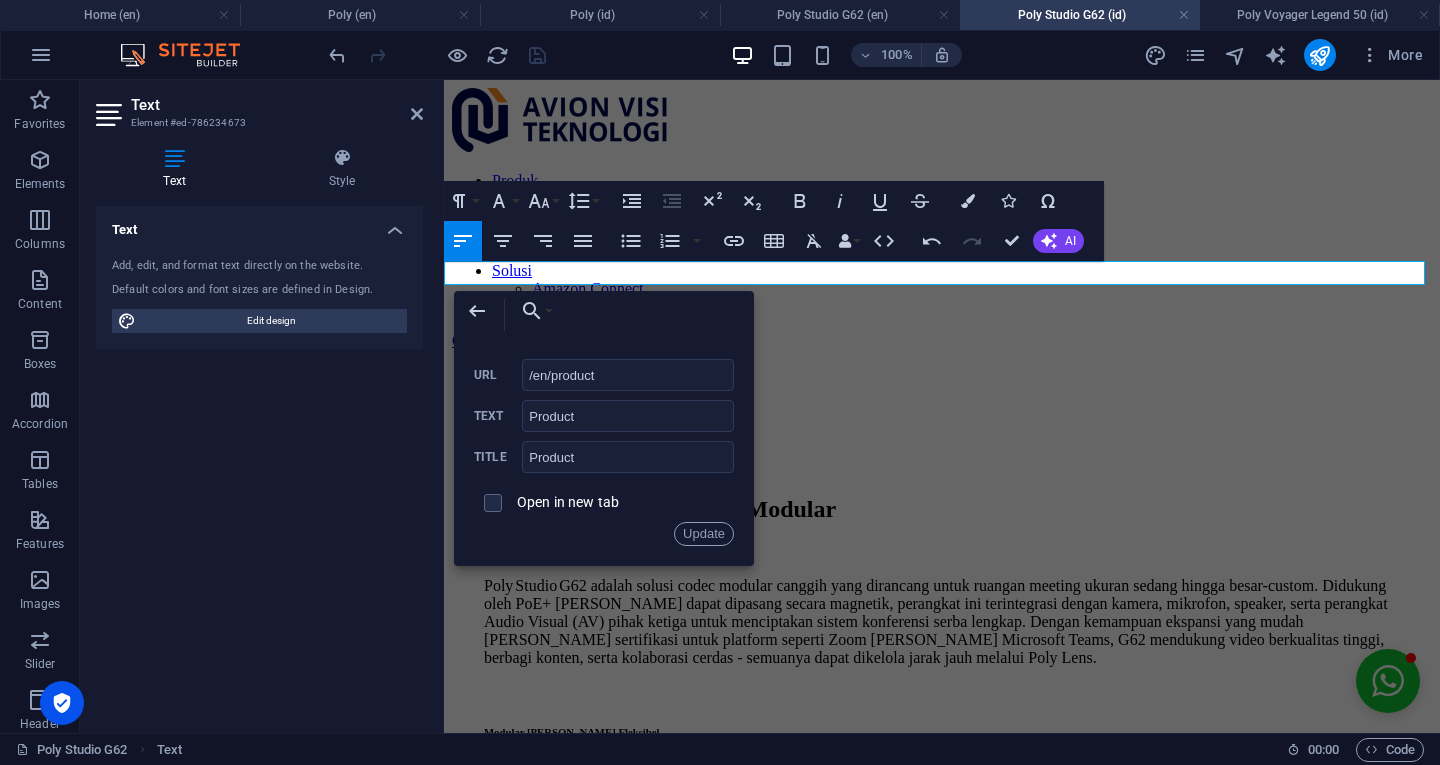 click 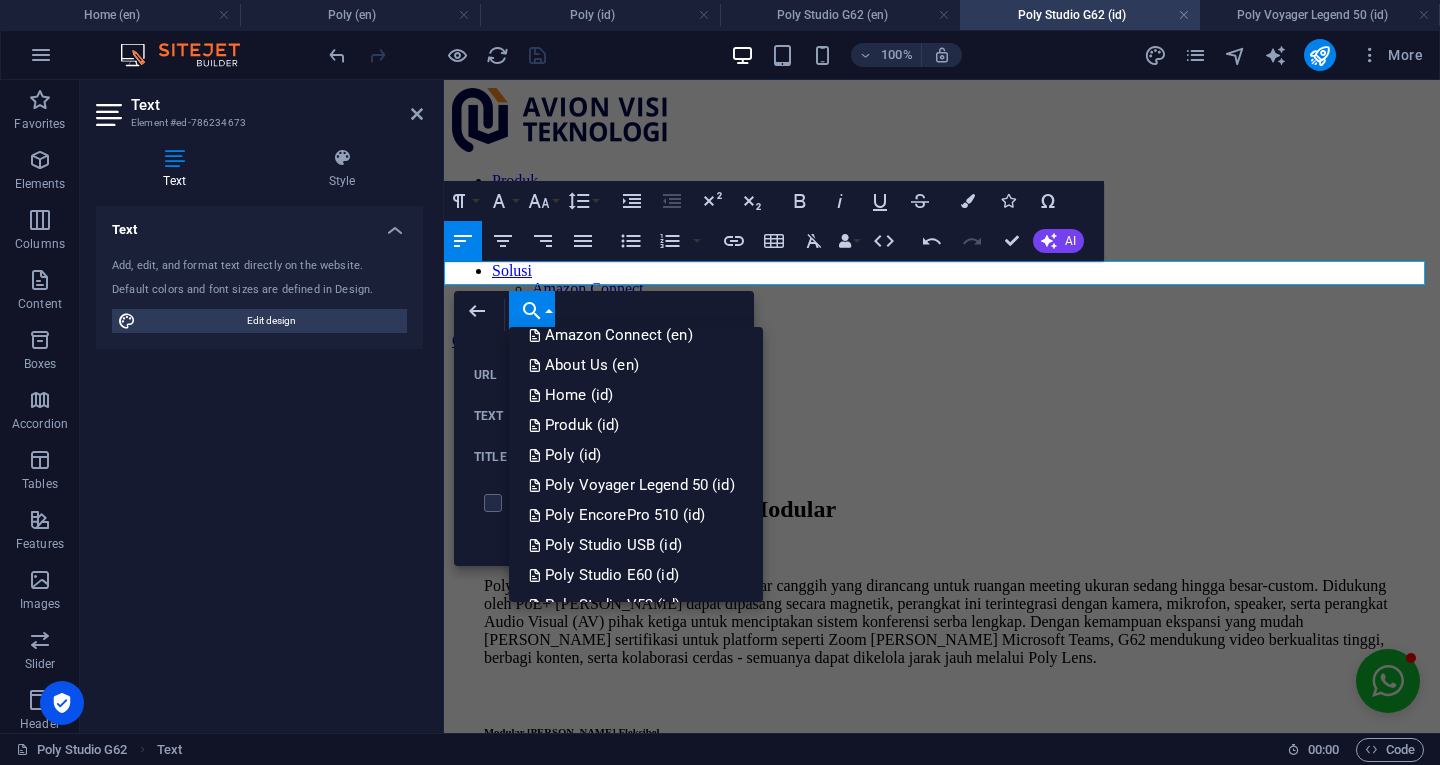 scroll, scrollTop: 616, scrollLeft: 0, axis: vertical 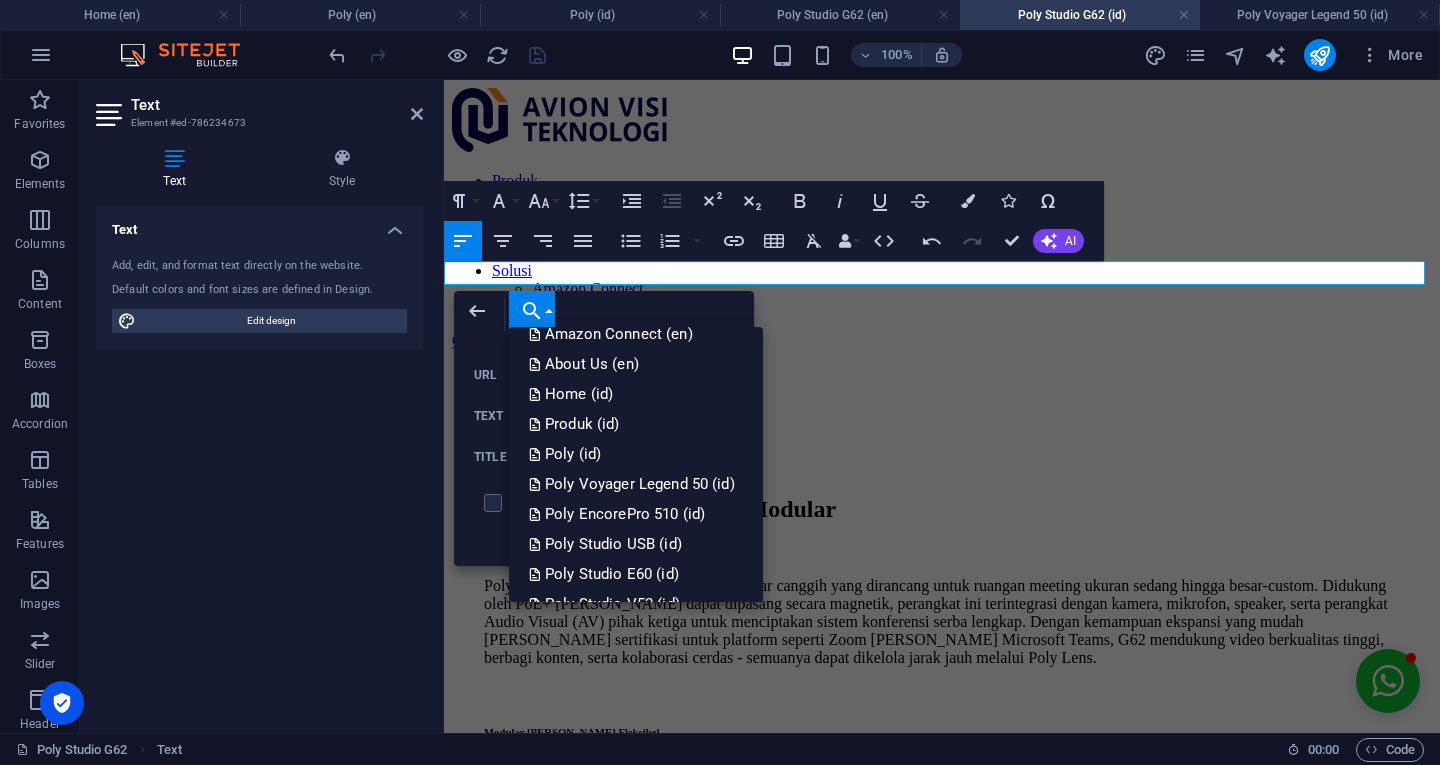 click on "Produk (id)" at bounding box center (636, 424) 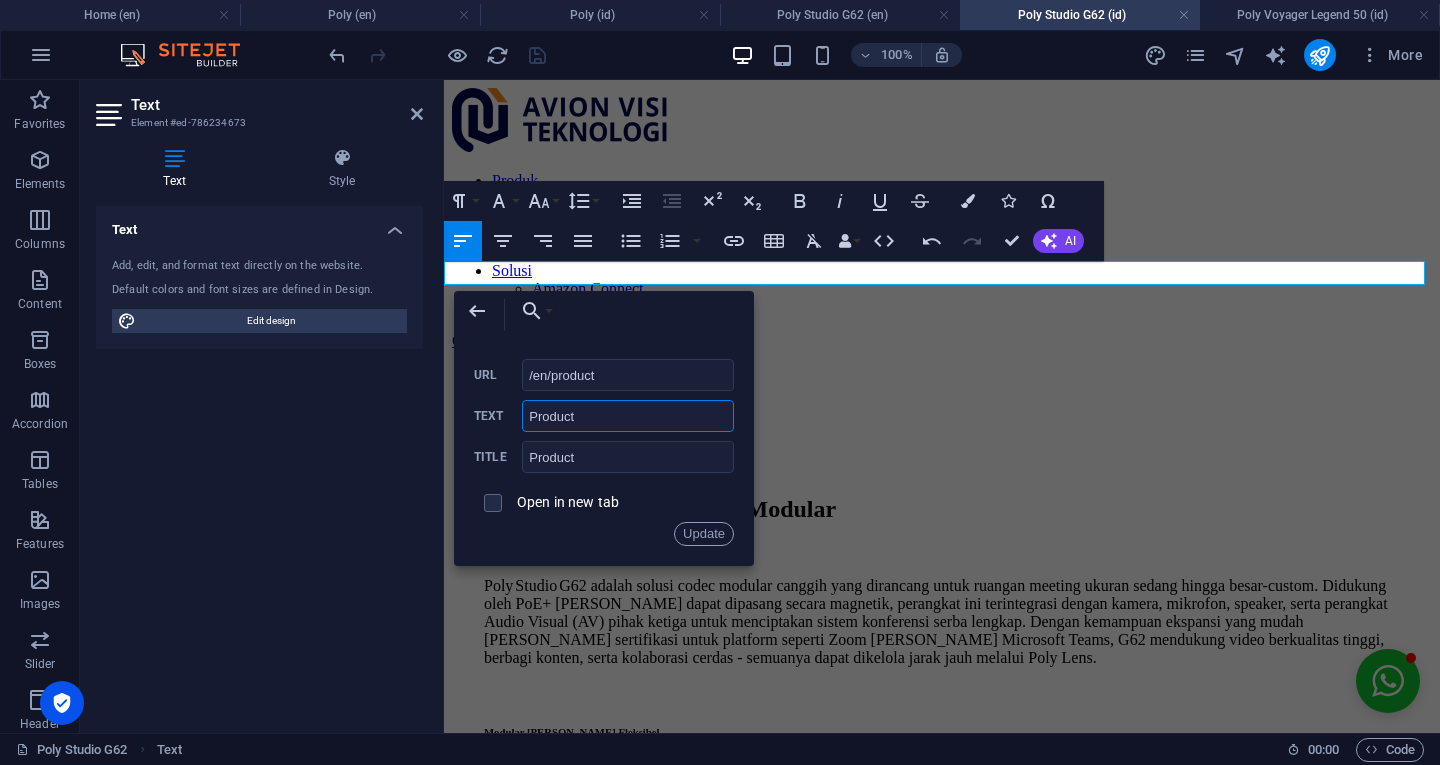 click on "Product" at bounding box center (628, 416) 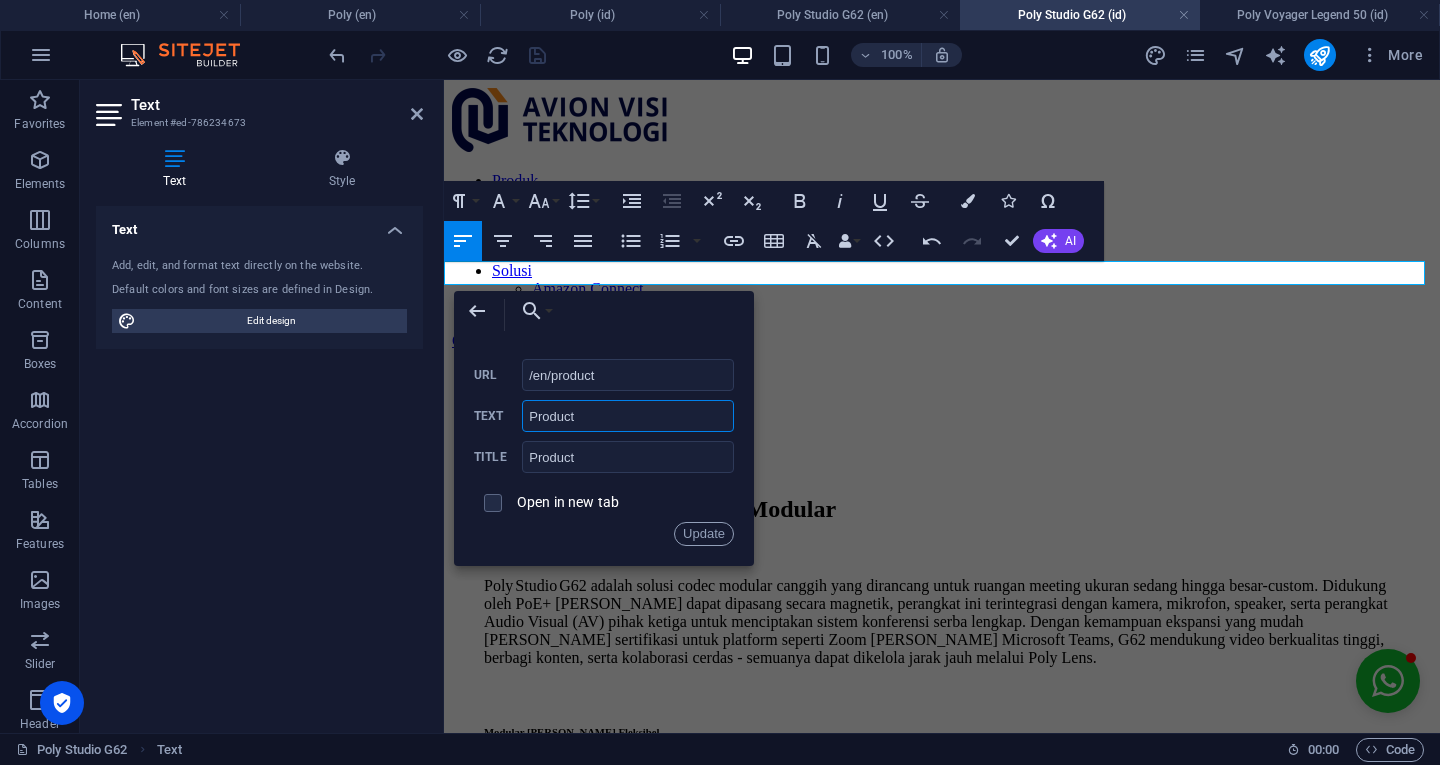 click on "Product" at bounding box center (628, 416) 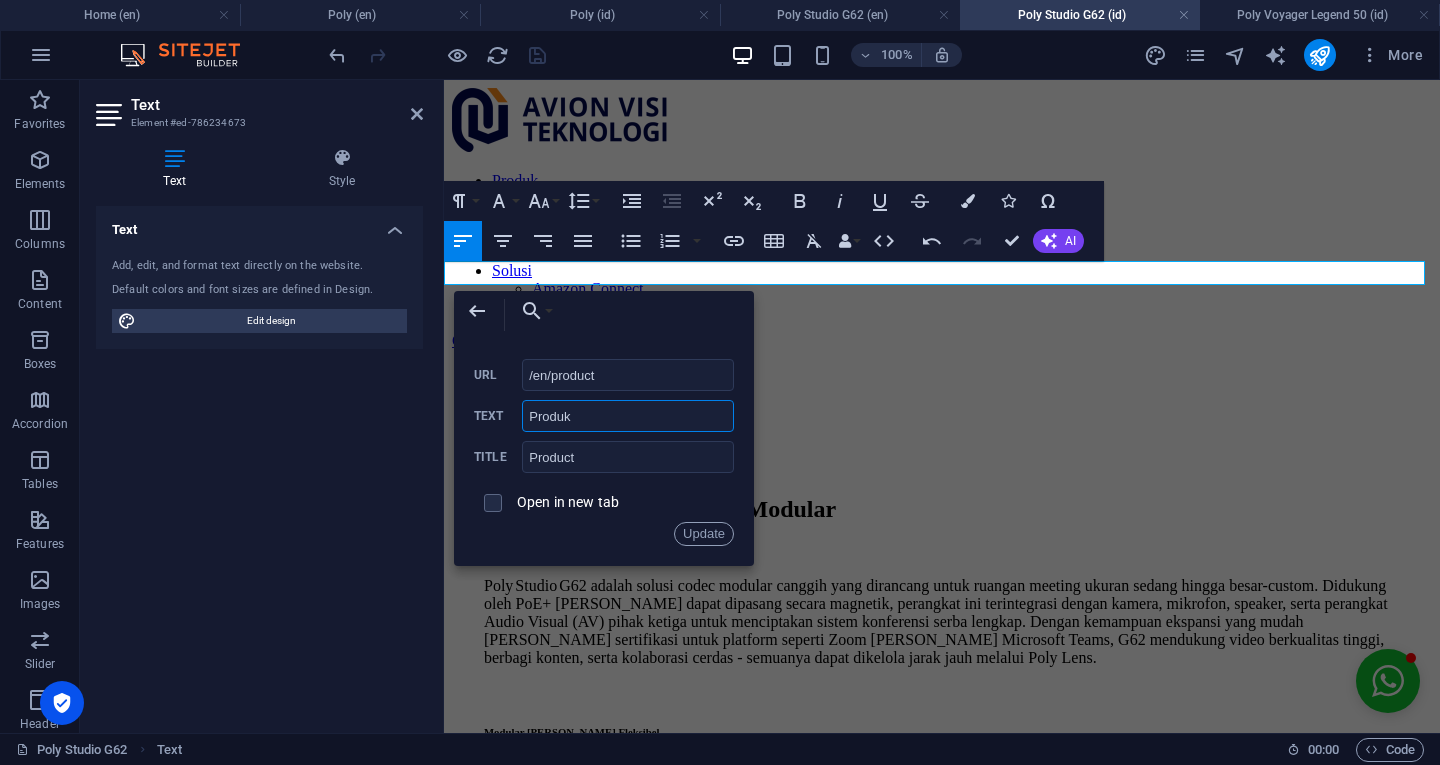type on "Produk" 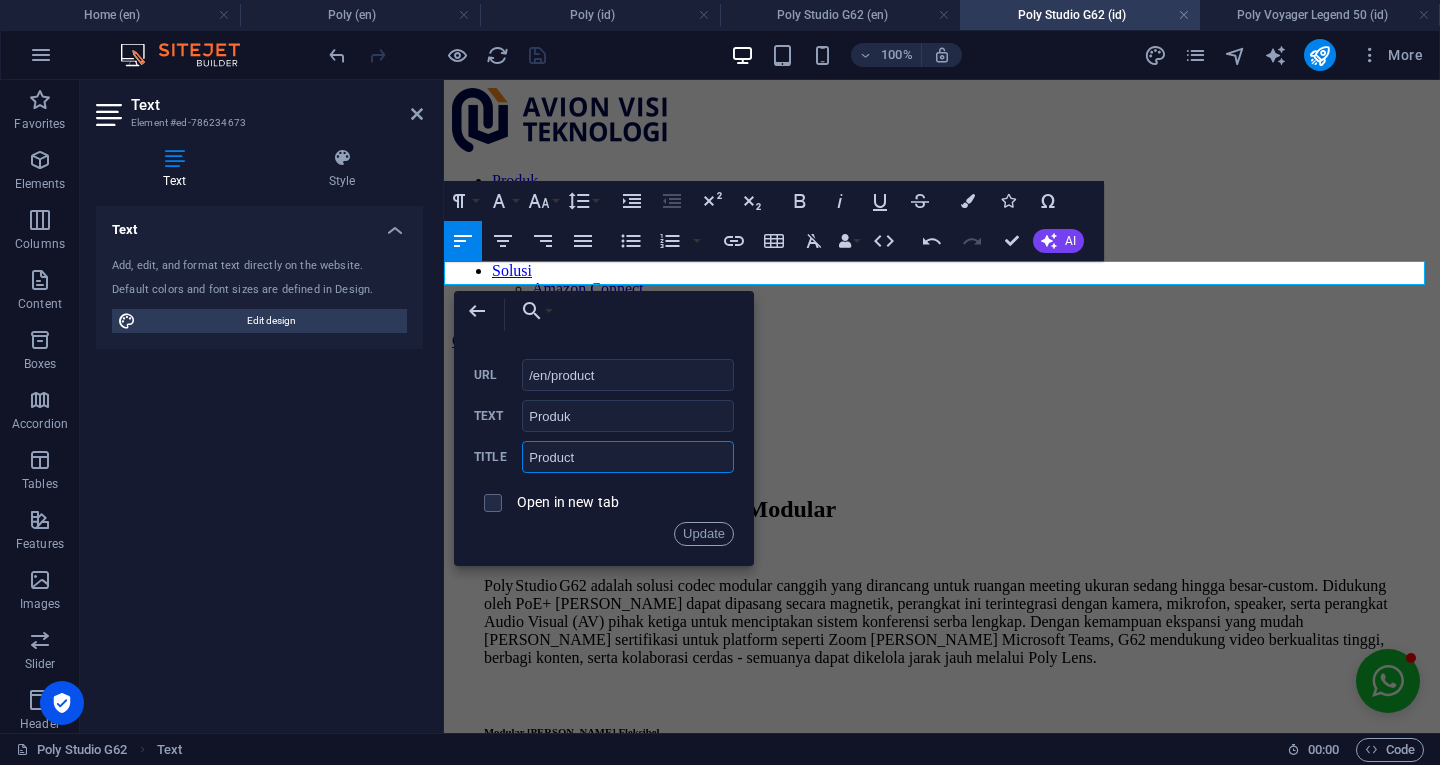 click on "Product" at bounding box center [628, 457] 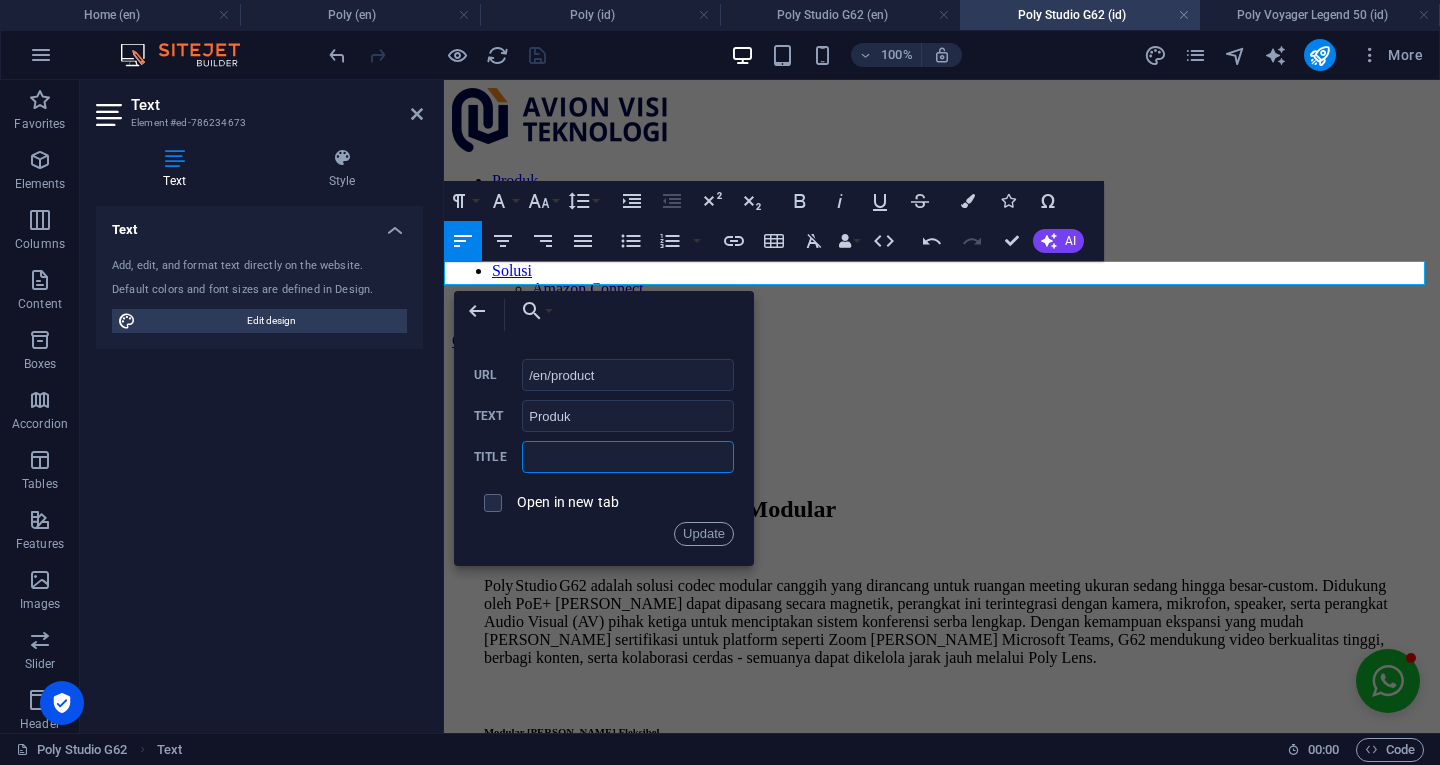 paste on "Produk" 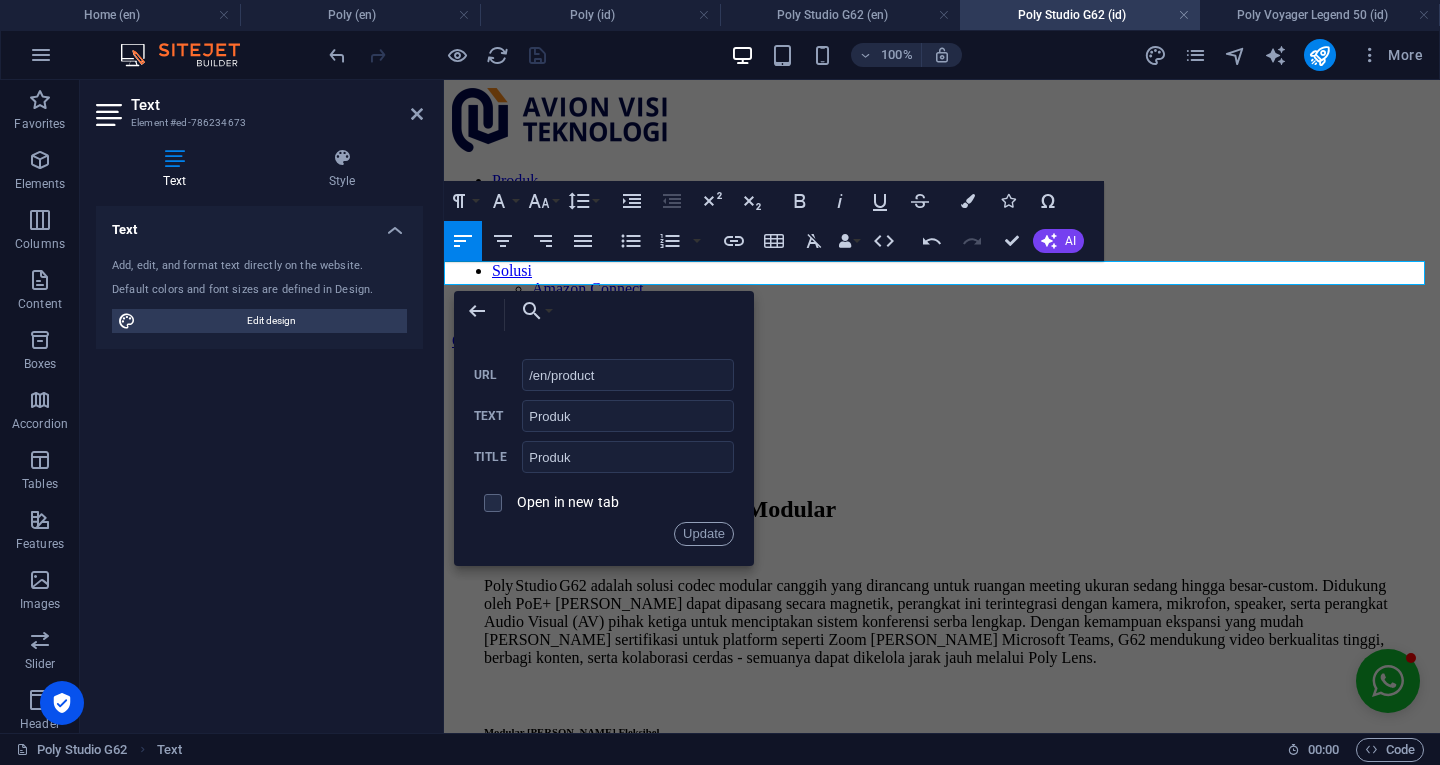click on "Update" at bounding box center (704, 534) 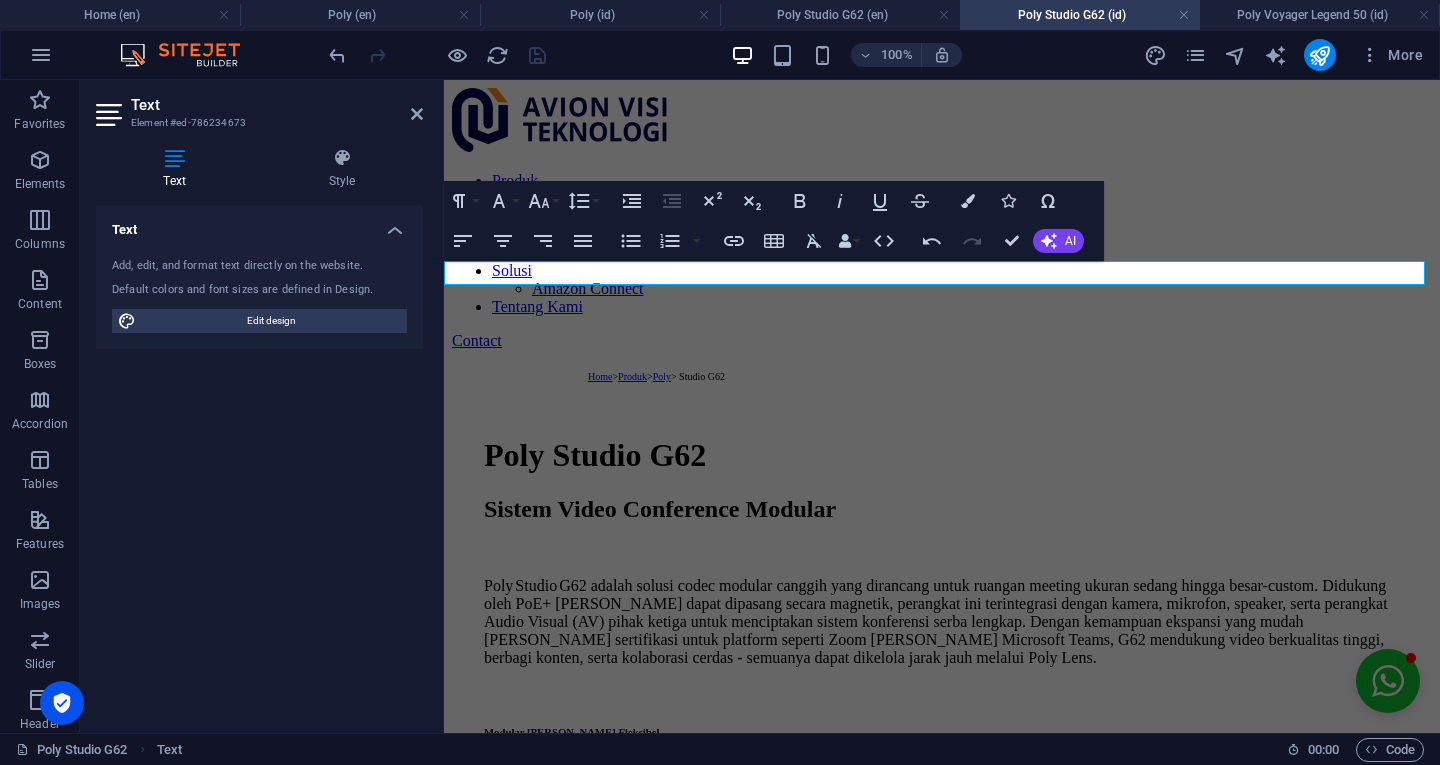 click on "Home" at bounding box center (600, 376) 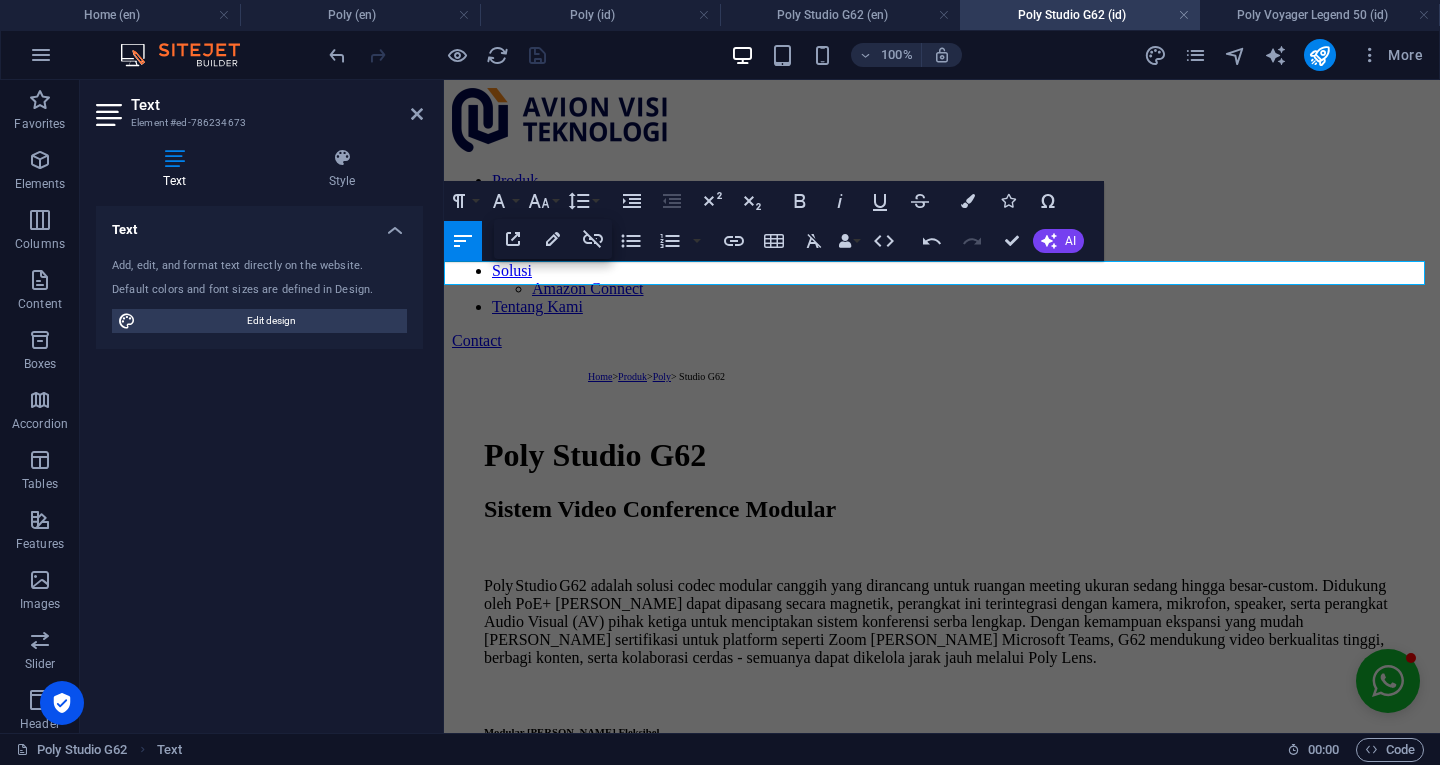 type on "/en/" 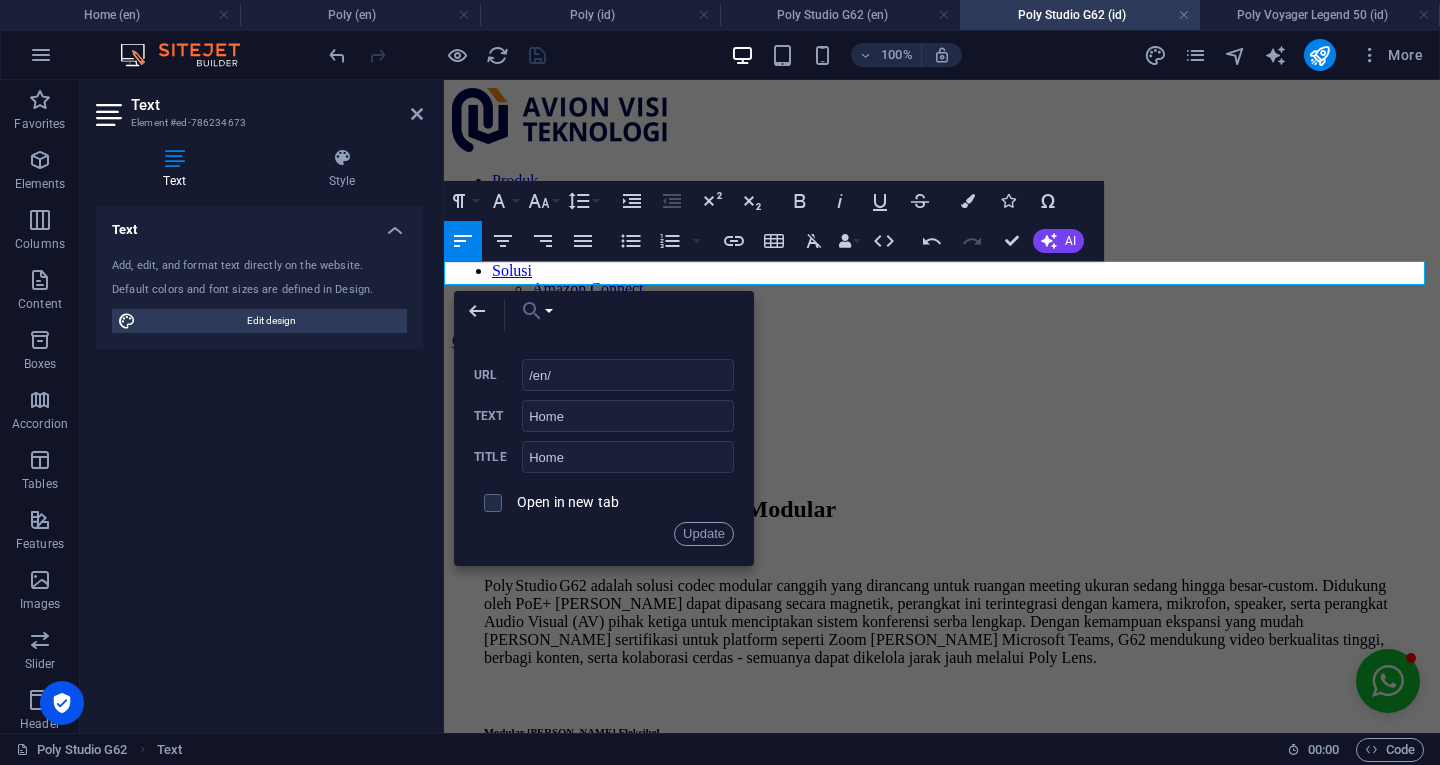 click 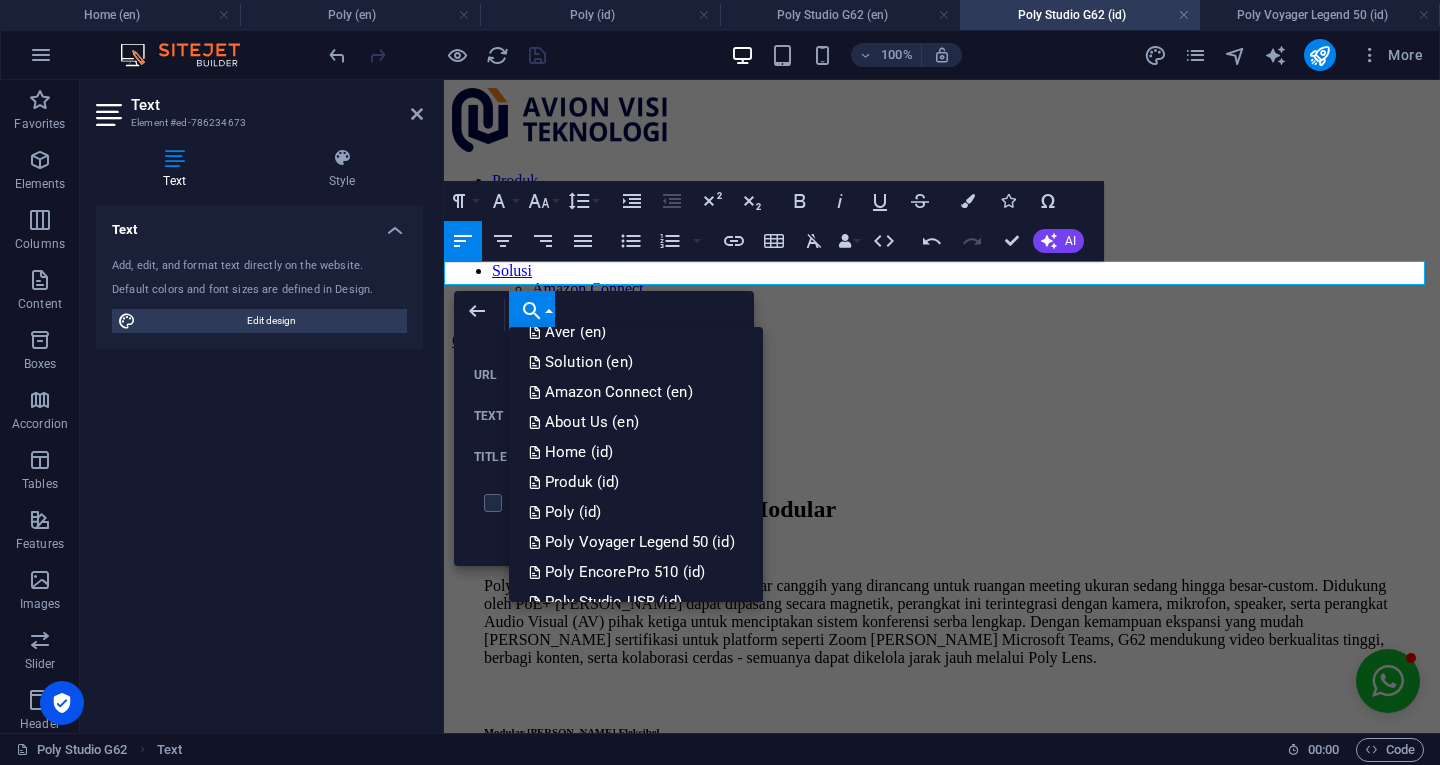 scroll, scrollTop: 543, scrollLeft: 0, axis: vertical 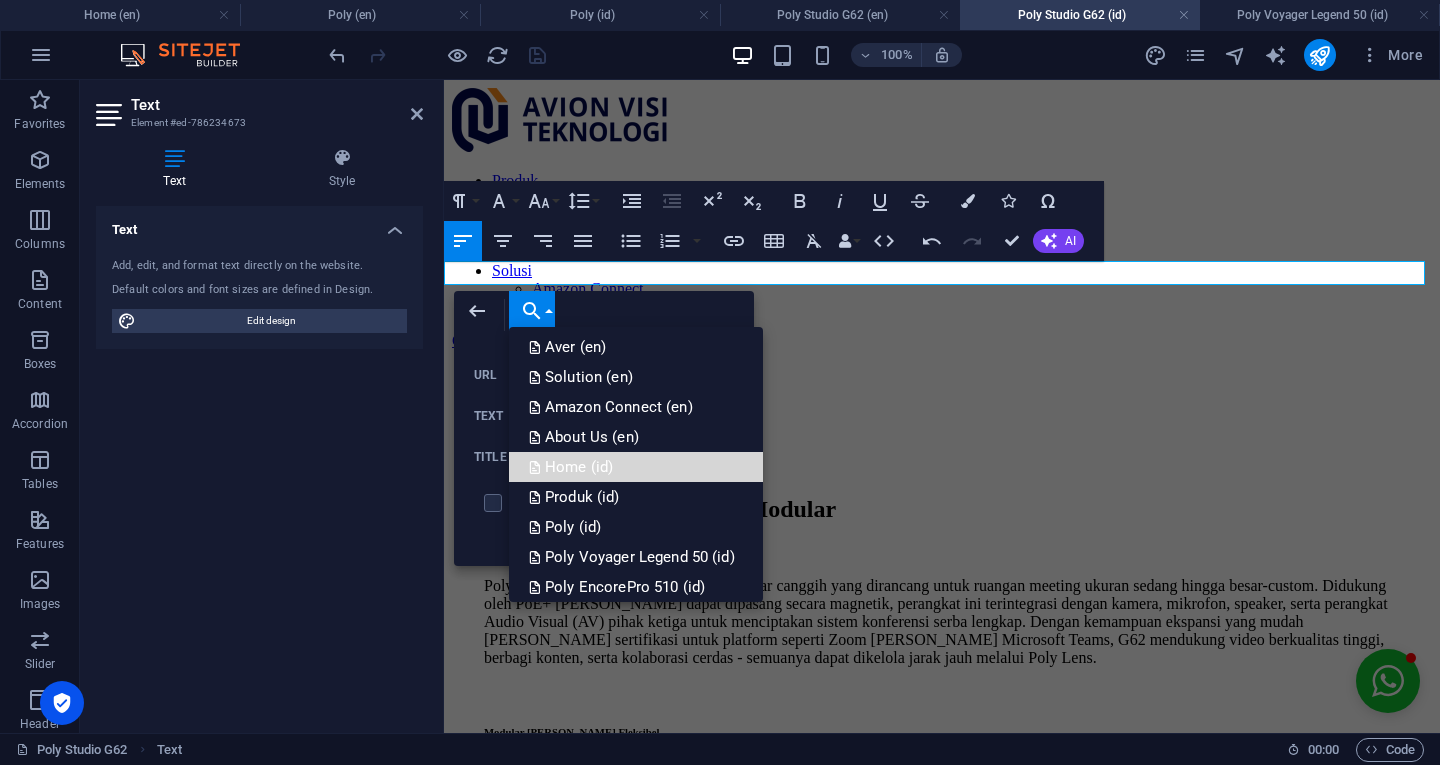 click on "Home (id)" at bounding box center [636, 467] 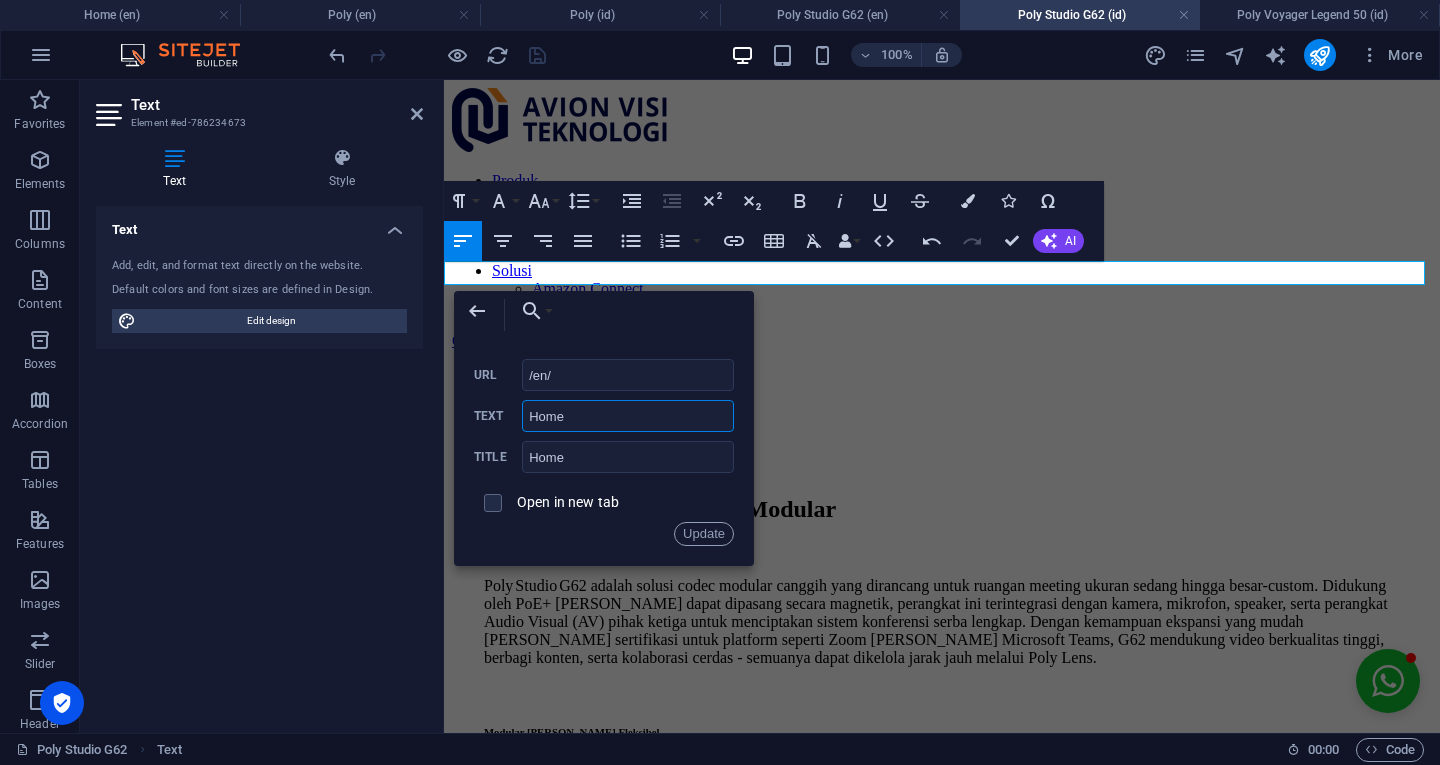 click on "Home" at bounding box center (628, 416) 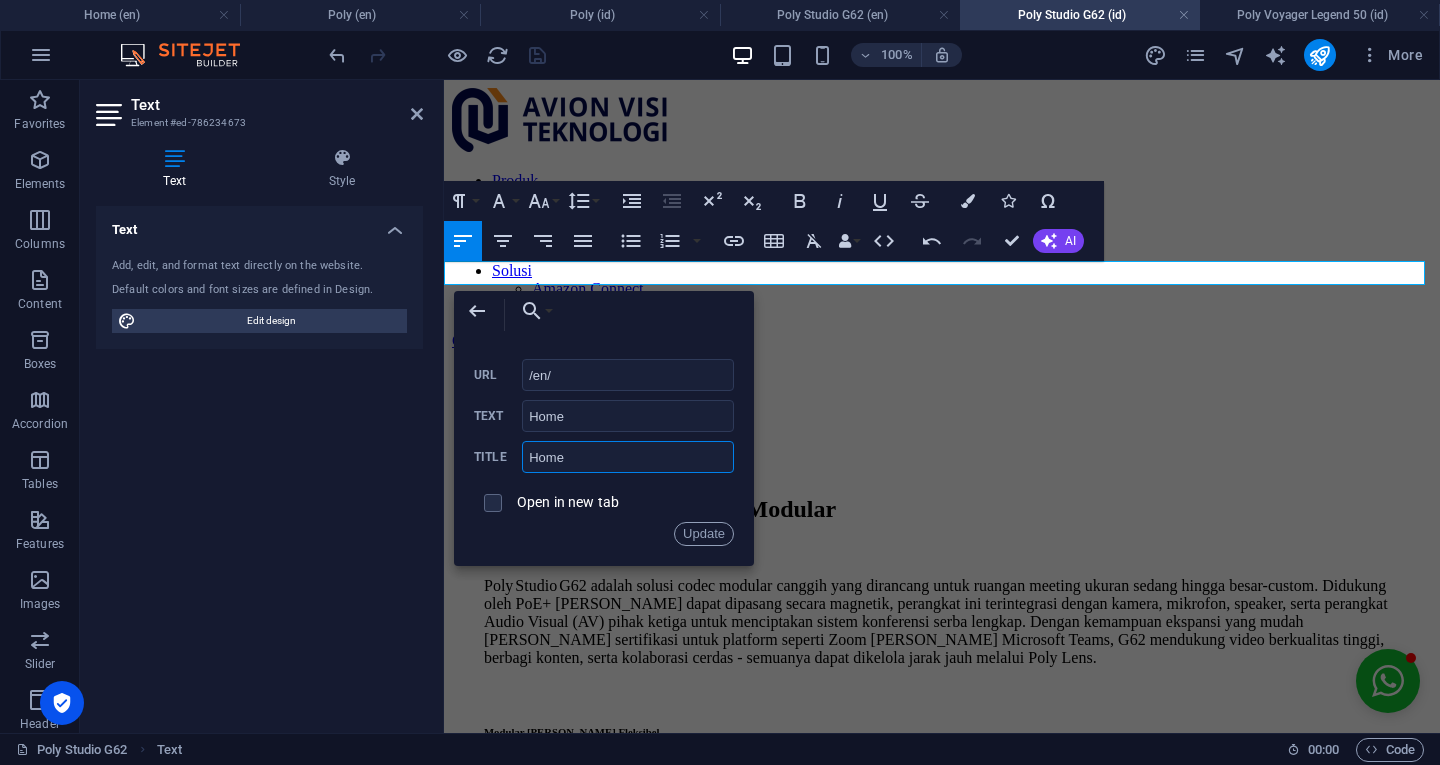 click on "Home" at bounding box center [628, 457] 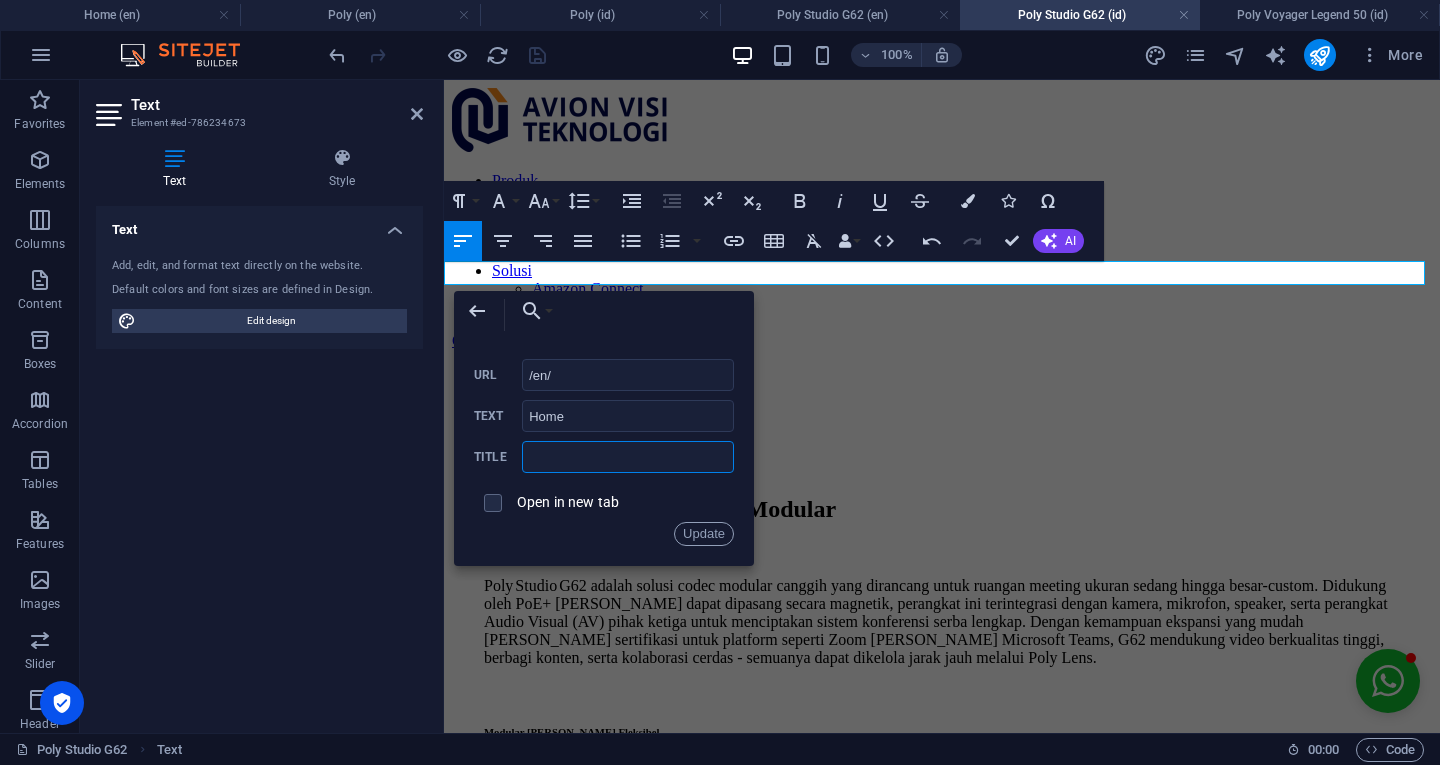 paste on "Home" 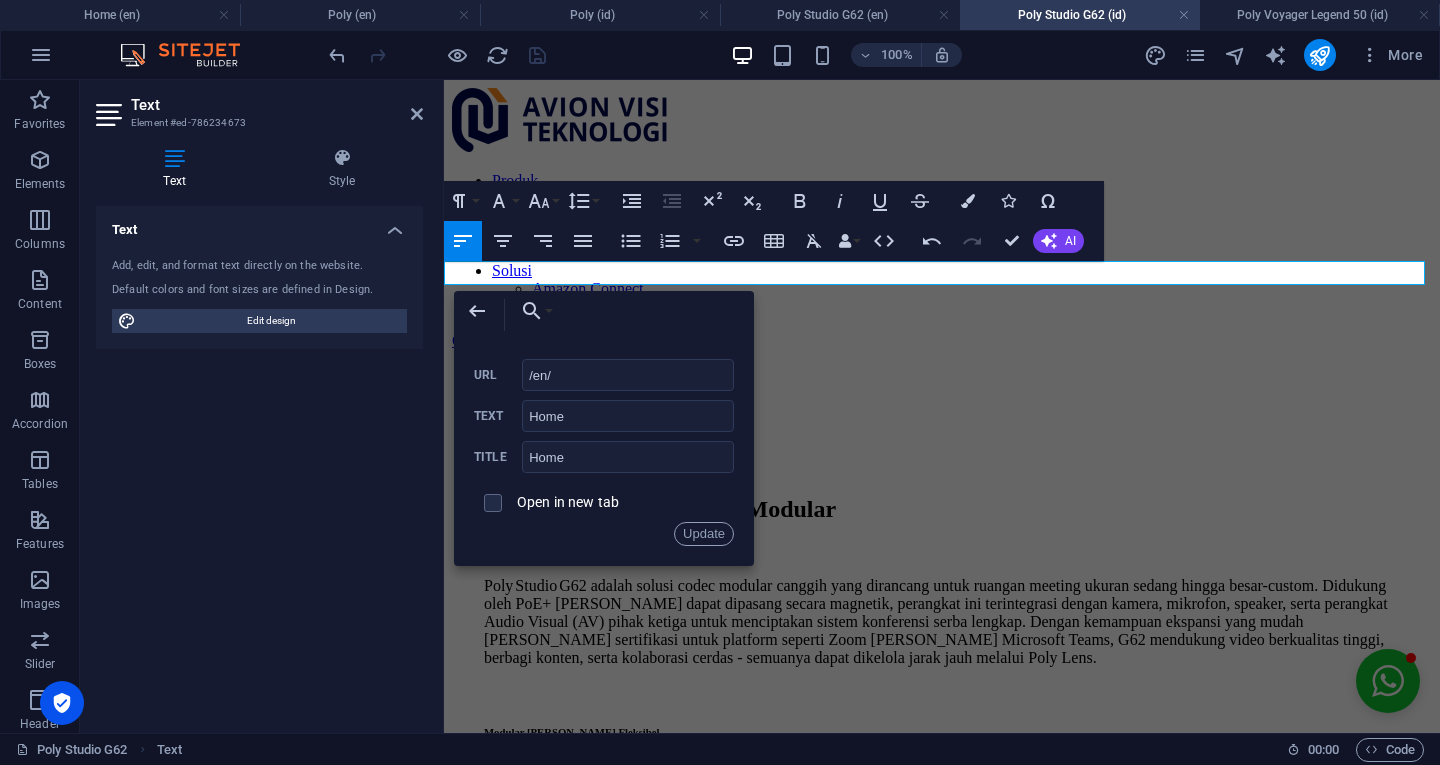 click on "Update" at bounding box center (704, 534) 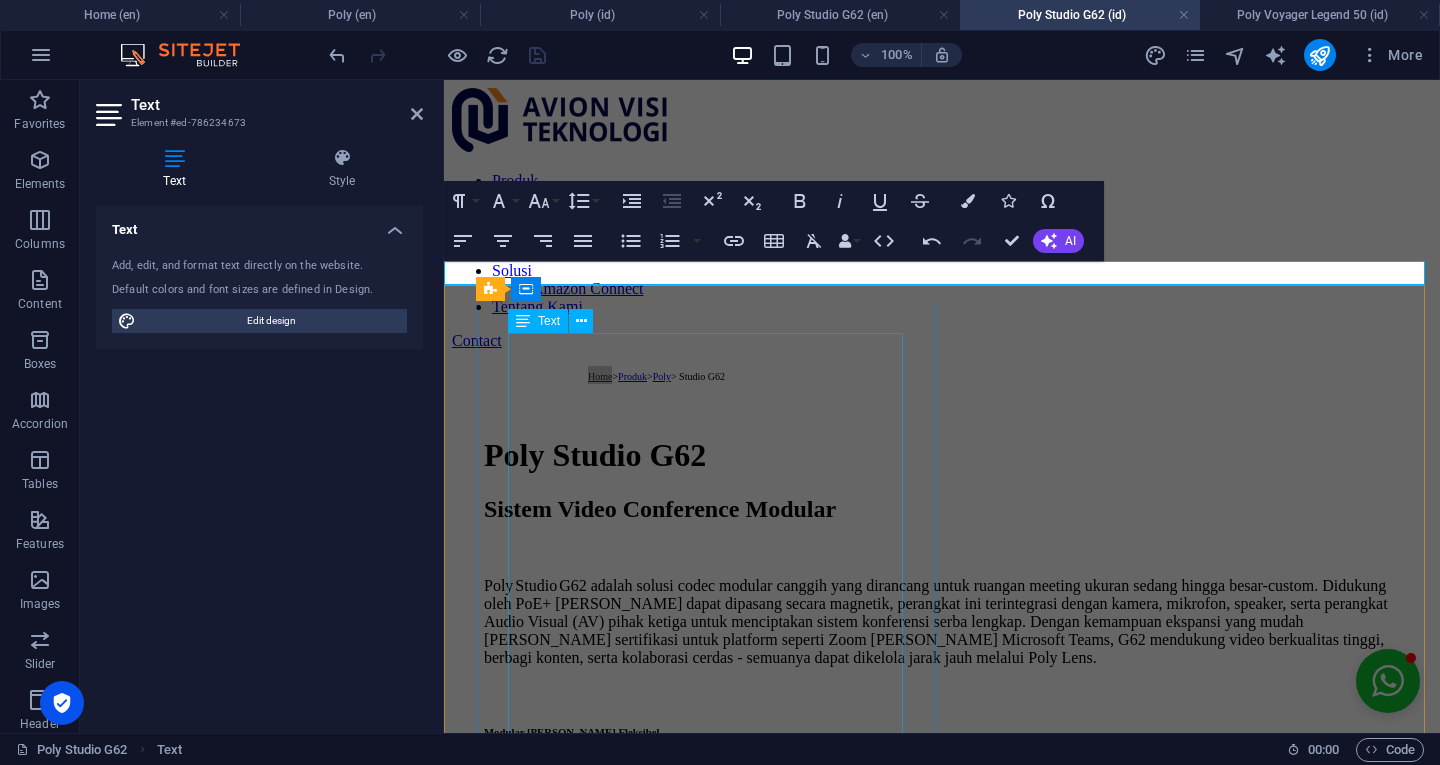 click on "Poly Studio G62 Sistem Video Conference Modular Poly Studio G62 adalah solusi codec modular canggih yang dirancang untuk ruangan meeting ukuran sedang hingga besar-custom. Didukung oleh PoE+ [PERSON_NAME] dapat dipasang secara magnetik, perangkat ini terintegrasi dengan kamera, mikrofon, speaker, serta perangkat Audio Visual (AV) pihak ketiga untuk menciptakan sistem konferensi serba lengkap. Dengan kemampuan ekspansi yang mudah [PERSON_NAME] sertifikasi untuk platform seperti Zoom [PERSON_NAME] Microsoft Teams, G62 mendukung video berkualitas tinggi, berbagi konten, serta kolaborasi cerdas - semuanya dapat dikelola jarak jauh melalui Poly Lens. Modular [PERSON_NAME] Fleksibel Bangun konfigurasi ruang sesuai kebutuhan: hubungkan kamera Poly Studio (E60/E70), mikrofon IP, speaker, touch controller (TC10/TC8), [PERSON_NAME] perangkat pihak ketiga melalui USB, HDMI, [PERSON_NAME] LLN. Tambahkan perangkat tanpa mengorbankan performa. Instalasi Mudah [PERSON_NAME] Tampilan Professional Konektivitas Lengkap - HDMI: 1 × HDMI-in, 2 × HDMI-out 4K - Audio: 3.5 mm line-in/out" at bounding box center (942, 1214) 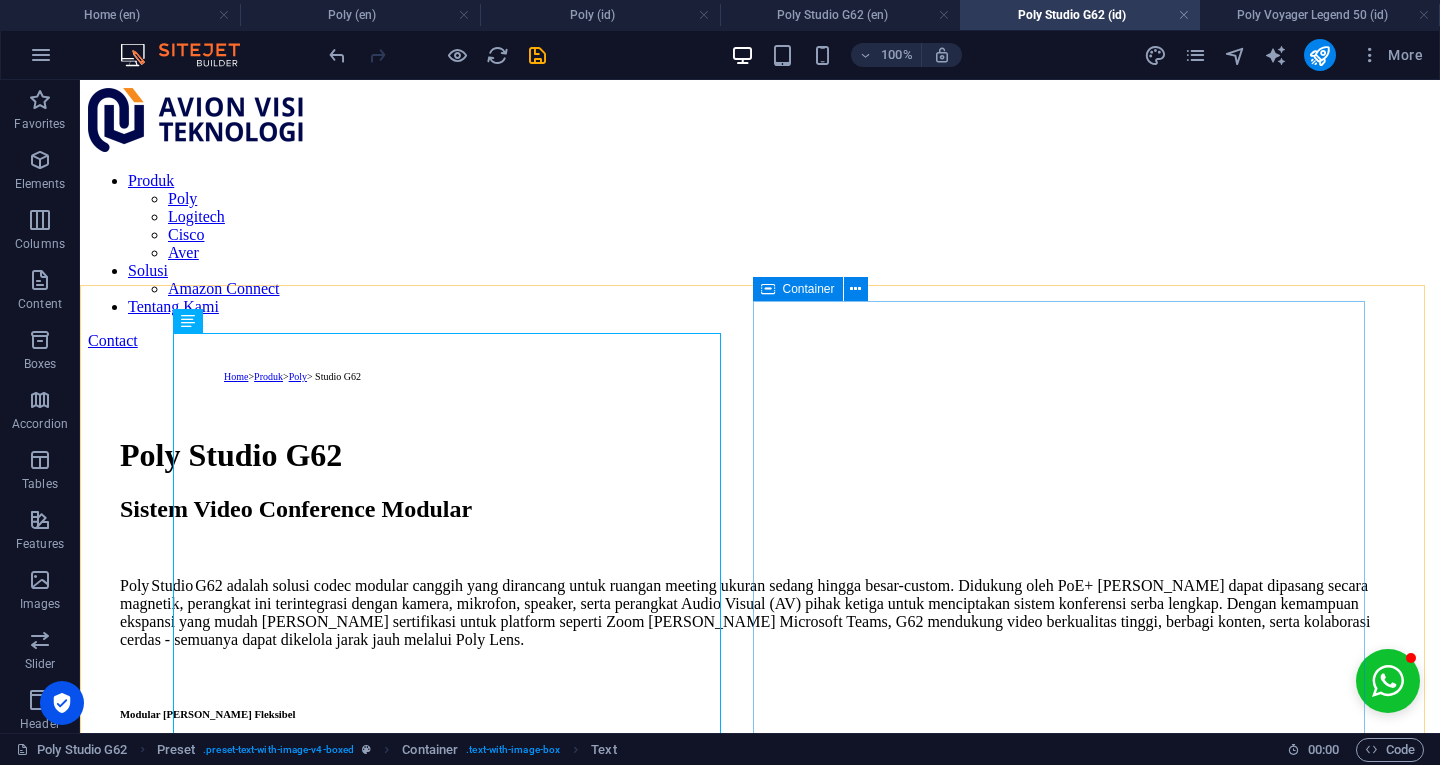 click at bounding box center (760, 2122) 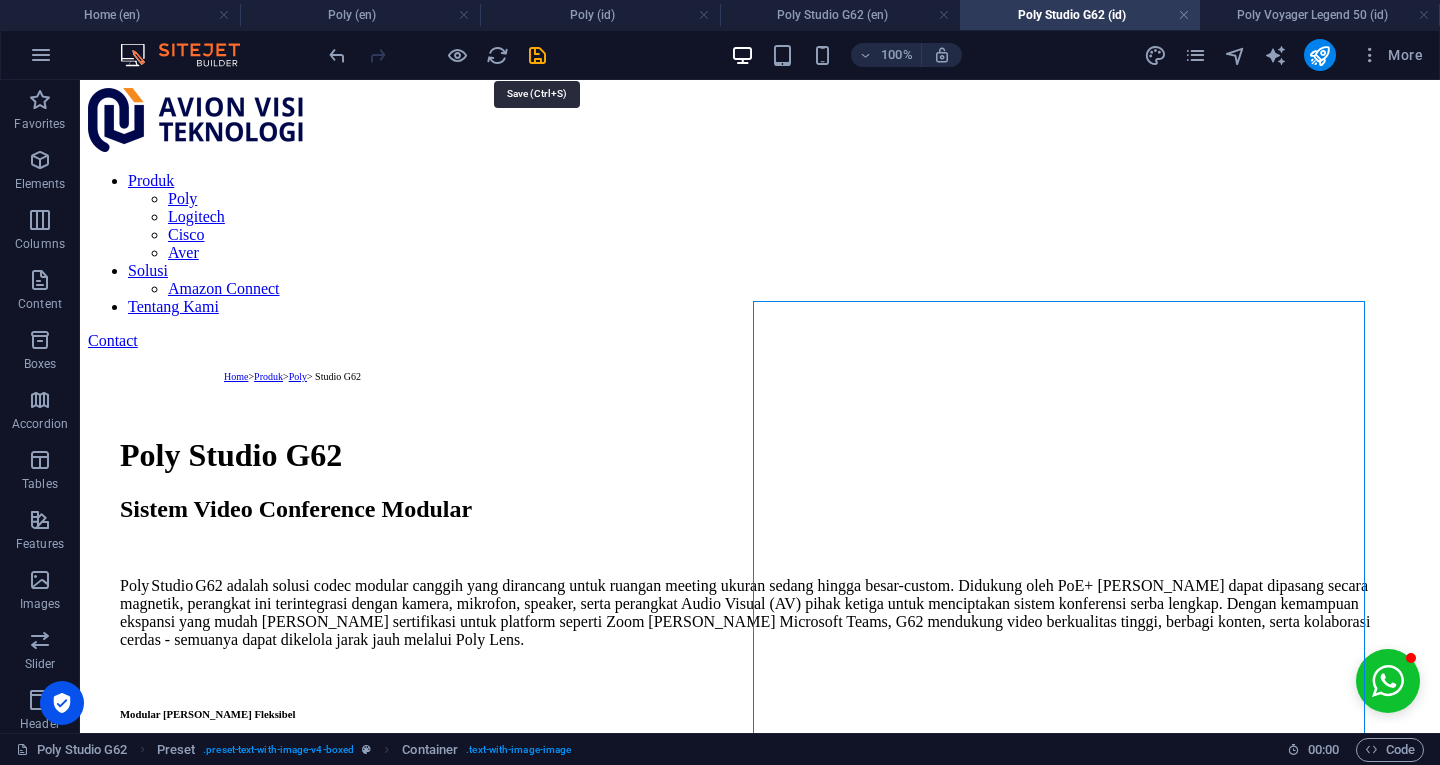 click at bounding box center [537, 55] 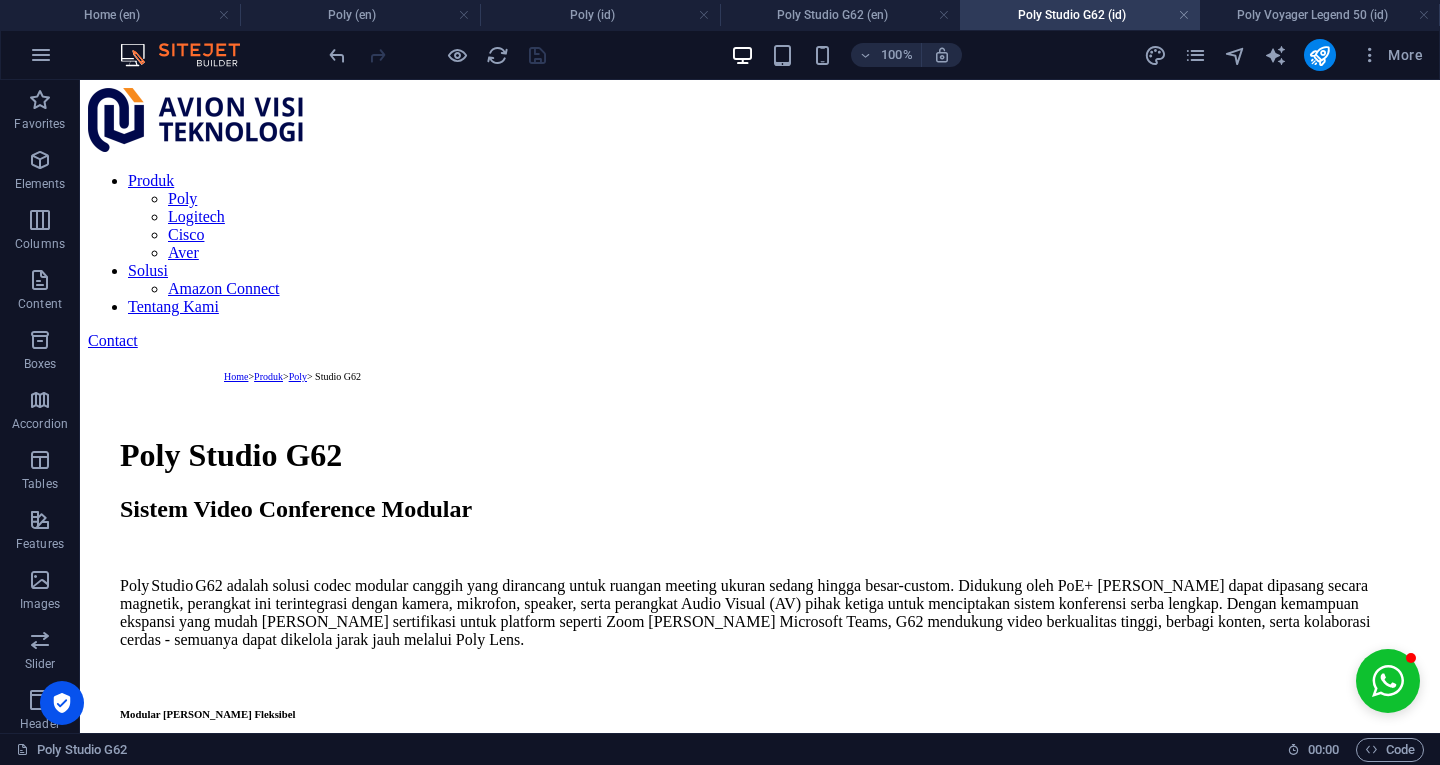 click at bounding box center [1184, 15] 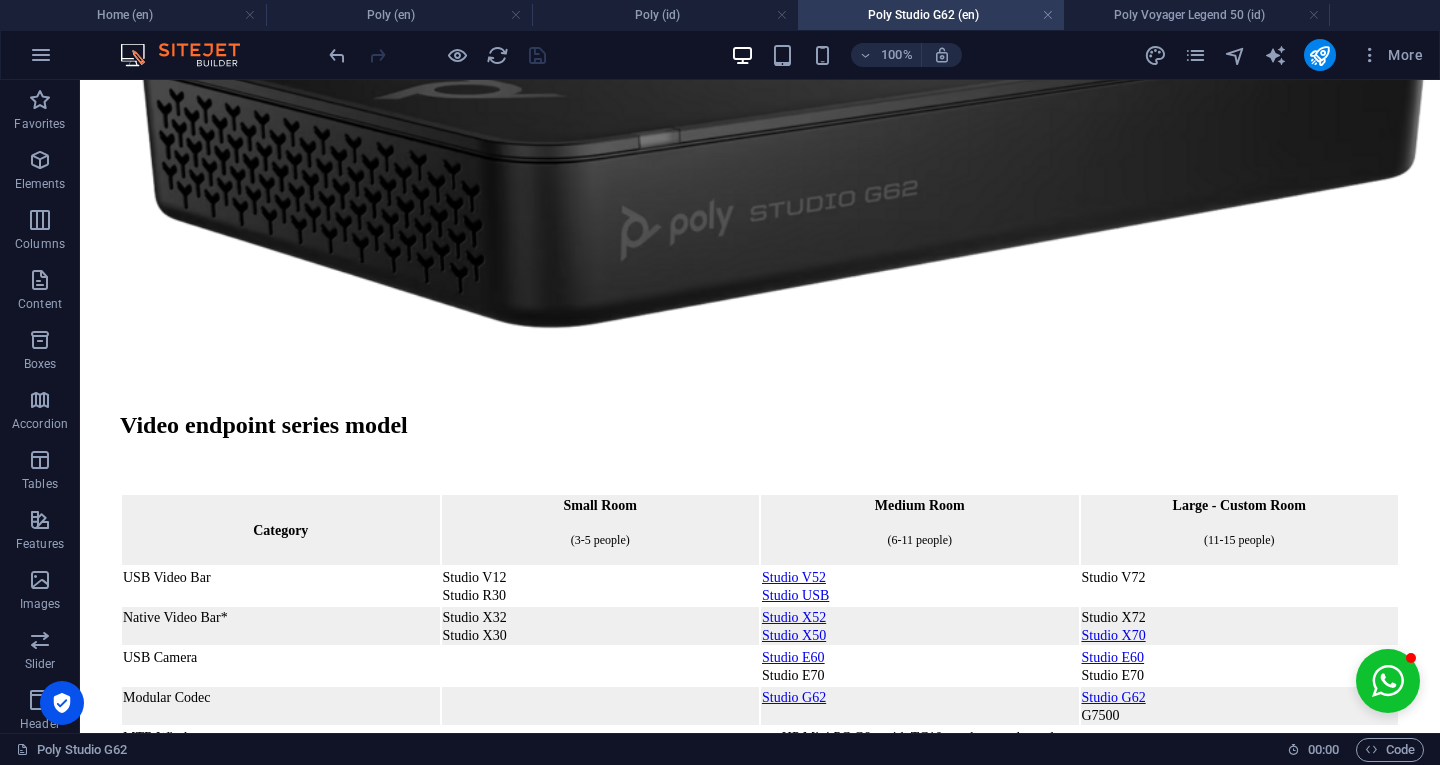 click at bounding box center (1314, 15) 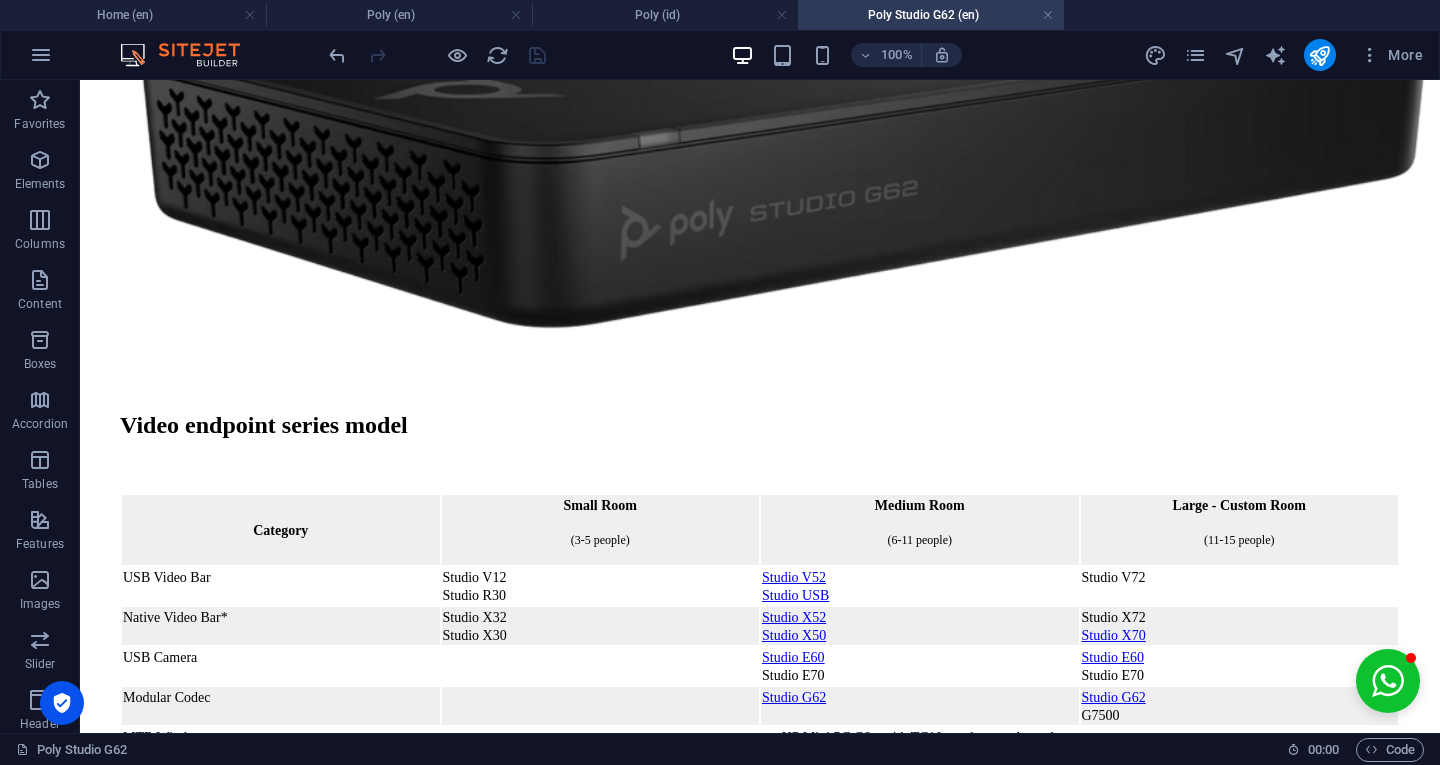 click at bounding box center (1048, 15) 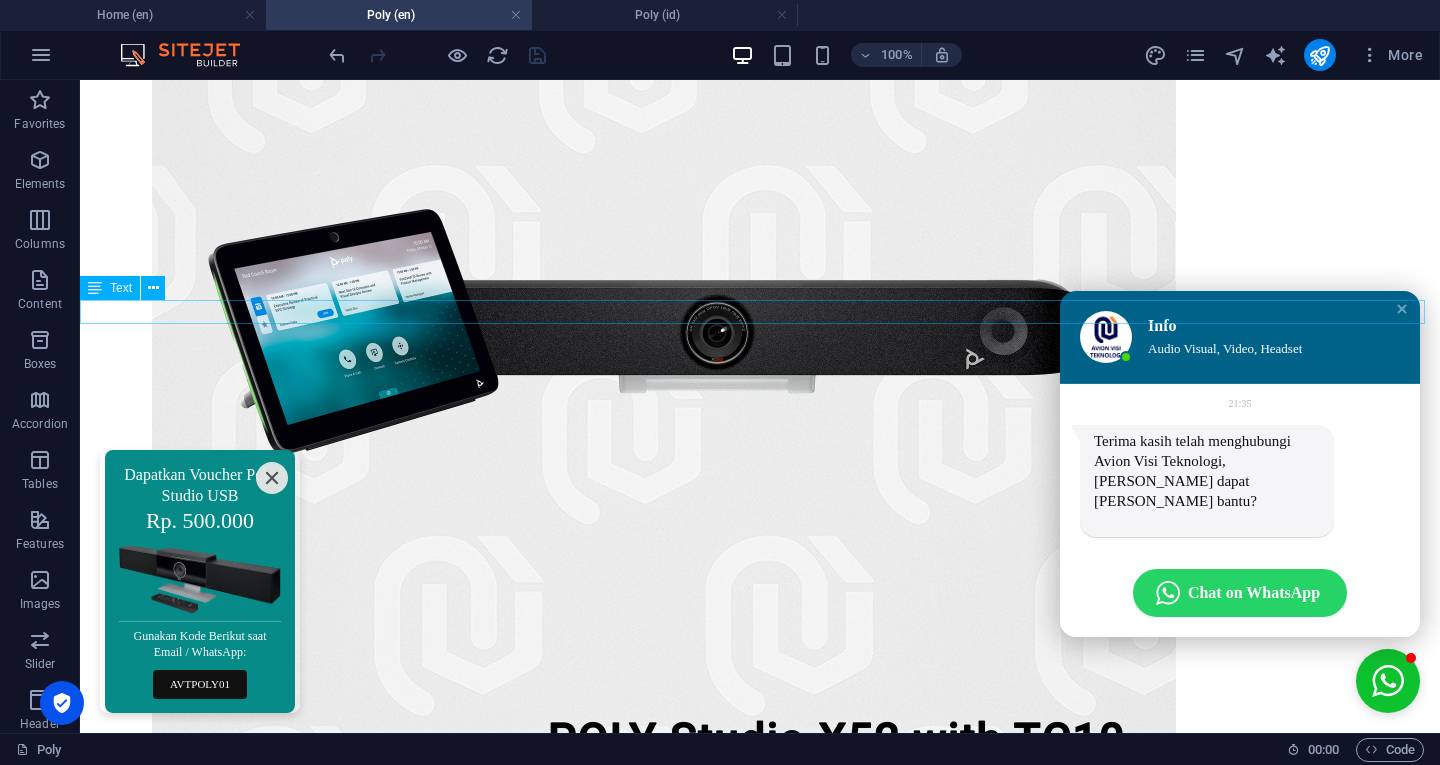 scroll, scrollTop: 3072, scrollLeft: 0, axis: vertical 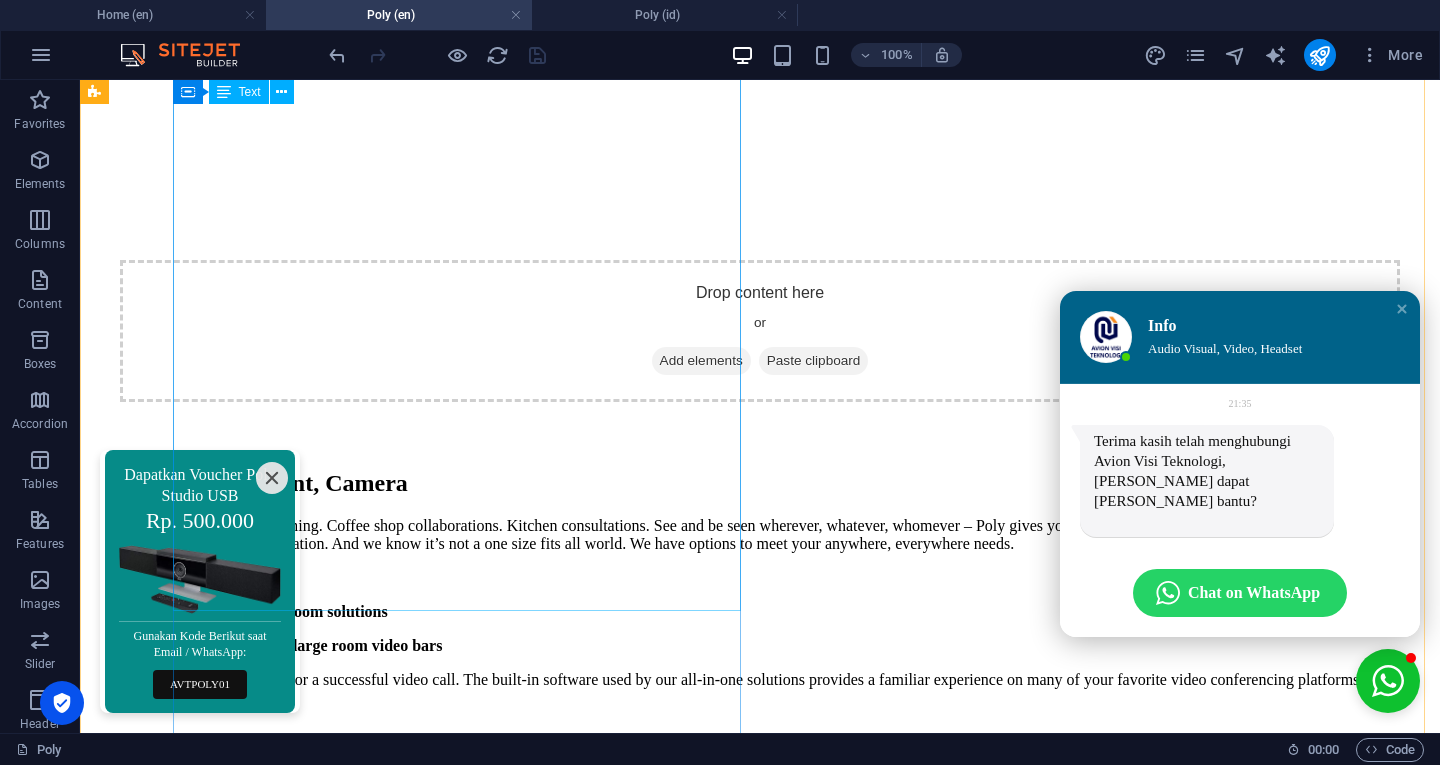 click on "Boardroom brainstorming. Coffee shop collaborations. Kitchen consultations. See and be seen wherever, whatever, whomever – Poly gives you the confidence, flexibility and edge to command the conversation. And we know it’s not a one size fits all world. We have options to meet your anywhere, everywhere needs. All-in-One meeting room solutions Small, medium, and large room video bars Everything you need for a successful video call. The built-in software used by our all-in-one solutions provides a familiar experience on many of your favorite video conferencing platforms. Video Endpoint and Camera Series  Category Small Room (3-5 people) Medium Room (6-11 people) Large - Custom Room (11-15 people) USB Video Bar Studio V12 Studio R30 Studio V52 Studio USB Studio V72 Native Video Bar* Studio X32 Studio X30 Studio X52 Studio X50 Studio X72 Studio X70 USB Camera Studio E60 Studio E70 Studio E60 Studio E70 Modular Codec Studio G62 Studio G62 G7500 Microsoft Teams Room (MTR) Windows Zoom Room Windows TC10" at bounding box center (760, 936) 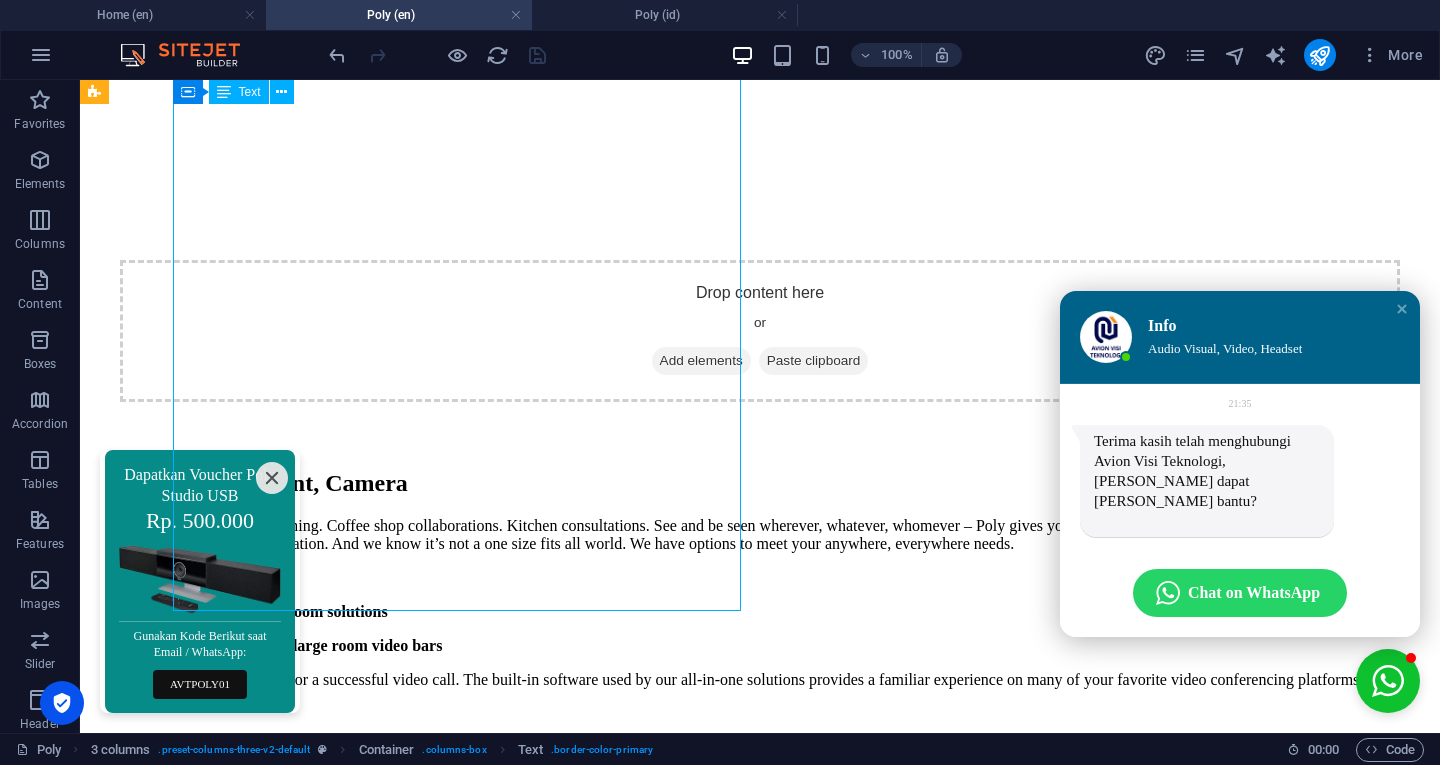 click on "Boardroom brainstorming. Coffee shop collaborations. Kitchen consultations. See and be seen wherever, whatever, whomever – Poly gives you the confidence, flexibility and edge to command the conversation. And we know it’s not a one size fits all world. We have options to meet your anywhere, everywhere needs. All-in-One meeting room solutions Small, medium, and large room video bars Everything you need for a successful video call. The built-in software used by our all-in-one solutions provides a familiar experience on many of your favorite video conferencing platforms. Video Endpoint and Camera Series  Category Small Room (3-5 people) Medium Room (6-11 people) Large - Custom Room (11-15 people) USB Video Bar Studio V12 Studio R30 Studio V52 Studio USB Studio V72 Native Video Bar* Studio X32 Studio X30 Studio X52 Studio X50 Studio X72 Studio X70 USB Camera Studio E60 Studio E70 Studio E60 Studio E70 Modular Codec Studio G62 Studio G62 G7500 Microsoft Teams Room (MTR) Windows Zoom Room Windows TC10" at bounding box center [760, 936] 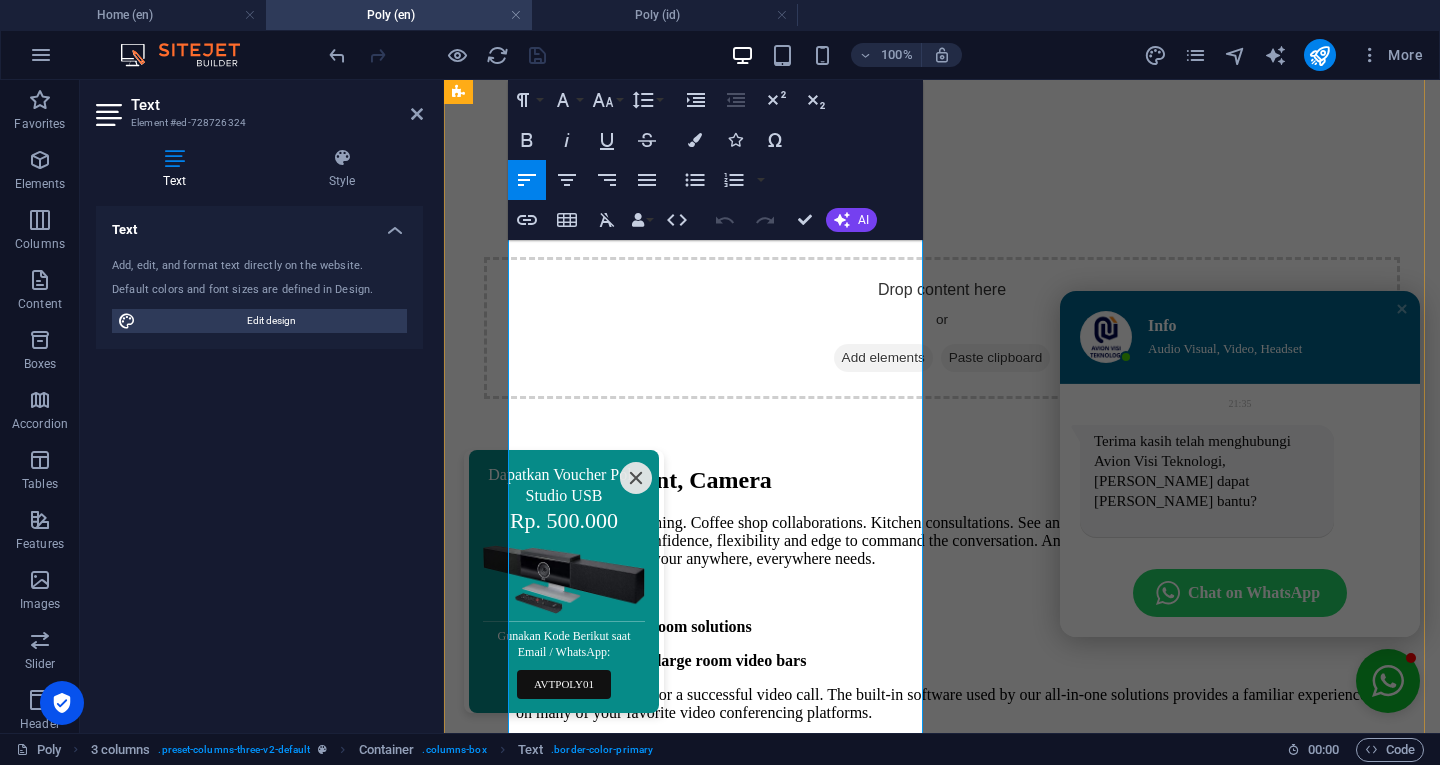 scroll, scrollTop: 1235, scrollLeft: 0, axis: vertical 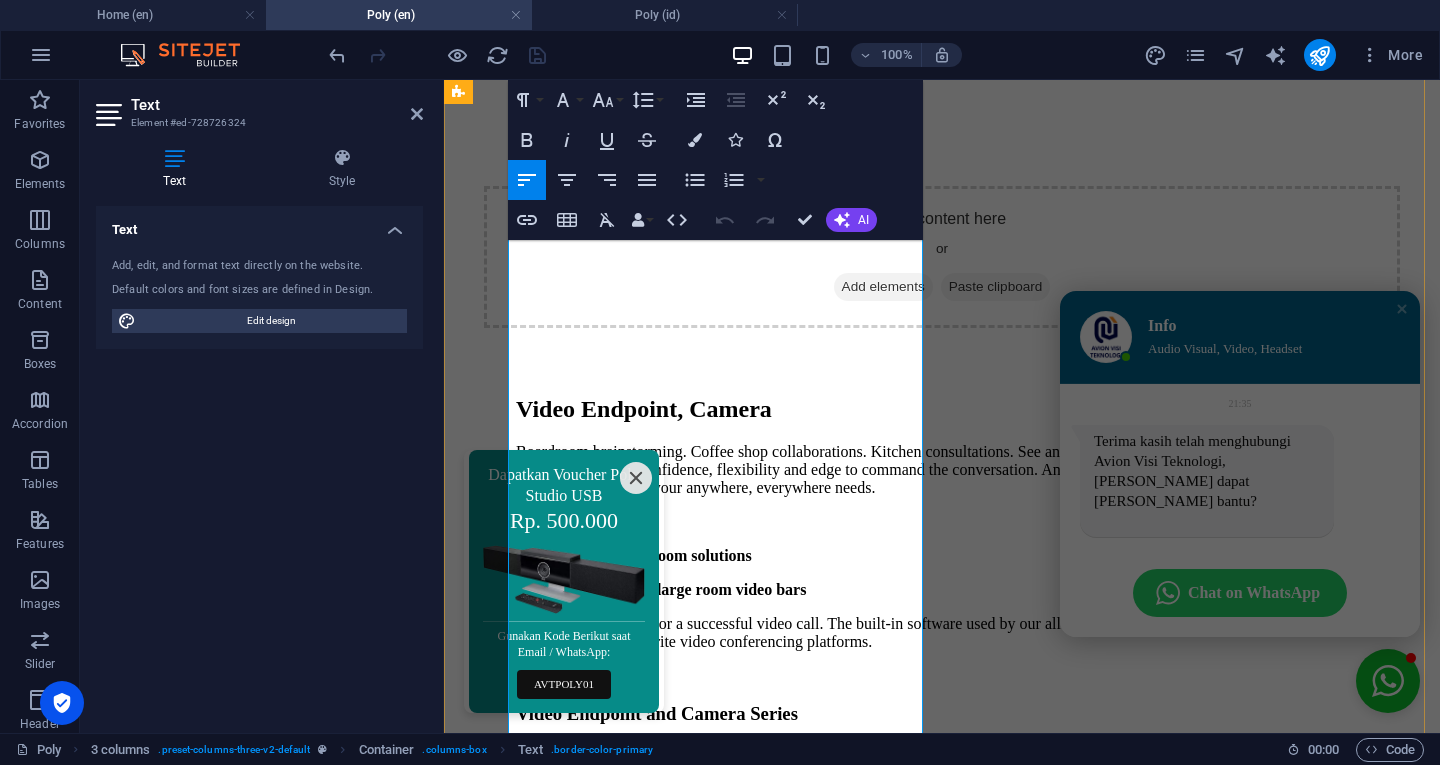 click on "Studio G62" at bounding box center [977, 991] 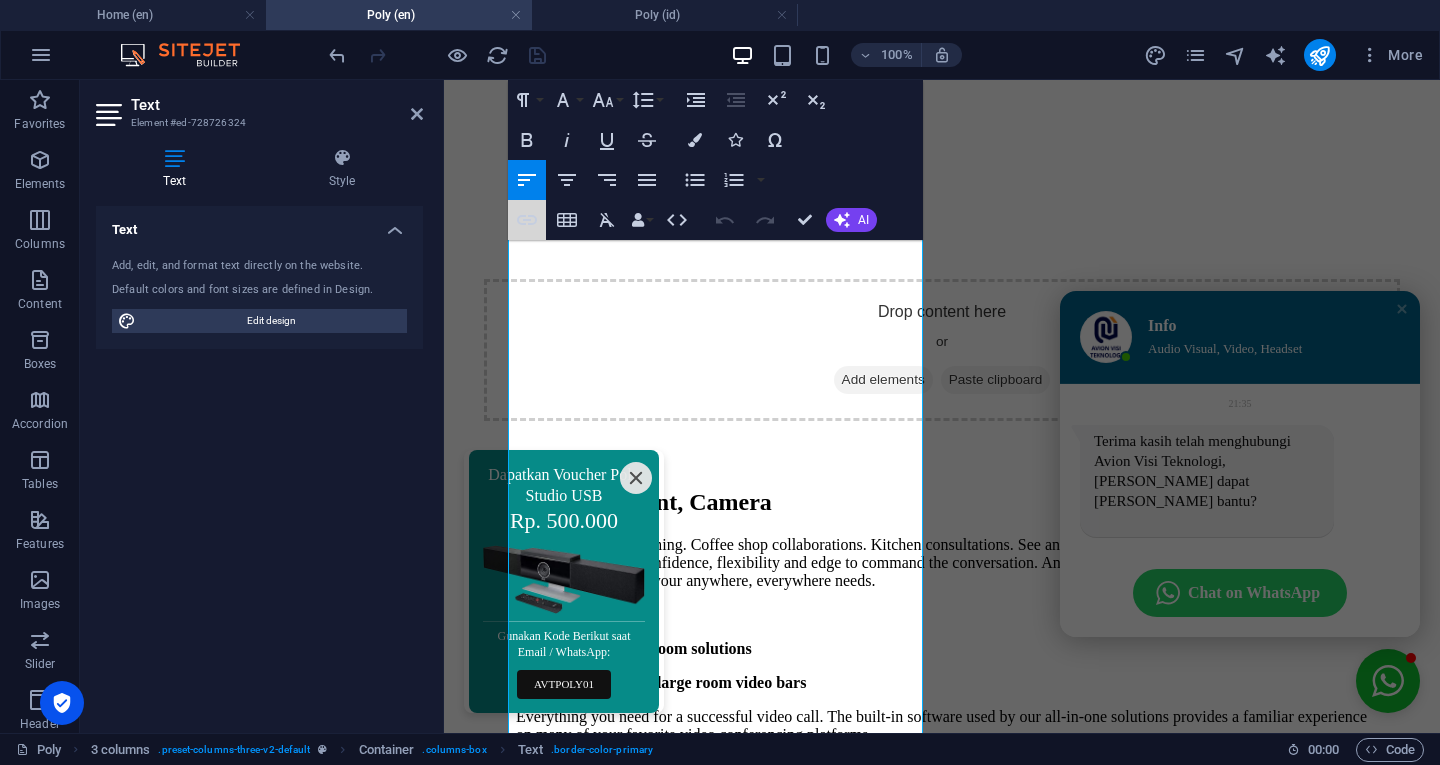 click 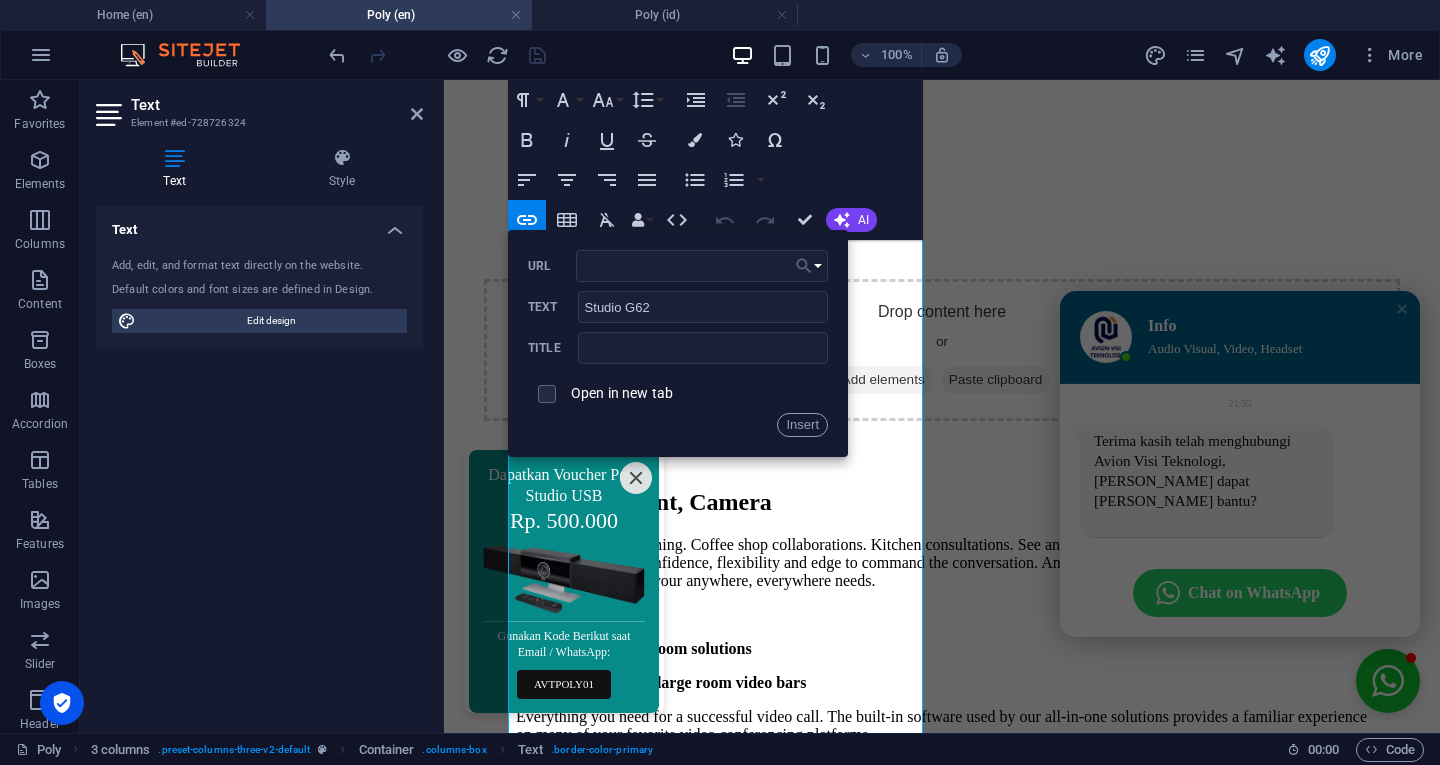 click 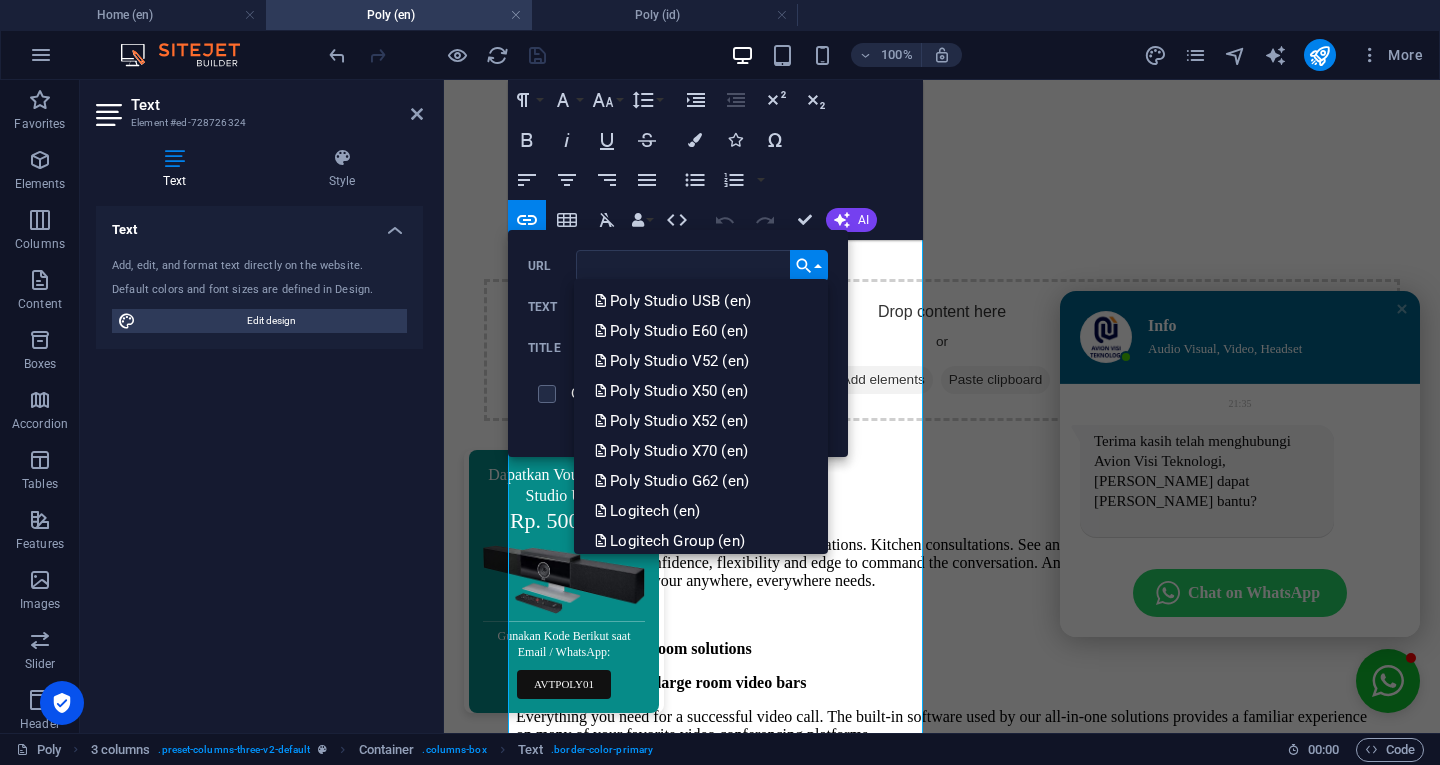 scroll, scrollTop: 152, scrollLeft: 0, axis: vertical 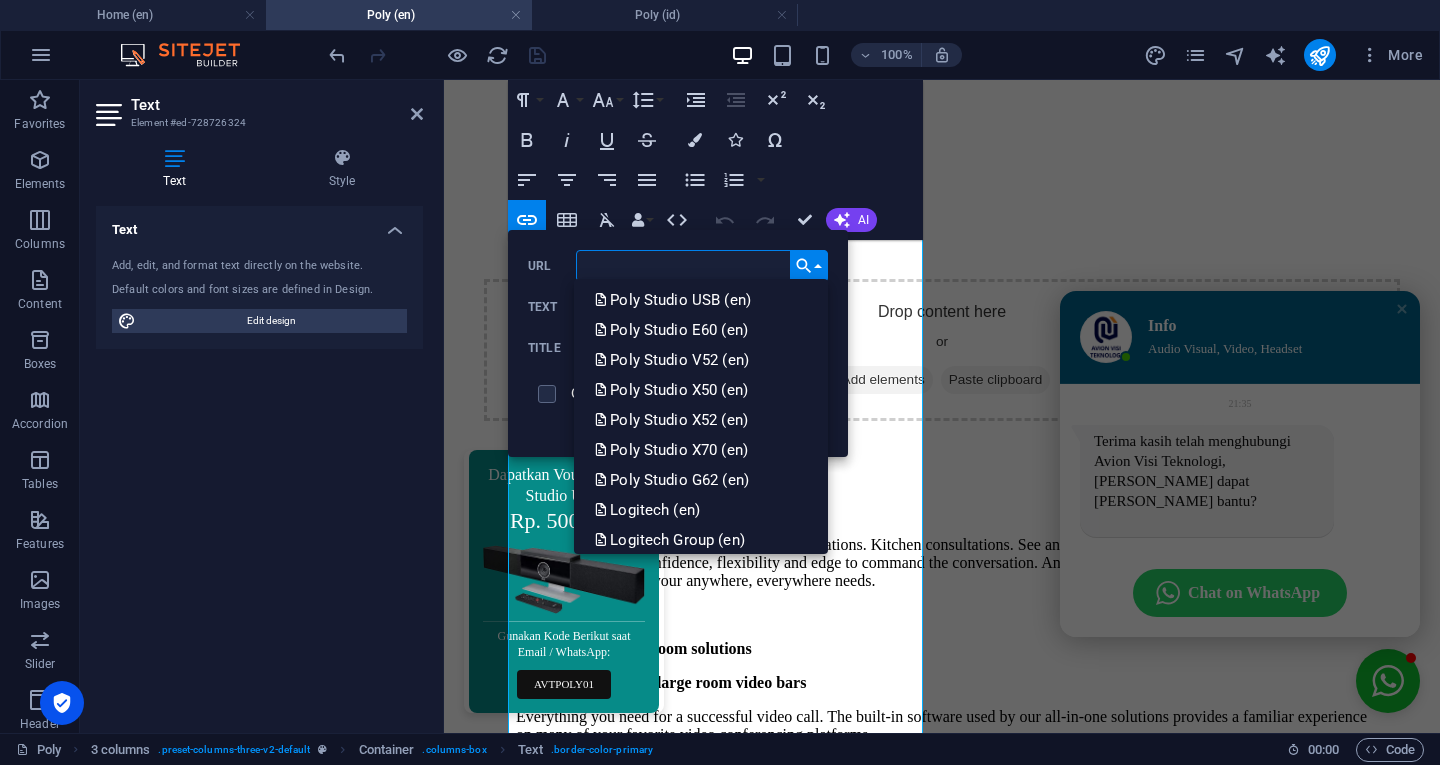 click on "Poly Studio G62 (en)" at bounding box center [673, 480] 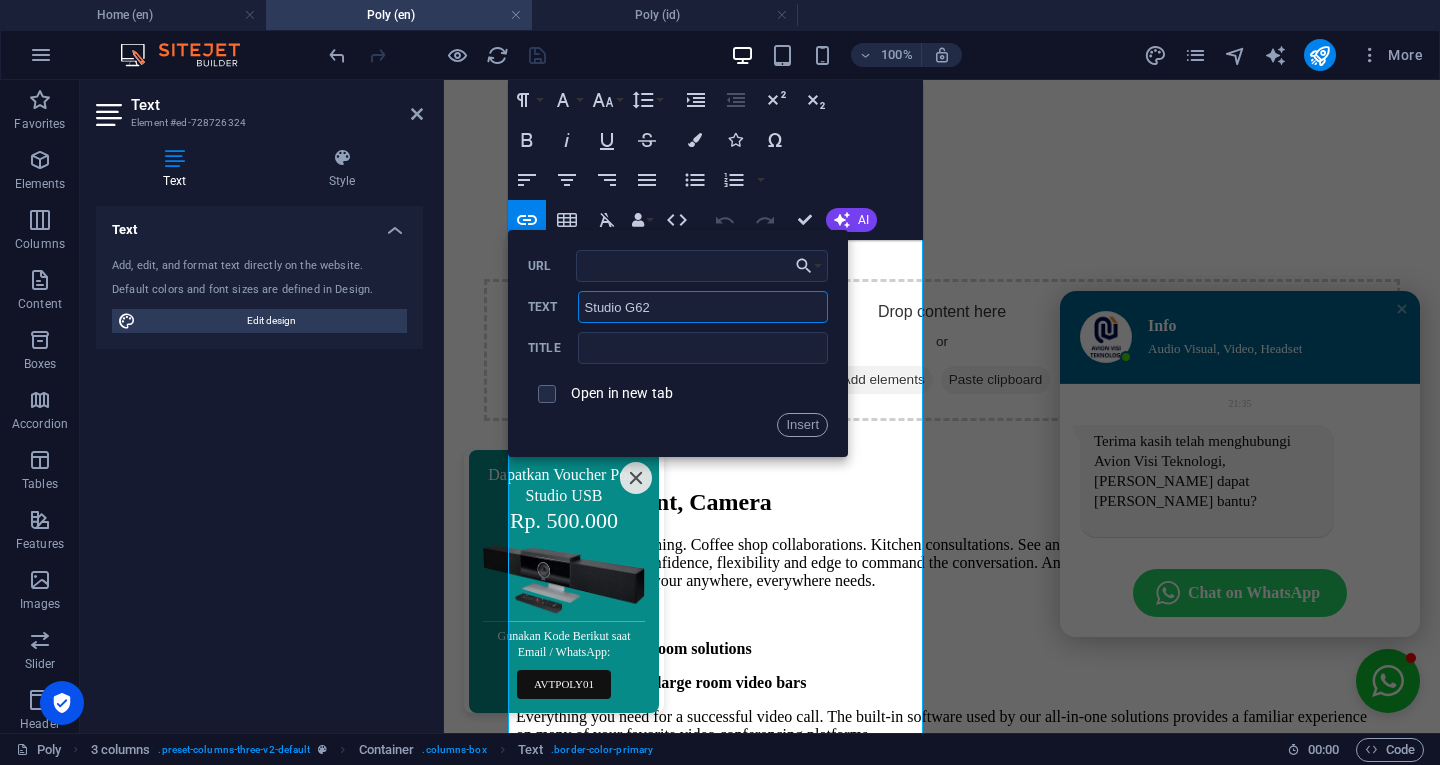 click on "Studio G62" at bounding box center (703, 307) 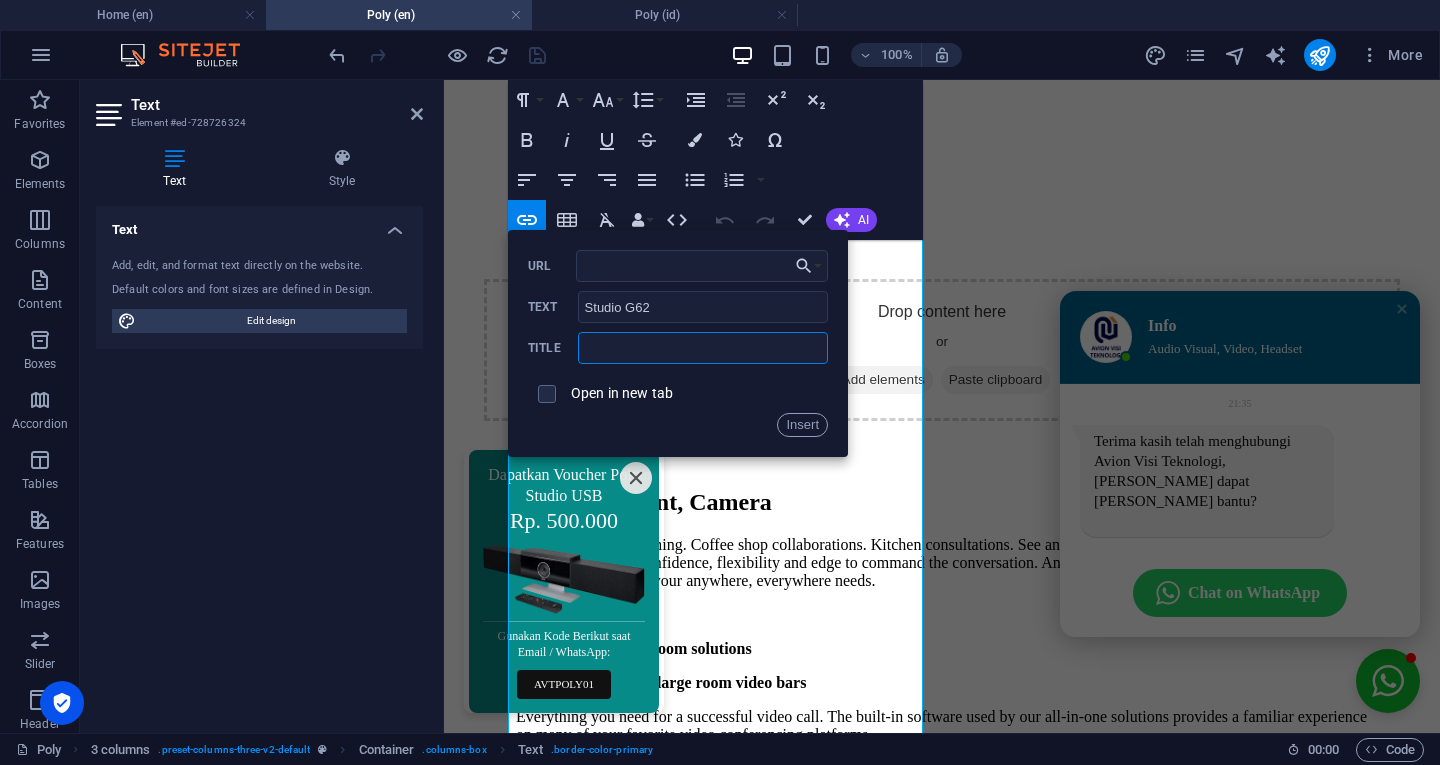 click at bounding box center (703, 348) 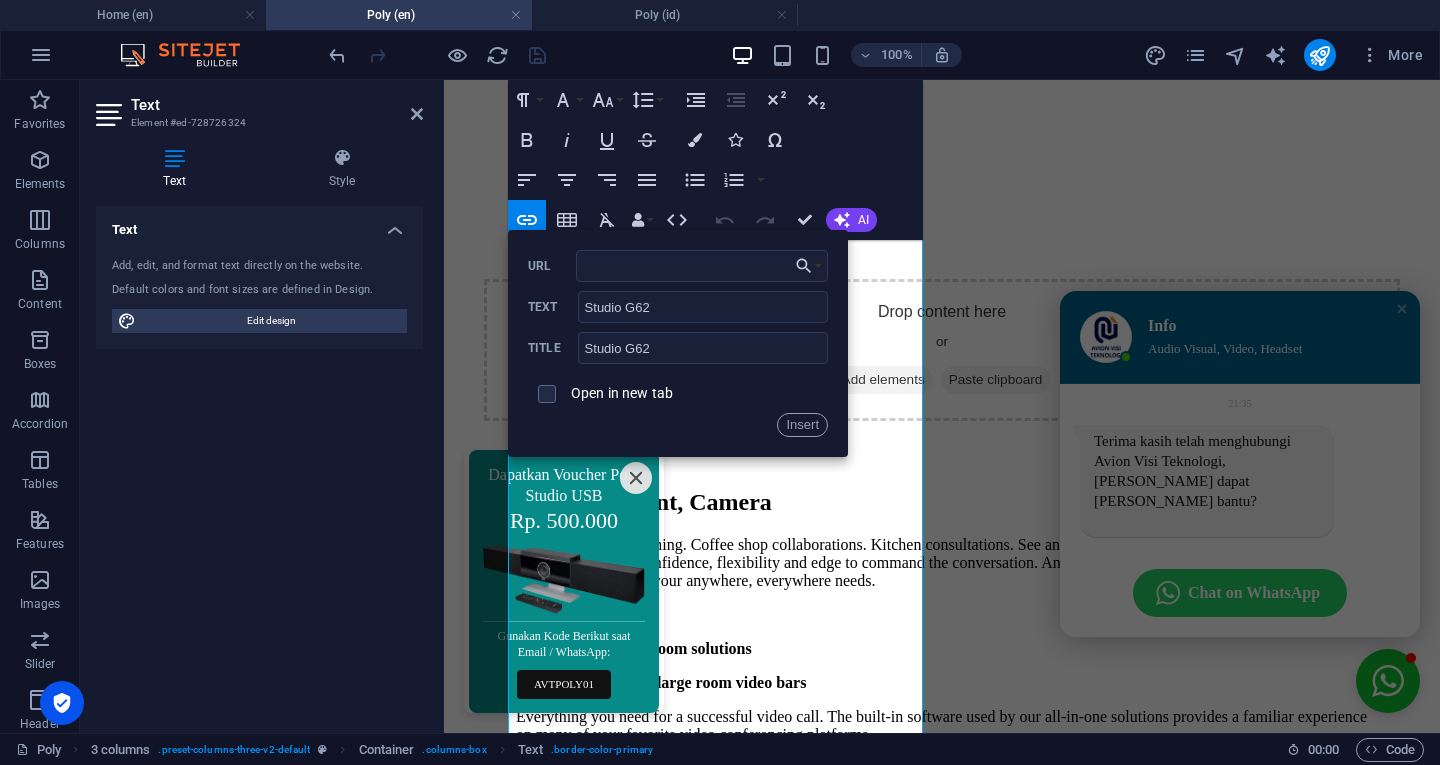 click on "Insert" at bounding box center (802, 425) 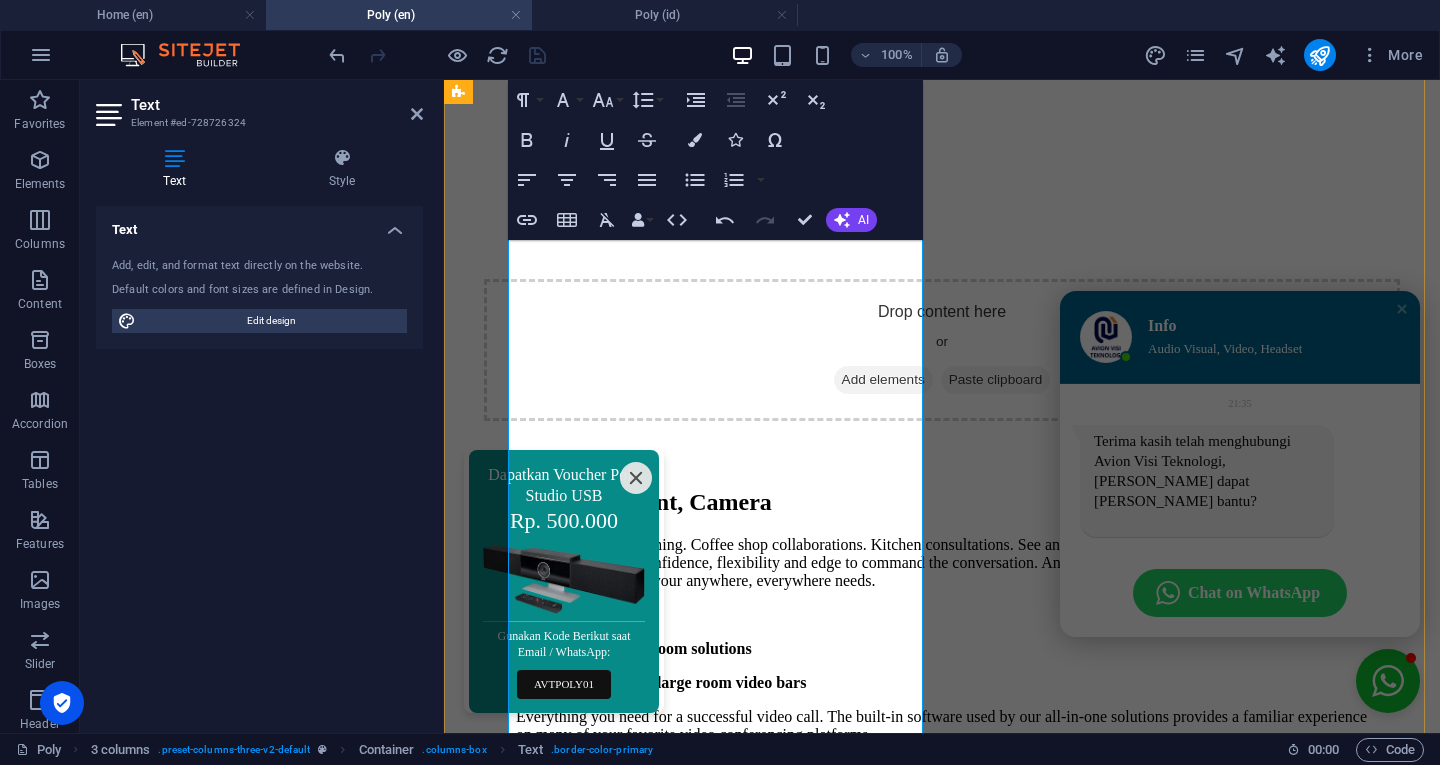 click on "Studio G62" at bounding box center [1190, 1084] 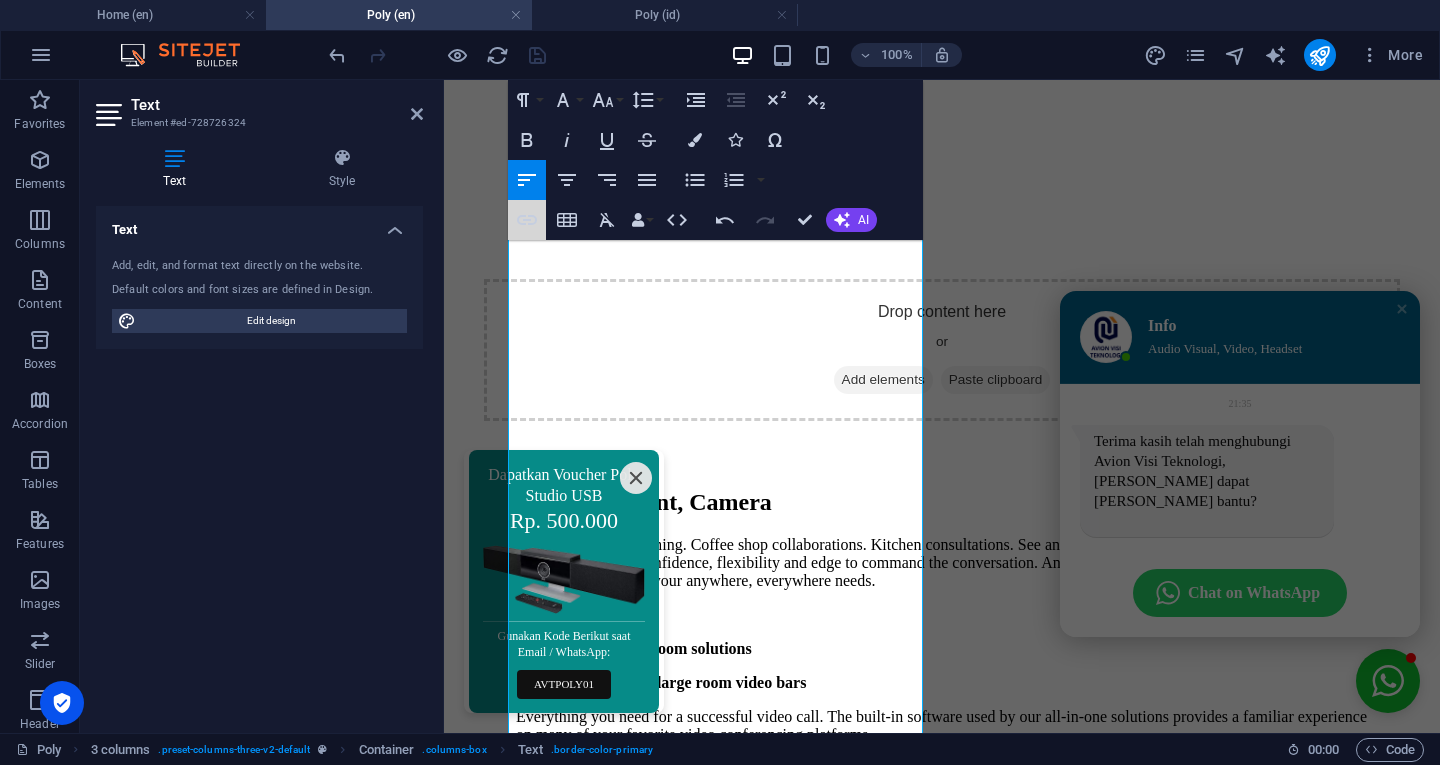click 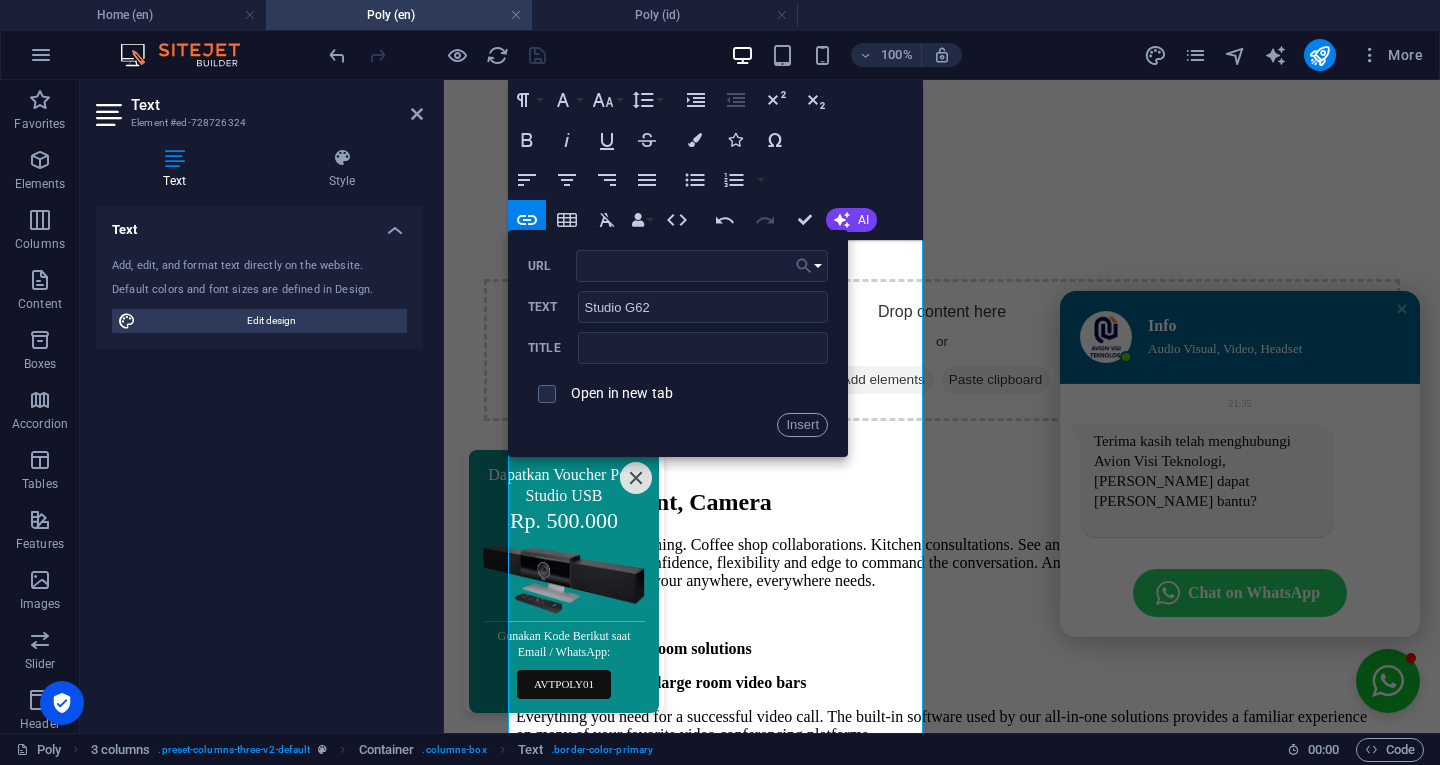 click 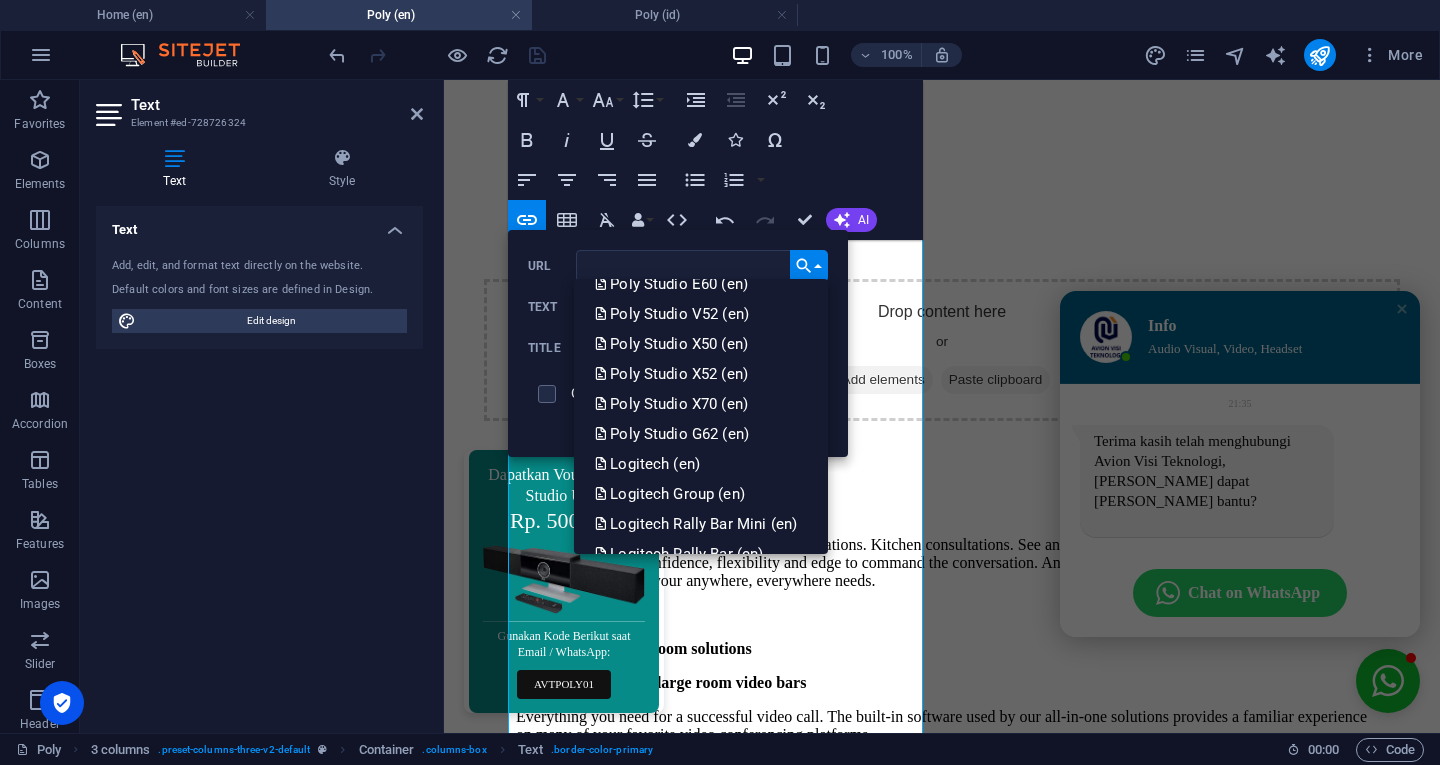 scroll, scrollTop: 196, scrollLeft: 0, axis: vertical 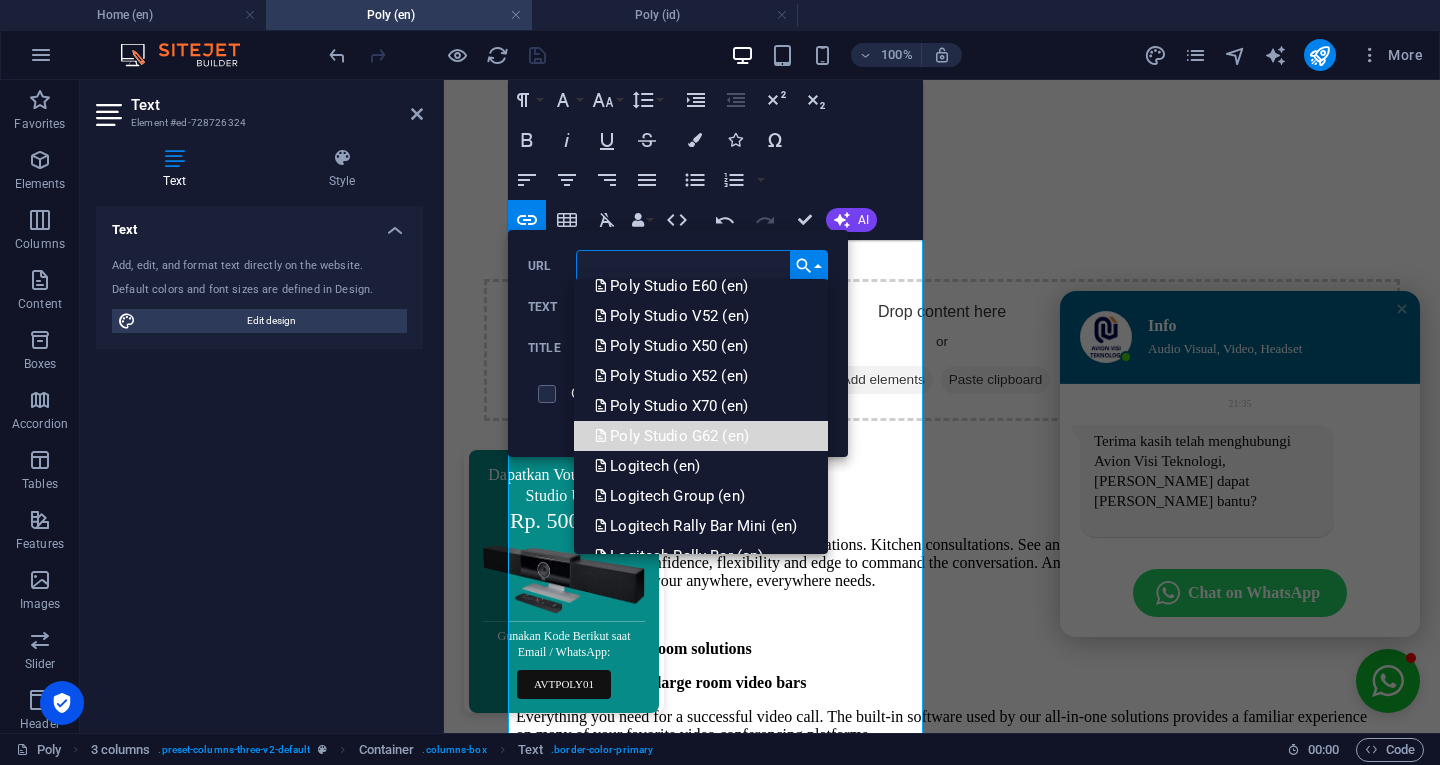 click on "Poly Studio G62 (en)" at bounding box center (673, 436) 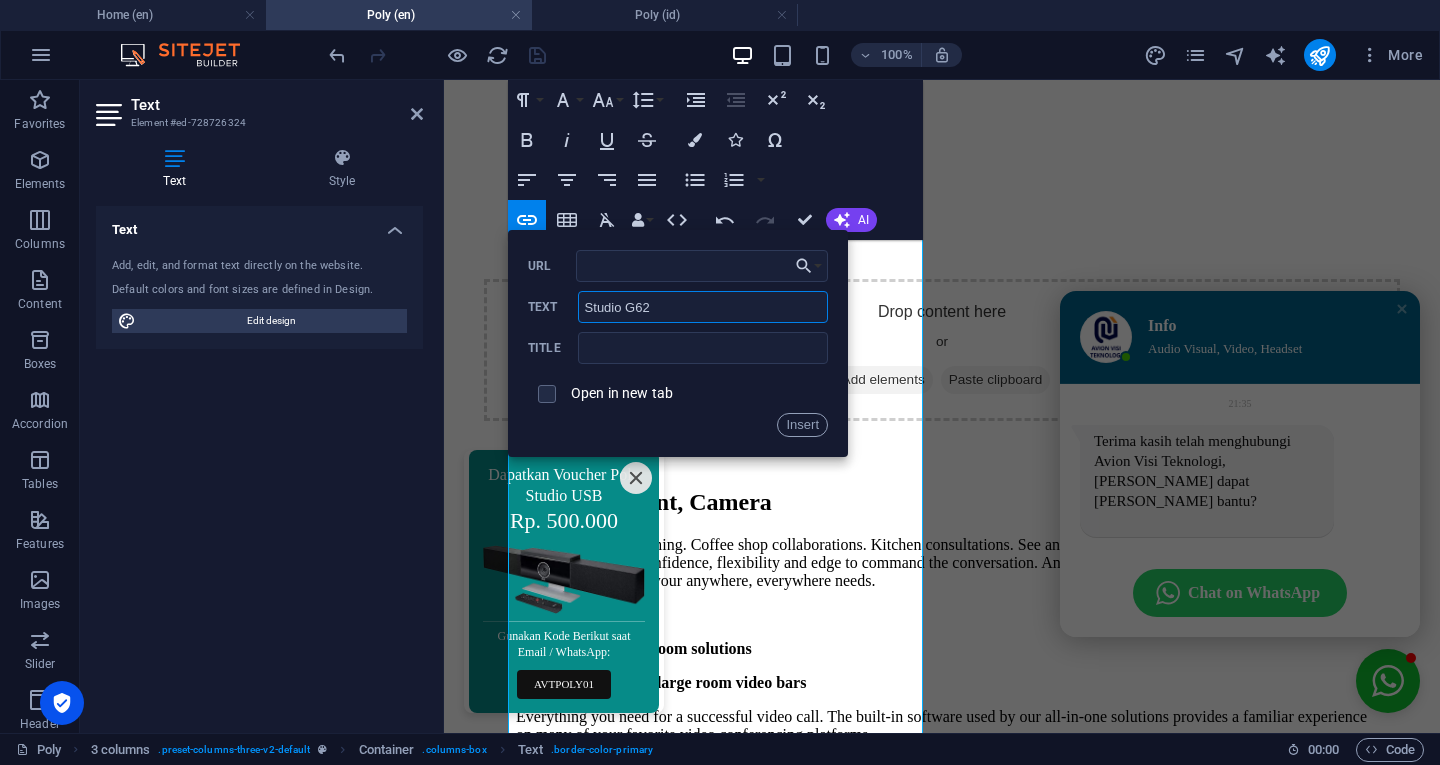 click on "Studio G62" at bounding box center (703, 307) 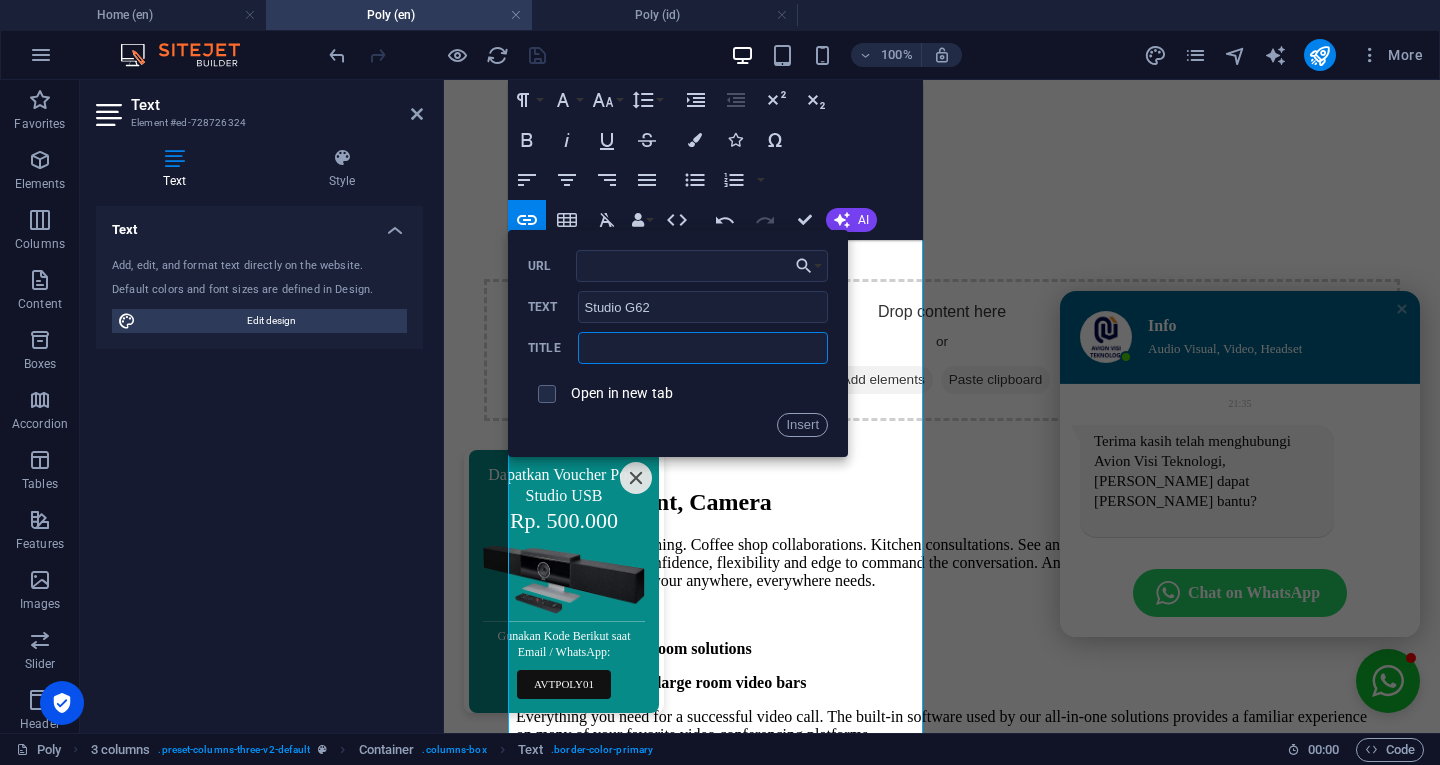 click at bounding box center (703, 348) 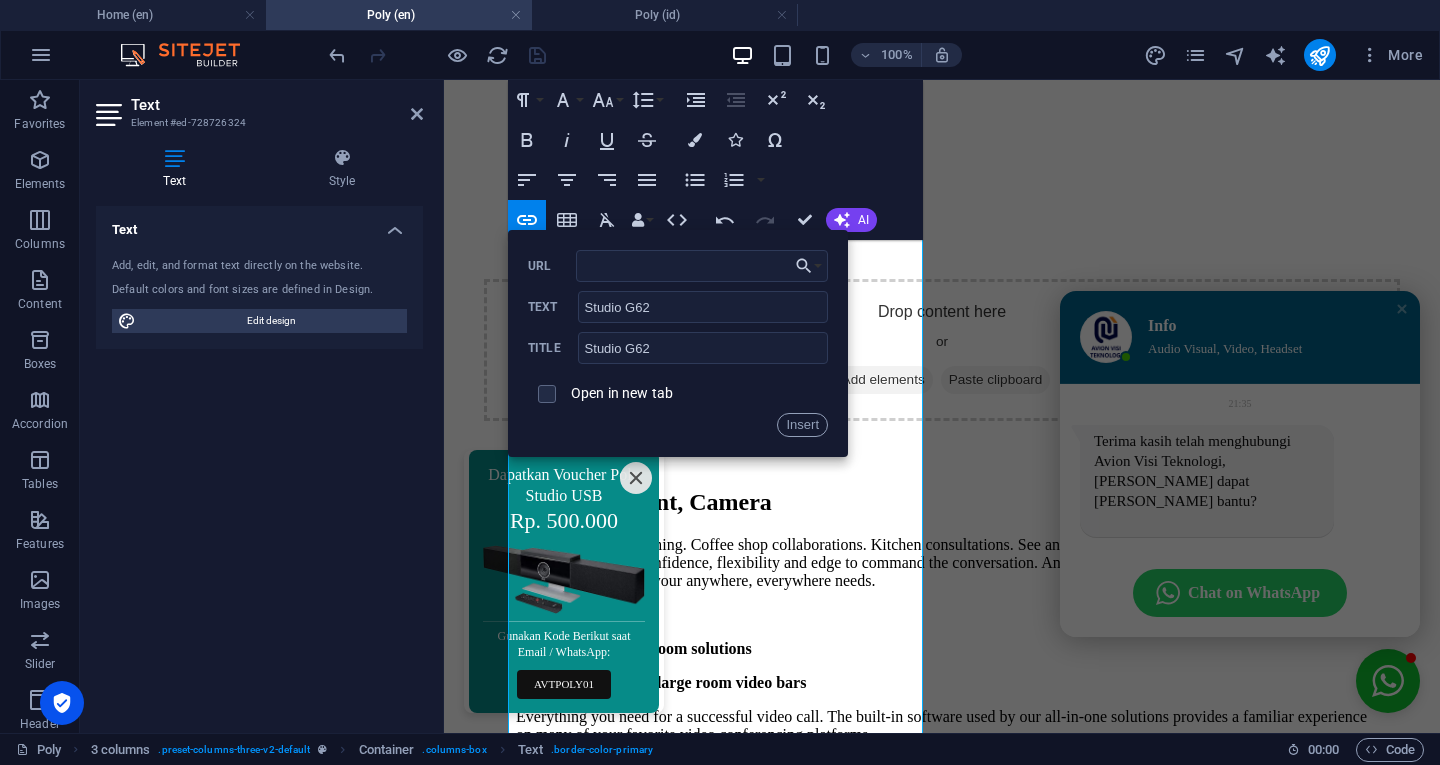 click on "Insert" at bounding box center [802, 425] 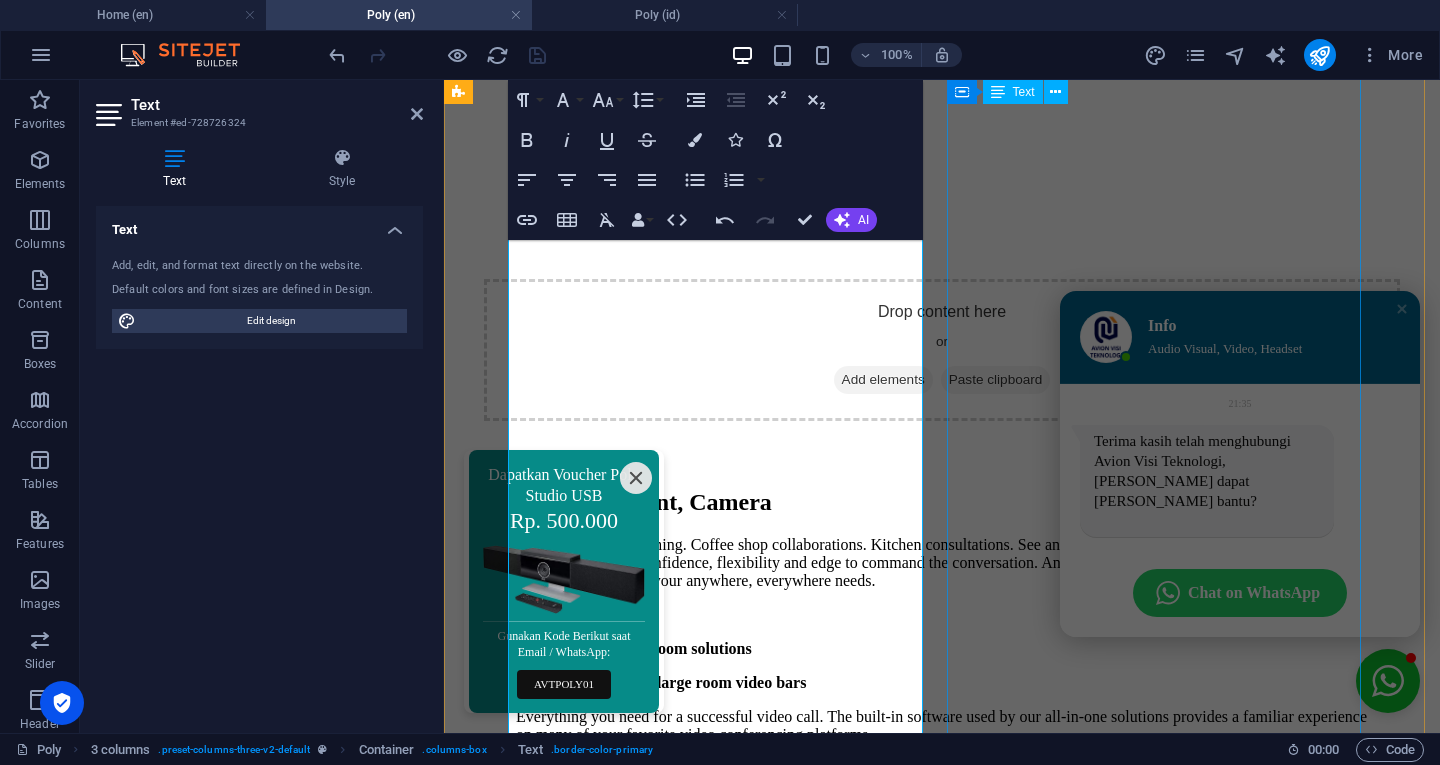 click on "Work is no longer a place to go or a time of day. It’s about what you do, how you do it and getting stuff done. And to do that you depend on clear communication. Poly headsets are beautifully designed tech that let you hear and be heard with incredible clarity, while tuning out distractions. Delivering crazy good audio for your most important conversations. > 3 Hybrid Work Challenges AI Helps Solve Headset UC/Office Series  Headset Model Wired (Cable) Wireless Bluetooth Stereo / Binaural On-Ear Blackwire 3220/3225 Blackwire 3320/3325 Blackwire 5220 Blackwire 8225 Voyager 4320 Voyager Focus 2 Stereo / Binaural Over-Ear Voyager Surround 80/85 Mono / Monaural On-Ear Blackwire 3210/3215 Blackwire 3310/3315 Blackwire 5210 Voyager 4310 Mobile Mono / Monaural In-Ear Voyager 5200 Voyager Legend 50 * True Wireless (TWS) Stereo / Binaural In-Ear Voyager Free 60 Call Center Headset Series Usage Level  Mono / Monaural On-Ear Stereo /Binaural On-Ear Entry / Basic EncorePro 310 QD EncorePro 320 QD EncorePro 510 QD" at bounding box center [942, 3334] 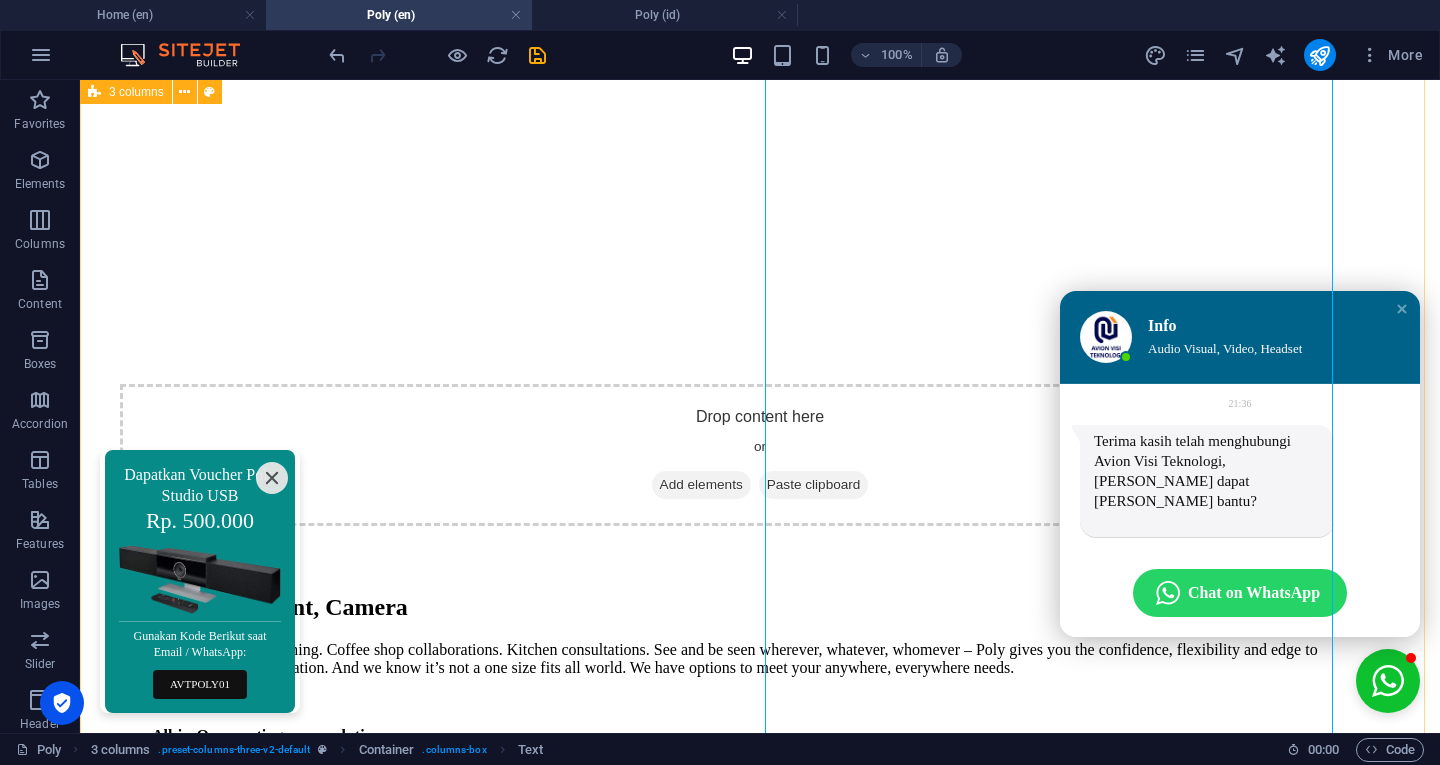 scroll, scrollTop: 1048, scrollLeft: 0, axis: vertical 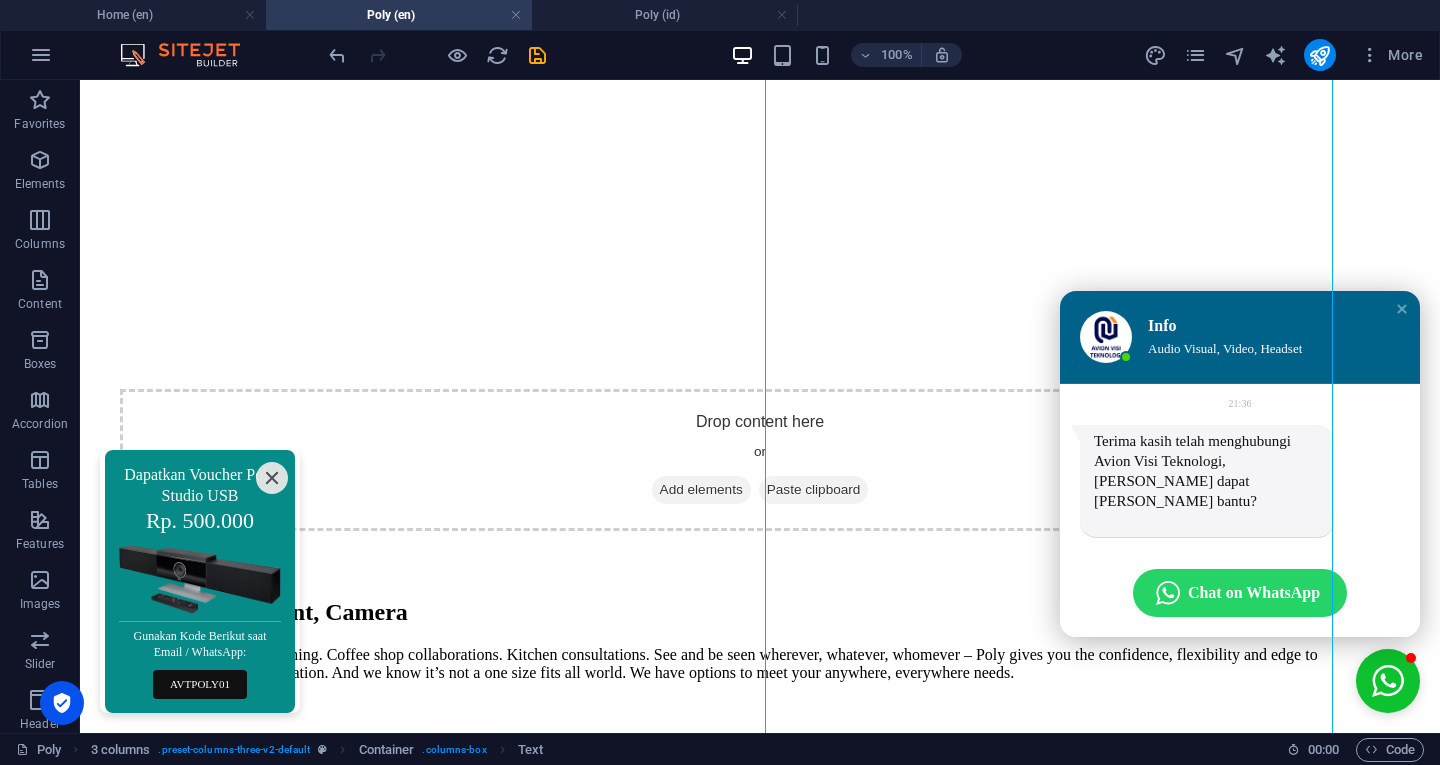 click on "Poly (id)" at bounding box center [665, 15] 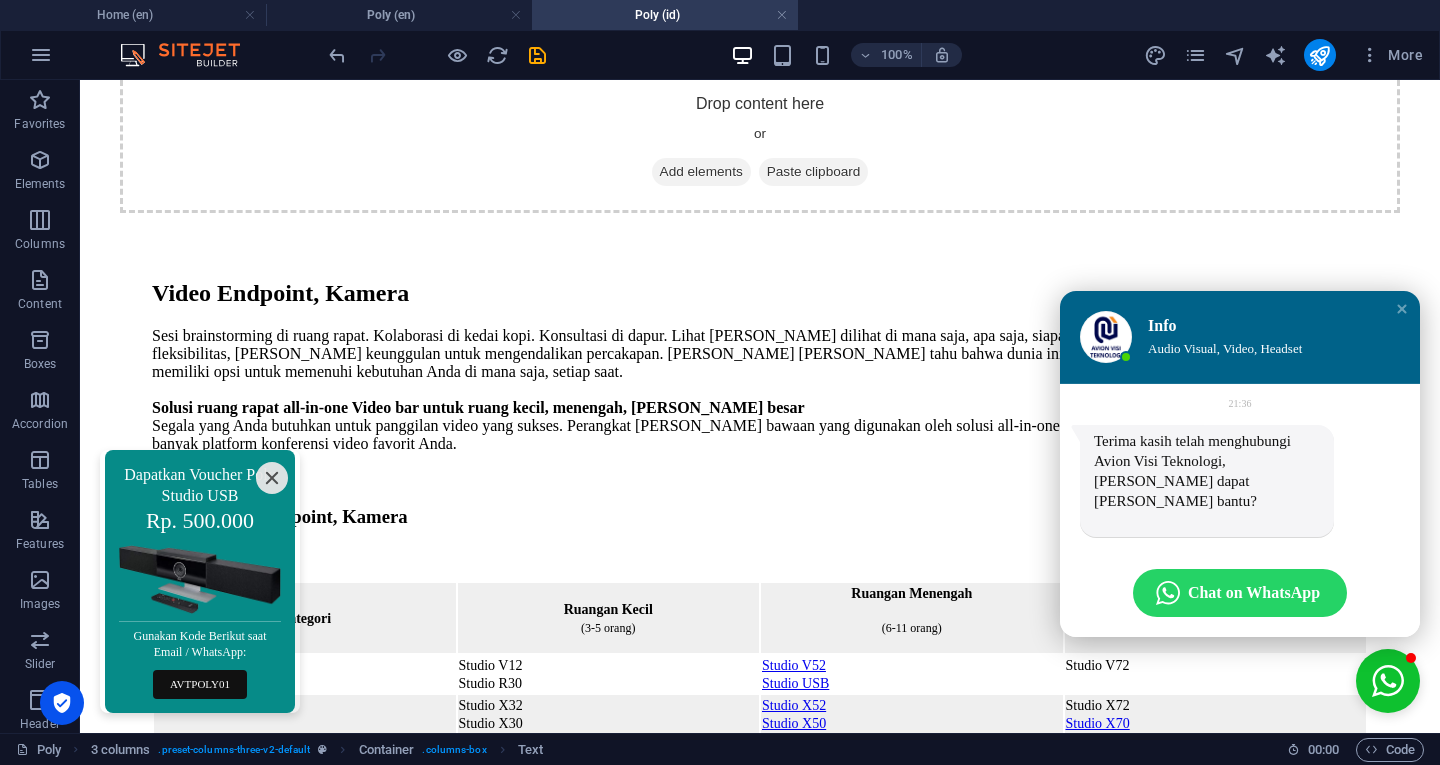 scroll, scrollTop: 0, scrollLeft: 0, axis: both 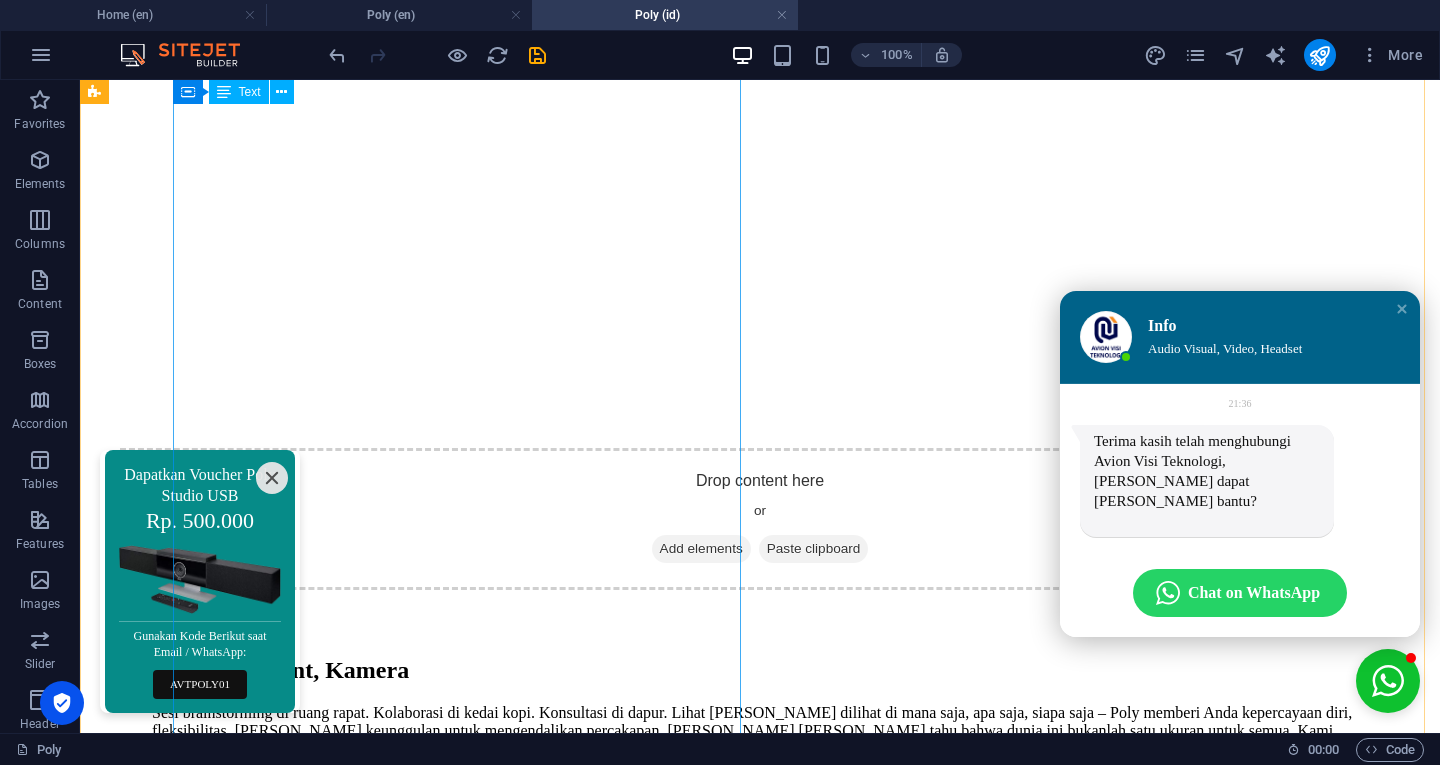 click on "Sesi brainstorming di ruang rapat. Kolaborasi di kedai kopi. Konsultasi di dapur. Lihat [PERSON_NAME] dilihat di mana saja, apa saja, siapa saja – Poly memberi Anda kepercayaan diri, fleksibilitas, [PERSON_NAME] keunggulan untuk mengendalikan percakapan. [PERSON_NAME] [PERSON_NAME] tahu bahwa dunia ini bukanlah satu ukuran untuk semua. Kami memiliki opsi untuk memenuhi kebutuhan Anda di mana saja, setiap saat. Solusi ruang rapat all-in-one Video bar untuk ruang kecil, menengah, [PERSON_NAME] besar [PERSON_NAME] [PERSON_NAME] butuhkan untuk panggilan video yang sukses. Perangkat [PERSON_NAME] bawaan yang digunakan oleh solusi all-in-one kami memberikan pengalaman yang akrab di banyak platform konferensi video favorit Anda. Model Video Endpoint, Kamera Kategori Ruangan Kecil (3-5 orang) Ruangan Menengah  (6-11 orang) Ruangan Besar - Kustom (11-15 orang) Video Bar USB Studio V12 Studio R30 Studio V52 Studio USB Studio V72 Video Bar Native* Studio X32 Studio X30 Studio X52 Studio X50 Studio X72 Studio X70 Kamera USB Studio E60 Studio E70 Studio E60 Studio E70 Codec Modular" at bounding box center [760, 1083] 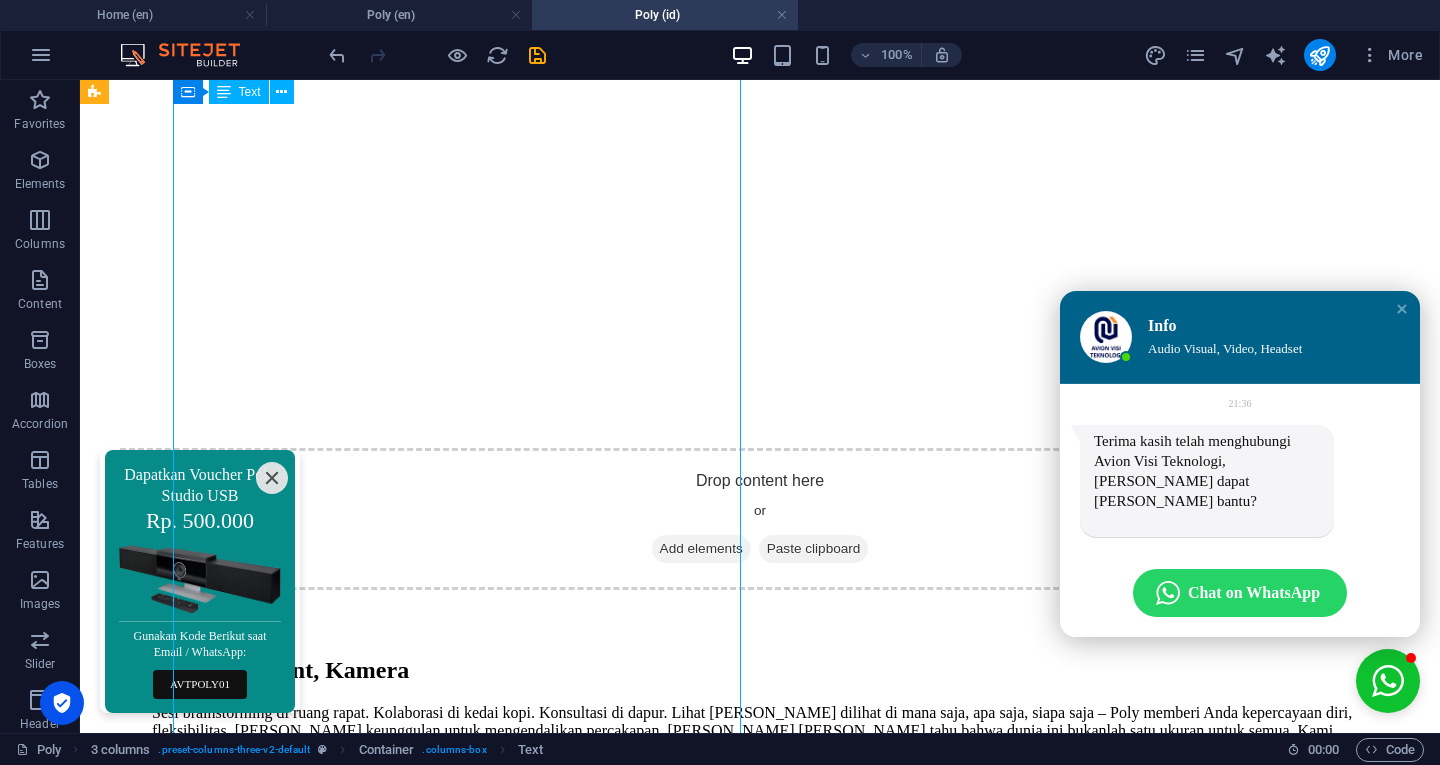 click on "Sesi brainstorming di ruang rapat. Kolaborasi di kedai kopi. Konsultasi di dapur. Lihat [PERSON_NAME] dilihat di mana saja, apa saja, siapa saja – Poly memberi Anda kepercayaan diri, fleksibilitas, [PERSON_NAME] keunggulan untuk mengendalikan percakapan. [PERSON_NAME] [PERSON_NAME] tahu bahwa dunia ini bukanlah satu ukuran untuk semua. Kami memiliki opsi untuk memenuhi kebutuhan Anda di mana saja, setiap saat. Solusi ruang rapat all-in-one Video bar untuk ruang kecil, menengah, [PERSON_NAME] besar [PERSON_NAME] [PERSON_NAME] butuhkan untuk panggilan video yang sukses. Perangkat [PERSON_NAME] bawaan yang digunakan oleh solusi all-in-one kami memberikan pengalaman yang akrab di banyak platform konferensi video favorit Anda. Model Video Endpoint, Kamera Kategori Ruangan Kecil (3-5 orang) Ruangan Menengah  (6-11 orang) Ruangan Besar - Kustom (11-15 orang) Video Bar USB Studio V12 Studio R30 Studio V52 Studio USB Studio V72 Video Bar Native* Studio X32 Studio X30 Studio X52 Studio X50 Studio X72 Studio X70 Kamera USB Studio E60 Studio E70 Studio E60 Studio E70 Codec Modular" at bounding box center (760, 1083) 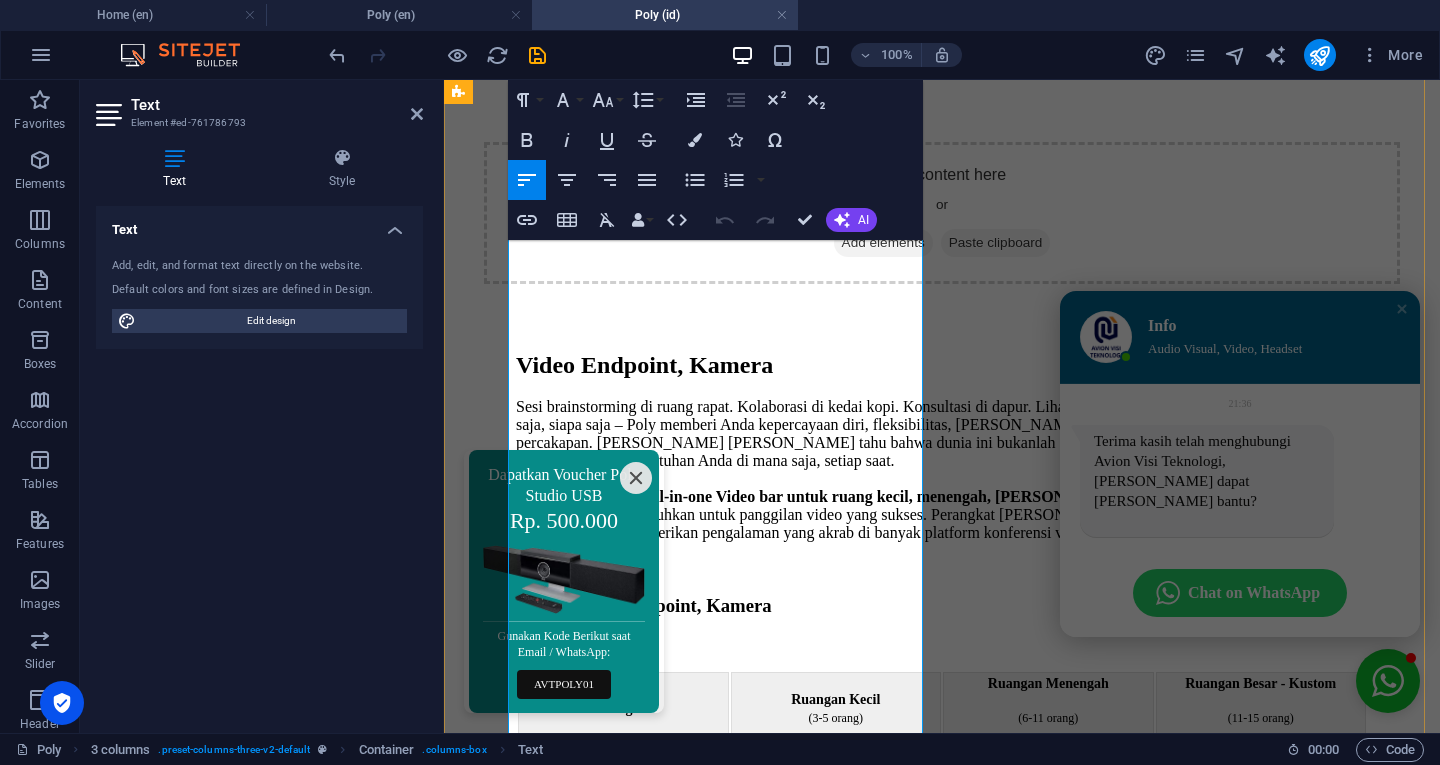 scroll, scrollTop: 1264, scrollLeft: 0, axis: vertical 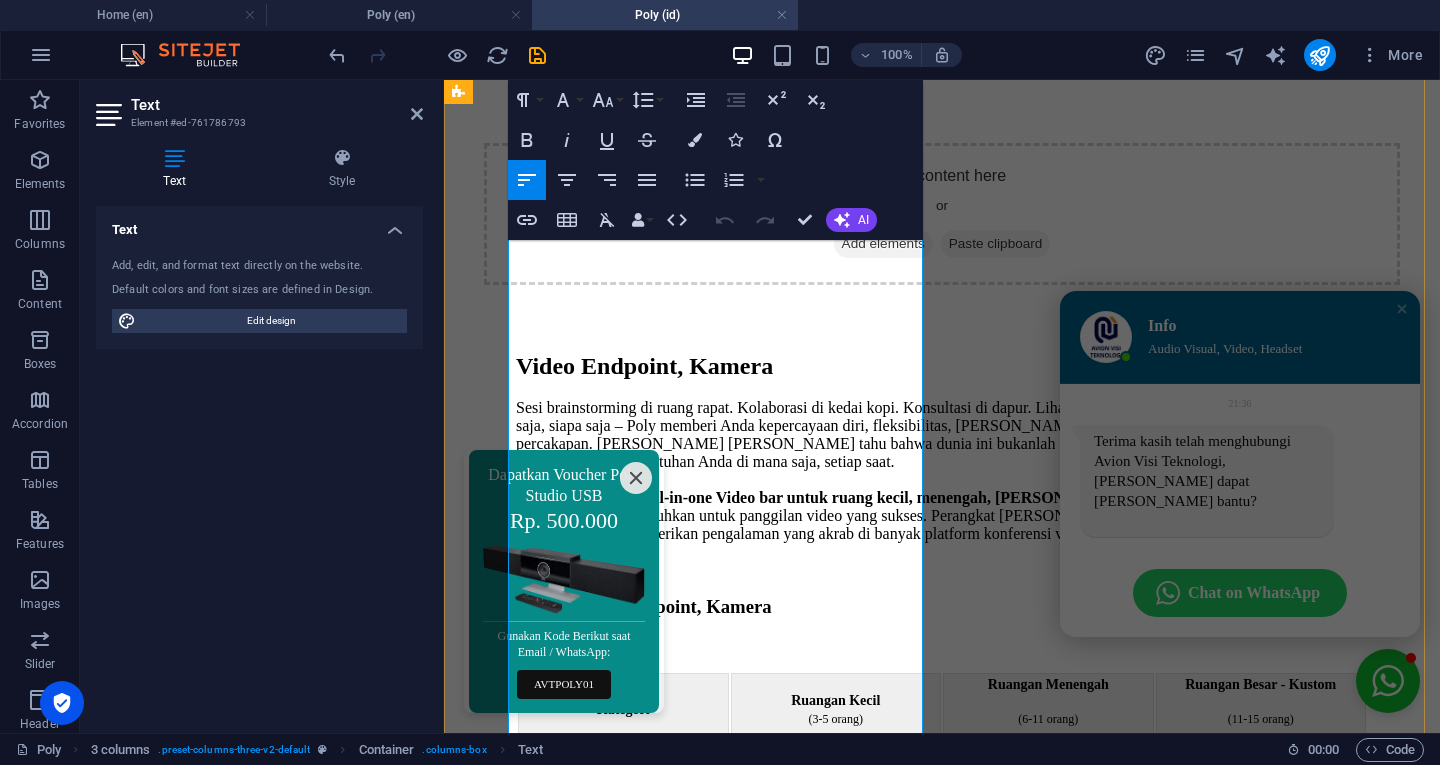 click on "Studio G62" at bounding box center (1048, 893) 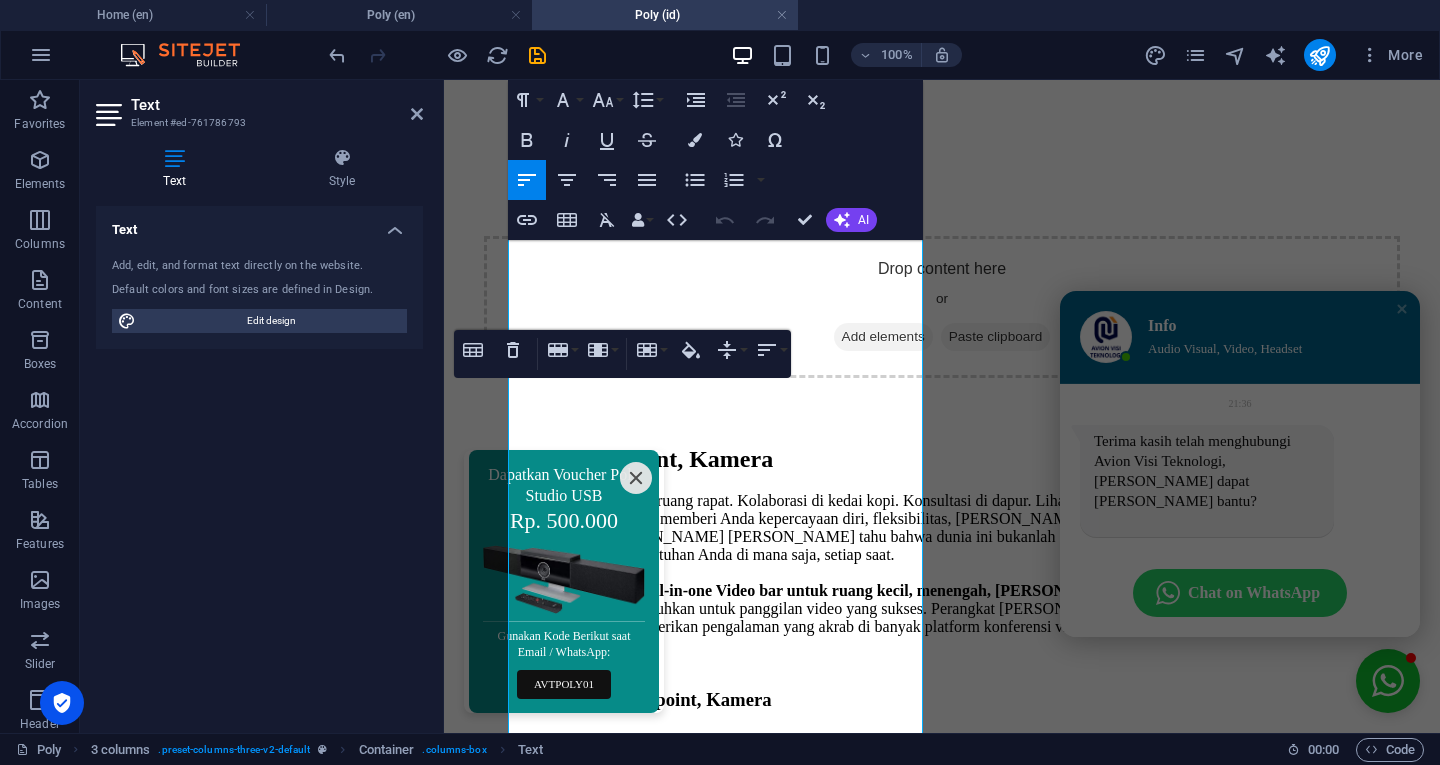 click 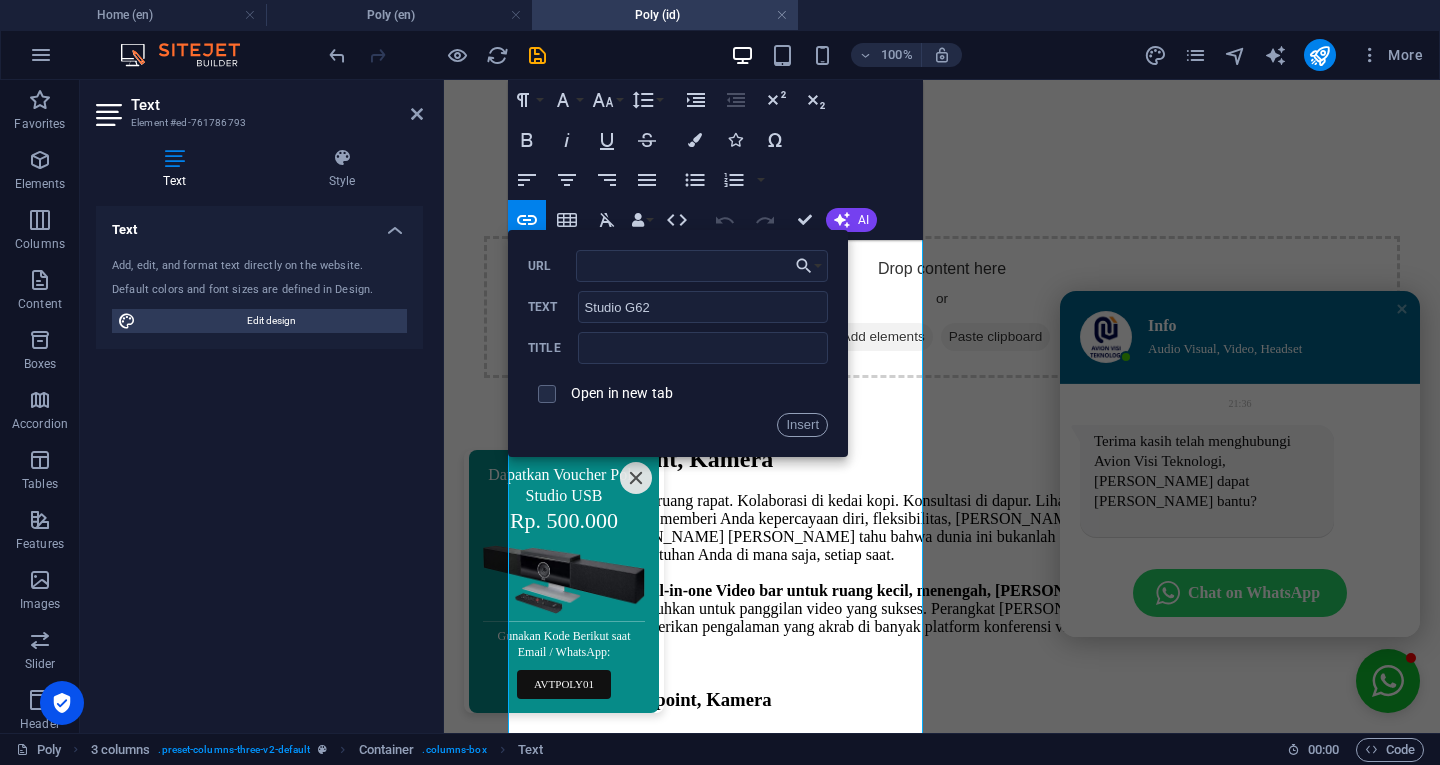 click 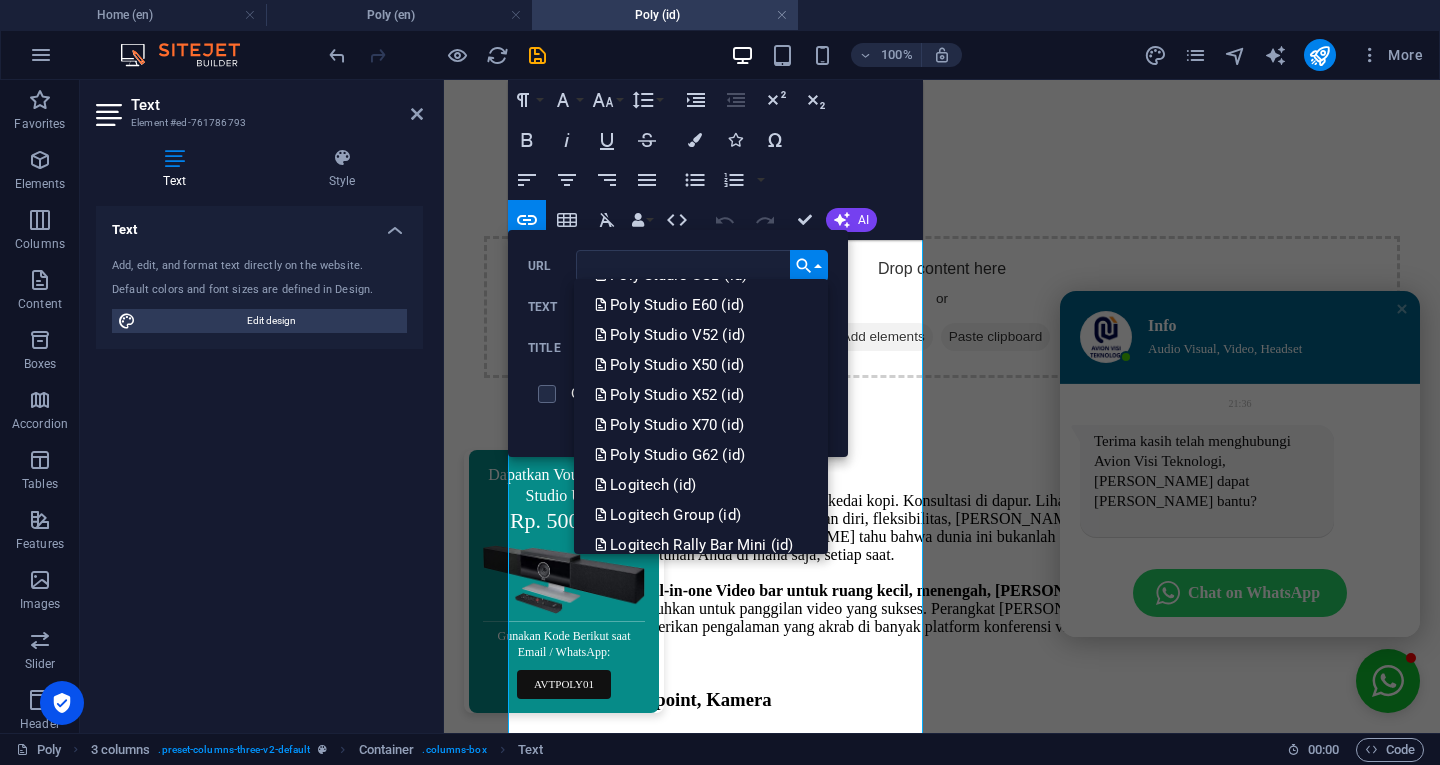 scroll, scrollTop: 838, scrollLeft: 0, axis: vertical 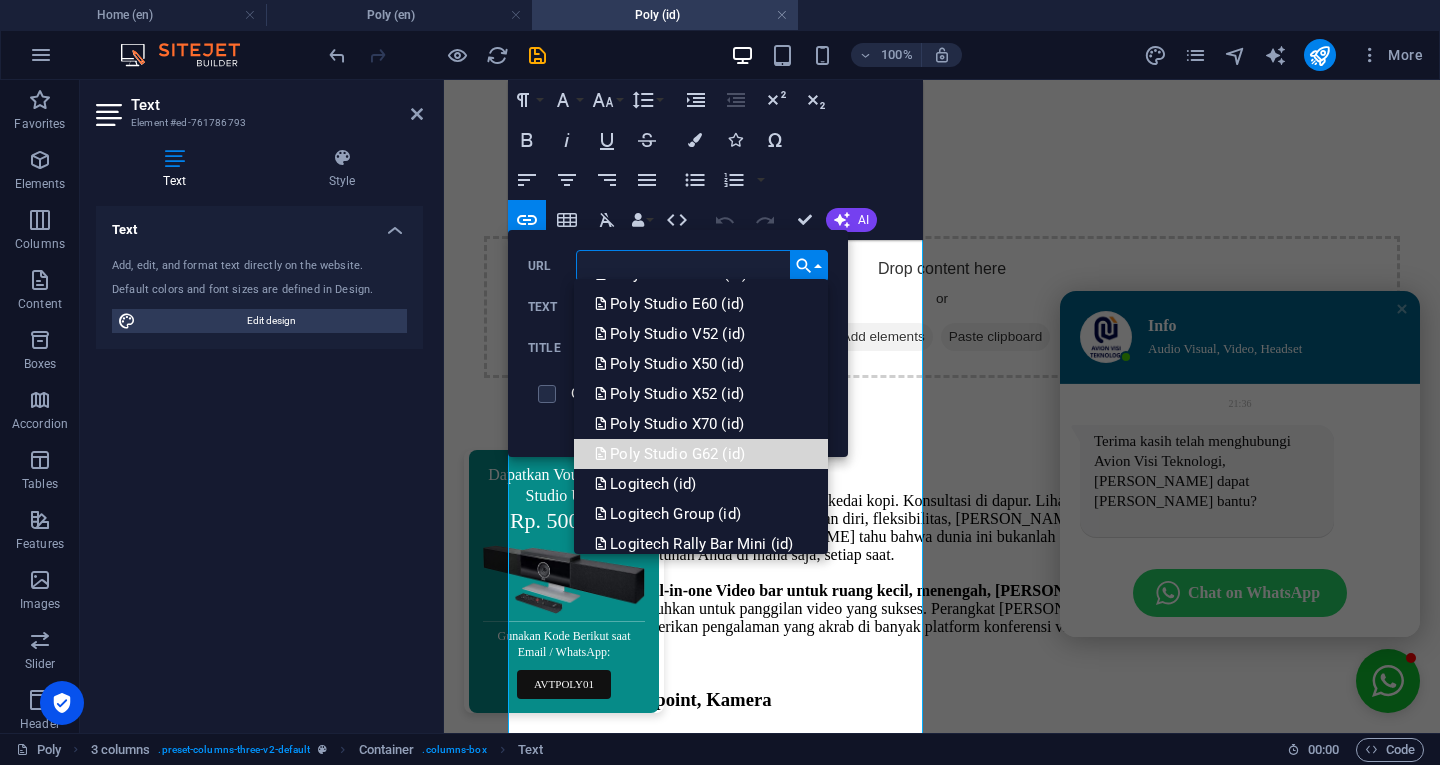 click on "Poly Studio G62 (id)" at bounding box center [671, 454] 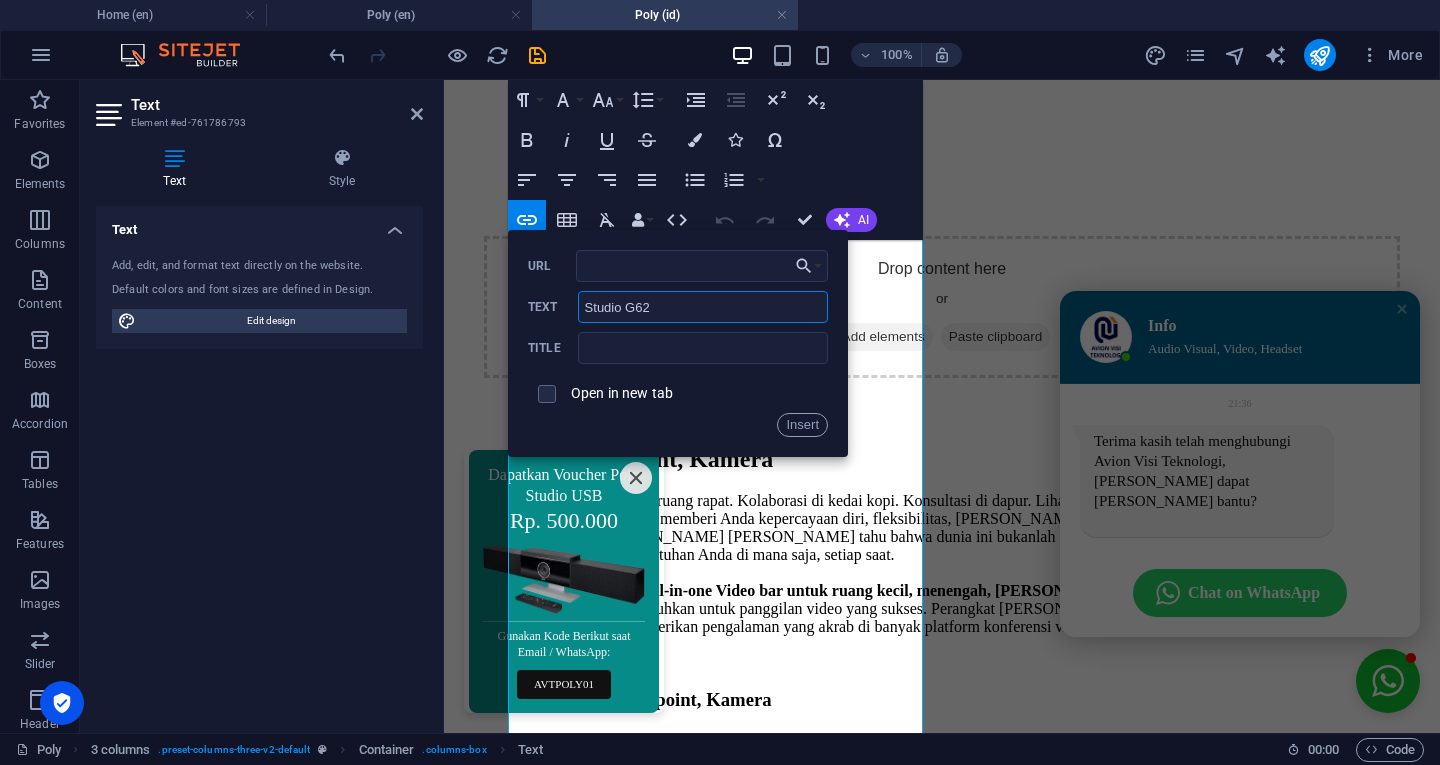 click on "Studio G62" at bounding box center [703, 307] 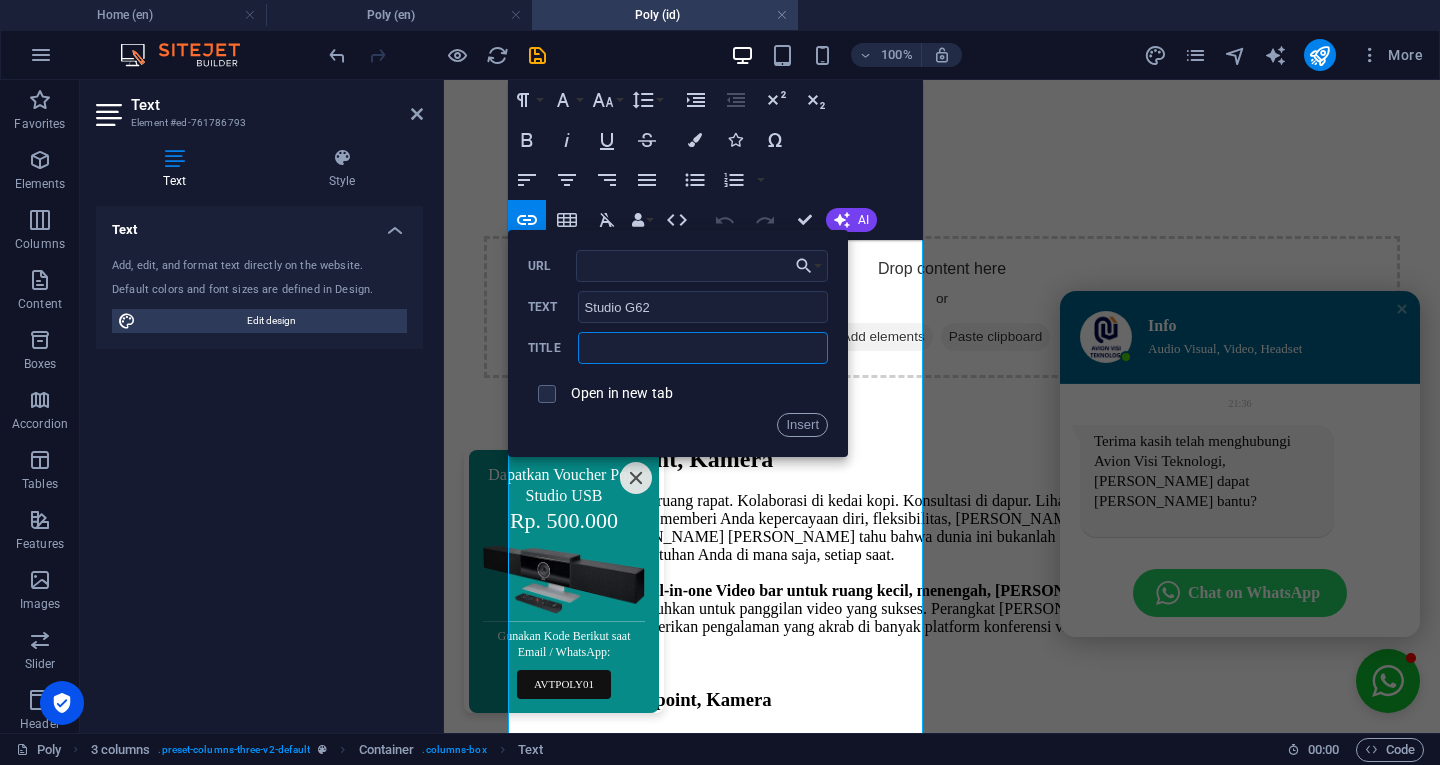 click at bounding box center (703, 348) 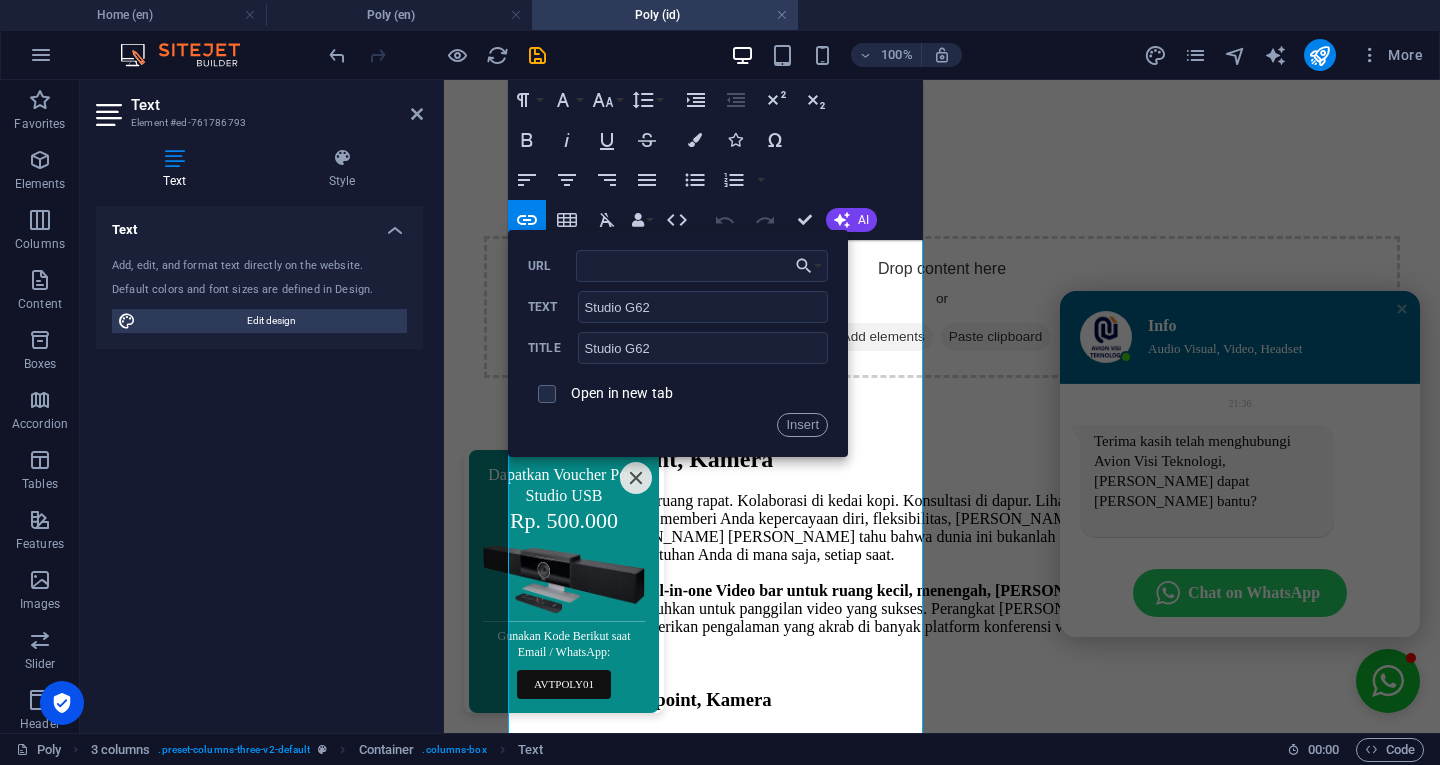 click on "Insert" at bounding box center [802, 425] 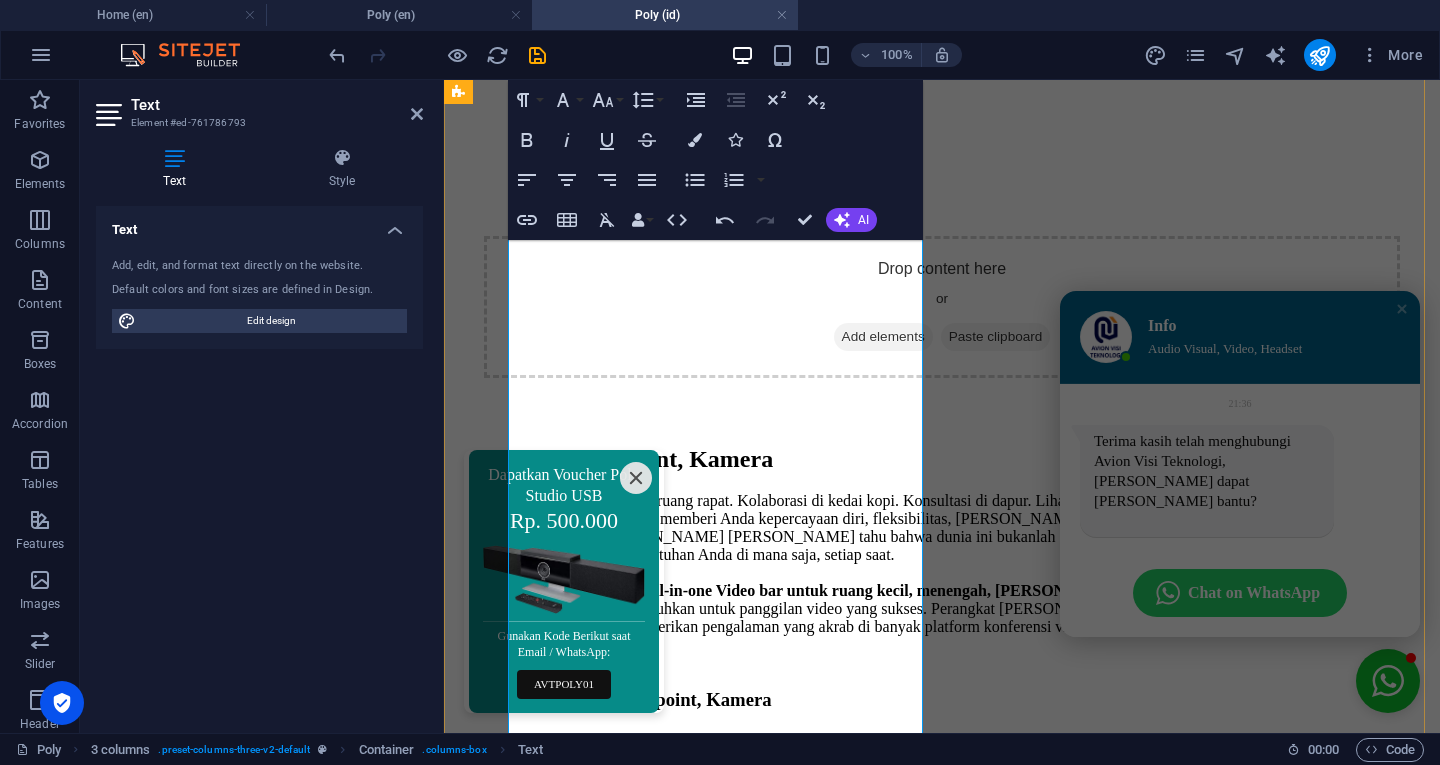 click on "Studio G62 G7500" at bounding box center (1261, 986) 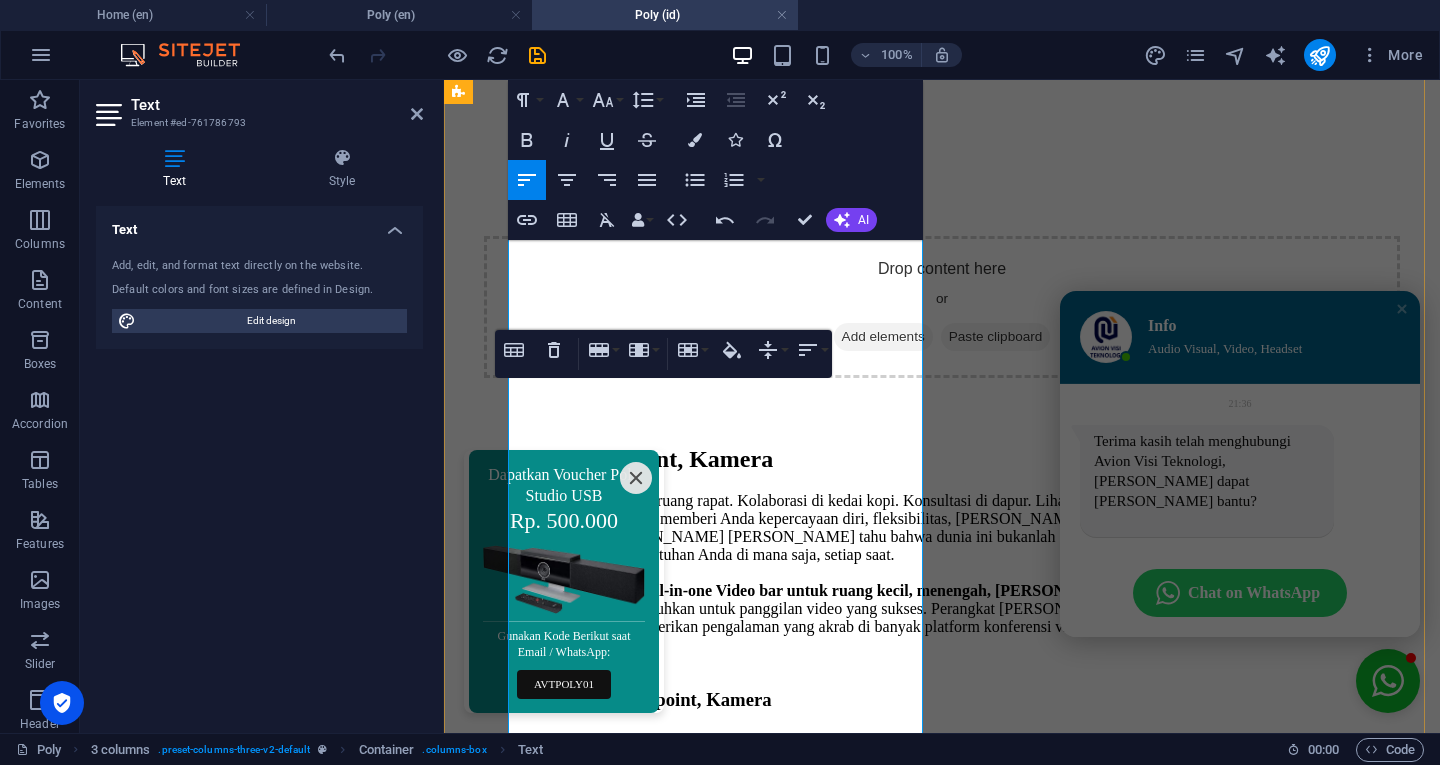 click on "Studio G62 G7500" at bounding box center (1261, 986) 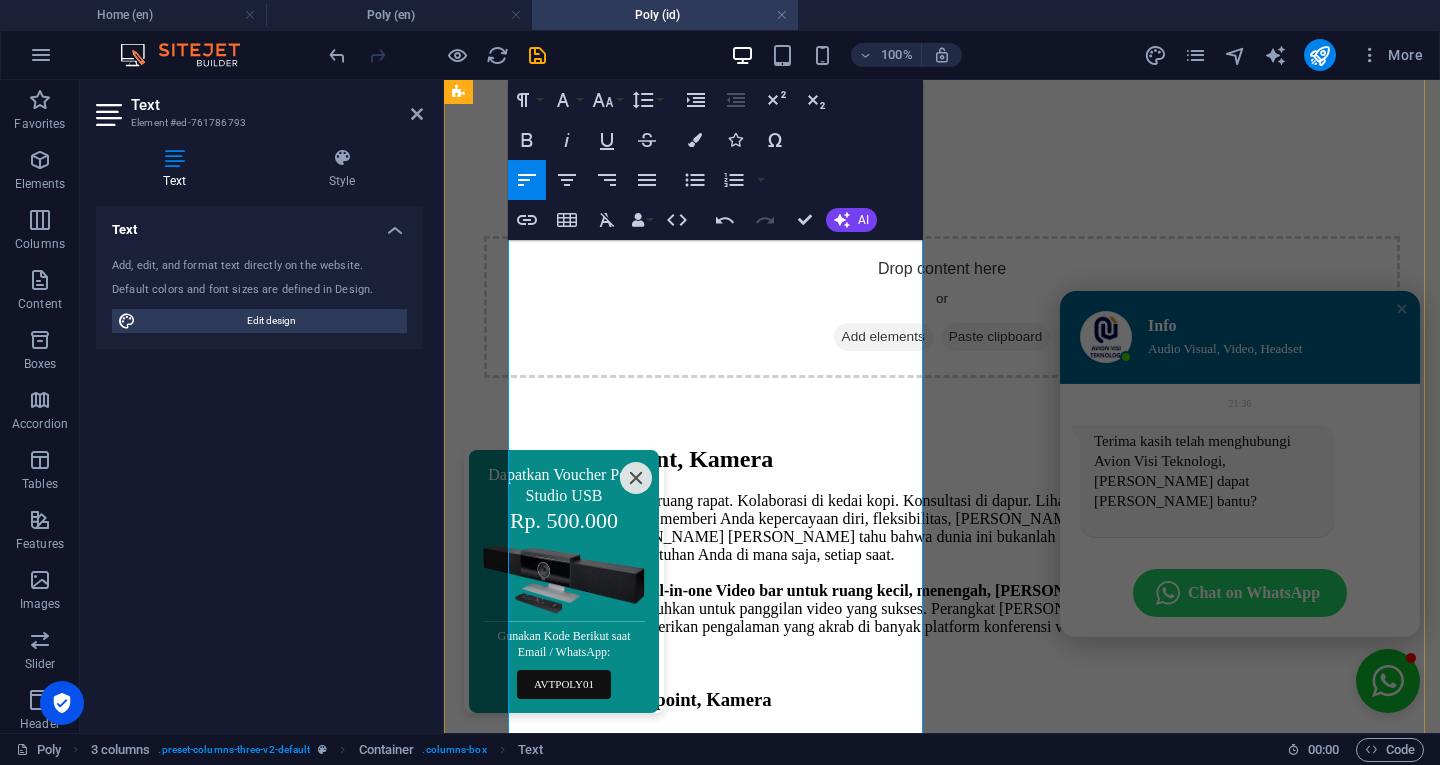 drag, startPoint x: 896, startPoint y: 410, endPoint x: 820, endPoint y: 404, distance: 76.23647 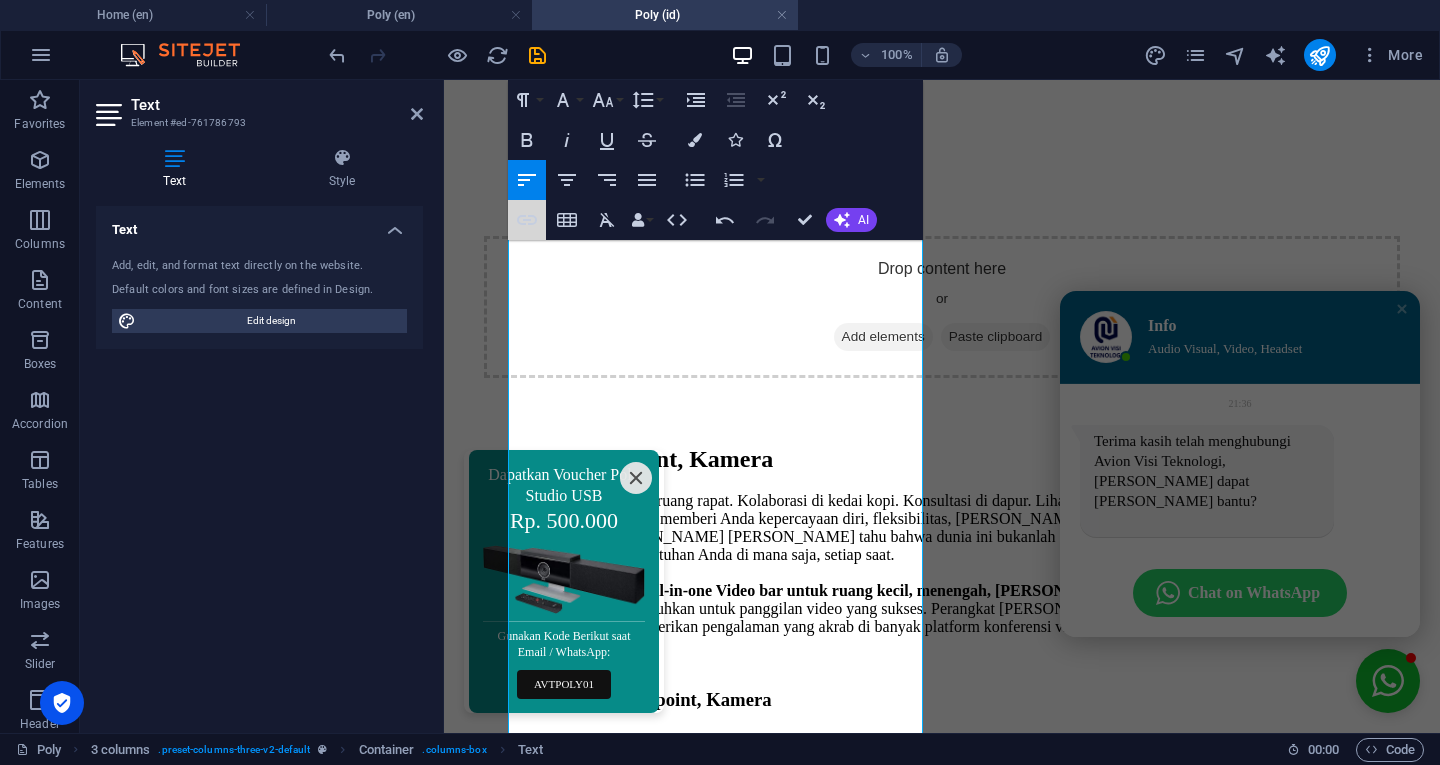 click 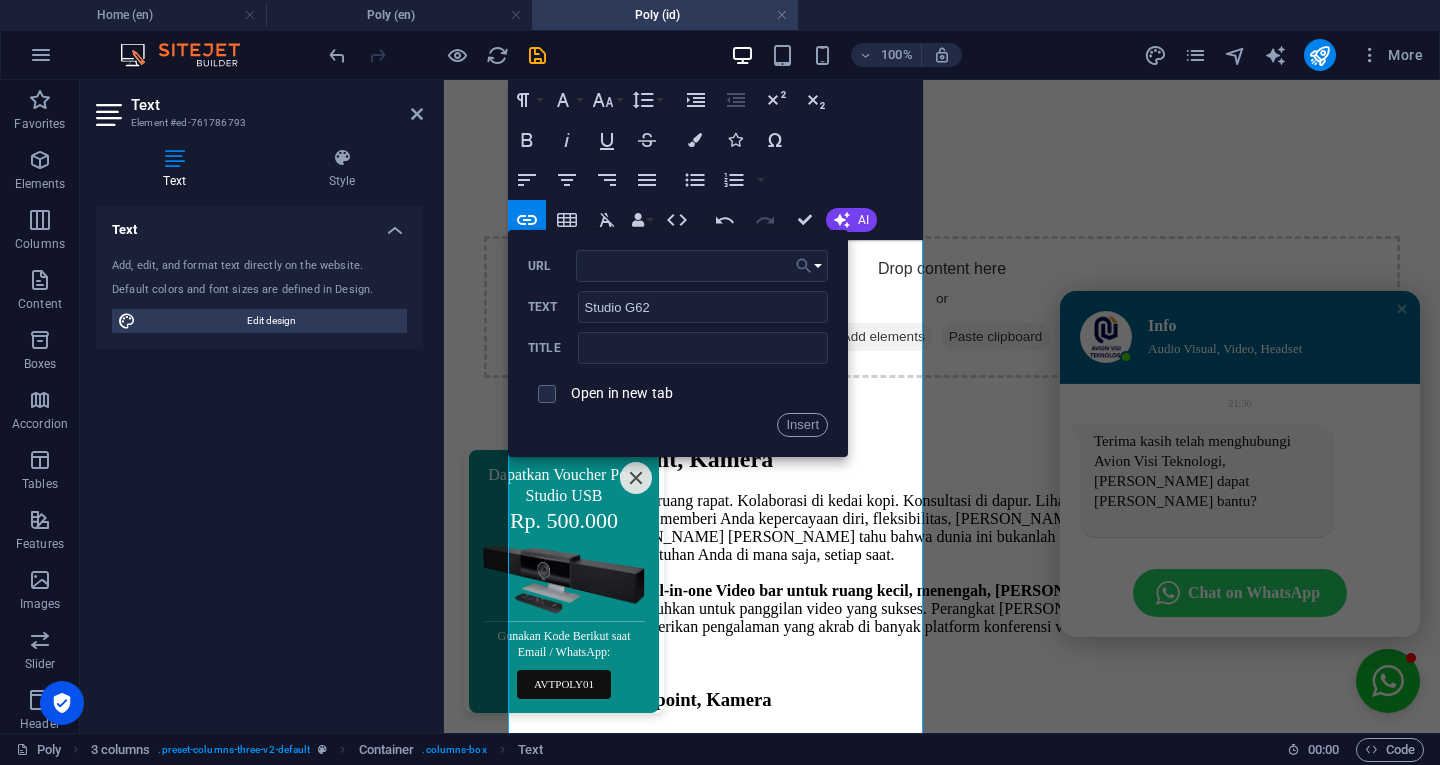 click 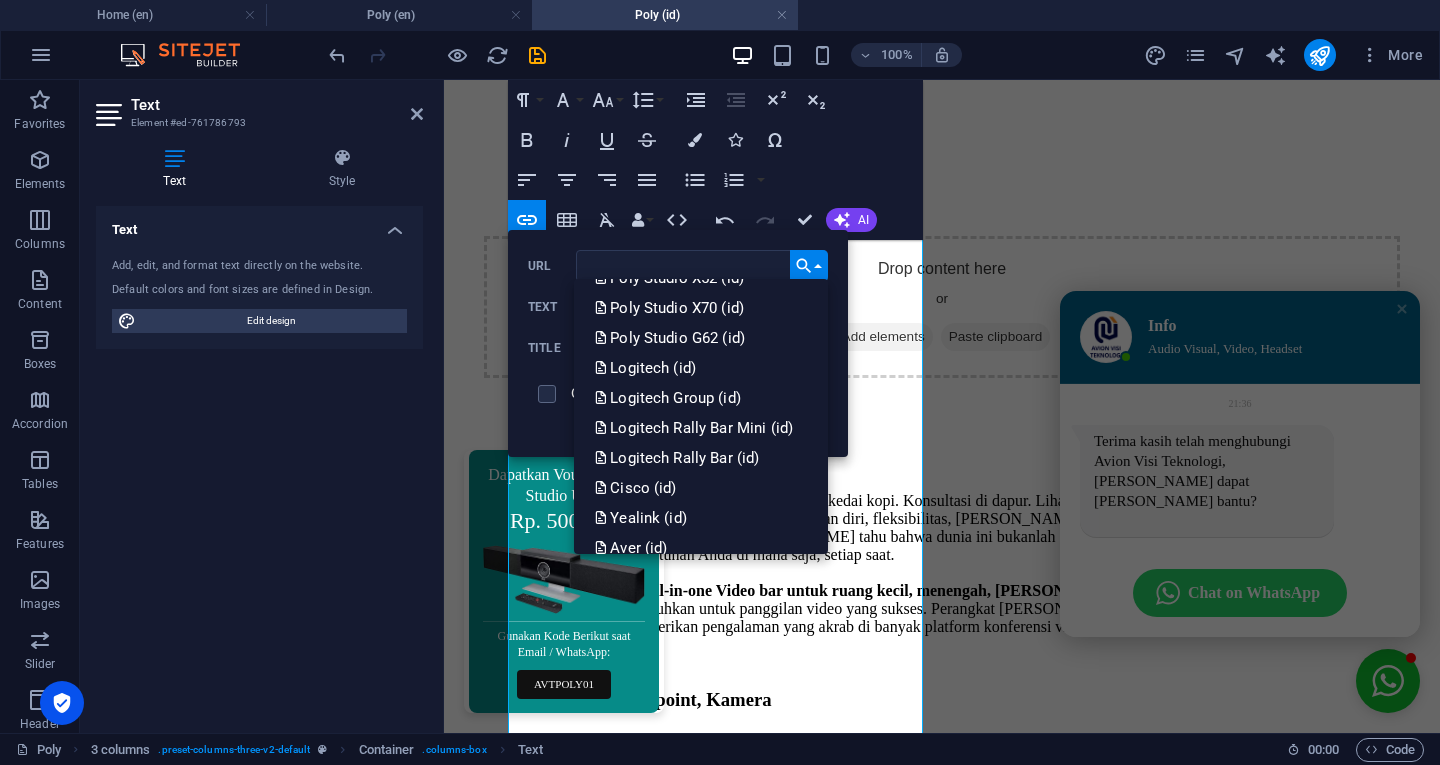 scroll, scrollTop: 952, scrollLeft: 0, axis: vertical 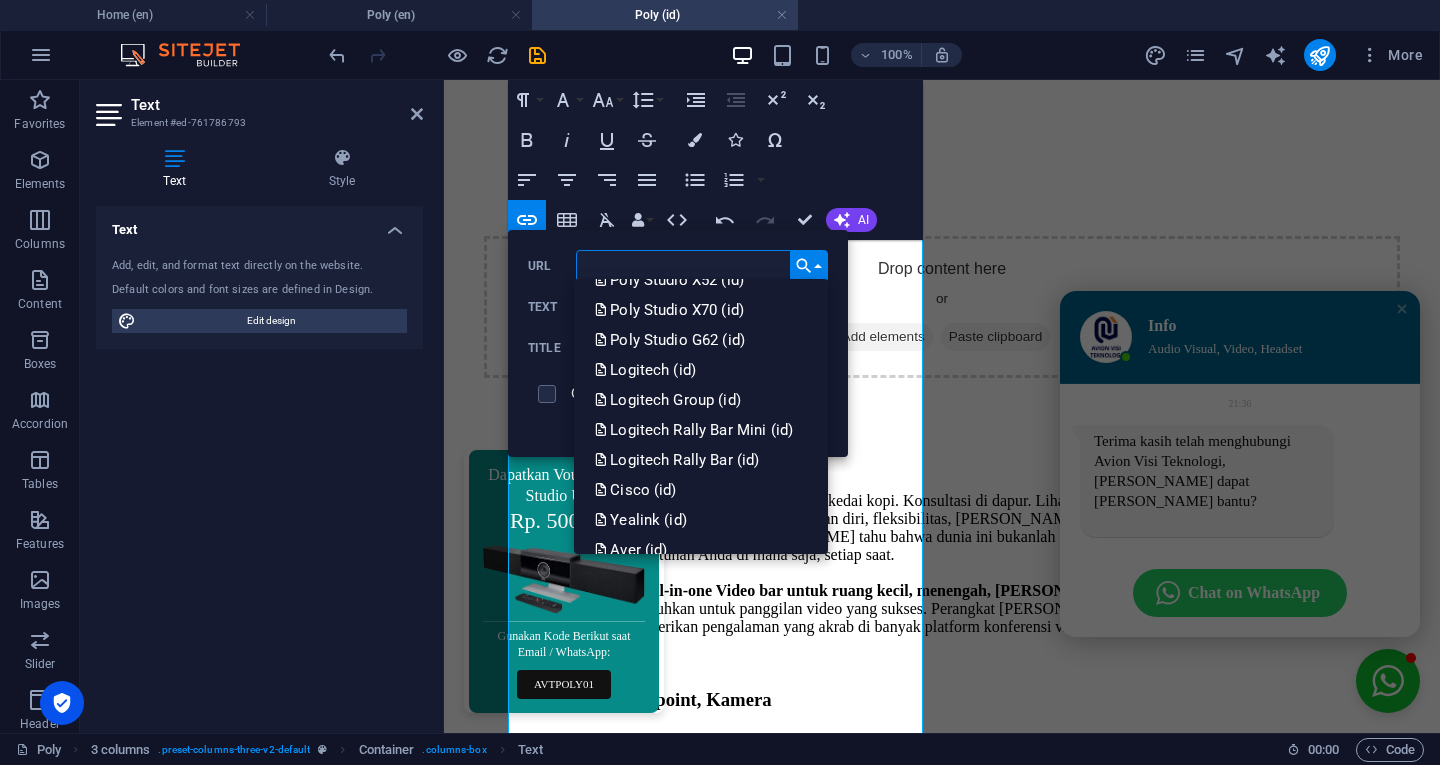 click on "Poly Studio G62 (id)" at bounding box center (701, 340) 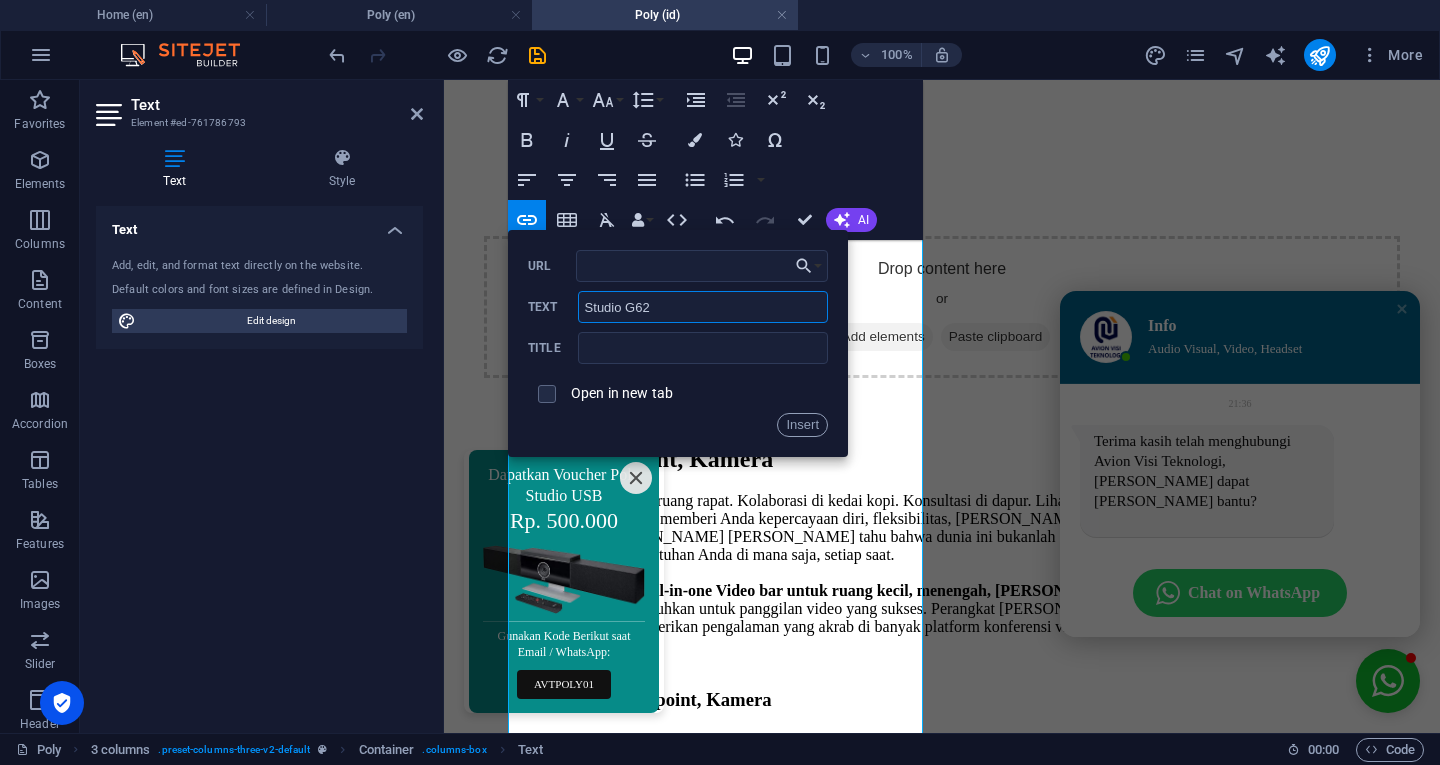 click on "Studio G62" at bounding box center (703, 307) 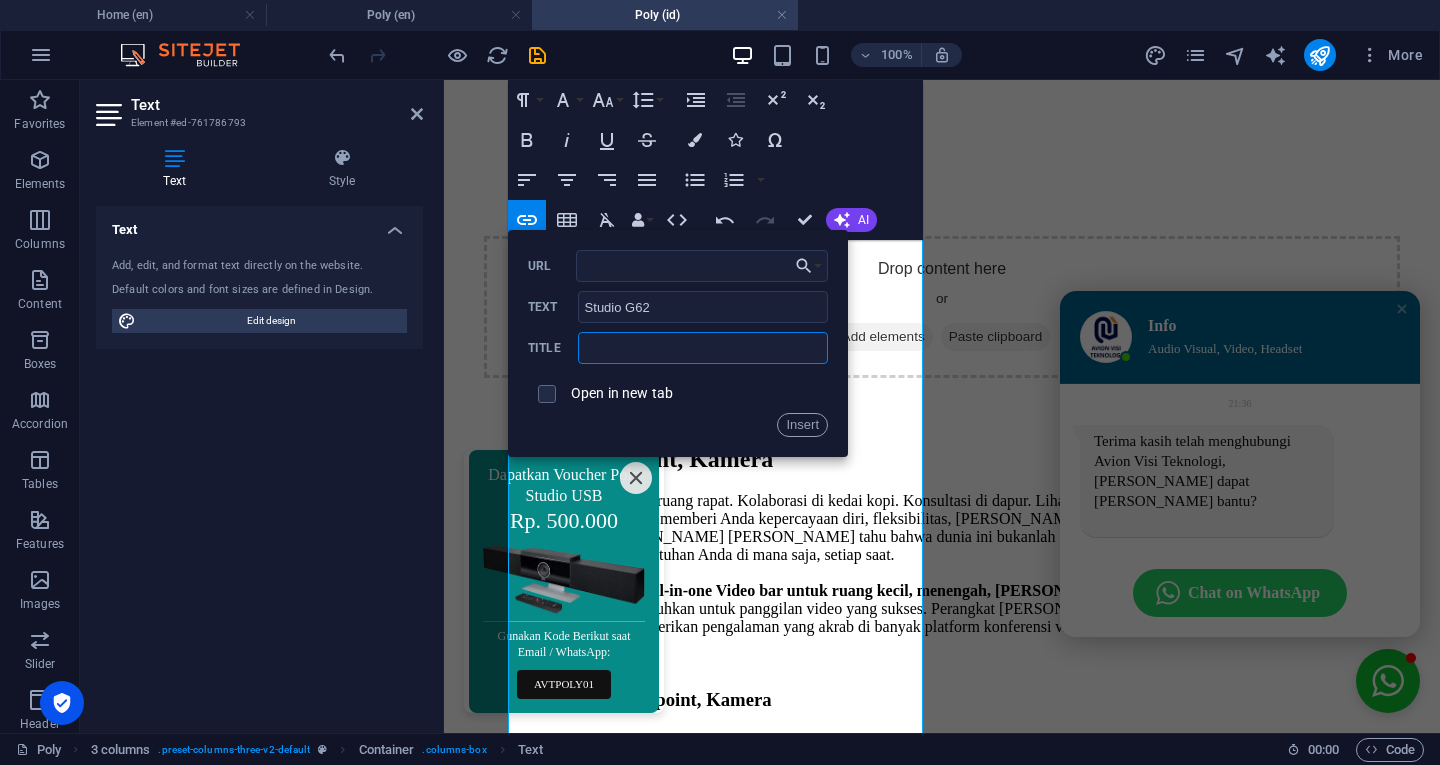 click at bounding box center (703, 348) 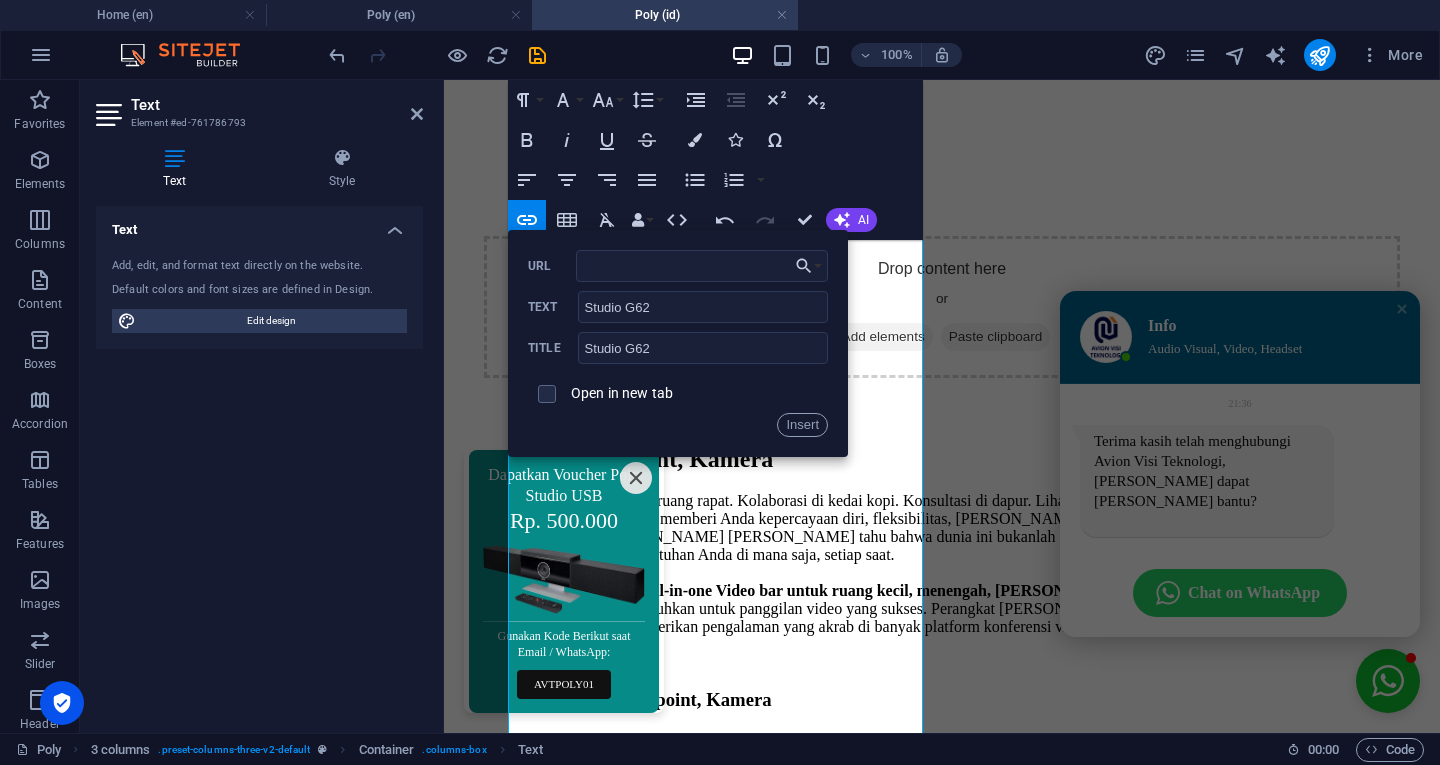 click on "Insert" at bounding box center (802, 425) 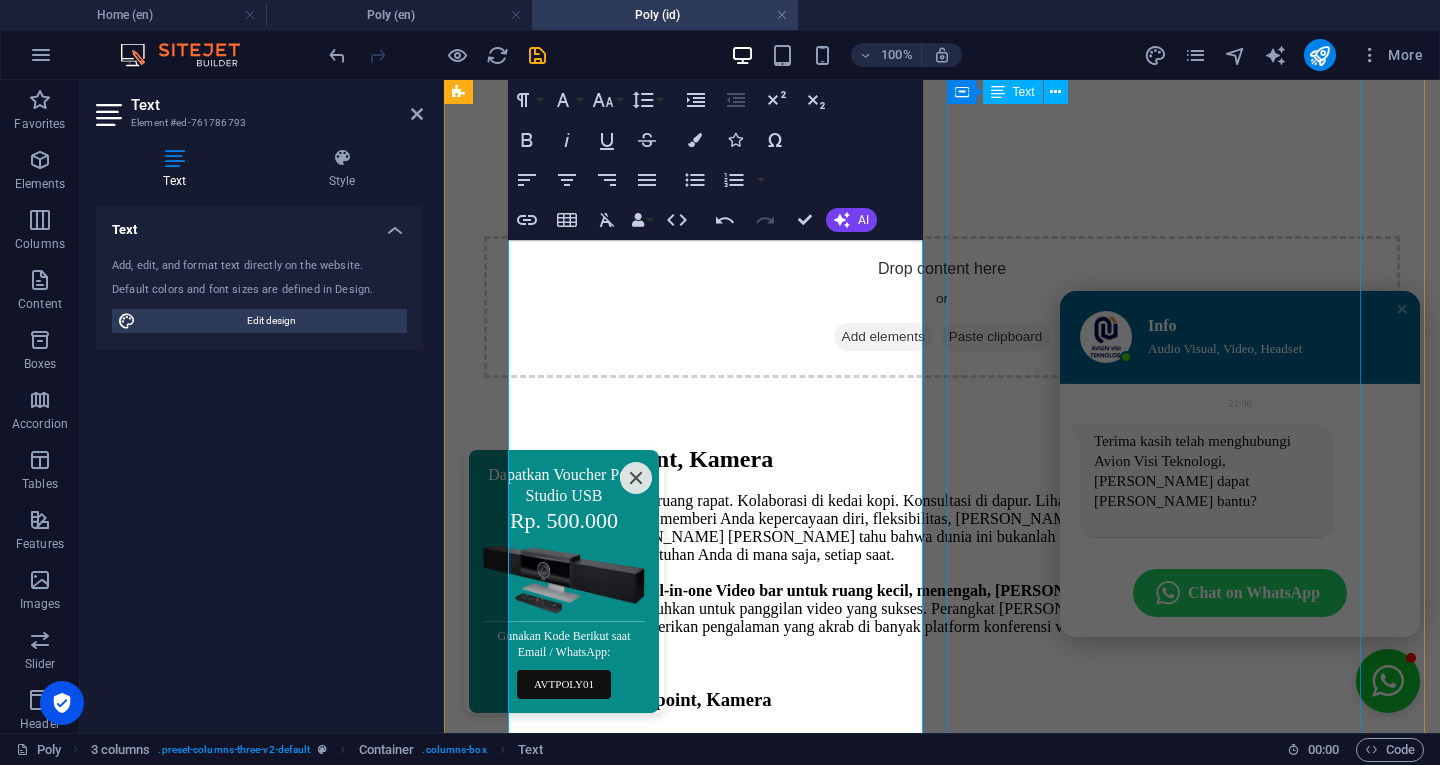 click on "Pekerjaan tidak lagi menjadi tempat yang harus dikunjungi atau waktu tertentu dalam sehari. Ini tentang apa yang Anda lakukan, bagaimana Anda melakukannya, [PERSON_NAME] menyelesaikan tugas. [PERSON_NAME] untuk melakukannya, Anda bergantung pada komunikasi yang jelas. Headset Poly adalah teknologi yang dirancang secara indah yang memungkinkan Anda mendengar [PERSON_NAME] didengar dengan kejelasan luar biasa, sambil mengabaikan gangguan. Menyampaikan audio yang sangat baik untuk percakapan [PERSON_NAME] paling penting. > 3 Hybrid Work Challenges AI Helps Solve Model Headset UC/Office Model Headset Wired (Kabel) Wireless Bluetooth Stereo / Binaural On-Ear Blackwire 3220/3225 Blackwire 3320/3325 Blackwire 5220 Blackwire 8225 Voyager 4320 Voyager Focus 2 Stereo / Binaural Over-Ear Voyager Surround 80/85 Mono / Monaural On-Ear Blackwire 3210/3215 Blackwire 3310/3315 Blackwire 5210 Voyager 4310 Mobile Mono / Monaural In-Ear Voyager 5200 Voyager Legend 50 * True Wireless (TWS) Stereo / Binaural In-Ear Voyager Free 60 Model Headset Call Center" at bounding box center (942, 3226) 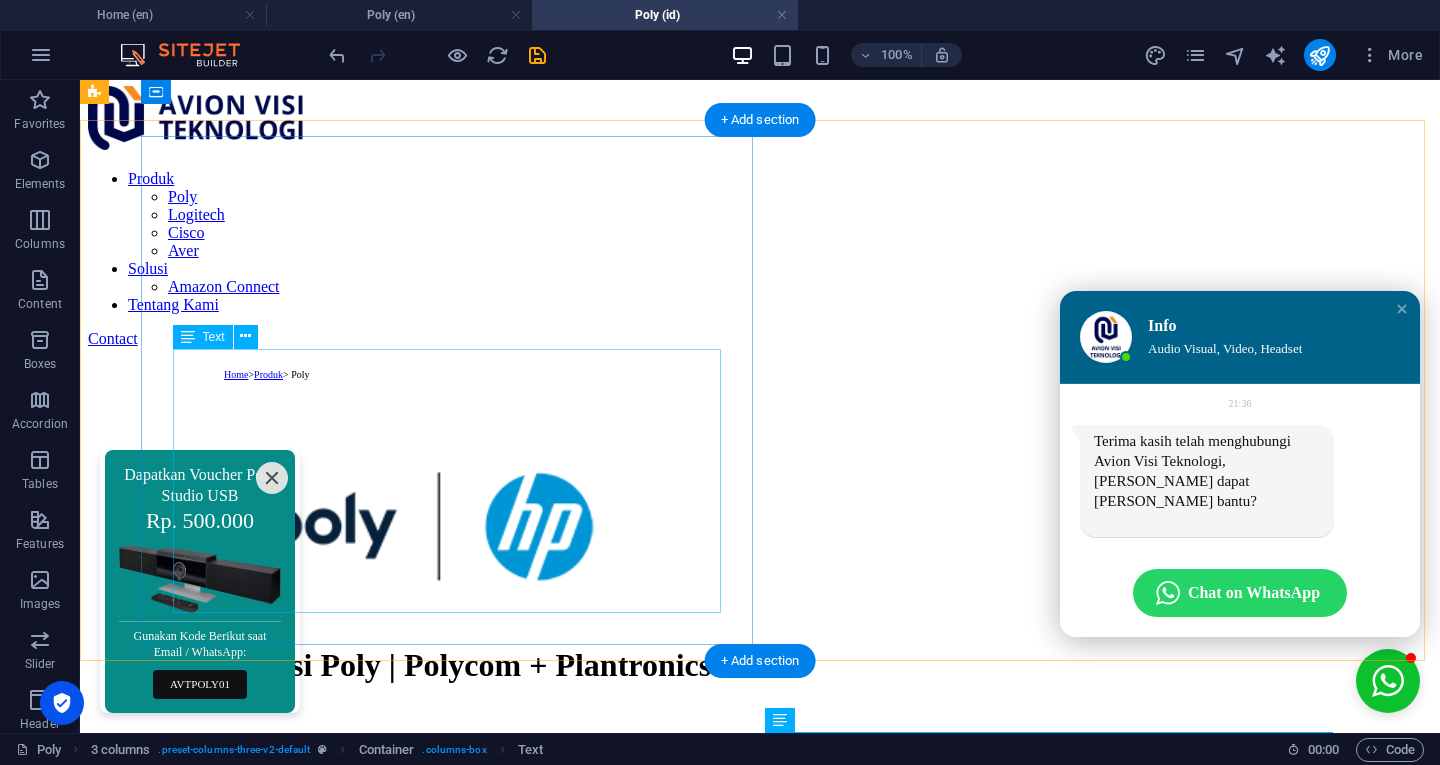 scroll, scrollTop: 0, scrollLeft: 0, axis: both 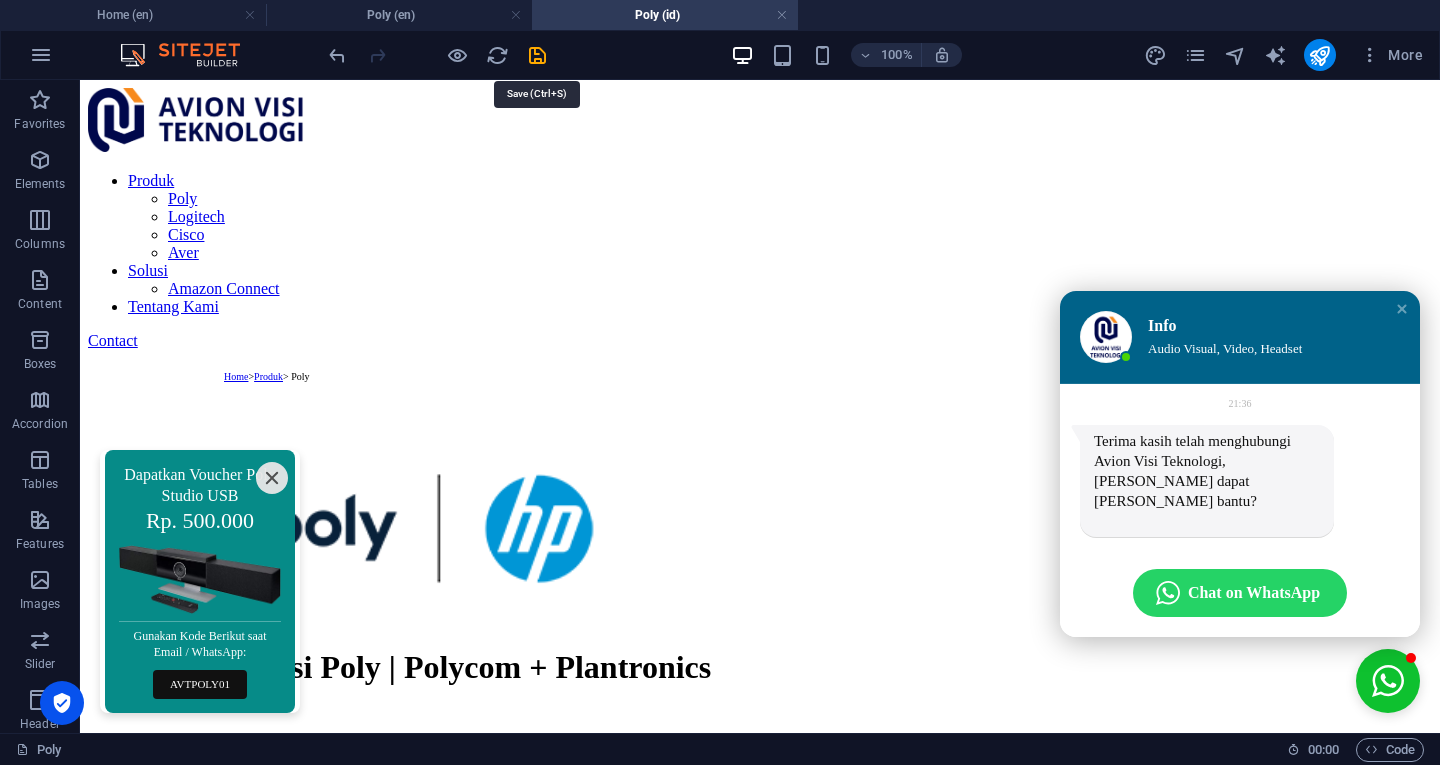 click at bounding box center [537, 55] 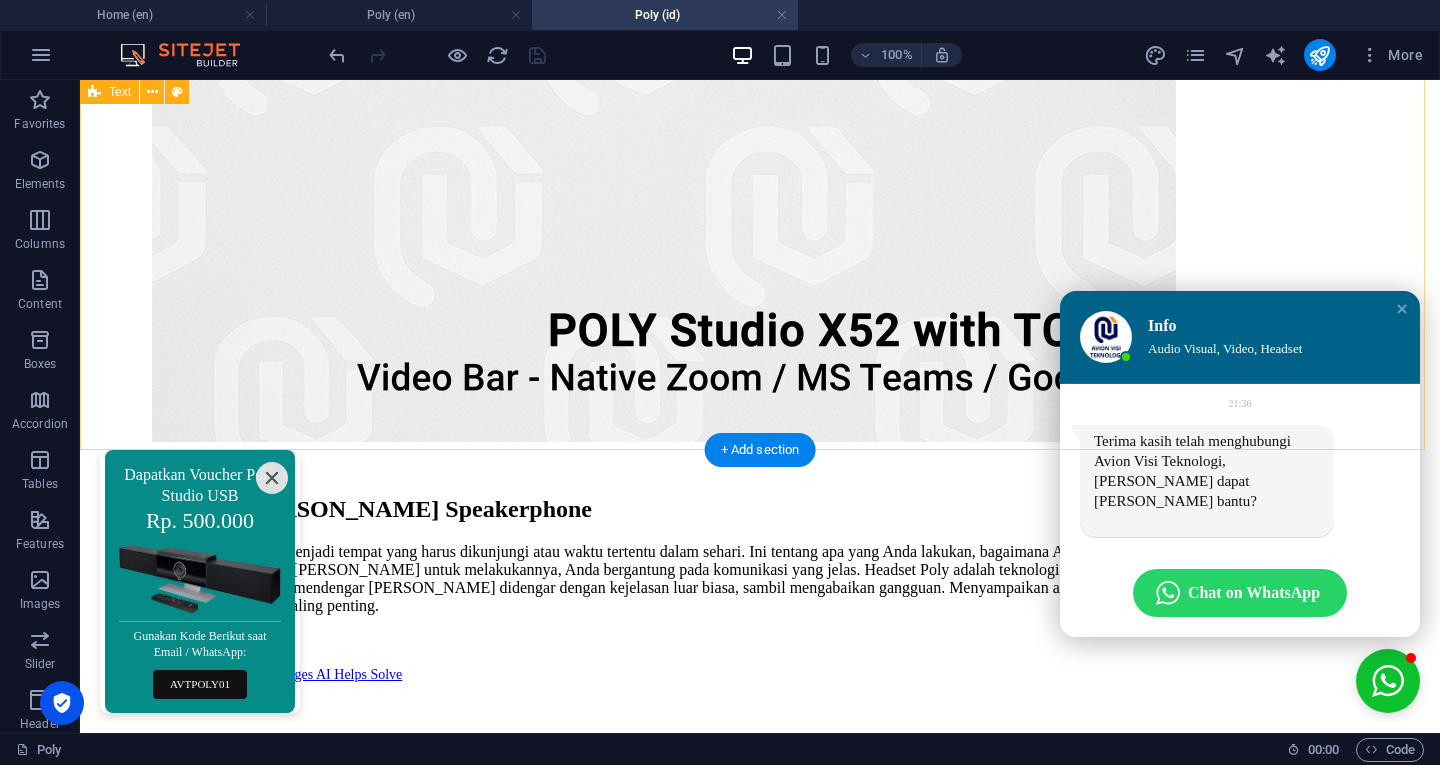 scroll, scrollTop: 3192, scrollLeft: 0, axis: vertical 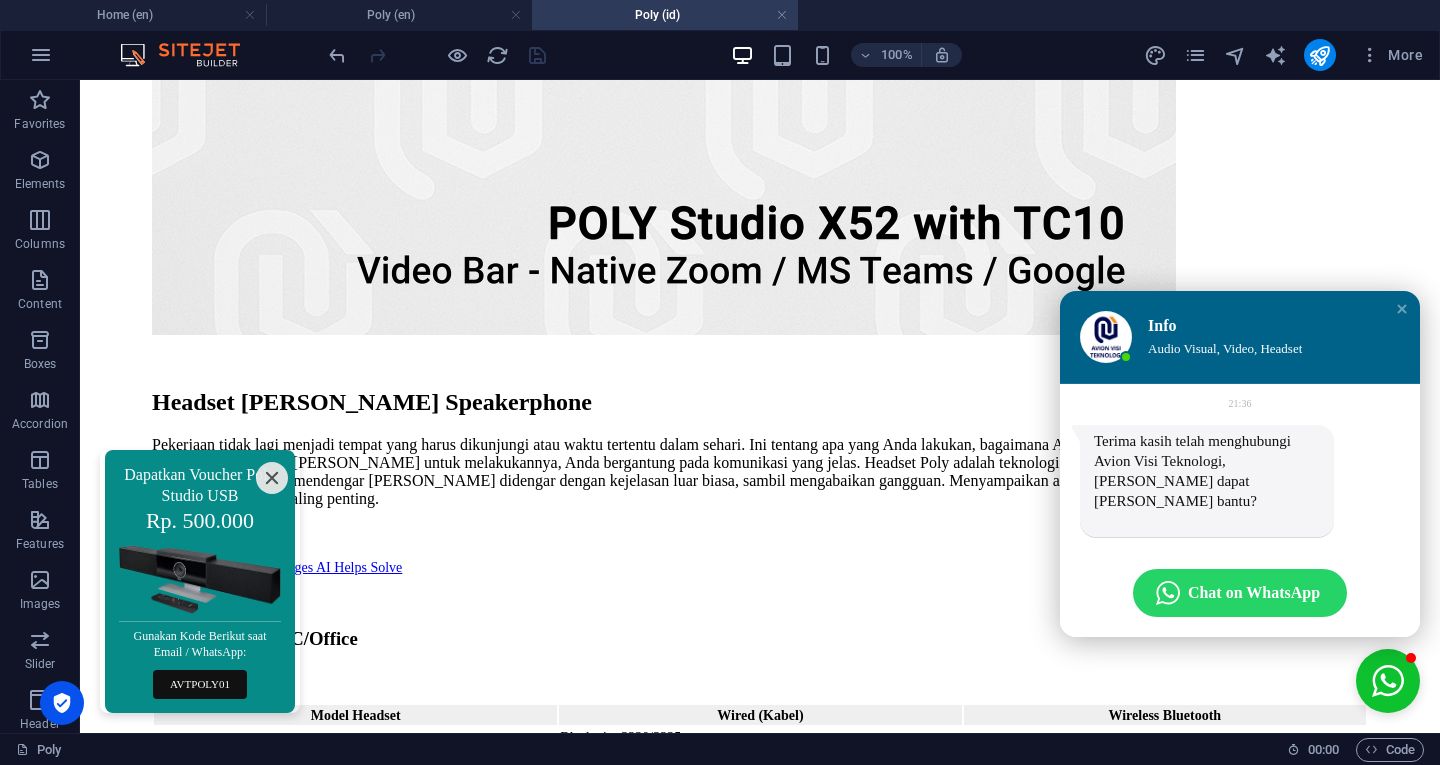 click at bounding box center [1402, 309] 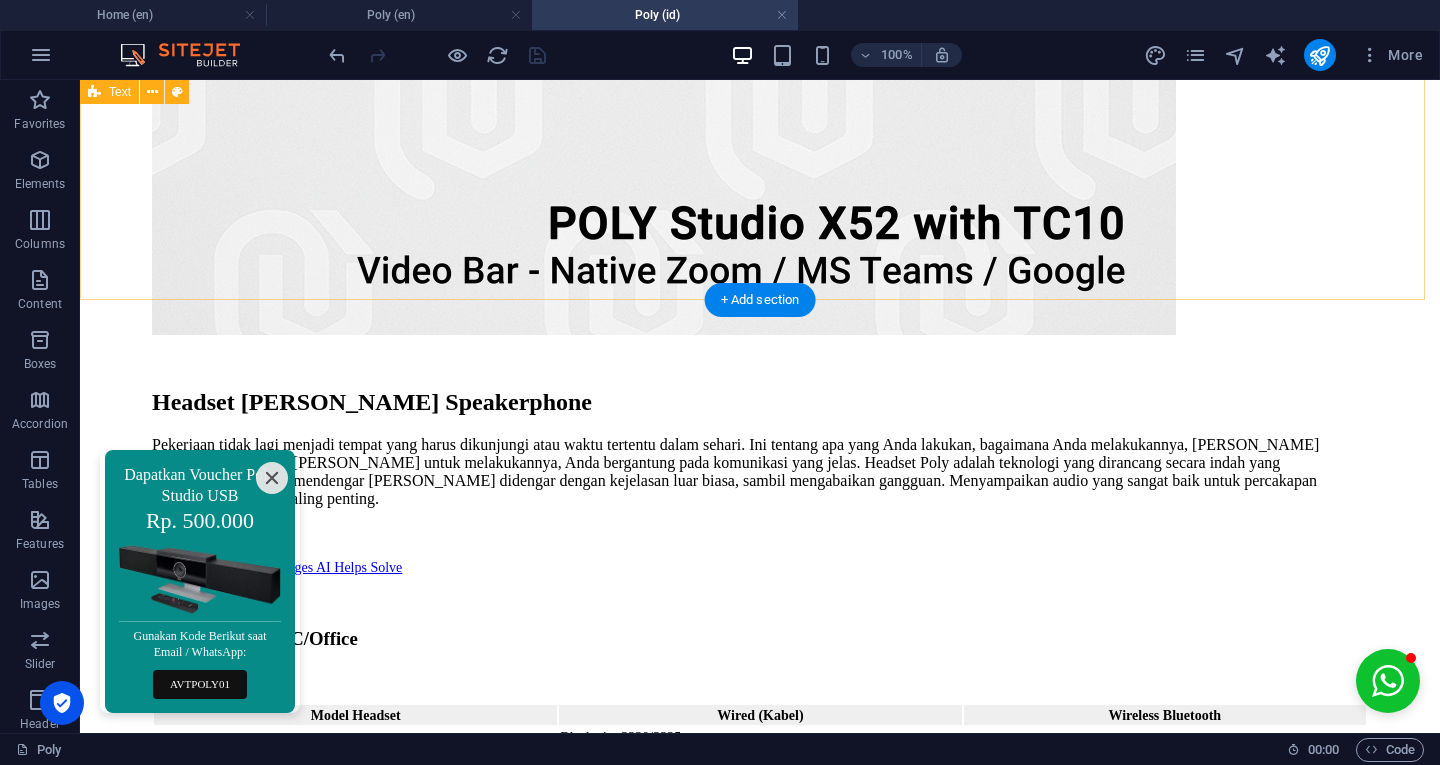 click on "Quick User Guide Panduan Cepat Pengguna yang Komprehensif untuk Integrasi Poly Studio X30/X50/X70 dengan TC8/TC10 touch control panel, Studio X32/X52/X72 dengan TC10 touch control paneldan G7500/G62 dengan TC8/TC10 touch control panel, menggunakan: -  Zoom Room : Pelajari cara menghubungkan [PERSON_NAME] menggunakan perangkat Poly Studio X-series, G7500/G62, Zoom Room Windows dengan lancar di dalam lingkungan Zoom Room untuk meningkatkan pengalaman konferensi video Anda. Petunjuk ini akan memberikan instruksi langkah demi langkah yang disesuaikan untuk kinerja optimal dalam konferensi video [PERSON_NAME] kolaborasi.  Unduh di sini -  Microsoft Teams Room  (MTR): Temukan manfaat mengintegrasikan solusi Poly Studio X-series, G7500/G62, MTR Windows dengan Microsoft Teams Room. Bagian dari panduan ini akan memandu Anda melalui proses pengaturan, memastikan Anda memaksimalkan fitur yang tersedia untuk komunikasi [PERSON_NAME] kolaborasi [PERSON_NAME] efektif.  Unduh di sini" at bounding box center (760, 3275) 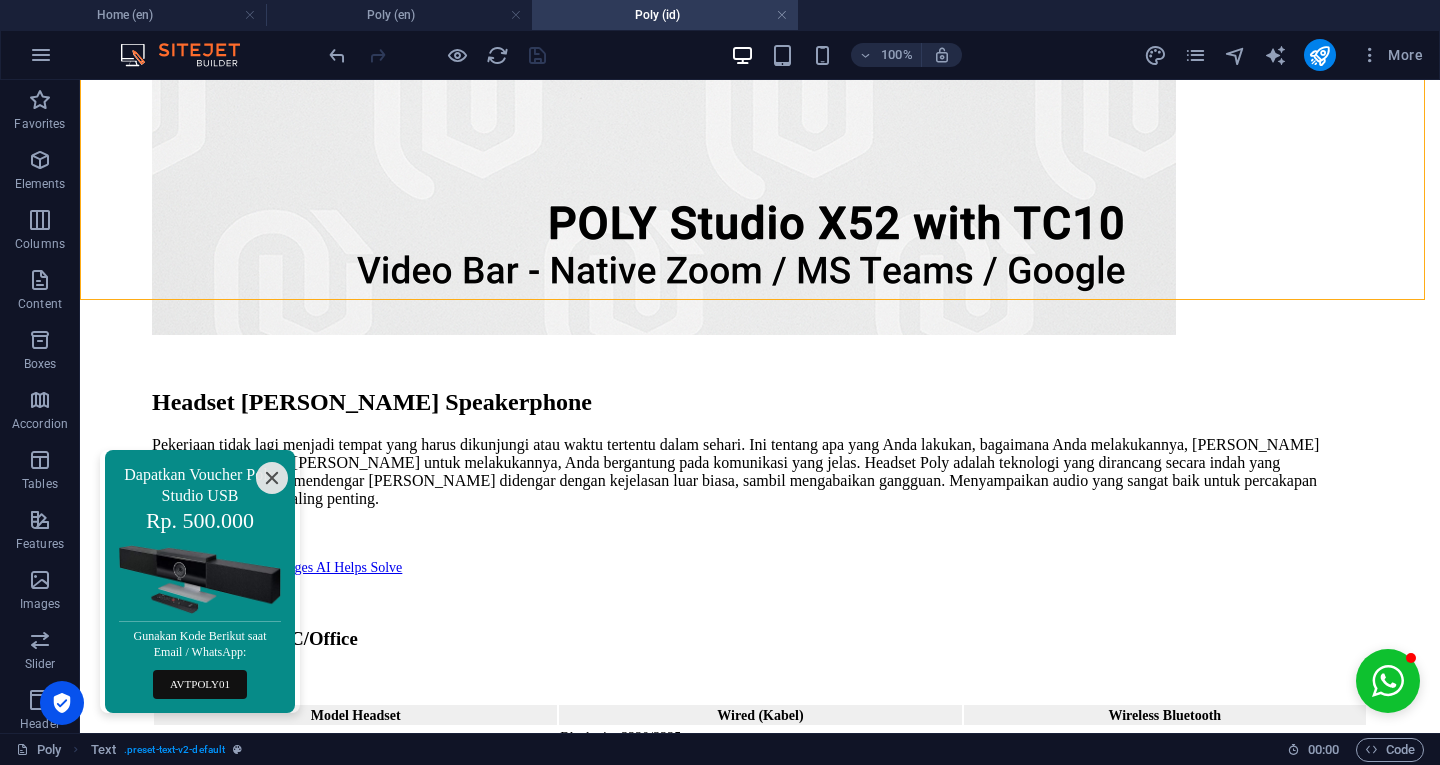 click at bounding box center (782, 15) 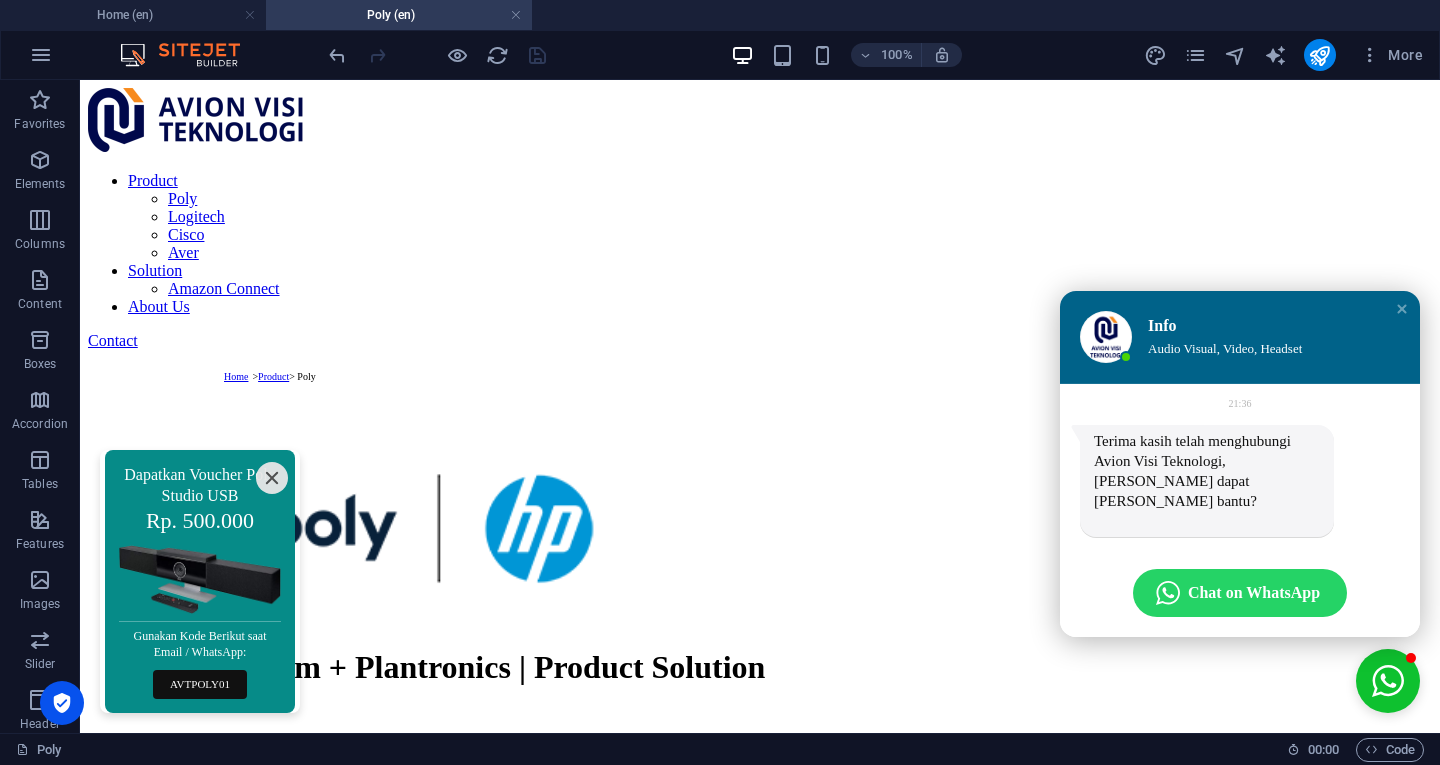 scroll, scrollTop: 1048, scrollLeft: 0, axis: vertical 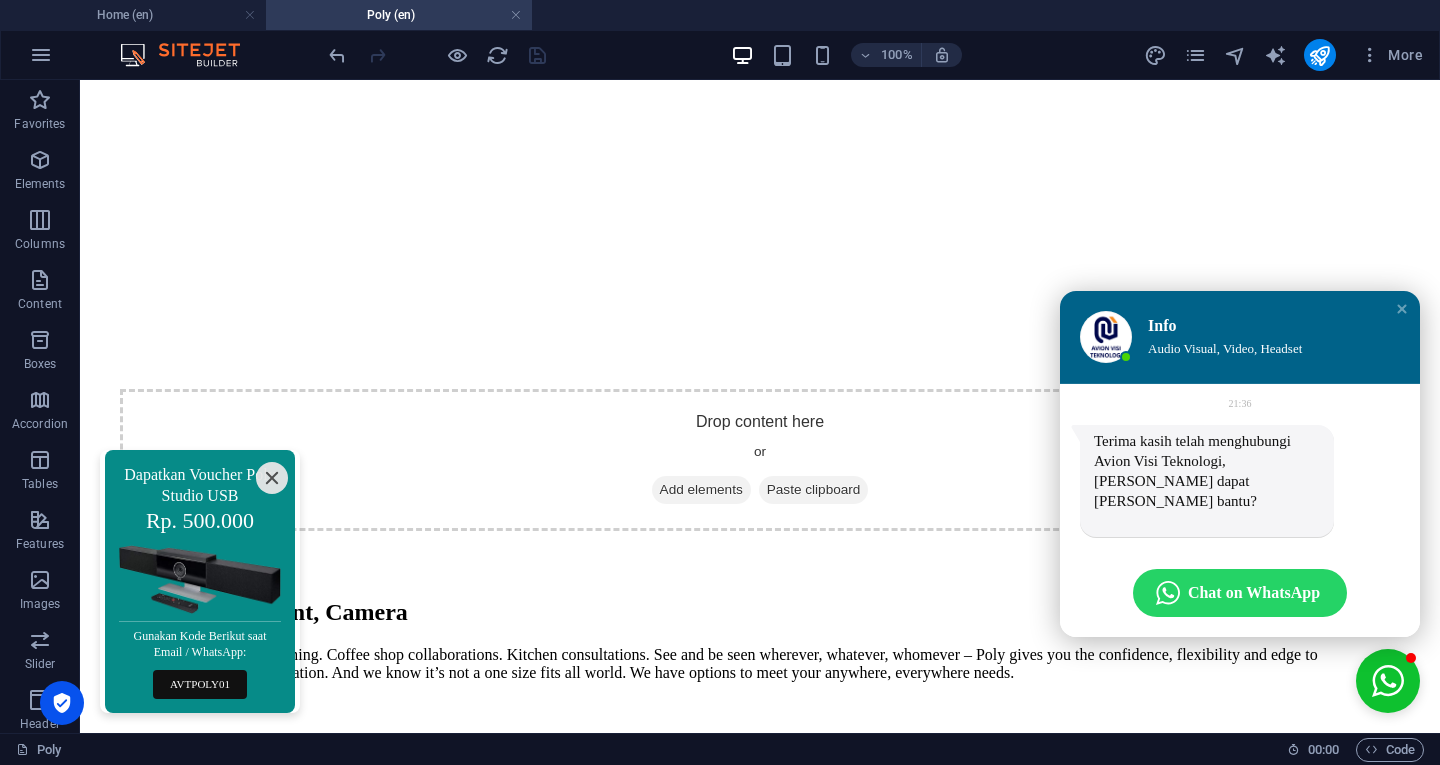 click at bounding box center (516, 15) 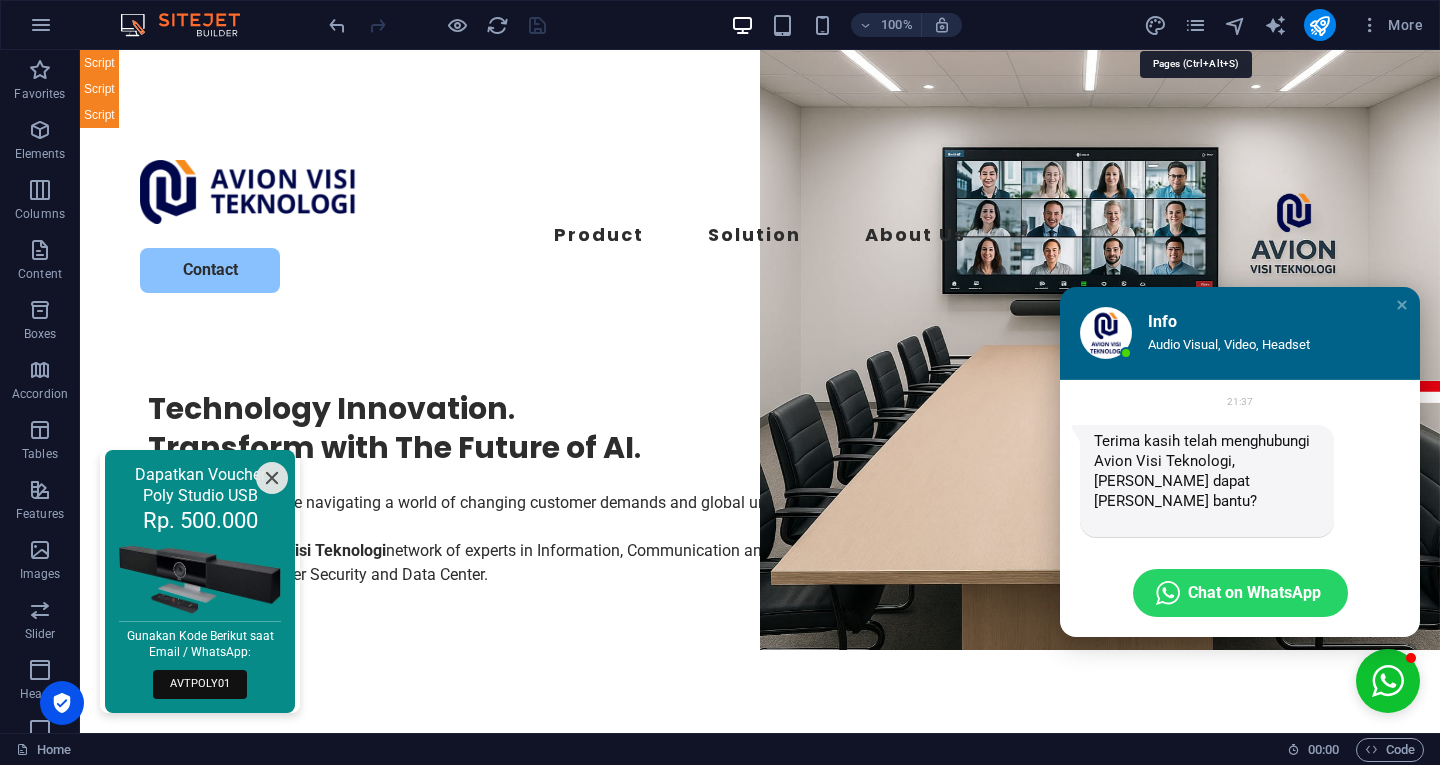 click at bounding box center (1195, 25) 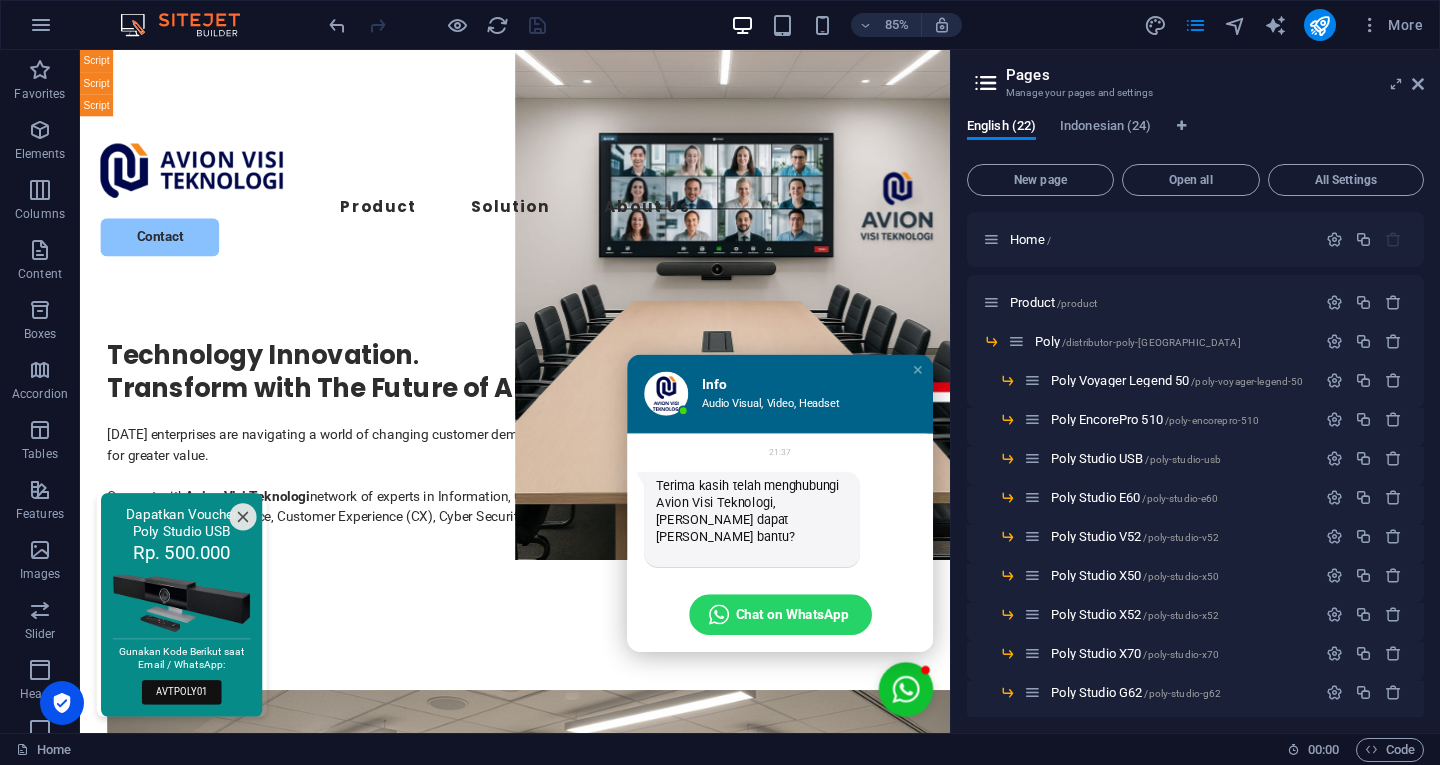 click on "Indonesian (24)" at bounding box center [1105, 128] 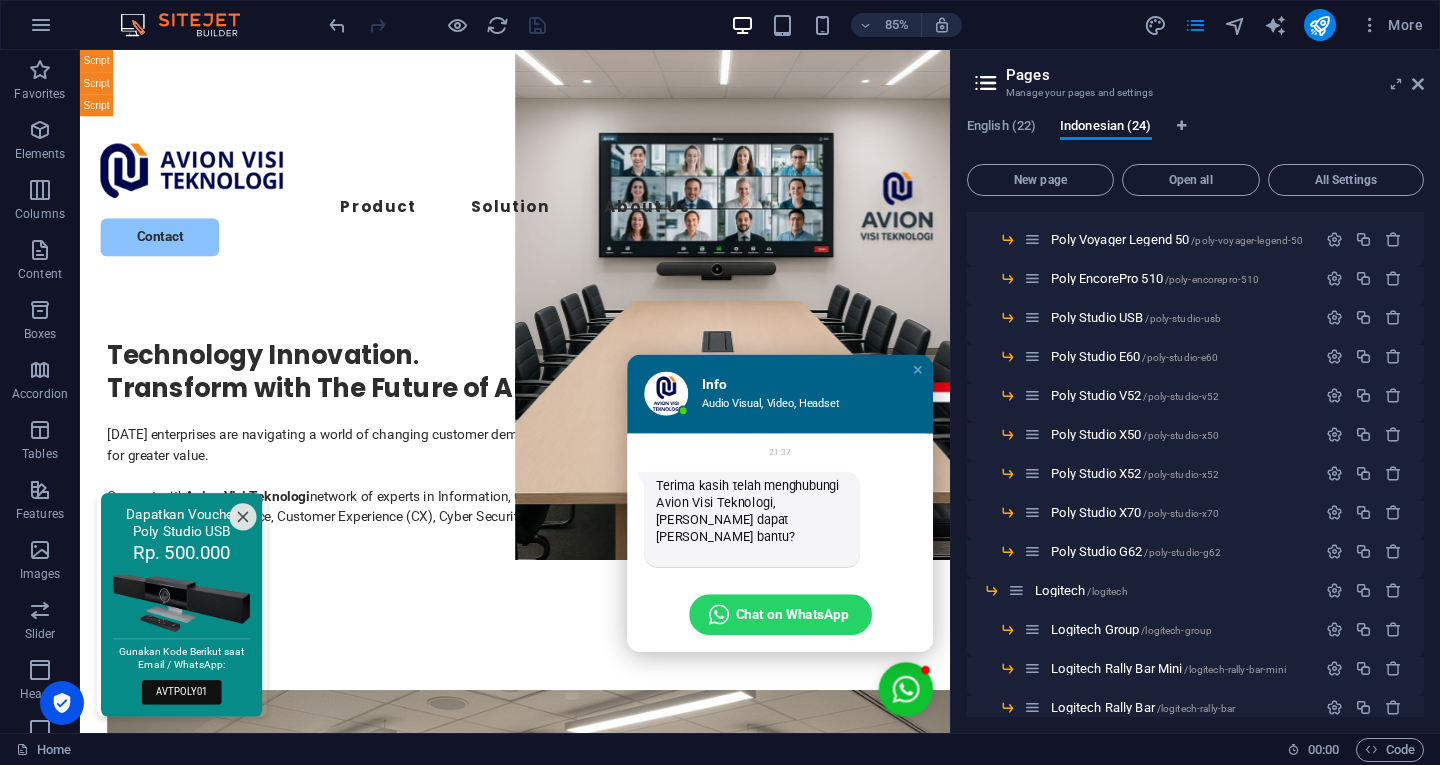 scroll, scrollTop: 0, scrollLeft: 0, axis: both 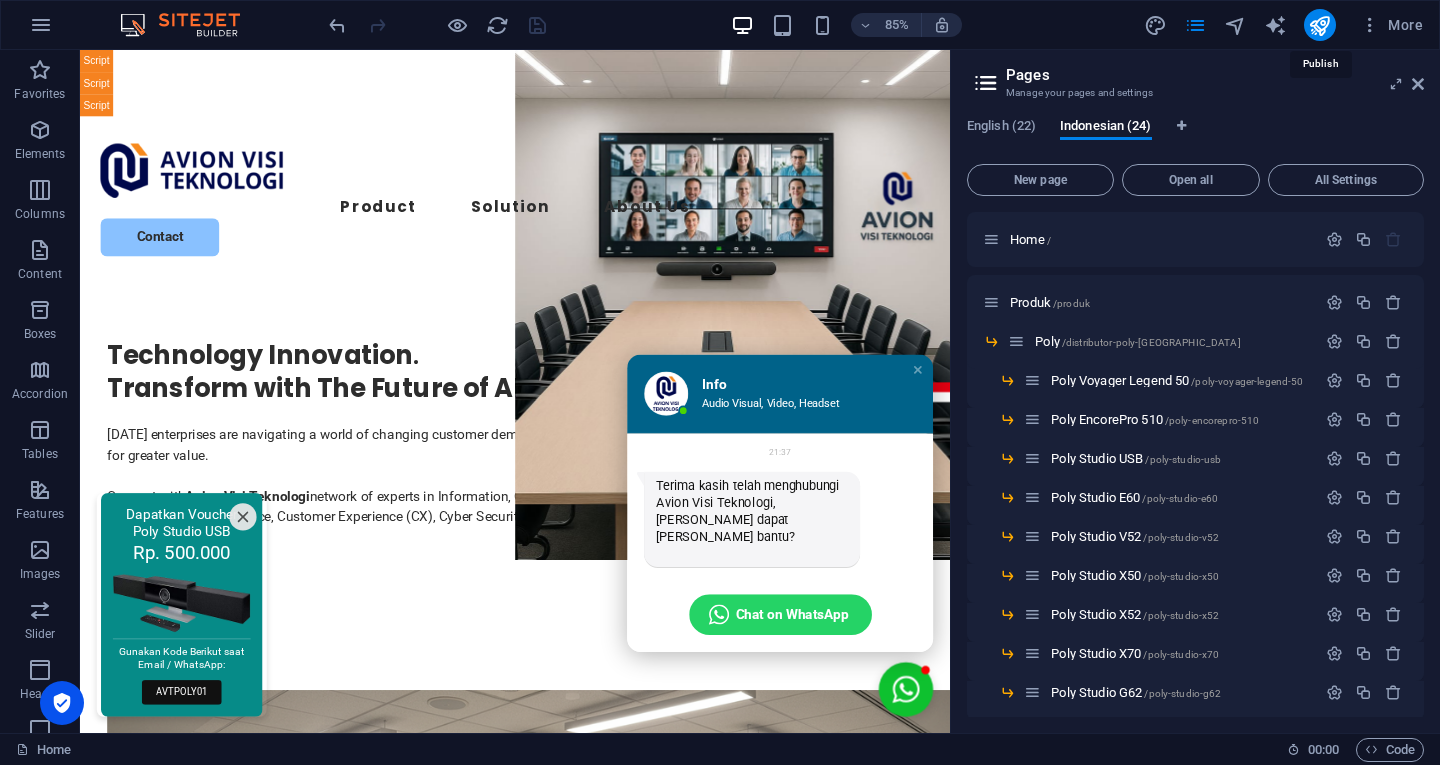 click at bounding box center (1319, 25) 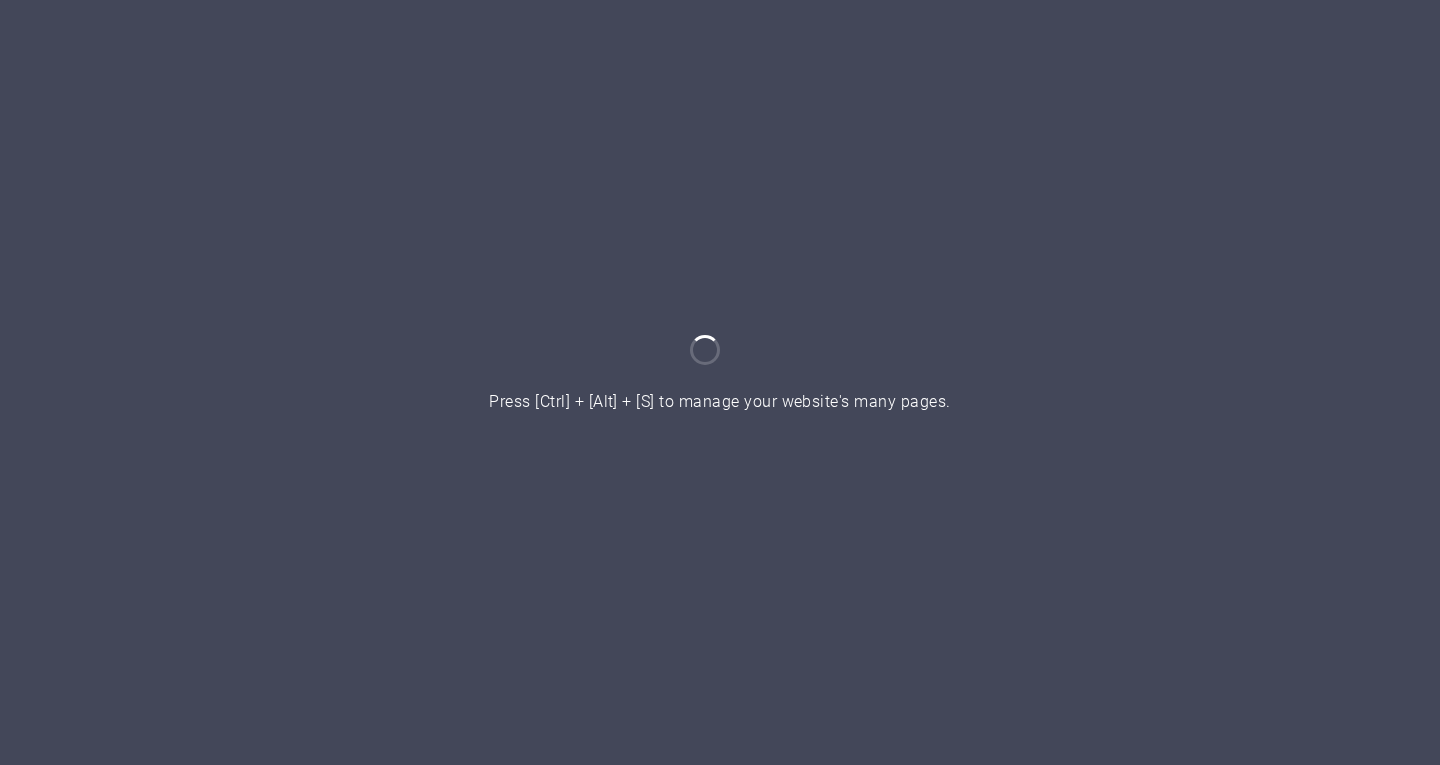 scroll, scrollTop: 0, scrollLeft: 0, axis: both 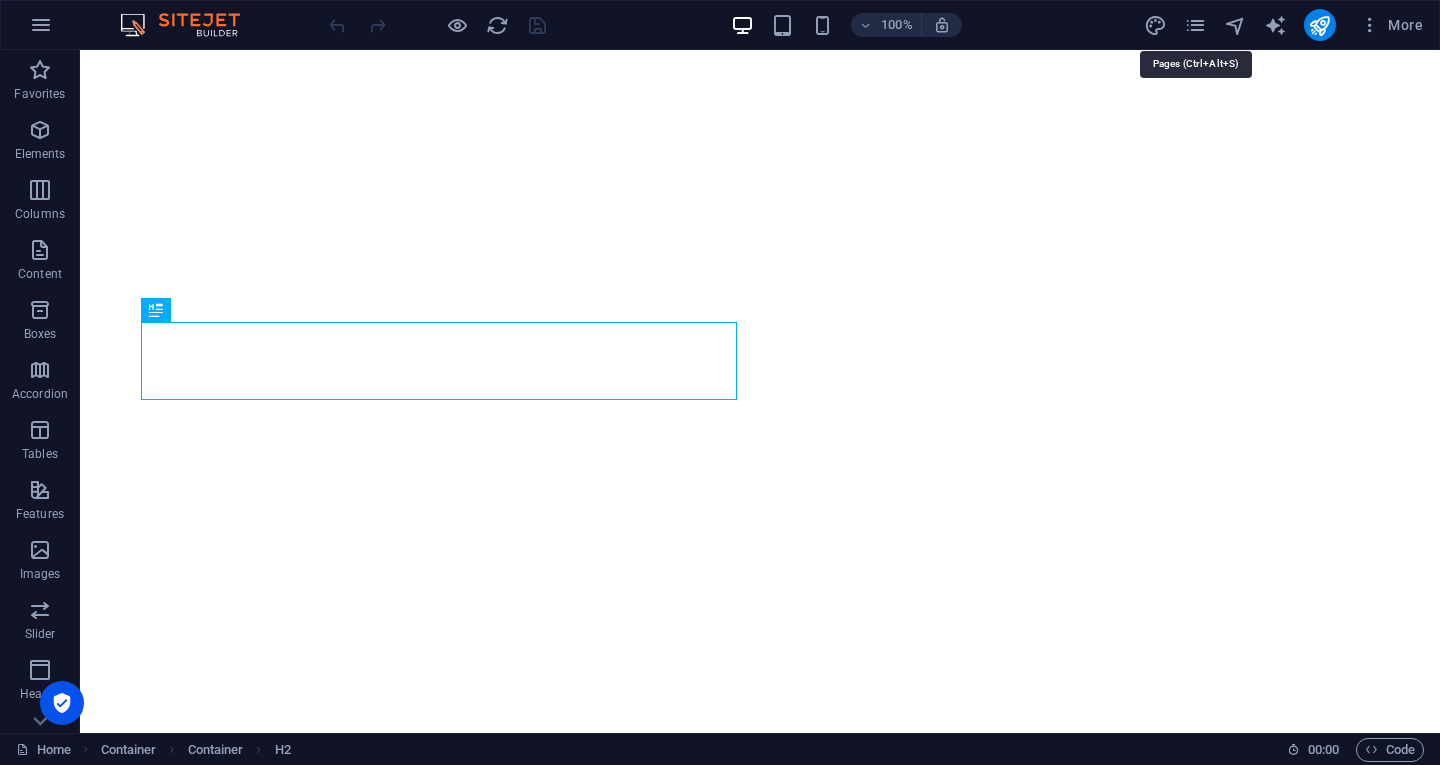 click at bounding box center (1195, 25) 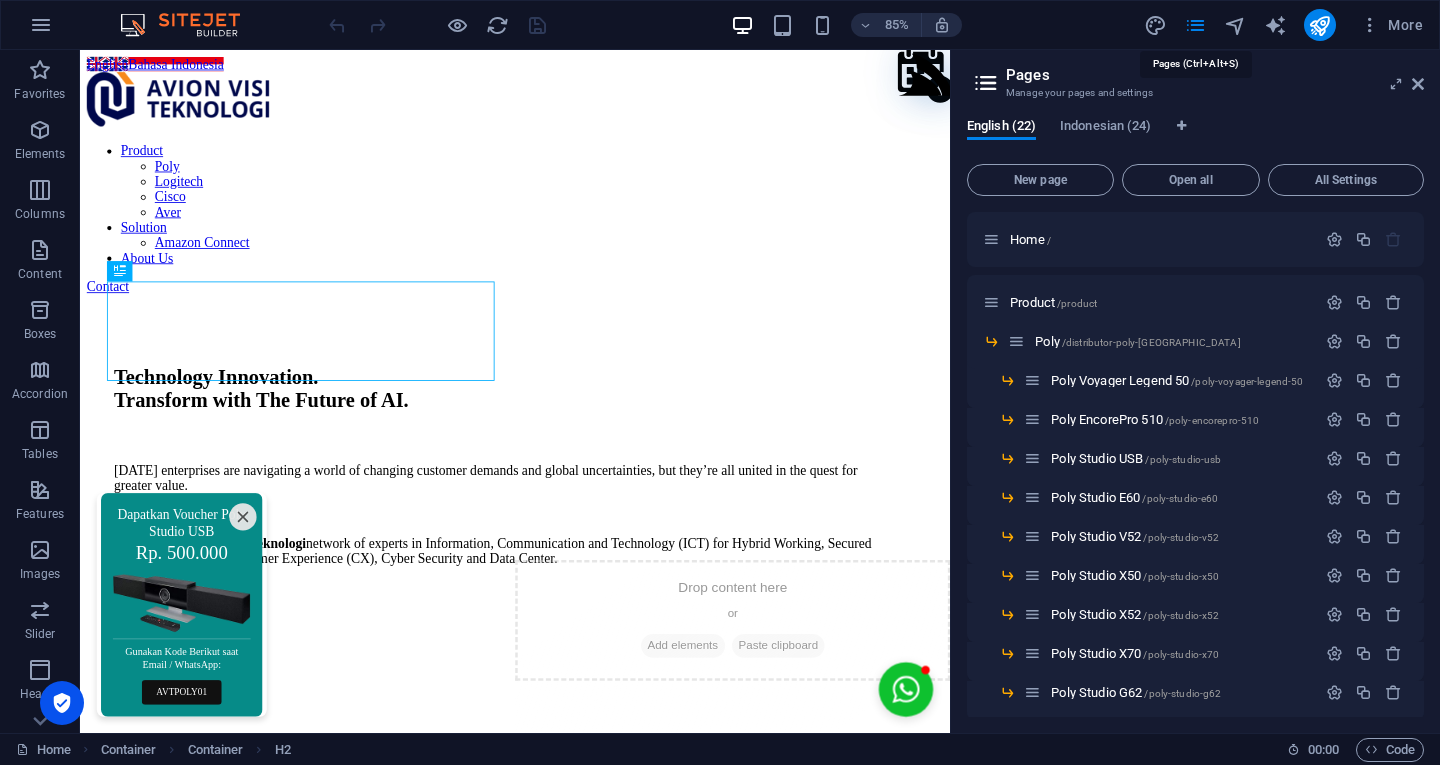 scroll, scrollTop: 0, scrollLeft: 0, axis: both 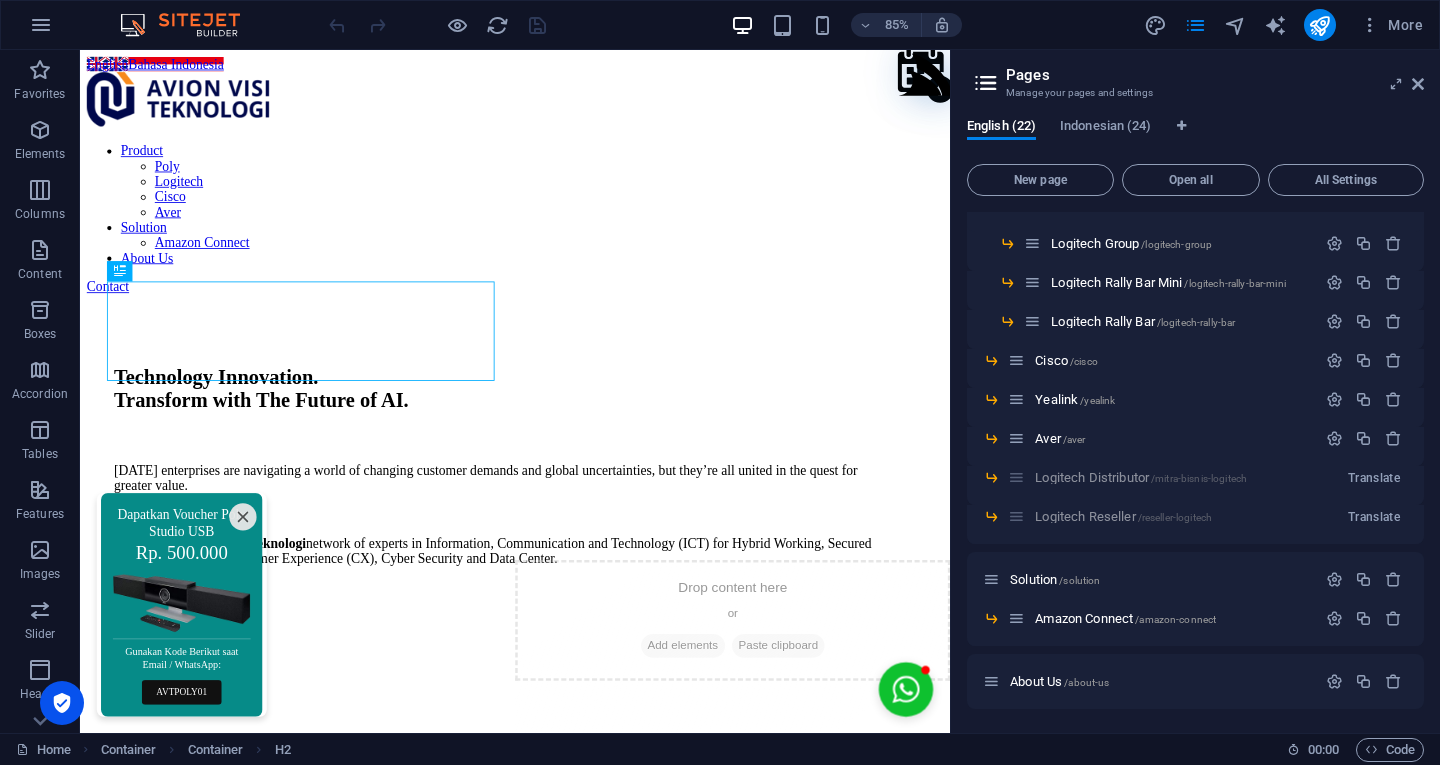 click at bounding box center (1363, 360) 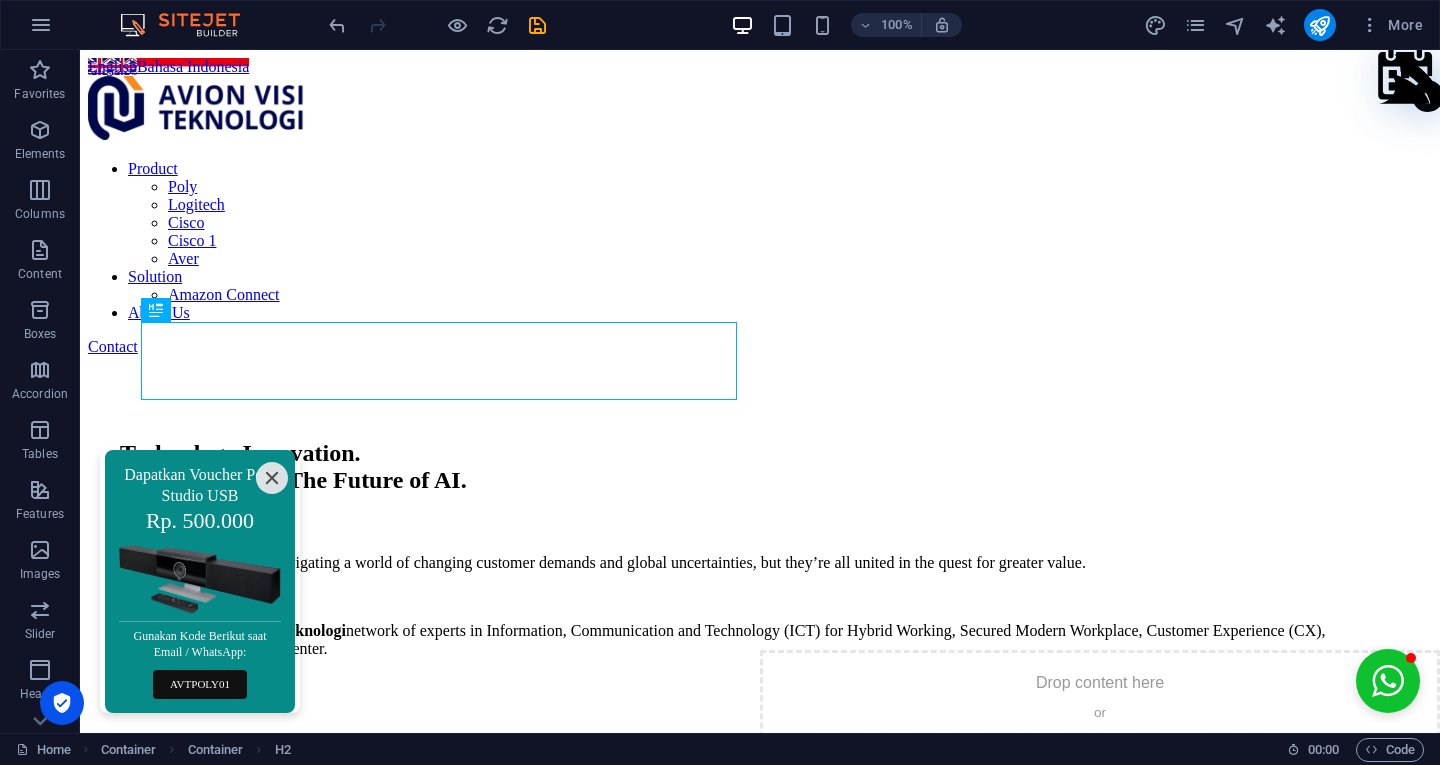 click at bounding box center [1195, 25] 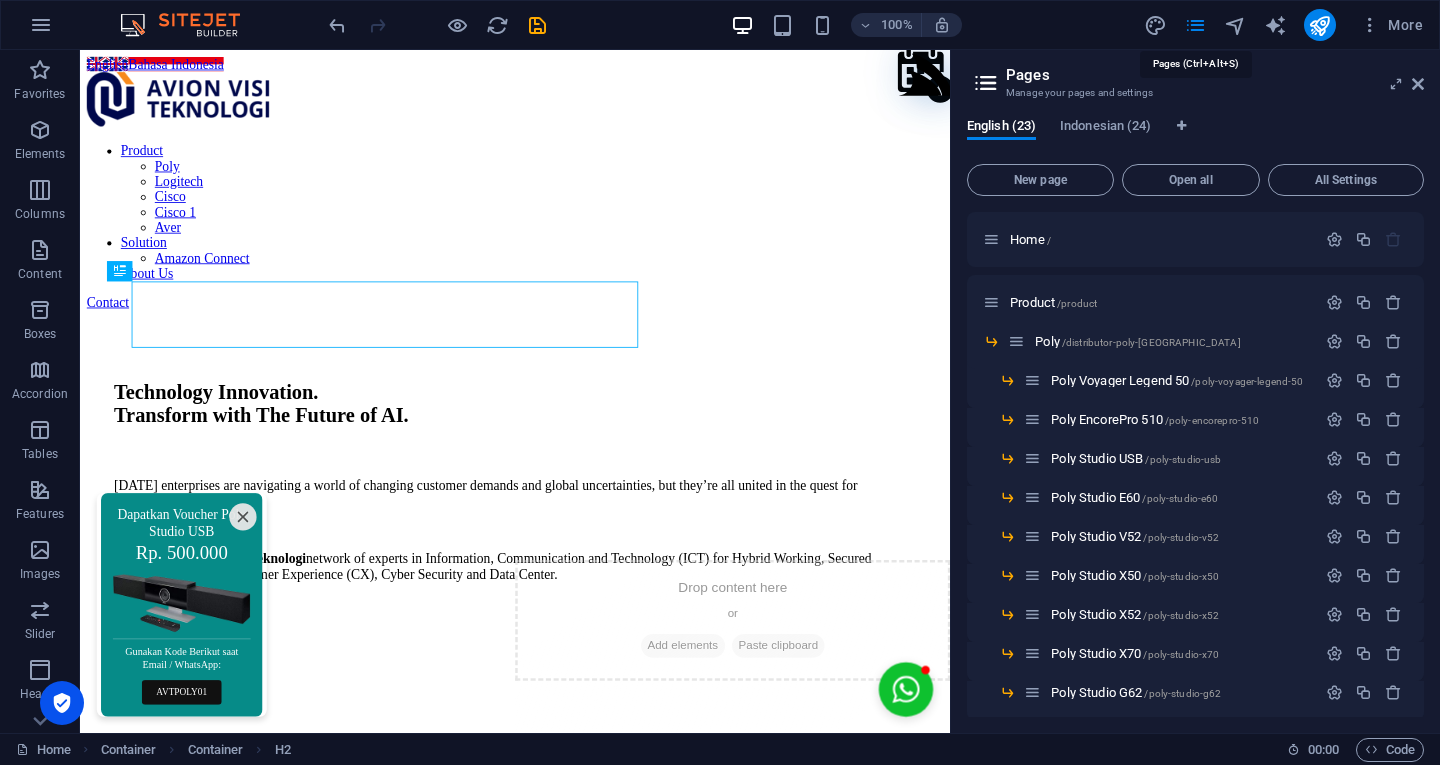 scroll, scrollTop: 537, scrollLeft: 0, axis: vertical 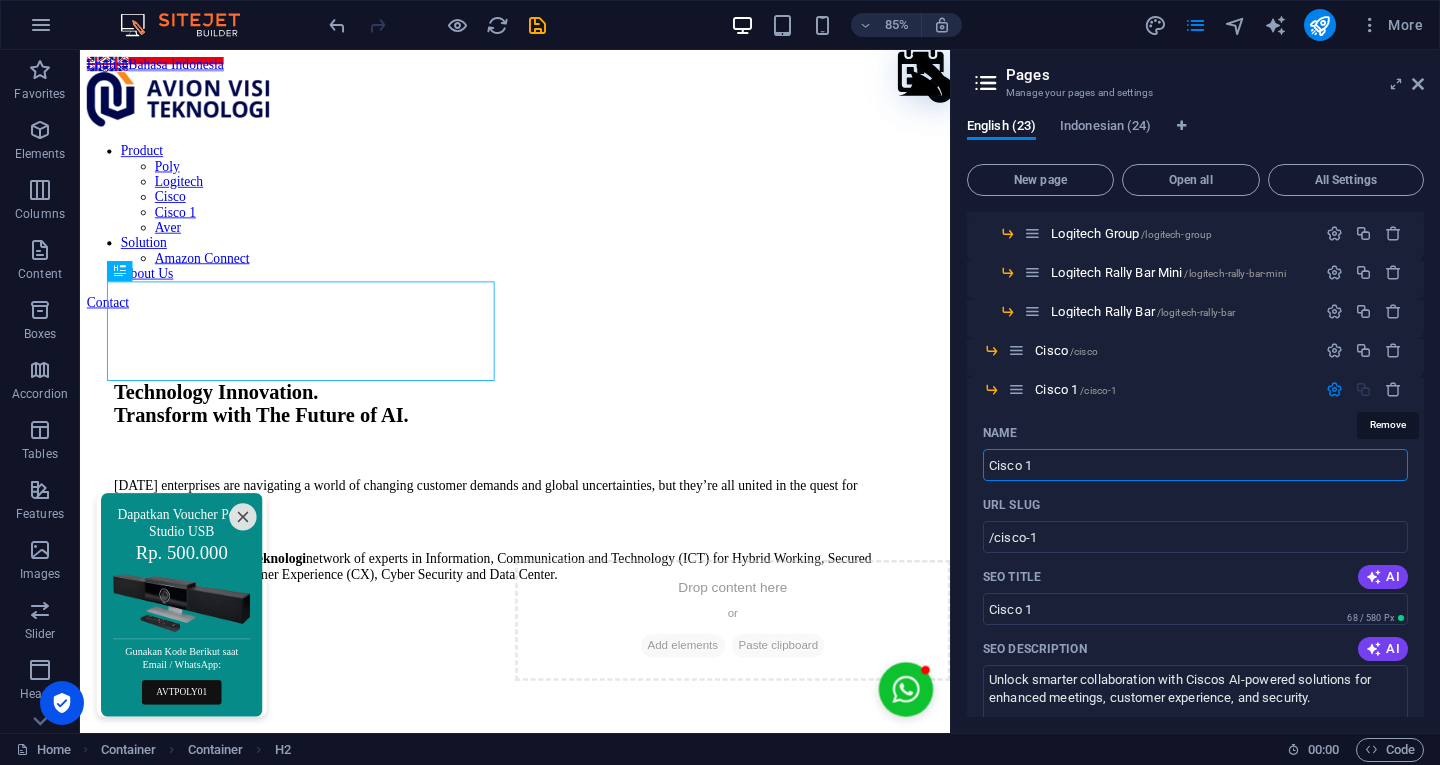 click at bounding box center [1393, 389] 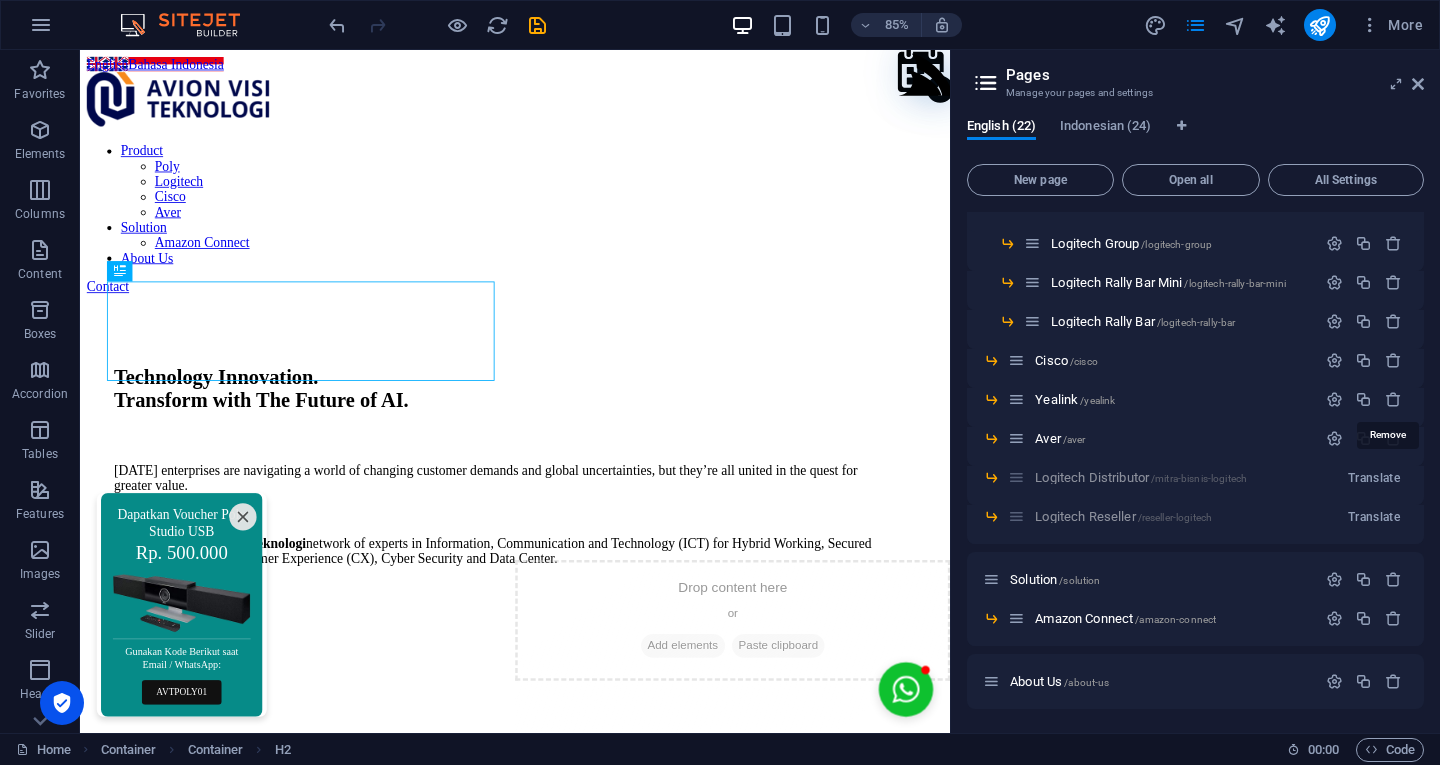 scroll, scrollTop: 527, scrollLeft: 0, axis: vertical 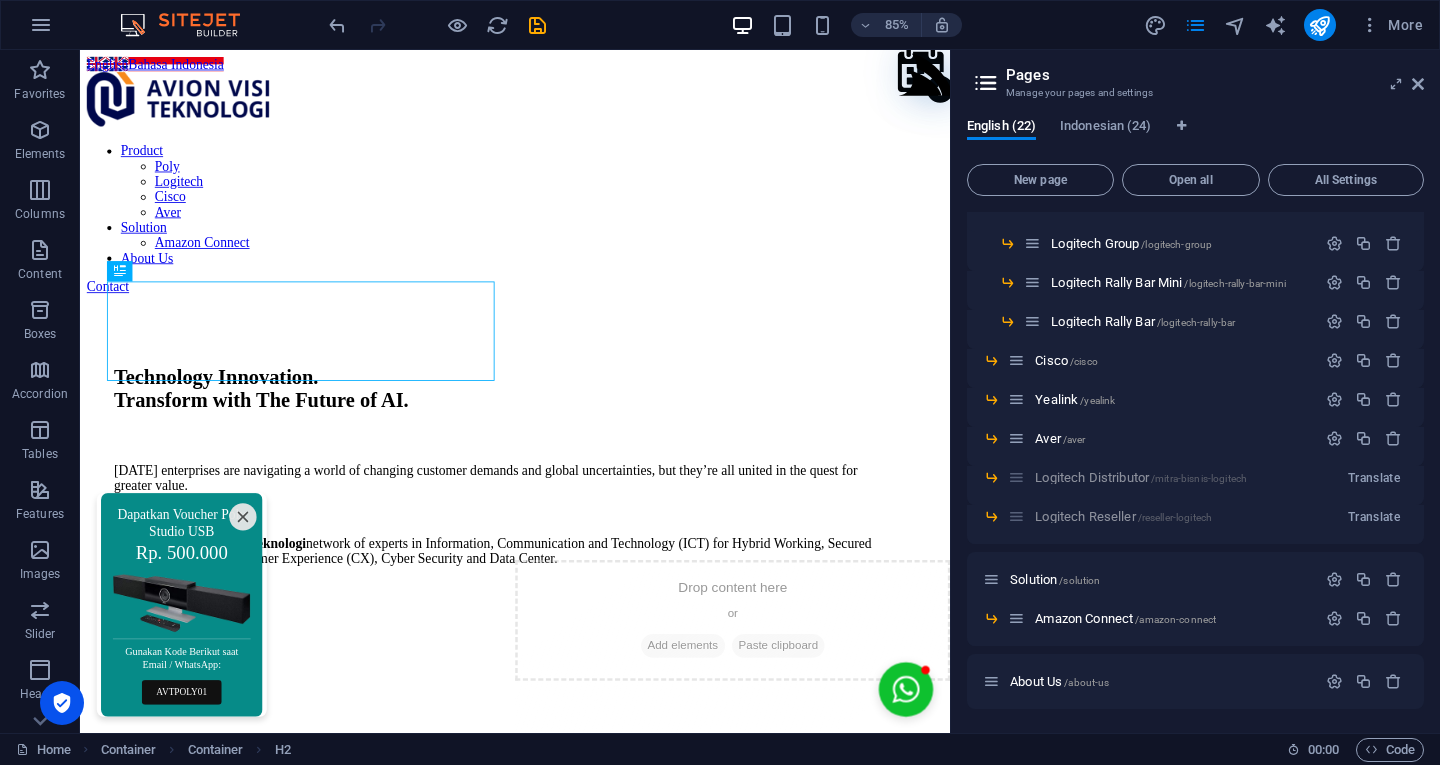 click on "Indonesian (24)" at bounding box center (1105, 128) 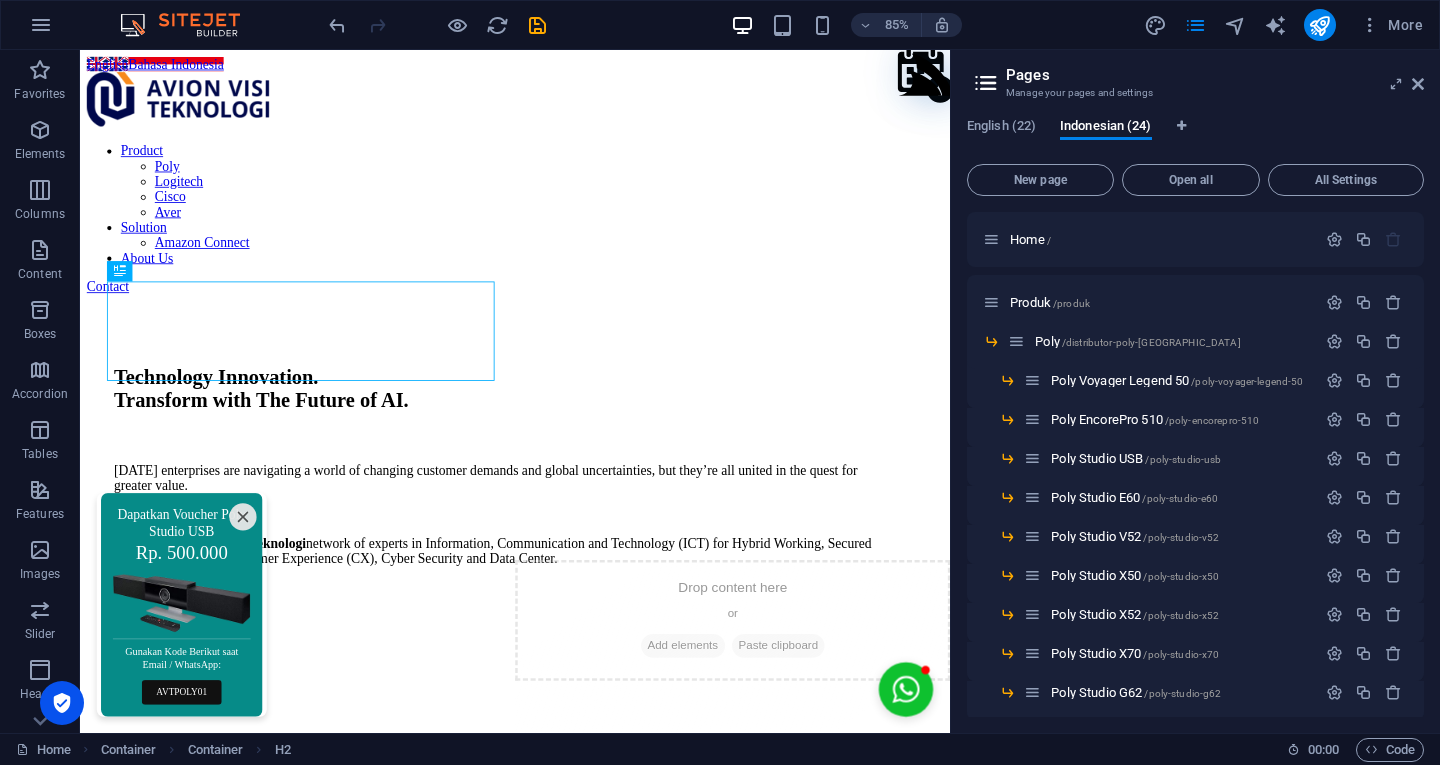 scroll, scrollTop: 432, scrollLeft: 0, axis: vertical 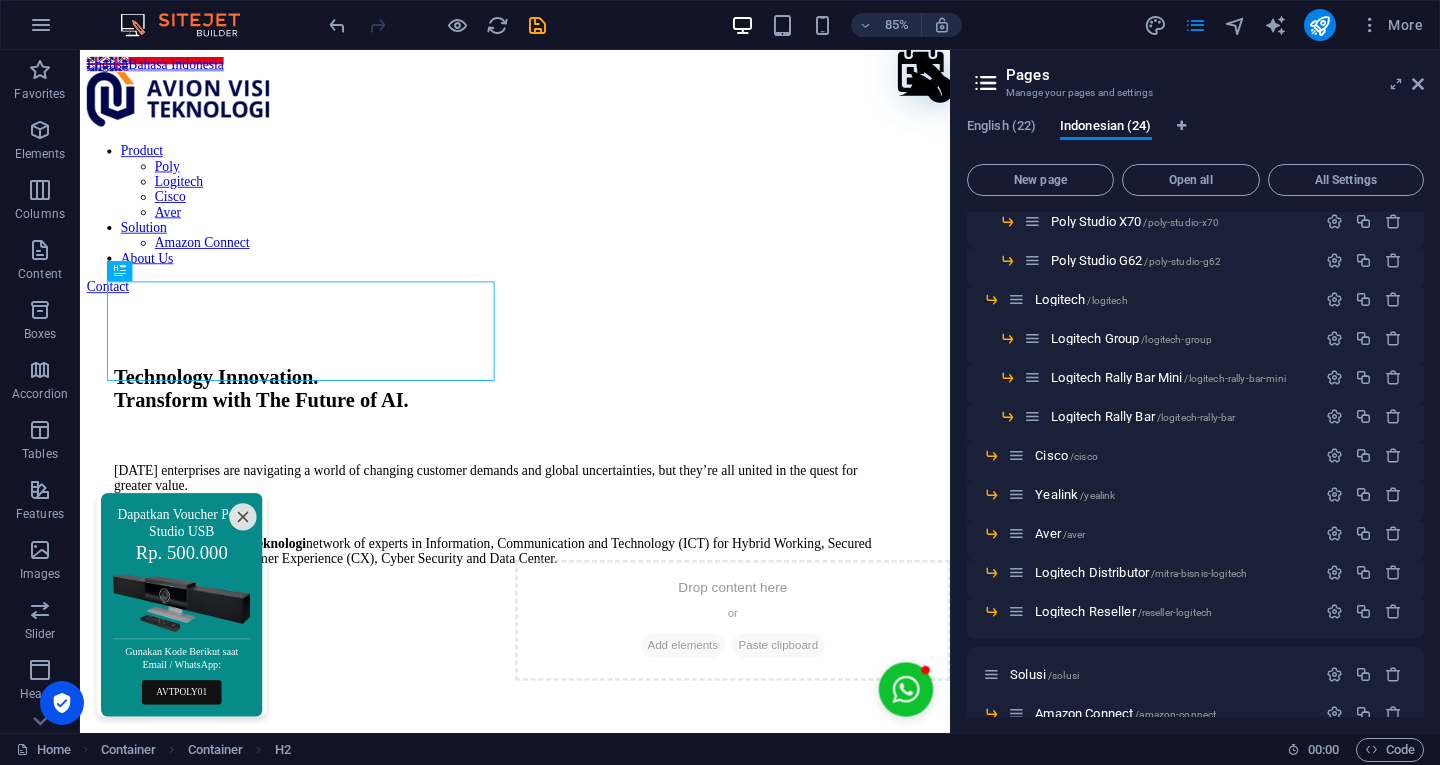 click on "Logitech Distributor /mitra-bisnis-logitech" at bounding box center [1172, 572] 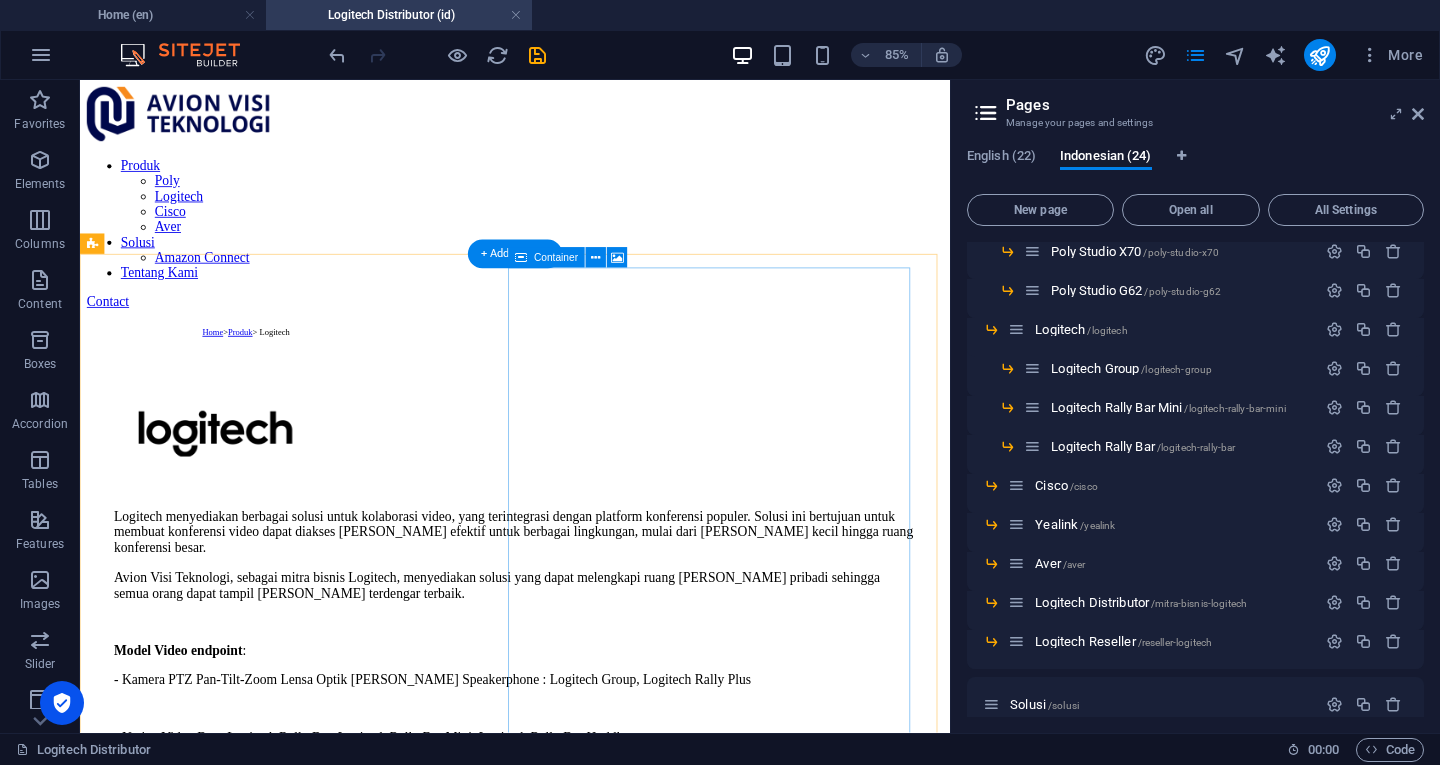 scroll, scrollTop: 0, scrollLeft: 0, axis: both 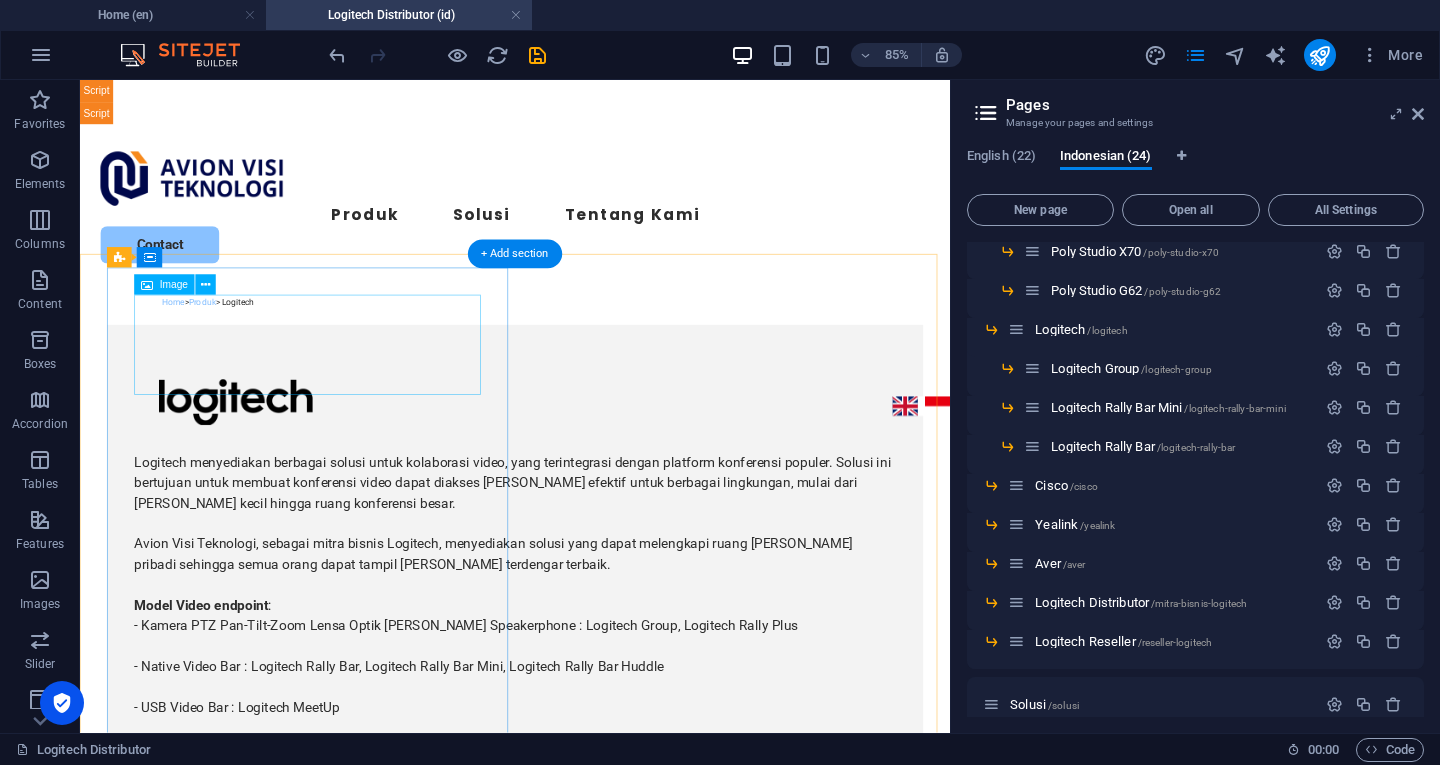 click at bounding box center (592, 459) 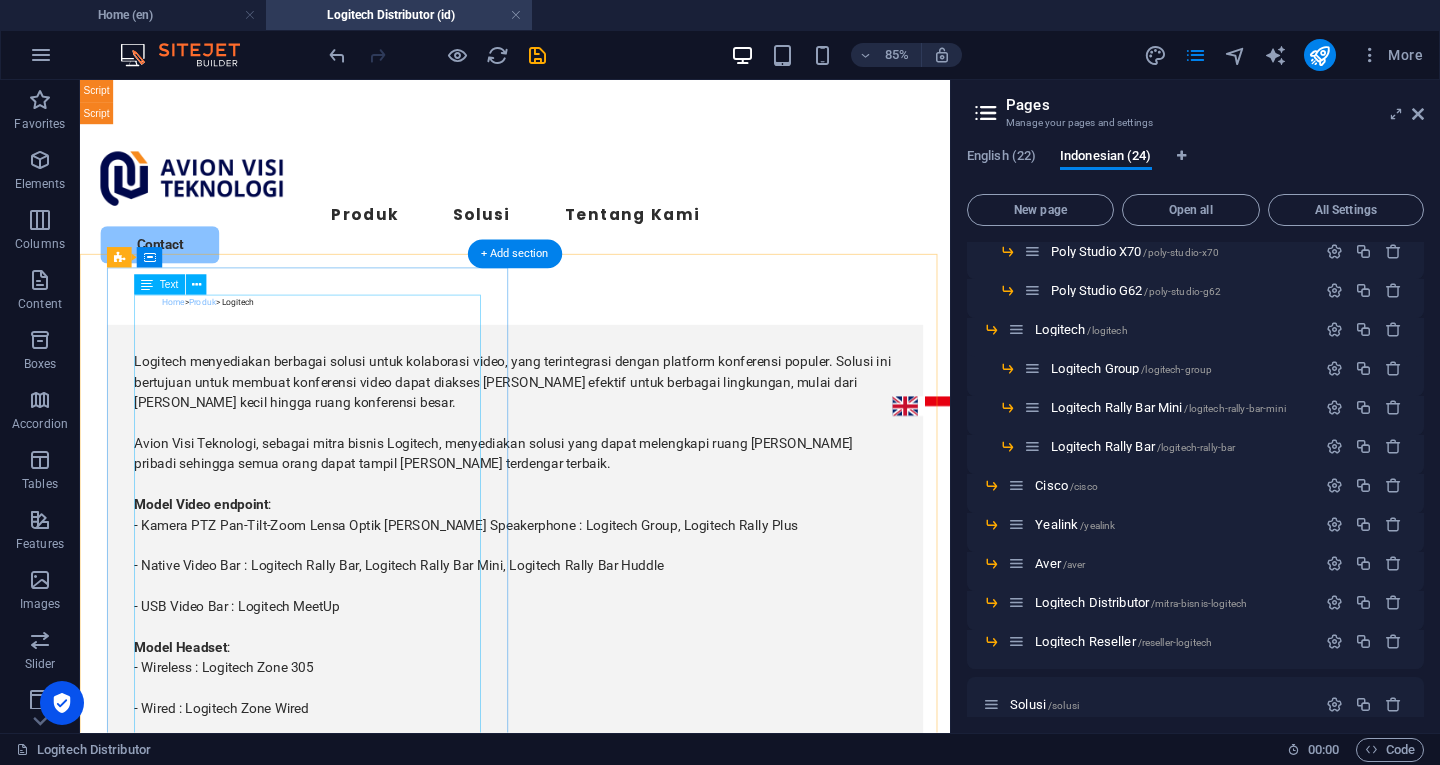 click on "Logitech menyediakan berbagai solusi untuk kolaborasi video, yang terintegrasi dengan platform konferensi populer. Solusi ini bertujuan untuk membuat konferensi video dapat diakses dan efektif untuk berbagai lingkungan, mulai dari tim kecil hingga ruang konferensi besar. Avion Visi Teknologi, sebagai mitra bisnis Logitech, menyediakan solusi yang dapat melengkapi ruang kantor dan pribadi sehingga semua orang dapat tampil dan terdengar terbaik. Model Video endpoint : - Kamera PTZ Pan-Tilt-Zoom Lensa Optik dan Speakerphone : Logitech Group, Logitech Rally Plus - Native Video Bar : Logitech Rally Bar, Logitech Rally Bar Mini, Logitech Rally Bar Huddle - USB Video Bar : Logitech MeetUp Model Headset : - Wireless : Logitech Zone 305 - Wired : Logitech Zone Wired" at bounding box center (592, 640) 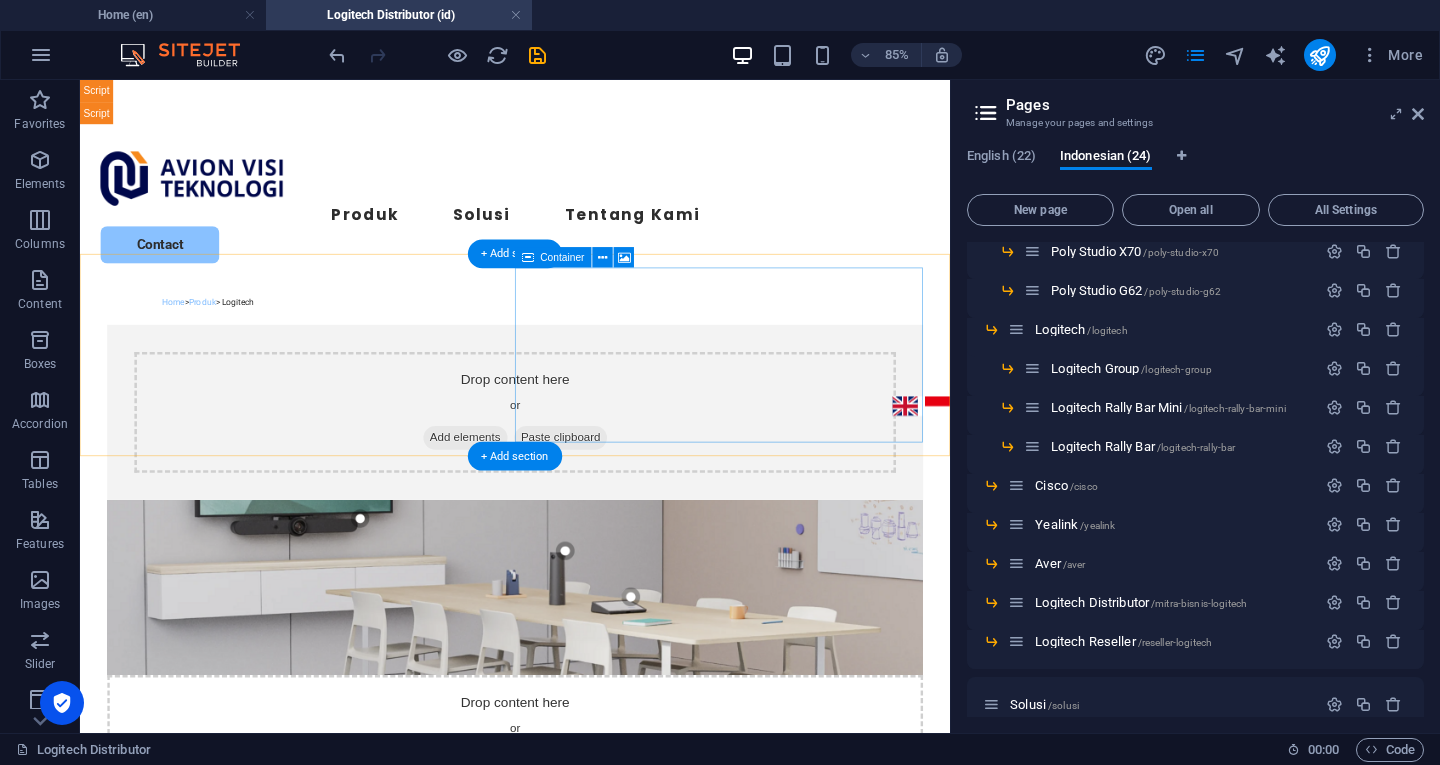 click on "Drop content here or  Add elements  Paste clipboard" at bounding box center [592, 851] 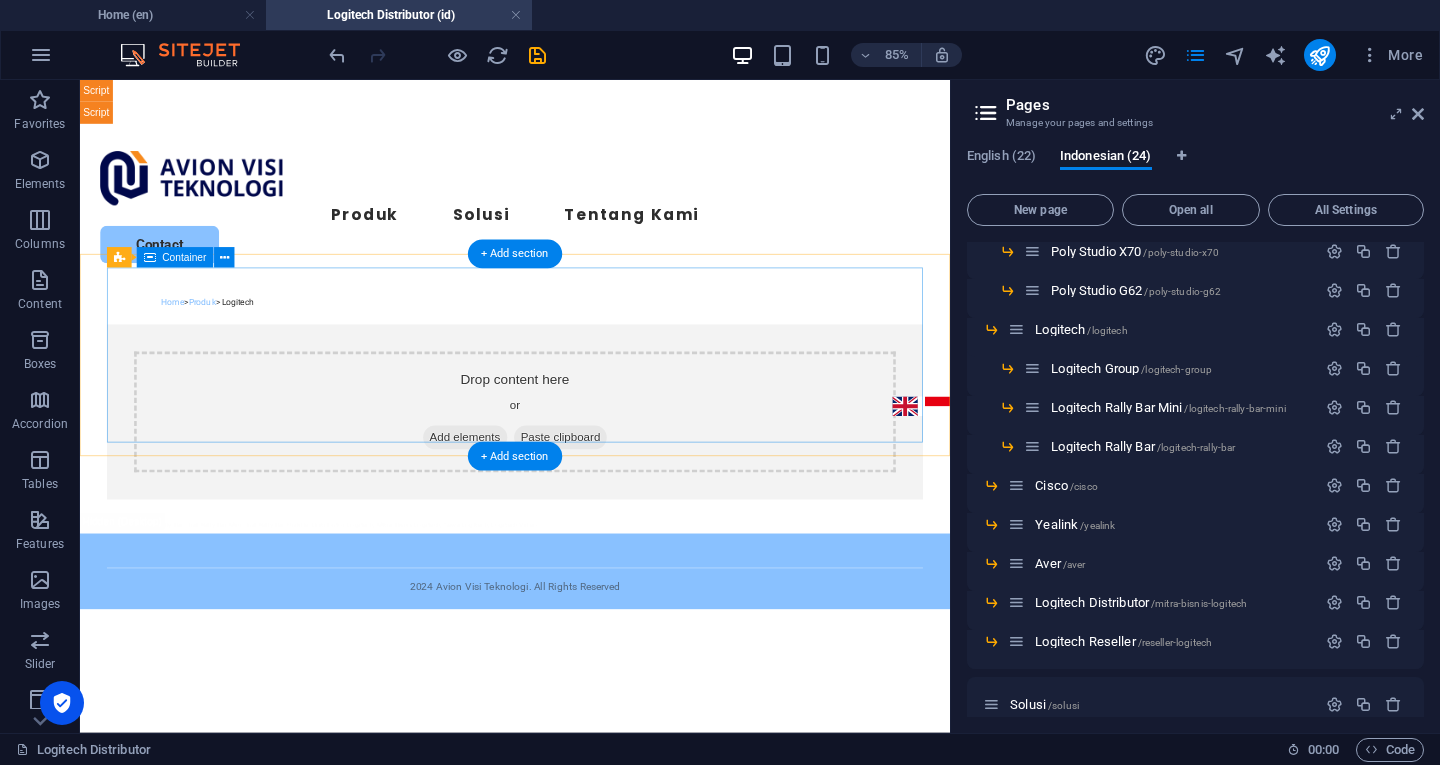 click on "Drop content here or  Add elements  Paste clipboard" at bounding box center (592, 471) 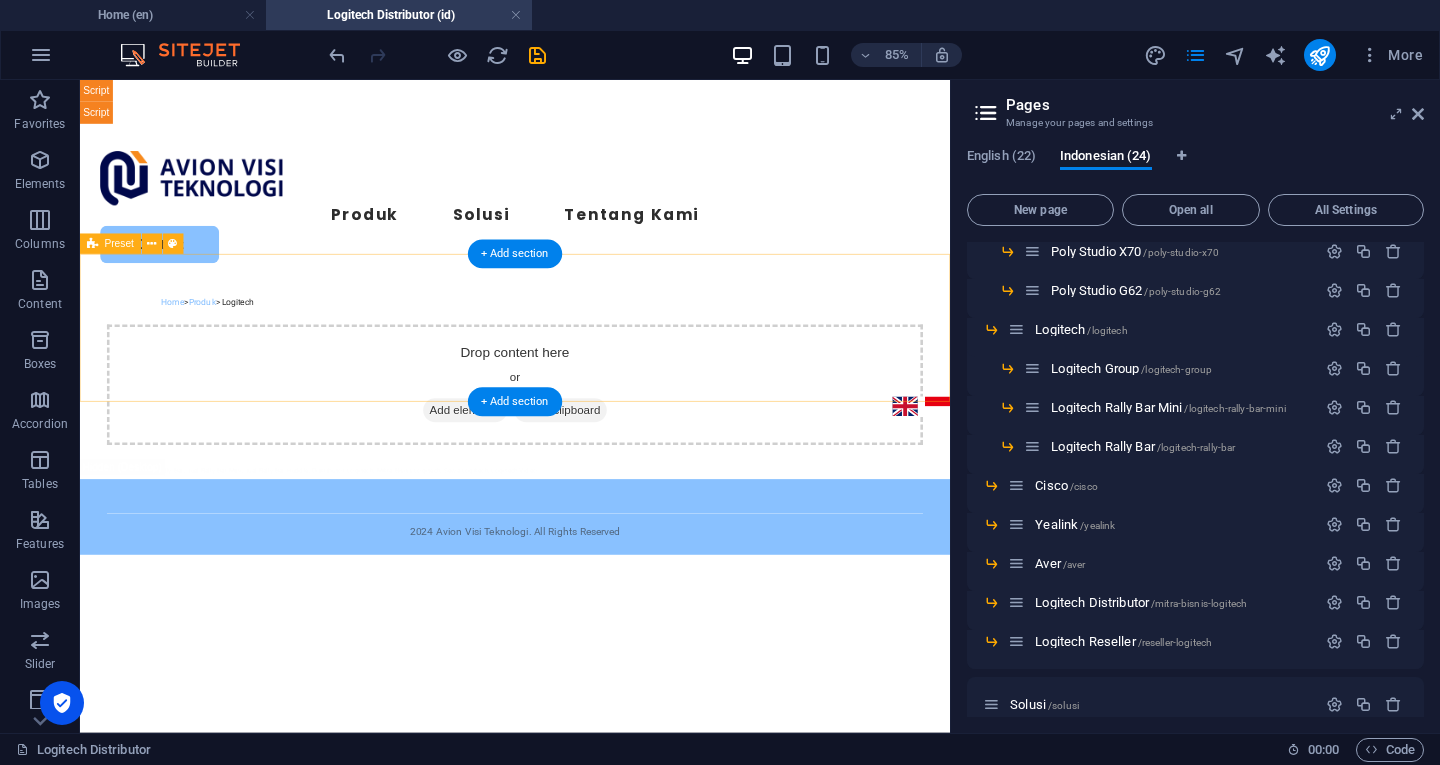 click on "Drop content here or  Add elements  Paste clipboard" at bounding box center (592, 439) 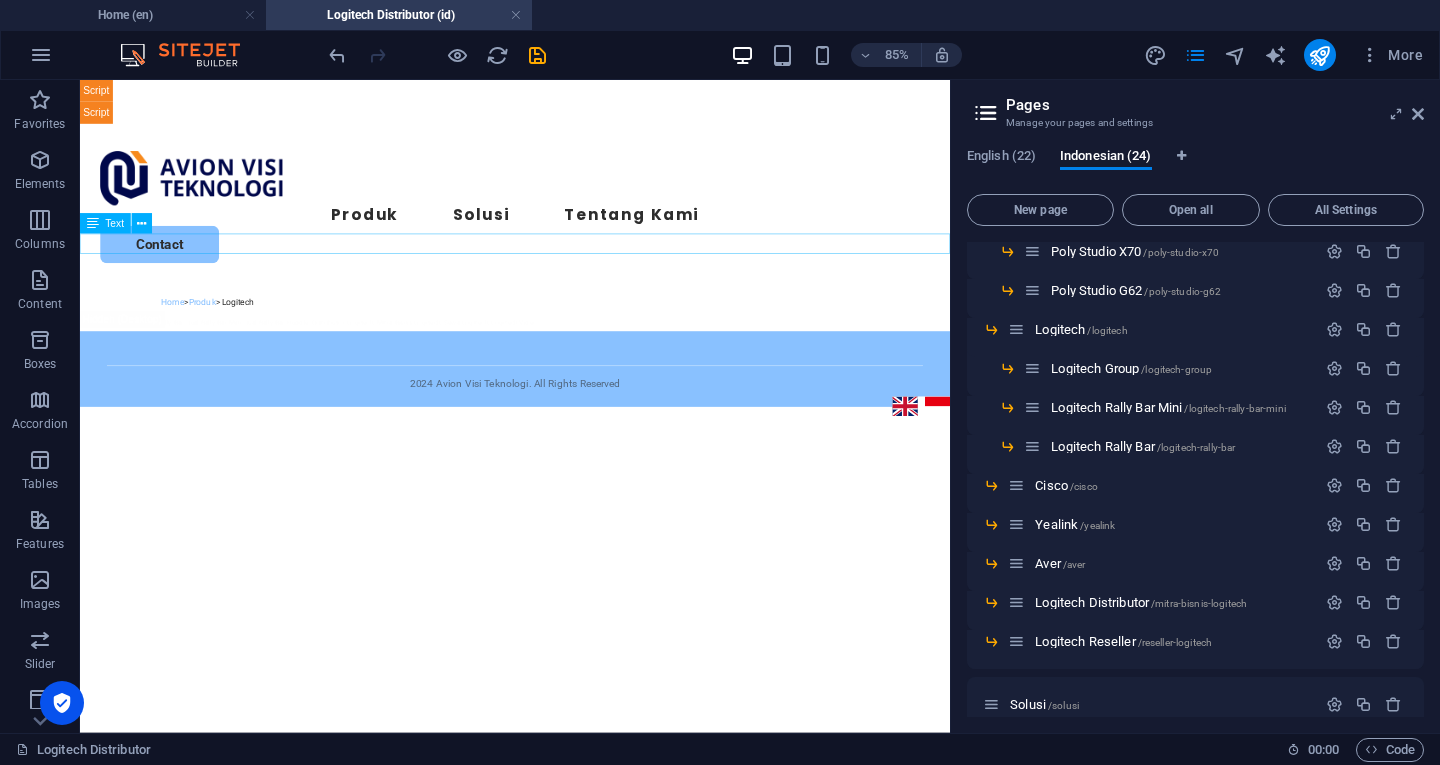 click on "Home  >  Produk  > Logitech" at bounding box center (592, 340) 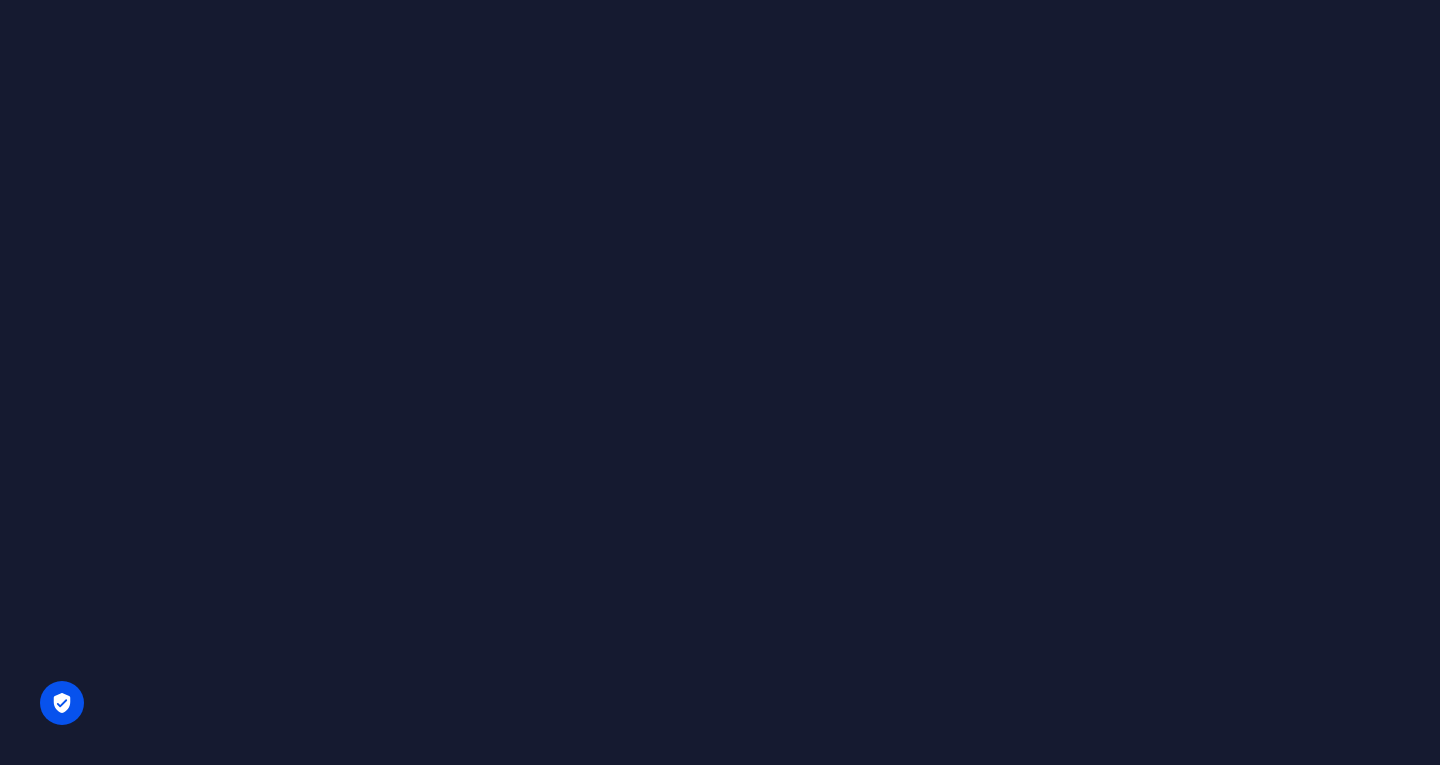 scroll, scrollTop: 0, scrollLeft: 0, axis: both 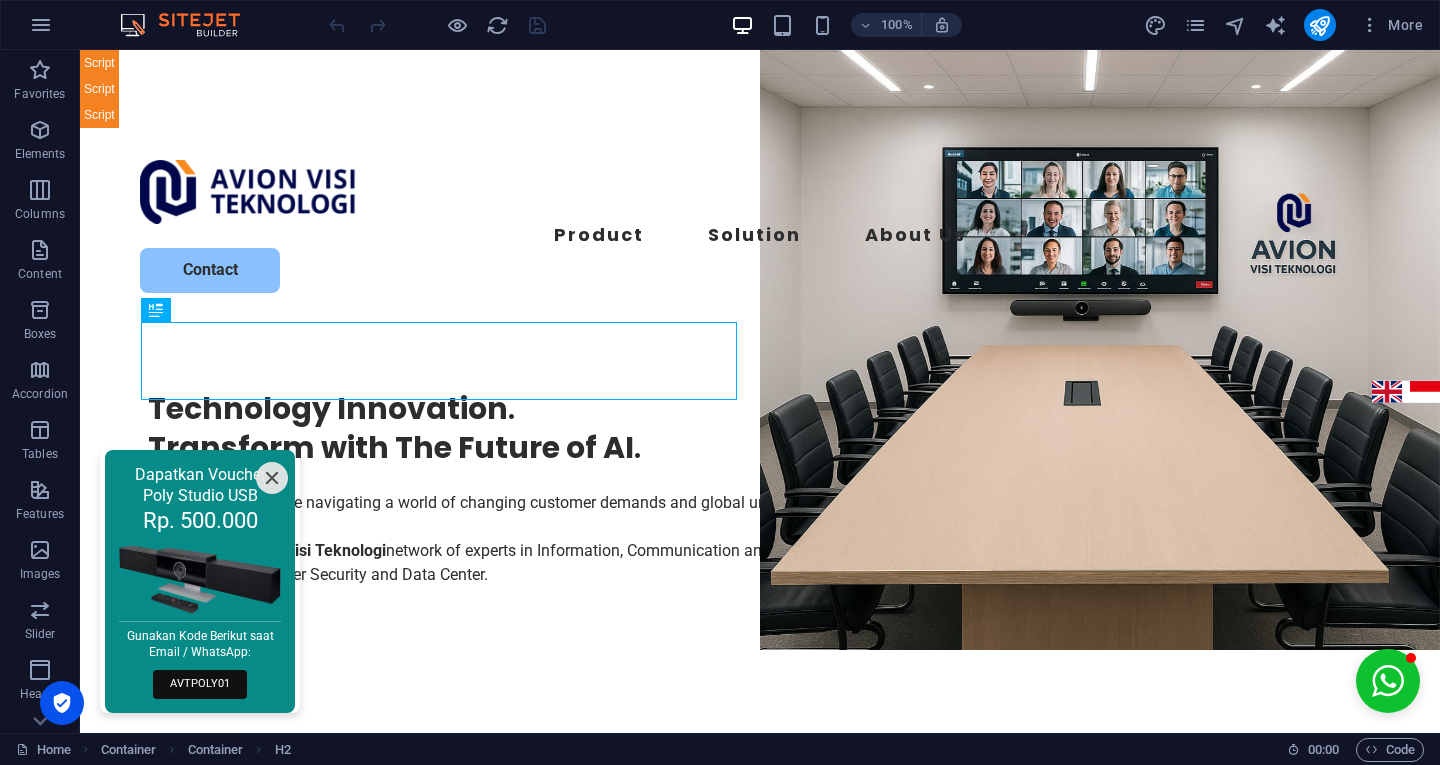 click at bounding box center [1195, 25] 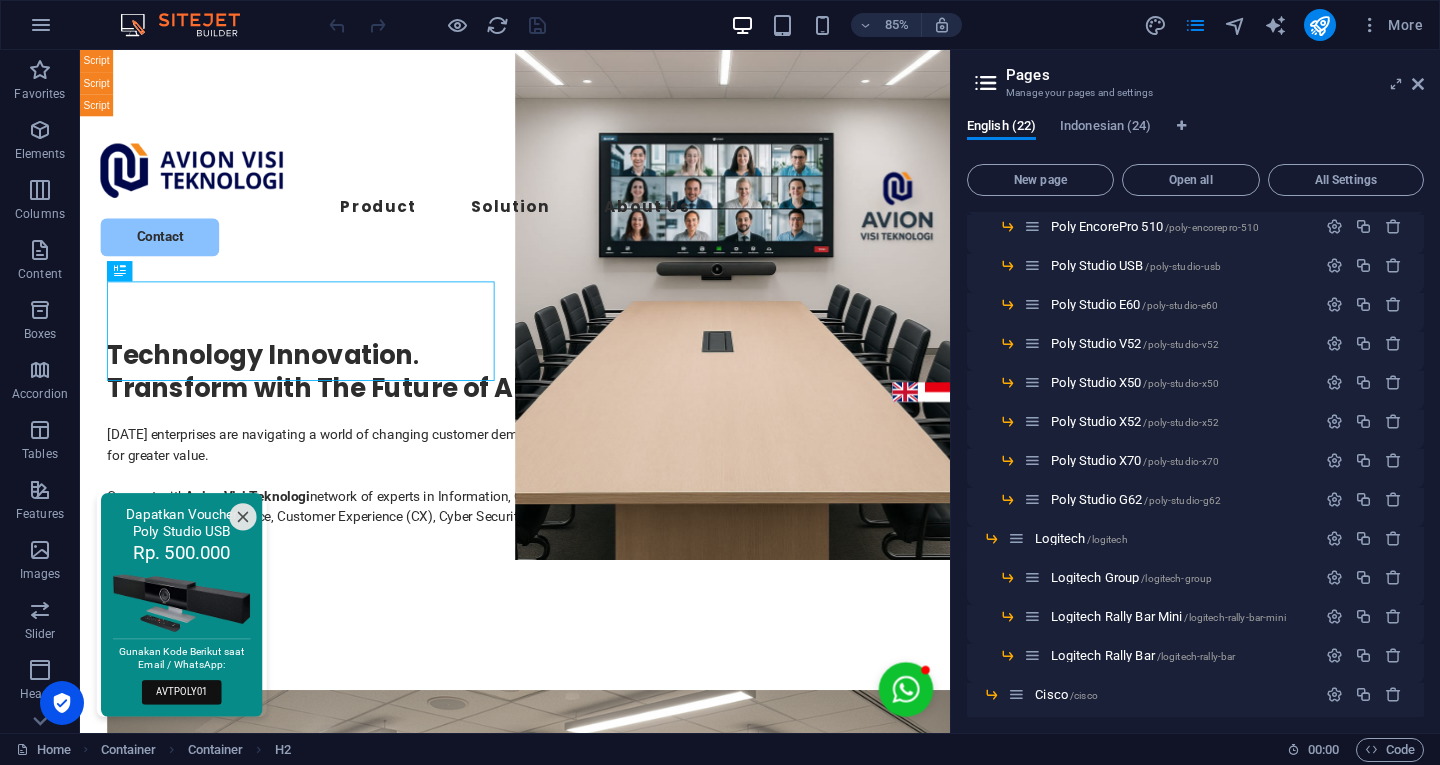 scroll, scrollTop: 191, scrollLeft: 0, axis: vertical 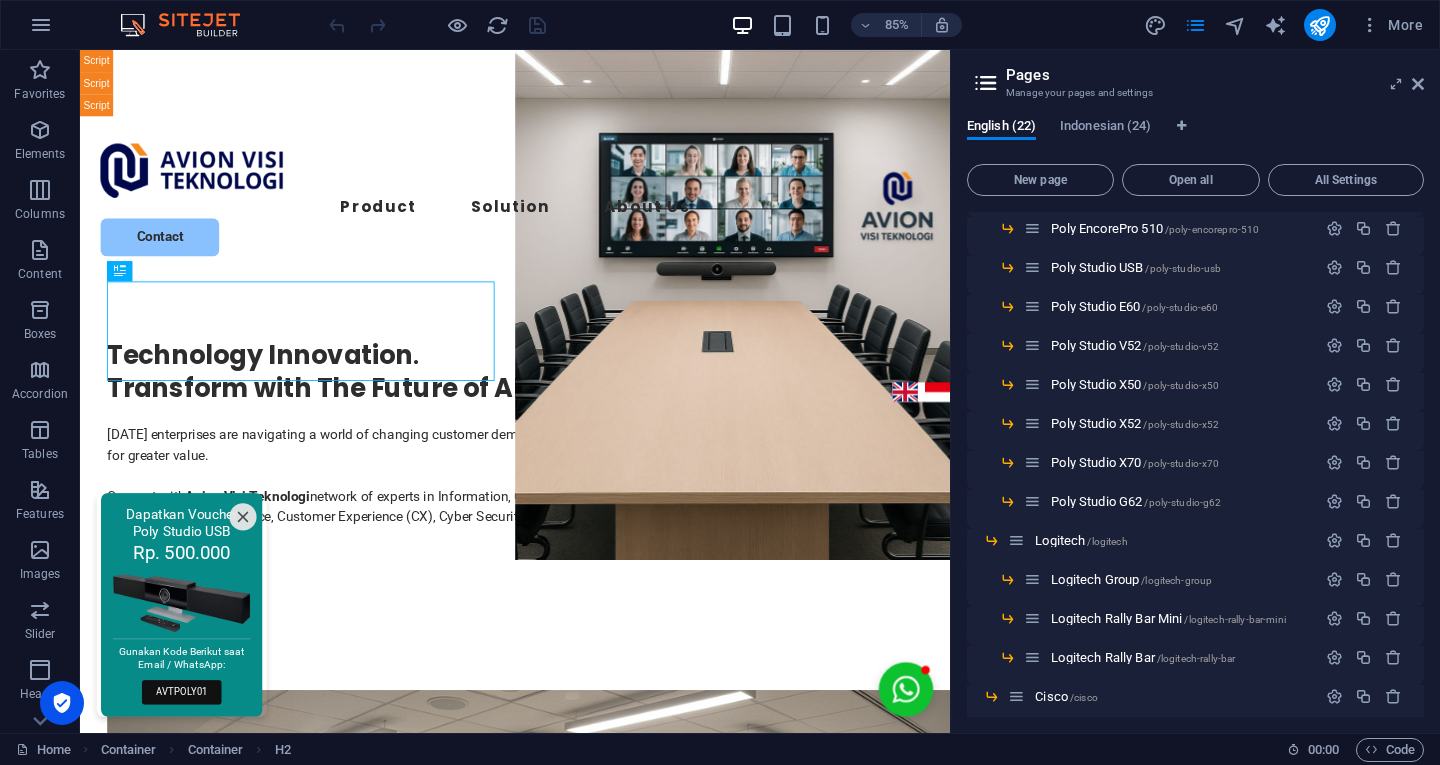 click on "Indonesian (24)" at bounding box center [1105, 128] 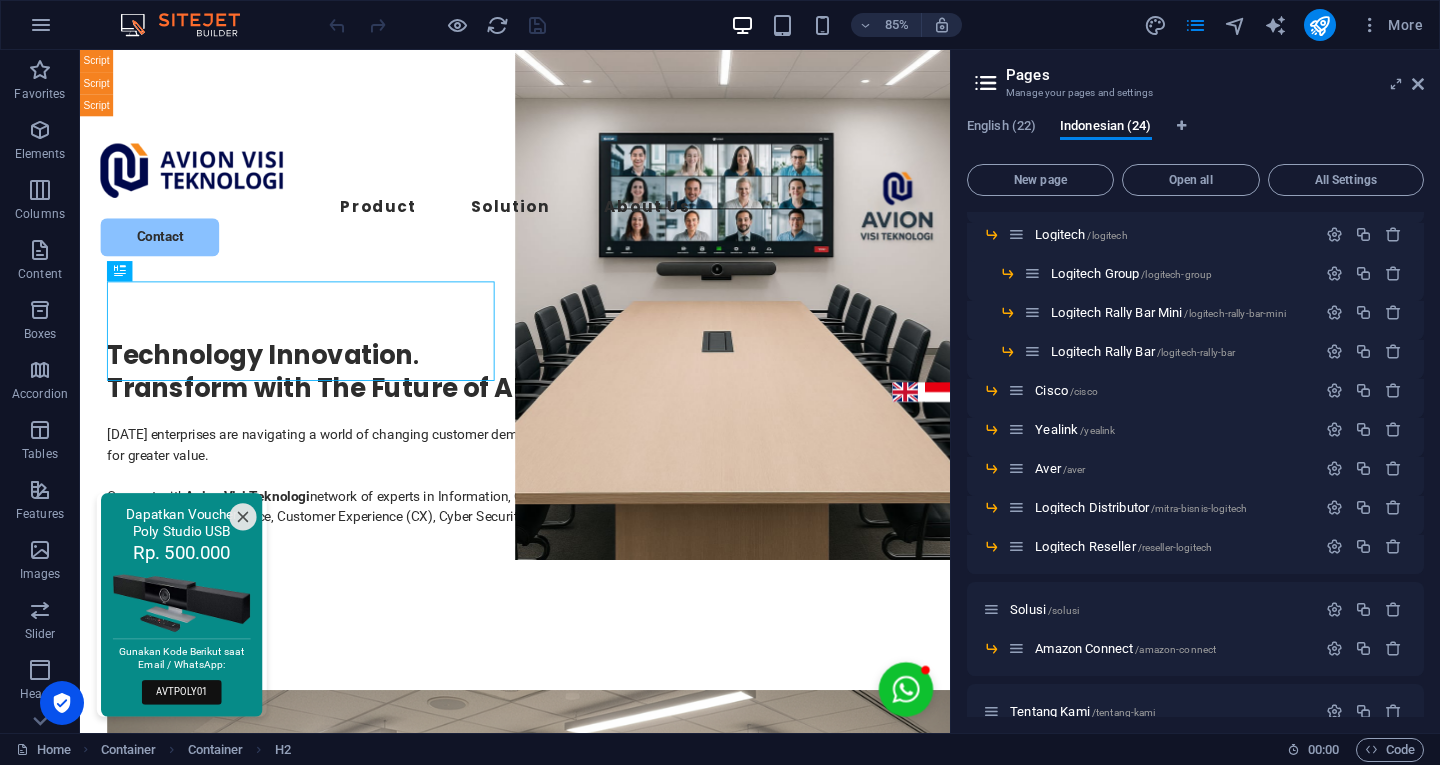 scroll, scrollTop: 499, scrollLeft: 0, axis: vertical 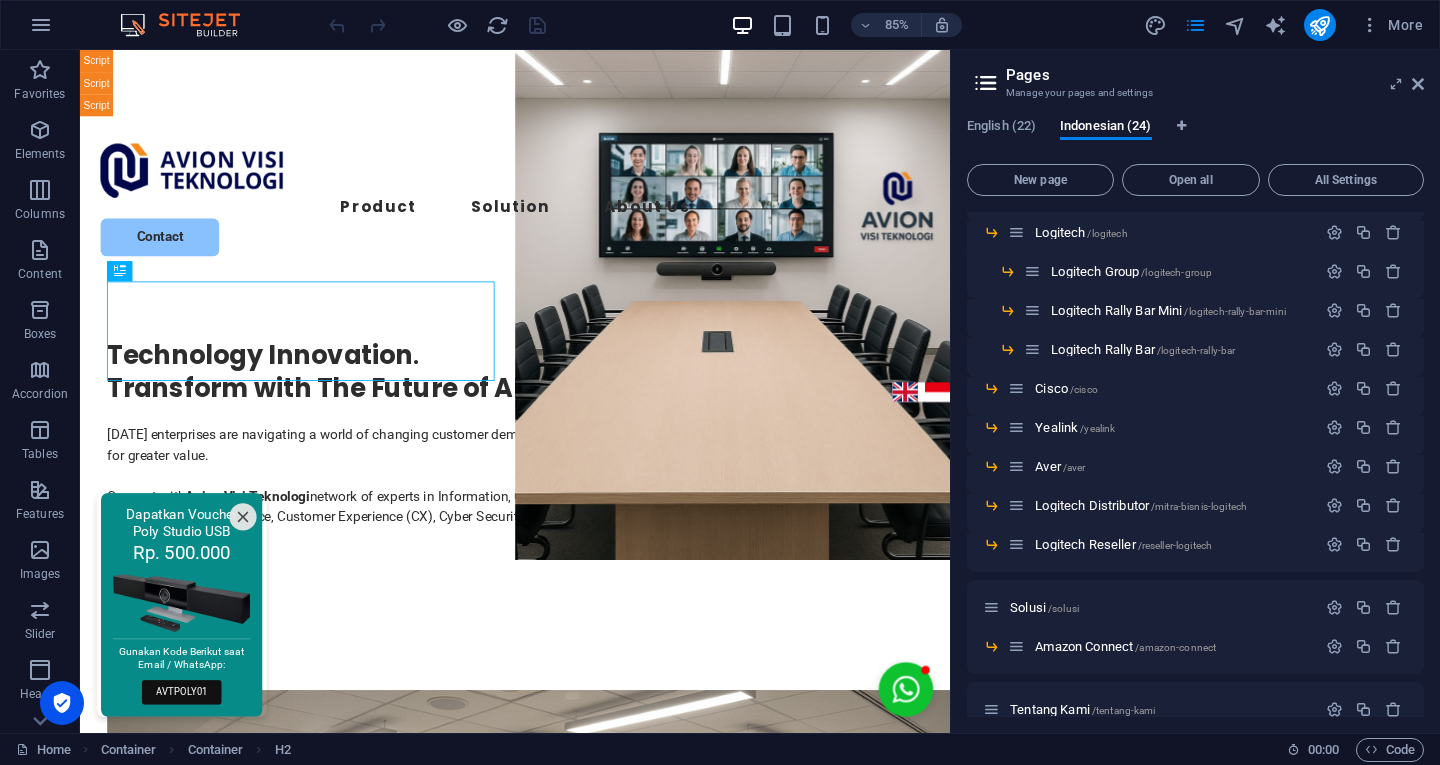 click on "/reseller-logitech" at bounding box center [1175, 545] 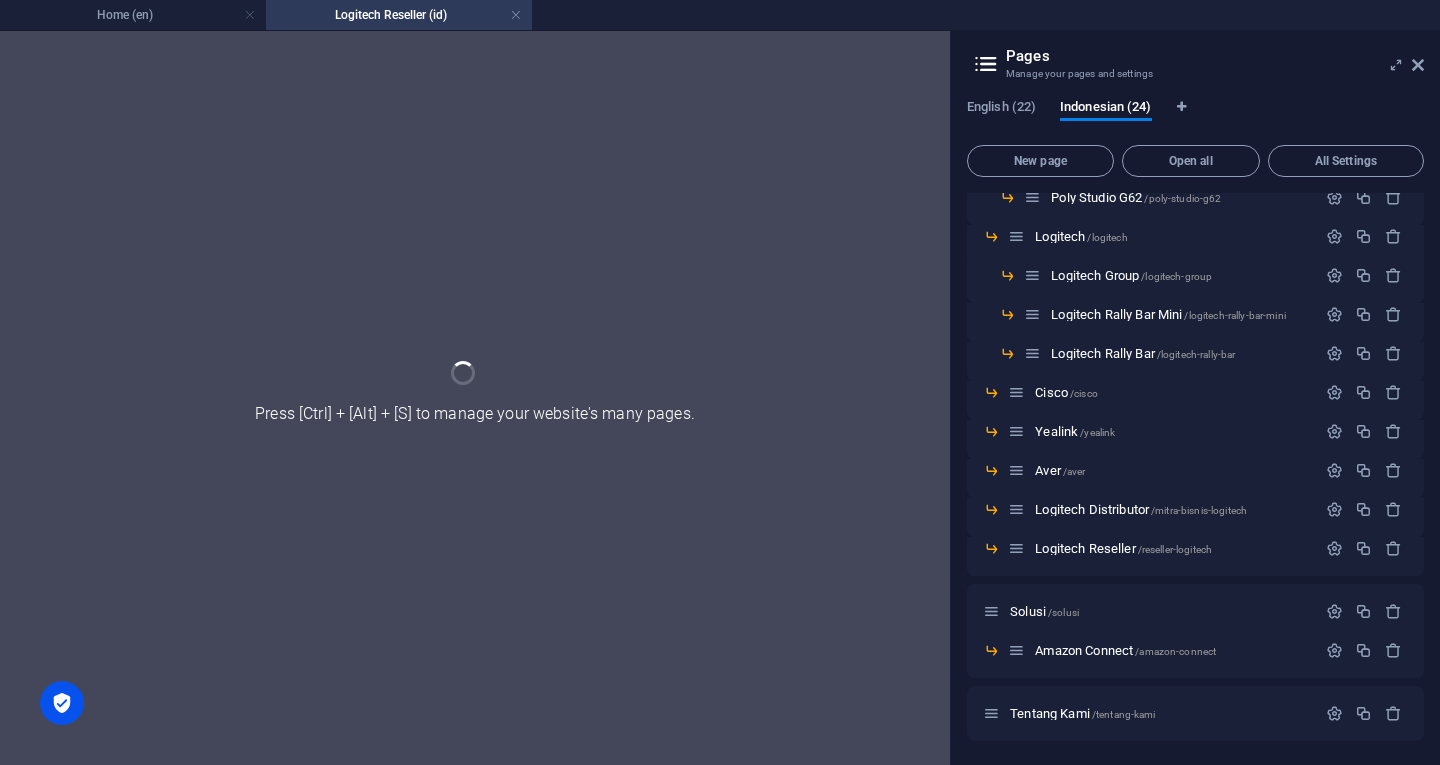 scroll, scrollTop: 476, scrollLeft: 0, axis: vertical 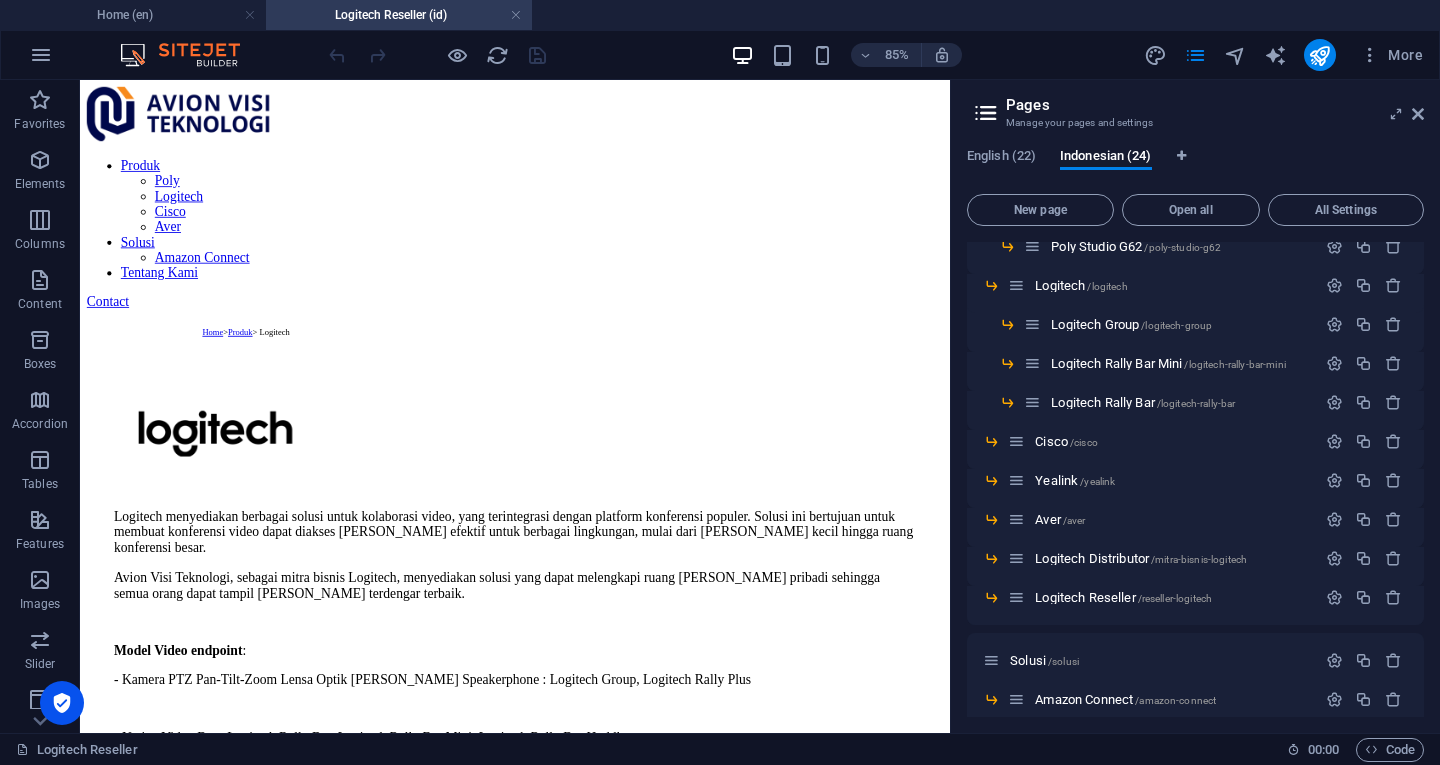 click at bounding box center (250, 15) 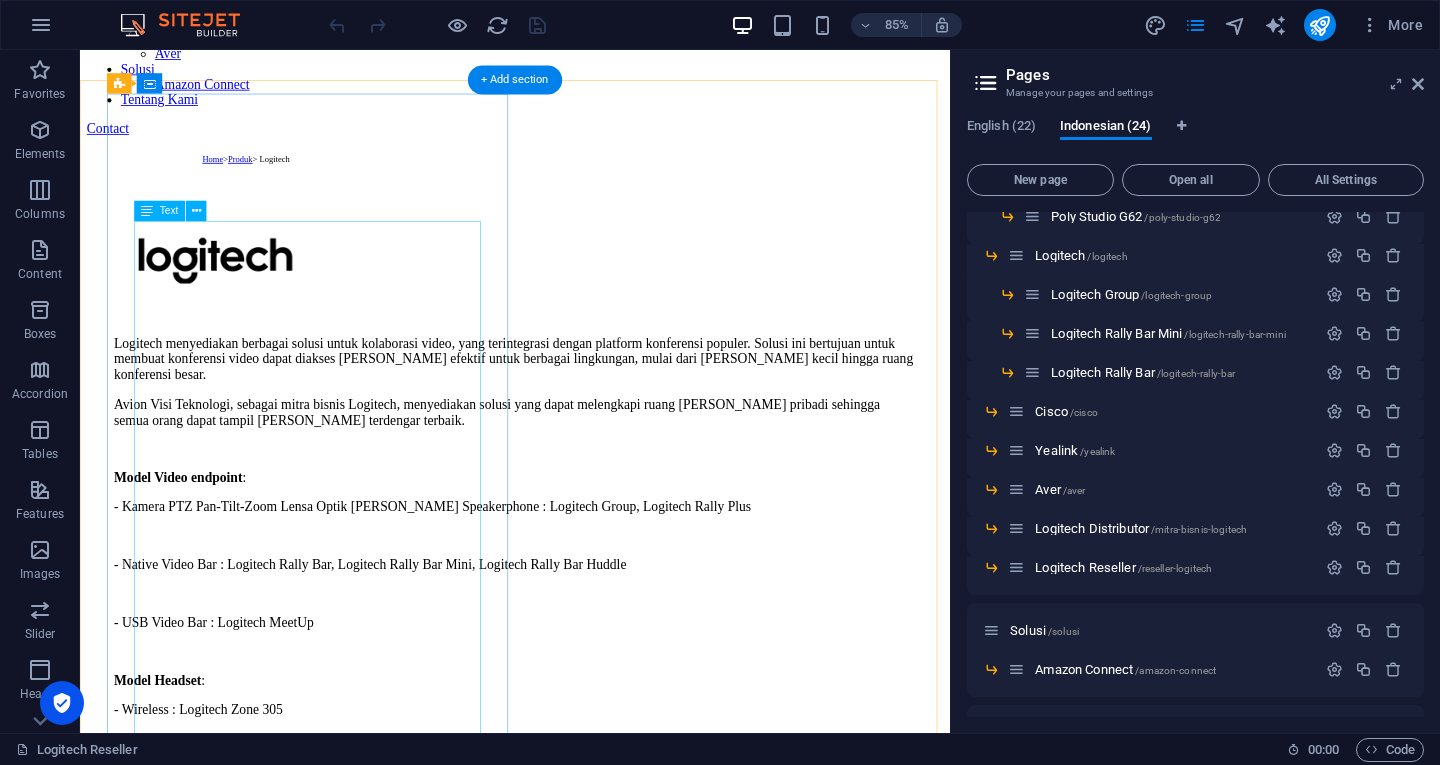 scroll, scrollTop: 170, scrollLeft: 0, axis: vertical 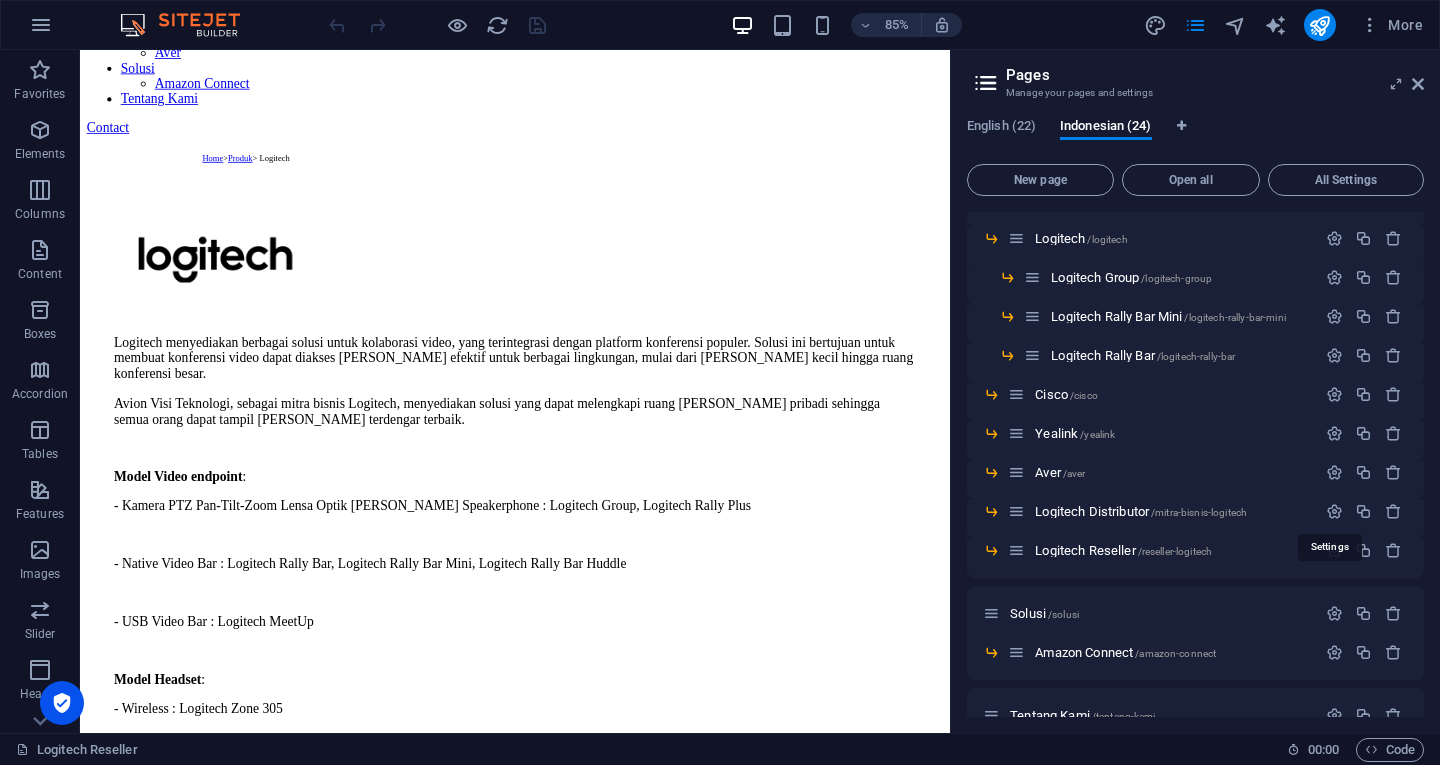 click at bounding box center (1334, 511) 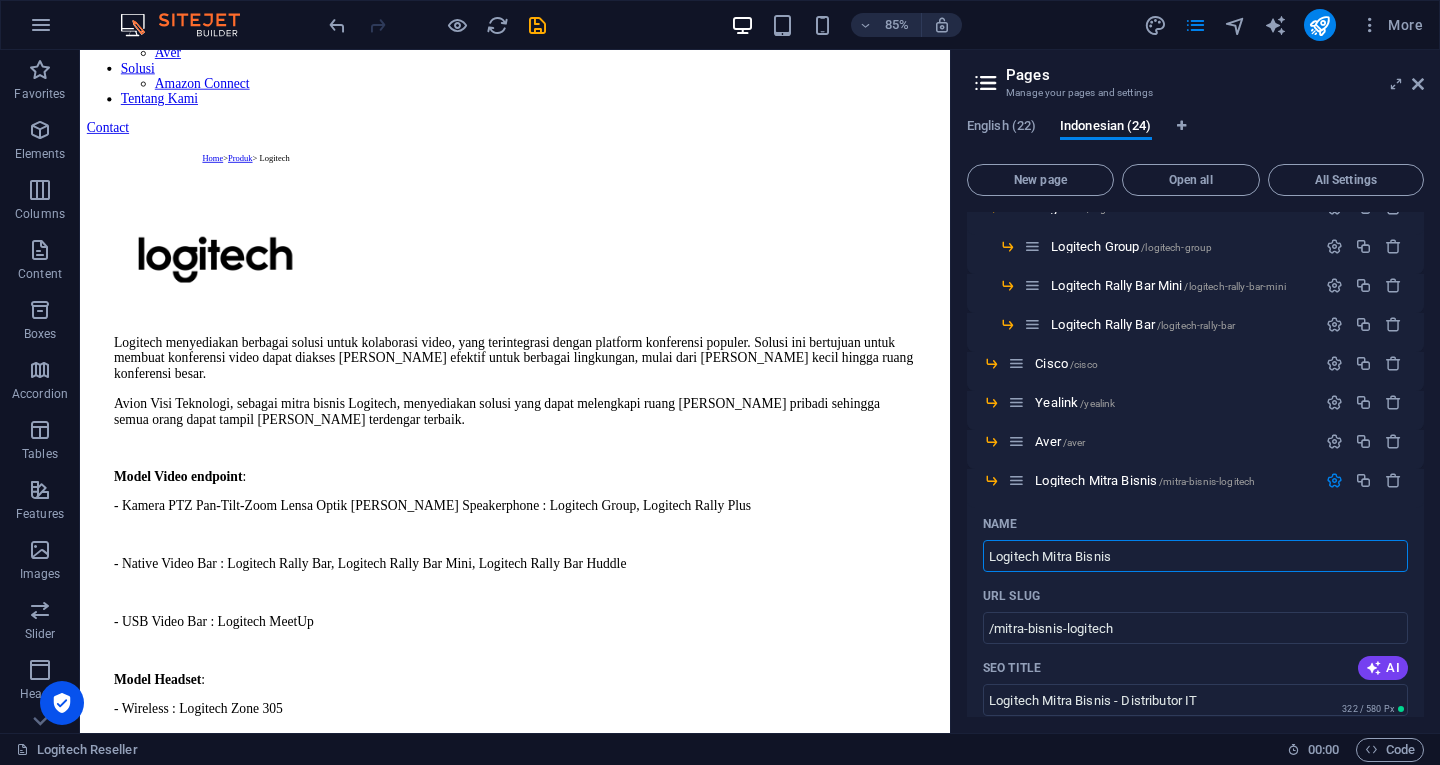 scroll, scrollTop: 523, scrollLeft: 0, axis: vertical 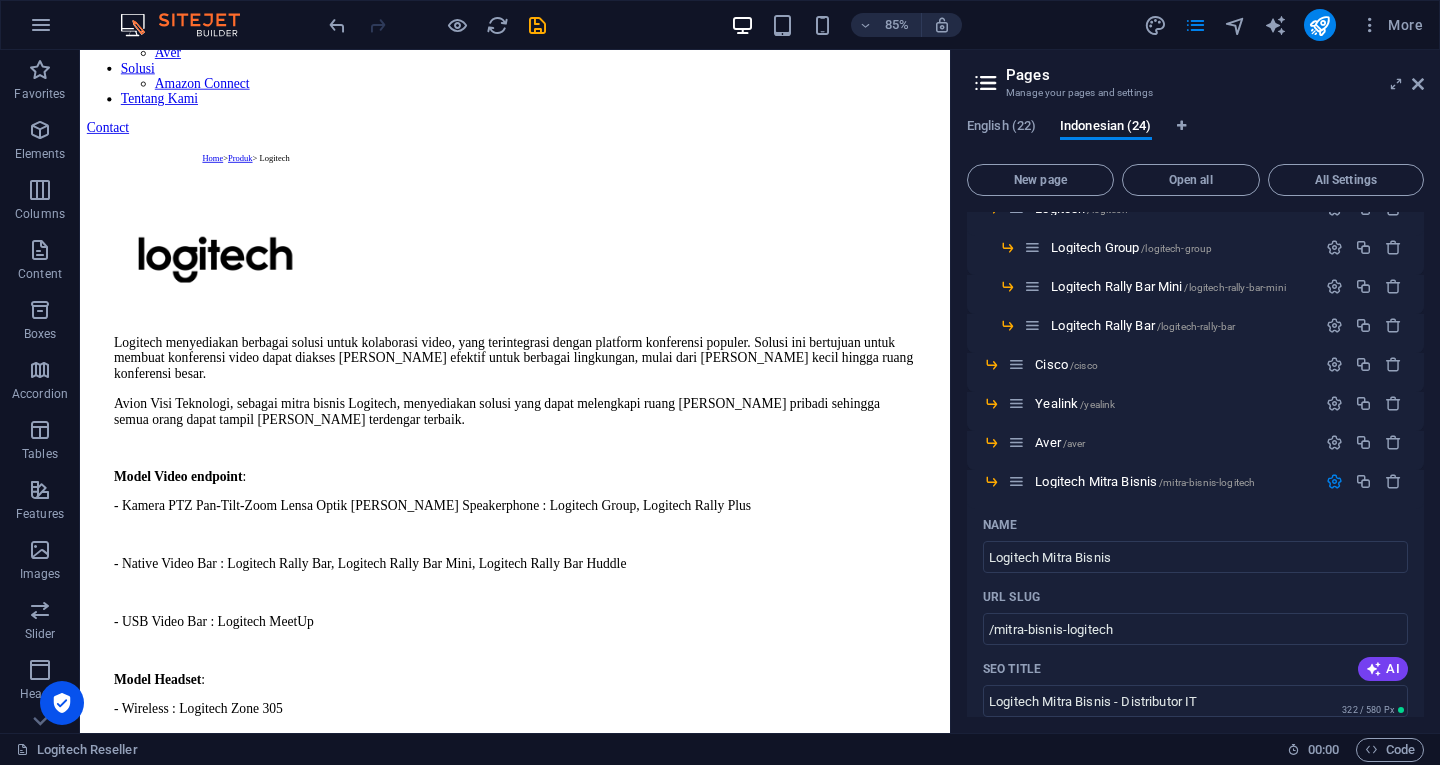 click at bounding box center [1334, 442] 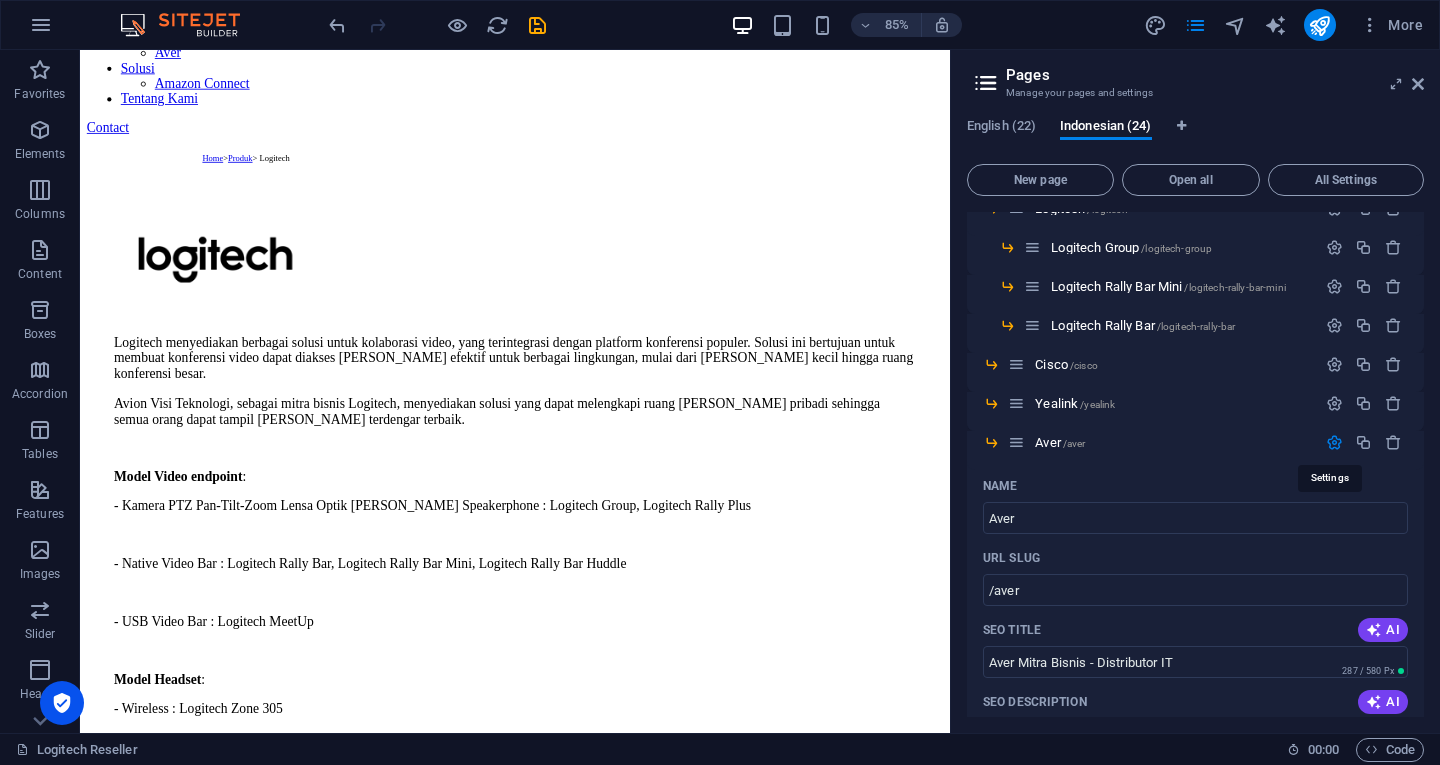 click at bounding box center [1334, 442] 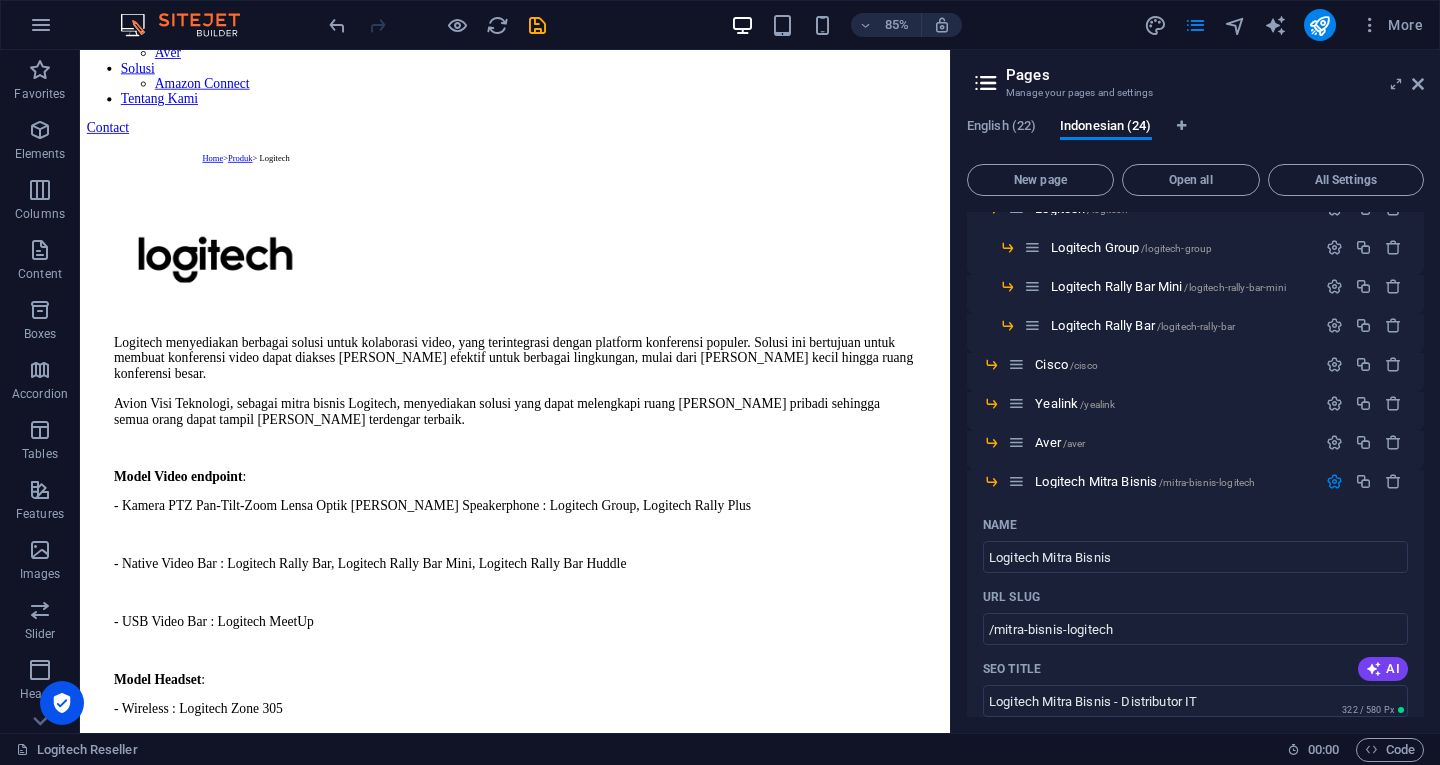 click on "Logitech Mitra Bisnis" at bounding box center (1195, 557) 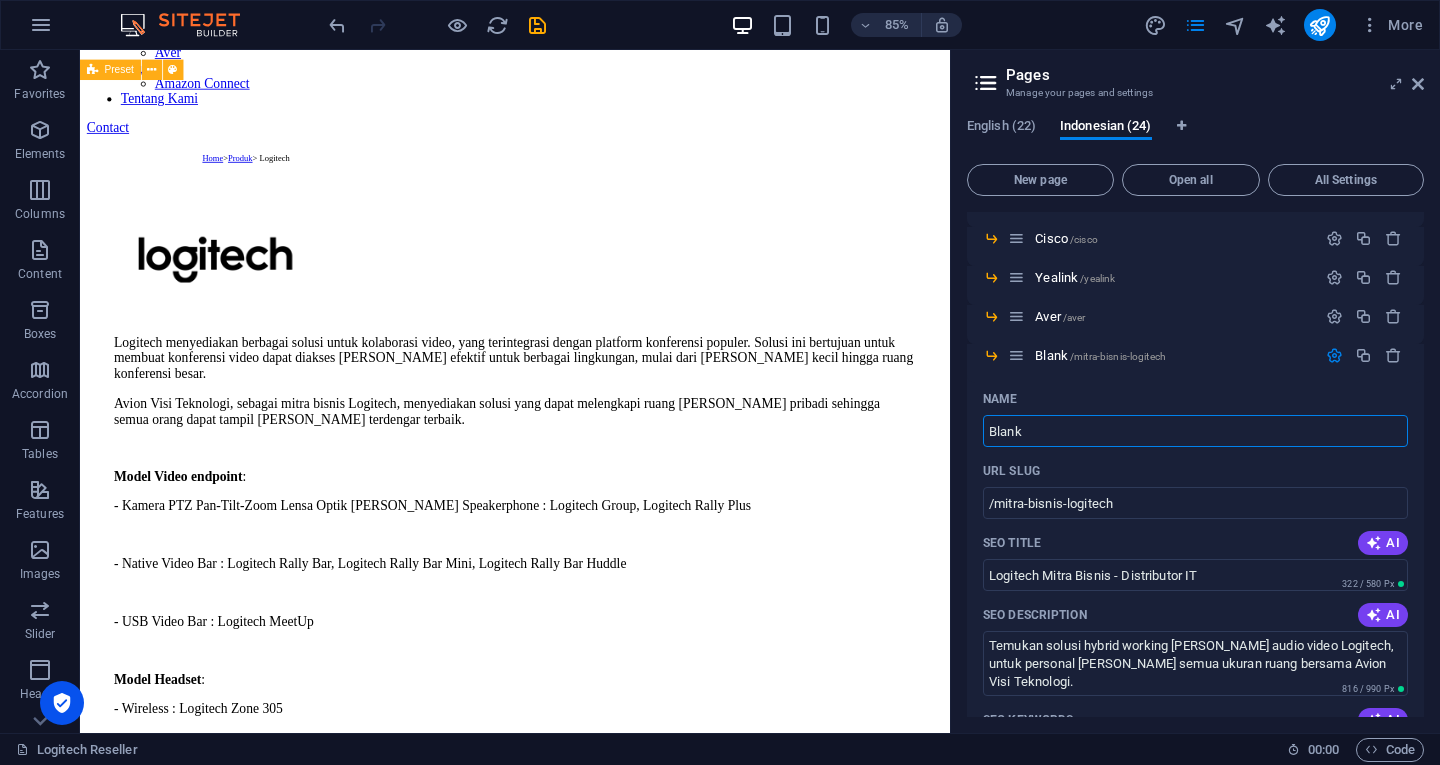 scroll, scrollTop: 650, scrollLeft: 0, axis: vertical 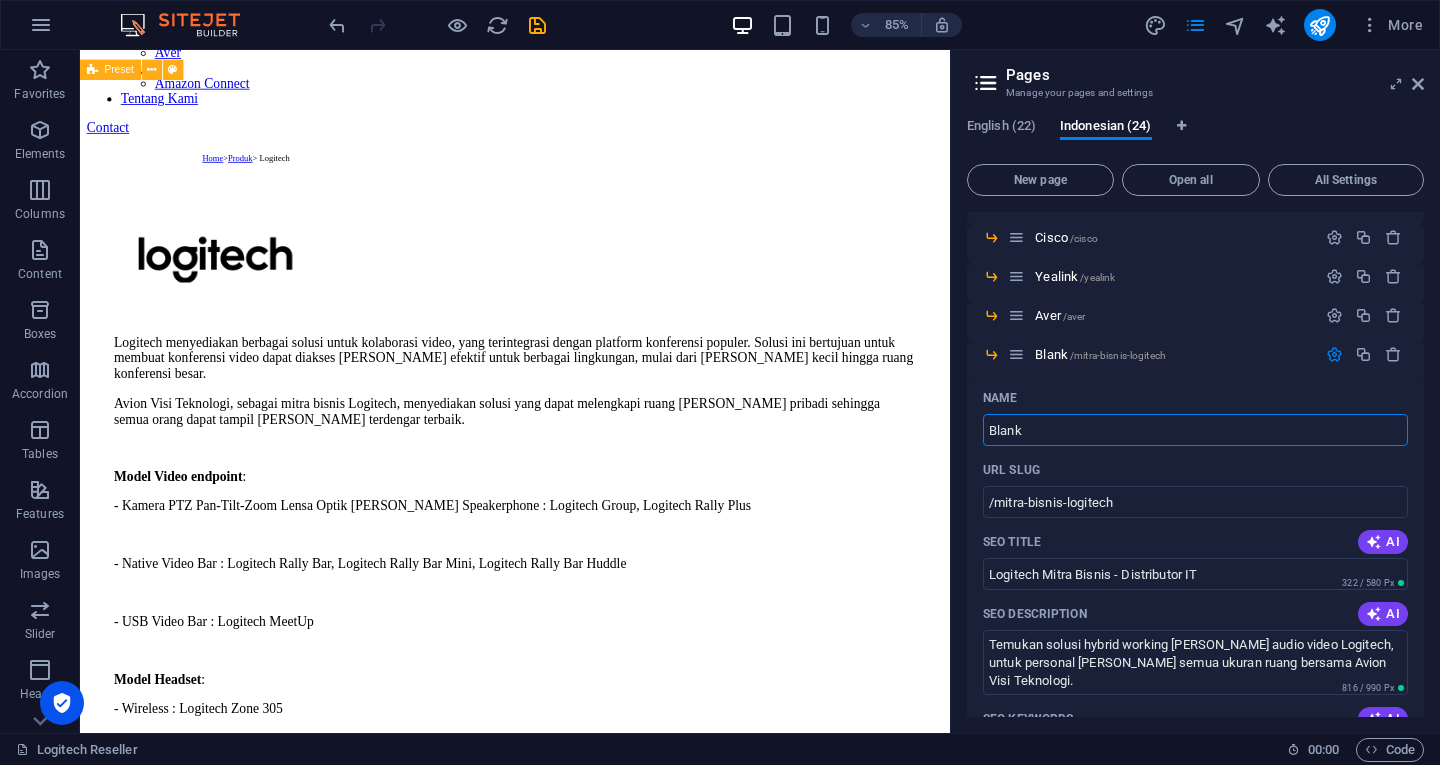 type on "Blank" 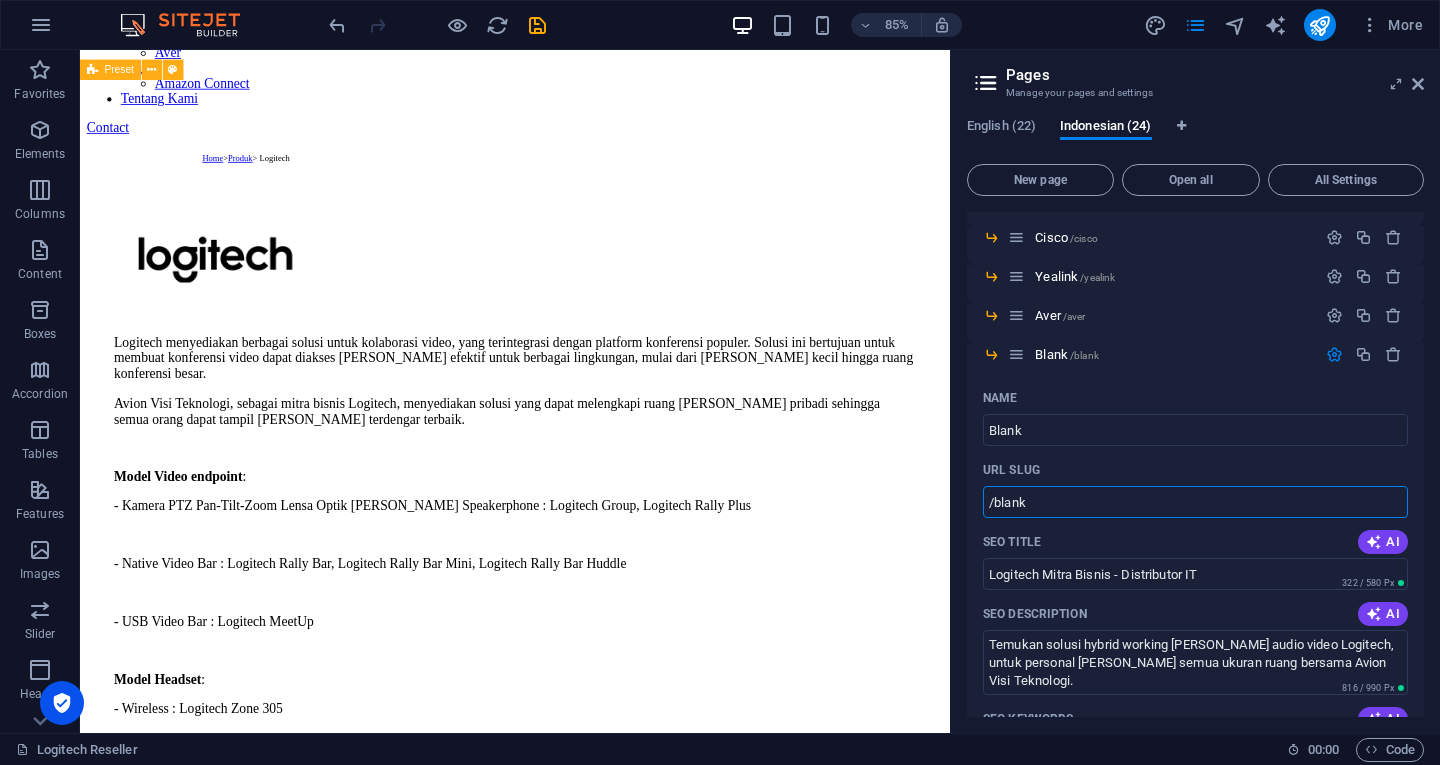 type on "/blank" 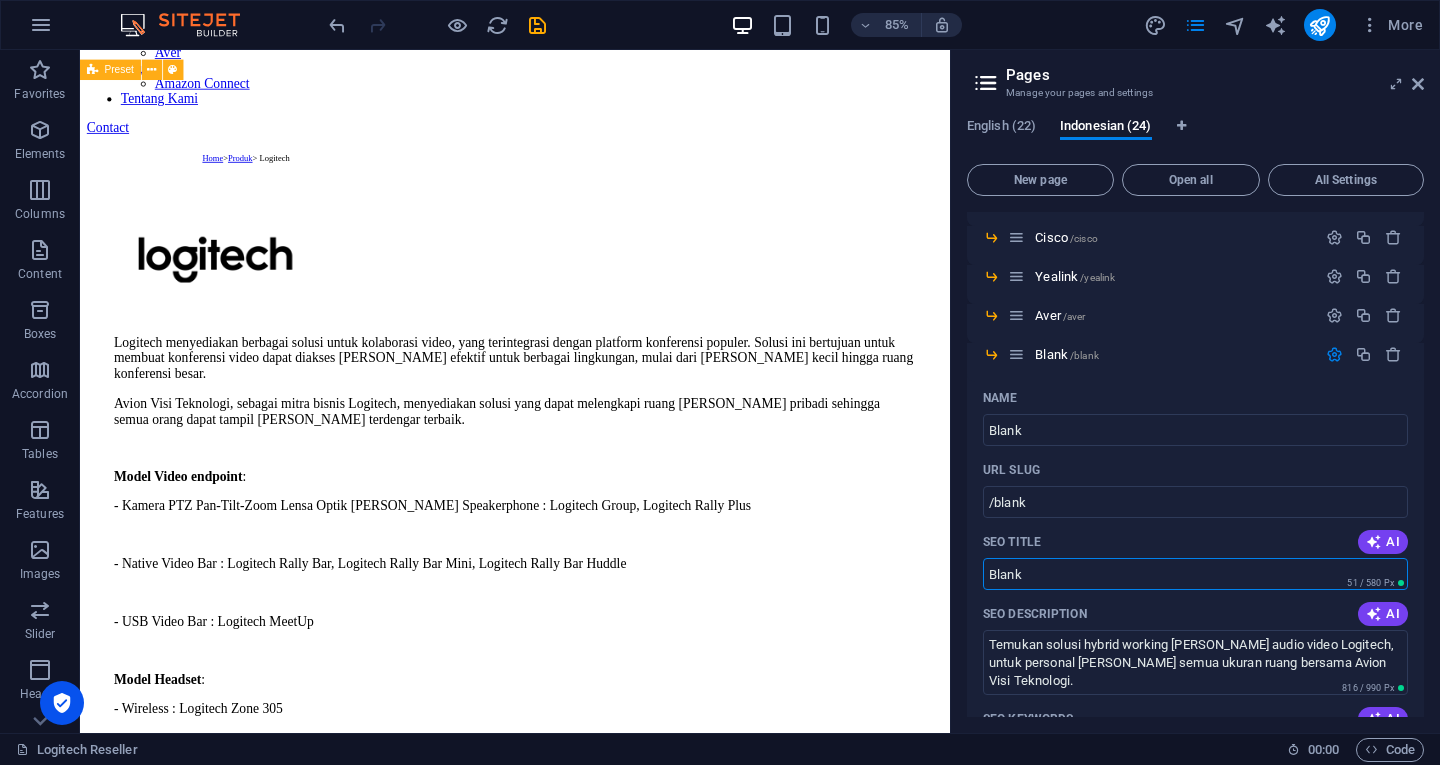 type on "Blank" 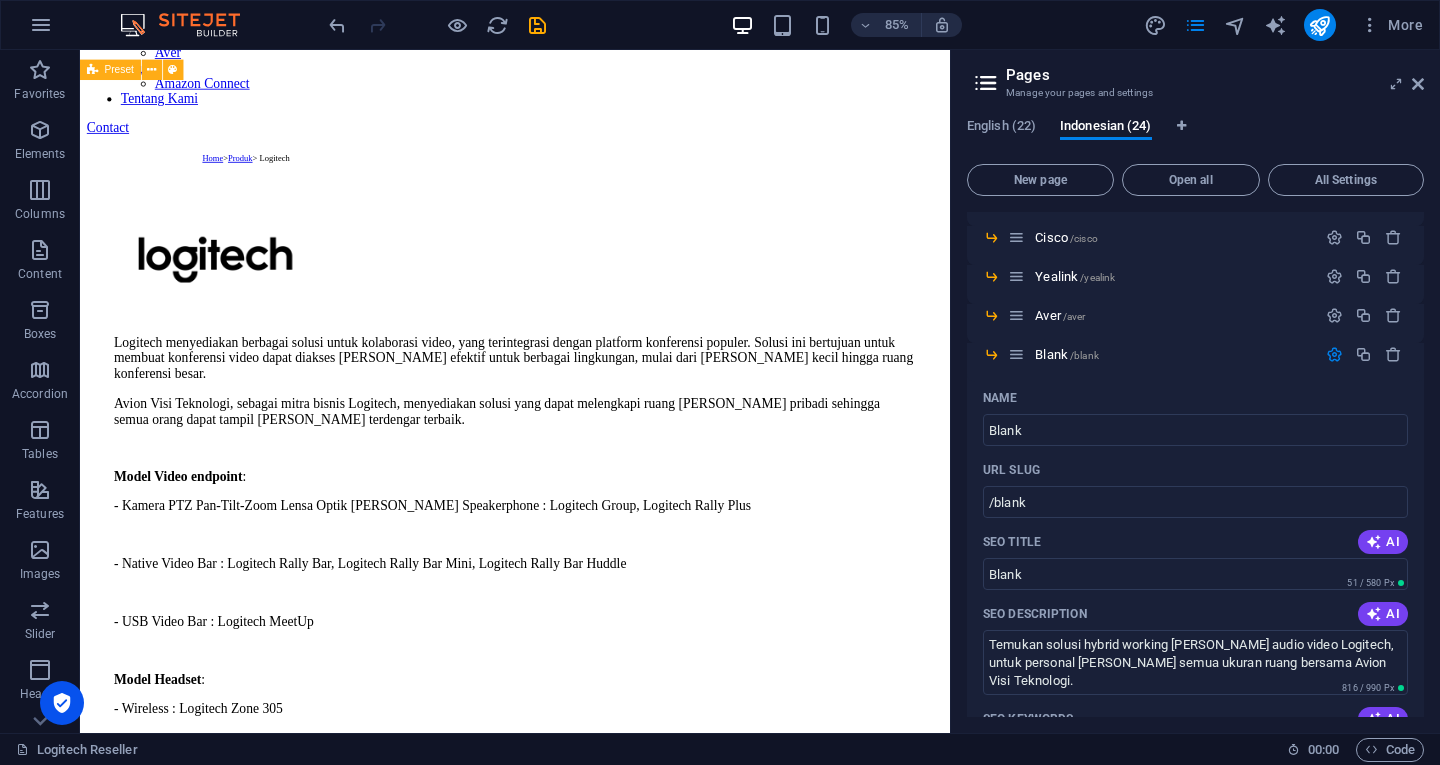 scroll, scrollTop: 924, scrollLeft: 0, axis: vertical 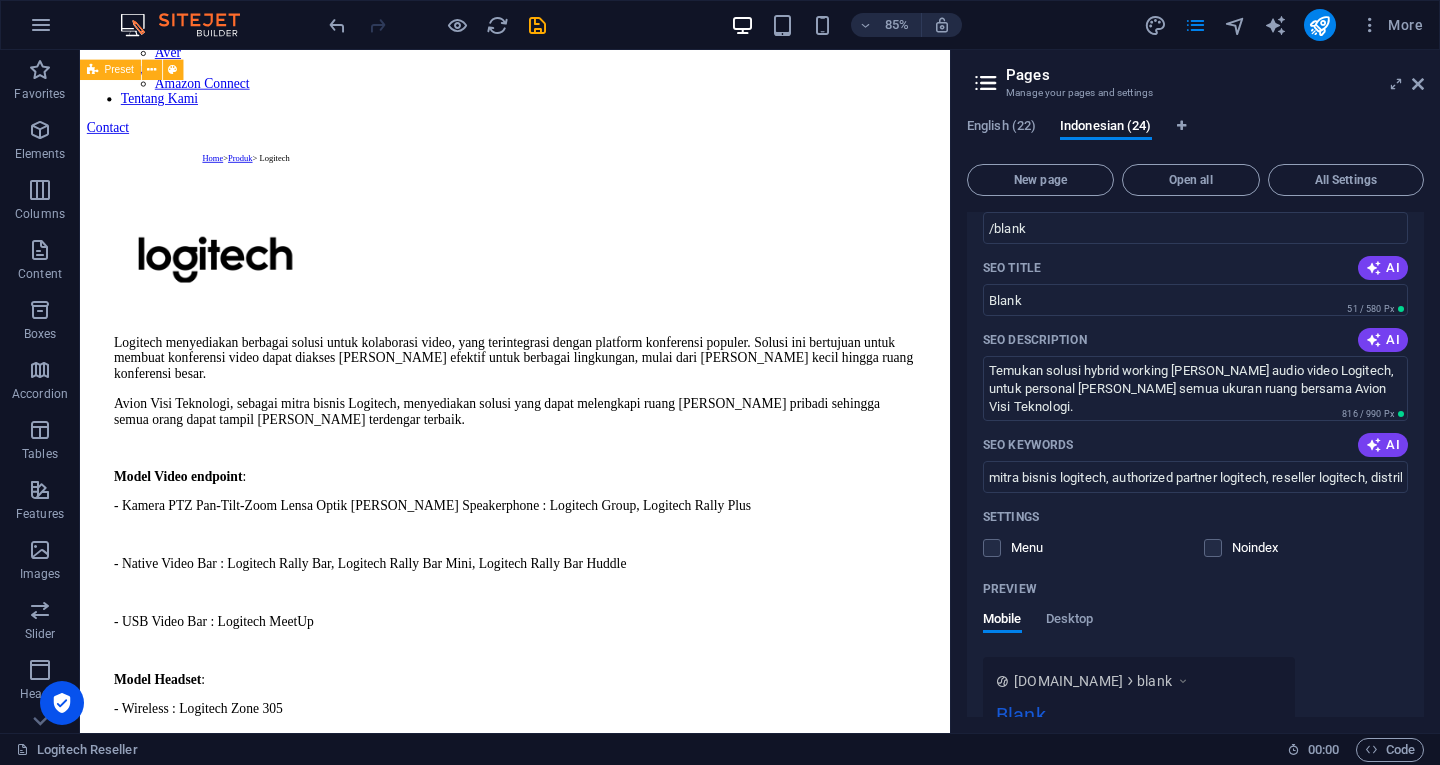 click on "Temukan solusi hybrid working dan audio video Logitech, untuk personal dan semua ukuran ruang bersama Avion Visi Teknologi." at bounding box center [1195, 388] 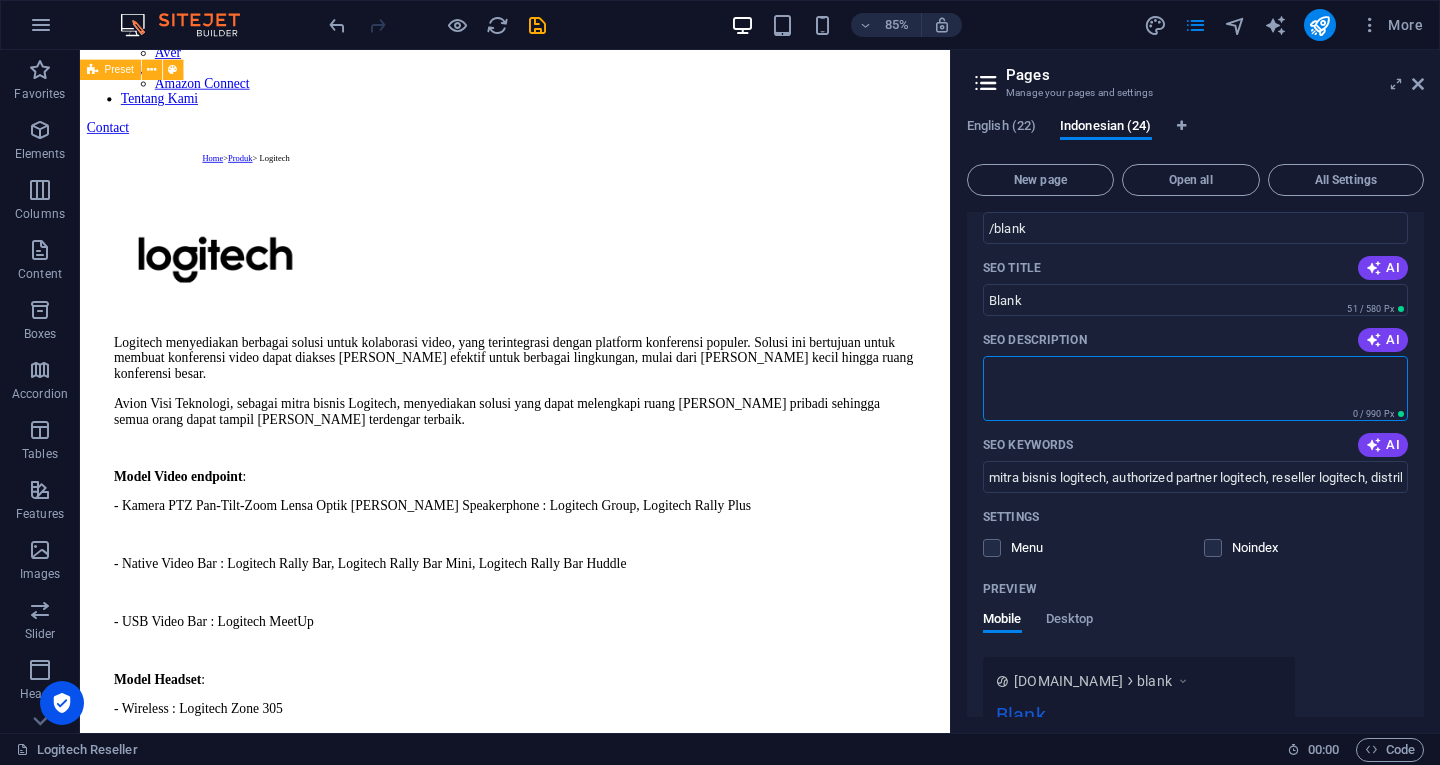 type 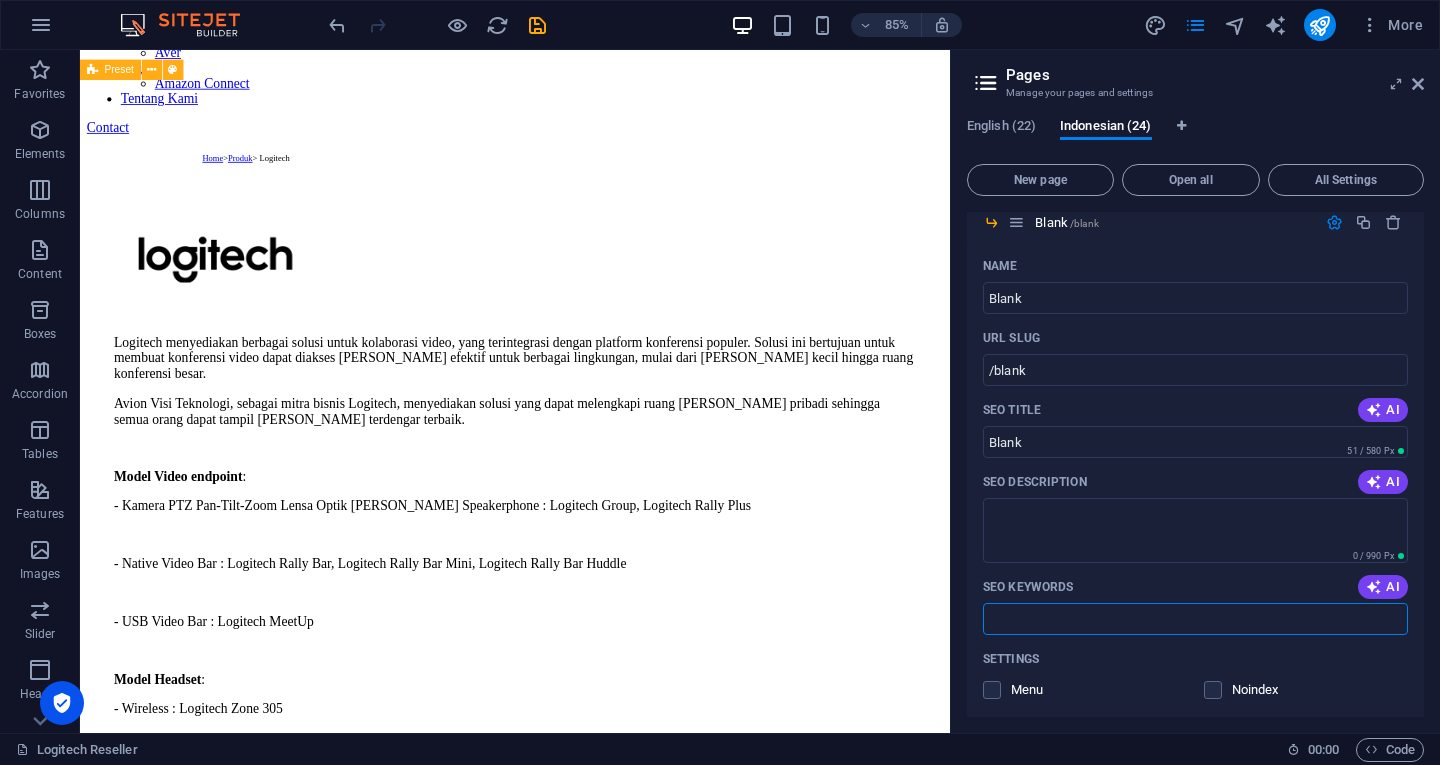 scroll, scrollTop: 1252, scrollLeft: 0, axis: vertical 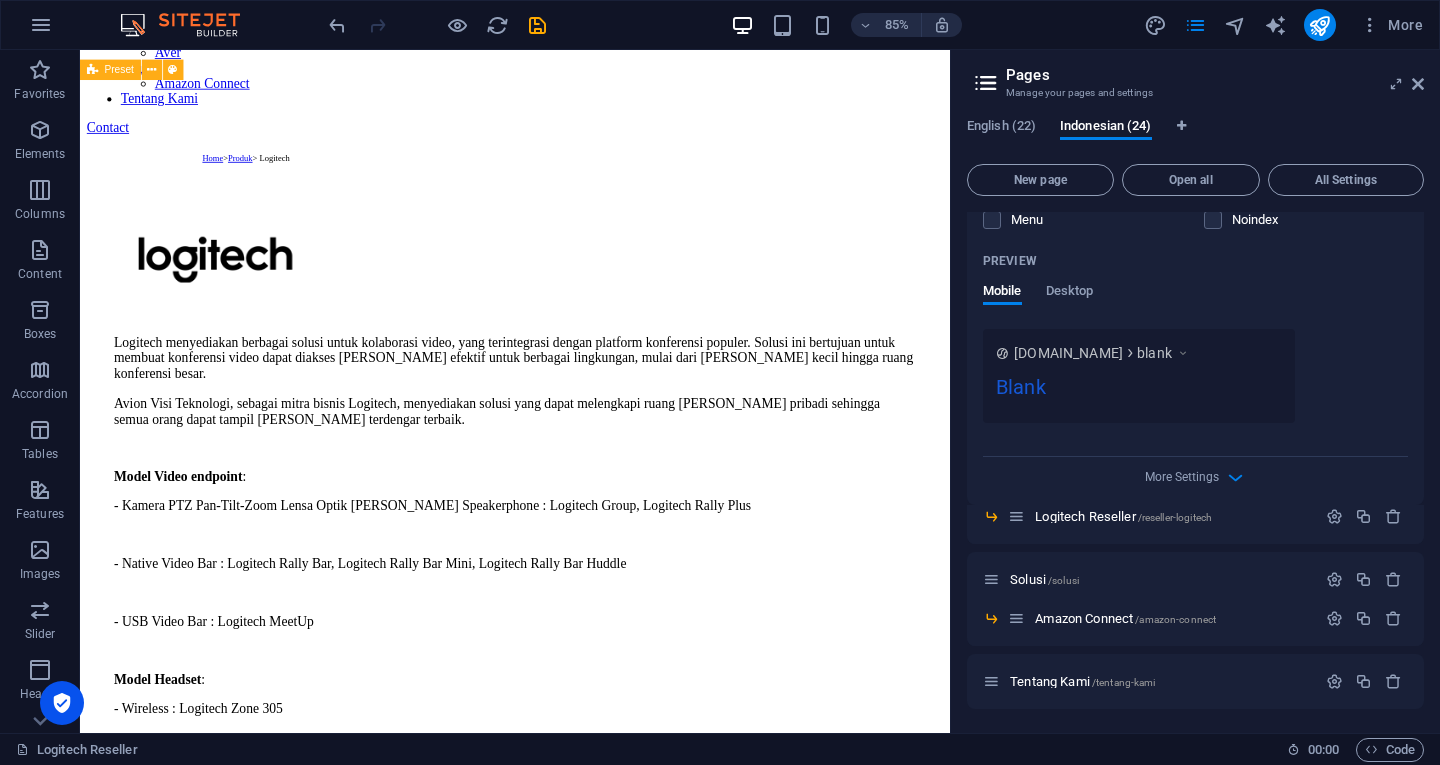 type 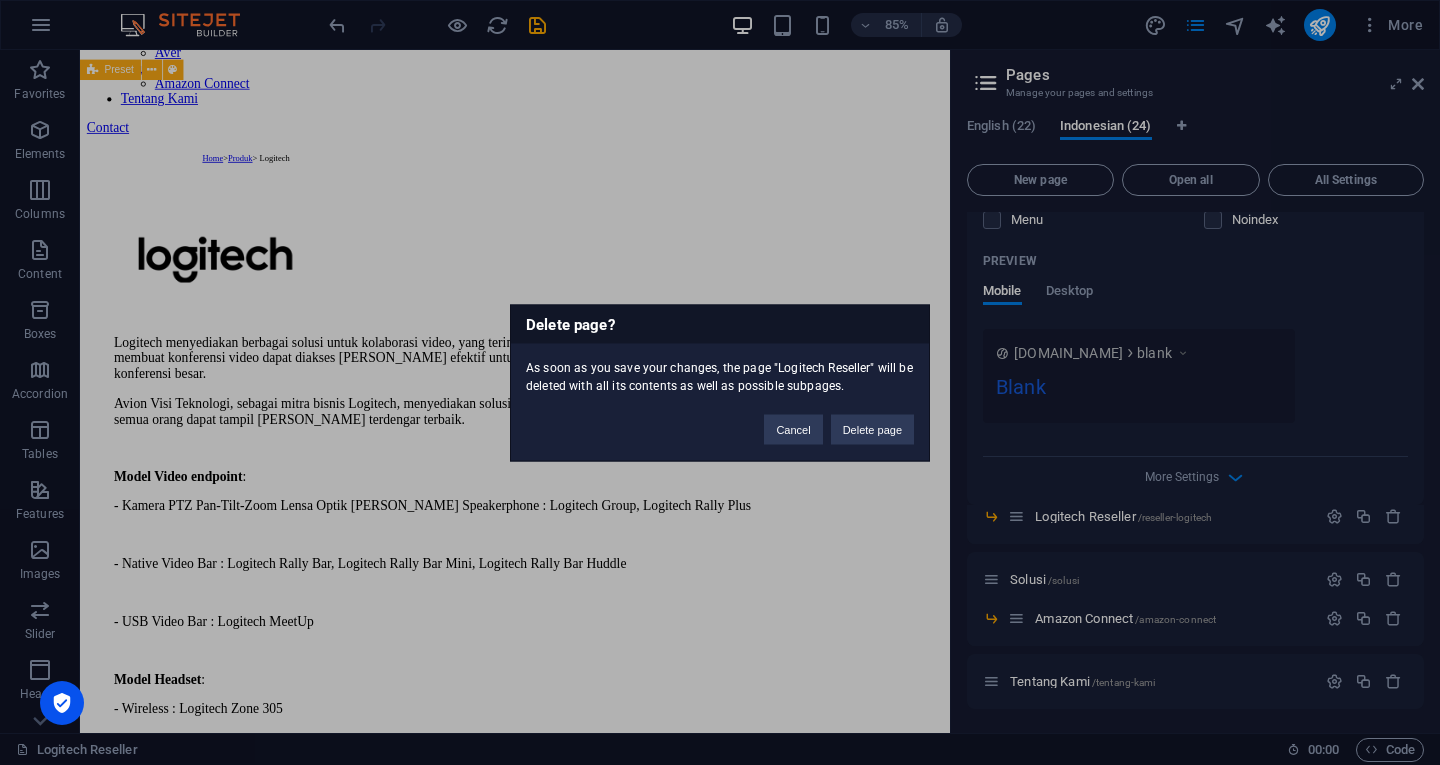 click on "Delete page" at bounding box center (872, 429) 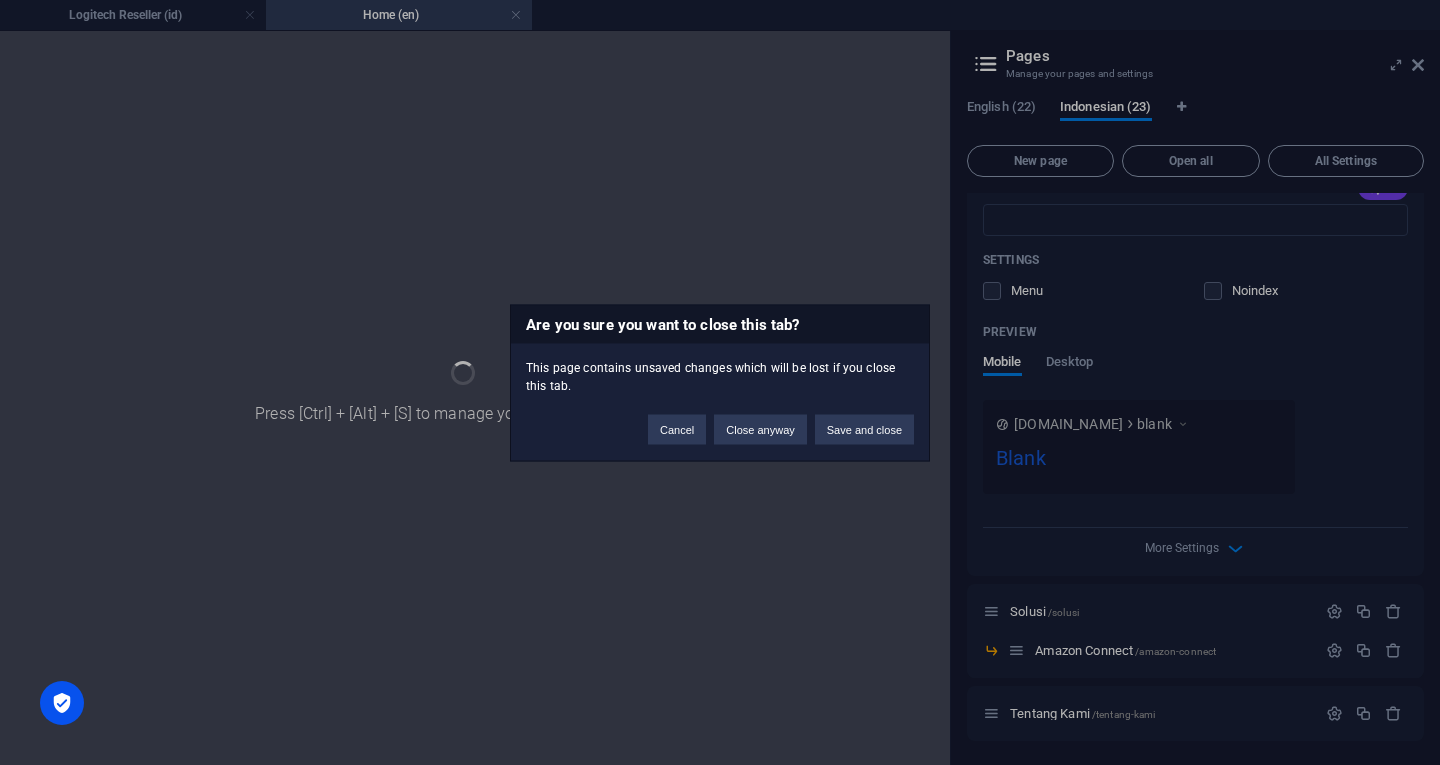 scroll, scrollTop: 1162, scrollLeft: 0, axis: vertical 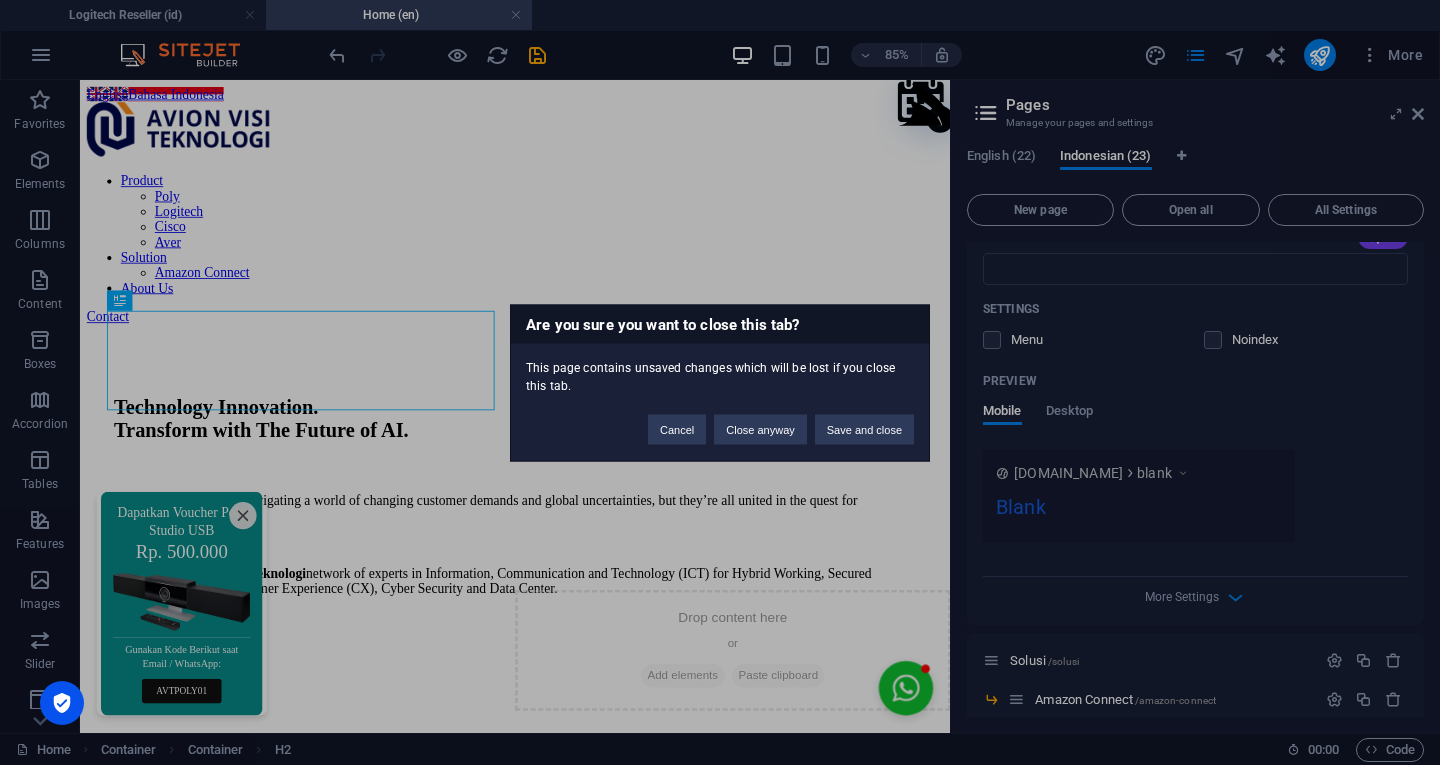 click on "Are you sure you want to close this tab? This page contains unsaved changes which will be lost if you close this tab. Cancel Close anyway Save and close" at bounding box center (720, 382) 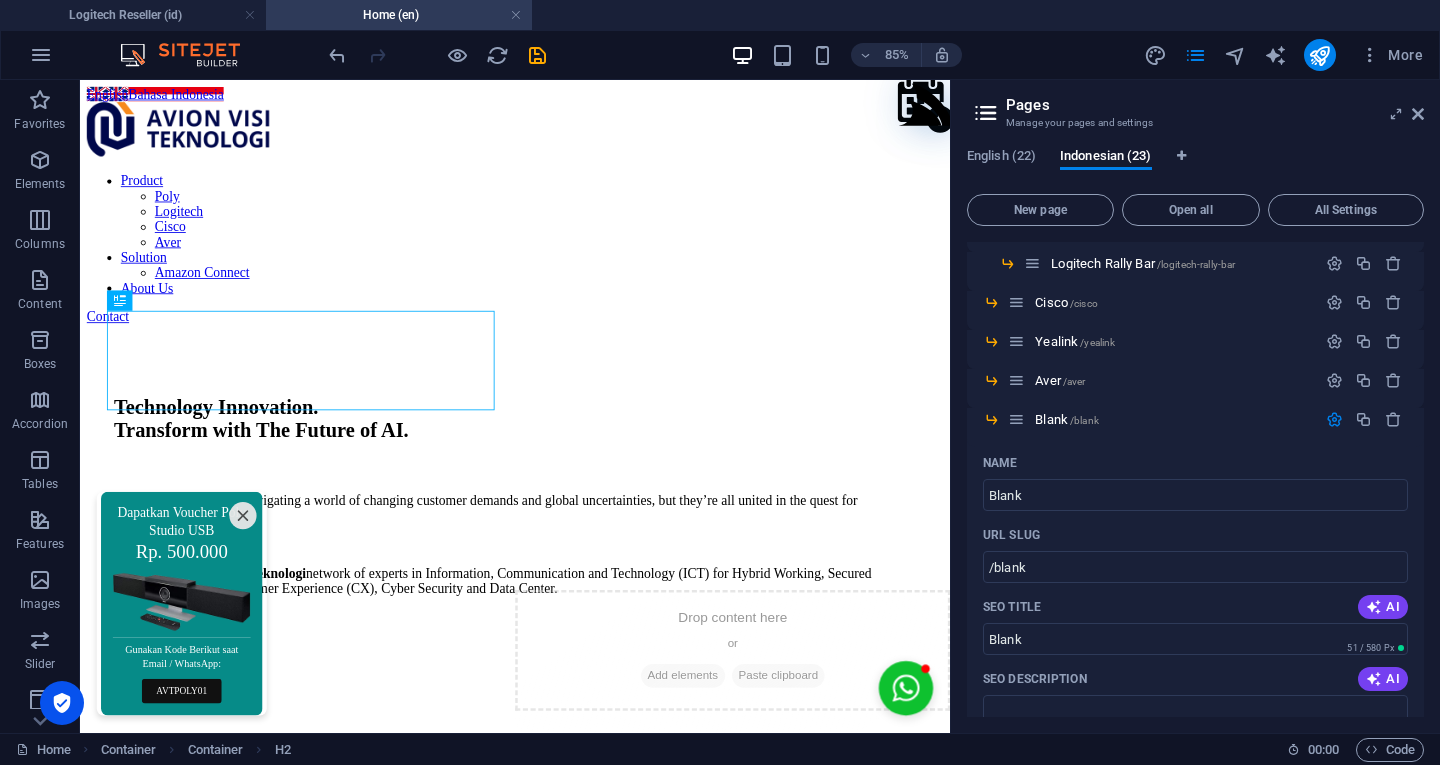 scroll, scrollTop: 614, scrollLeft: 0, axis: vertical 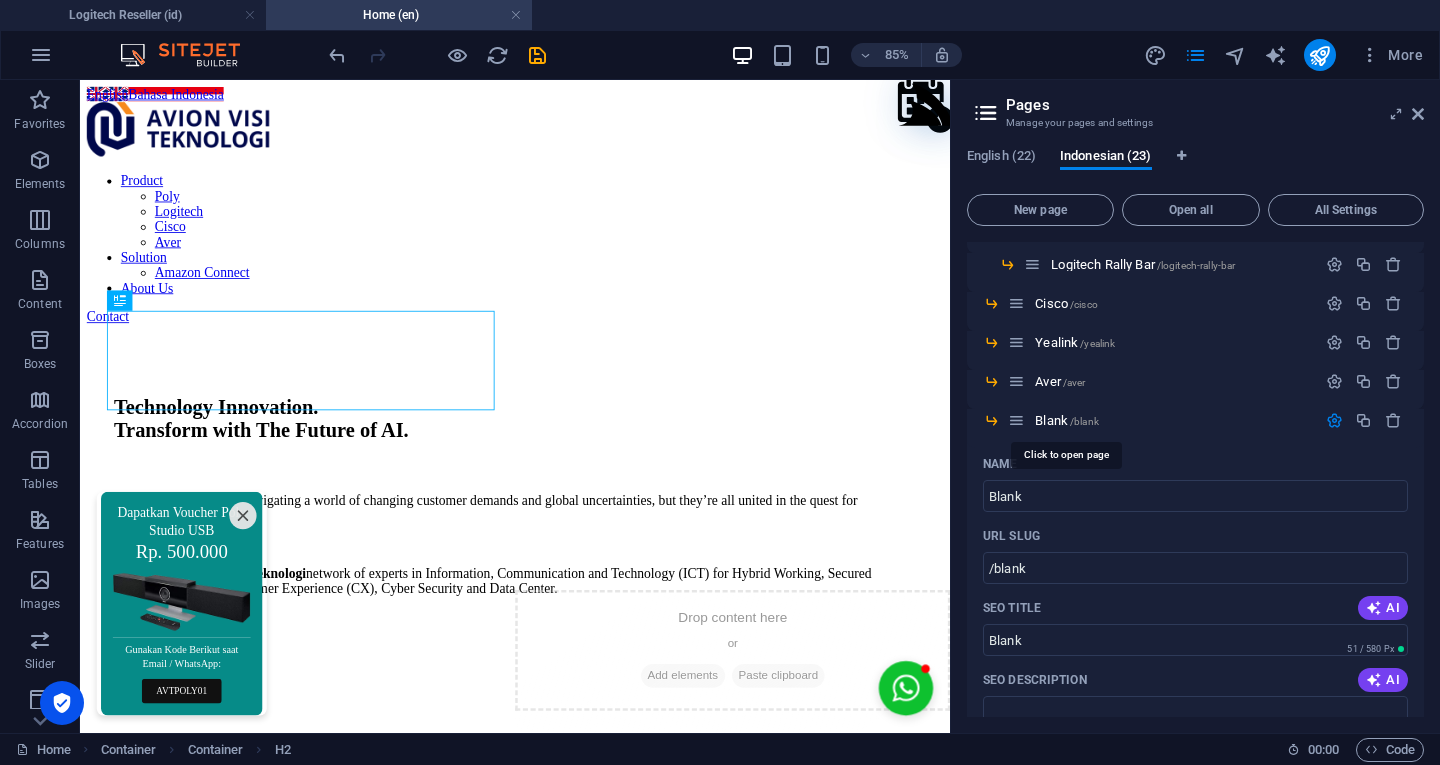 click on "/blank" at bounding box center [1084, 421] 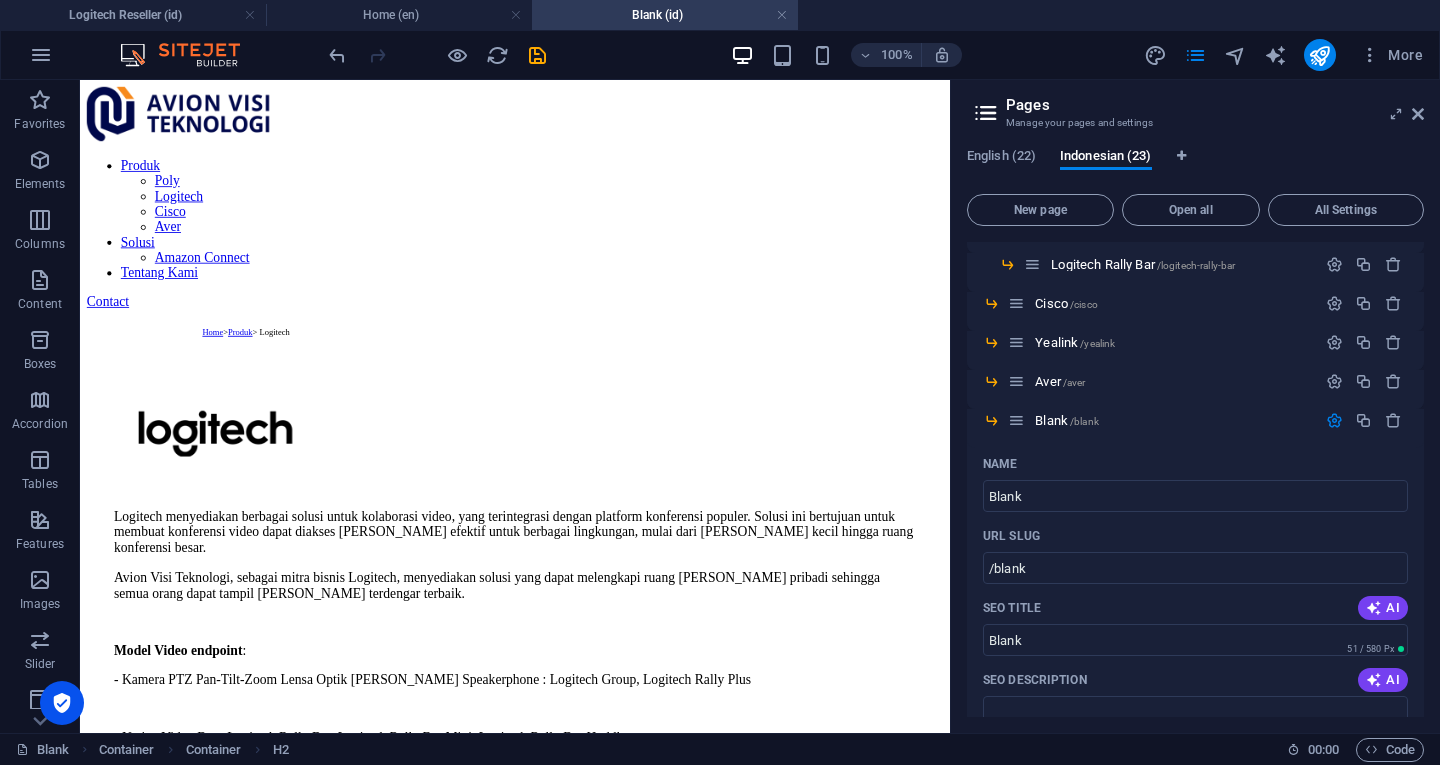 scroll, scrollTop: 0, scrollLeft: 0, axis: both 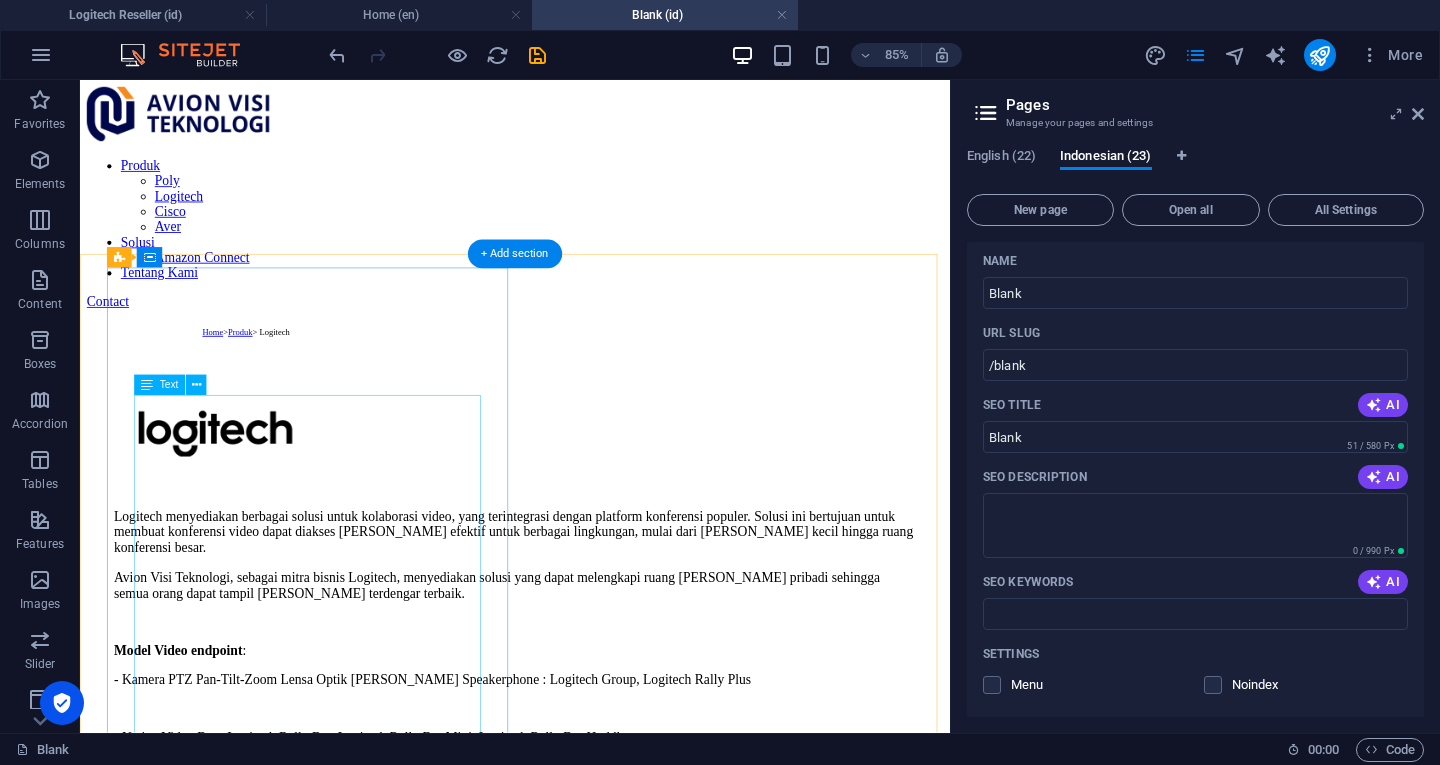 click on "Logitech menyediakan berbagai solusi untuk kolaborasi video, yang terintegrasi dengan platform konferensi populer. Solusi ini bertujuan untuk membuat konferensi video dapat diakses dan efektif untuk berbagai lingkungan, mulai dari tim kecil hingga ruang konferensi besar. Avion Visi Teknologi, sebagai mitra bisnis Logitech, menyediakan solusi yang dapat melengkapi ruang kantor dan pribadi sehingga semua orang dapat tampil dan terdengar terbaik. Model Video endpoint : - Kamera PTZ Pan-Tilt-Zoom Lensa Optik dan Speakerphone : Logitech Group, Logitech Rally Plus - Native Video Bar : Logitech Rally Bar, Logitech Rally Bar Mini, Logitech Rally Bar Huddle - USB Video Bar : Logitech MeetUp Model Headset : - Wireless : Logitech Zone 305 - Wired : Logitech Zone Wired" at bounding box center (592, 869) 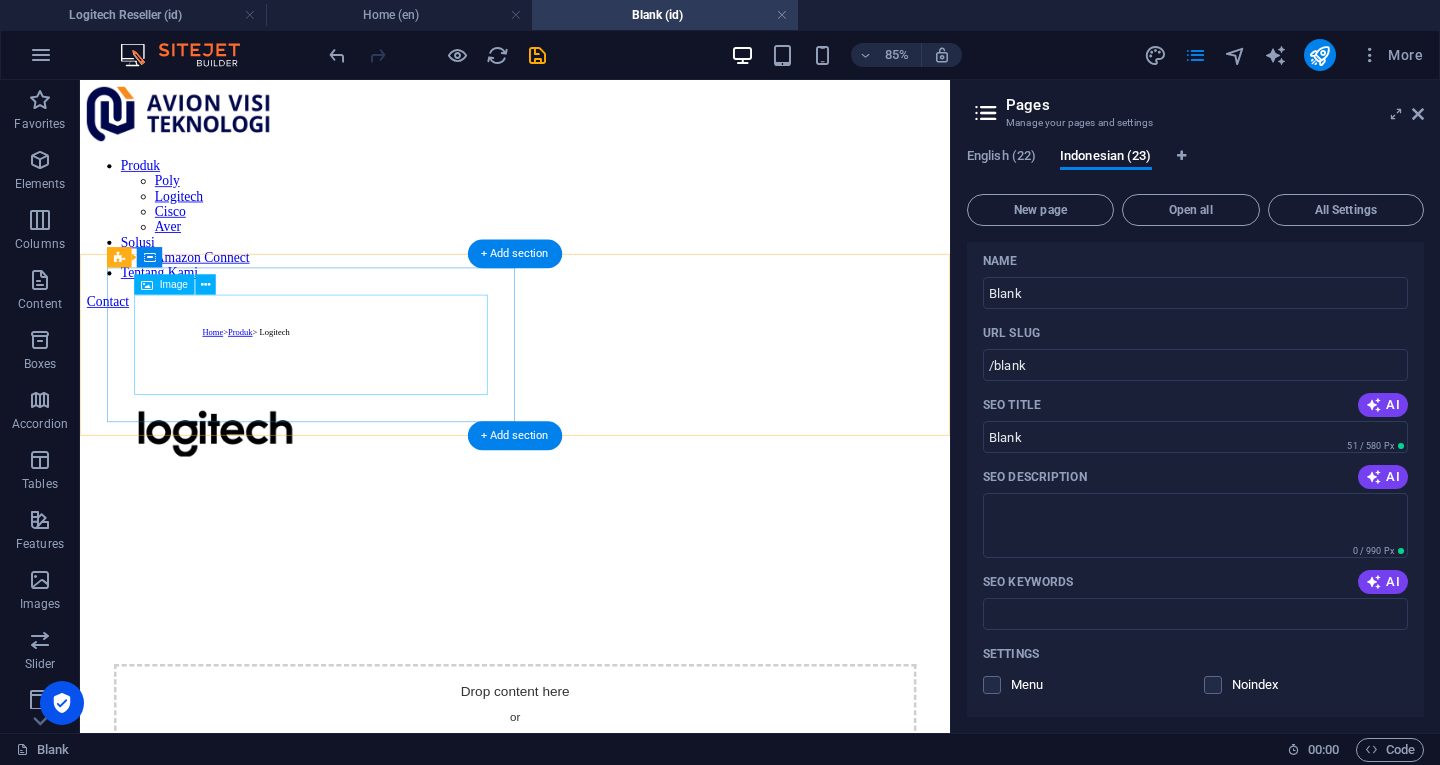 click at bounding box center (592, 500) 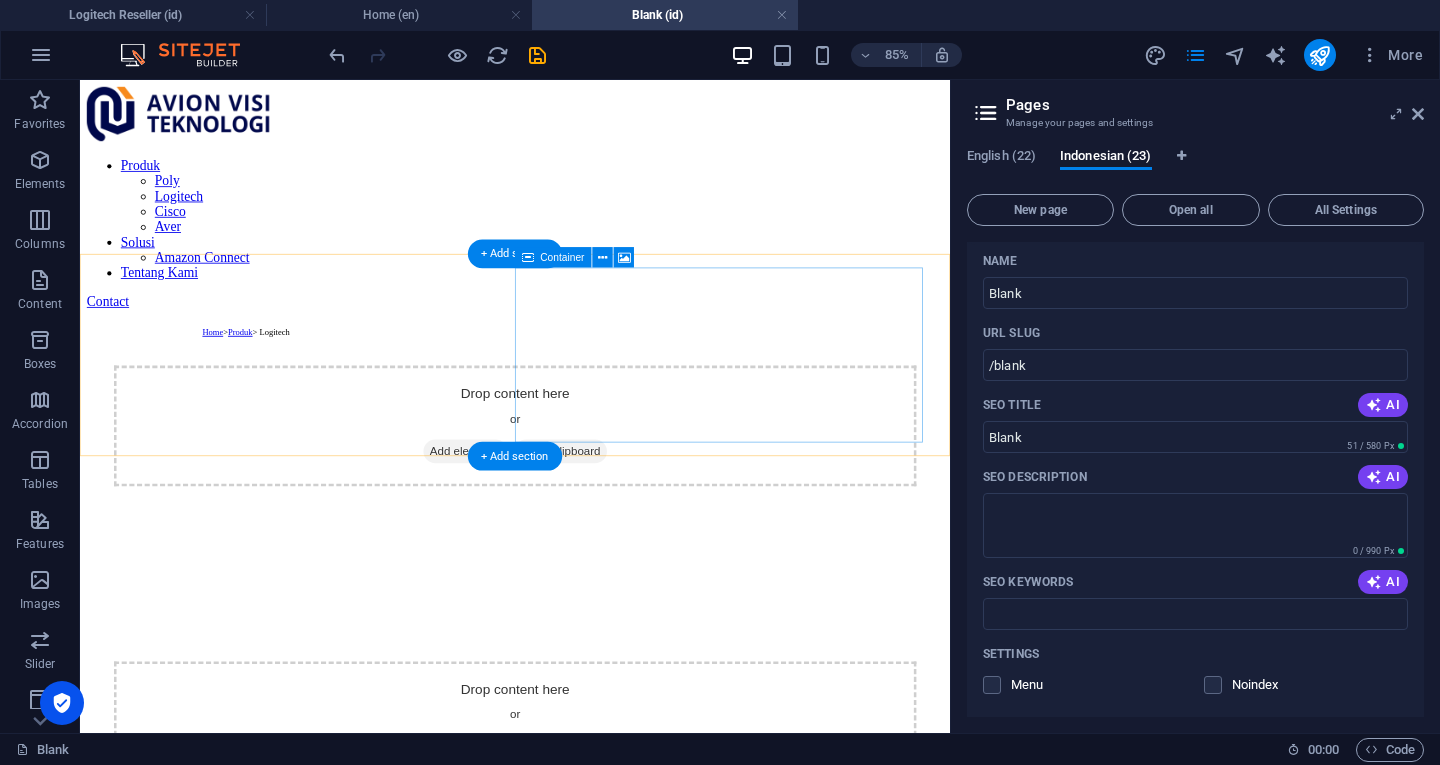 click on "Drop content here or  Add elements  Paste clipboard" at bounding box center (592, 835) 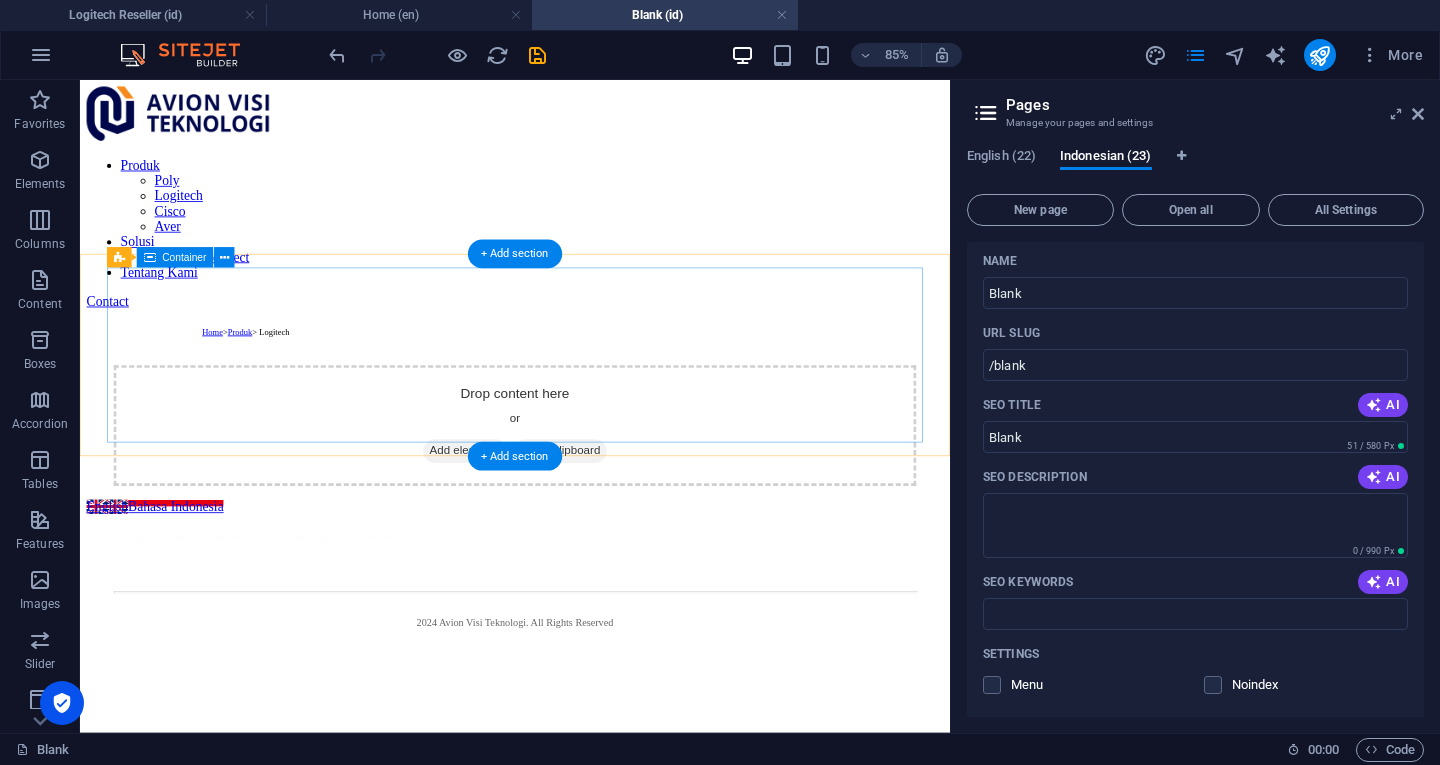 click on "Drop content here or  Add elements  Paste clipboard" at bounding box center [592, 487] 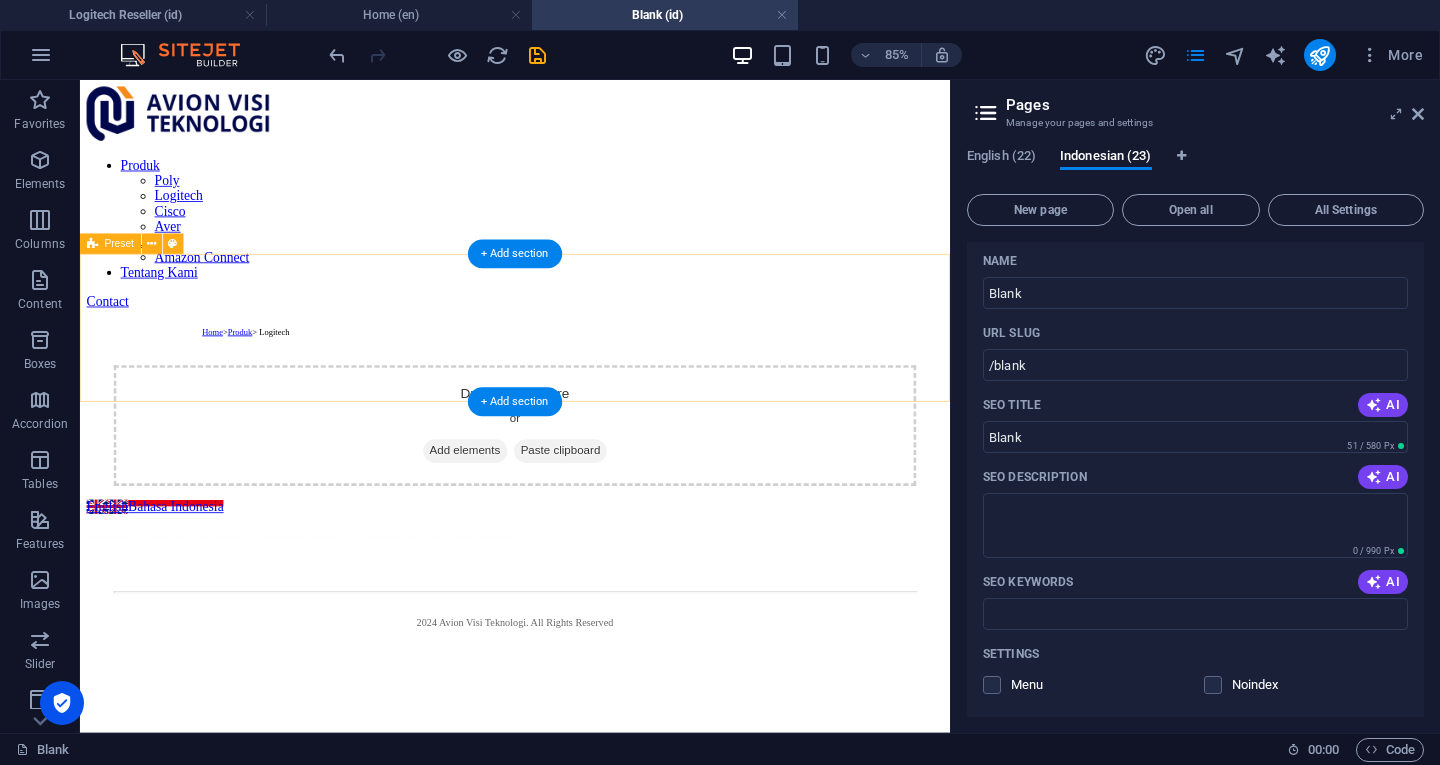 click on "Drop content here or  Add elements  Paste clipboard" at bounding box center (592, 487) 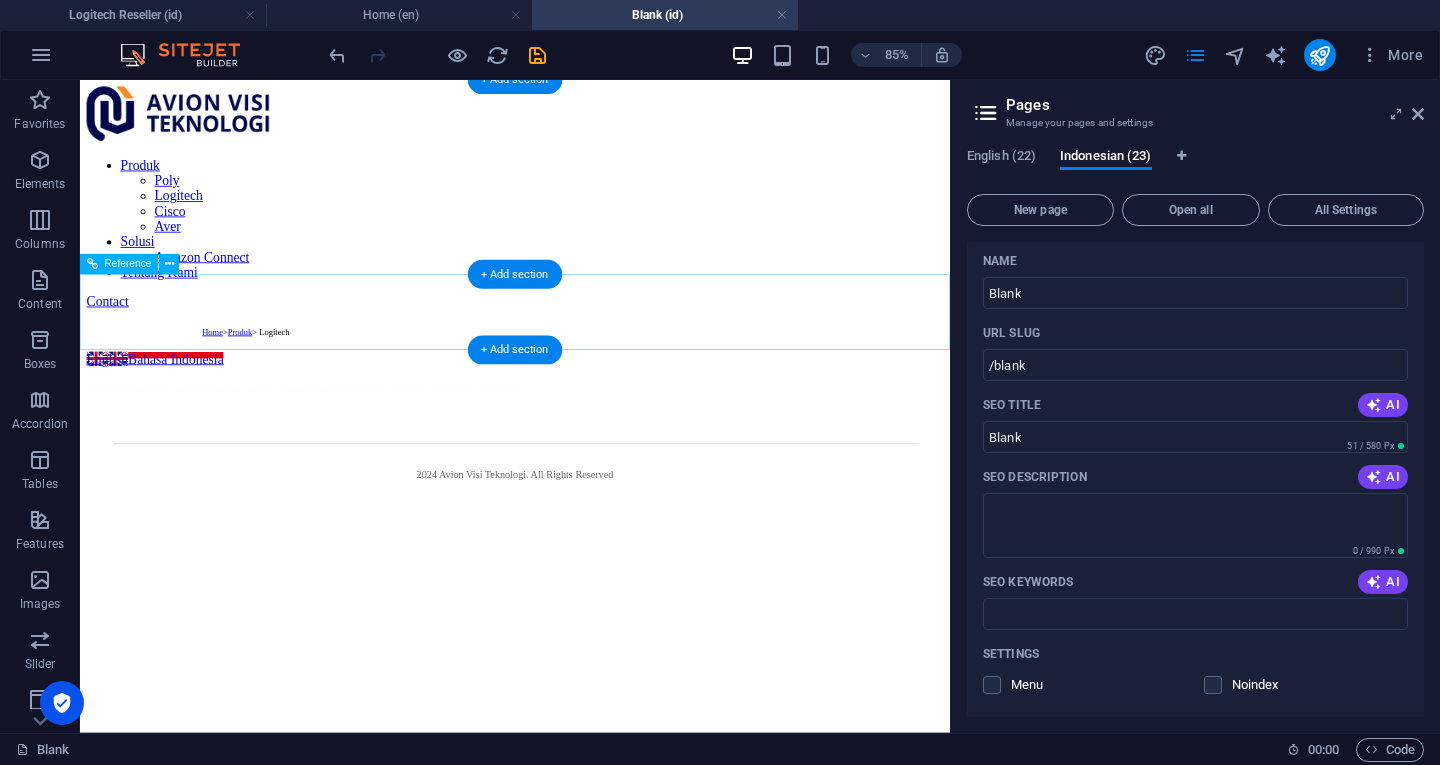 click on "2024    Avion Visi Teknologi . All Rights Reserved" at bounding box center [592, 526] 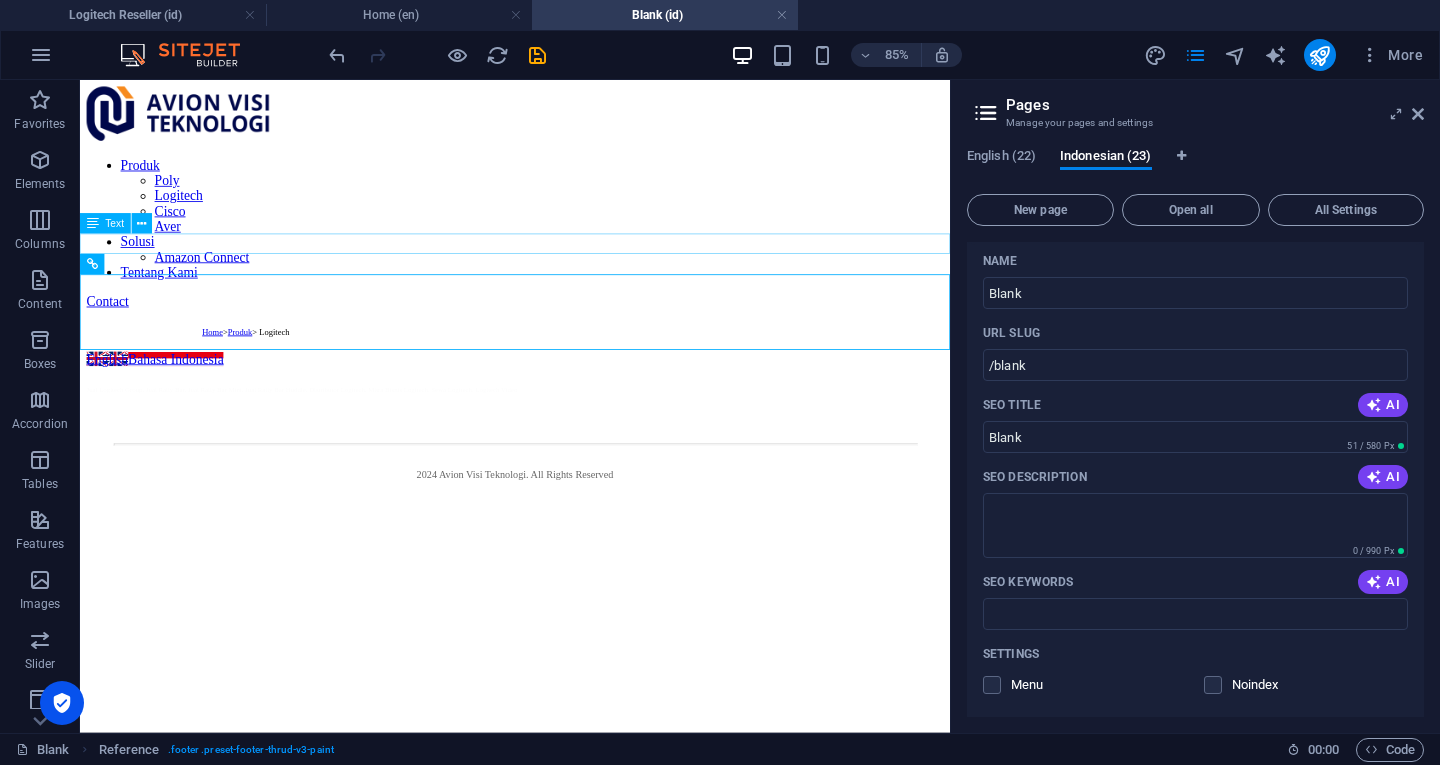 click on "Home  >  Produk  > Logitech" at bounding box center (592, 375) 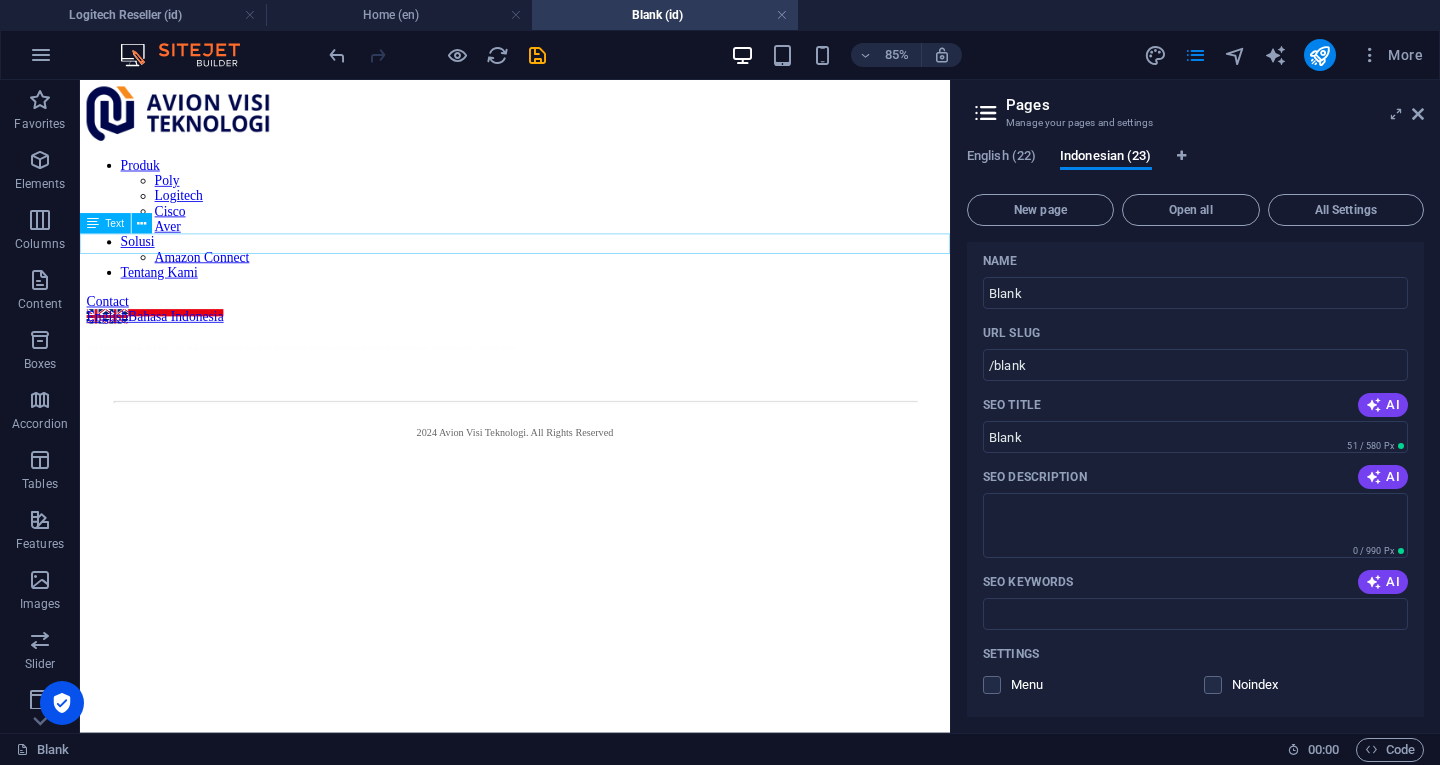 click on "Jual Logitech Group, Jual Rally Bar, Jual Rally Bar Mini, Jual Rally Bar Huddle, Distributor Logitech, Mitra Bisnis Logitech, Sewa Logitech, Logitech Video" at bounding box center [592, 393] 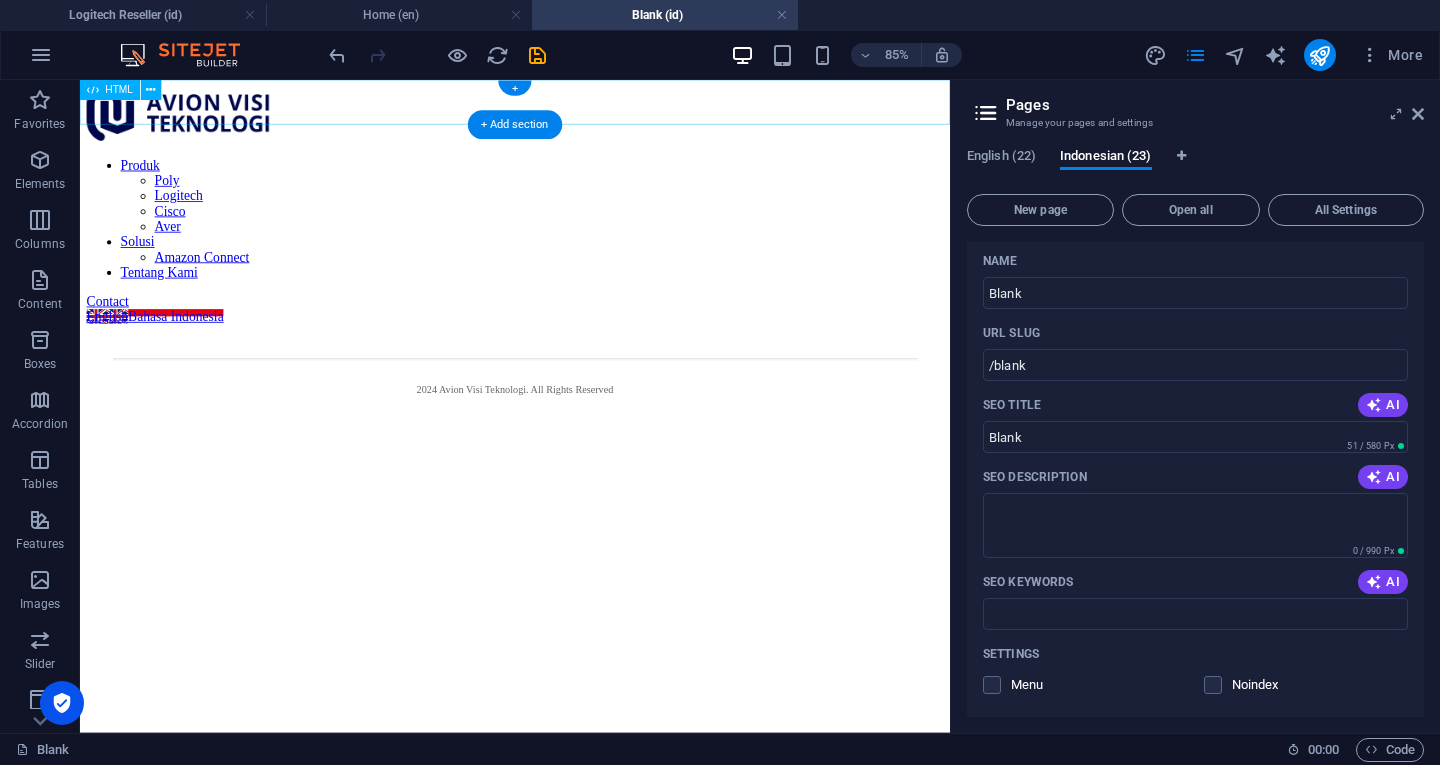 click at bounding box center (592, 88) 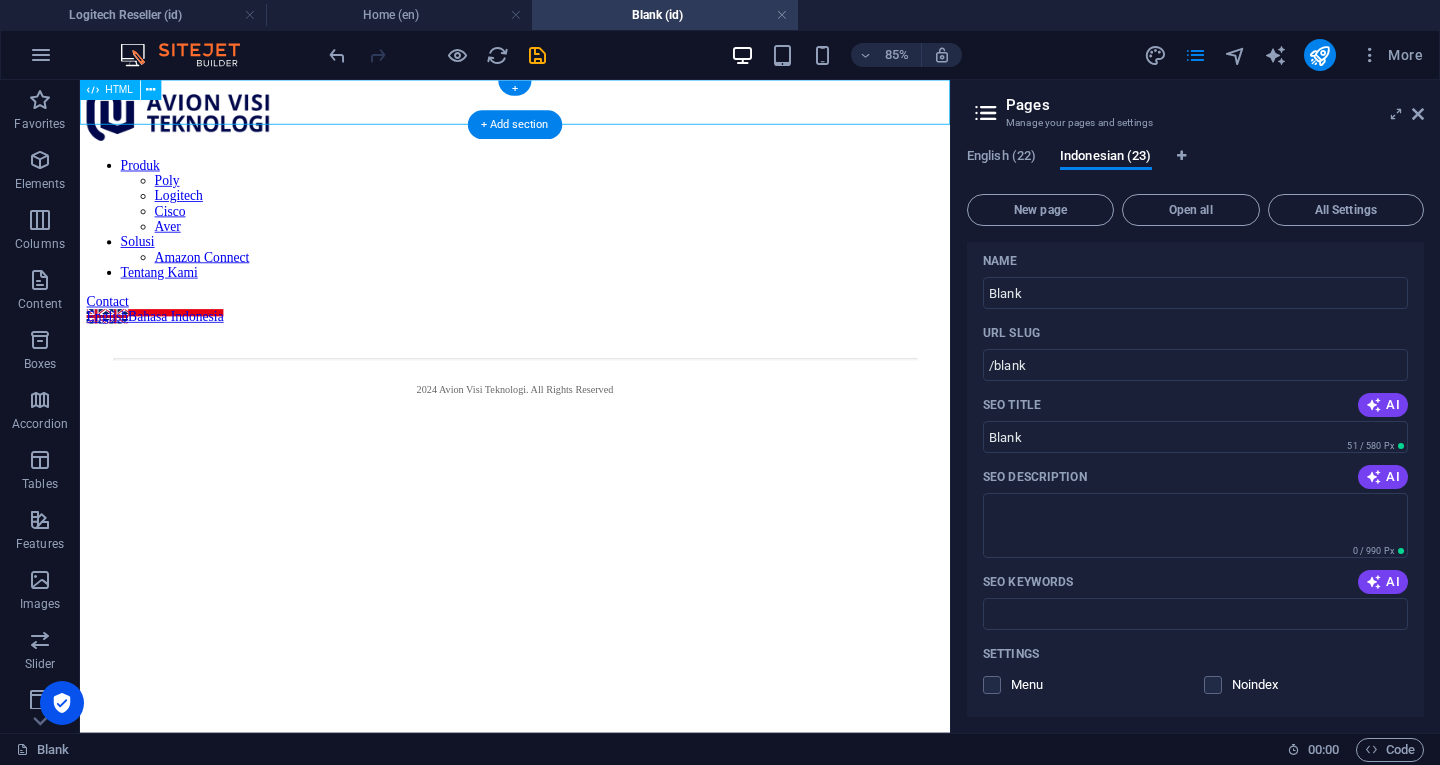 click at bounding box center [592, 88] 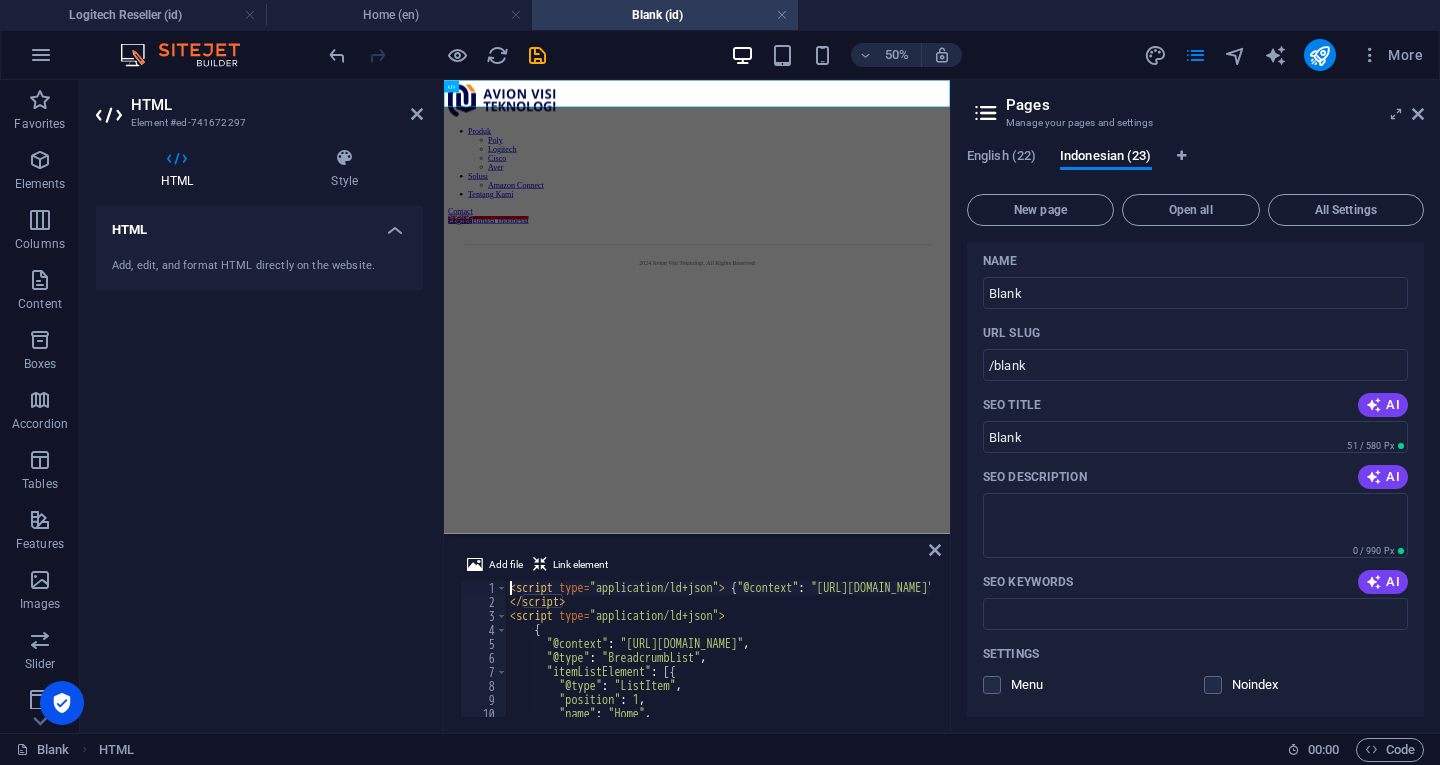 click on "< script   type = "application/ld+json" >   { "@context" :   "https://schema.org" ,   "@type" :   "Website" ,   "name" :   "Avion Visi Teknologi" ,   "alternateName" :   "Avitek" ,   "url" :   "https://avitek.co.id/" } </ script > < script   type = "application/ld+json" >      {         "@context" :   "https://schema.org" ,         "@type" :   "BreadcrumbList" ,         "itemListElement" :   [{           "@type" :   "ListItem" ,           "position" :   1 ,           "name" :   "Home" ,           "item" :   "https://avitek.co.id/id/"" at bounding box center (1120, 661) 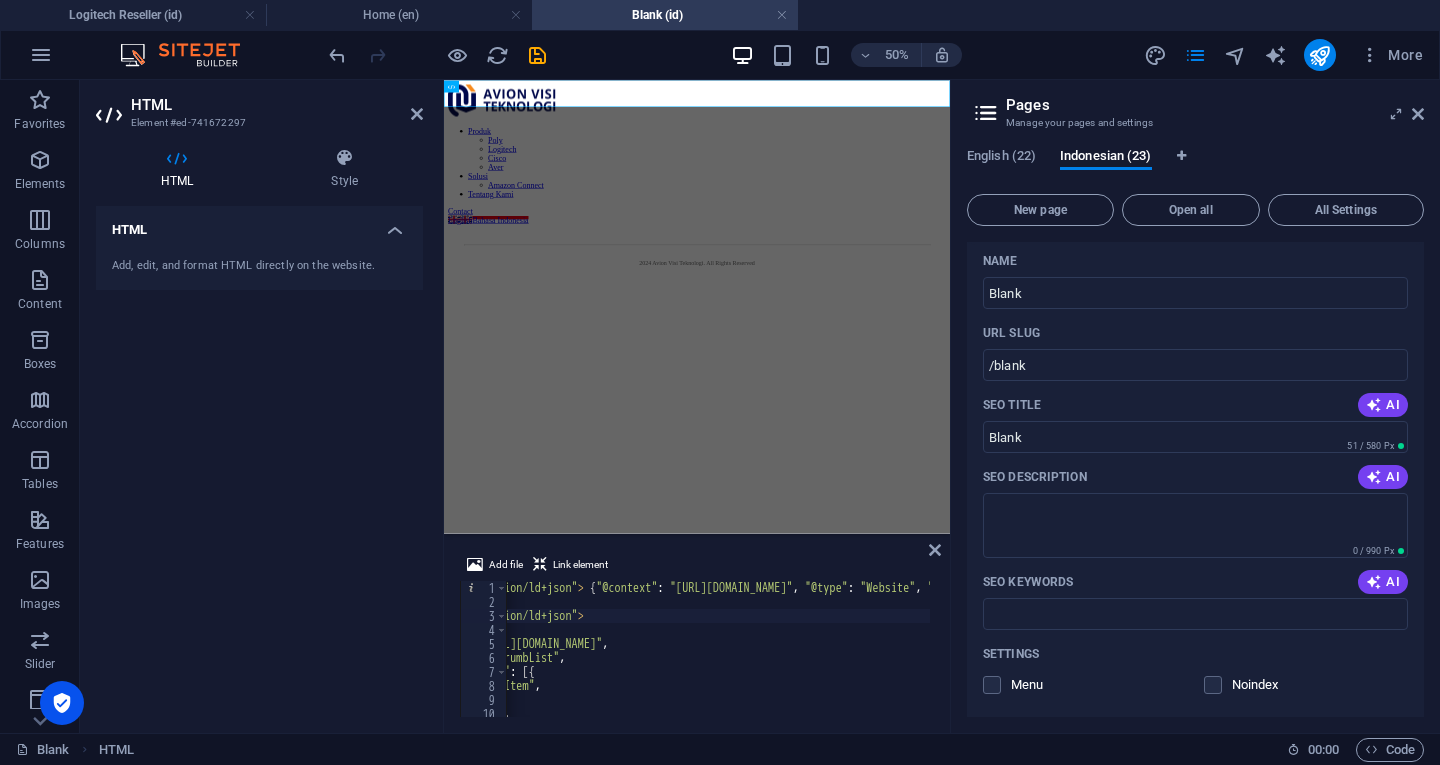 scroll, scrollTop: 0, scrollLeft: 0, axis: both 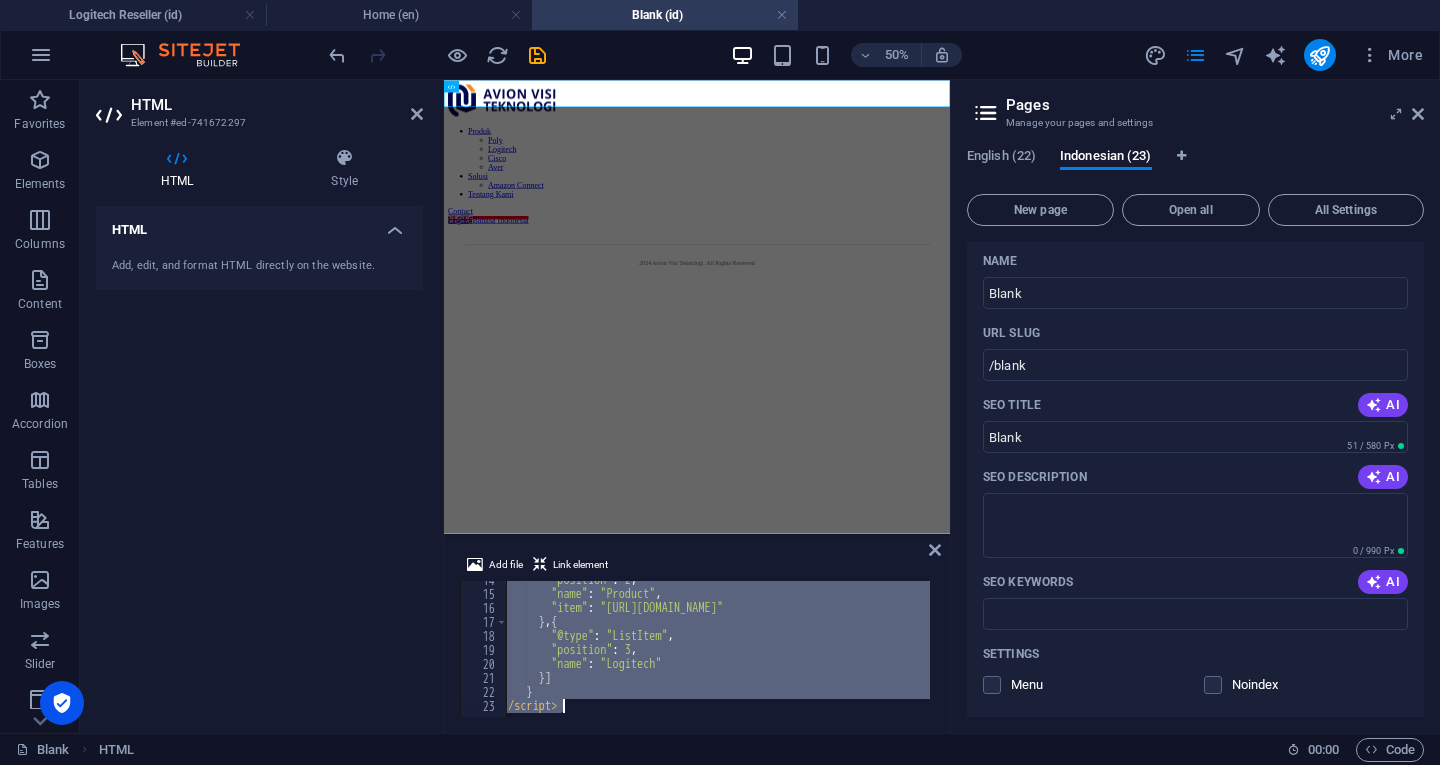 click on ""position" :   2 ,           "name" :   "Product" ,           "item" :   "https://avitek.co.id/id/produk/"         } , {           "@type" :   "ListItem" ,           "position" :   3 ,           "name" :   "Logitech"         }]      } </ script >" at bounding box center (1112, 653) 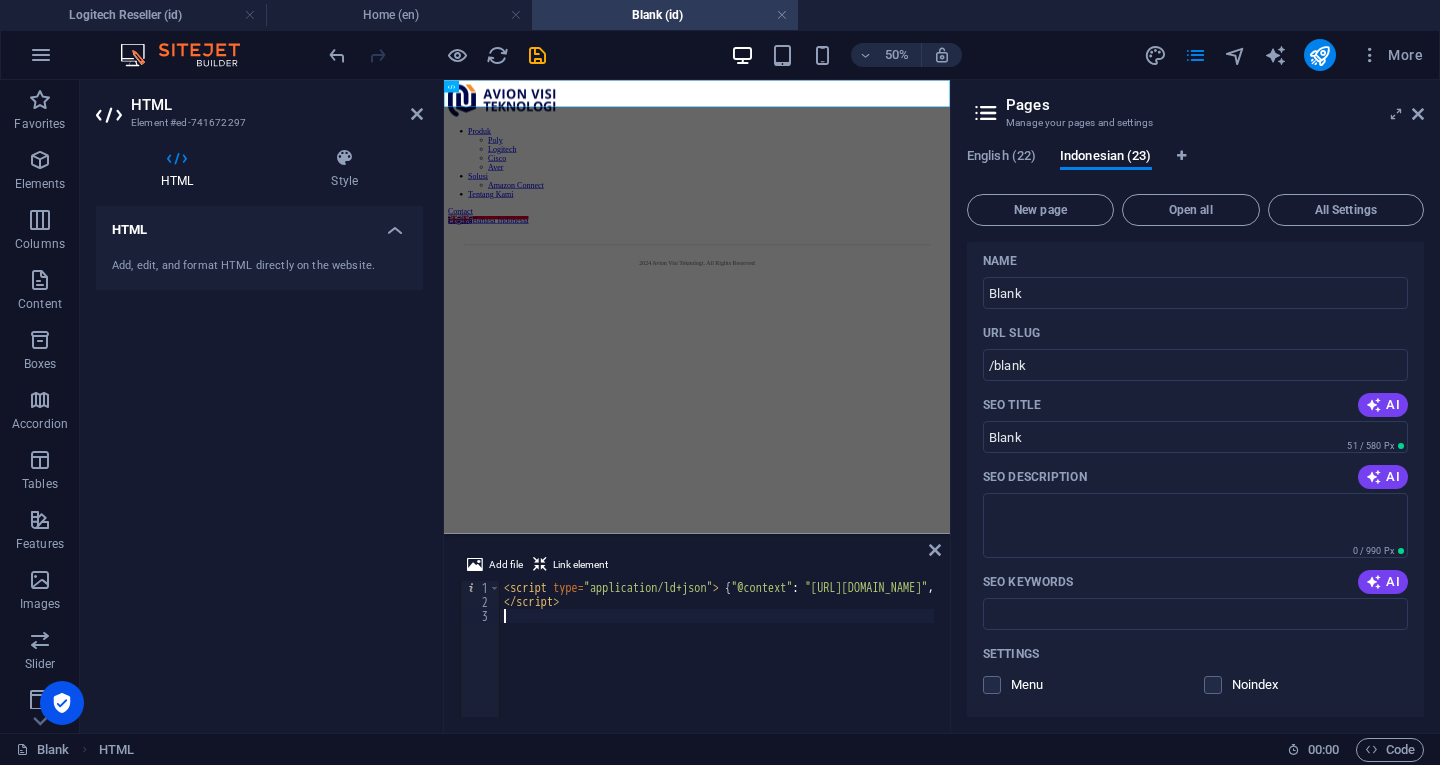 scroll, scrollTop: 0, scrollLeft: 0, axis: both 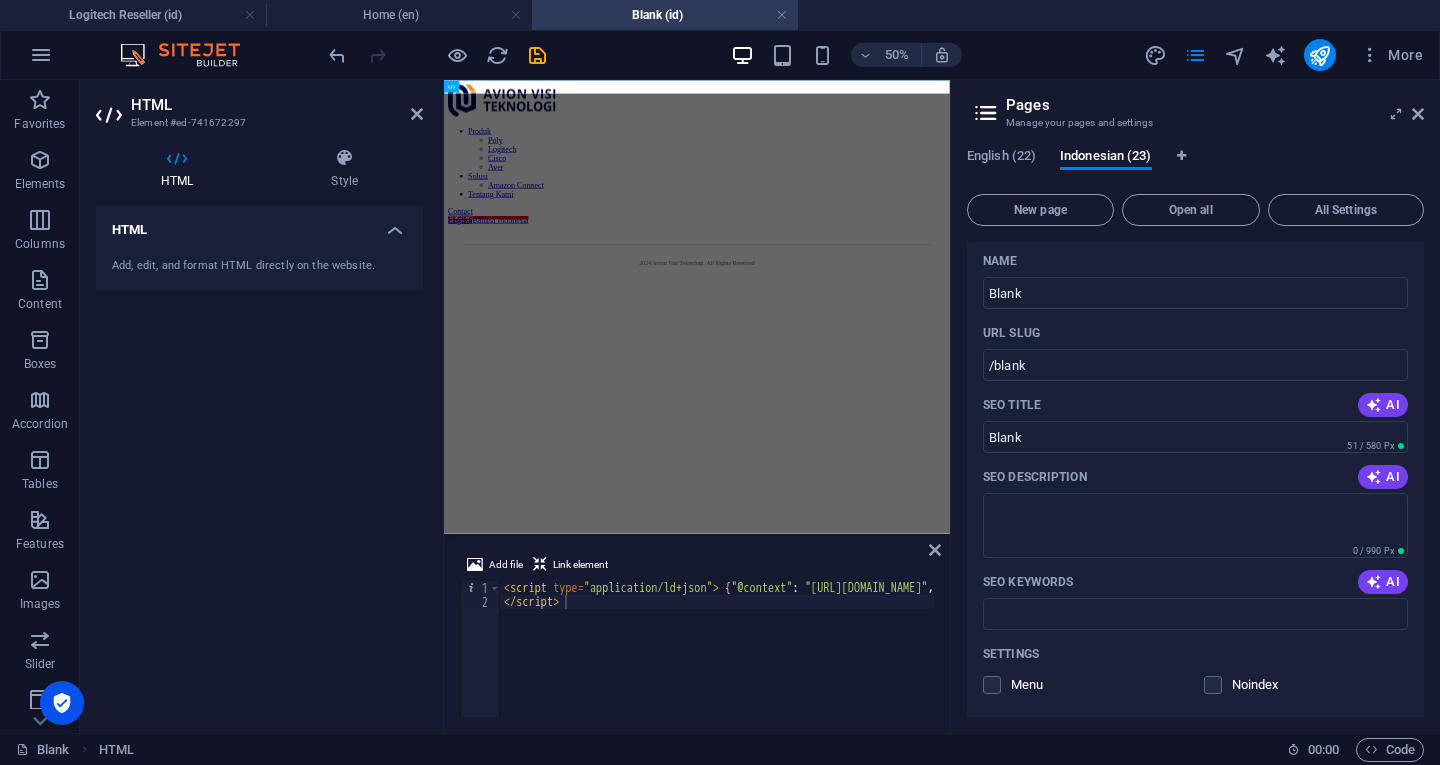 click on "Produk Poly Logitech Cisco Aver Solusi Amazon Connect Tentang Kami Contact English Bahasa Indonesia
2024    Avion Visi Teknologi . All Rights Reserved" at bounding box center (950, 286) 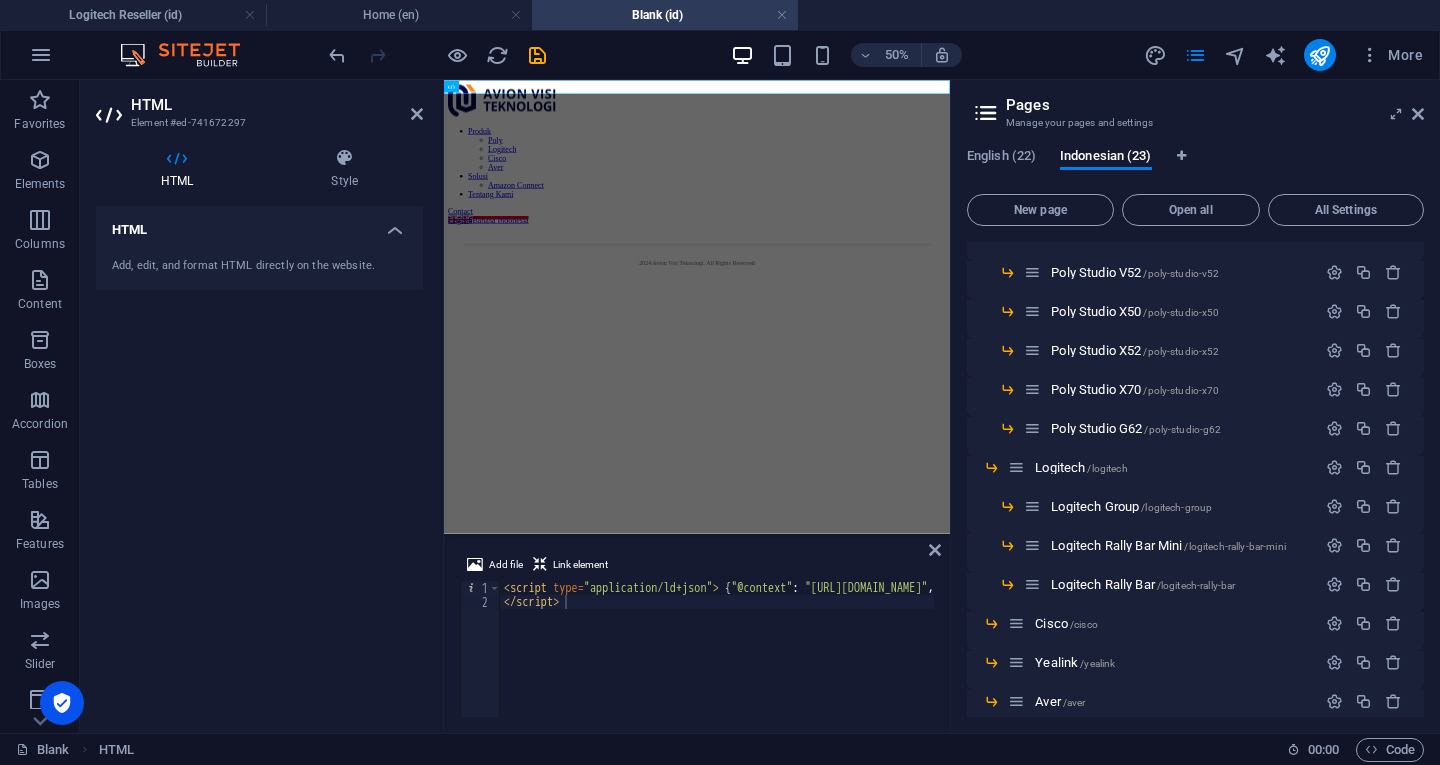 scroll, scrollTop: 313, scrollLeft: 0, axis: vertical 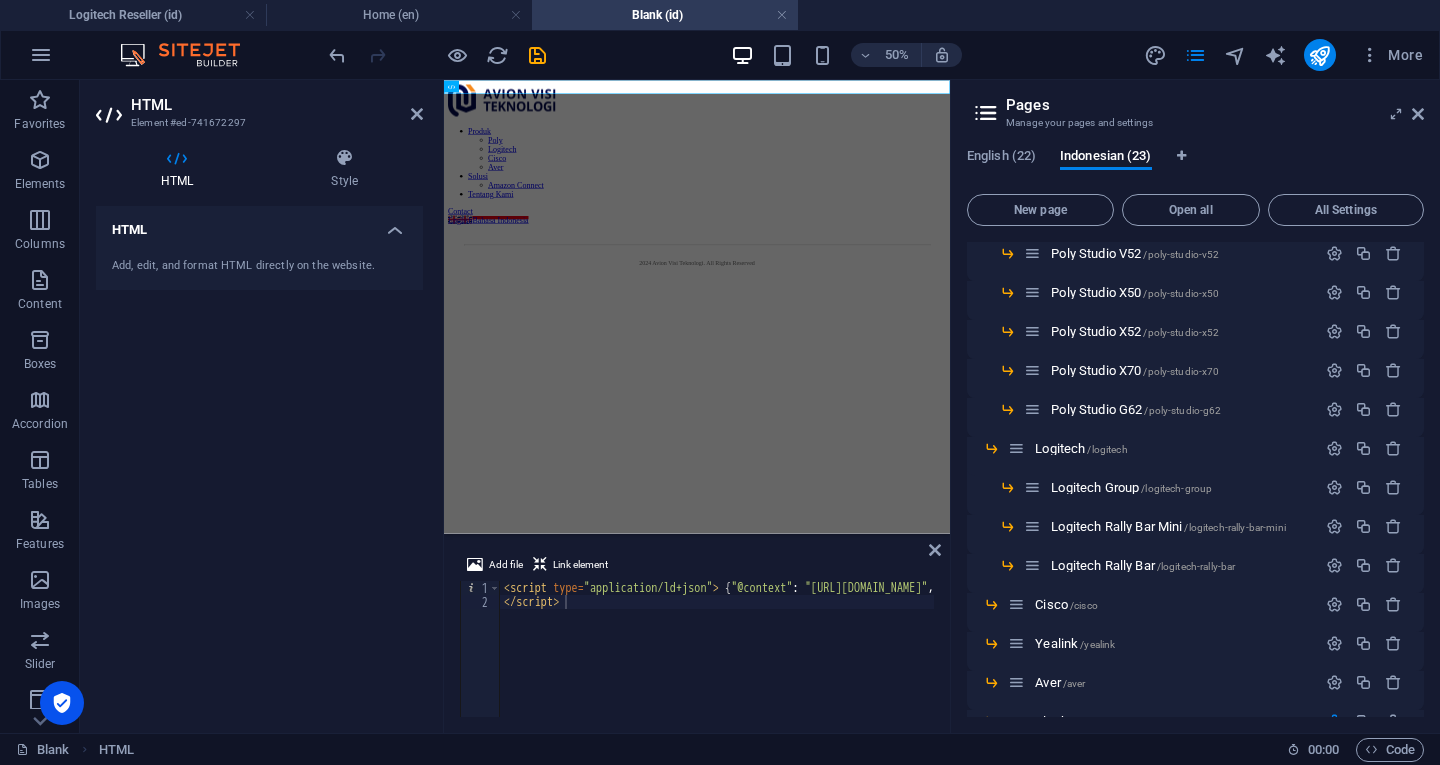 click at bounding box center [1334, 448] 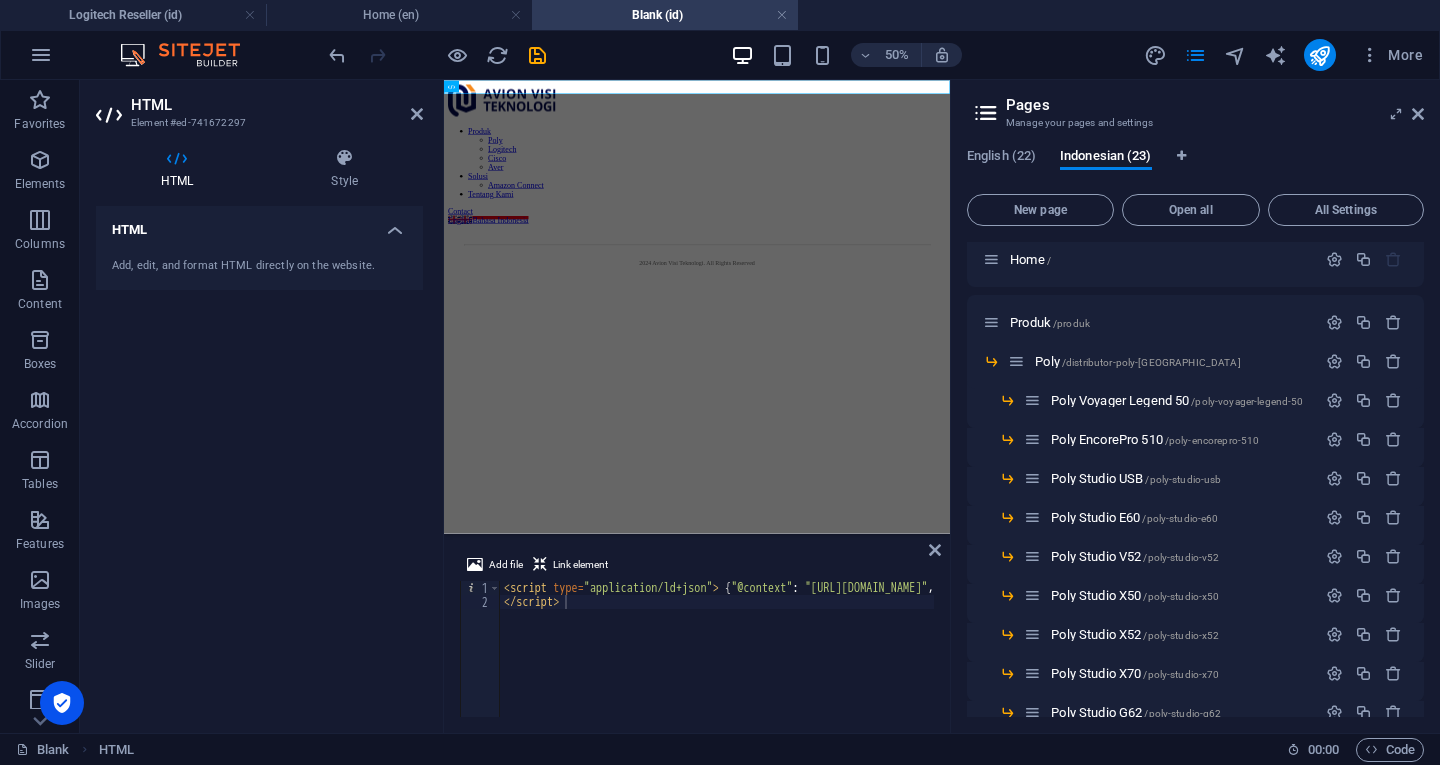 scroll, scrollTop: 7, scrollLeft: 0, axis: vertical 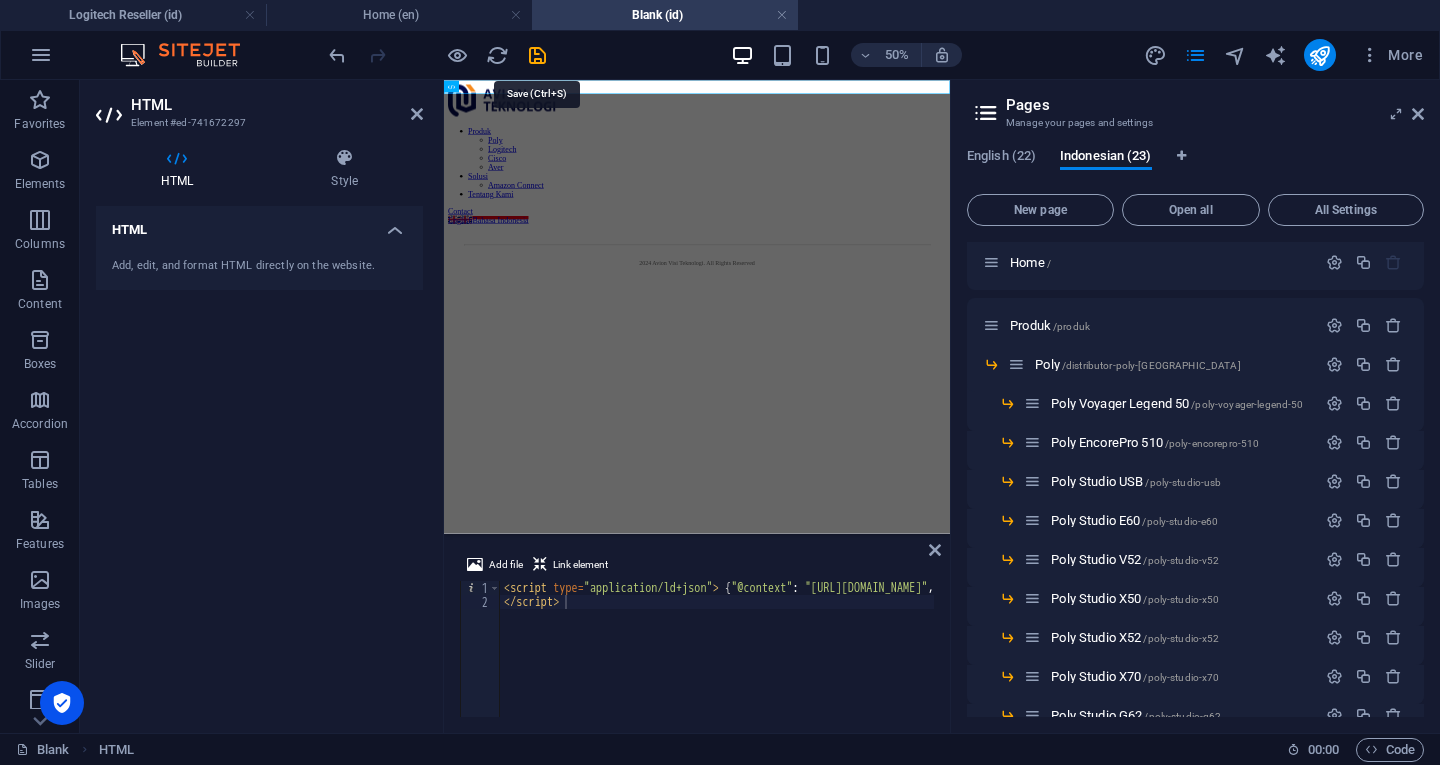 click at bounding box center [537, 55] 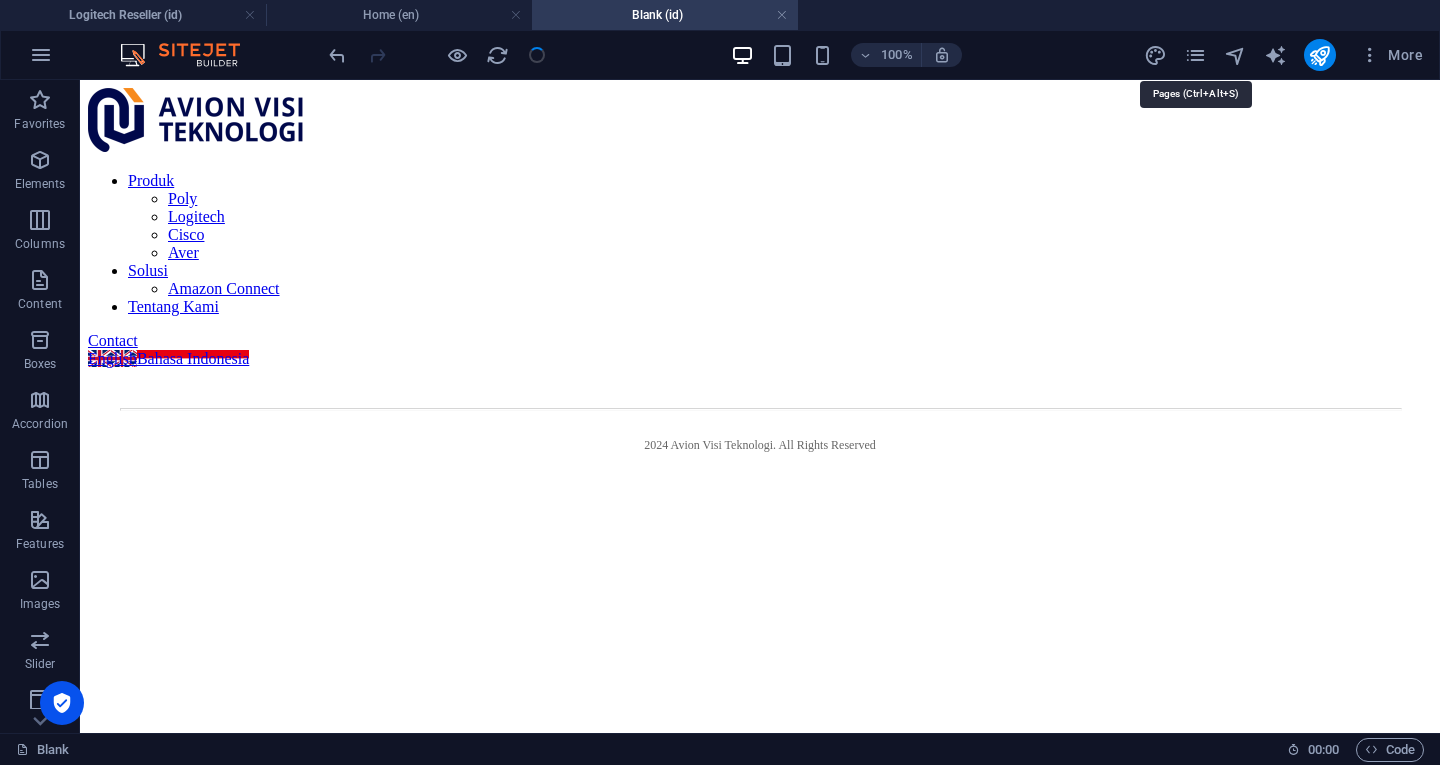 click at bounding box center [1195, 55] 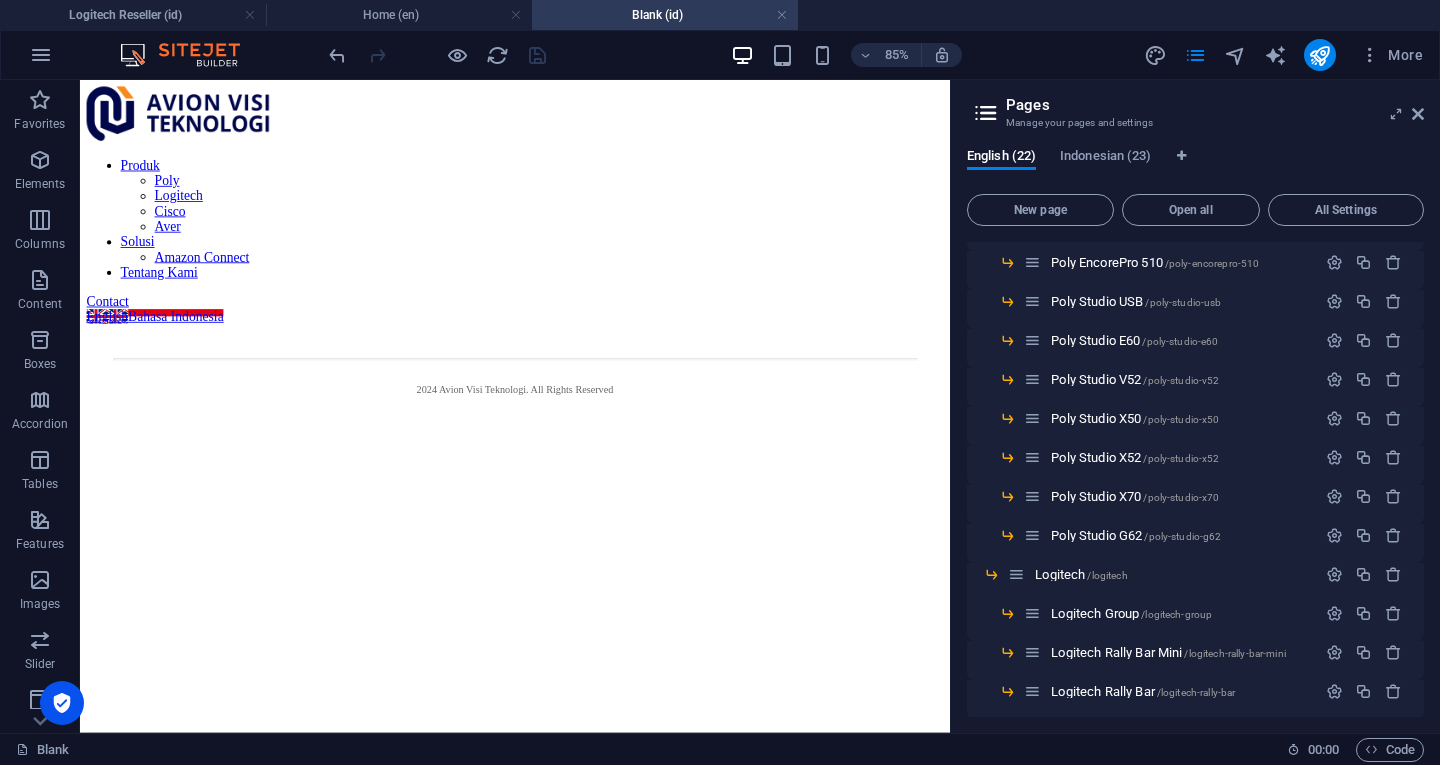 scroll, scrollTop: 0, scrollLeft: 0, axis: both 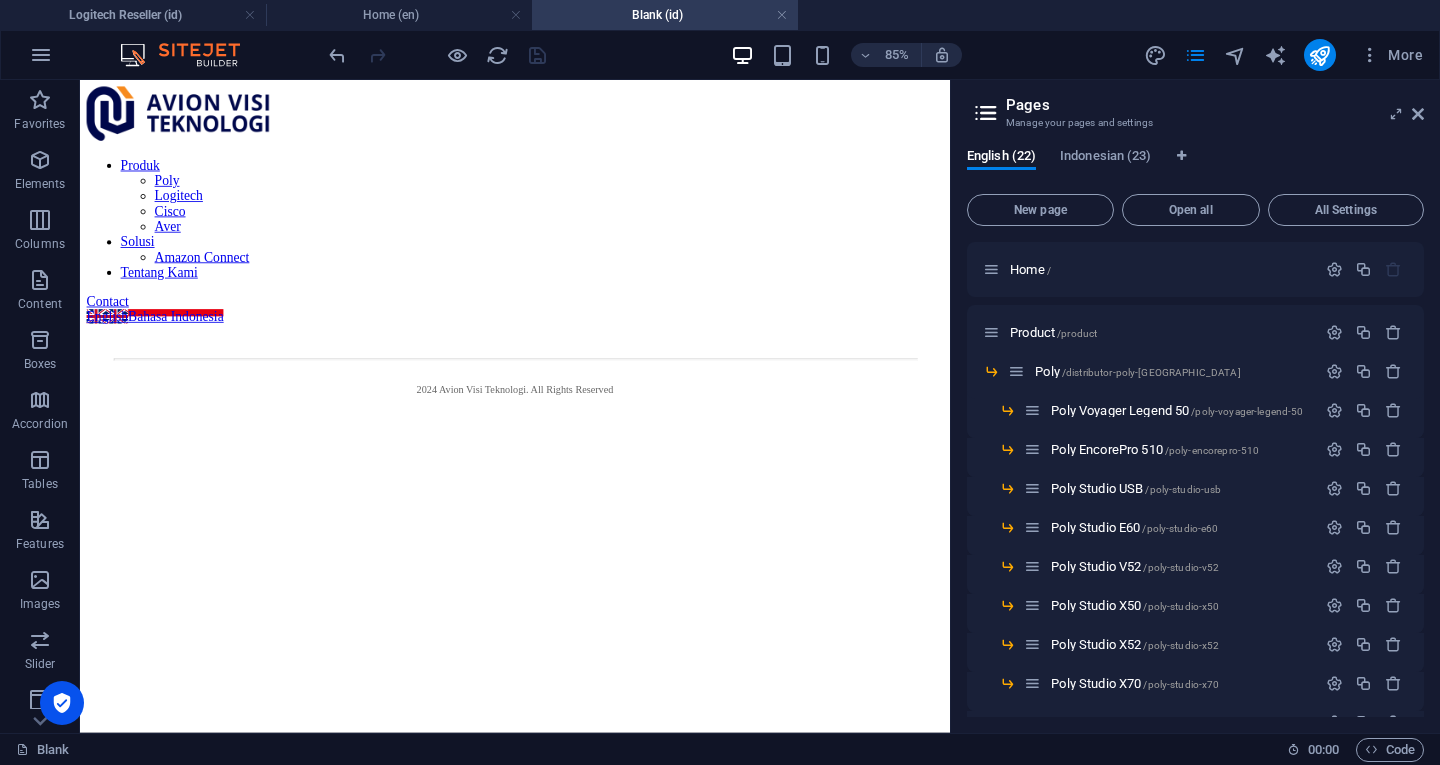 click on "Indonesian (23)" at bounding box center (1105, 158) 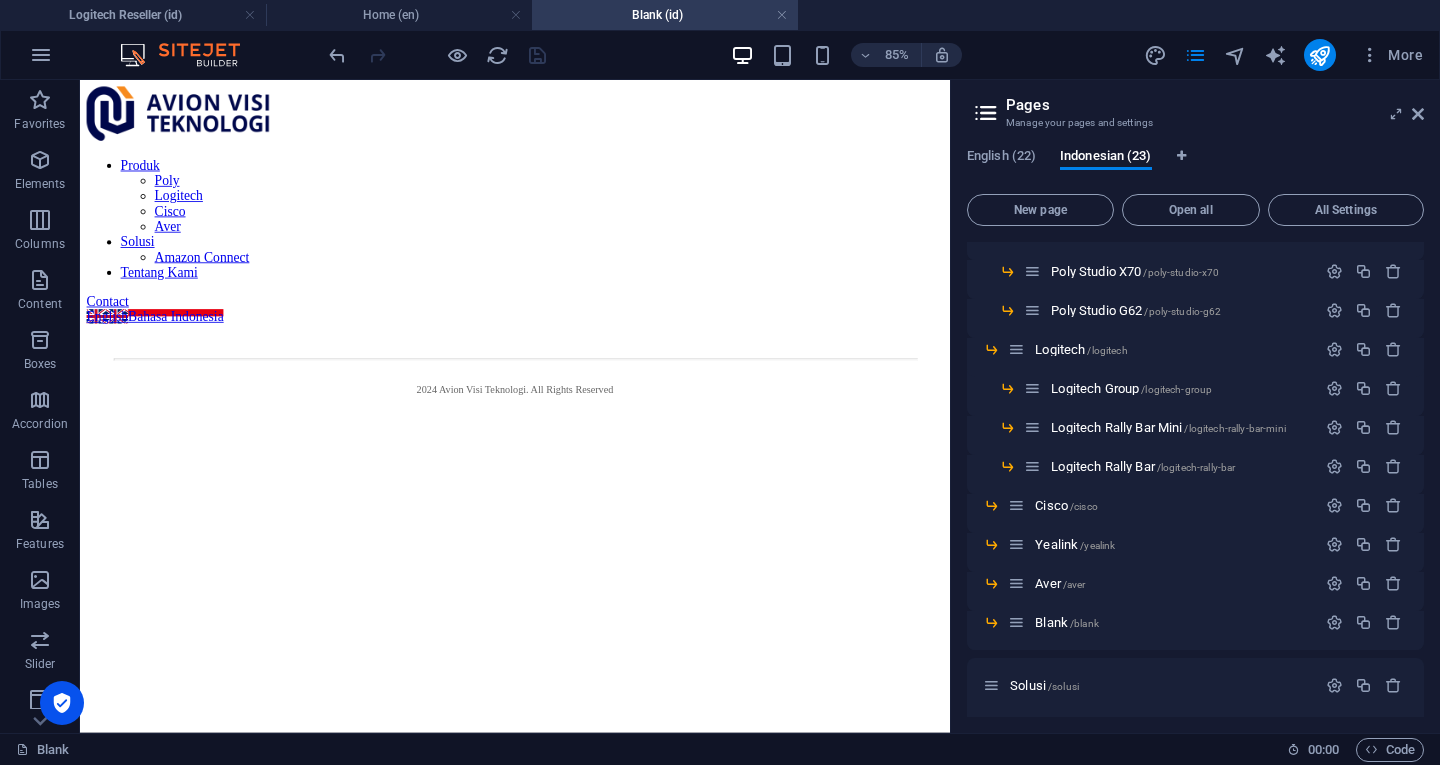 scroll, scrollTop: 413, scrollLeft: 0, axis: vertical 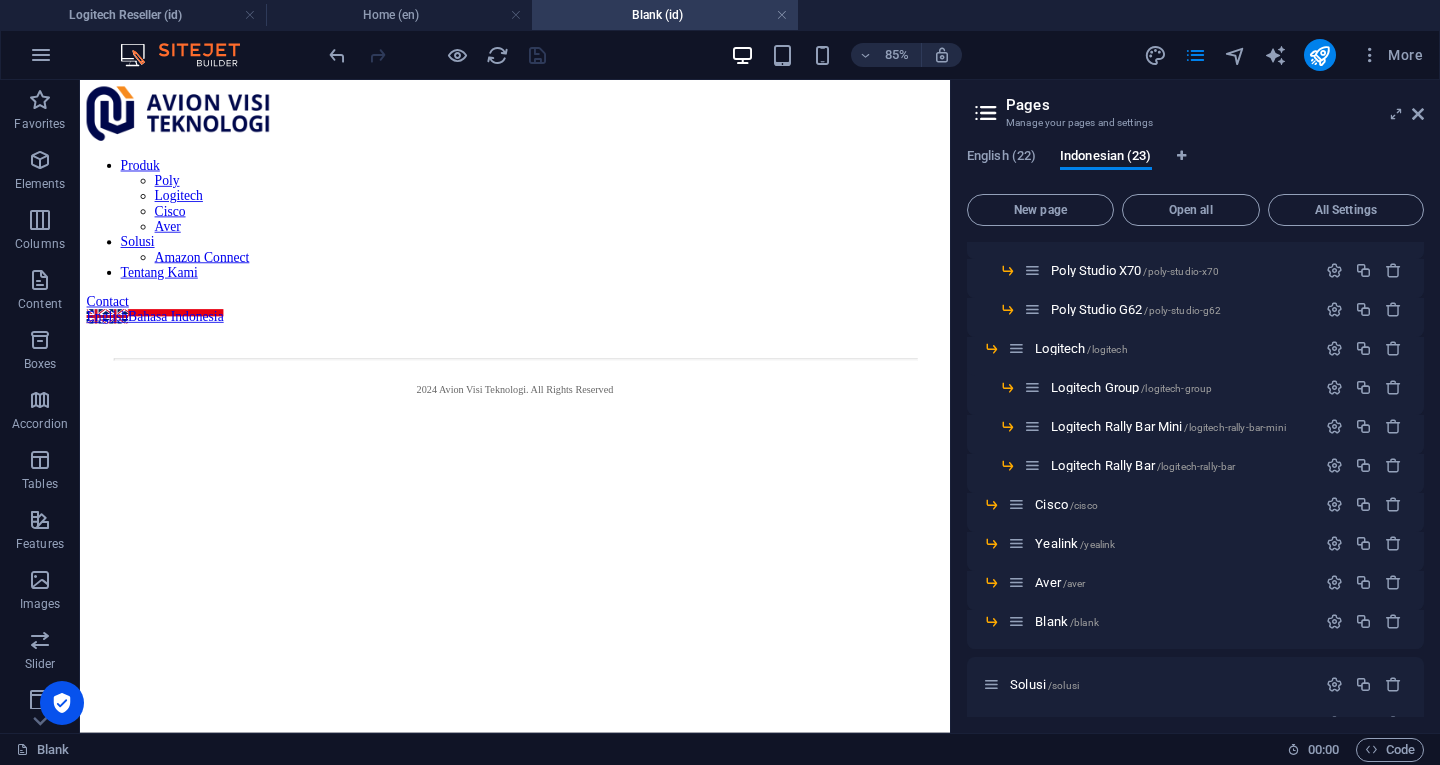 click at bounding box center [1334, 621] 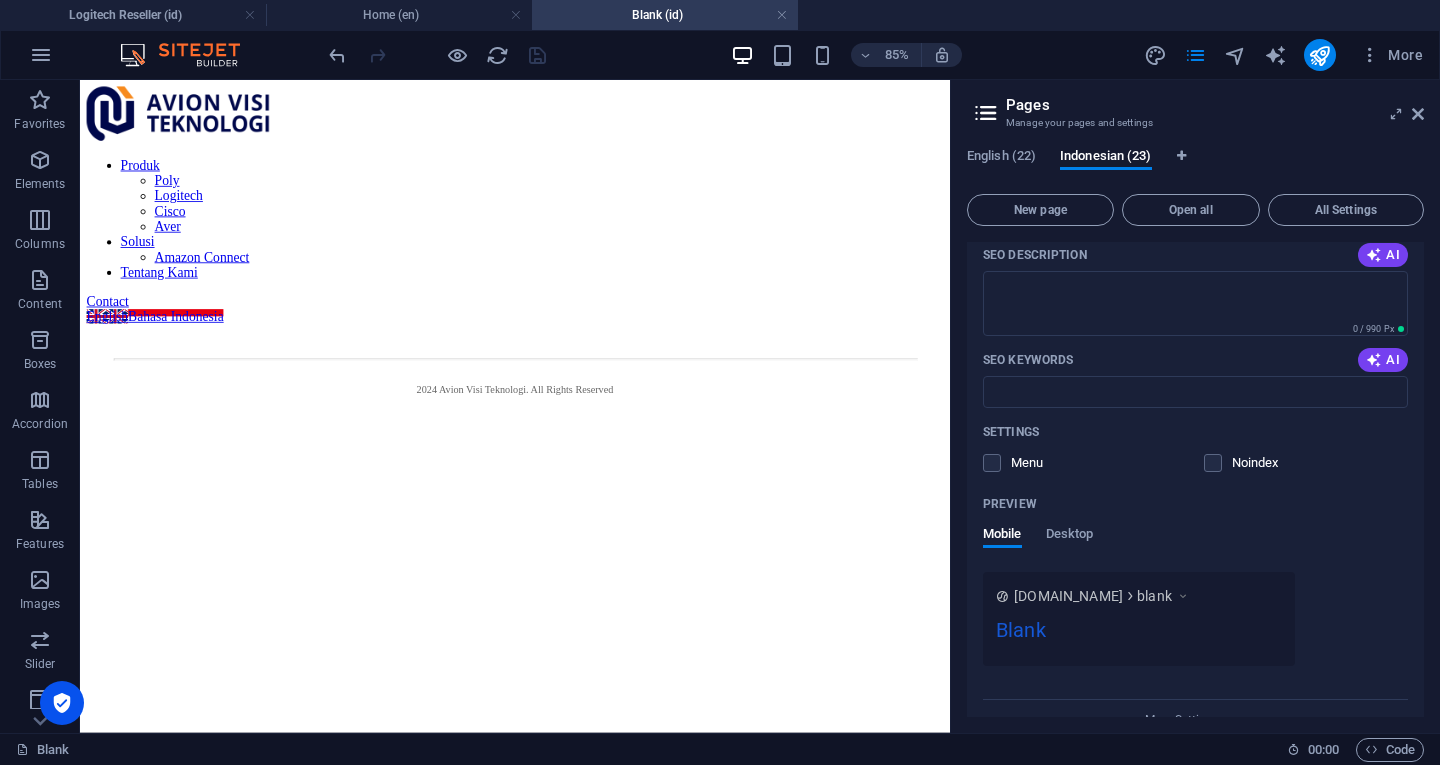 scroll, scrollTop: 1038, scrollLeft: 0, axis: vertical 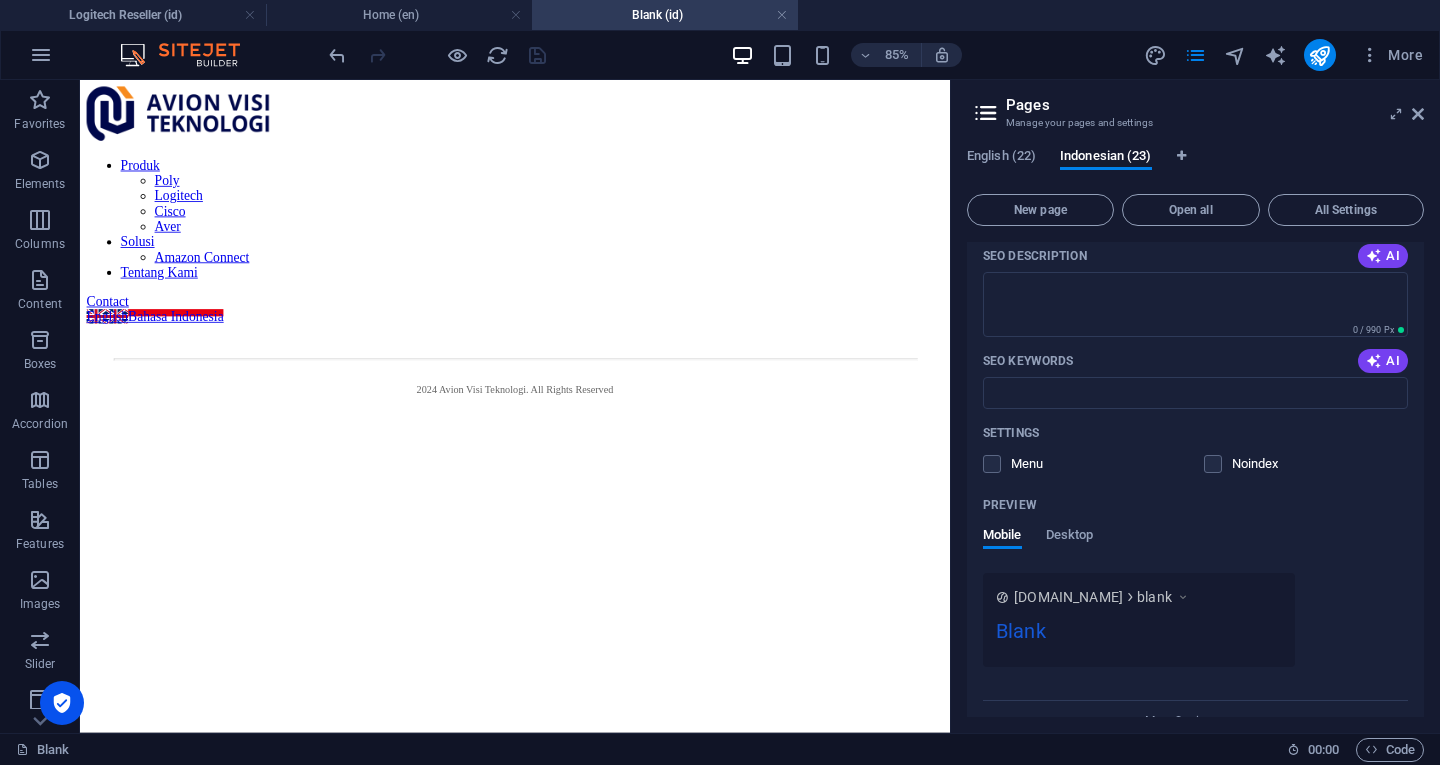 click at bounding box center [1213, 464] 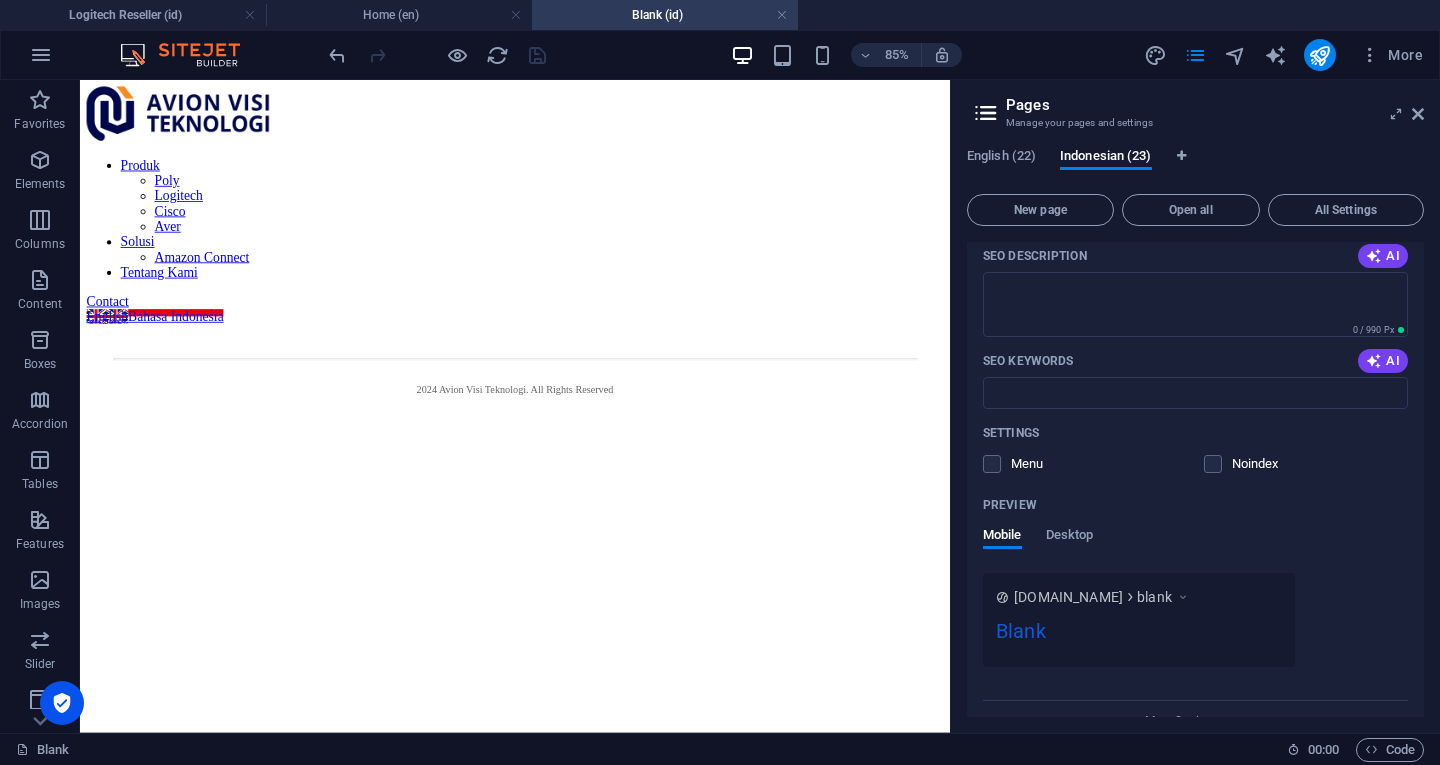 click at bounding box center (0, 0) 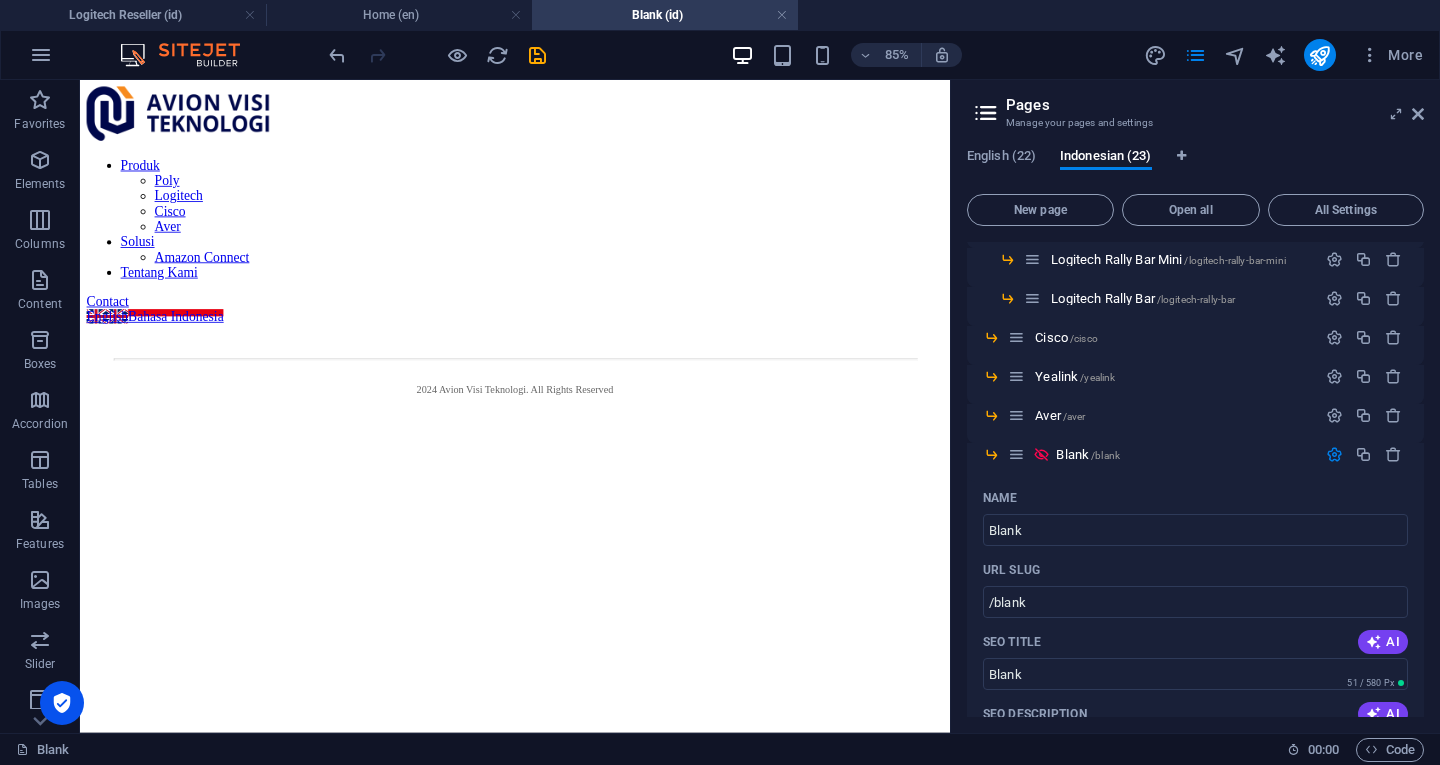 scroll, scrollTop: 579, scrollLeft: 0, axis: vertical 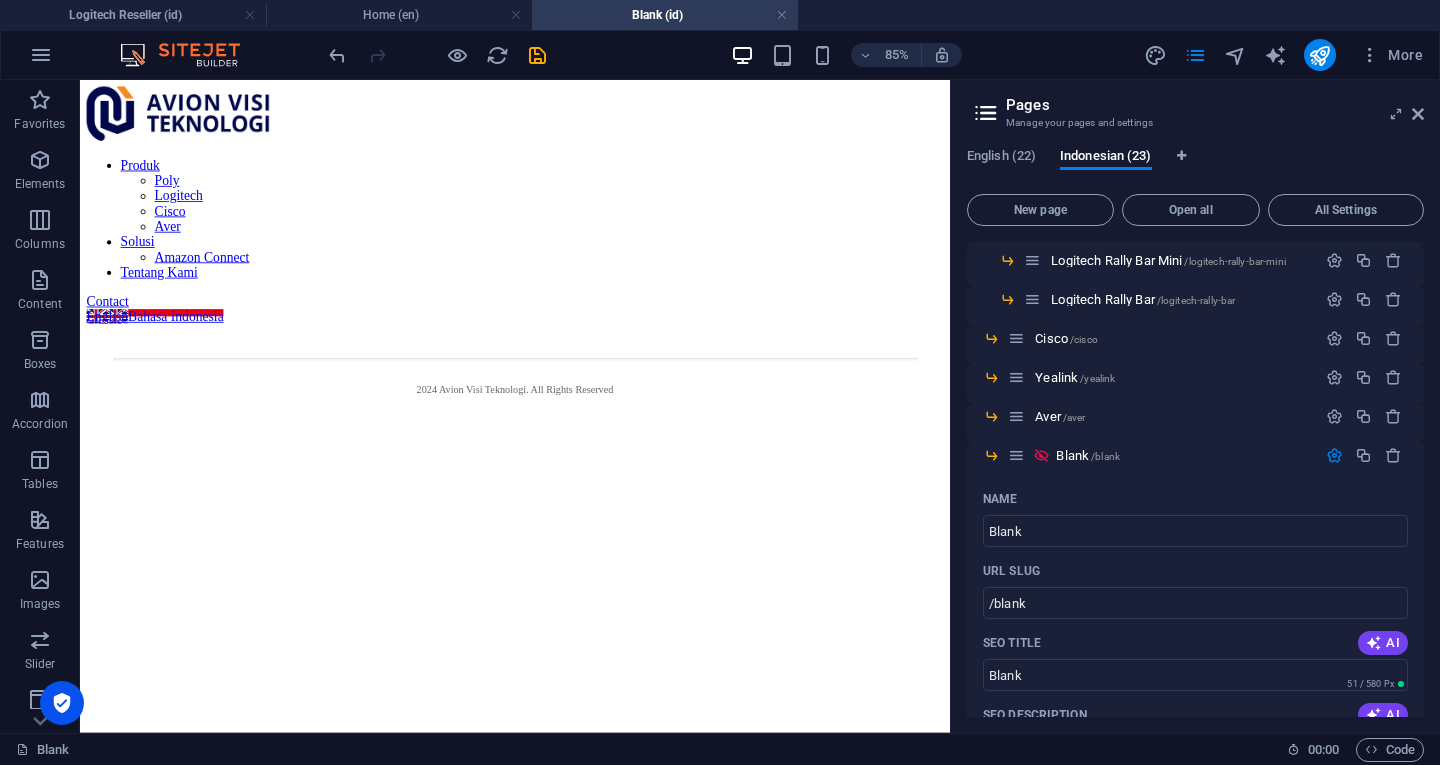 click at bounding box center [1334, 455] 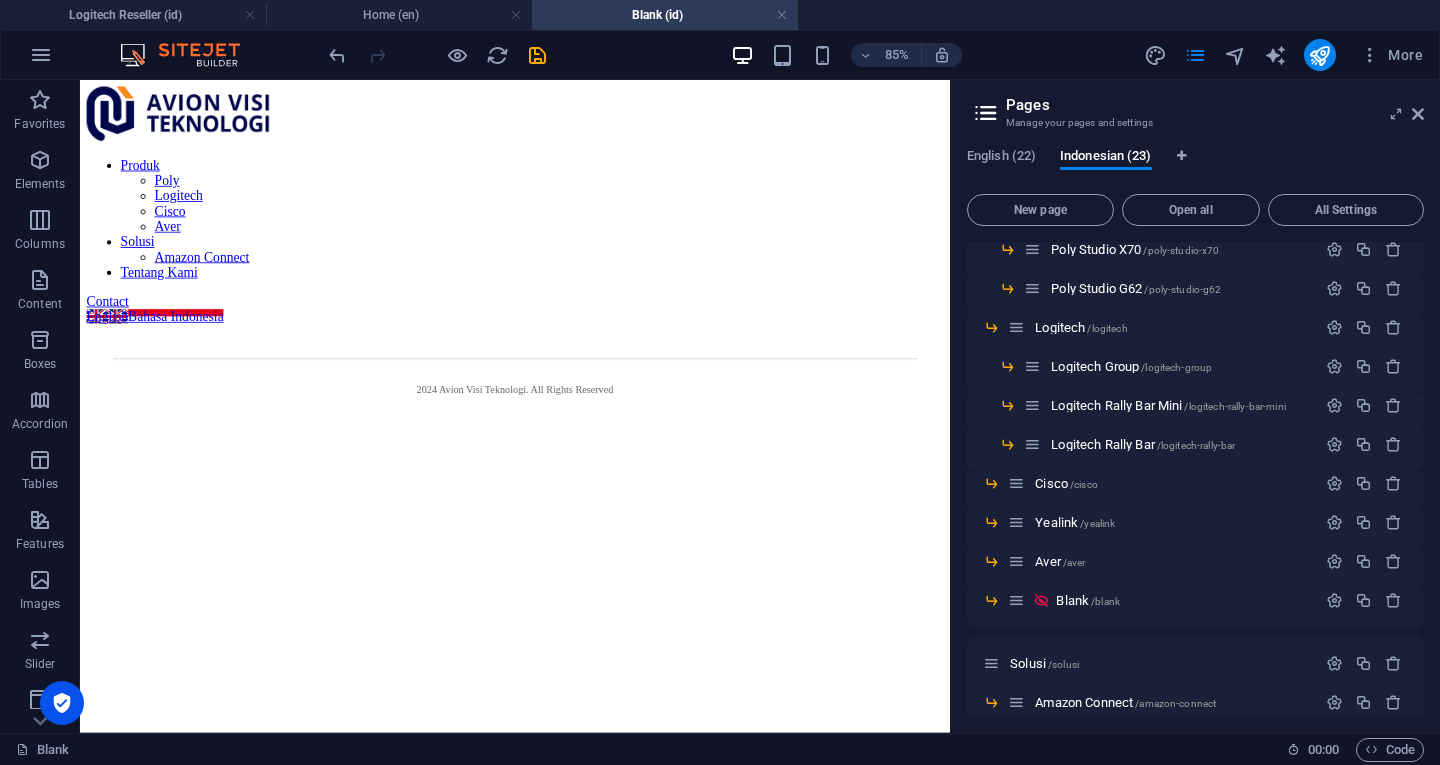 scroll, scrollTop: 426, scrollLeft: 0, axis: vertical 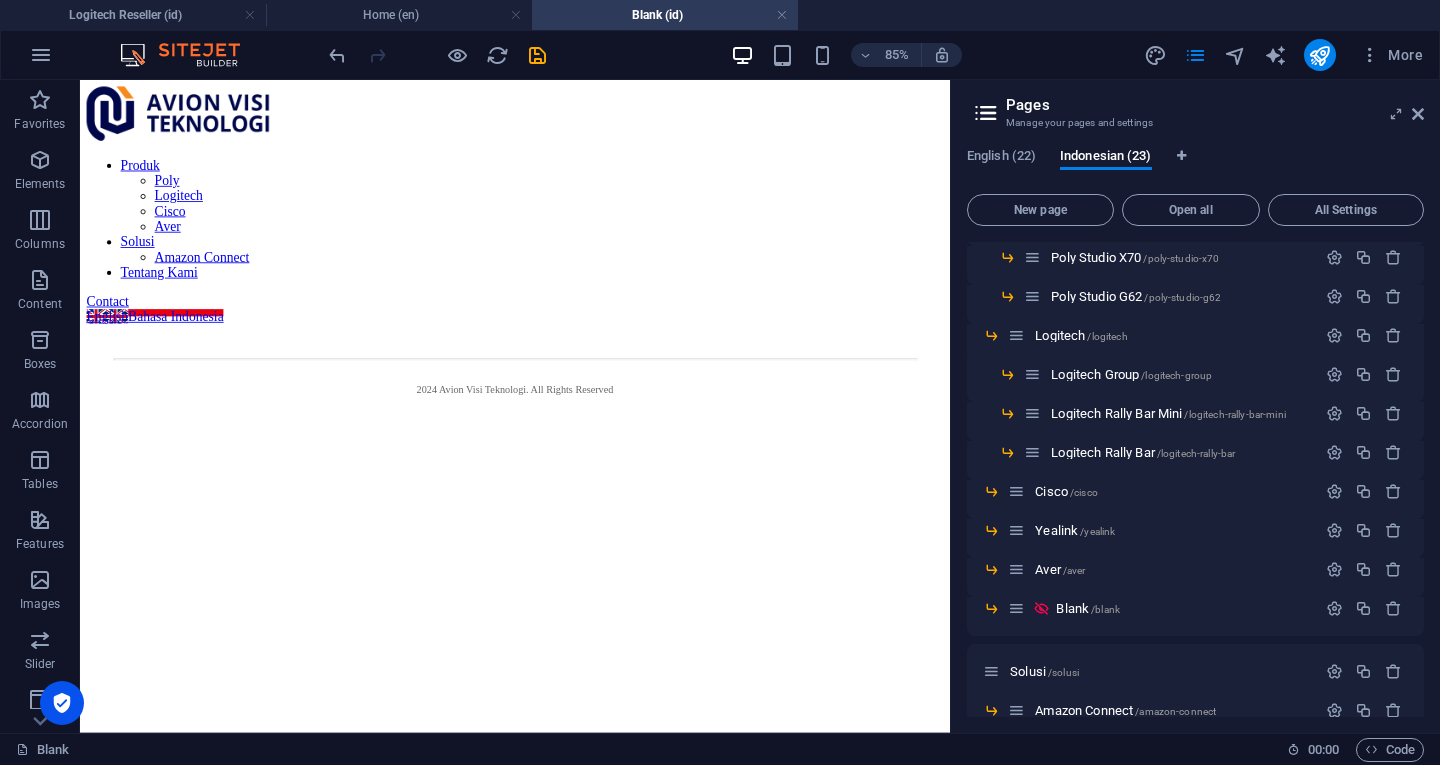 click on "English (22)" at bounding box center [1001, 158] 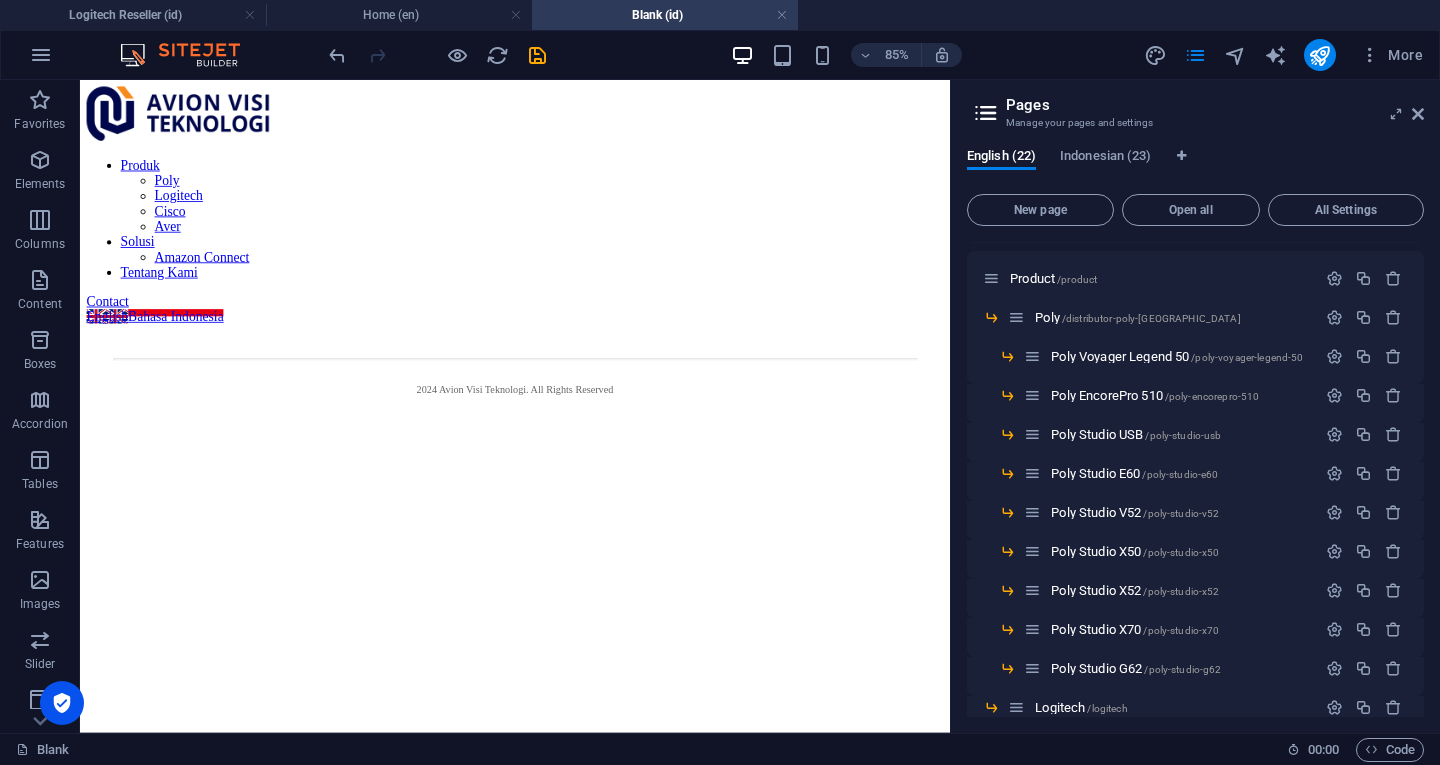 scroll, scrollTop: 42, scrollLeft: 0, axis: vertical 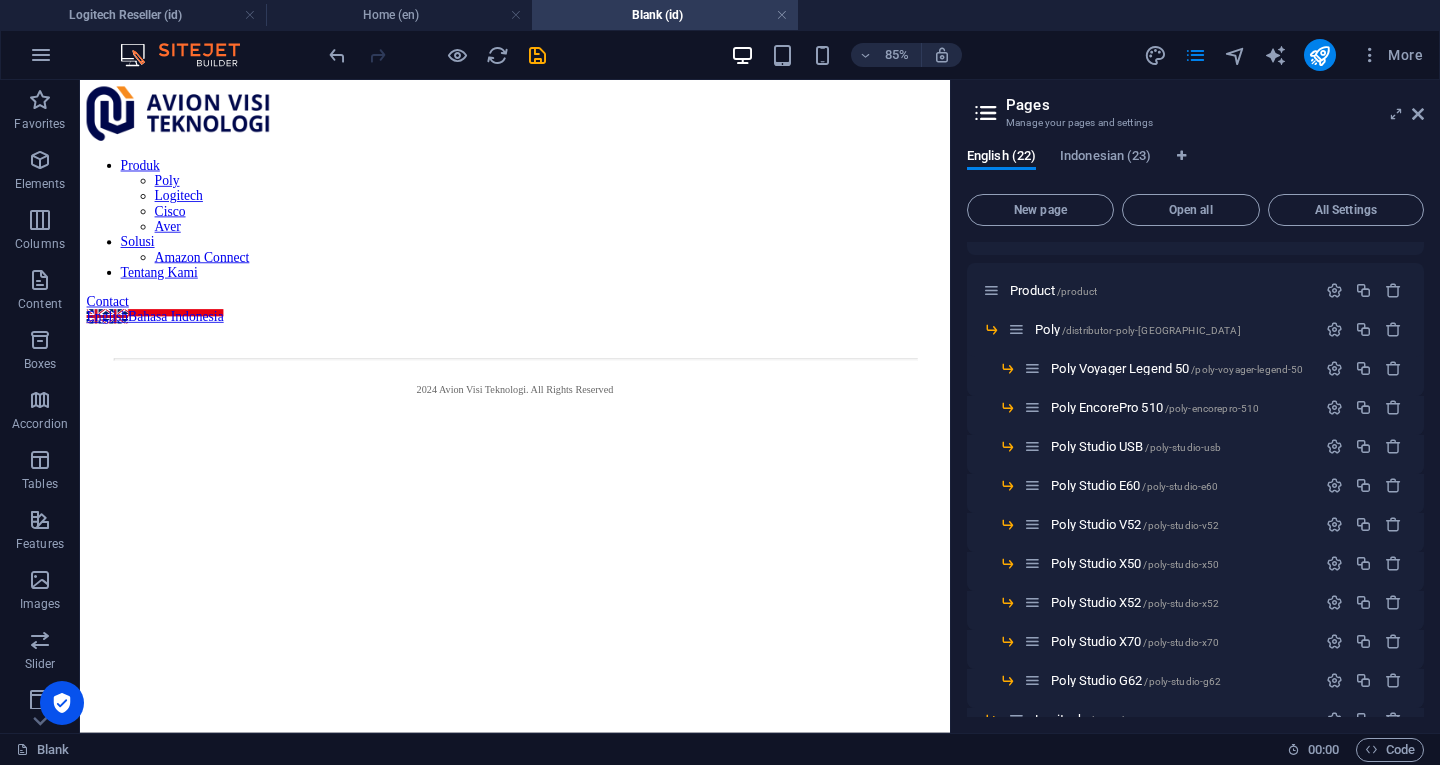 click on "Indonesian (23)" at bounding box center [1105, 158] 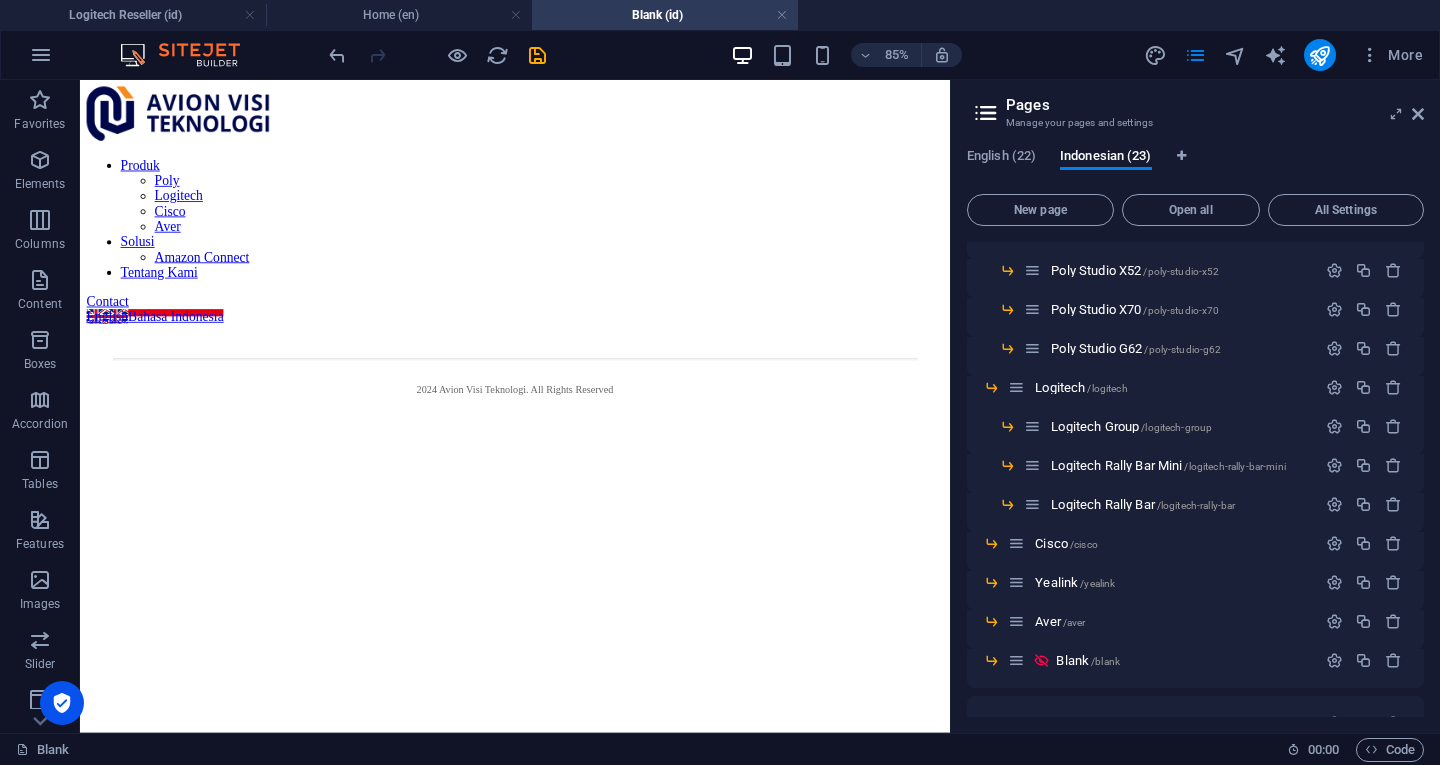 scroll, scrollTop: 518, scrollLeft: 0, axis: vertical 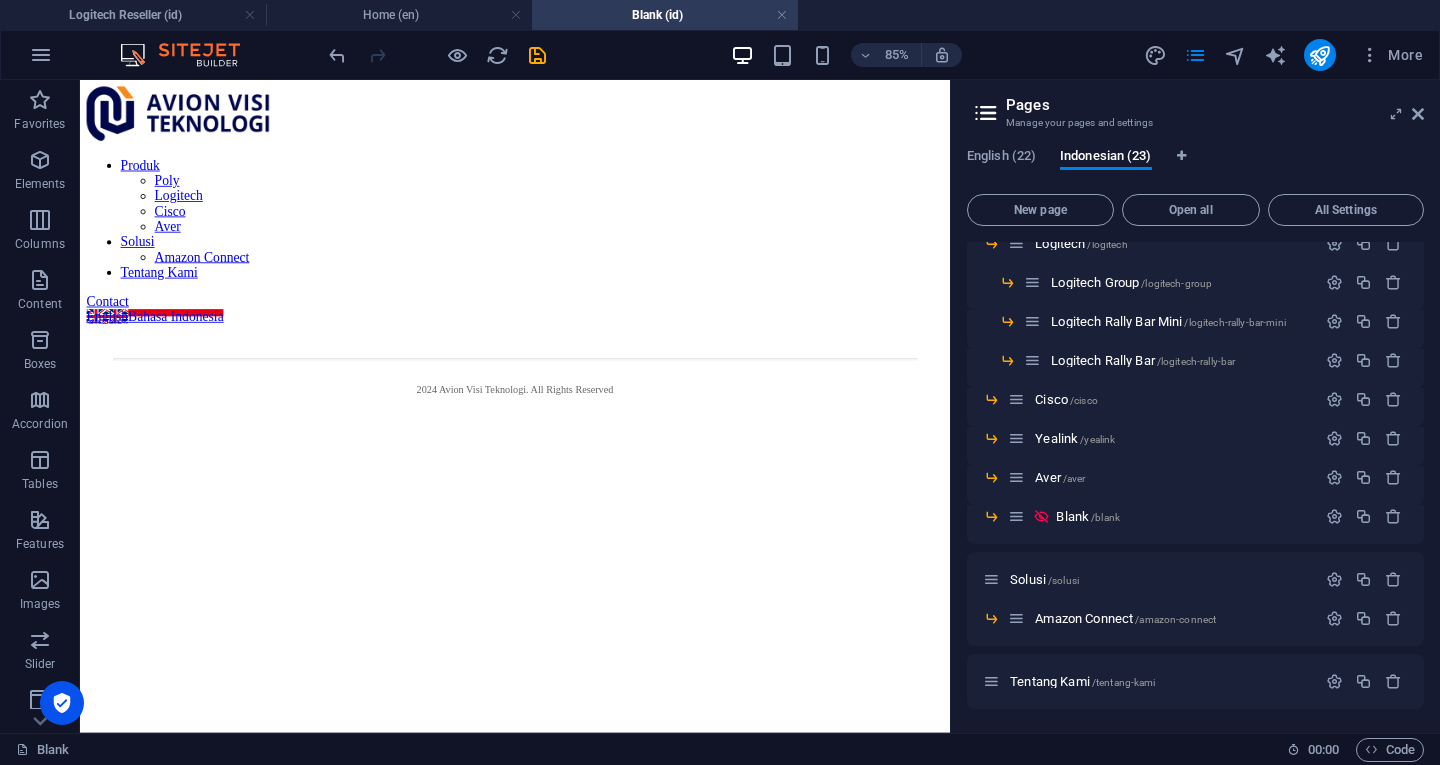 click on "/blank" at bounding box center (1105, 517) 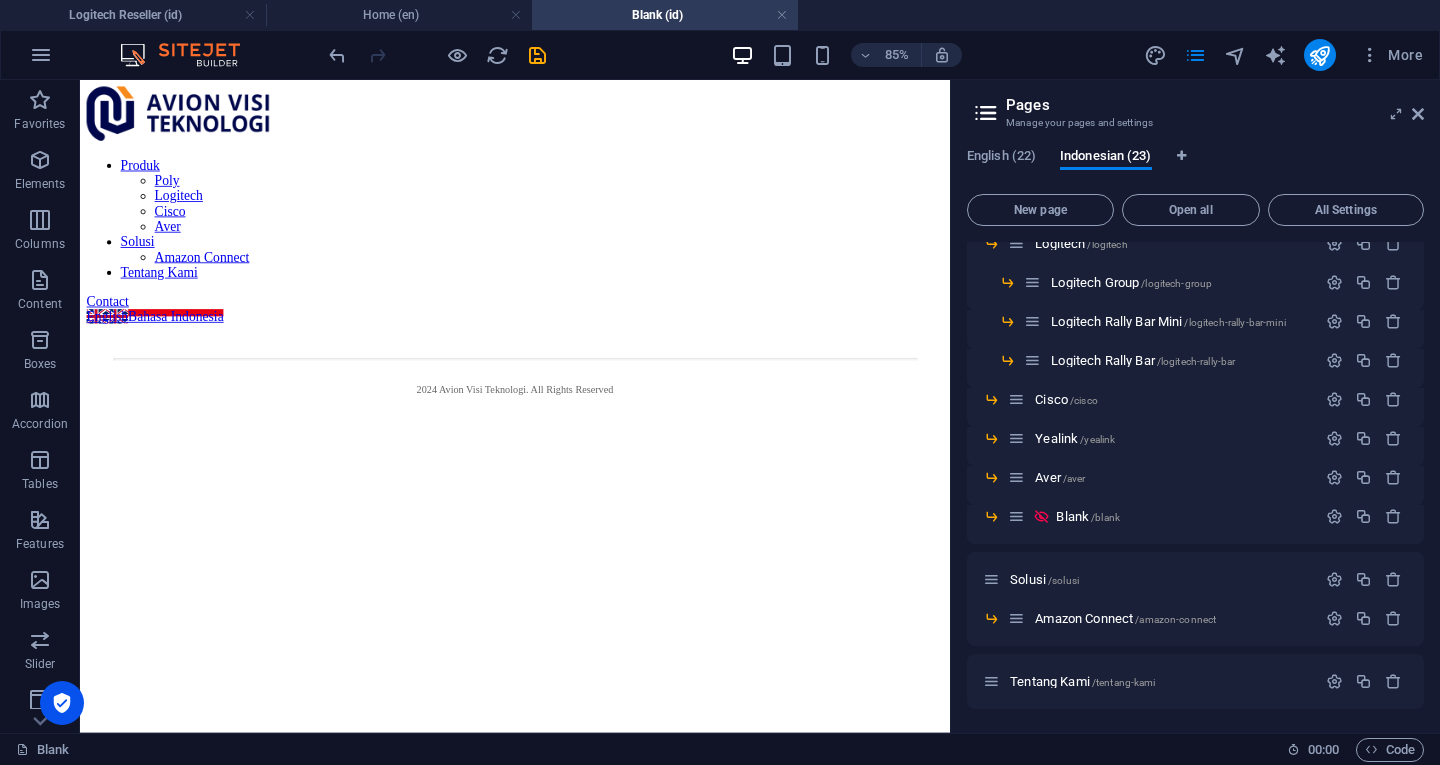 click on "Home (en)" at bounding box center (399, 15) 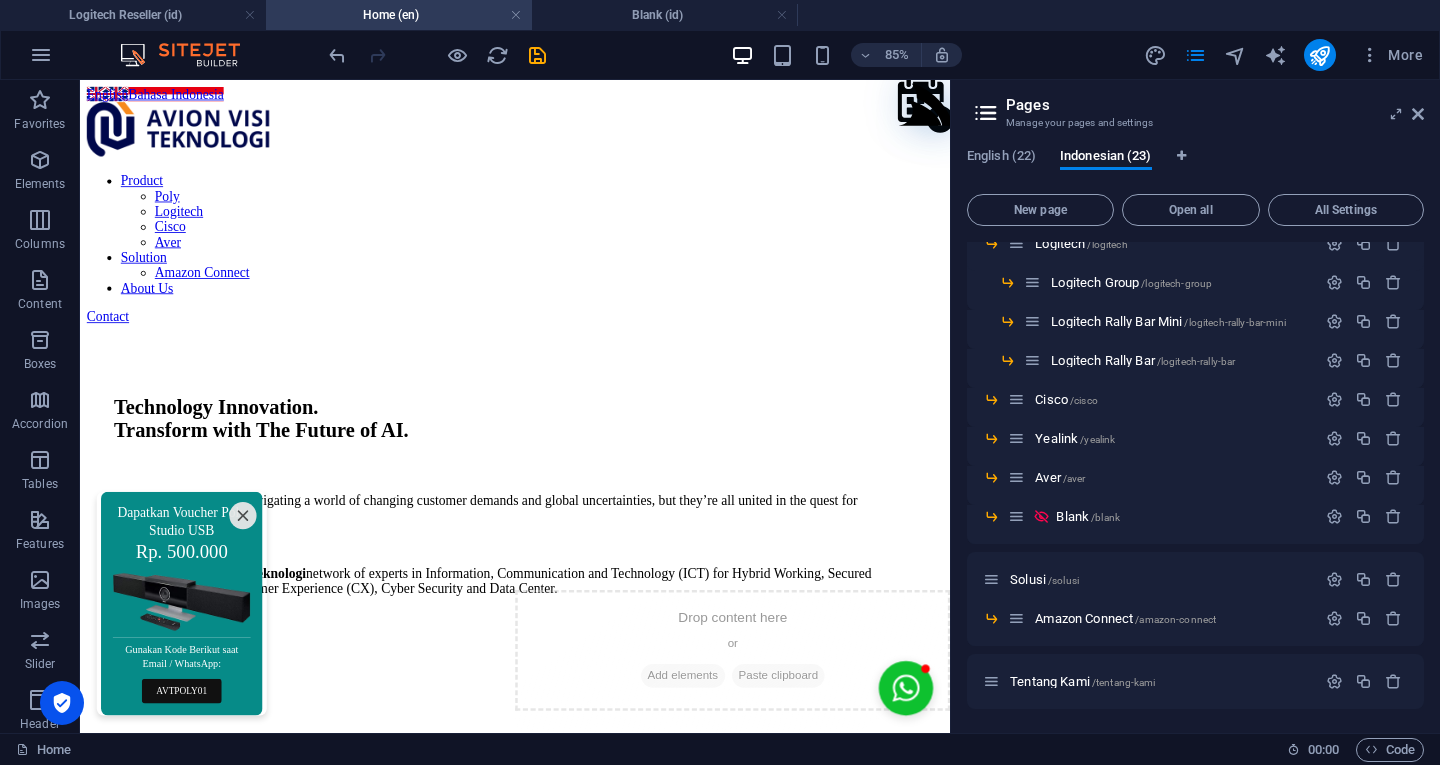 click at bounding box center [516, 15] 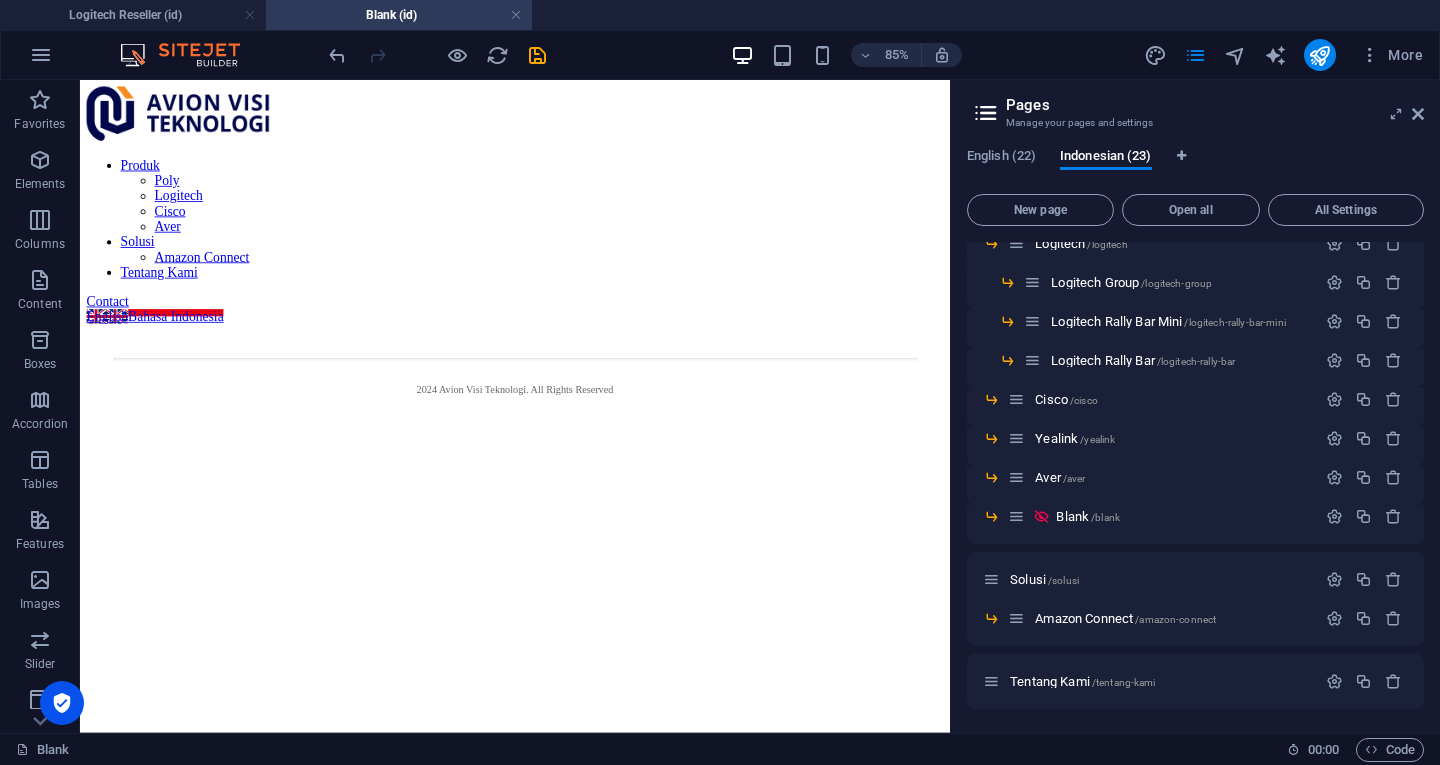 click at bounding box center (250, 15) 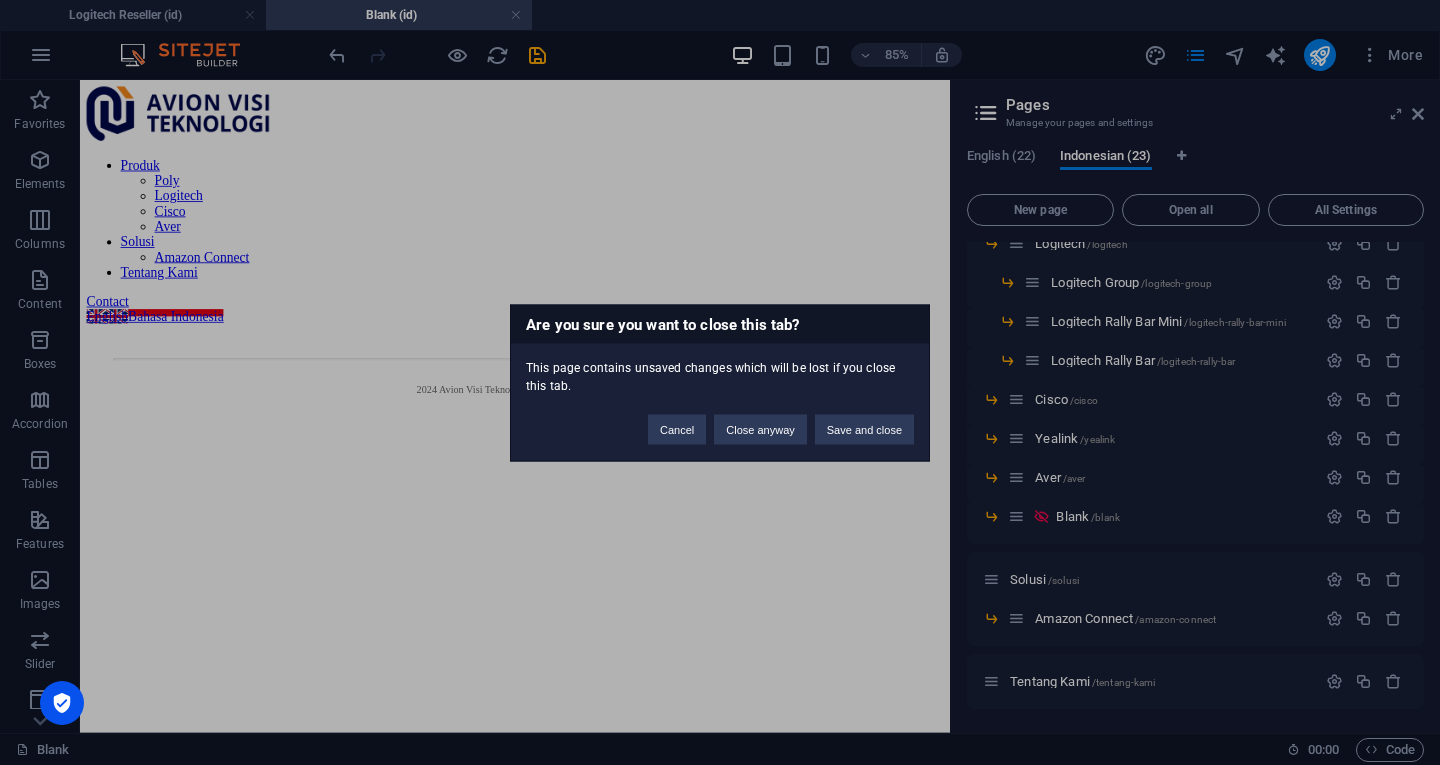 type 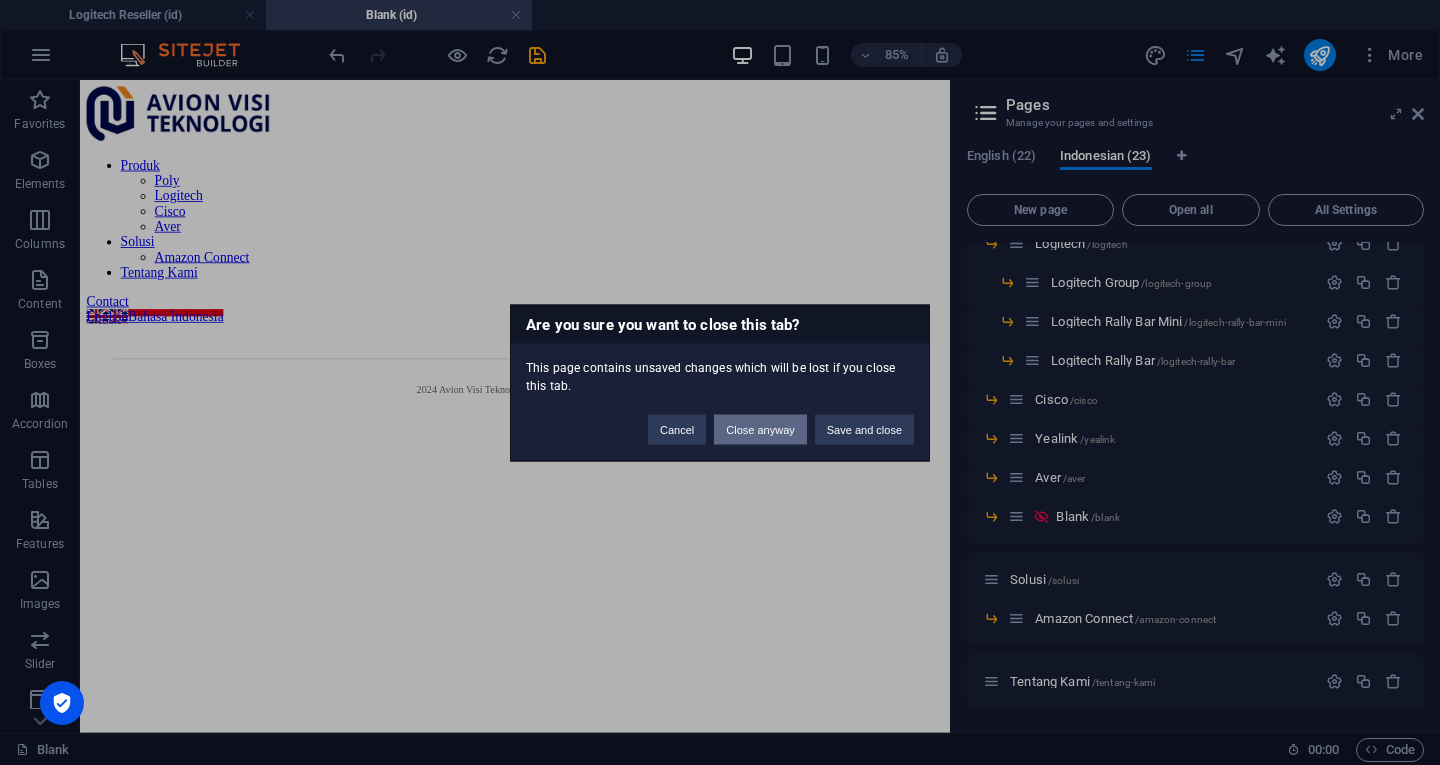 click on "Close anyway" at bounding box center (760, 429) 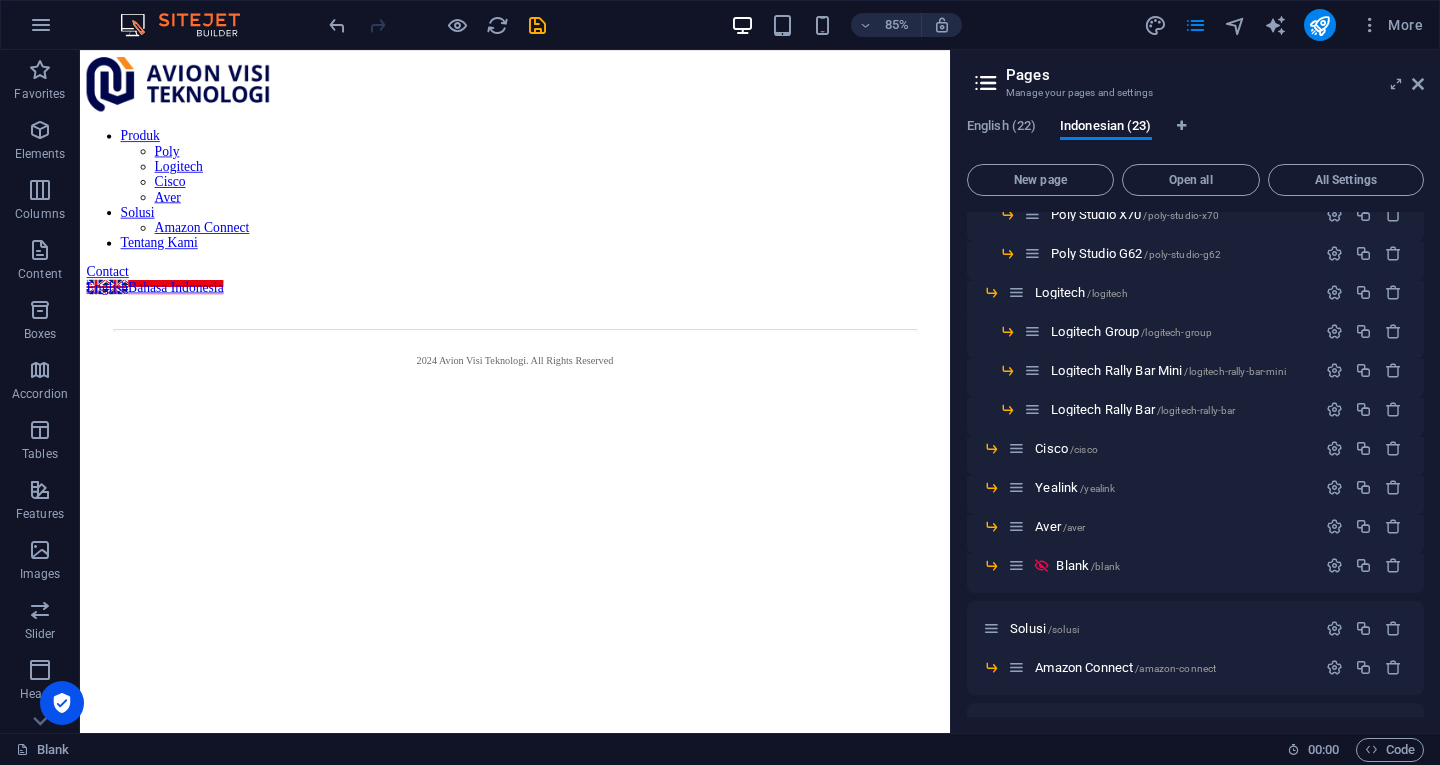 scroll, scrollTop: 432, scrollLeft: 0, axis: vertical 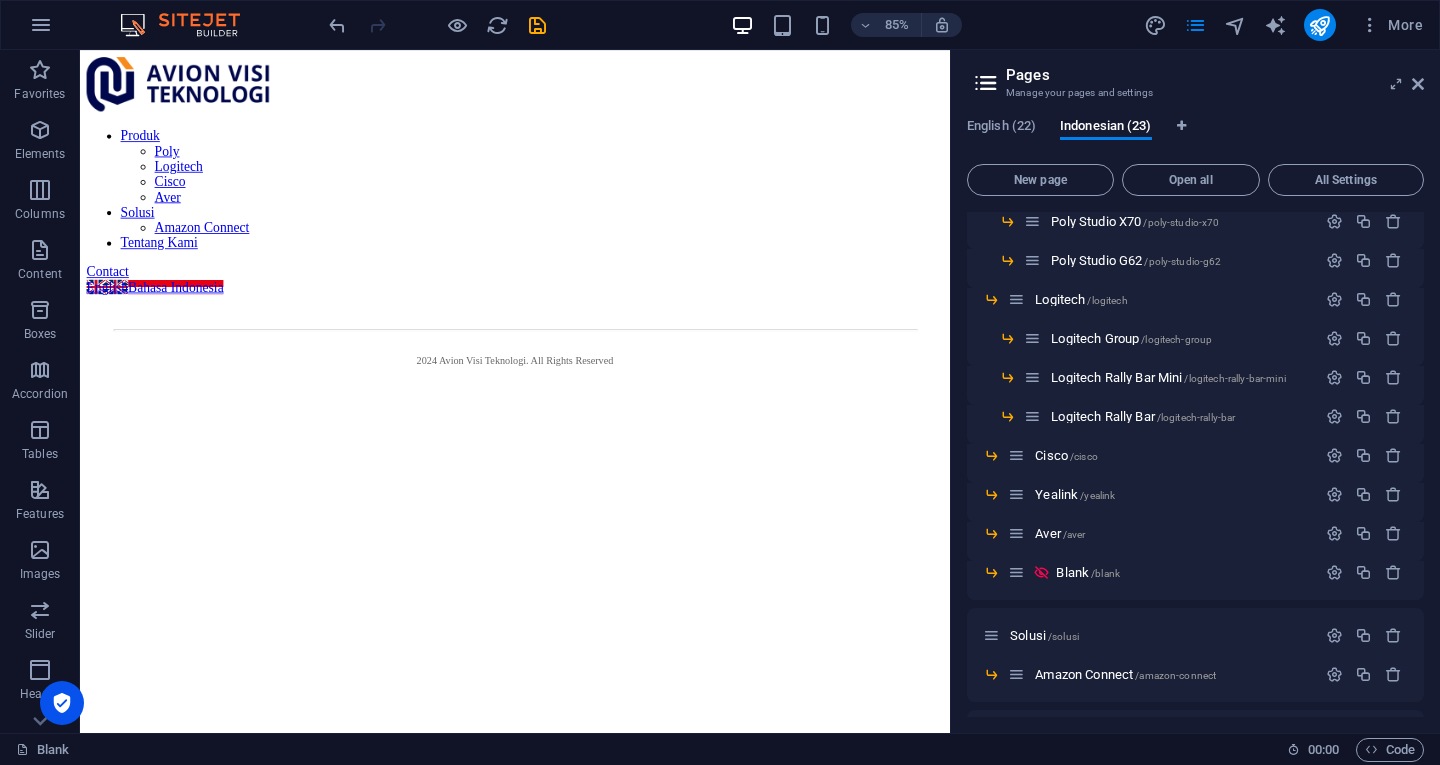 click on "Logitech /logitech" at bounding box center (1172, 299) 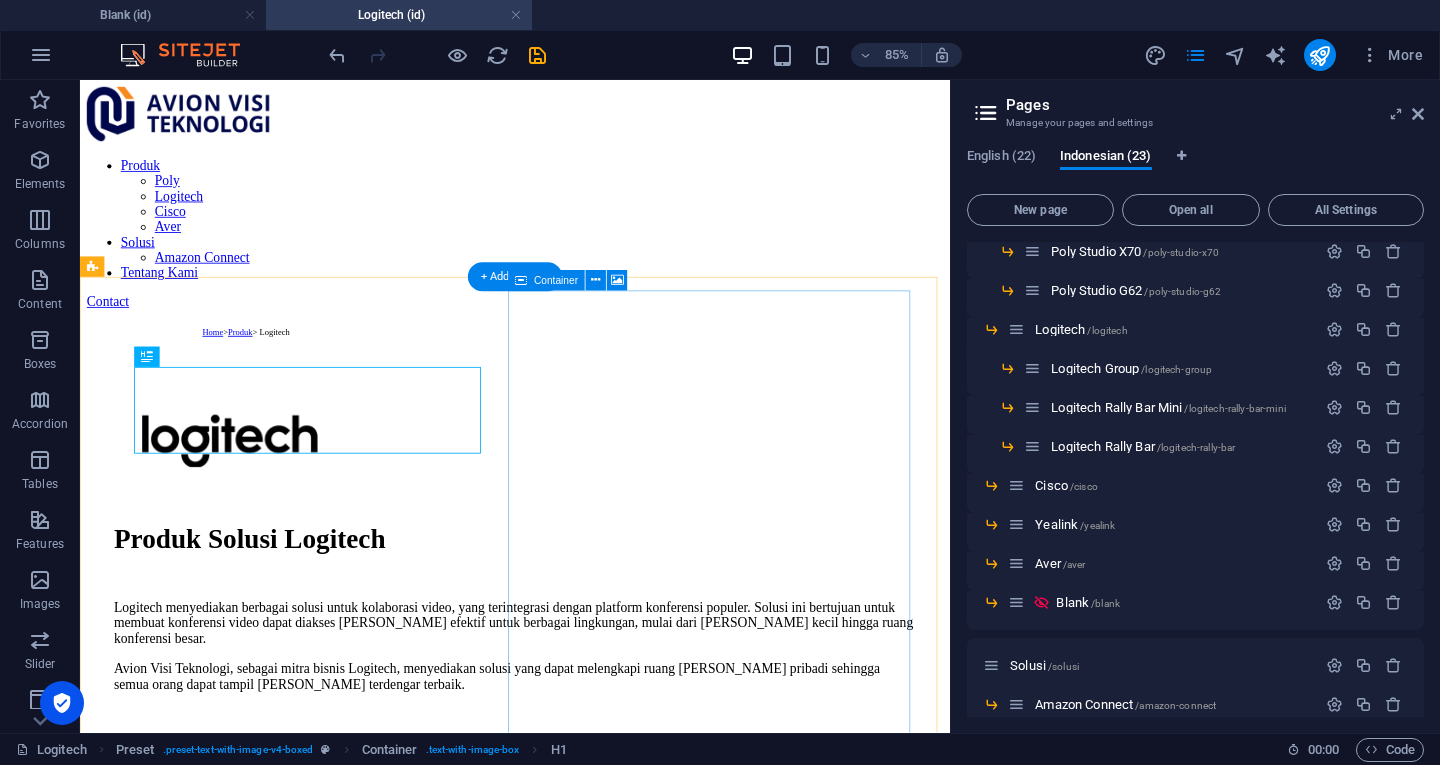 scroll, scrollTop: 0, scrollLeft: 0, axis: both 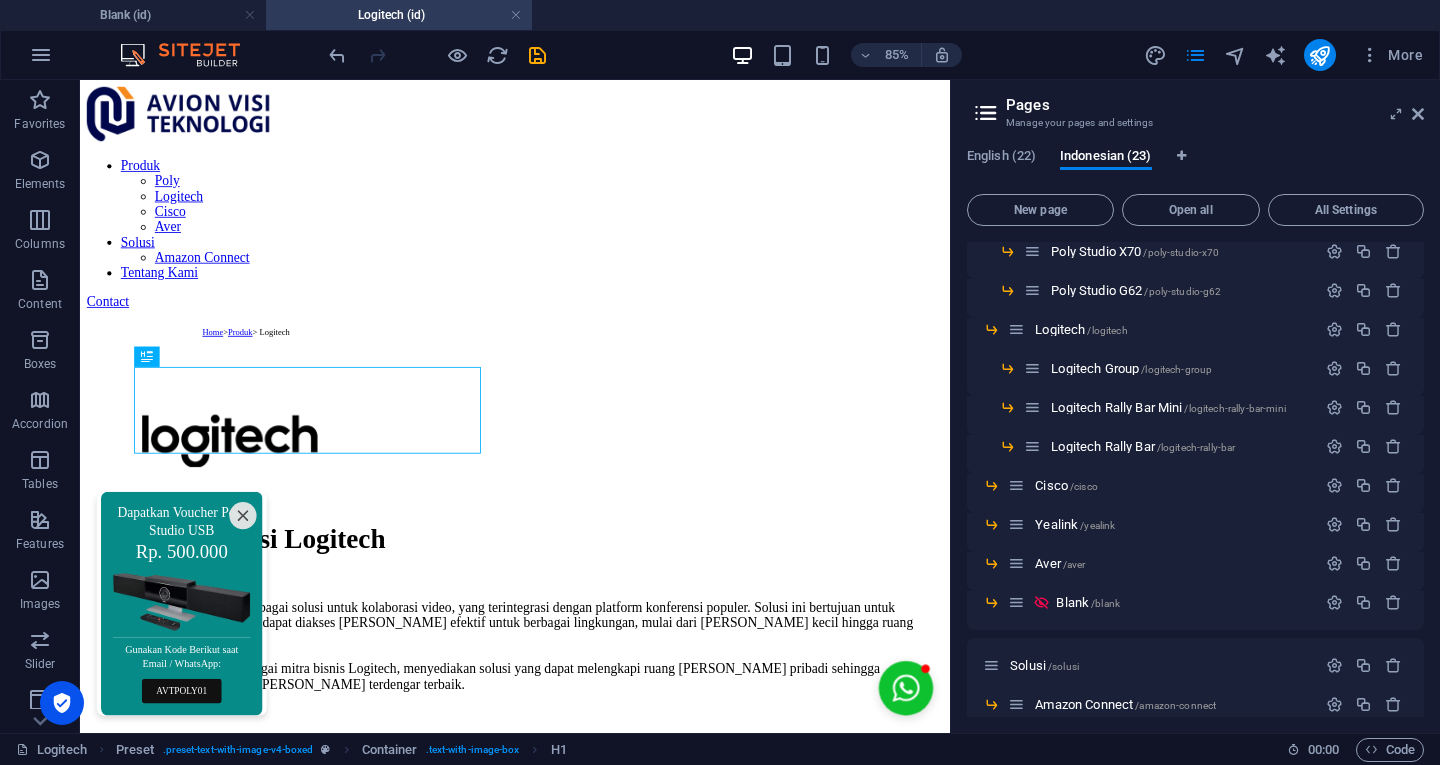 click on "Blank (id)" at bounding box center (133, 15) 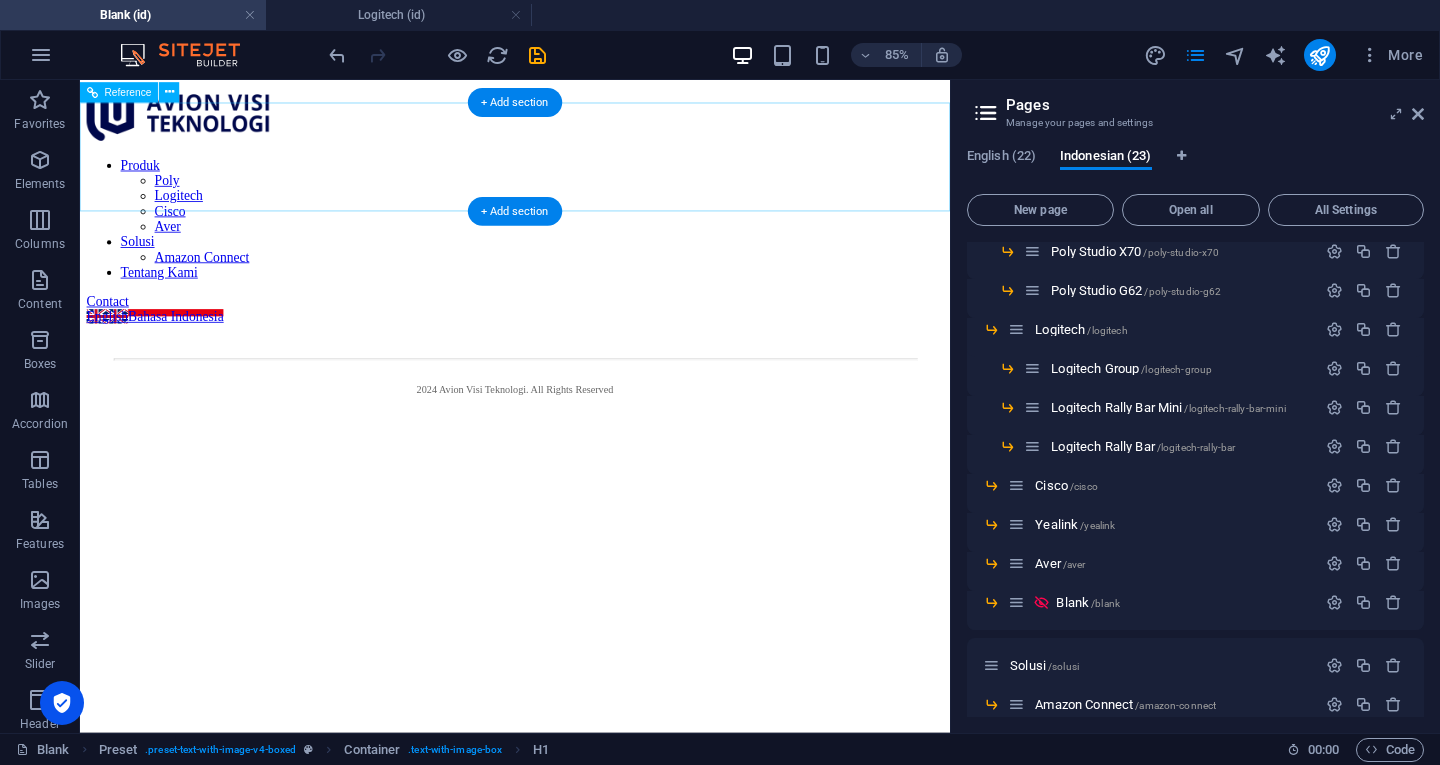 click on "Produk Poly Logitech Cisco Aver Solusi Amazon Connect Tentang Kami Contact" at bounding box center (592, 219) 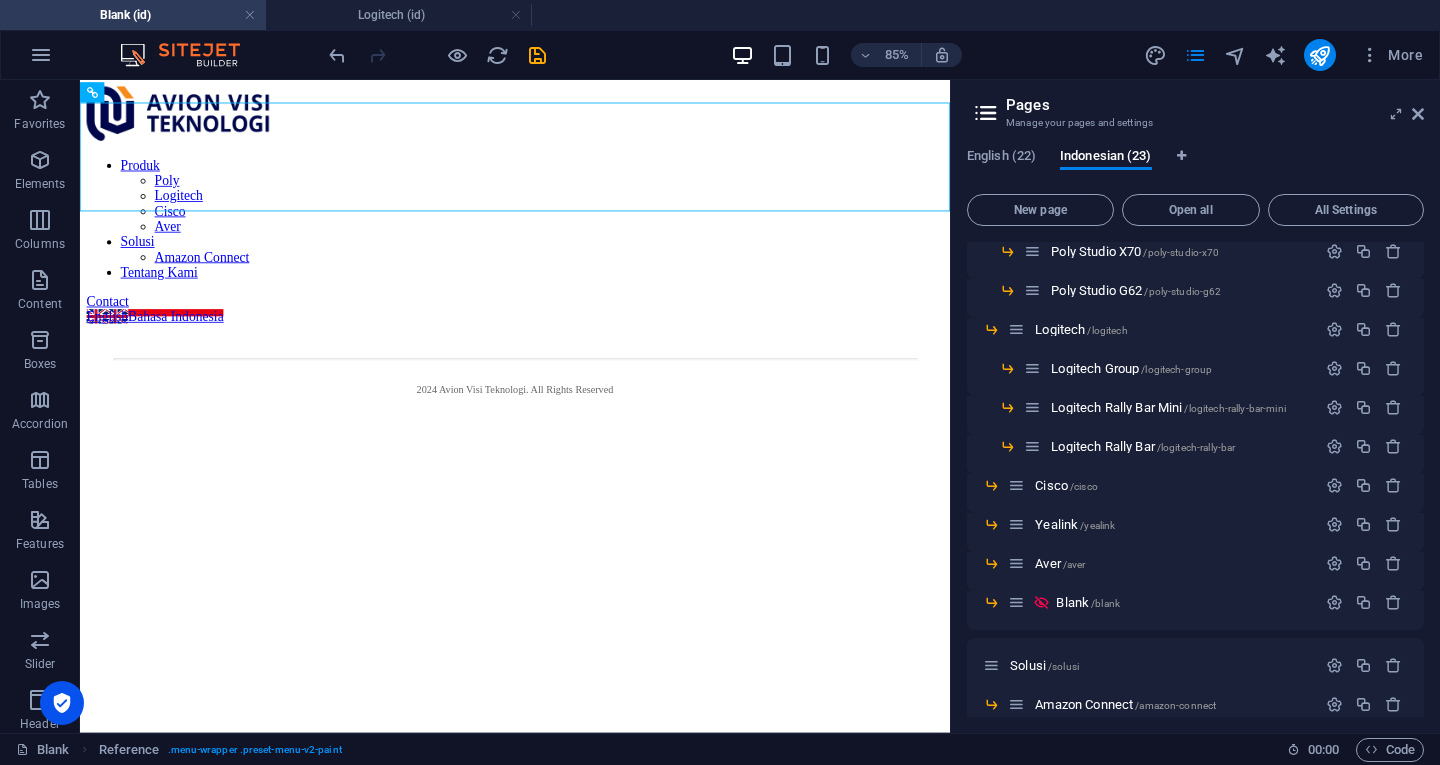 click on "Elements" at bounding box center (40, 172) 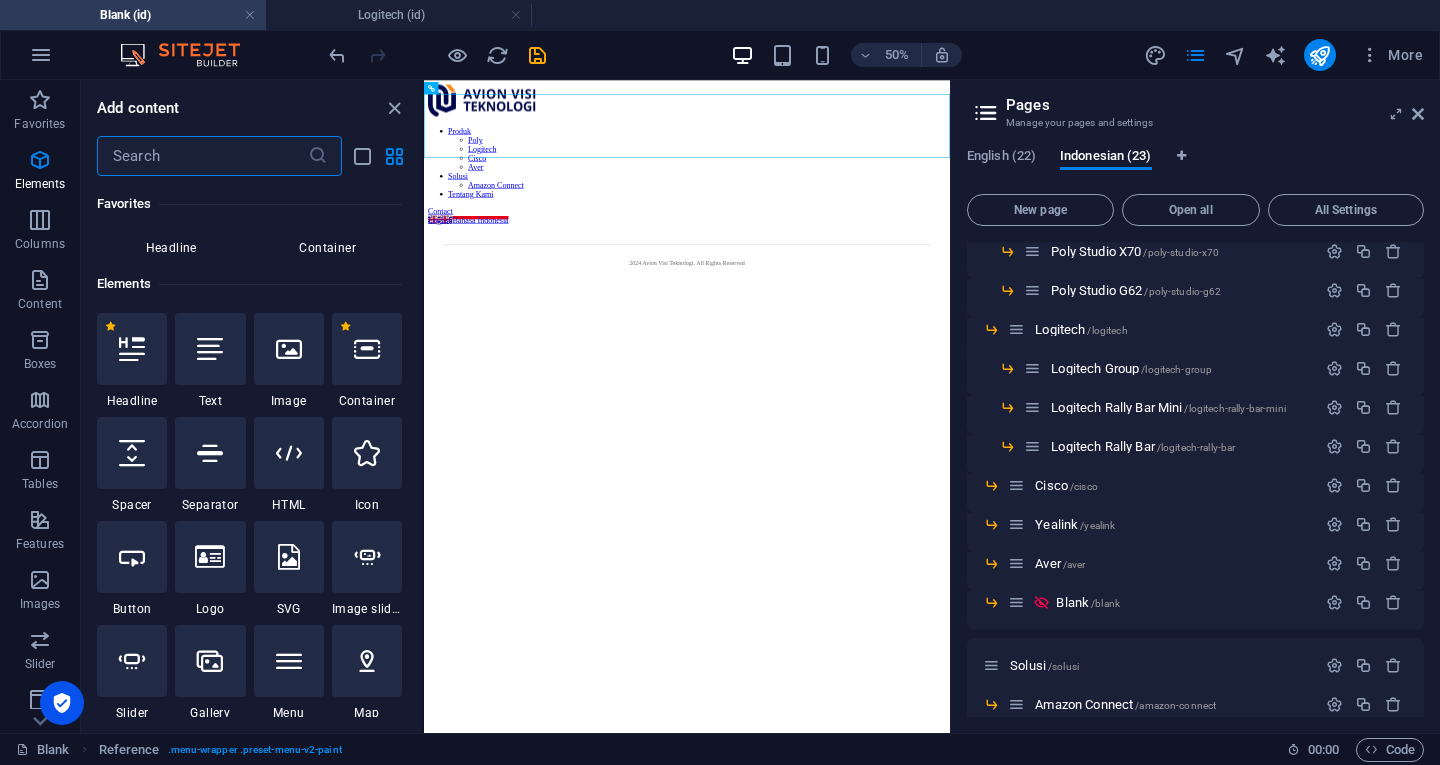 scroll, scrollTop: 192, scrollLeft: 0, axis: vertical 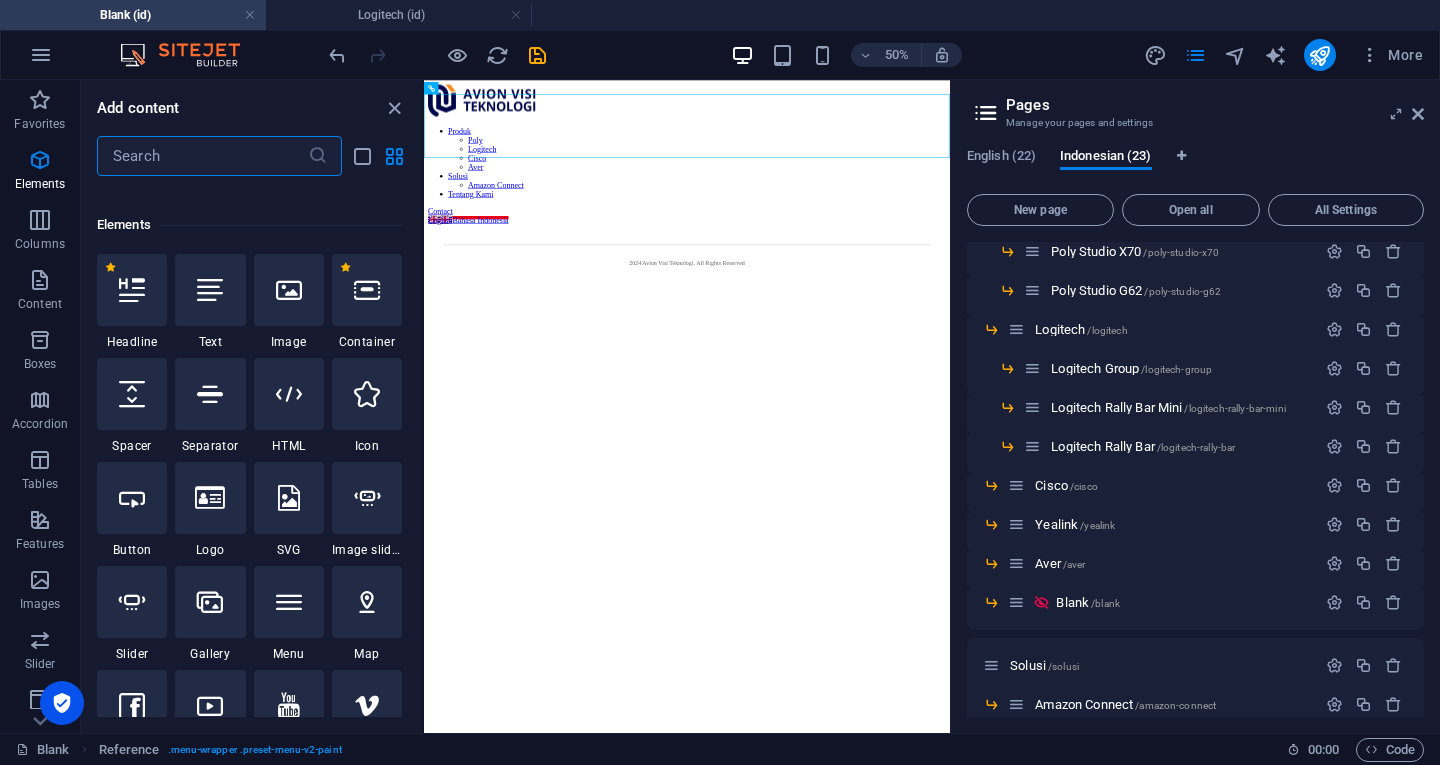click at bounding box center (202, 156) 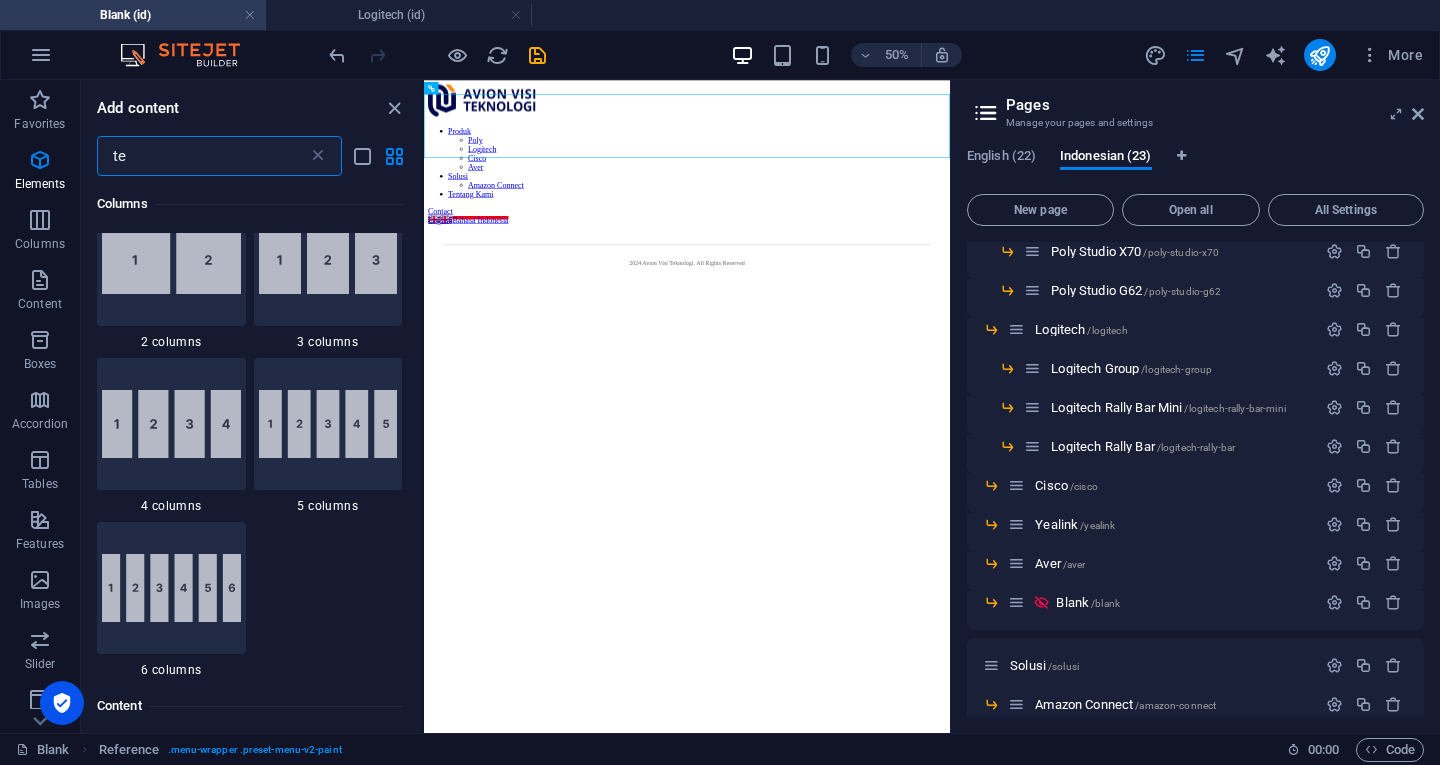 scroll, scrollTop: 0, scrollLeft: 0, axis: both 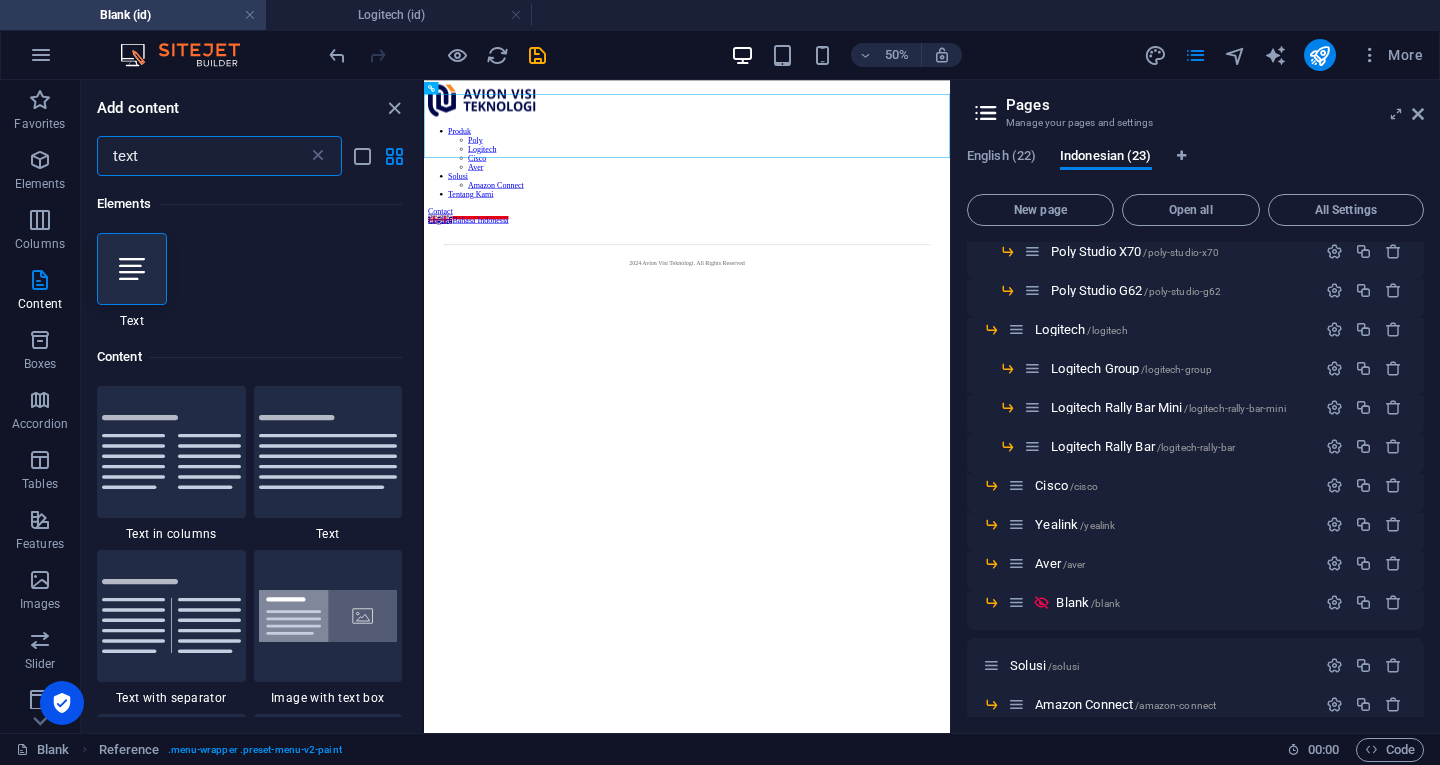 type on "text" 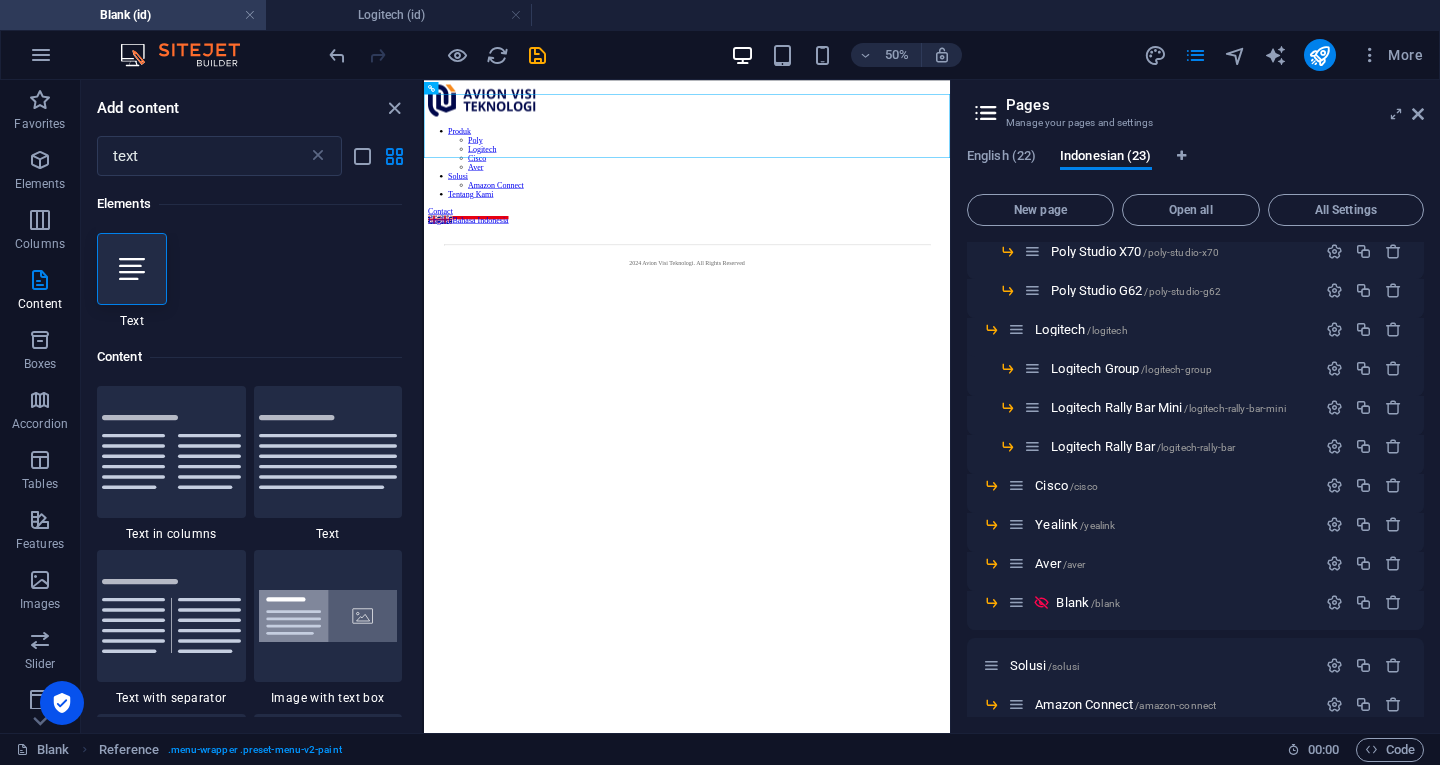 click at bounding box center (132, 269) 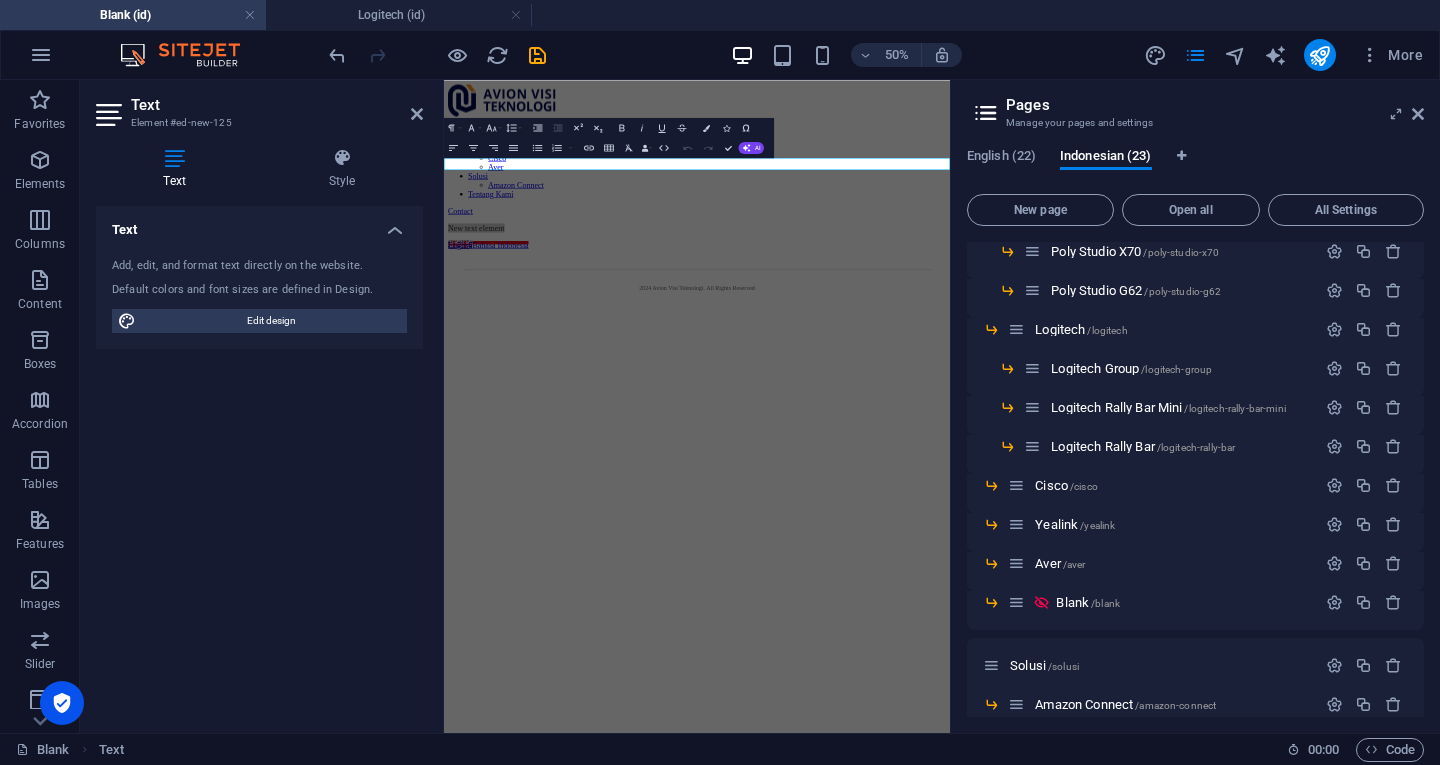 click at bounding box center [417, 114] 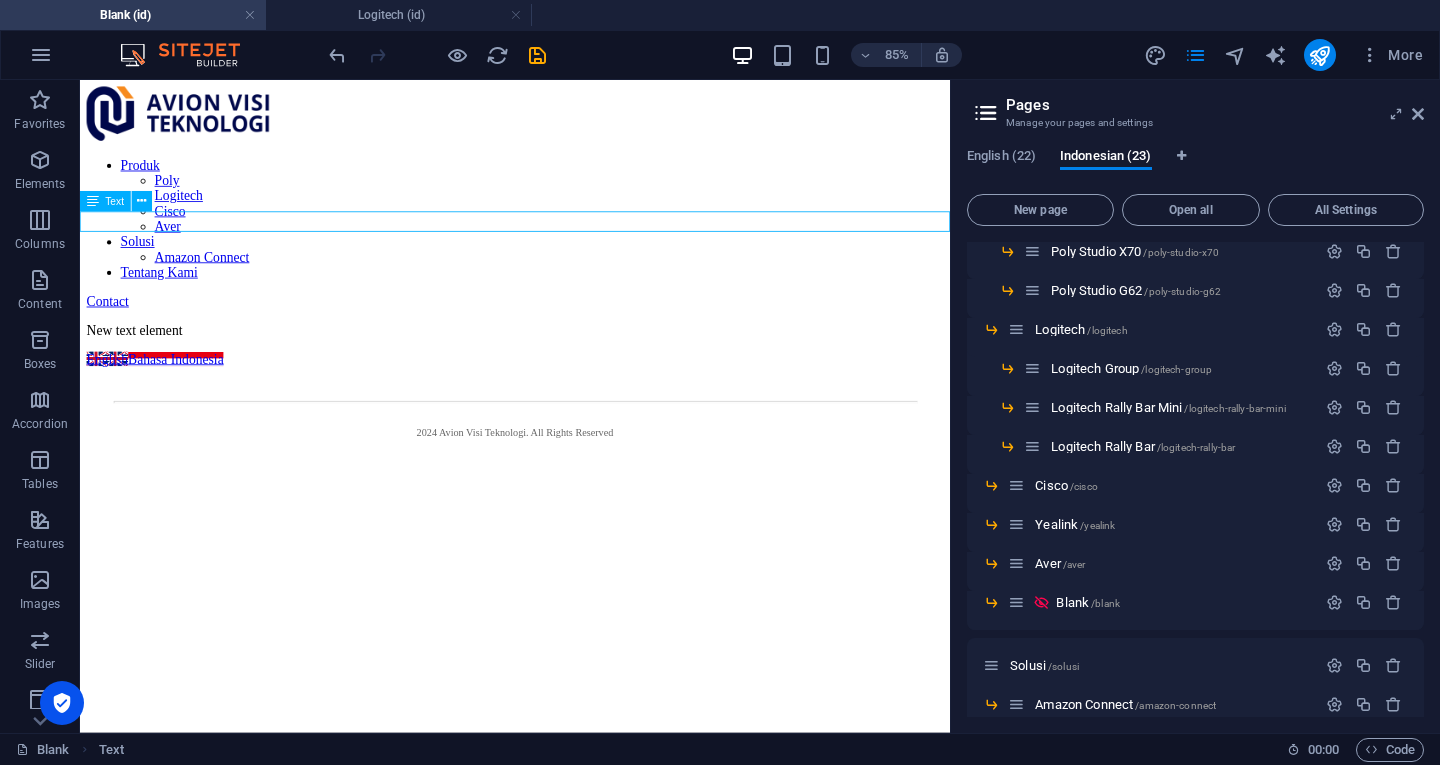 click on "New text element" at bounding box center (592, 375) 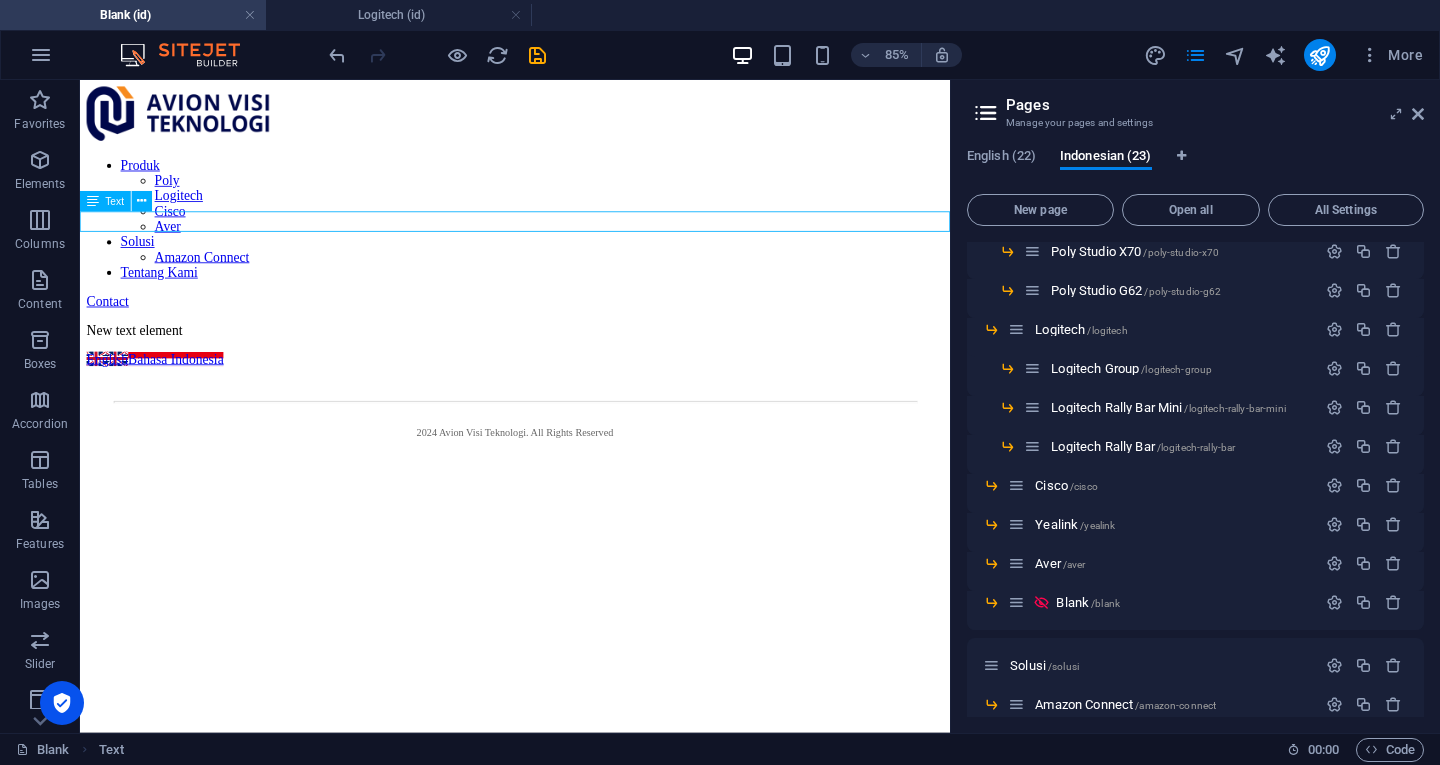 click on "New text element" at bounding box center (592, 375) 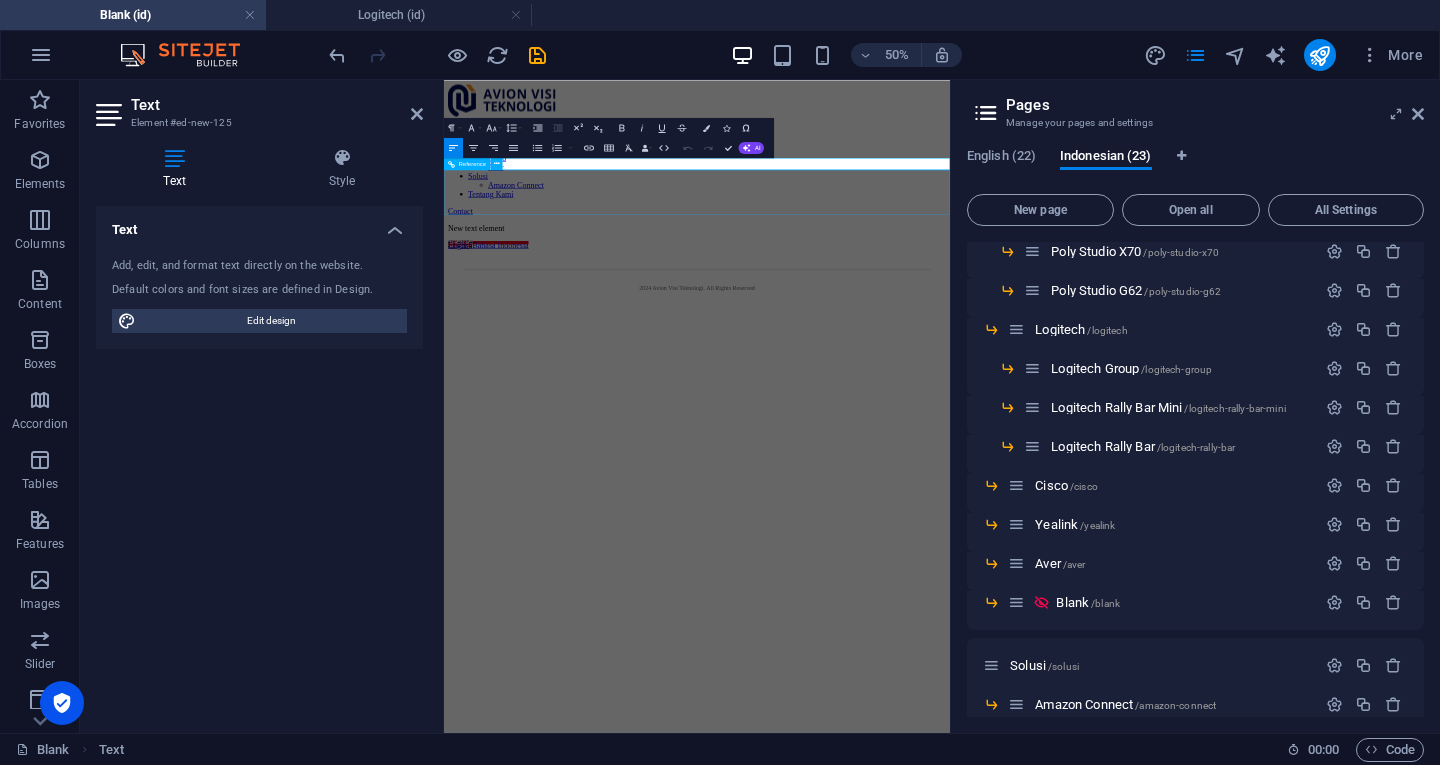 type 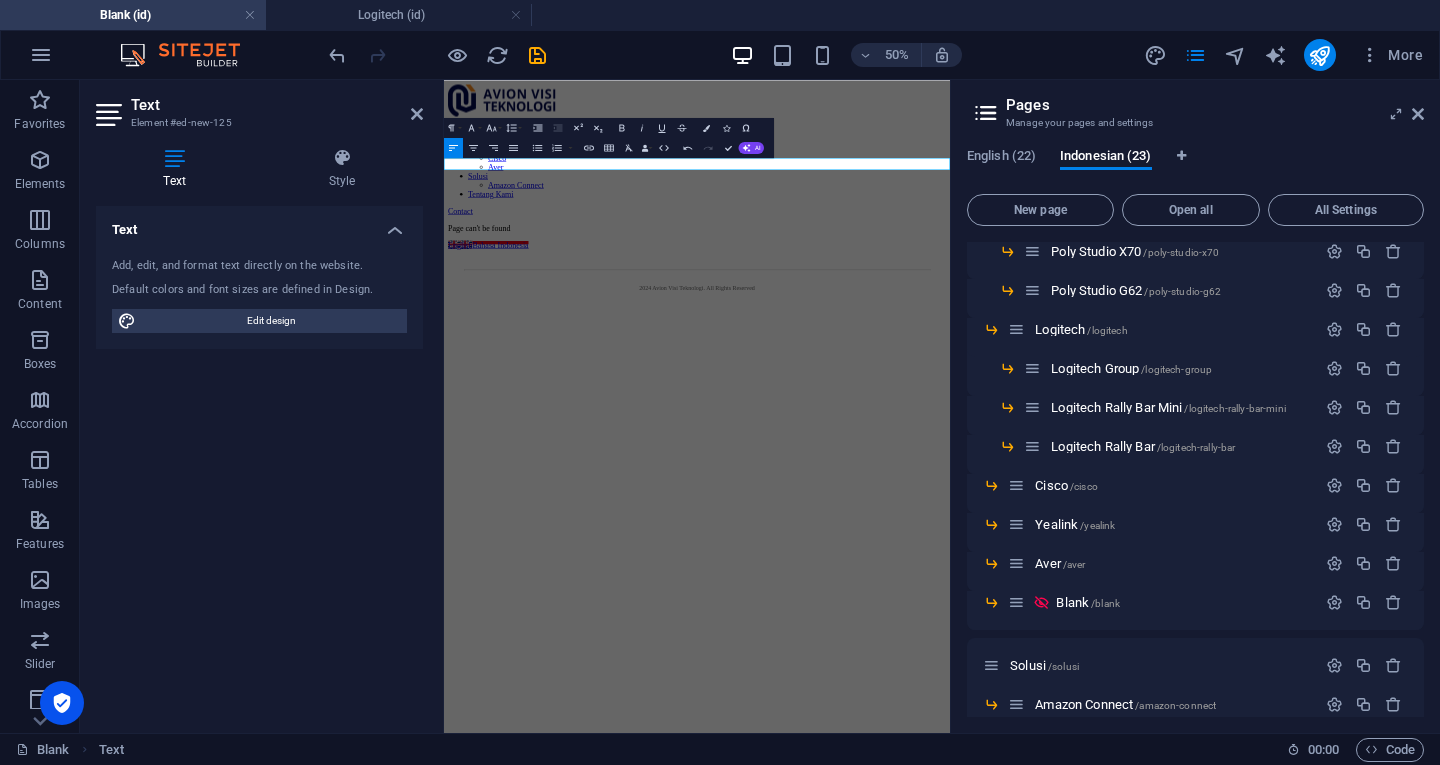 click at bounding box center [1418, 114] 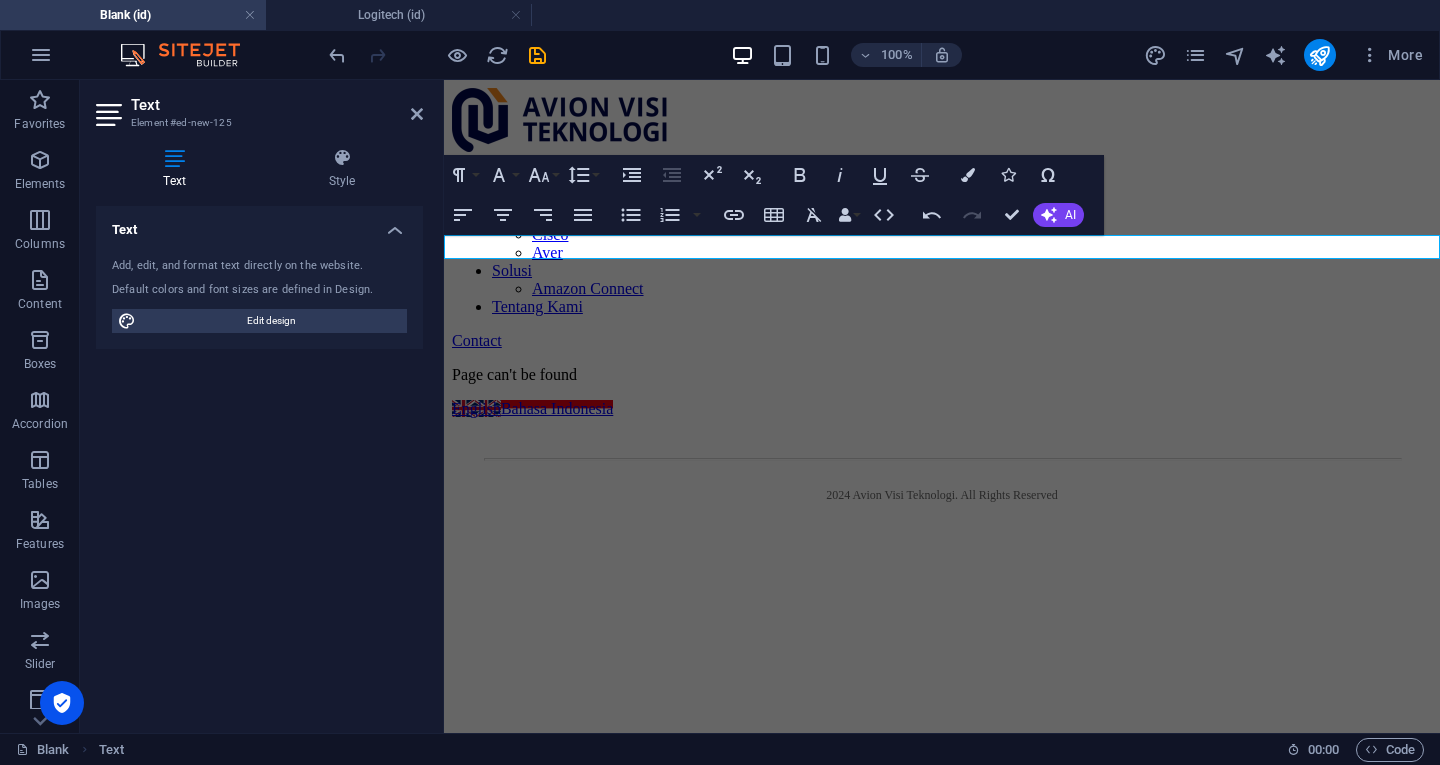 click on "Page can't be found" at bounding box center [942, 375] 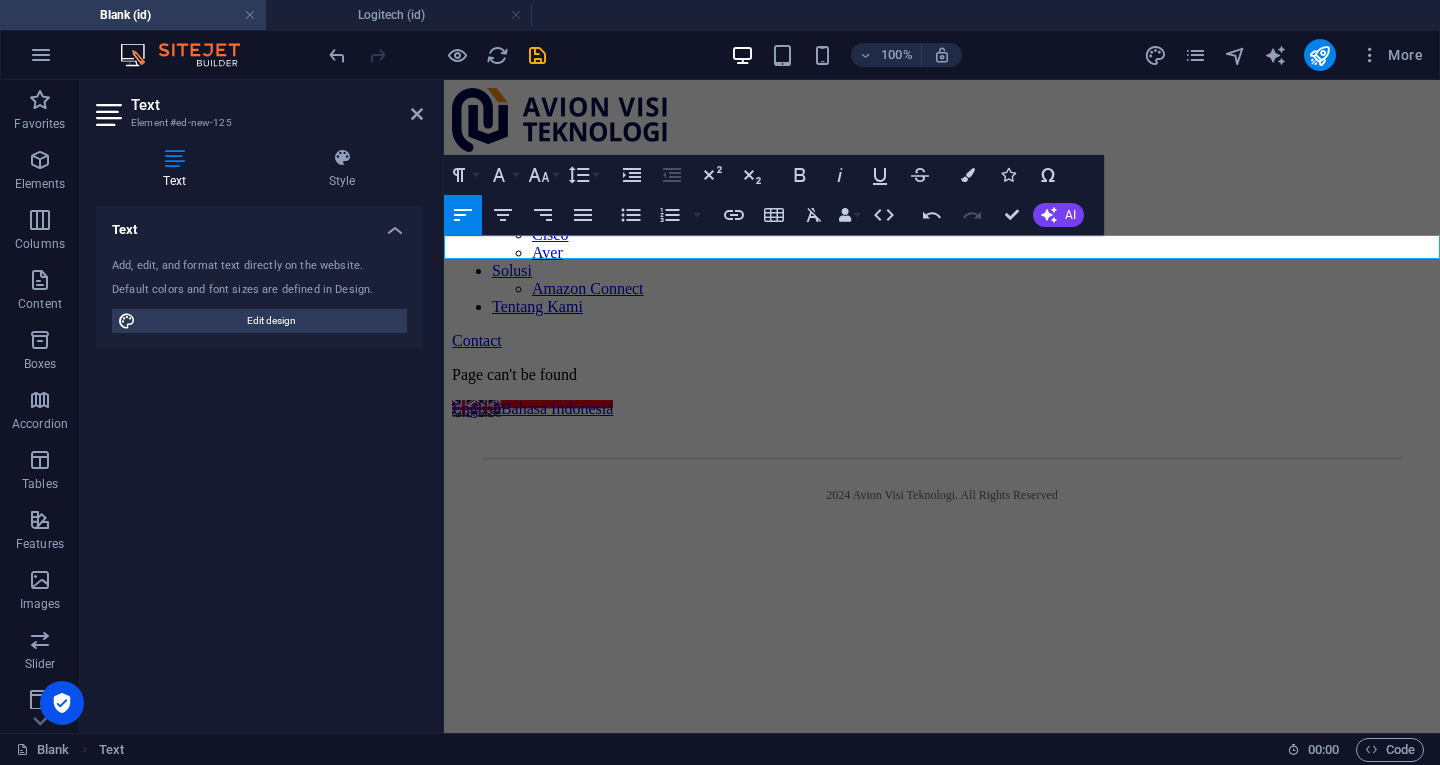 click on "Produk Poly Logitech Cisco Aver Solusi Amazon Connect Tentang Kami Contact Page can't be found English Bahasa Indonesia
2024    Avion Visi Teknologi . All Rights Reserved" at bounding box center [942, 311] 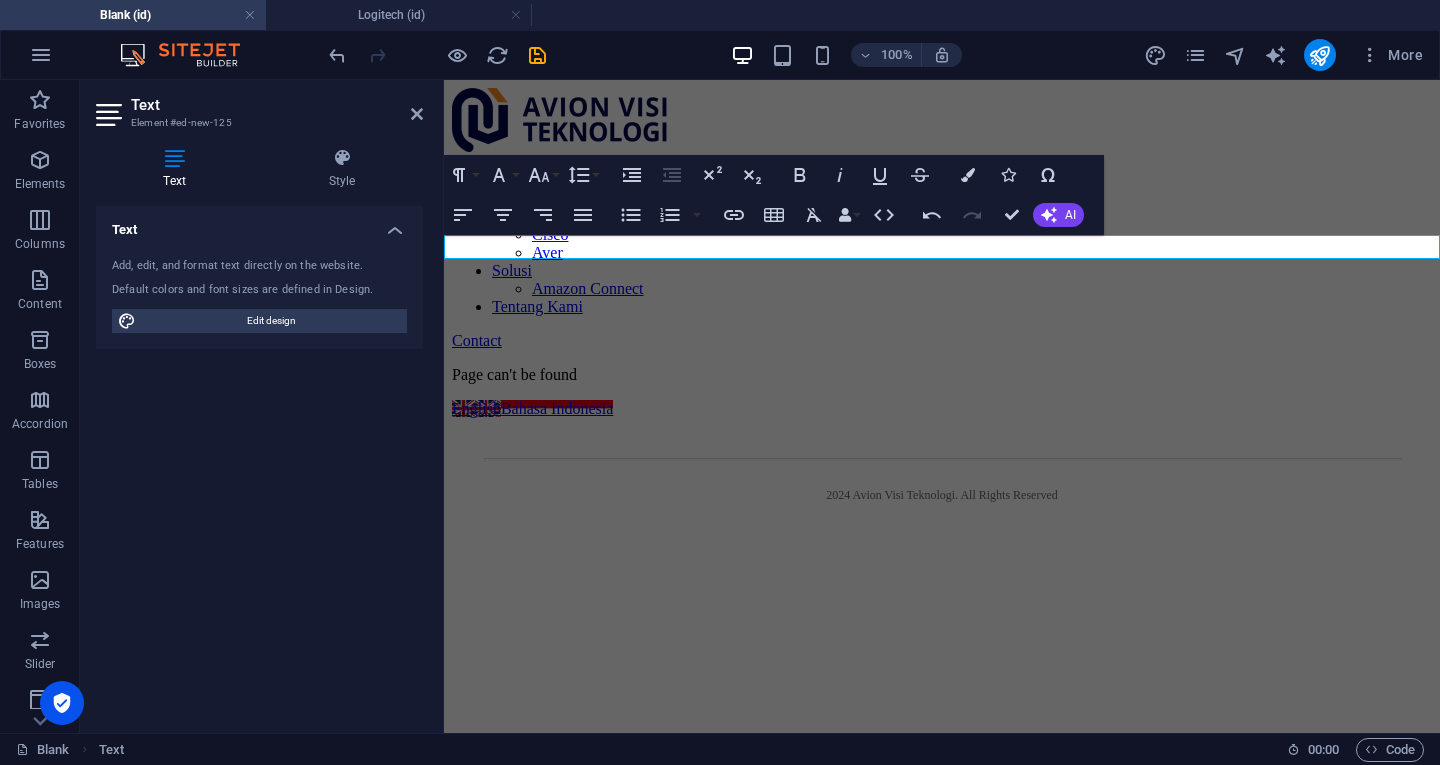 drag, startPoint x: 661, startPoint y: 463, endPoint x: 1291, endPoint y: 517, distance: 632.31006 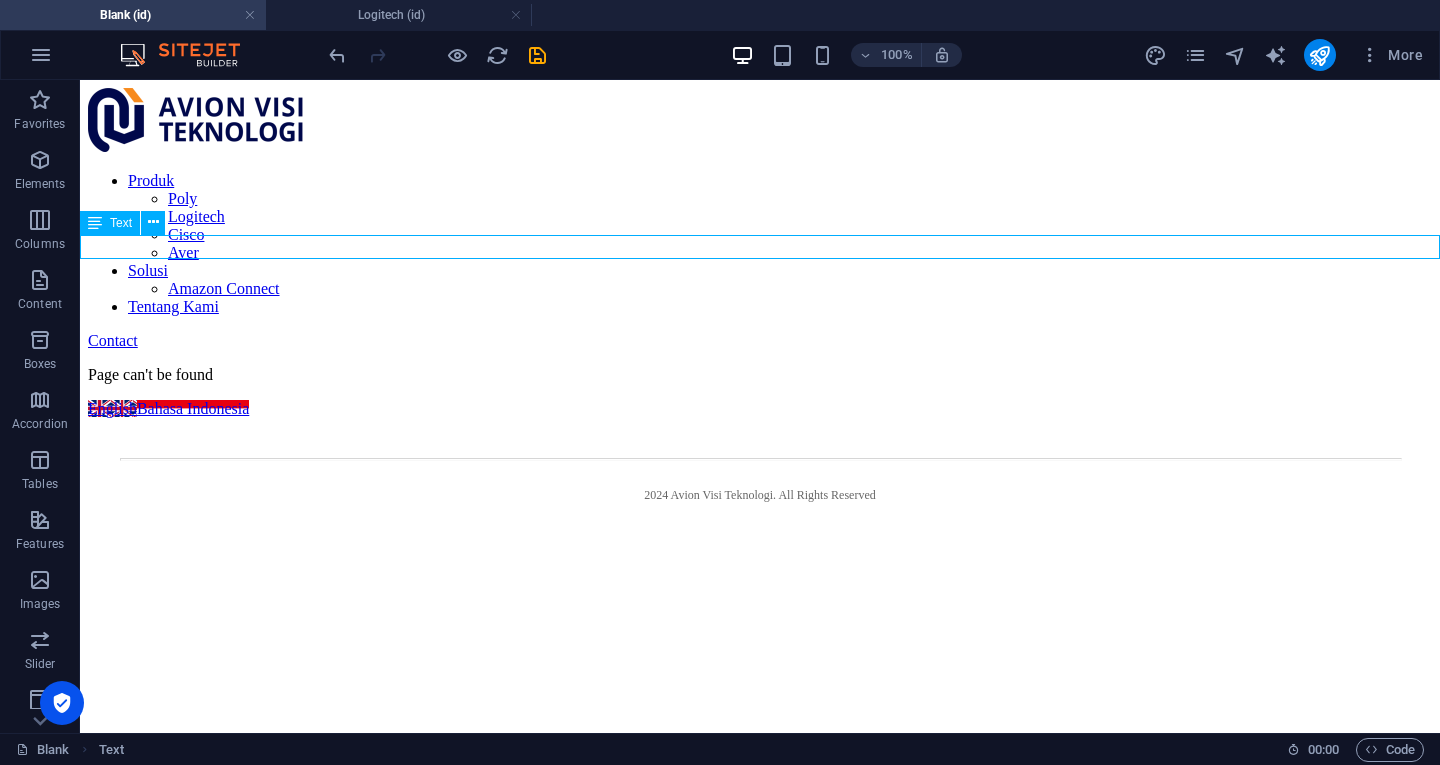 click on "Page can't be found" at bounding box center (760, 375) 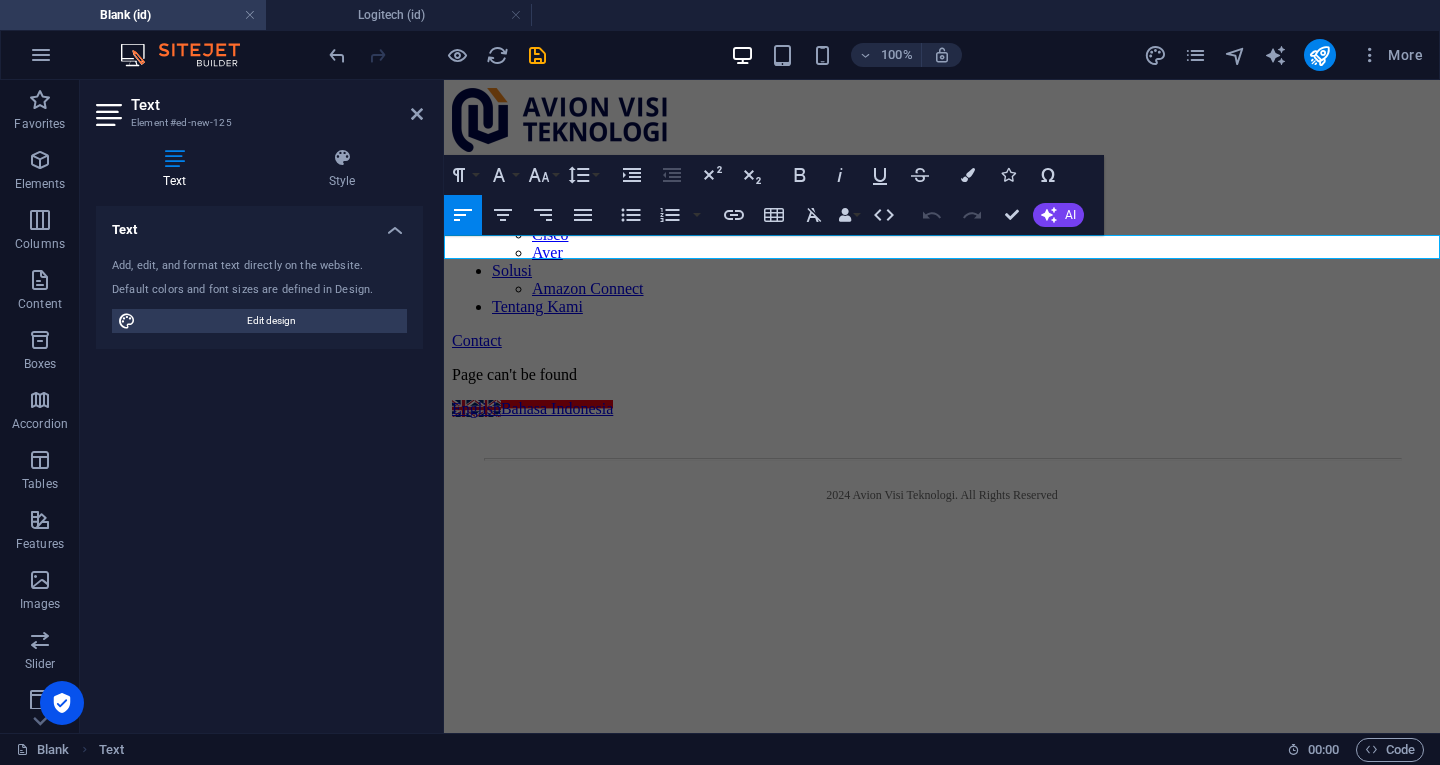 click on "Style" at bounding box center [342, 169] 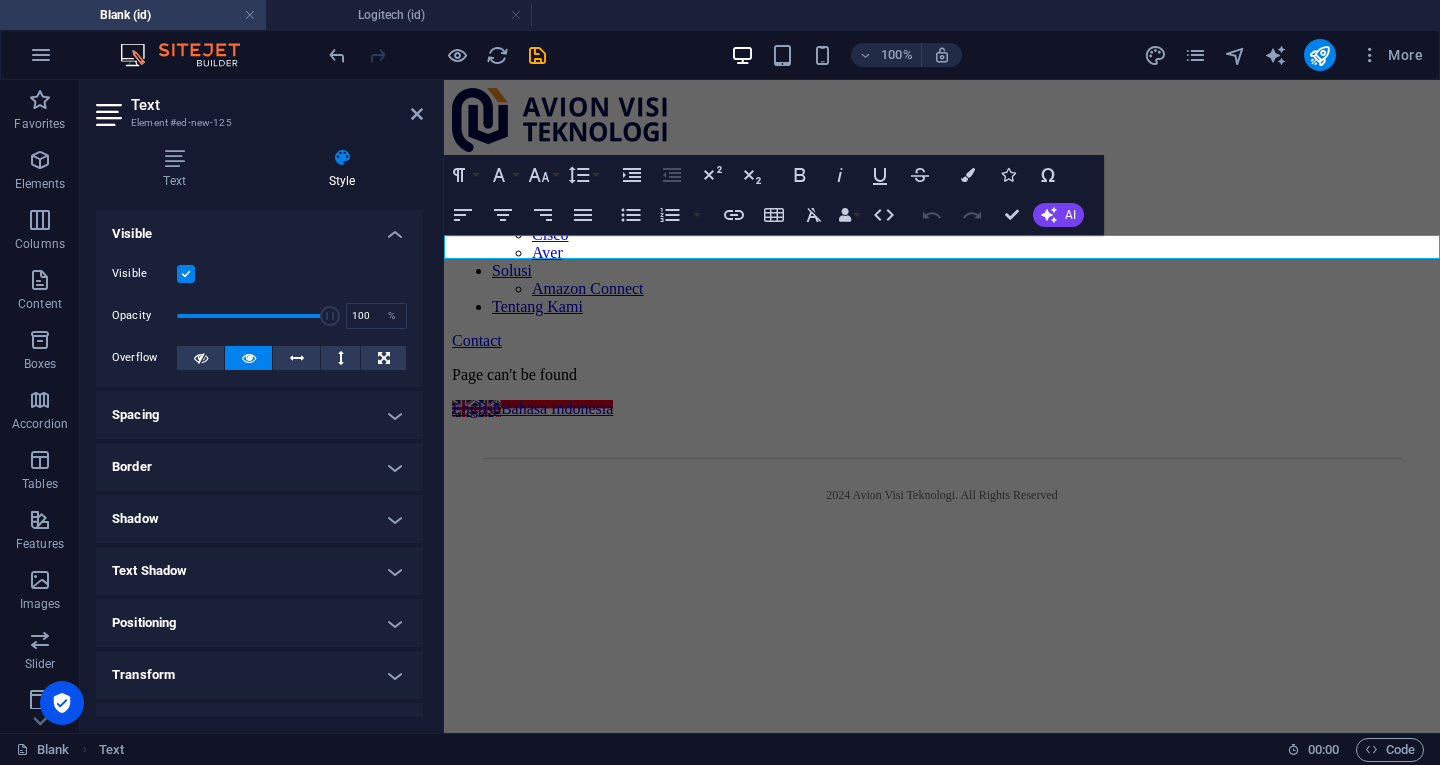 click on "Spacing" at bounding box center [259, 415] 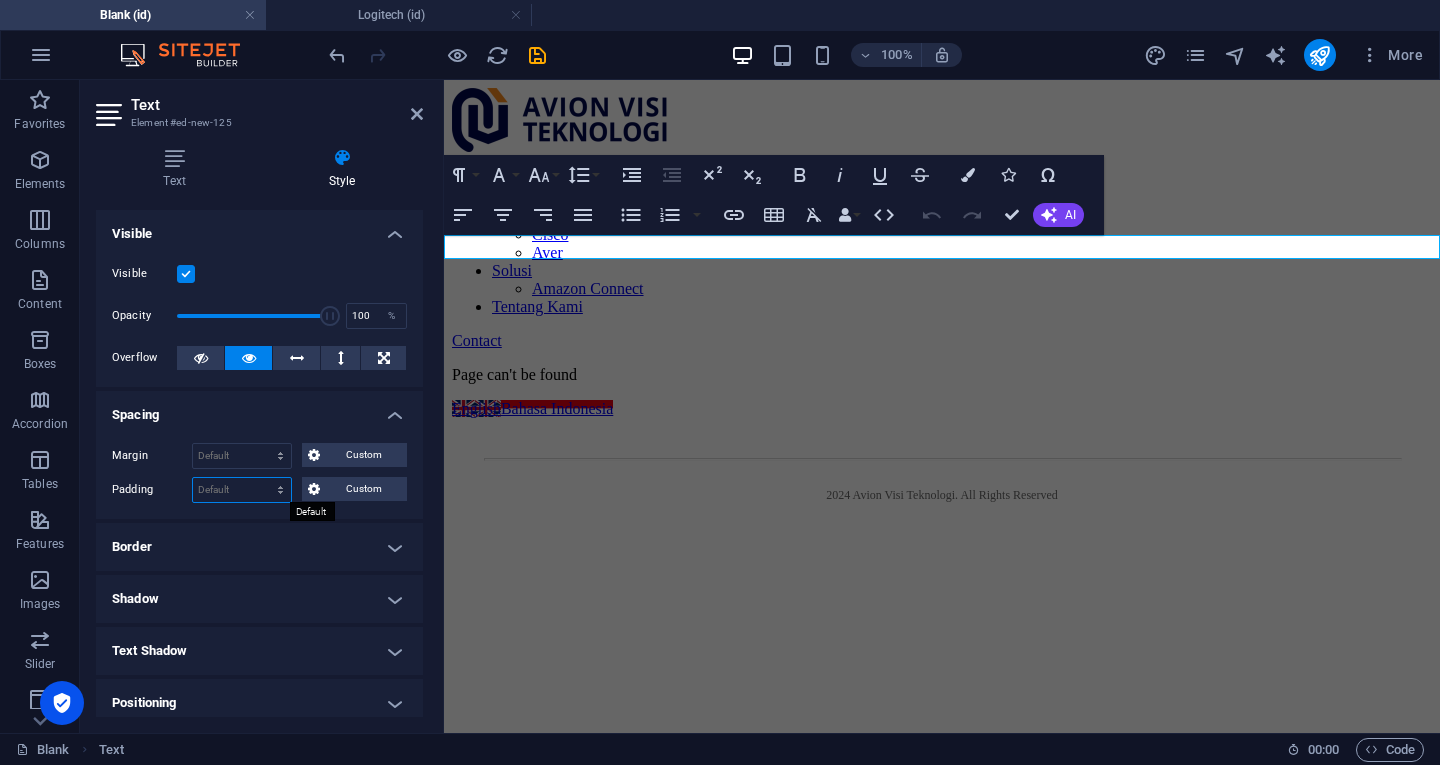 click on "Default px rem % vh vw Custom" at bounding box center [242, 490] 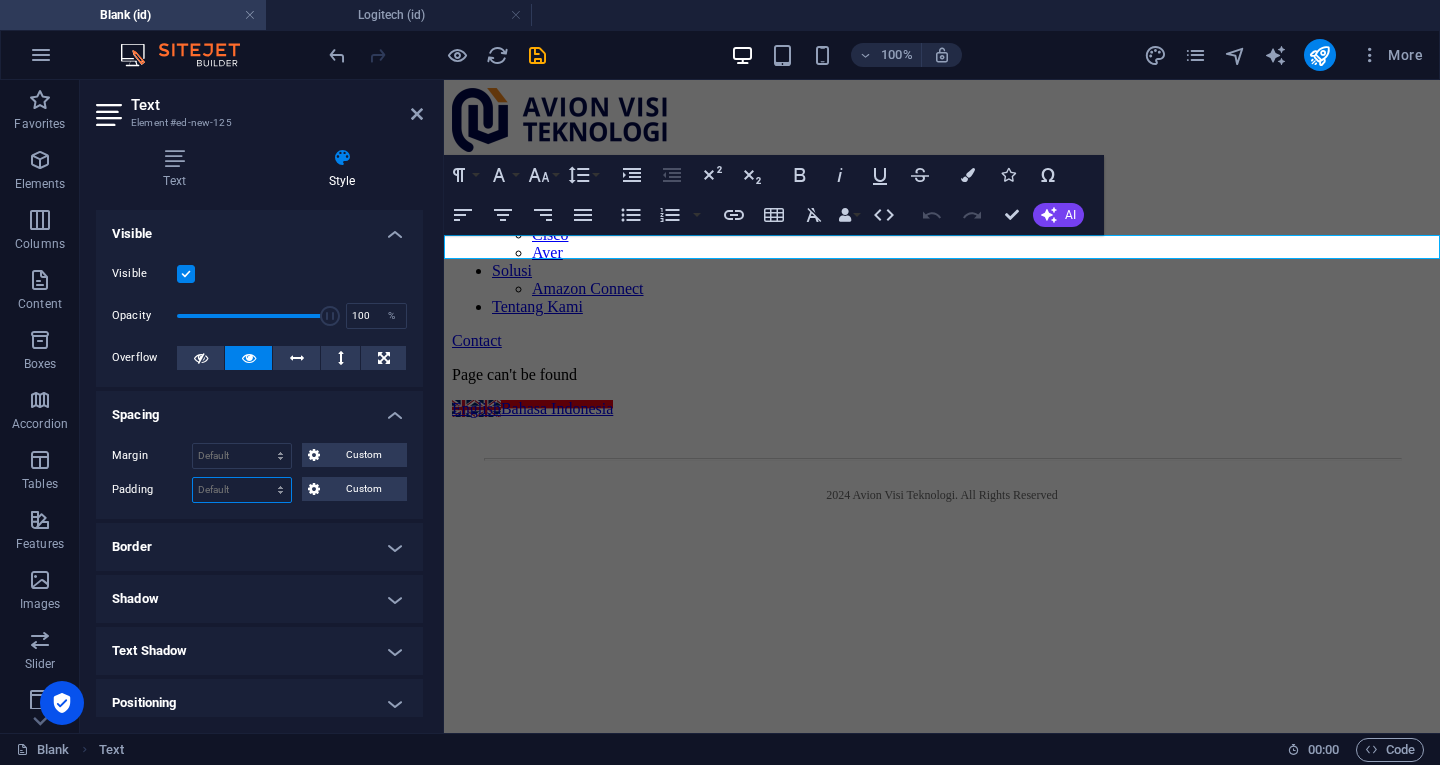 select on "rem" 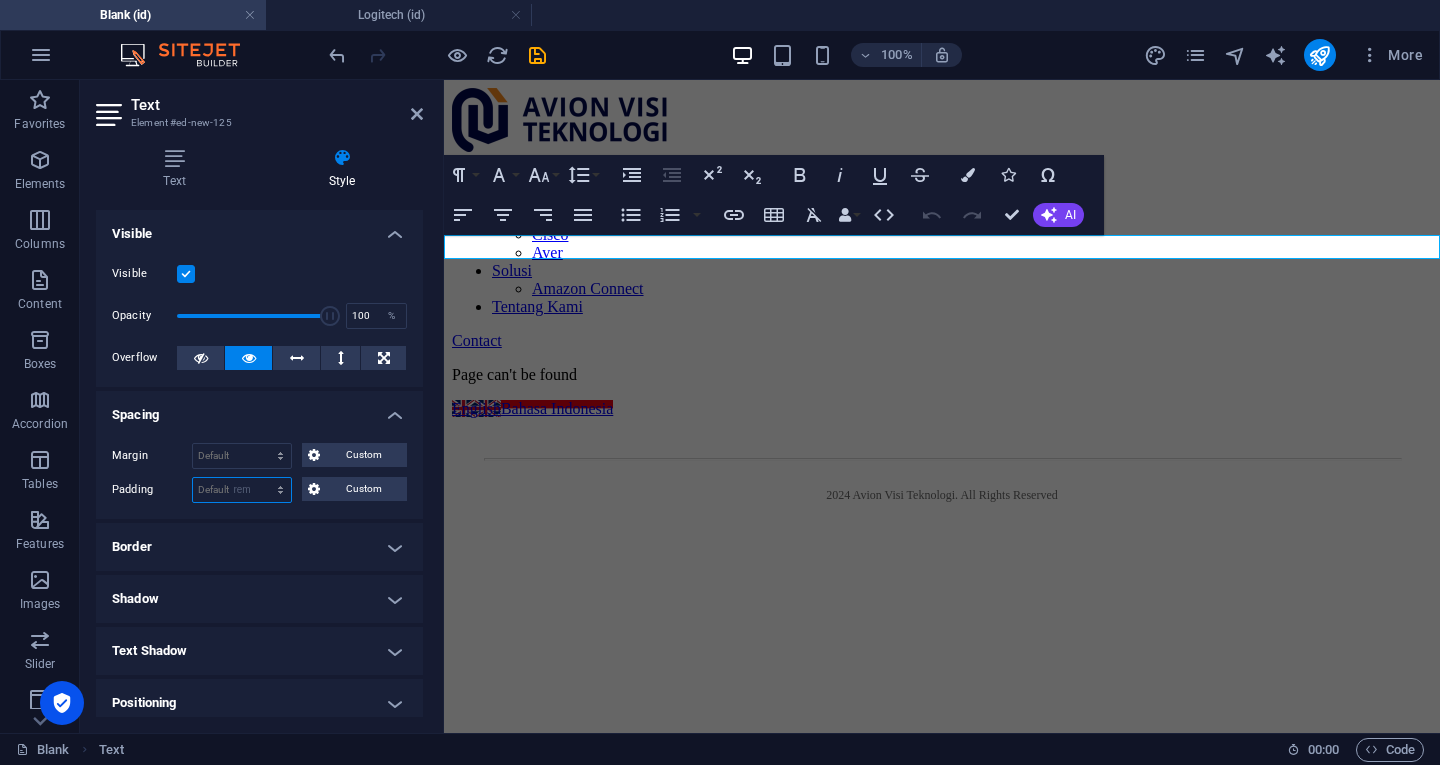 click on "Default px rem % vh vw Custom" at bounding box center [242, 490] 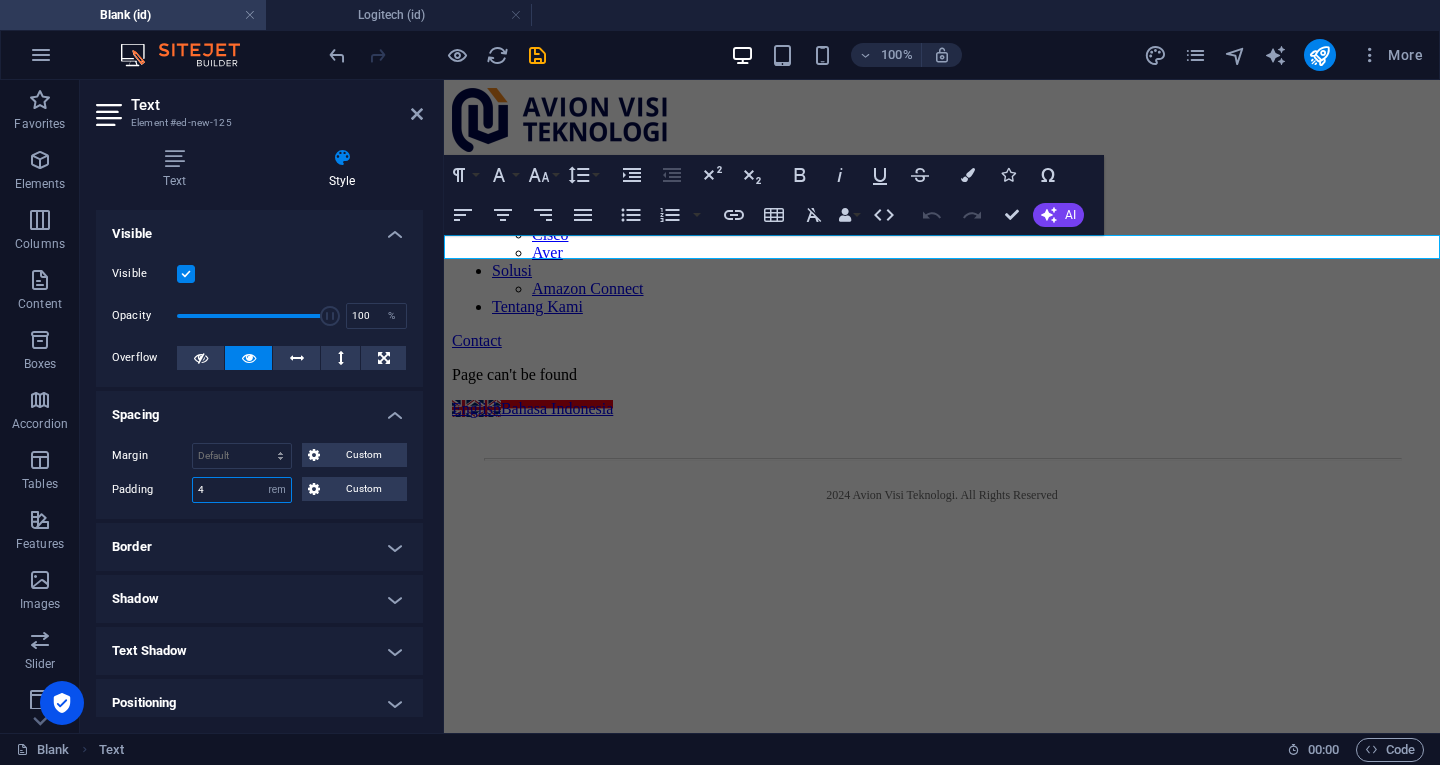 type on "4" 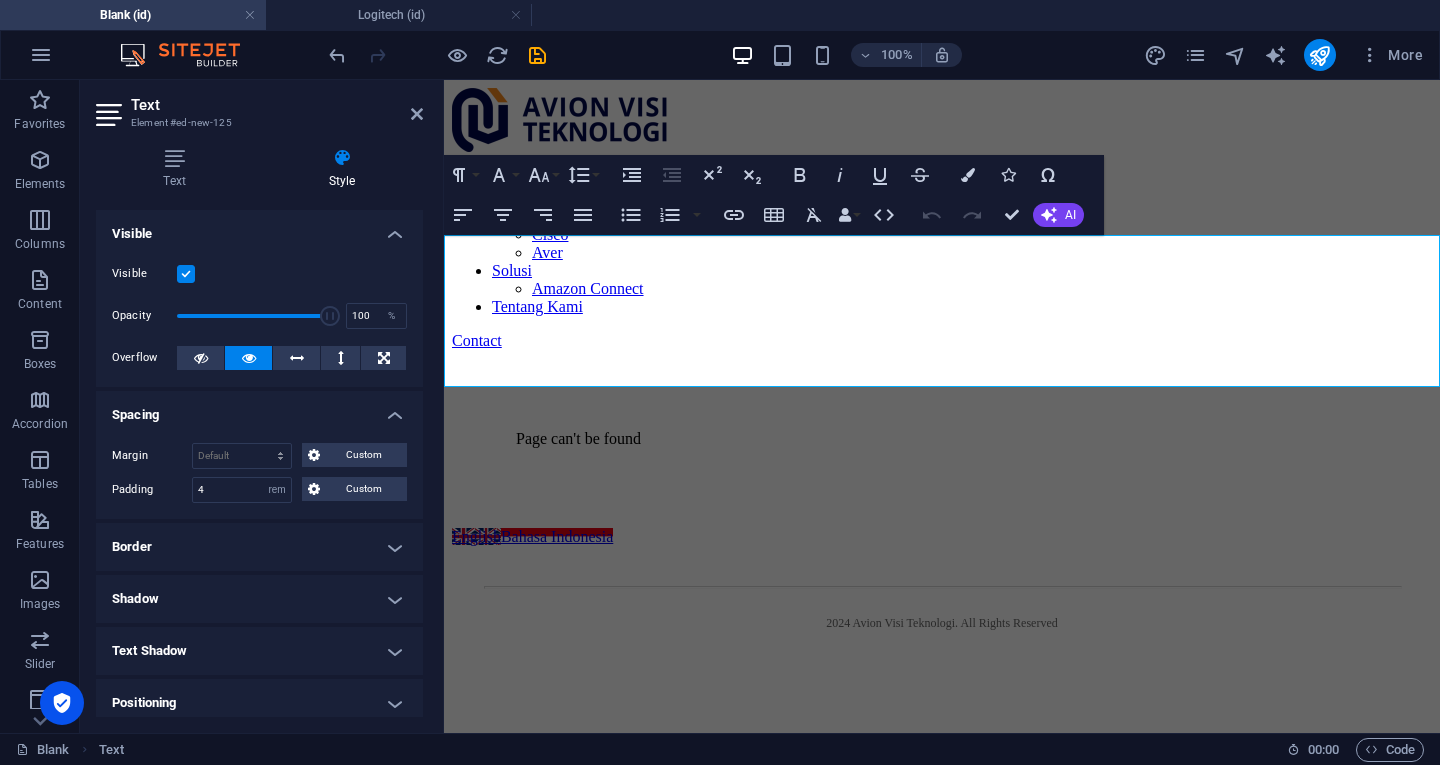 click on "Produk Poly Logitech Cisco Aver Solusi Amazon Connect Tentang Kami Contact Page can't be found English Bahasa Indonesia
2024    Avion Visi Teknologi . All Rights Reserved" at bounding box center [942, 375] 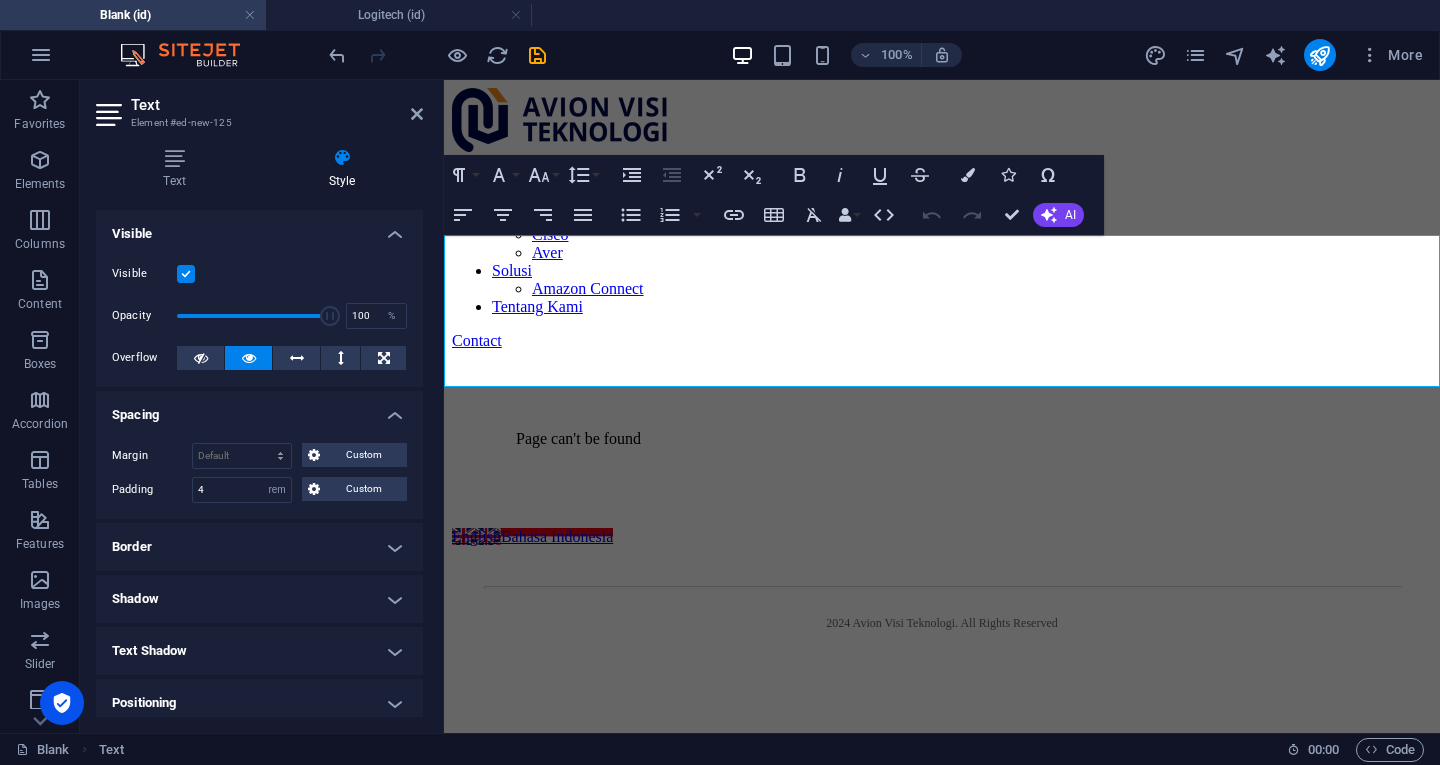 click on "Produk Poly Logitech Cisco Aver Solusi Amazon Connect Tentang Kami Contact Page can't be found English Bahasa Indonesia
2024    Avion Visi Teknologi . All Rights Reserved" at bounding box center (942, 375) 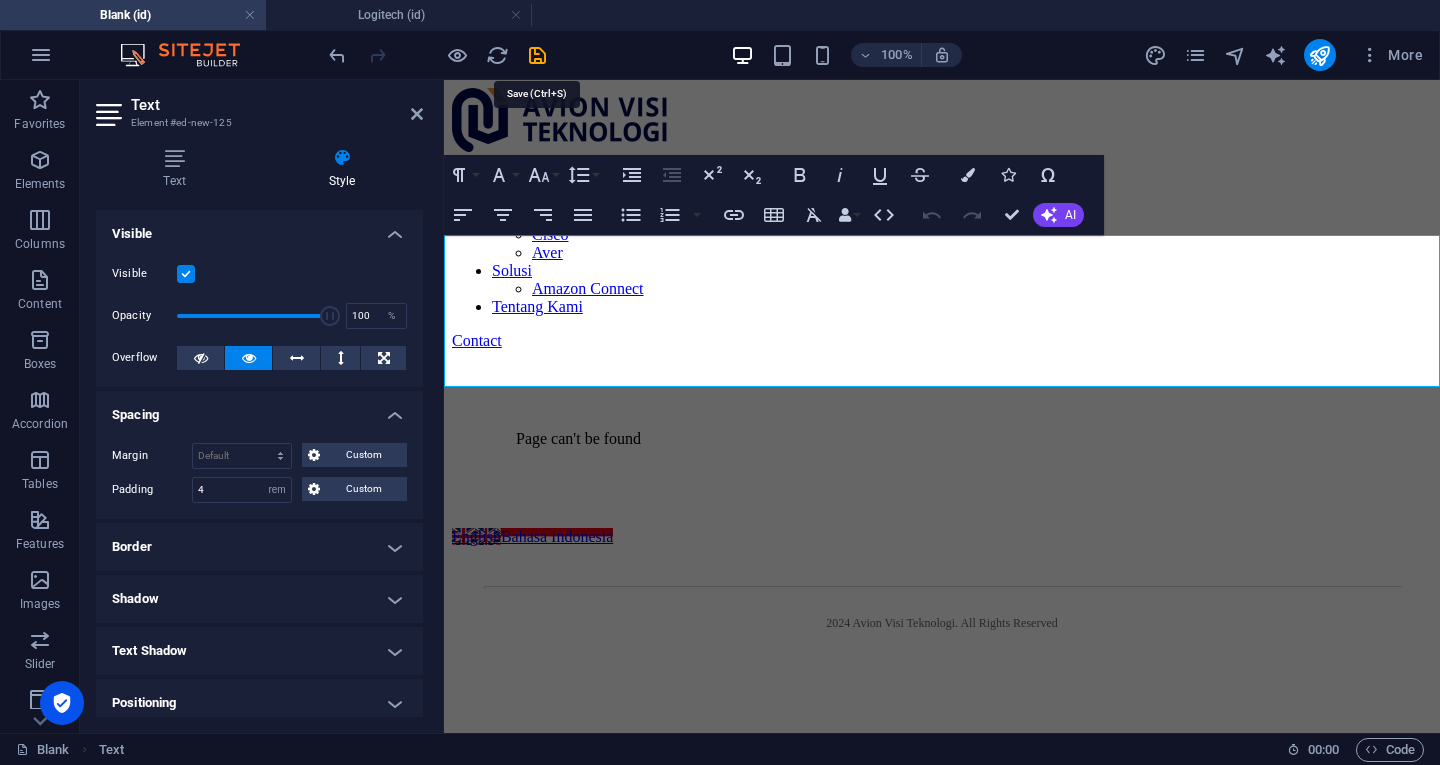 click at bounding box center [537, 55] 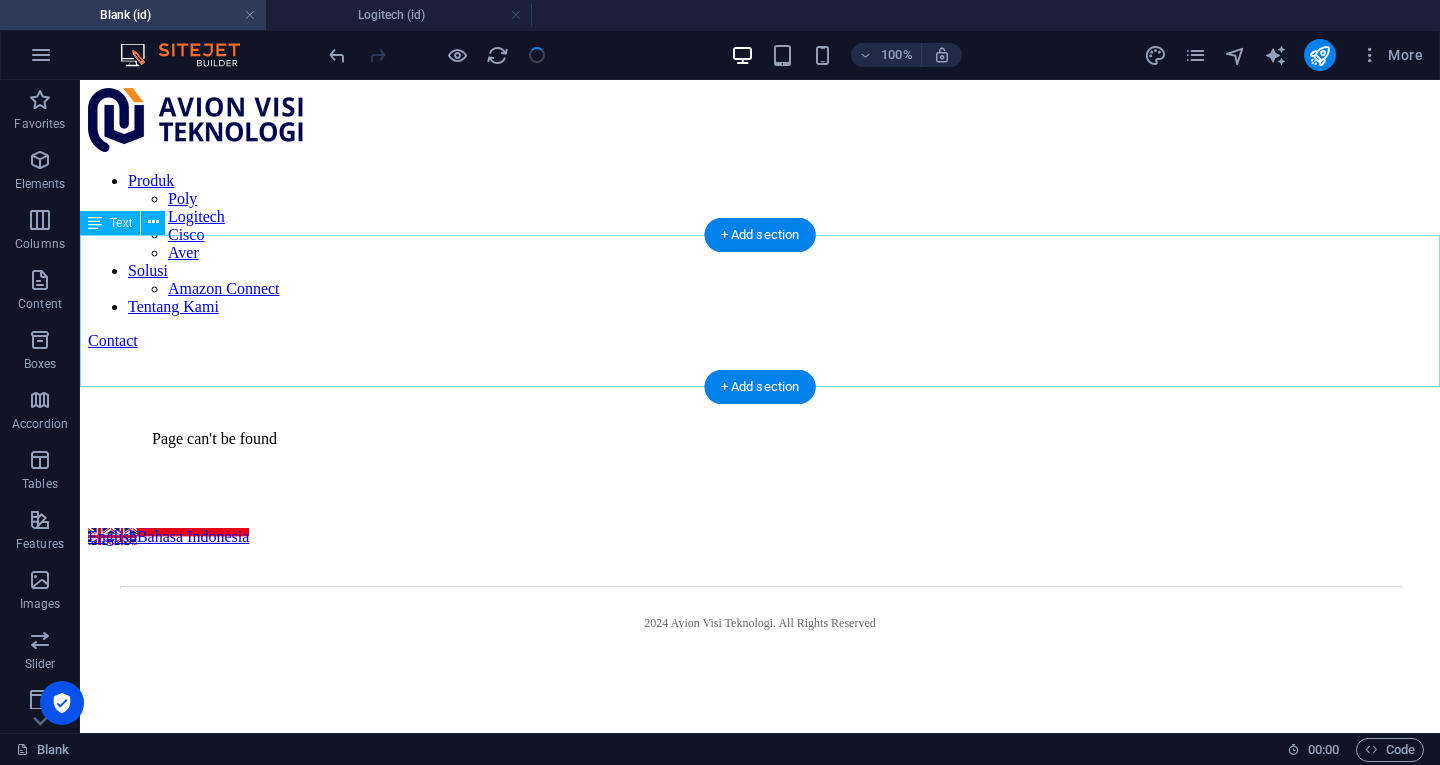 click on "Page can't be found" at bounding box center (760, 439) 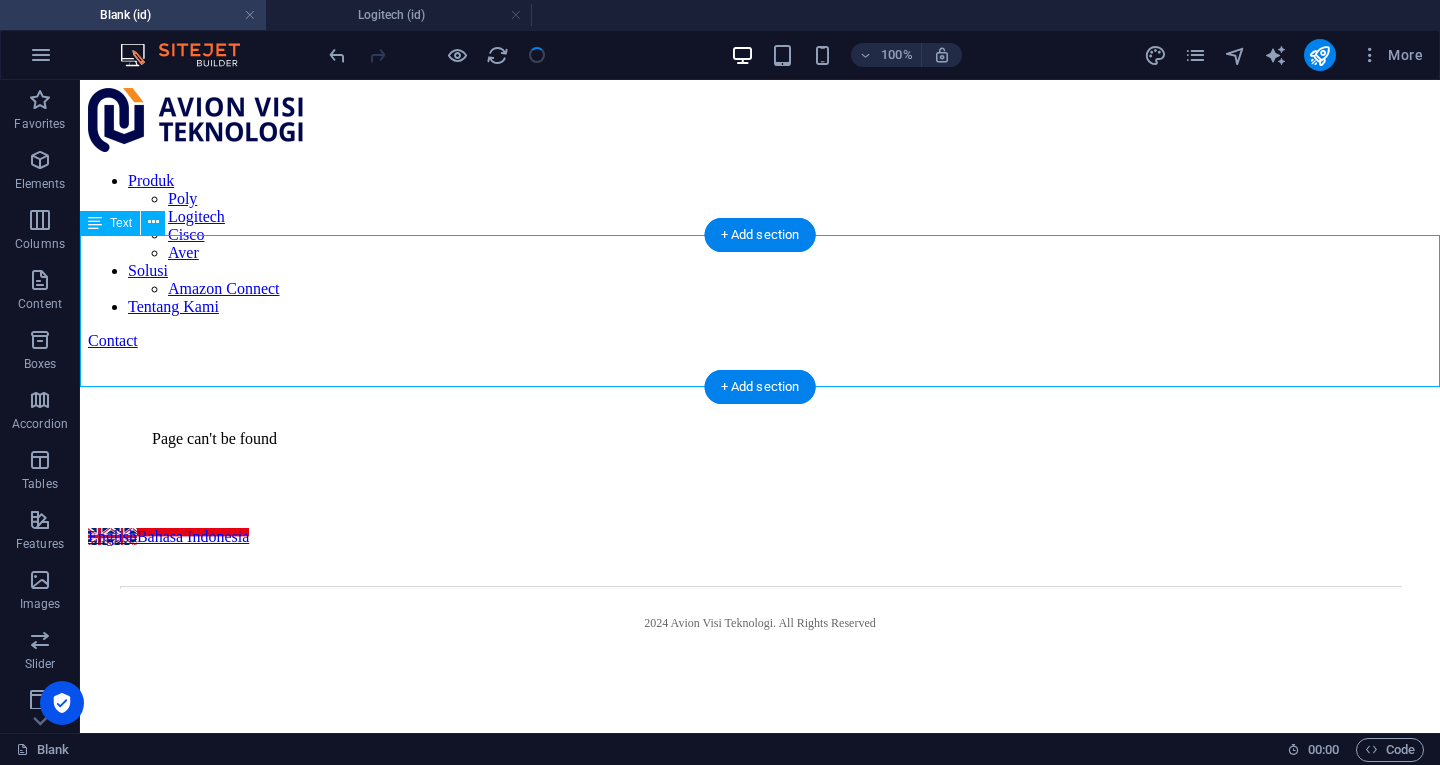 click on "Page can't be found" at bounding box center (760, 439) 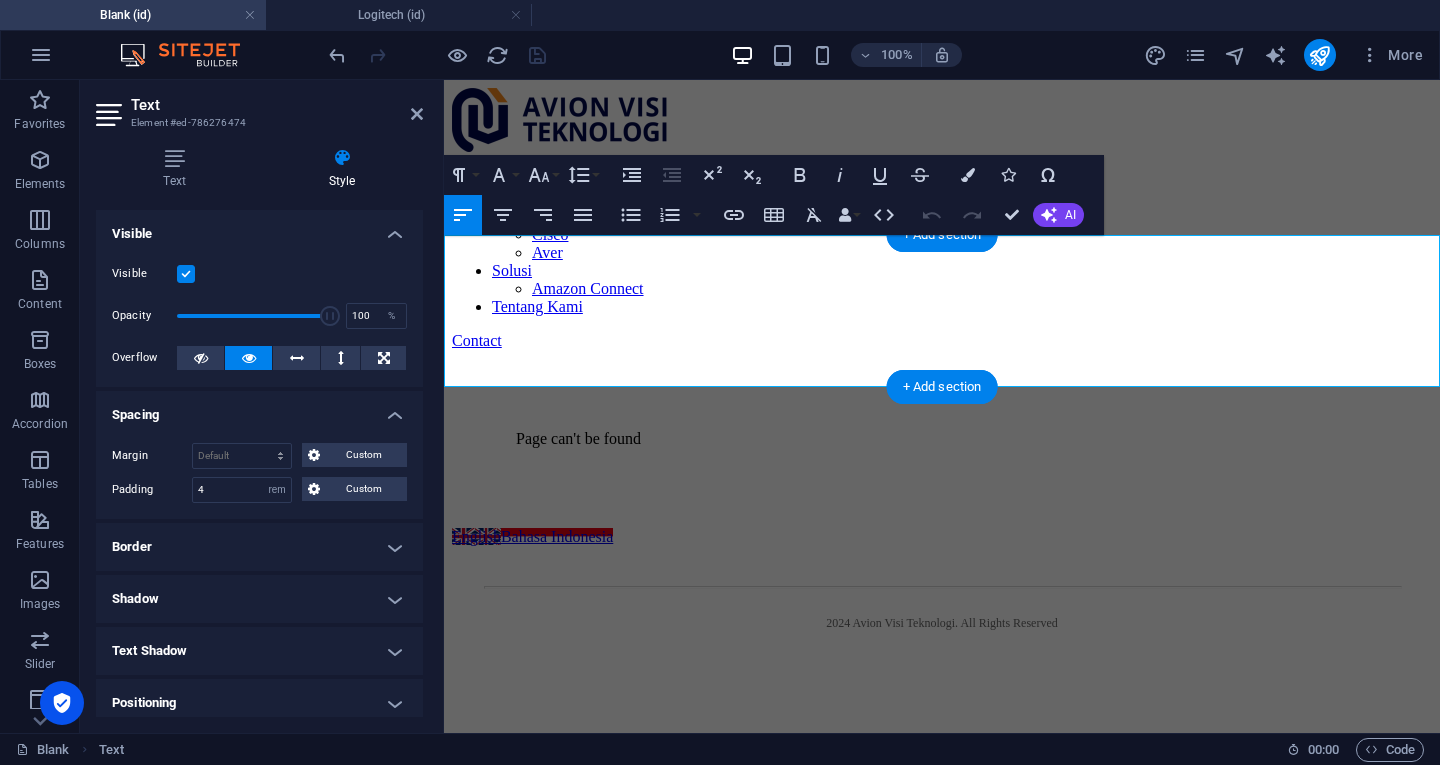 click on "Page can't be found" at bounding box center [942, 439] 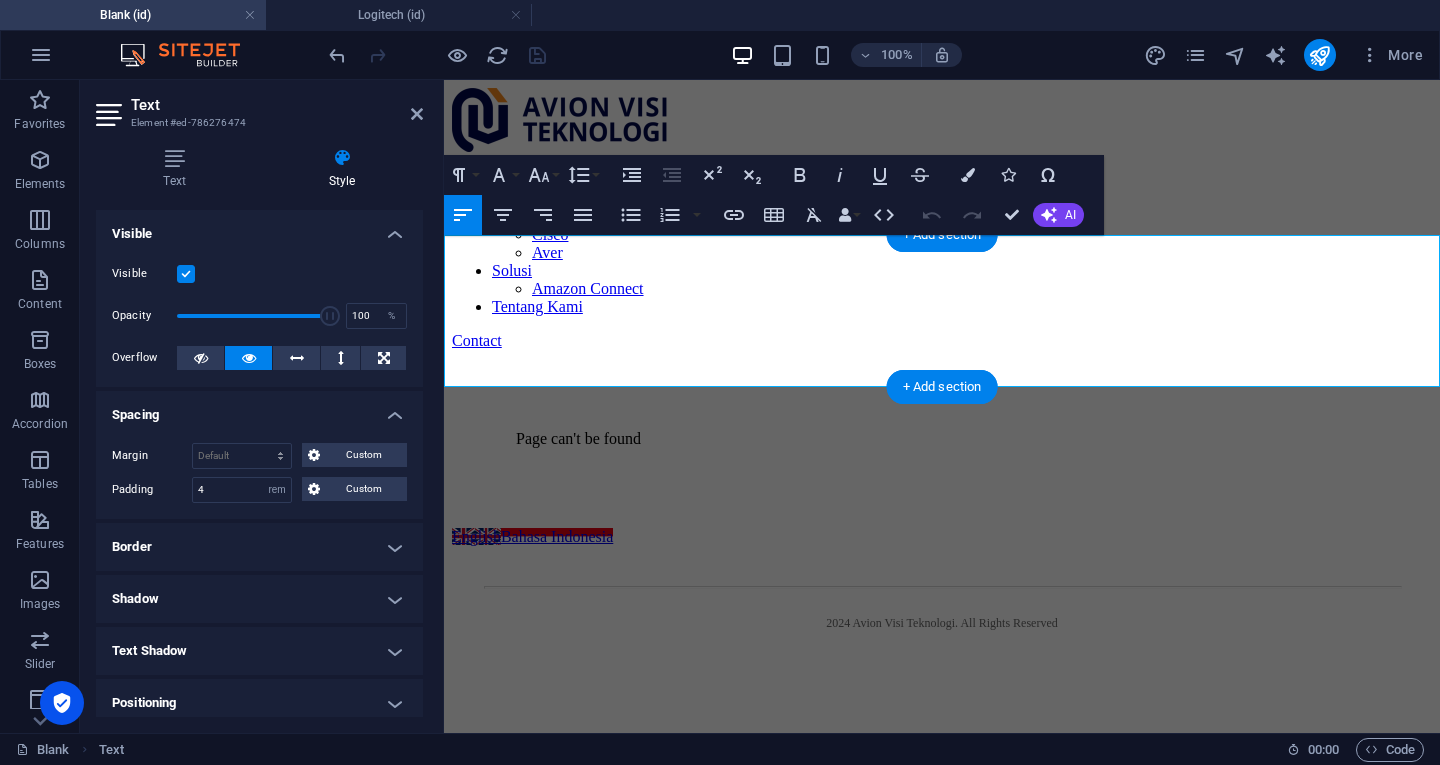 type 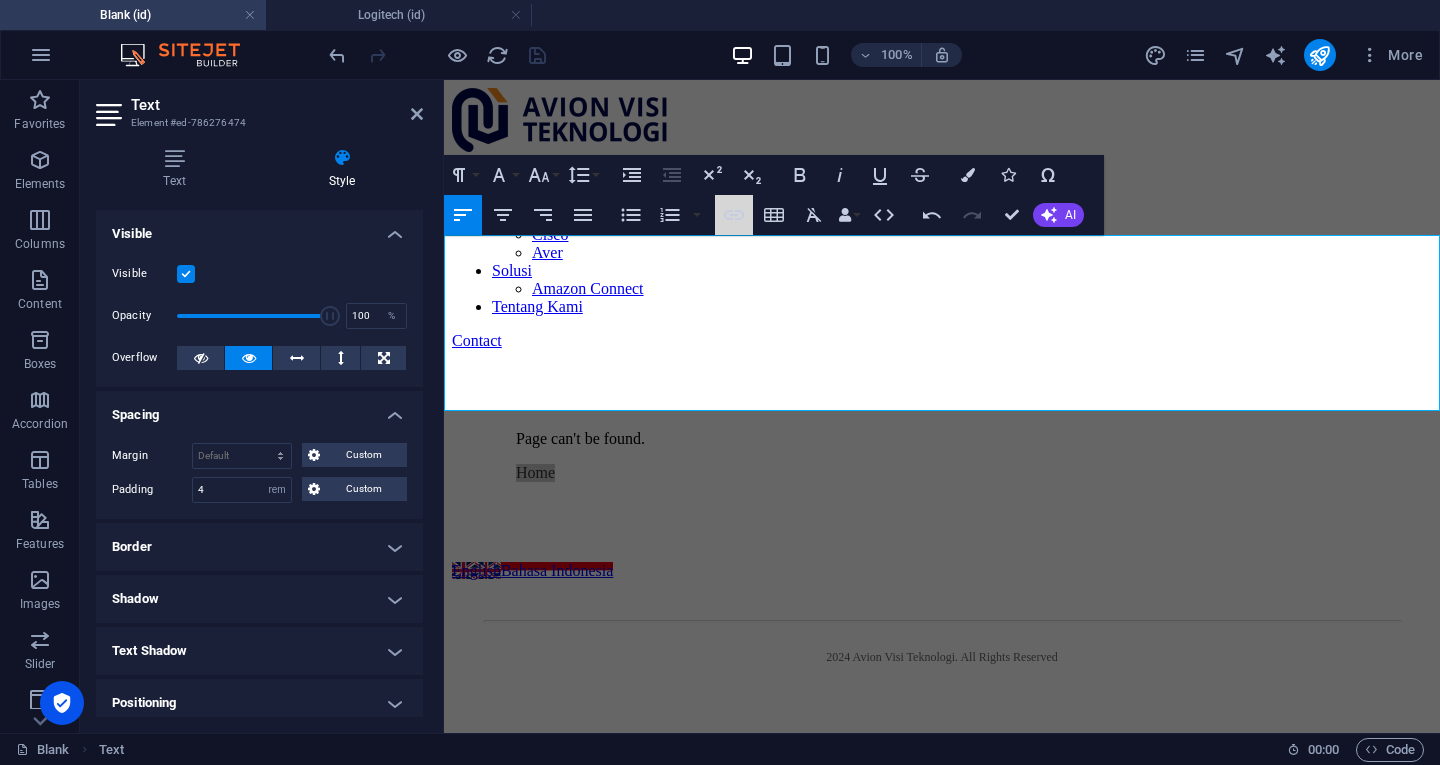 click 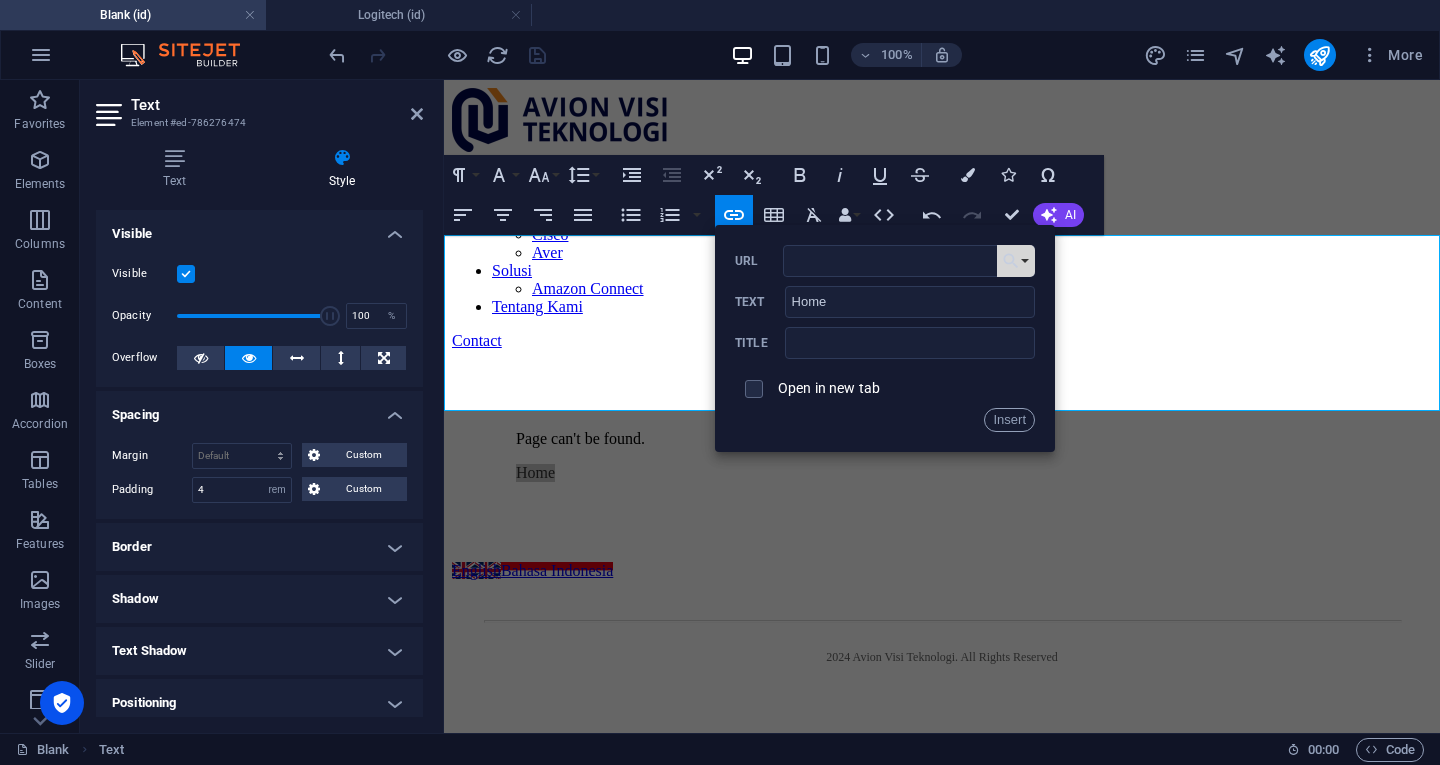 click 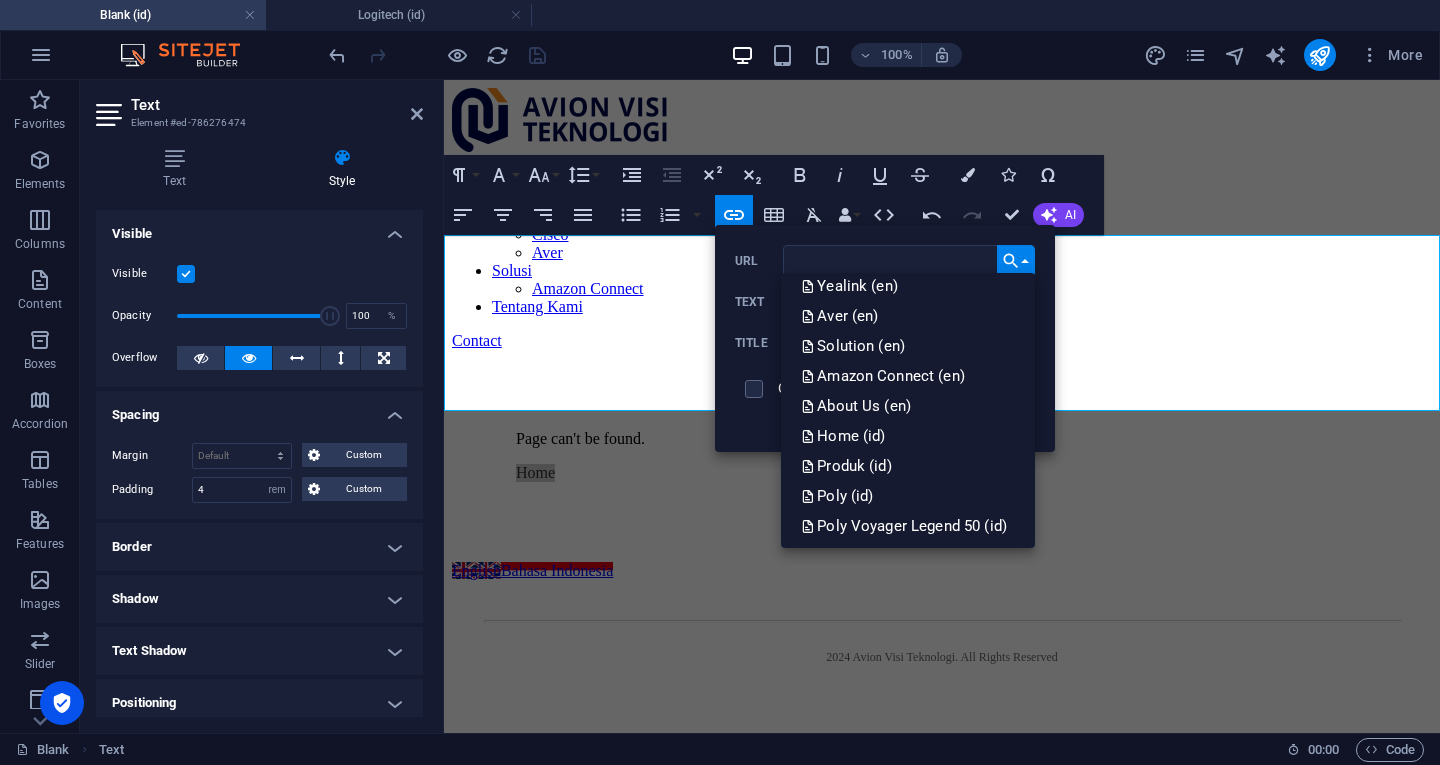 scroll, scrollTop: 516, scrollLeft: 0, axis: vertical 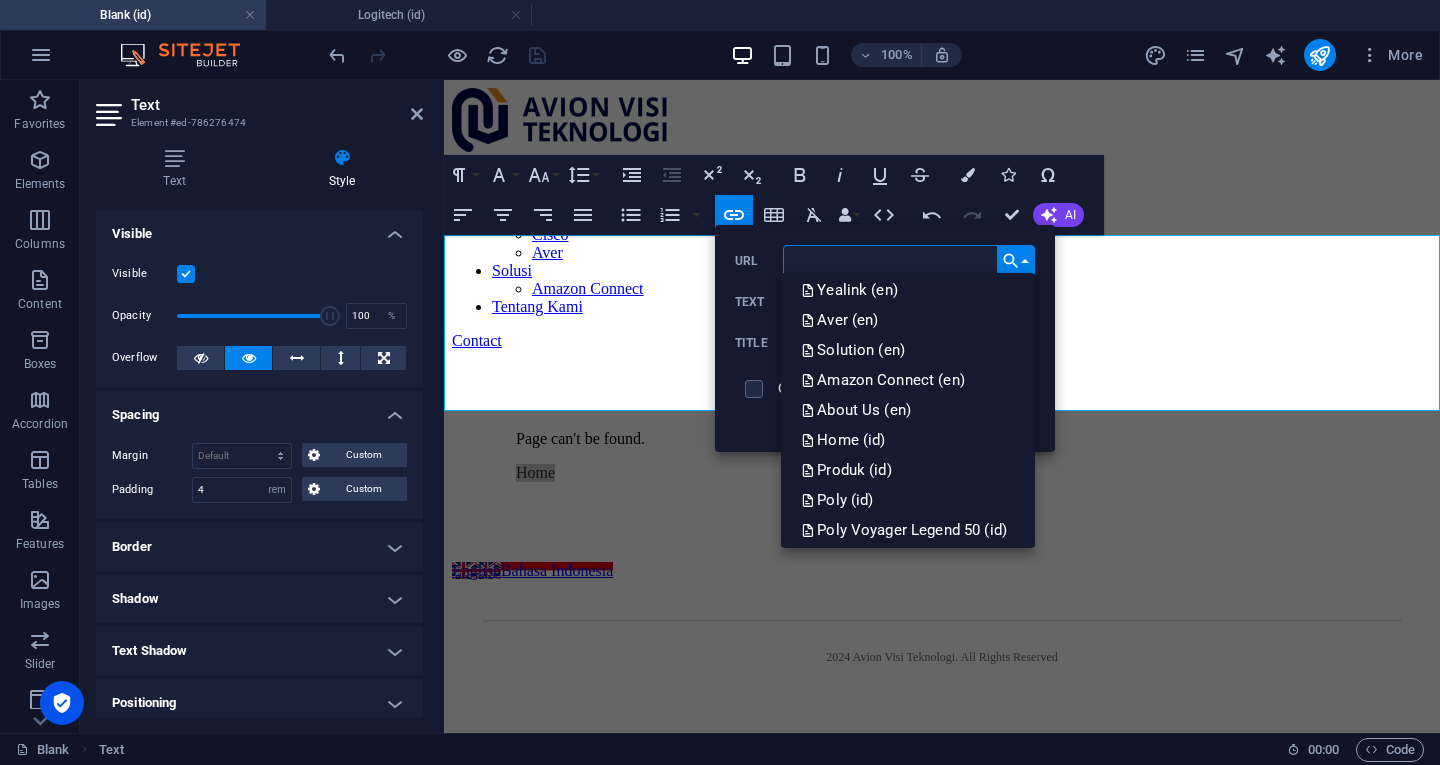 click on "Home (id)" at bounding box center (908, 440) 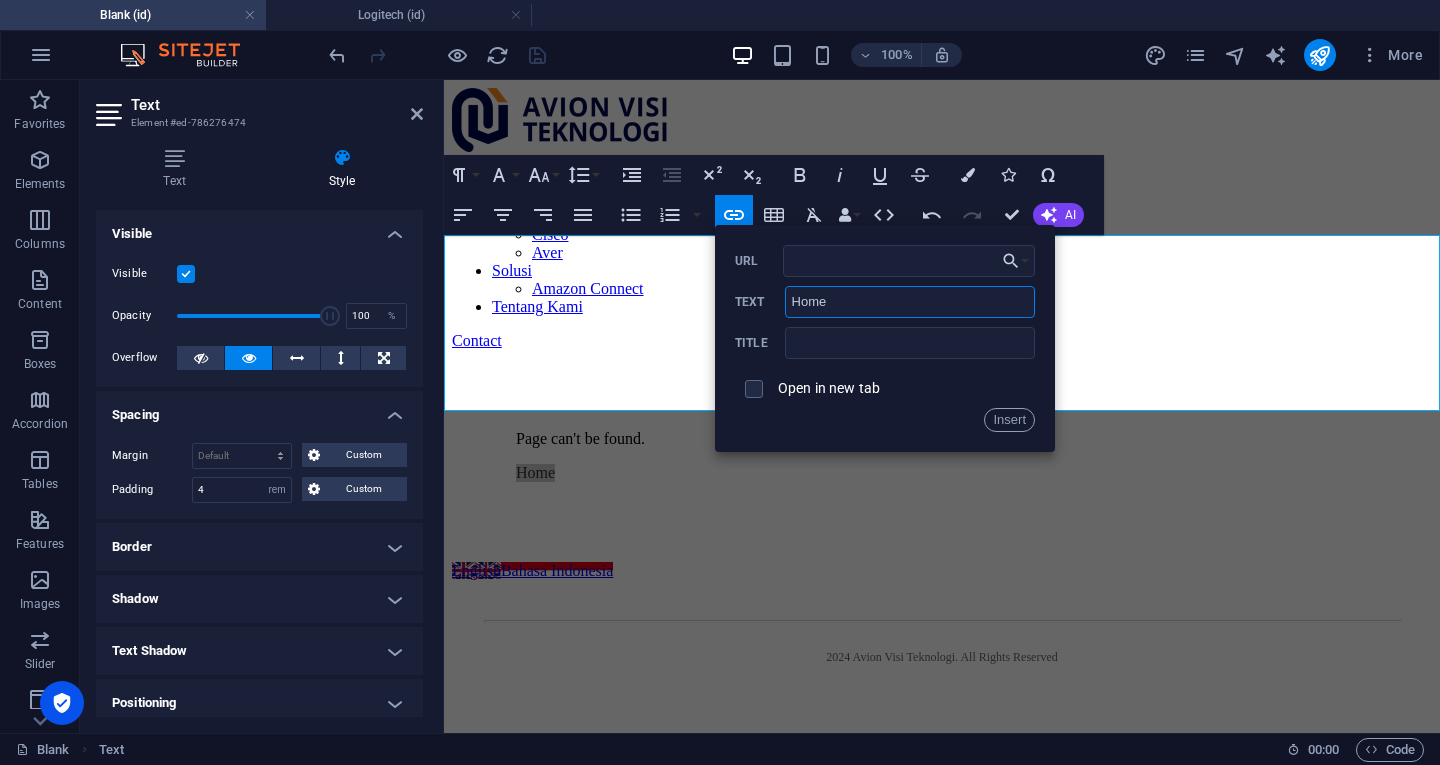 click on "Home" at bounding box center [910, 302] 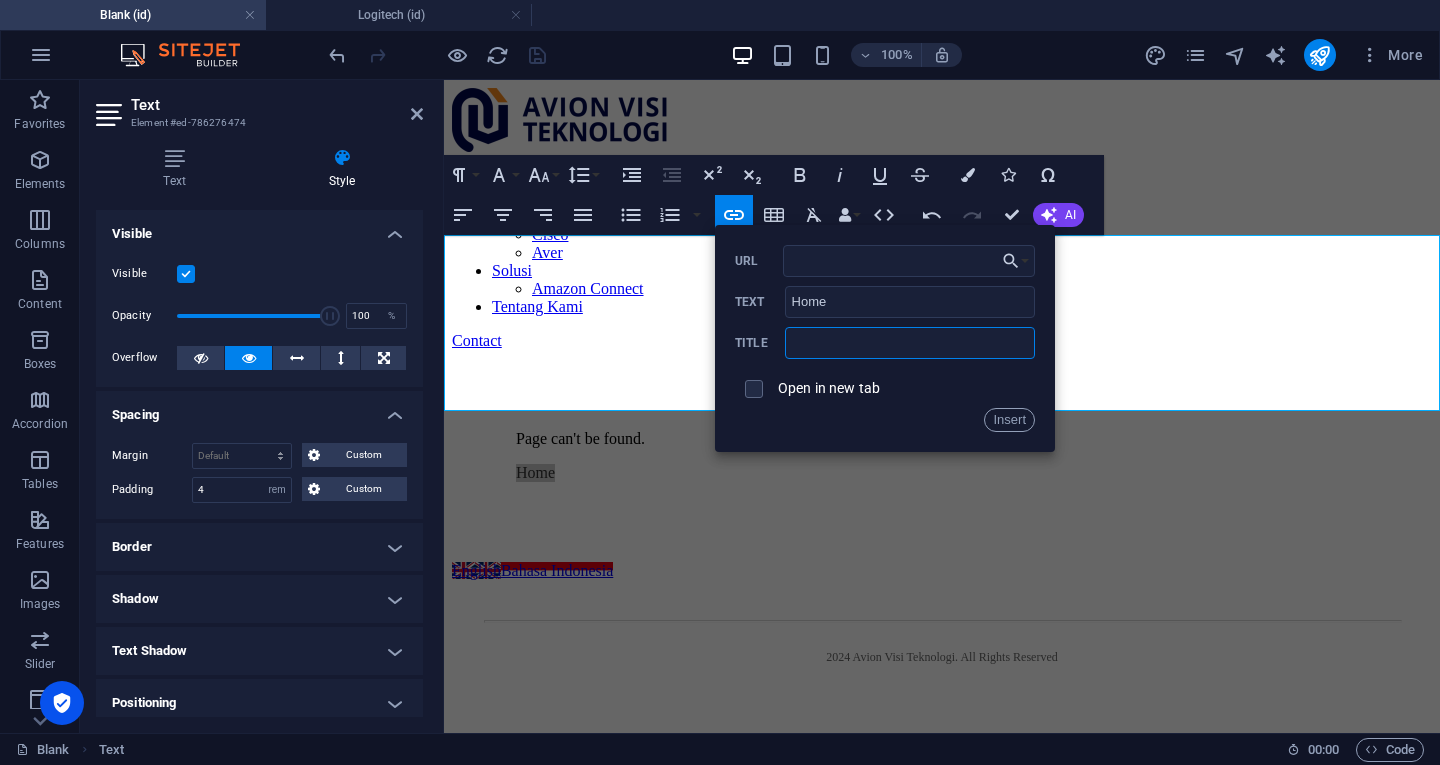 click at bounding box center (910, 343) 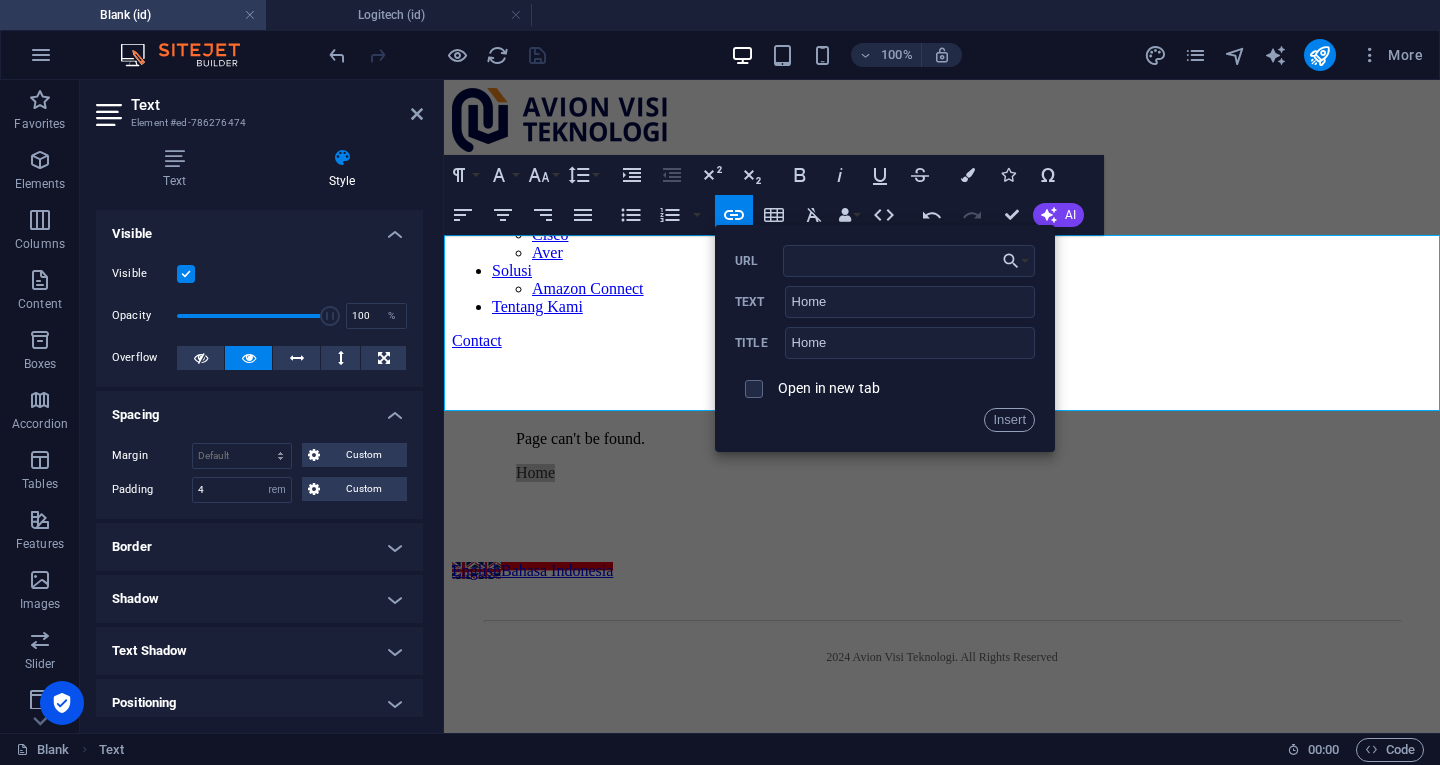 click on "Insert" at bounding box center (1009, 420) 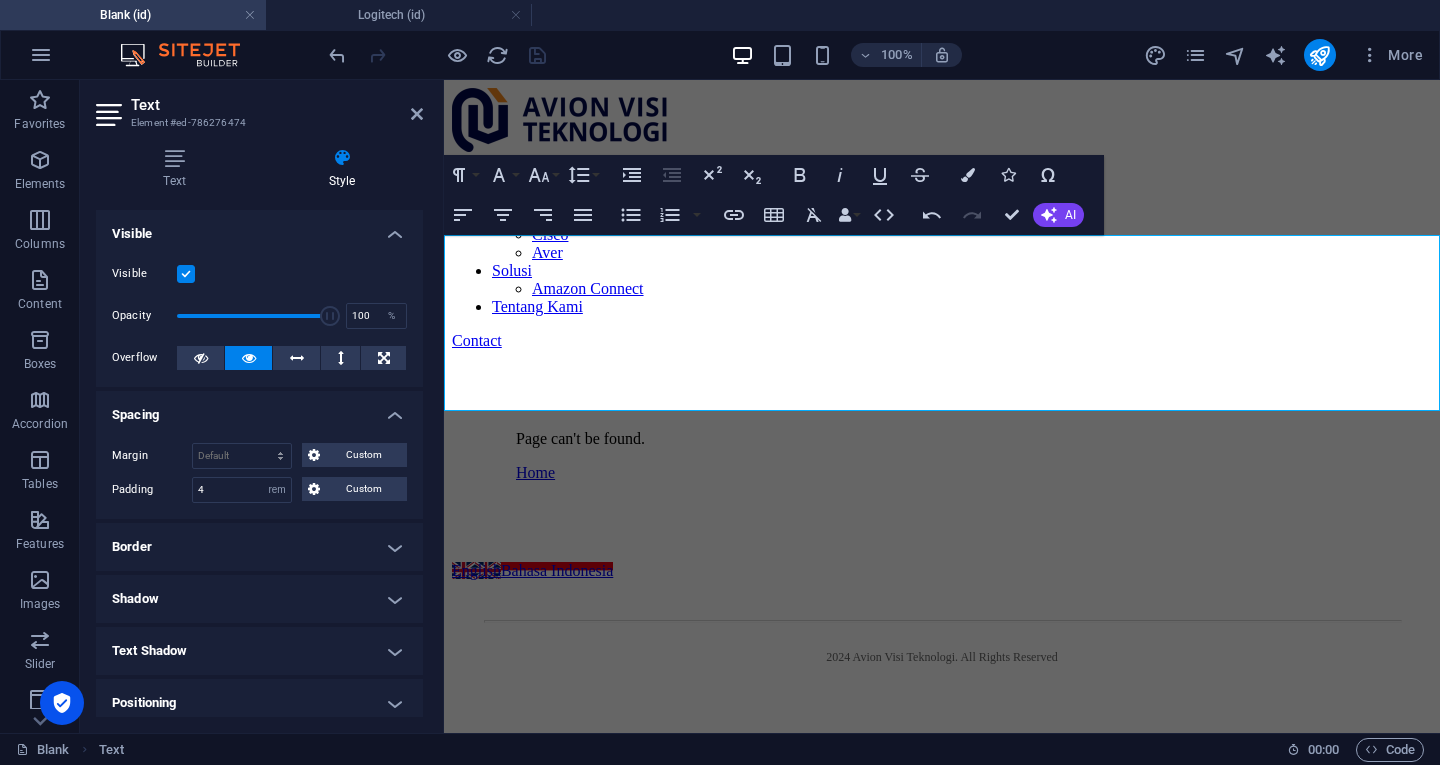 click on "Page can't be found.  Home" at bounding box center (942, 456) 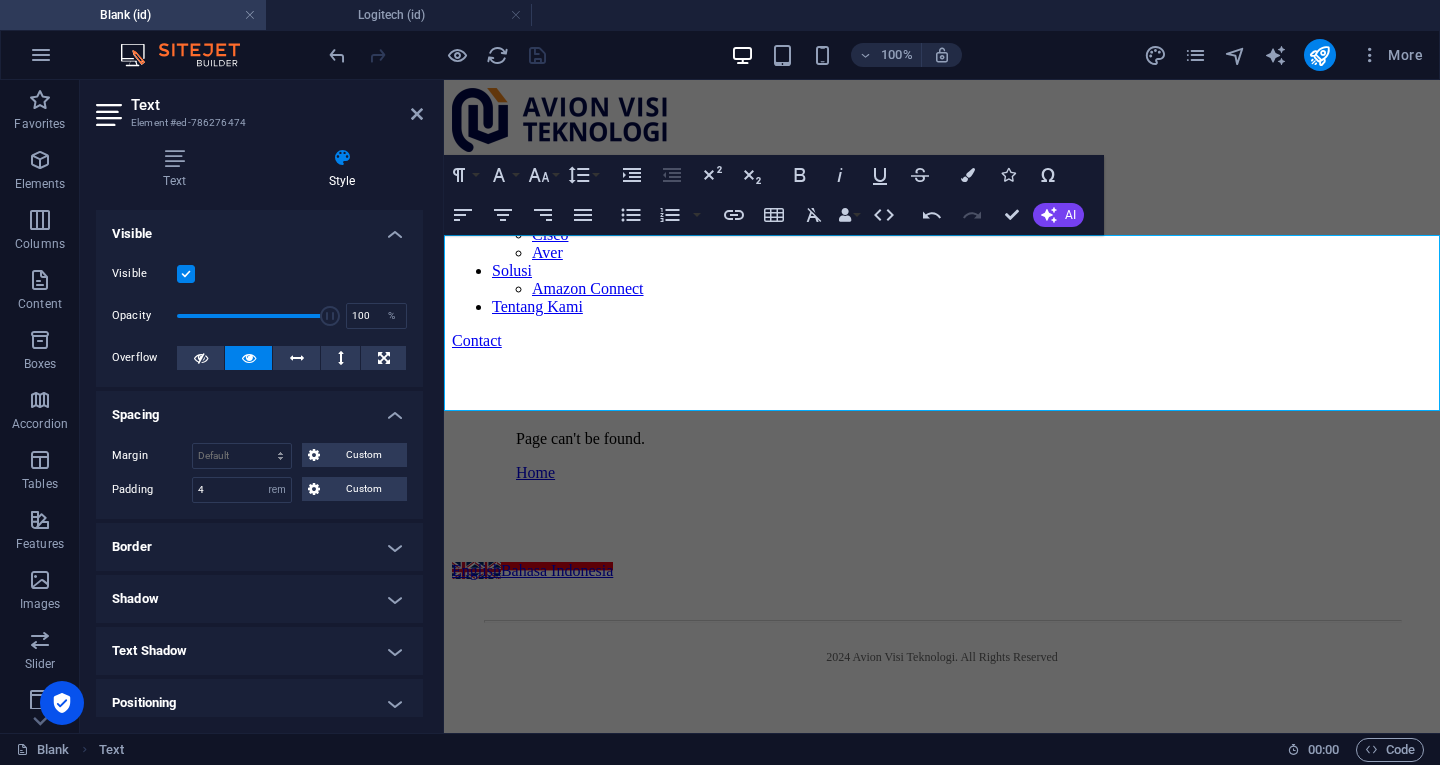 click on "Page can't be found." at bounding box center [942, 439] 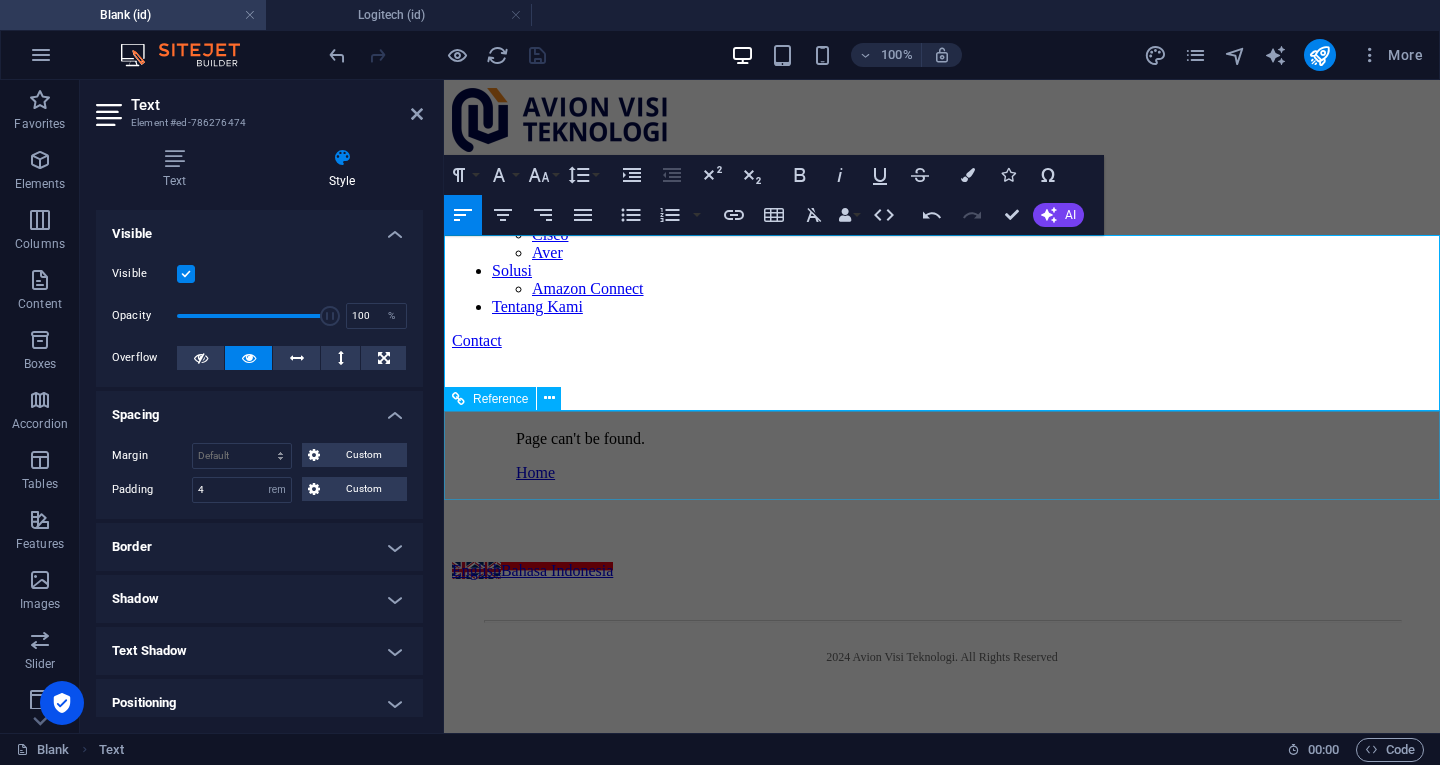 click on "Produk Poly Logitech Cisco Aver Solusi Amazon Connect Tentang Kami Contact Page can't be found.  Home English Bahasa Indonesia
2024    Avion Visi Teknologi . All Rights Reserved" at bounding box center [942, 392] 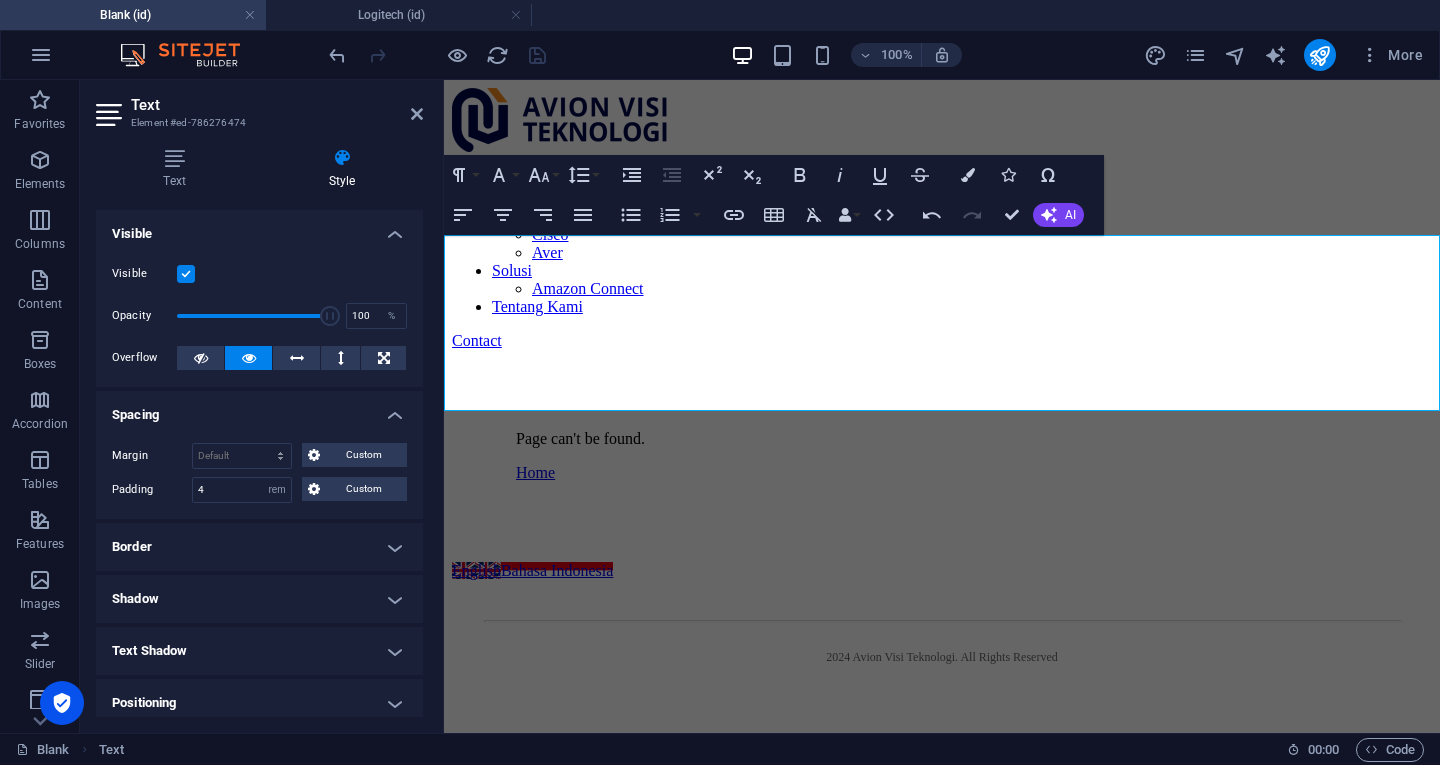click on "Produk Poly Logitech Cisco Aver Solusi Amazon Connect Tentang Kami Contact Page can't be found.  Home English Bahasa Indonesia
2024    Avion Visi Teknologi . All Rights Reserved" at bounding box center [942, 392] 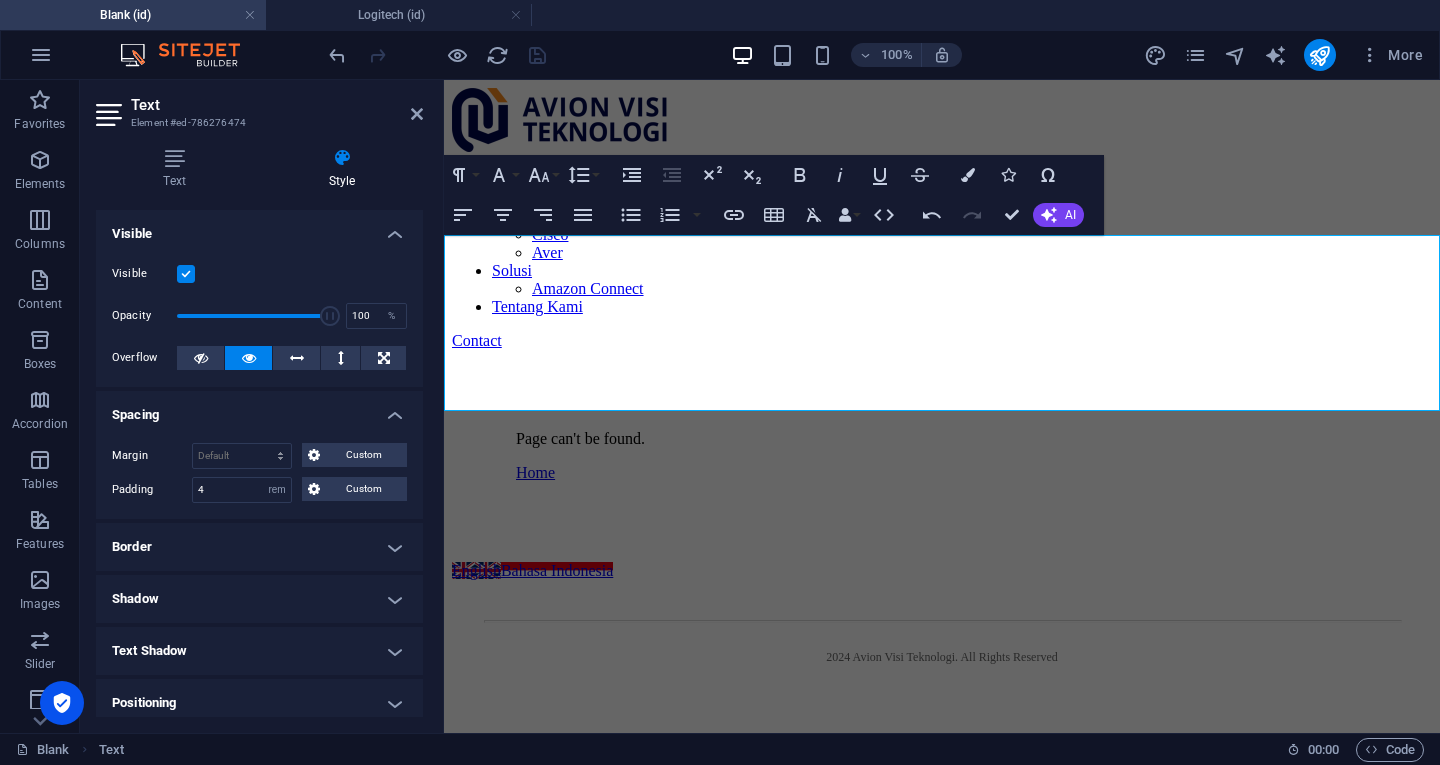 click on "Page can't be found." at bounding box center (942, 439) 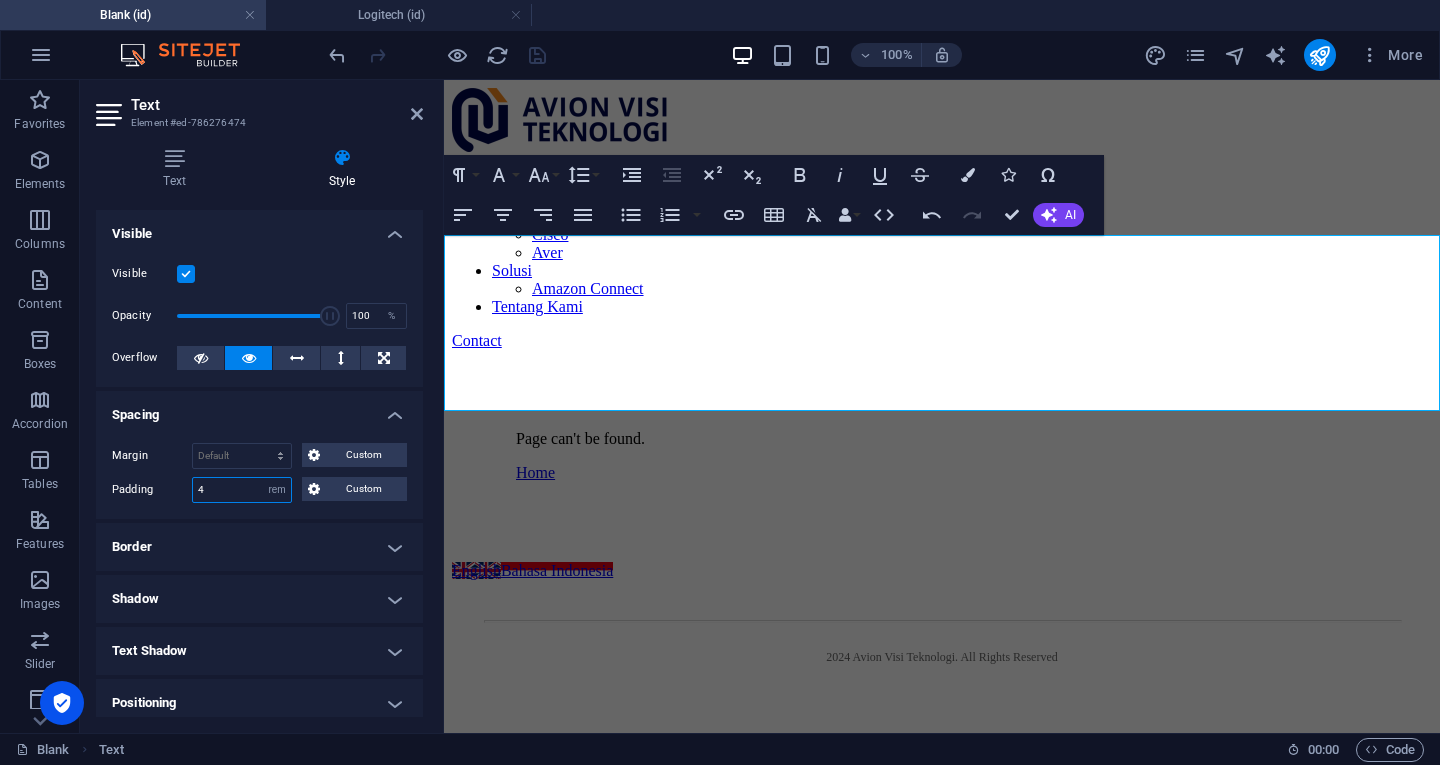 click on "4" at bounding box center [242, 490] 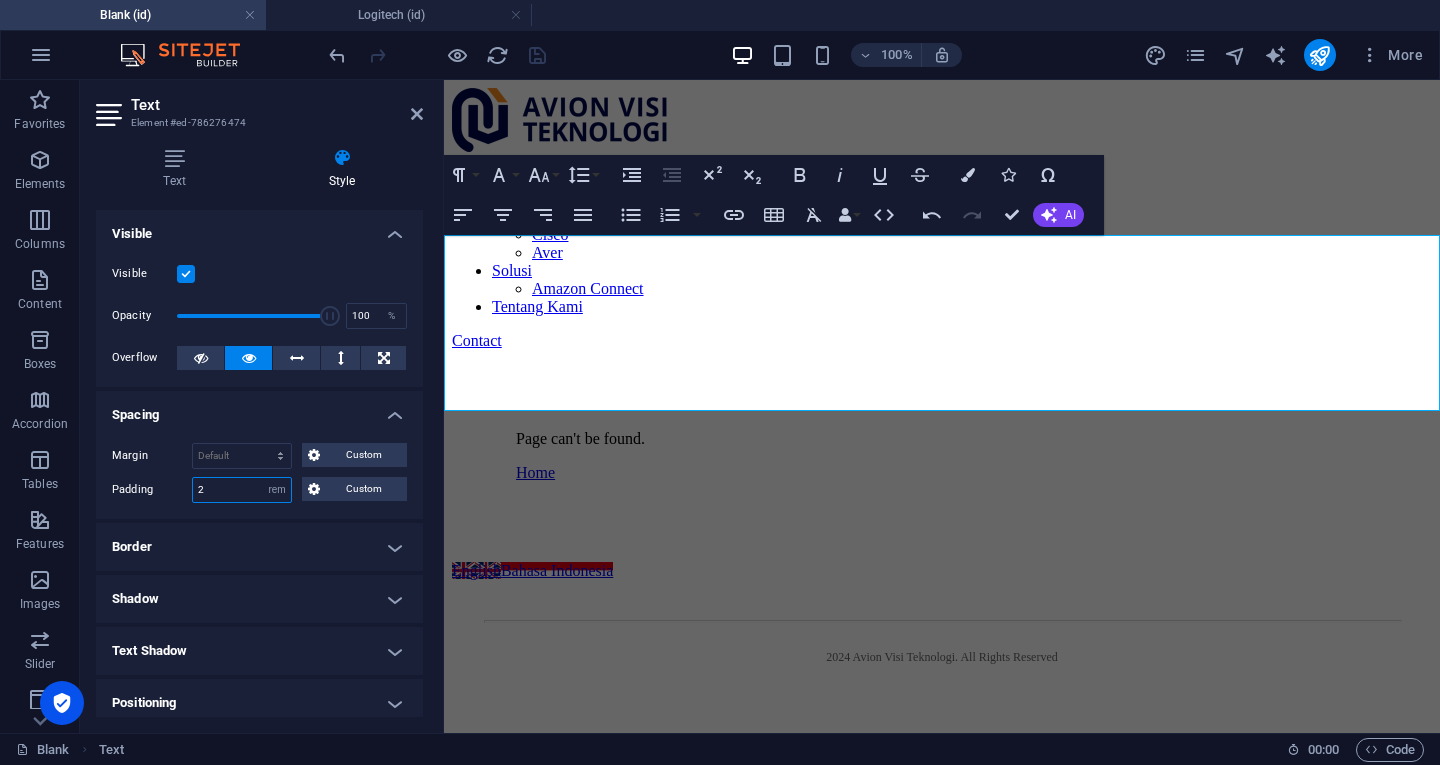 type on "2" 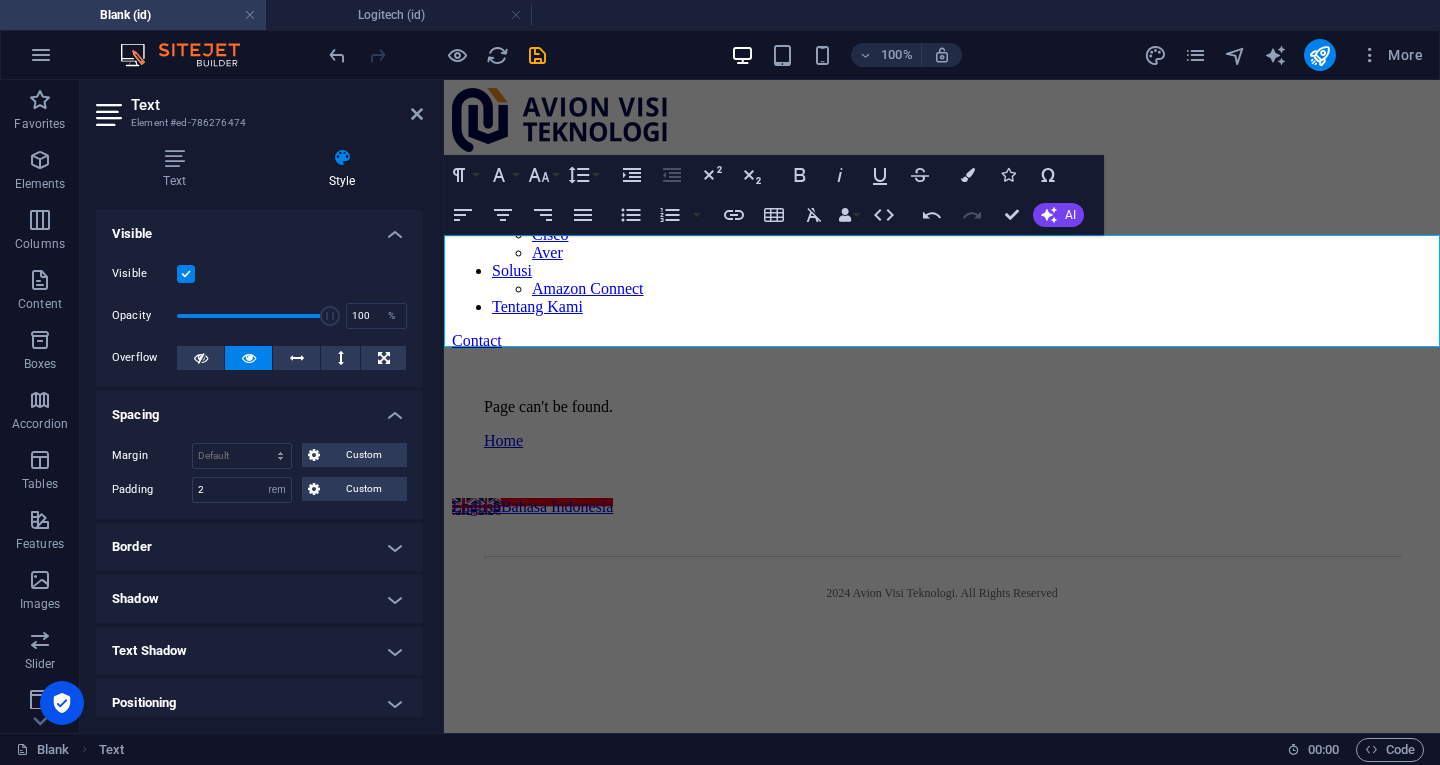 click on "Produk Poly Logitech Cisco Aver Solusi Amazon Connect Tentang Kami Contact Page can't be found.  Home English Bahasa Indonesia
2024    Avion Visi Teknologi . All Rights Reserved" at bounding box center [942, 360] 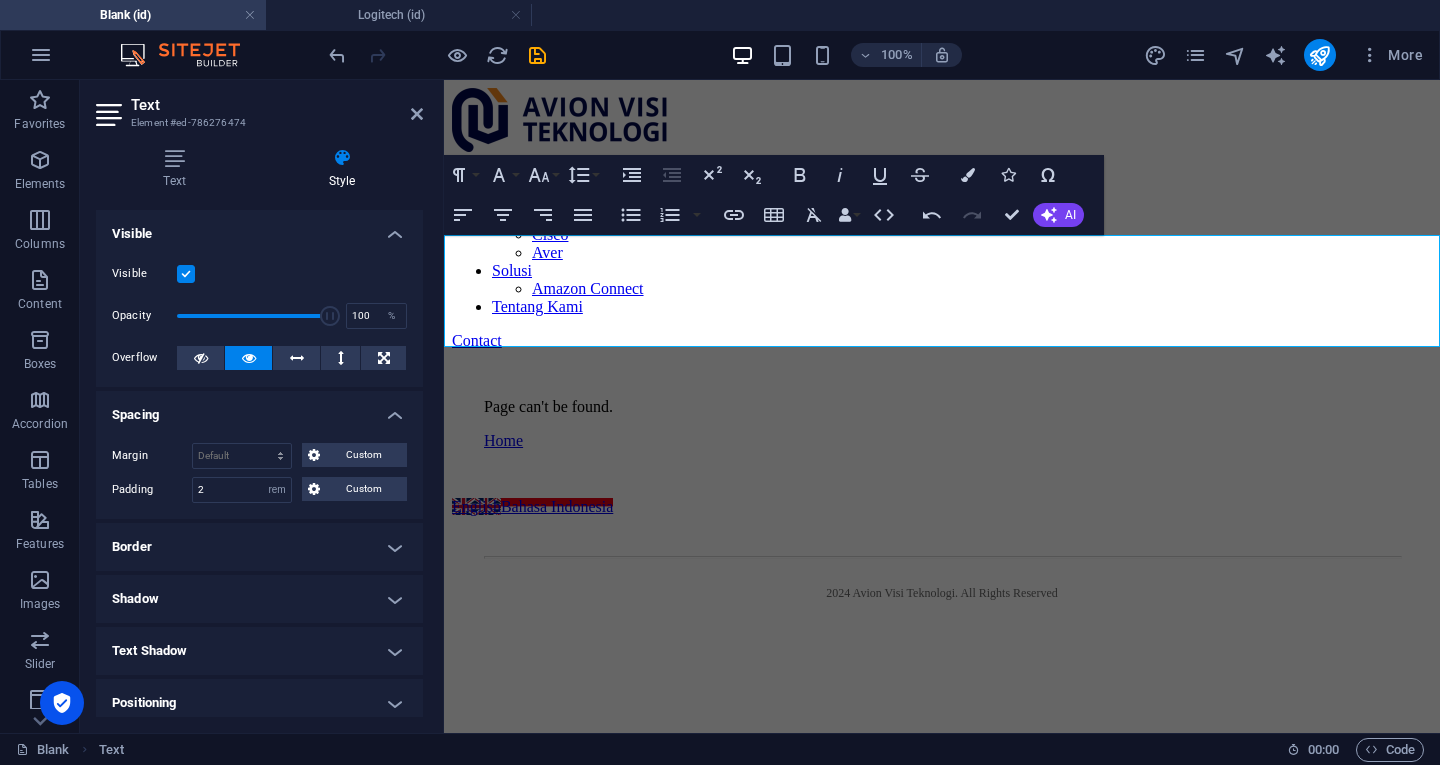 click at bounding box center [417, 114] 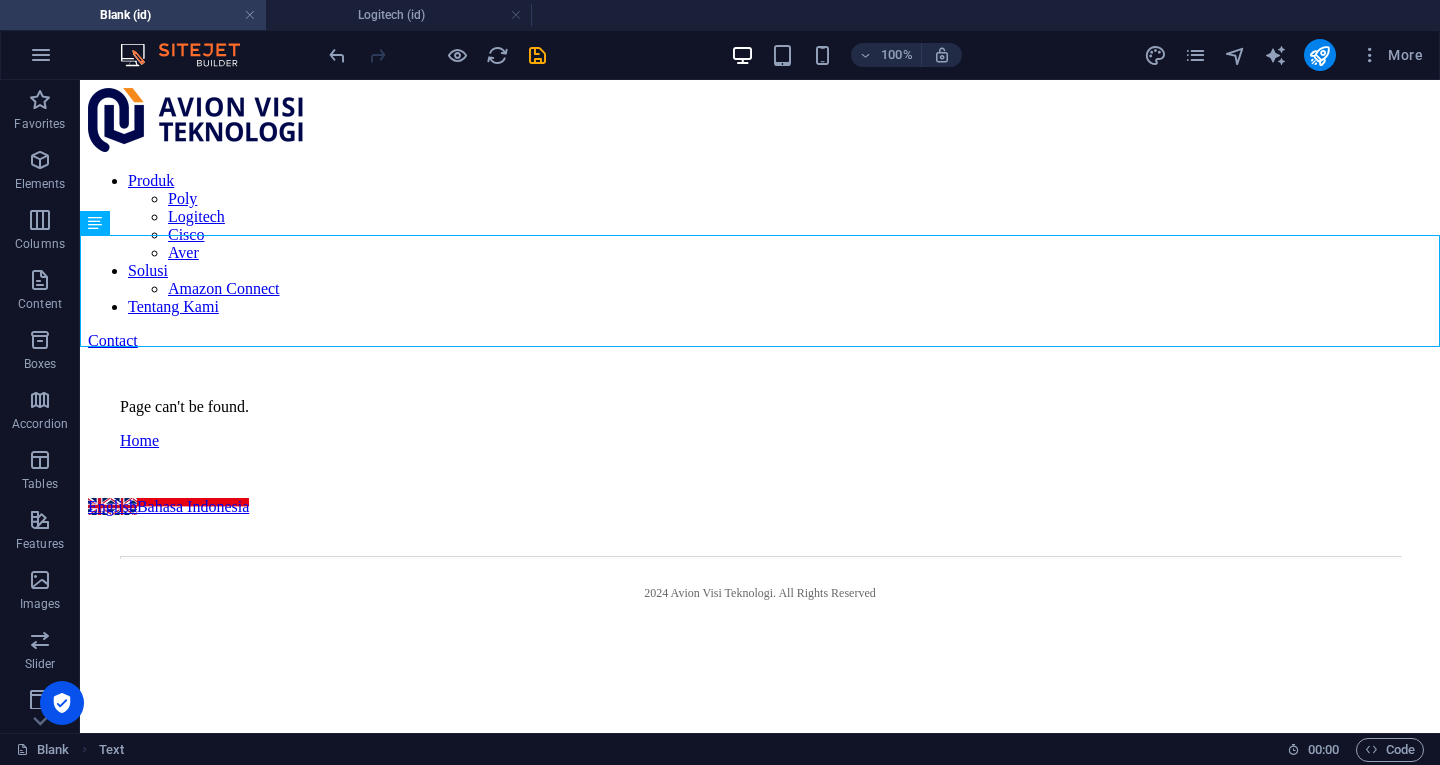 click on "Produk Poly Logitech Cisco Aver Solusi Amazon Connect Tentang Kami Contact Page can't be found.  Home English Bahasa Indonesia
2024    Avion Visi Teknologi . All Rights Reserved" at bounding box center (760, 360) 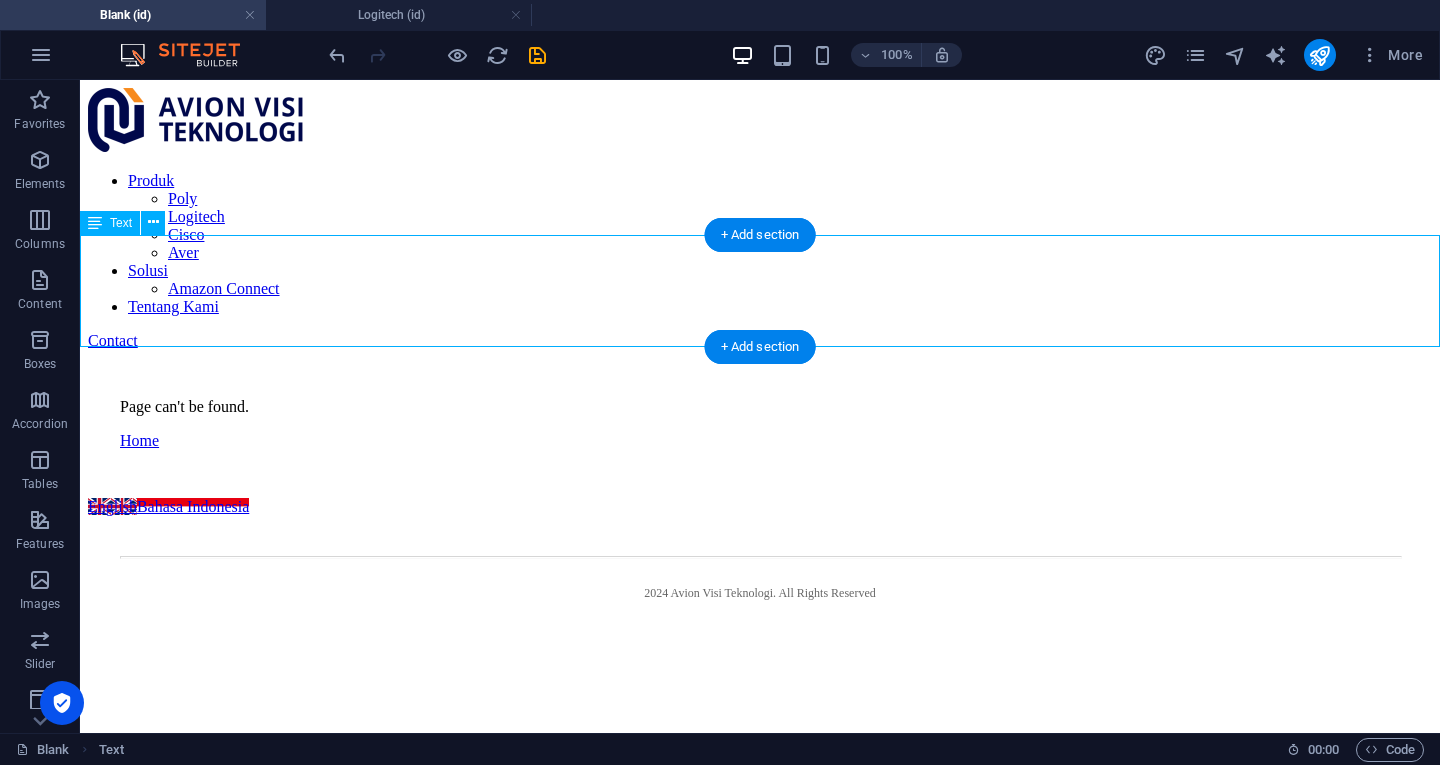 click on "Page can't be found.  Home" at bounding box center [760, 424] 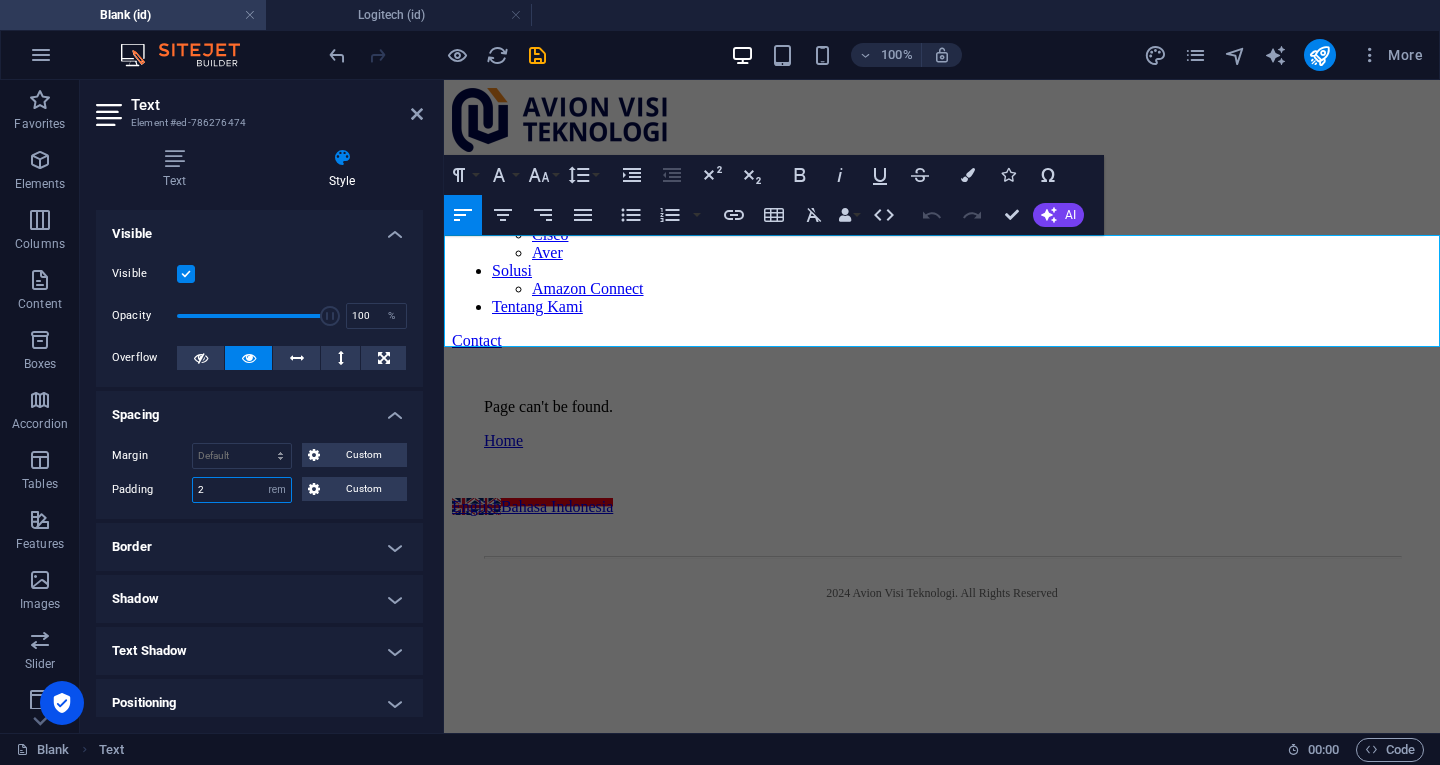 click on "2" at bounding box center (242, 490) 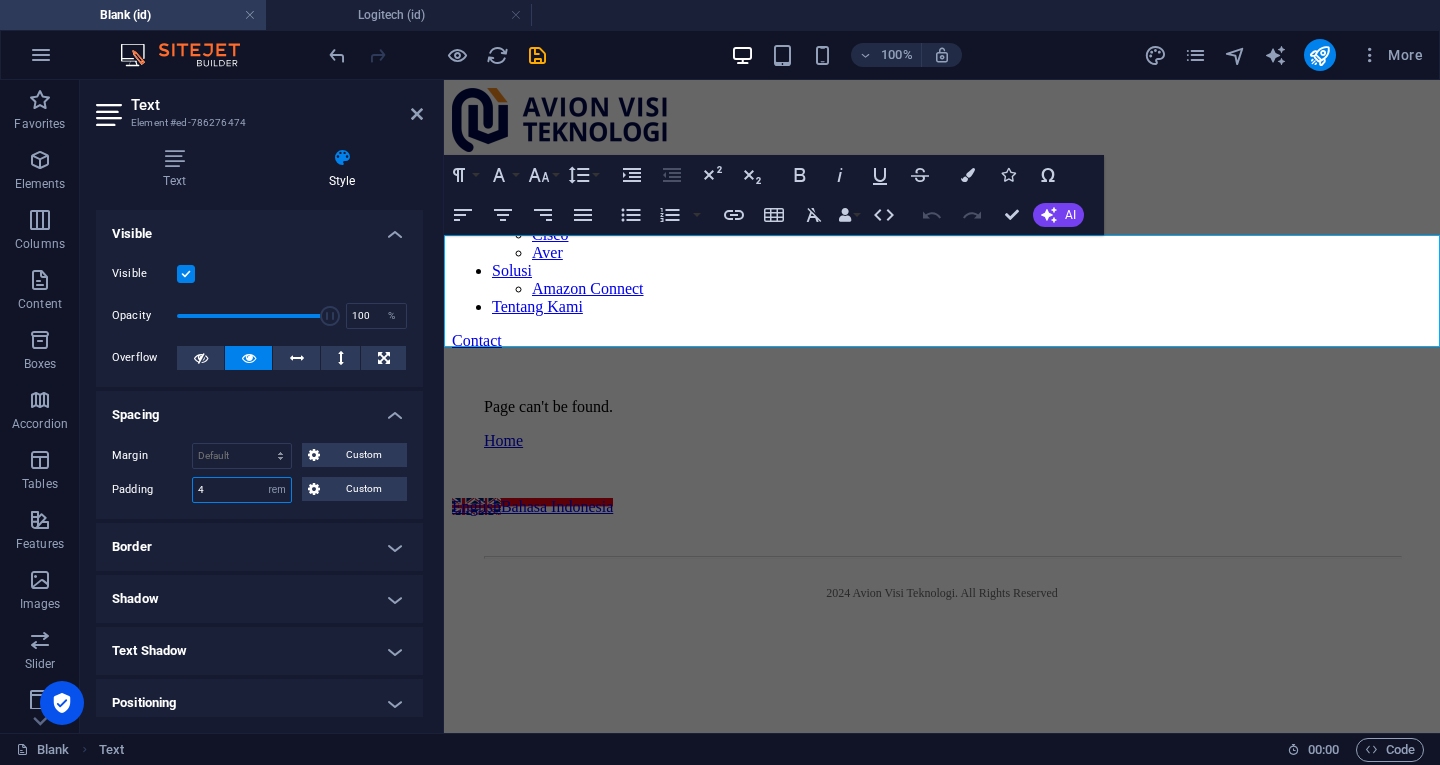 type on "4" 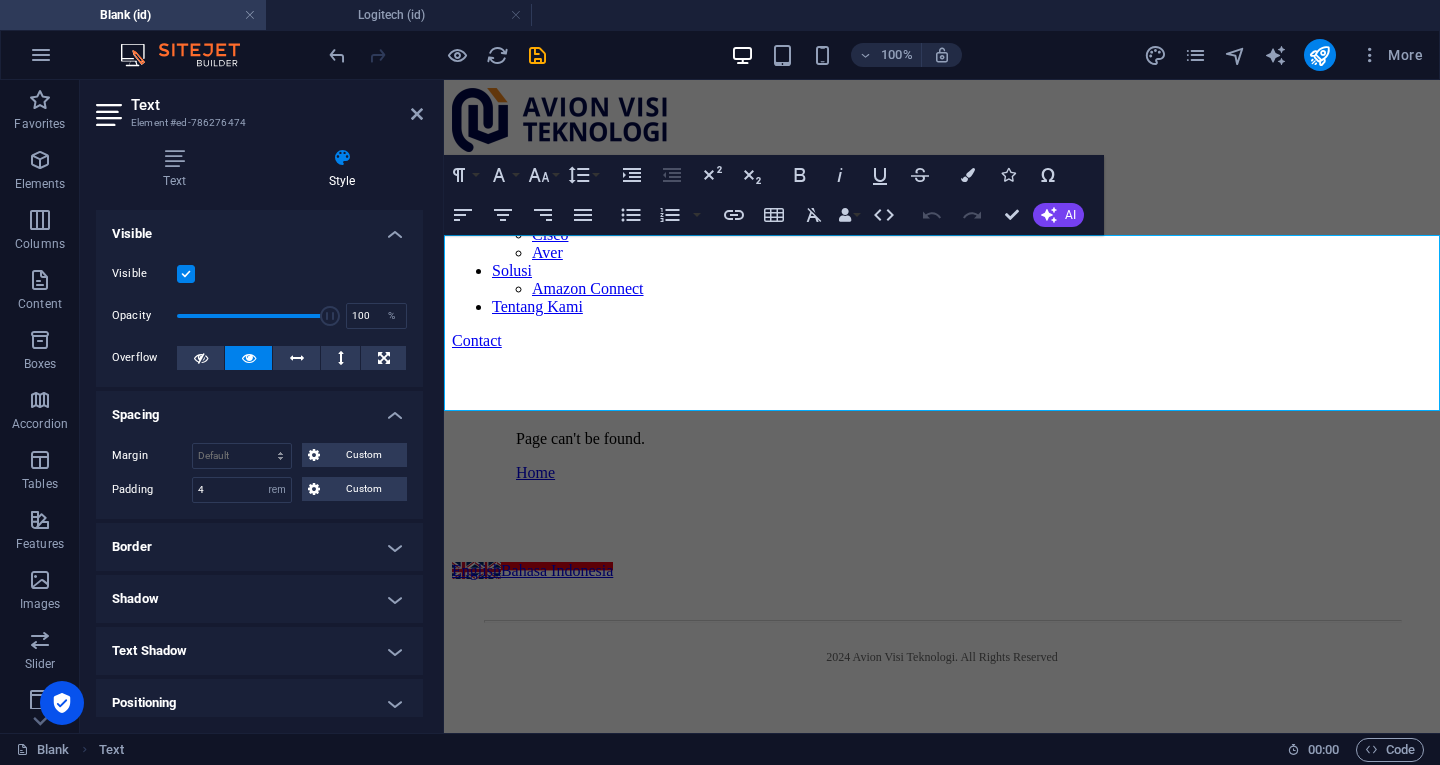 click on "Produk Poly Logitech Cisco Aver Solusi Amazon Connect Tentang Kami Contact Page can't be found.  Home English Bahasa Indonesia
2024    Avion Visi Teknologi . All Rights Reserved" at bounding box center (942, 392) 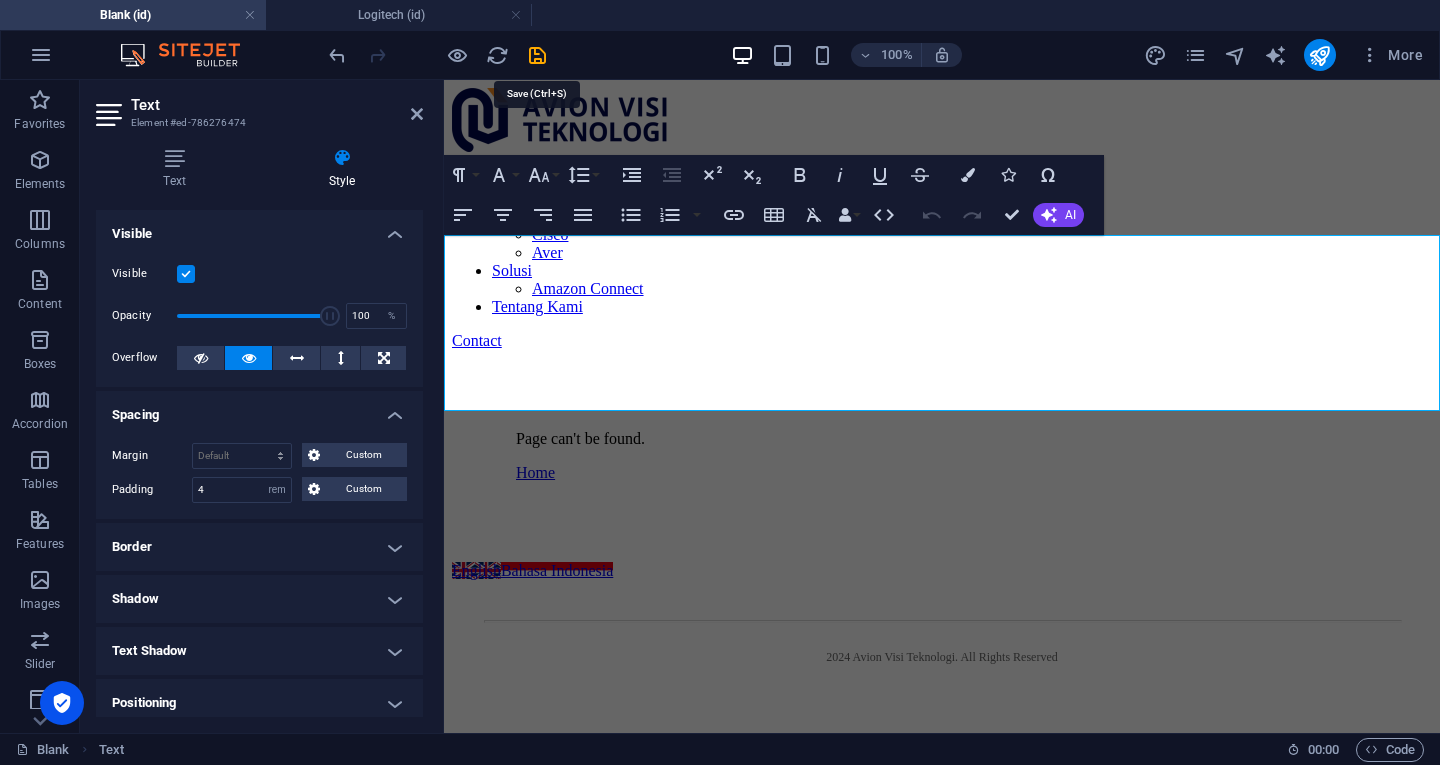 click at bounding box center [537, 55] 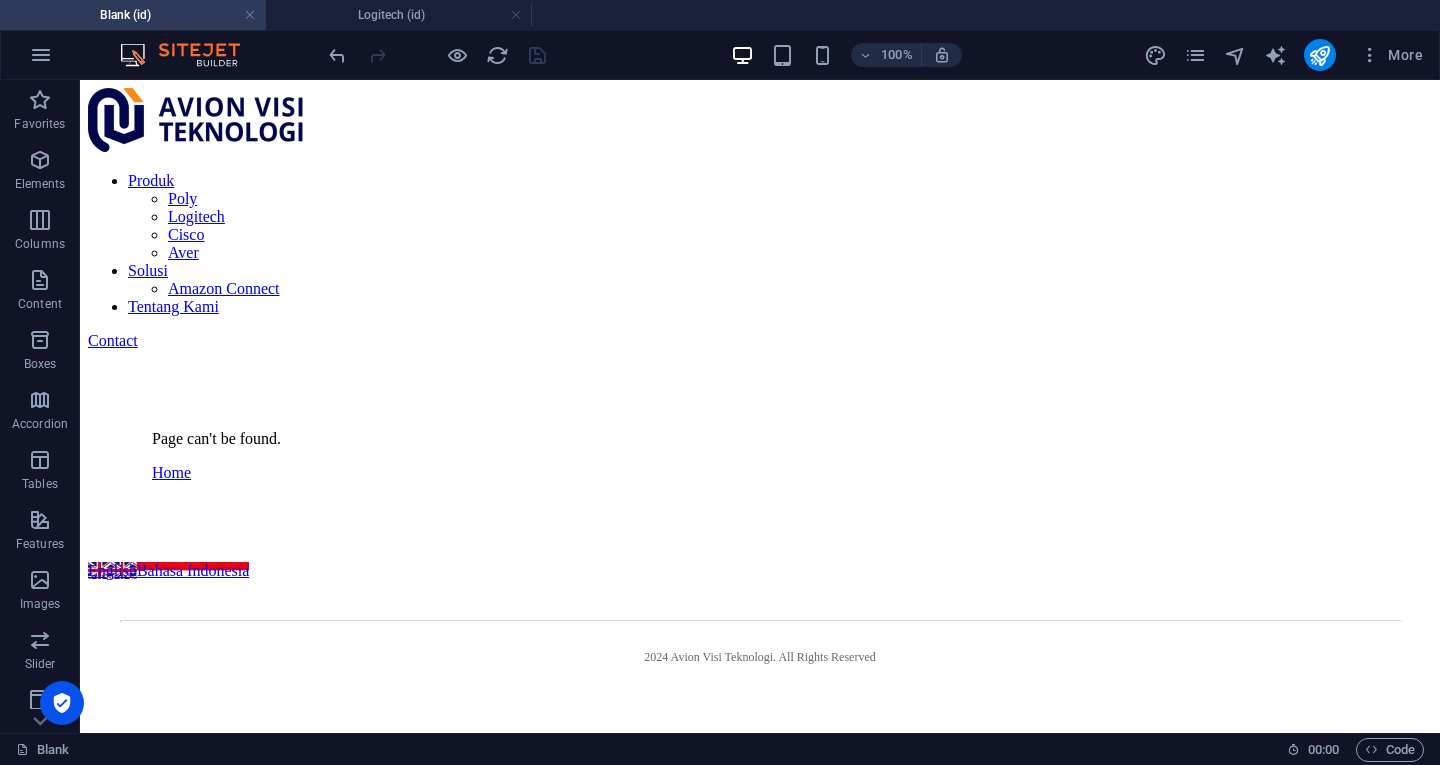click at bounding box center (516, 15) 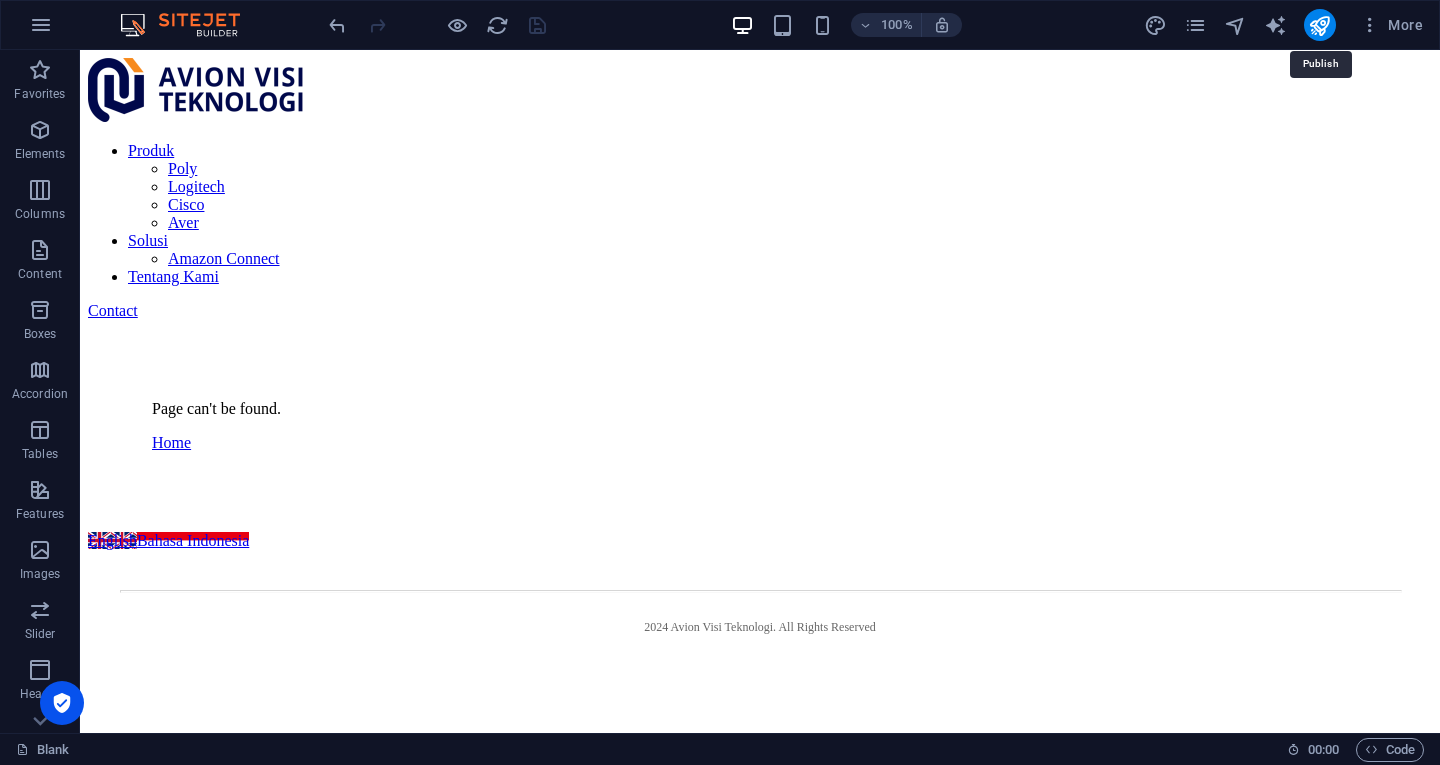 click at bounding box center [1319, 25] 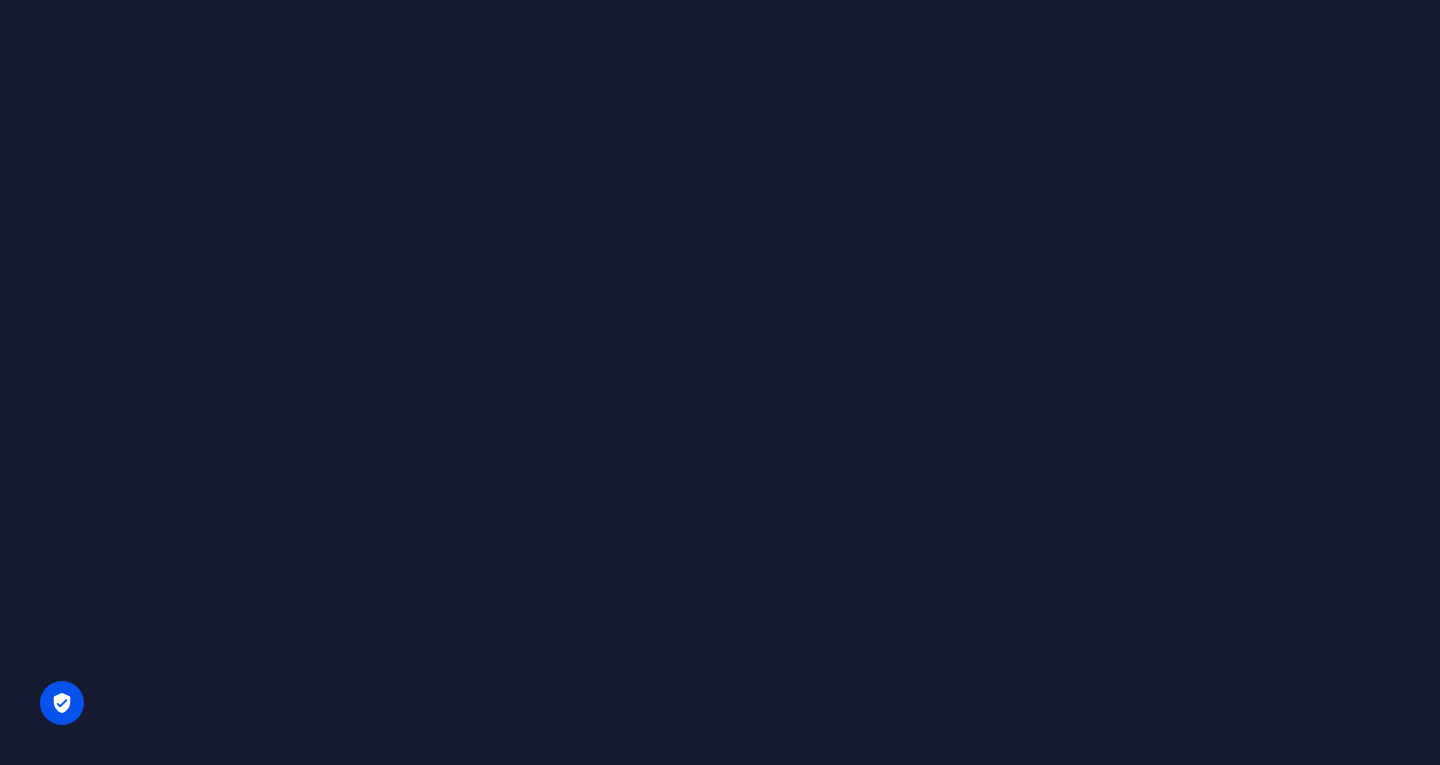 scroll, scrollTop: 0, scrollLeft: 0, axis: both 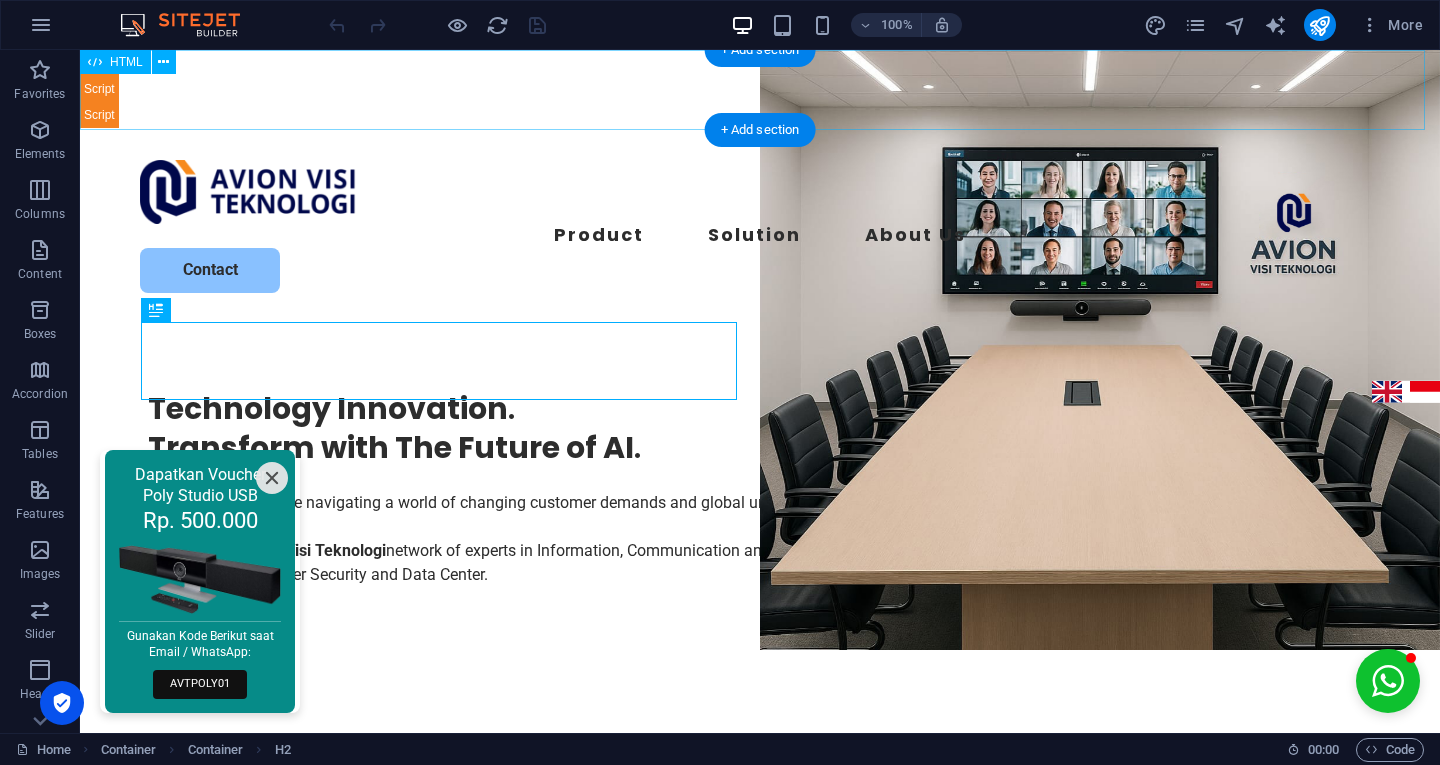 click on "Panel only seen by widget owner
Edit widget
Views
1% Share" at bounding box center [760, 89] 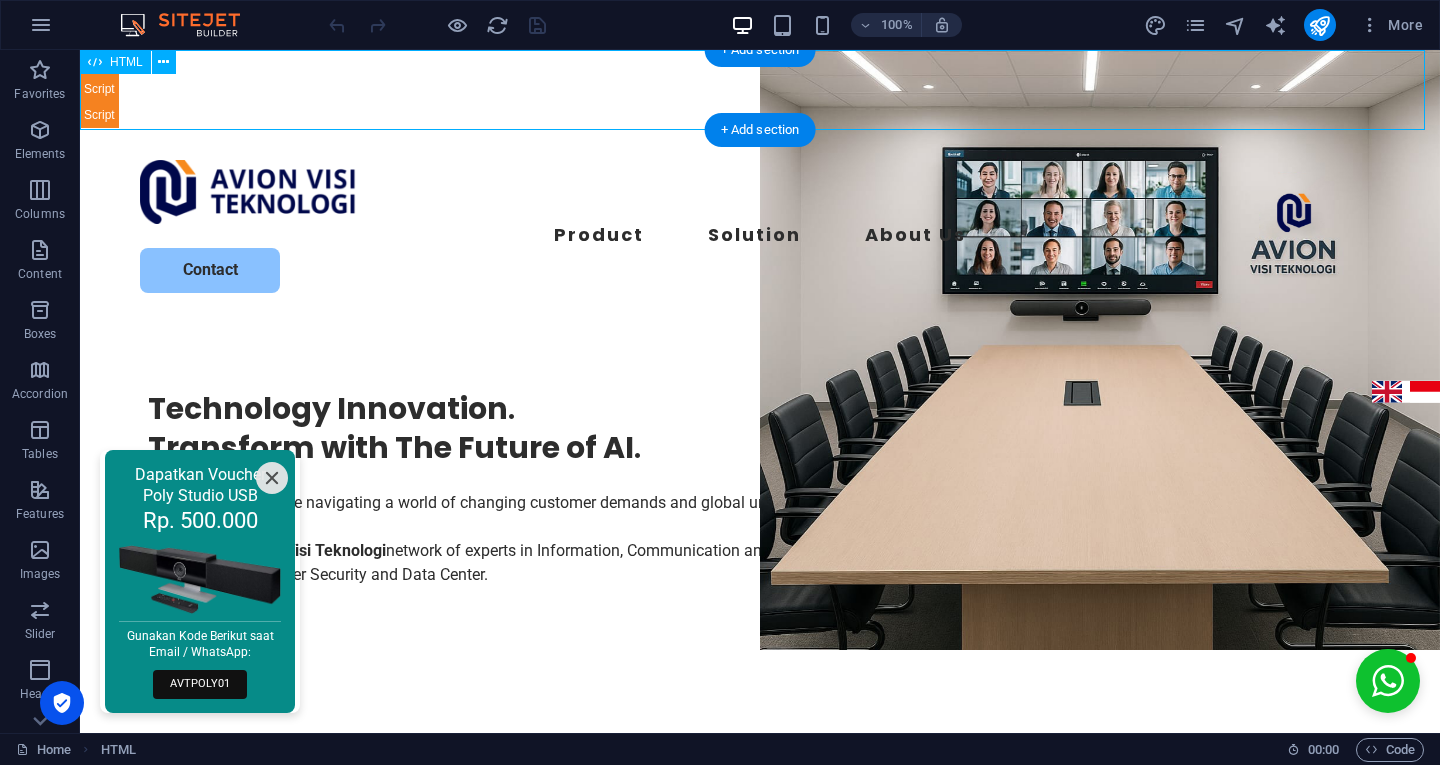 click on "Panel only seen by widget owner
Edit widget
Views
1% Share" at bounding box center (760, 89) 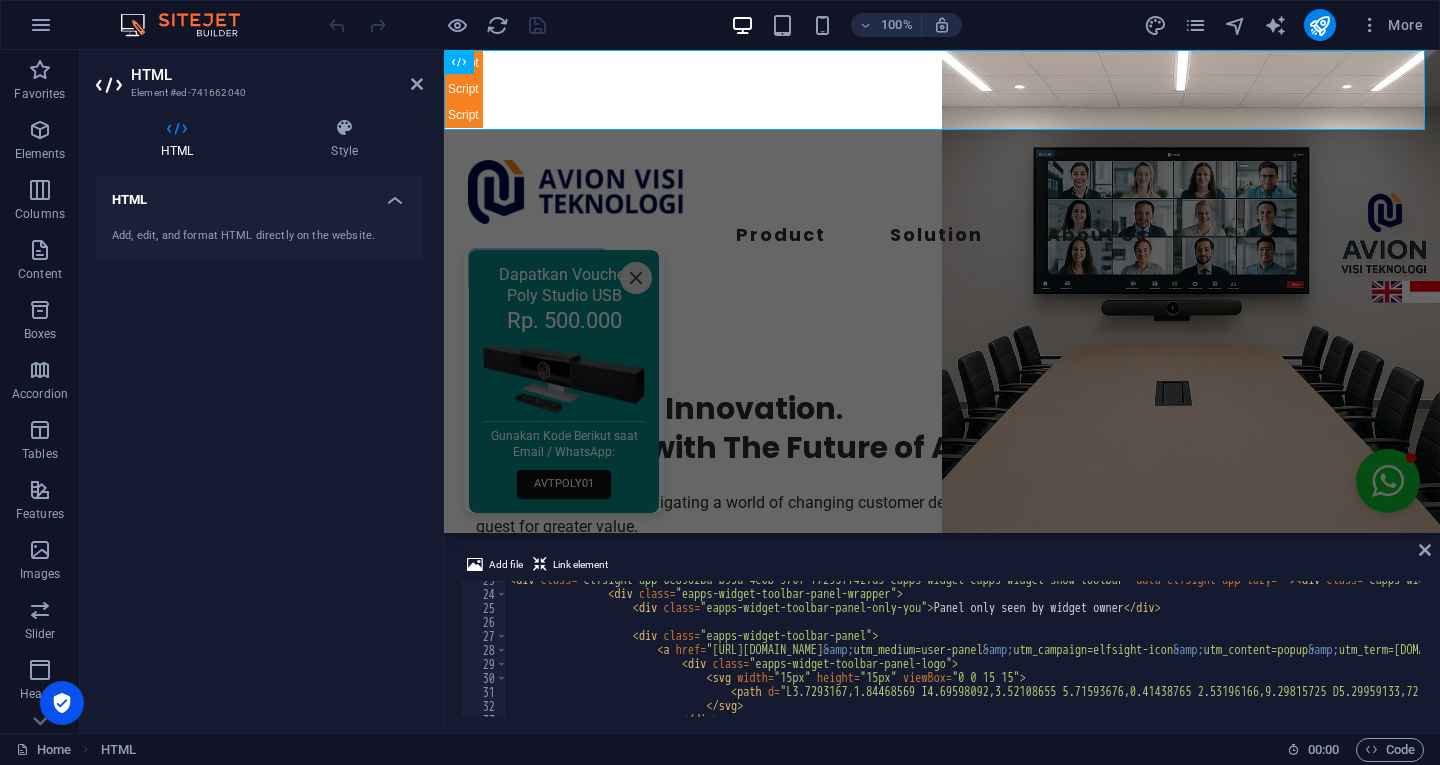 scroll, scrollTop: 0, scrollLeft: 0, axis: both 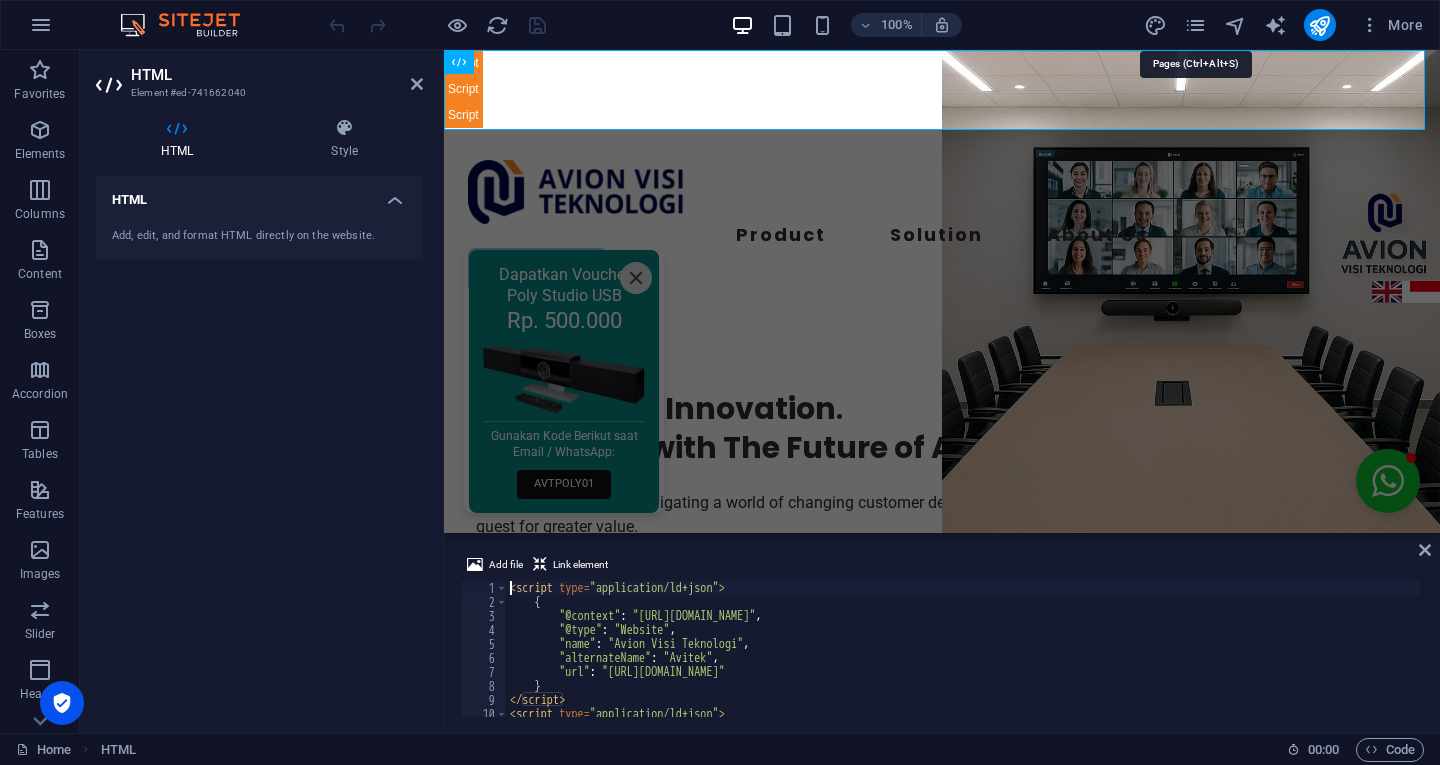 click at bounding box center [1195, 25] 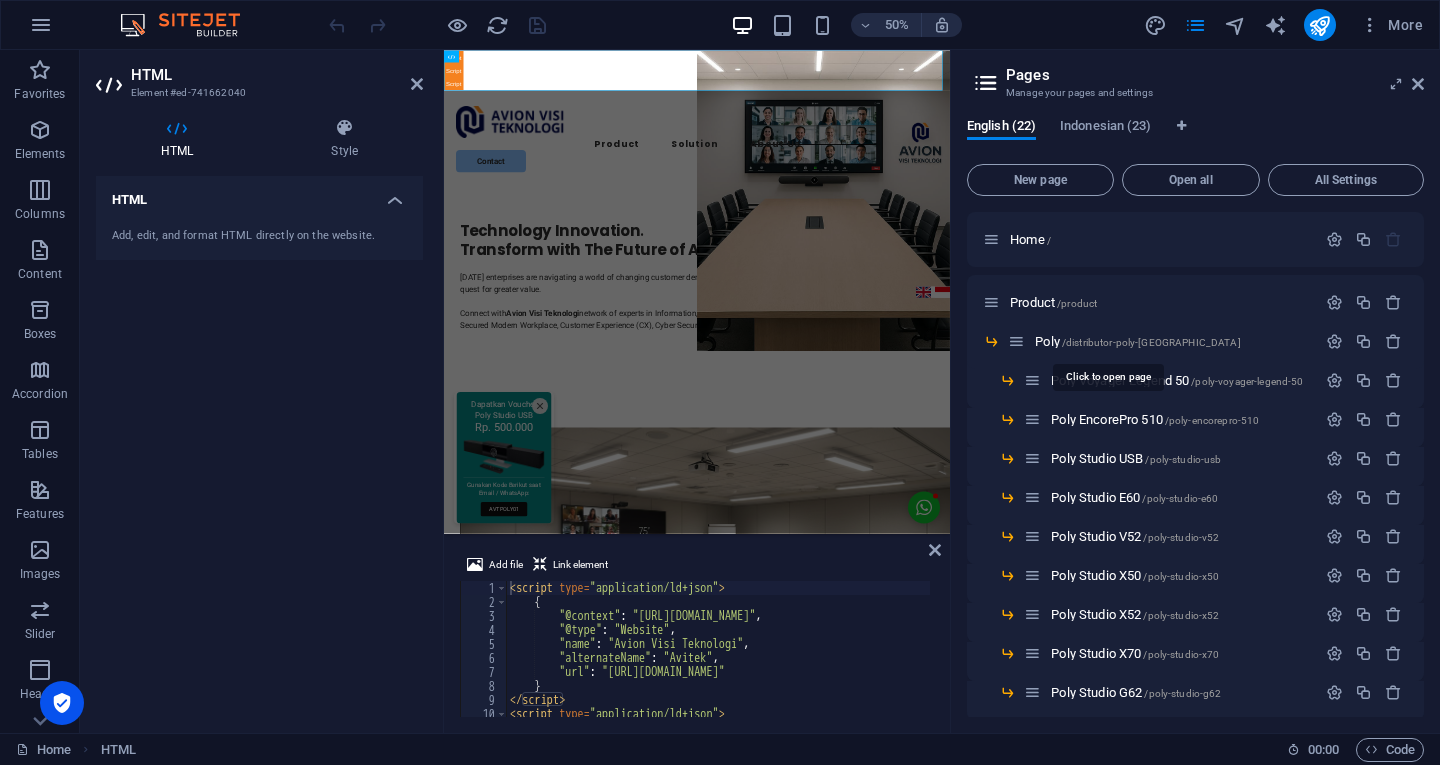 click on "/distributor-poly-[GEOGRAPHIC_DATA]" at bounding box center (1151, 342) 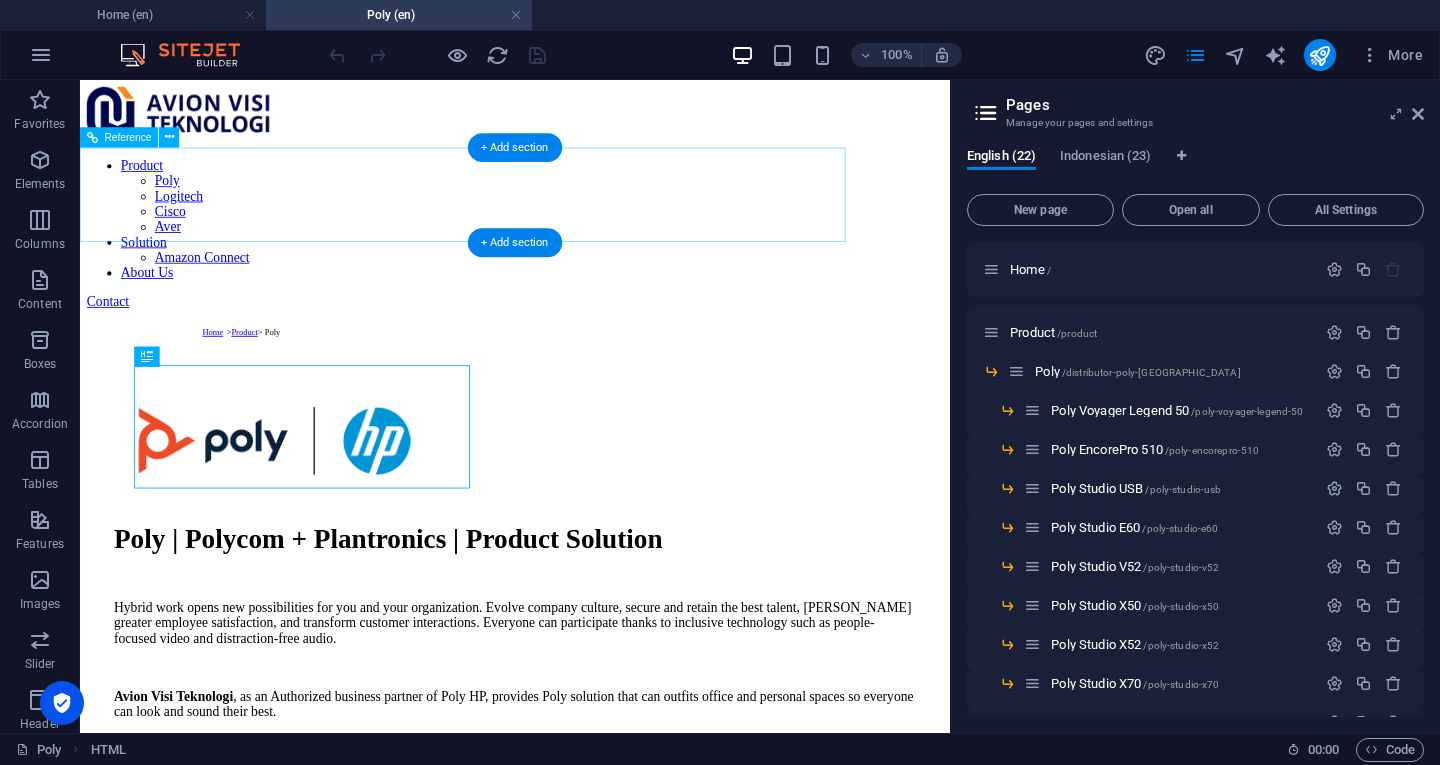 scroll, scrollTop: 0, scrollLeft: 0, axis: both 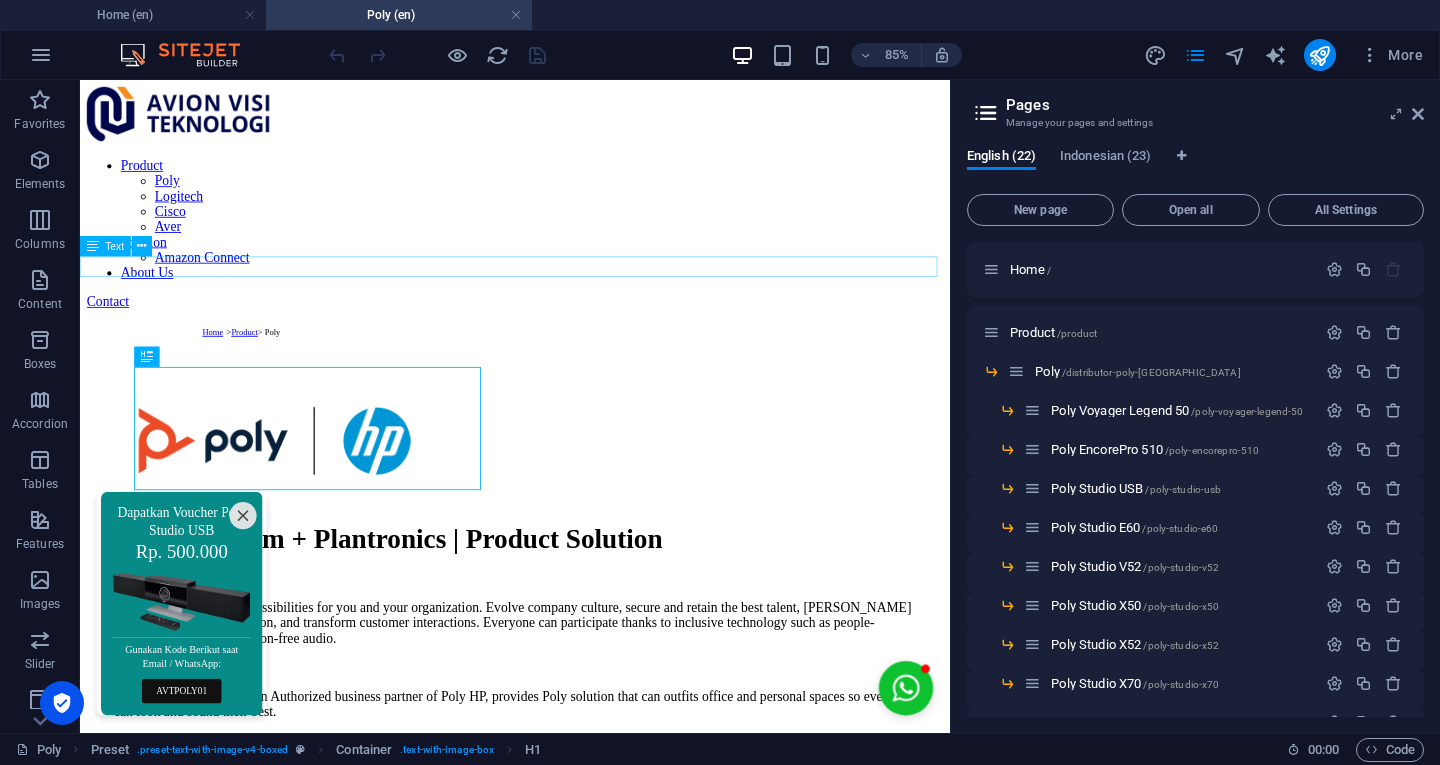 click on "Home   >  Product  > Poly" at bounding box center [592, 375] 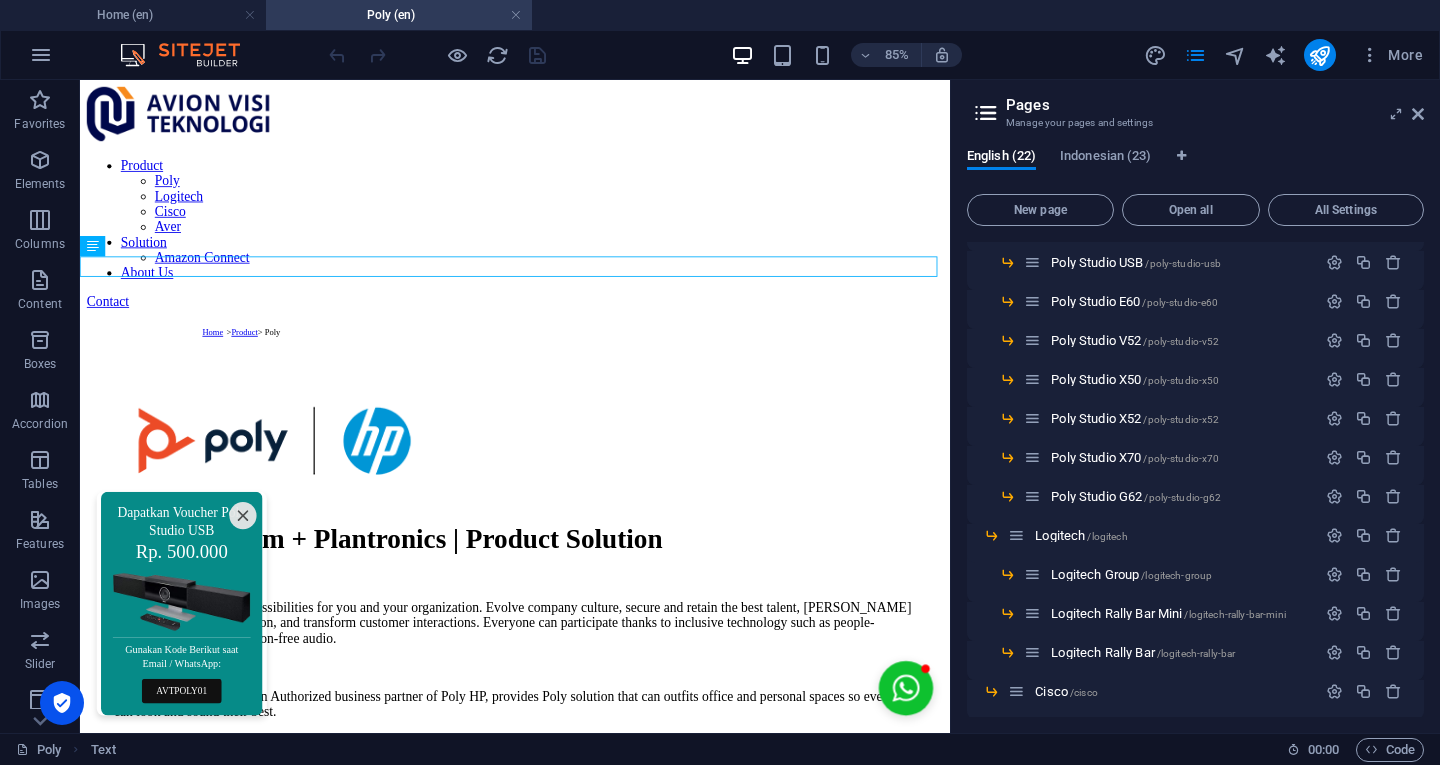 scroll, scrollTop: 157, scrollLeft: 0, axis: vertical 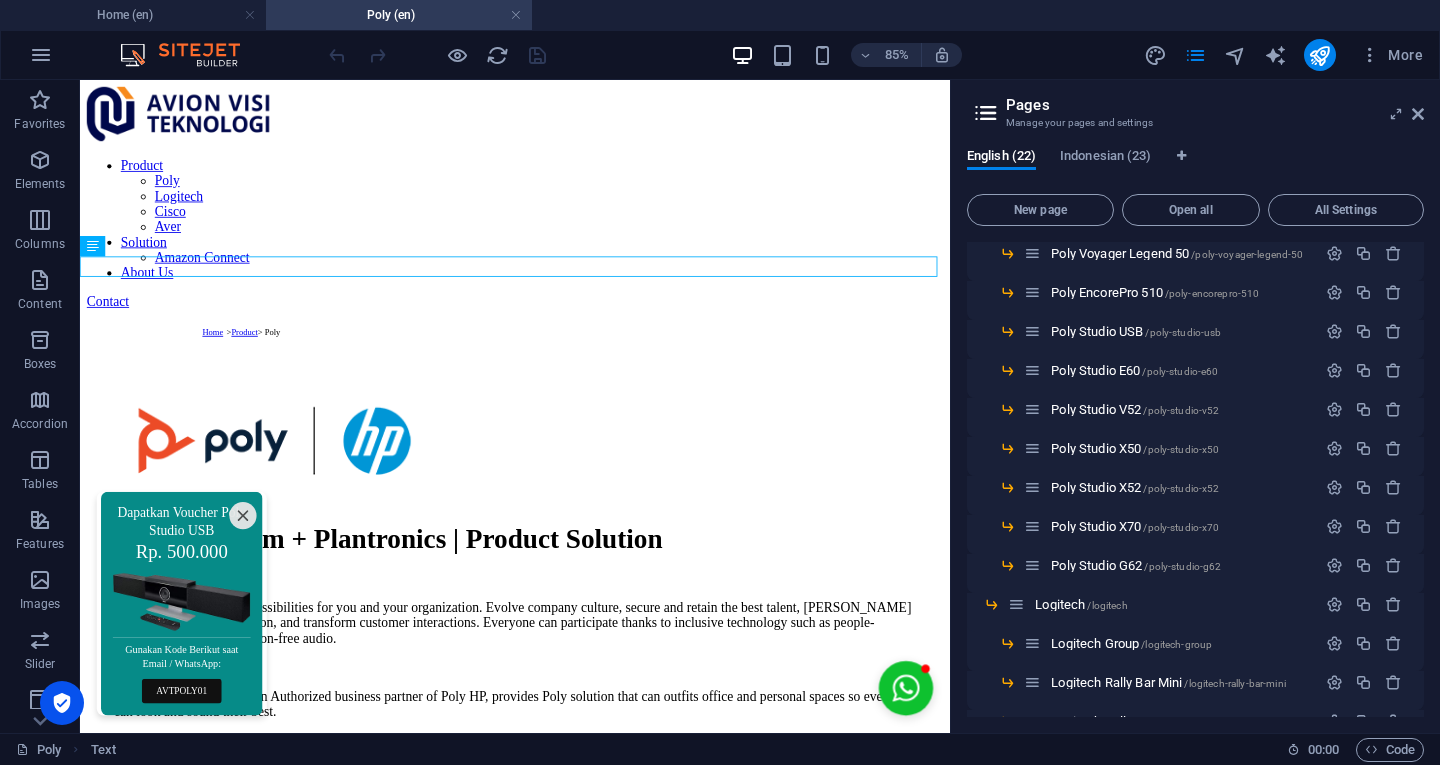 click on "English (22) Indonesian (23) New page Open all All Settings Home / Product /product Poly /distributor-poly-indonesia Poly Voyager Legend 50 /poly-voyager-legend-50 Poly EncorePro 510 /poly-encorepro-510 Poly Studio USB /poly-studio-usb Poly Studio E60 /poly-studio-e60 Poly Studio V52 /poly-studio-v52 Poly Studio X50 /poly-studio-x50 Poly Studio X52 /poly-studio-x52 Poly Studio X70 /poly-studio-x70 Poly Studio G62 /poly-studio-g62 Logitech /logitech Logitech Group /logitech-group Logitech Rally Bar Mini /logitech-rally-bar-mini Logitech Rally Bar /logitech-rally-bar Cisco /cisco Yealink /yealink Aver /aver Blank /blank Translate Solution /solution Amazon Connect /amazon-connect About Us /about-us" at bounding box center [1195, 432] 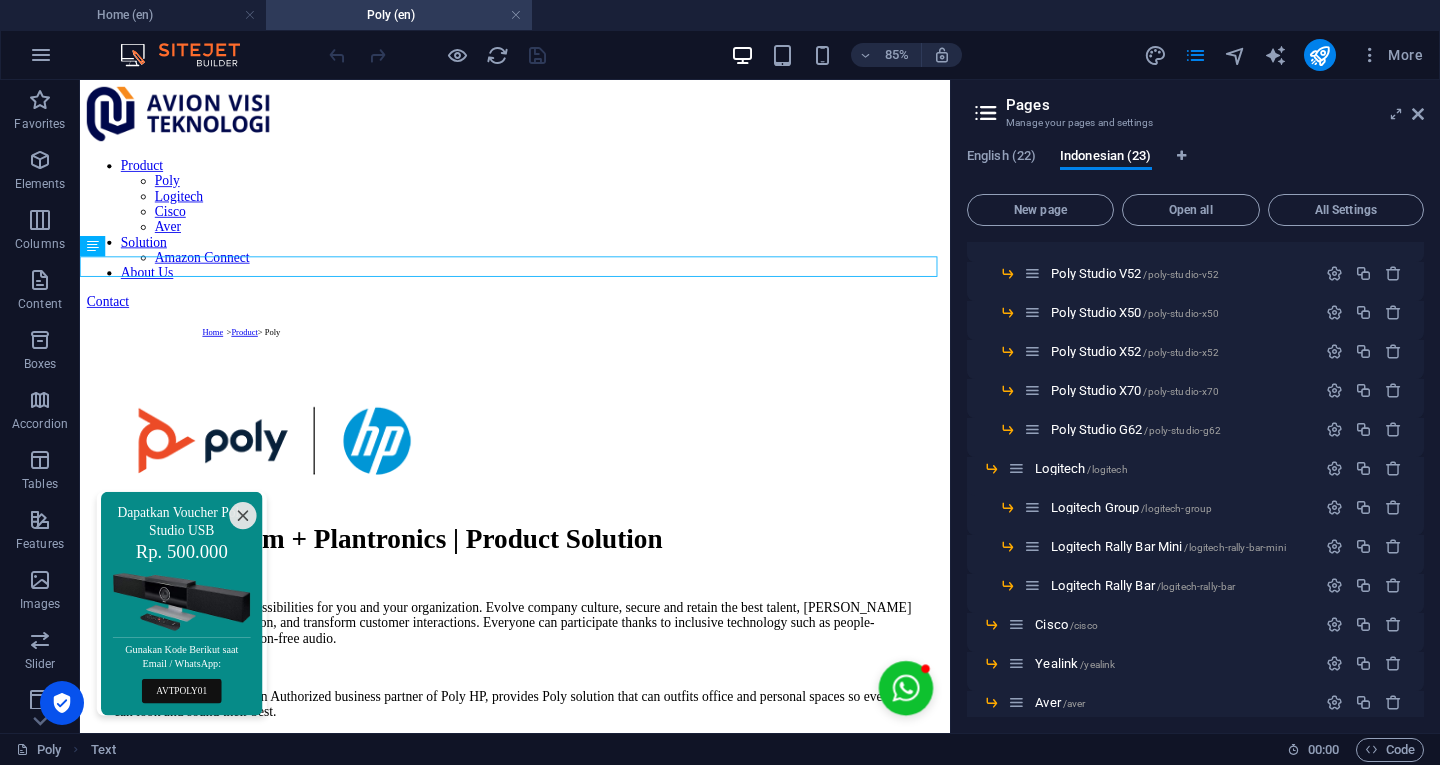 scroll, scrollTop: 518, scrollLeft: 0, axis: vertical 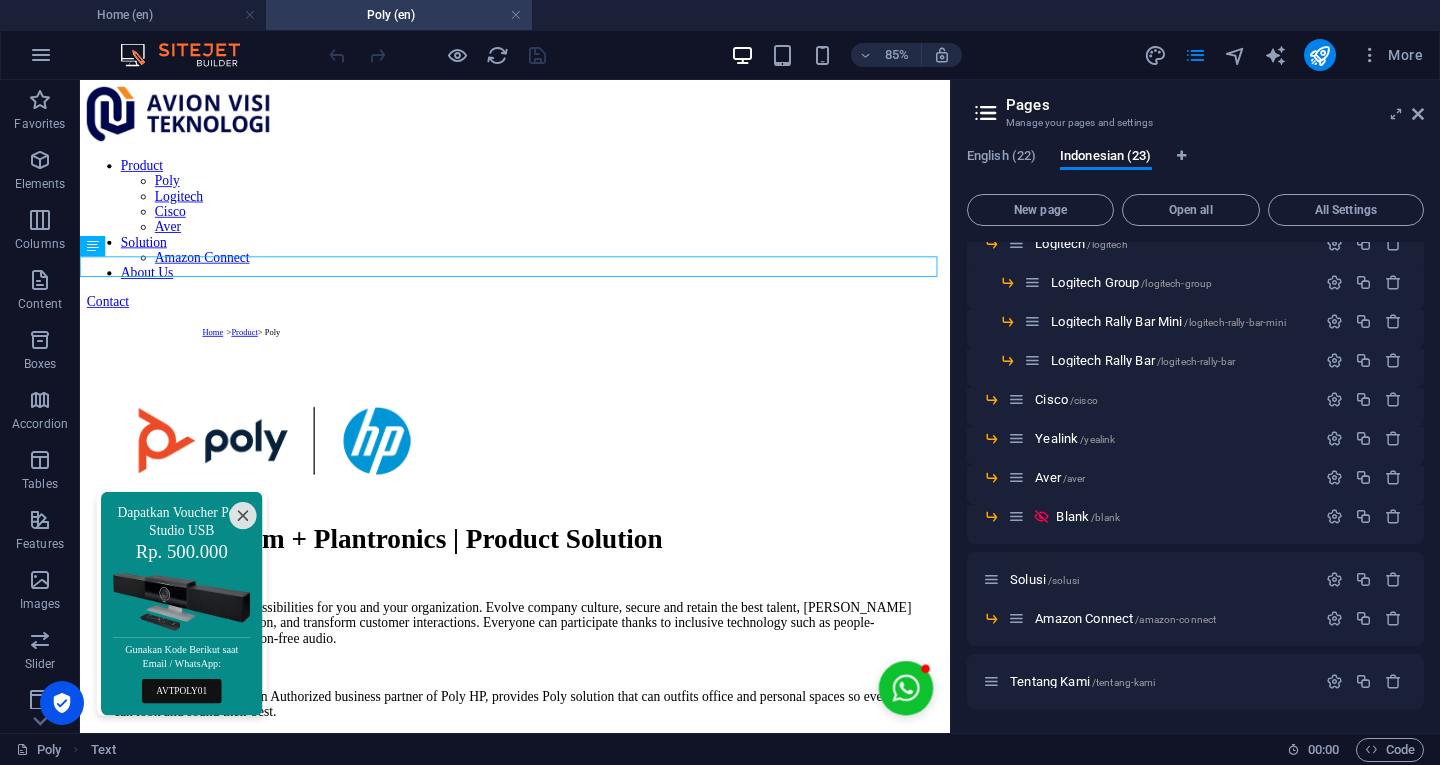 click on "Blank /blank" at bounding box center (1182, 516) 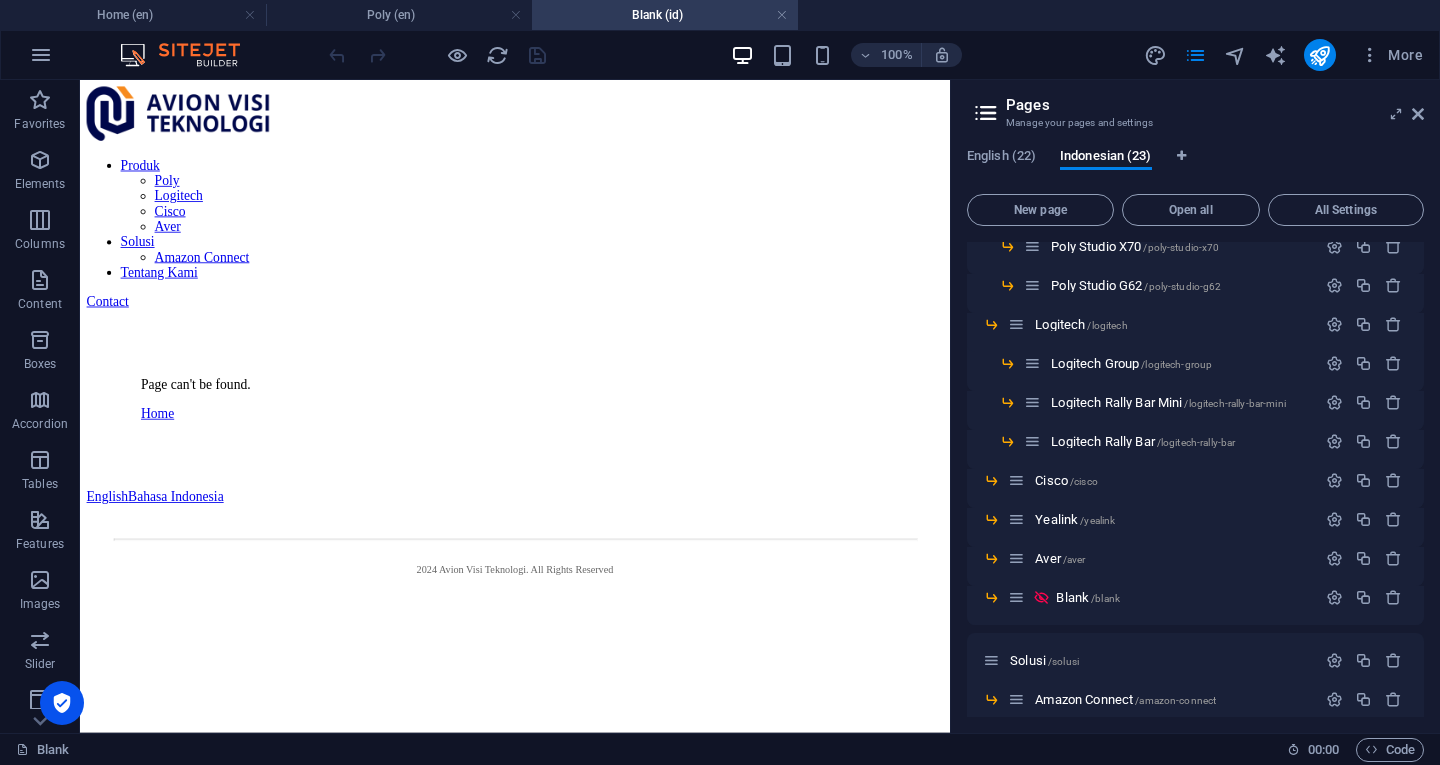 scroll, scrollTop: 0, scrollLeft: 0, axis: both 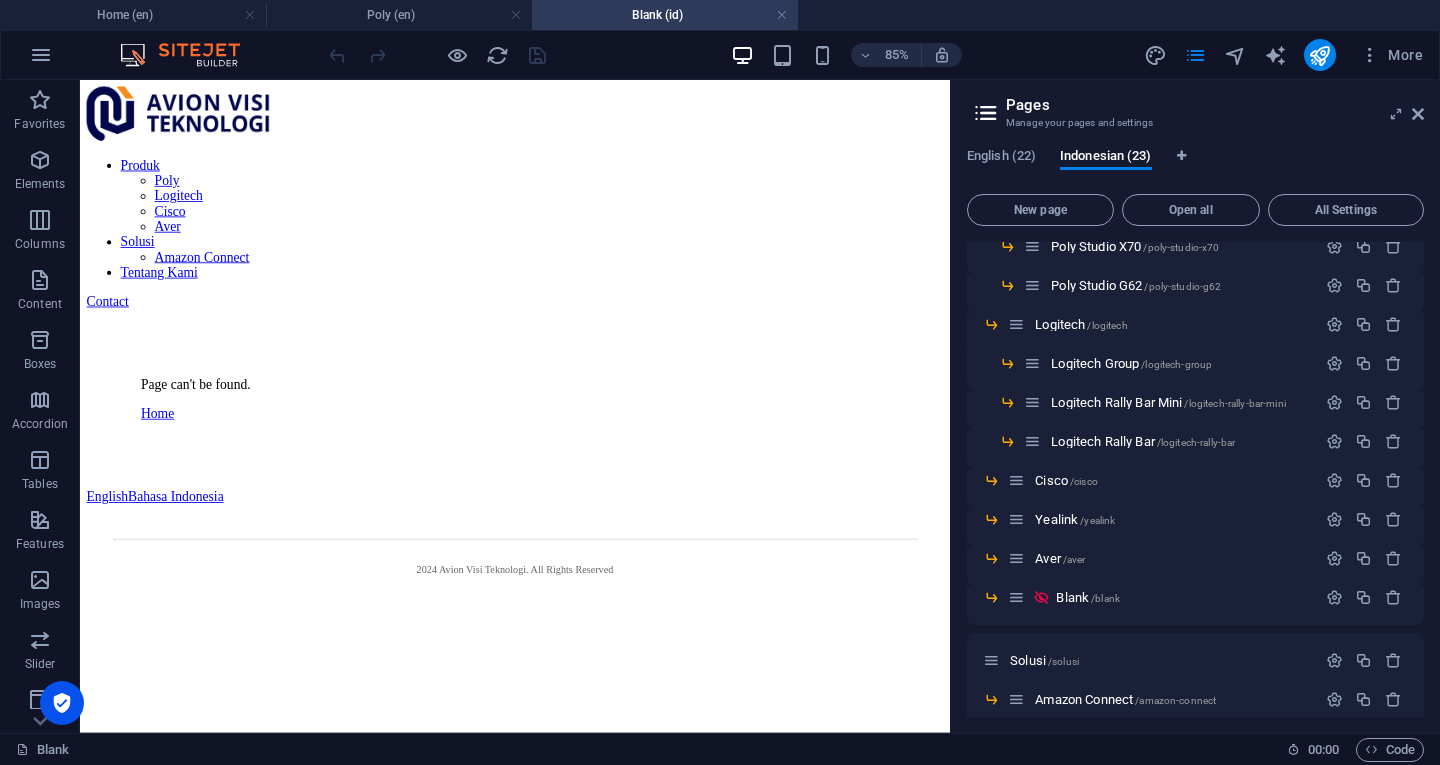 click on "Poly (en)" at bounding box center (399, 15) 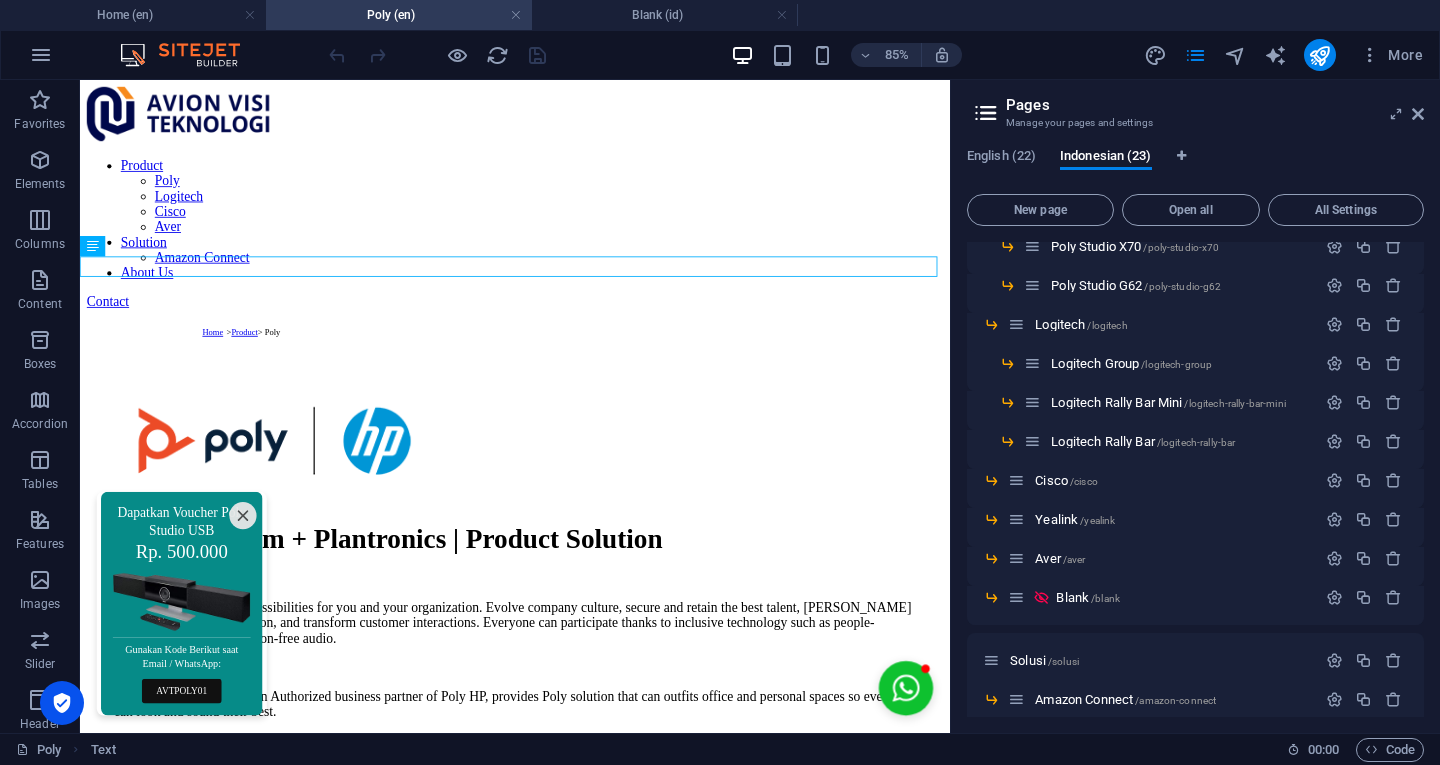 click on "Blank (id)" at bounding box center [665, 15] 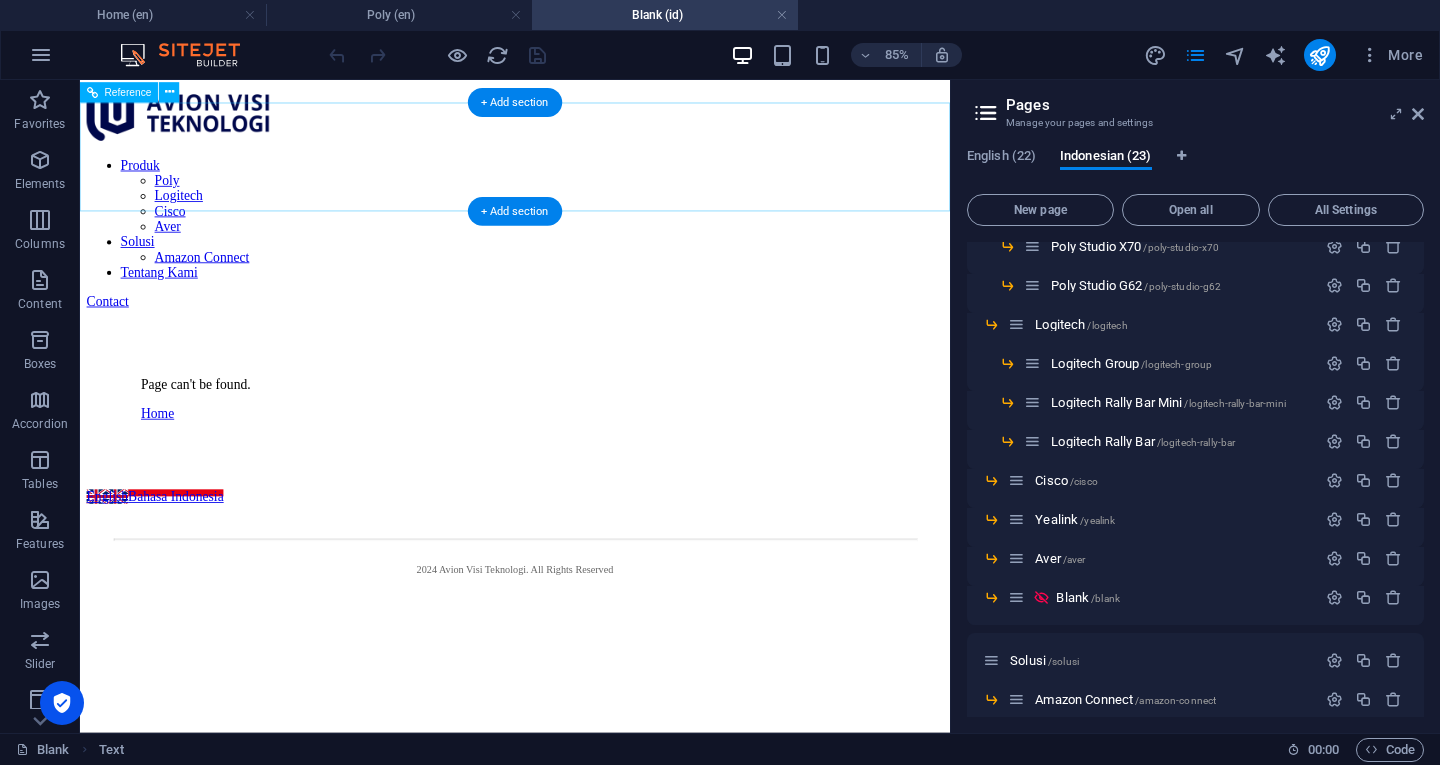 click on "Produk Poly Logitech Cisco Aver Solusi Amazon Connect Tentang Kami Contact" at bounding box center [592, 219] 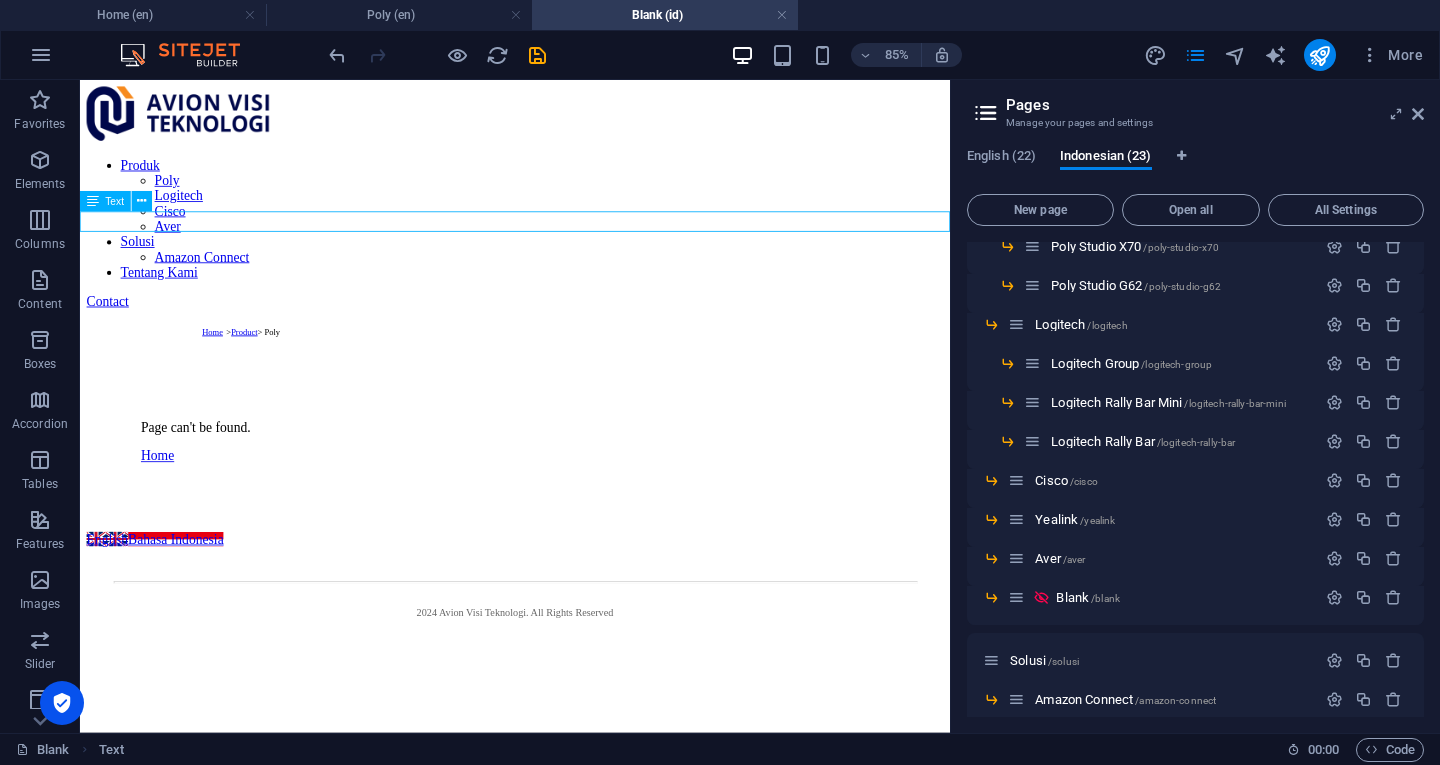 click on "Home   >  Product  > Poly" at bounding box center (592, 375) 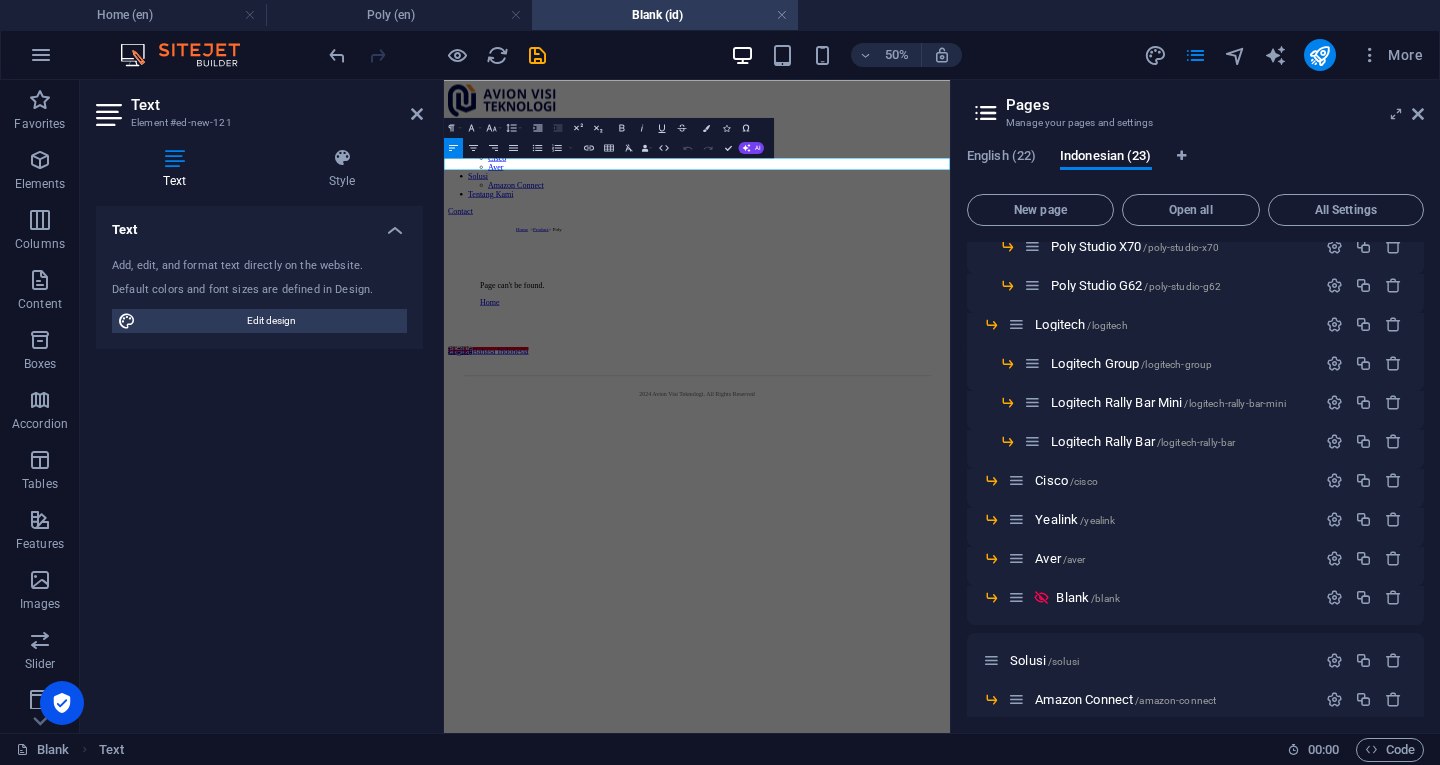 click on "Home   >  Product  > Poly" at bounding box center [1018, 375] 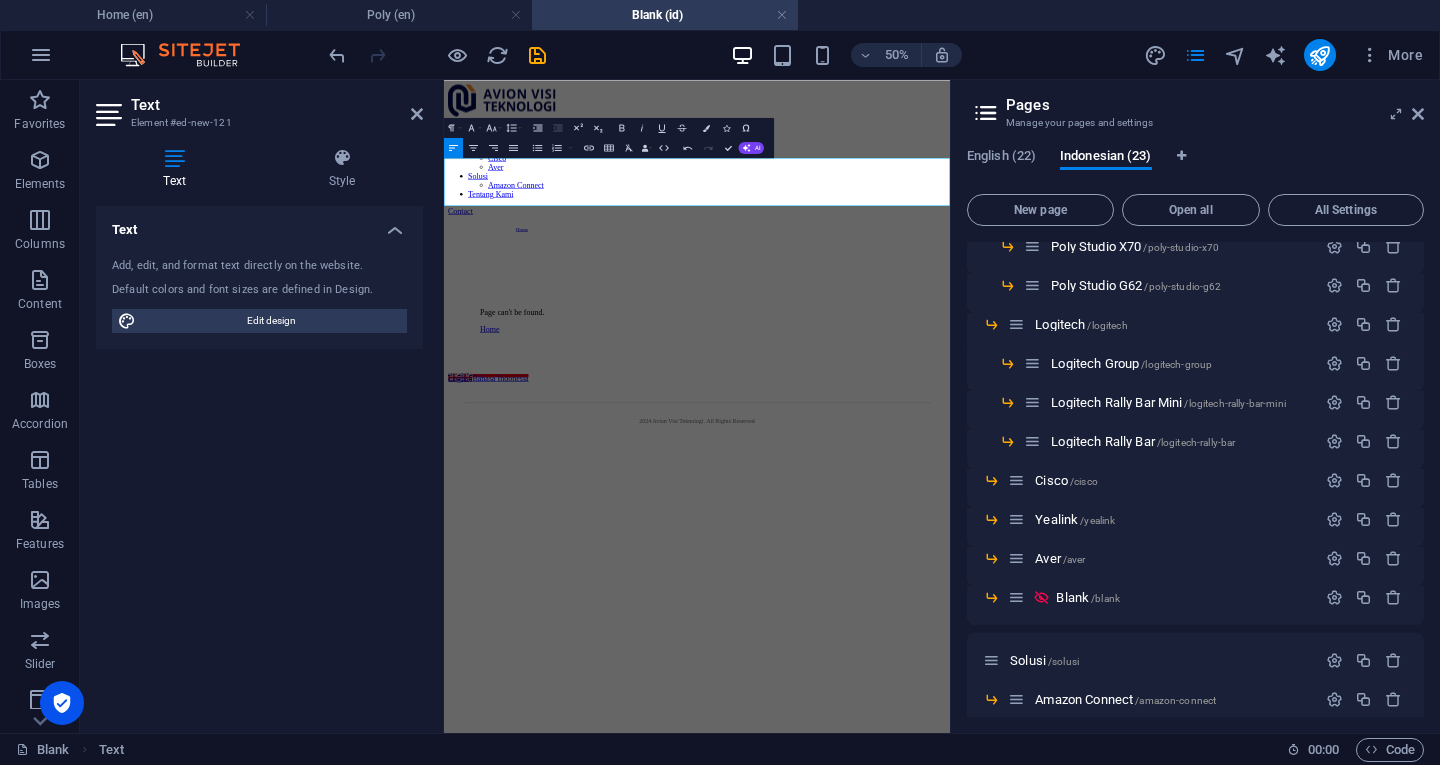 click at bounding box center [998, 445] 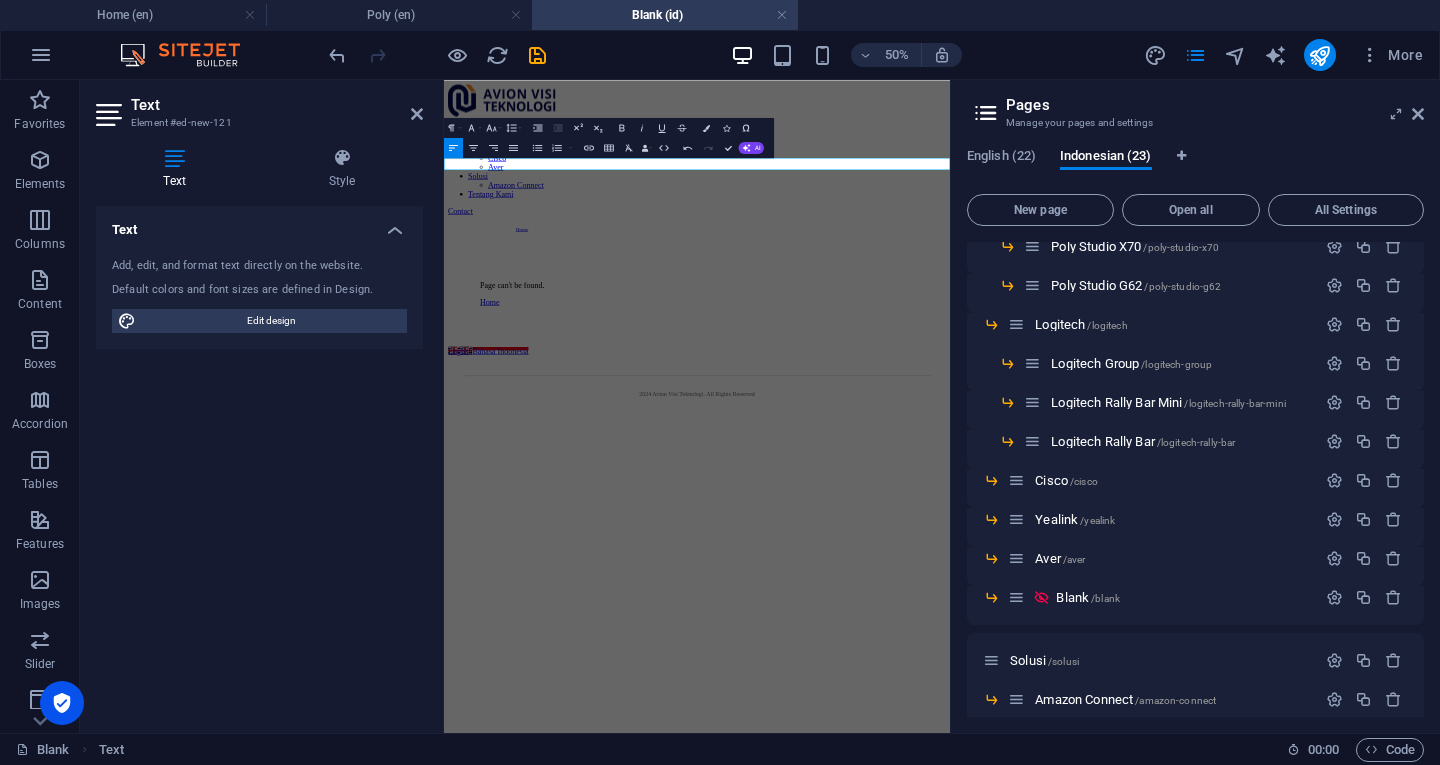click on "Produk Poly Logitech Cisco Aver Solusi Amazon Connect Tentang Kami Contact
Home
Page can't be found.  Home English Bahasa Indonesia
2024    Avion Visi Teknologi . All Rights Reserved" at bounding box center [950, 417] 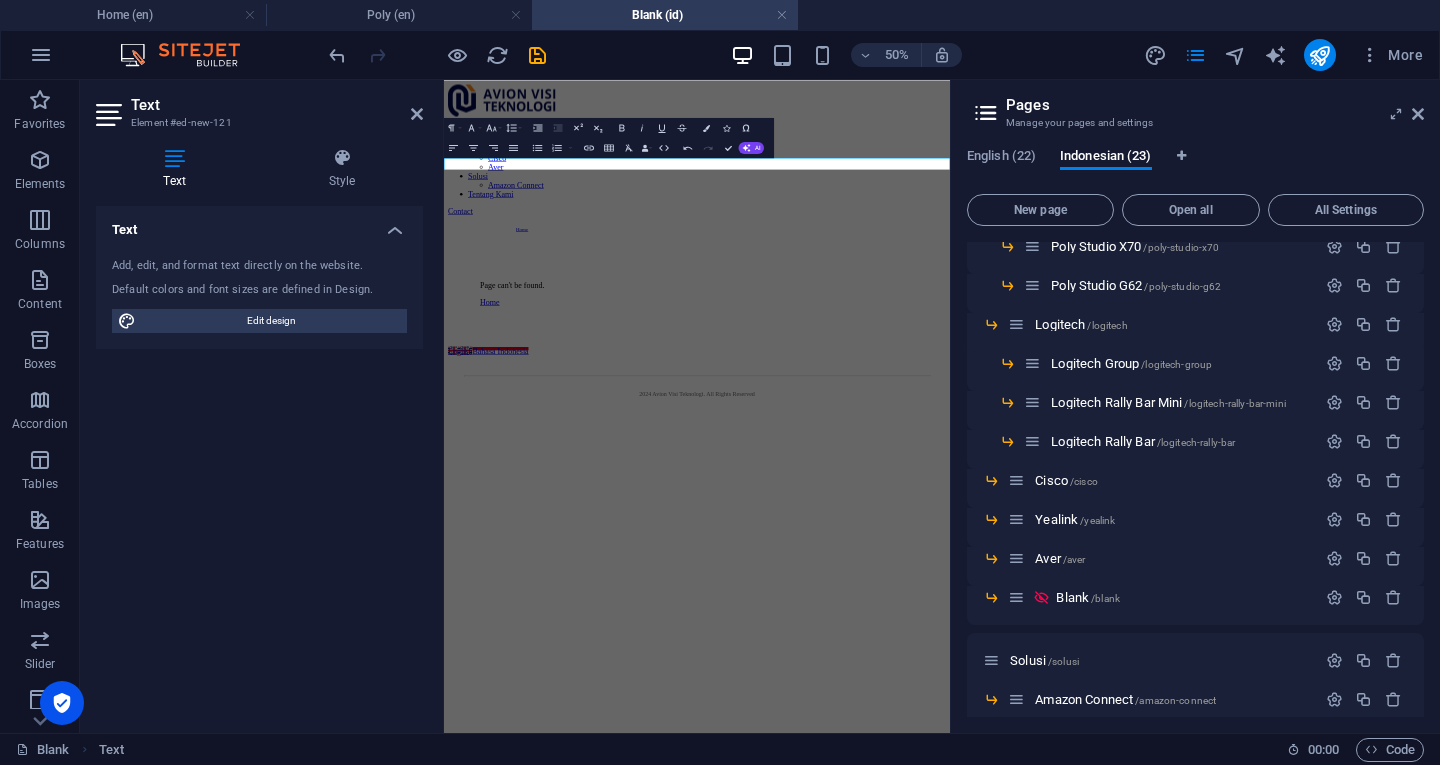 click at bounding box center (1418, 114) 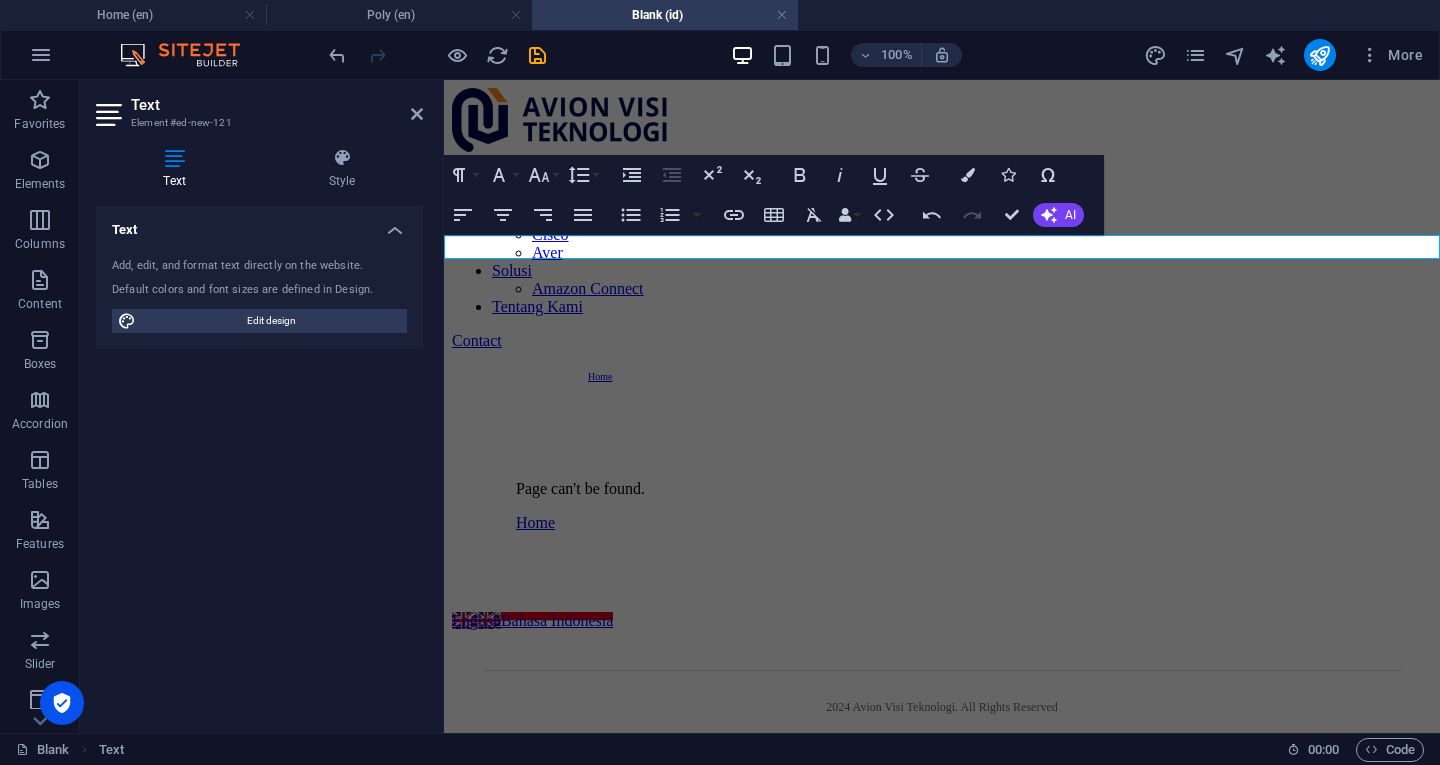 click at bounding box center [417, 114] 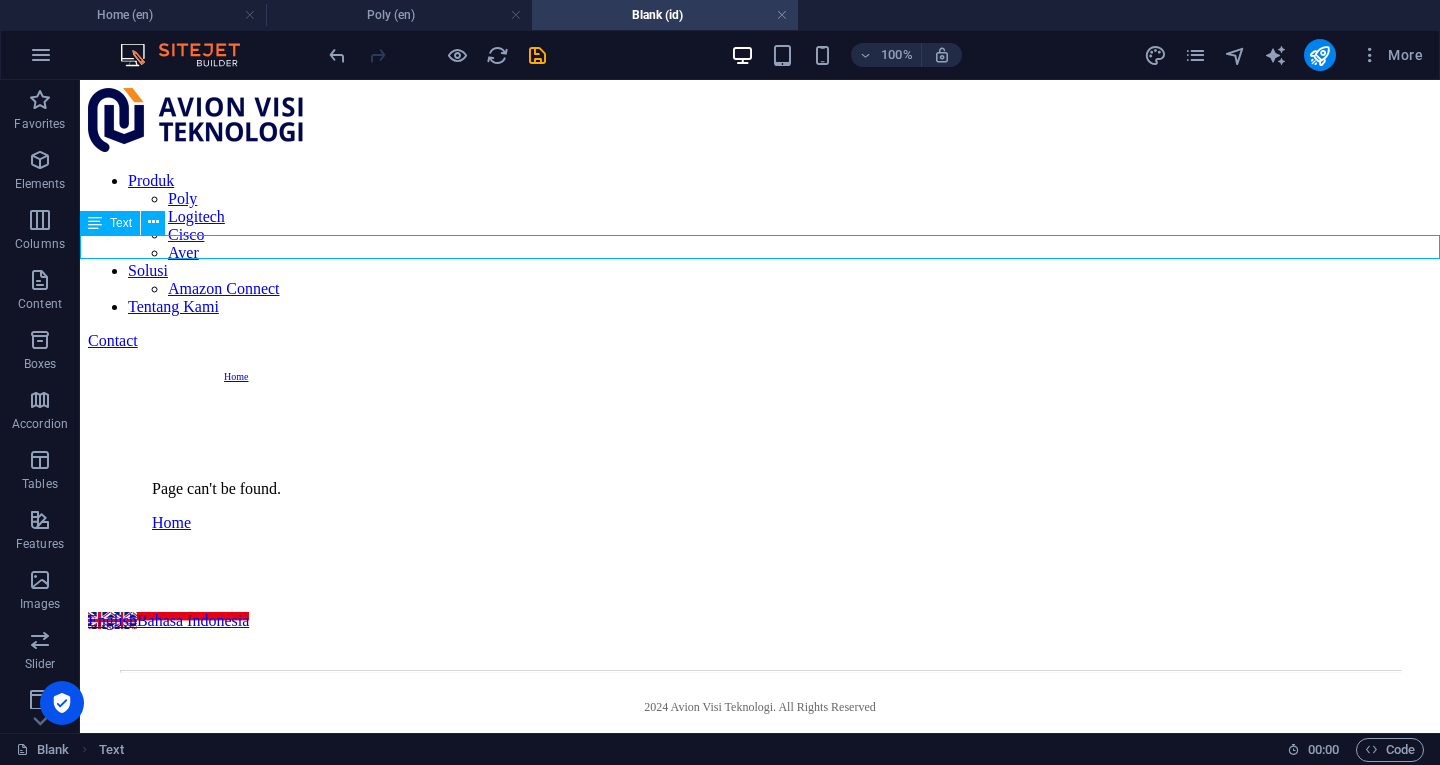 click on "Home" at bounding box center [760, 375] 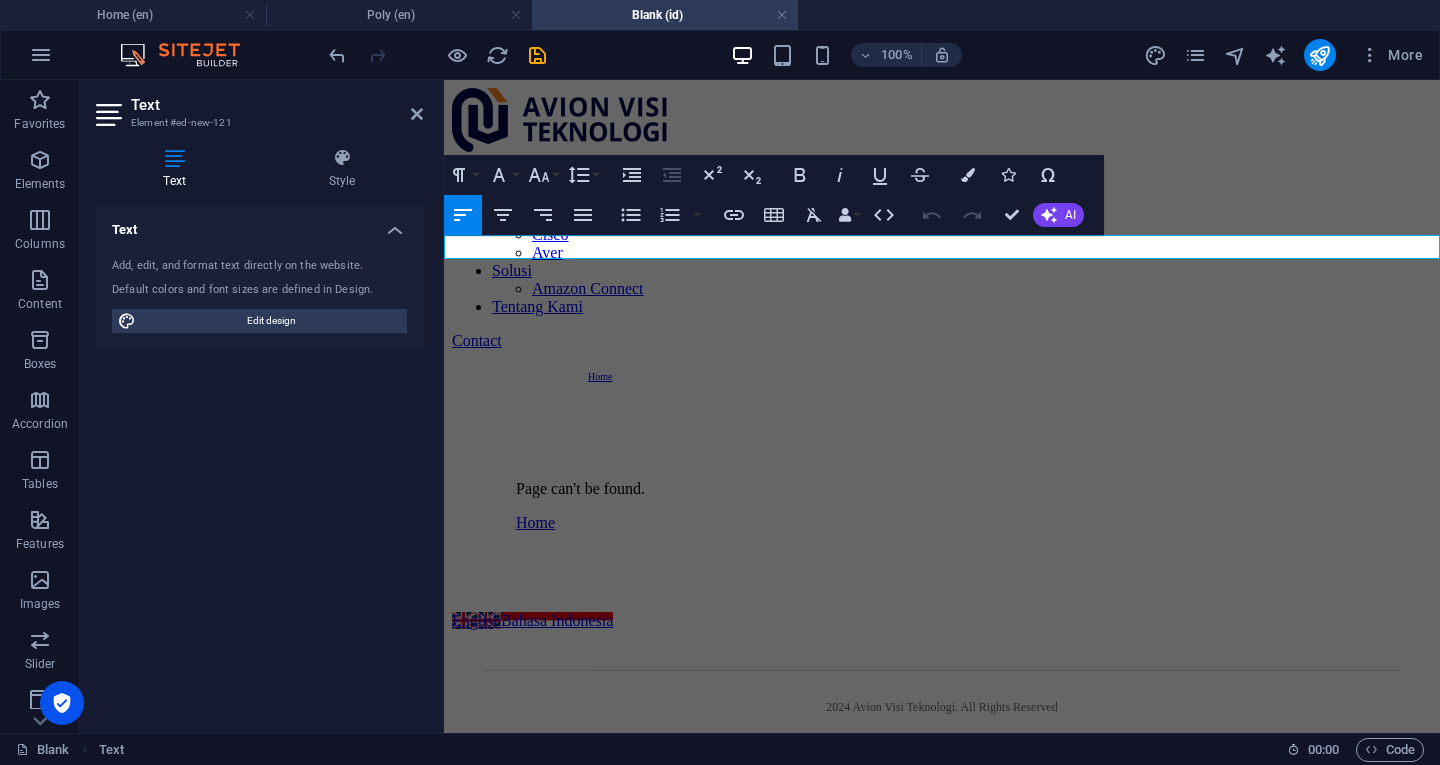 click on "Home" at bounding box center [1010, 375] 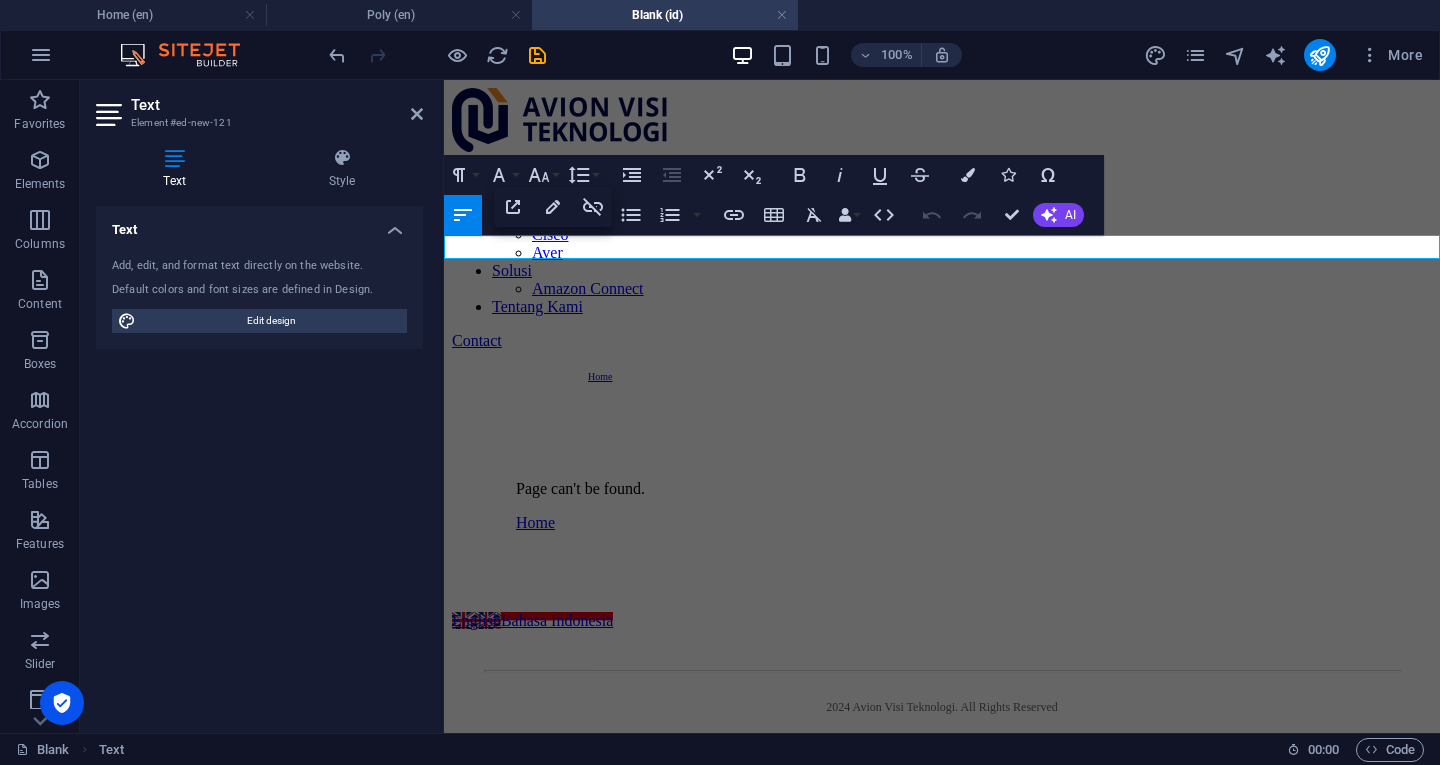 type 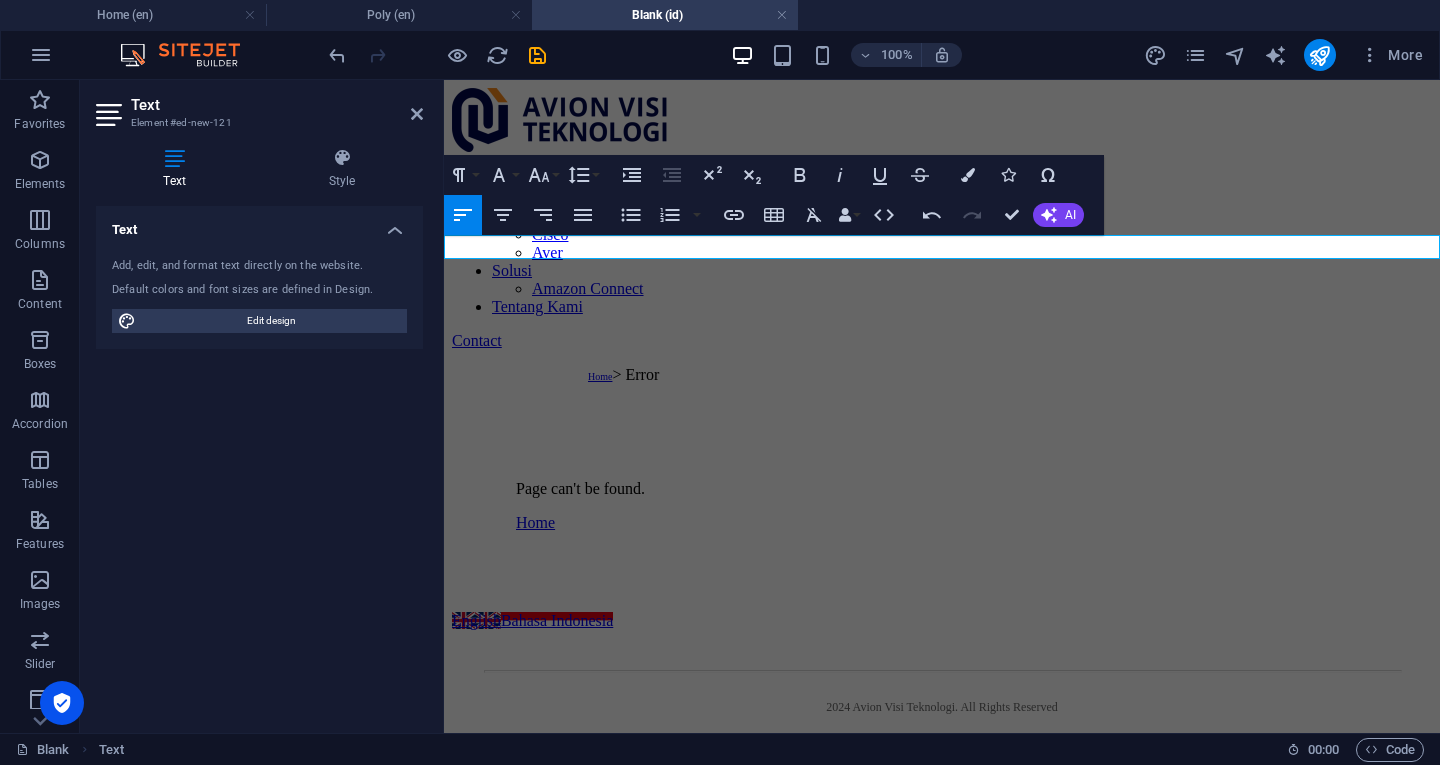 click on "Poly (en)" at bounding box center [399, 15] 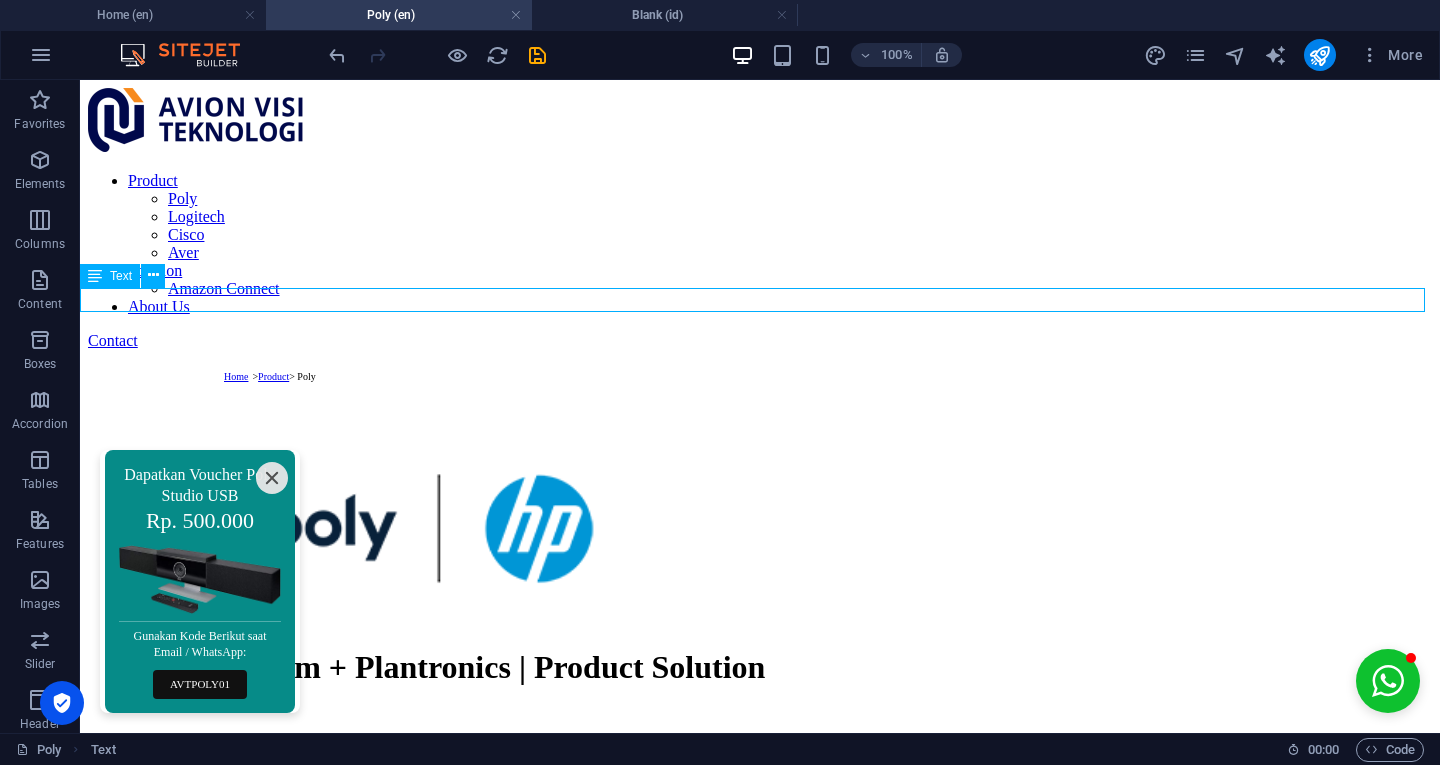 click on "Home   >  Product  > Poly" at bounding box center [760, 375] 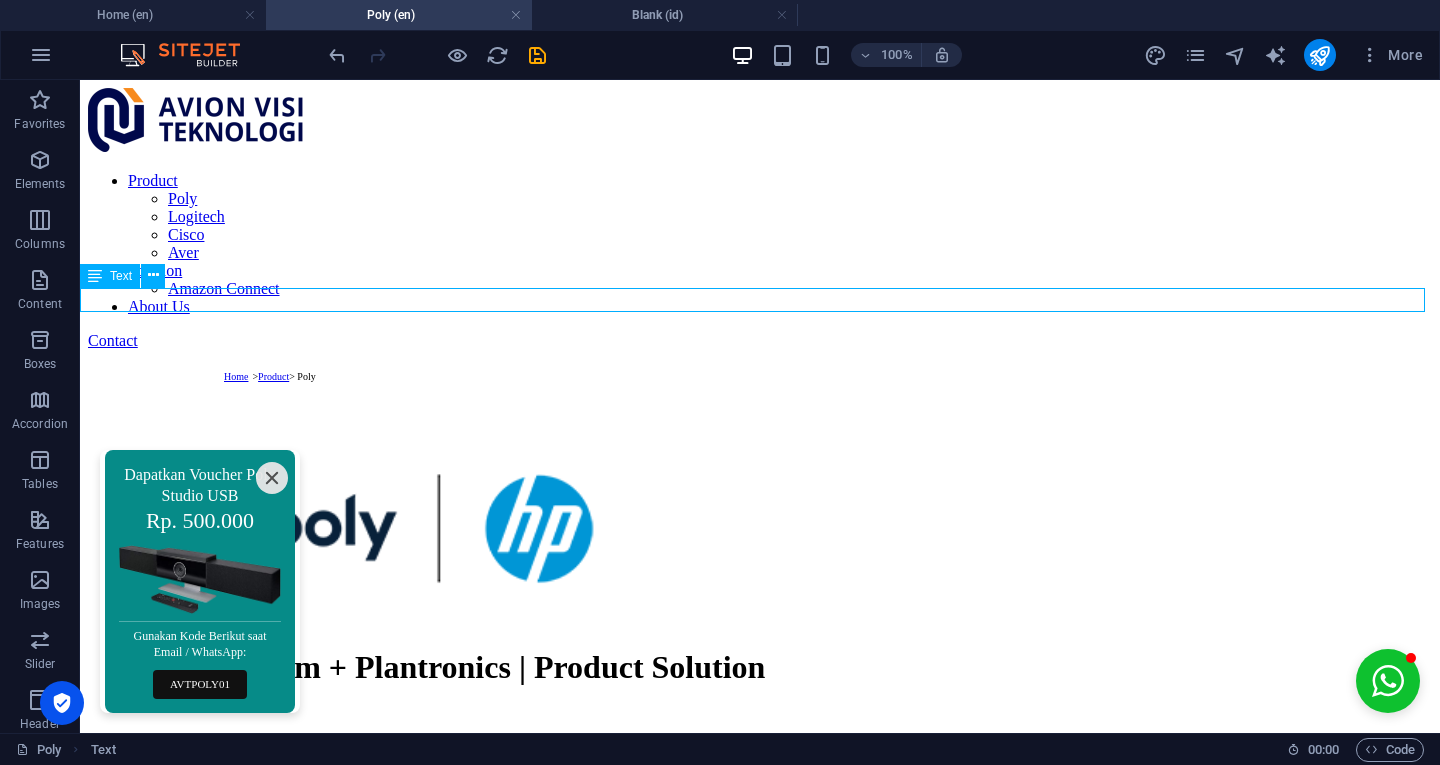 click on "Home   >  Product  > Poly" at bounding box center [760, 375] 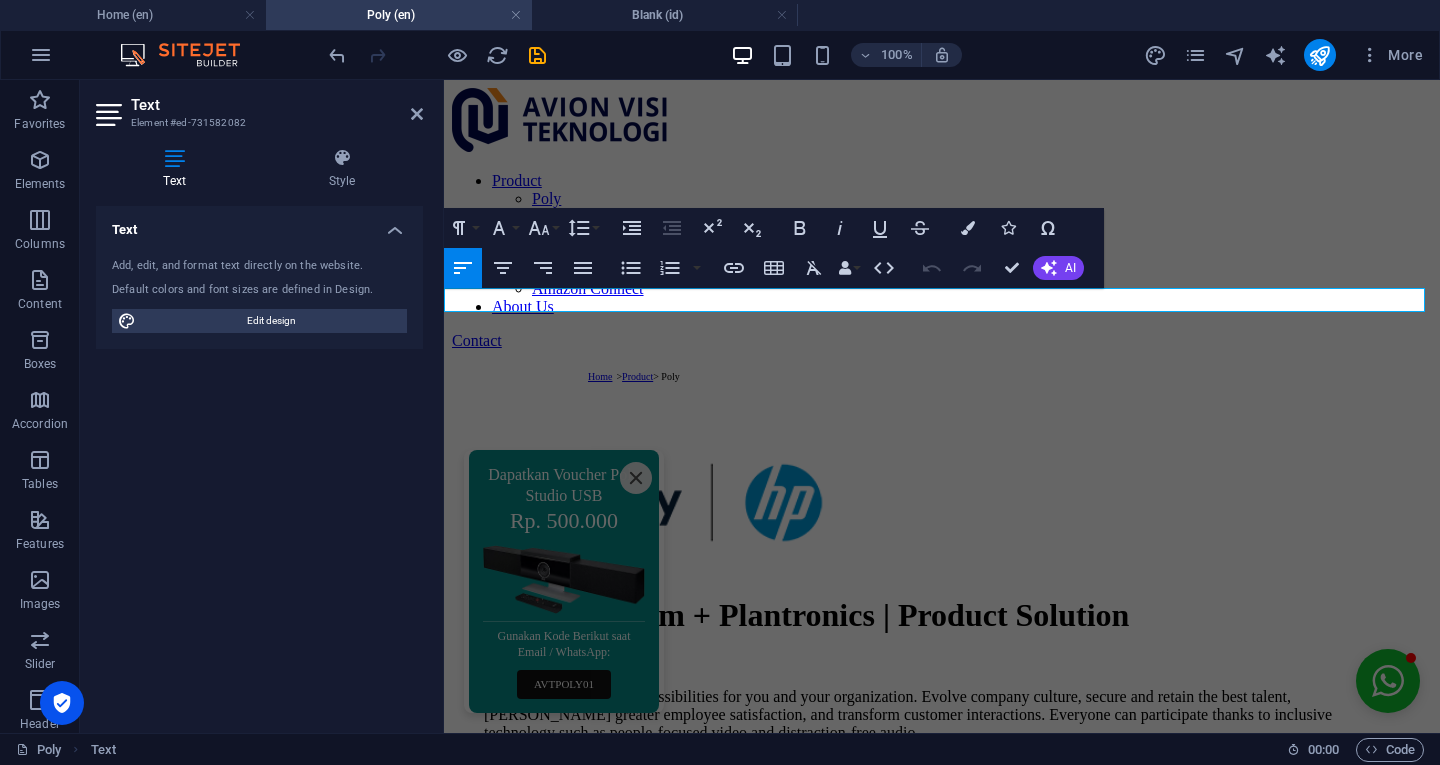 click on "Home   >  Product  > Poly" at bounding box center [1010, 375] 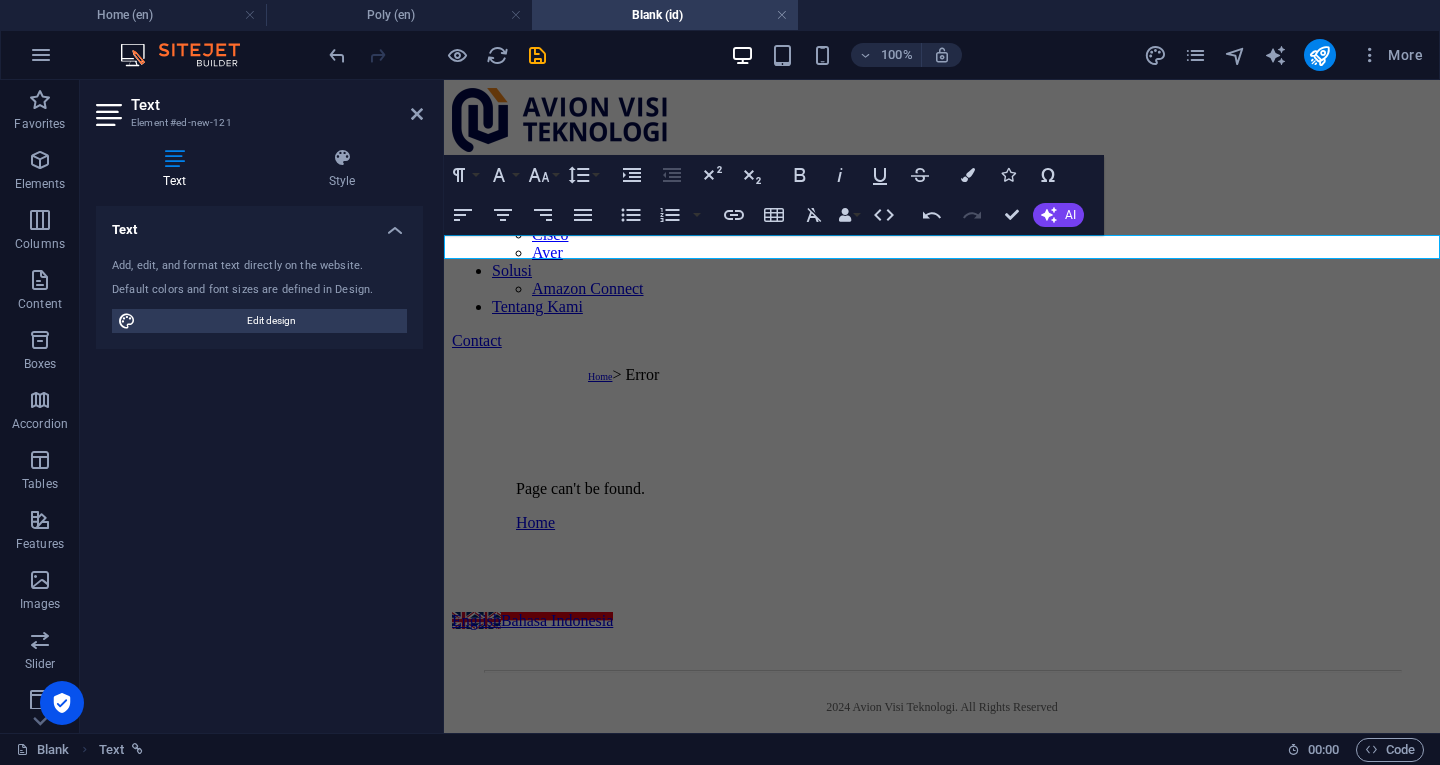 click on "Home  > Error" at bounding box center [1010, 375] 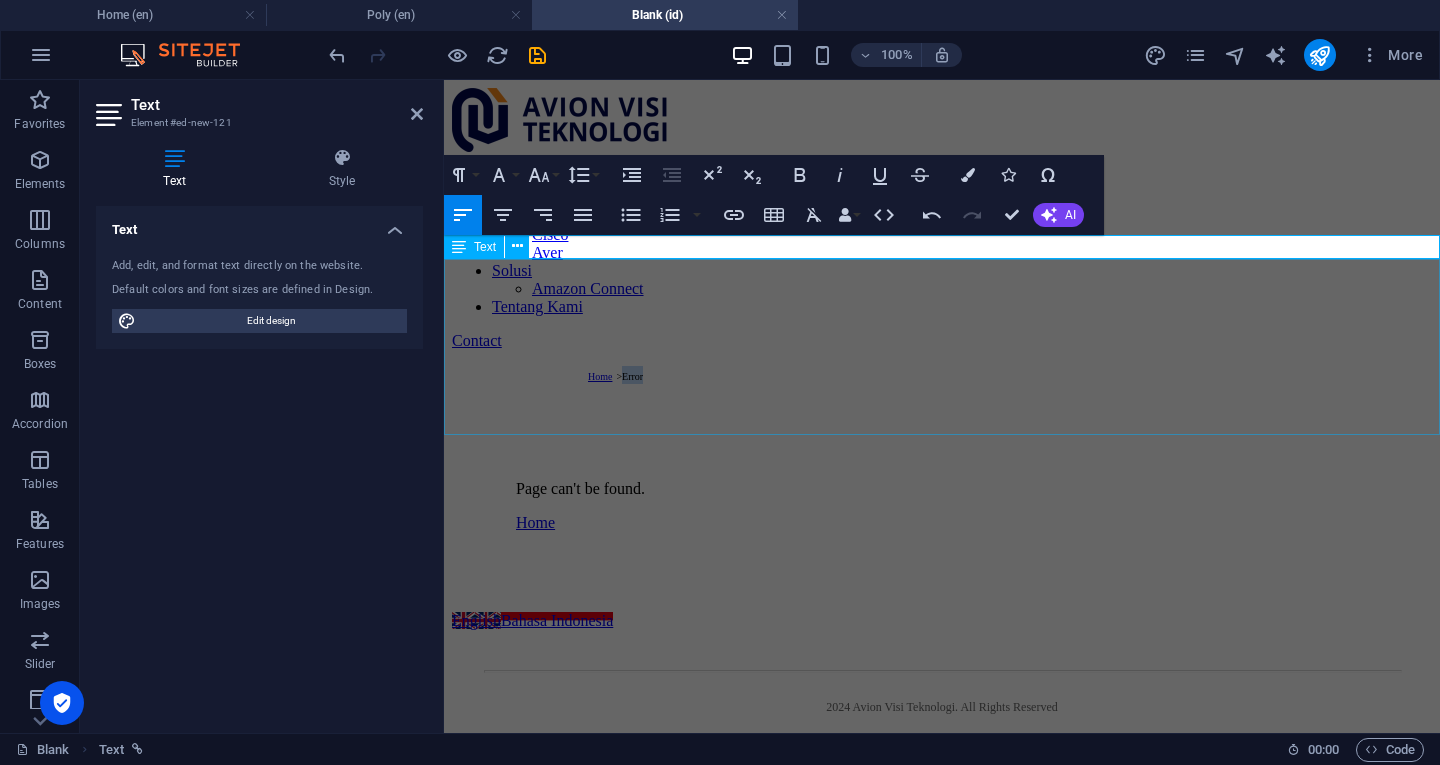 click on "Page can't be found.  Home" at bounding box center [942, 506] 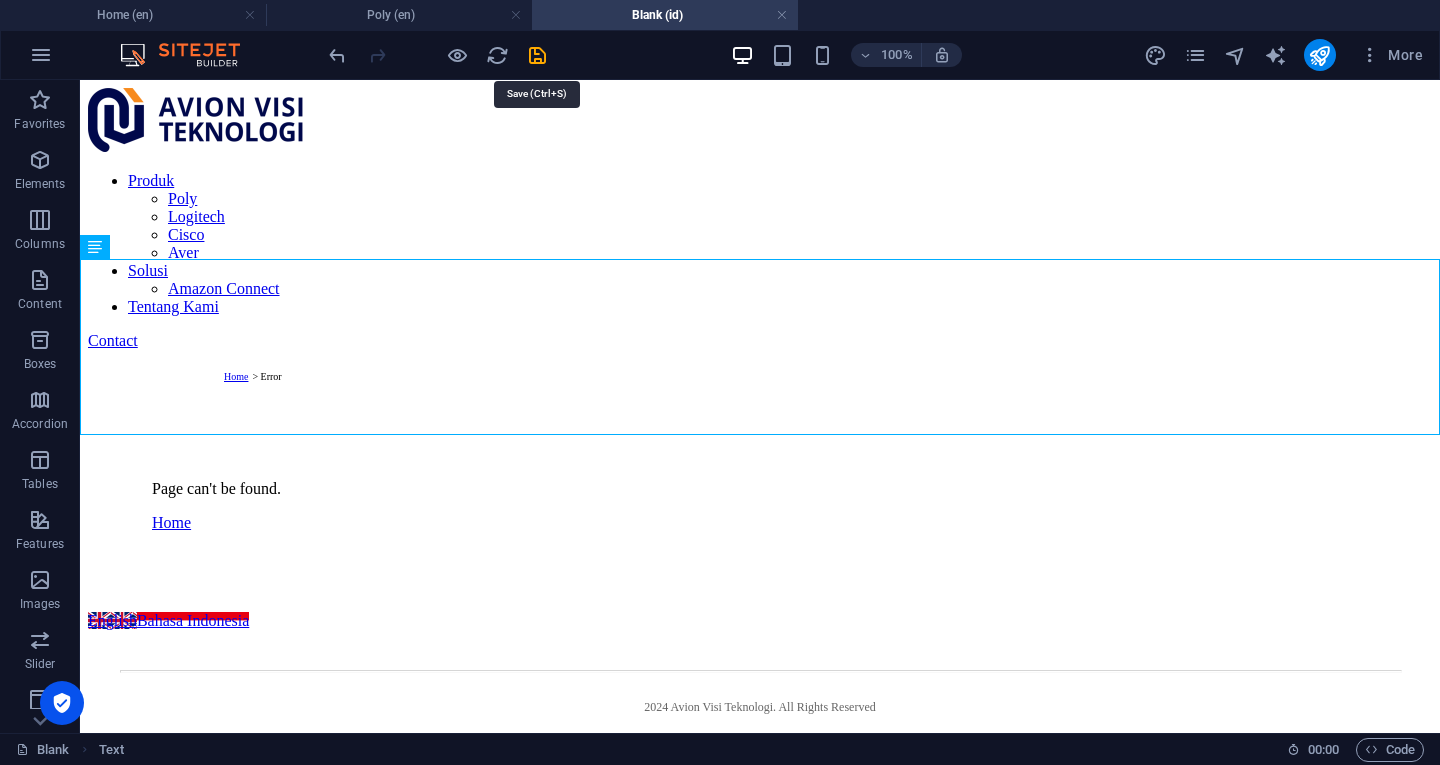 click at bounding box center [537, 55] 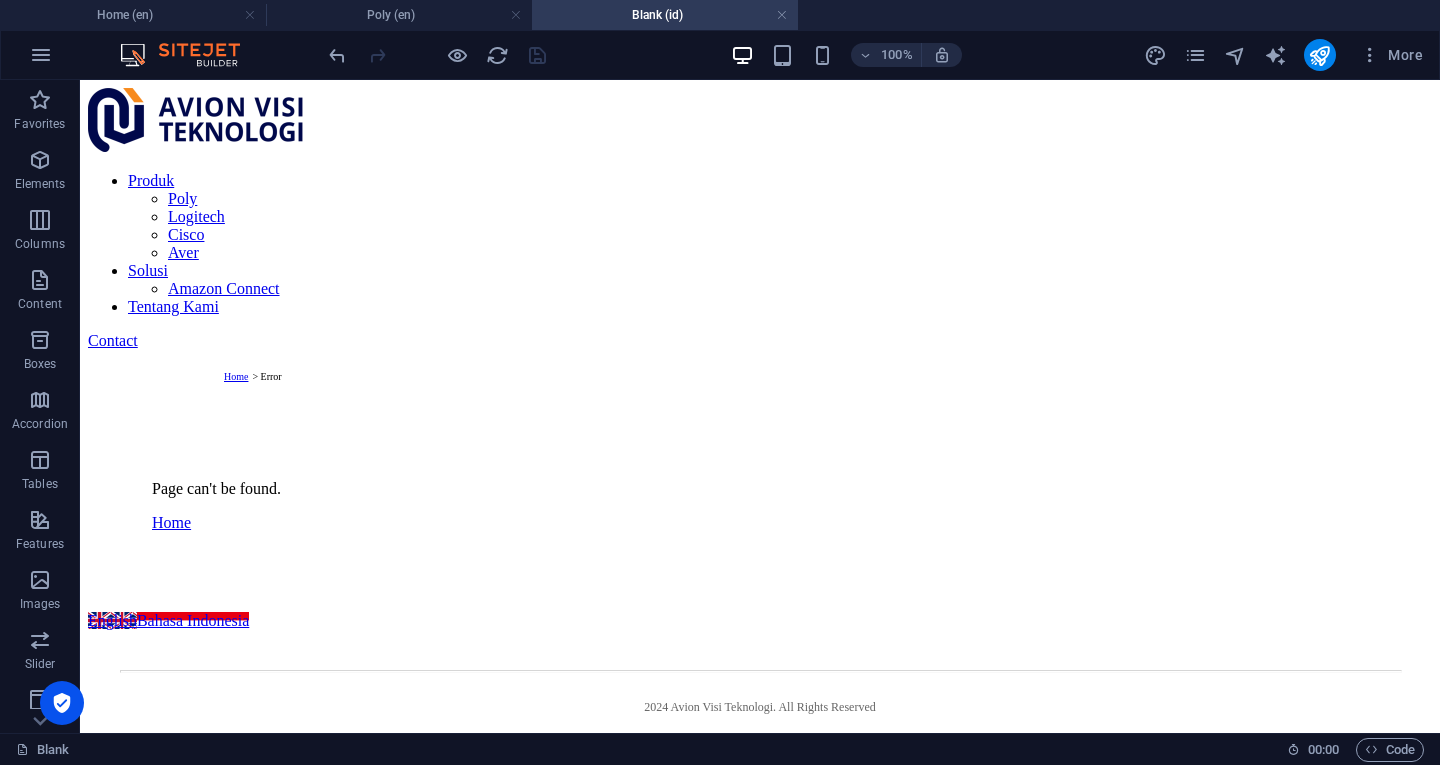 click on "Home (en)" at bounding box center (133, 15) 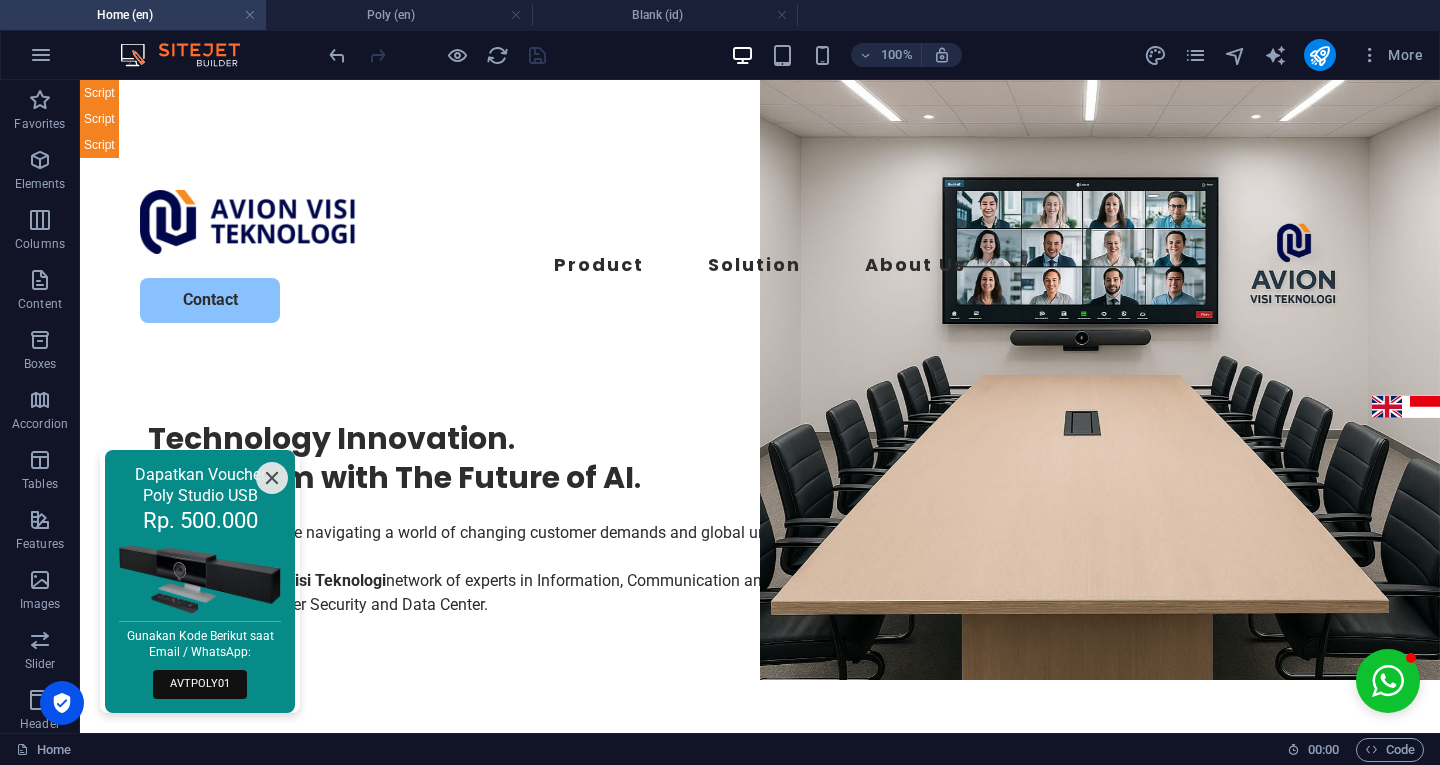 click at bounding box center [250, 15] 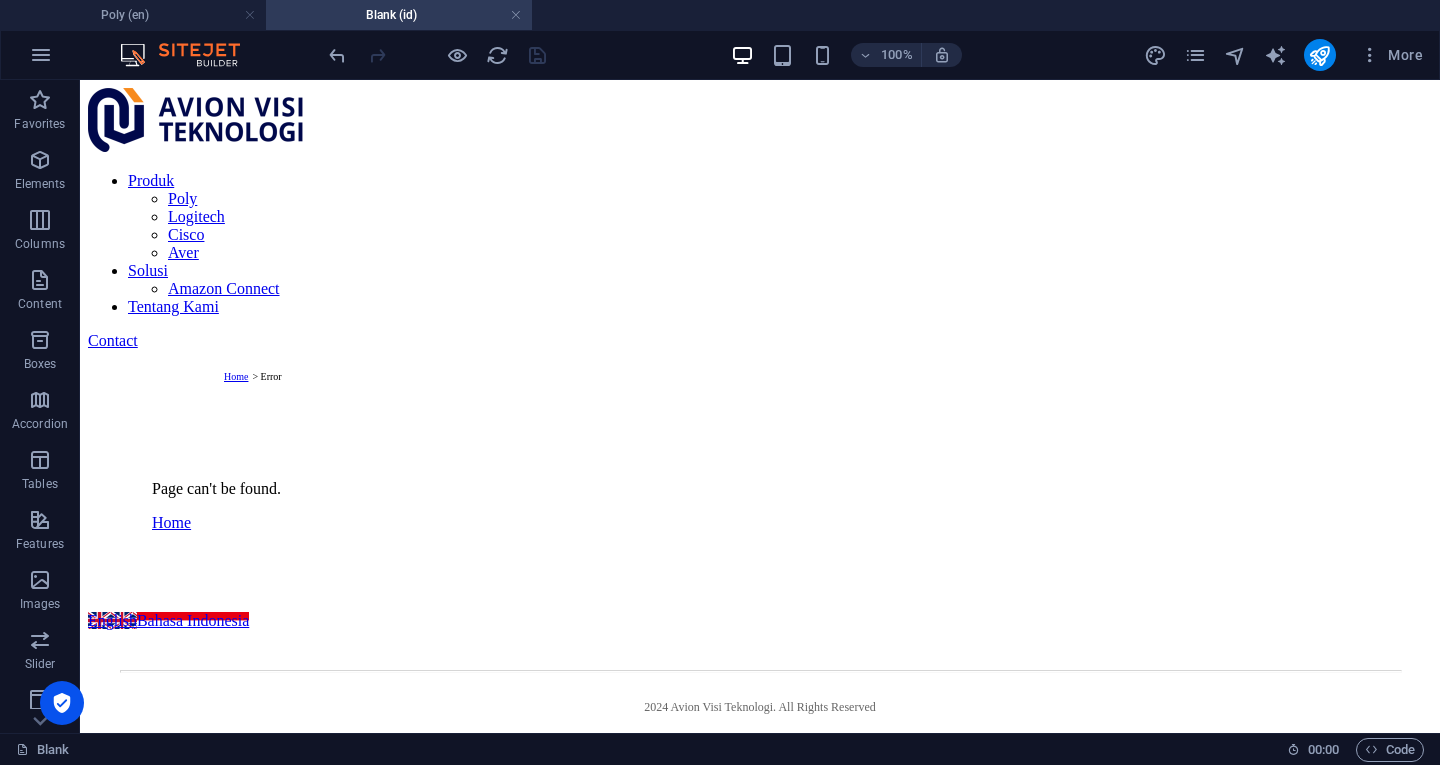 click at bounding box center [250, 15] 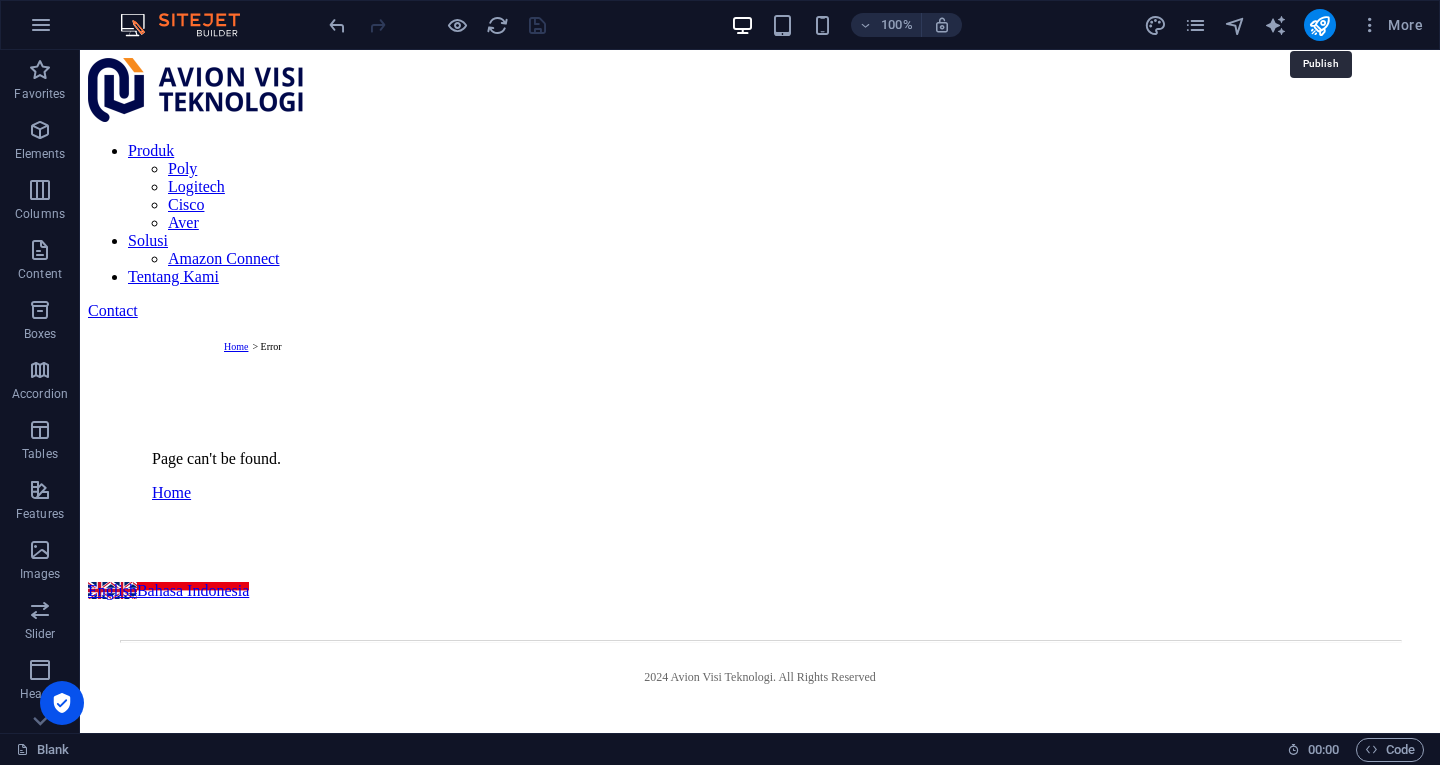 click at bounding box center (1319, 25) 